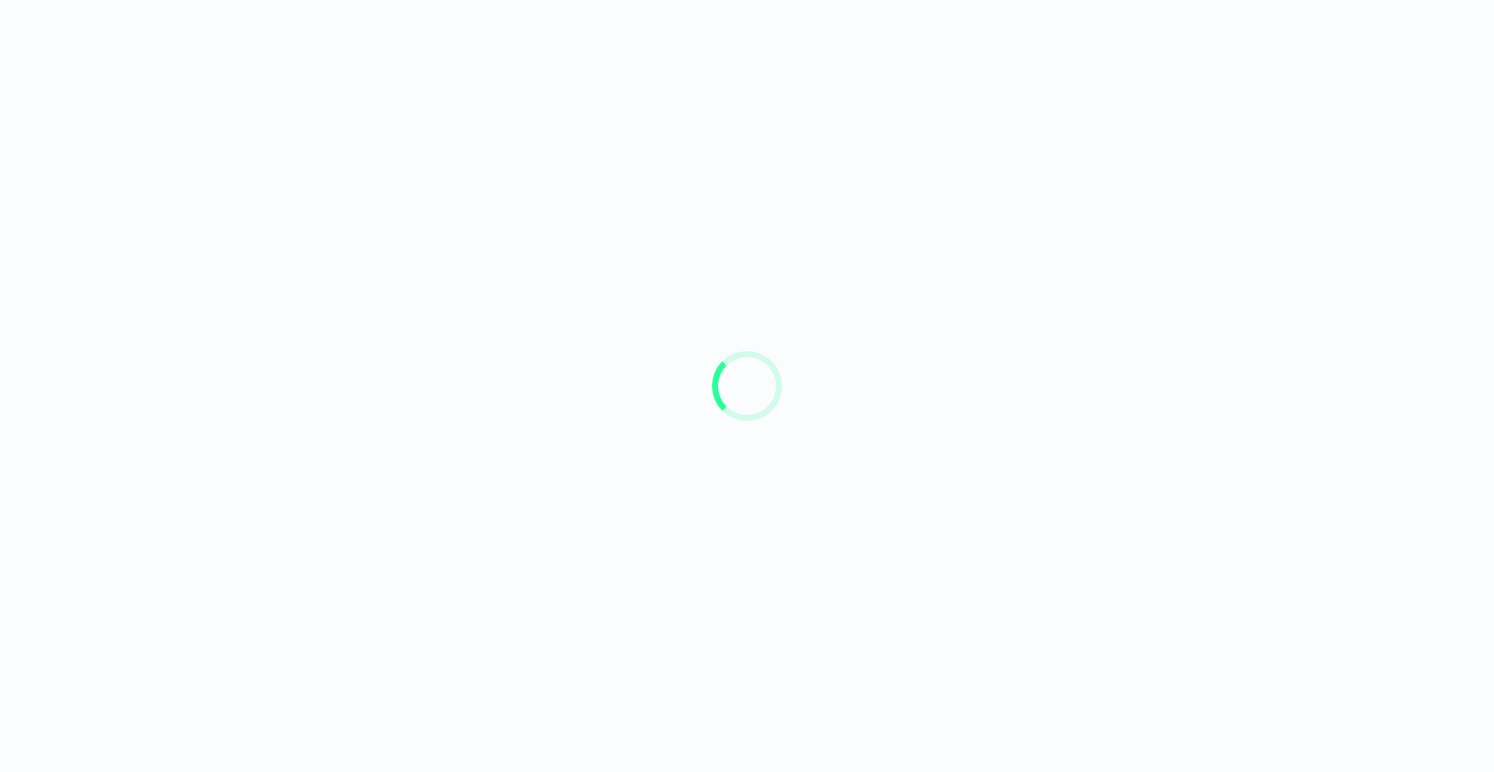 scroll, scrollTop: 0, scrollLeft: 0, axis: both 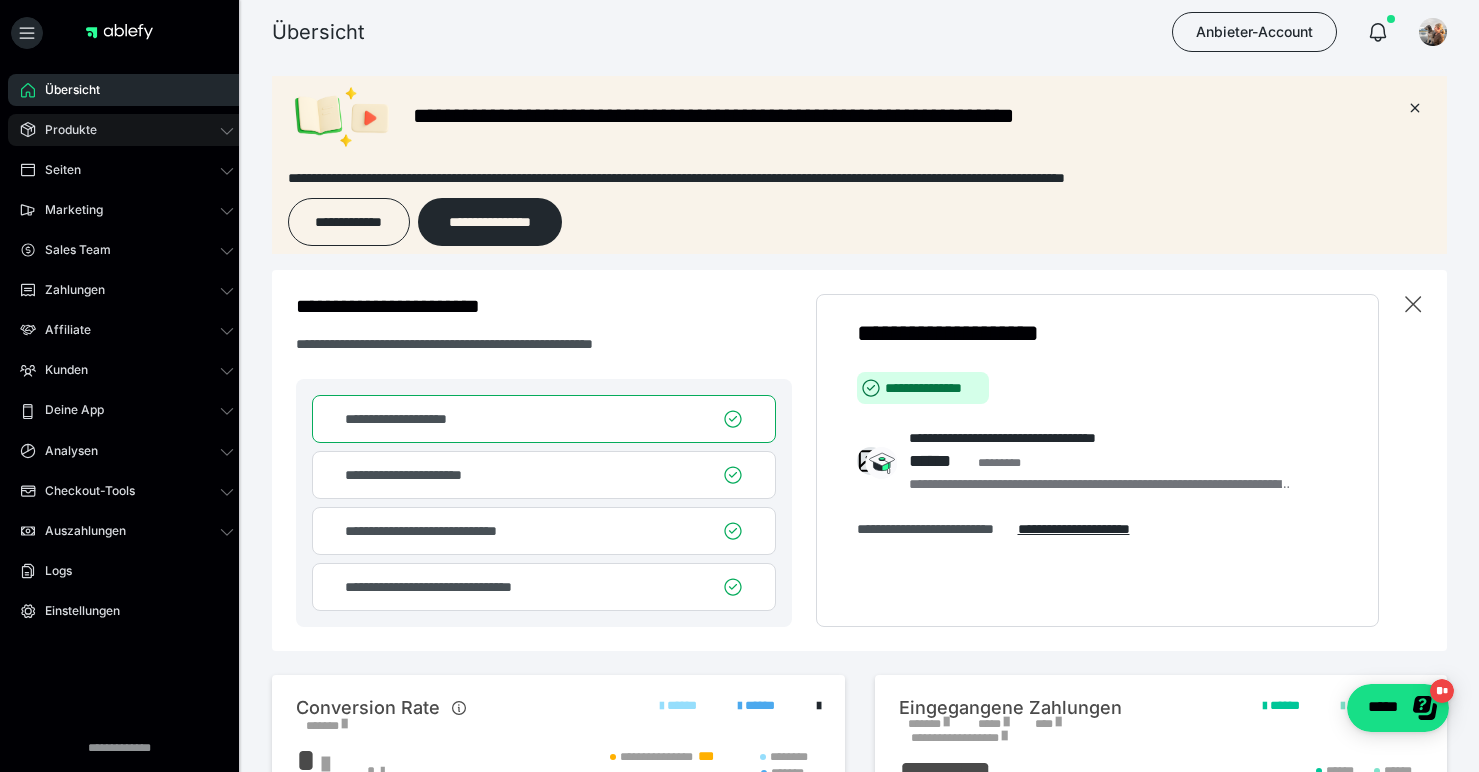 click on "Produkte" at bounding box center [64, 130] 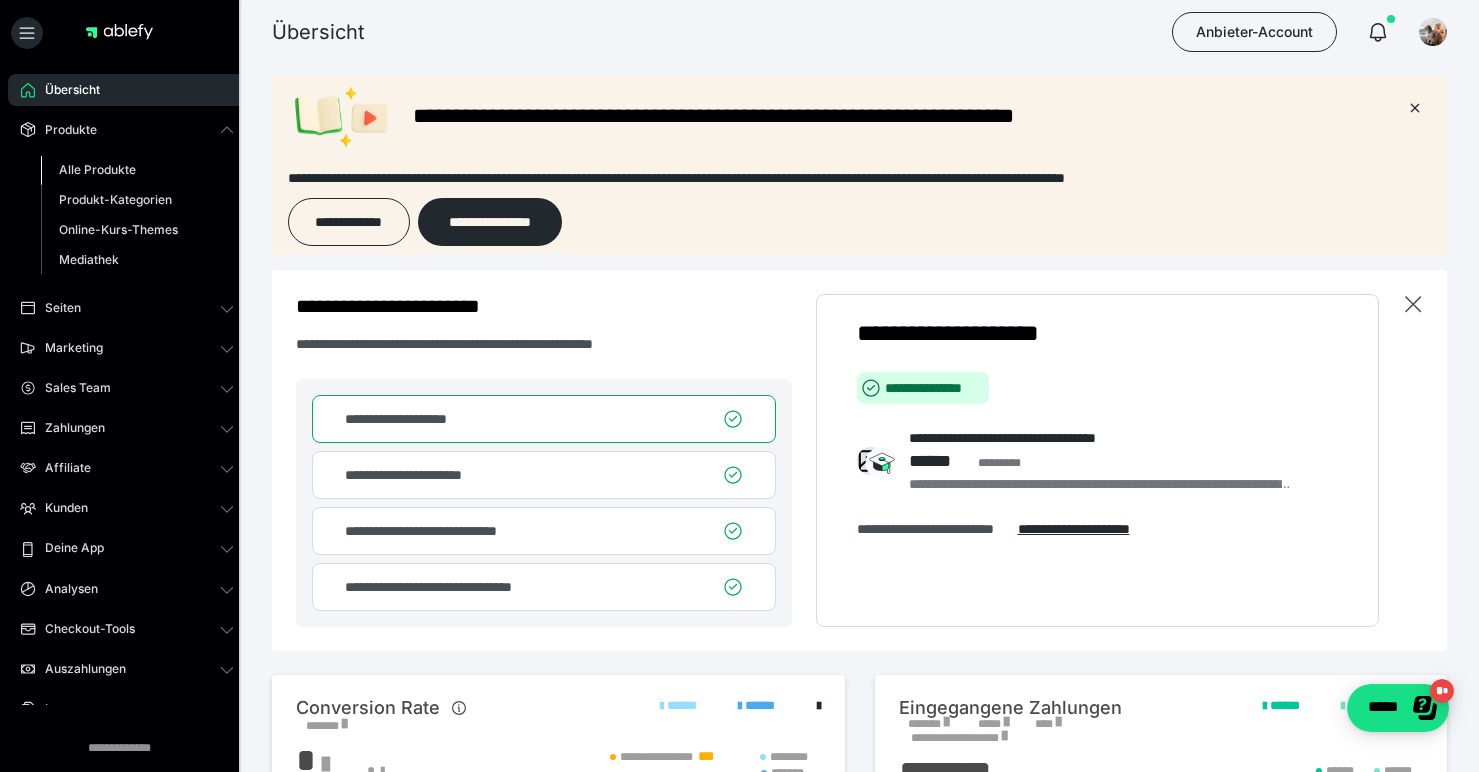 click on "Alle Produkte" at bounding box center (97, 169) 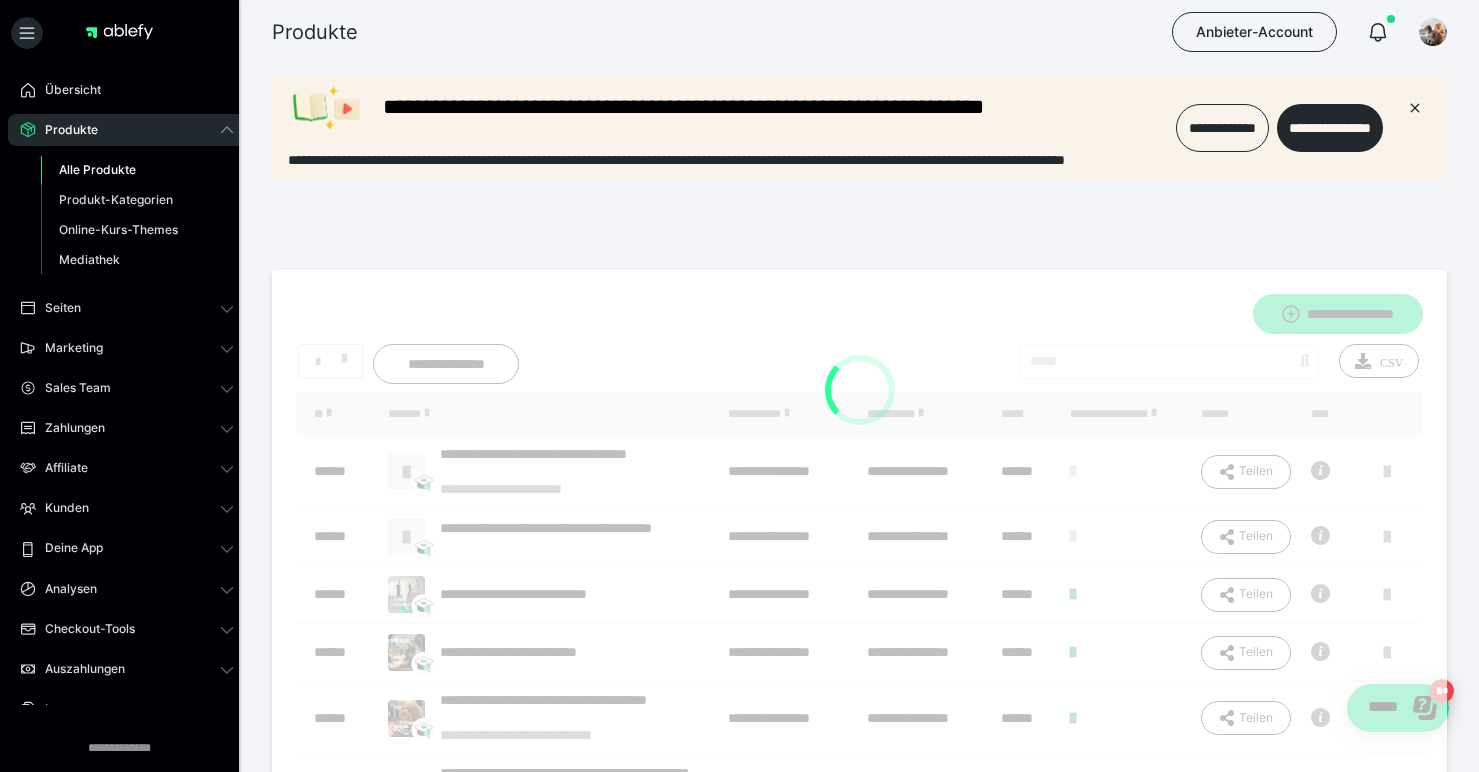 scroll, scrollTop: 0, scrollLeft: 0, axis: both 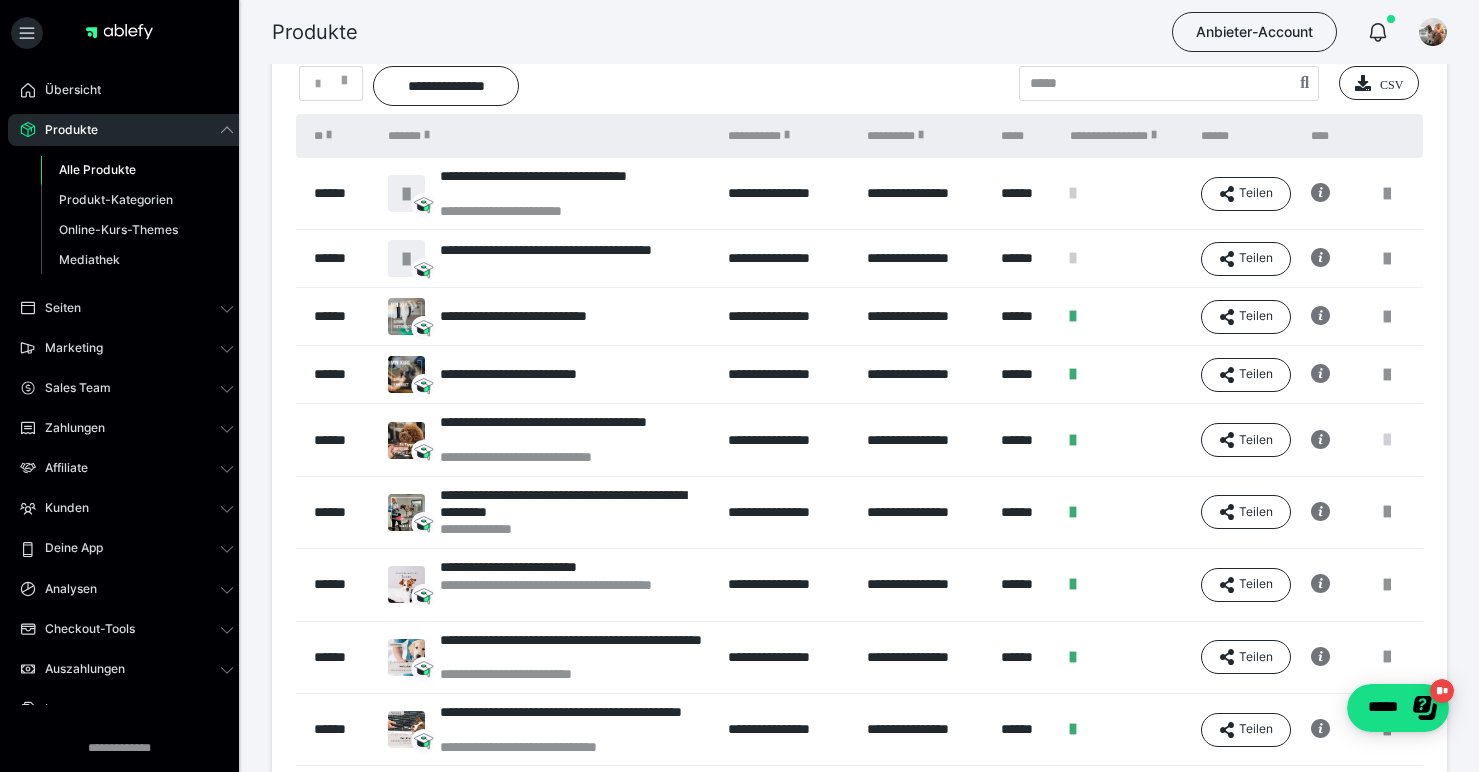 click at bounding box center [1387, 440] 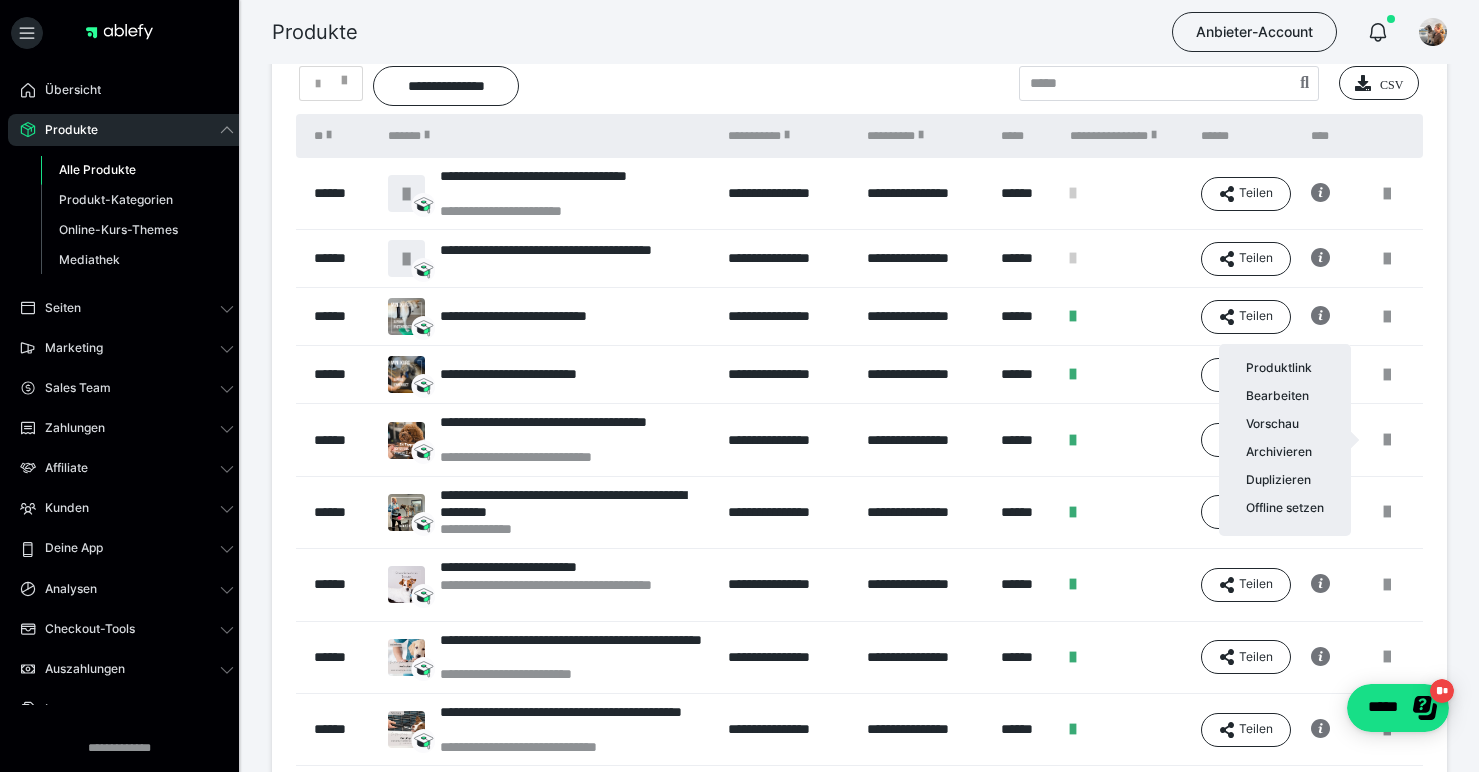 click at bounding box center (739, 386) 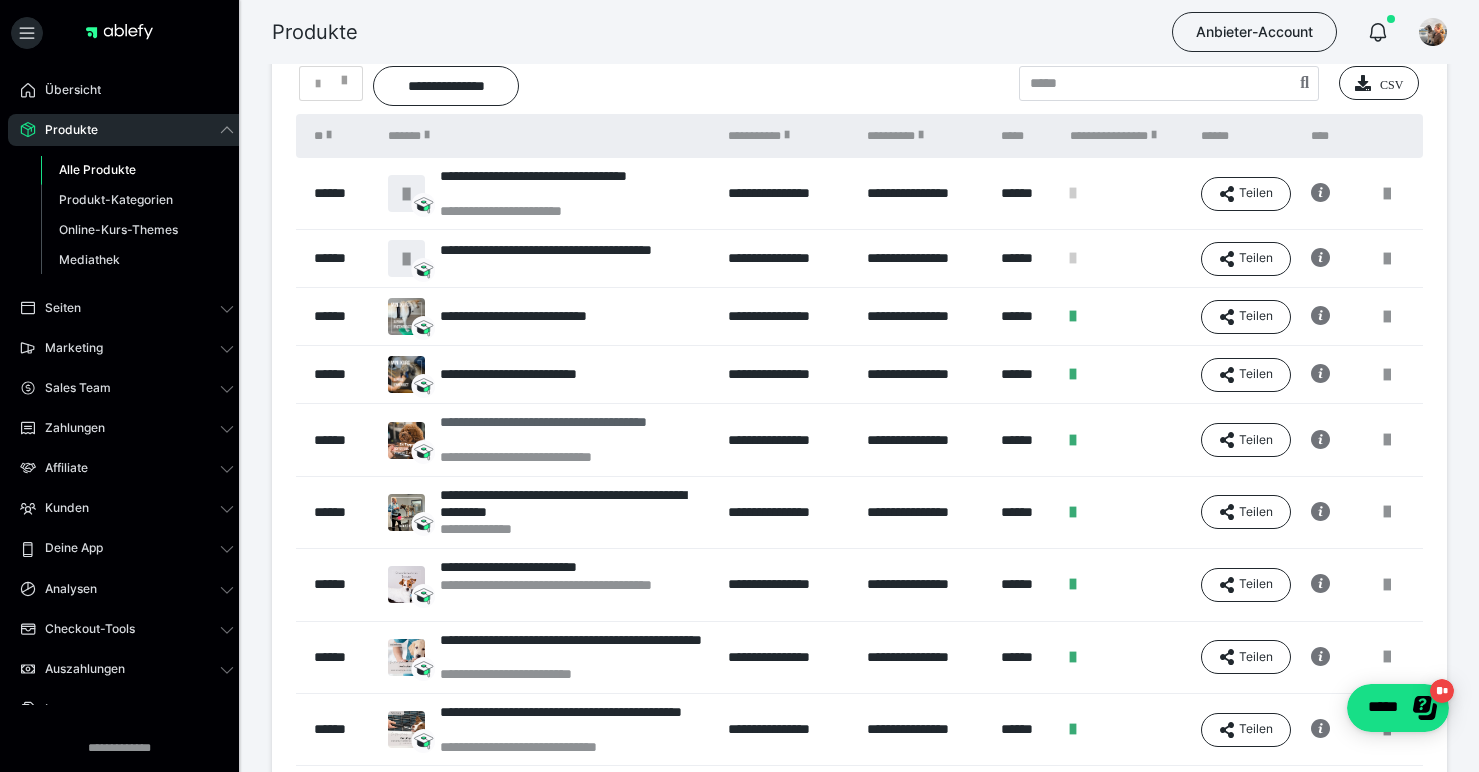 click on "**********" at bounding box center (574, 431) 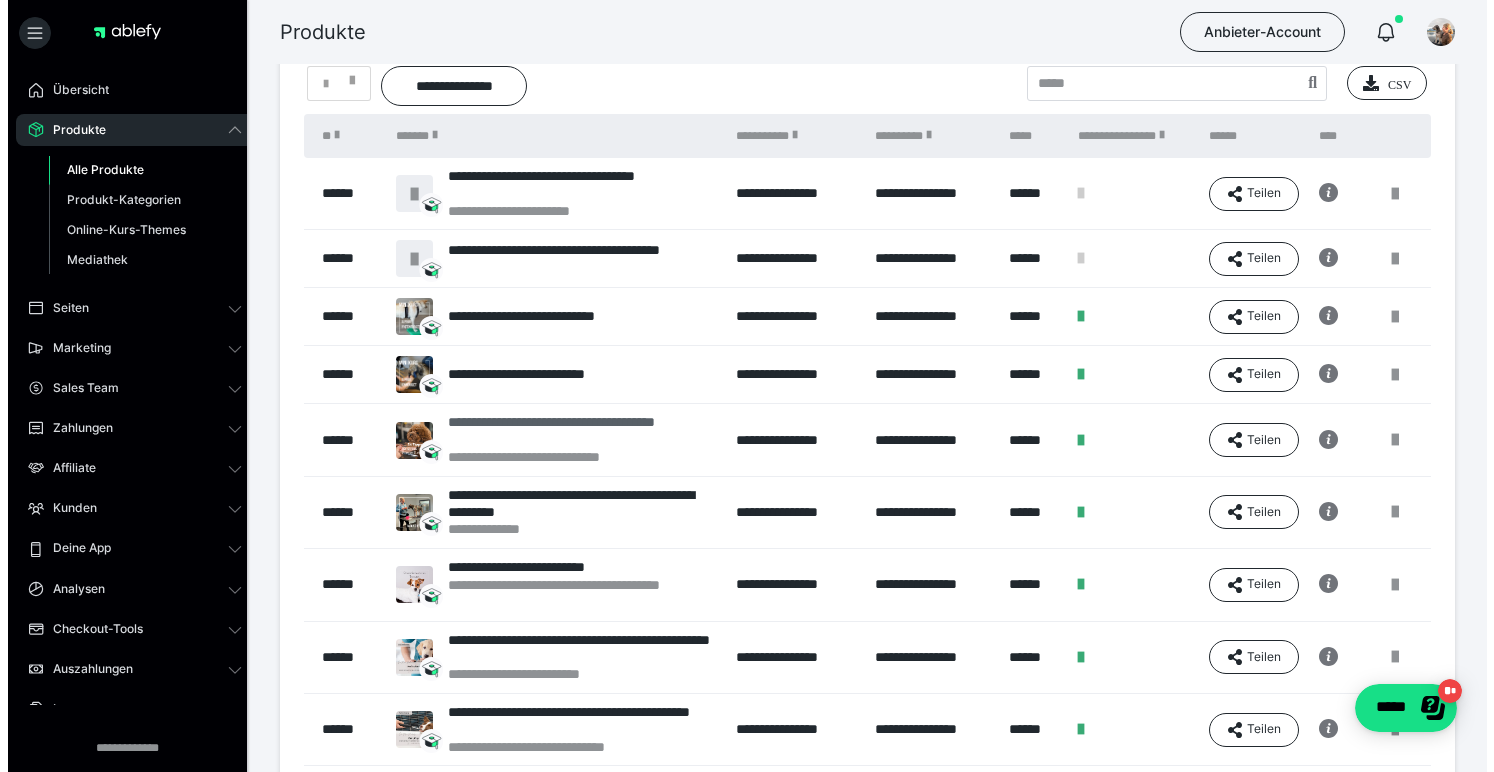 scroll, scrollTop: 0, scrollLeft: 0, axis: both 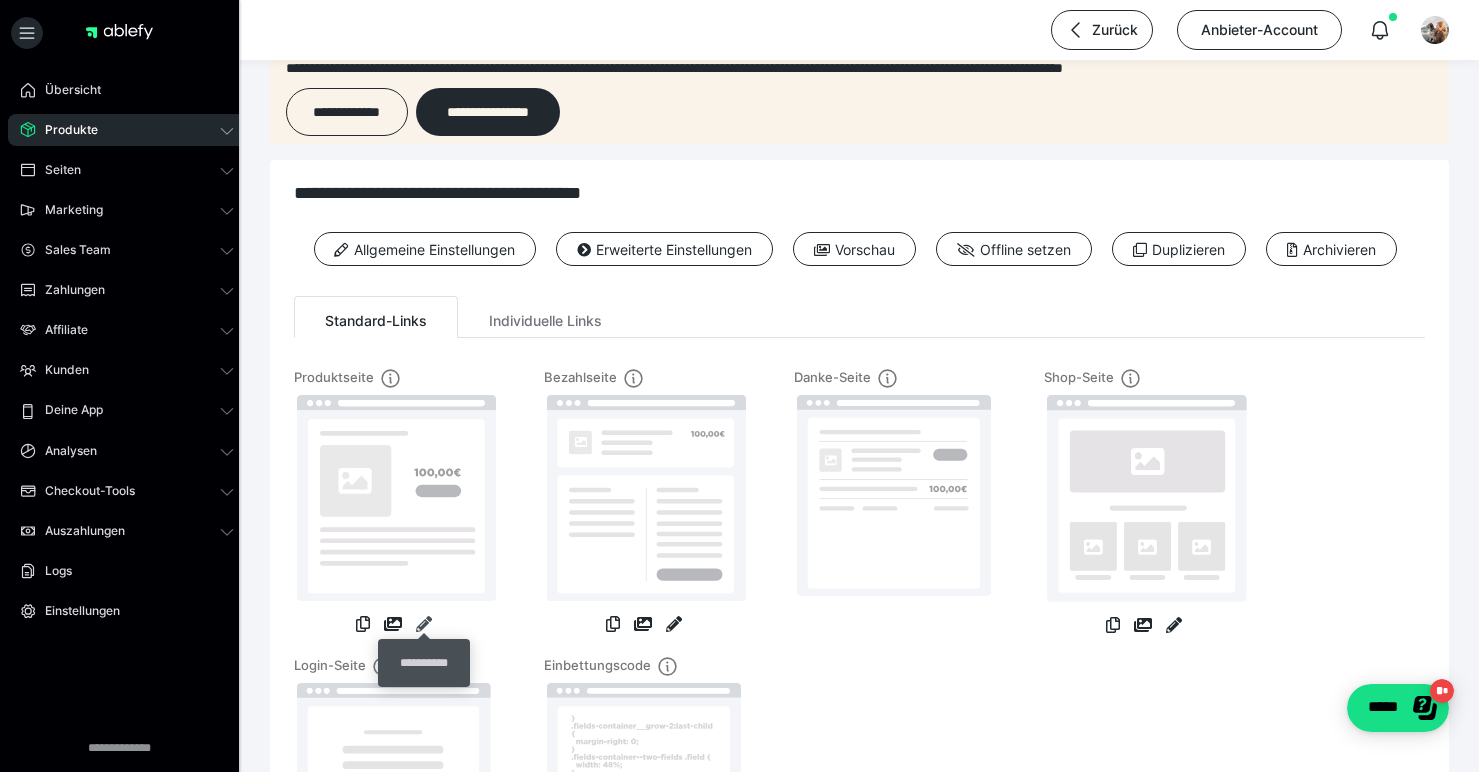 click at bounding box center (424, 624) 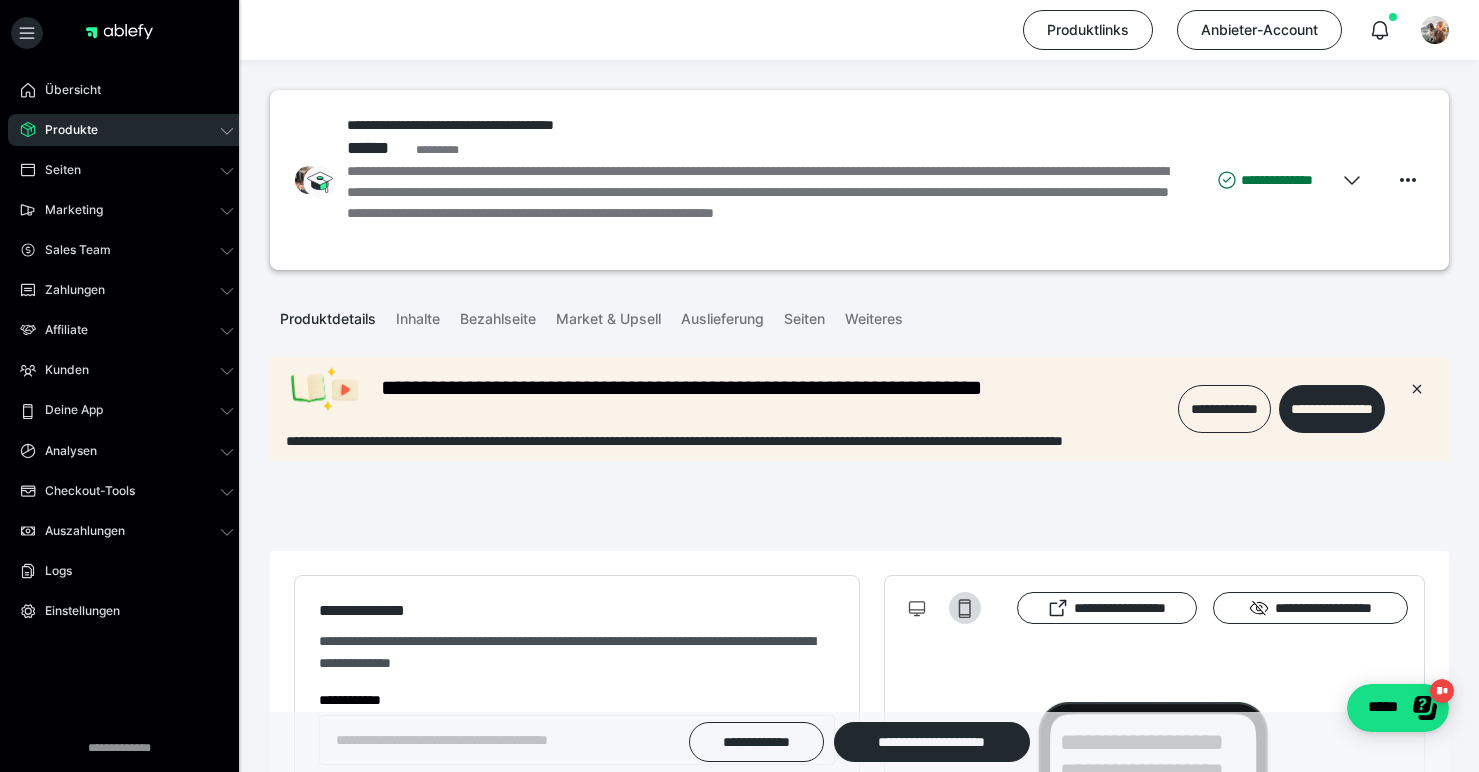 scroll, scrollTop: 0, scrollLeft: 0, axis: both 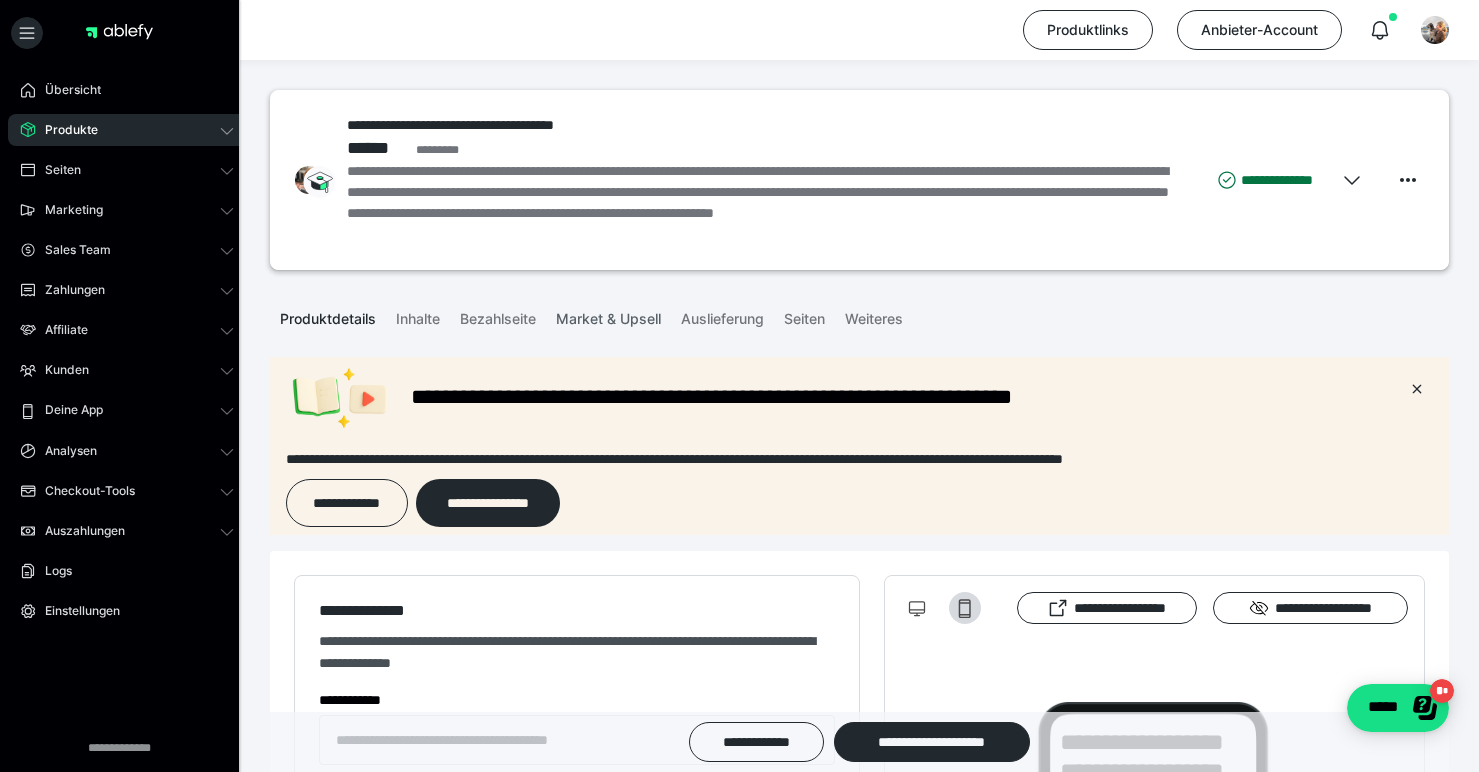 click on "Market & Upsell" at bounding box center (608, 315) 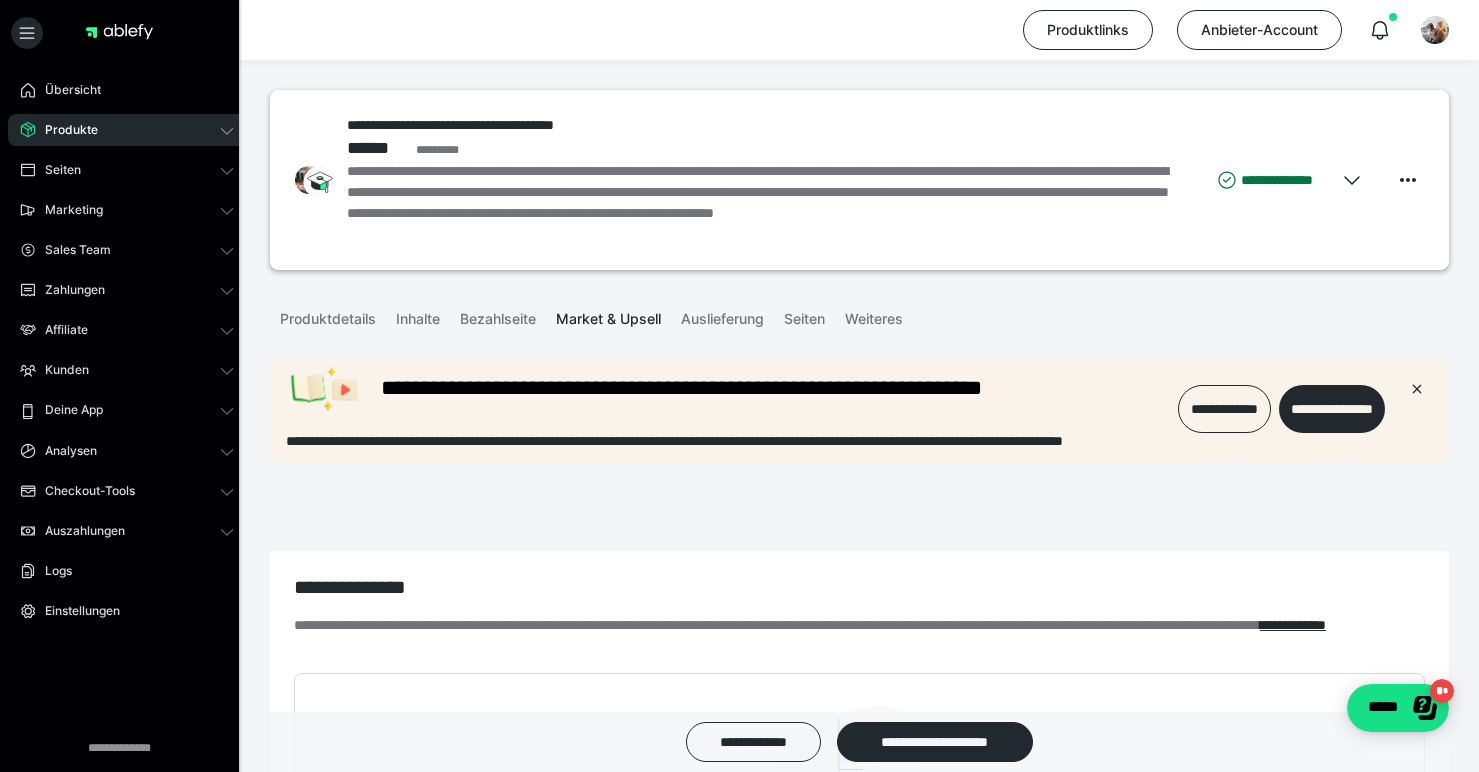 scroll, scrollTop: 0, scrollLeft: 0, axis: both 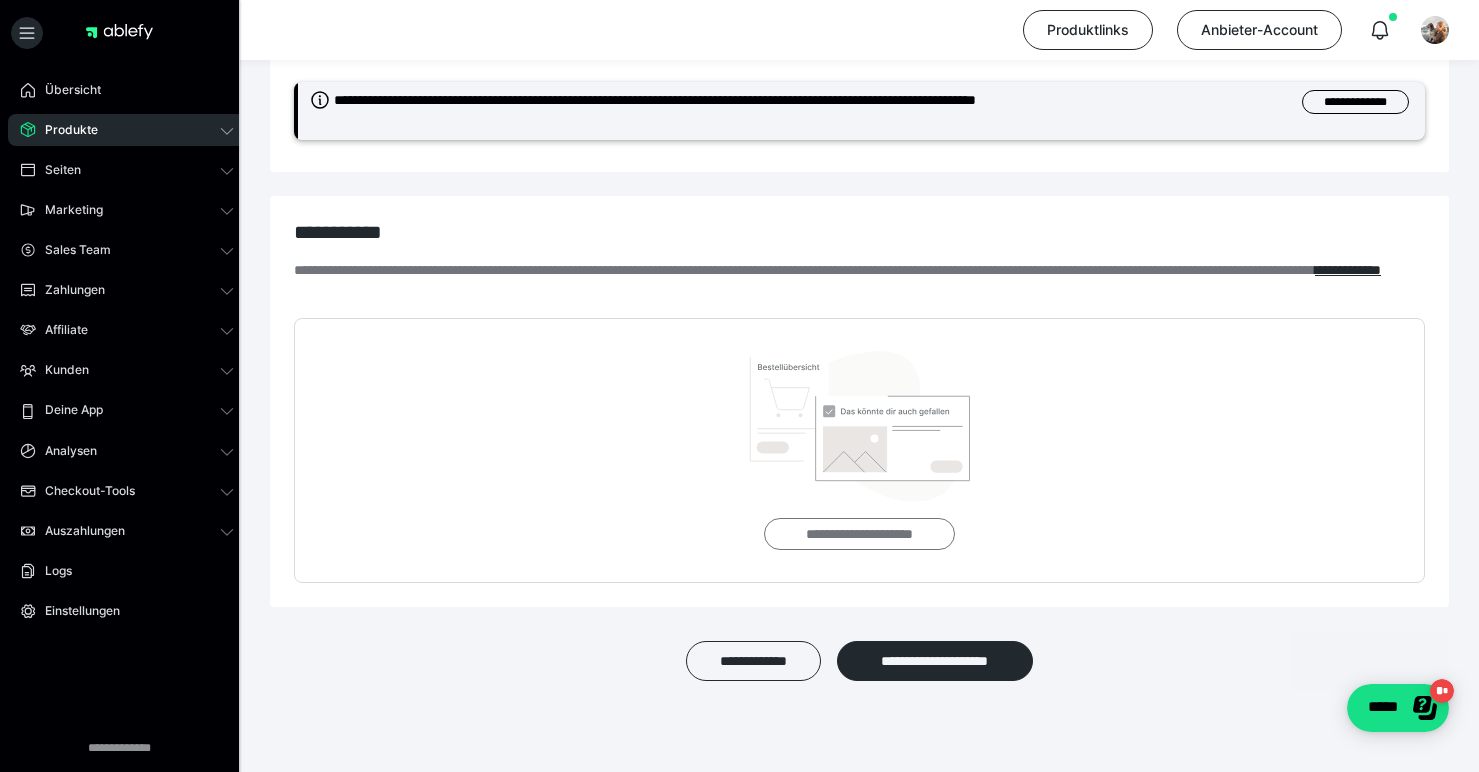 click on "**********" at bounding box center (859, 534) 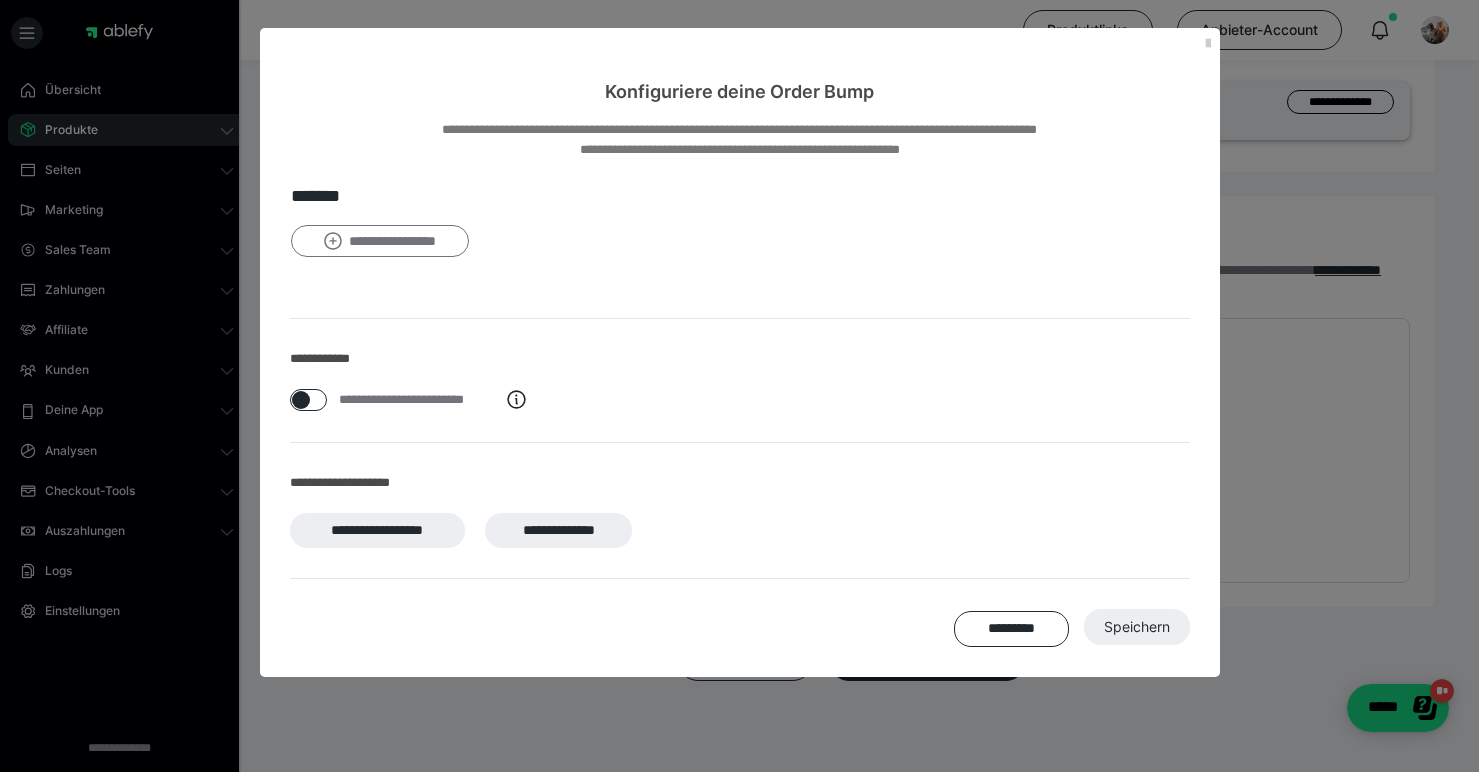 click on "**********" at bounding box center [380, 241] 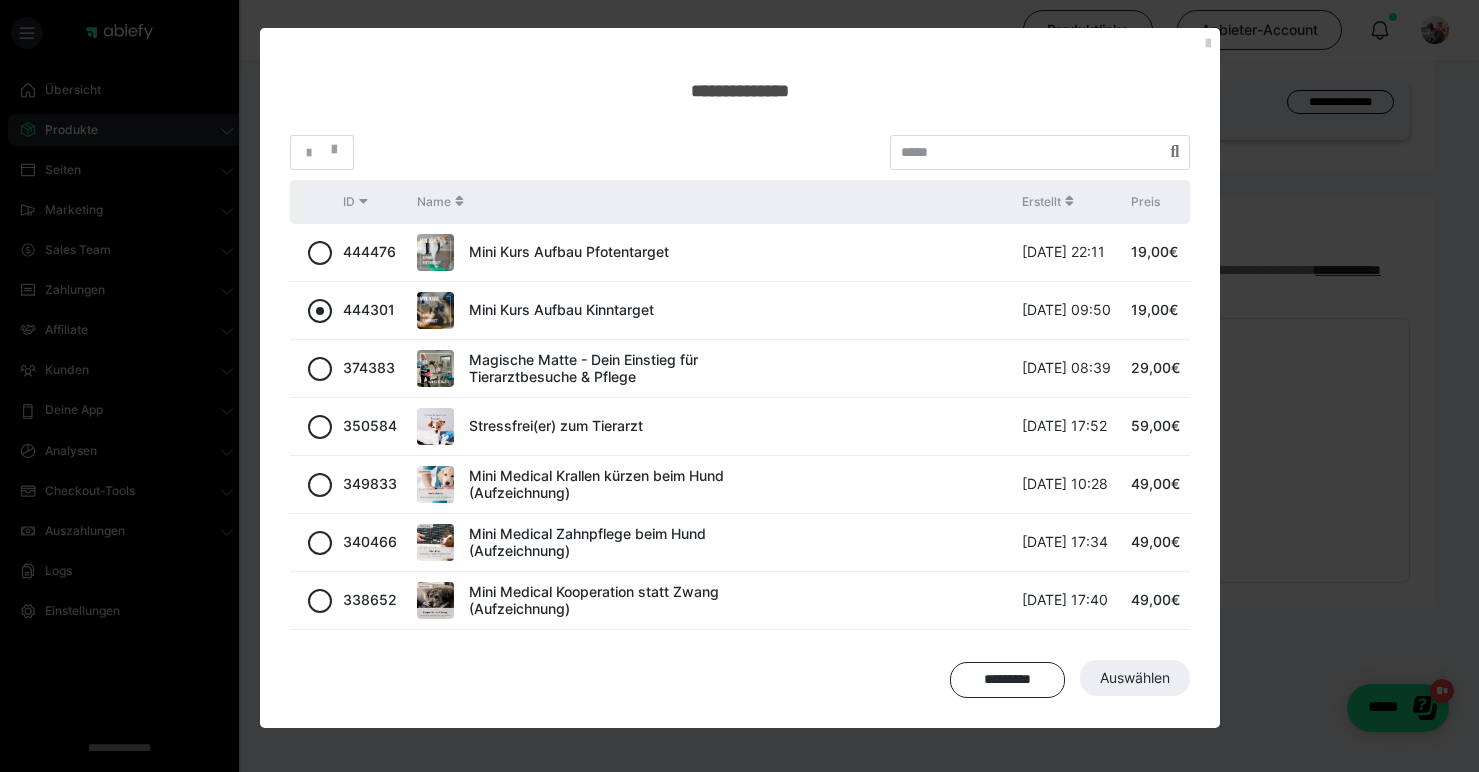 click at bounding box center [320, 311] 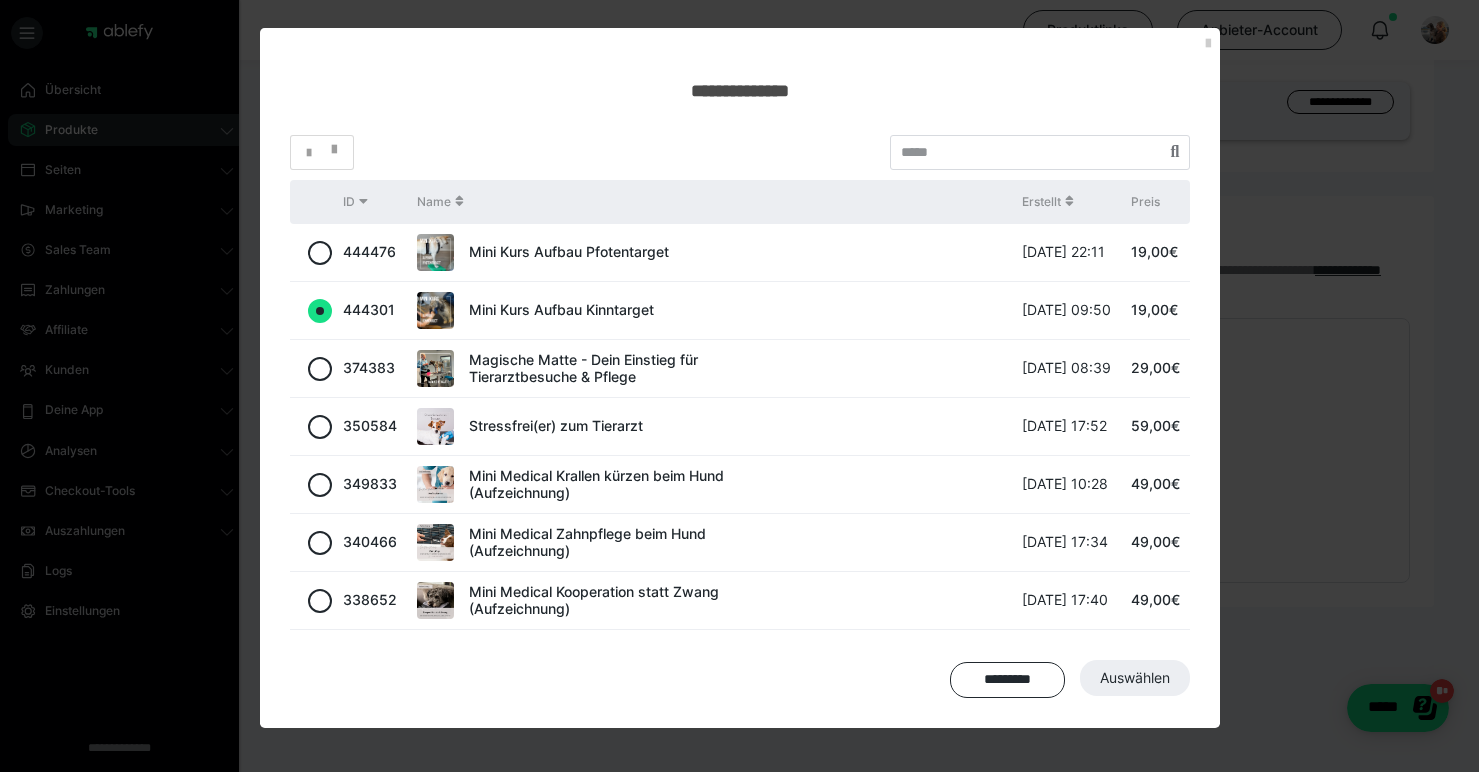radio on "true" 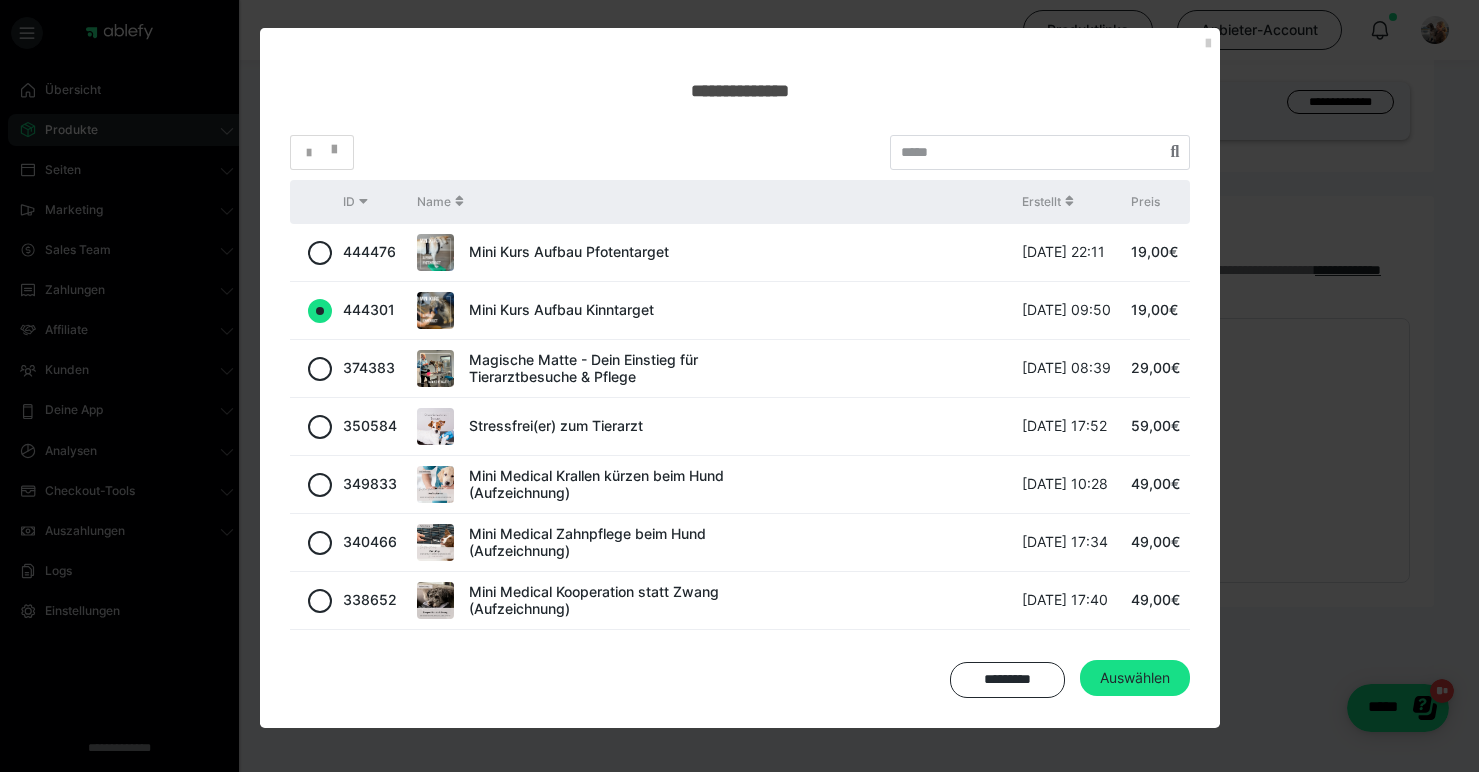 click on "Auswählen" at bounding box center (1135, 678) 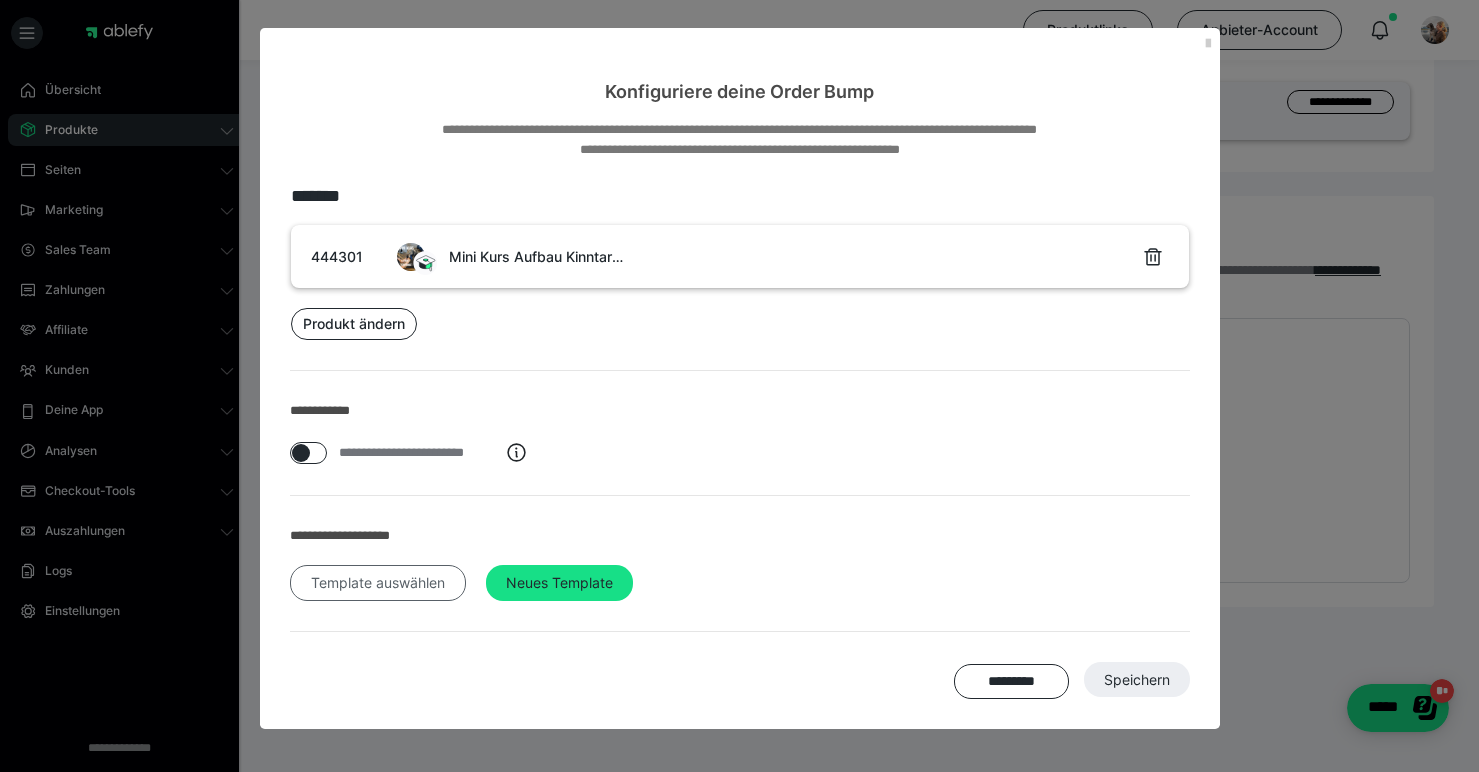 click on "Template auswählen" at bounding box center [378, 583] 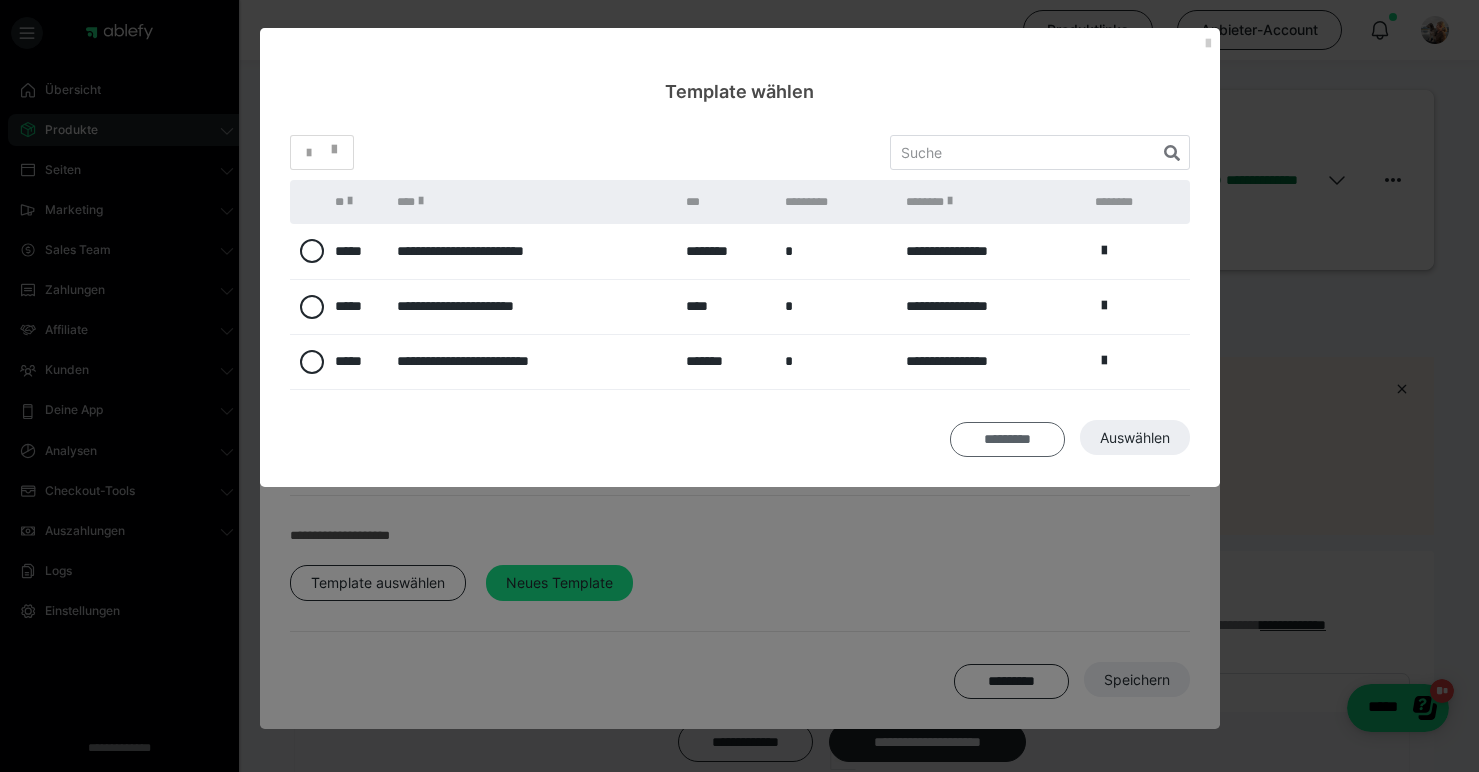 click on "*********" at bounding box center [1011, 682] 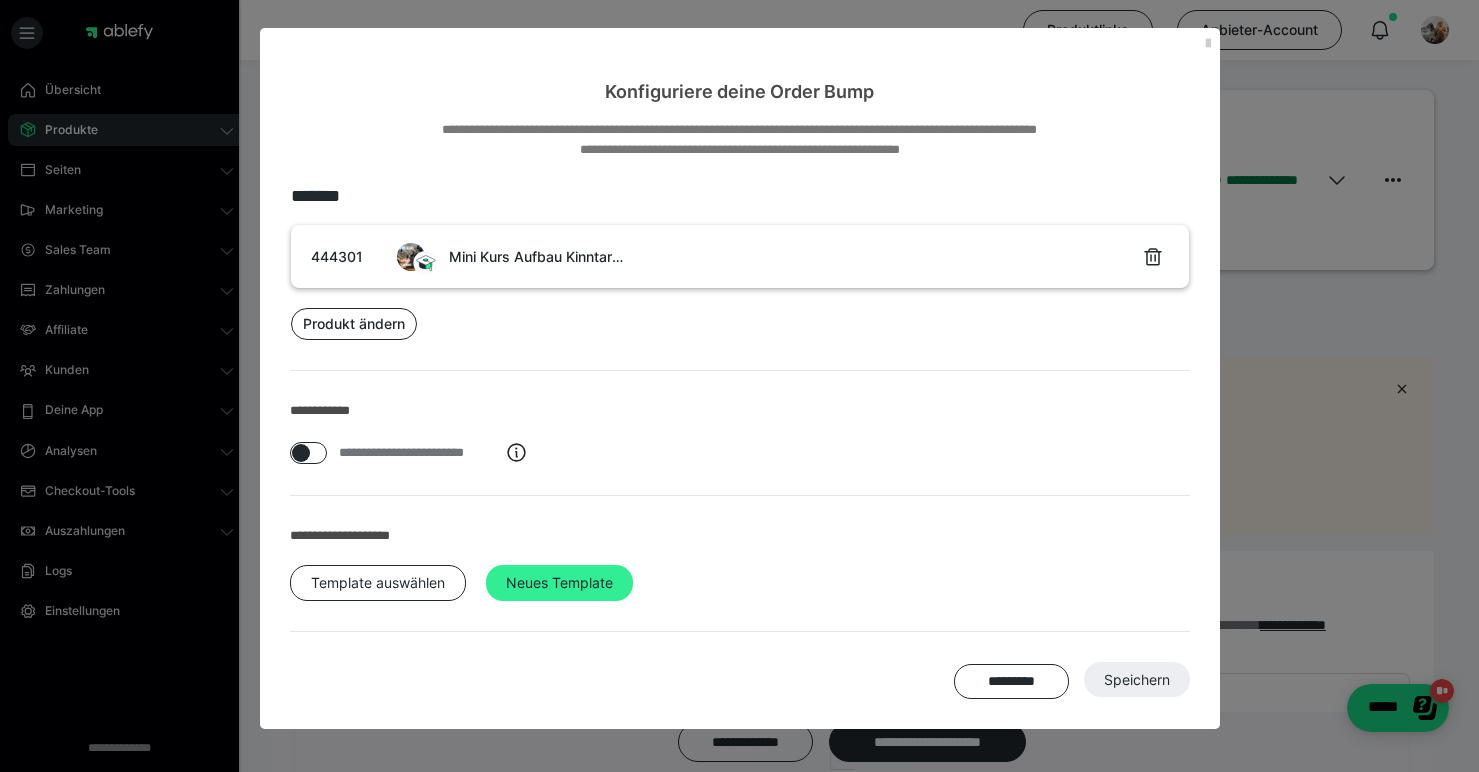 click on "Neues Template" at bounding box center [559, 583] 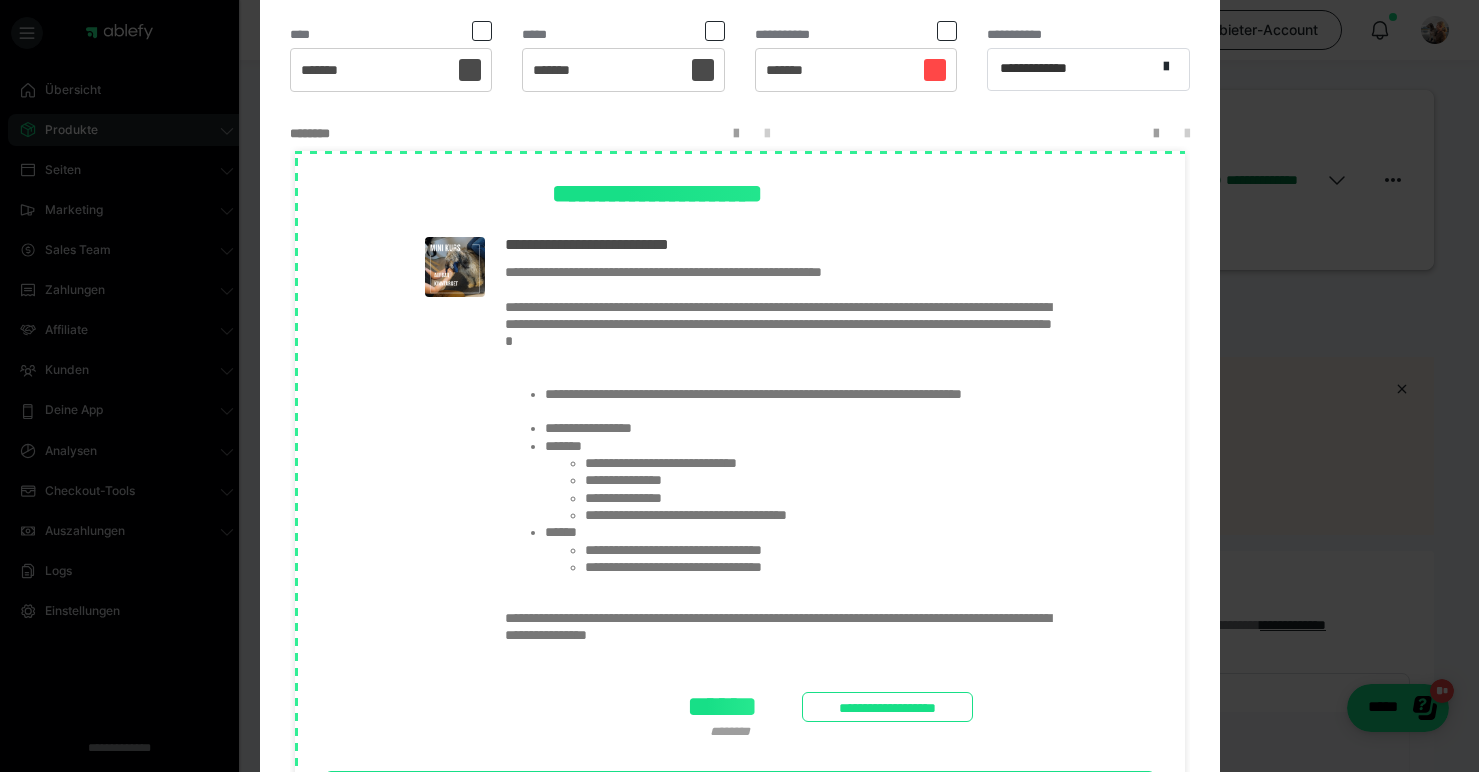 scroll, scrollTop: 0, scrollLeft: 0, axis: both 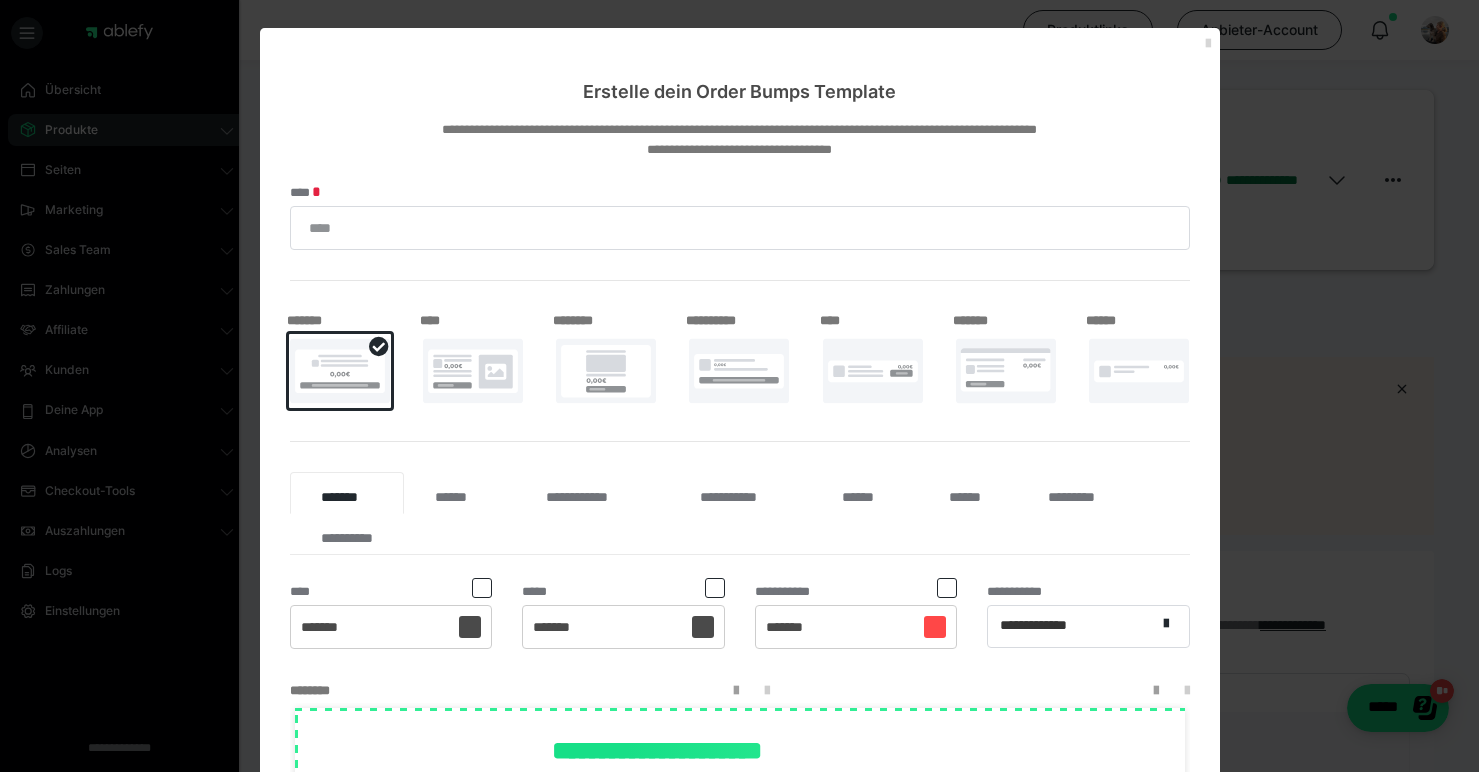 click at bounding box center (1208, 44) 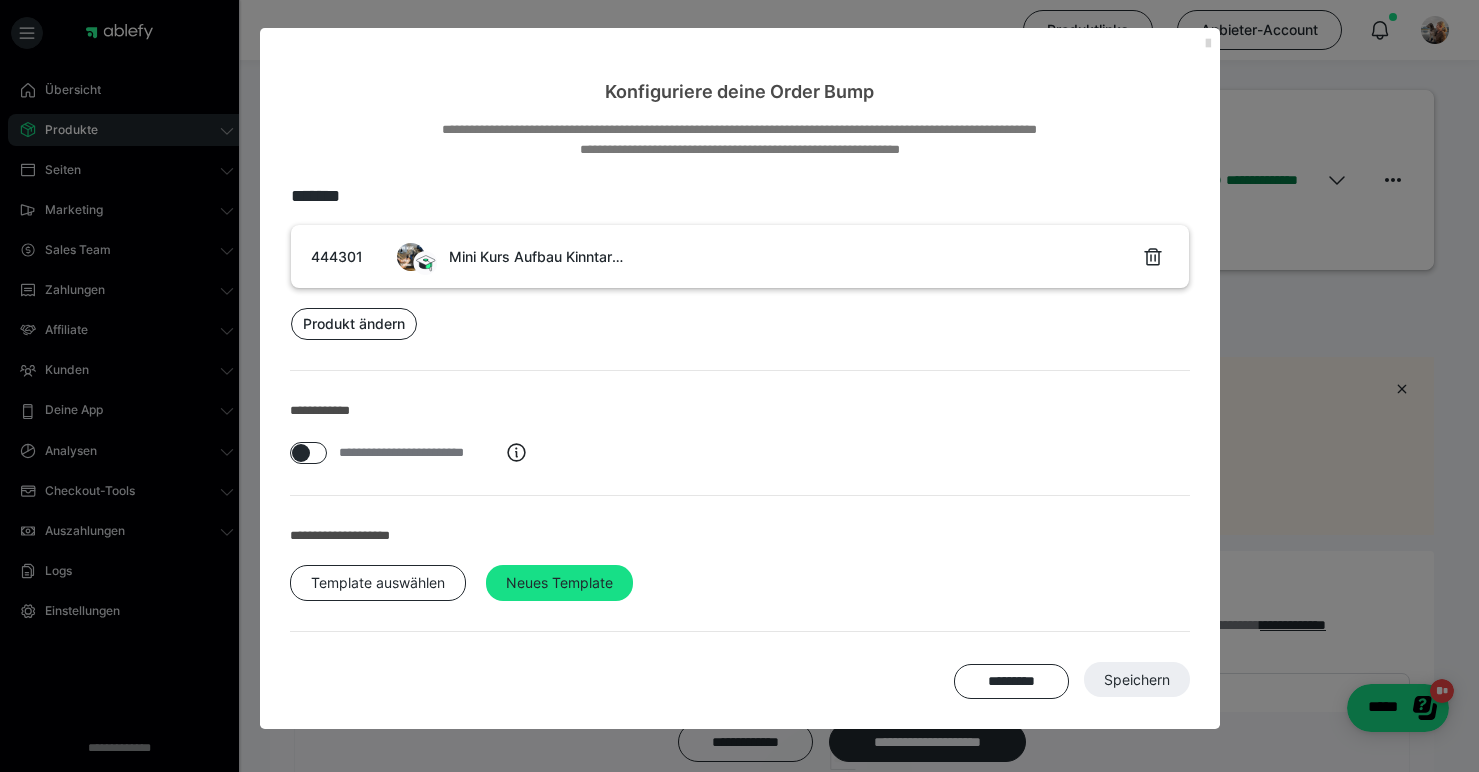 click at bounding box center (1208, 44) 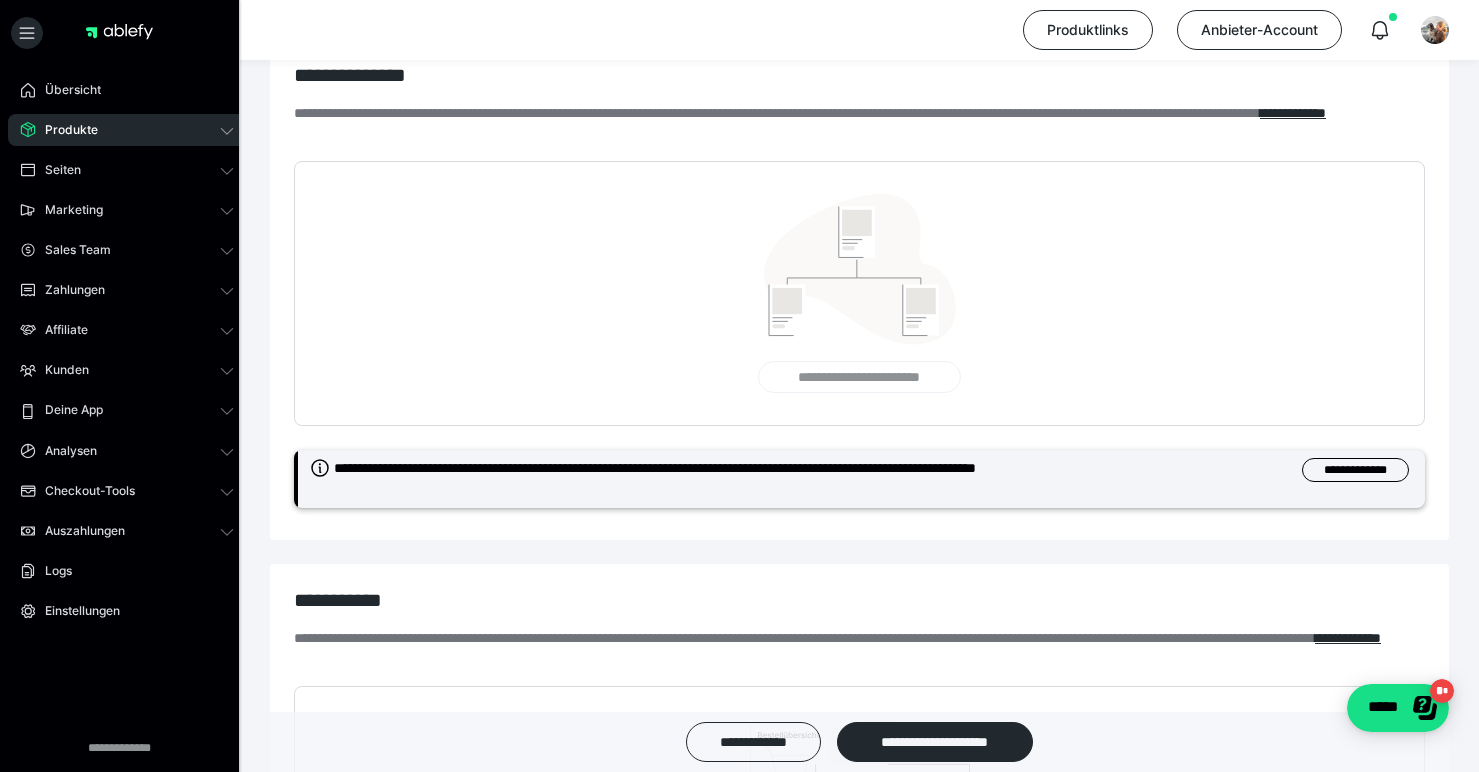 scroll, scrollTop: 22, scrollLeft: 0, axis: vertical 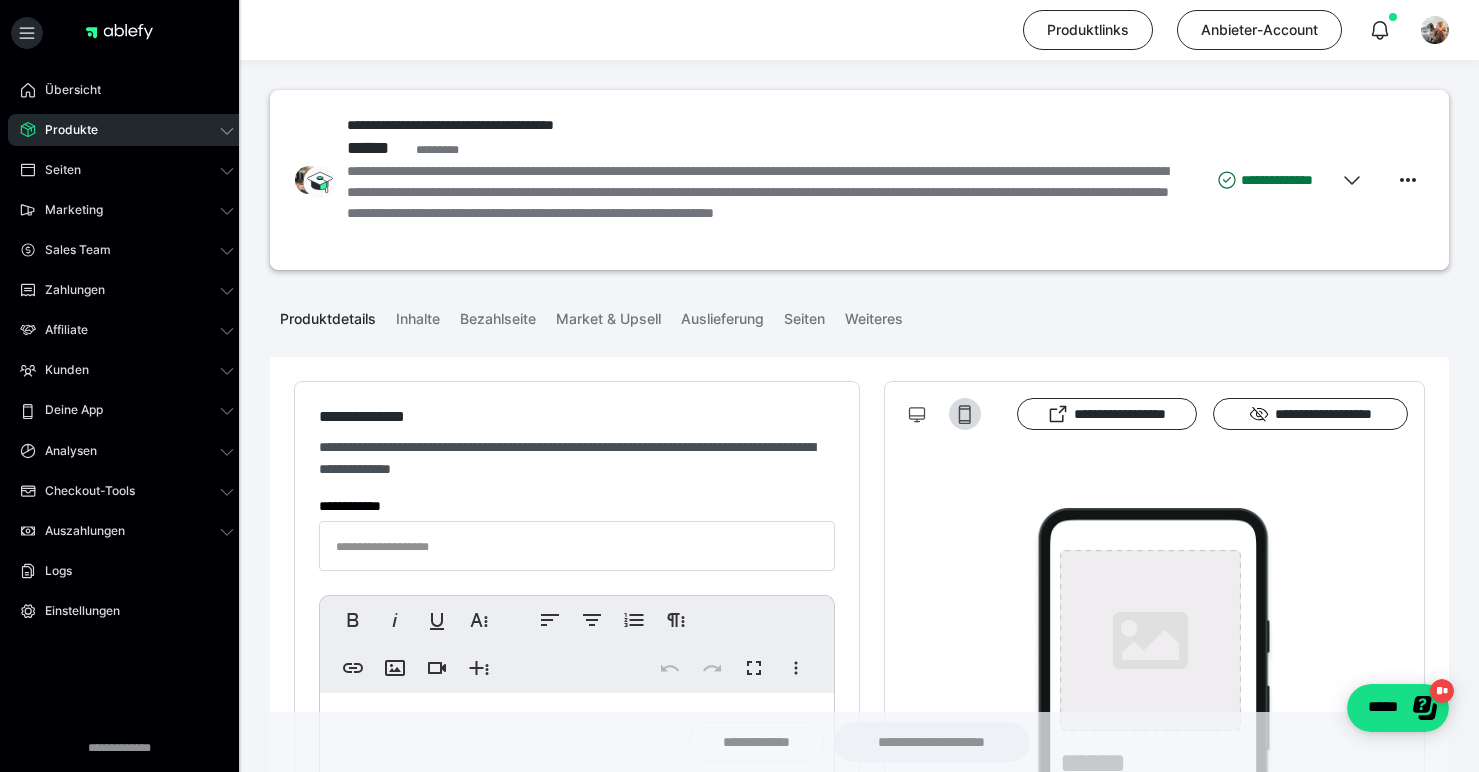 type on "**********" 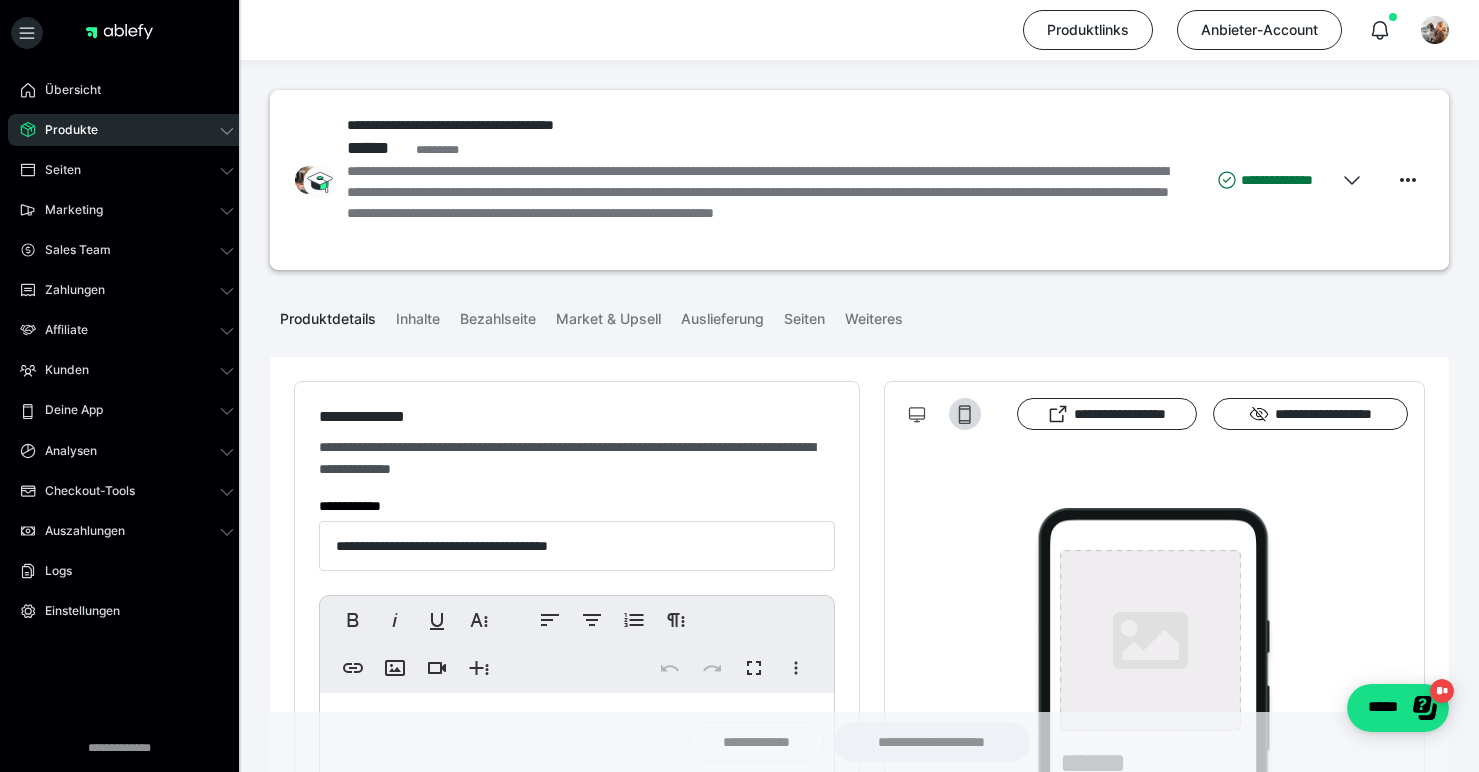 type on "**********" 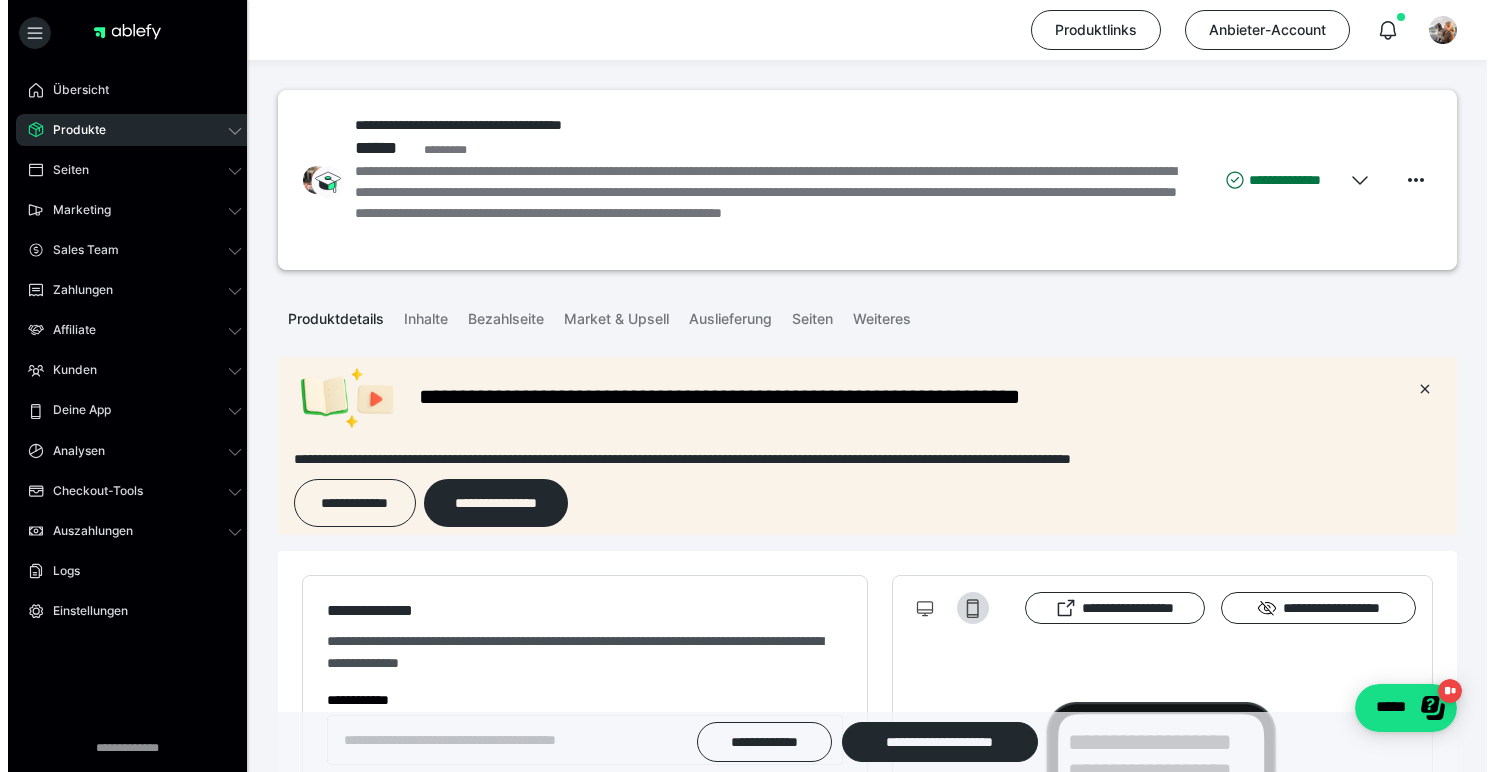 scroll, scrollTop: 0, scrollLeft: 0, axis: both 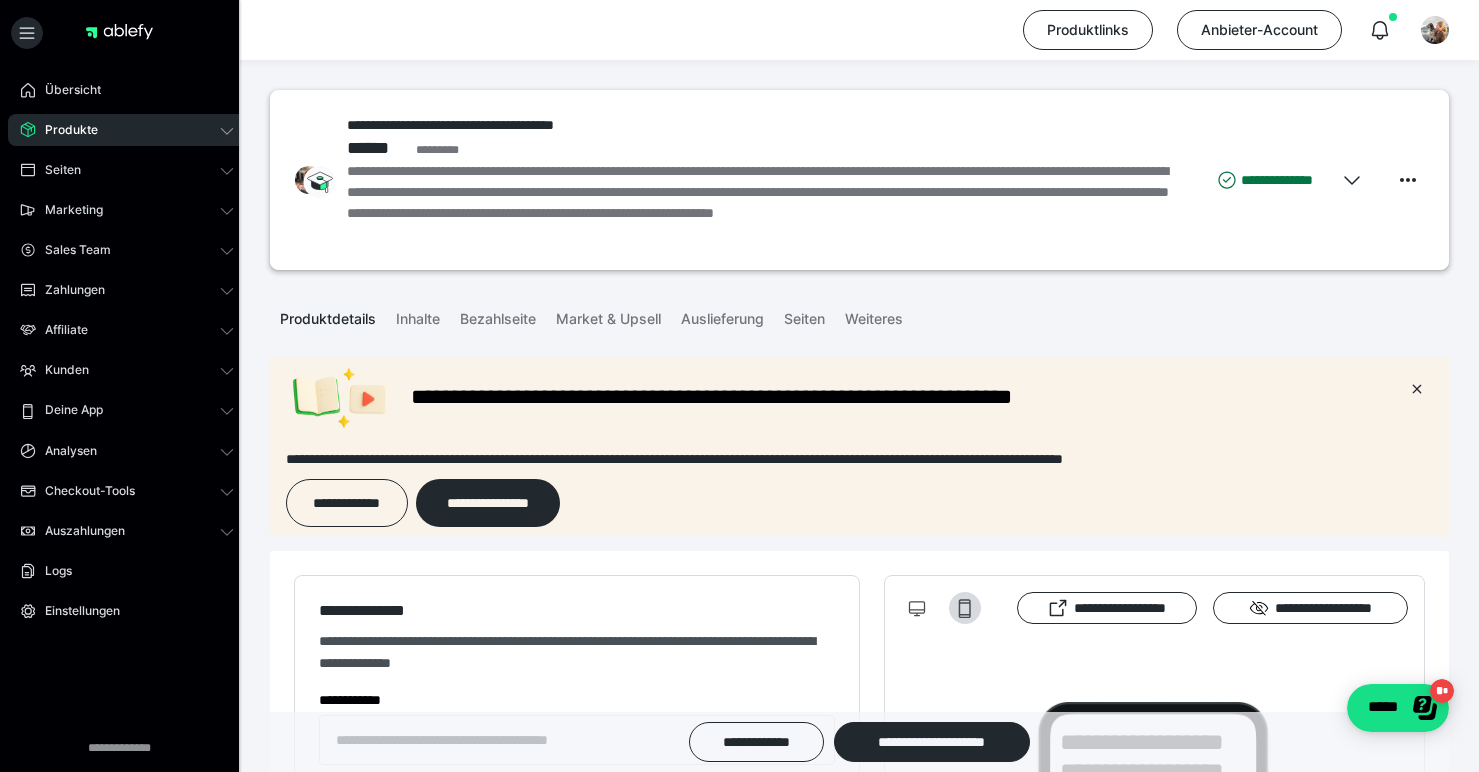 click on "Produkte" at bounding box center [64, 130] 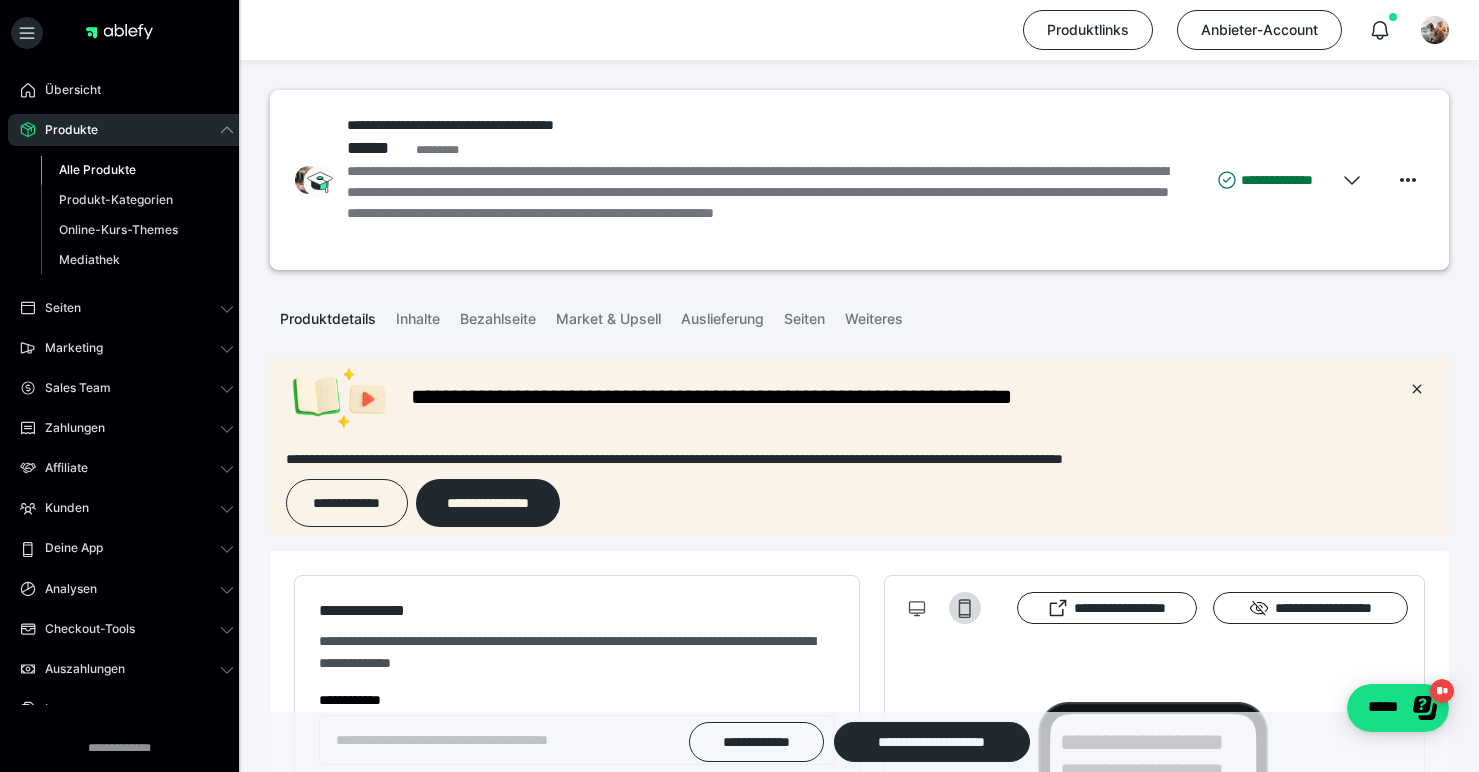 click on "Alle Produkte" at bounding box center (97, 169) 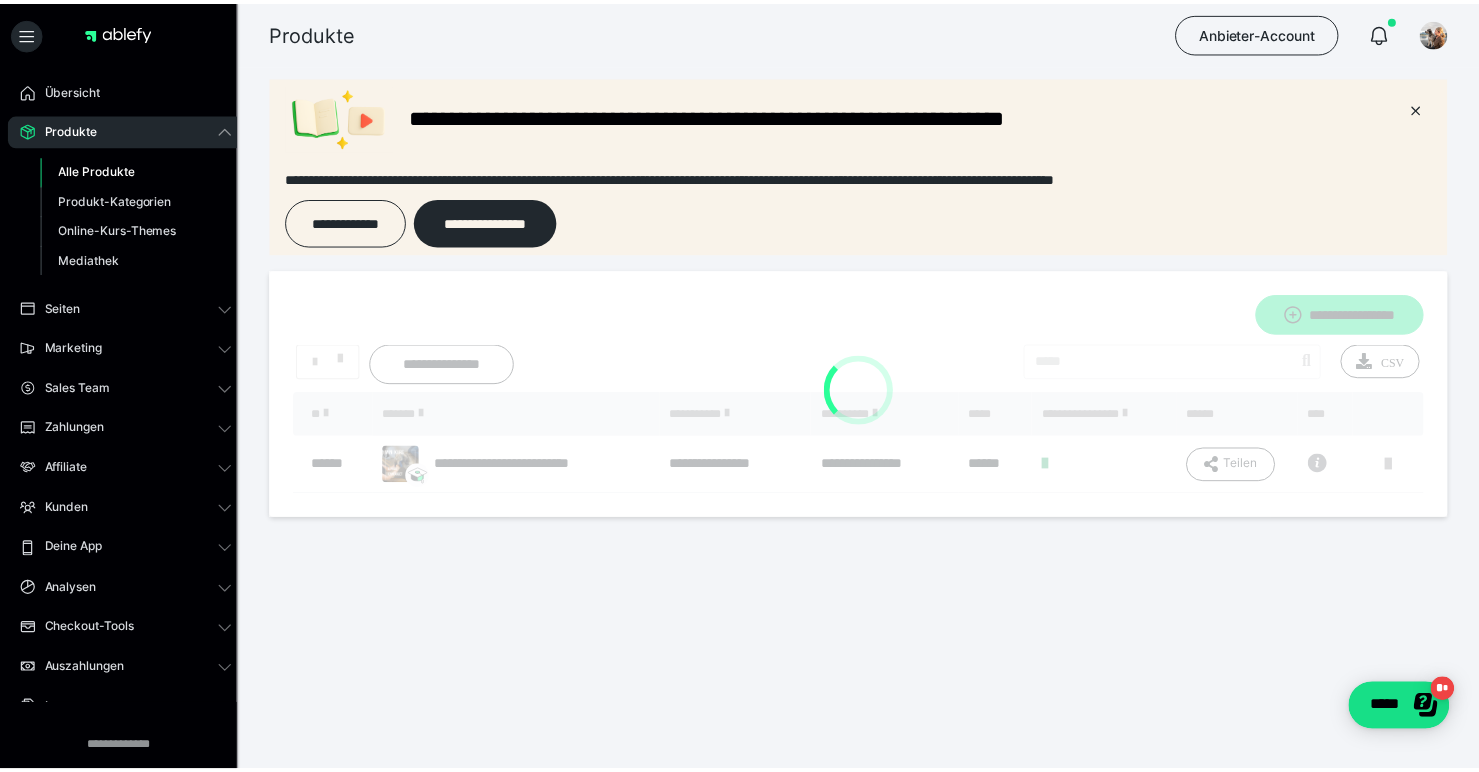 scroll, scrollTop: 0, scrollLeft: 0, axis: both 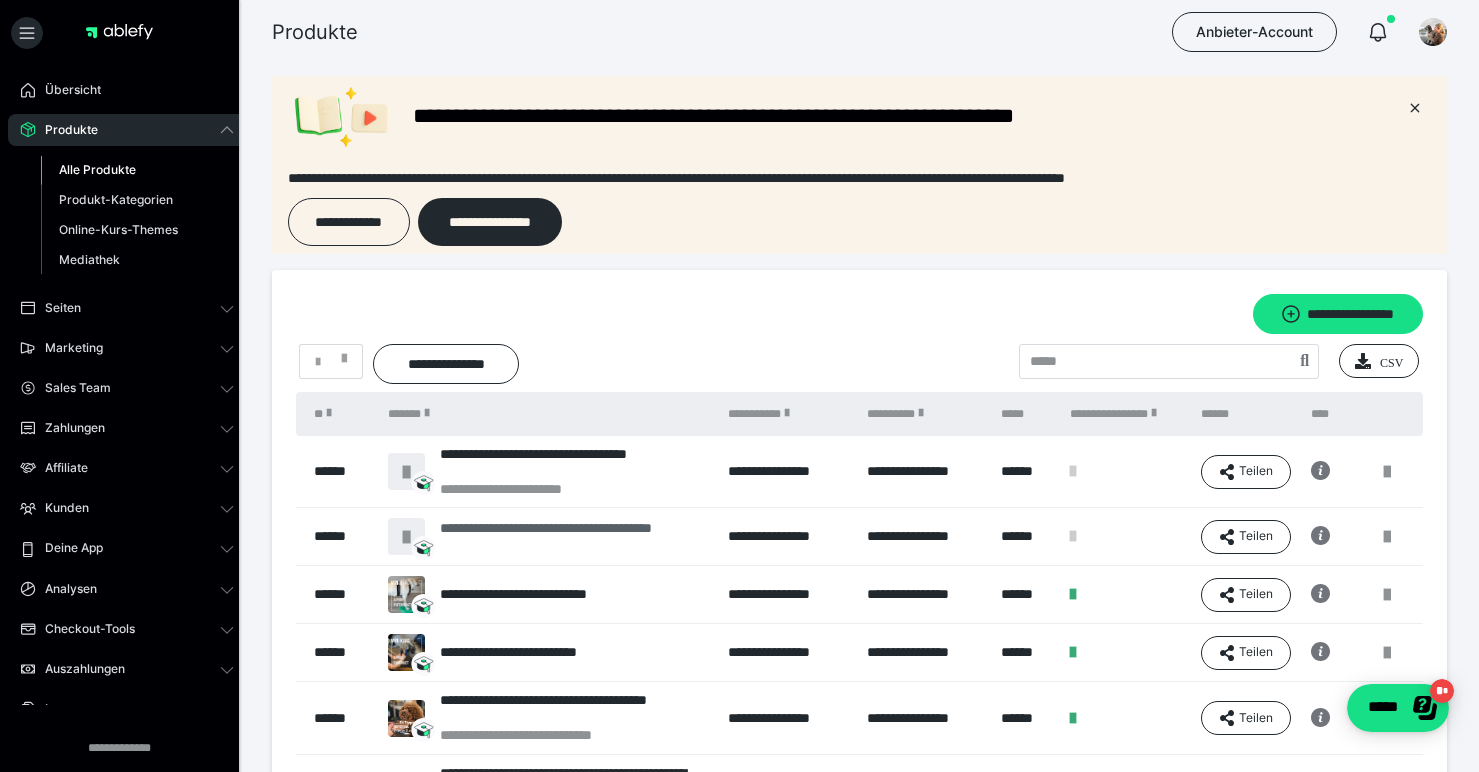 click on "**********" at bounding box center [574, 537] 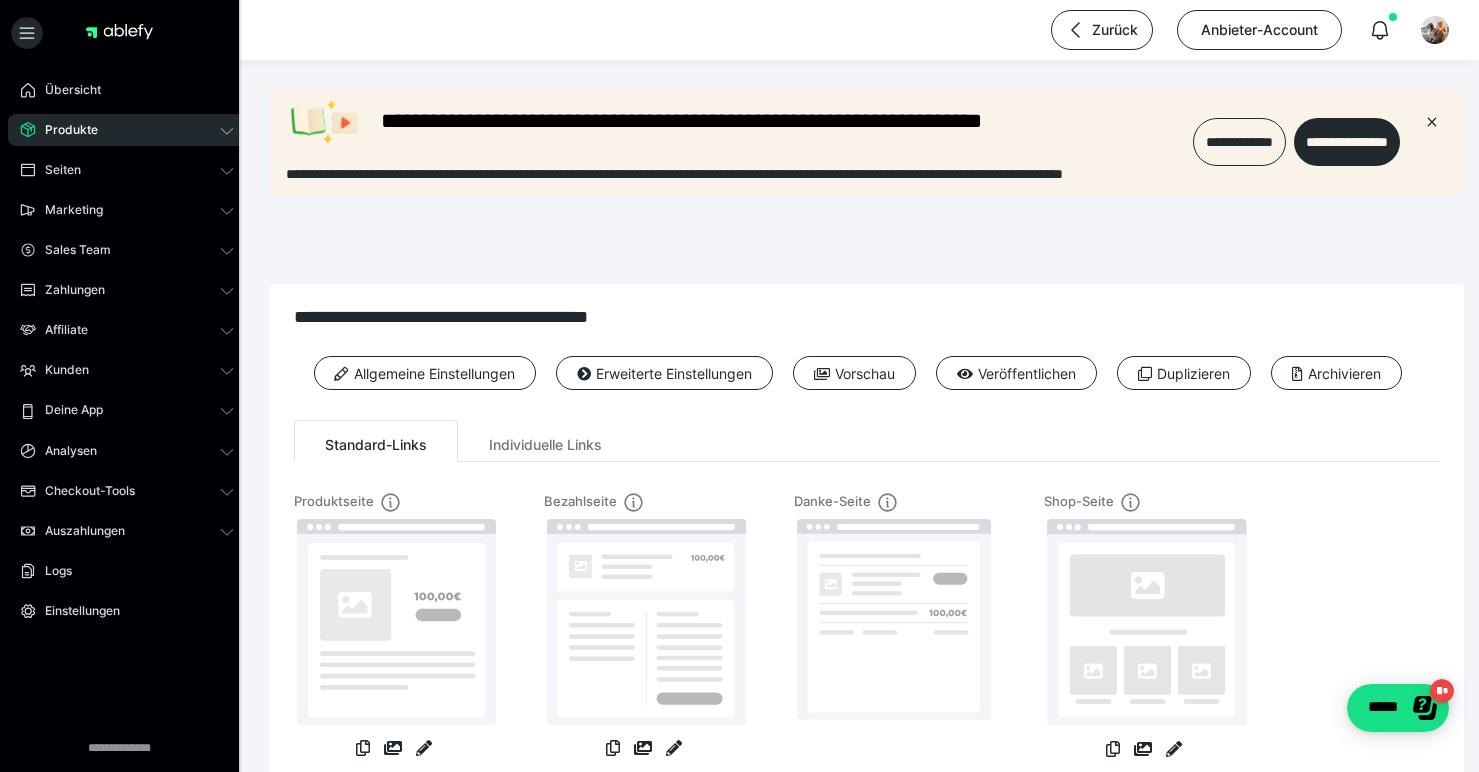 scroll, scrollTop: 0, scrollLeft: 0, axis: both 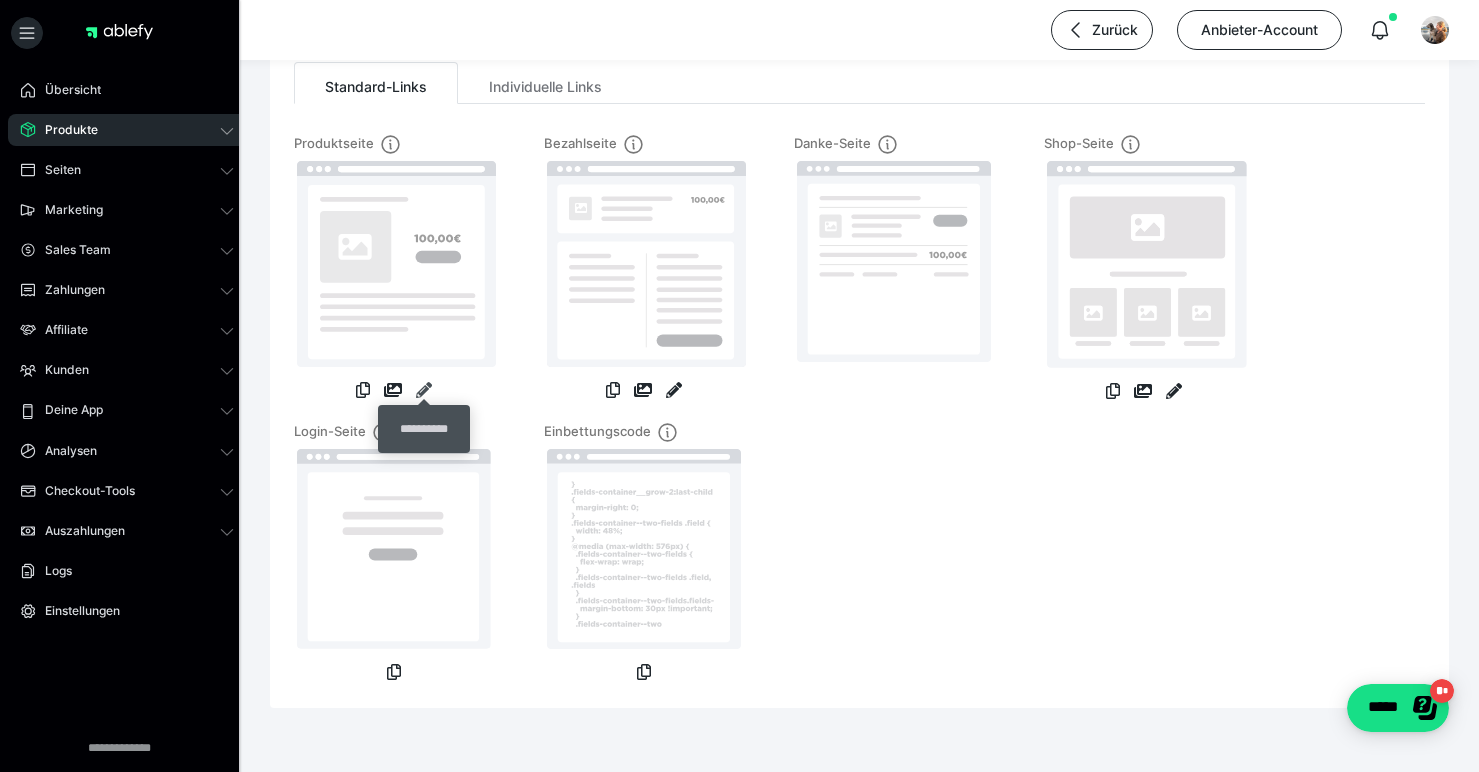 click at bounding box center (424, 390) 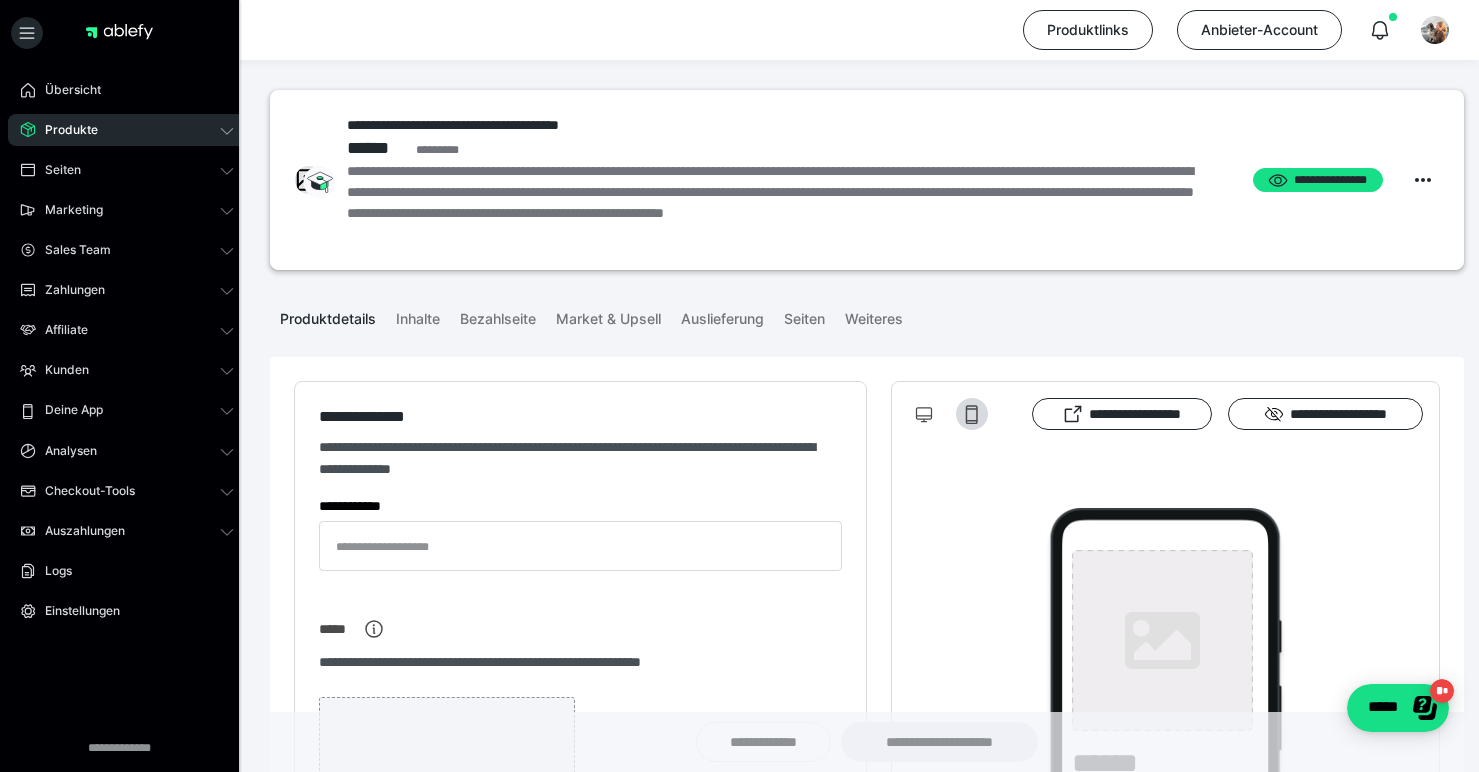 type on "**********" 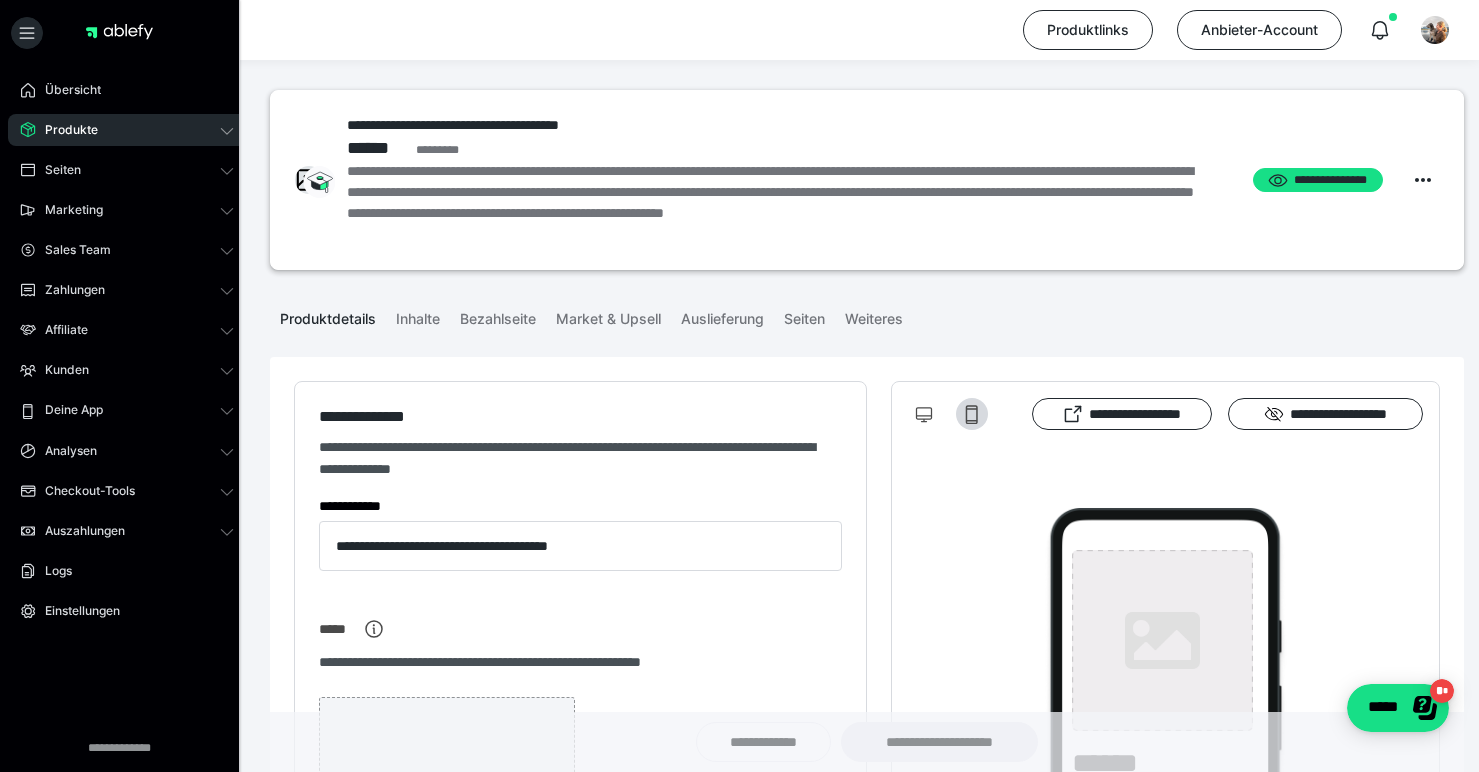 type on "**********" 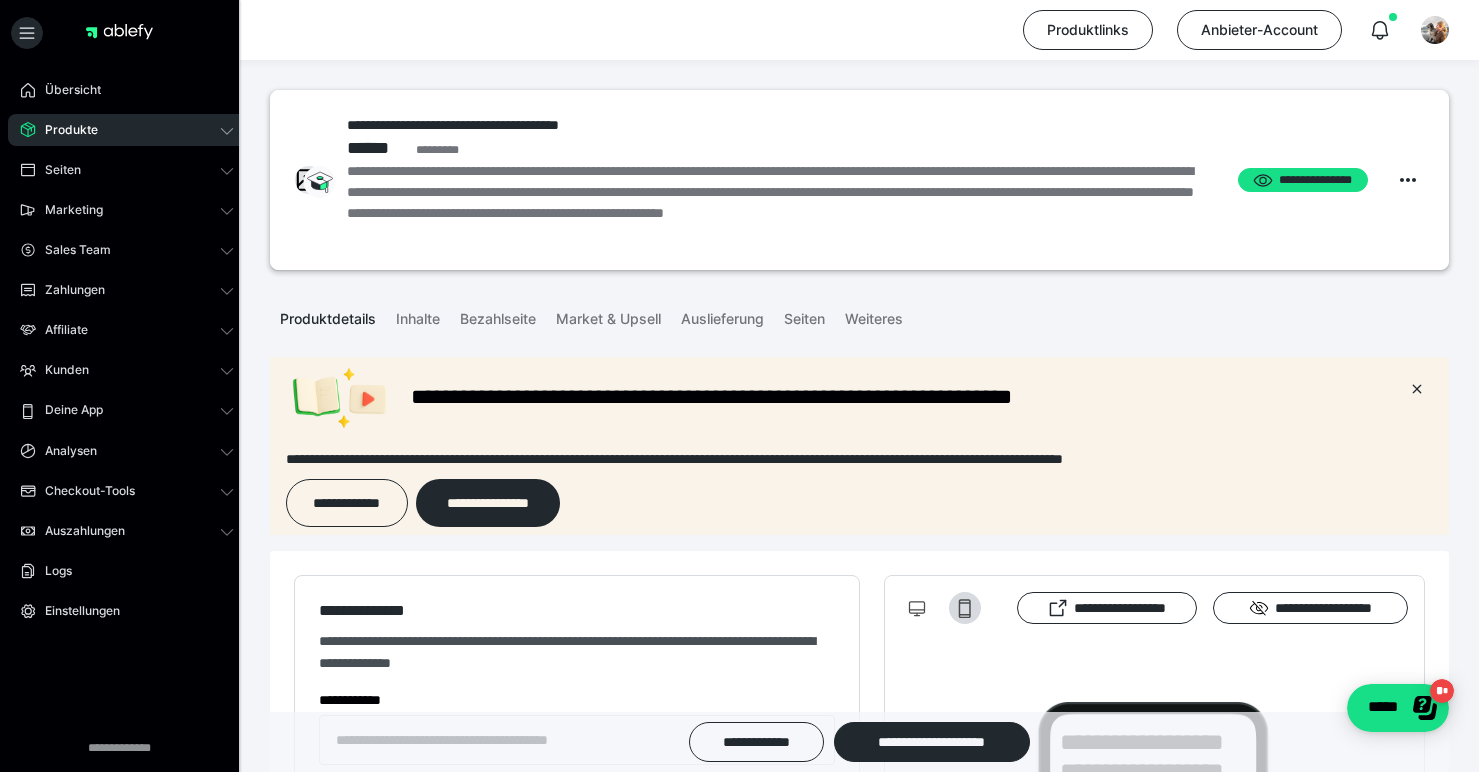 scroll, scrollTop: 0, scrollLeft: 0, axis: both 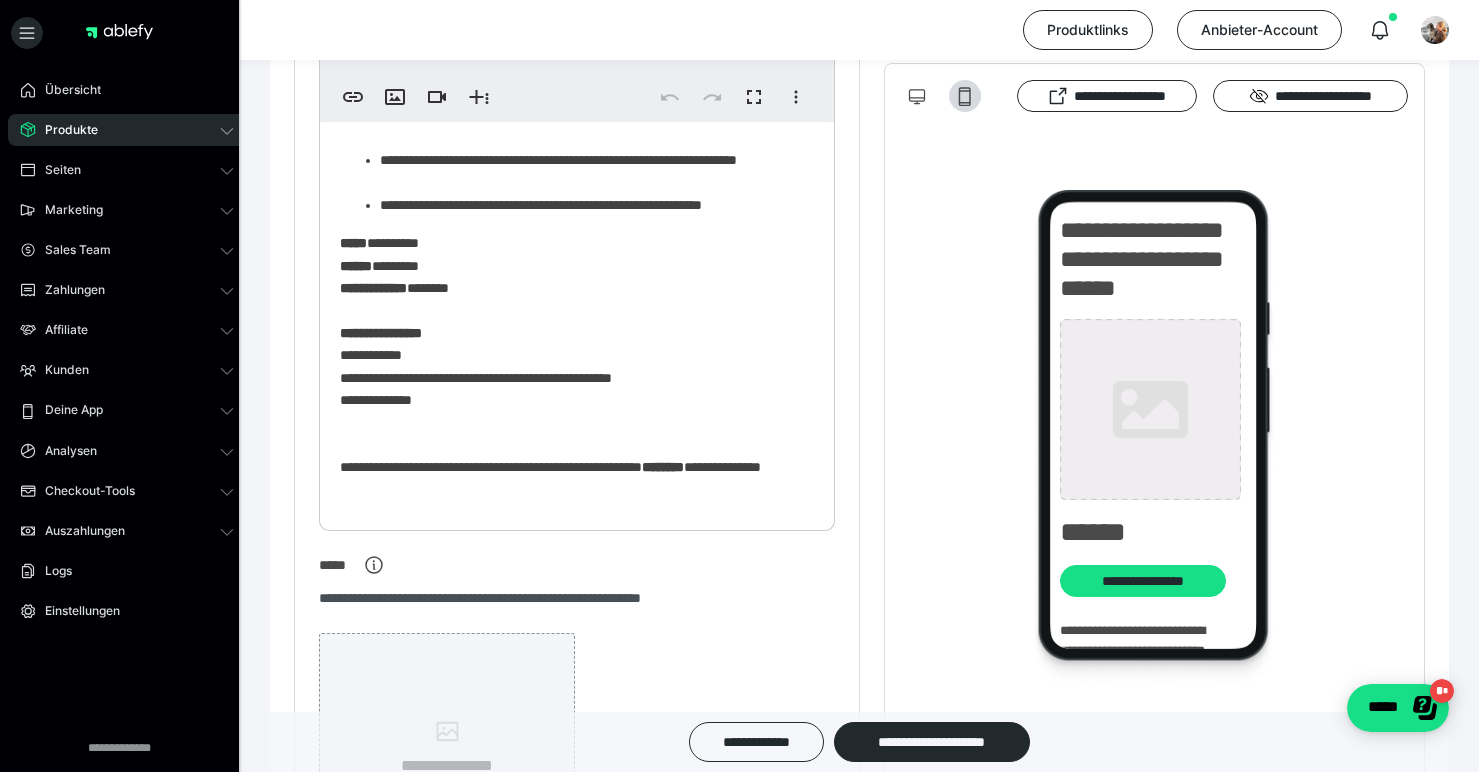 click on "**********" at bounding box center [447, 761] 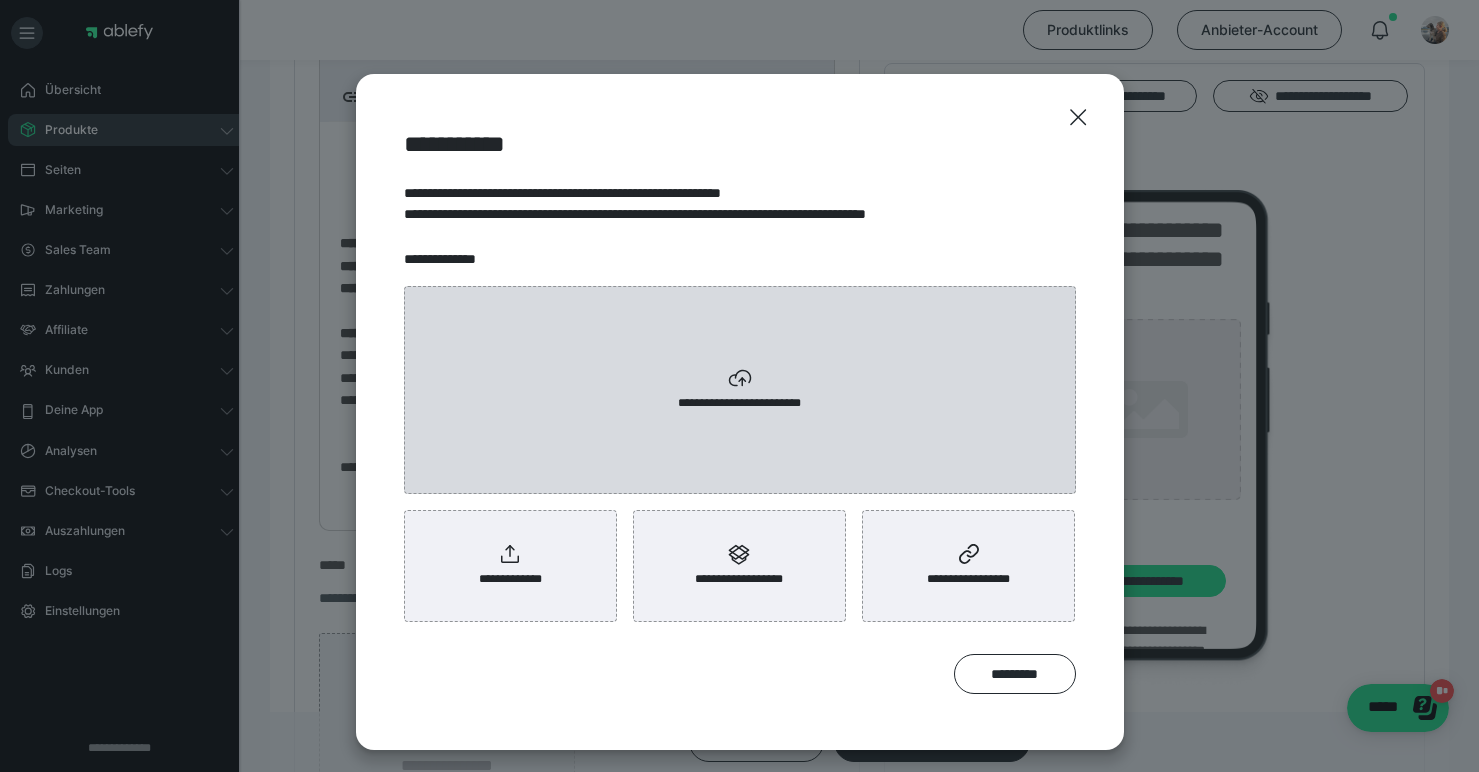 click on "**********" at bounding box center [740, 403] 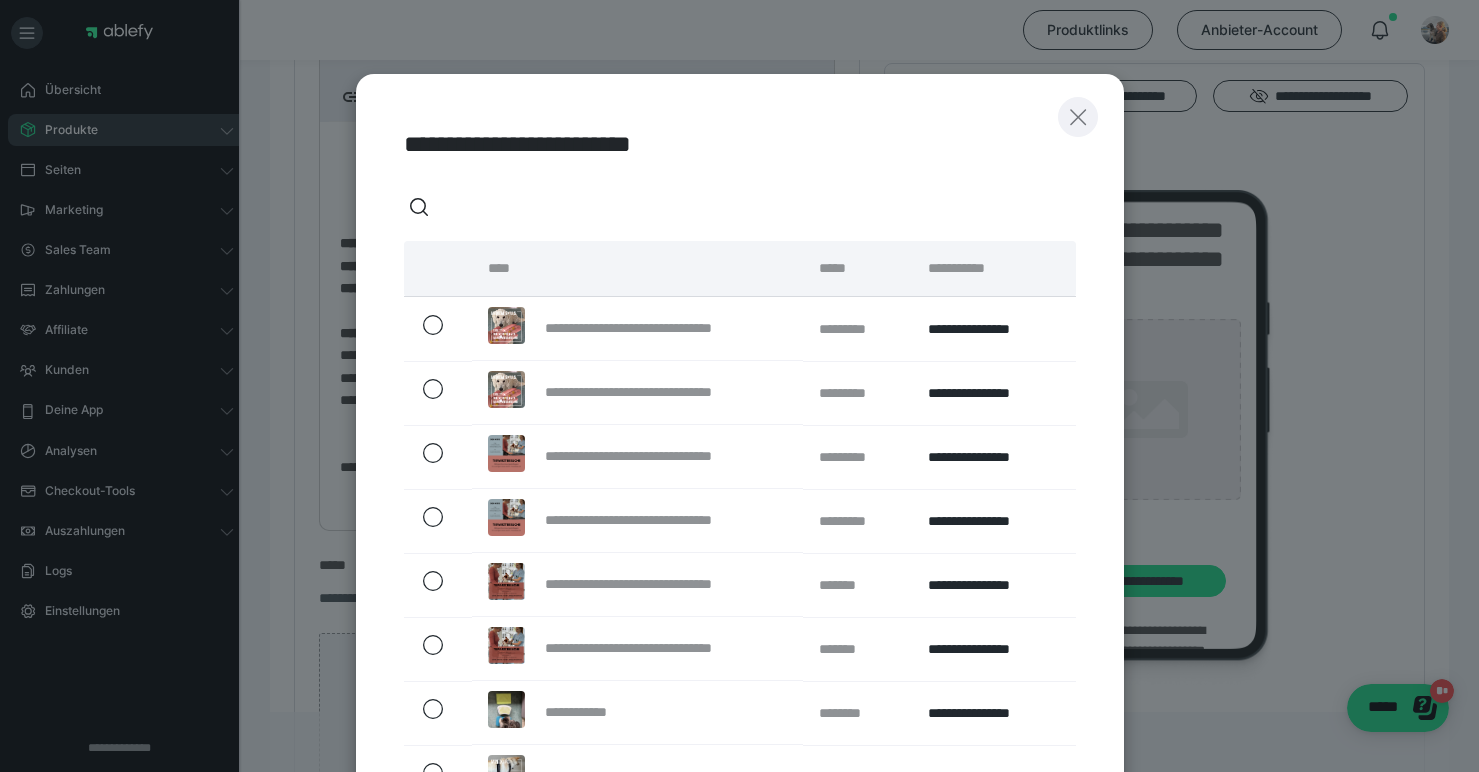 click 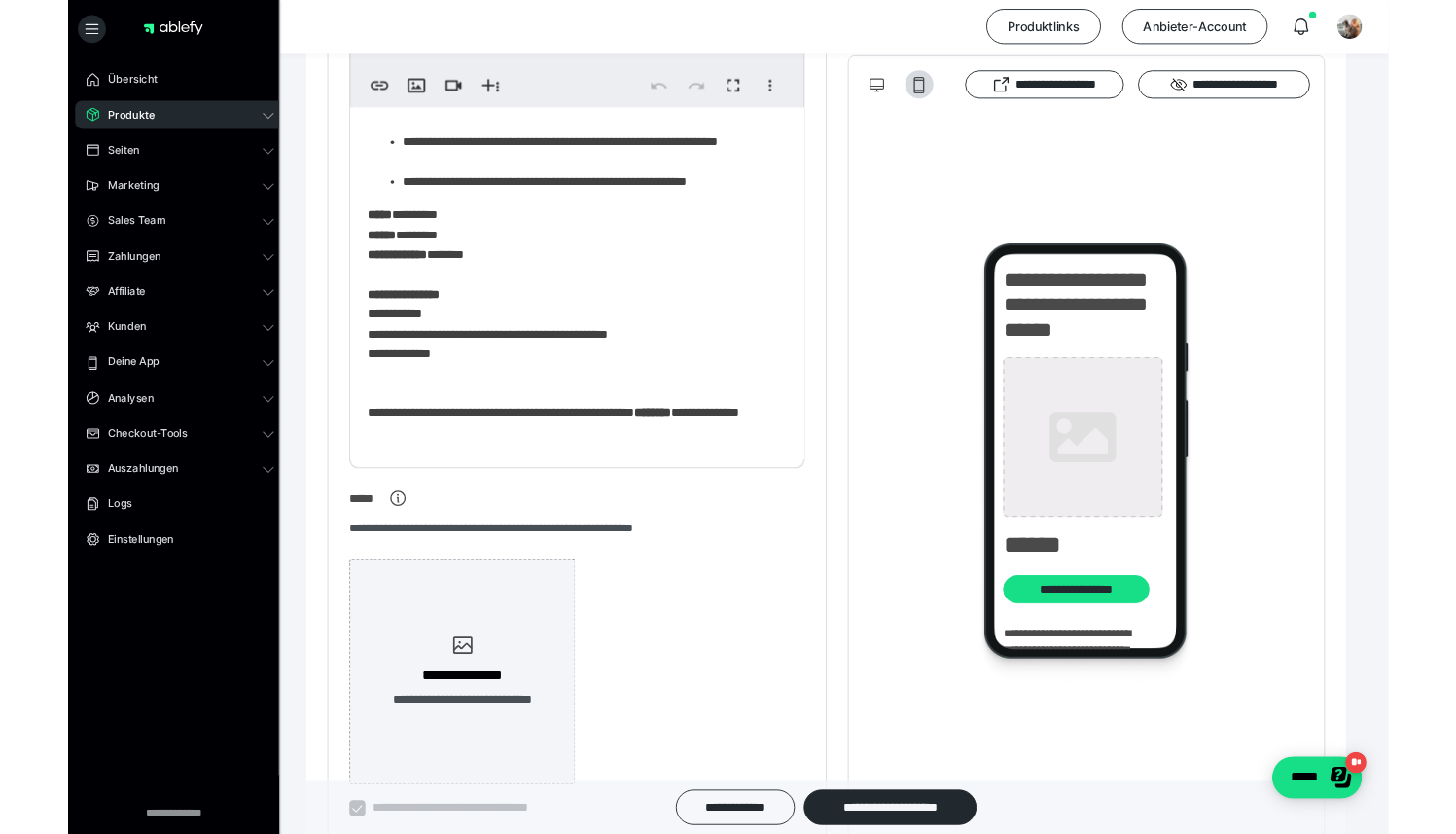 scroll, scrollTop: 313, scrollLeft: 0, axis: vertical 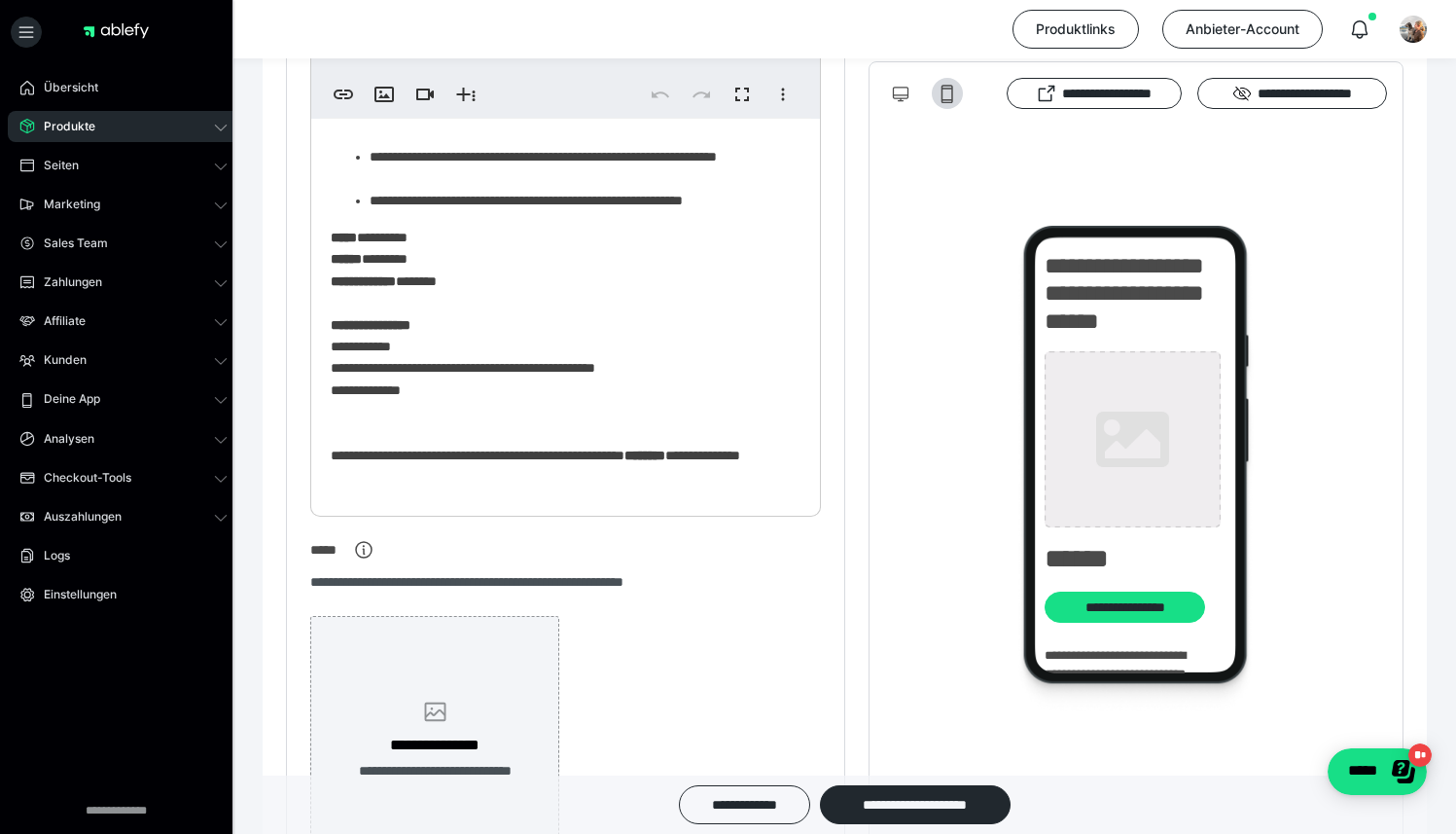 click on "**********" at bounding box center (435, 741) 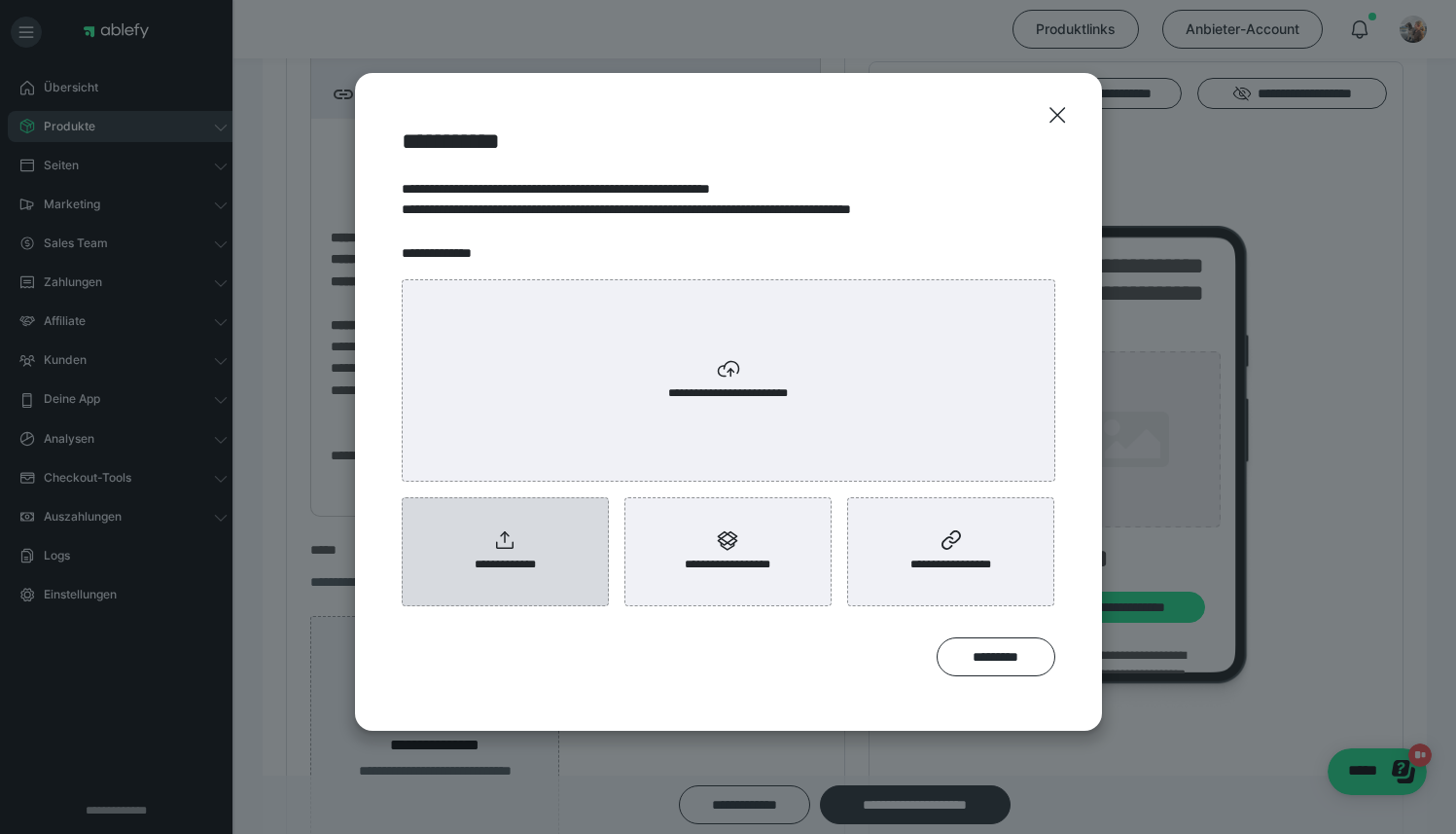 click on "**********" at bounding box center [505, 564] 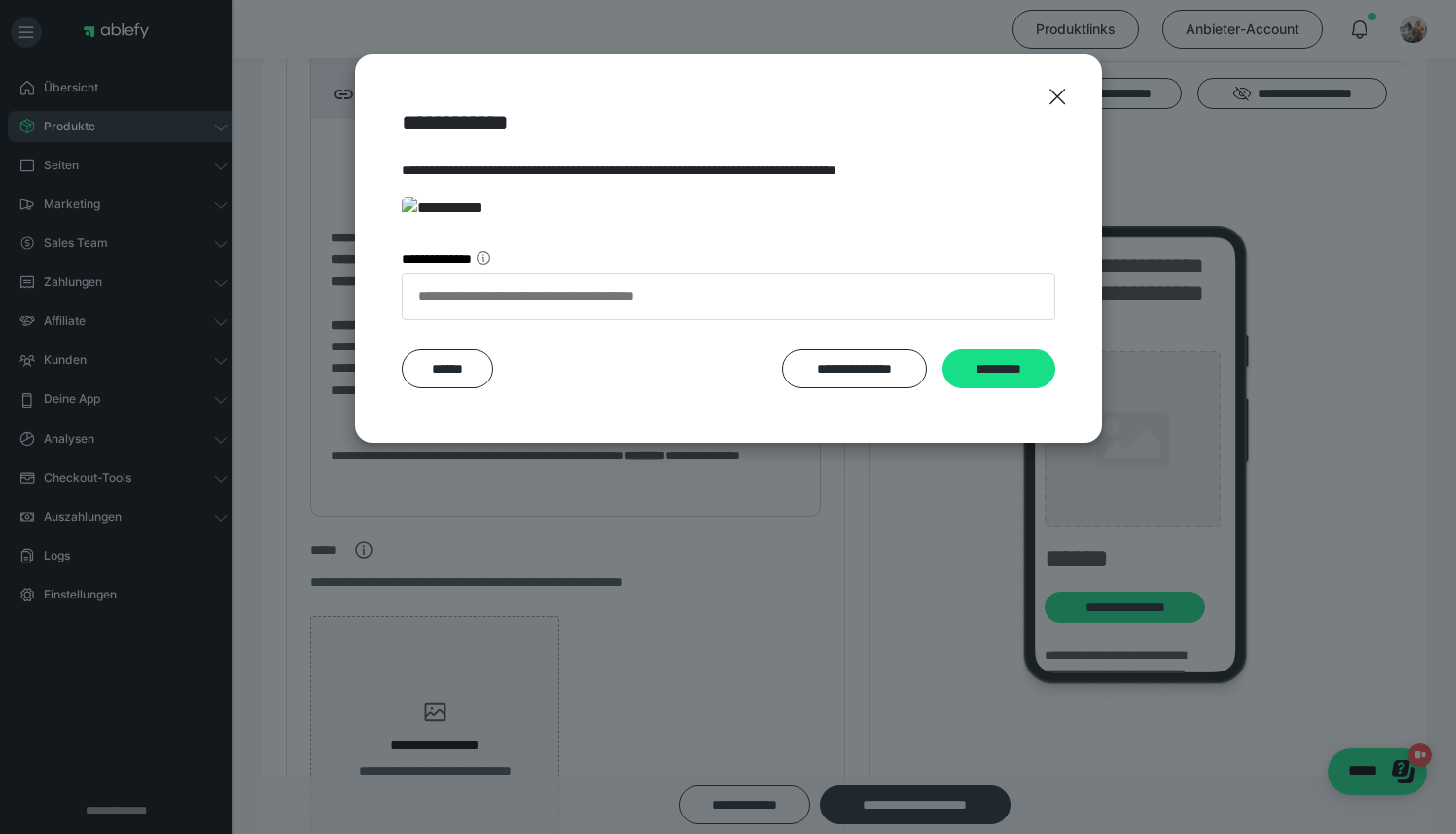 scroll, scrollTop: 257, scrollLeft: 0, axis: vertical 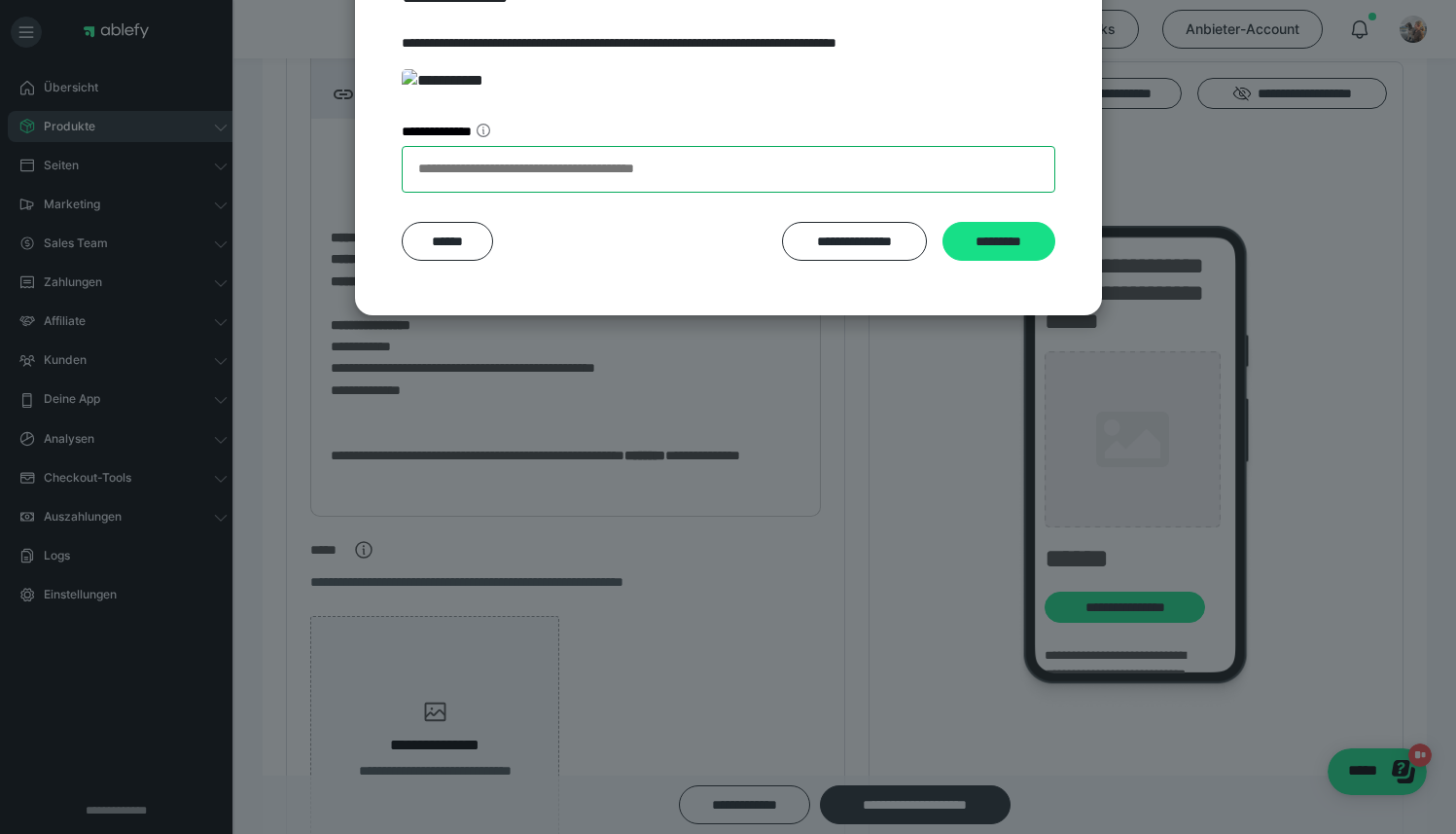 drag, startPoint x: 708, startPoint y: 691, endPoint x: 457, endPoint y: 682, distance: 251.1613 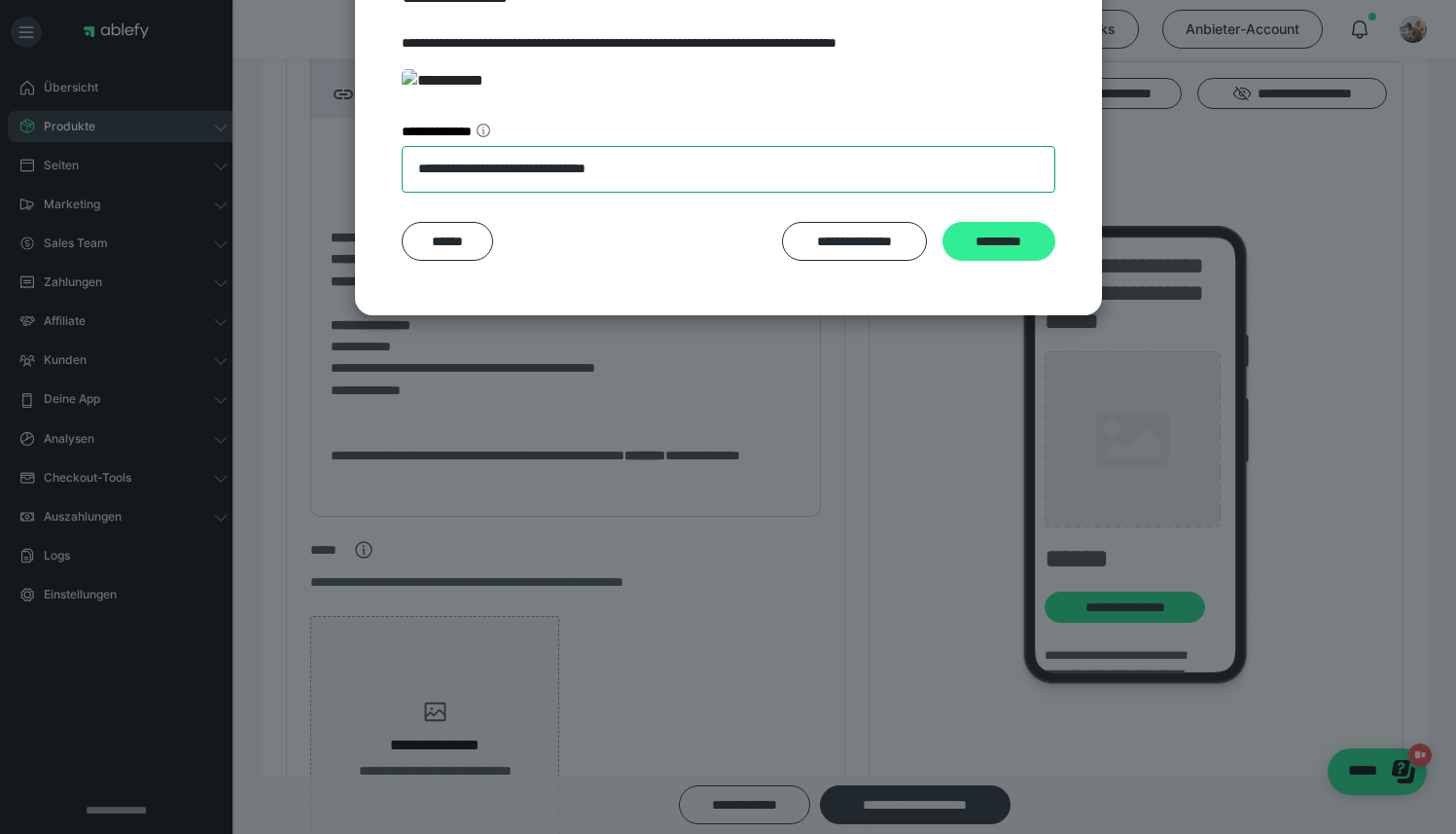 type on "**********" 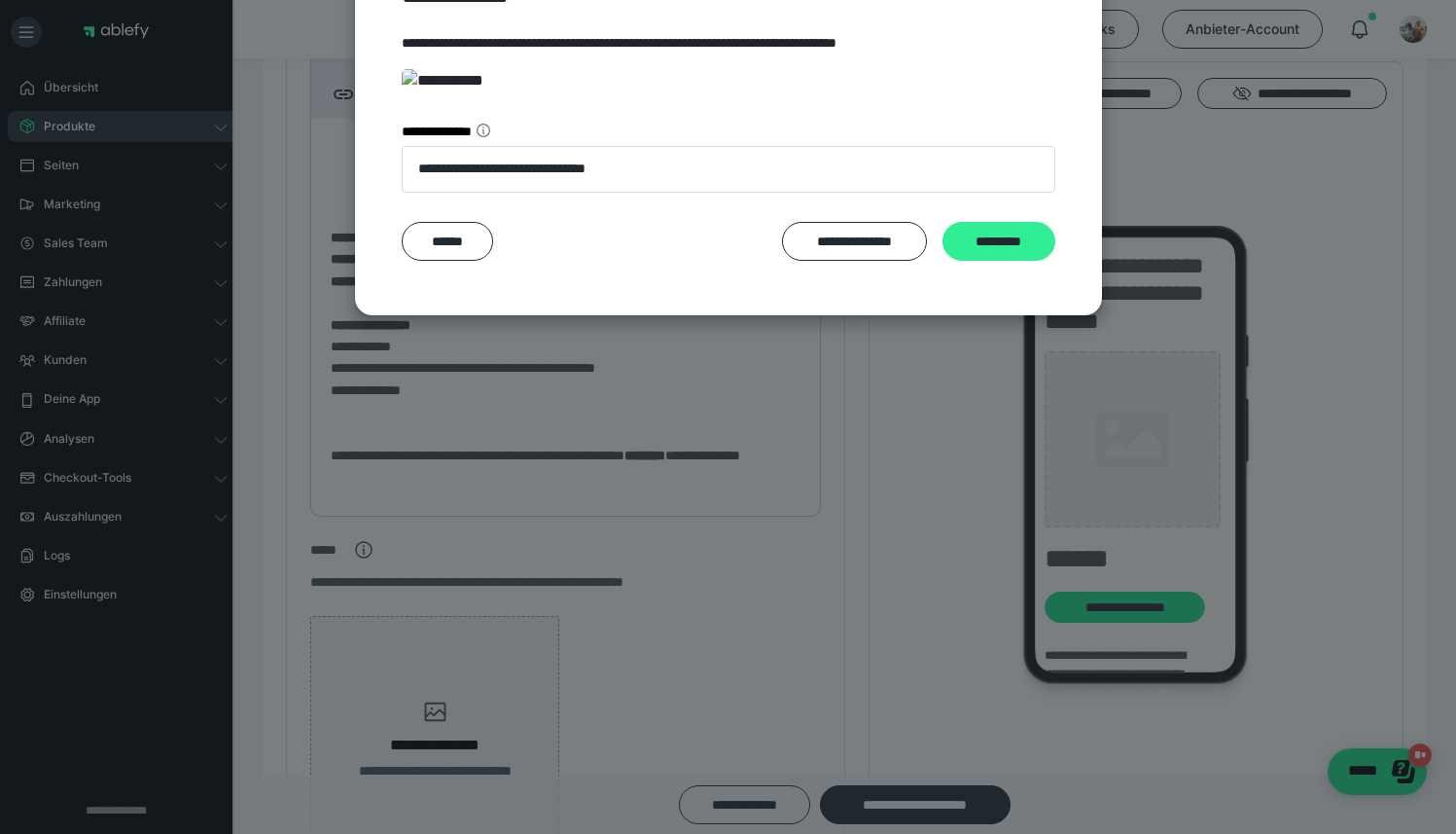 click on "*********" at bounding box center (999, 241) 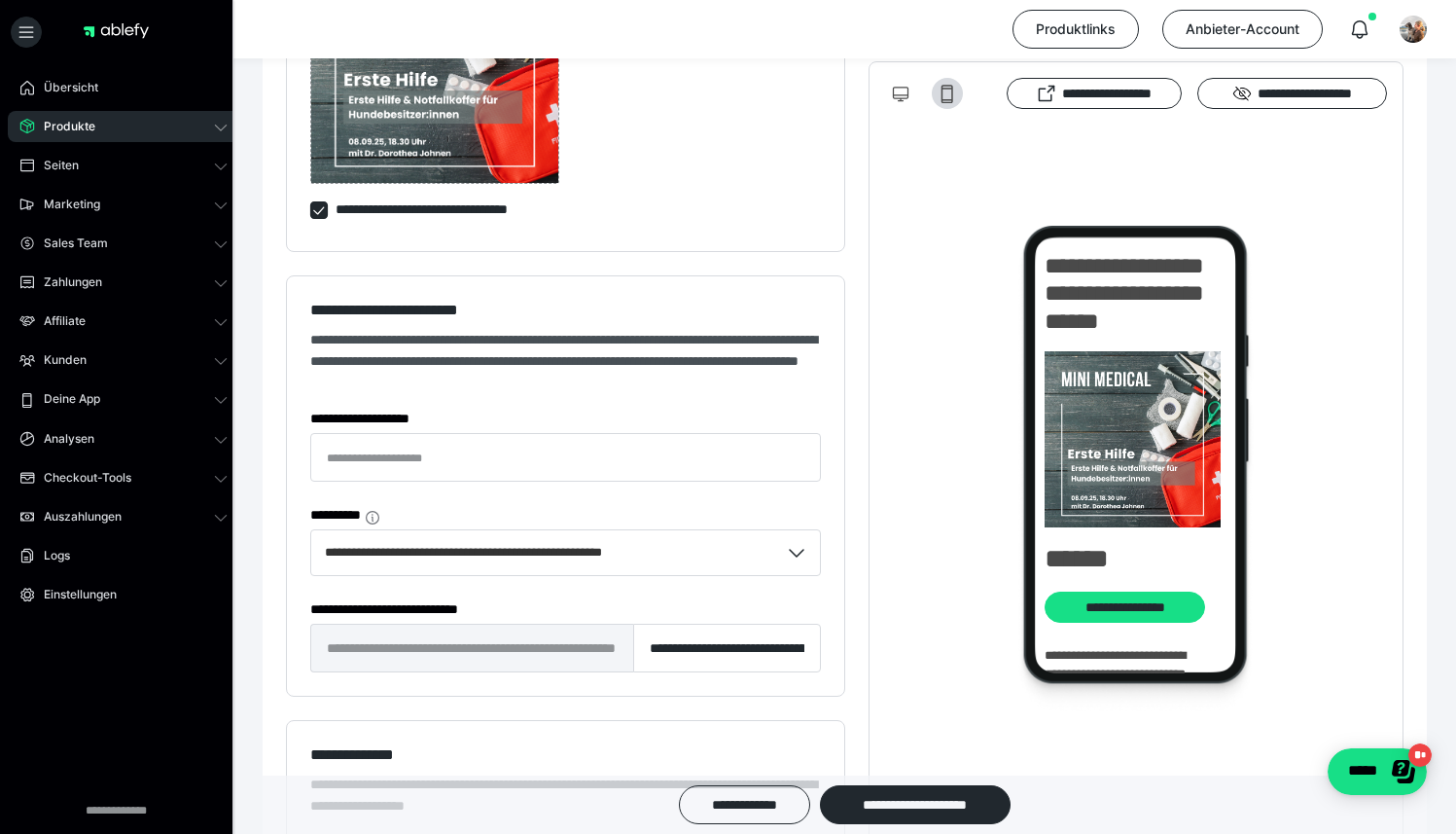 scroll, scrollTop: 1437, scrollLeft: 0, axis: vertical 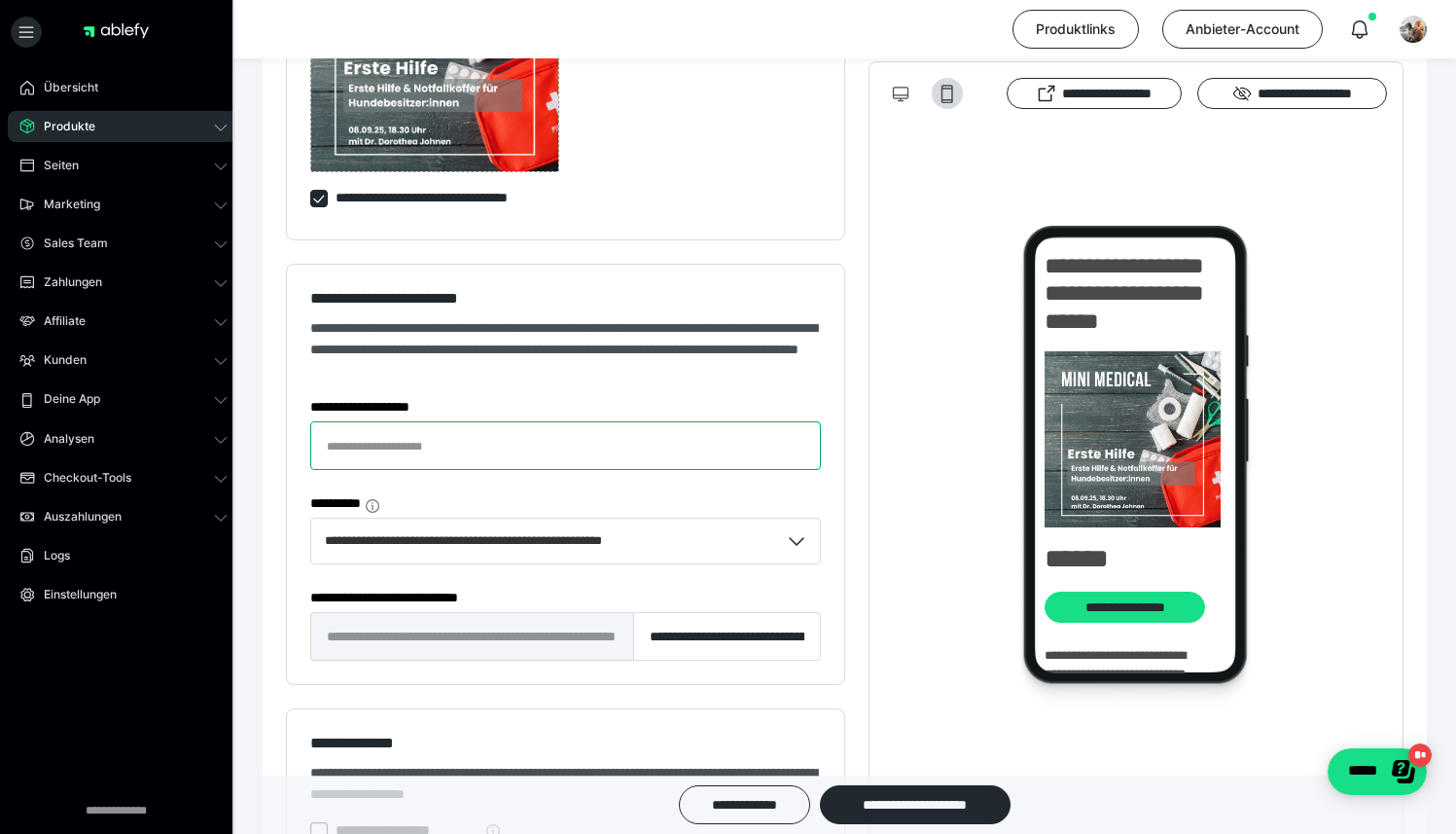 click on "**********" at bounding box center [565, 446] 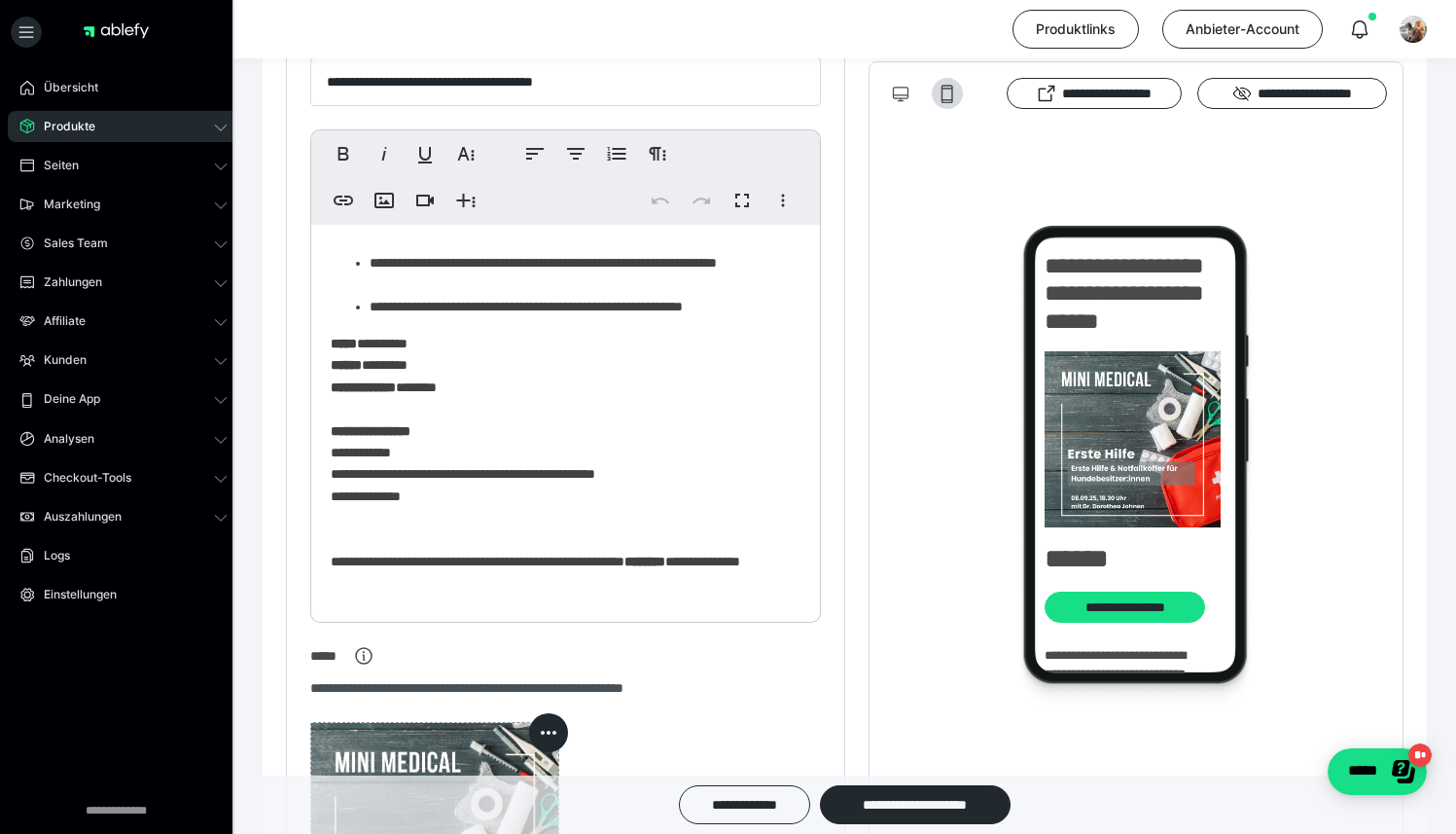 scroll, scrollTop: 474, scrollLeft: 0, axis: vertical 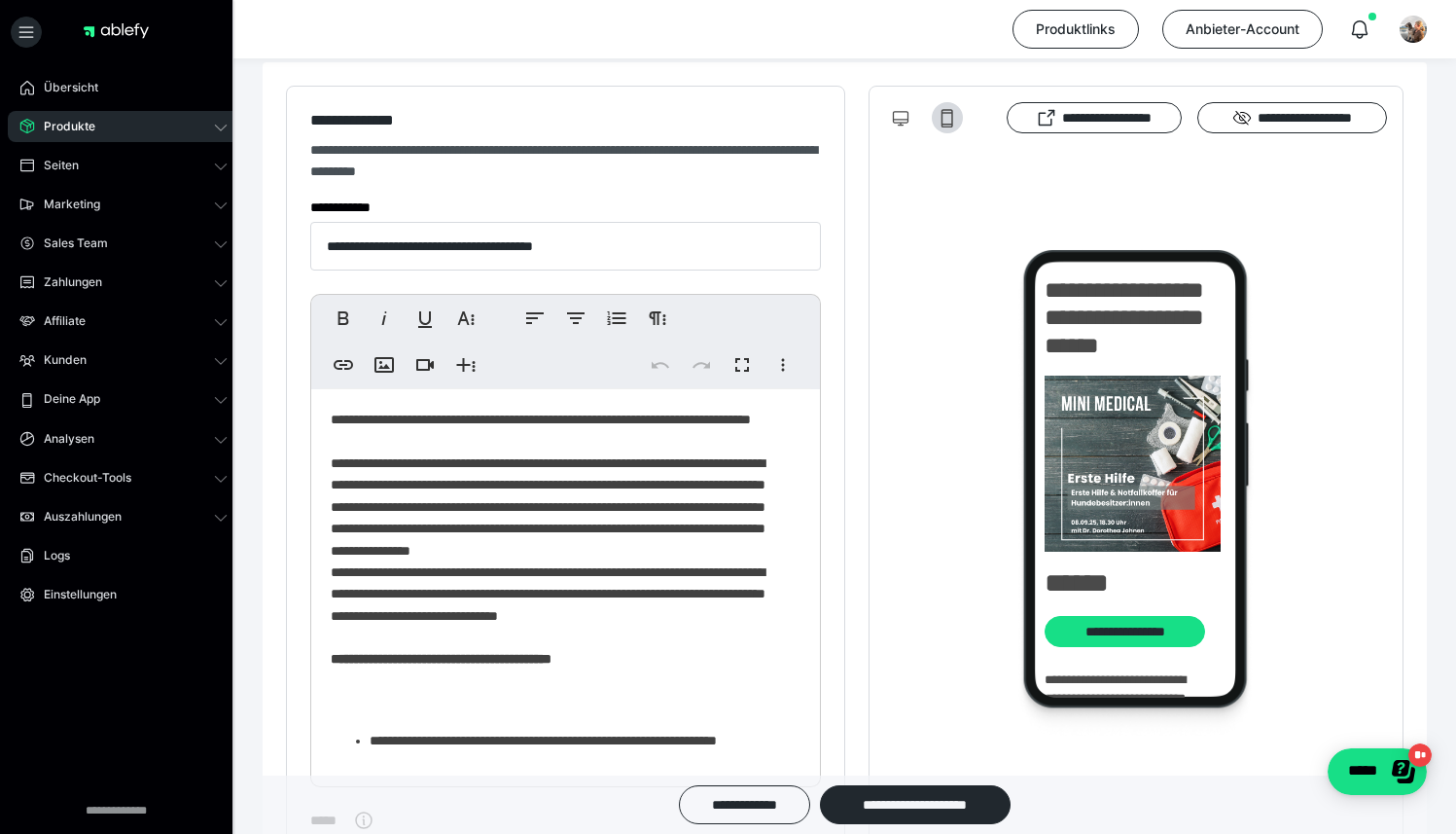 type on "**********" 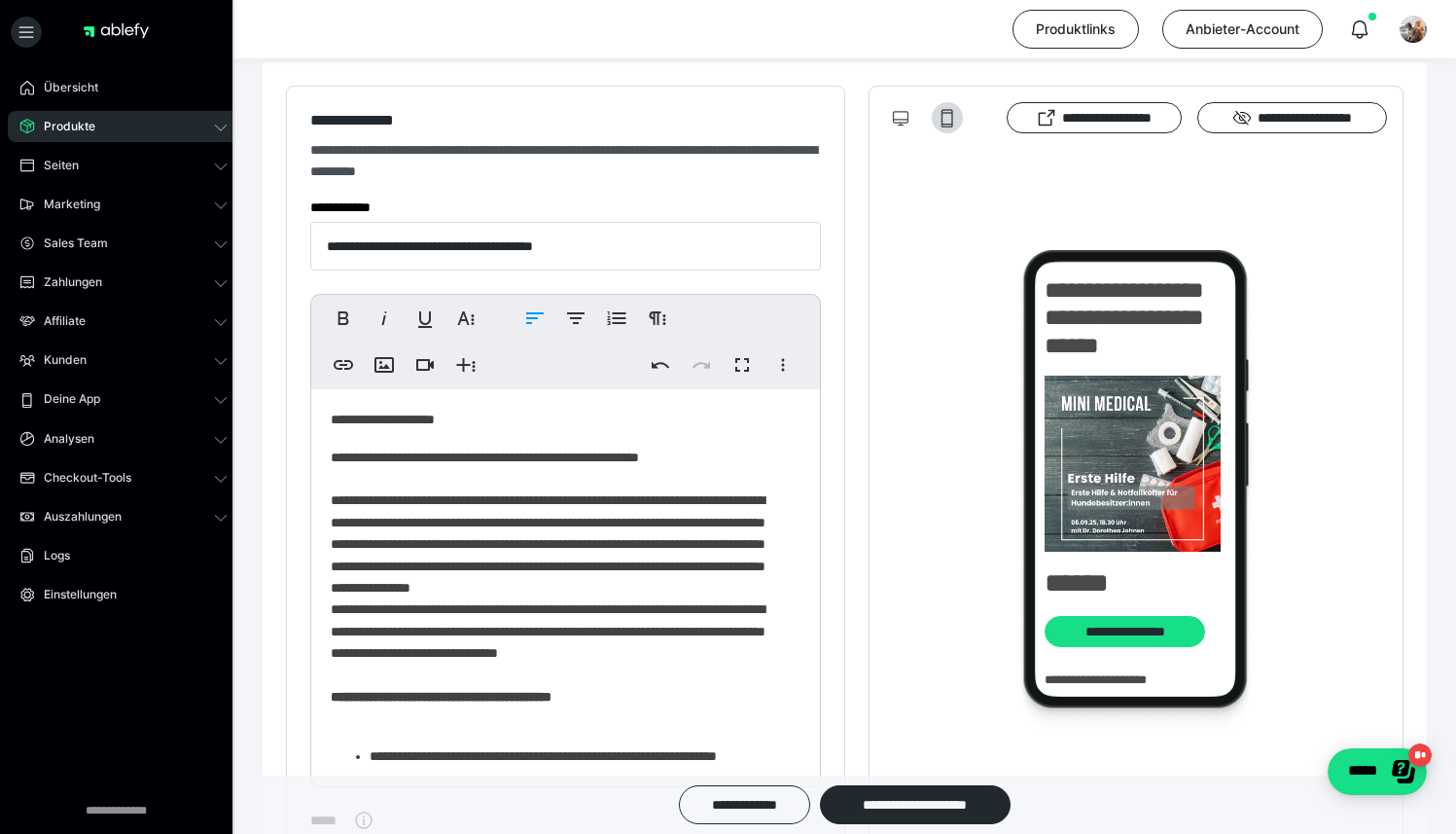 click on "**********" at bounding box center (558, 588) 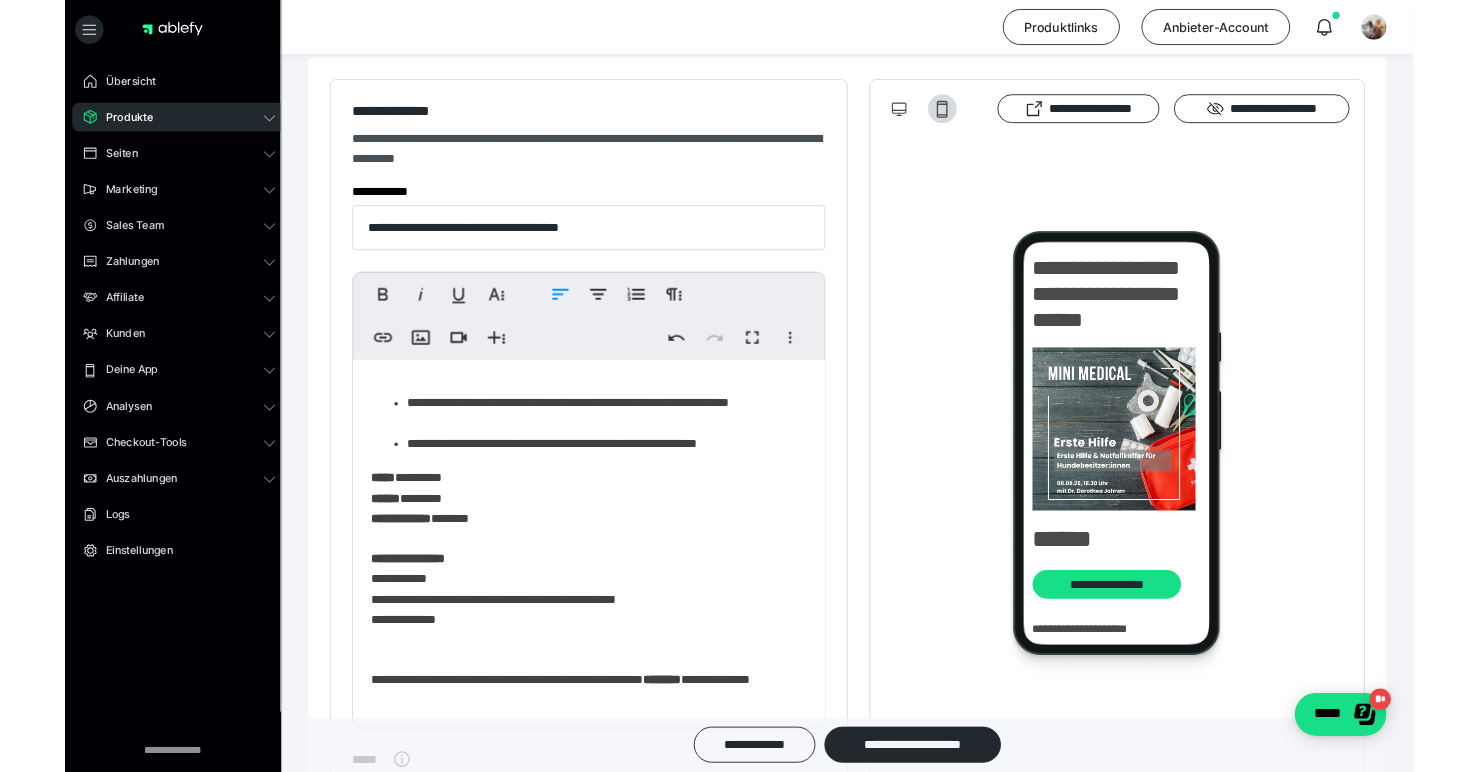 scroll, scrollTop: 377, scrollLeft: 0, axis: vertical 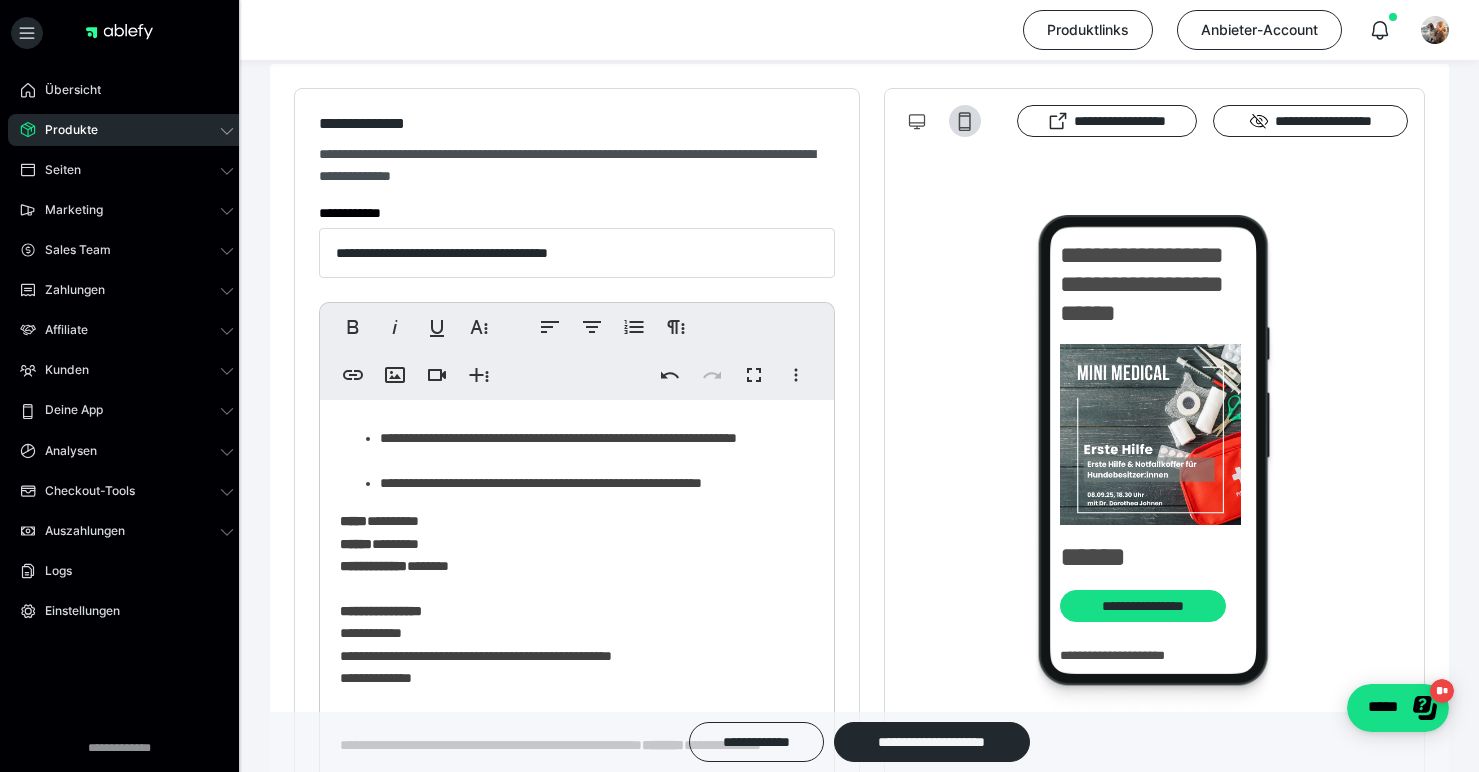 click on "**********" at bounding box center [589, 483] 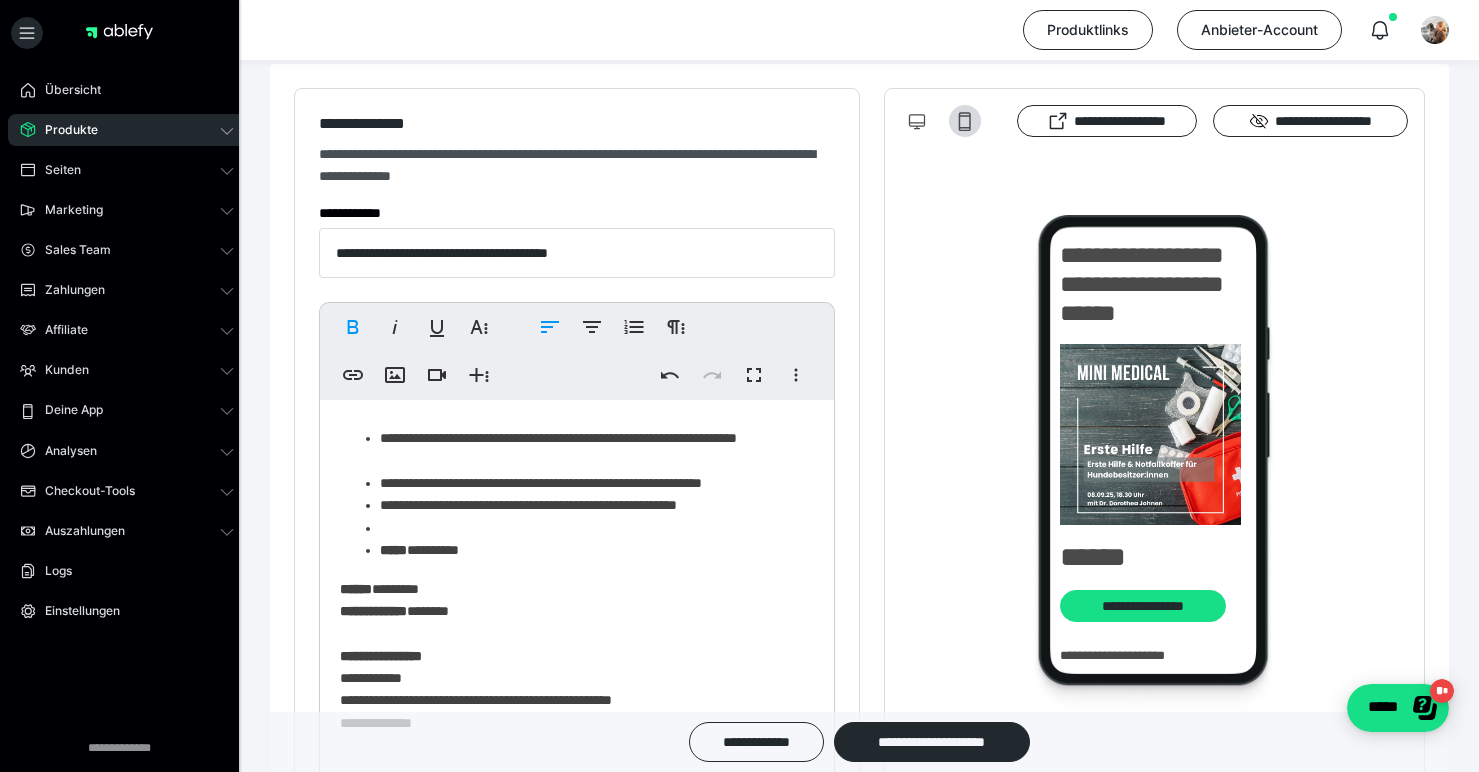 click on "*****" at bounding box center [393, 550] 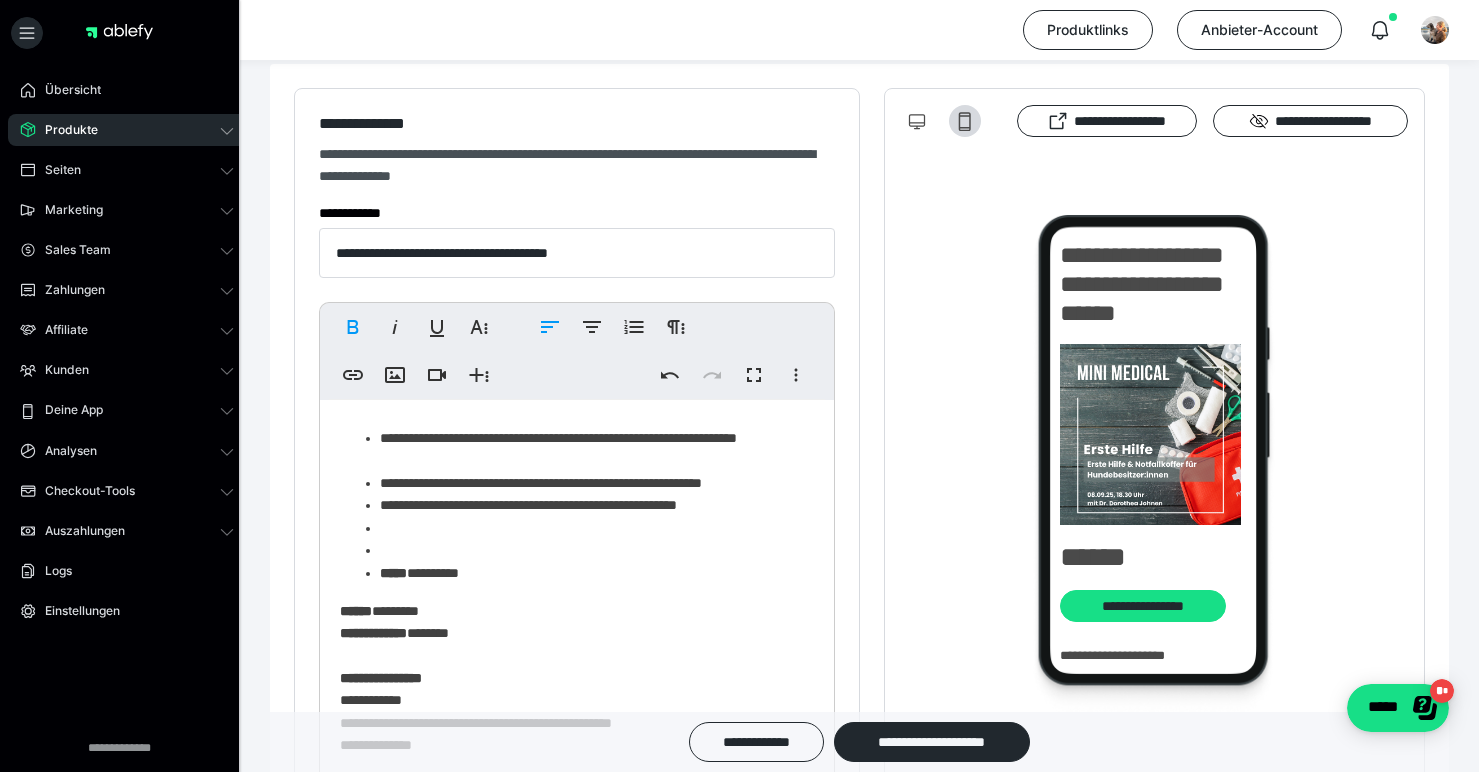 click on "**********" at bounding box center [589, 505] 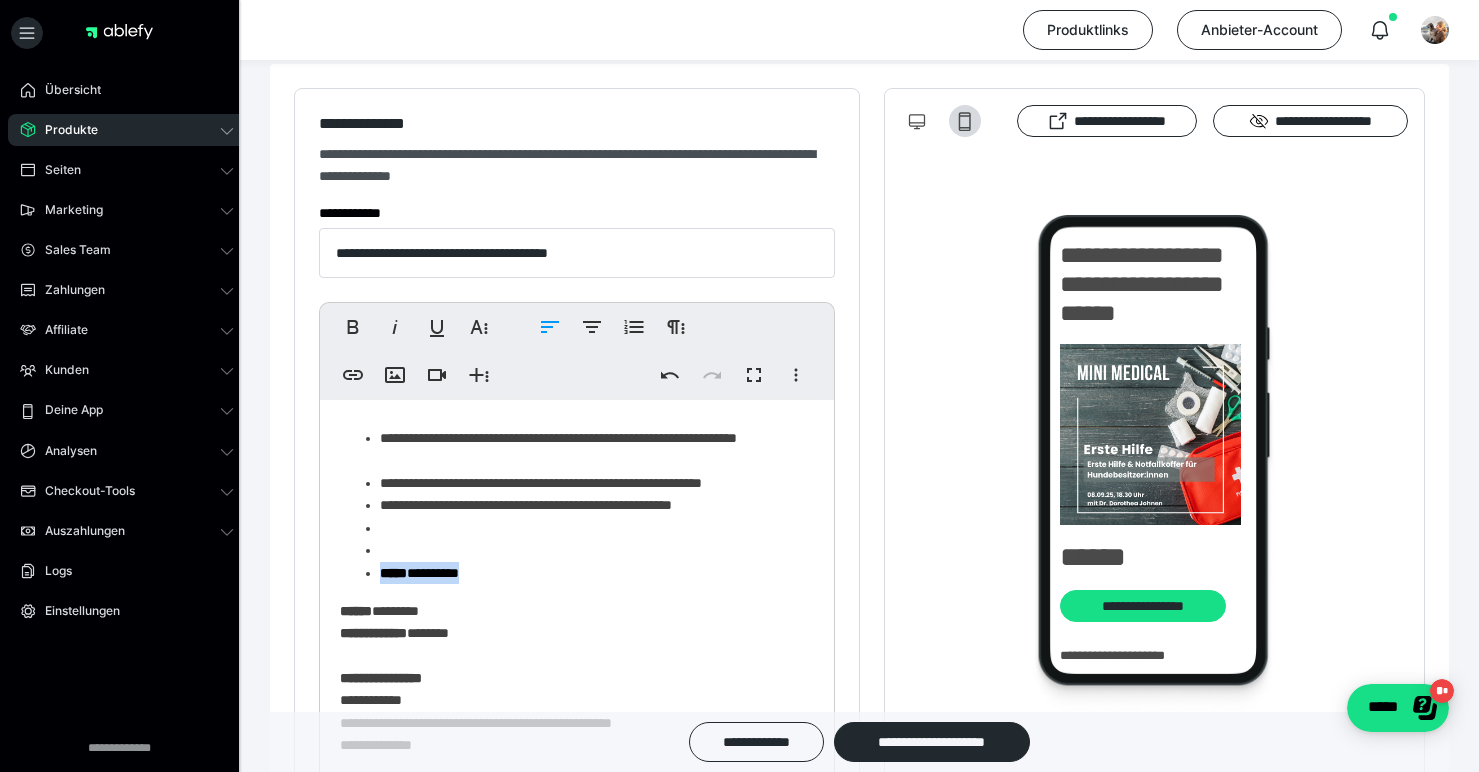 drag, startPoint x: 383, startPoint y: 574, endPoint x: 488, endPoint y: 574, distance: 105 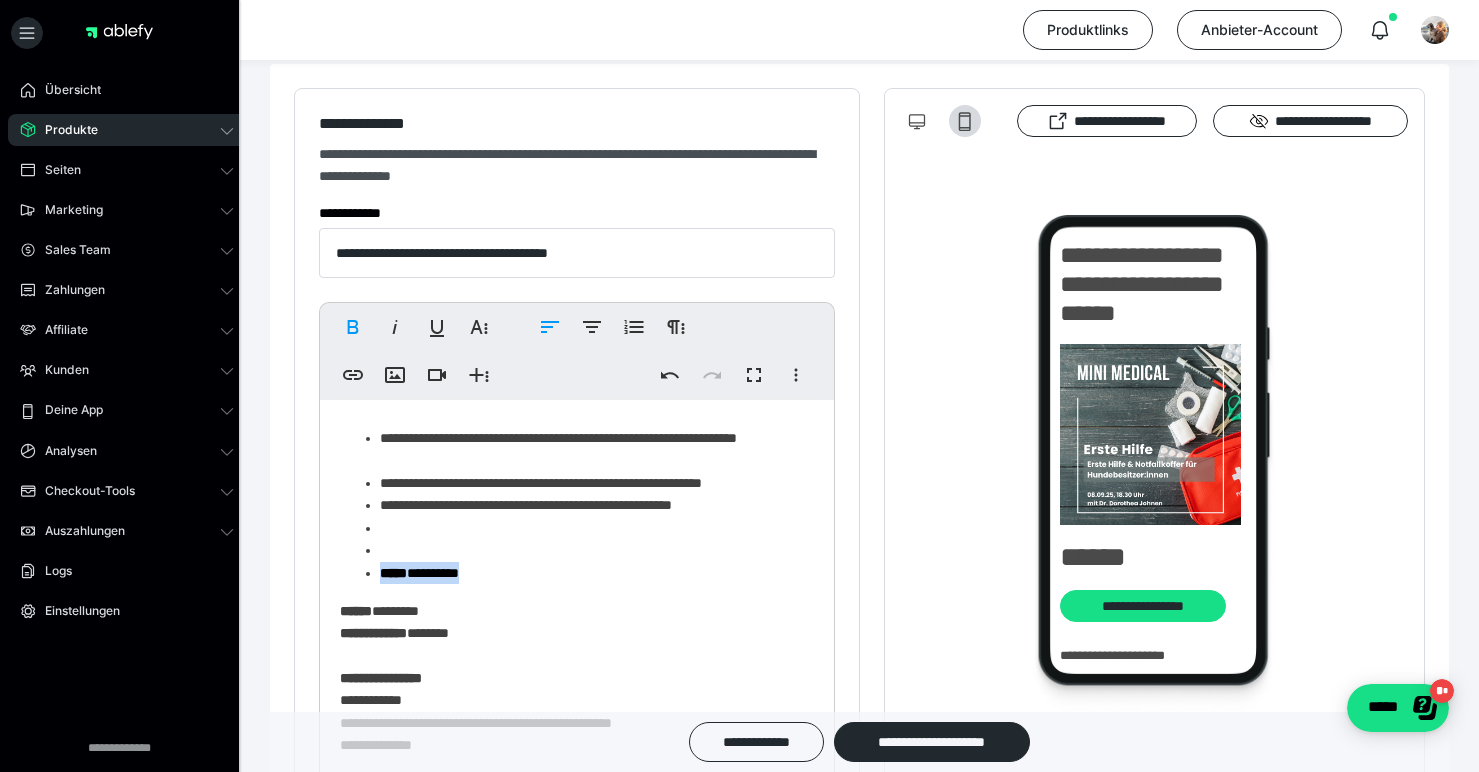 type 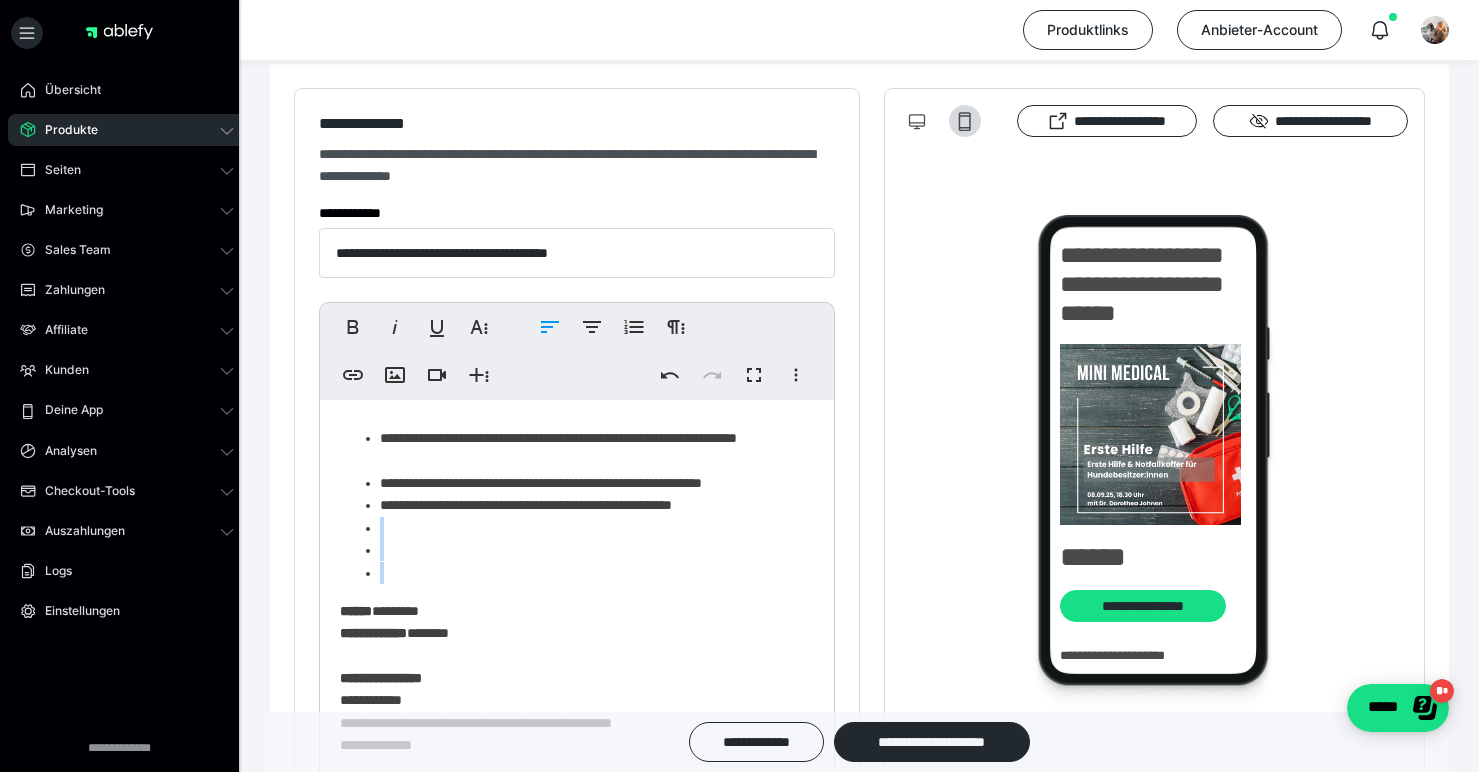 drag, startPoint x: 386, startPoint y: 564, endPoint x: 366, endPoint y: 525, distance: 43.829212 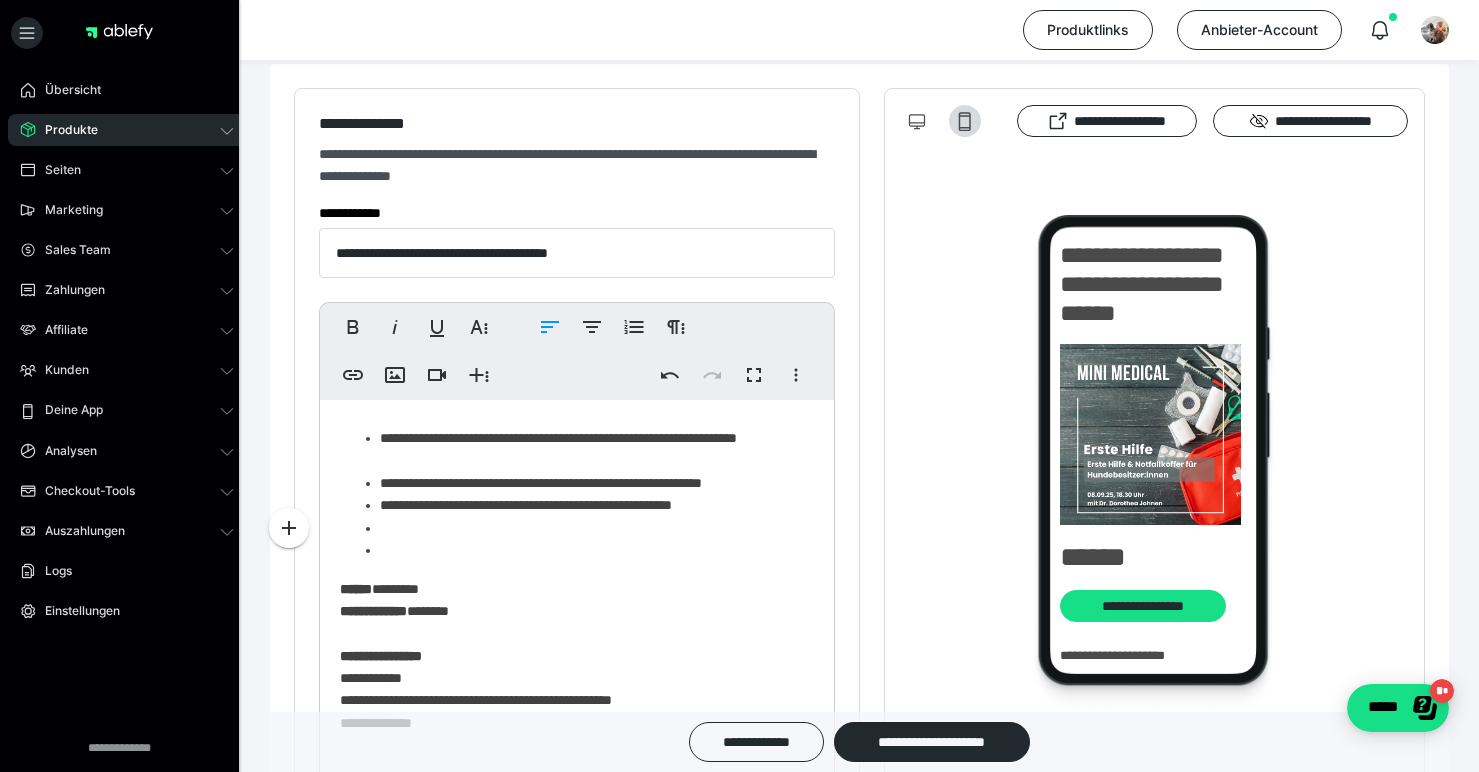 click at bounding box center [589, 550] 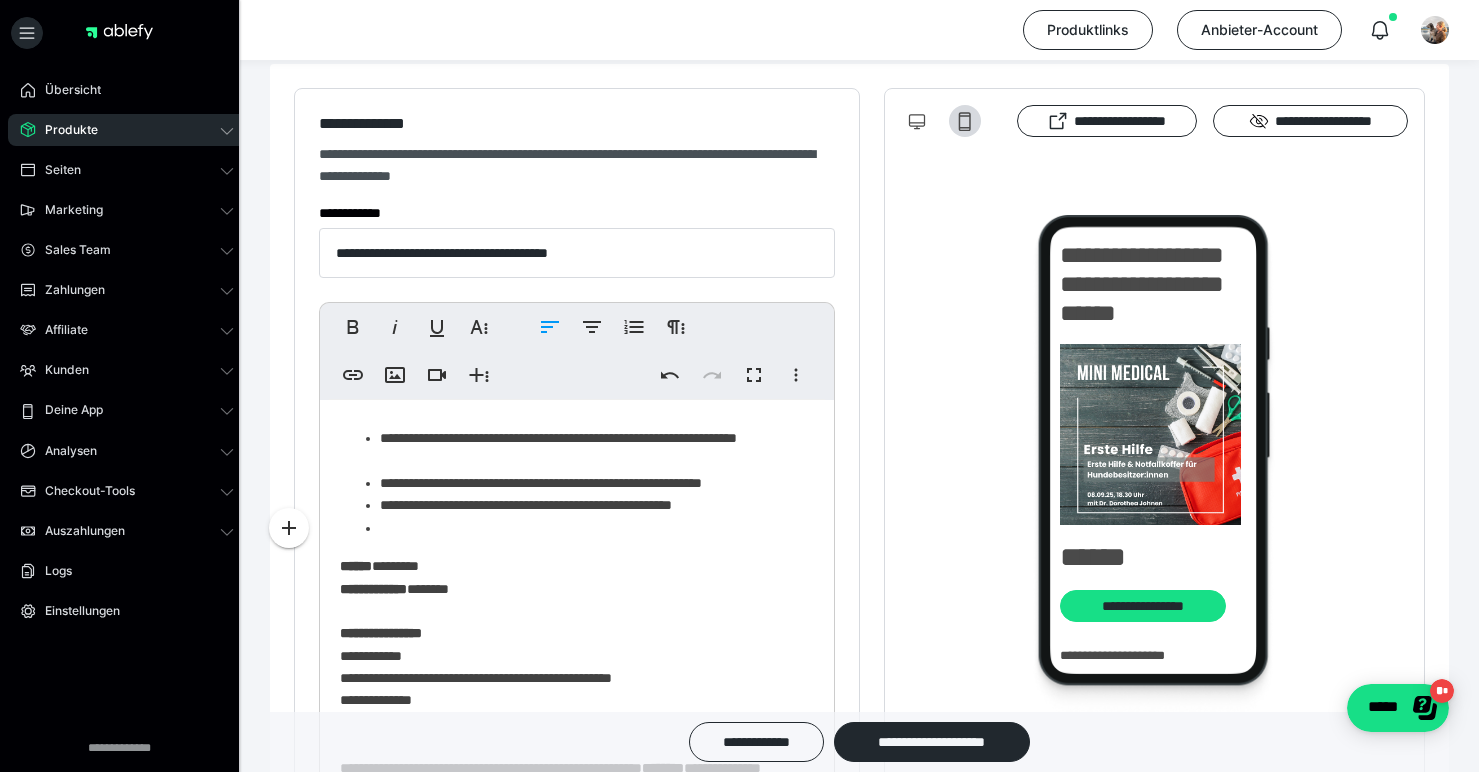 click at bounding box center [589, 528] 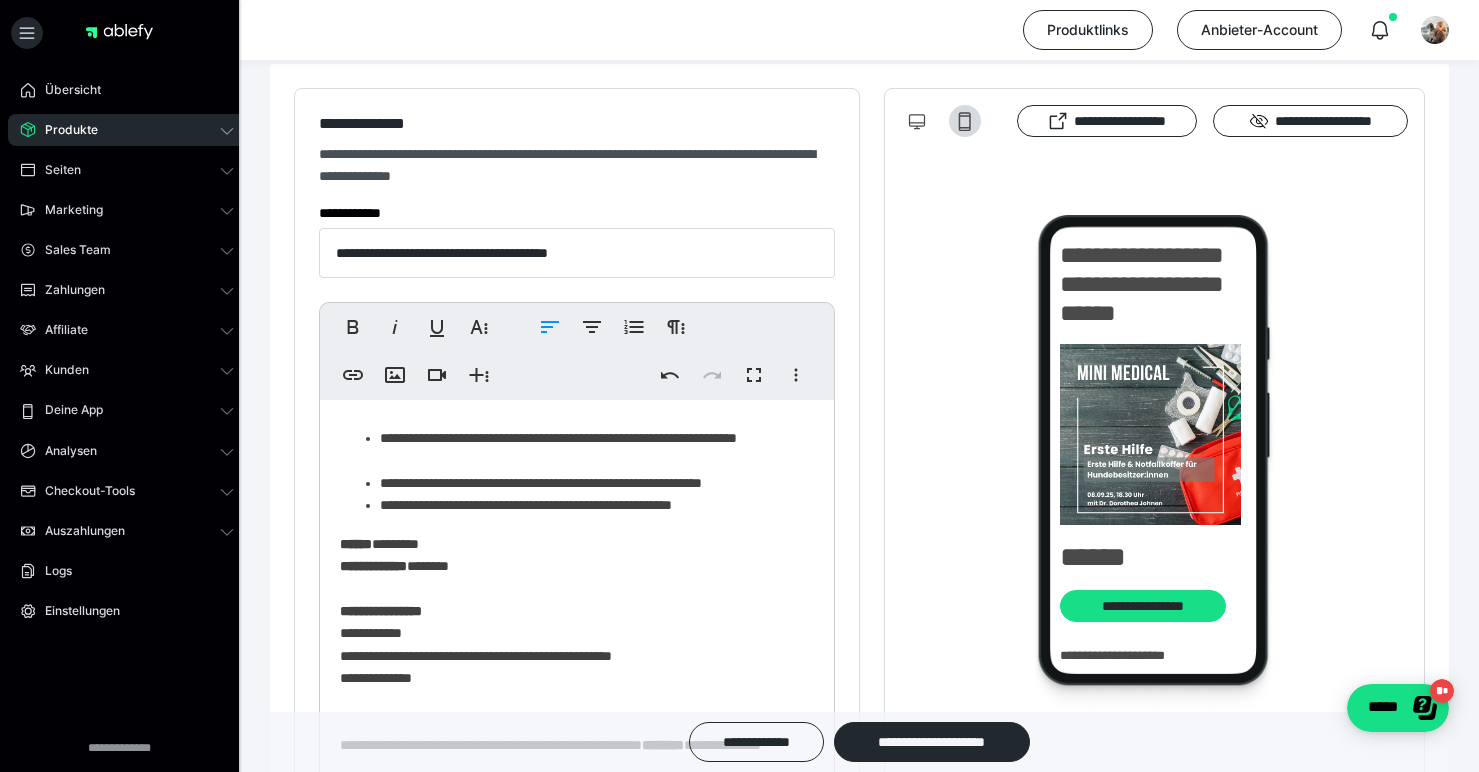 click on "******" at bounding box center [356, 544] 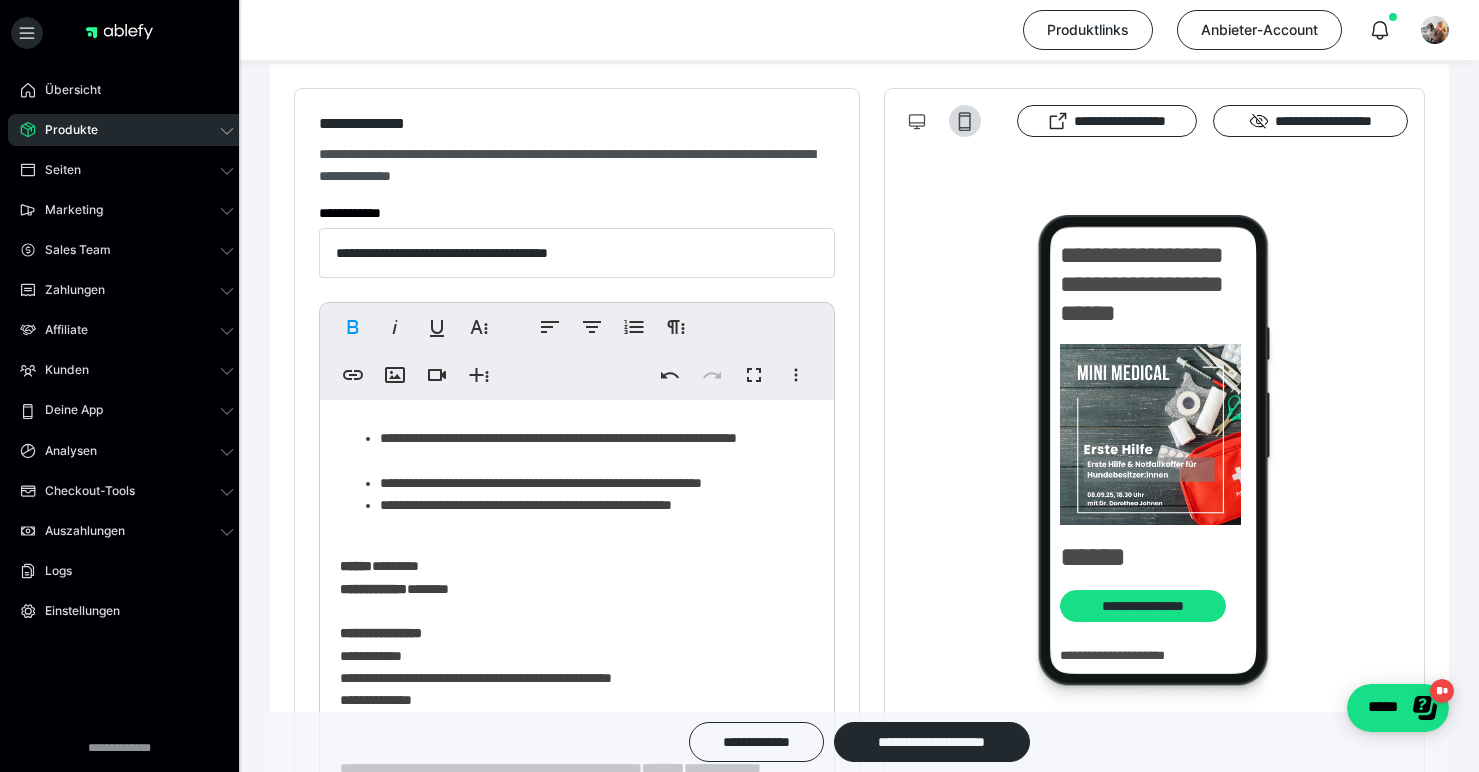 click on "**********" at bounding box center (569, 422) 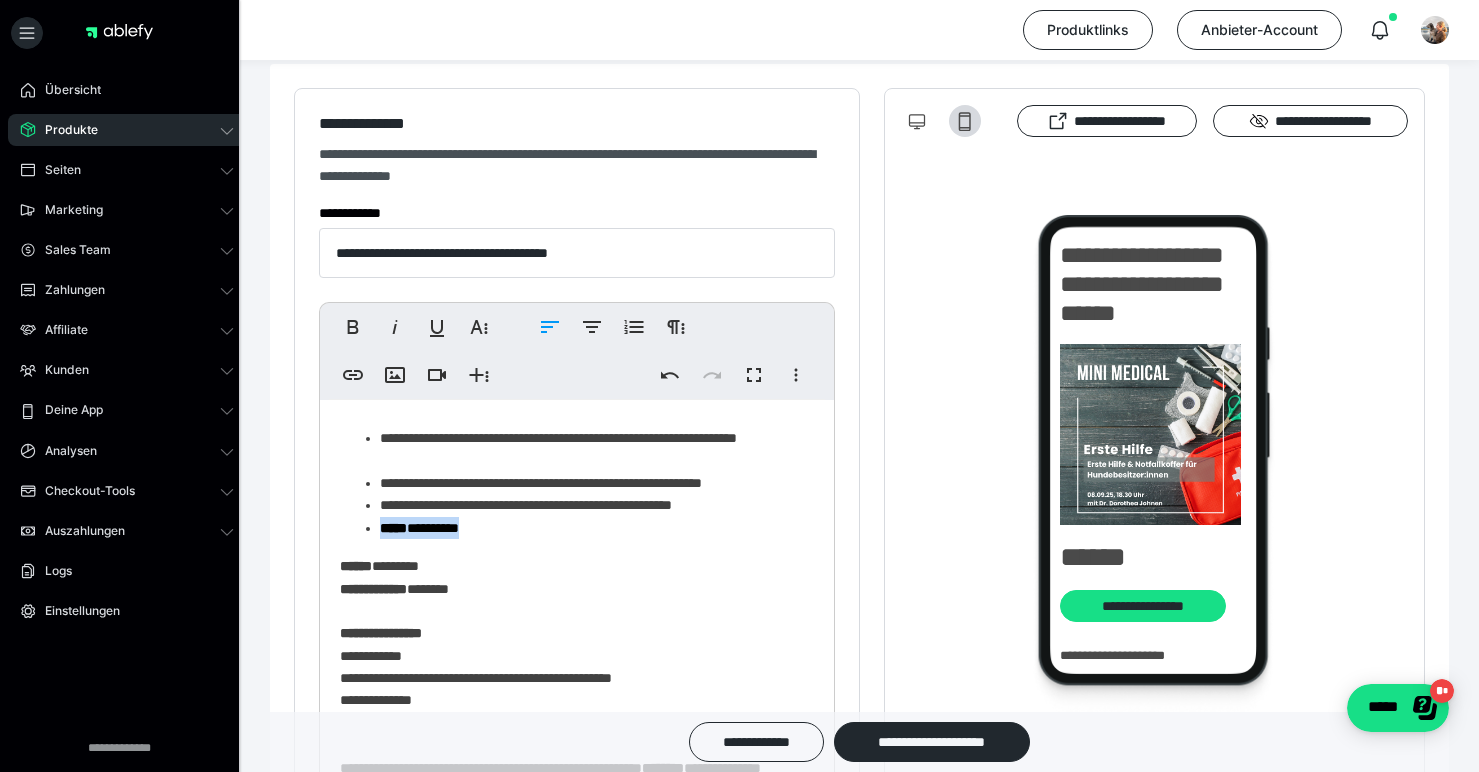 drag, startPoint x: 490, startPoint y: 528, endPoint x: 382, endPoint y: 527, distance: 108.00463 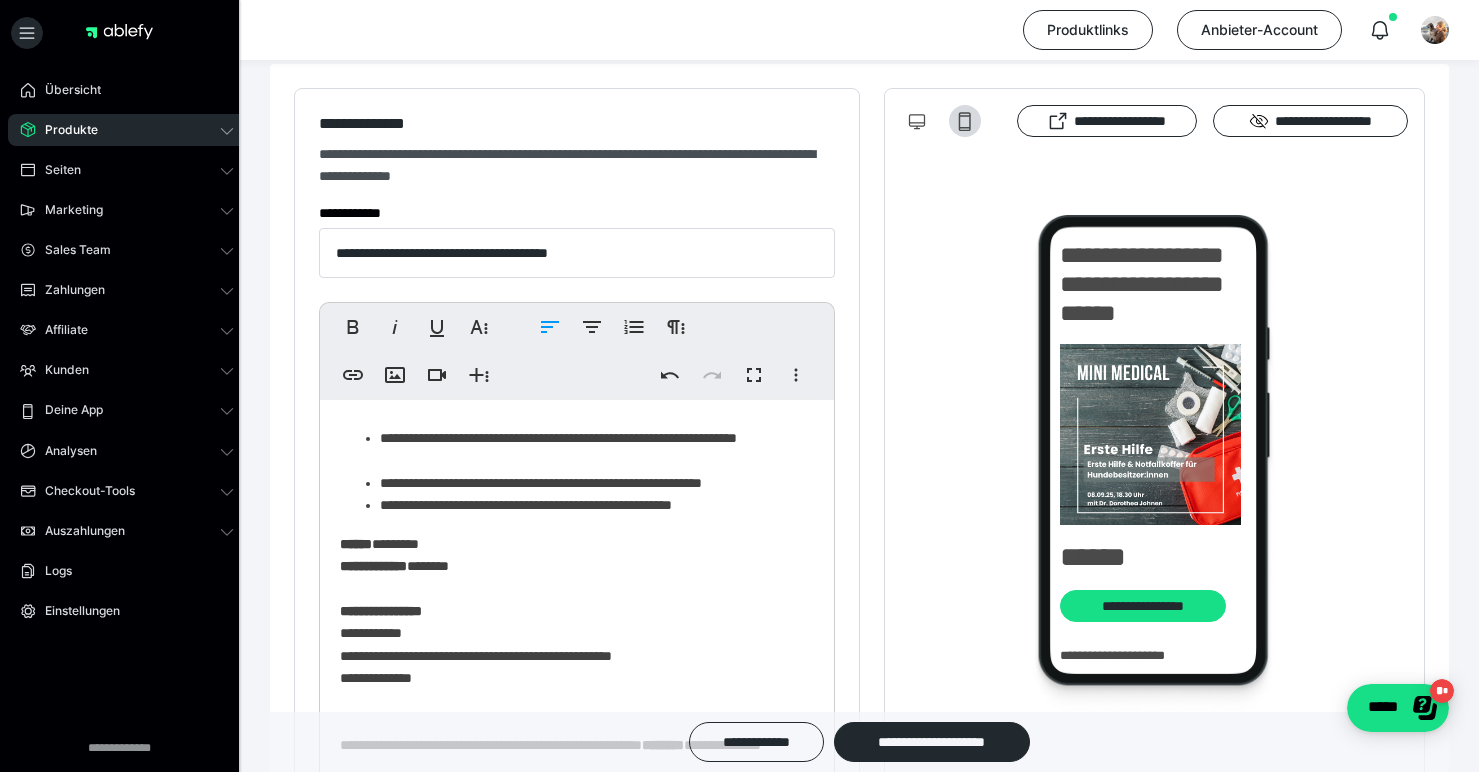click on "**********" at bounding box center (569, 411) 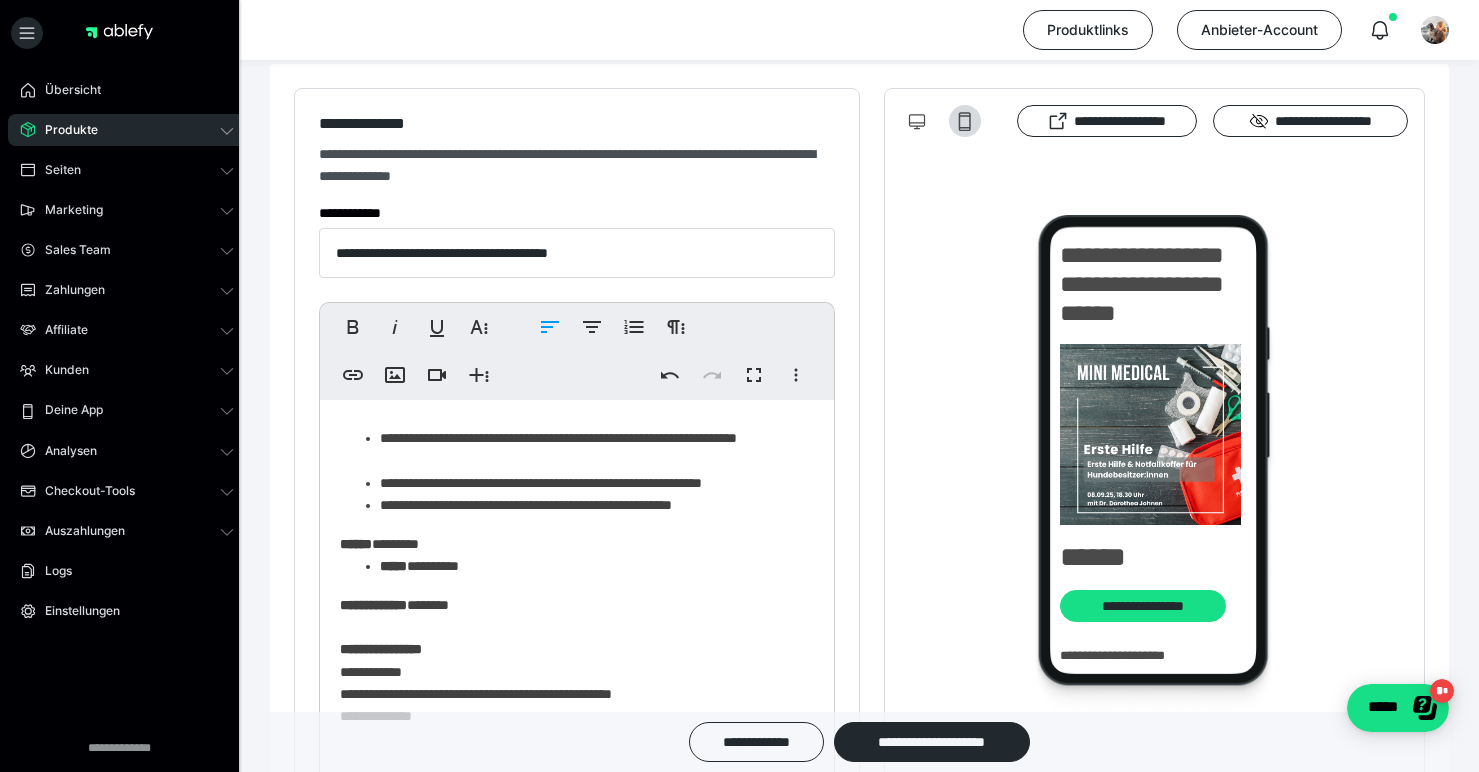 click on "**********" at bounding box center [569, 566] 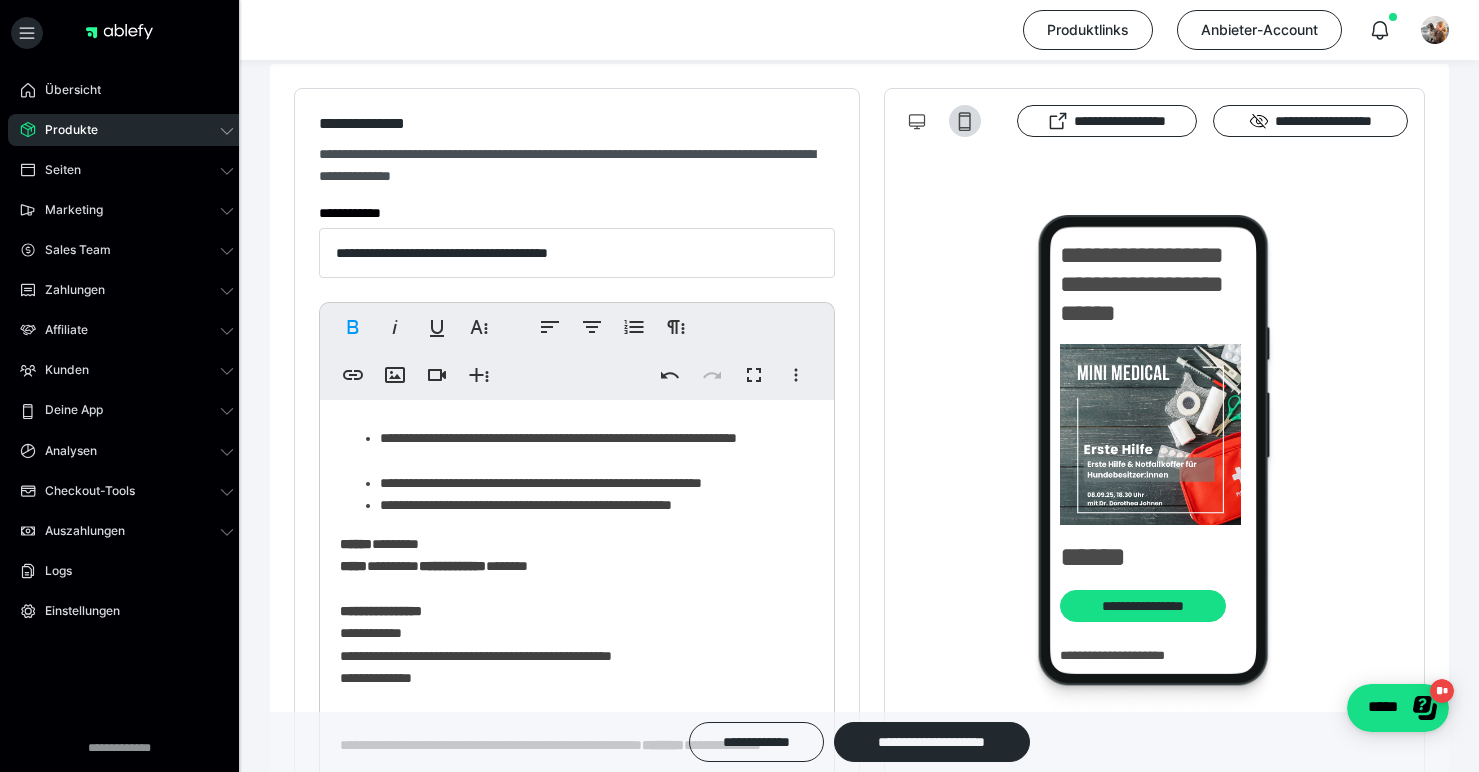 click on "**********" at bounding box center [381, 611] 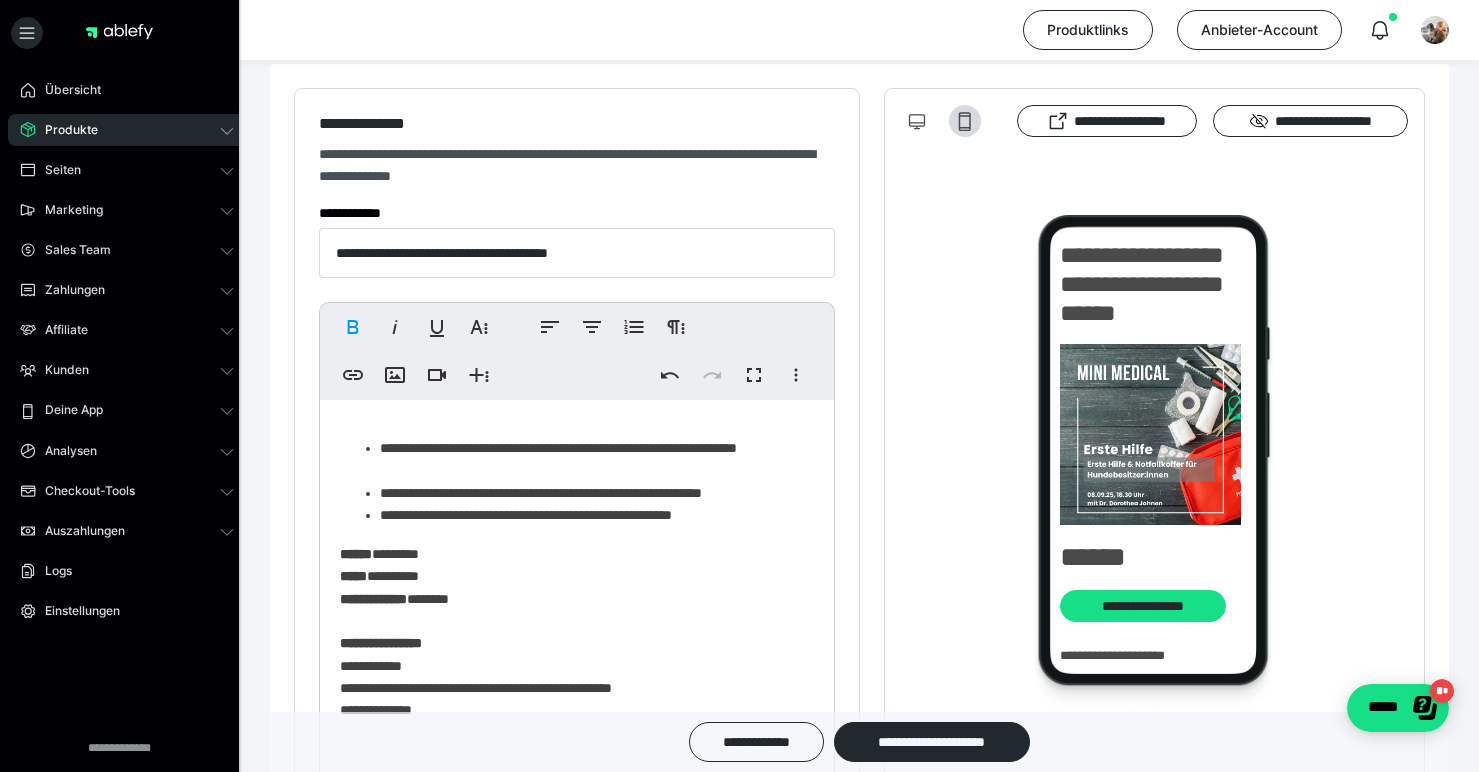 scroll, scrollTop: 399, scrollLeft: 0, axis: vertical 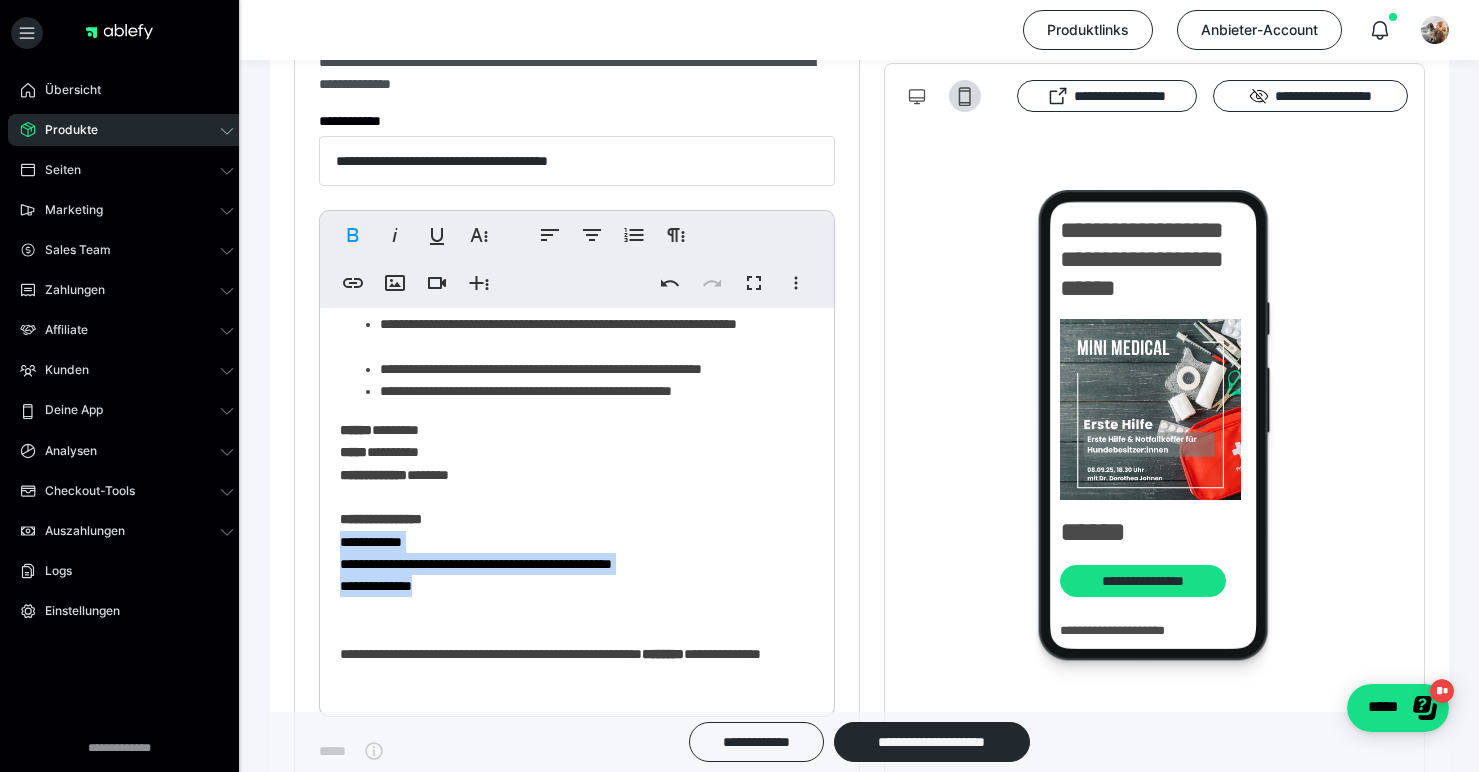 drag, startPoint x: 340, startPoint y: 539, endPoint x: 430, endPoint y: 590, distance: 103.44564 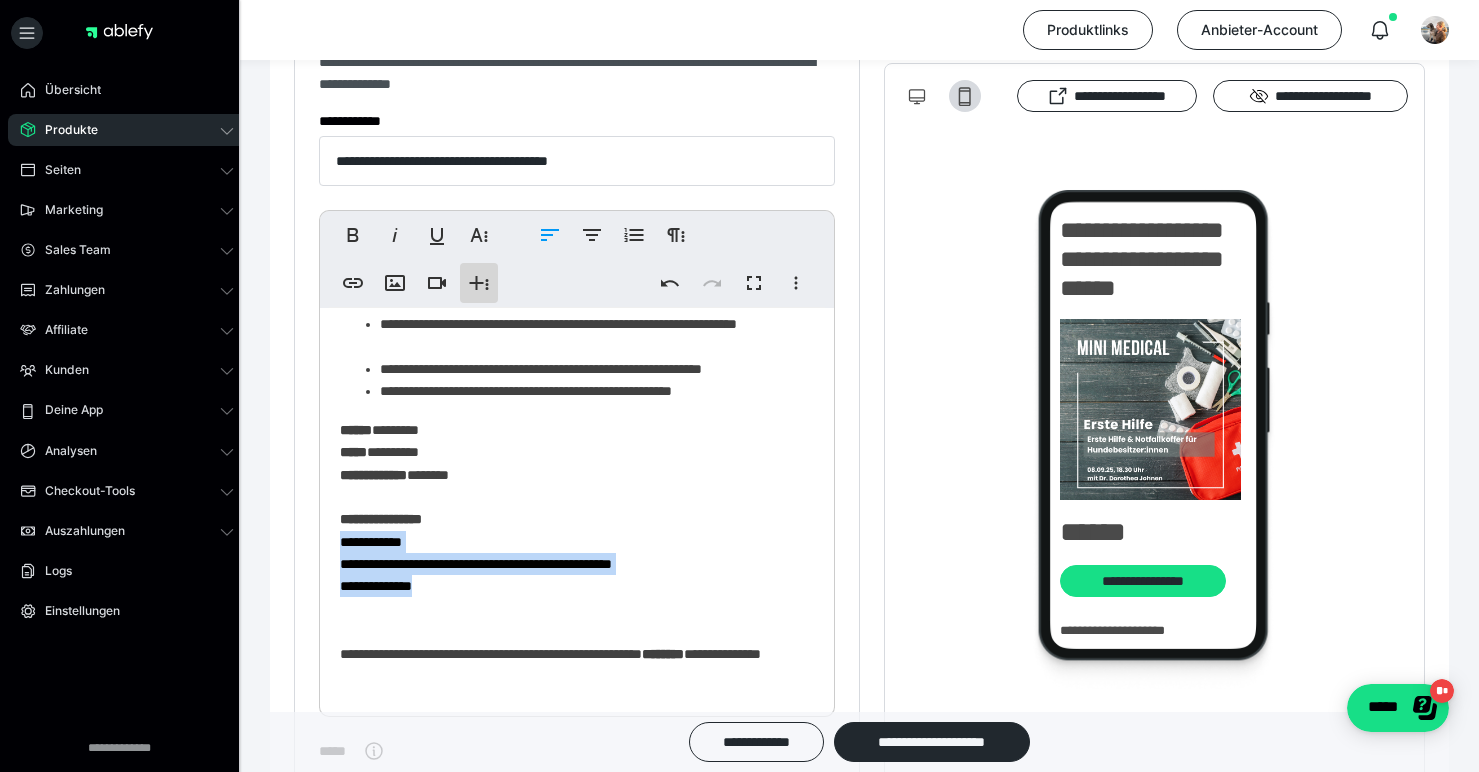 click 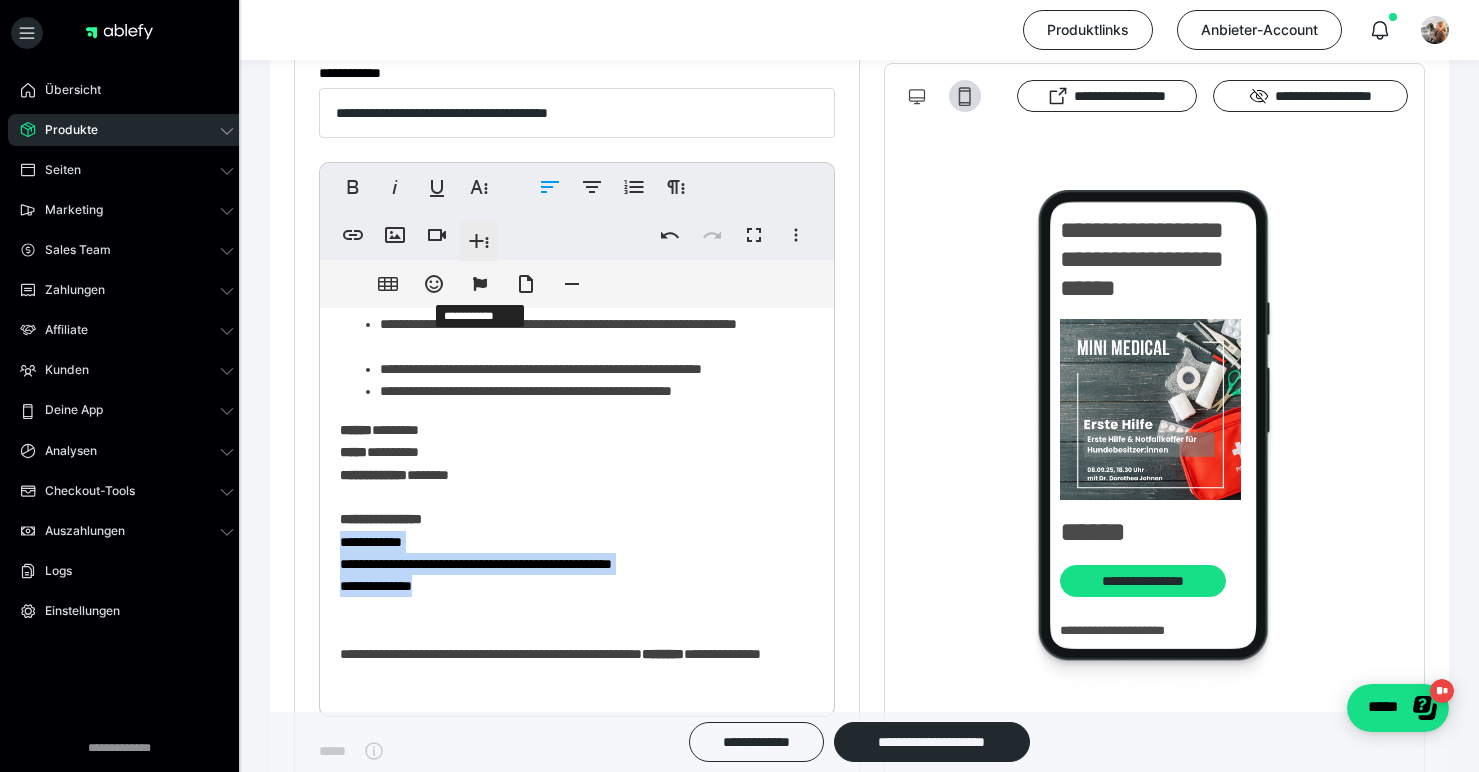 scroll, scrollTop: 627, scrollLeft: 0, axis: vertical 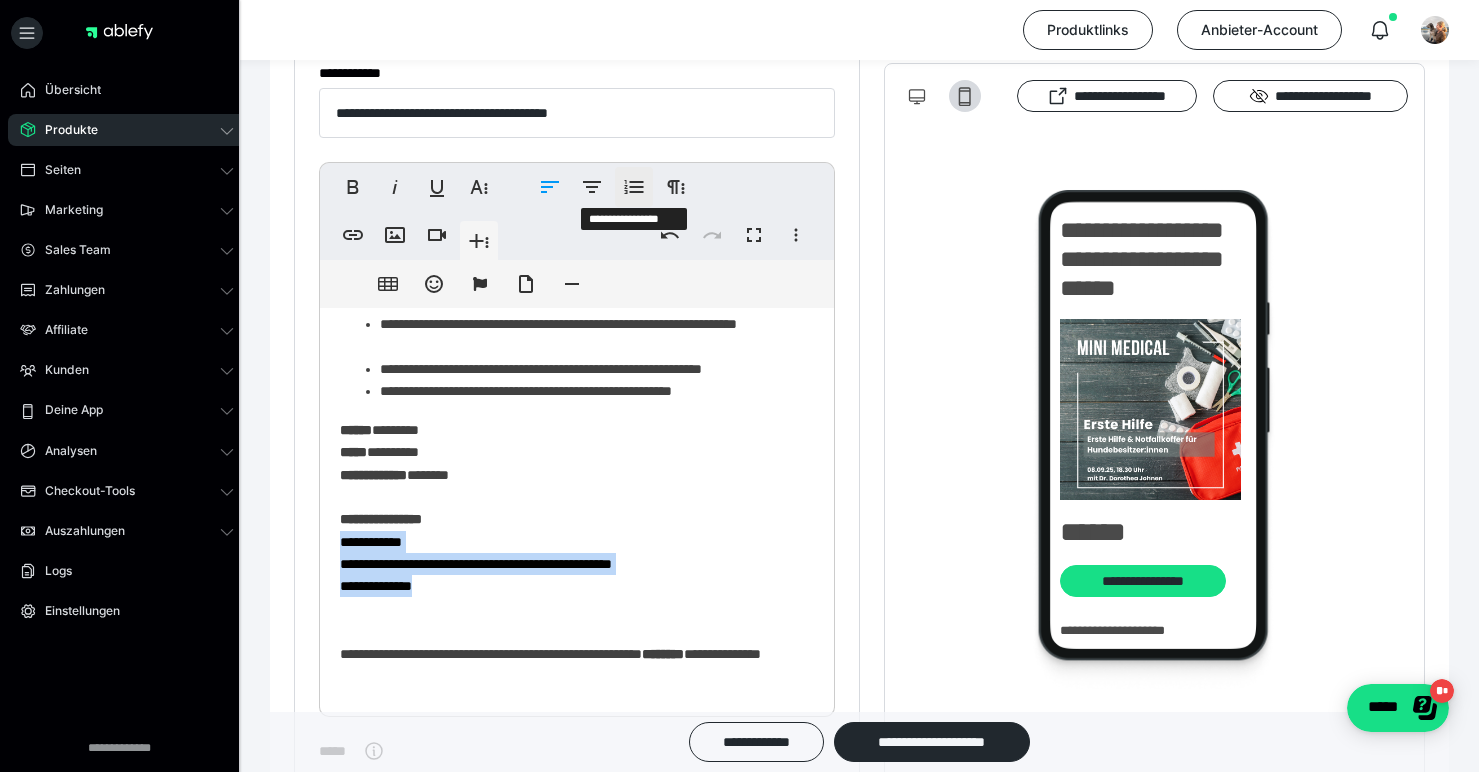 click 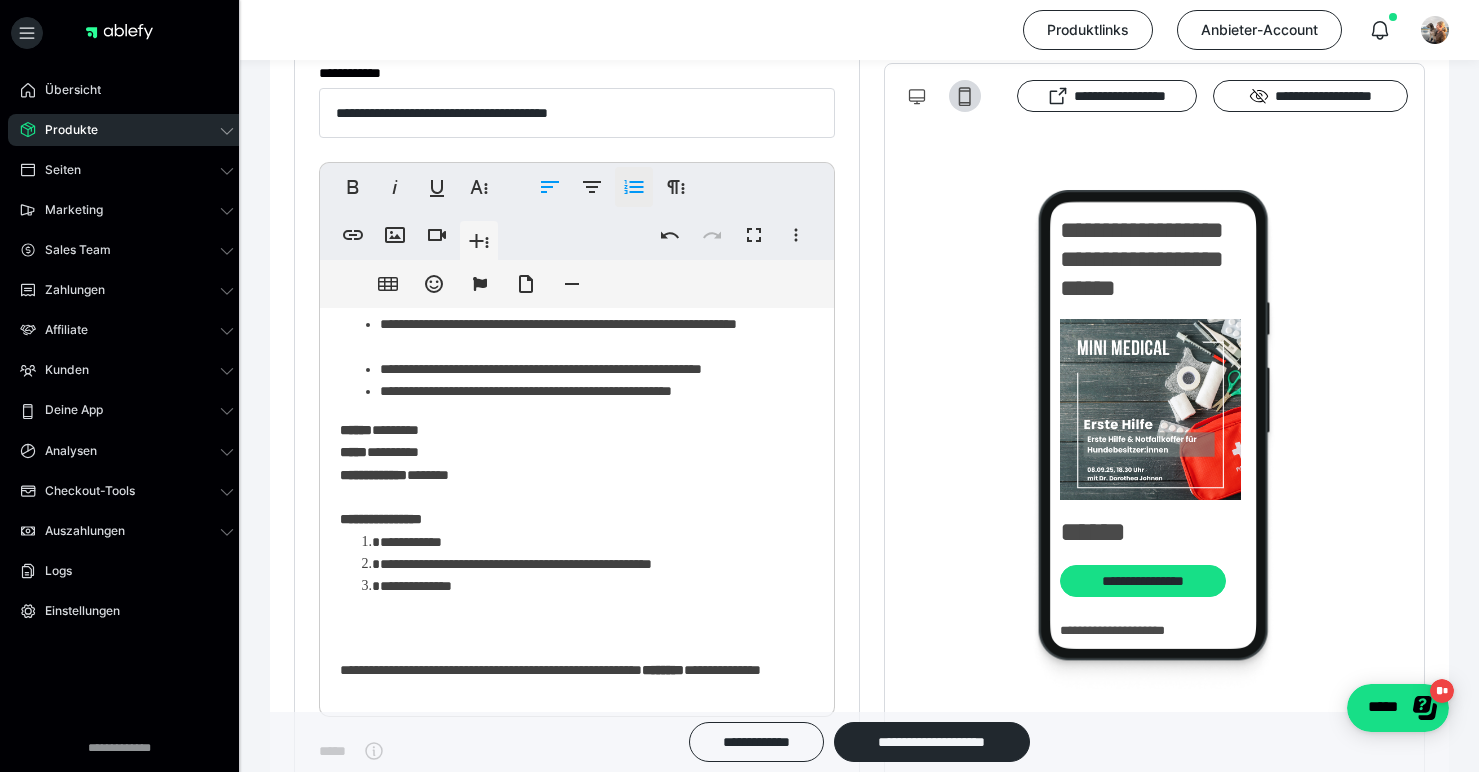 click 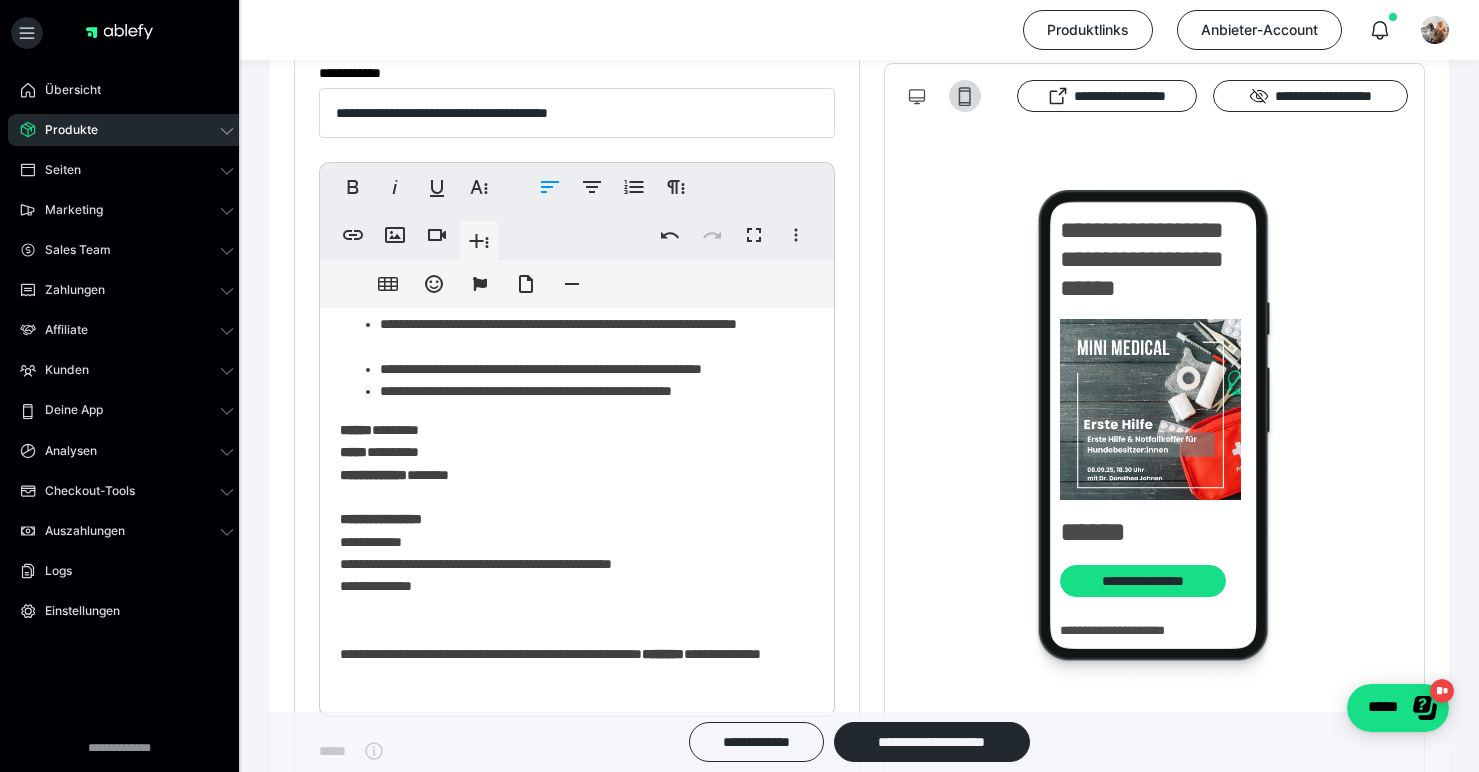 click on "**********" at bounding box center (569, 308) 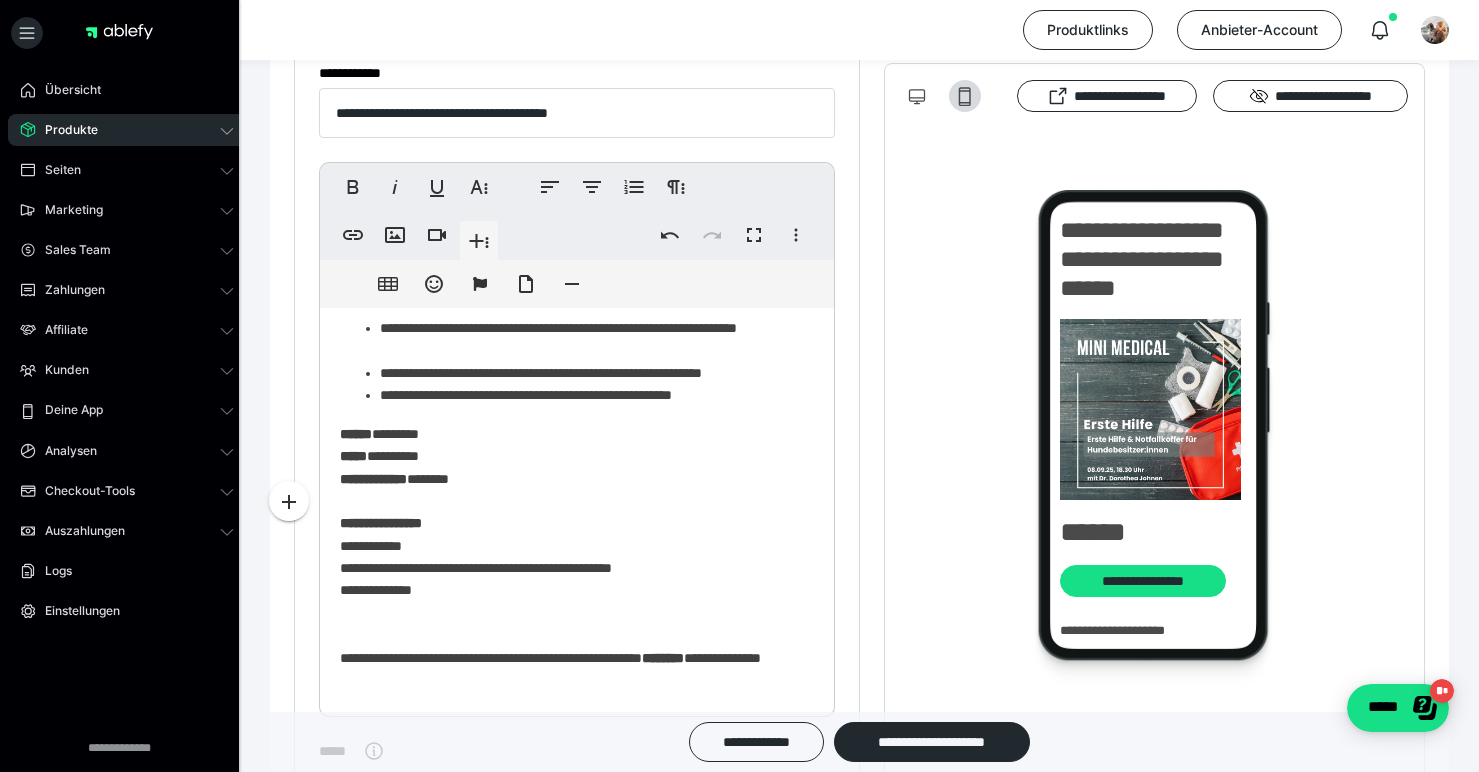 scroll, scrollTop: 391, scrollLeft: 0, axis: vertical 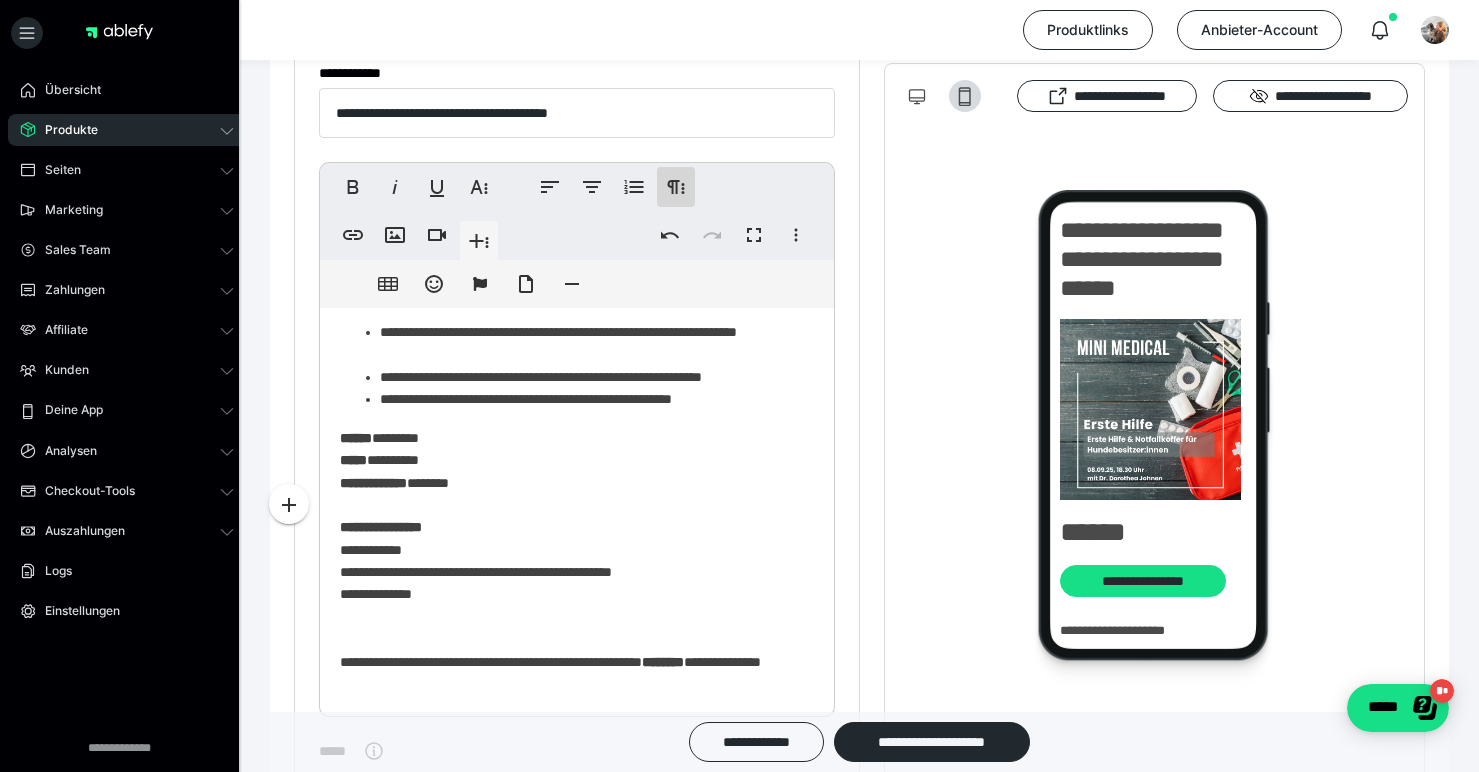 click 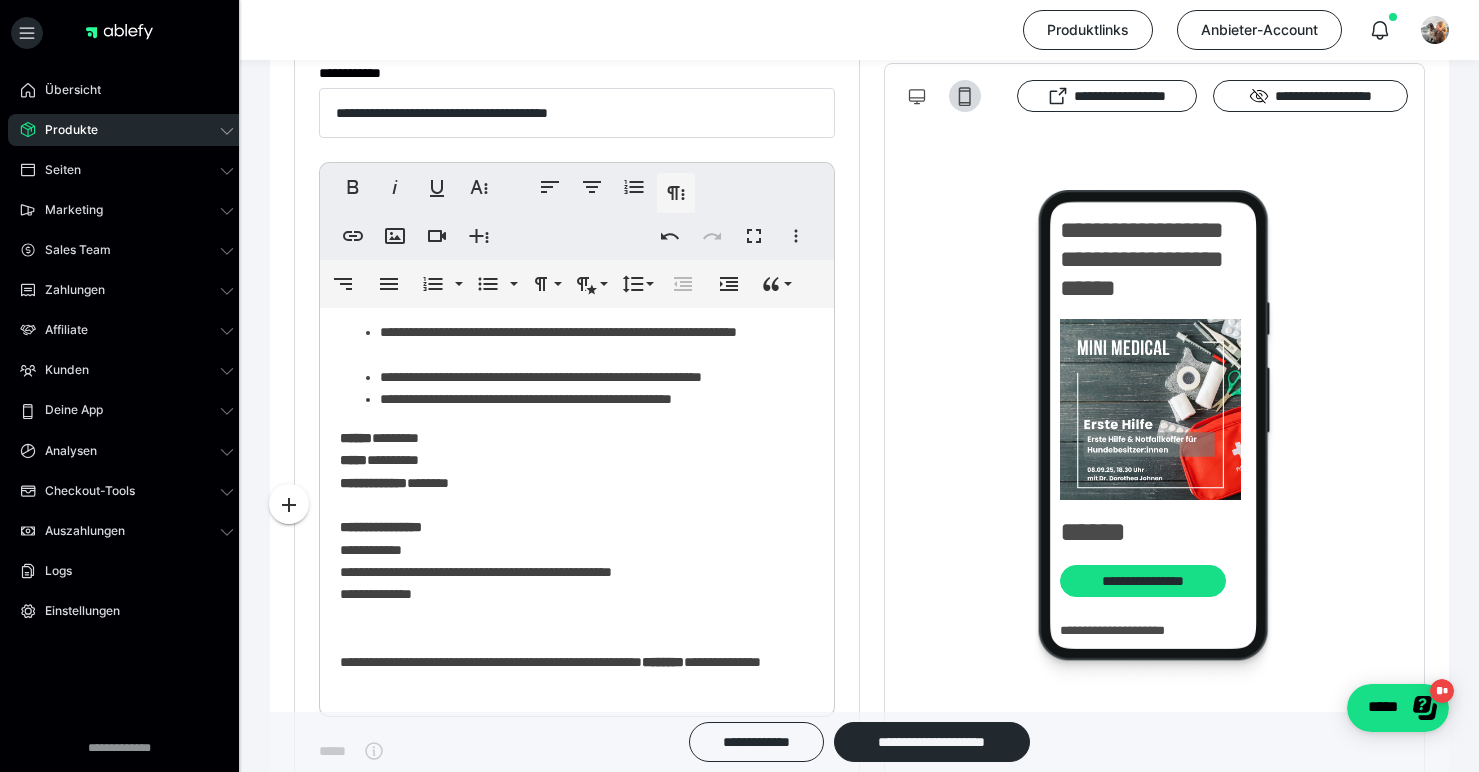click on "**********" at bounding box center [569, 316] 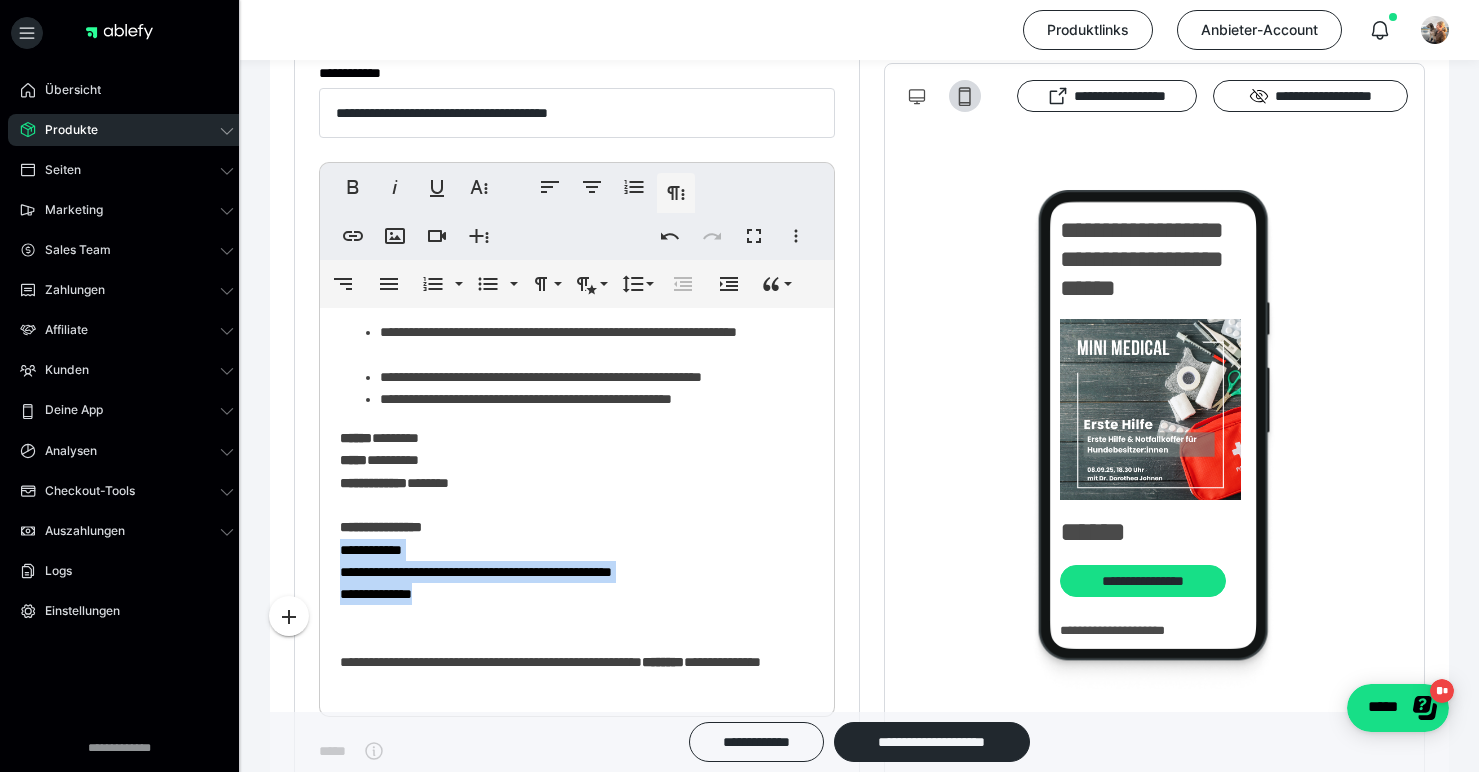 drag, startPoint x: 398, startPoint y: 585, endPoint x: 338, endPoint y: 550, distance: 69.46222 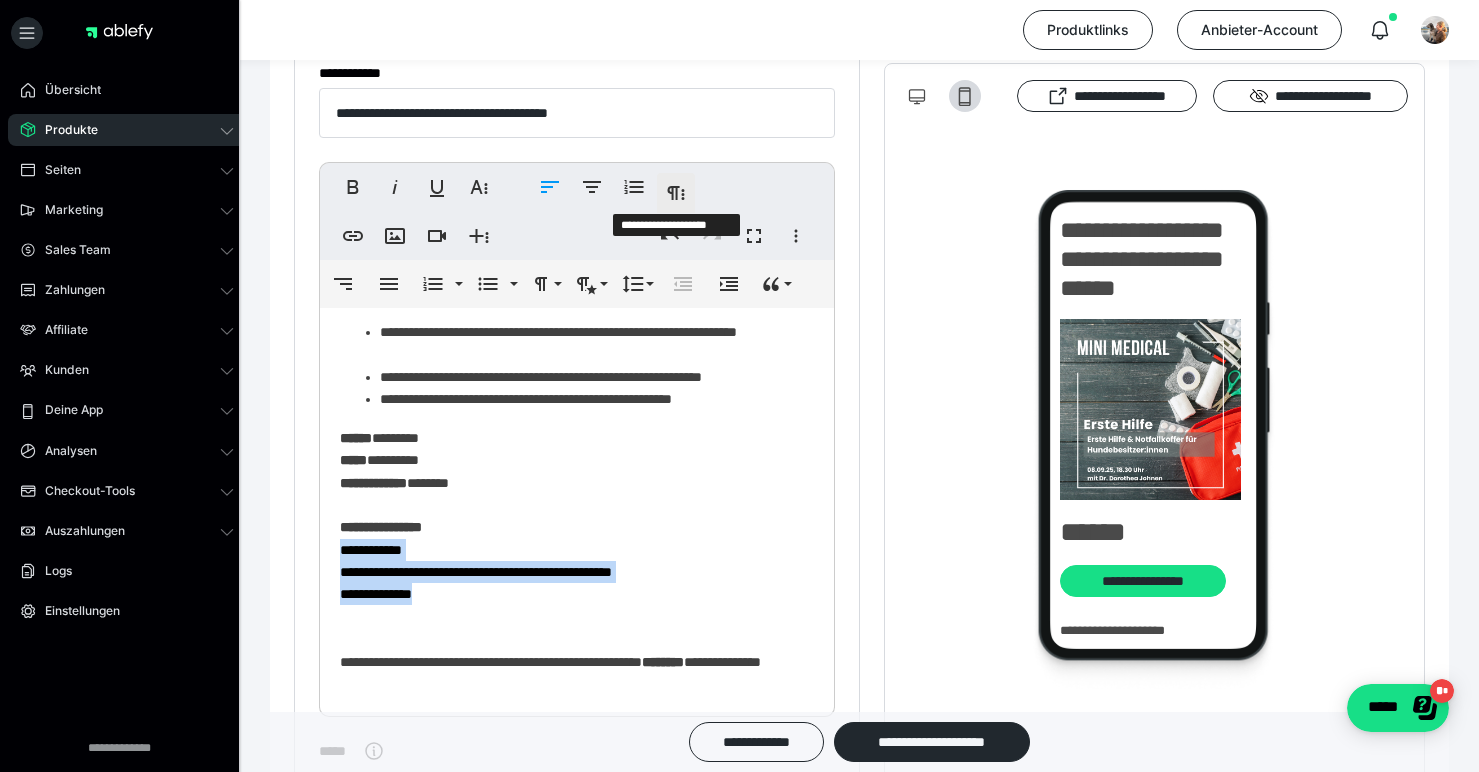 click 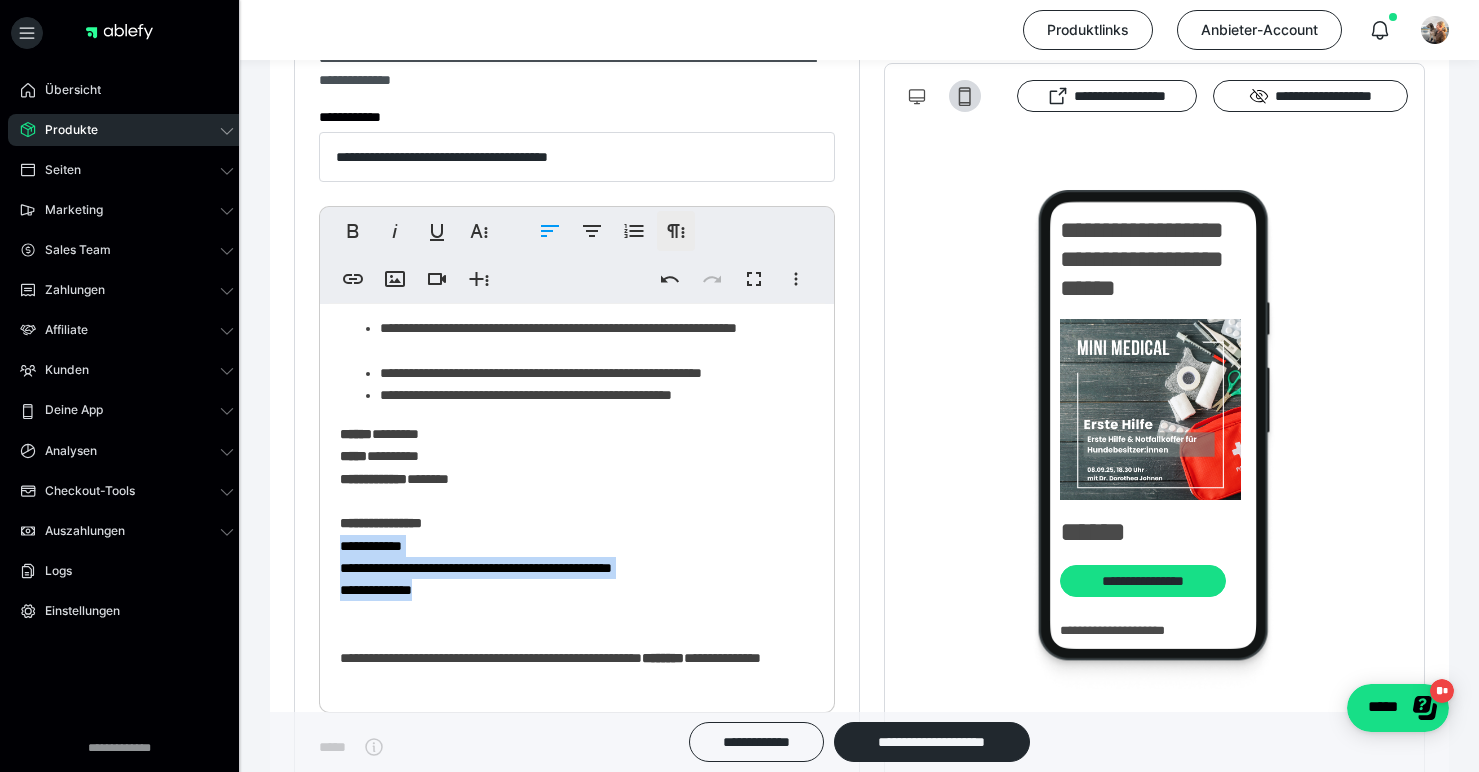 scroll, scrollTop: 579, scrollLeft: 0, axis: vertical 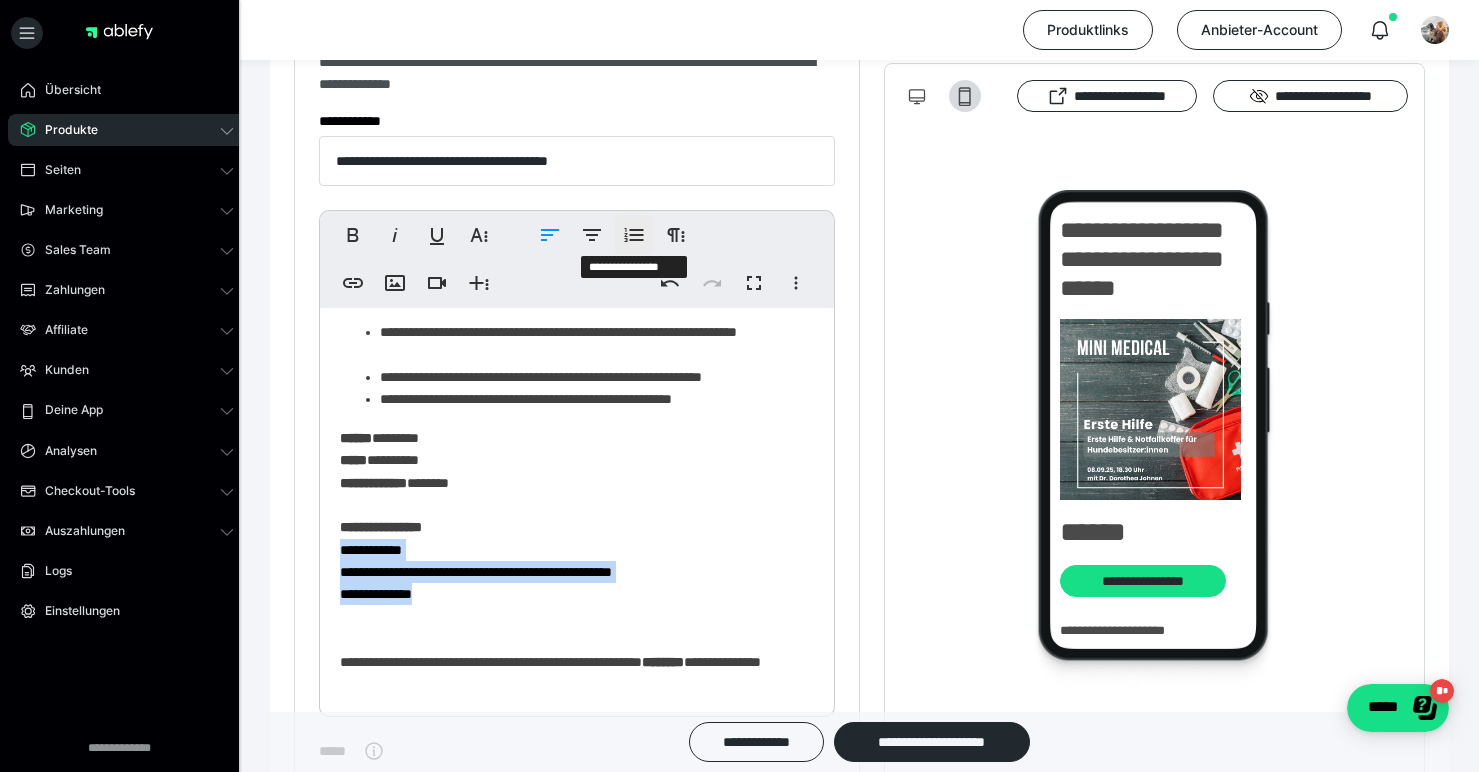 click 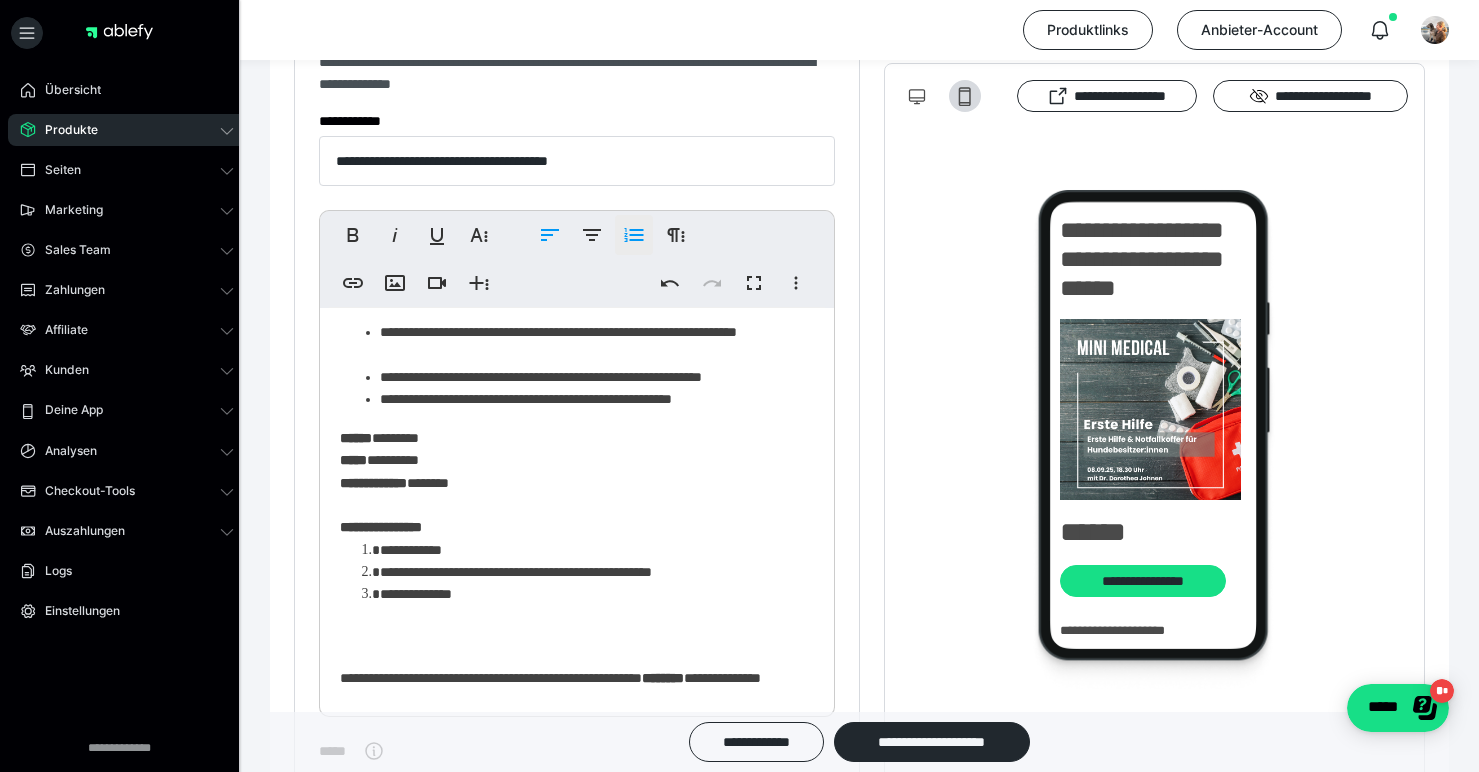 click 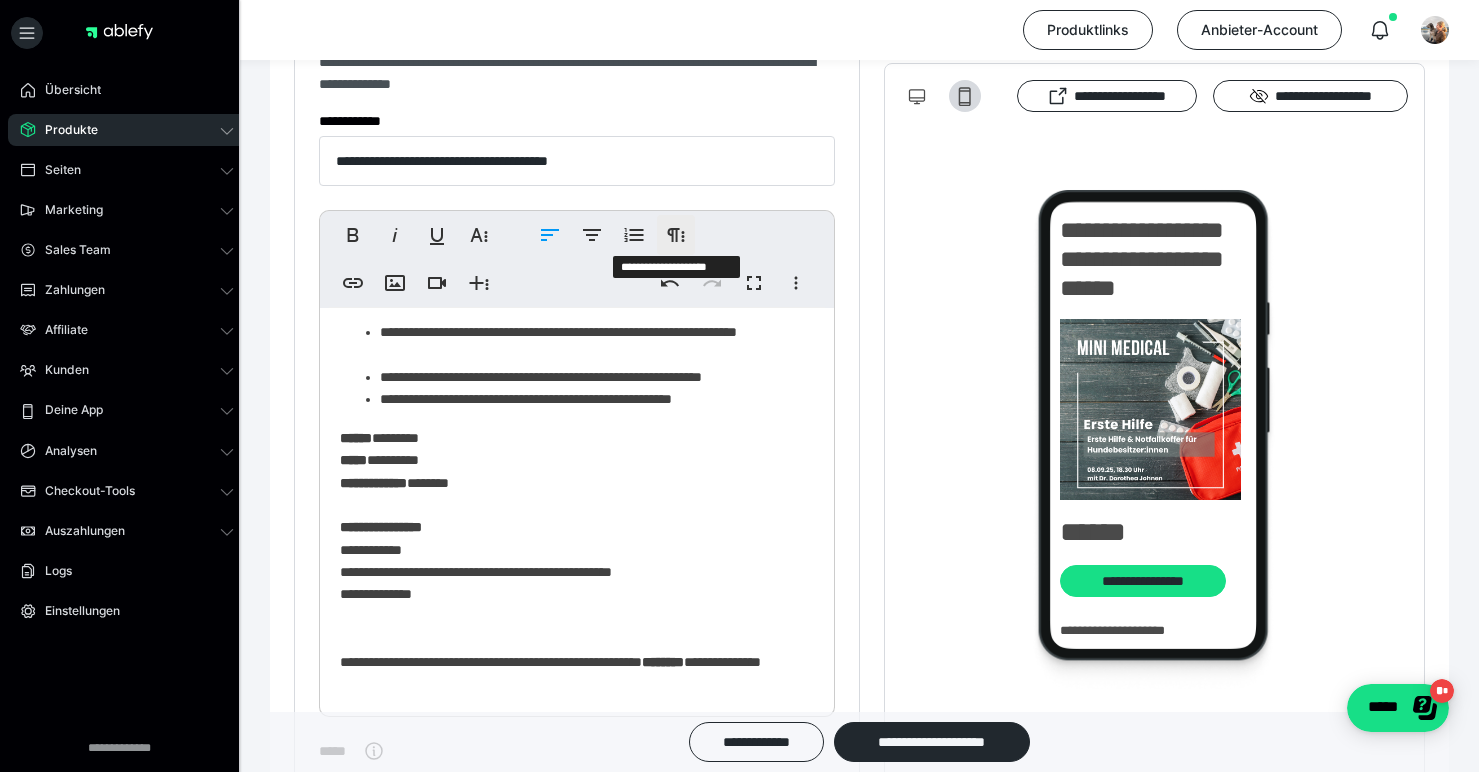 click 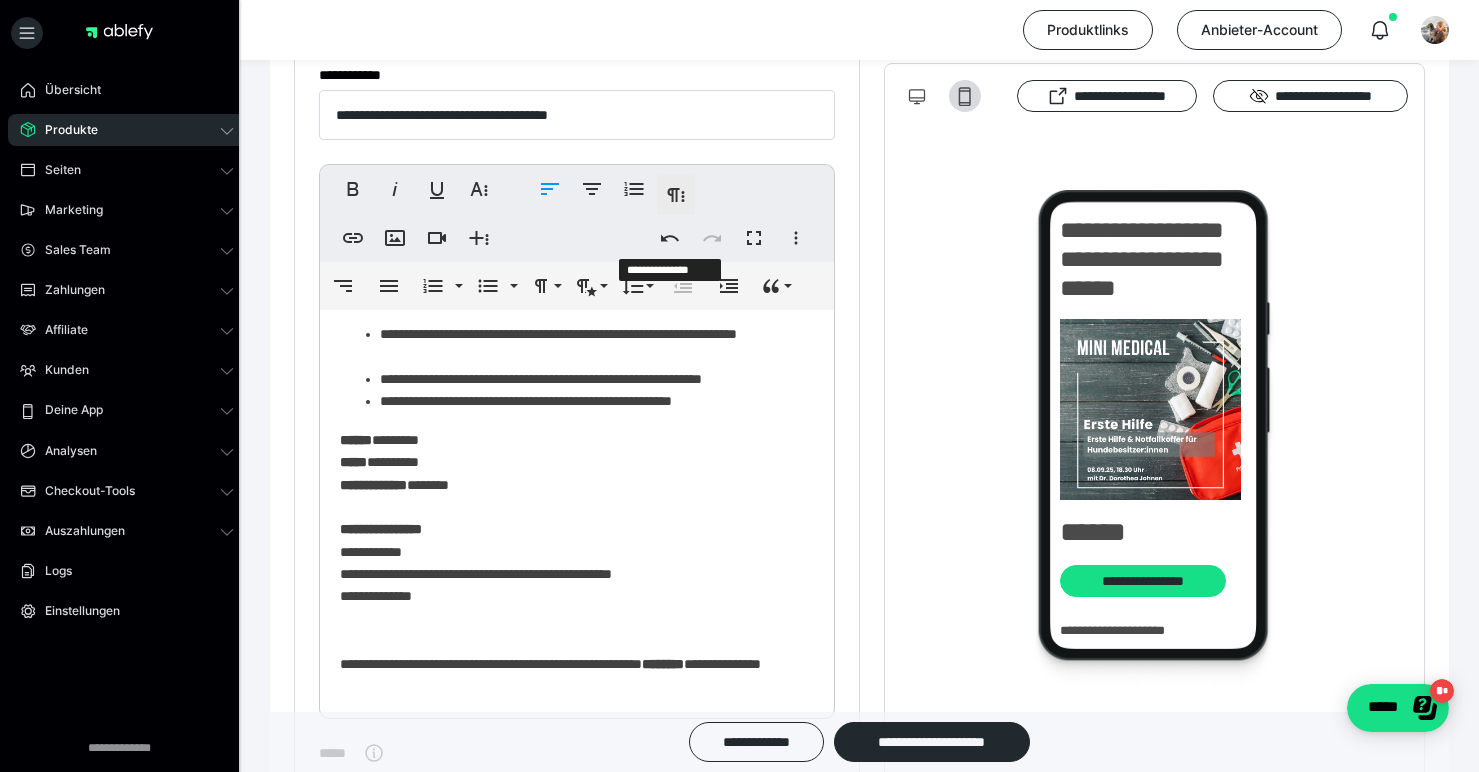 scroll, scrollTop: 627, scrollLeft: 0, axis: vertical 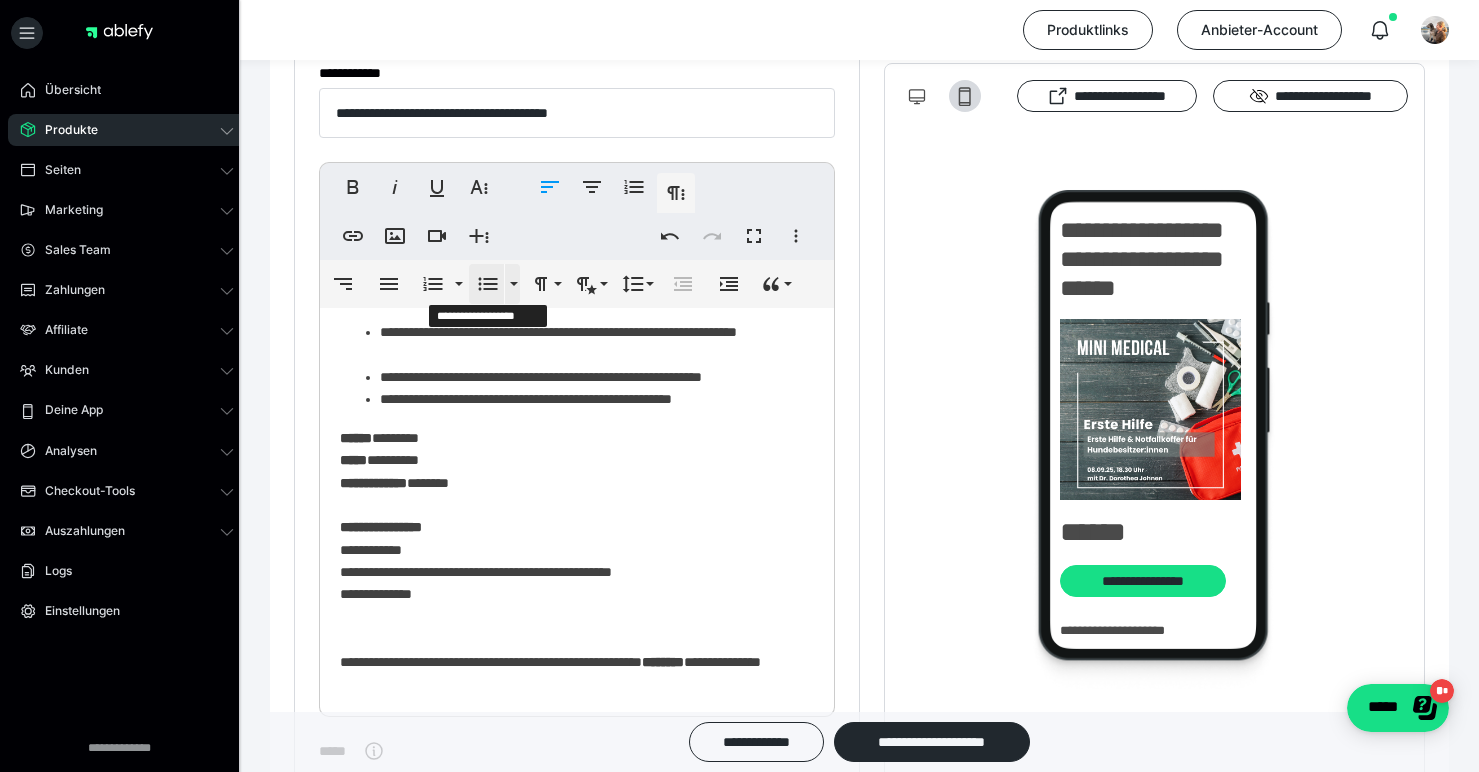 click 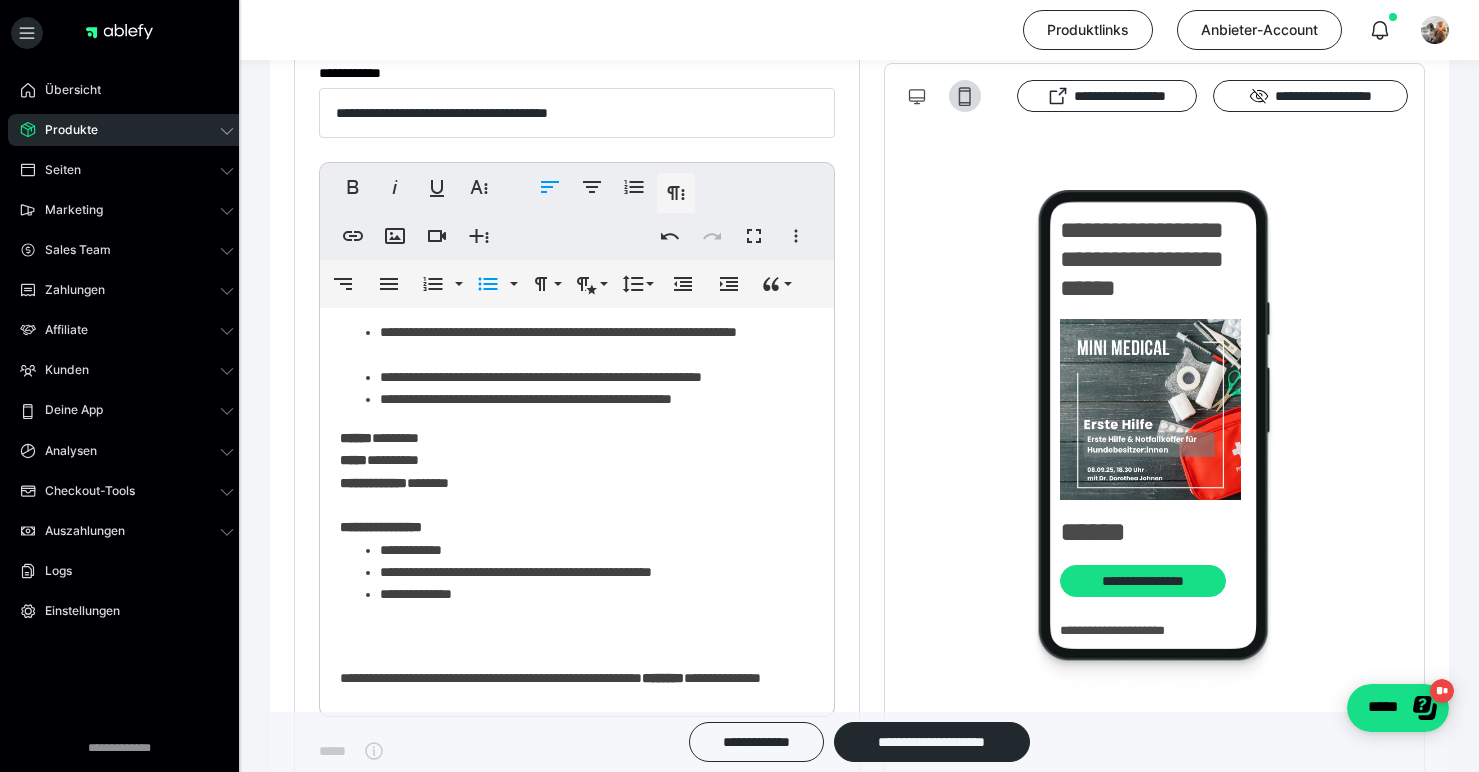 click on "**********" at bounding box center (569, 324) 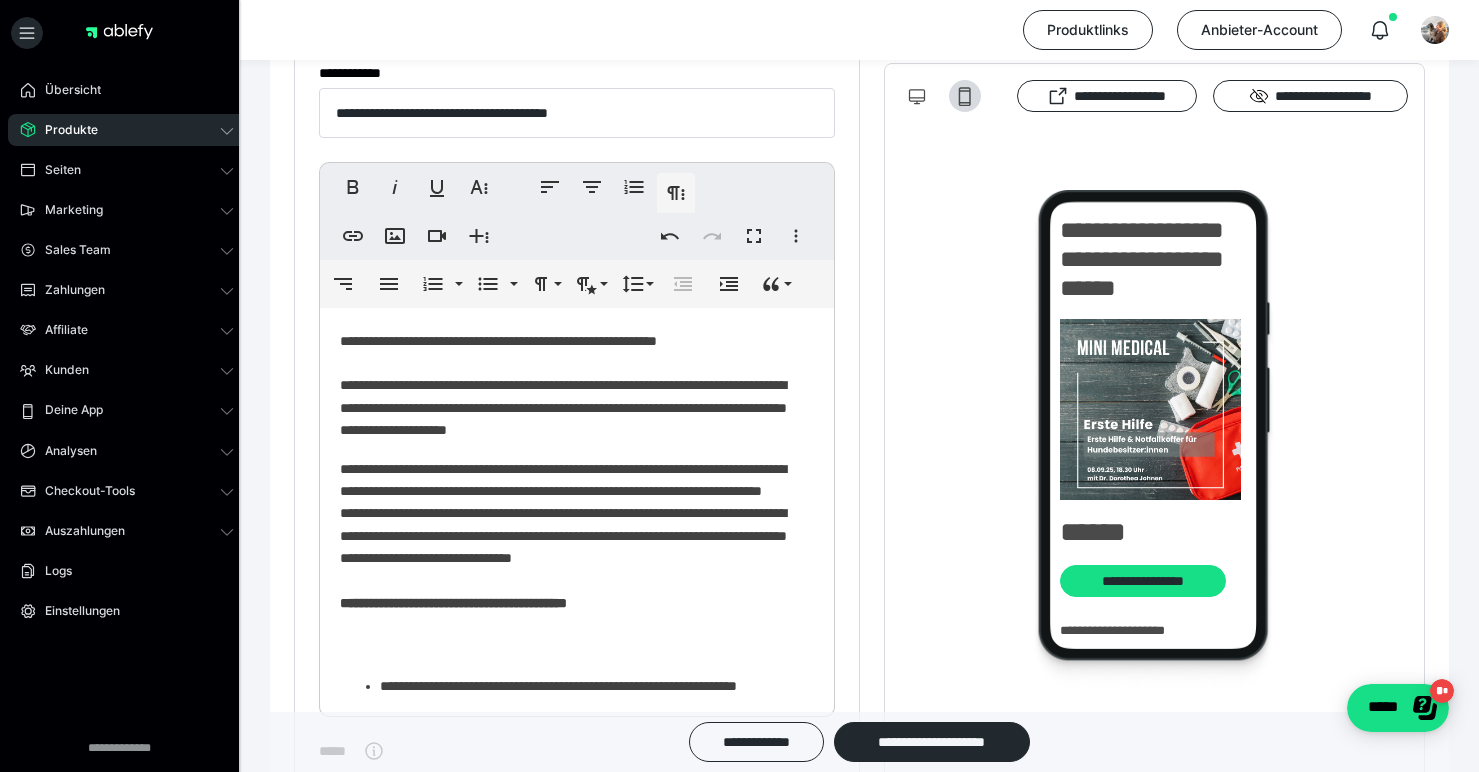 scroll, scrollTop: 0, scrollLeft: 0, axis: both 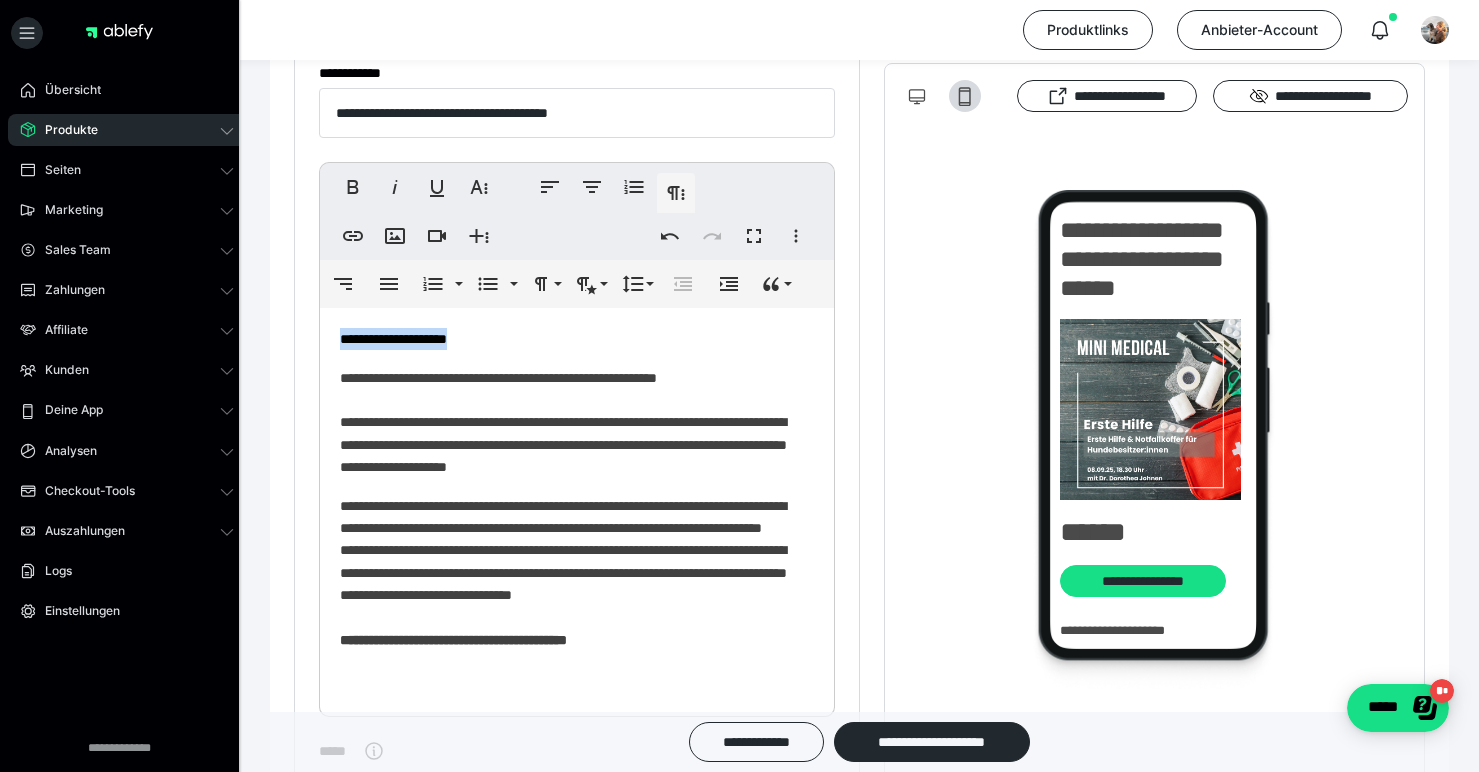 drag, startPoint x: 518, startPoint y: 337, endPoint x: 331, endPoint y: 336, distance: 187.00267 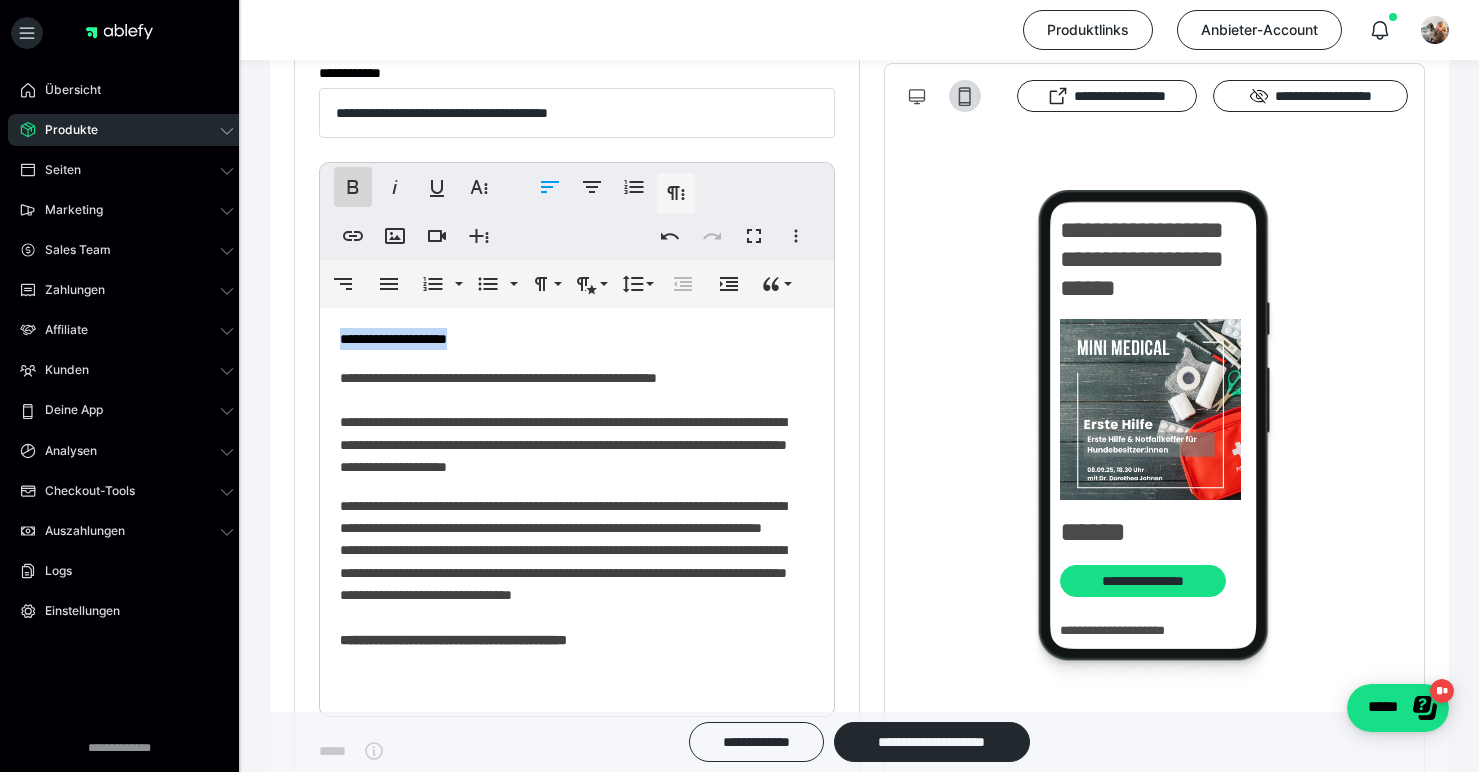 click 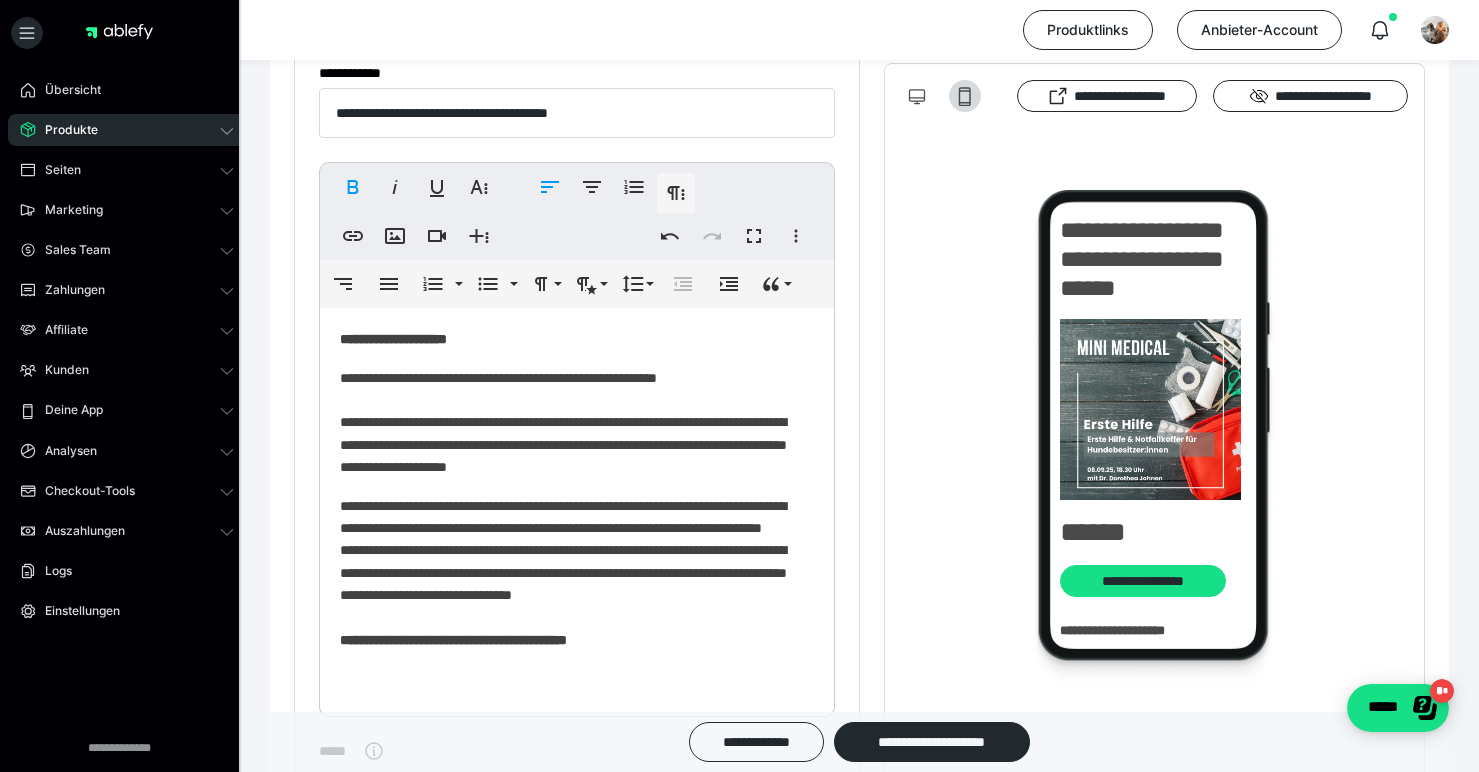 click on "**********" at bounding box center (569, 715) 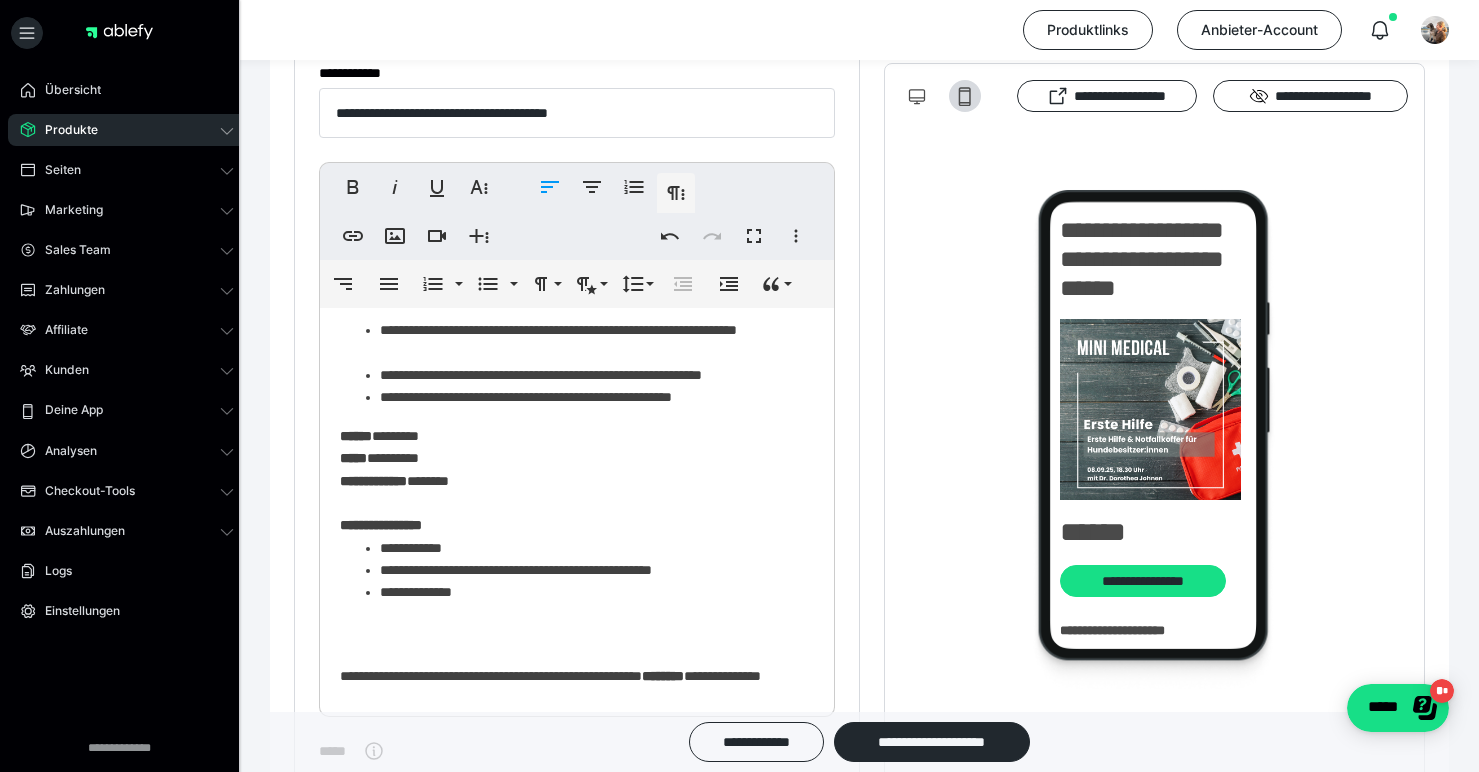 scroll, scrollTop: 415, scrollLeft: 0, axis: vertical 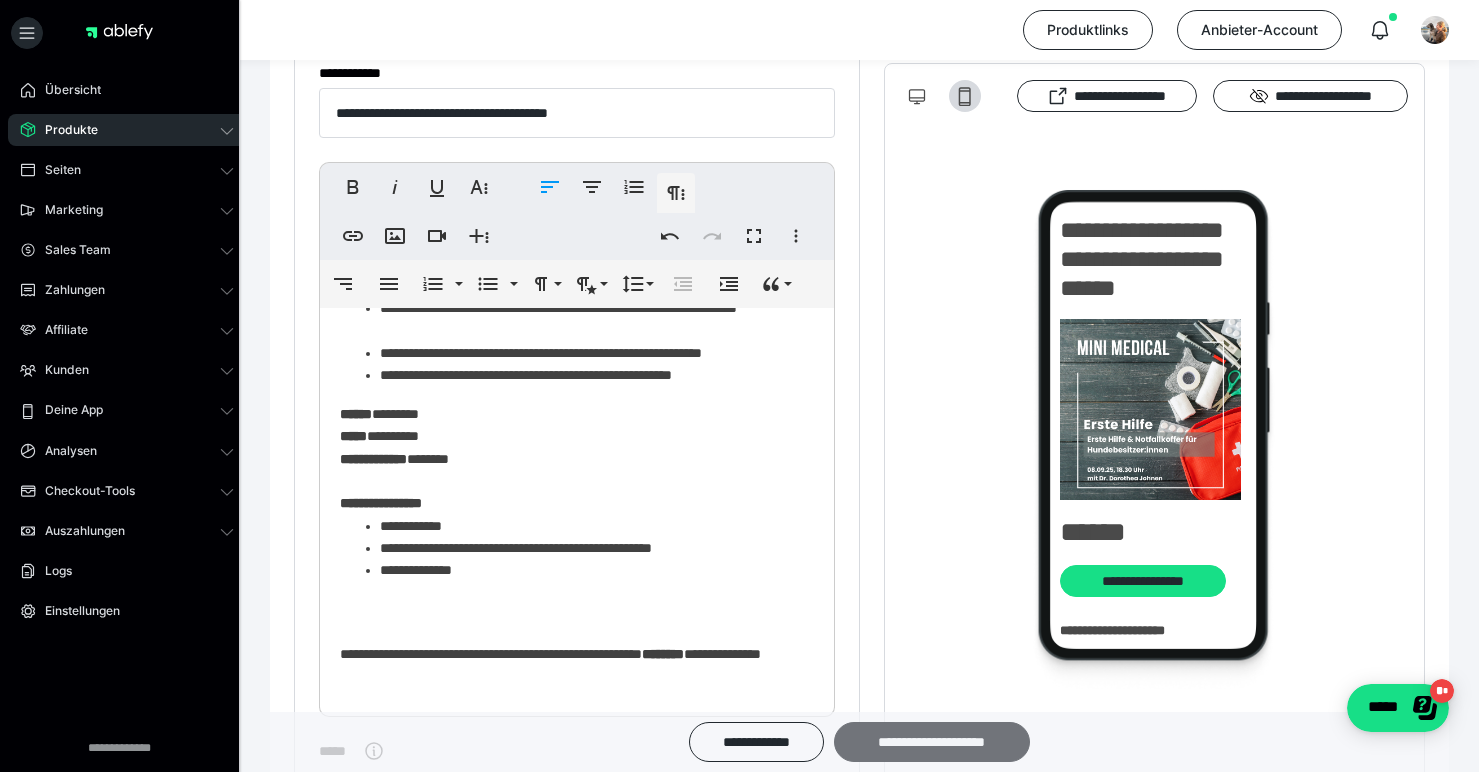 click on "**********" at bounding box center [932, 742] 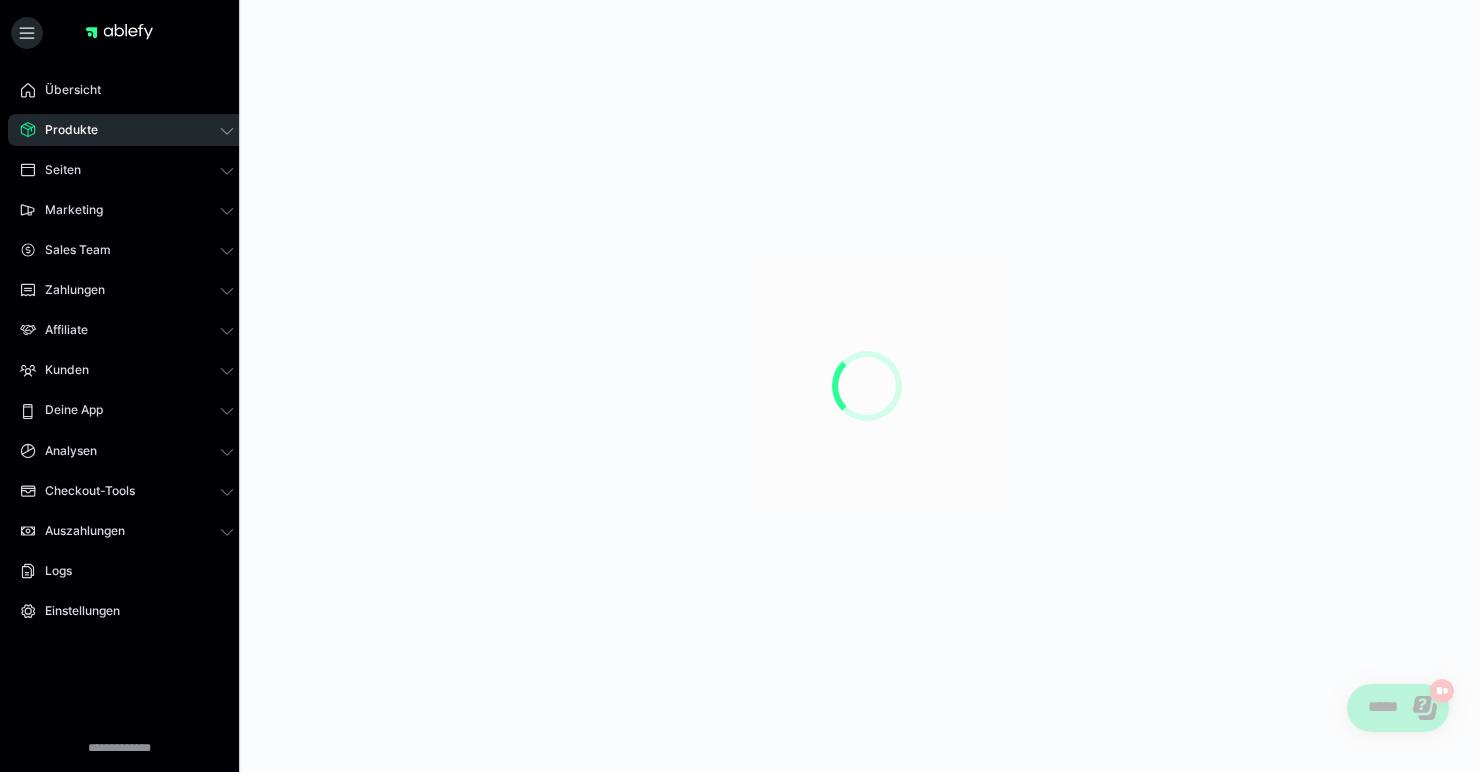 scroll, scrollTop: 0, scrollLeft: 0, axis: both 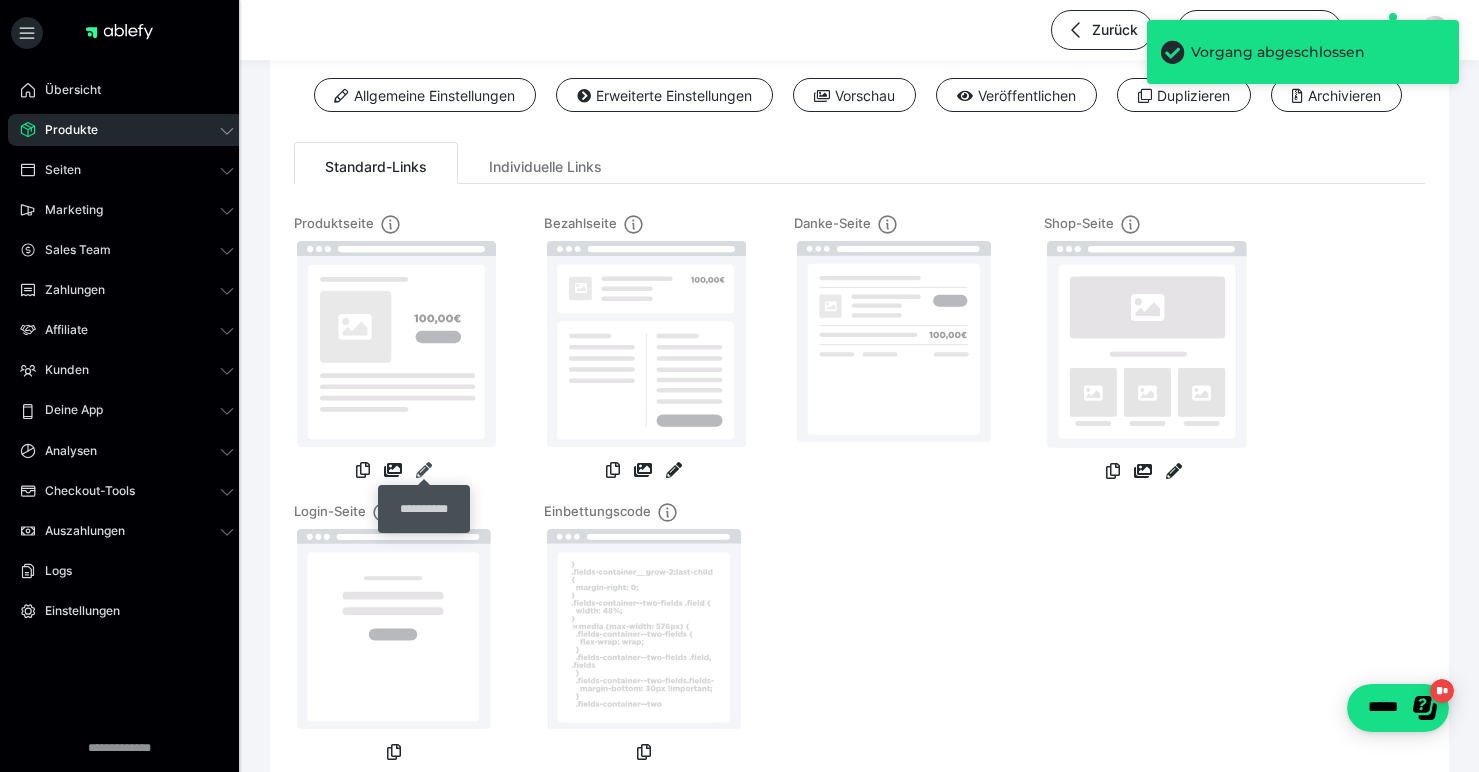 click at bounding box center [424, 470] 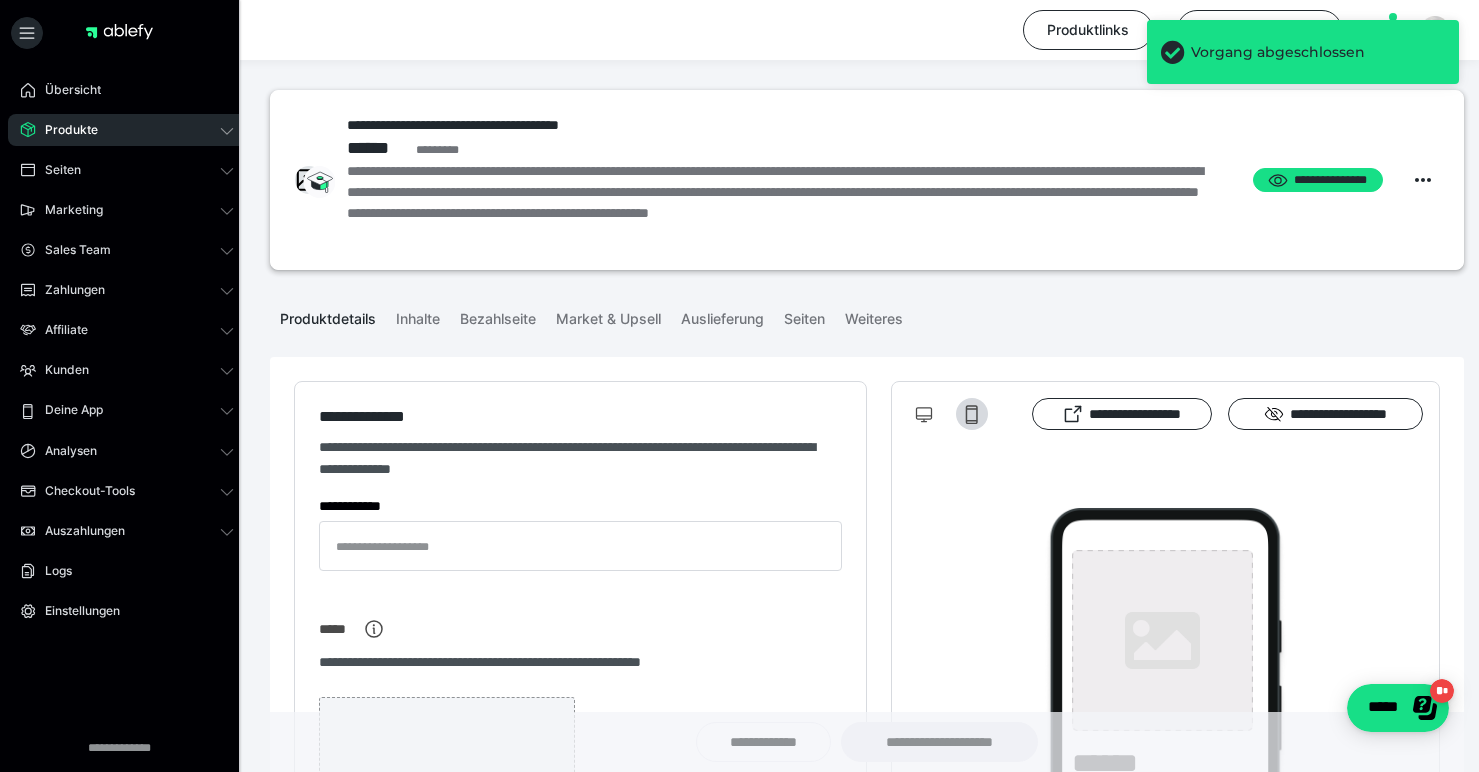 type on "**********" 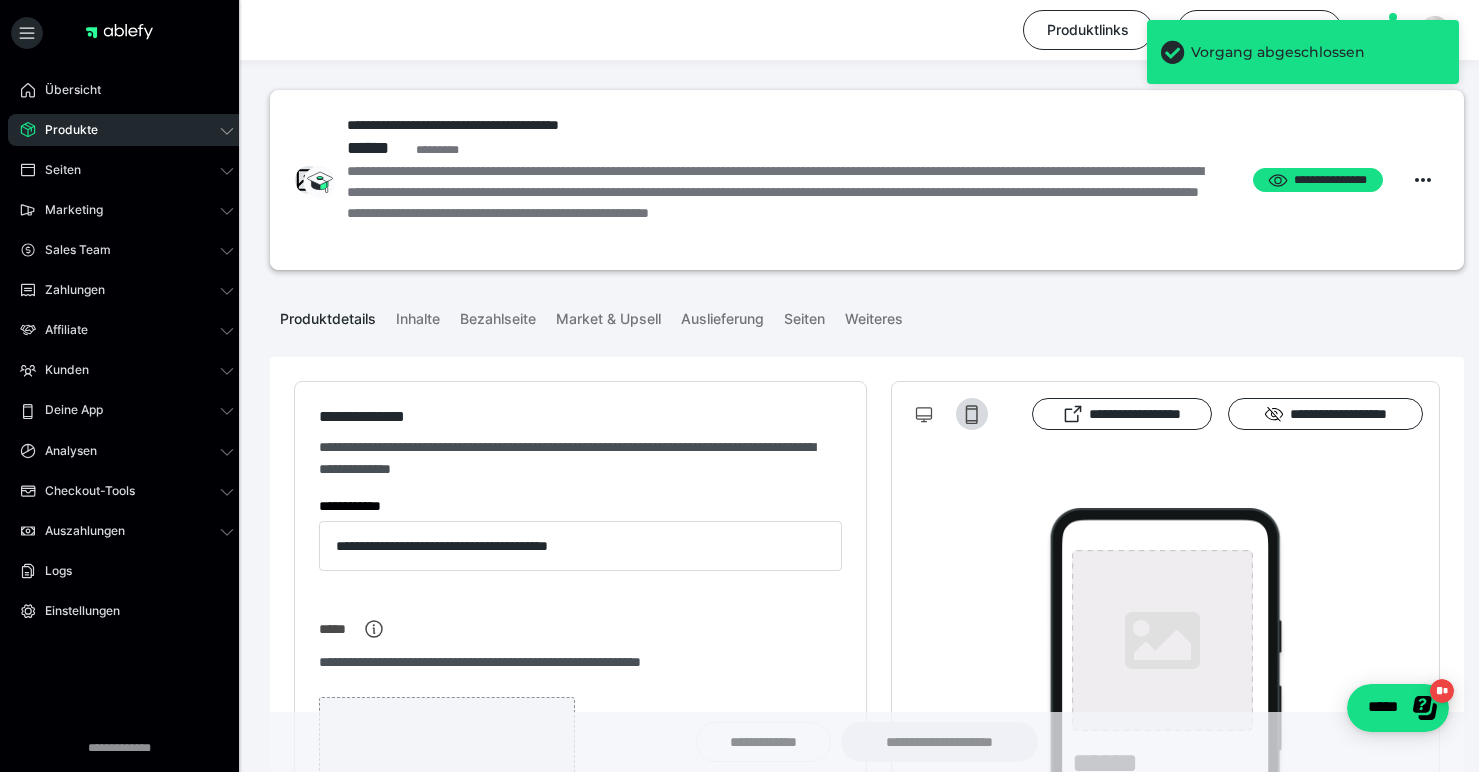type on "**********" 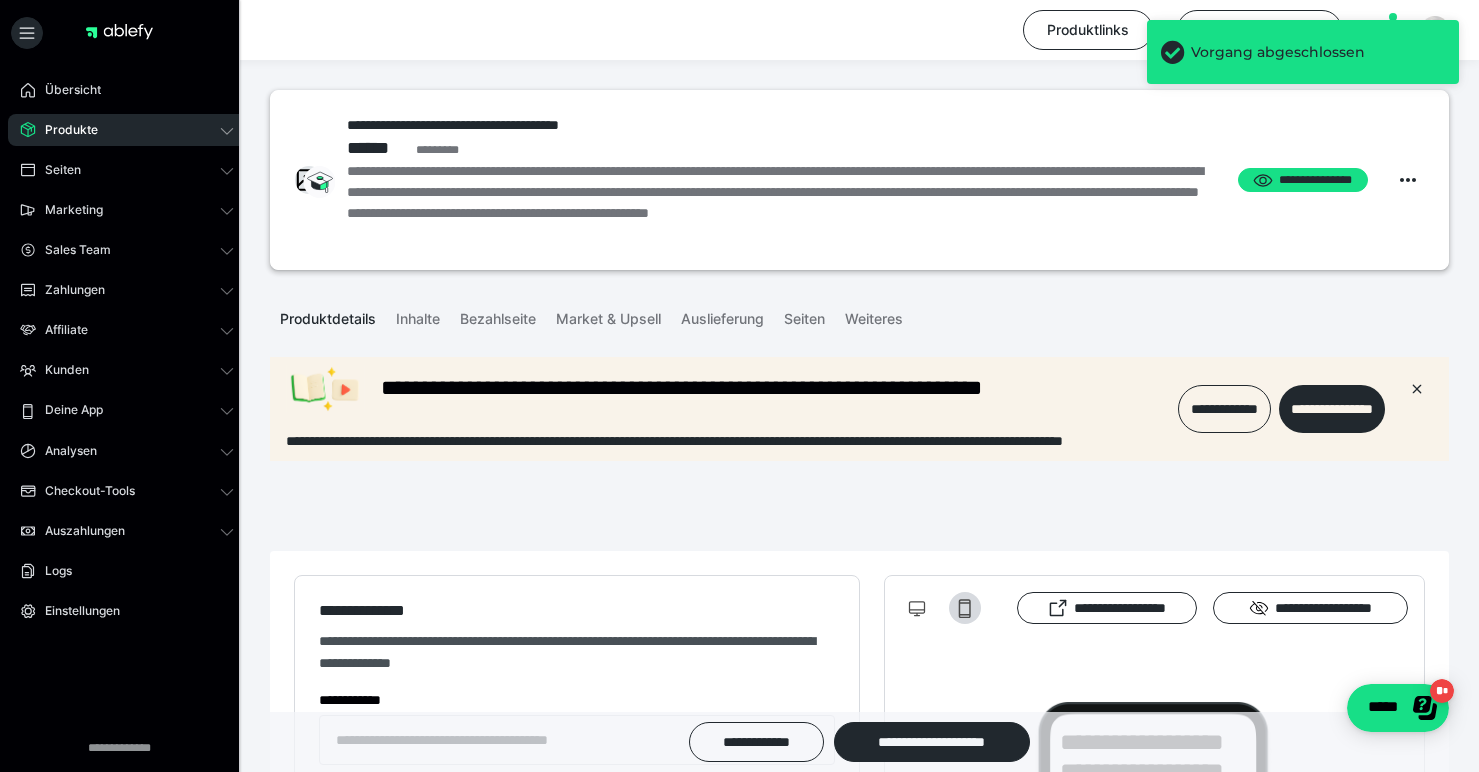 scroll, scrollTop: 0, scrollLeft: 0, axis: both 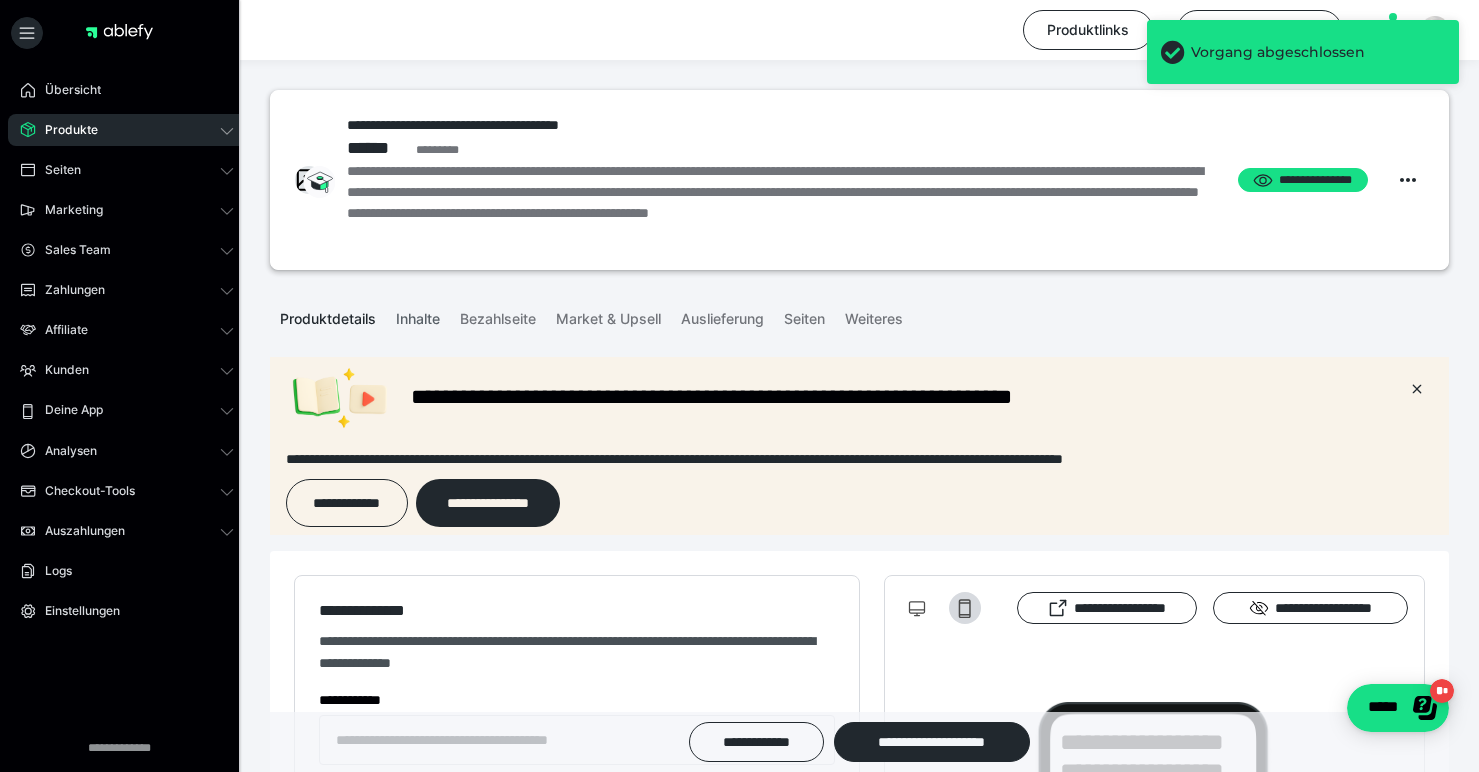 click on "Inhalte" at bounding box center [418, 315] 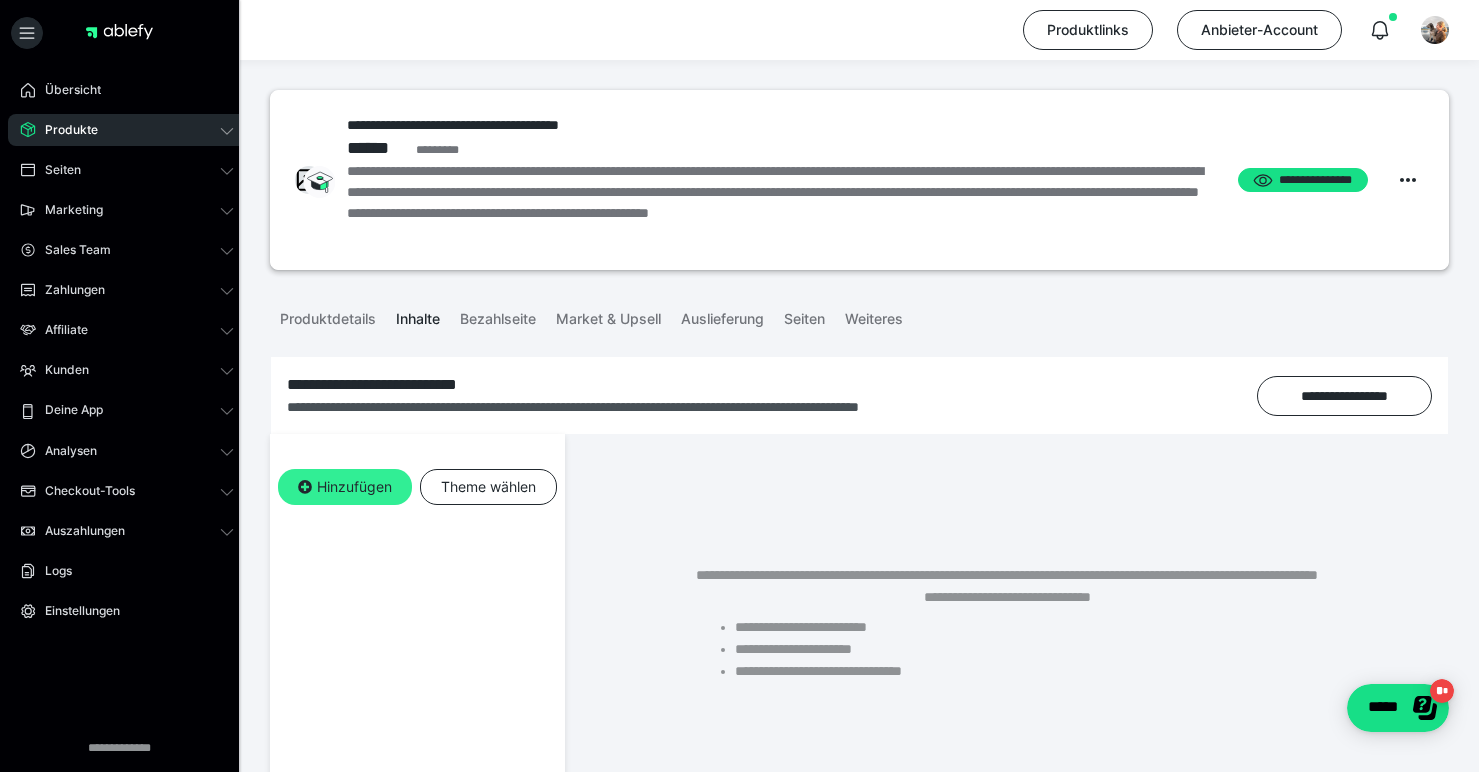 click on "Hinzufügen" at bounding box center [345, 487] 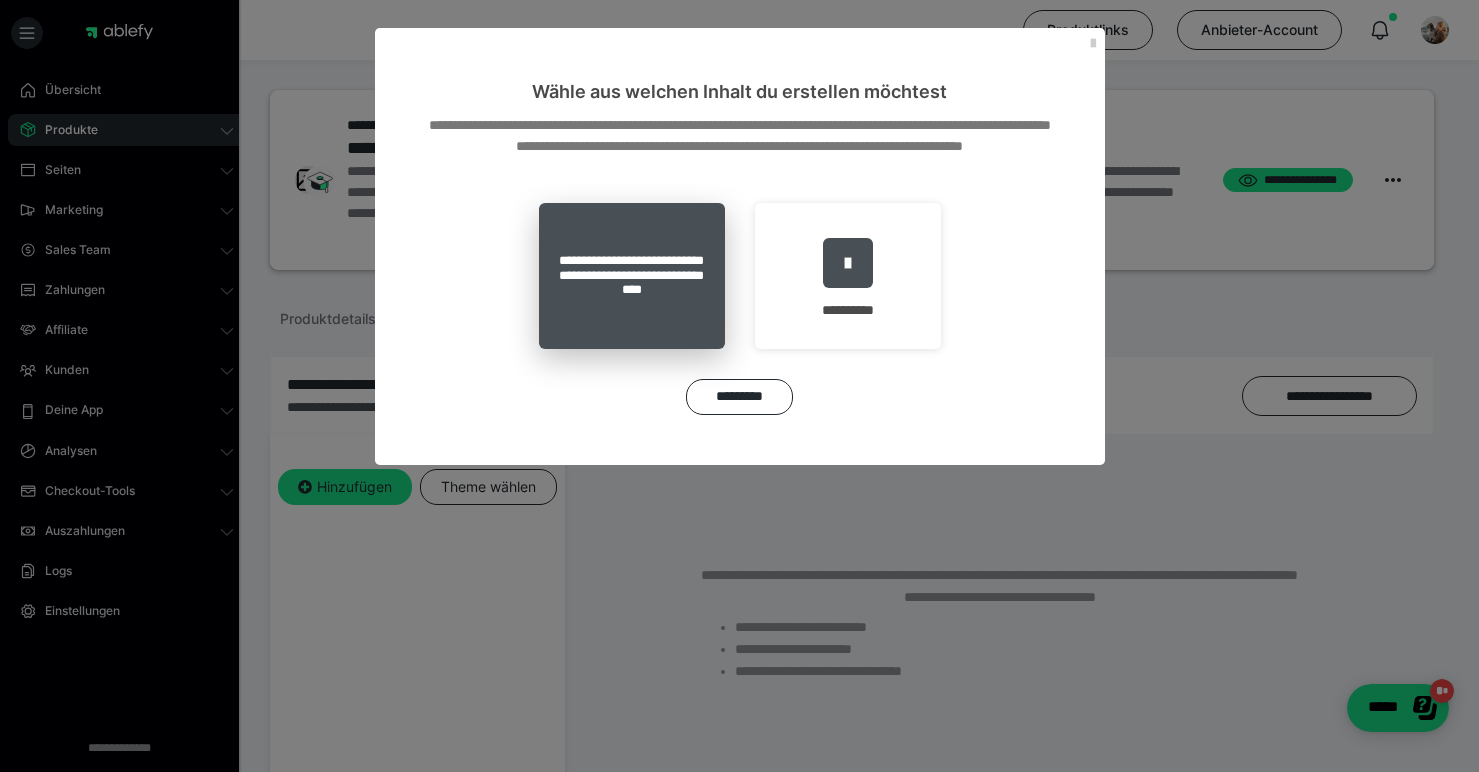 click on "**********" at bounding box center [632, 276] 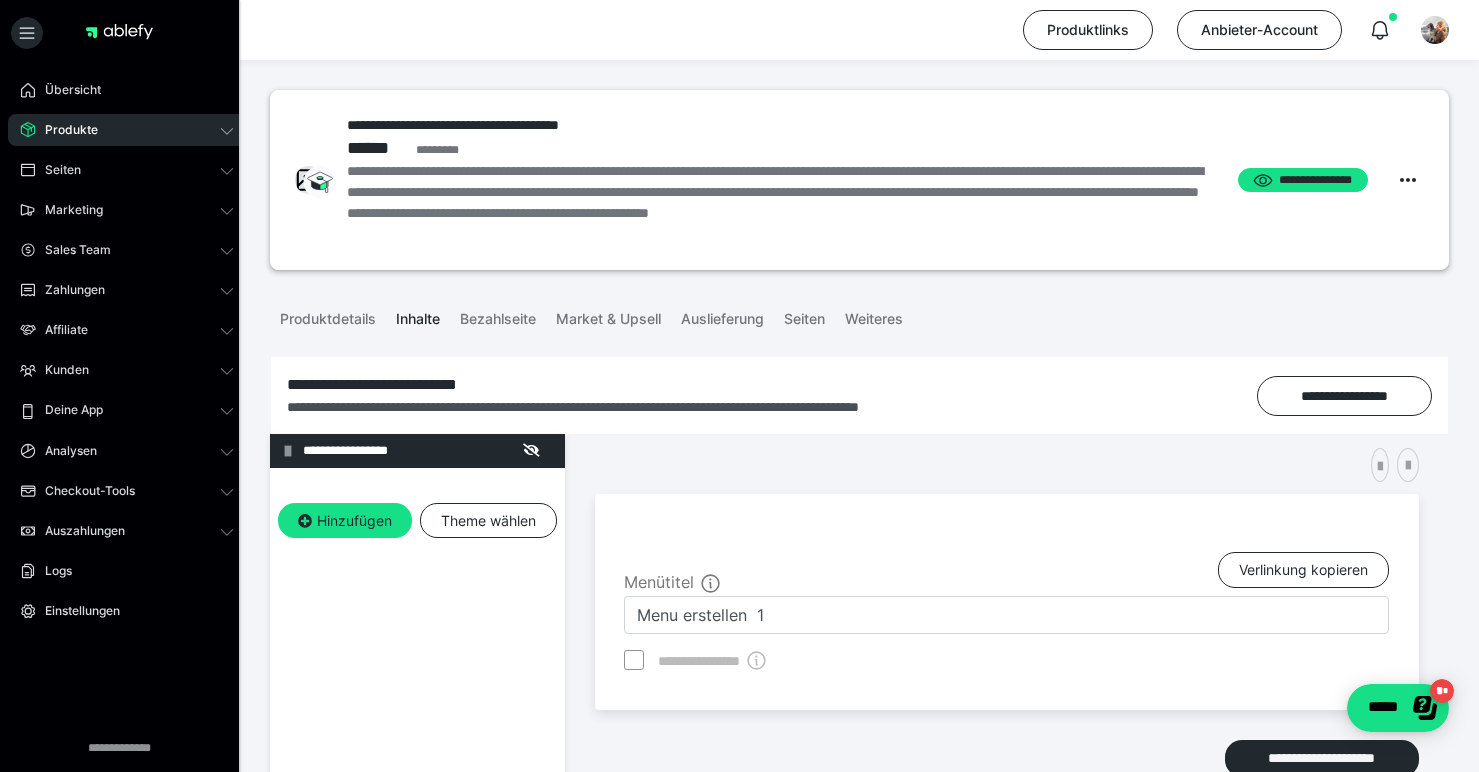 click on "**********" at bounding box center (1007, 755) 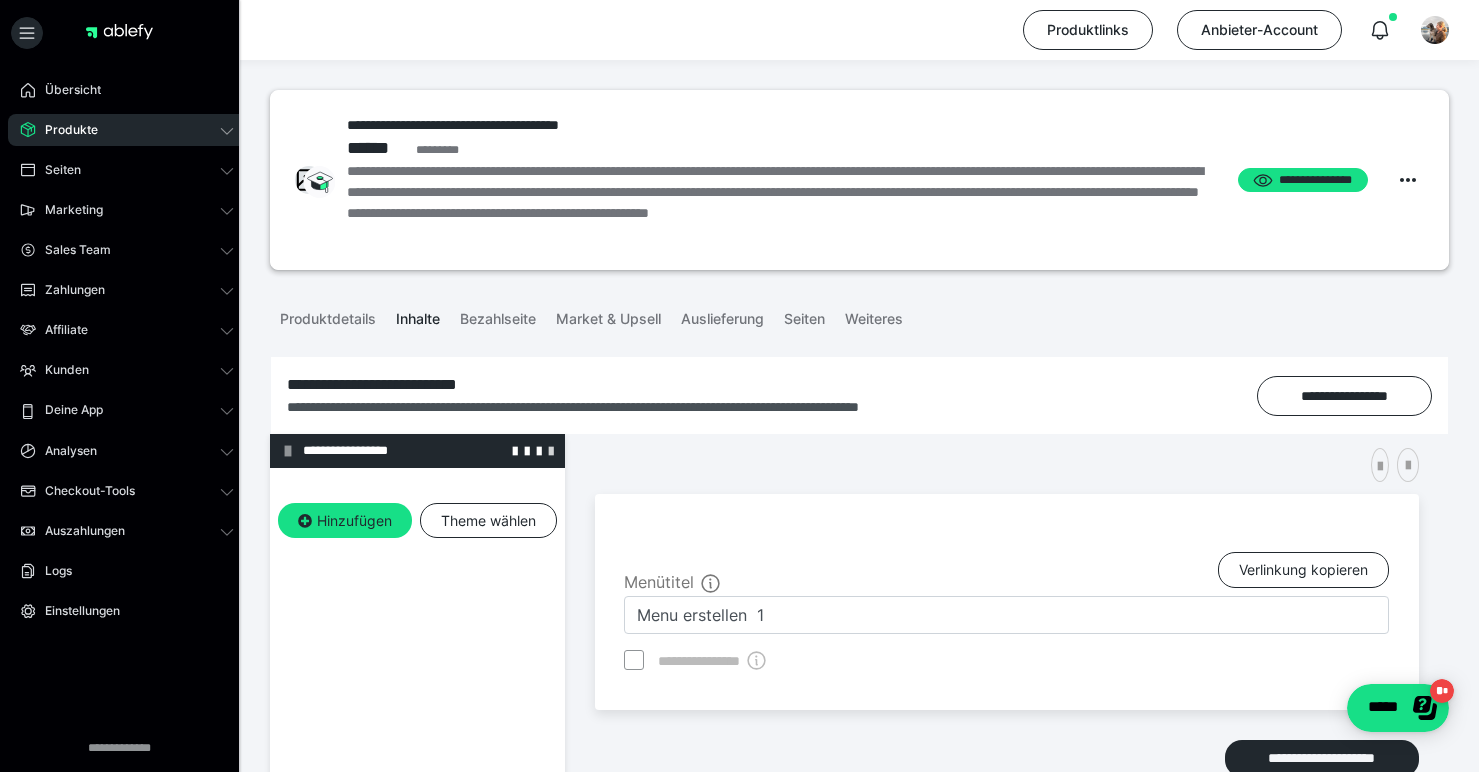 click at bounding box center [551, 450] 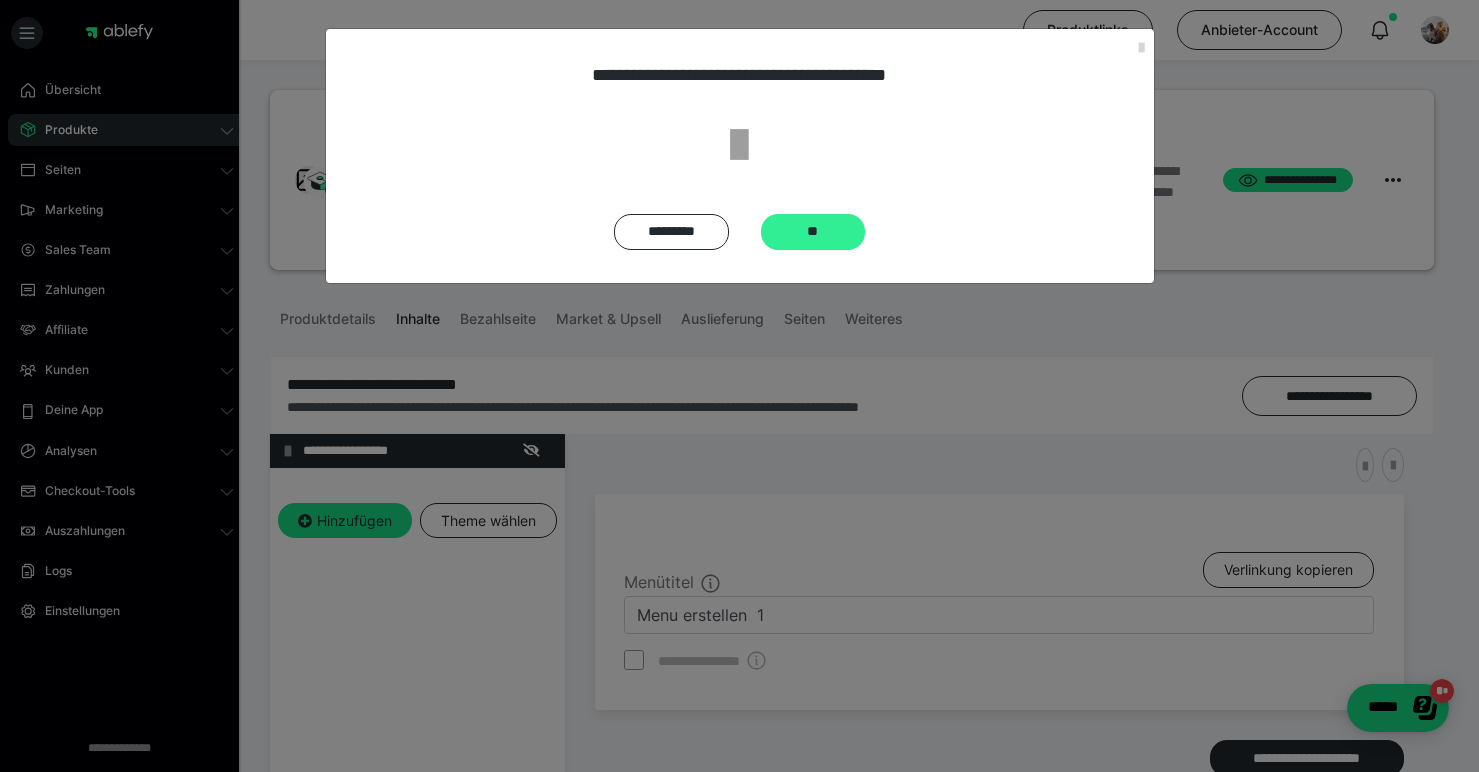 click on "**" at bounding box center [813, 232] 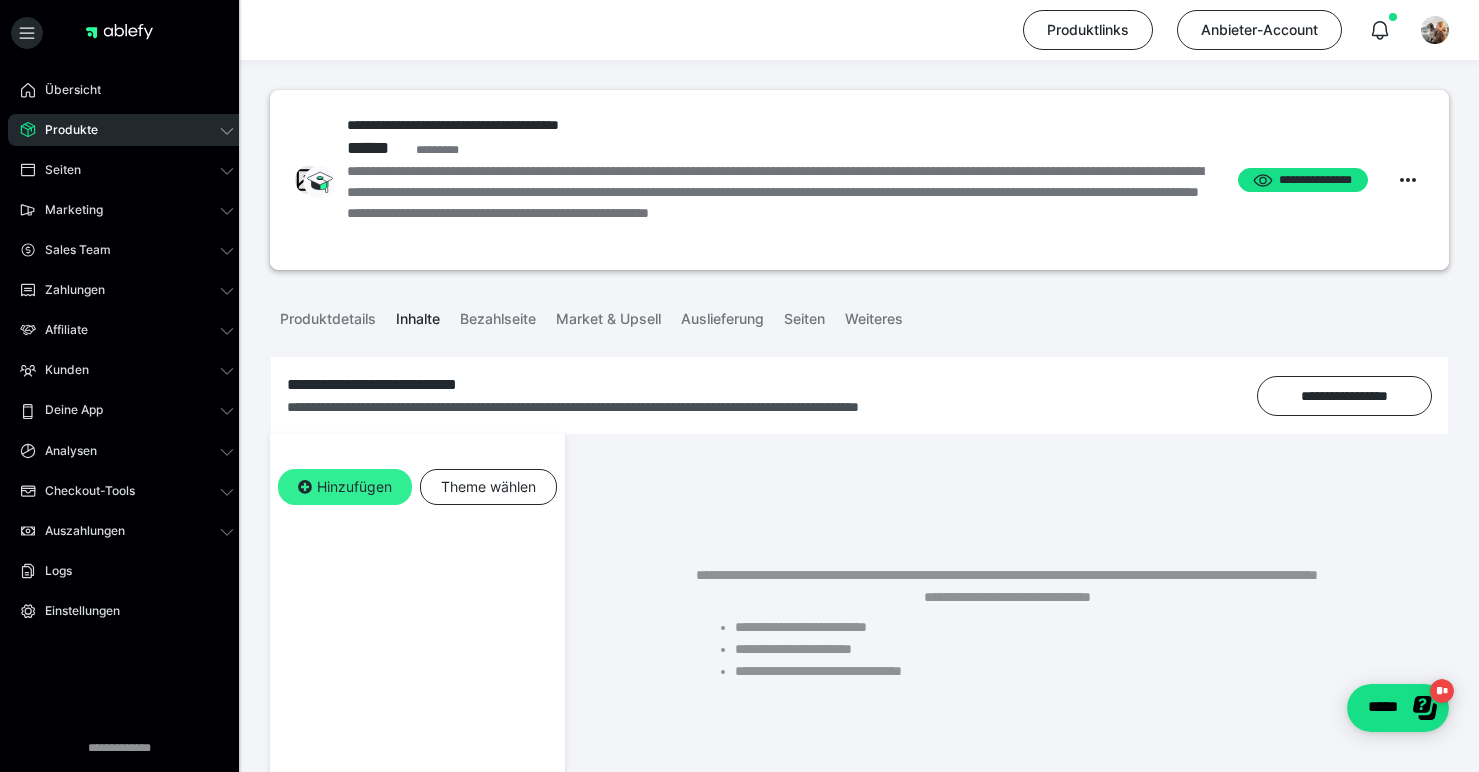 click on "Hinzufügen" at bounding box center (345, 487) 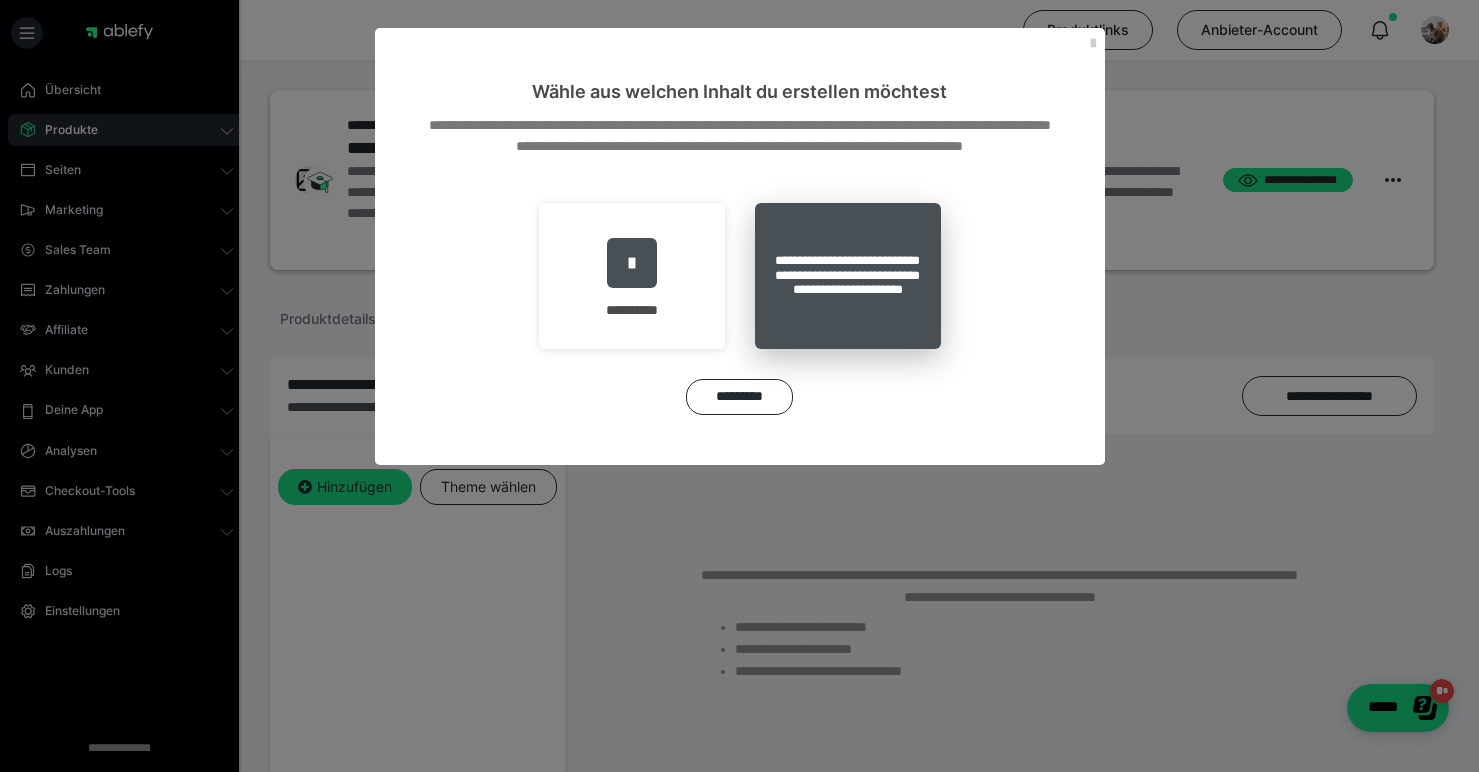 click on "**********" at bounding box center [848, 276] 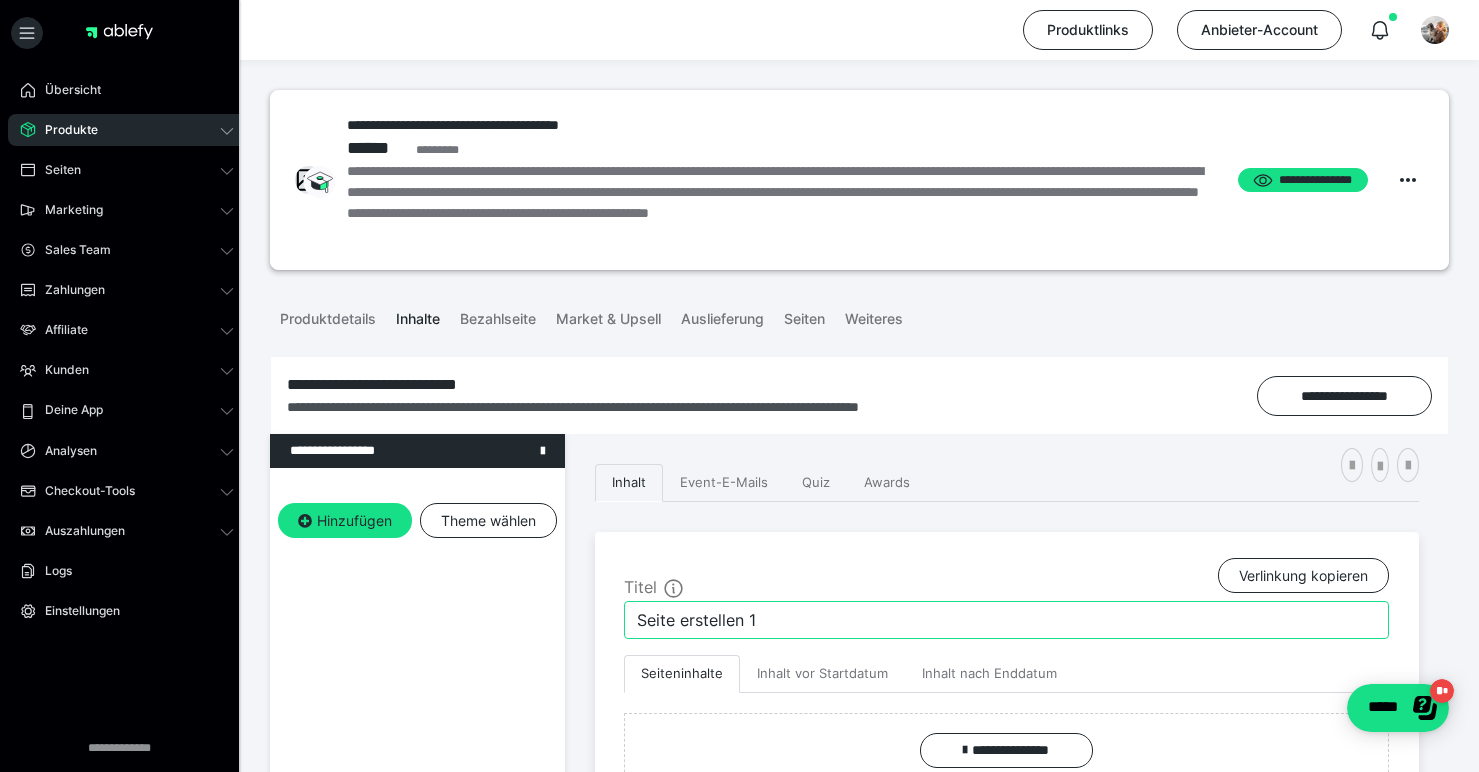 drag, startPoint x: 770, startPoint y: 622, endPoint x: 614, endPoint y: 626, distance: 156.05127 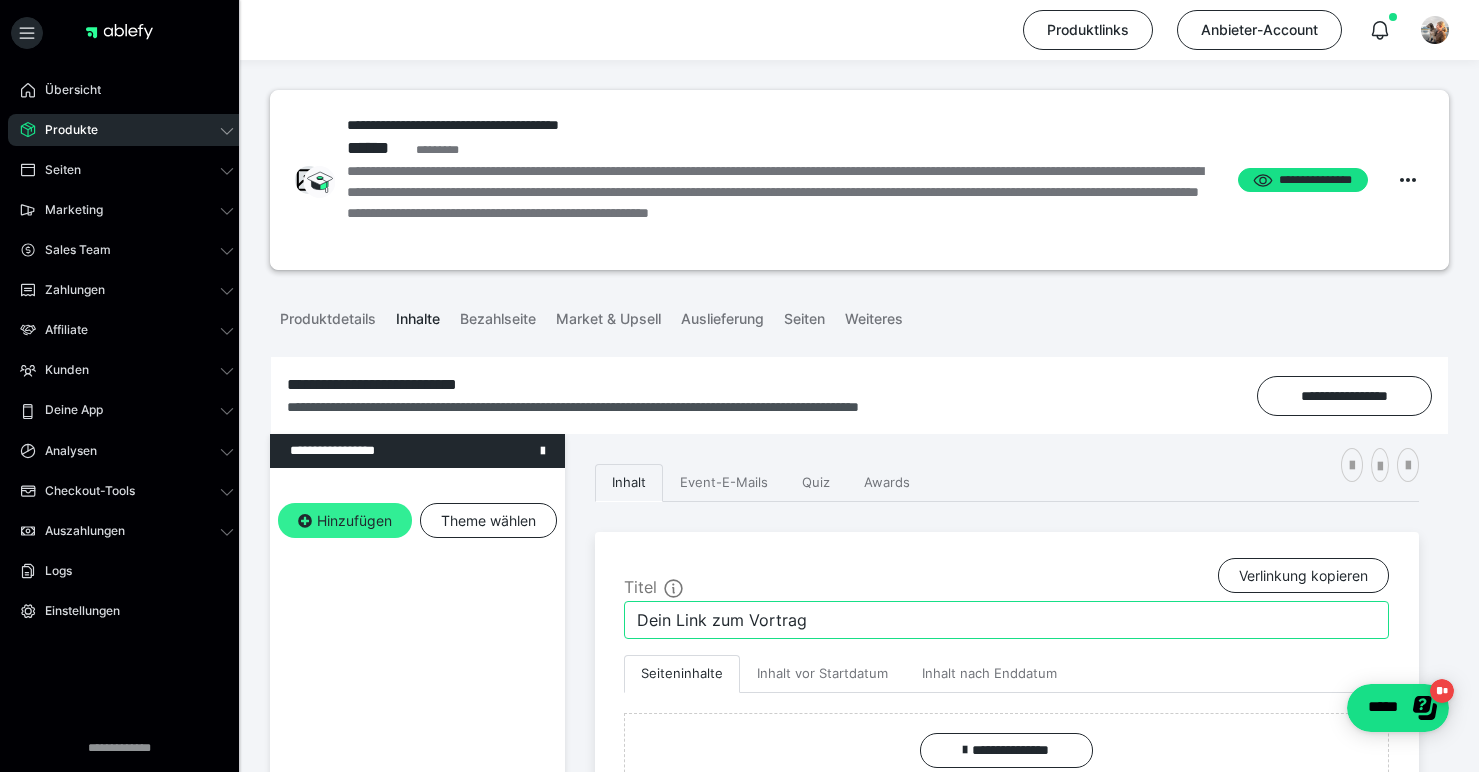 type on "Dein Link zum Vortrag" 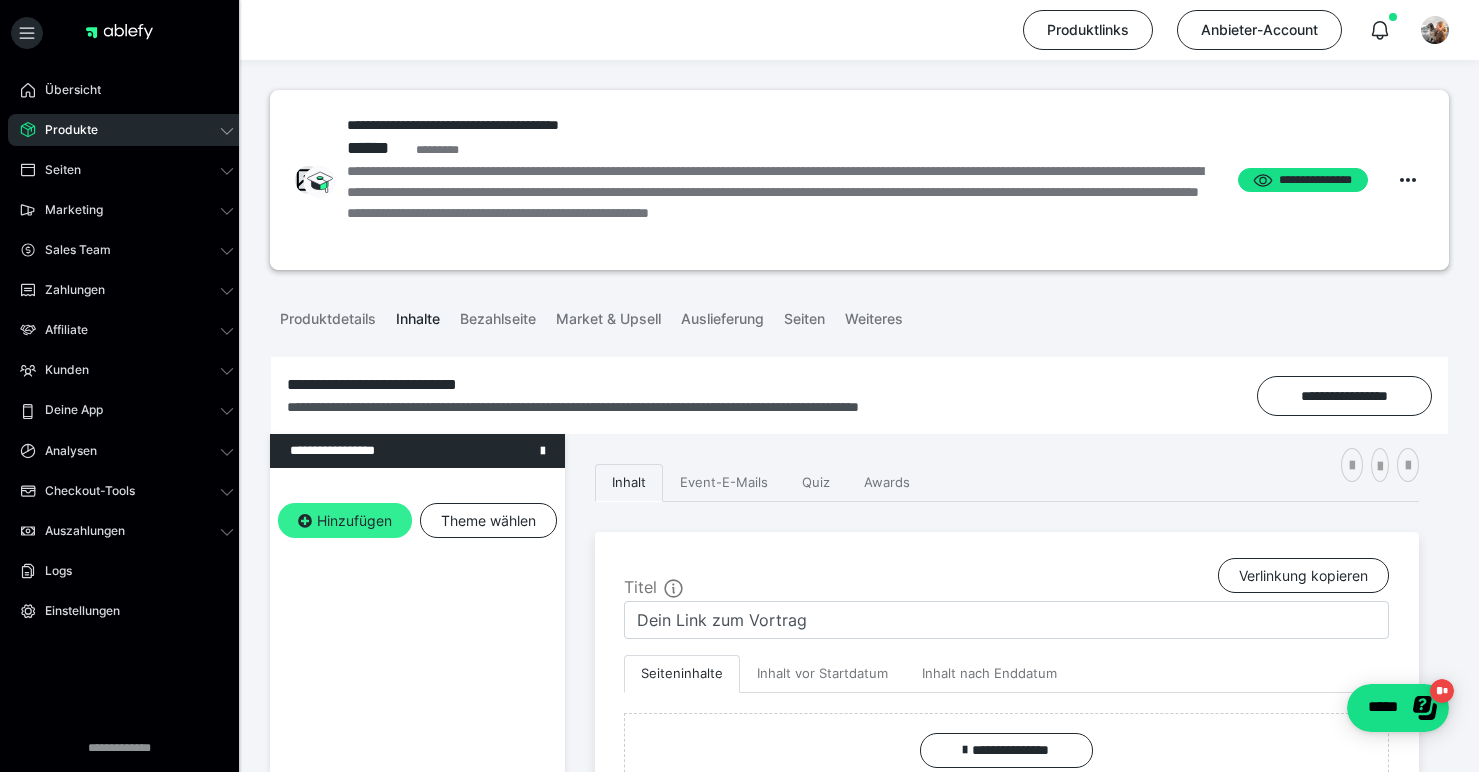 click on "Hinzufügen" at bounding box center [345, 521] 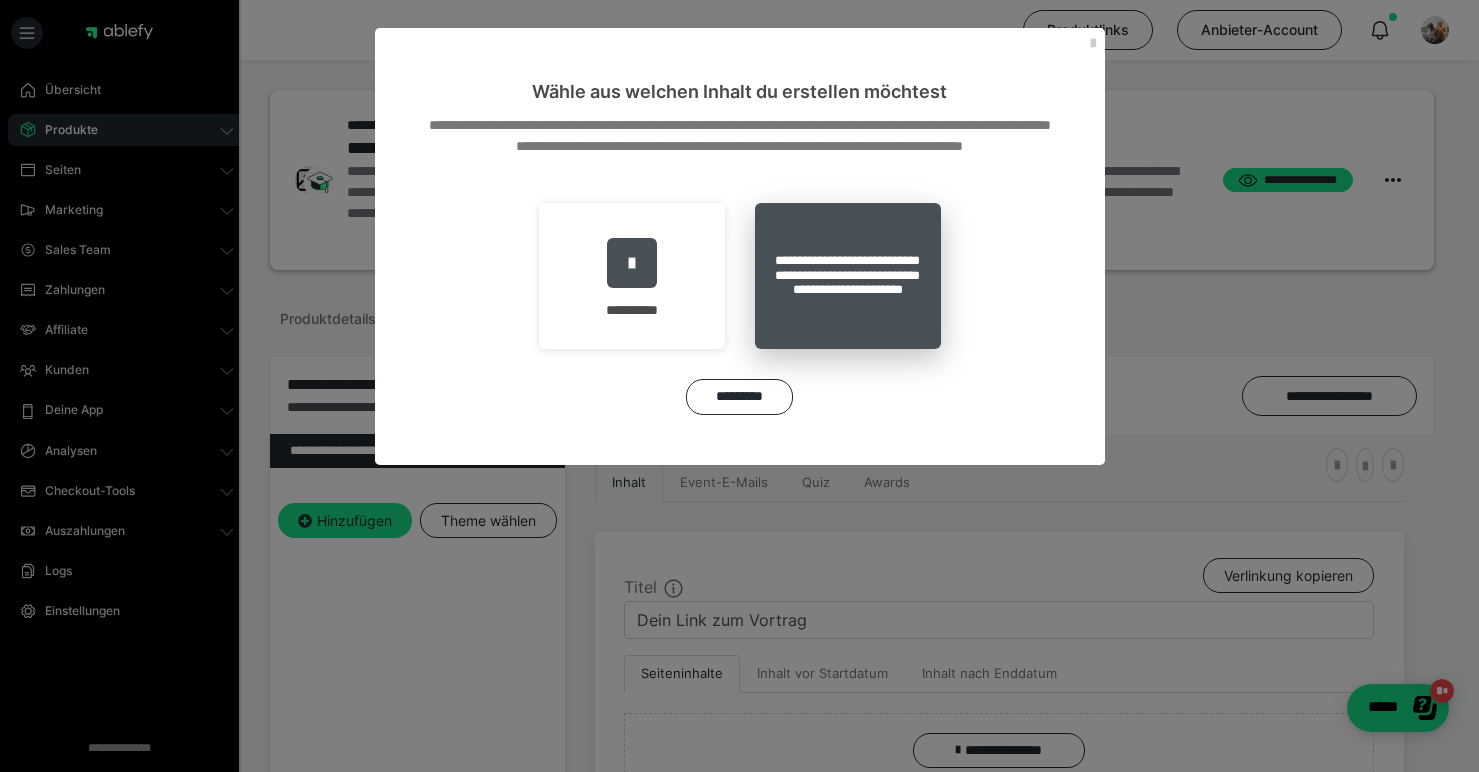 click on "**********" at bounding box center [848, 276] 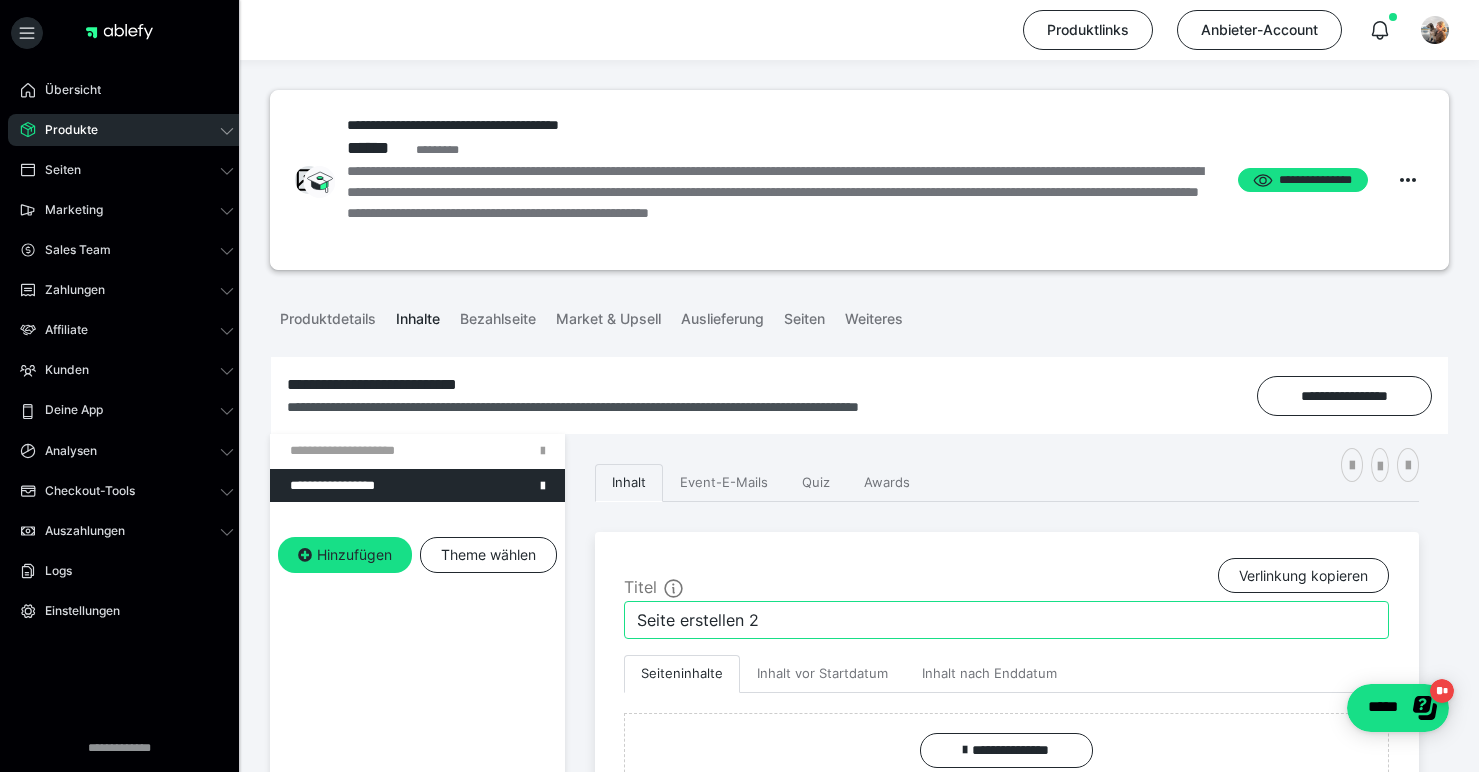 drag, startPoint x: 780, startPoint y: 619, endPoint x: 650, endPoint y: 618, distance: 130.00385 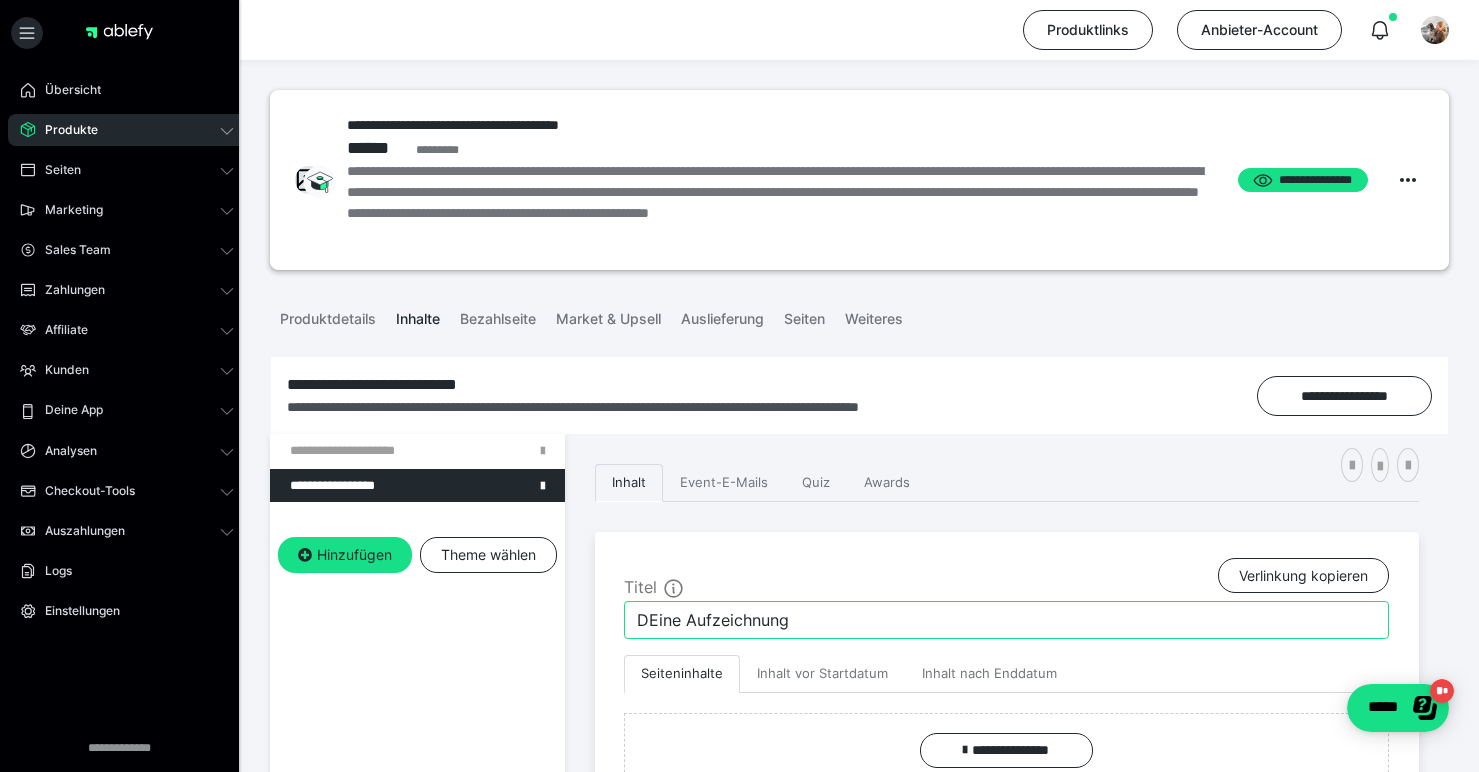 click on "DEine Aufzeichnung" at bounding box center (1006, 620) 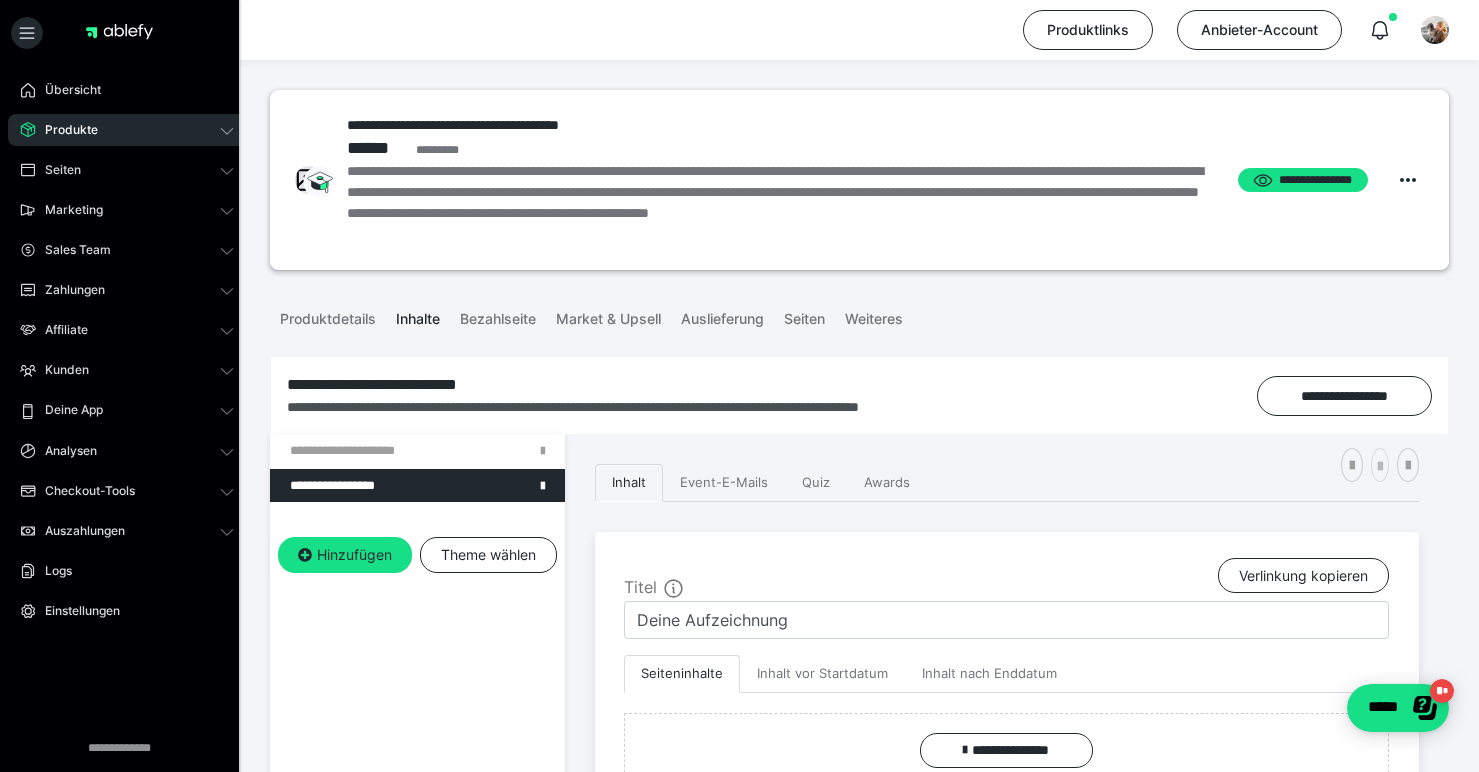 click at bounding box center (1380, 467) 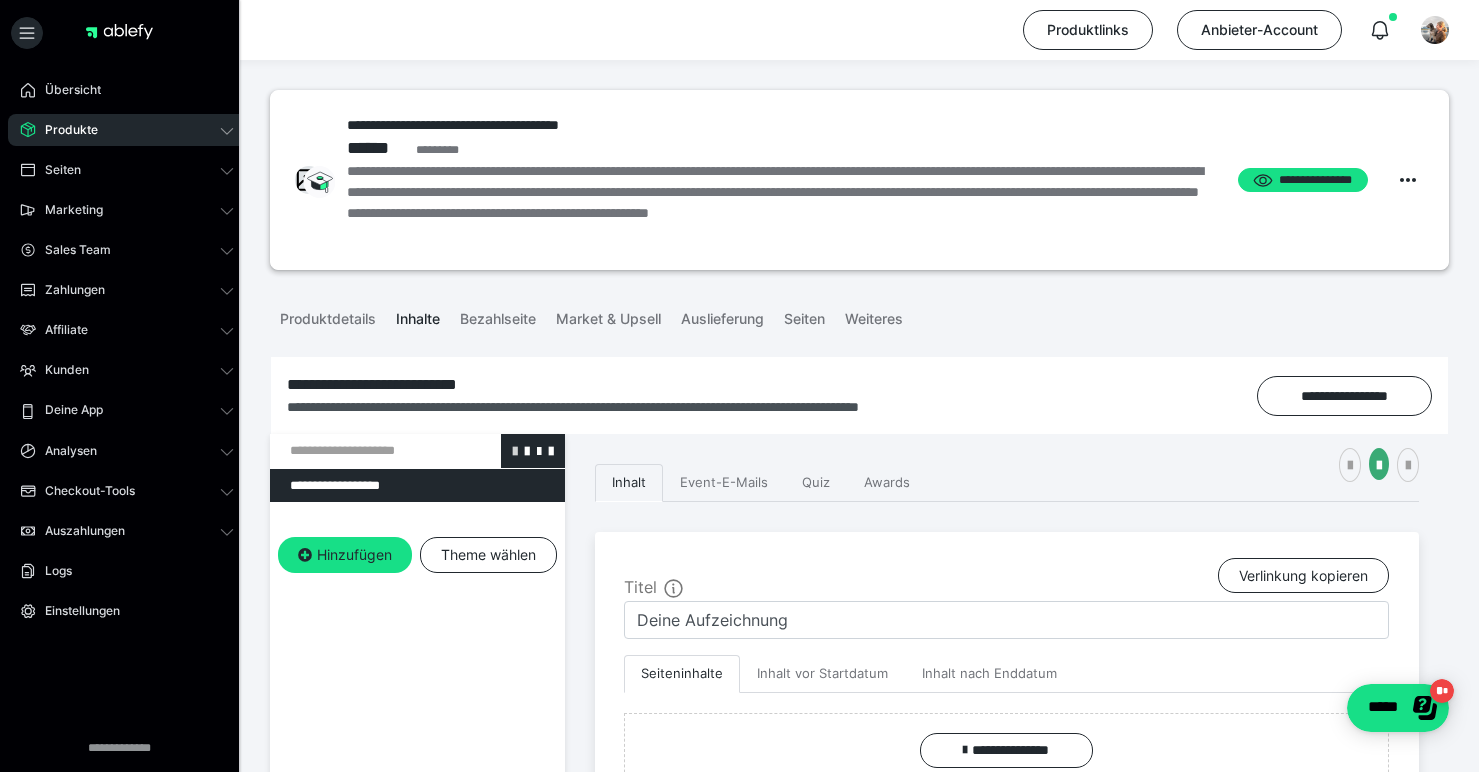 click at bounding box center [515, 450] 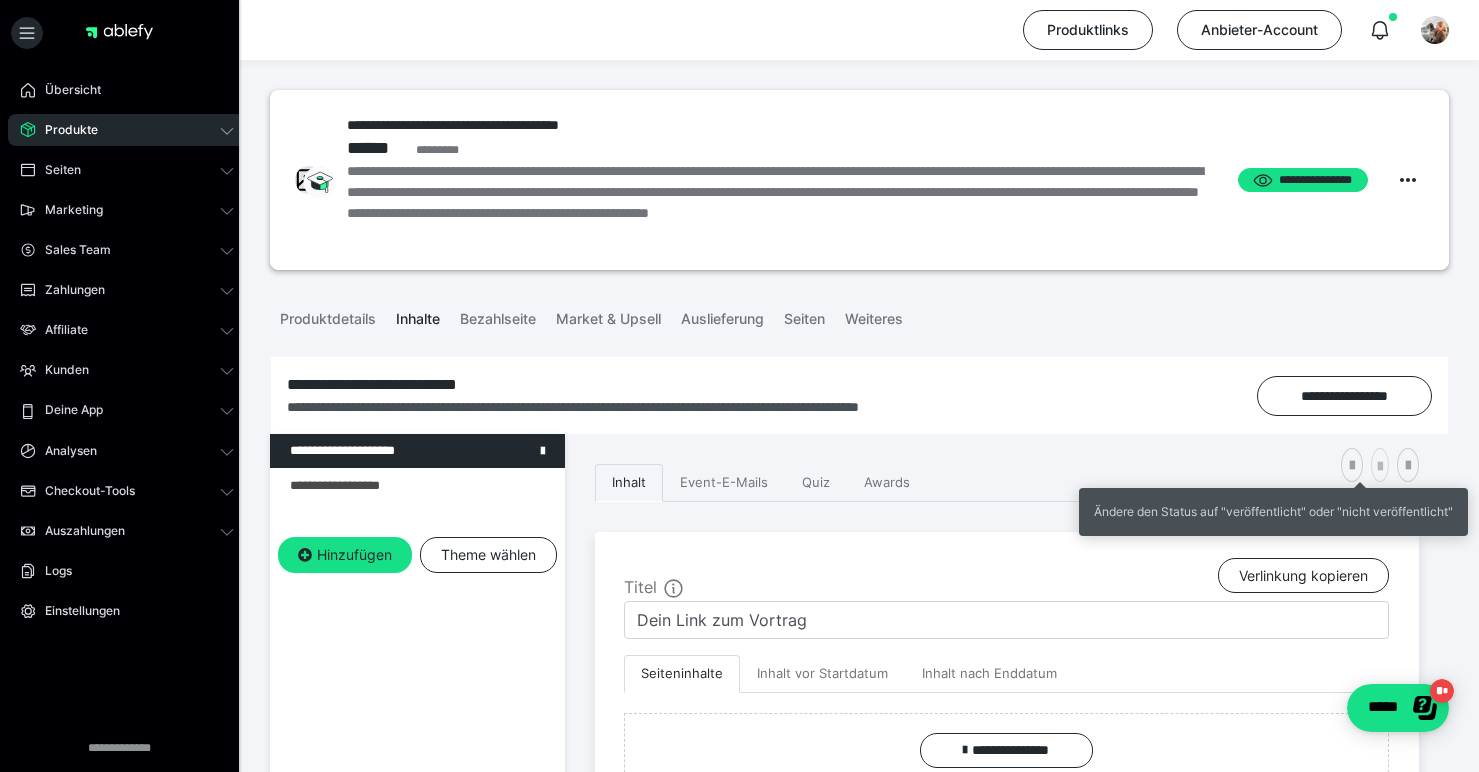 click at bounding box center (1380, 465) 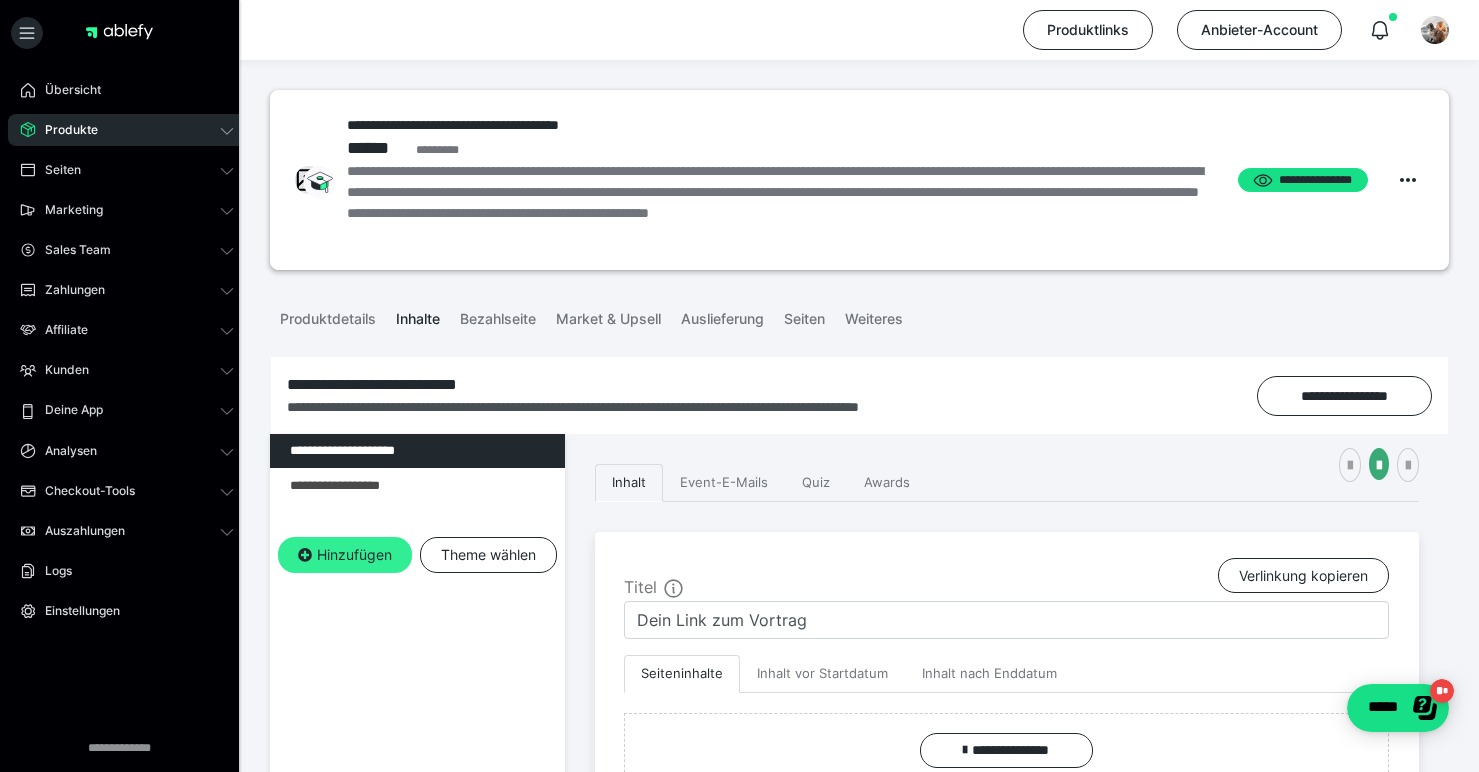 click on "Hinzufügen" at bounding box center (345, 555) 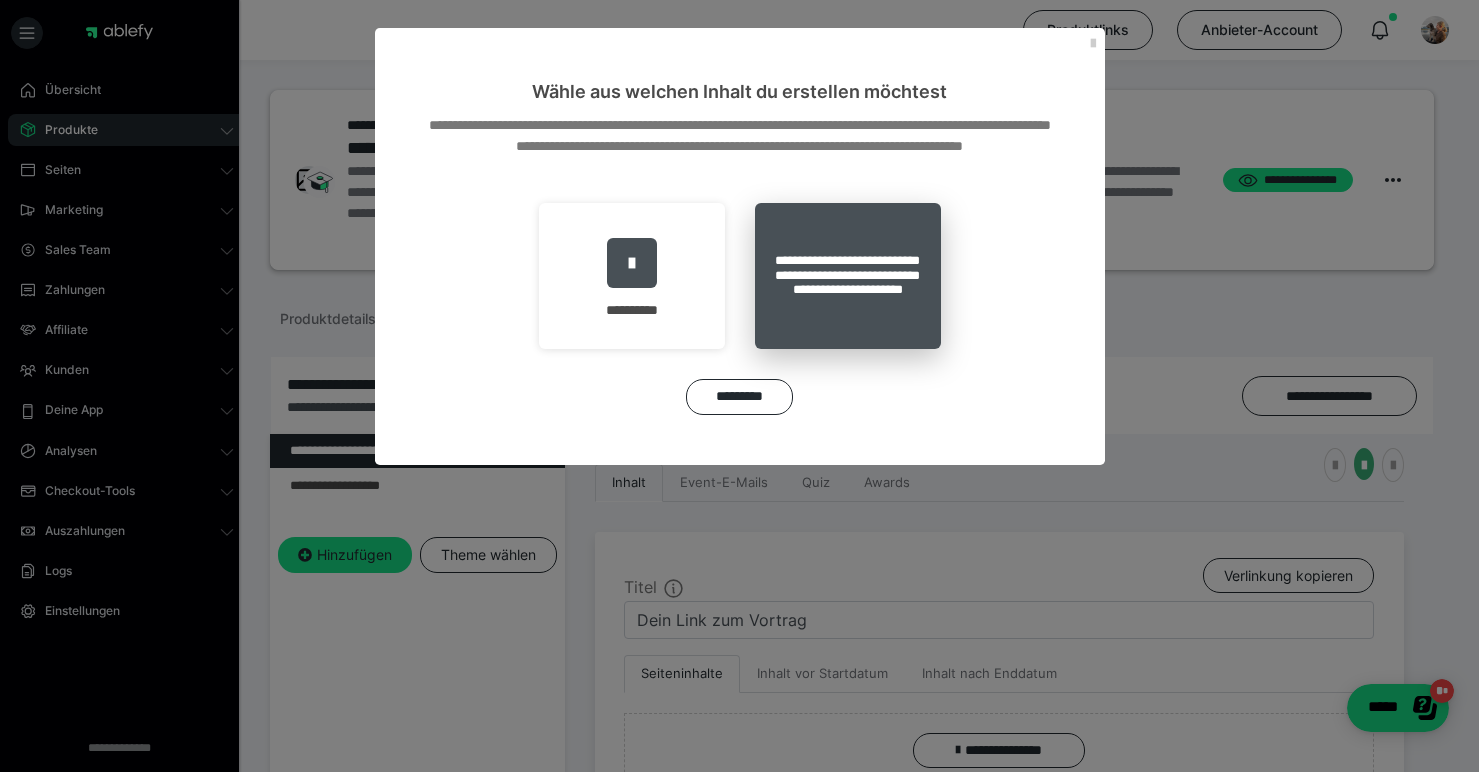 click on "**********" at bounding box center [848, 276] 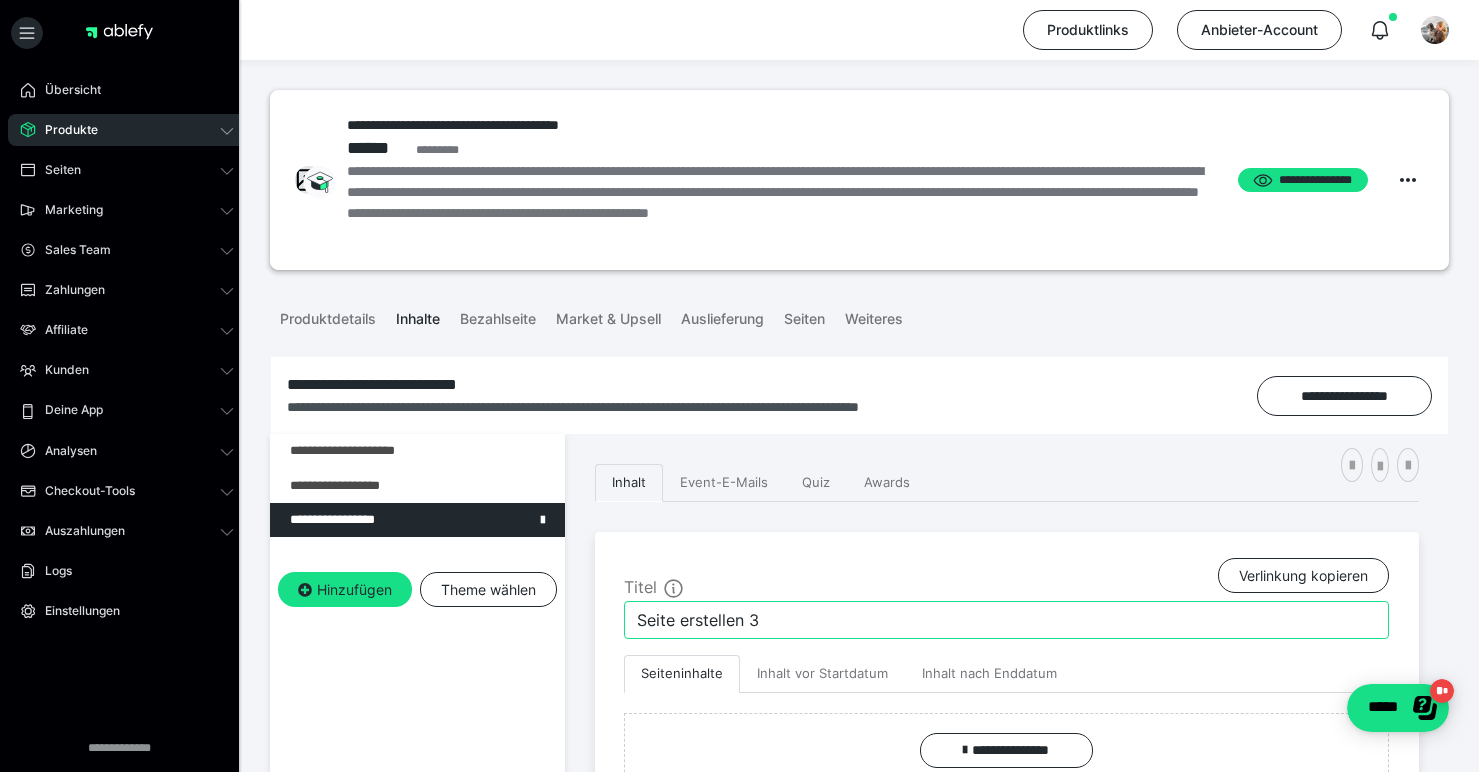 drag, startPoint x: 723, startPoint y: 618, endPoint x: 635, endPoint y: 613, distance: 88.14193 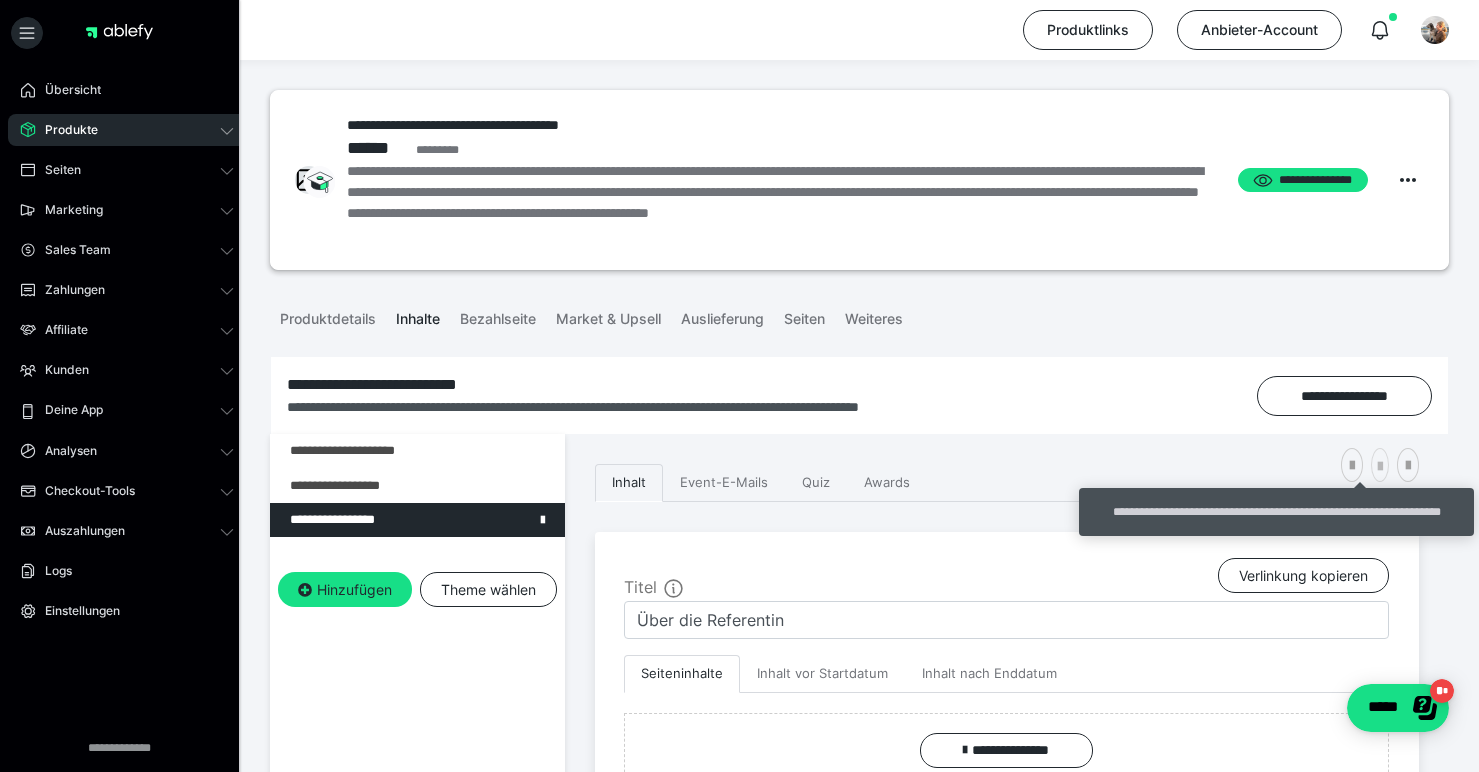 click at bounding box center (1380, 467) 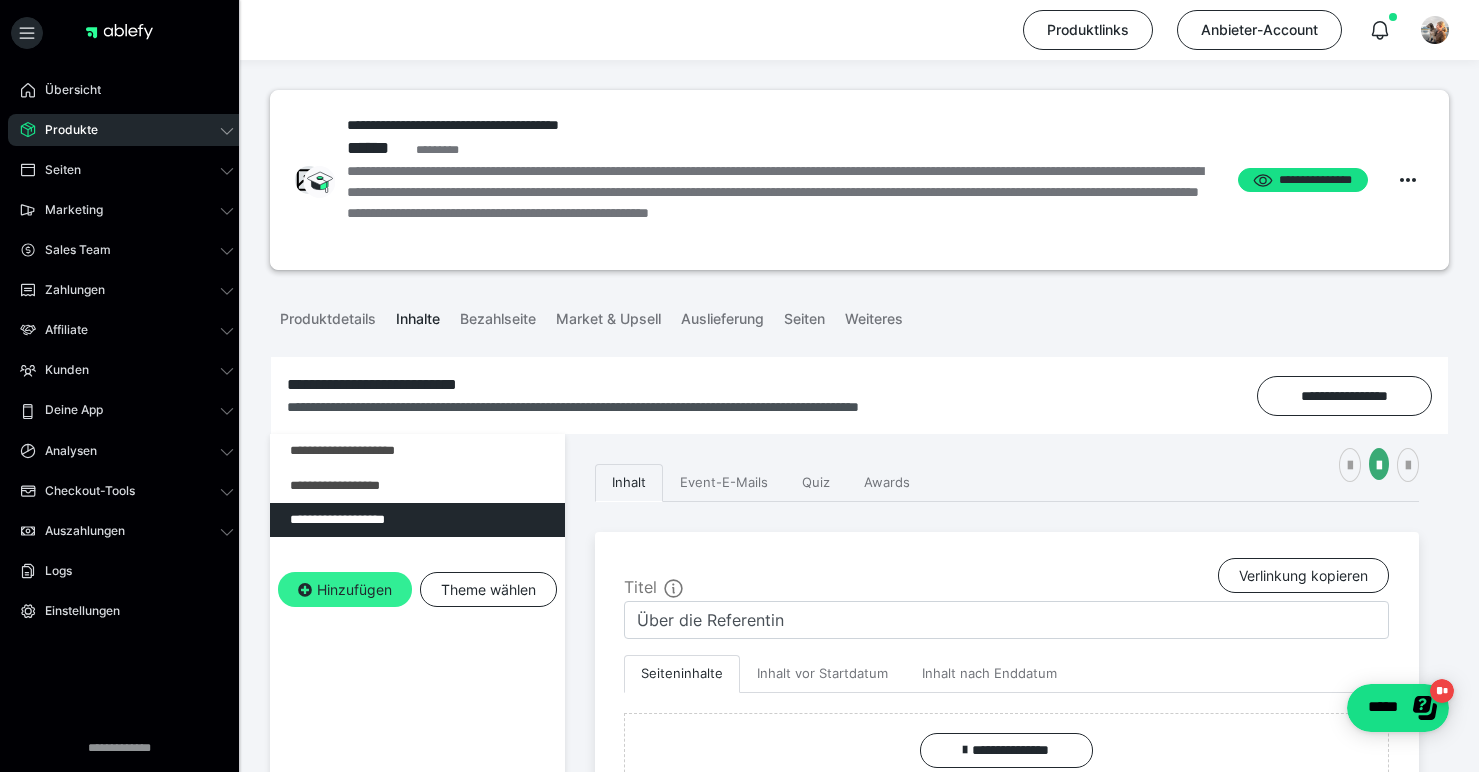 click on "Hinzufügen" at bounding box center (345, 590) 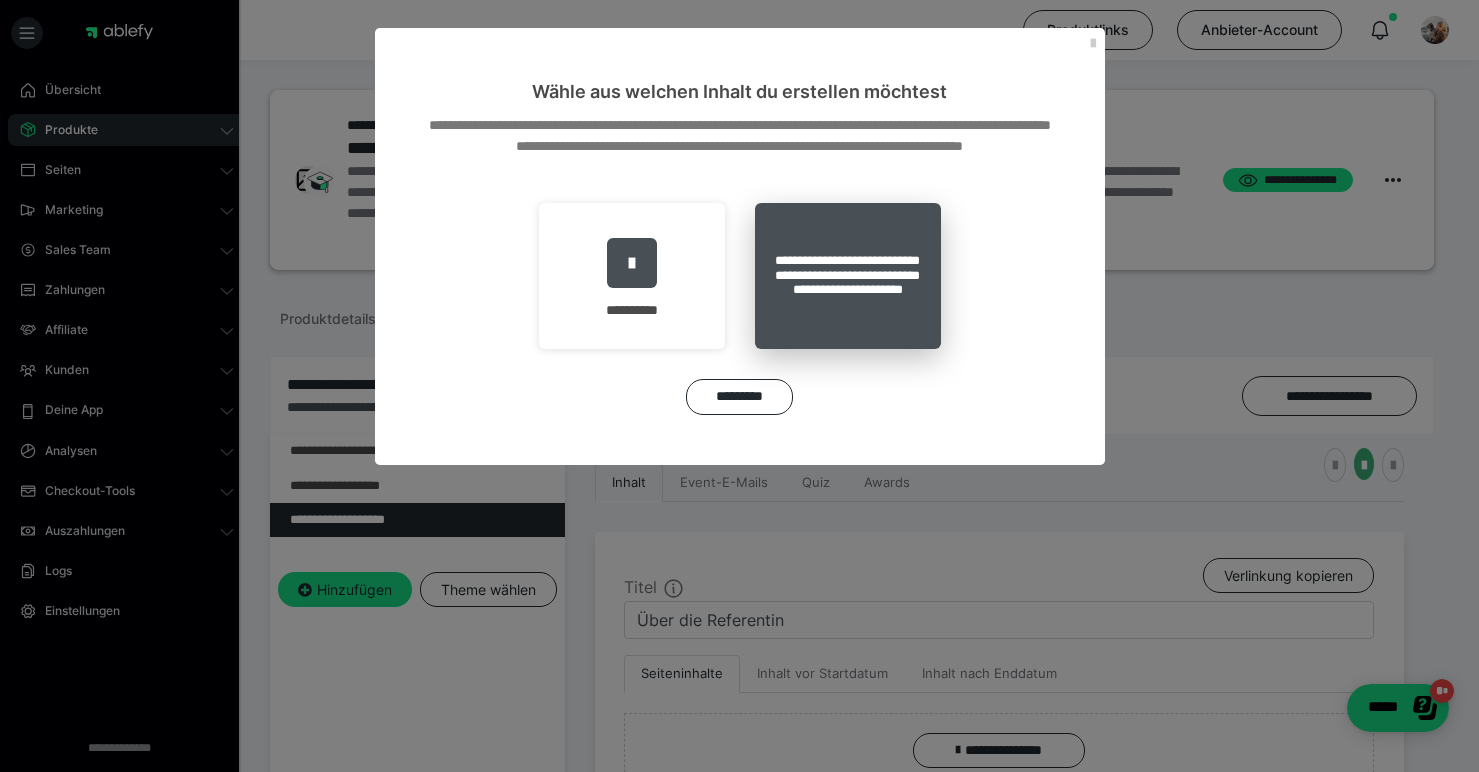 click on "**********" at bounding box center [848, 276] 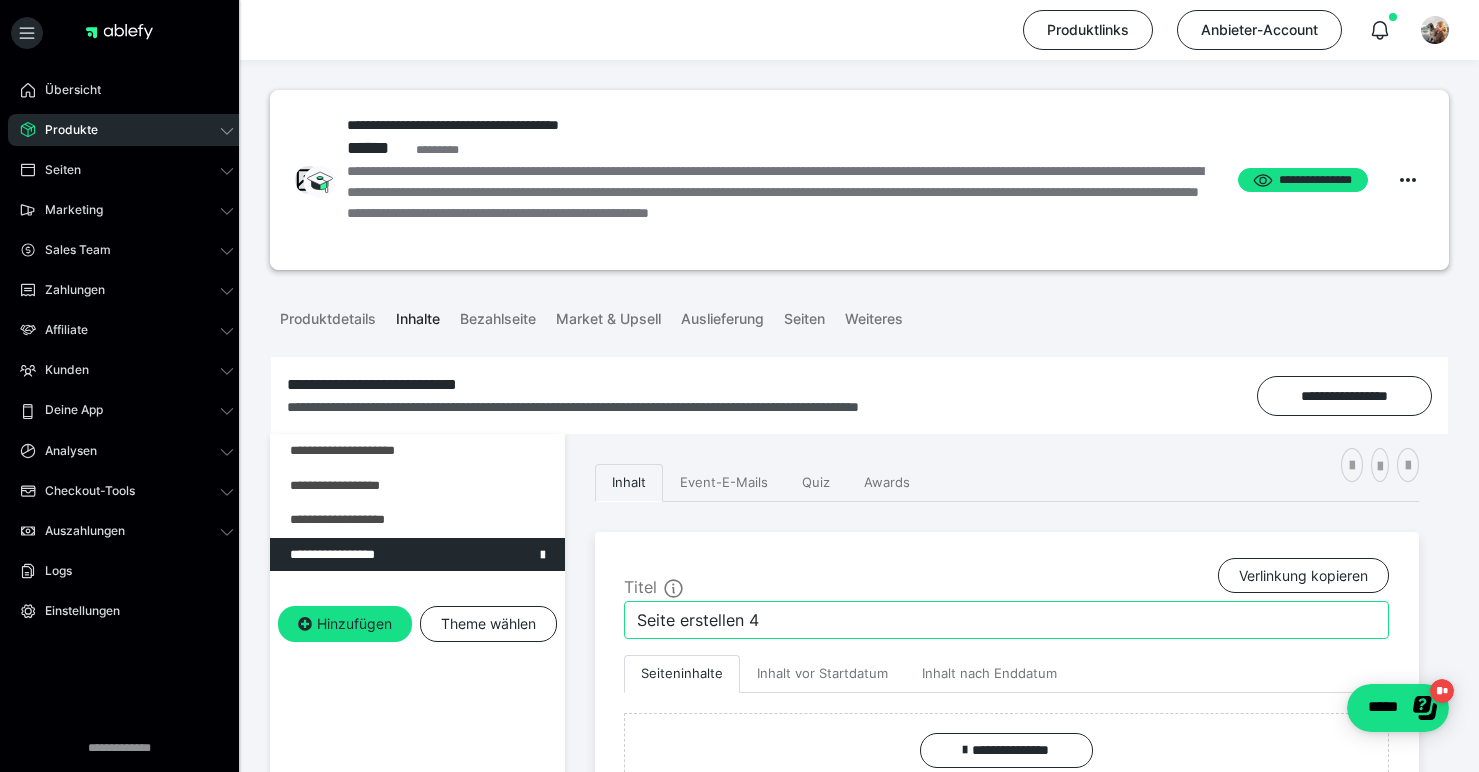 drag, startPoint x: 744, startPoint y: 618, endPoint x: 629, endPoint y: 617, distance: 115.00435 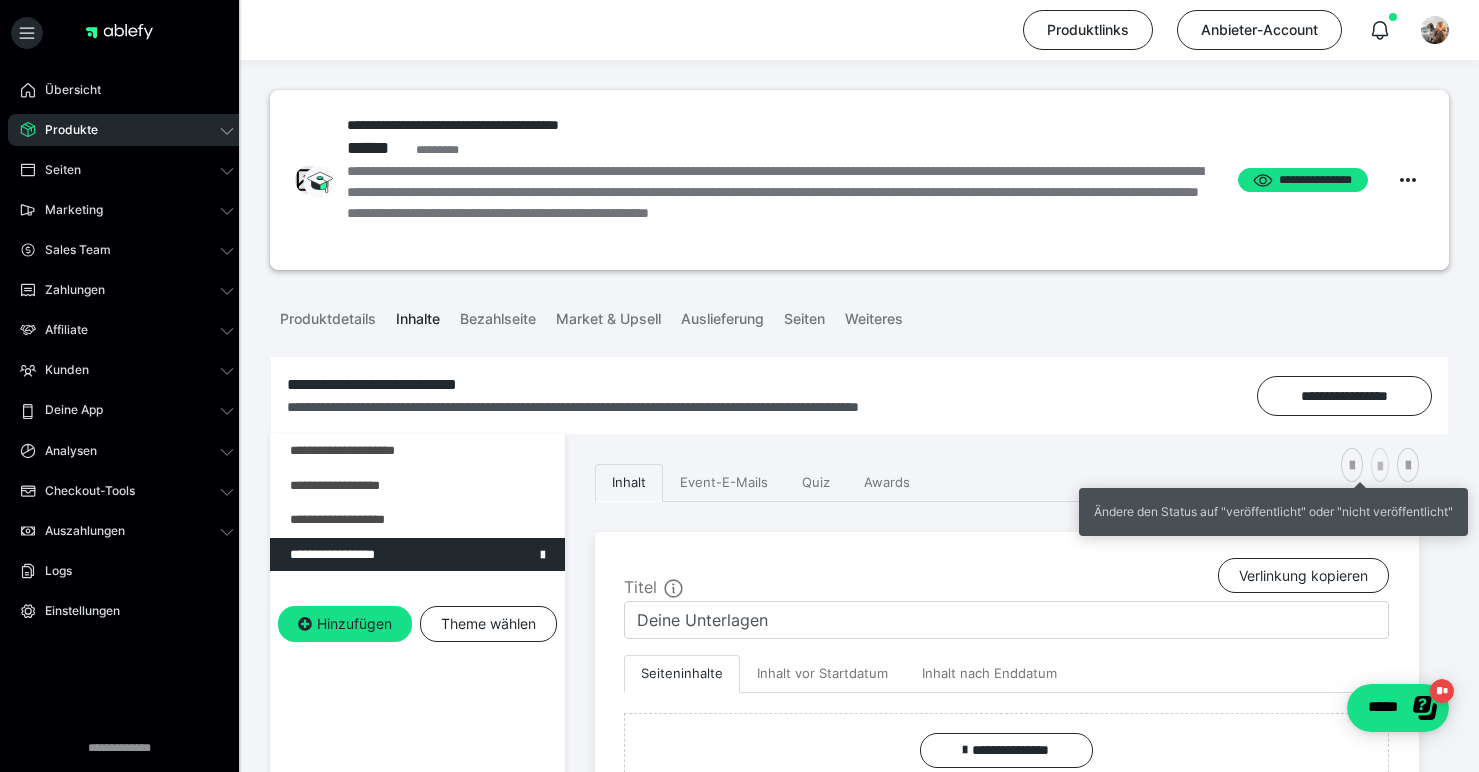 click at bounding box center (1380, 467) 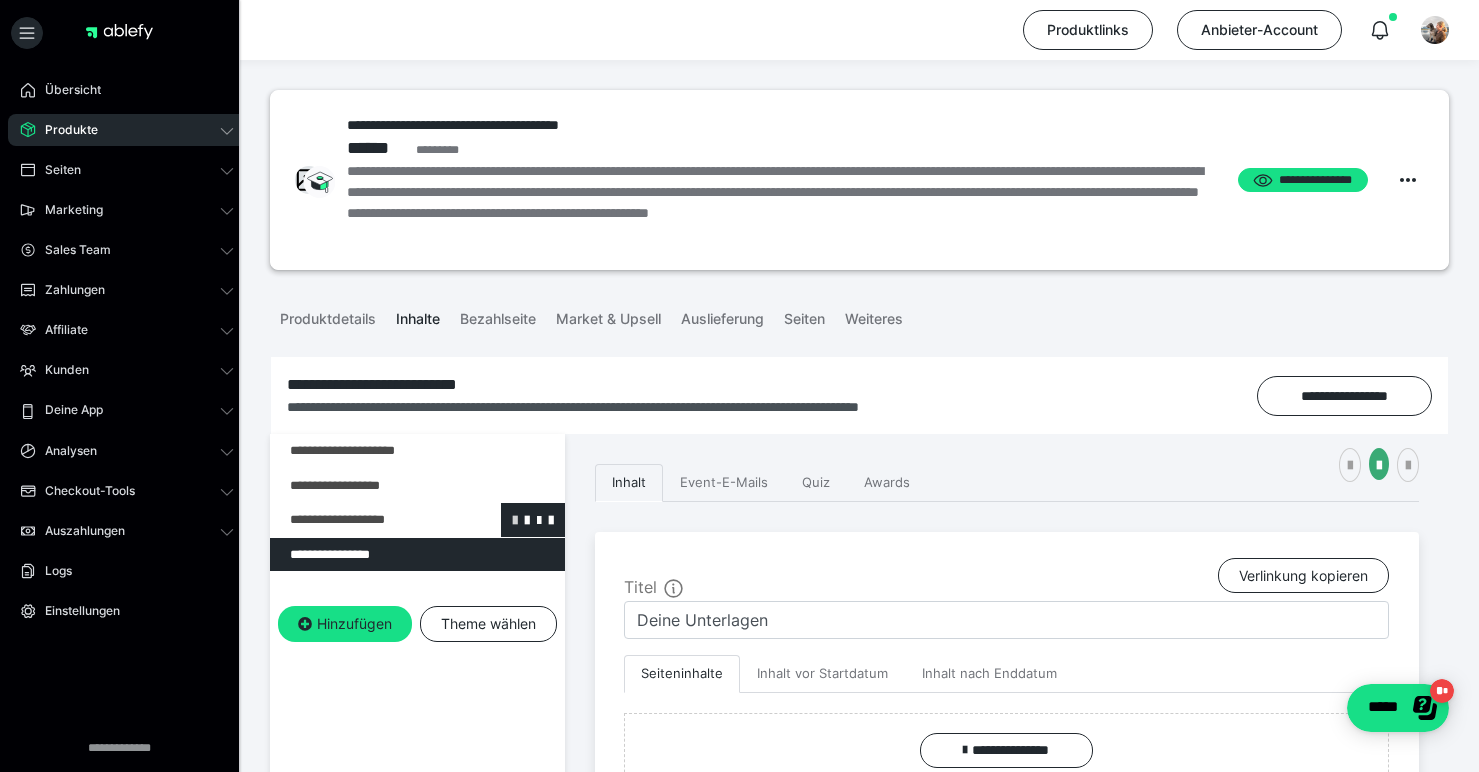 click at bounding box center (515, 519) 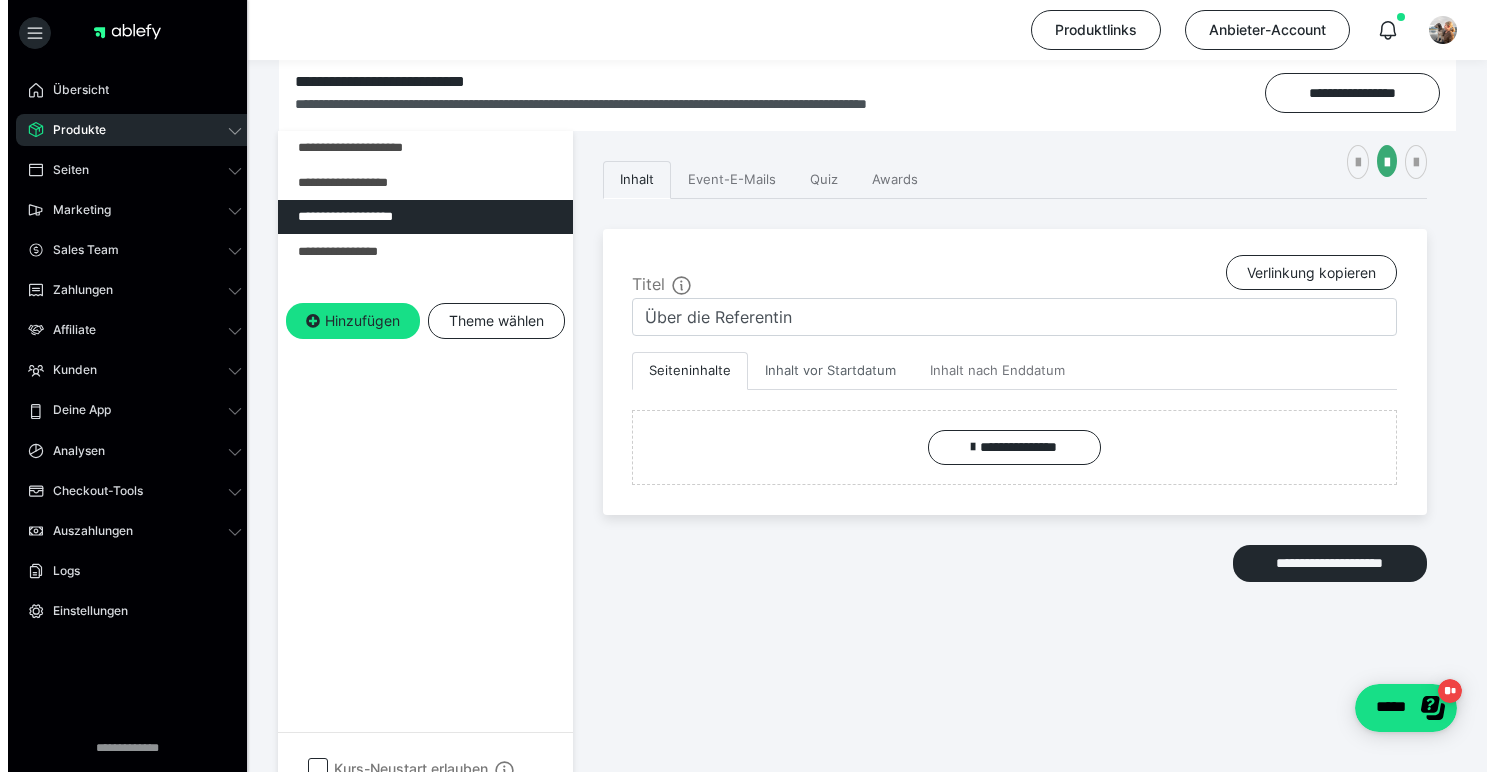 scroll, scrollTop: 374, scrollLeft: 0, axis: vertical 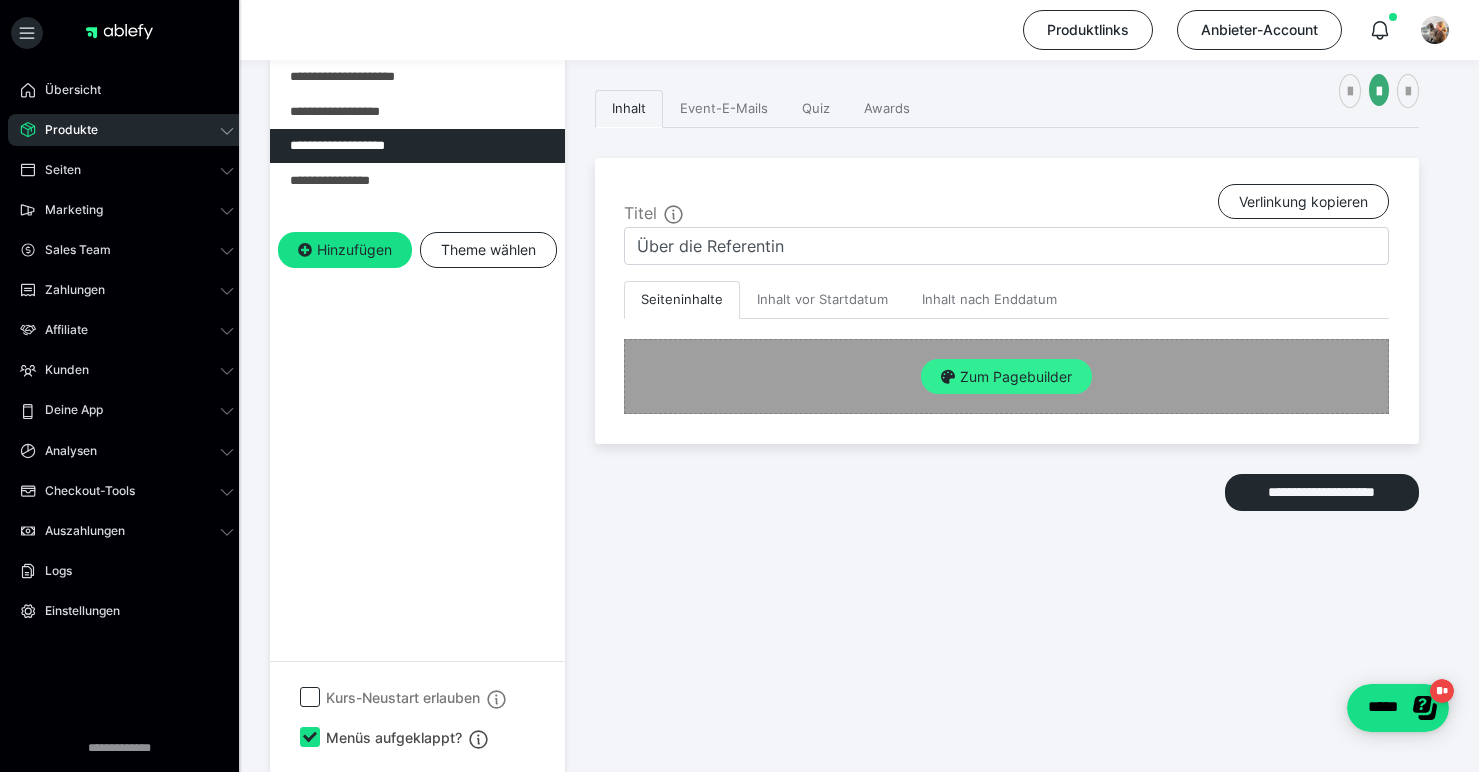 click on "Zum Pagebuilder" at bounding box center (1006, 377) 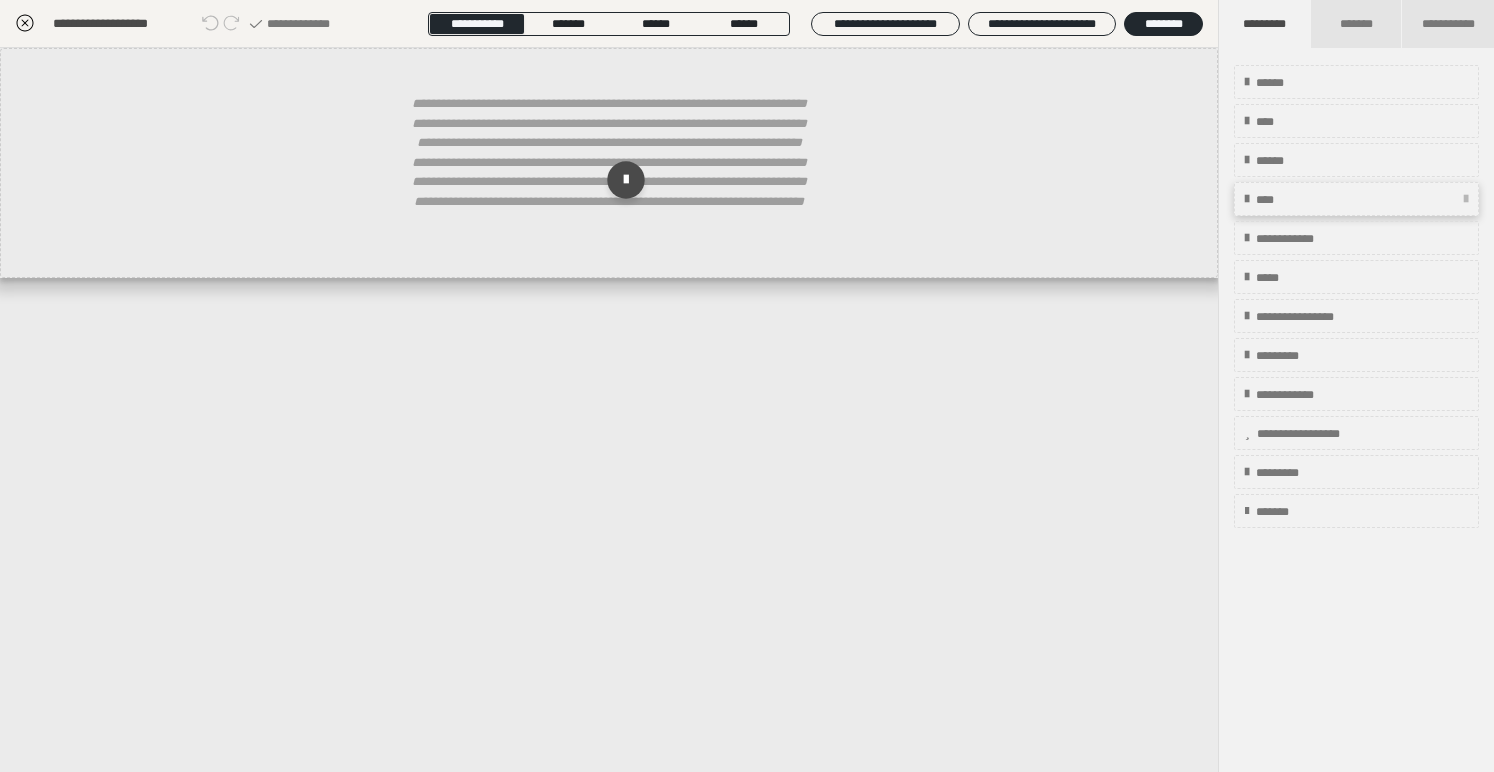 click at bounding box center (1247, 199) 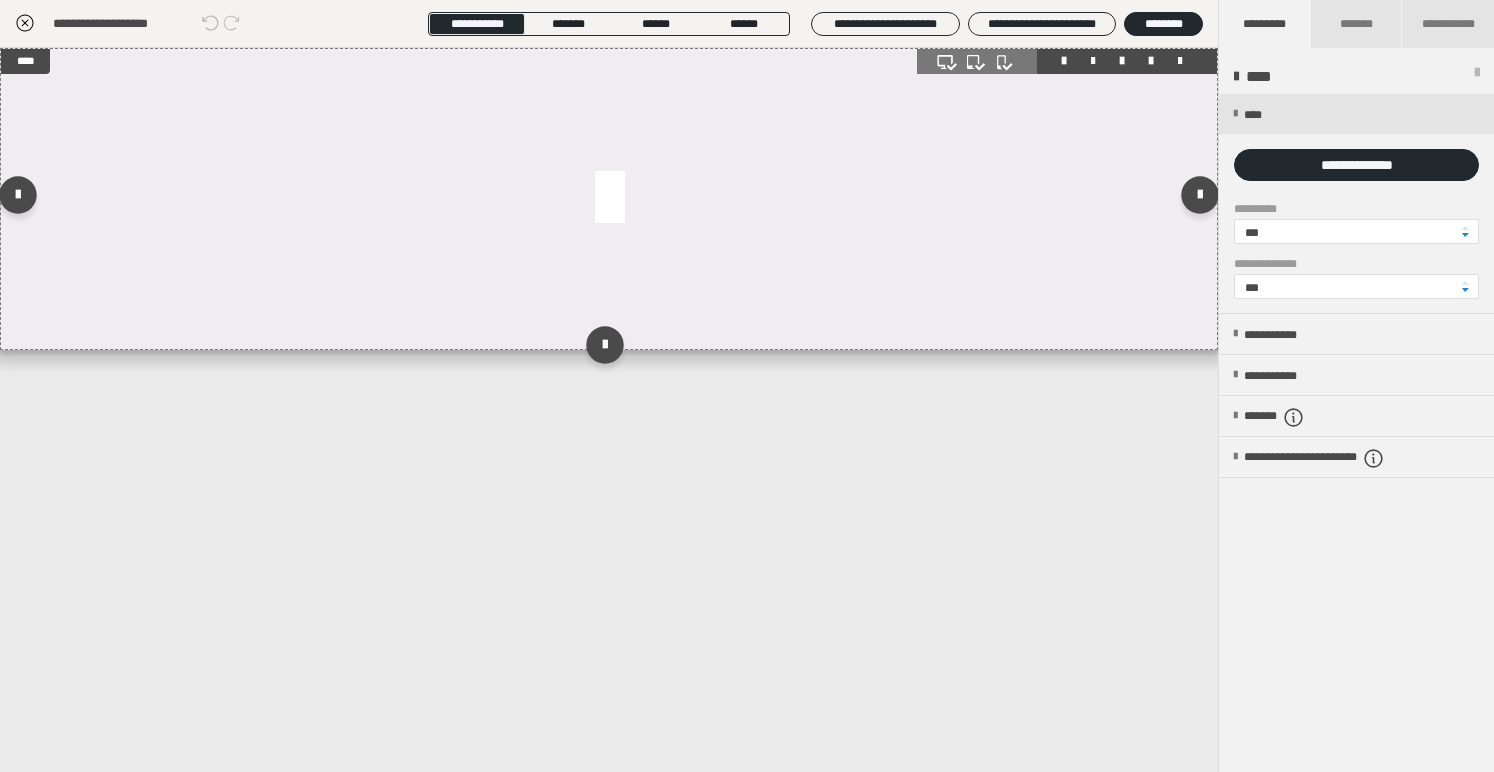click at bounding box center (609, 199) 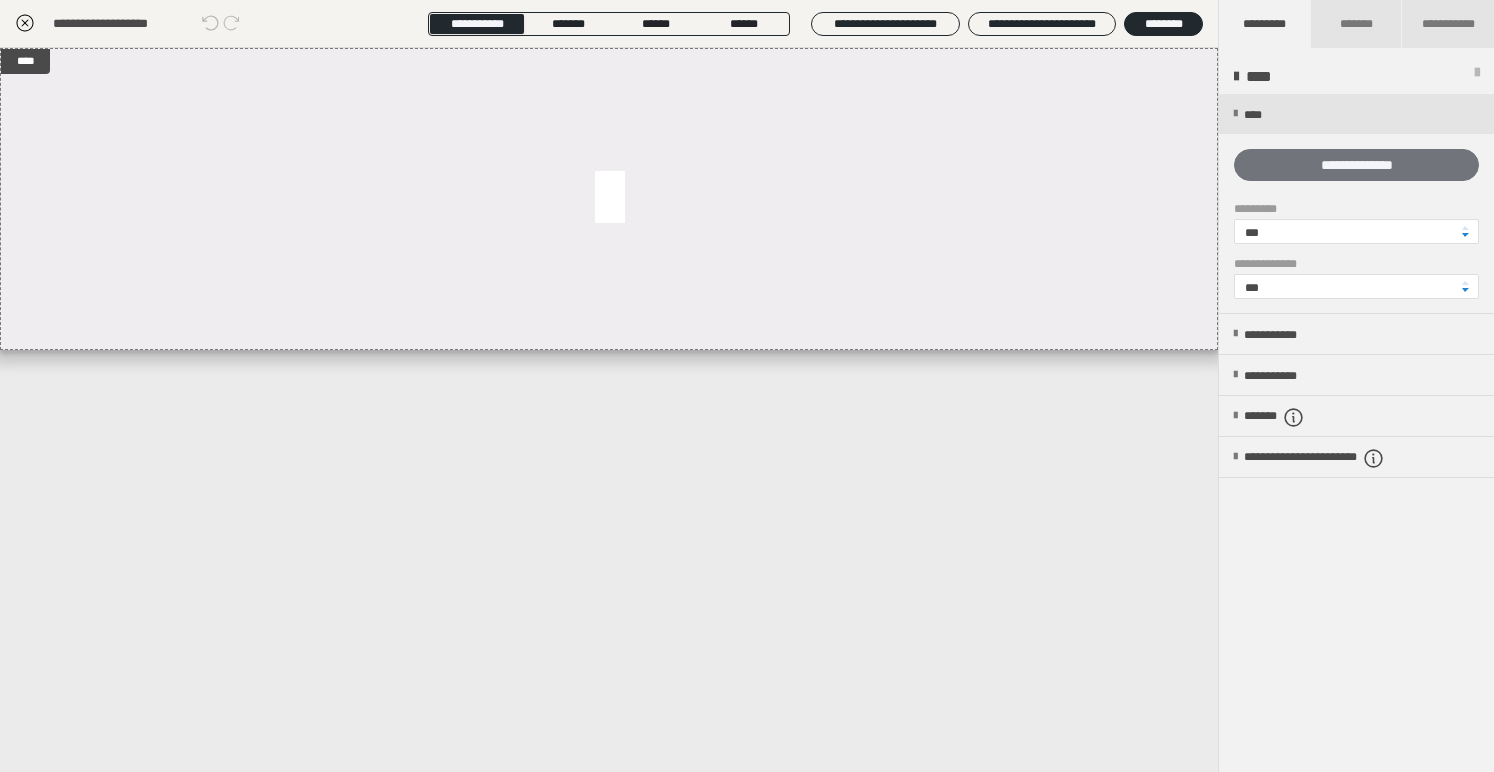 click on "**********" at bounding box center (1356, 165) 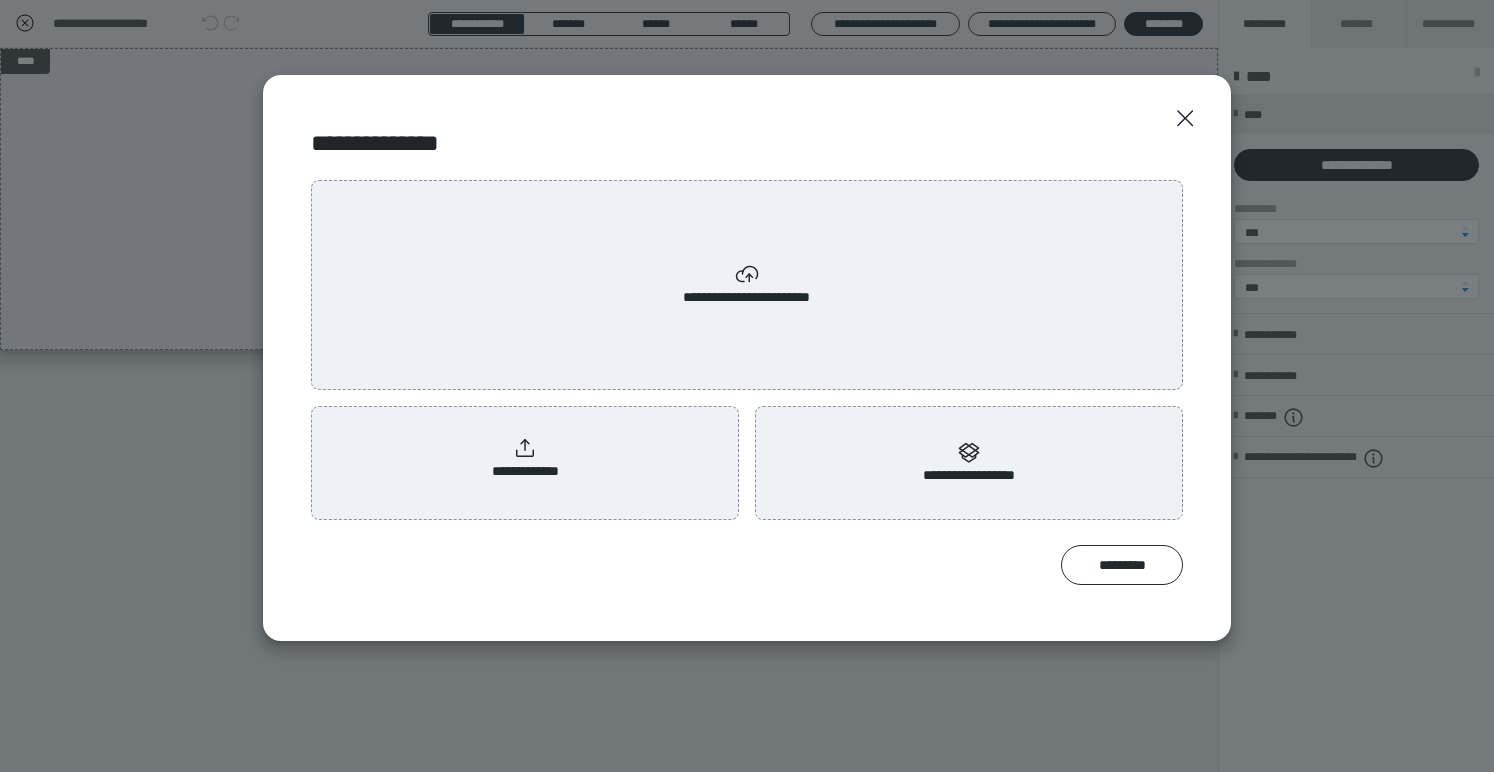 click on "**********" at bounding box center [525, 459] 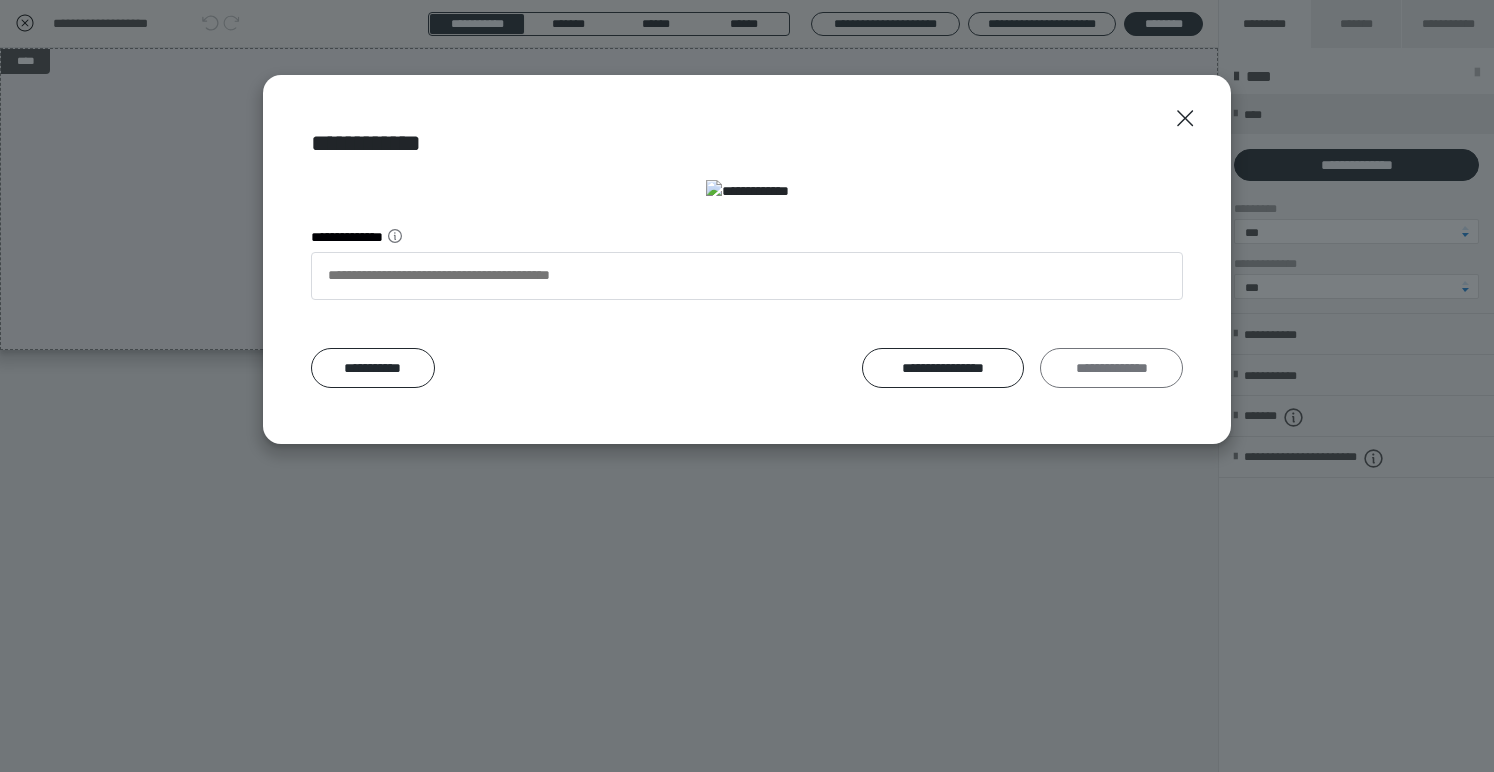 click on "**********" at bounding box center [1111, 368] 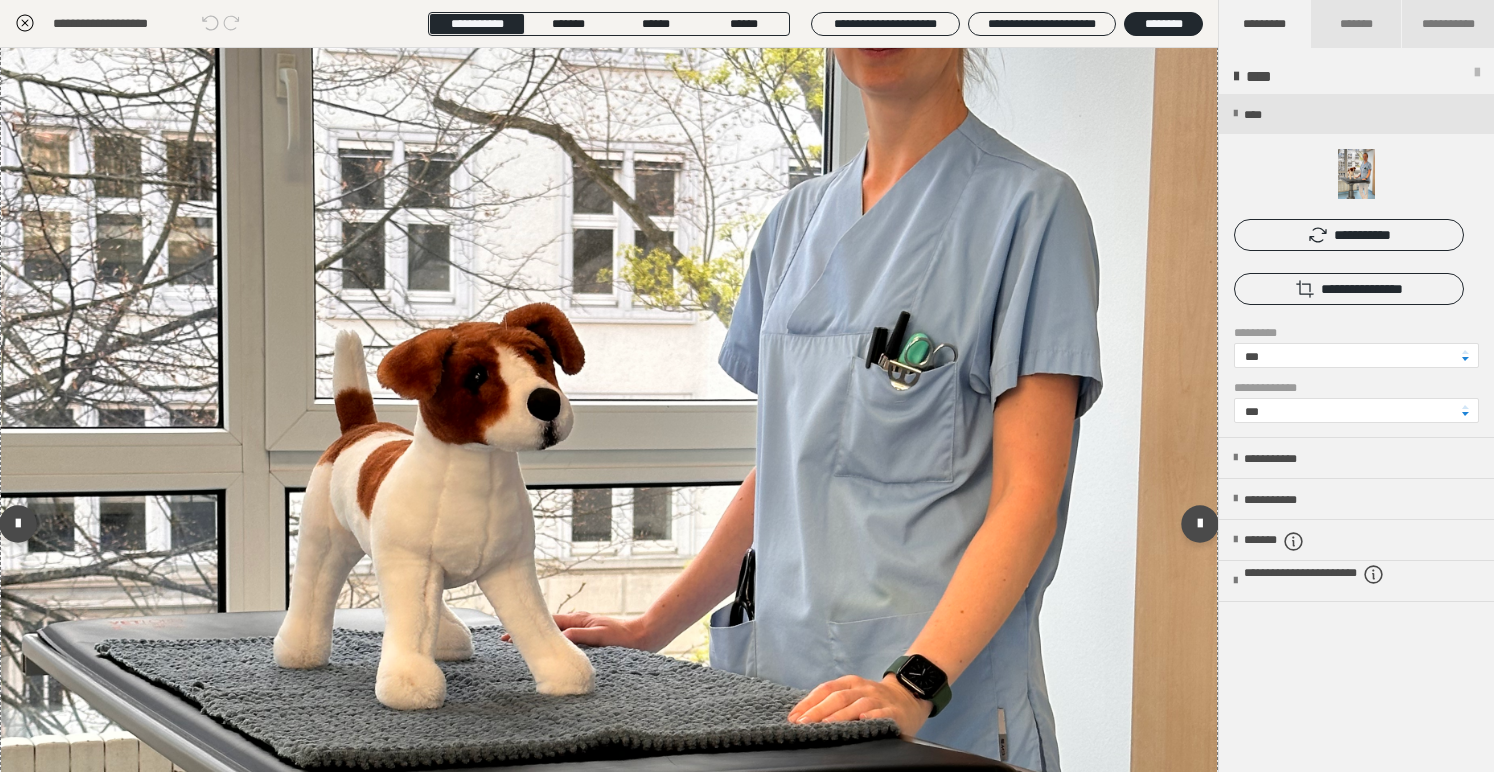 scroll, scrollTop: 546, scrollLeft: 0, axis: vertical 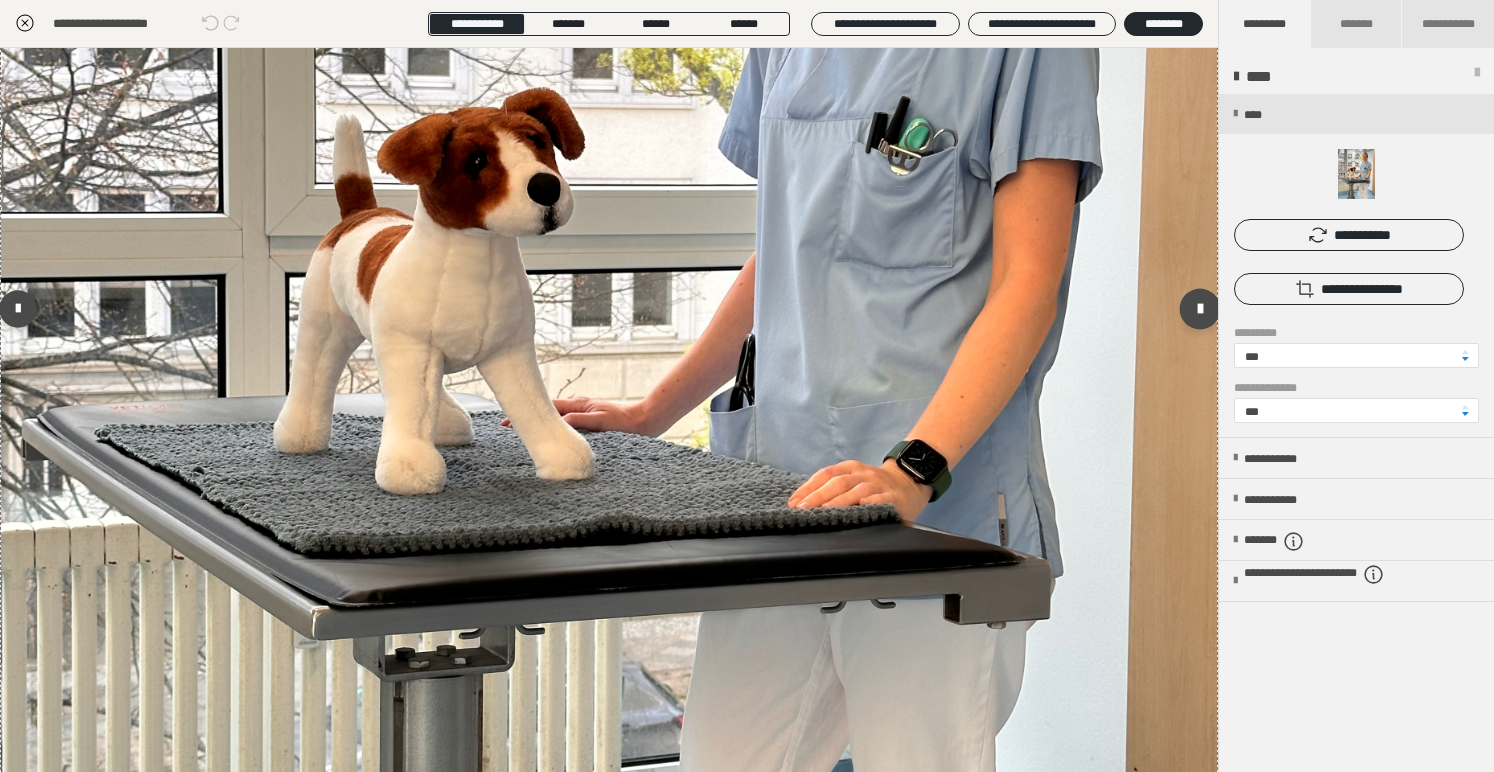 click at bounding box center [1200, 309] 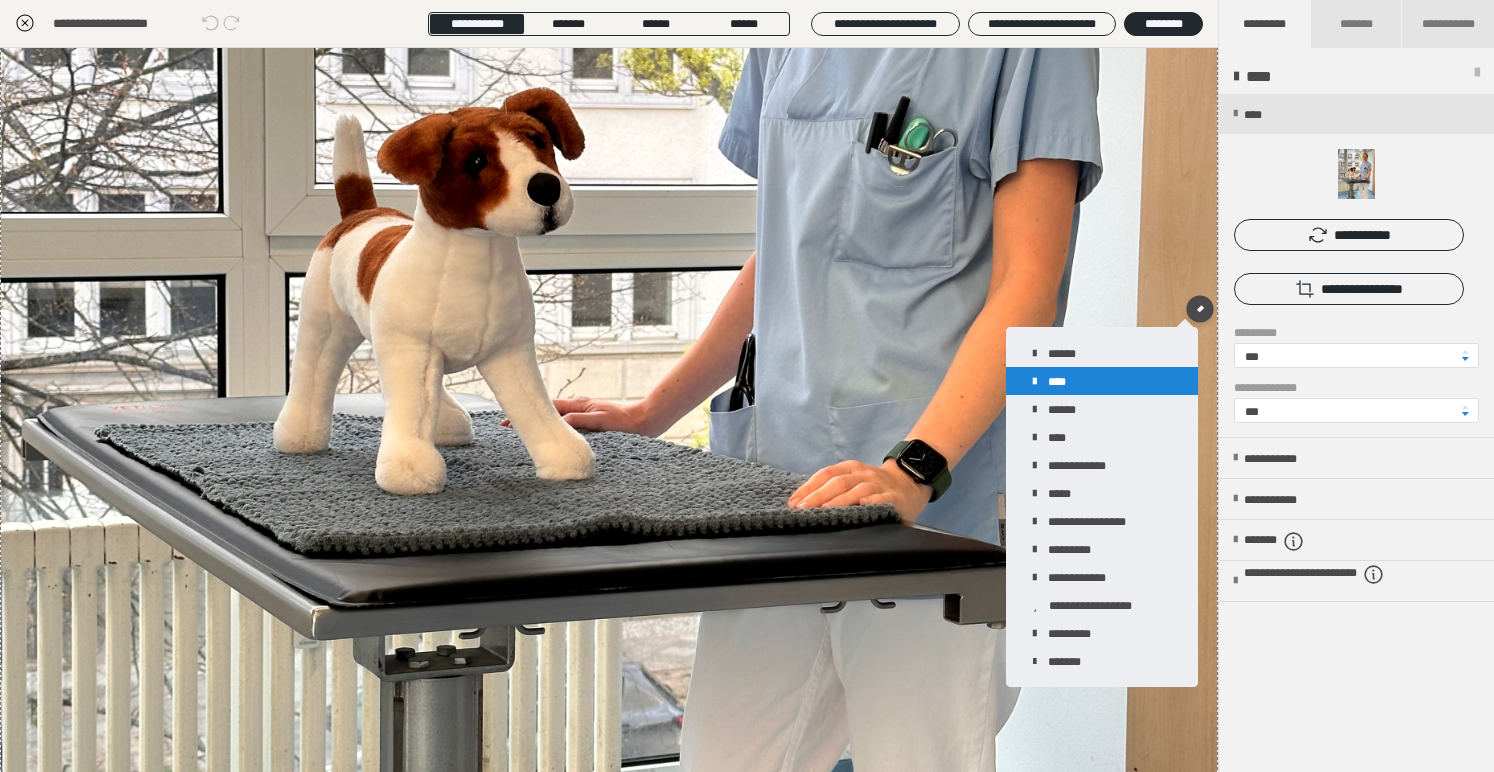 click on "****" at bounding box center (1102, 381) 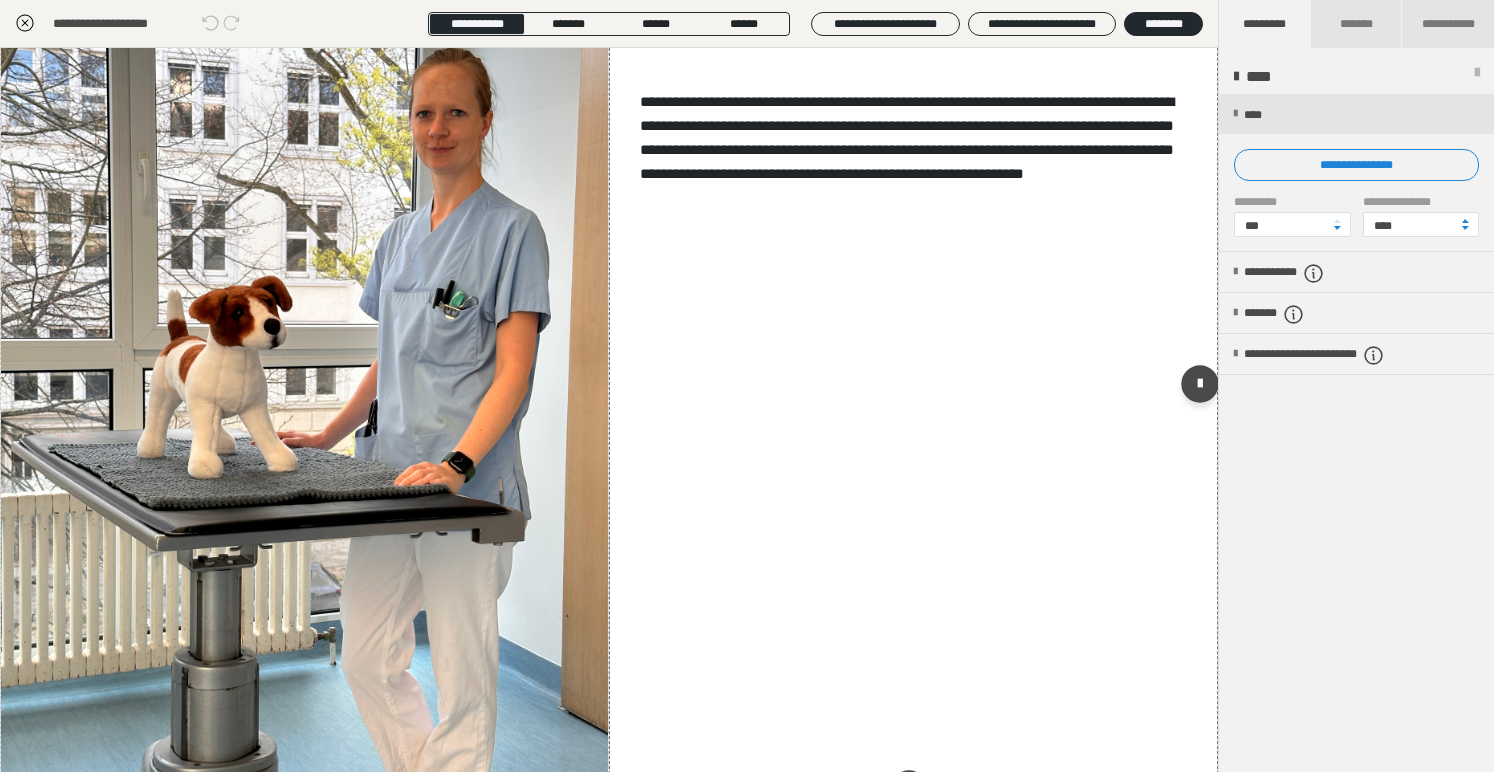 scroll, scrollTop: 0, scrollLeft: 0, axis: both 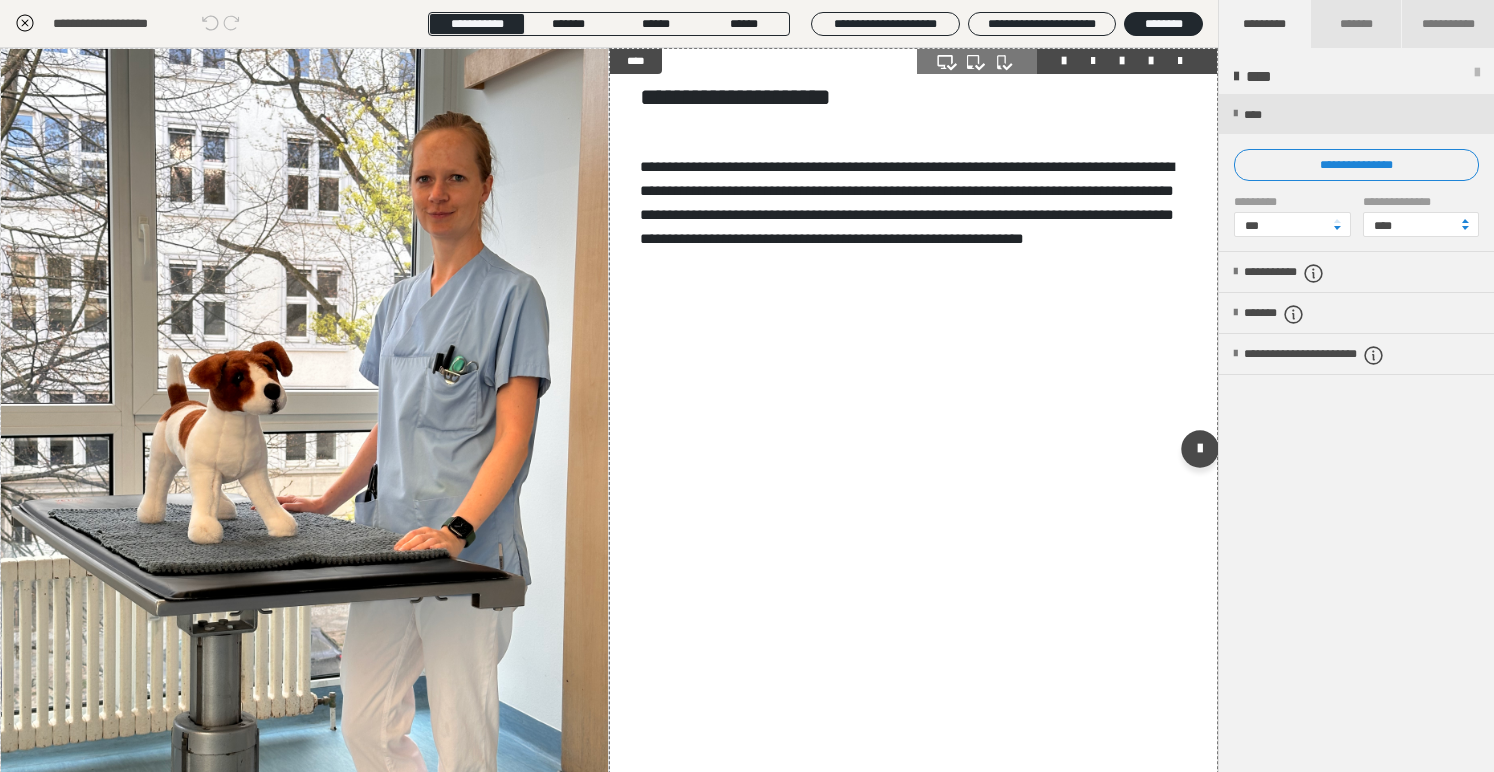 click on "**********" at bounding box center (913, 453) 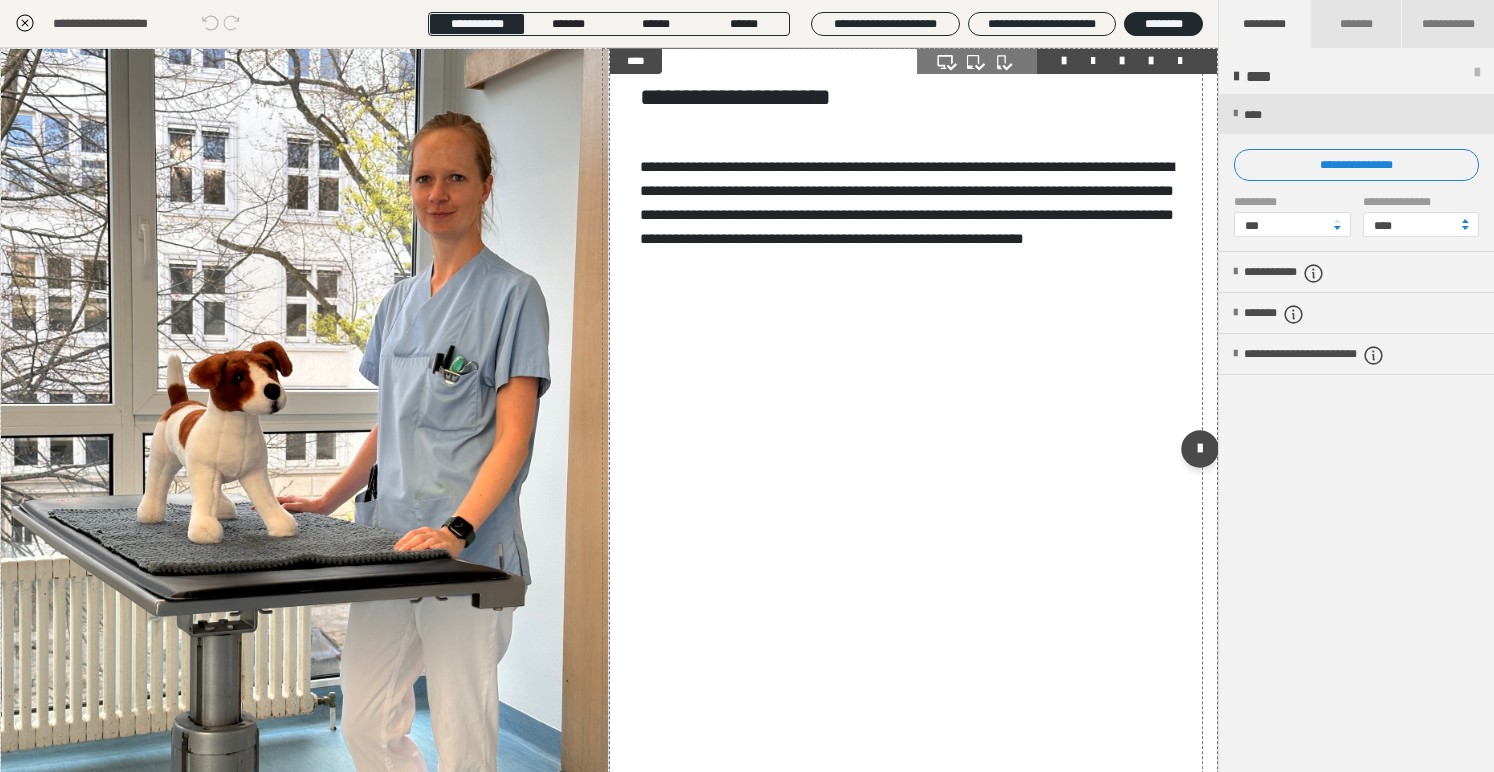 click on "**********" at bounding box center (913, 453) 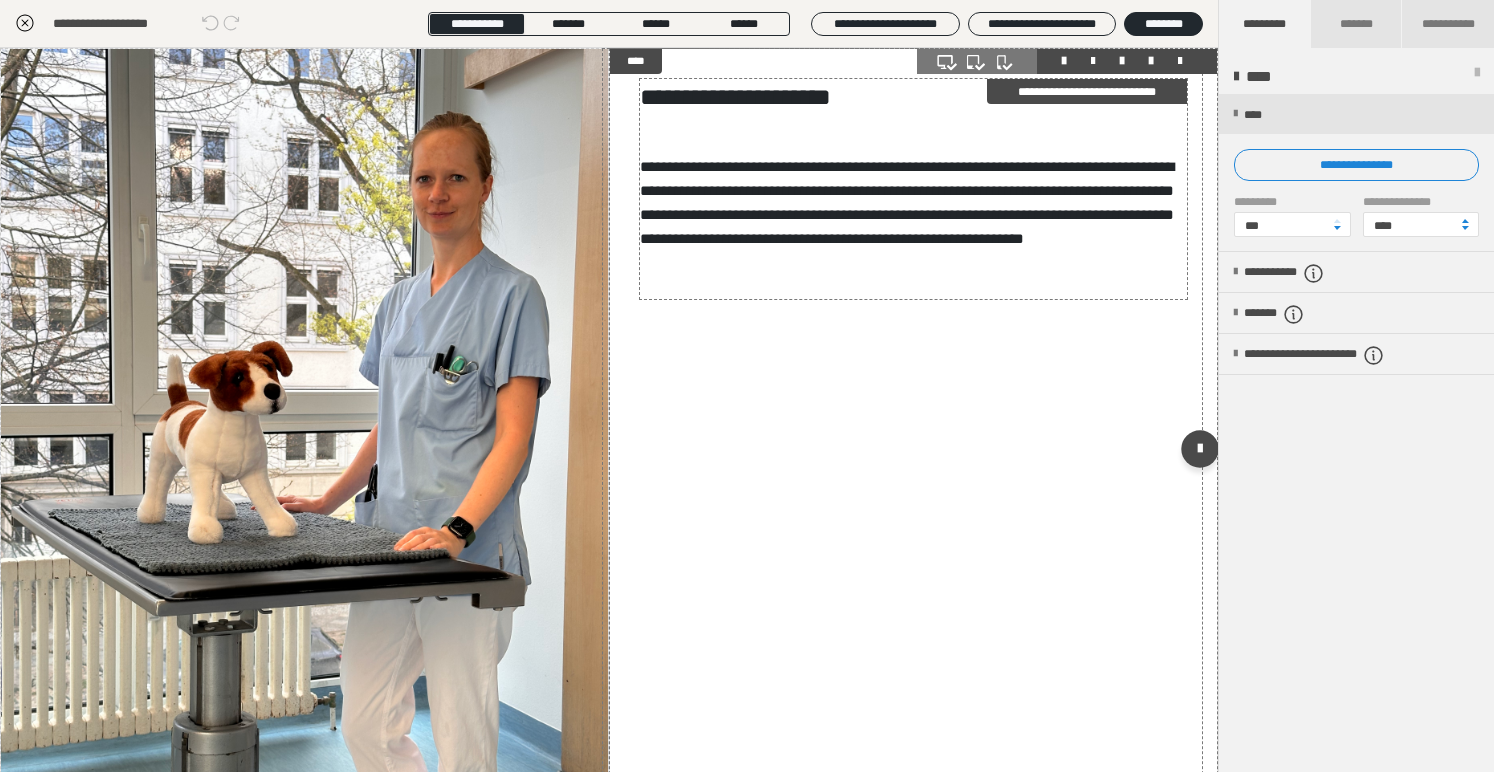 click on "**********" at bounding box center [907, 202] 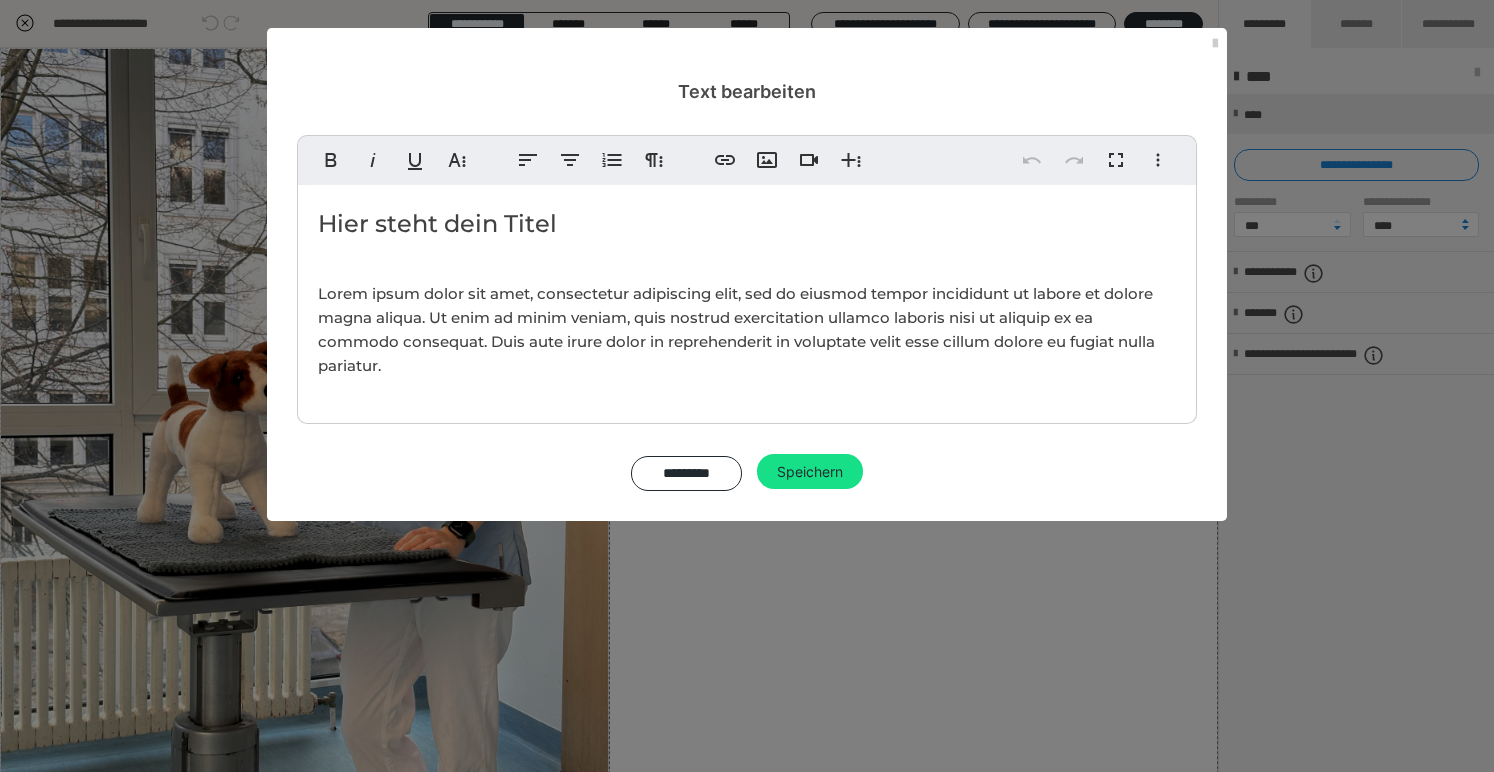 click on "Lorem ipsum dolor sit amet, consectetur adipiscing elit, sed do eiusmod tempor incididunt ut labore et dolore magna aliqua. Ut enim ad minim veniam, quis nostrud exercitation ullamco laboris nisi ut aliquip ex ea commodo consequat. Duis aute irure dolor in reprehenderit in voluptate velit esse cillum dolore eu fugiat nulla pariatur." at bounding box center [747, 330] 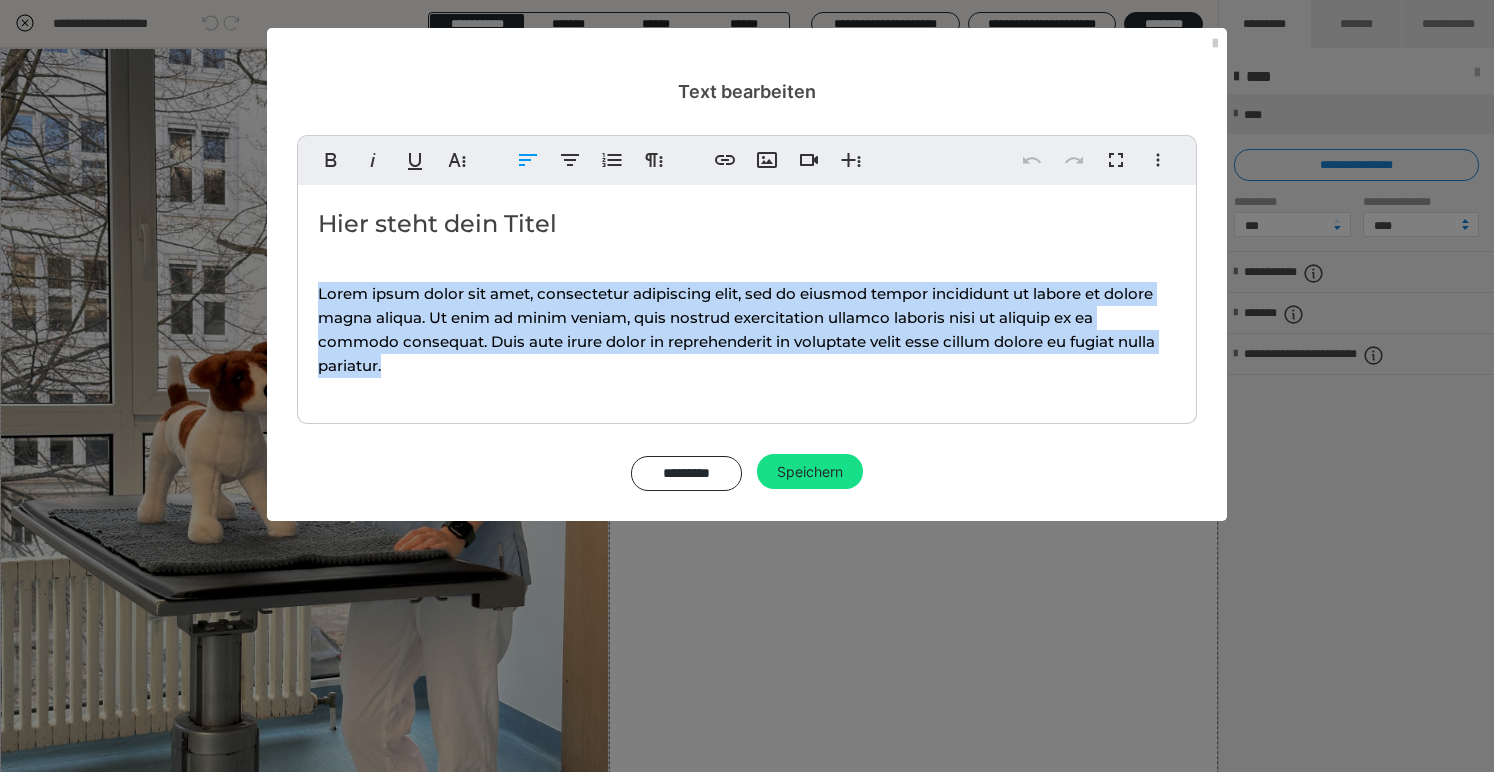 drag, startPoint x: 387, startPoint y: 370, endPoint x: 316, endPoint y: 298, distance: 101.118744 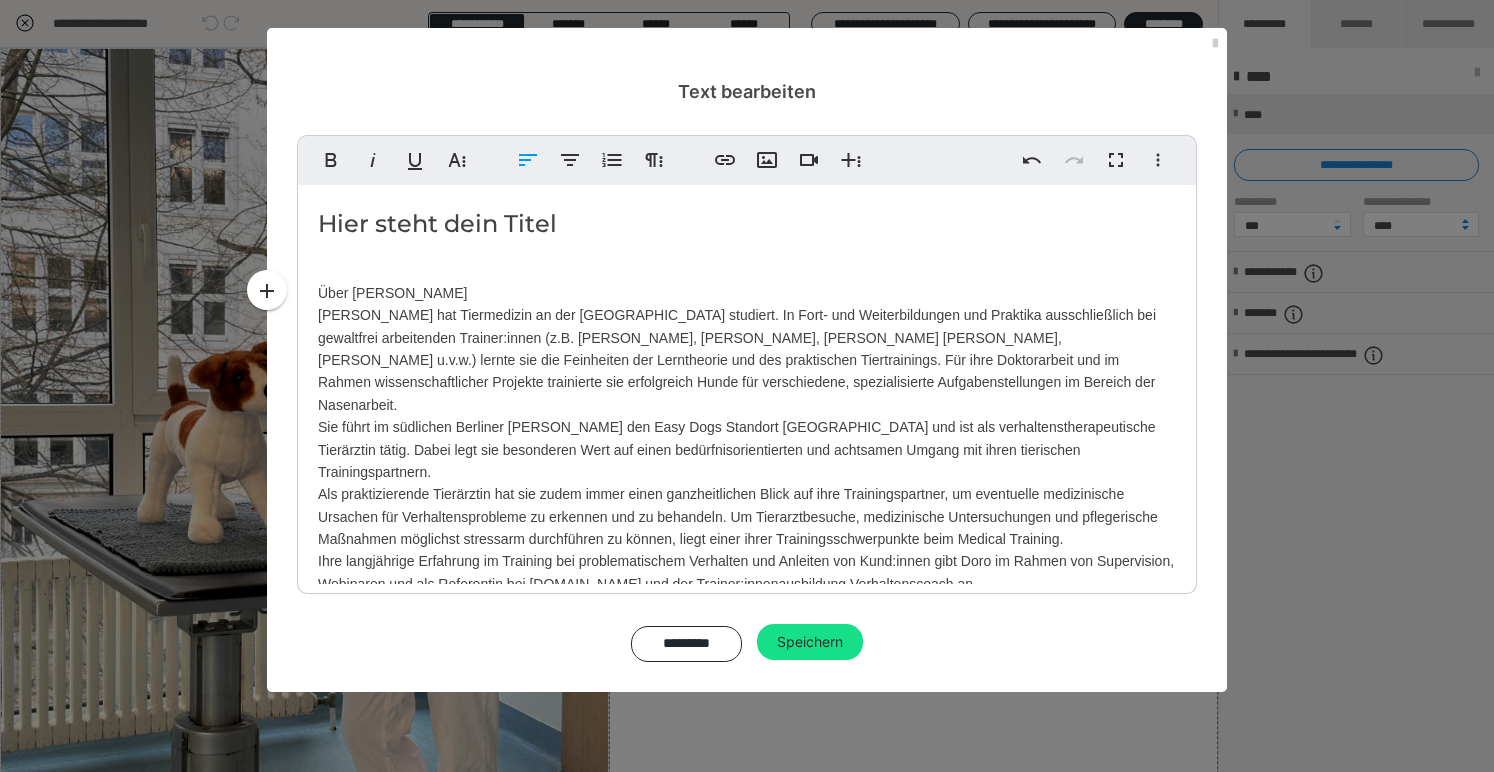 click on "Über Dorothea Johnen Dorothea Johnen hat Tiermedizin an der Freien Universität Berlin studiert. In Fort- und Weiterbildungen und Praktika ausschließlich bei gewaltfrei arbeitenden Trainer:innen (z.B. Viviane Theby, Katja Frey, Bob Bailey, Ken Ramirez, Michaela Hares, Chirag Patel u.v.w.) lernte sie die Feinheiten der Lerntheorie und des praktischen Tiertrainings. Für ihre Doktorarbeit und im Rahmen wissenschaftlicher Projekte trainierte sie erfolgreich Hunde für verschiedene, spezialisierte Aufgabenstellungen im Bereich der Nasenarbeit. Sie führt im südlichen Berliner Umland den Easy Dogs Standort Brandenburg und ist als verhaltenstherapeutische Tierärztin tätig. Dabei legt sie besonderen Wert auf einen bedürfnisorientierten und achtsamen Umgang mit ihren tierischen Trainingspartnern." at bounding box center (747, 450) 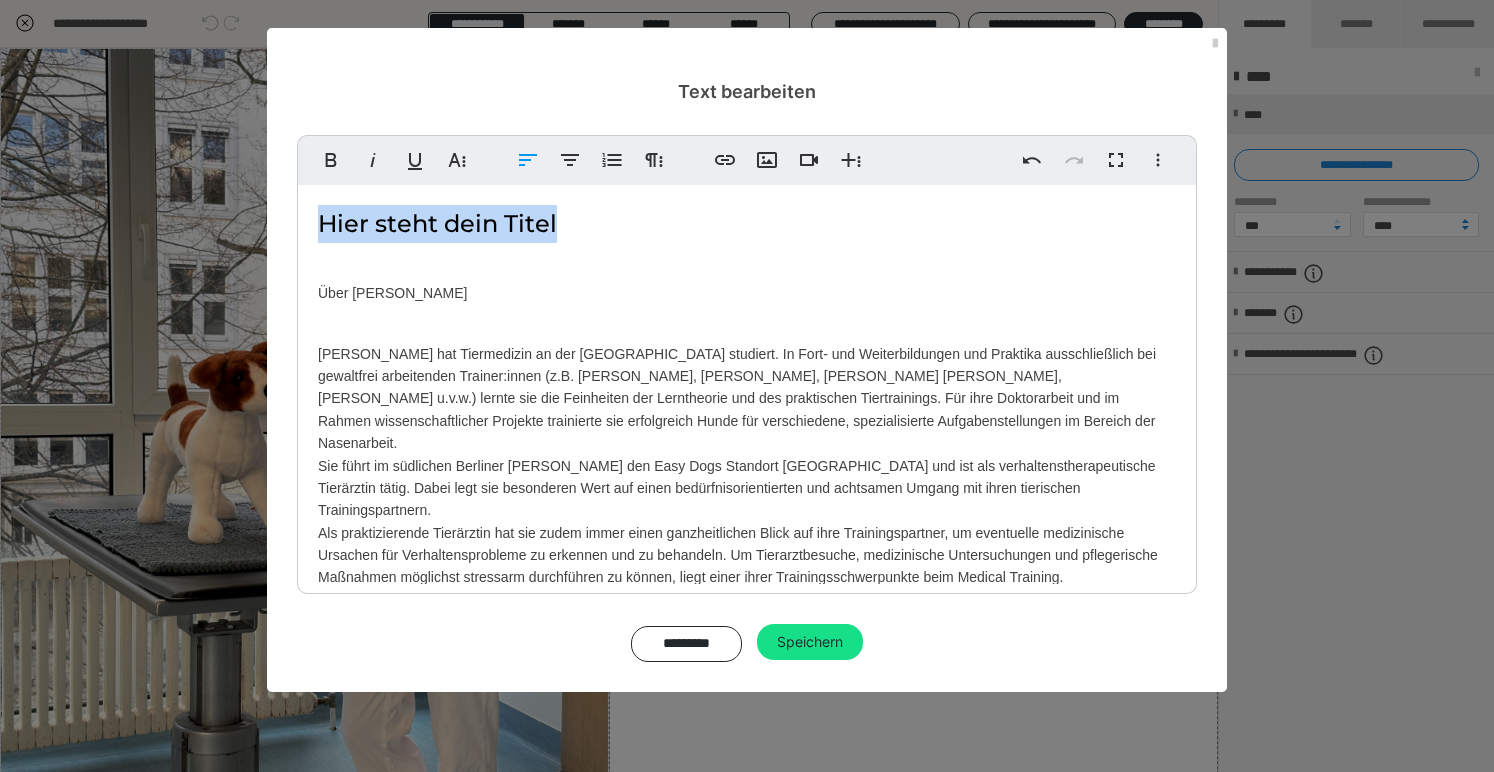 drag, startPoint x: 533, startPoint y: 225, endPoint x: 311, endPoint y: 224, distance: 222.00226 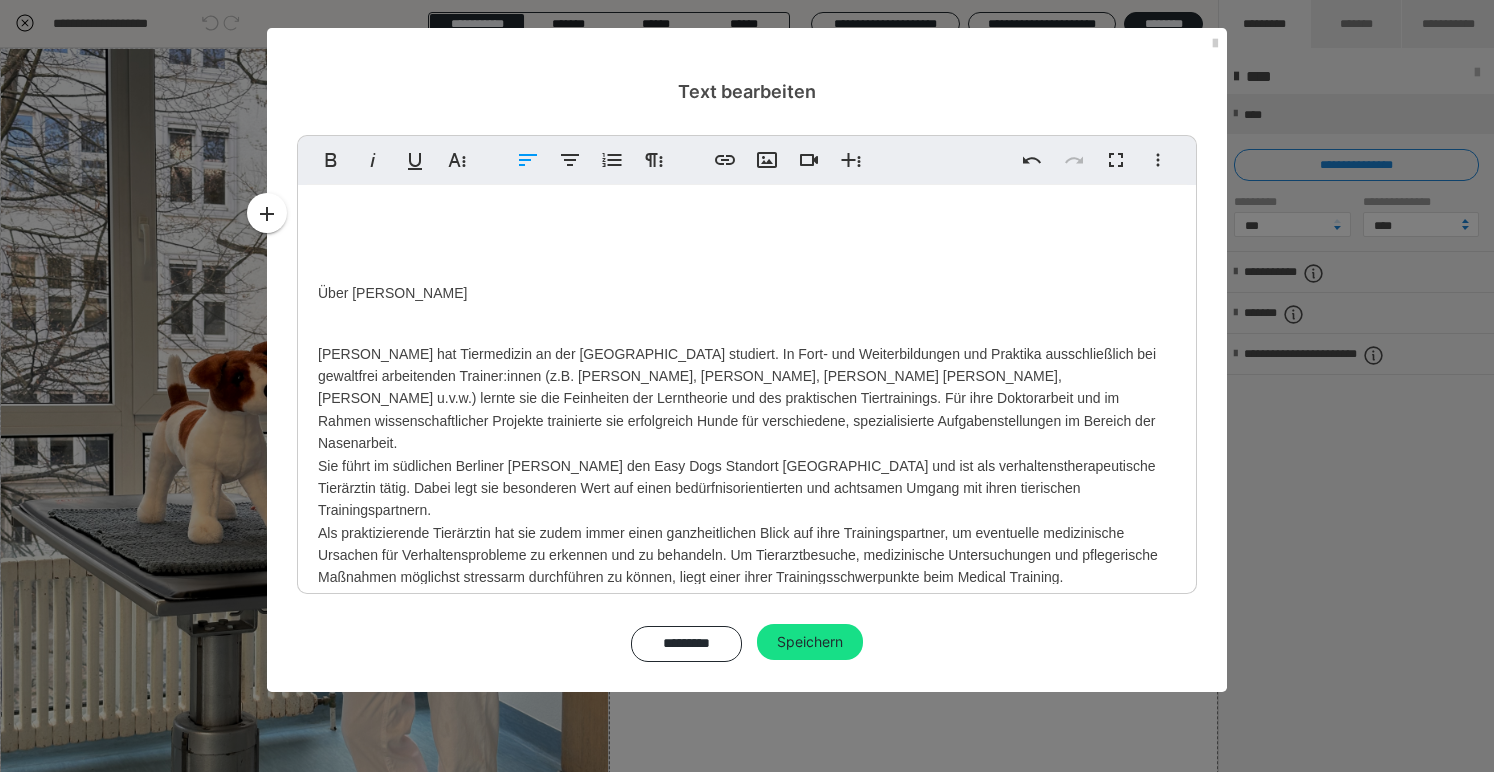 click on "Über Dorothea Johnen Dorothea Johnen hat Tiermedizin an der Freien Universität Berlin studiert. In Fort- und Weiterbildungen und Praktika ausschließlich bei gewaltfrei arbeitenden Trainer:innen (z.B. Viviane Theby, Katja Frey, Bob Bailey, Ken Ramirez, Michaela Hares, Chirag Patel u.v.w.) lernte sie die Feinheiten der Lerntheorie und des praktischen Tiertrainings. Für ihre Doktorarbeit und im Rahmen wissenschaftlicher Projekte trainierte sie erfolgreich Hunde für verschiedene, spezialisierte Aufgabenstellungen im Bereich der Nasenarbeit. Sie führt im südlichen Berliner Umland den Easy Dogs Standort Brandenburg und ist als verhaltenstherapeutische Tierärztin tätig. Dabei legt sie besonderen Wert auf einen bedürfnisorientierten und achtsamen Umgang mit ihren tierischen Trainingspartnern." at bounding box center [747, 438] 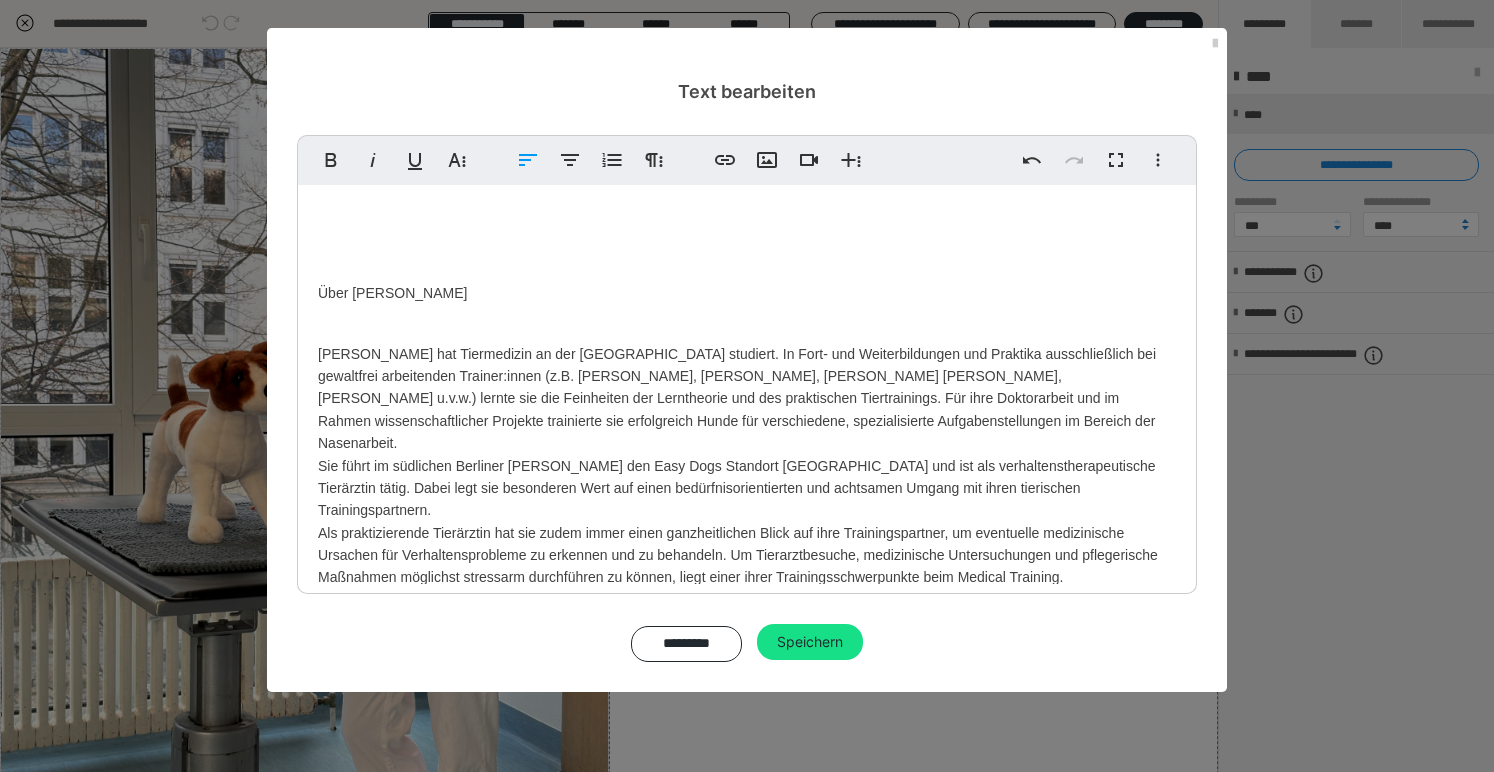 click at bounding box center [747, 224] 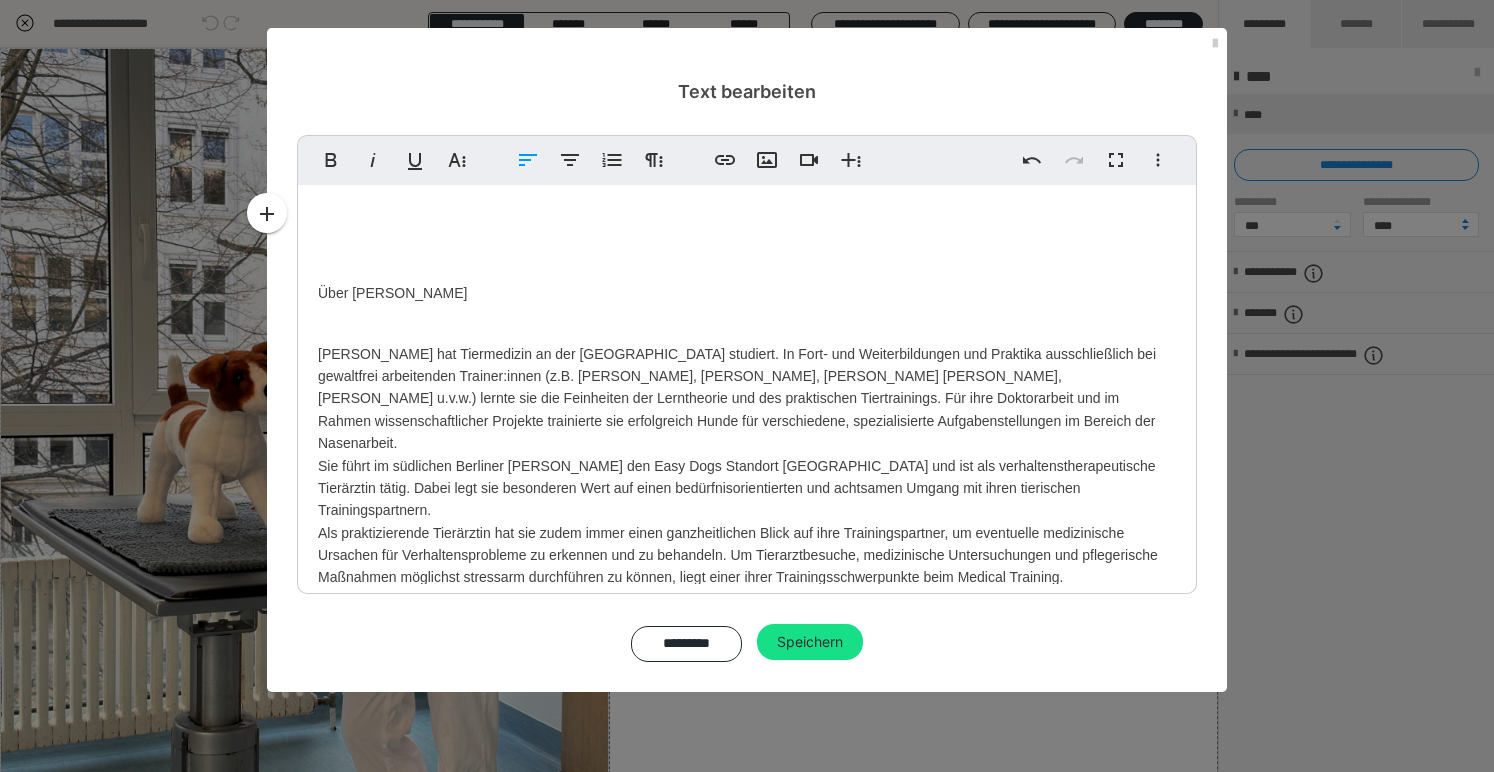drag, startPoint x: 442, startPoint y: 295, endPoint x: 304, endPoint y: 293, distance: 138.0145 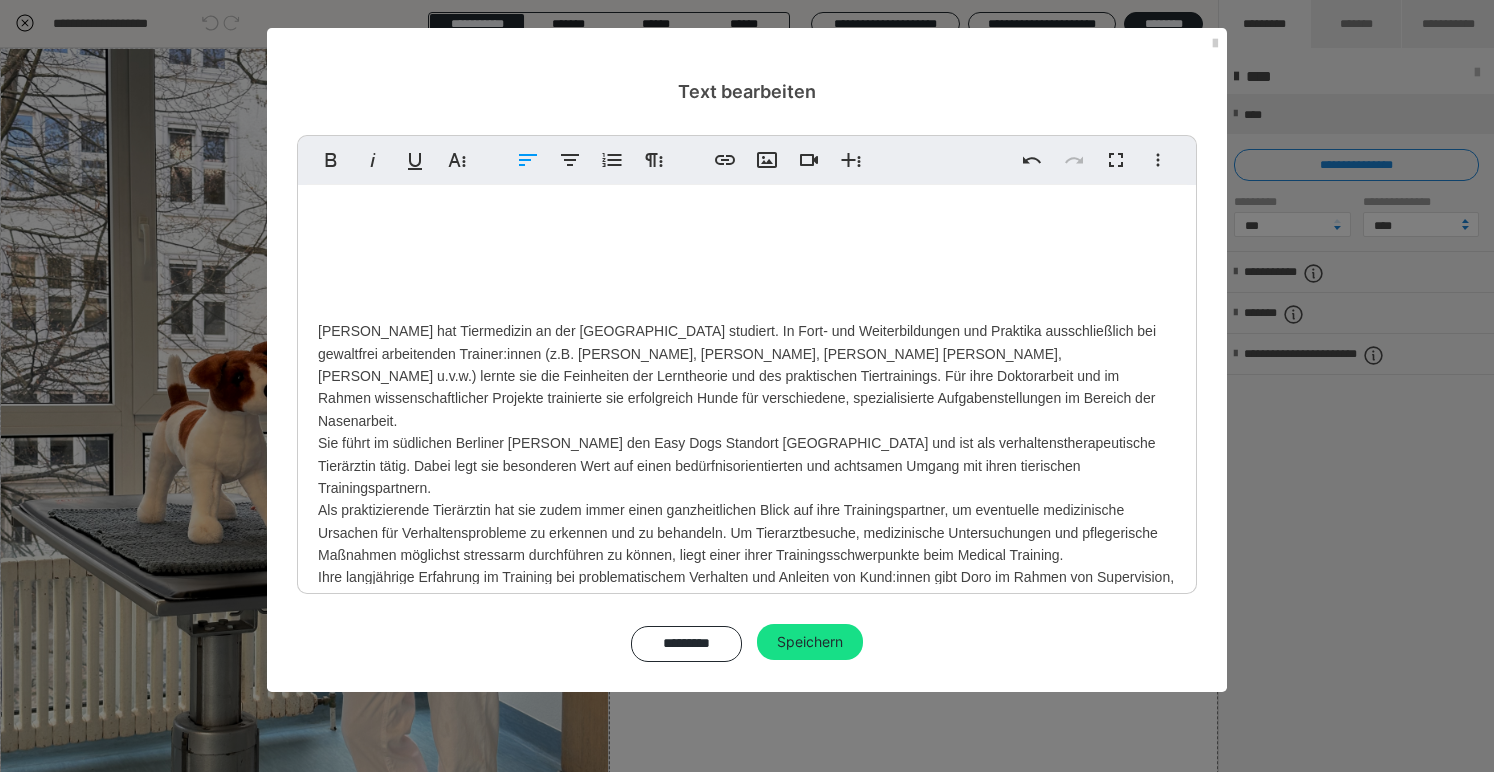 click on "Dorothea Johnen hat Tiermedizin an der Freien Universität Berlin studiert. In Fort- und Weiterbildungen und Praktika ausschließlich bei gewaltfrei arbeitenden Trainer:innen (z.B. Viviane Theby, Katja Frey, Bob Bailey, Ken Ramirez, Michaela Hares, Chirag Patel u.v.w.) lernte sie die Feinheiten der Lerntheorie und des praktischen Tiertrainings. Für ihre Doktorarbeit und im Rahmen wissenschaftlicher Projekte trainierte sie erfolgreich Hunde für verschiedene, spezialisierte Aufgabenstellungen im Bereich der Nasenarbeit. Sie führt im südlichen Berliner Umland den Easy Dogs Standort Brandenburg und ist als verhaltenstherapeutische Tierärztin tätig. Dabei legt sie besonderen Wert auf einen bedürfnisorientierten und achtsamen Umgang mit ihren tierischen Trainingspartnern." at bounding box center [747, 427] 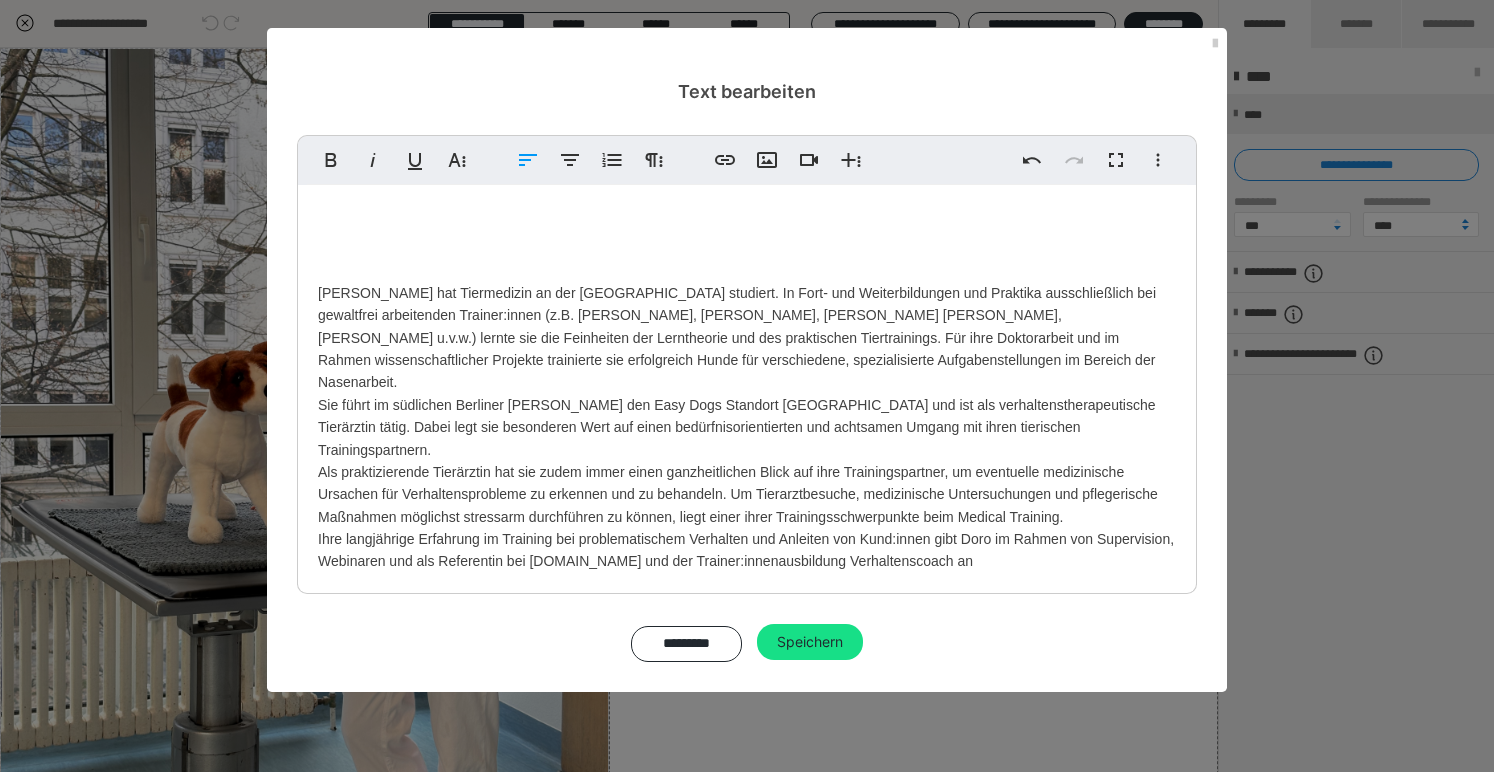 click on "Dorothea Johnen hat Tiermedizin an der Freien Universität Berlin studiert. In Fort- und Weiterbildungen und Praktika ausschließlich bei gewaltfrei arbeitenden Trainer:innen (z.B. Viviane Theby, Katja Frey, Bob Bailey, Ken Ramirez, Michaela Hares, Chirag Patel u.v.w.) lernte sie die Feinheiten der Lerntheorie und des praktischen Tiertrainings. Für ihre Doktorarbeit und im Rahmen wissenschaftlicher Projekte trainierte sie erfolgreich Hunde für verschiedene, spezialisierte Aufgabenstellungen im Bereich der Nasenarbeit. Sie führt im südlichen Berliner Umland den Easy Dogs Standort Brandenburg und ist als verhaltenstherapeutische Tierärztin tätig. Dabei legt sie besonderen Wert auf einen bedürfnisorientierten und achtsamen Umgang mit ihren tierischen Trainingspartnern." at bounding box center (747, 408) 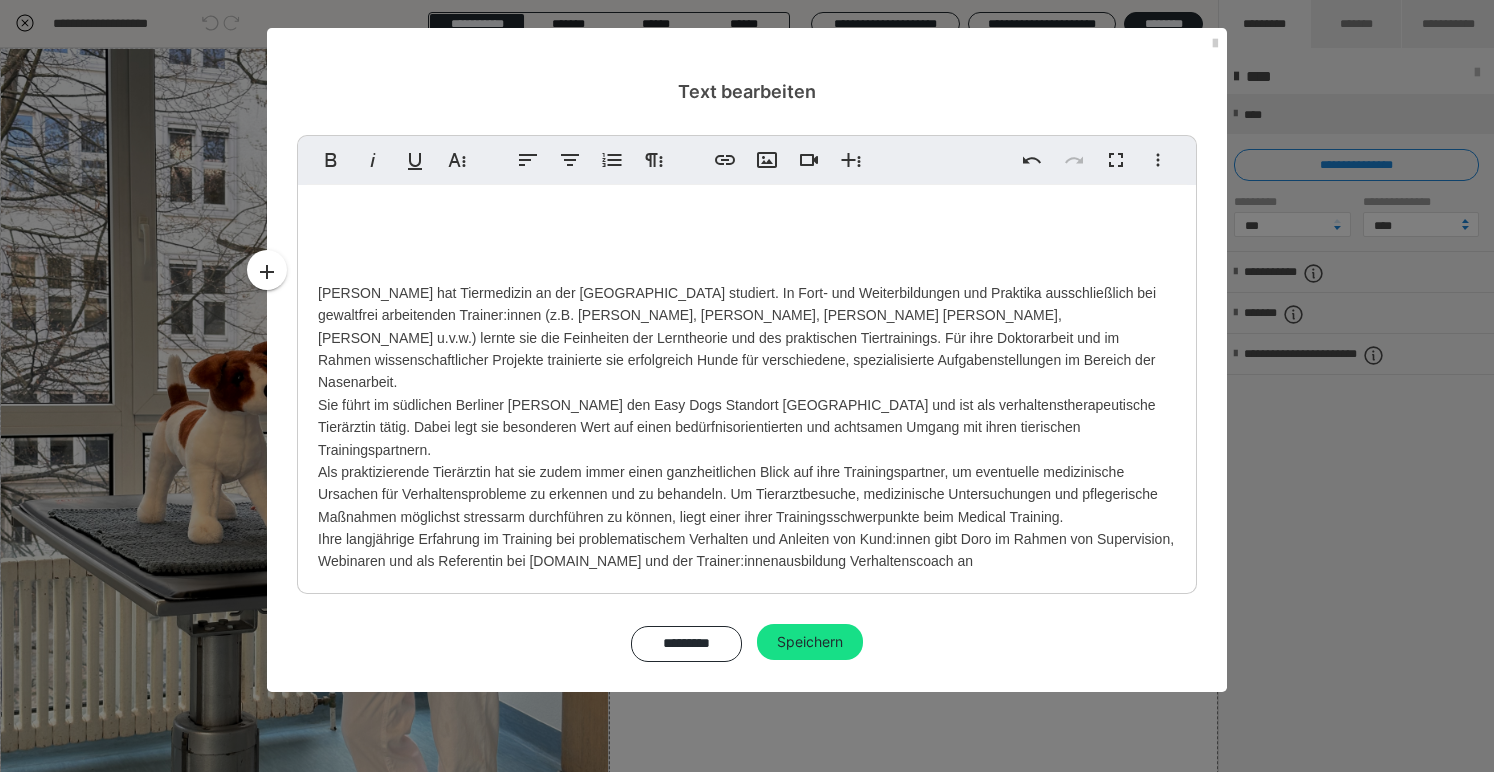 type 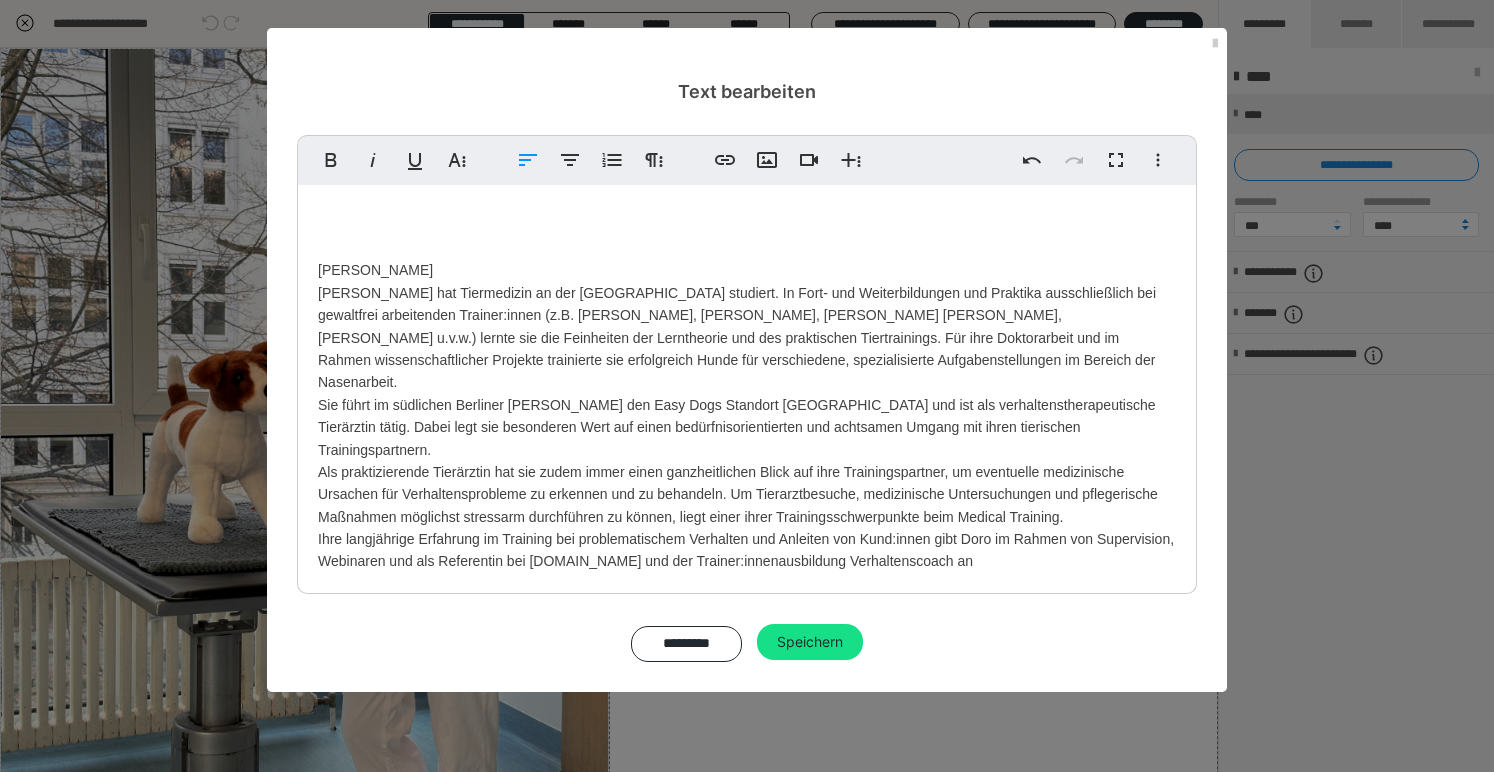 drag, startPoint x: 375, startPoint y: 303, endPoint x: 1084, endPoint y: 520, distance: 741.4648 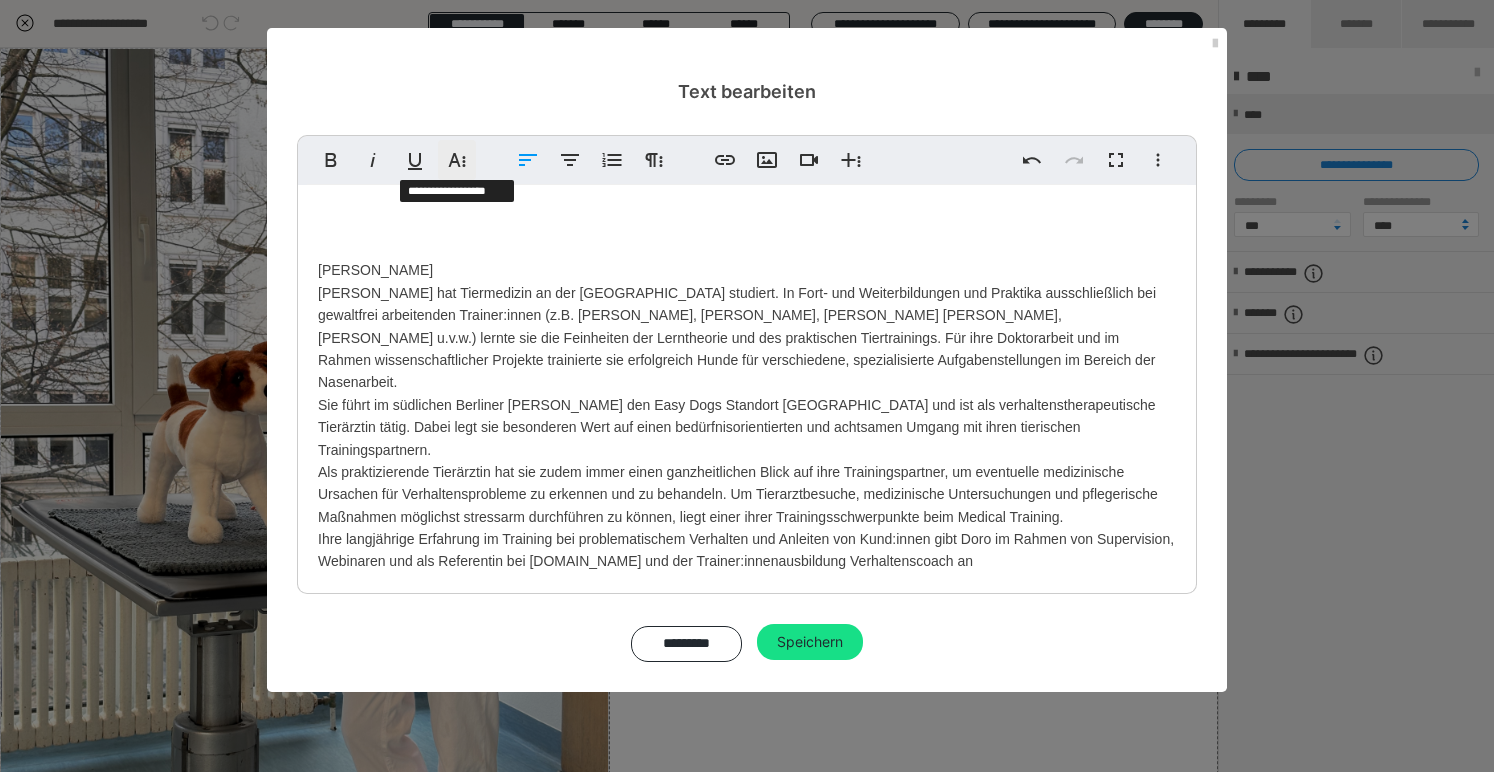 click 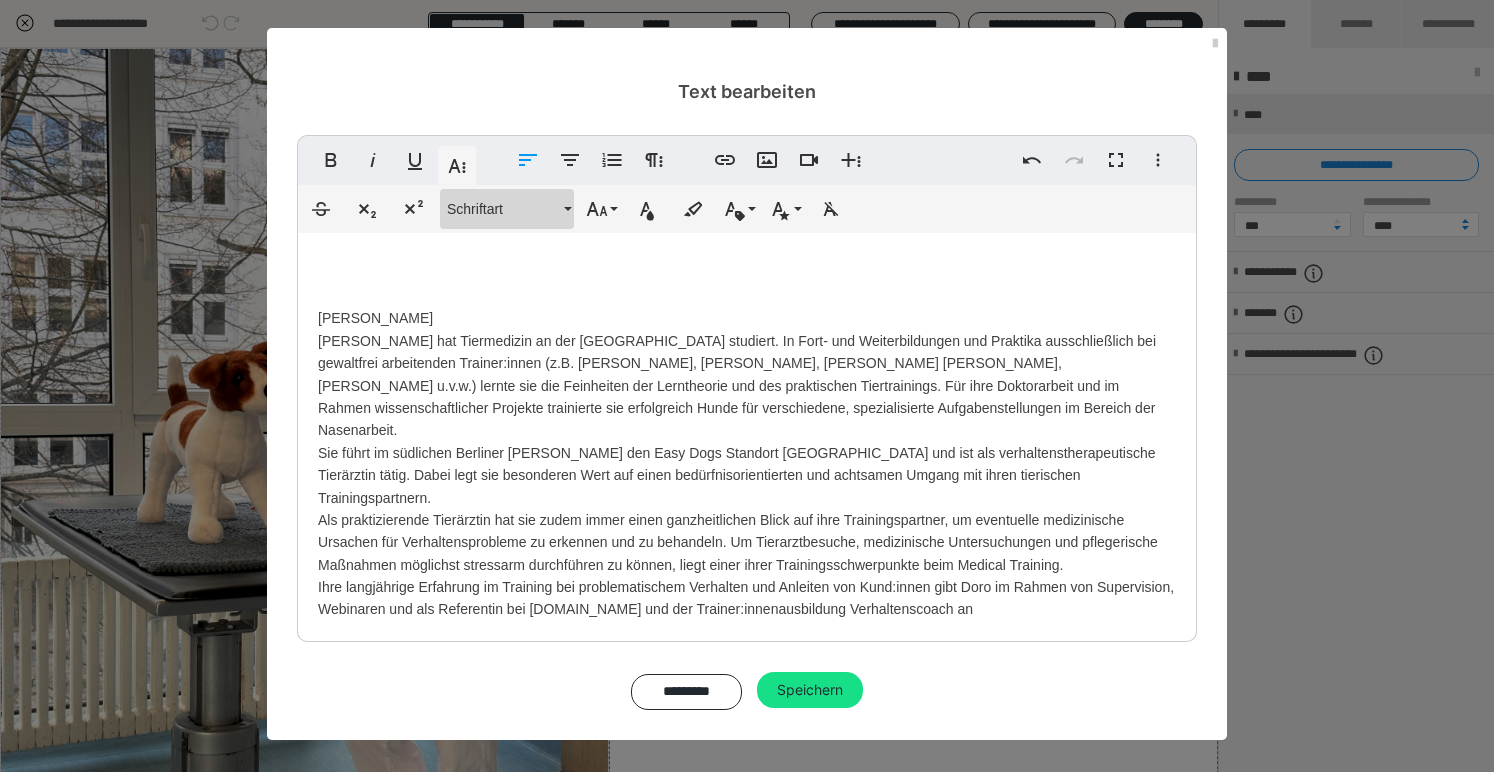 click on "Schriftart" at bounding box center [503, 209] 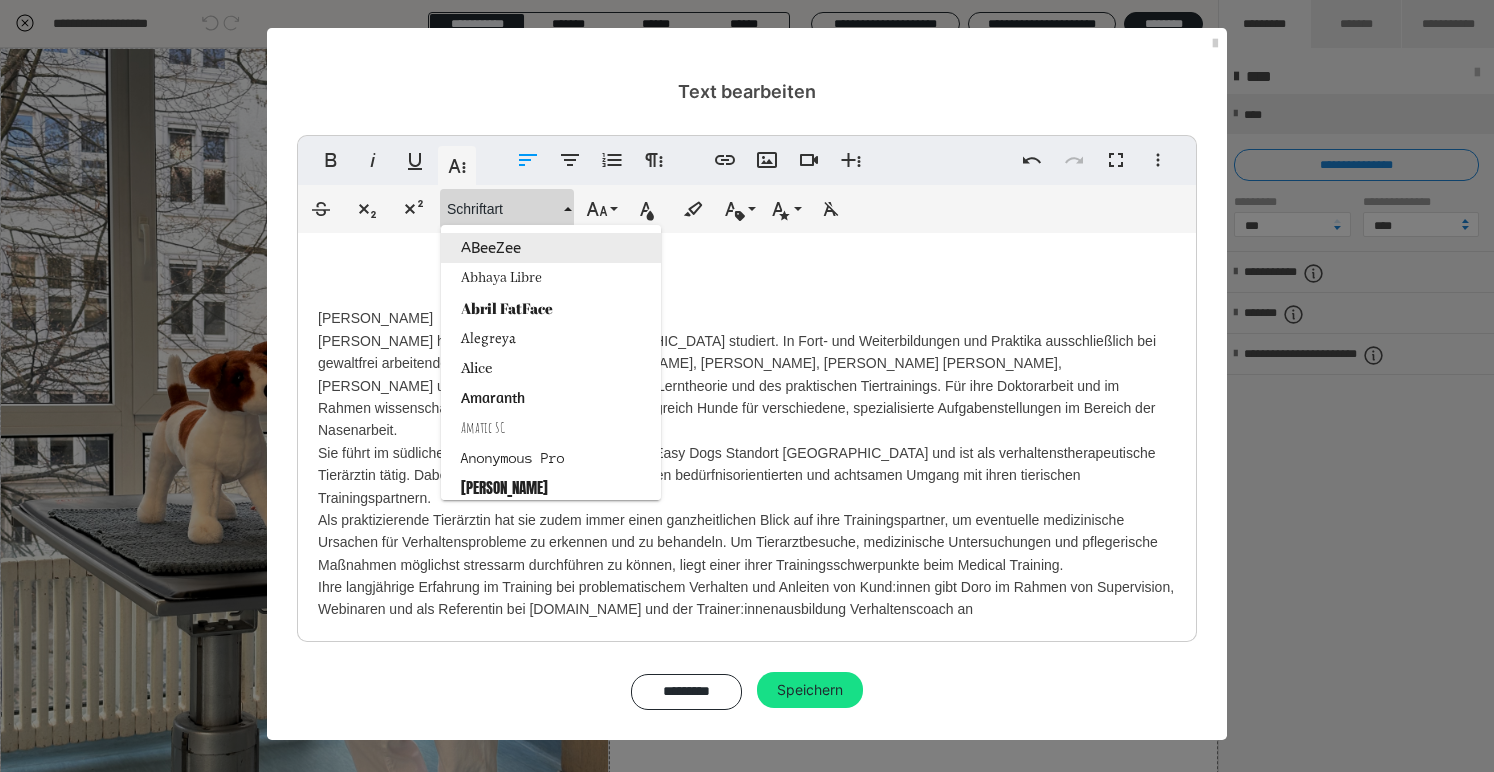 click on "ABeeZee" at bounding box center [551, 248] 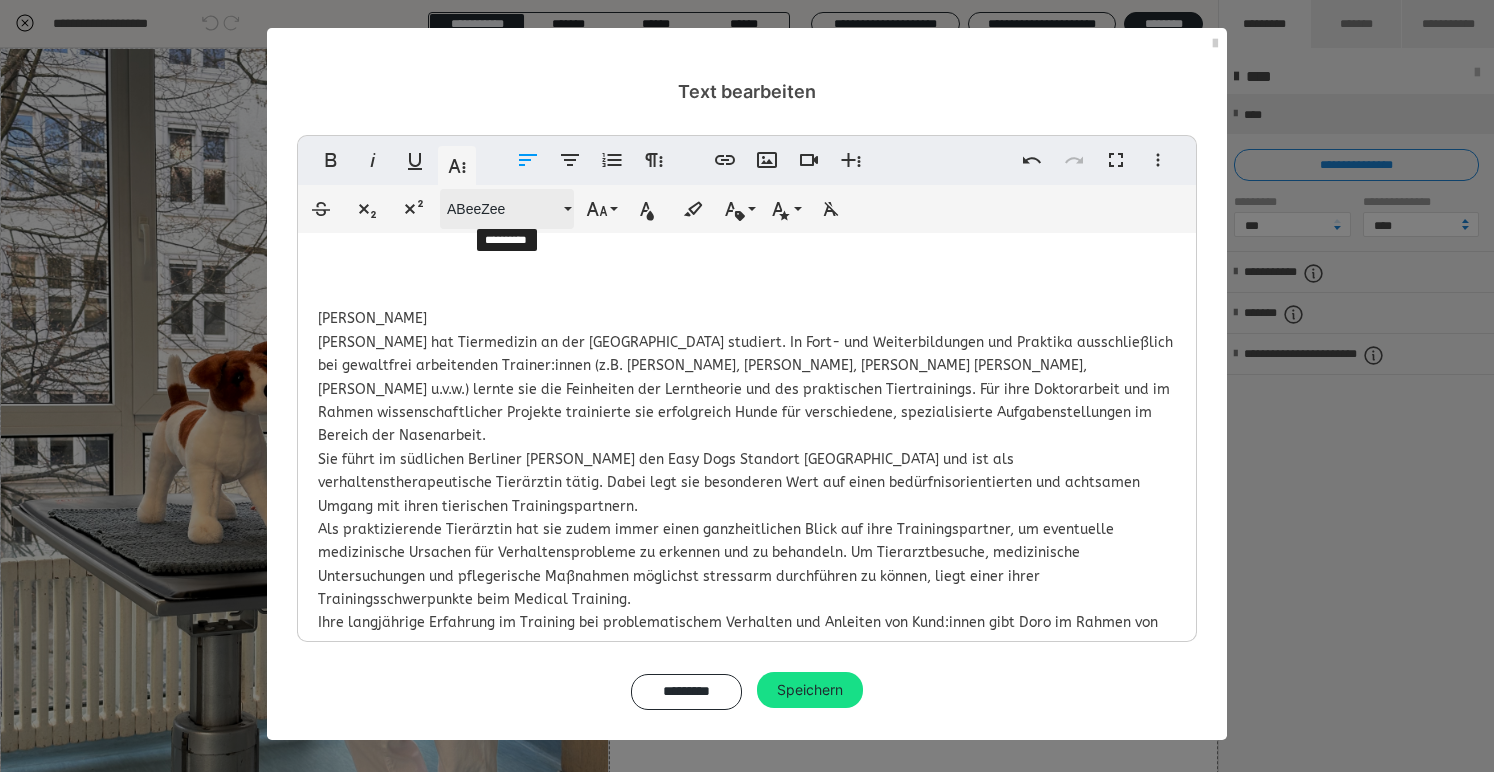 click on "ABeeZee" at bounding box center (503, 209) 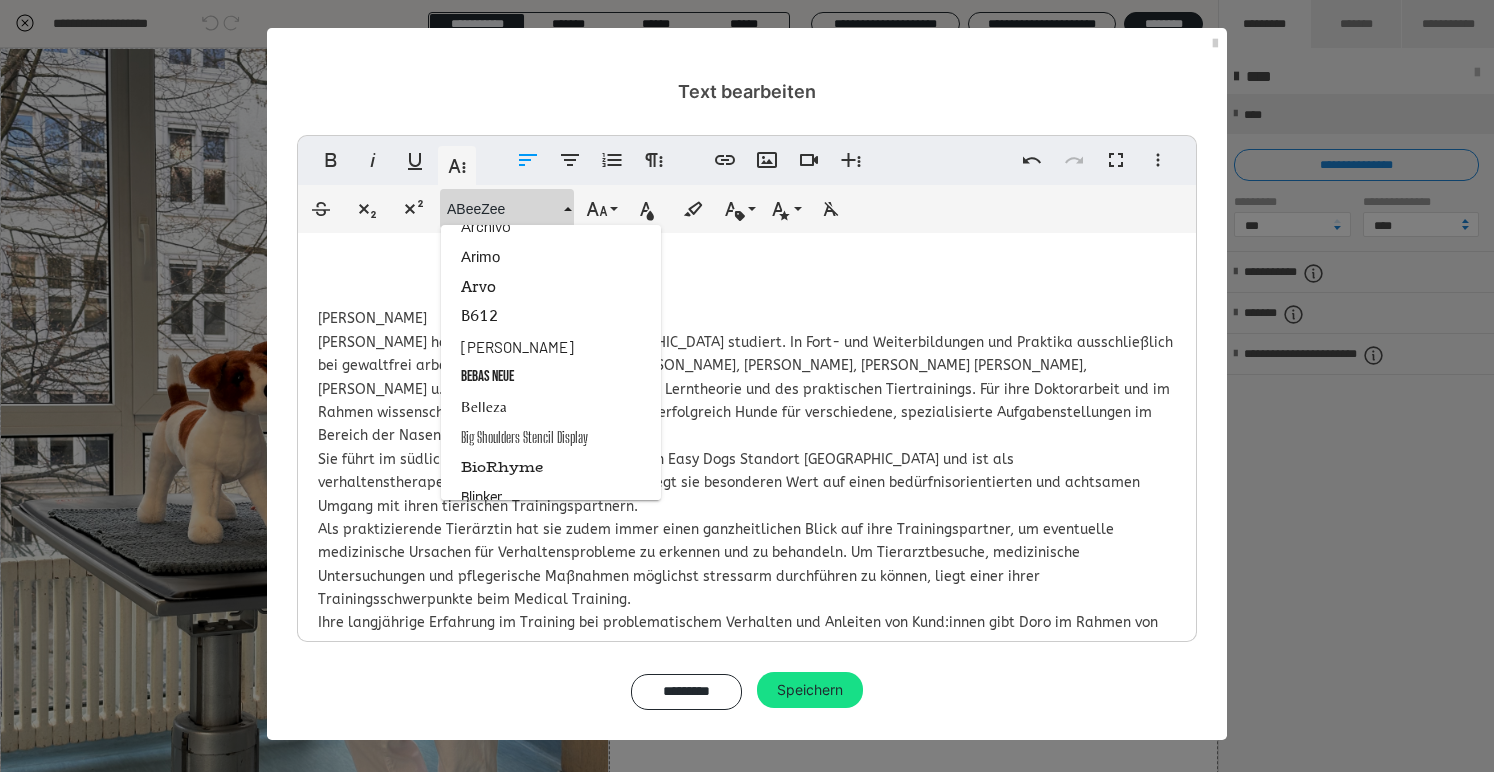 scroll, scrollTop: 418, scrollLeft: 0, axis: vertical 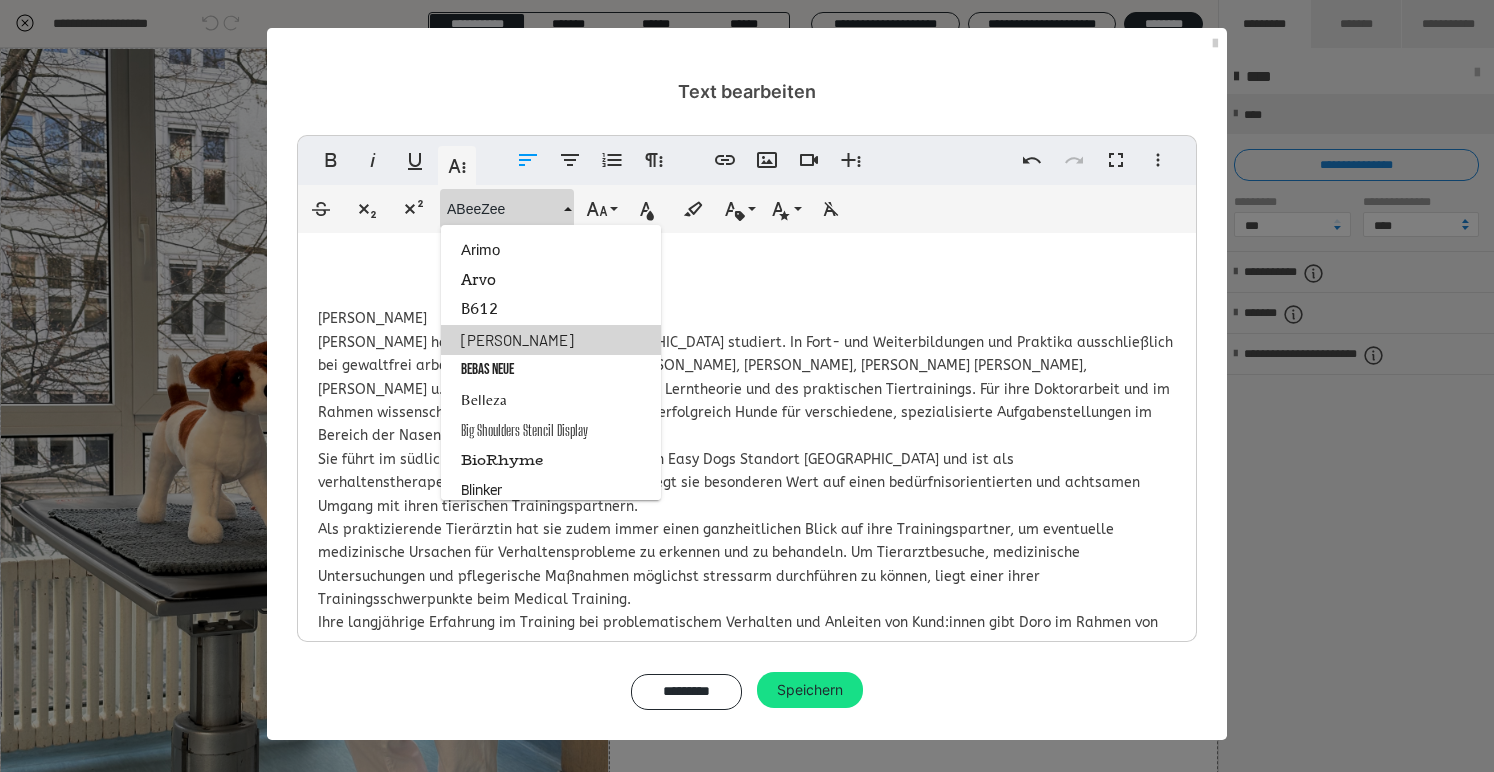 click on "Barlow" at bounding box center [551, 340] 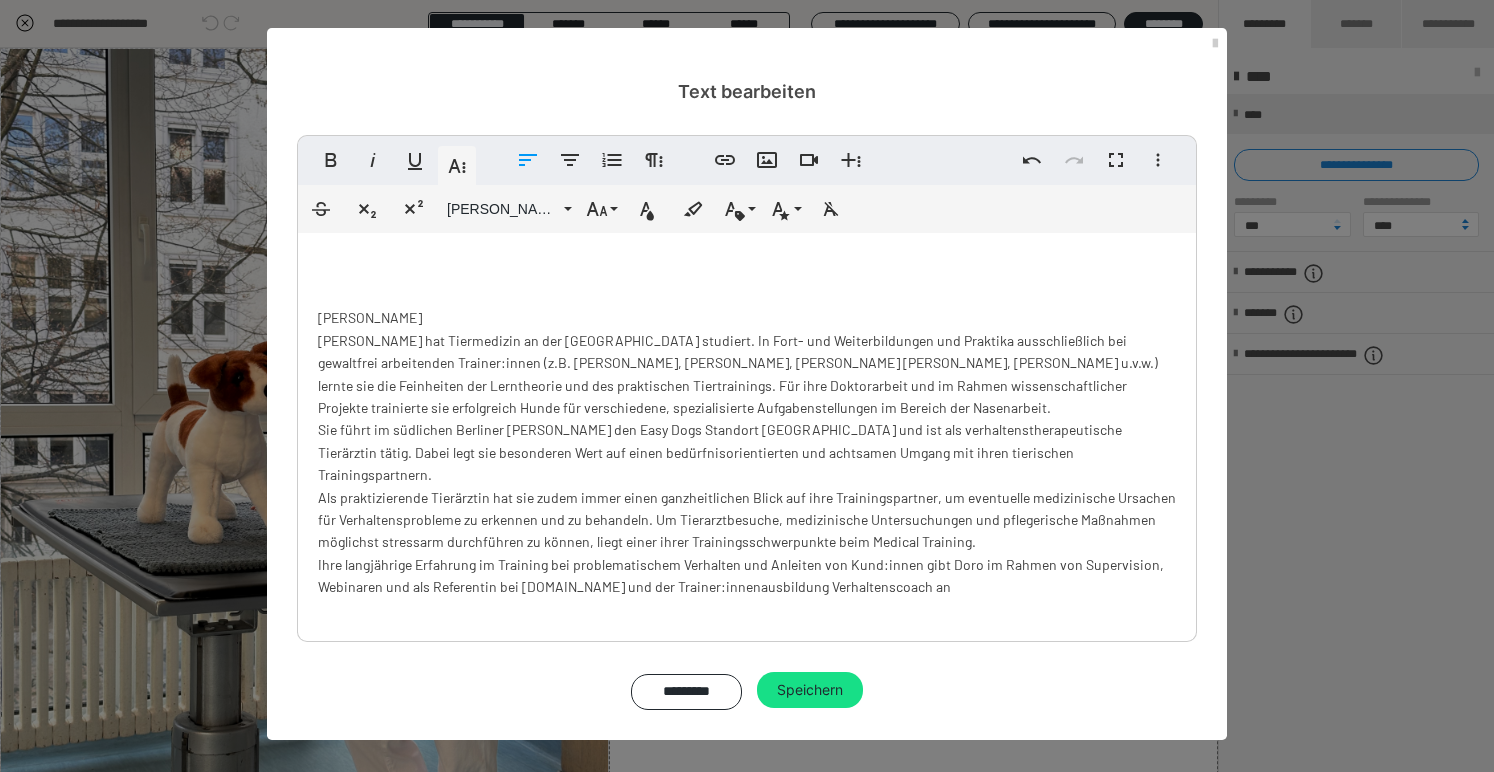click on "Dr. Dorothea Johnen Dorothea Johnen hat Tiermedizin an der Freien Universität Berlin studiert. In Fort- und Weiterbildungen und Praktika ausschließlich bei gewaltfrei arbeitenden Trainer:innen (z.B. Viviane Theby, Katja Frey, Bob Bailey, Ken Ramirez, Michaela Hares, Chirag Patel u.v.w.) lernte sie die Feinheiten der Lerntheorie und des praktischen Tiertrainings. Für ihre Doktorarbeit und im Rahmen wissenschaftlicher Projekte trainierte sie erfolgreich Hunde für verschiedene, spezialisierte Aufgabenstellungen im Bereich der Nasenarbeit. Sie führt im südlichen Berliner Umland den Easy Dogs Standort Brandenburg und ist als verhaltenstherapeutische Tierärztin tätig. Dabei legt sie besonderen Wert auf einen bedürfnisorientierten und achtsamen Umgang mit ihren tierischen Trainingspartnern." at bounding box center (747, 445) 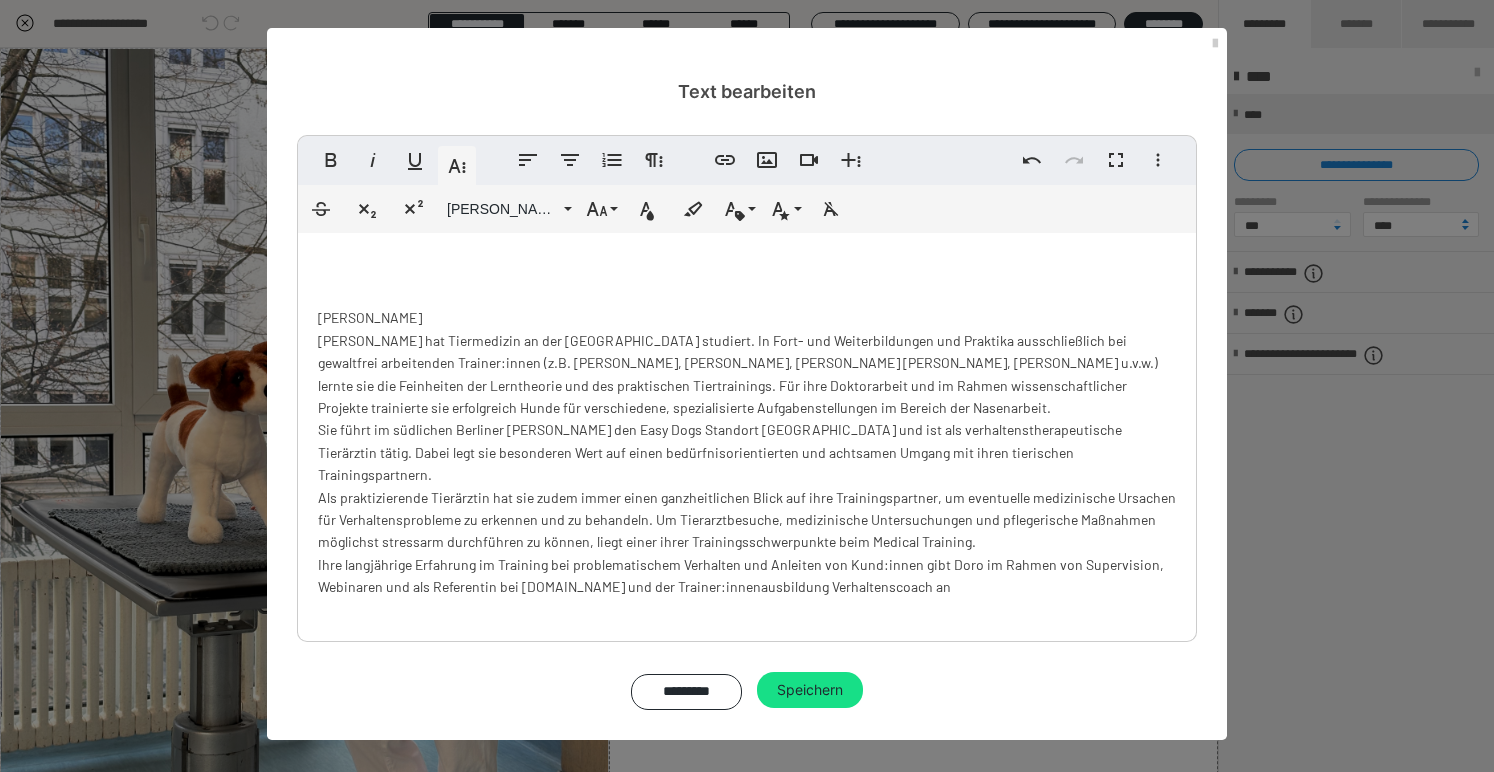 drag, startPoint x: 386, startPoint y: 322, endPoint x: 310, endPoint y: 321, distance: 76.00658 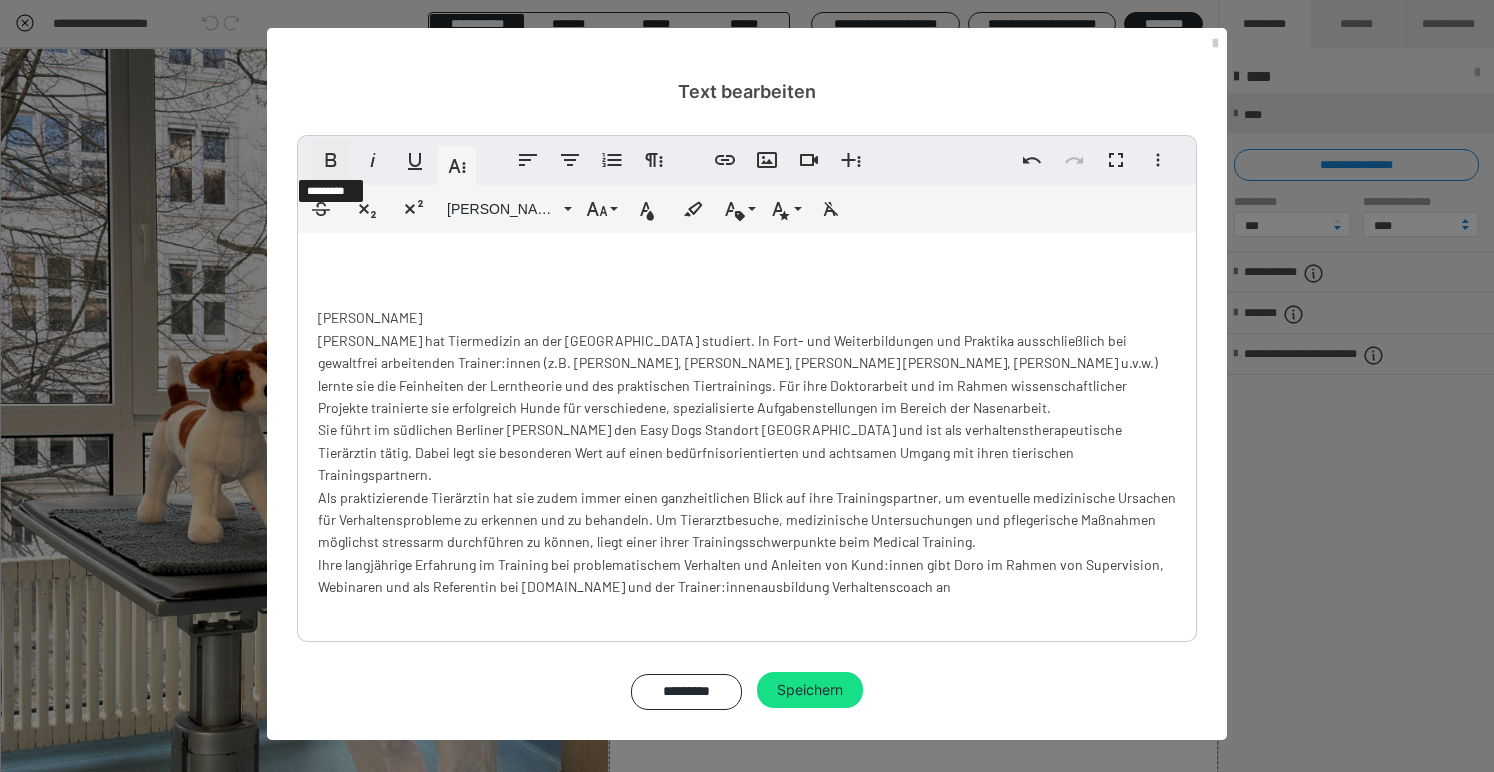 click 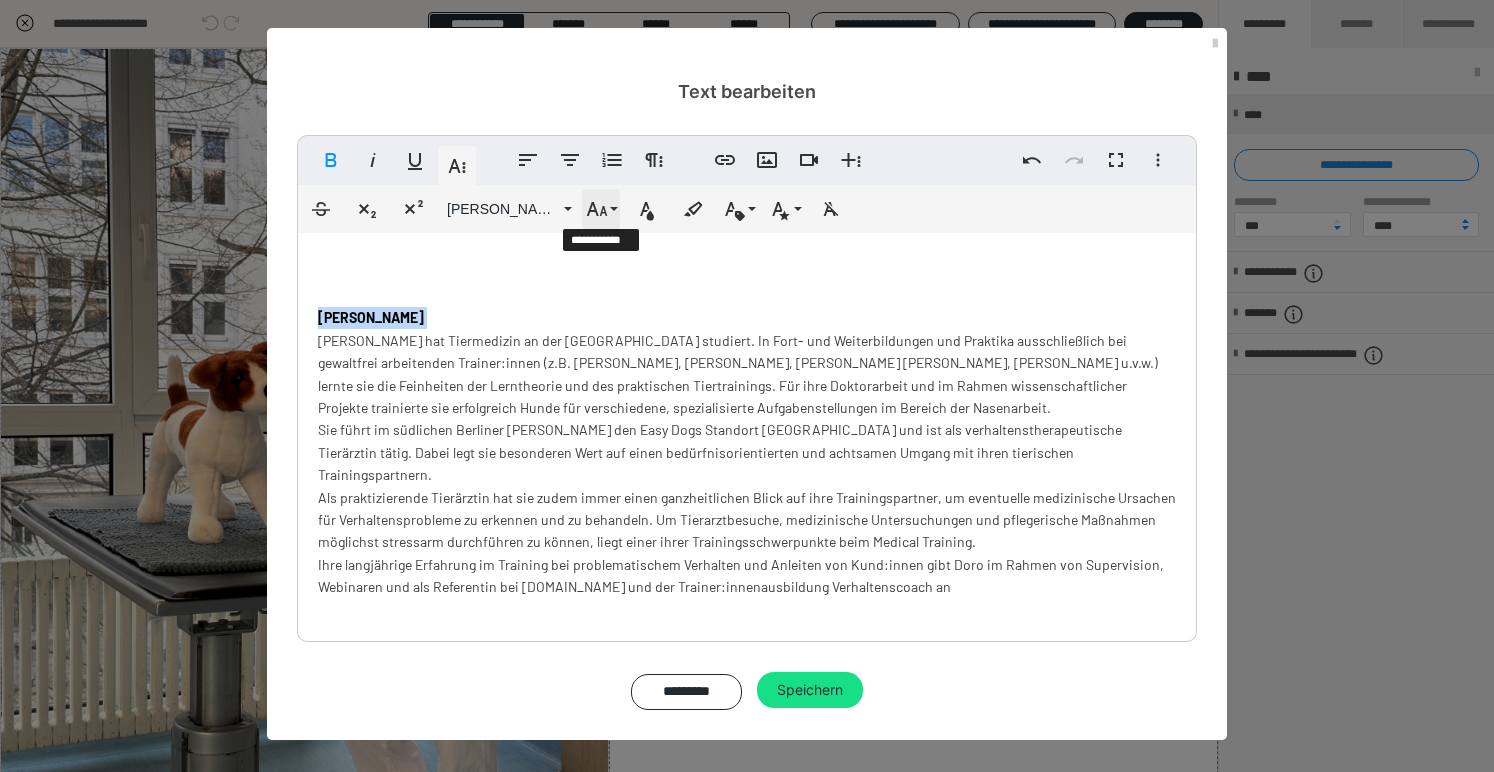 click 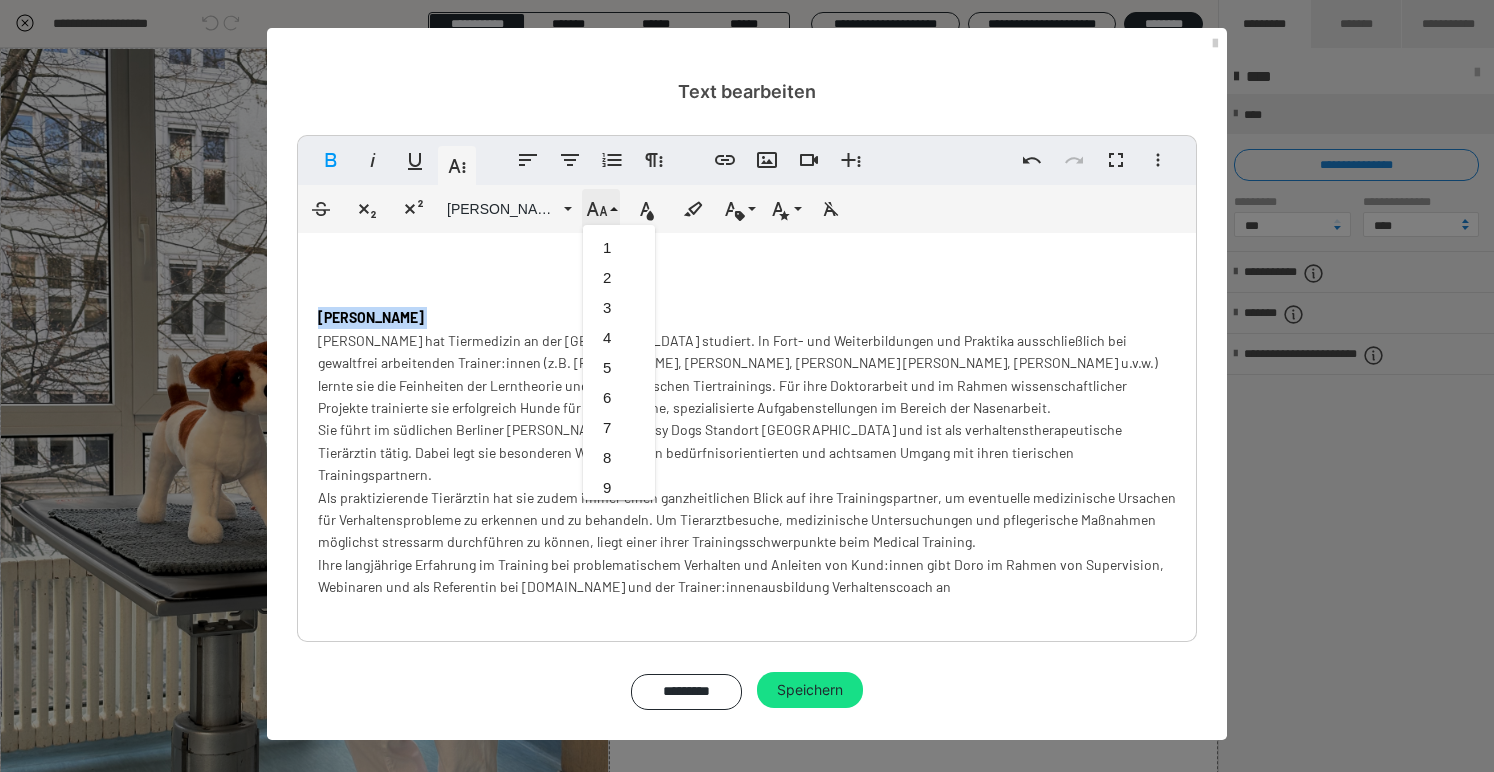 scroll, scrollTop: 413, scrollLeft: 0, axis: vertical 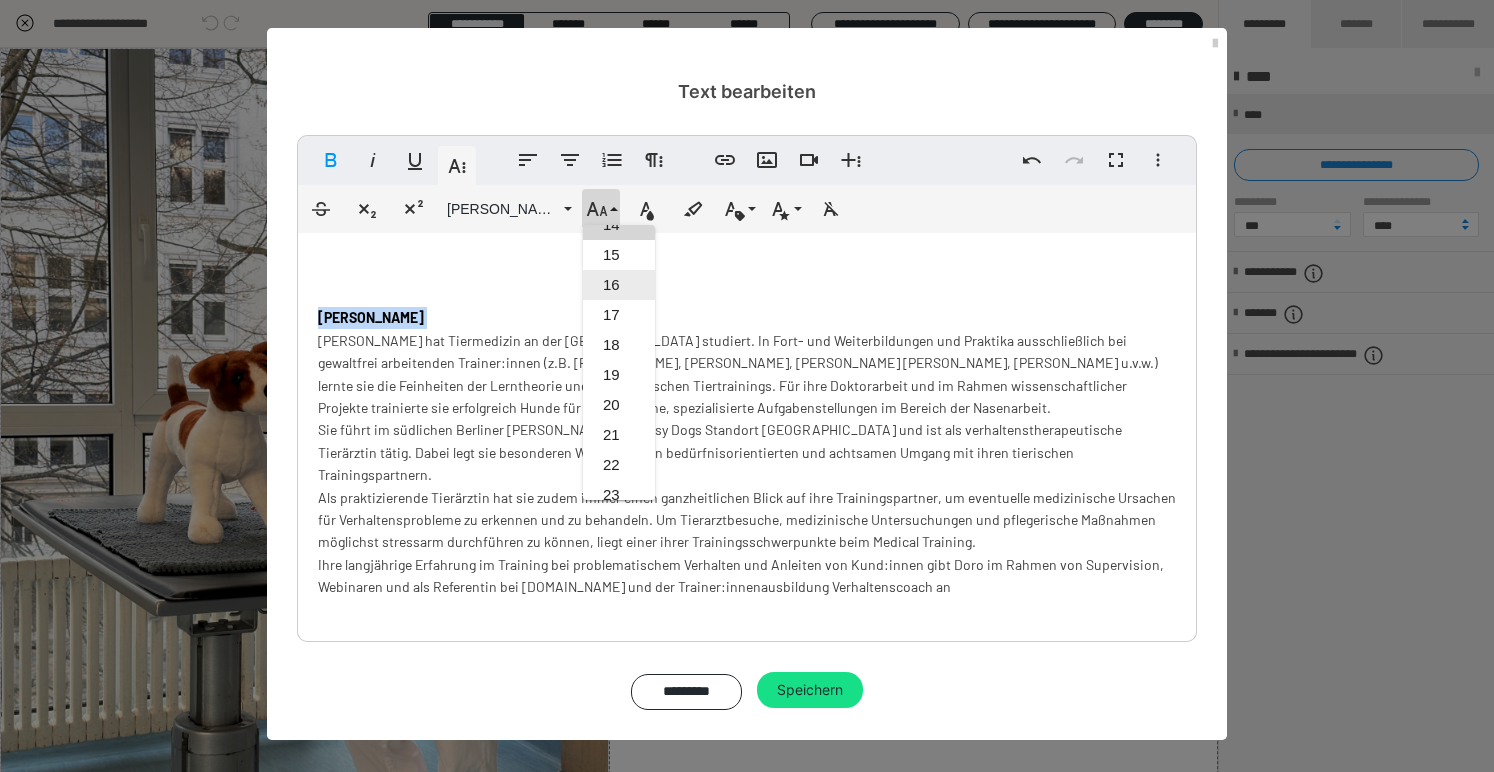 click on "16" at bounding box center (619, 285) 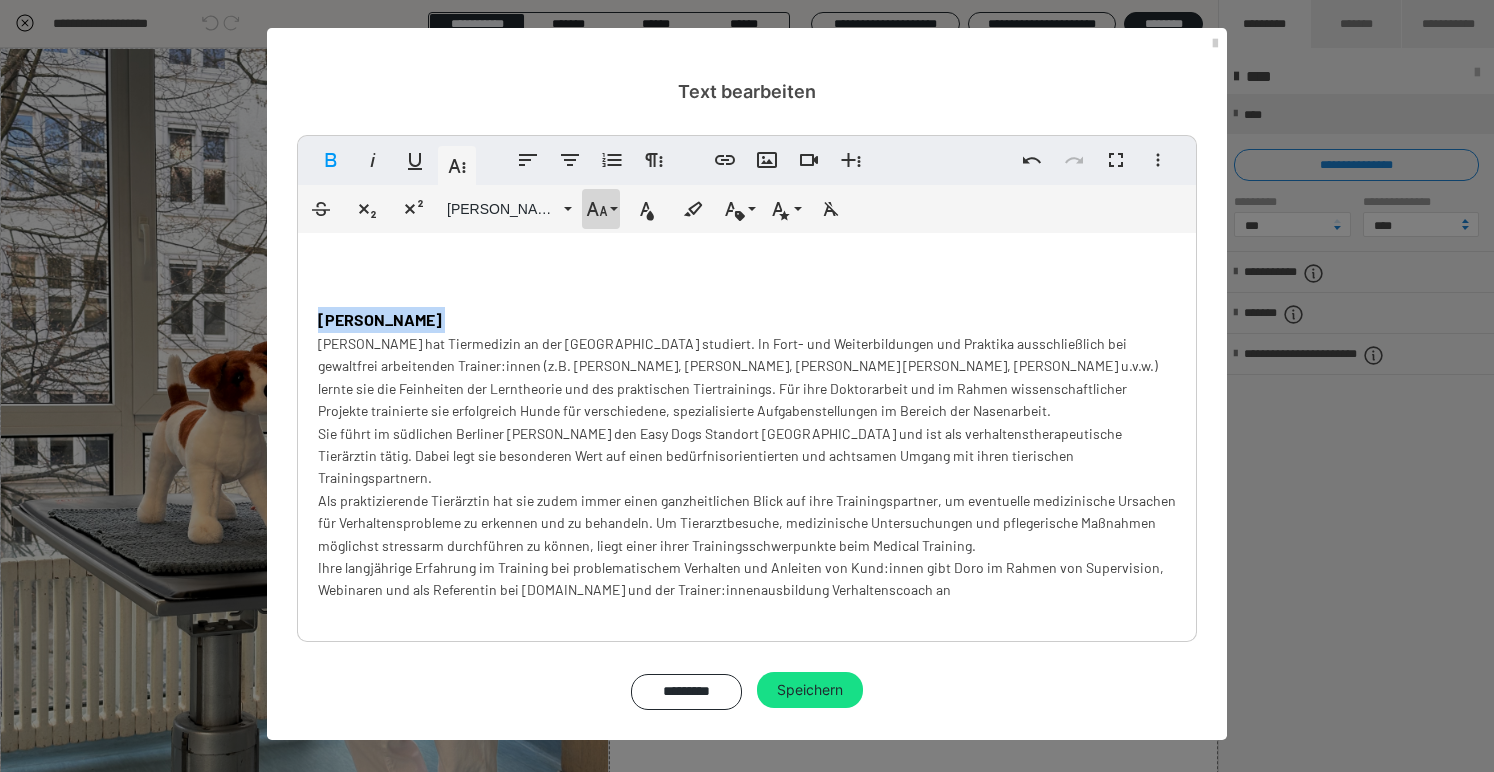 click on "Schriftgröße" at bounding box center (601, 209) 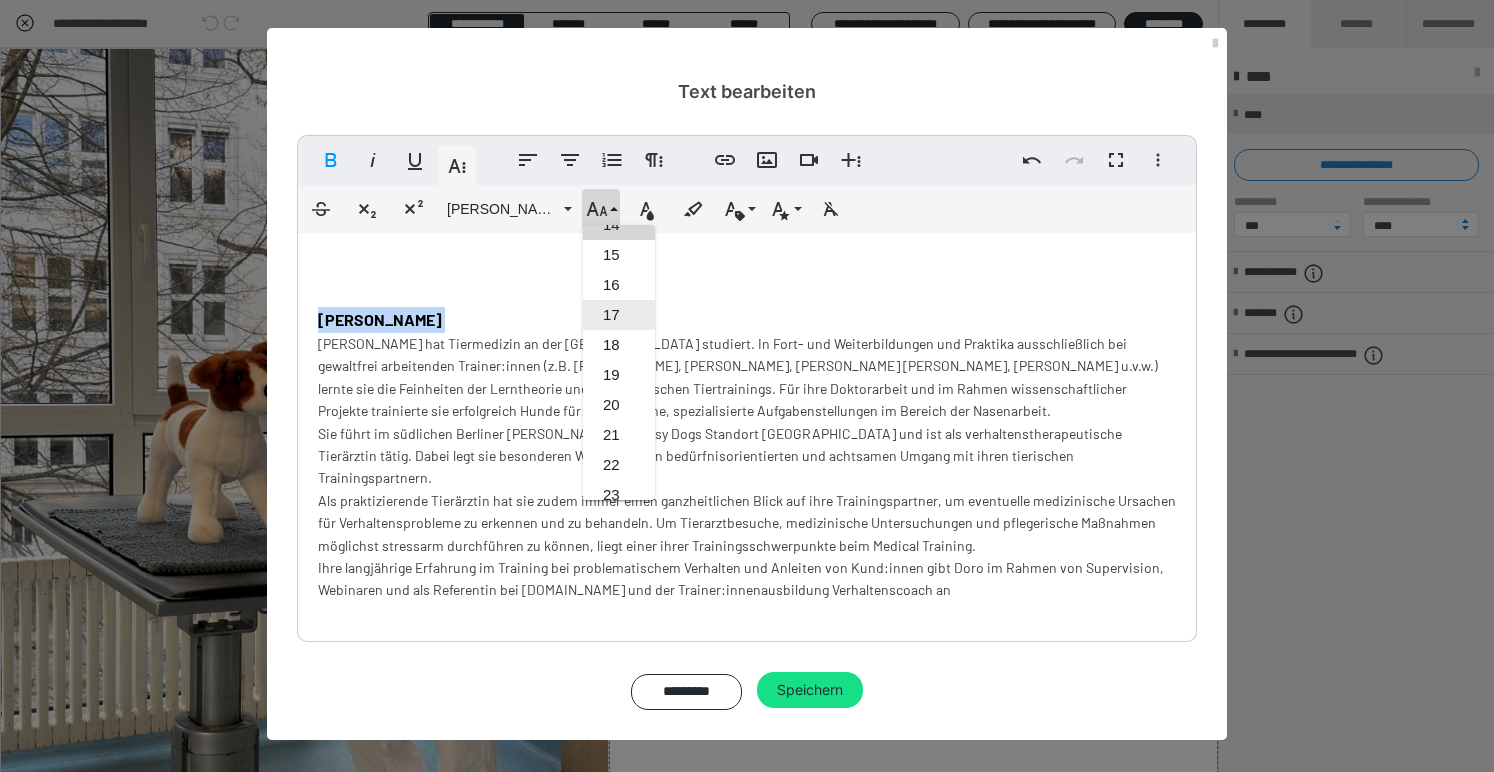 click on "17" at bounding box center [619, 315] 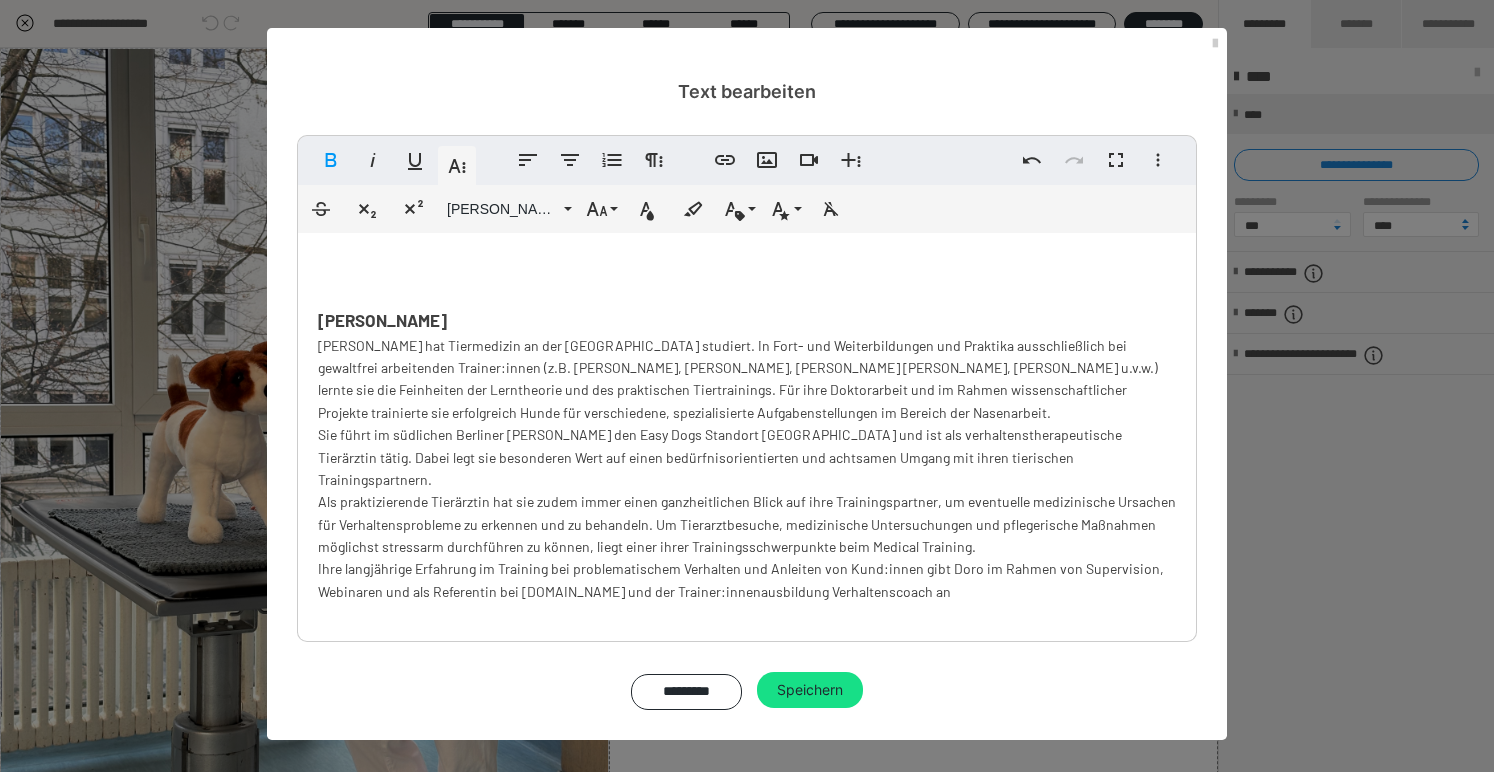 drag, startPoint x: 564, startPoint y: 311, endPoint x: 552, endPoint y: 315, distance: 12.649111 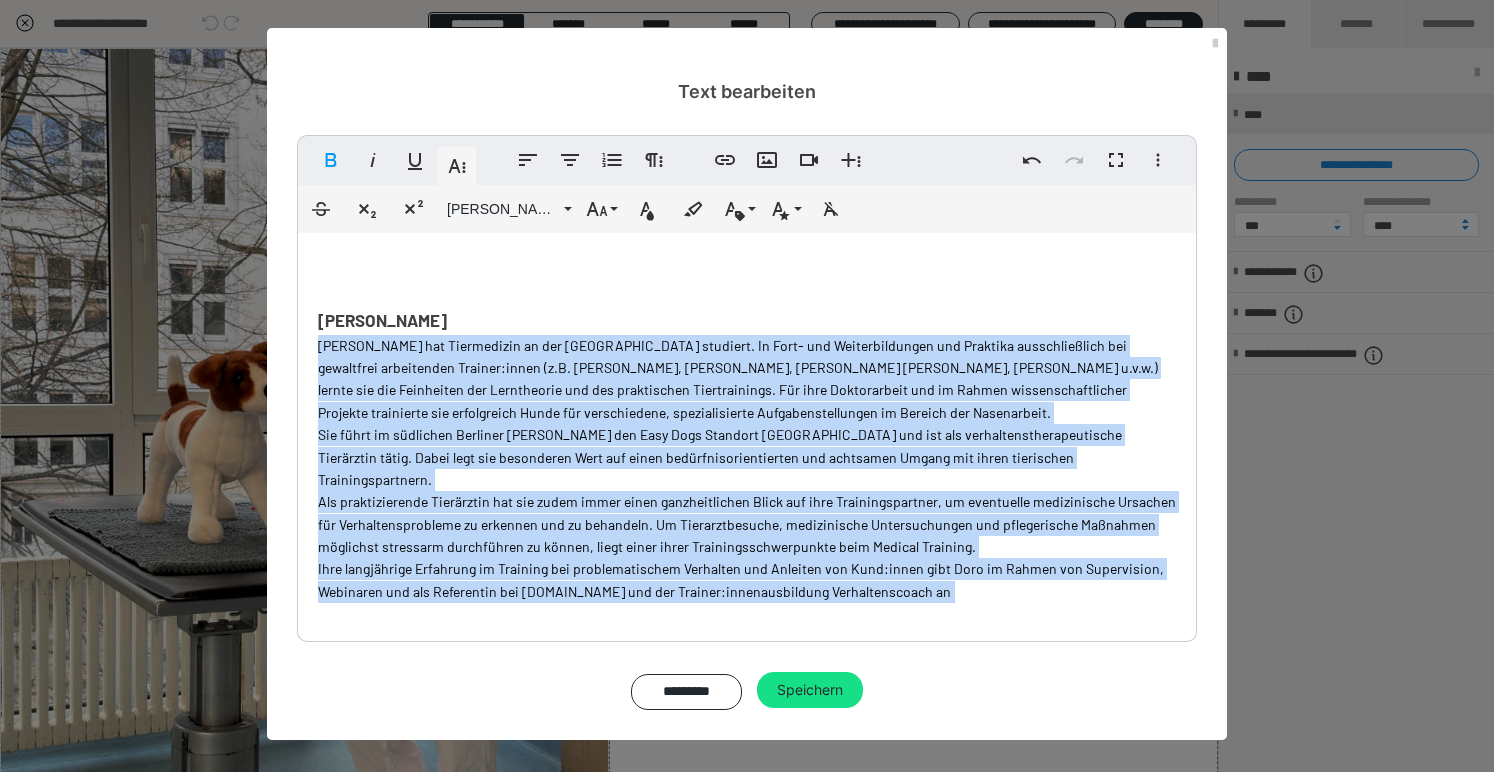 drag, startPoint x: 316, startPoint y: 346, endPoint x: 1038, endPoint y: 602, distance: 766.04175 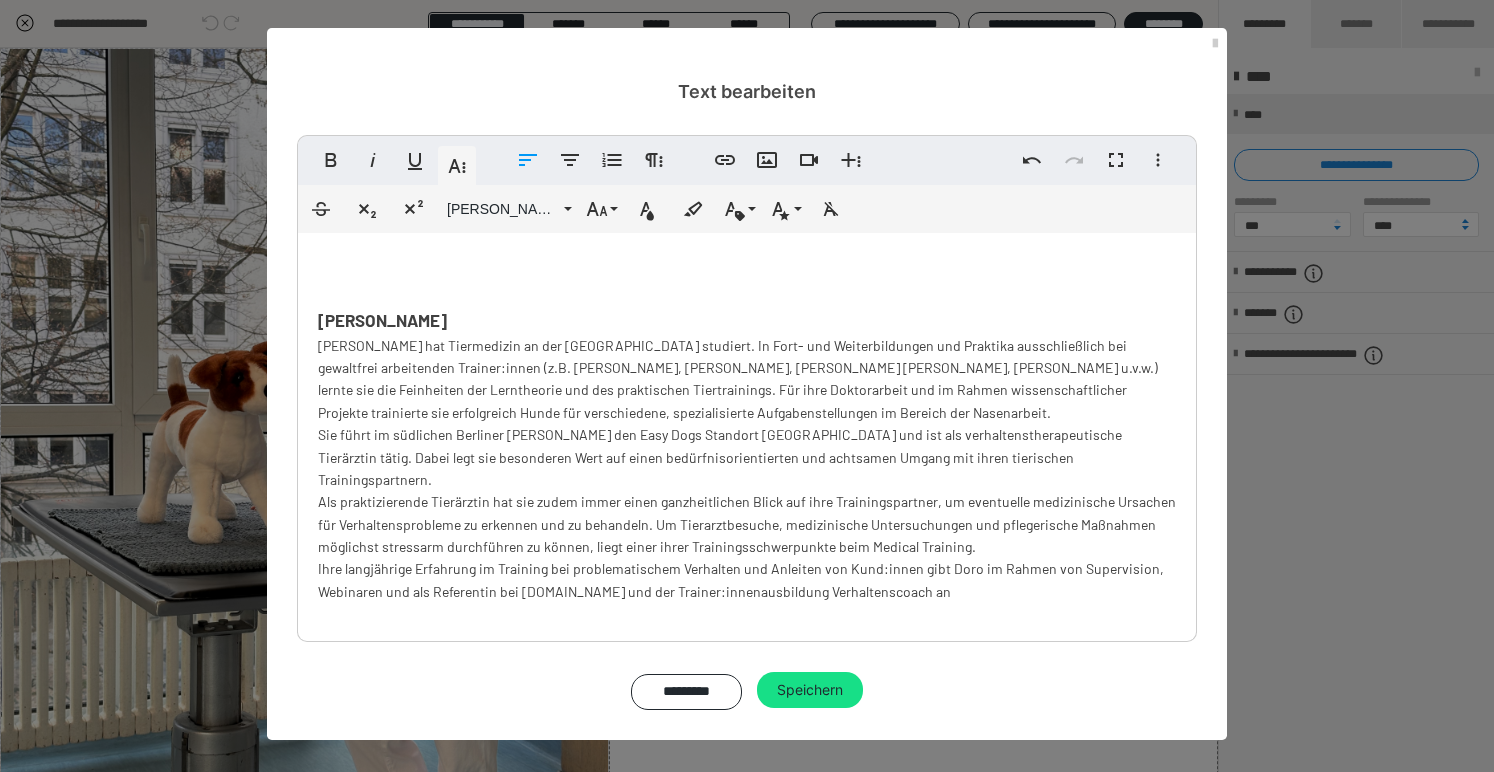click at bounding box center (747, 272) 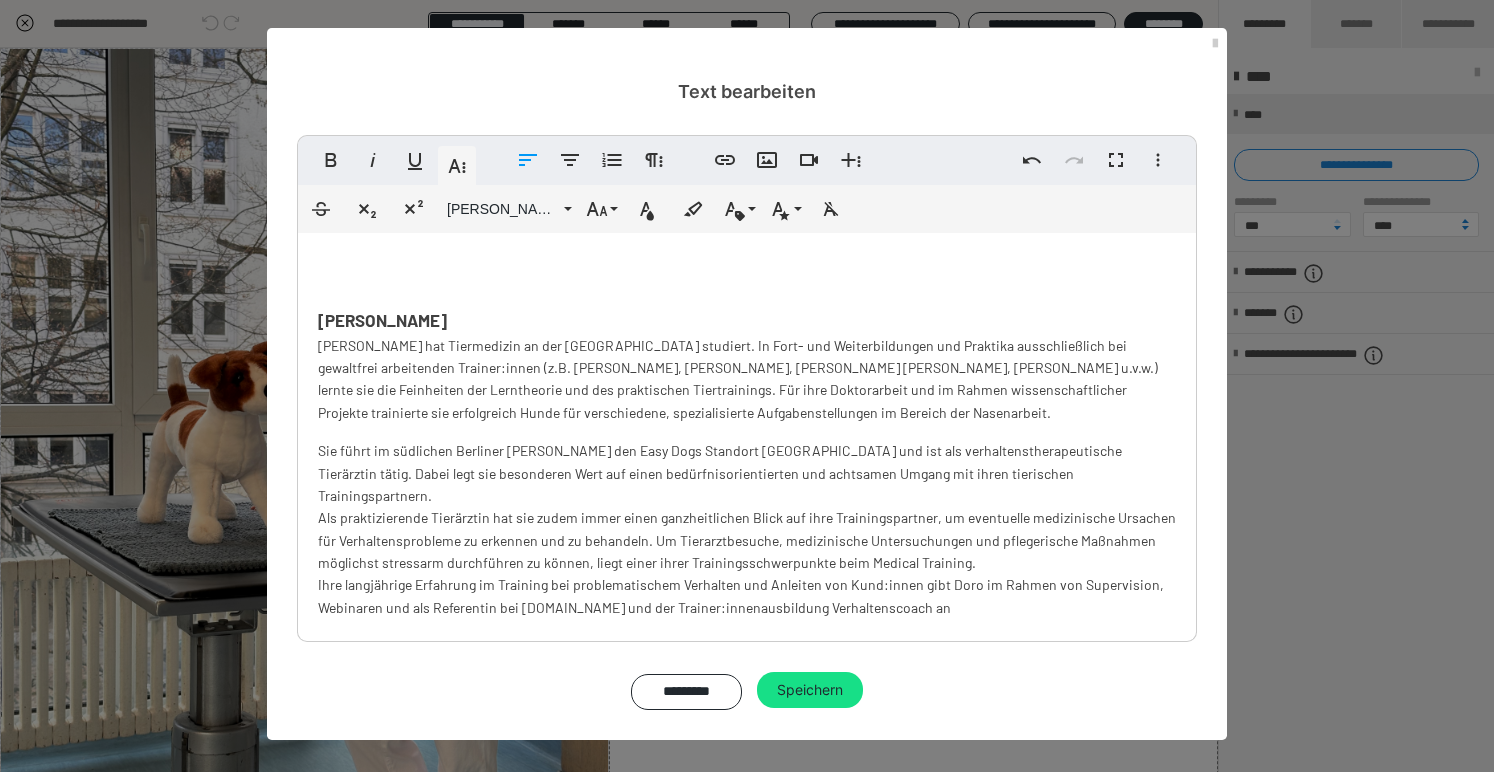 click on "Sie führt im südlichen Berliner Umland den Easy Dogs Standort Brandenburg und ist als verhaltenstherapeutische Tierärztin tätig. Dabei legt sie besonderen Wert auf einen bedürfnisorientierten und achtsamen Umgang mit ihren tierischen Trainingspartnern. Als praktizierende Tierärztin hat sie zudem immer einen ganzheitlichen Blick auf ihre Trainingspartner, um eventuelle medizinische Ursachen für Verhaltensprobleme zu erkennen und zu behandeln. Um Tierarztbesuche, medizinische Untersuchungen und pflegerische Maßnahmen möglichst stressarm durchführen zu können, liegt einer ihrer Trainingsschwerpunkte beim Medical Training. Ihre langjährige Erfahrung im Training bei problematischem Verhalten und Anleiten von Kund:innen gibt Doro im Rahmen von Supervision, Webinaren und als Referentin bei Verhaltenstherapie.vet und der Trainer:innenausbildung Verhaltenscoach an" at bounding box center [747, 529] 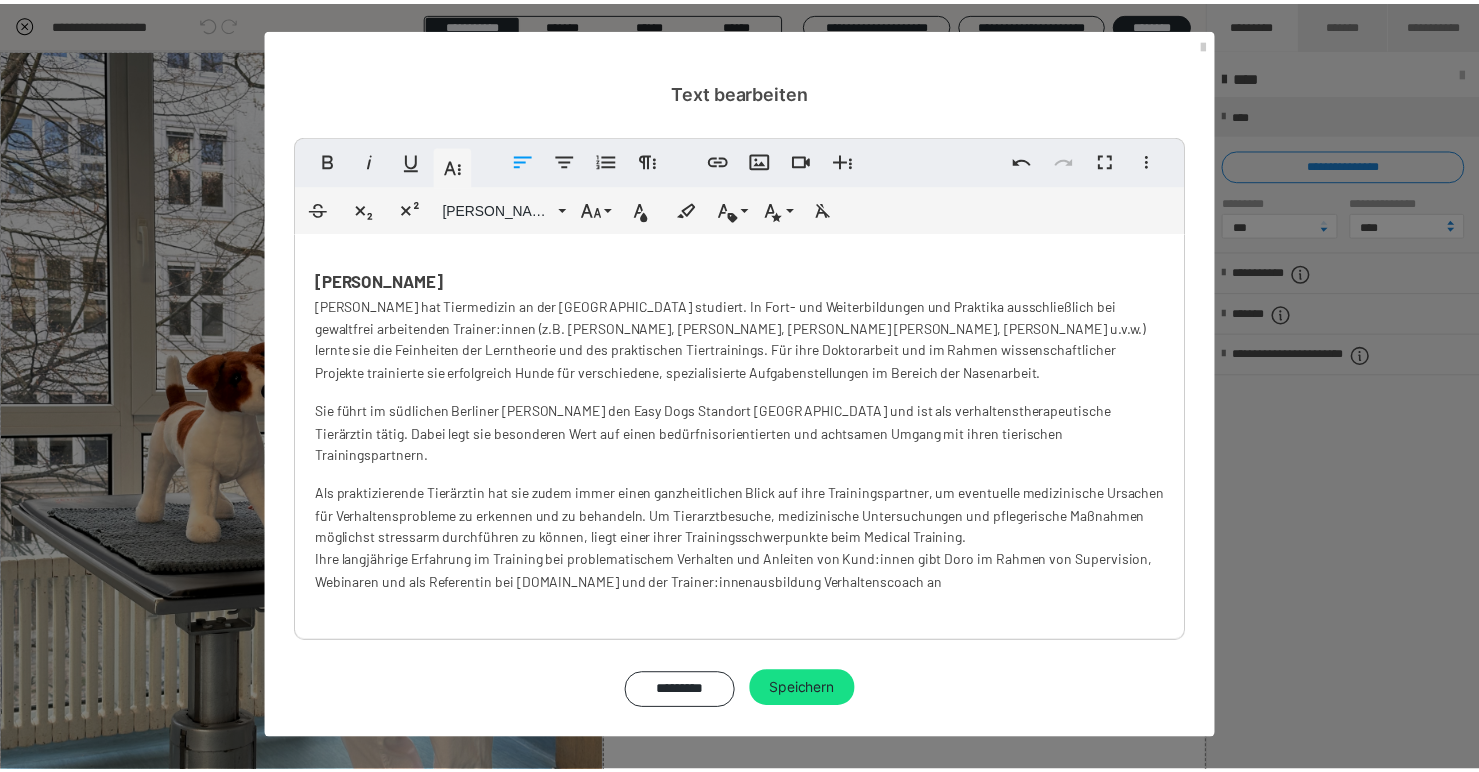 scroll, scrollTop: 45, scrollLeft: 0, axis: vertical 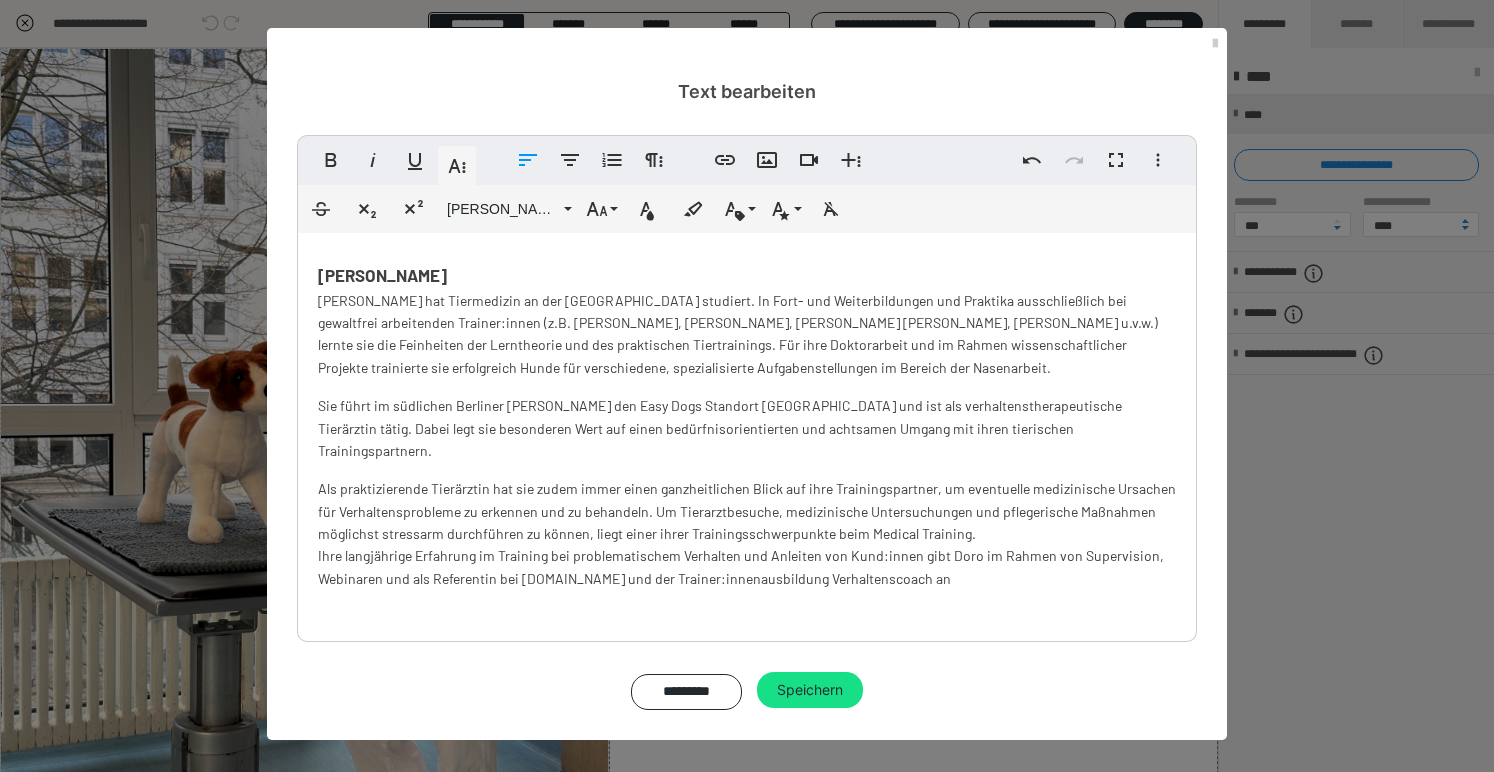 click on "Dr. Dorothea Johnen Dorothea Johnen hat Tiermedizin an der Freien Universität Berlin studiert. In Fort- und Weiterbildungen und Praktika ausschließlich bei gewaltfrei arbeitenden Trainer:innen (z.B. Viviane Theby, Katja Frey, Bob Bailey, Ken Ramirez, Michaela Hares, Chirag Patel u.v.w.) lernte sie die Feinheiten der Lerntheorie und des praktischen Tiertrainings. Für ihre Doktorarbeit und im Rahmen wissenschaftlicher Projekte trainierte sie erfolgreich Hunde für verschiedene, spezialisierte Aufgabenstellungen im Bereich der Nasenarbeit. Sie führt im südlichen Berliner Umland den Easy Dogs Standort Brandenburg und ist als verhaltenstherapeutische Tierärztin tätig. Dabei legt sie besonderen Wert auf einen bedürfnisorientierten und achtsamen Umgang mit ihren tierischen Trainingspartnern." at bounding box center (747, 418) 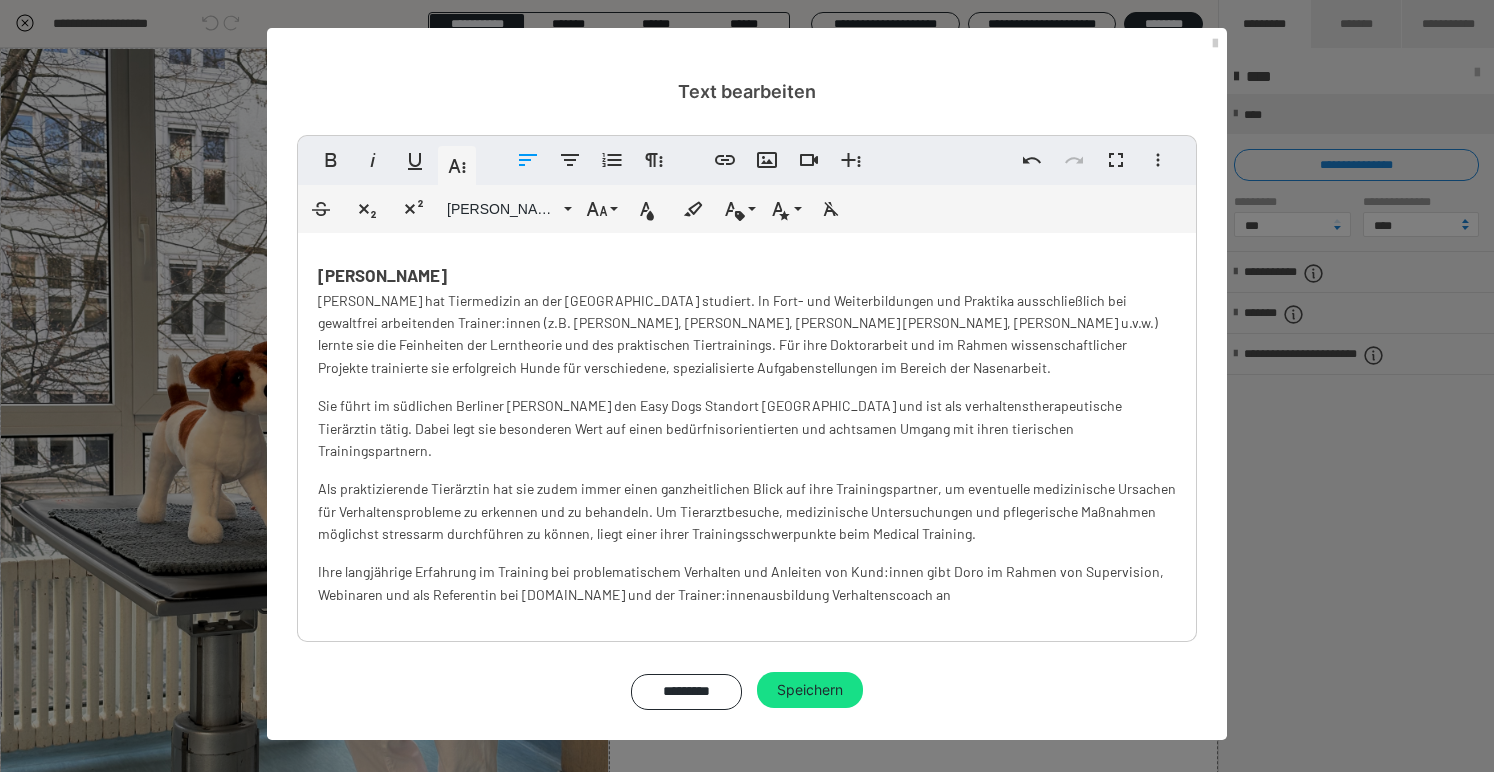 click on "Ihre langjährige Erfahrung im Training bei problematischem Verhalten und Anleiten von Kund:innen gibt Doro im Rahmen von Supervision, Webinaren und als Referentin bei Verhaltenstherapie.vet und der Trainer:innenausbildung Verhaltenscoach an" at bounding box center [747, 594] 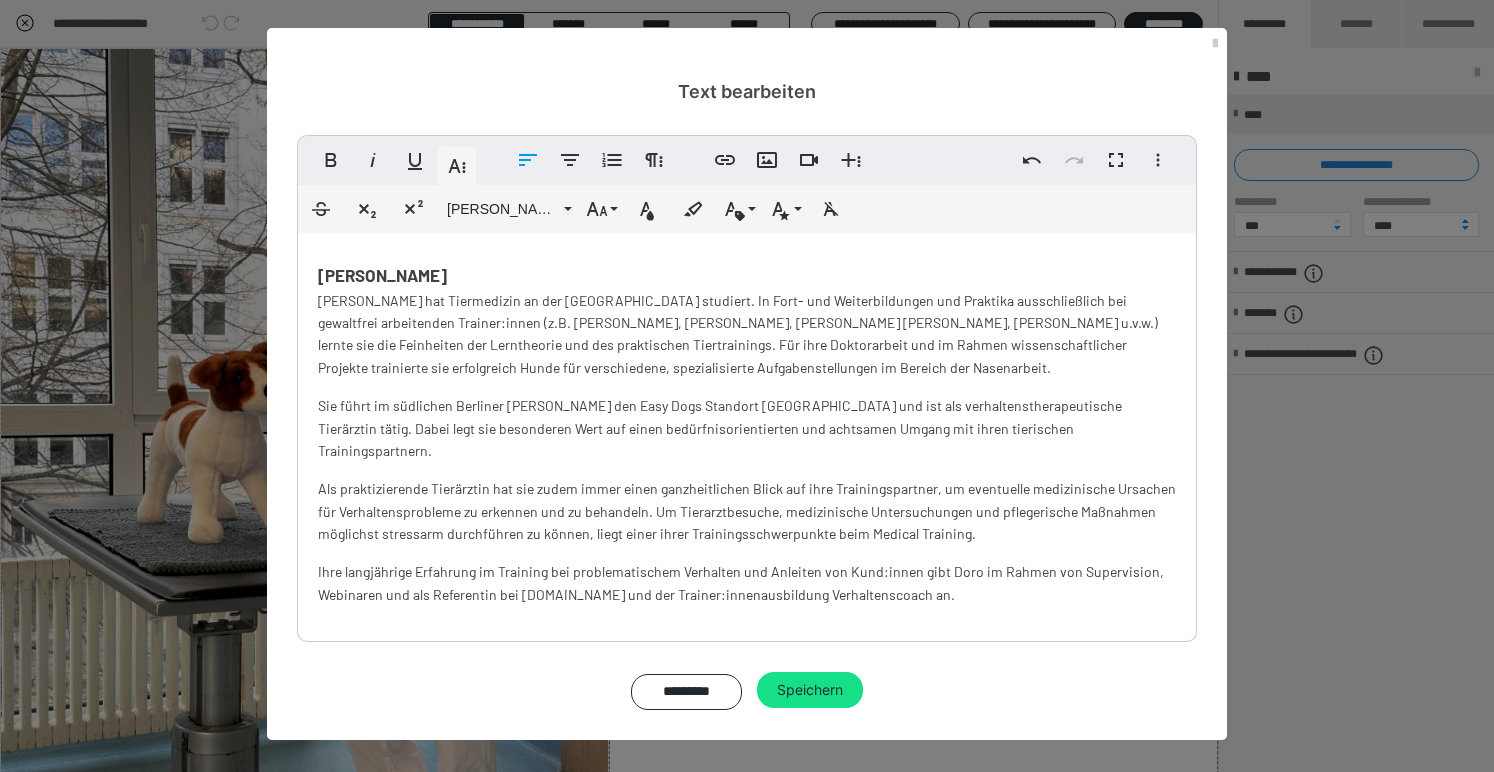 click on "Als praktizierende Tierärztin hat sie zudem immer einen ganzheitlichen Blick auf ihre Trainingspartner, um eventuelle medizinische Ursachen für Verhaltensprobleme zu erkennen und zu behandeln. Um Tierarztbesuche, medizinische Untersuchungen und pflegerische Maßnahmen möglichst stressarm durchführen zu können, liegt einer ihrer Trainingsschwerpunkte beim Medical Training." at bounding box center (747, 511) 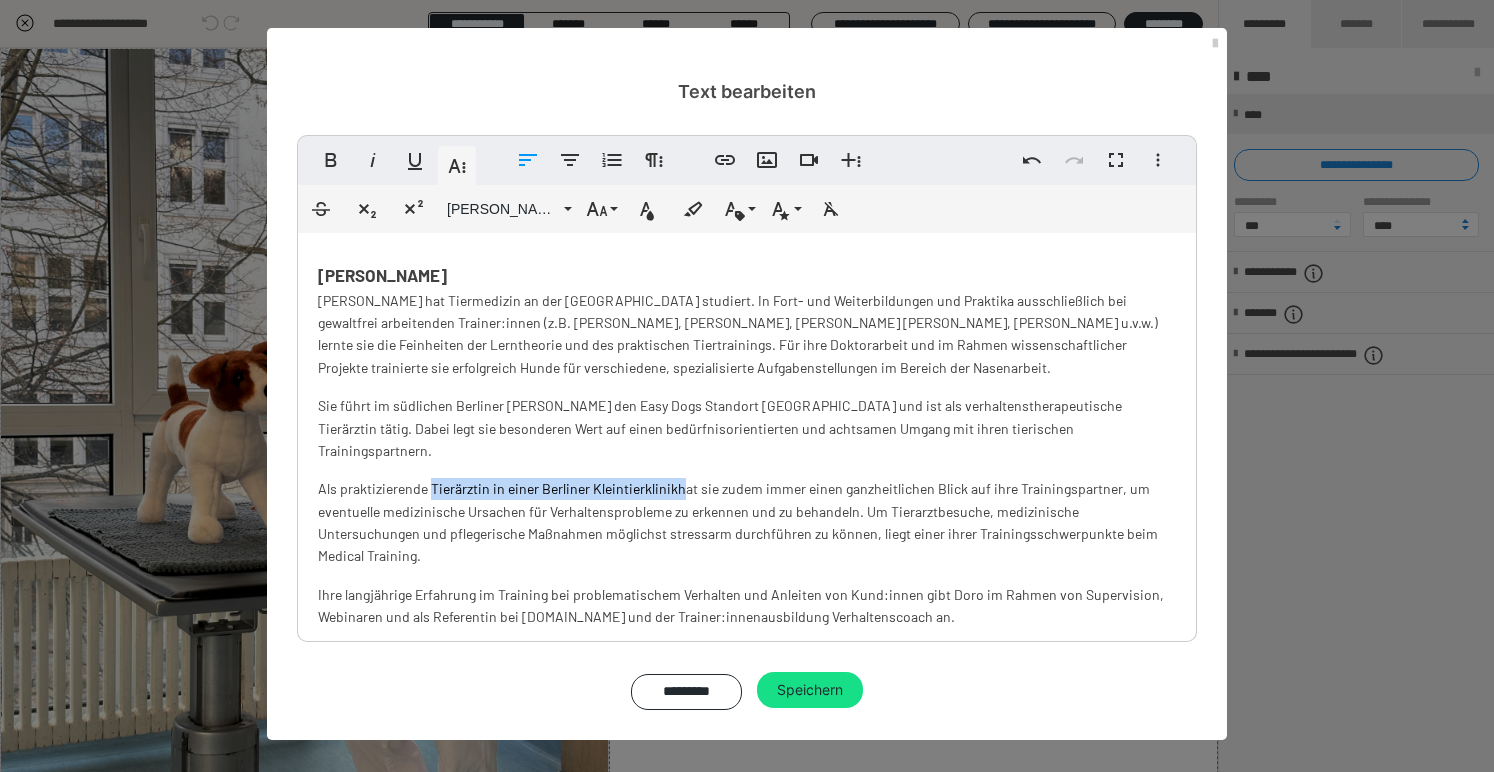 drag, startPoint x: 432, startPoint y: 471, endPoint x: 675, endPoint y: 471, distance: 243 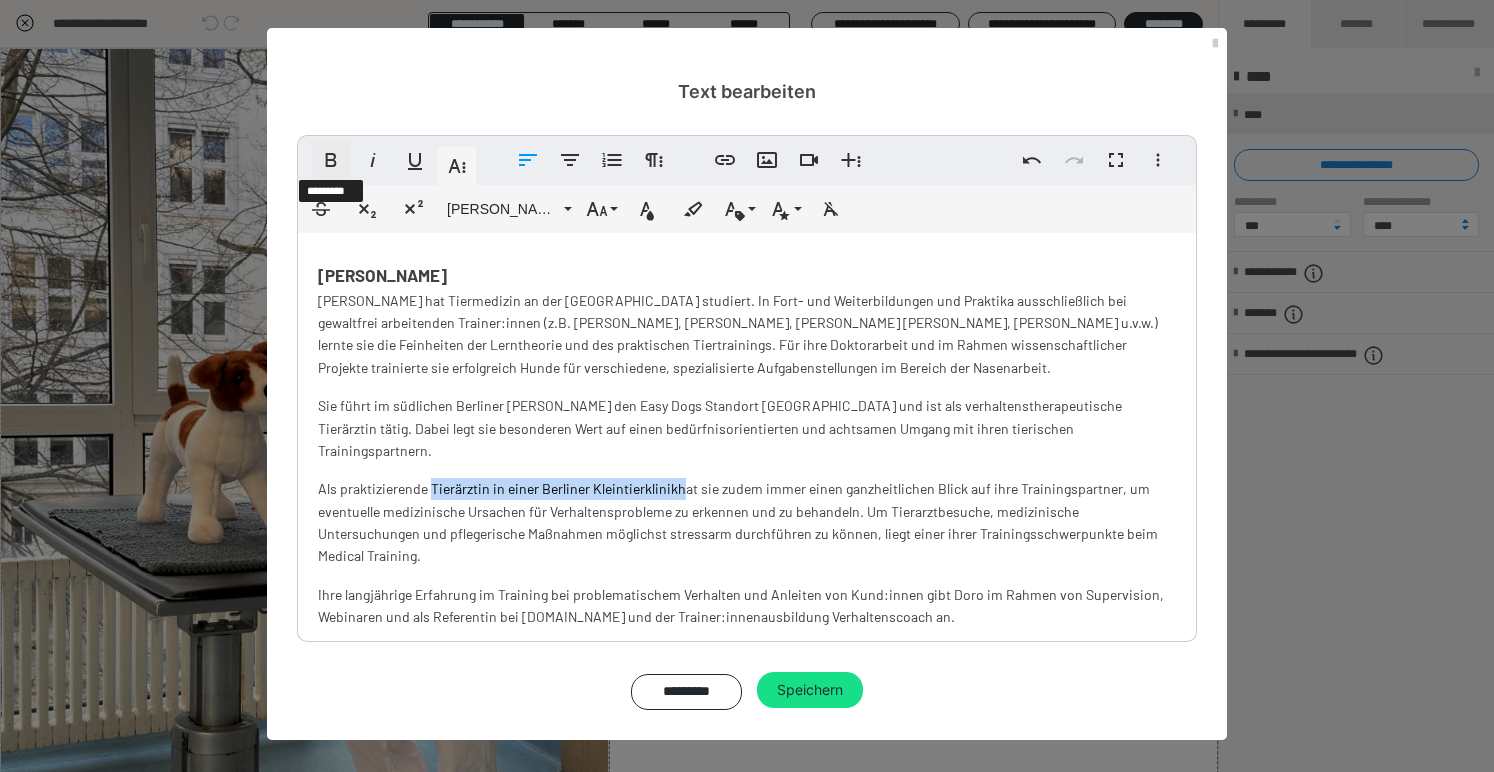 click 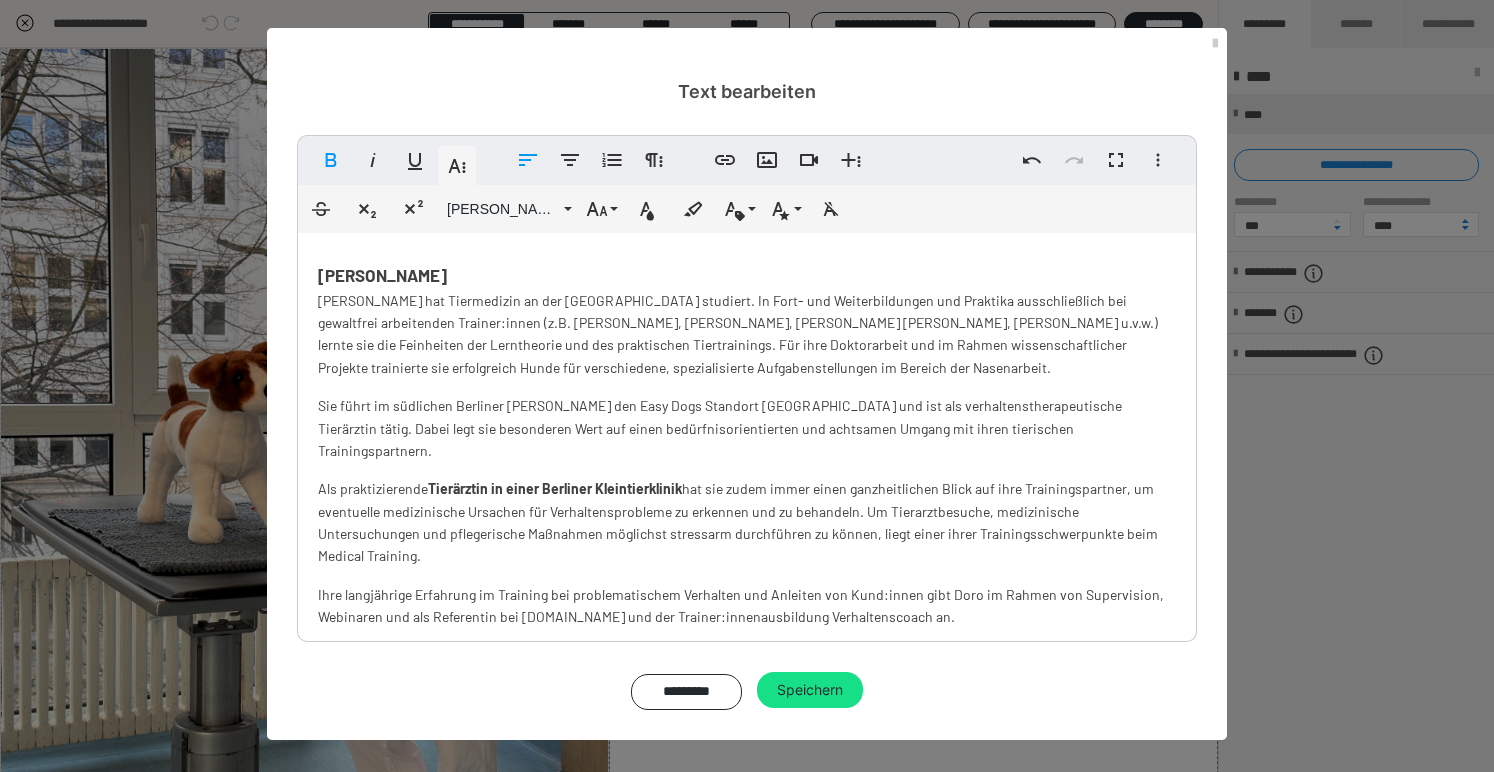 click on "Sie führt im südlichen Berliner Umland den Easy Dogs Standort Brandenburg und ist als verhaltenstherapeutische Tierärztin tätig. Dabei legt sie besonderen Wert auf einen bedürfnisorientierten und achtsamen Umgang mit ihren tierischen Trainingspartnern." at bounding box center [720, 428] 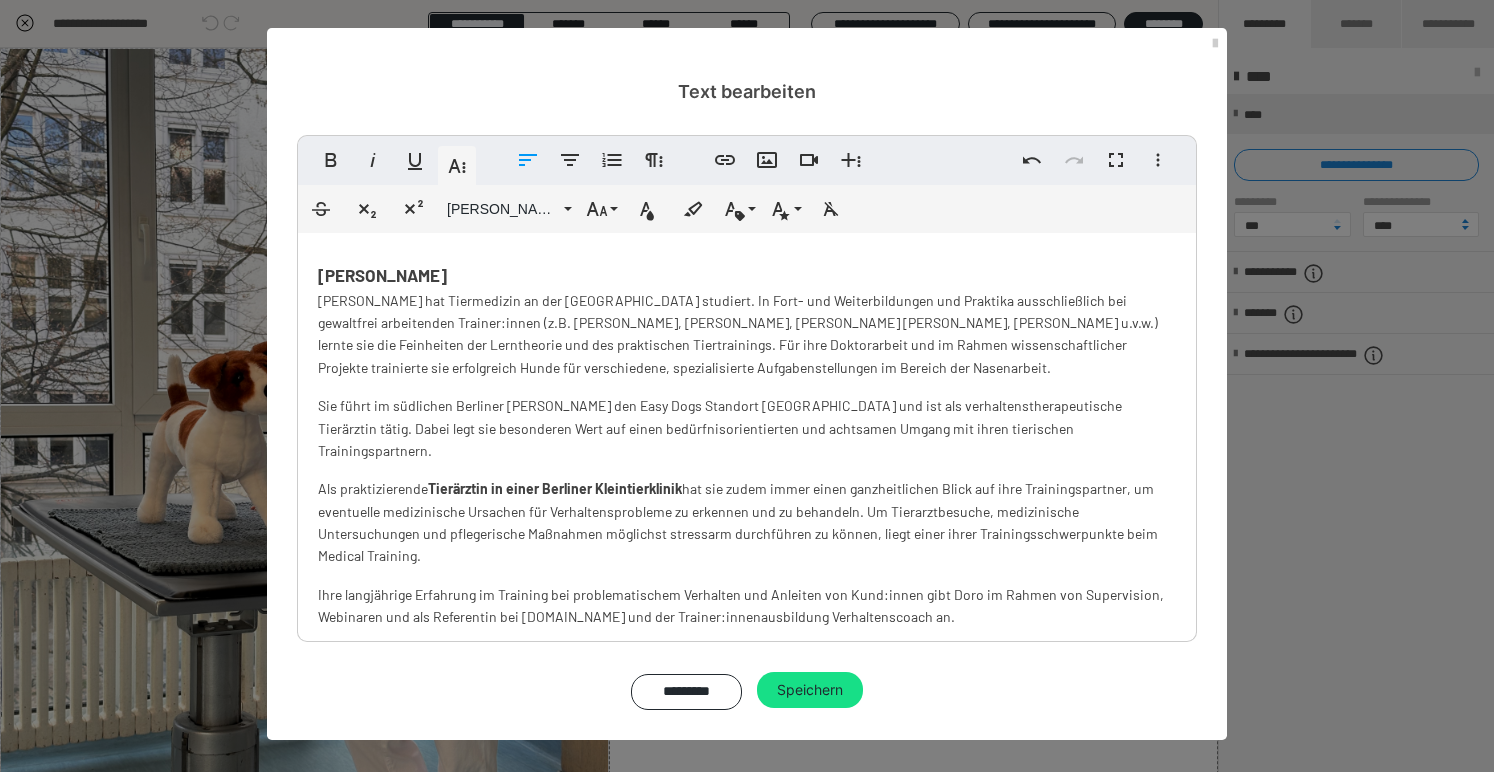 click on "Dr. Dorothea Johnen Dorothea Johnen hat Tiermedizin an der Freien Universität Berlin studiert. In Fort- und Weiterbildungen und Praktika ausschließlich bei gewaltfrei arbeitenden Trainer:innen (z.B. Viviane Theby, Katja Frey, Bob Bailey, Ken Ramirez, Michaela Hares, Chirag Patel u.v.w.) lernte sie die Feinheiten der Lerntheorie und des praktischen Tiertrainings. Für ihre Doktorarbeit und im Rahmen wissenschaftlicher Projekte trainierte sie erfolgreich Hunde für verschiedene, spezialisierte Aufgabenstellungen im Bereich der Nasenarbeit. Sie führt im südlichen Berliner Umland den Easy Dogs Standort Brandenburg und ist als verhaltenstherapeutische Tierärztin tätig. Dabei legt sie besonderen Wert auf einen bedürfnisorientierten und achtsamen Umgang mit ihren tierischen Trainingspartnern. Als praktizierende  Tierärztin in einer Berliner Kleintierklinik" at bounding box center (747, 437) 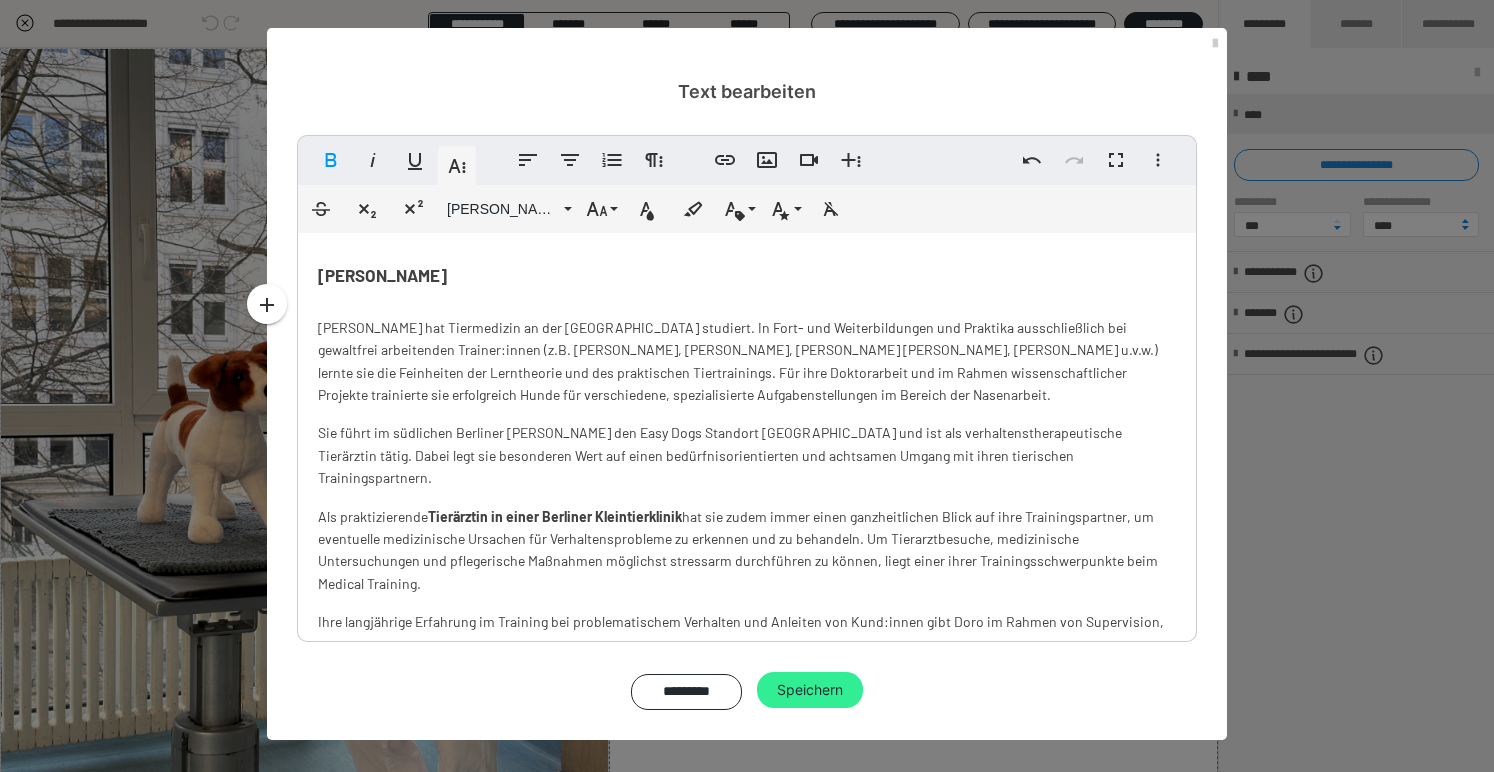 click on "Speichern" at bounding box center (810, 690) 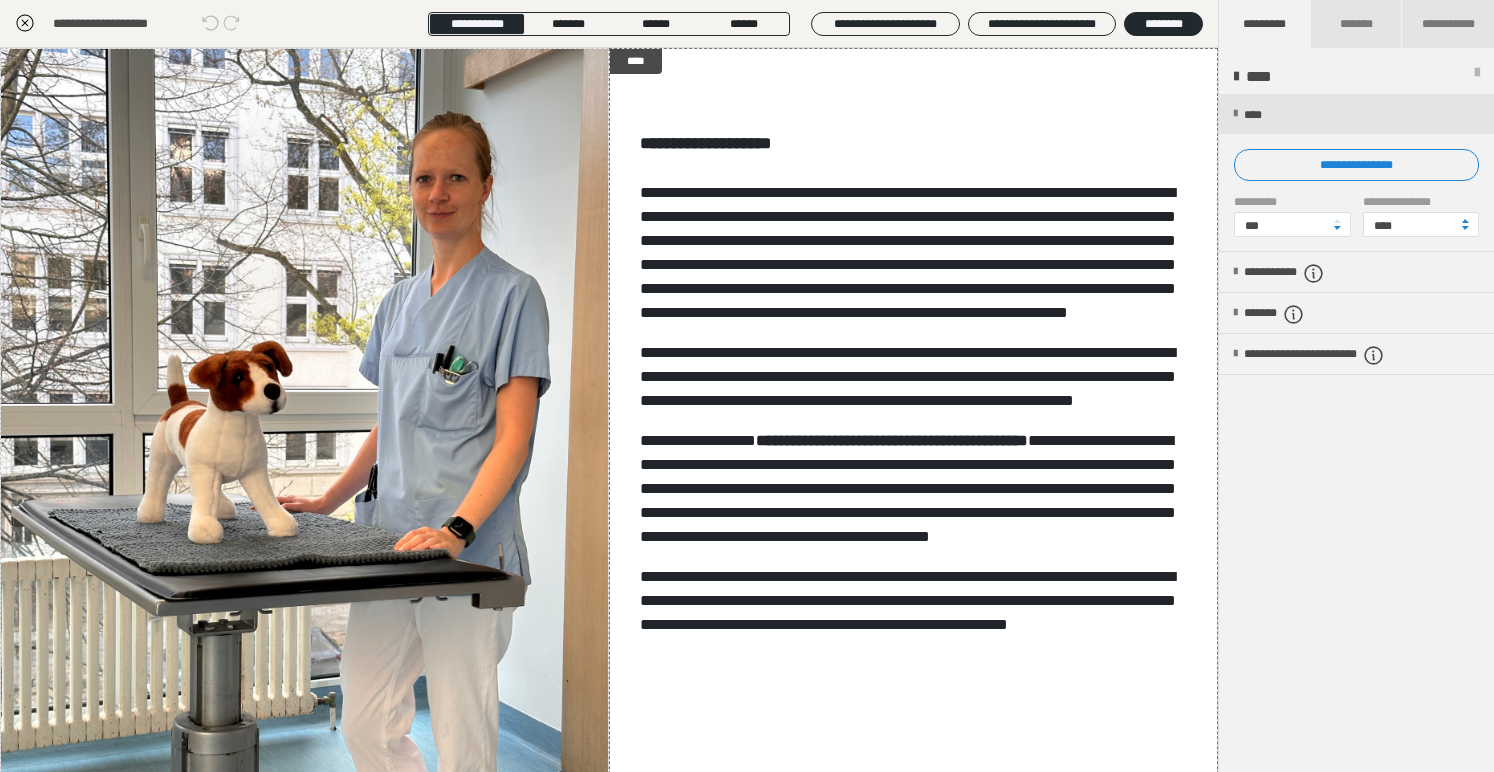click 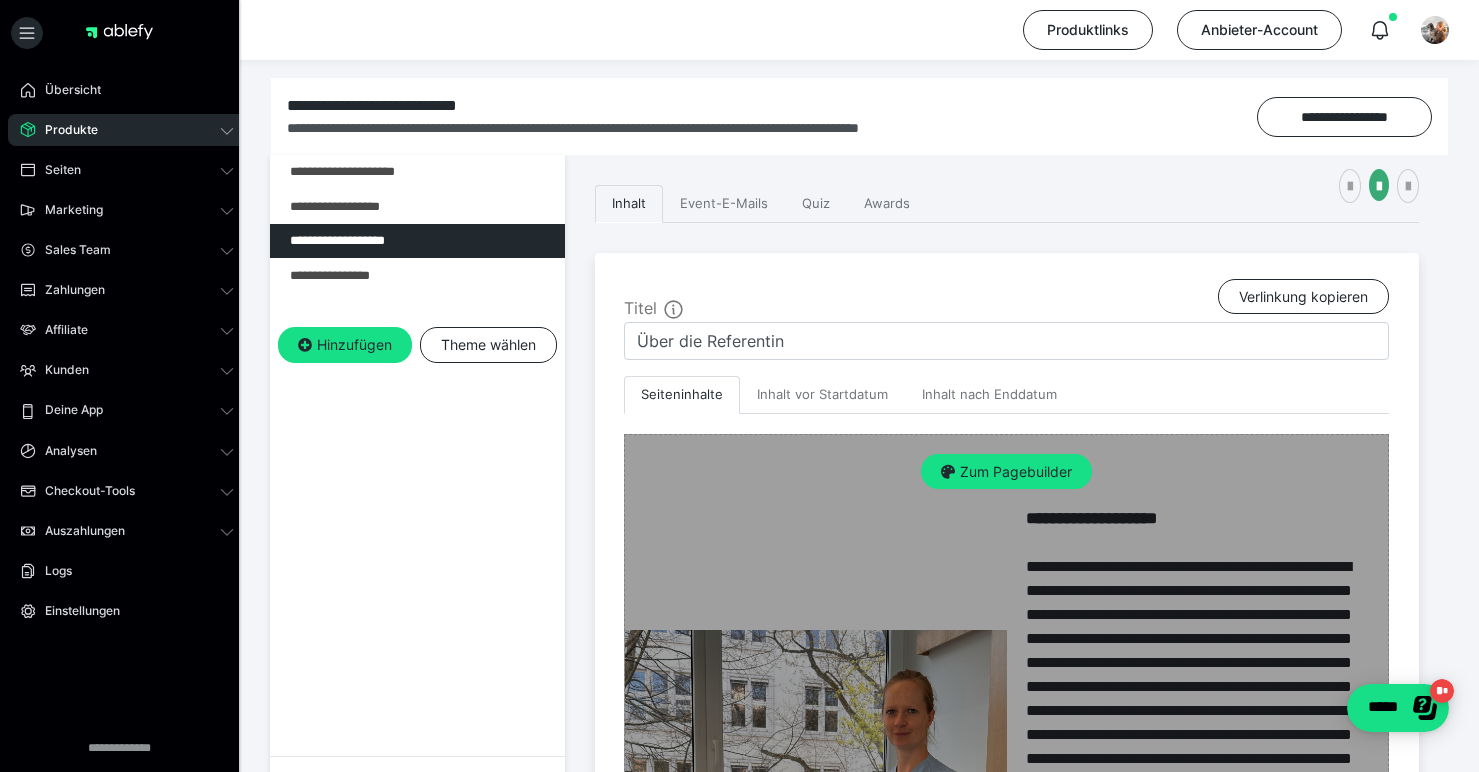 scroll, scrollTop: 0, scrollLeft: 0, axis: both 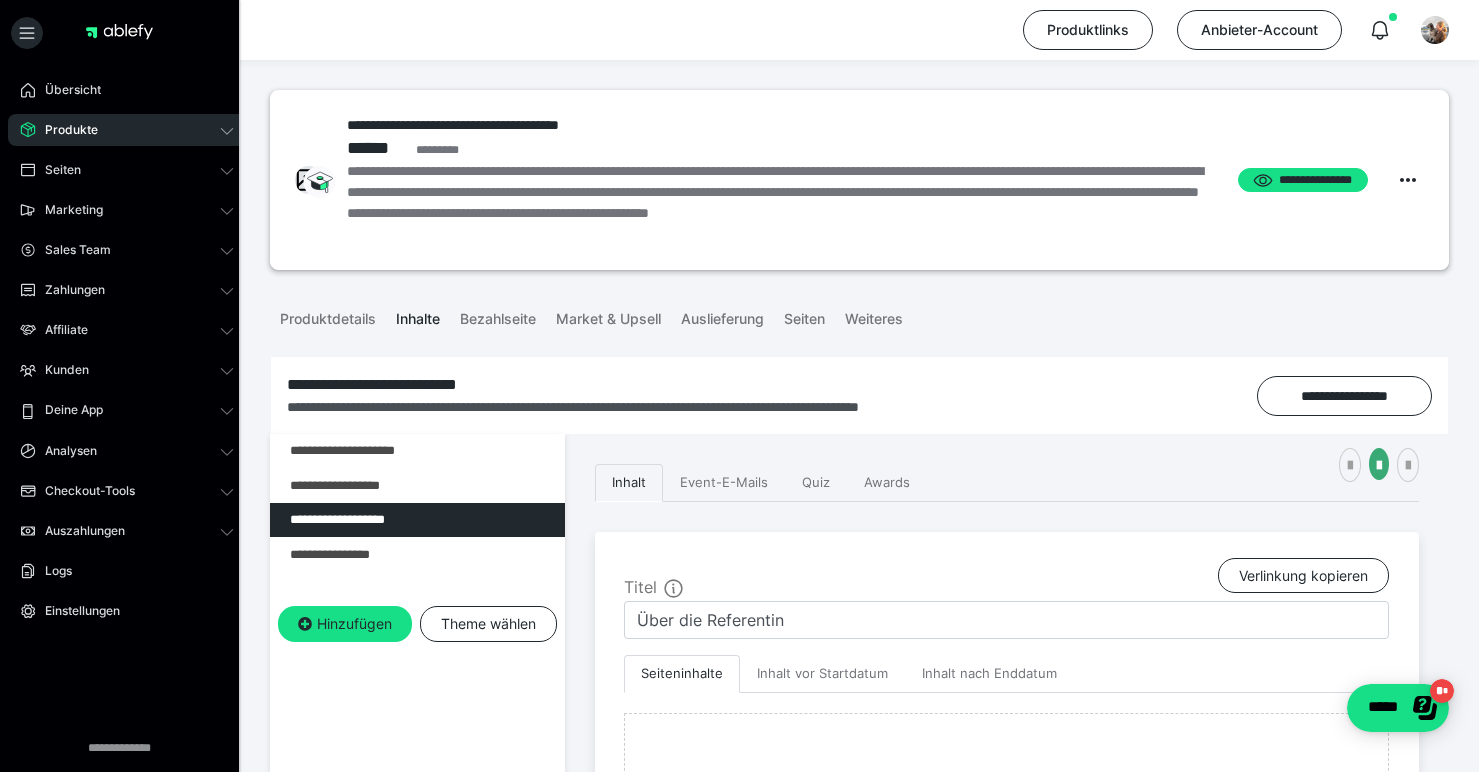 click on "Produkte" at bounding box center (64, 130) 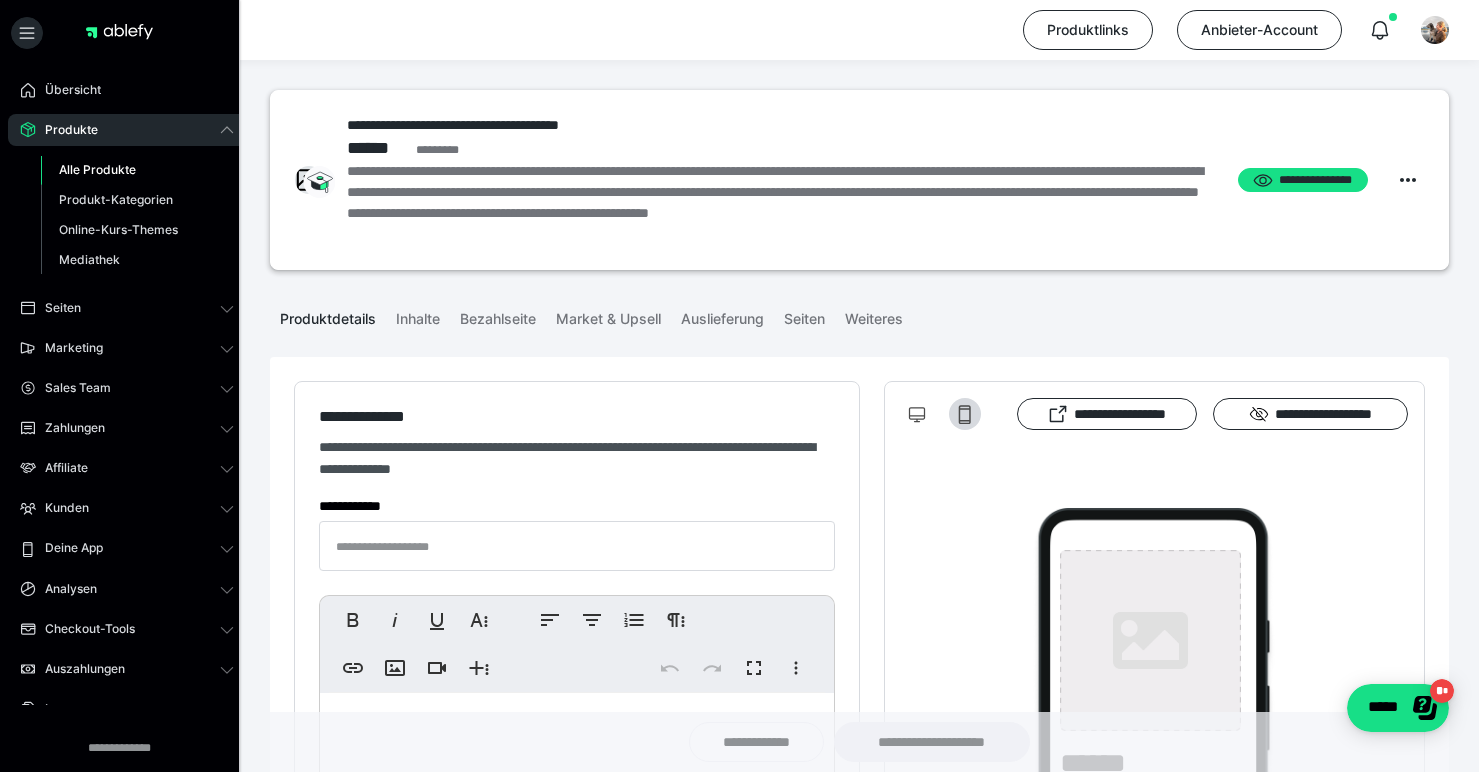 type on "**********" 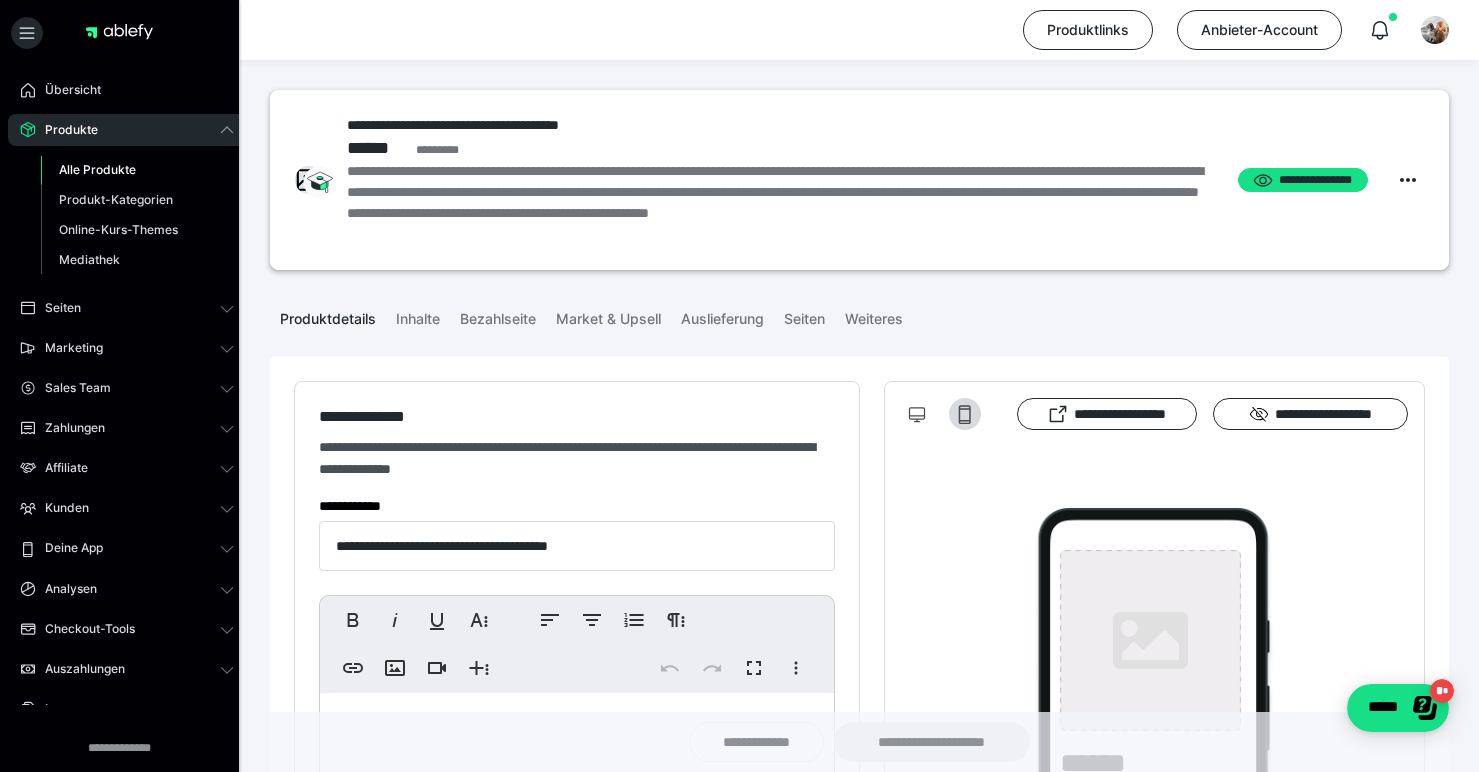 type on "**********" 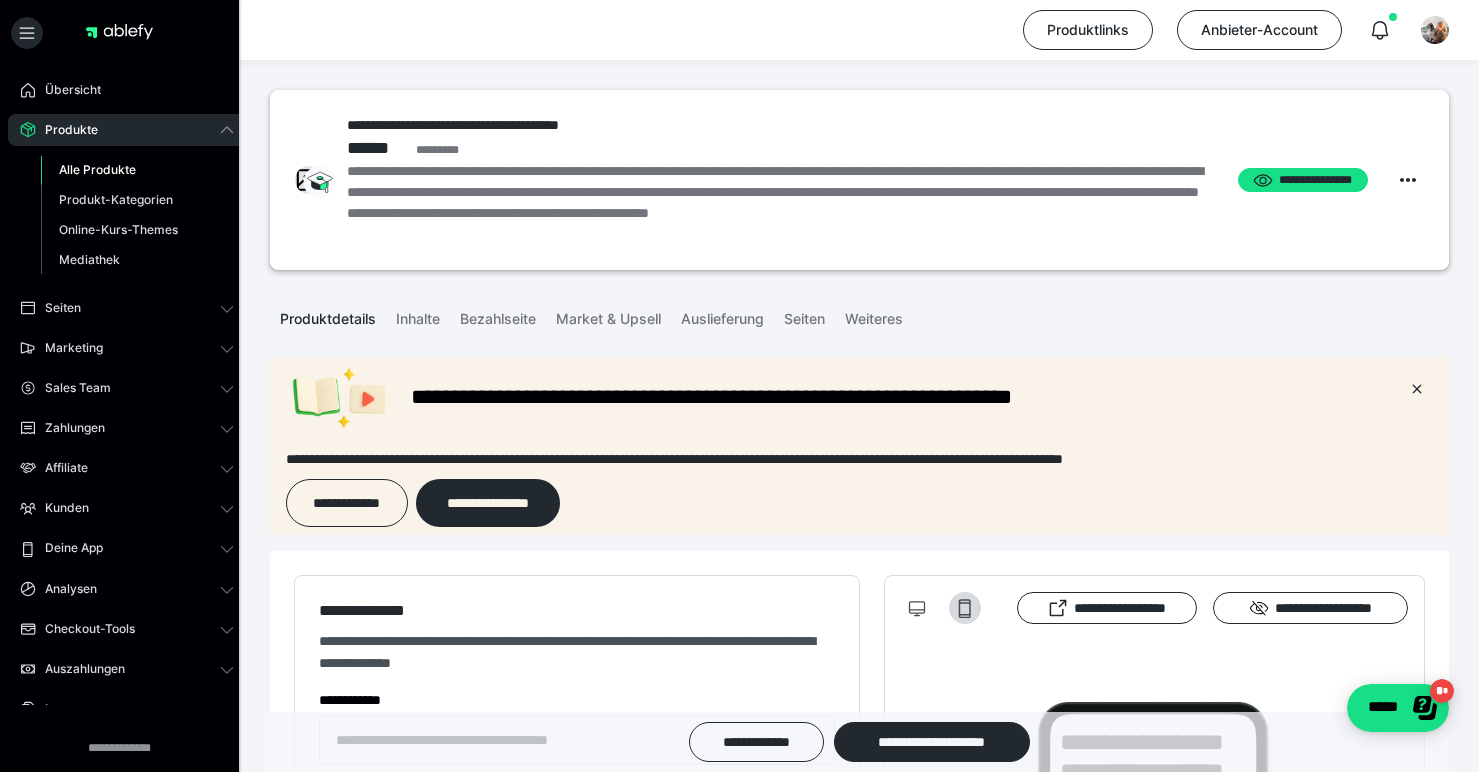scroll, scrollTop: 0, scrollLeft: 0, axis: both 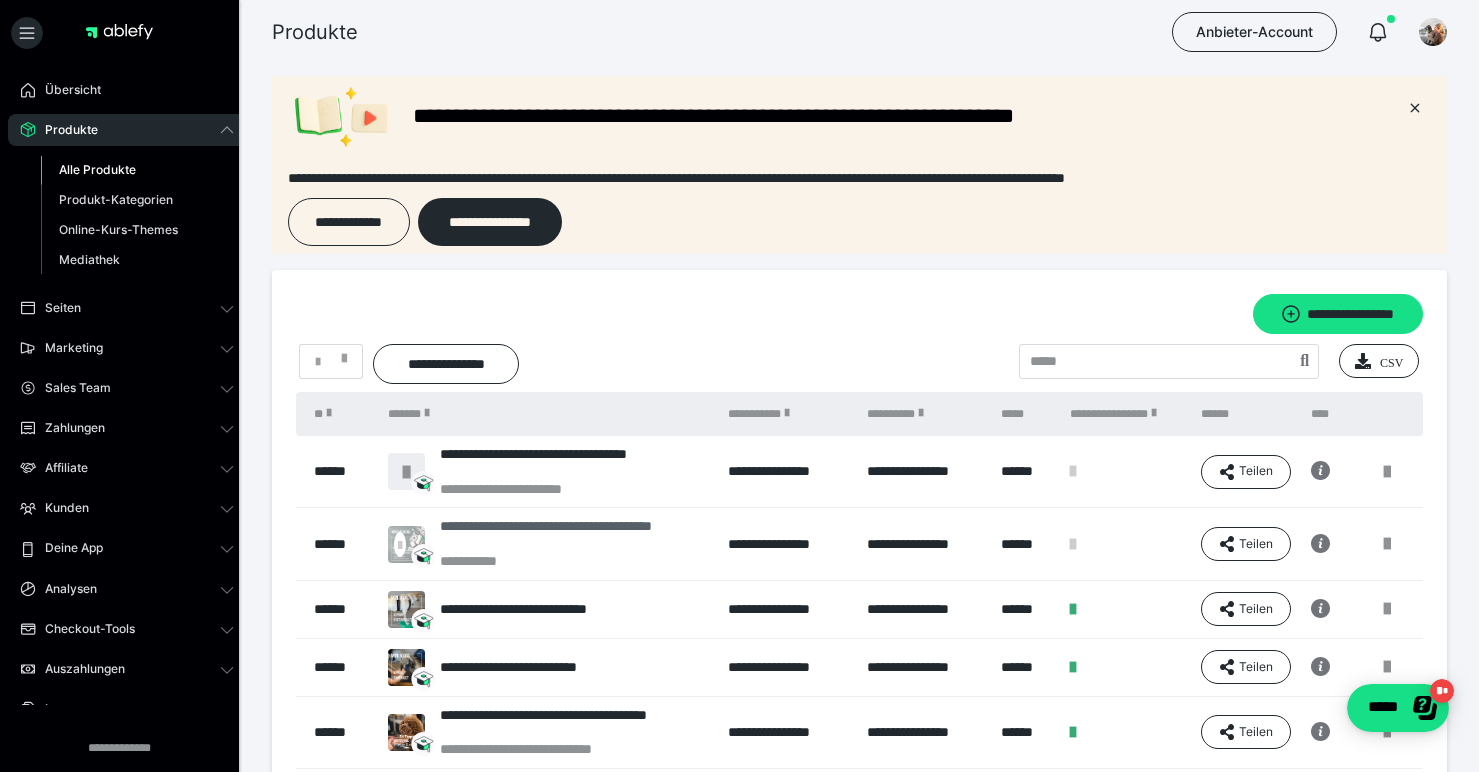 click on "**********" at bounding box center [574, 535] 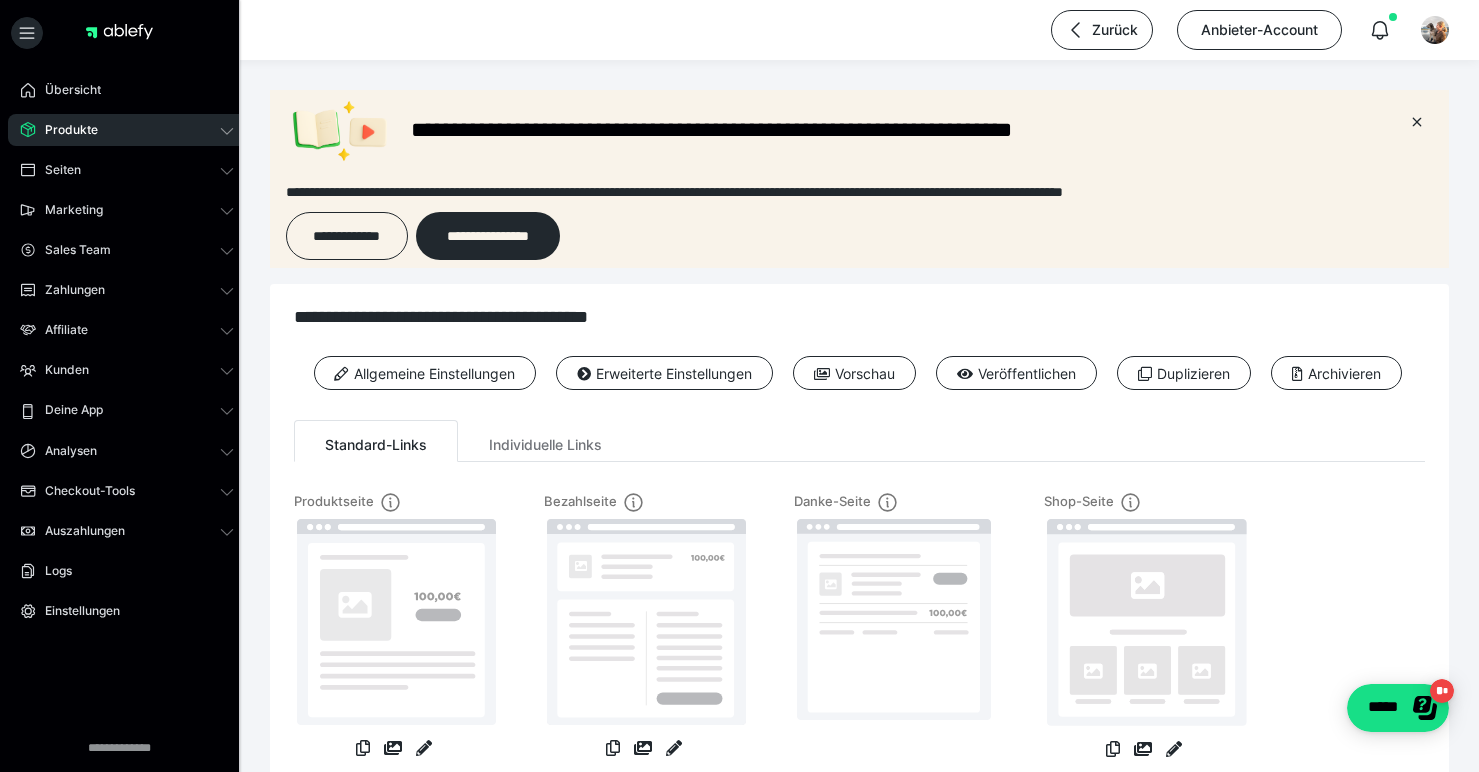 scroll, scrollTop: 0, scrollLeft: 0, axis: both 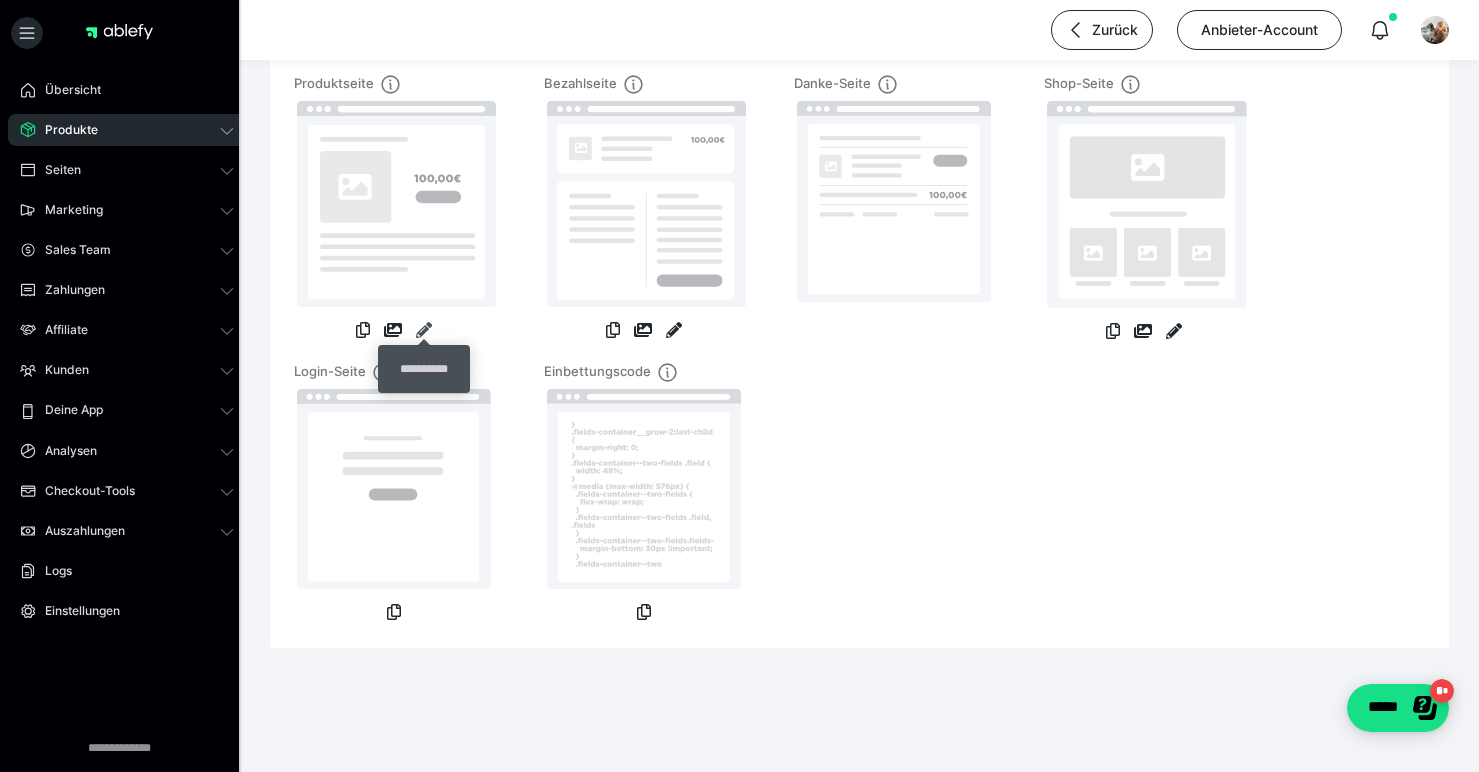 click at bounding box center [424, 330] 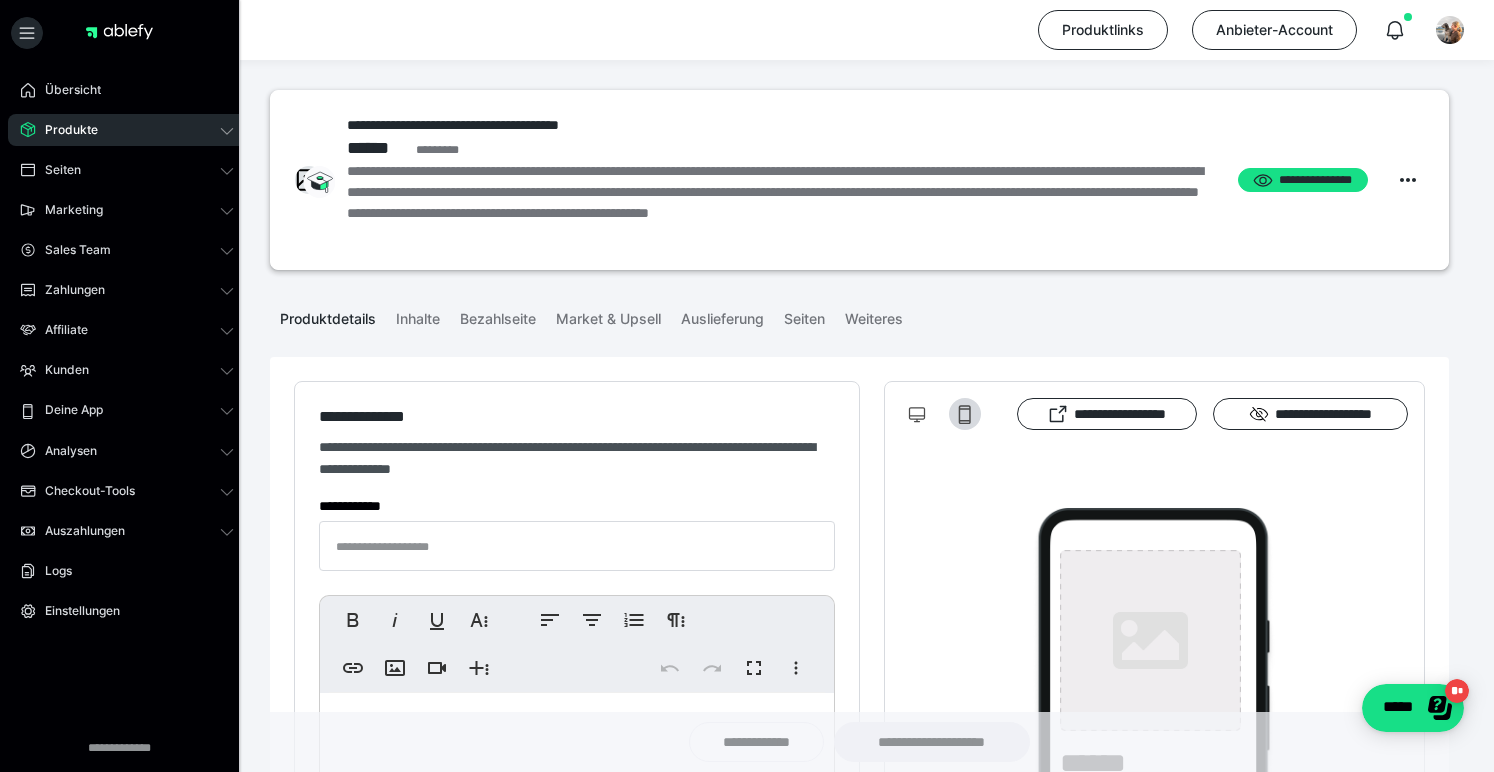 type on "**********" 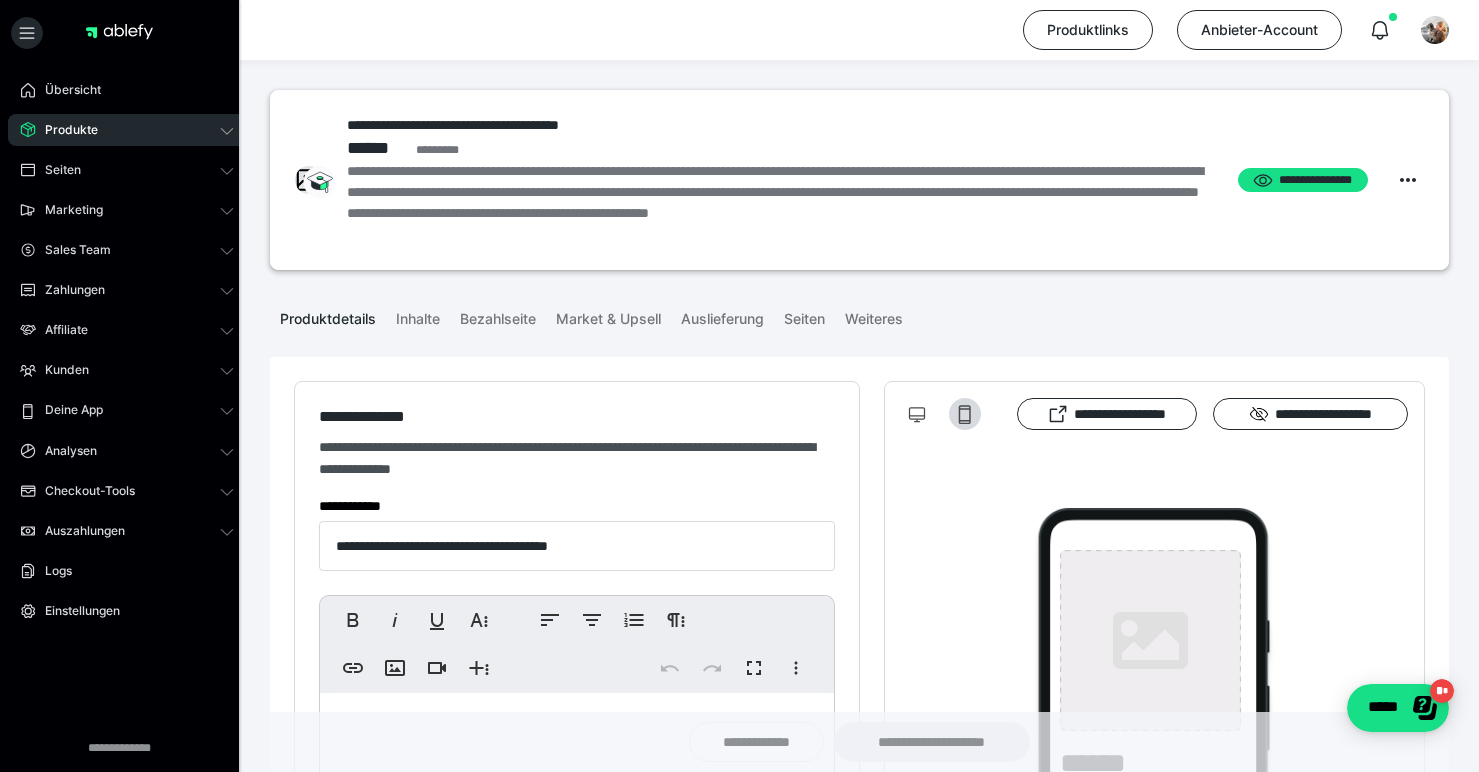 type on "**********" 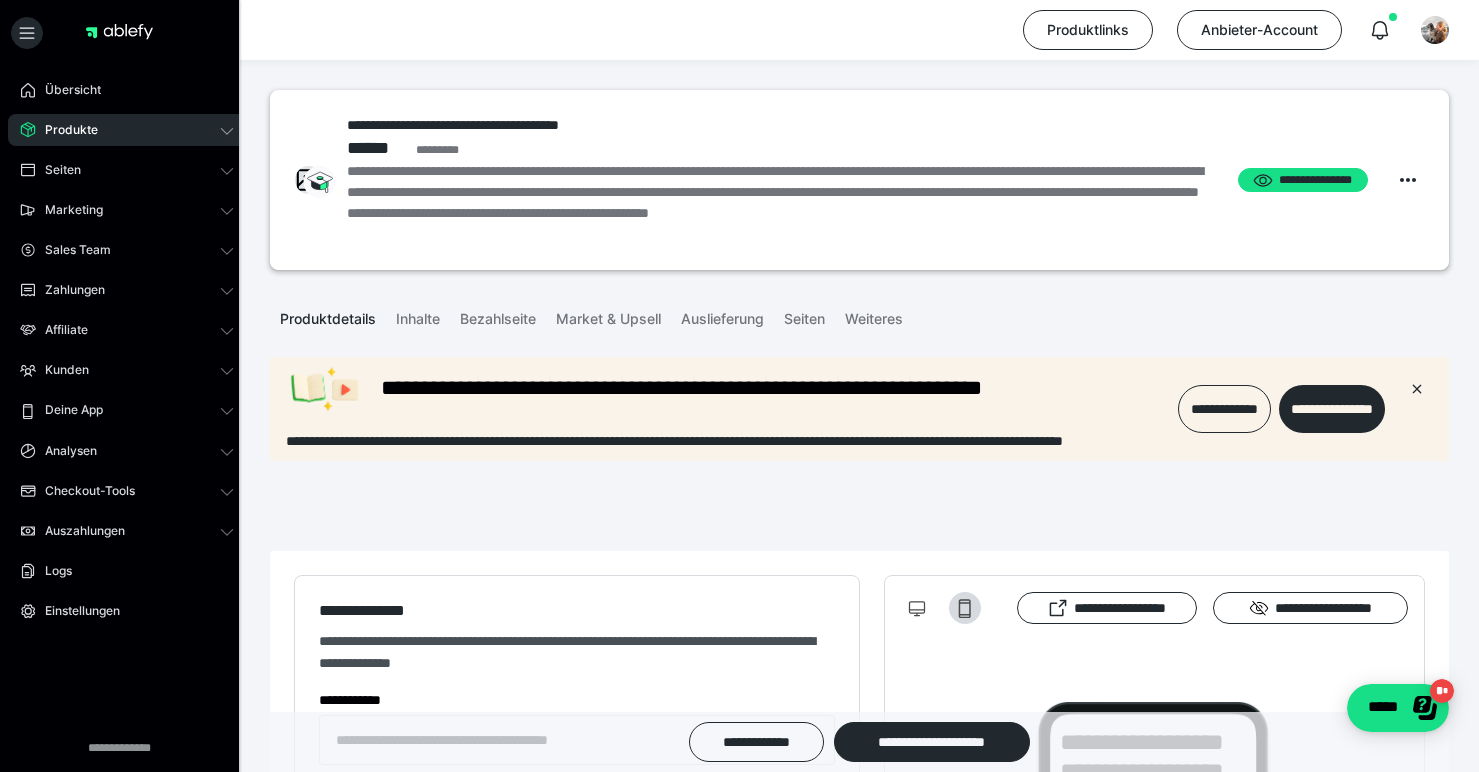scroll, scrollTop: 0, scrollLeft: 0, axis: both 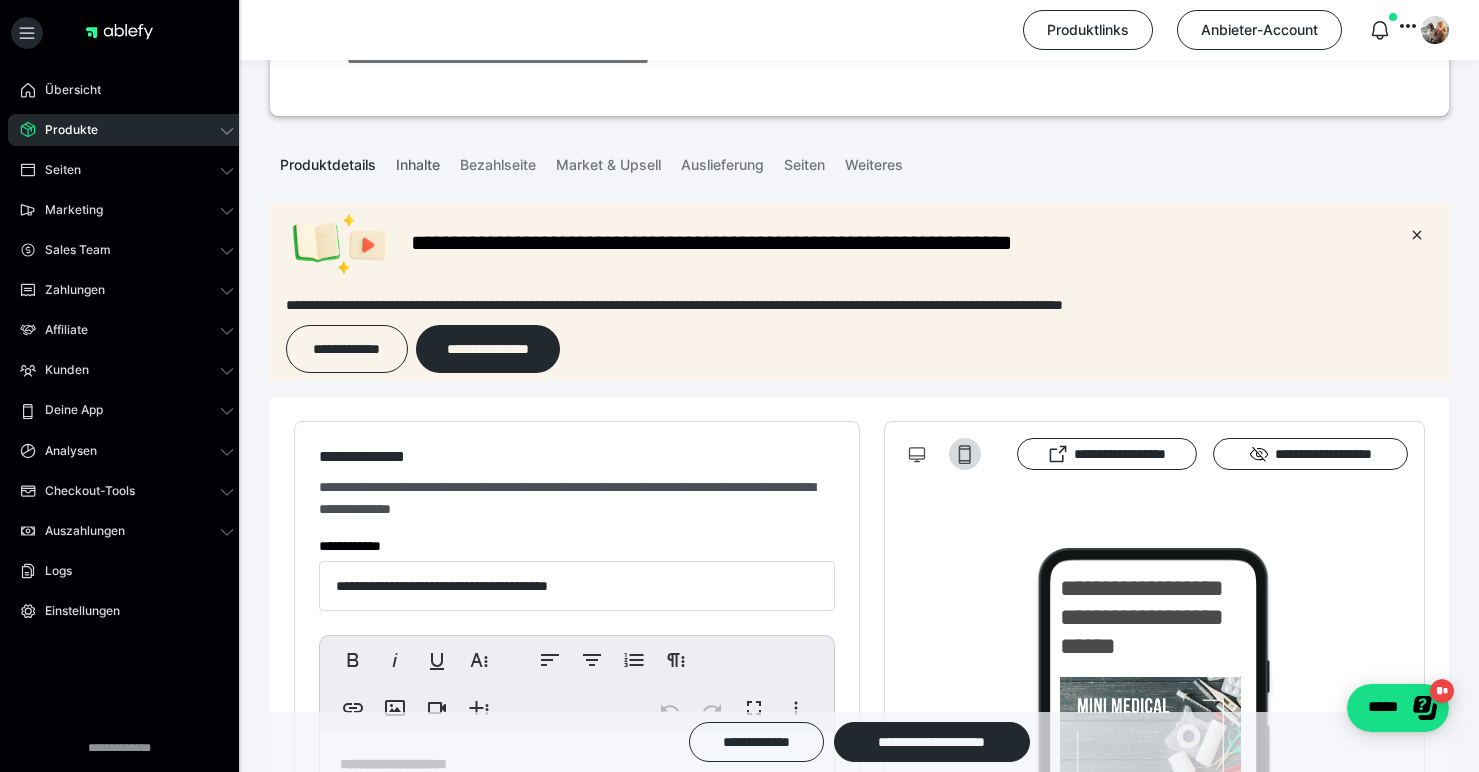 click on "Inhalte" at bounding box center (418, 161) 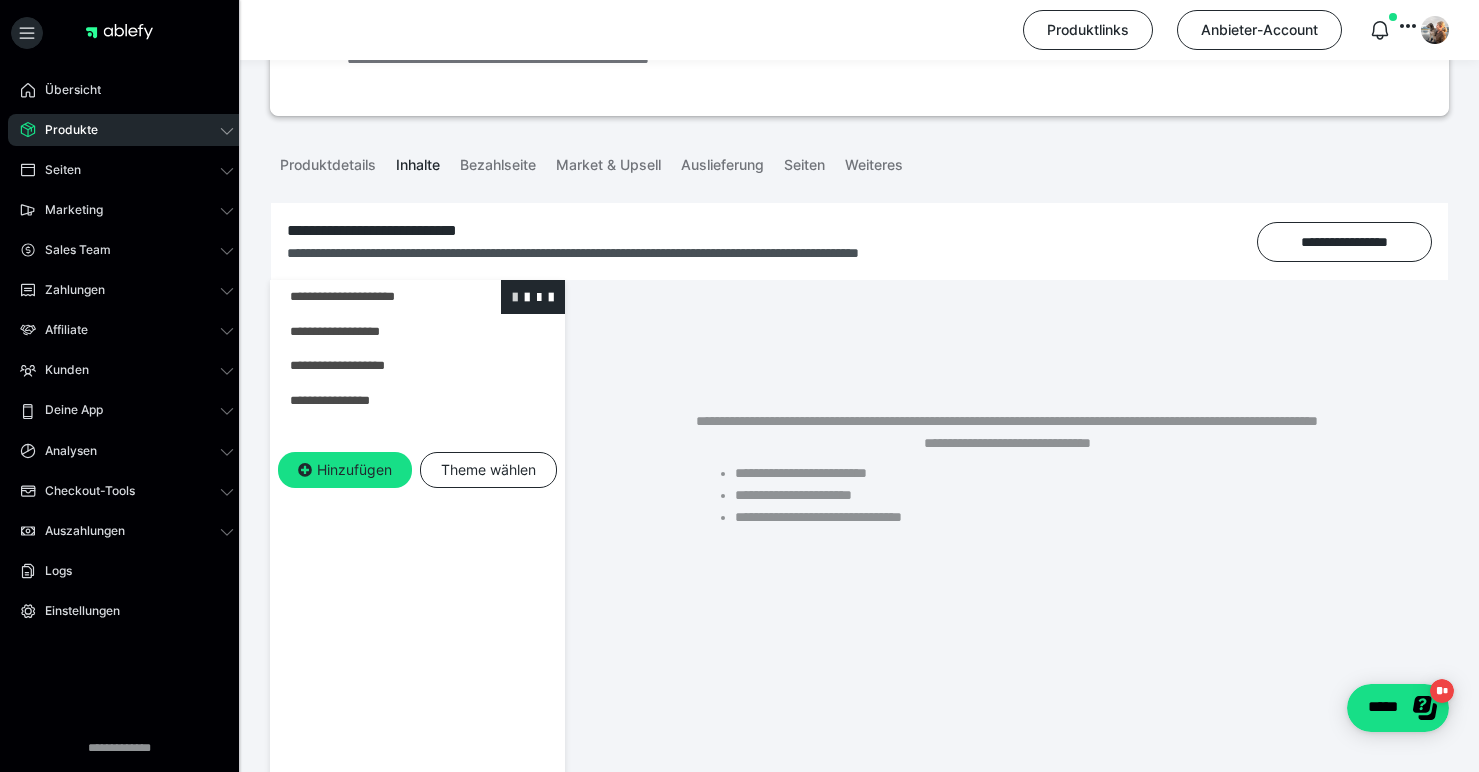 click at bounding box center (515, 296) 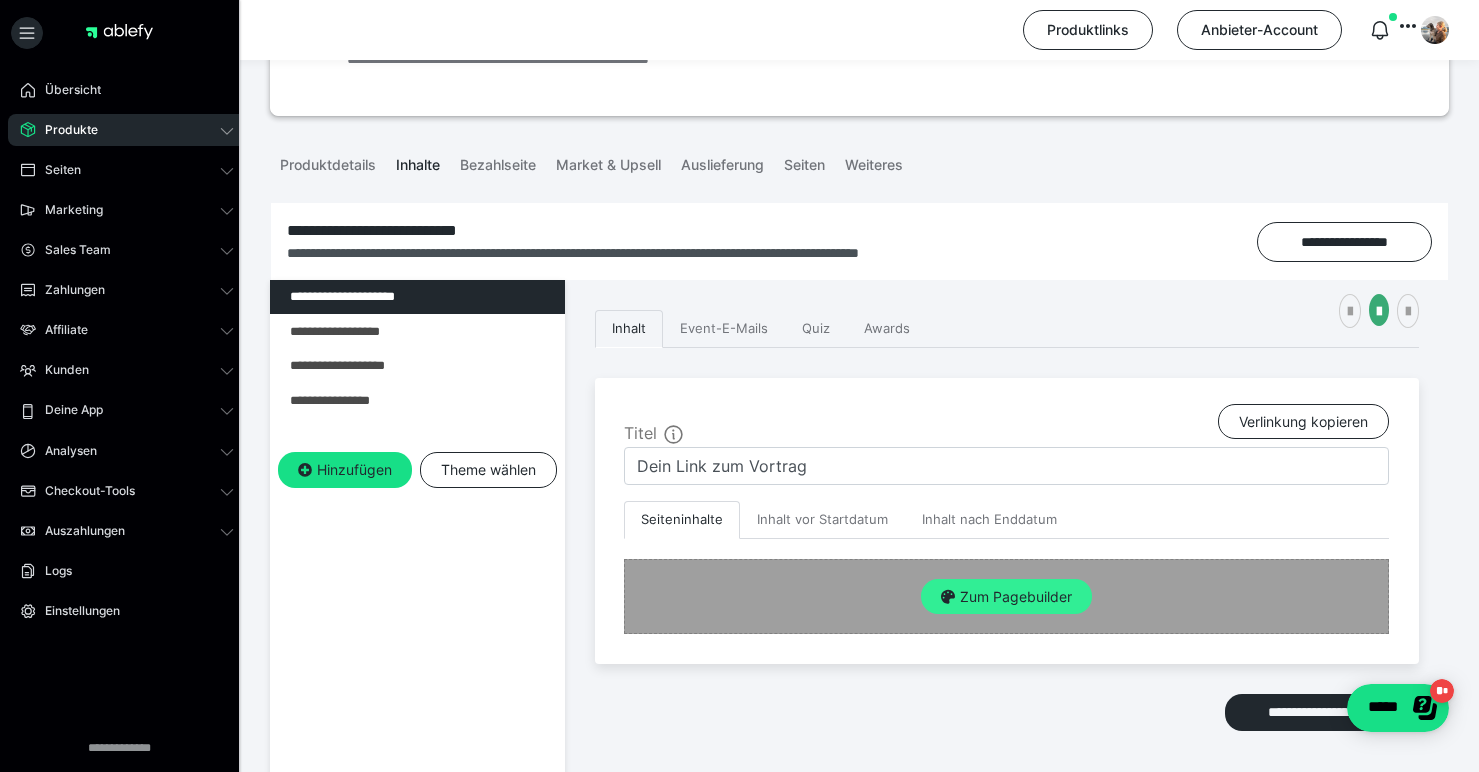 click on "Zum Pagebuilder" at bounding box center (1006, 597) 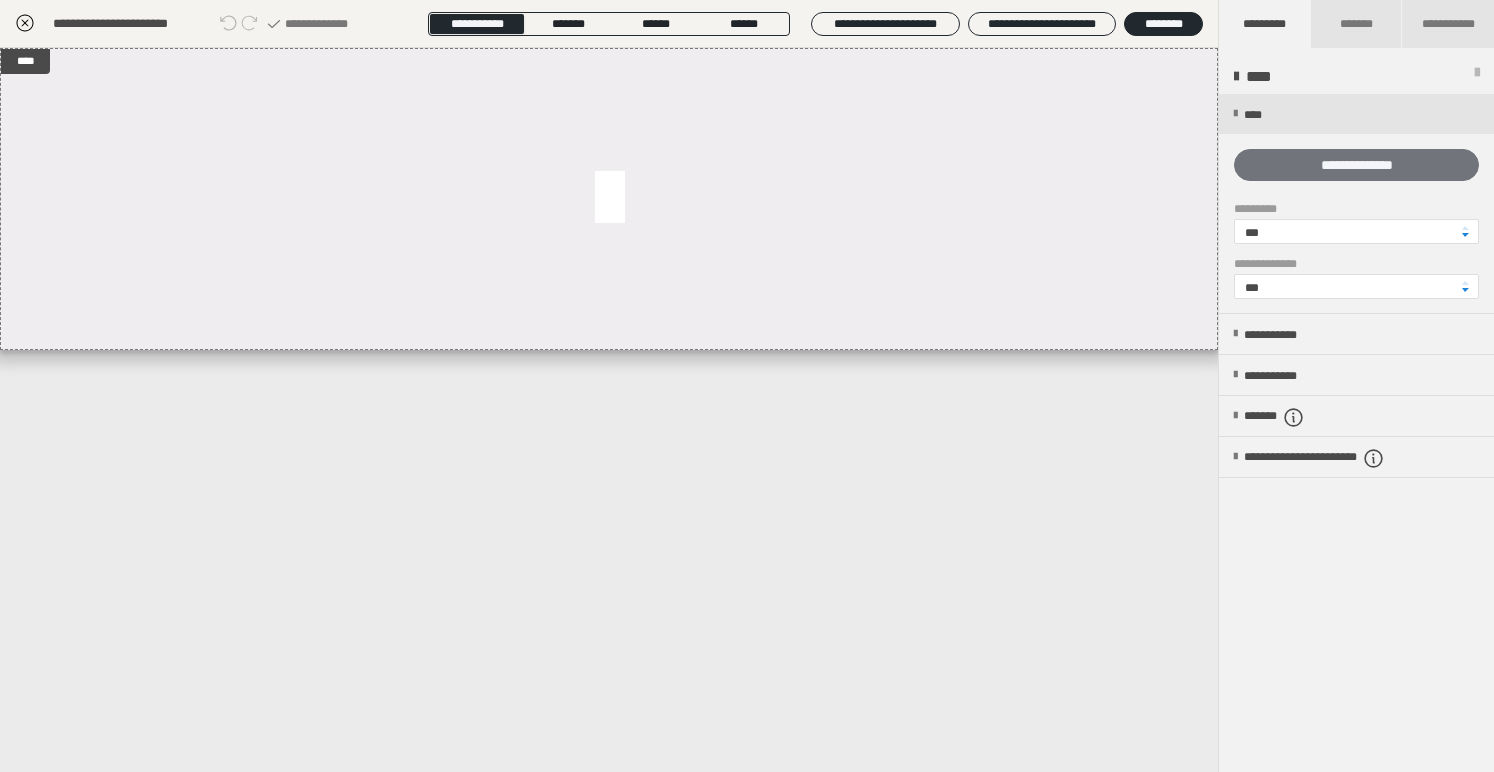 click on "**********" at bounding box center [1356, 165] 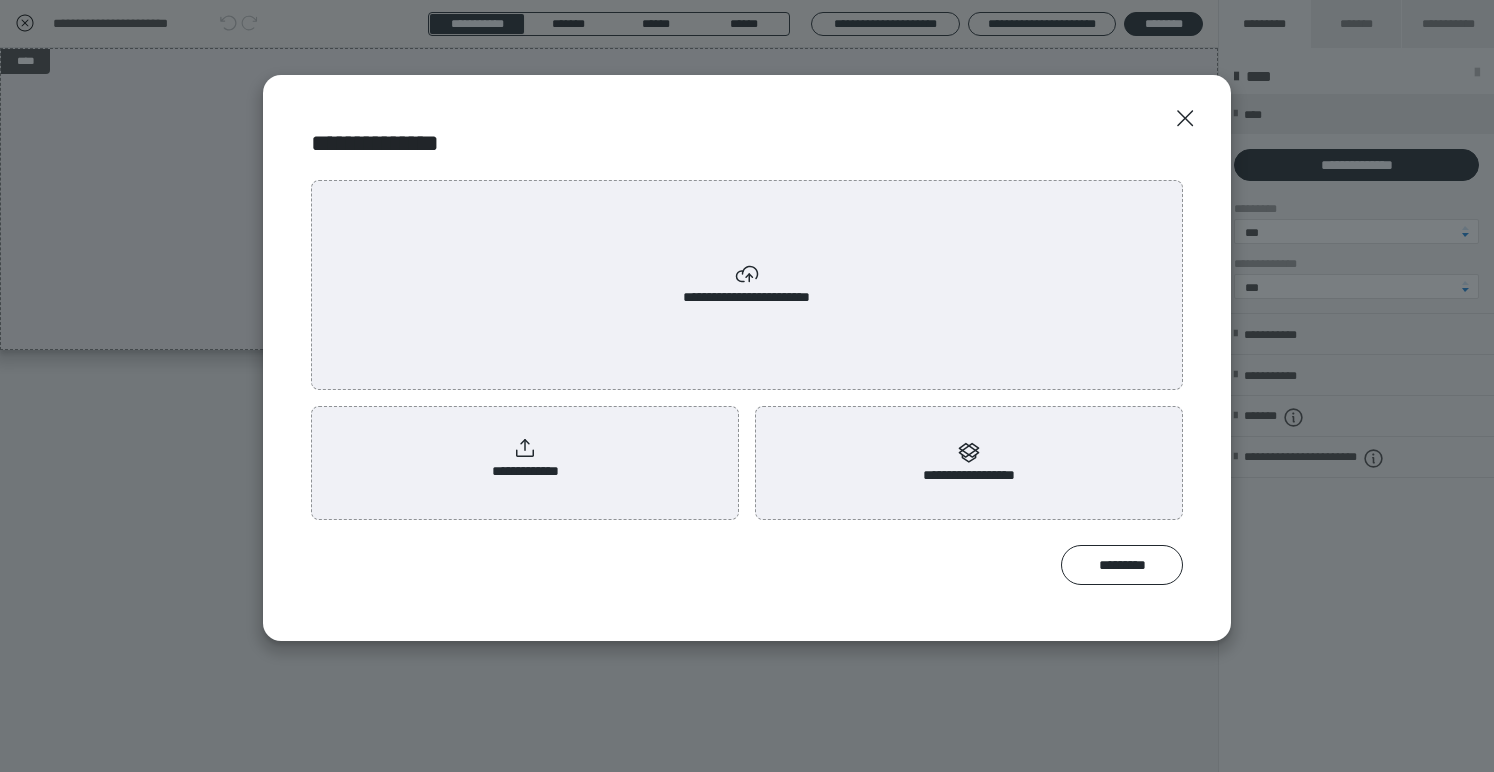 click on "**********" at bounding box center (525, 459) 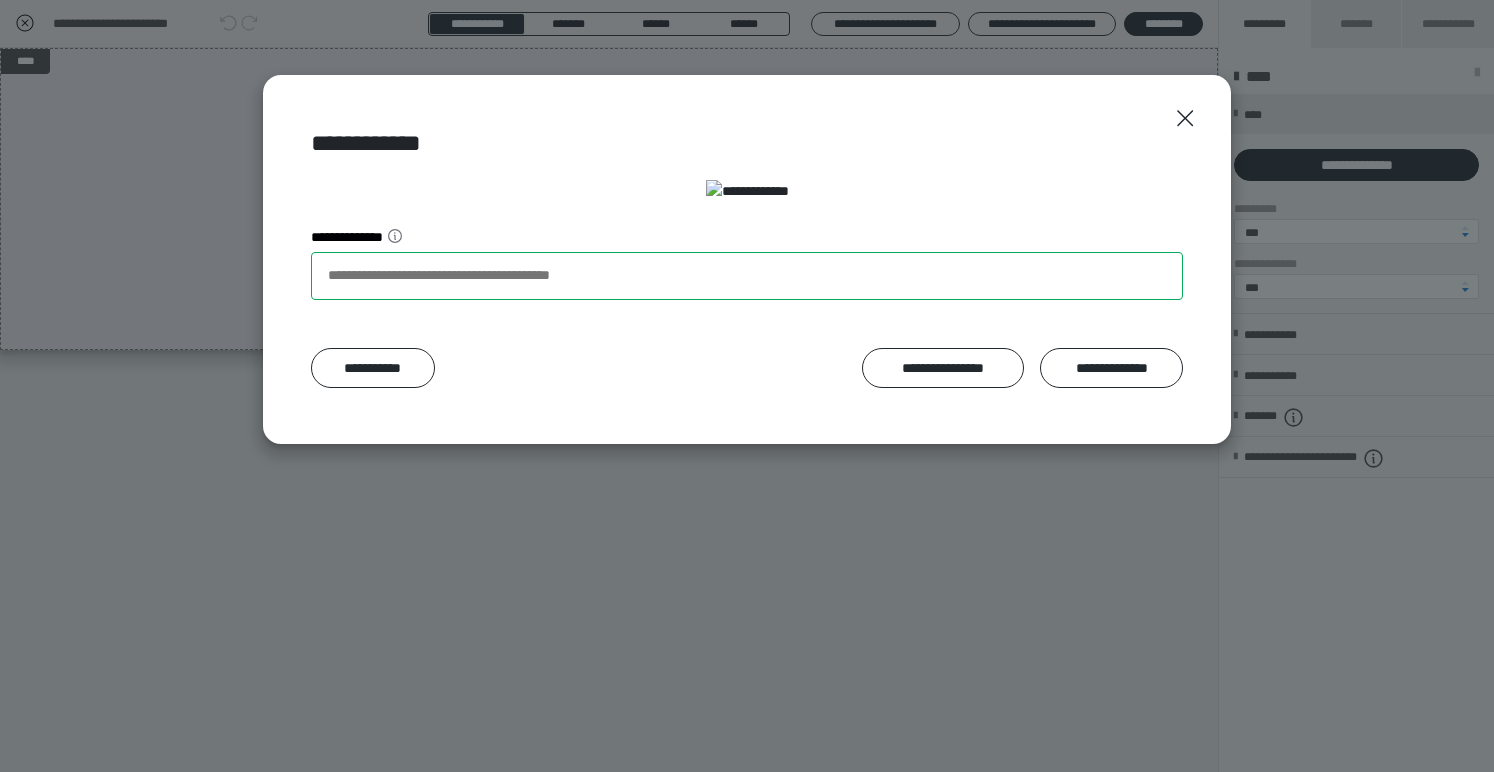 drag, startPoint x: 643, startPoint y: 585, endPoint x: 307, endPoint y: 585, distance: 336 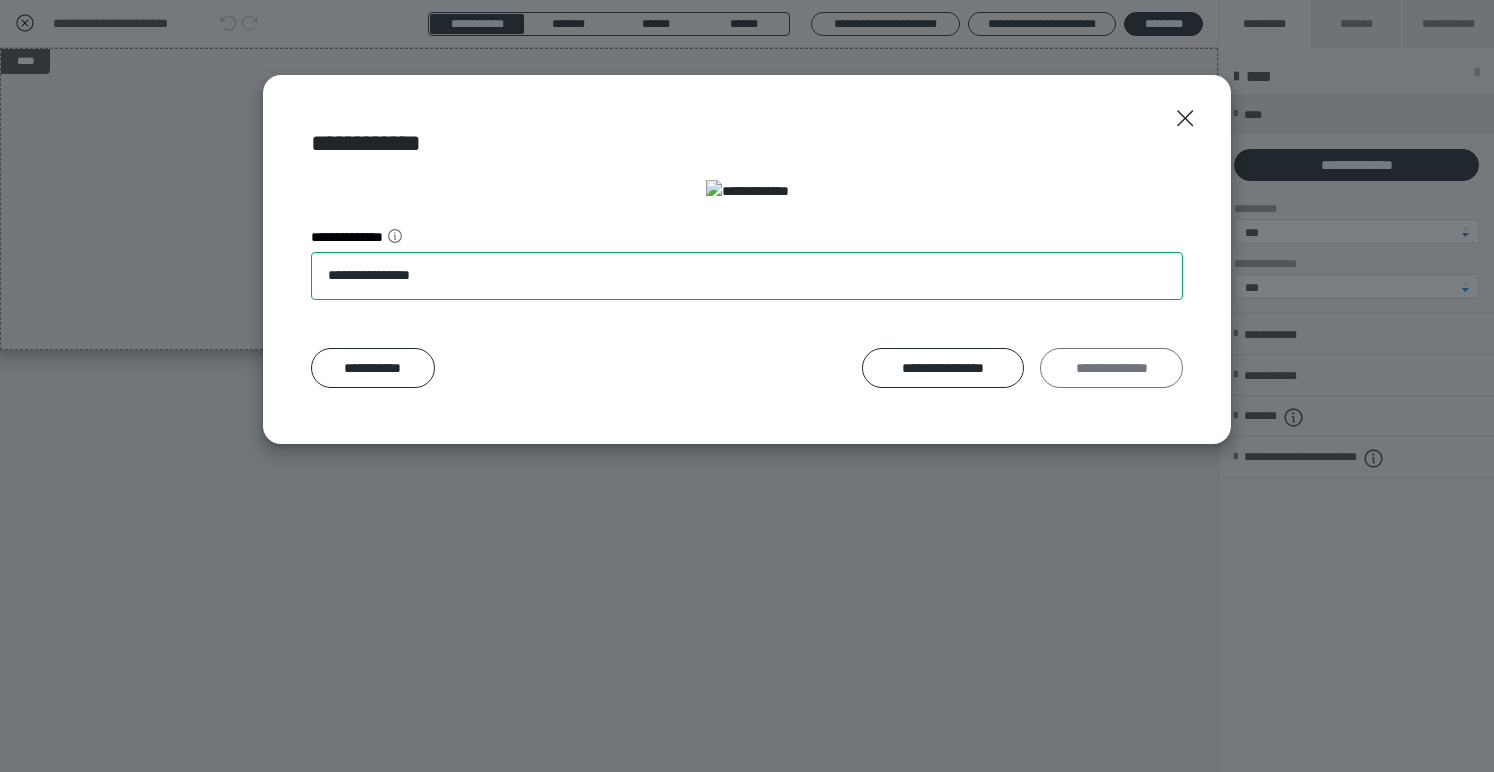 type on "**********" 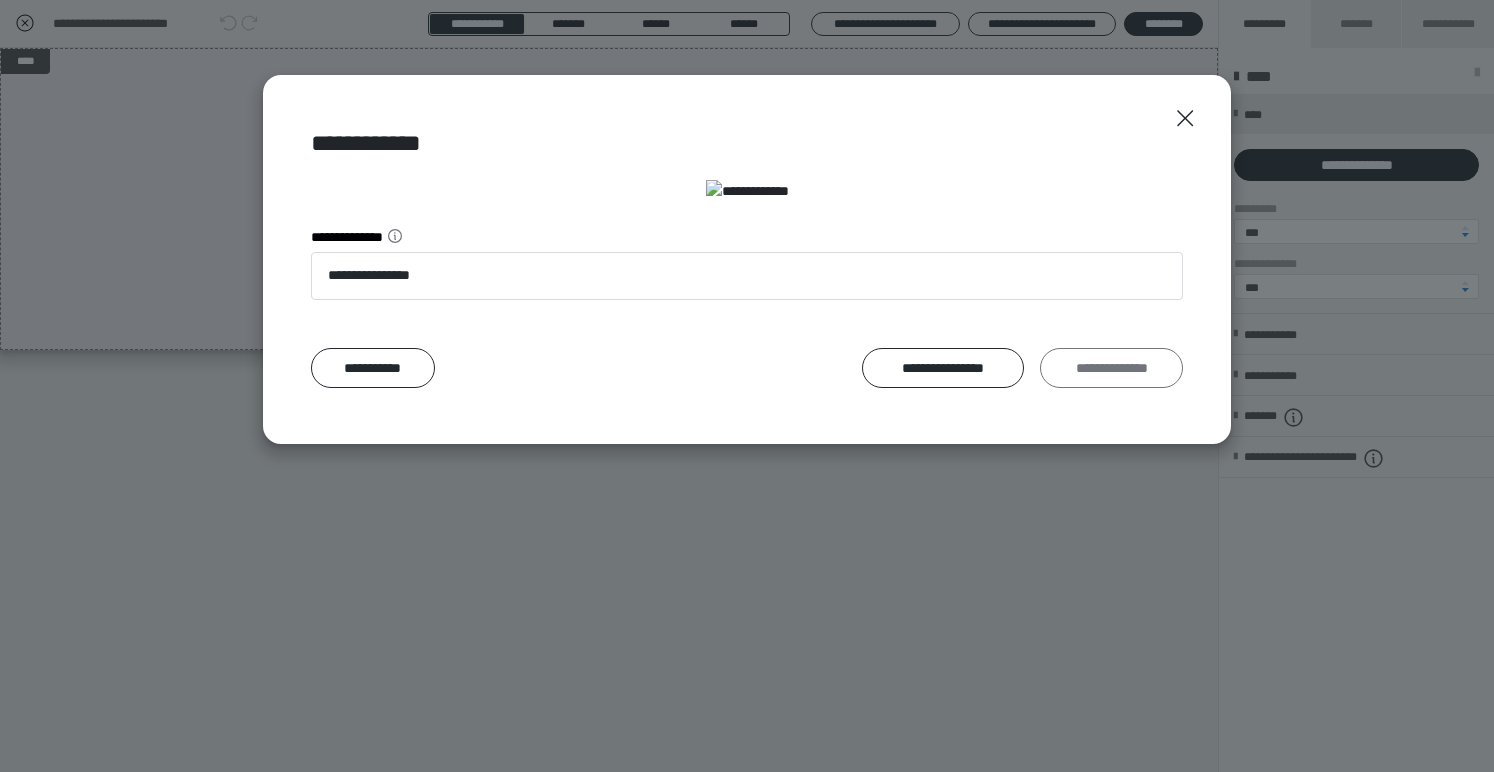 click on "**********" at bounding box center (1111, 368) 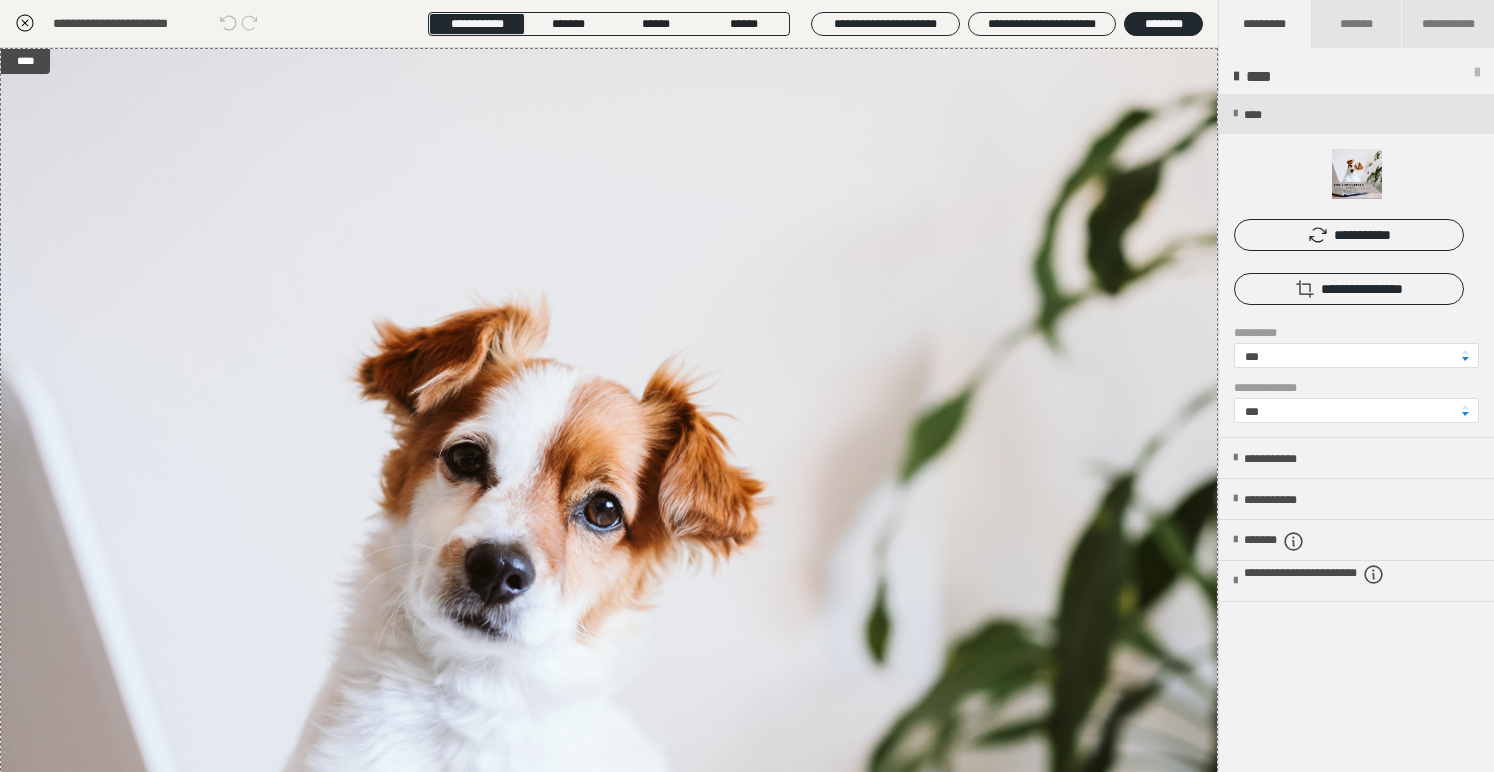 click 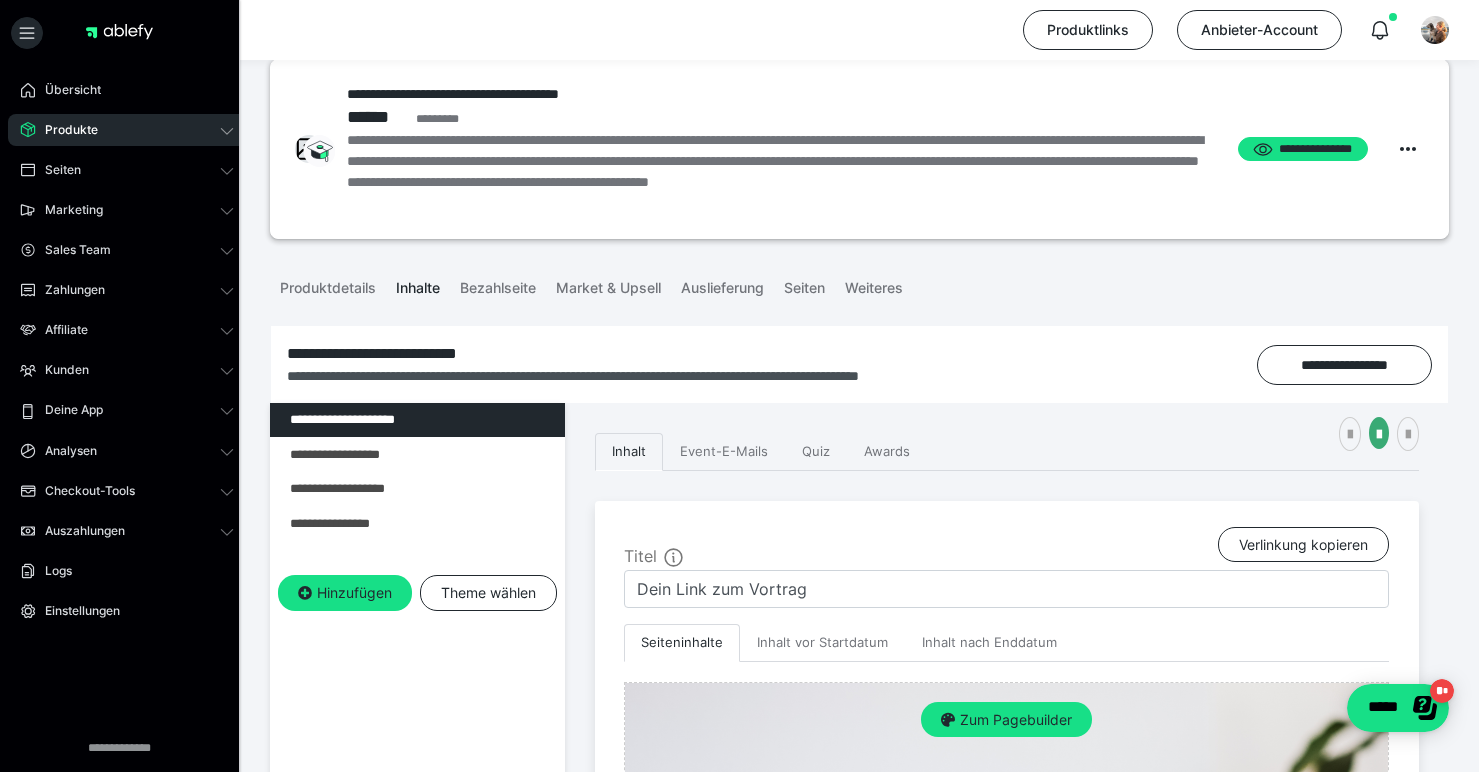 scroll, scrollTop: 30, scrollLeft: 0, axis: vertical 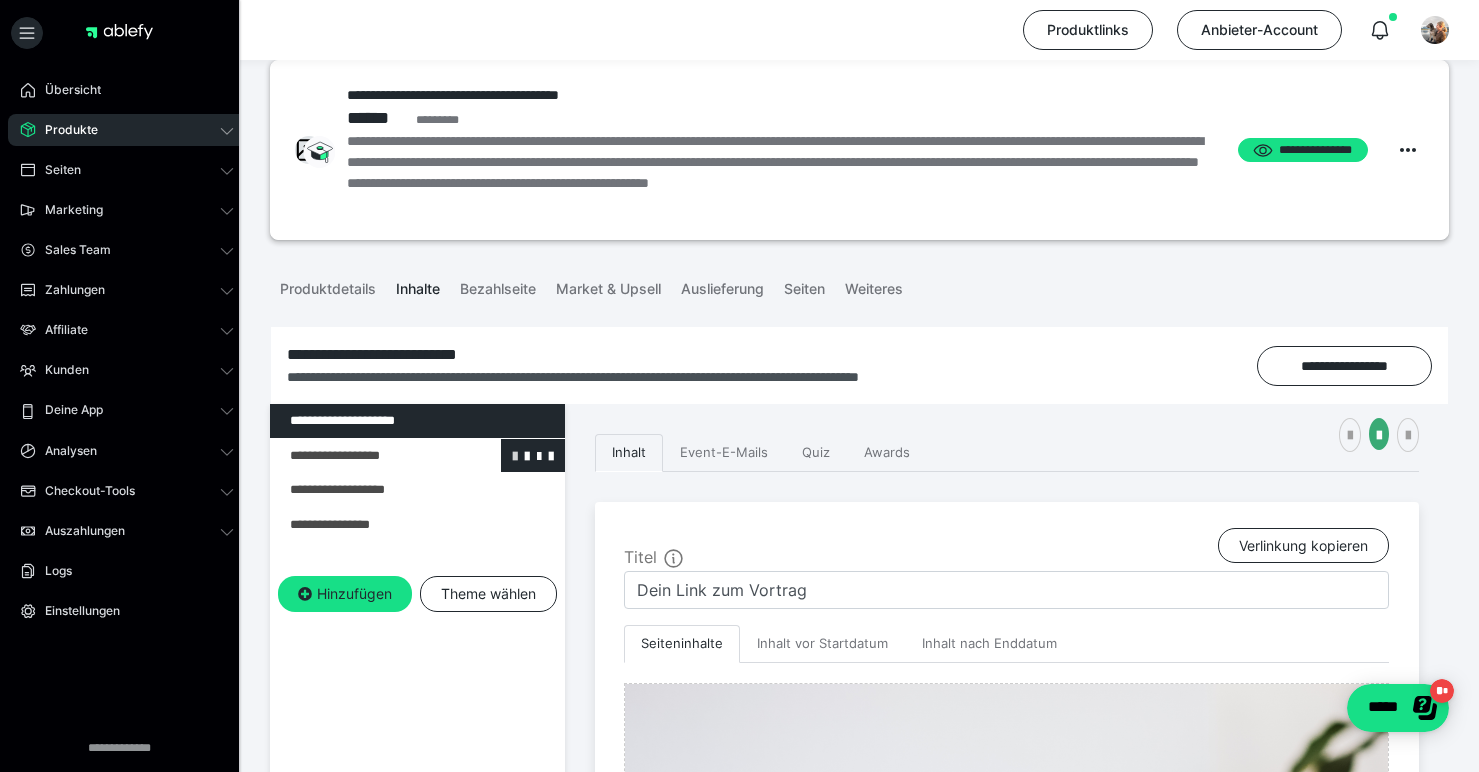 click at bounding box center (515, 455) 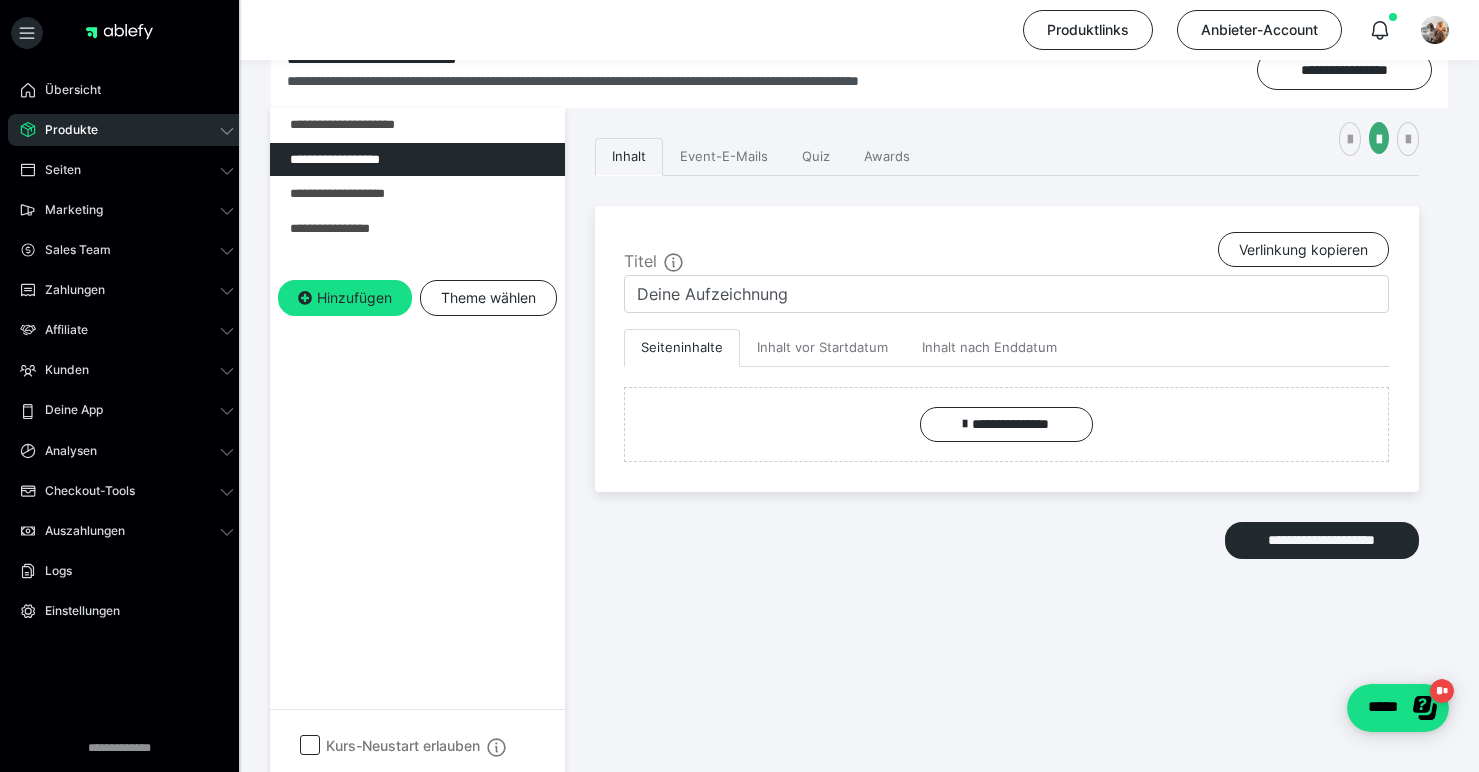 scroll, scrollTop: 327, scrollLeft: 0, axis: vertical 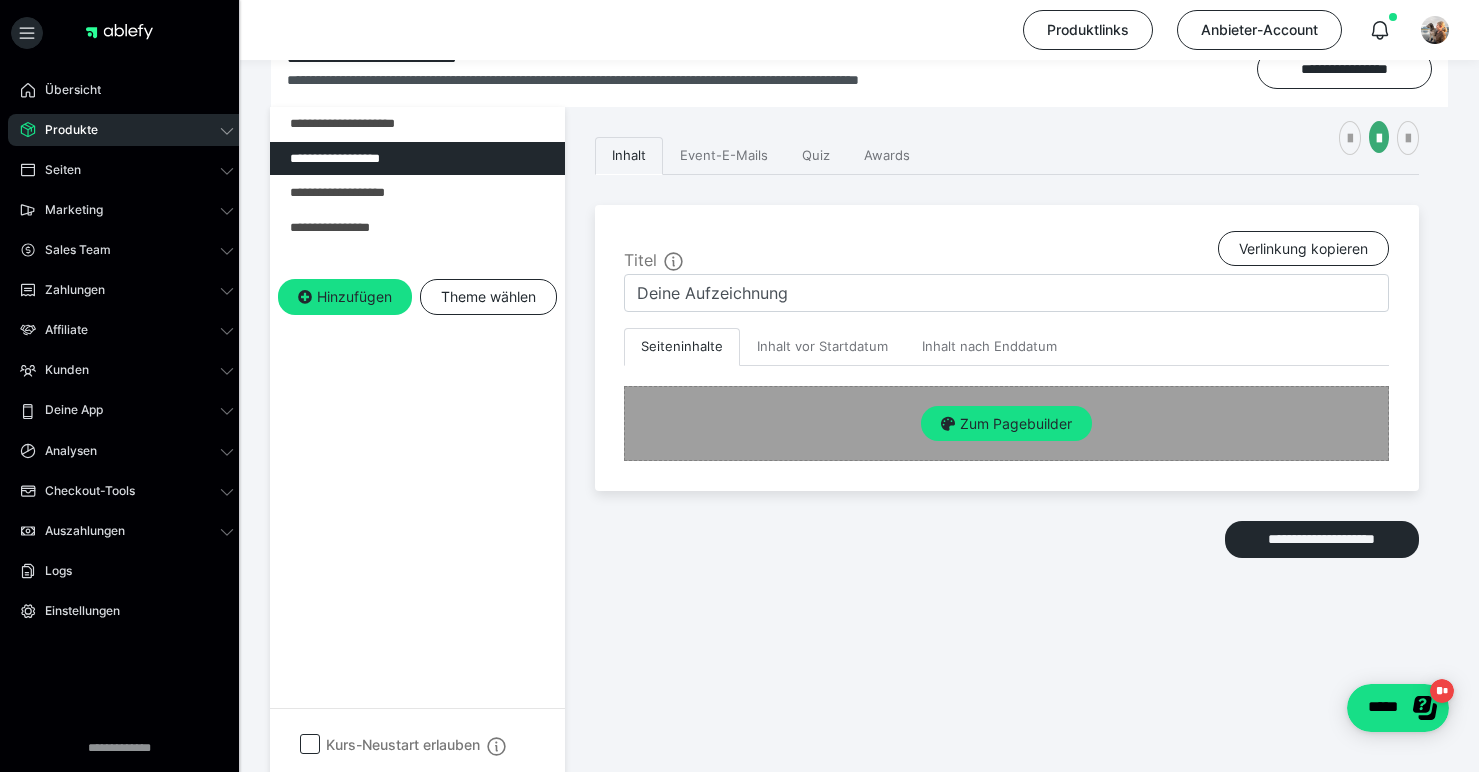 click on "Zum Pagebuilder" at bounding box center (1006, 424) 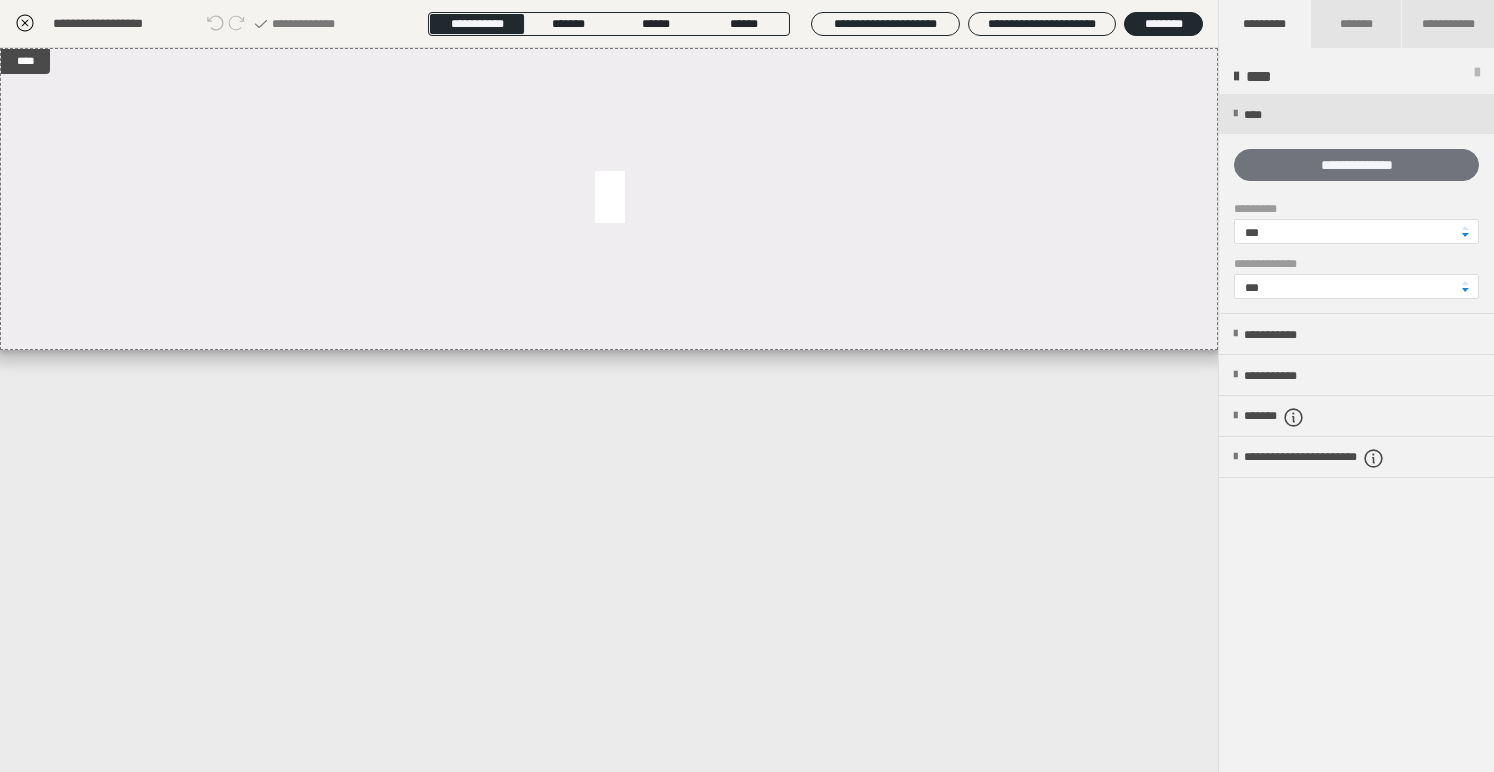click on "**********" at bounding box center [1356, 165] 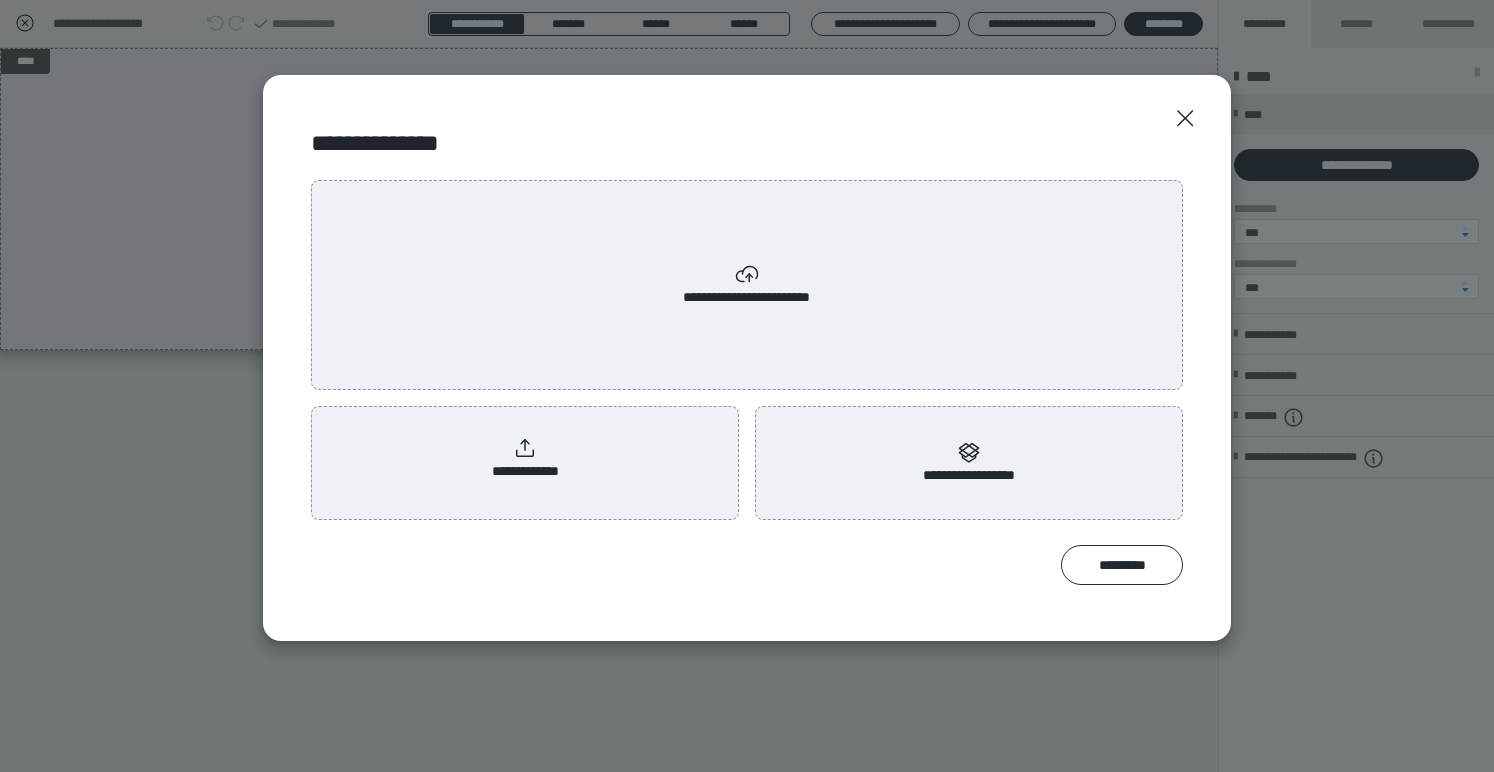 click on "**********" at bounding box center [525, 459] 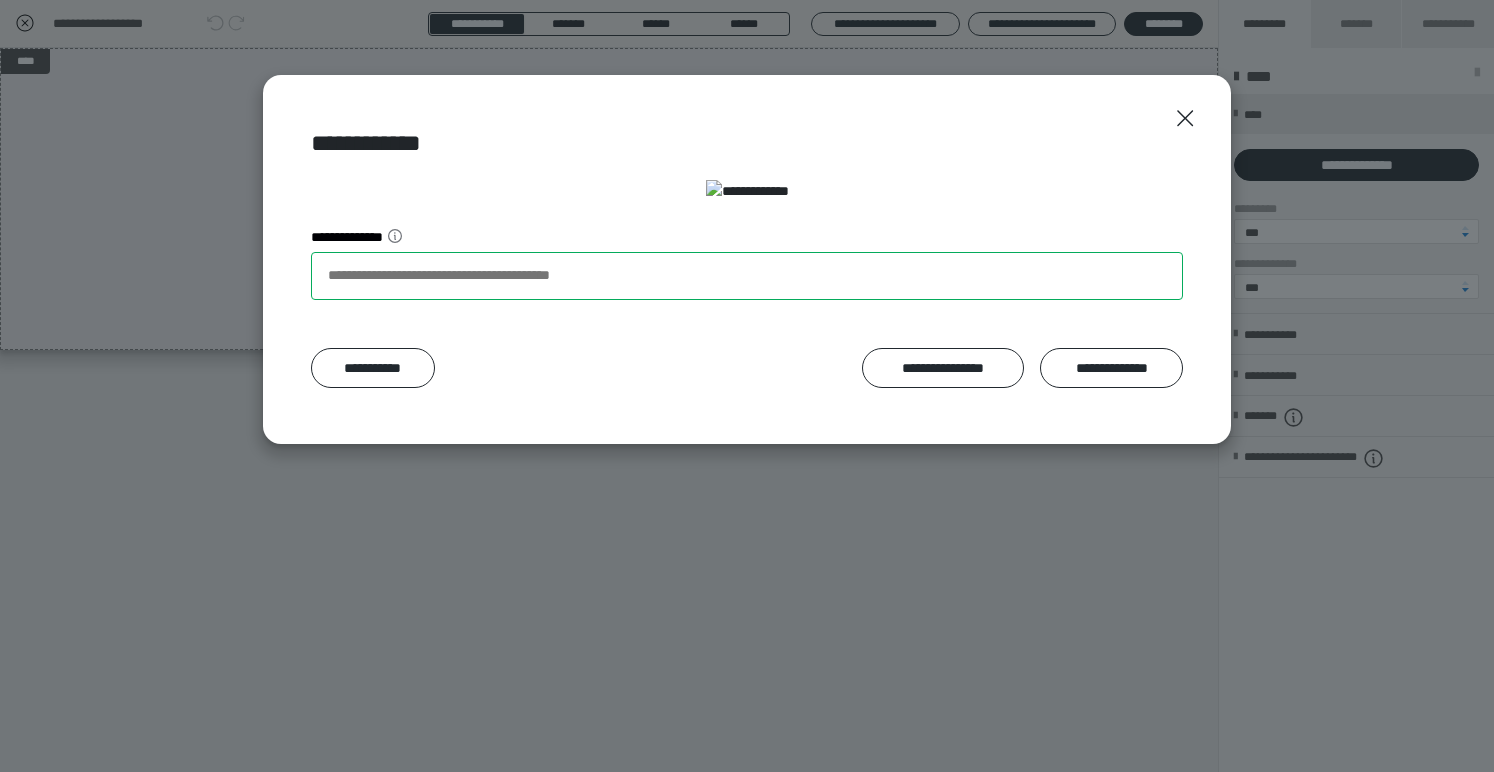 drag, startPoint x: 667, startPoint y: 587, endPoint x: 373, endPoint y: 585, distance: 294.0068 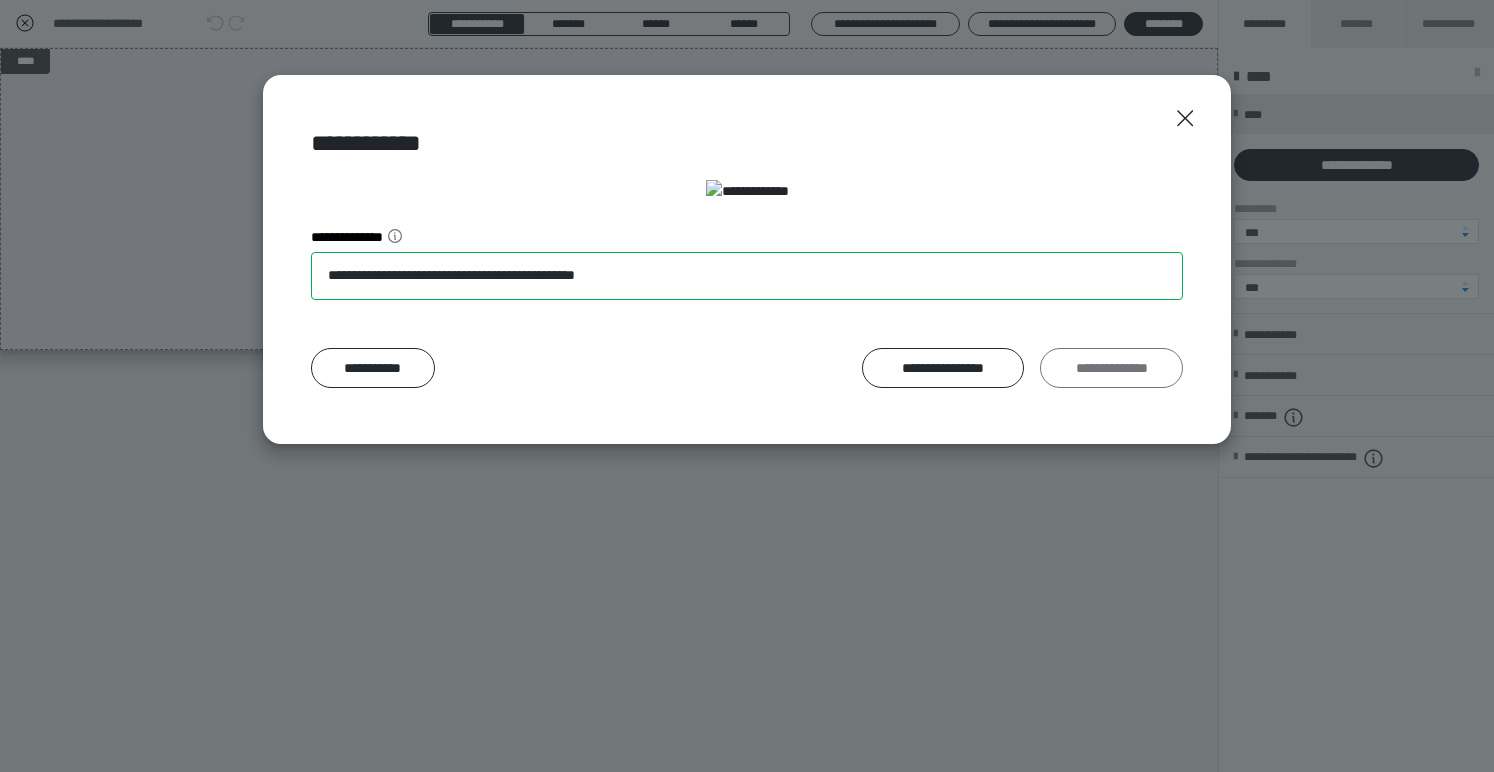 type on "**********" 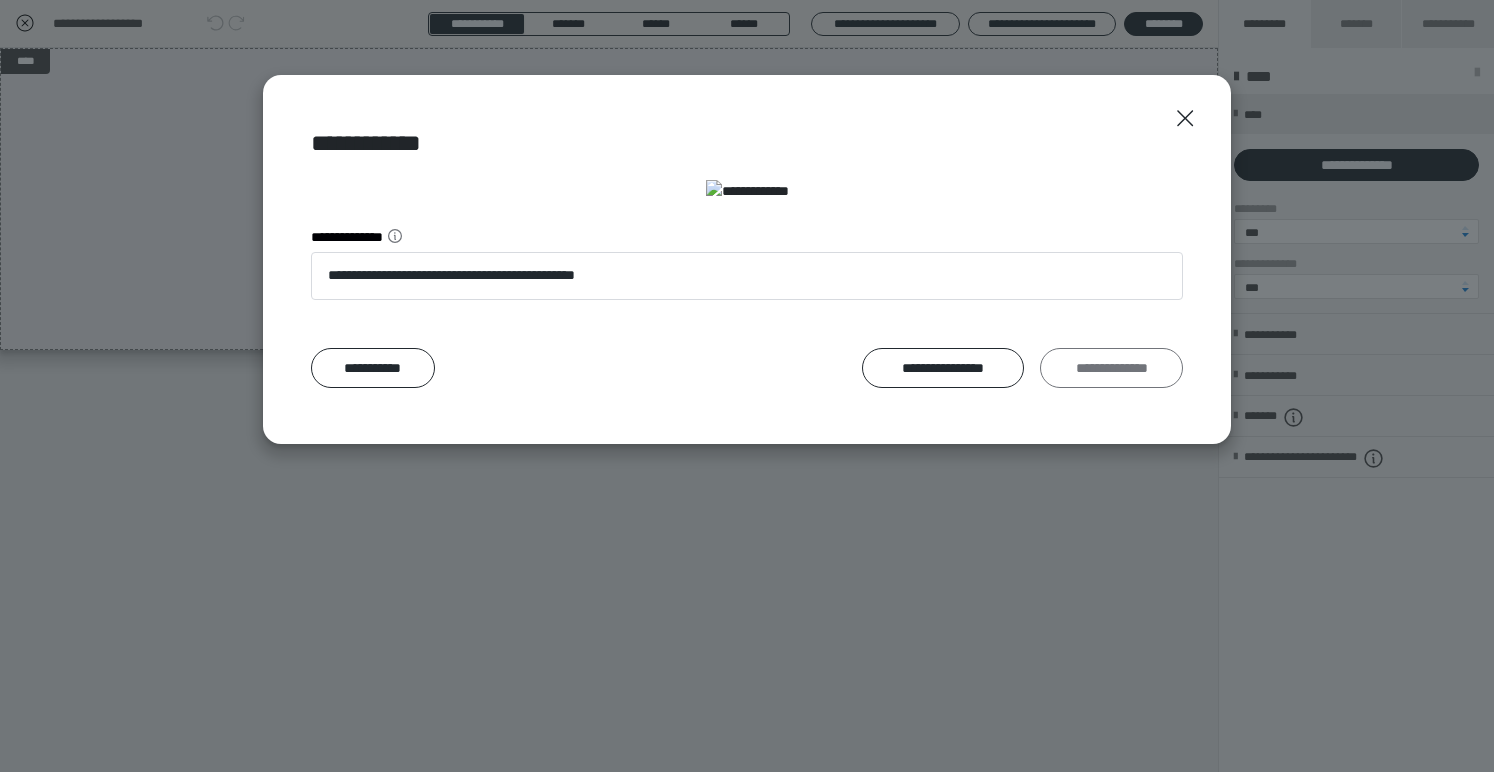 click on "**********" at bounding box center [1111, 368] 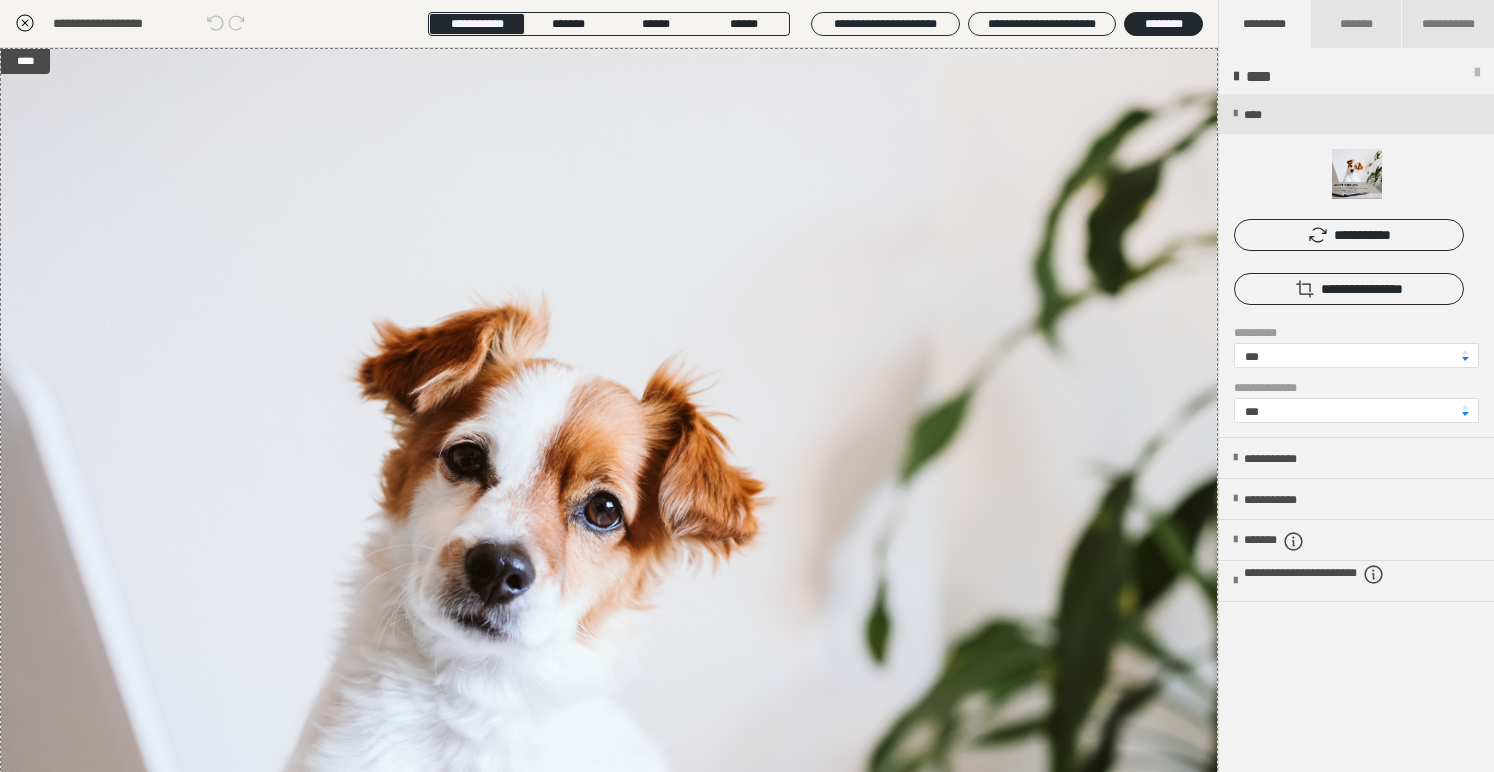 click 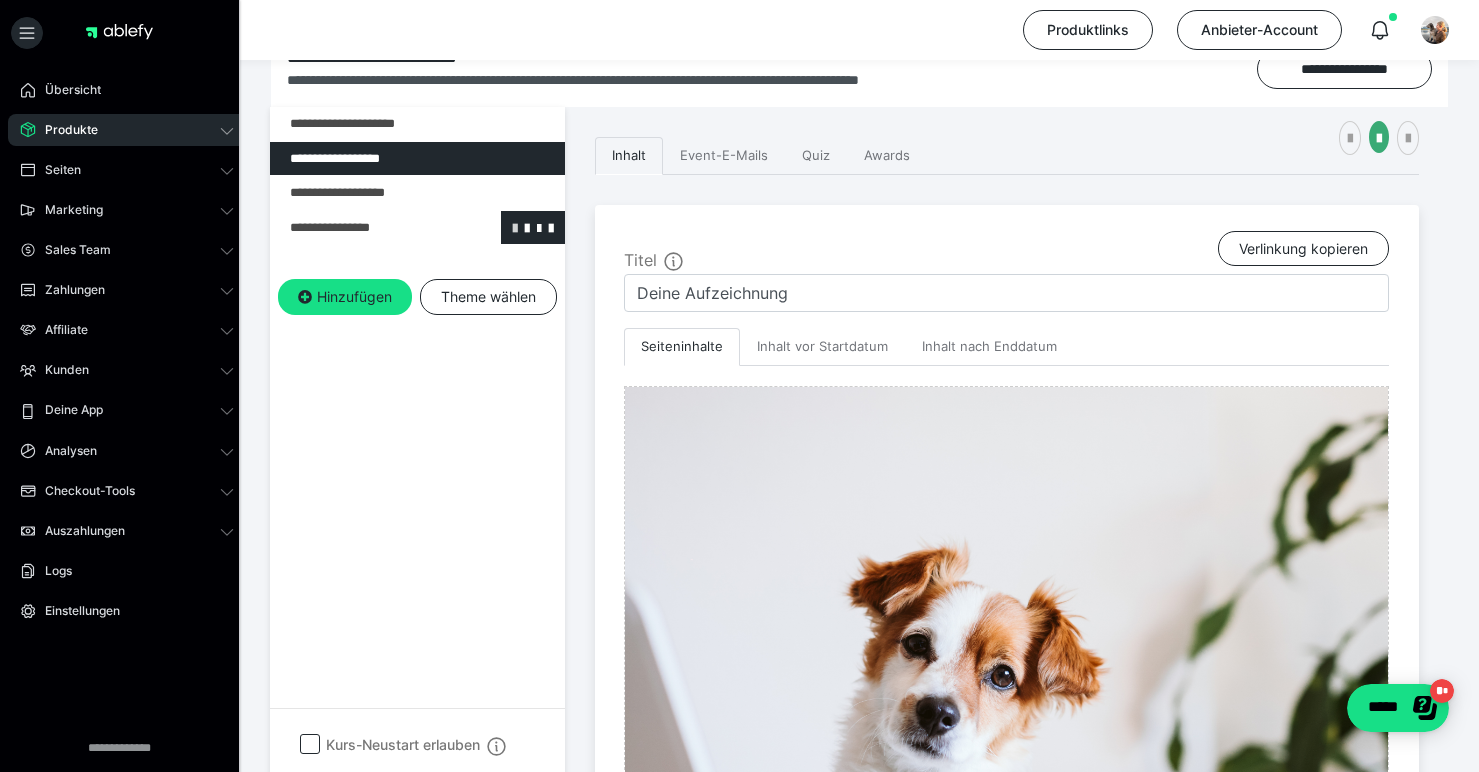 click at bounding box center [515, 227] 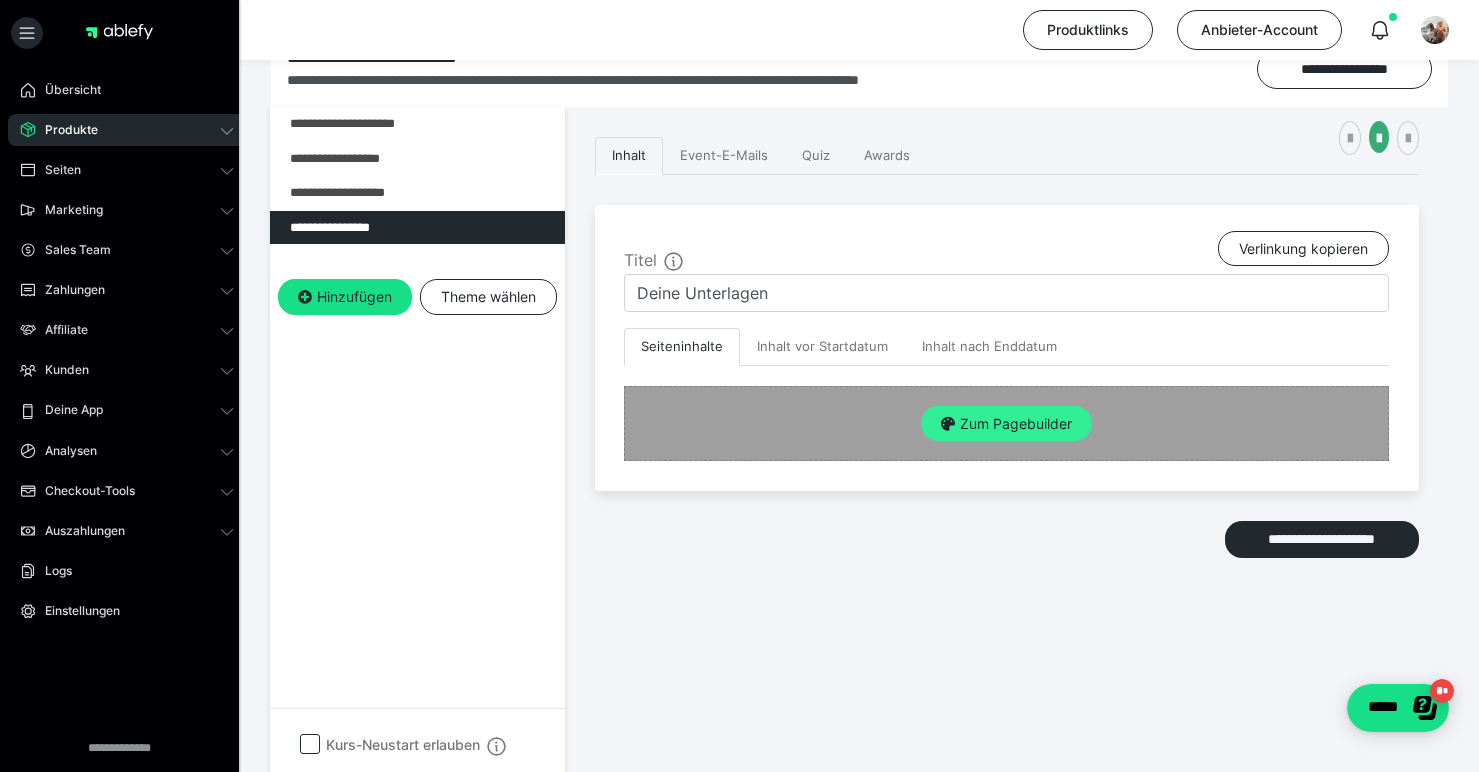 drag, startPoint x: 1090, startPoint y: 411, endPoint x: 1074, endPoint y: 418, distance: 17.464249 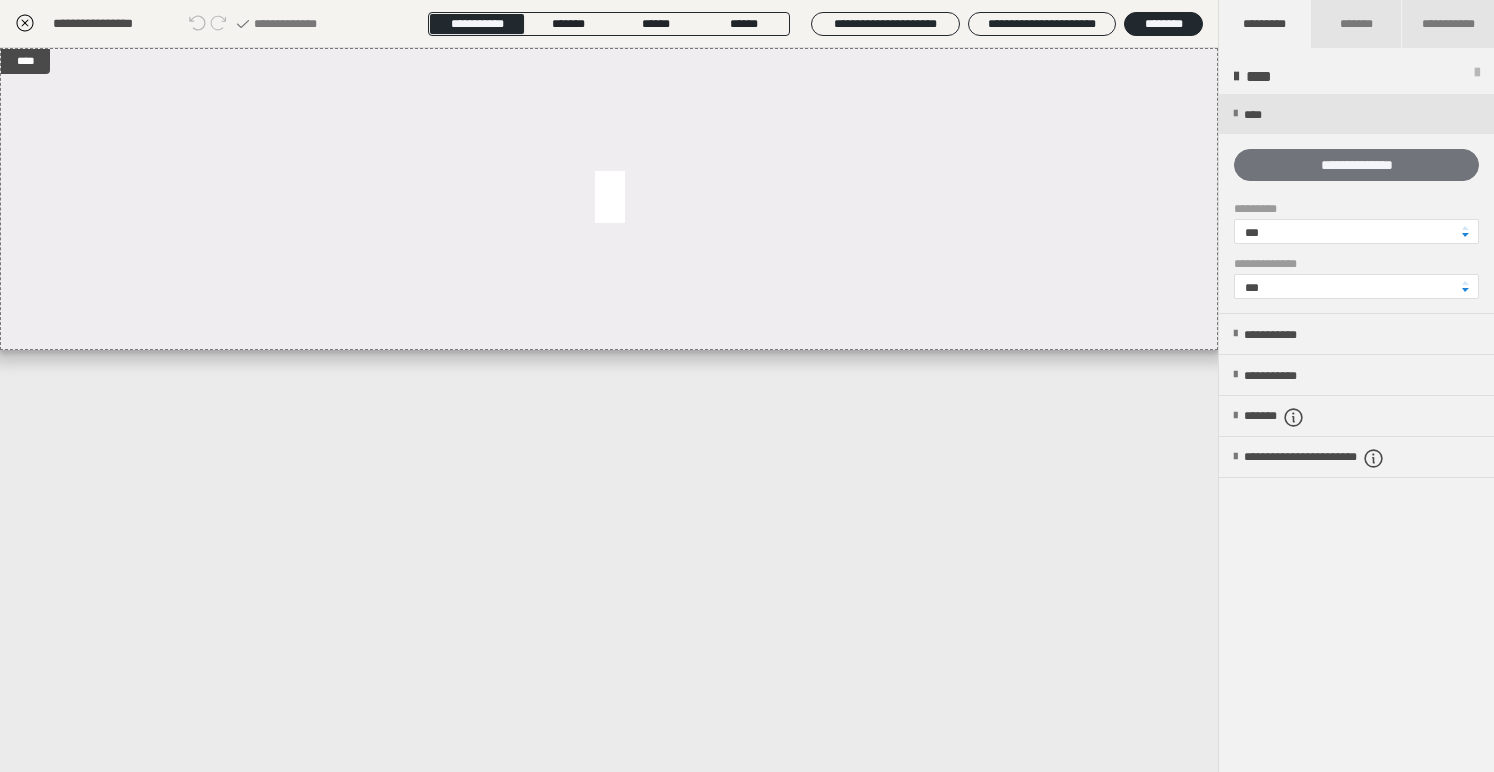 click on "**********" at bounding box center [1356, 165] 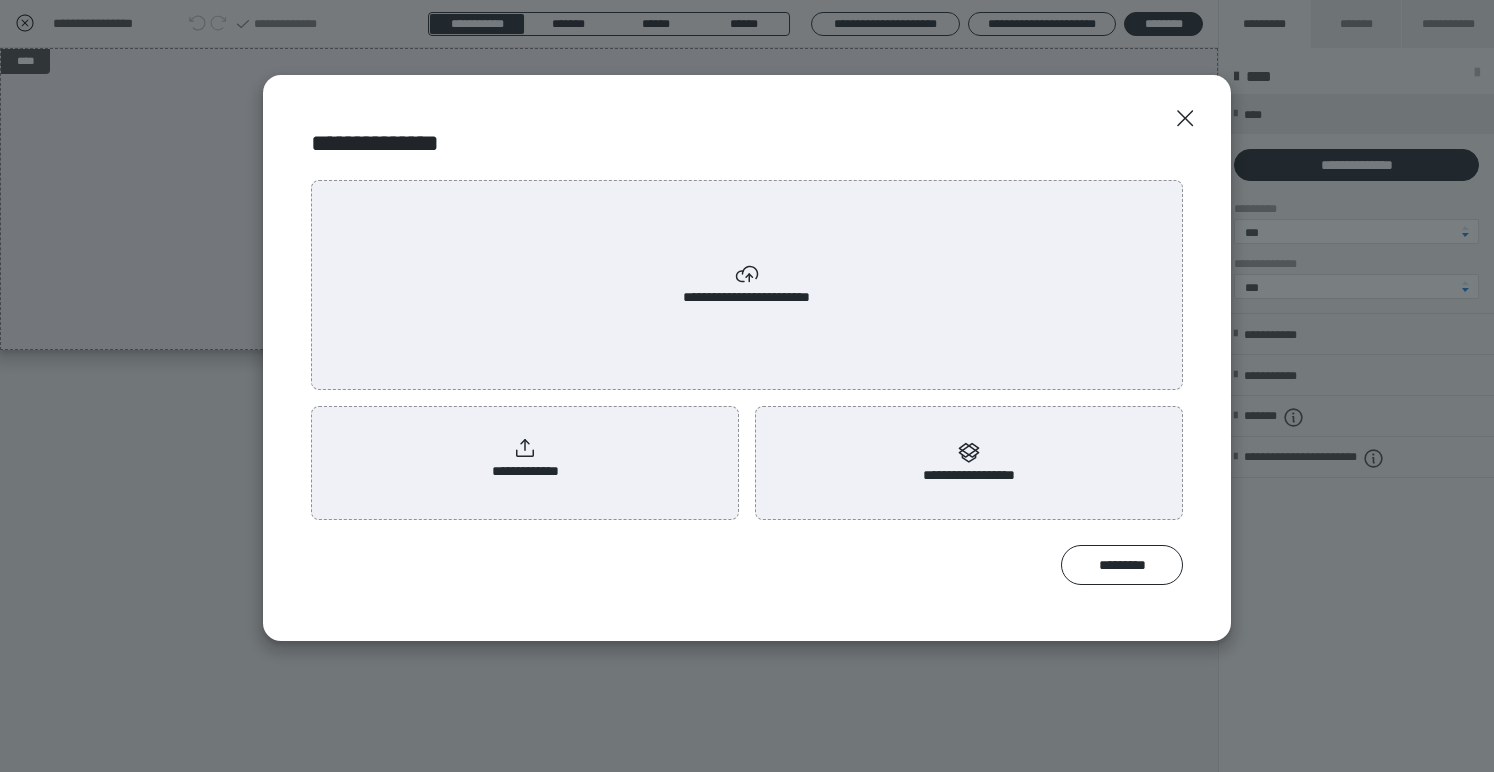 click on "**********" at bounding box center (525, 459) 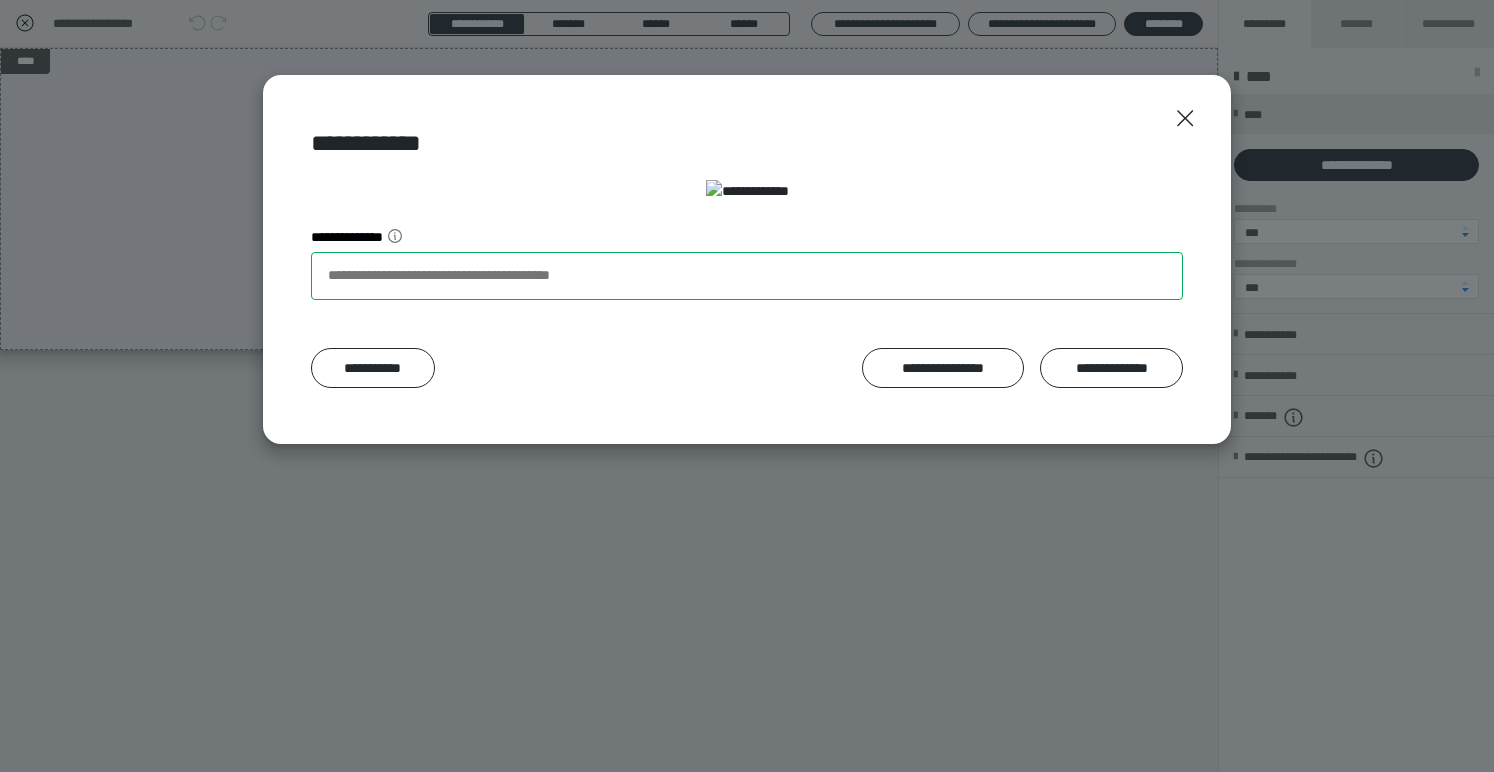 drag, startPoint x: 602, startPoint y: 588, endPoint x: 332, endPoint y: 584, distance: 270.02963 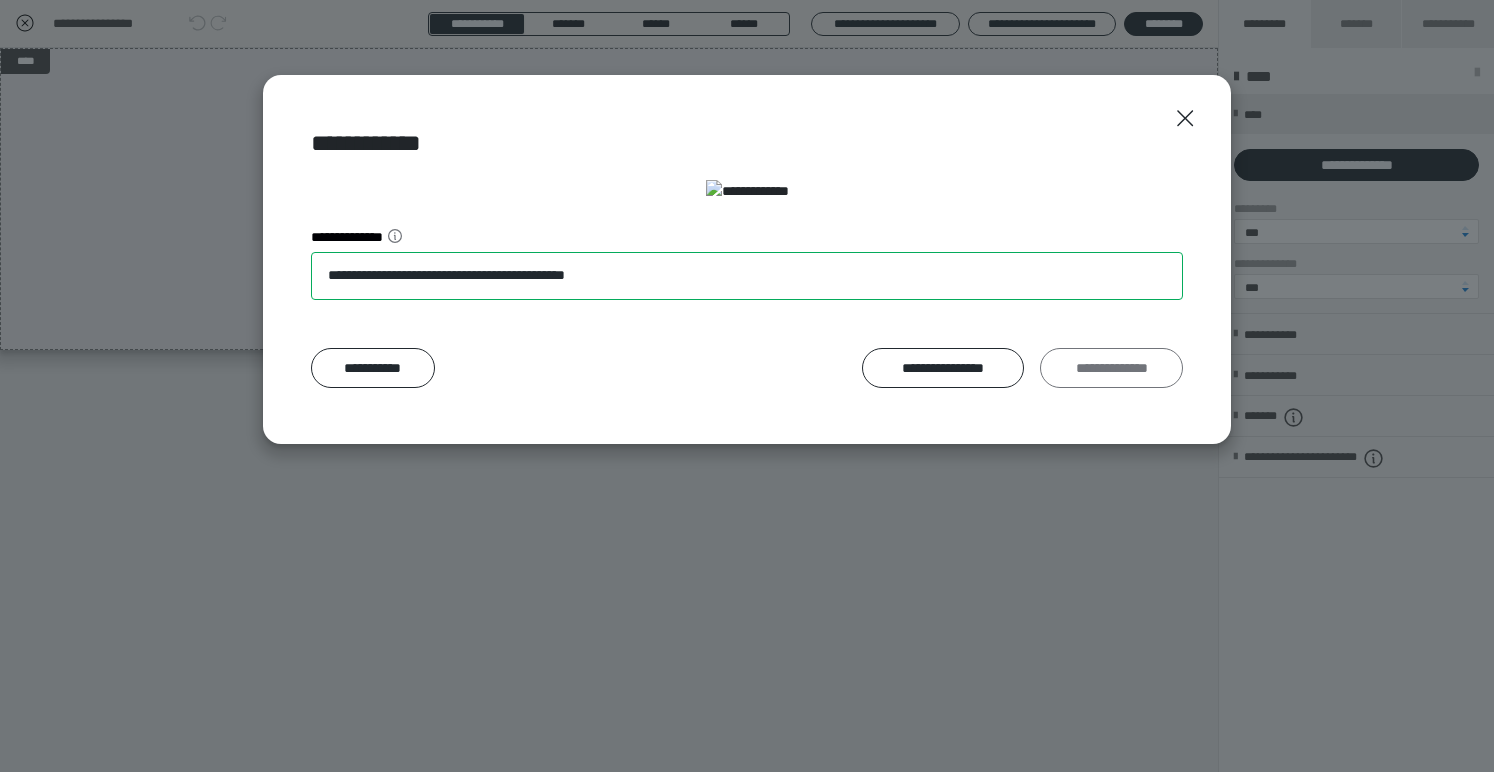type on "**********" 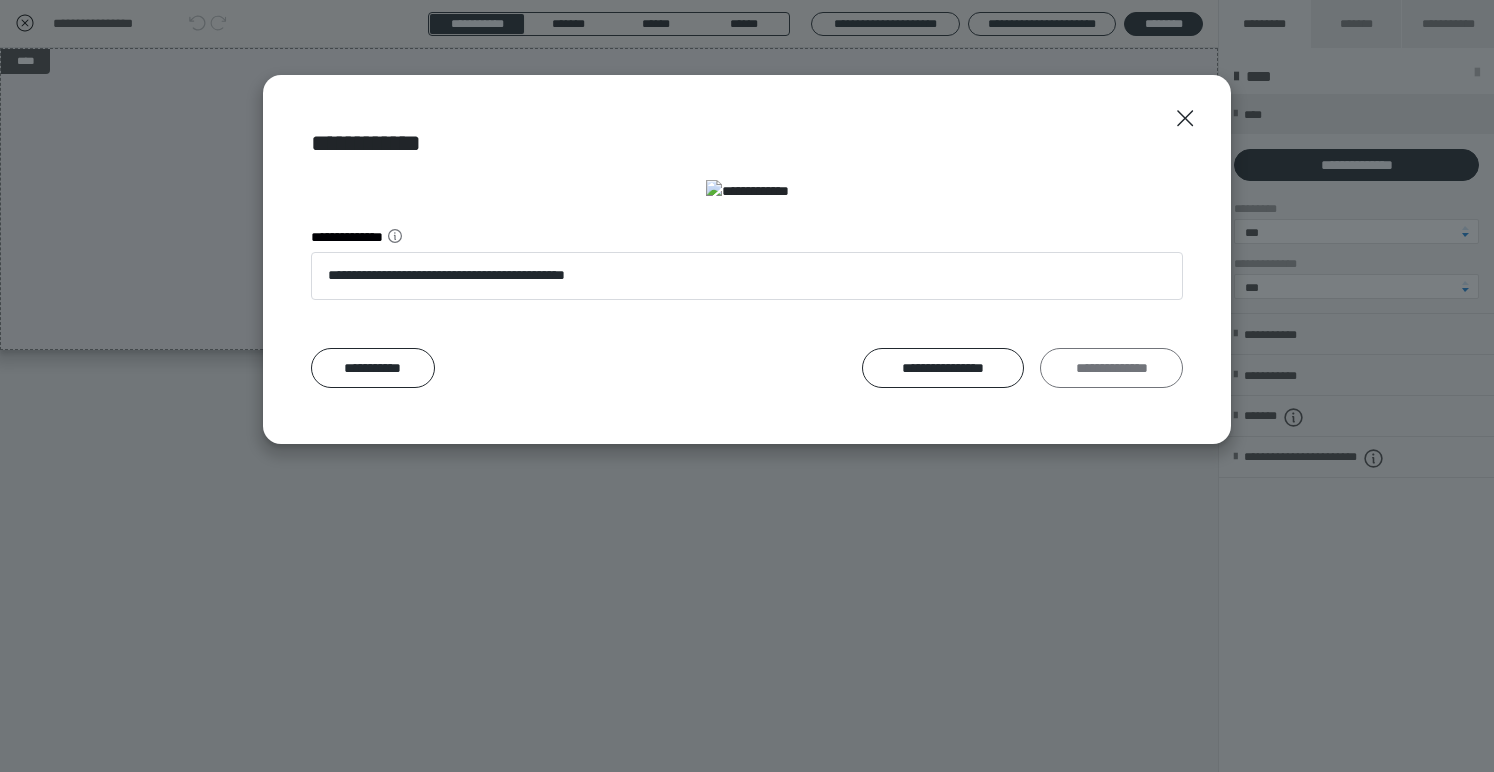 click on "**********" at bounding box center [1111, 368] 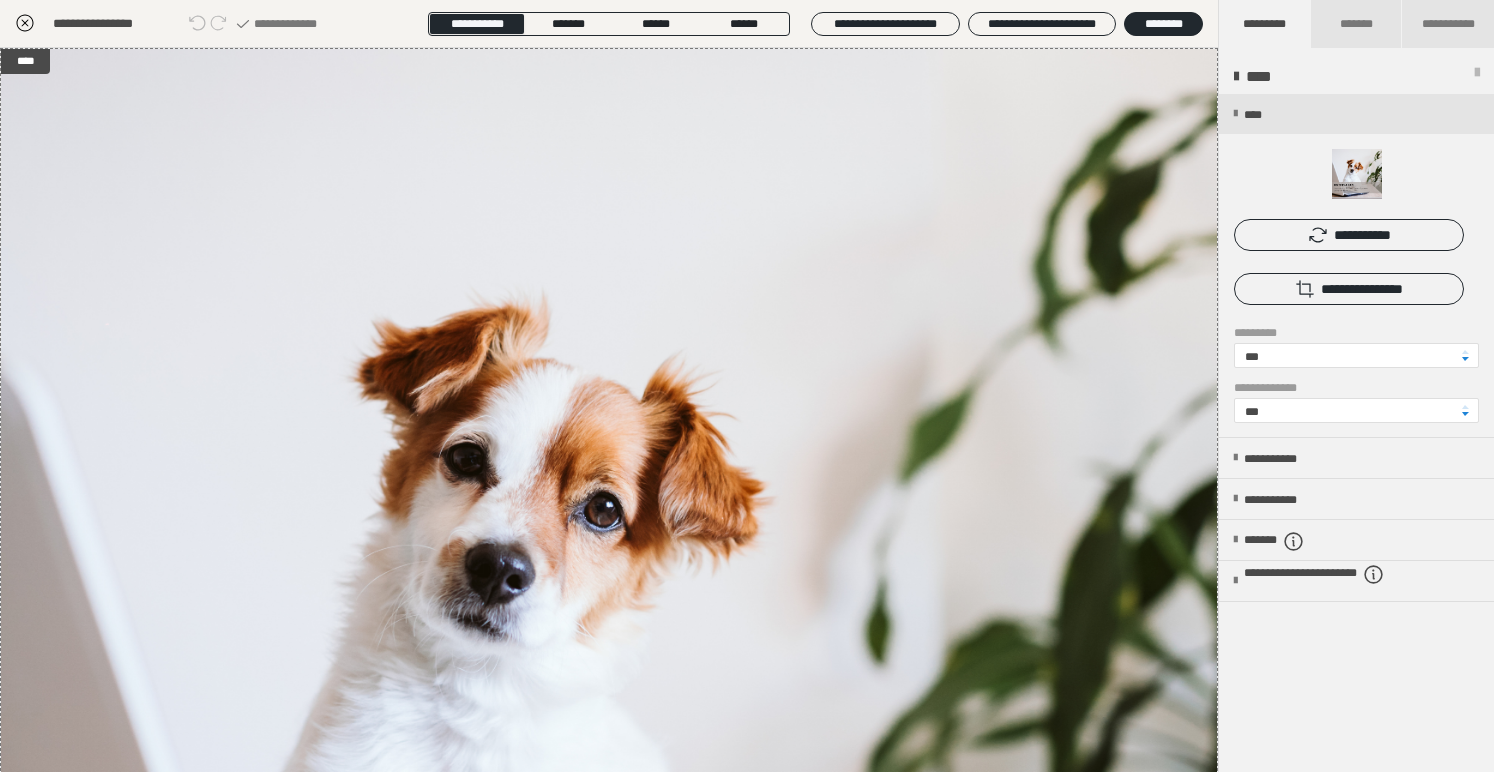 click 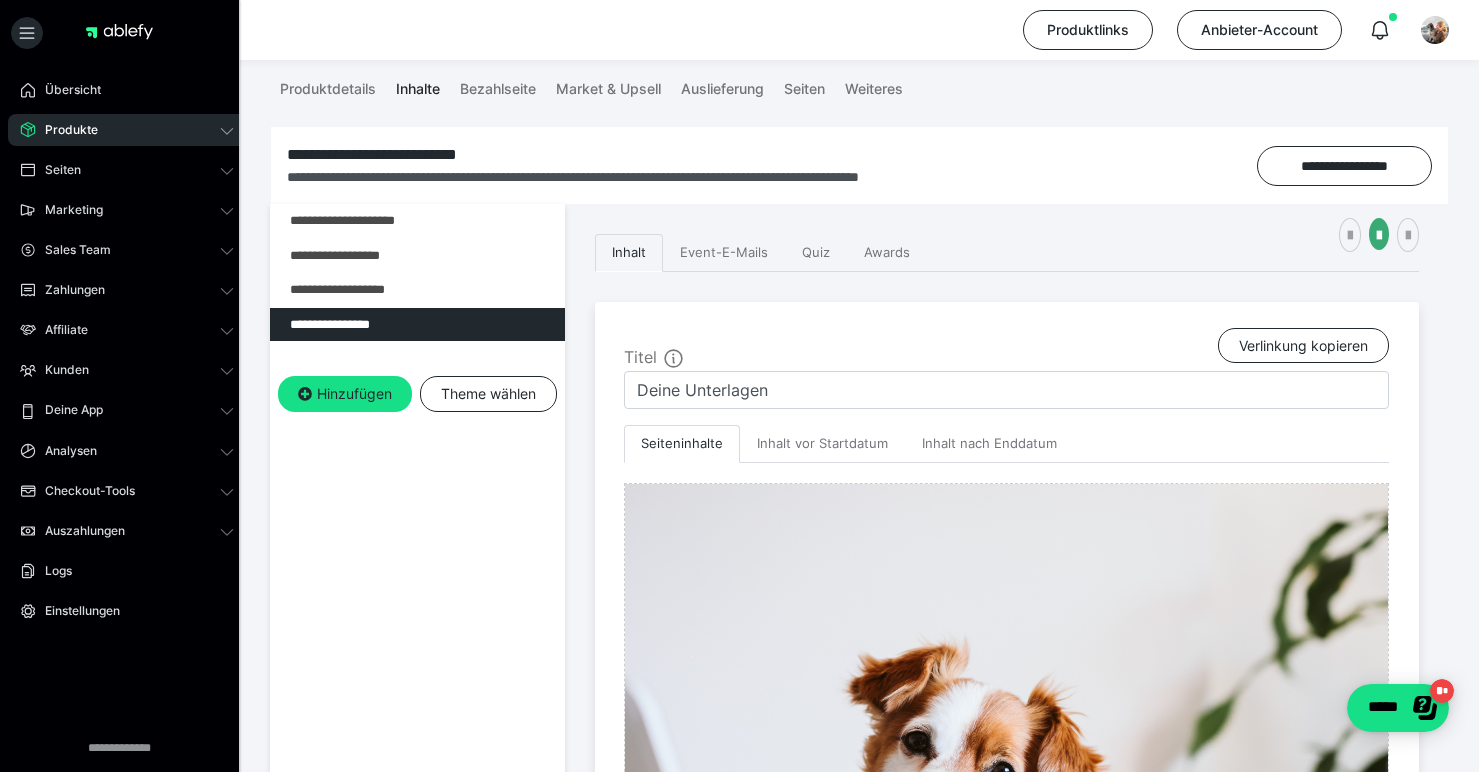scroll, scrollTop: 217, scrollLeft: 0, axis: vertical 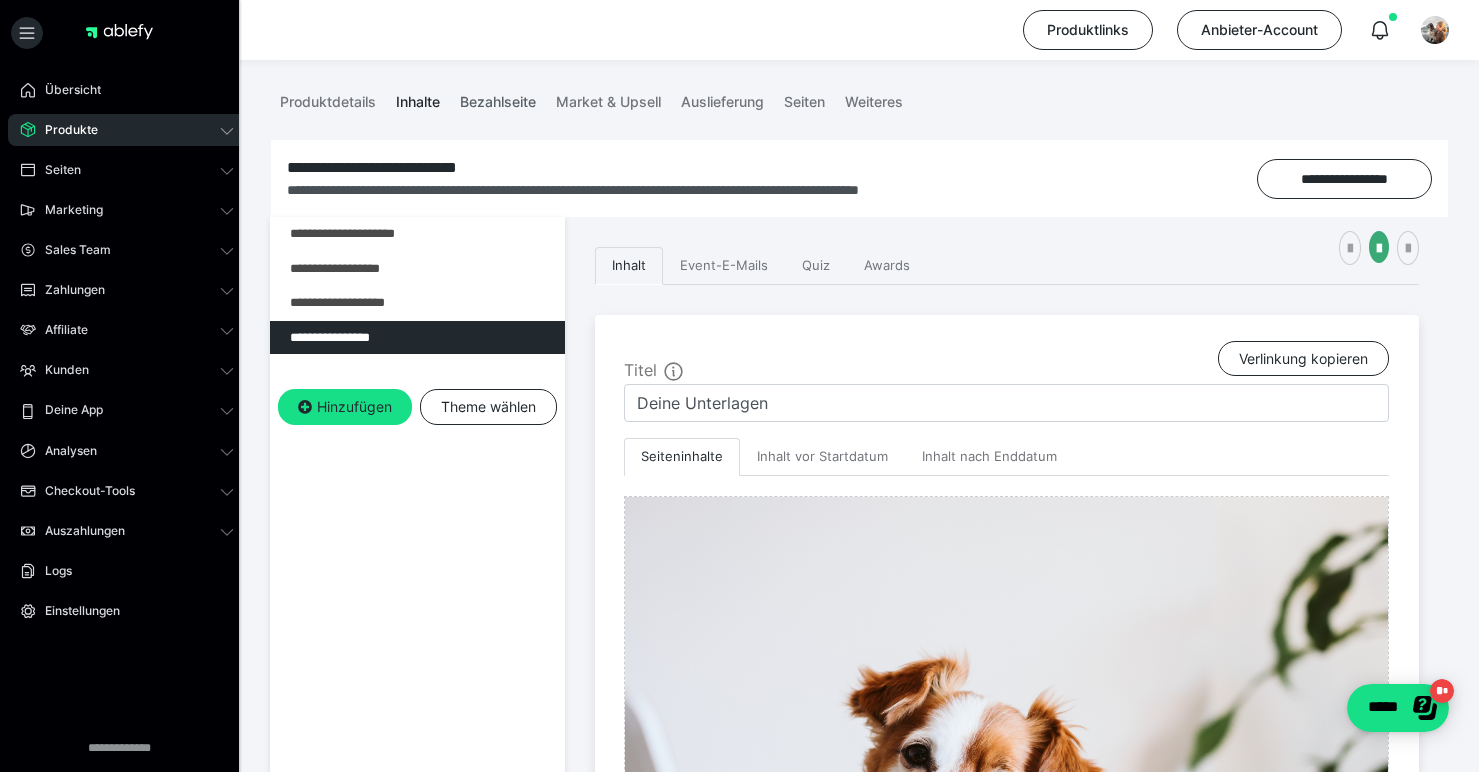 click on "Bezahlseite" at bounding box center [498, 98] 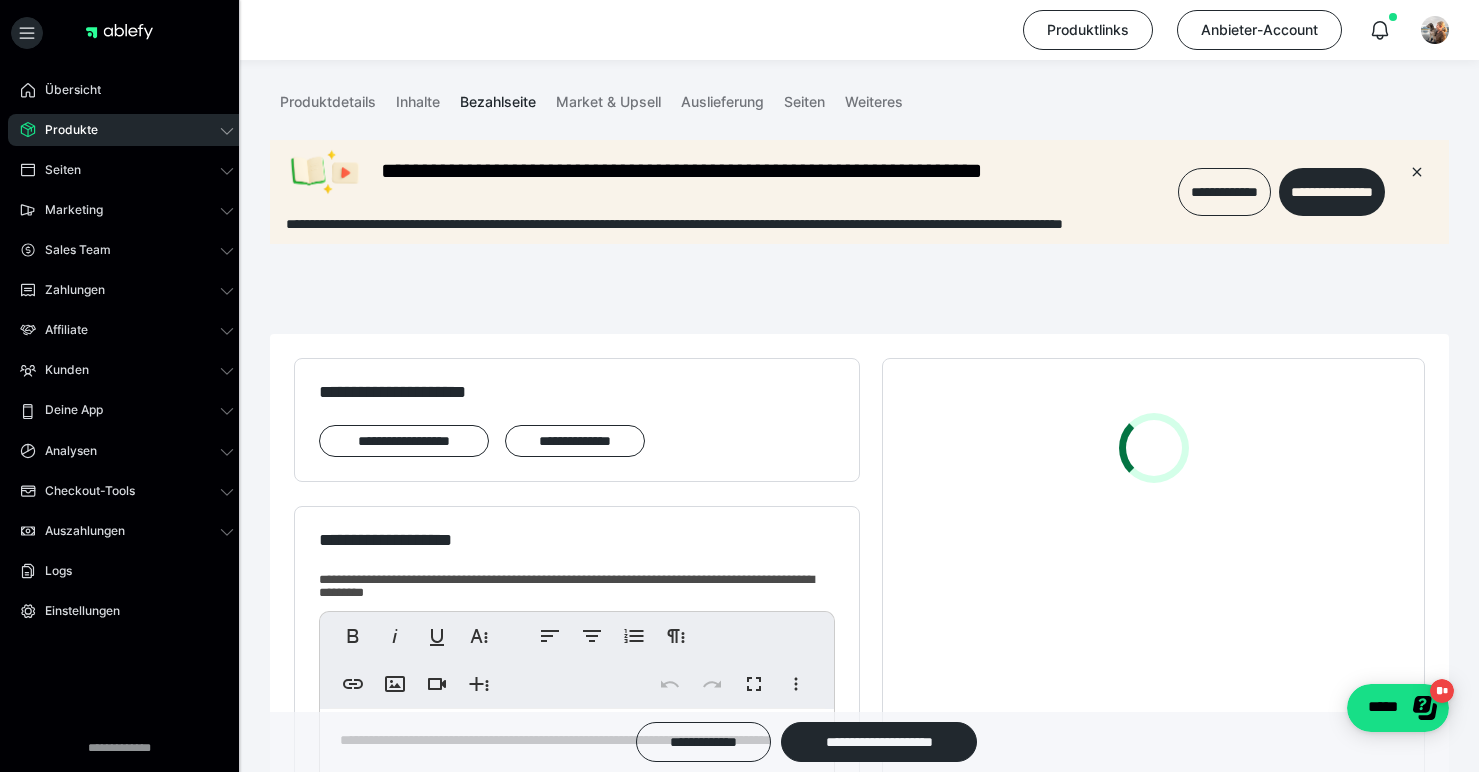 scroll, scrollTop: 0, scrollLeft: 0, axis: both 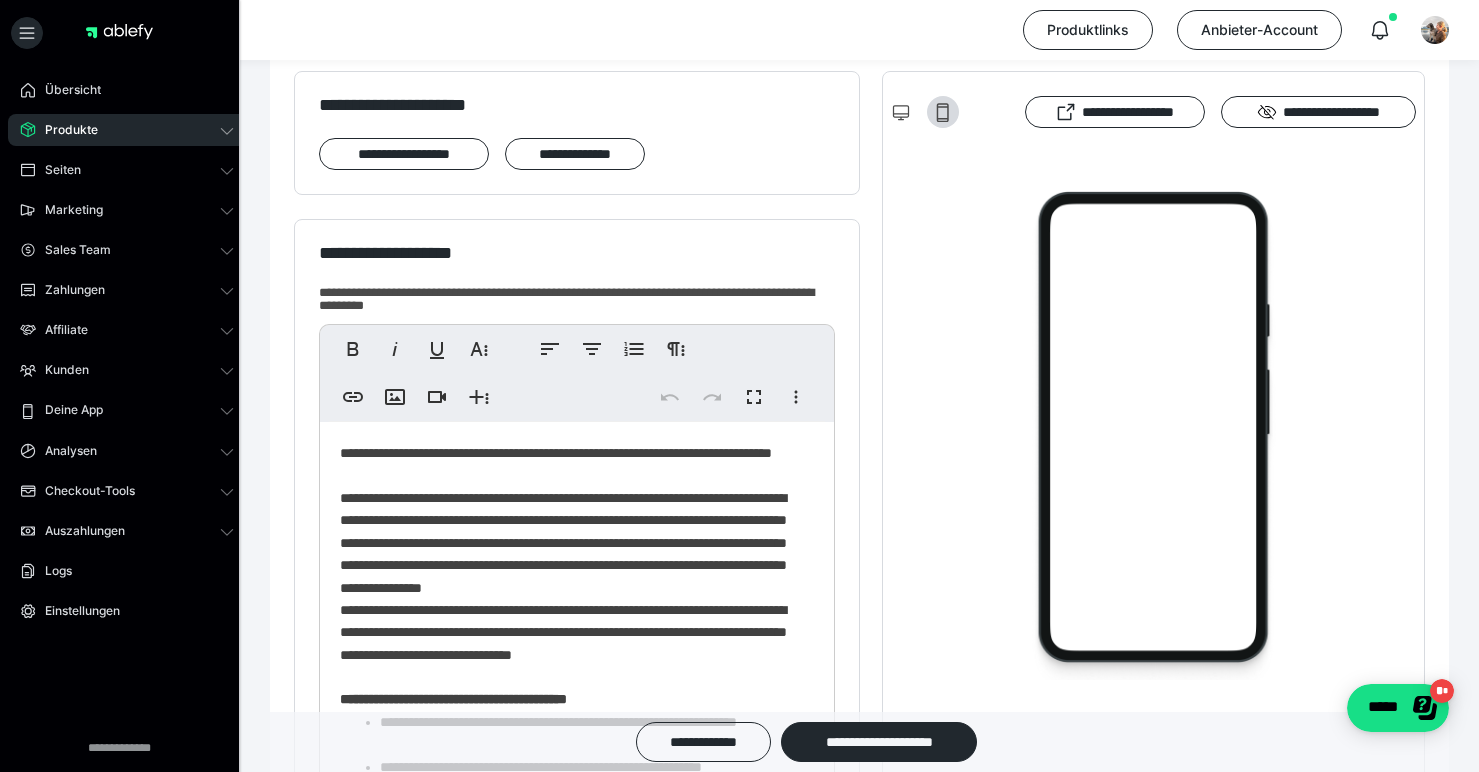 click on "**********" at bounding box center (569, 663) 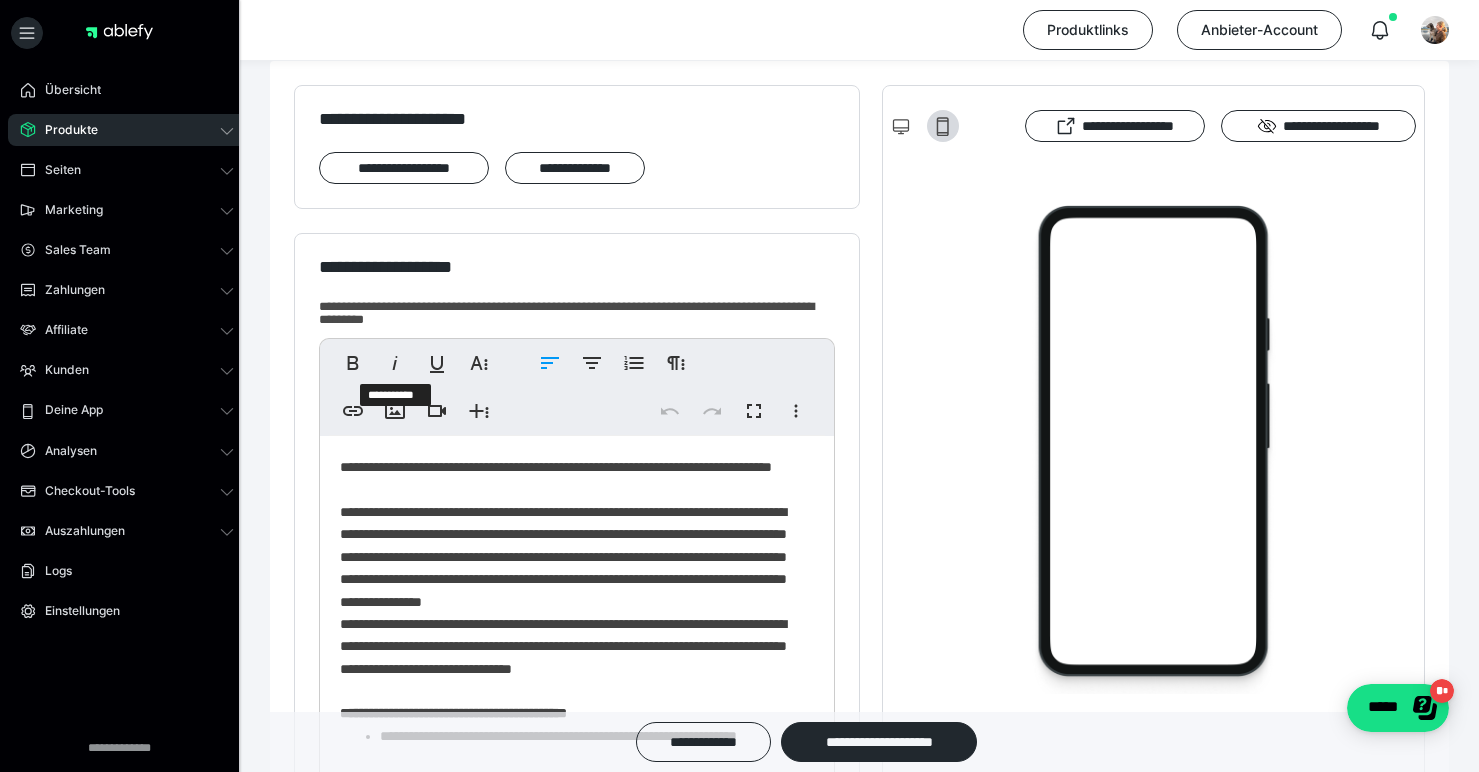scroll, scrollTop: 167, scrollLeft: 0, axis: vertical 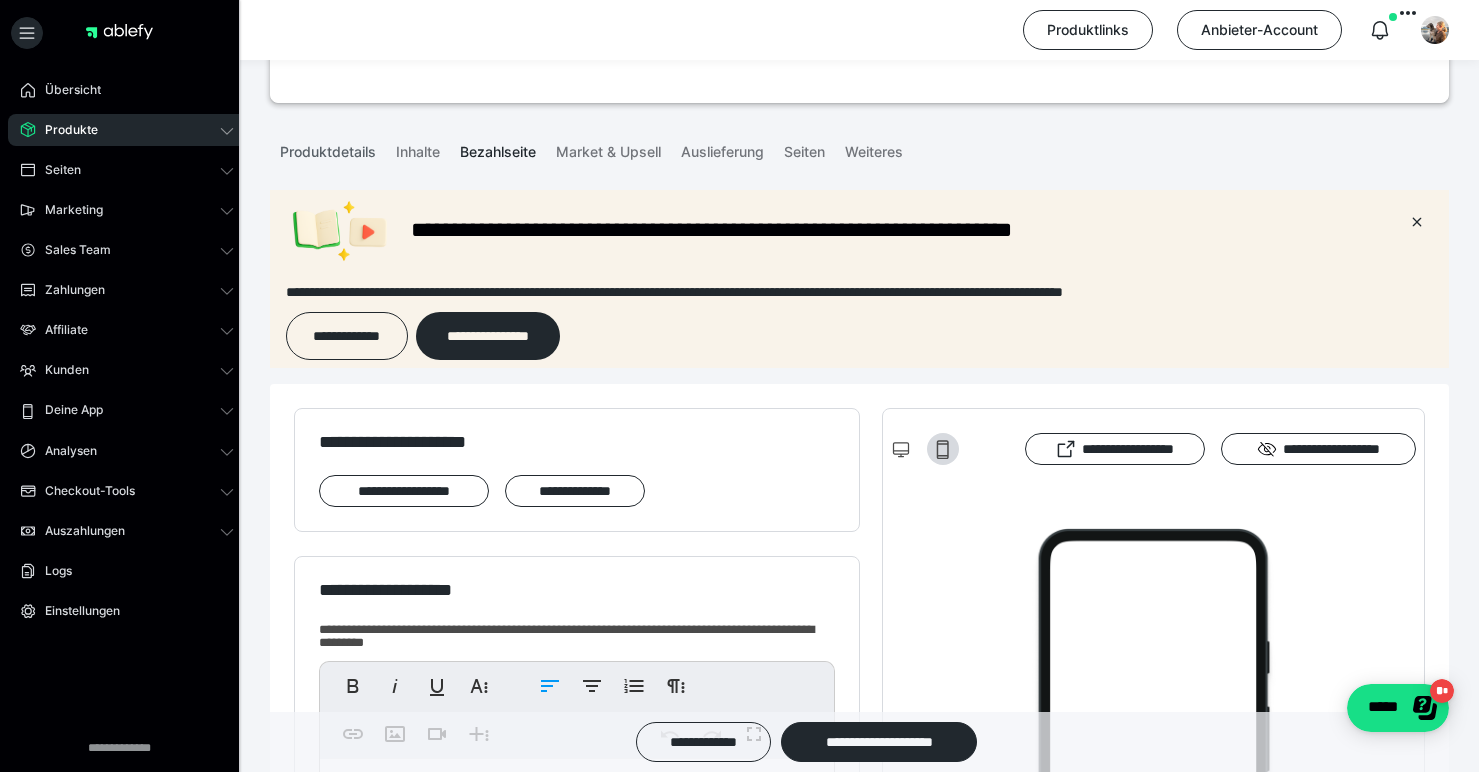 click on "Produktdetails" at bounding box center (328, 148) 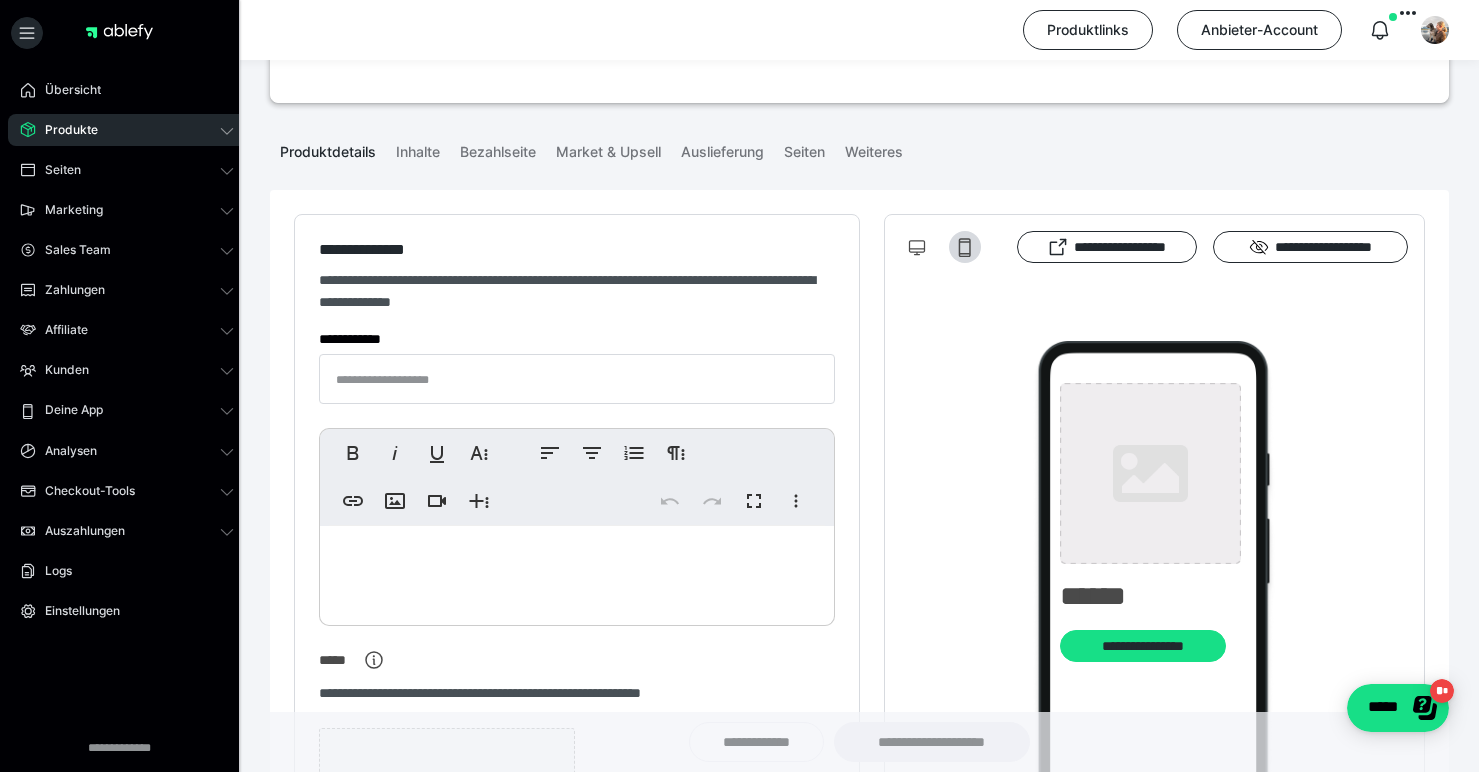 type on "**********" 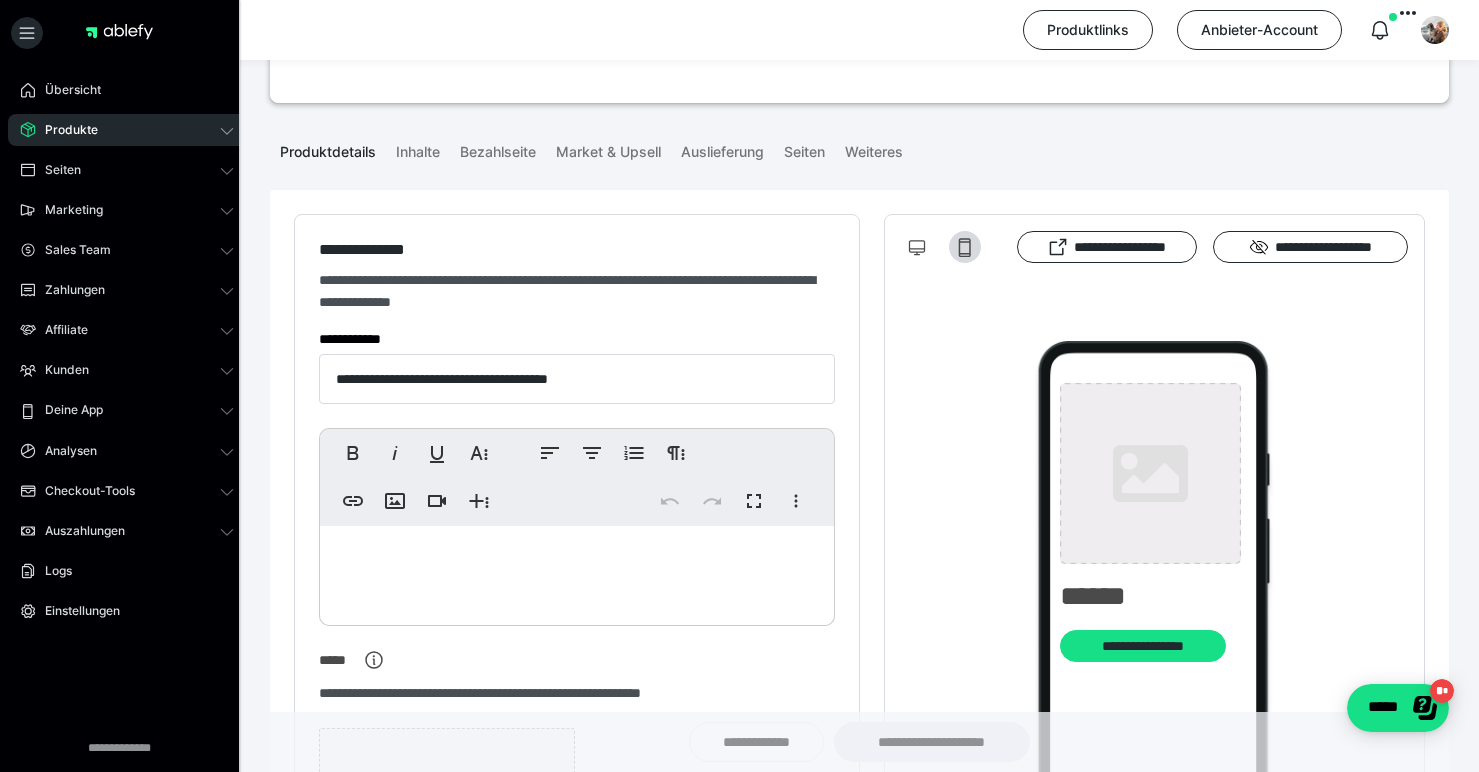 type on "**********" 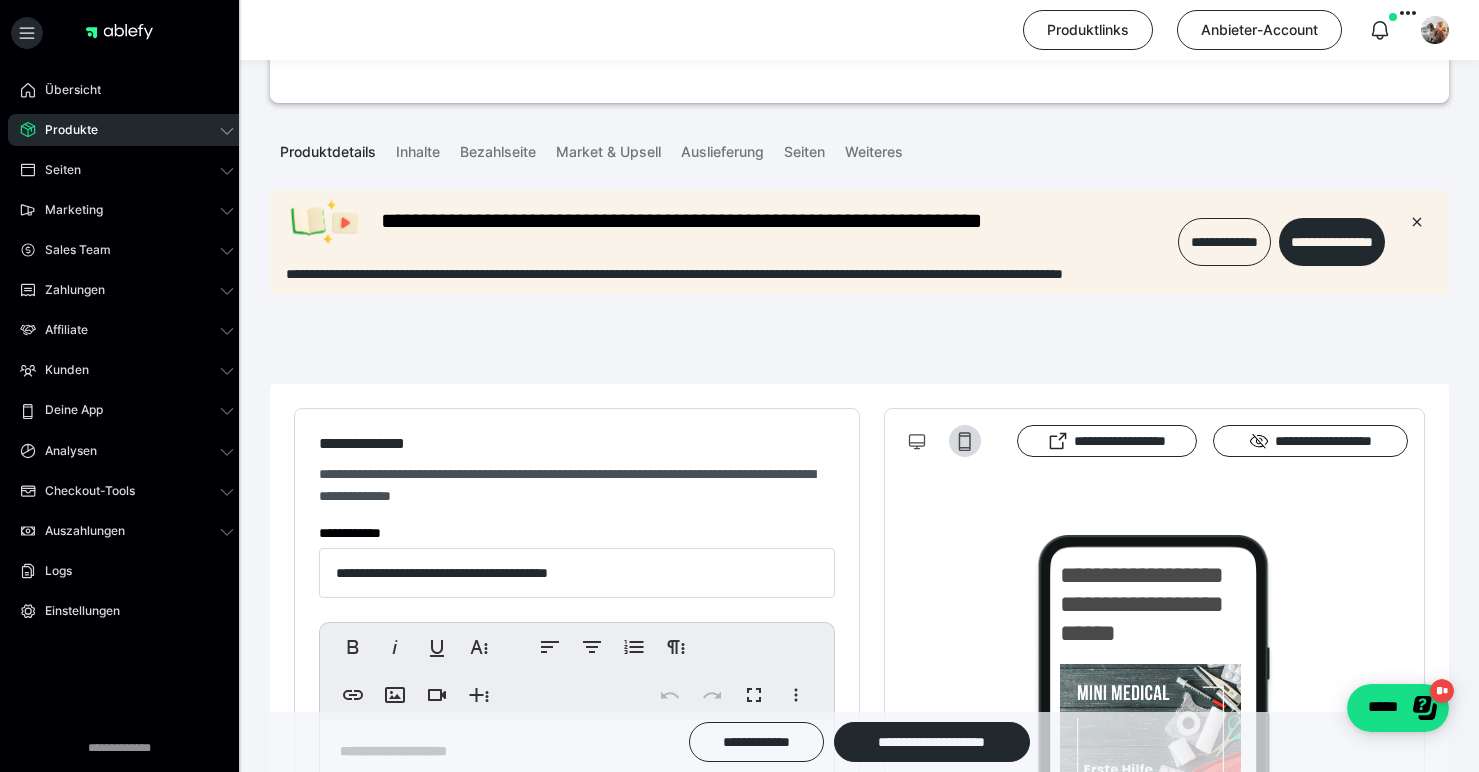 scroll, scrollTop: 0, scrollLeft: 0, axis: both 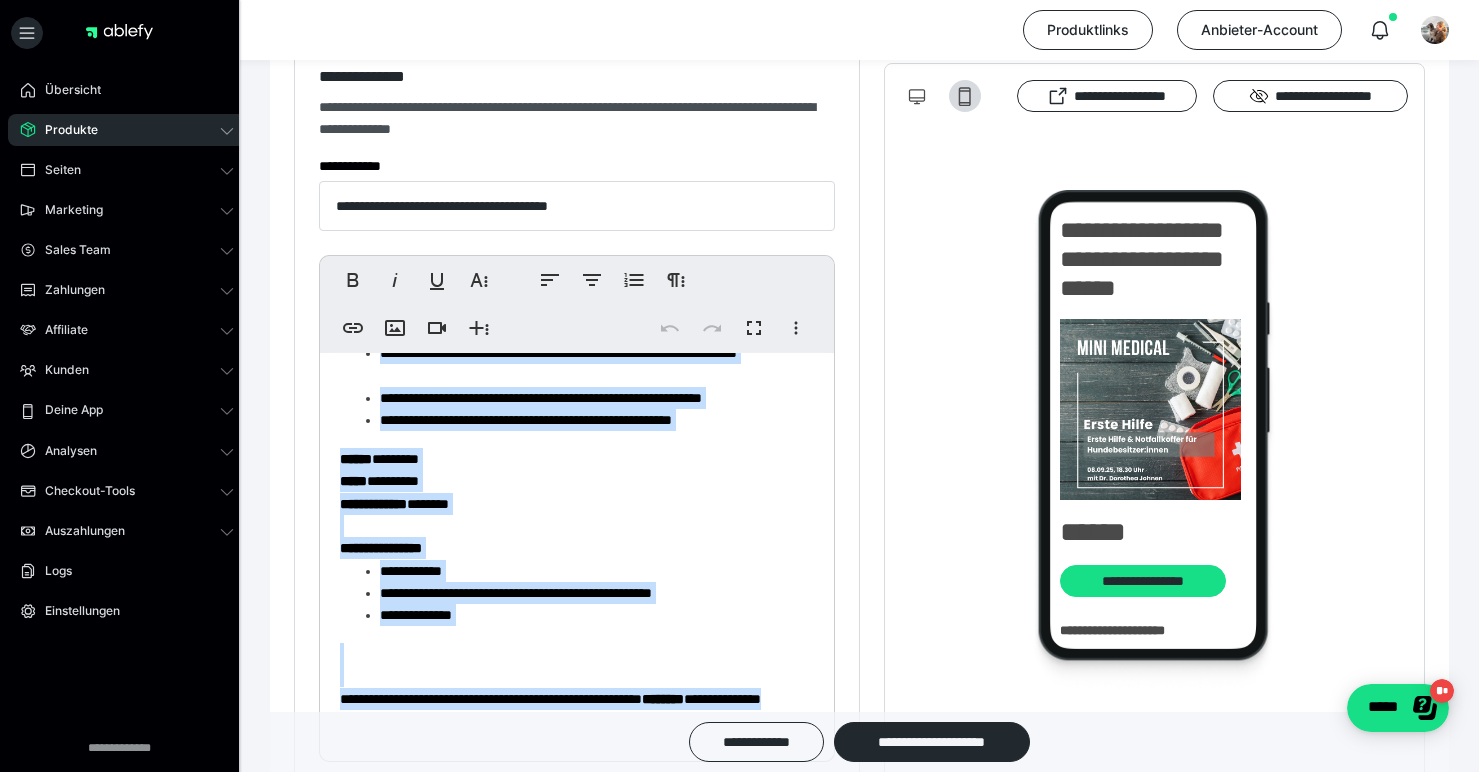drag, startPoint x: 341, startPoint y: 392, endPoint x: 576, endPoint y: 755, distance: 432.42804 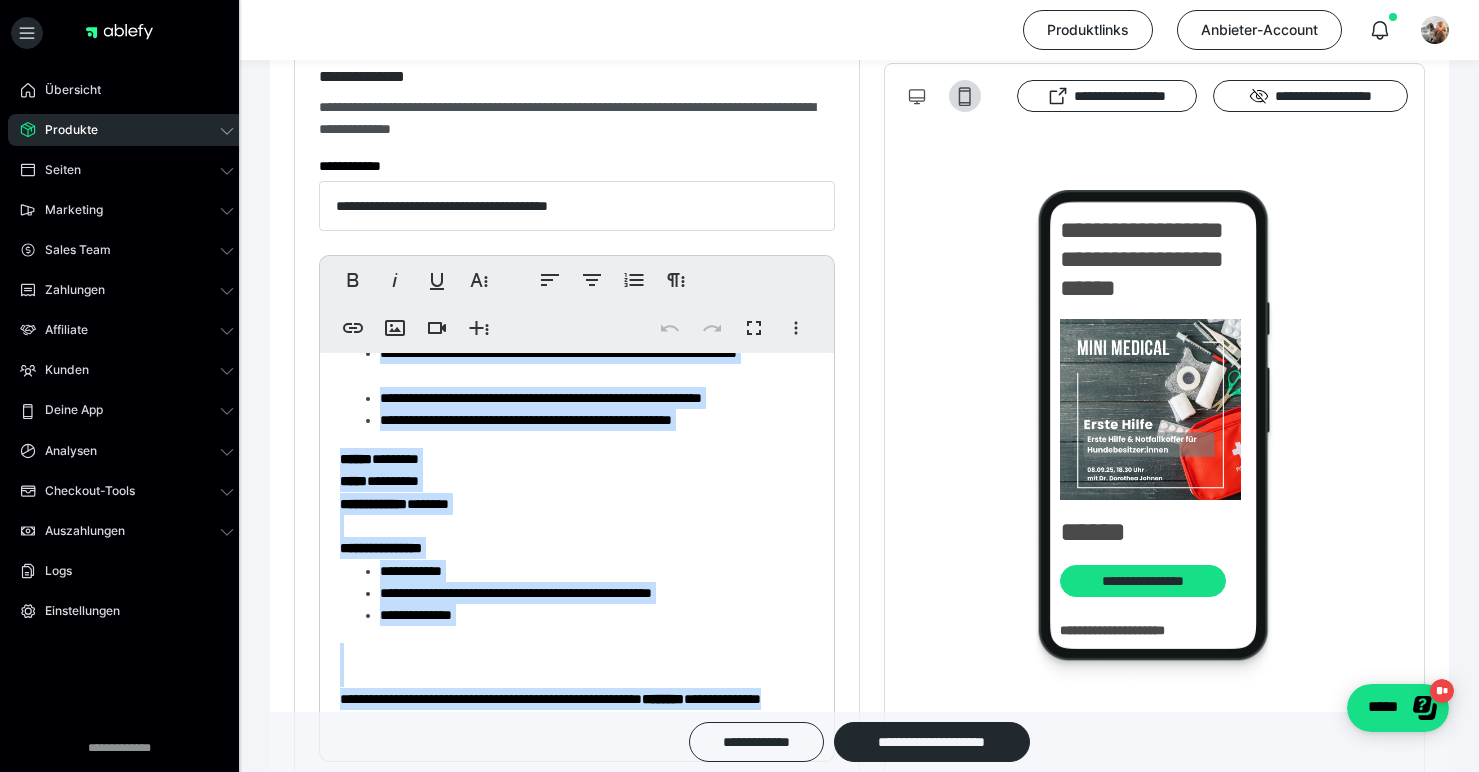 copy on "**********" 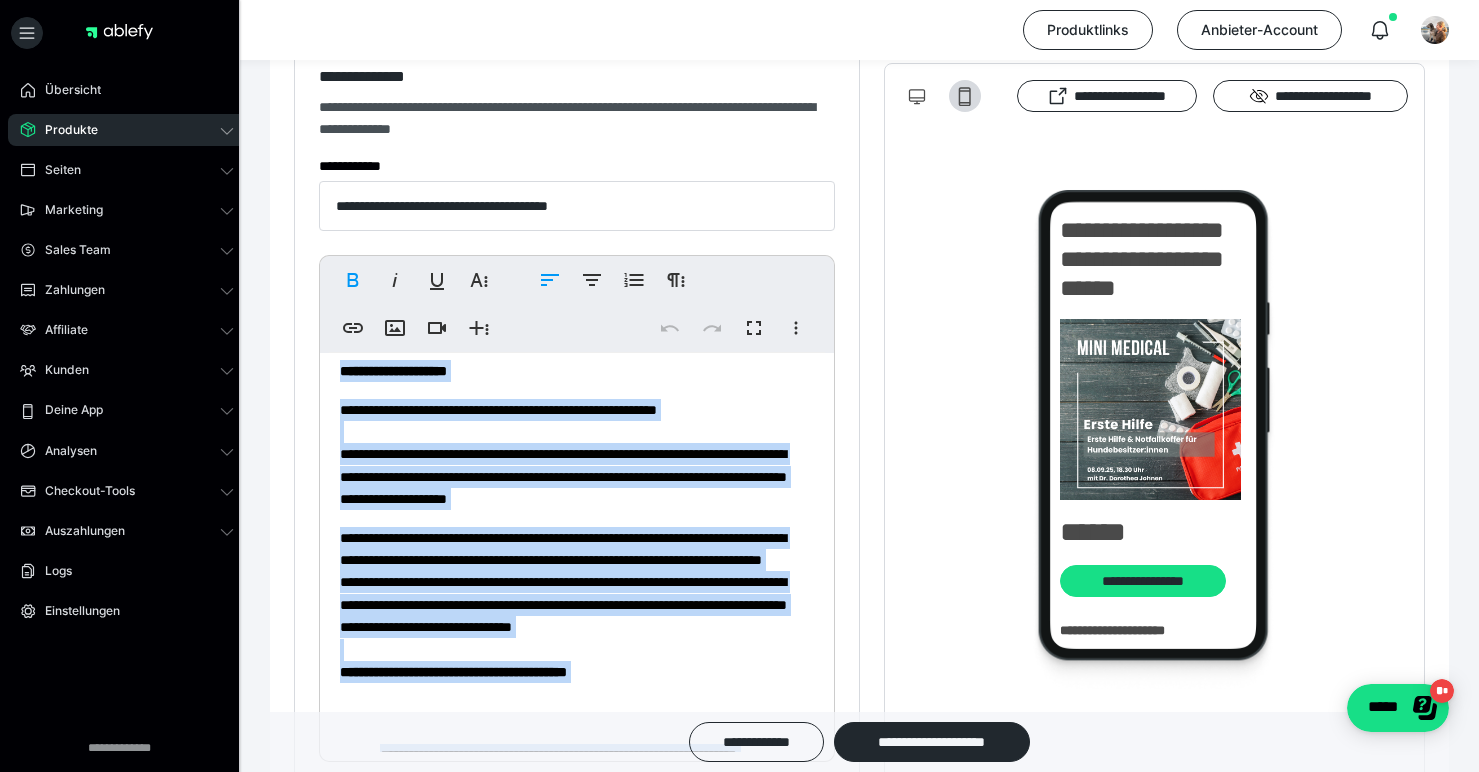 scroll, scrollTop: 0, scrollLeft: 0, axis: both 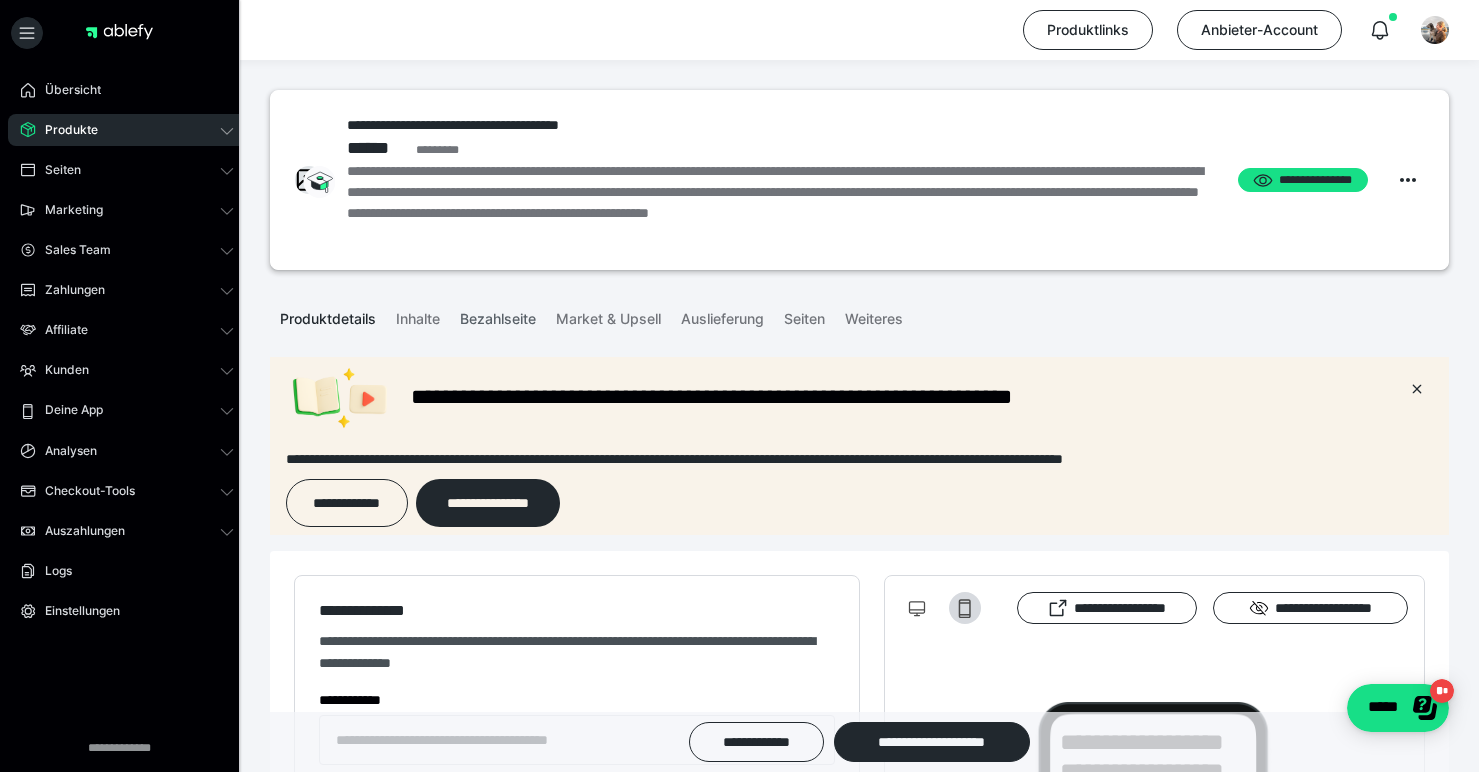 click on "Bezahlseite" at bounding box center [498, 315] 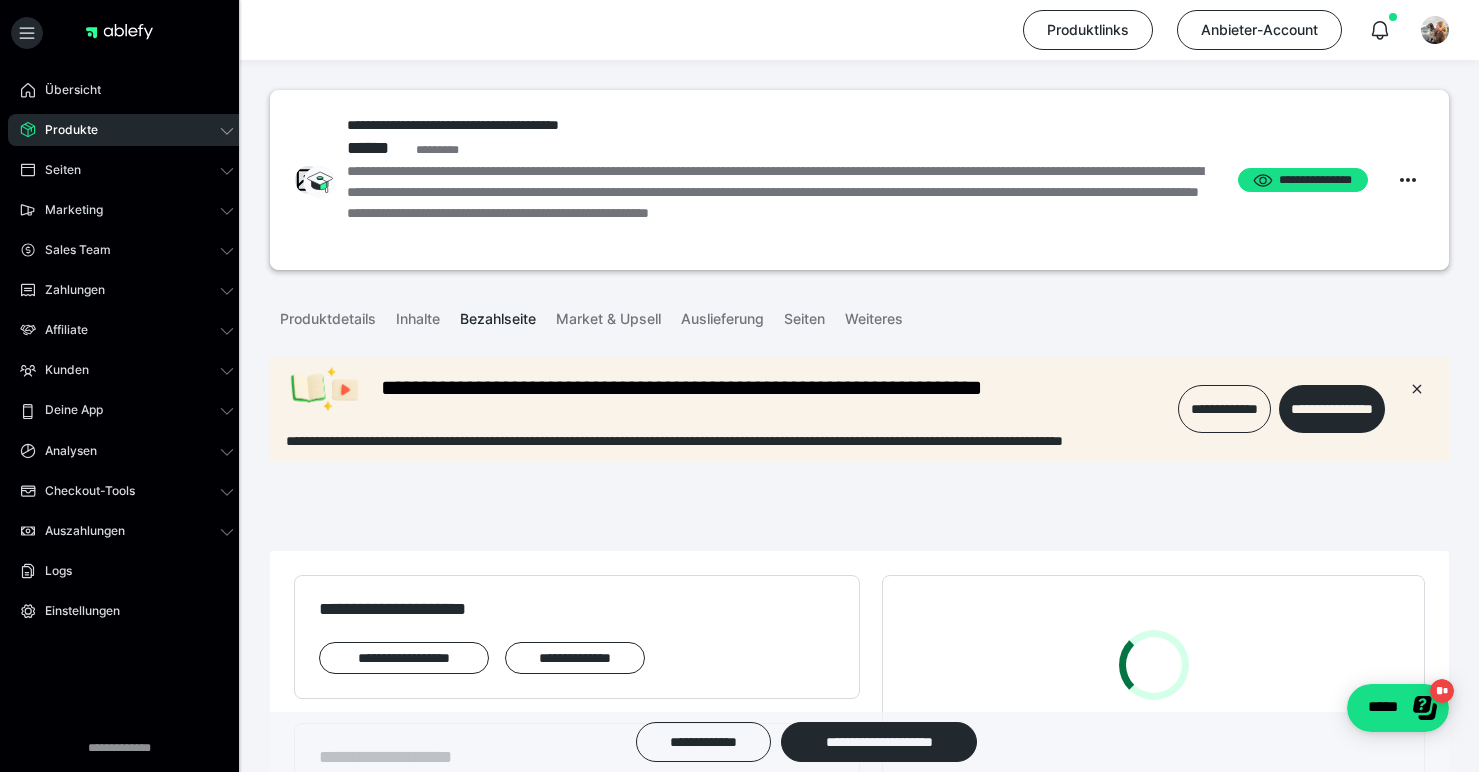 scroll, scrollTop: 0, scrollLeft: 0, axis: both 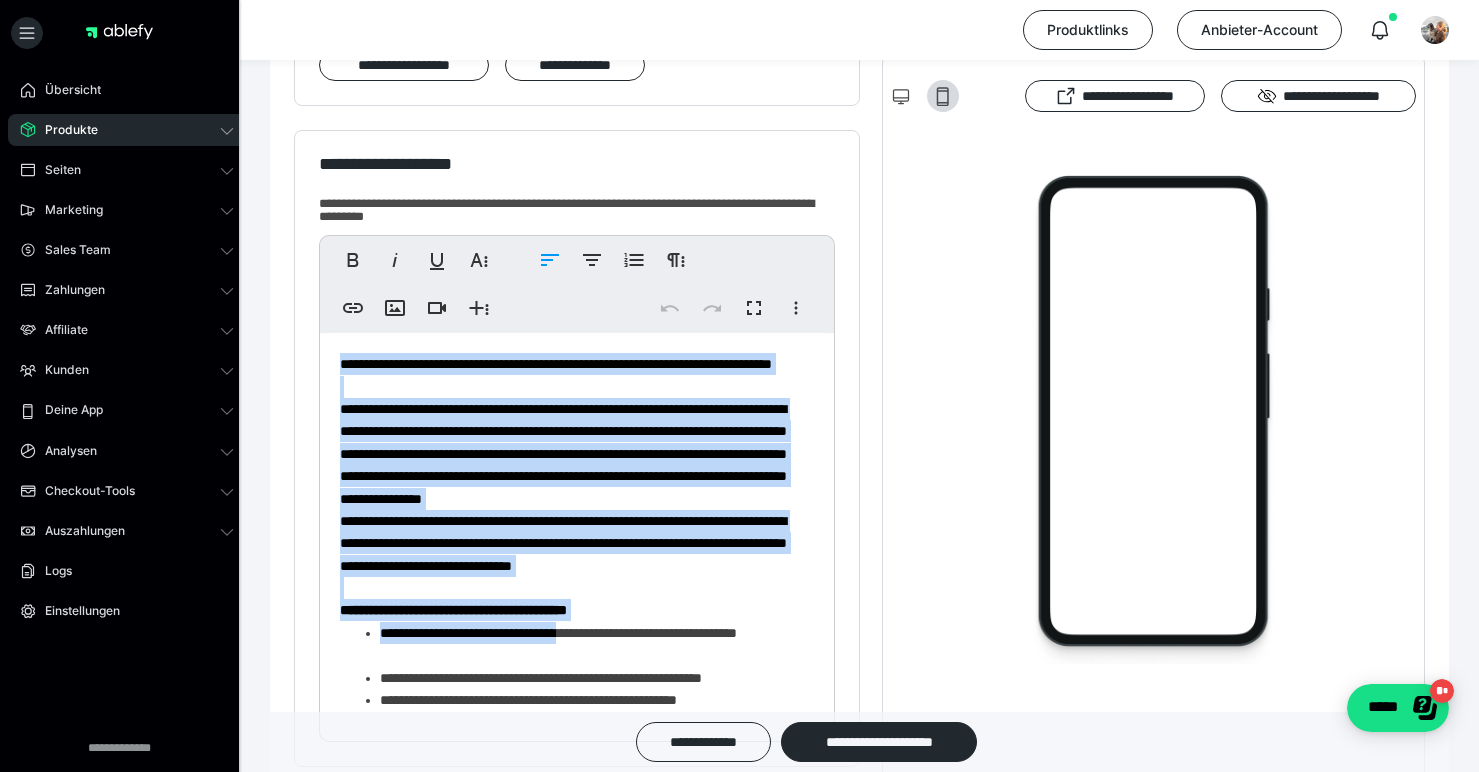 drag, startPoint x: 341, startPoint y: 364, endPoint x: 609, endPoint y: 708, distance: 436.0734 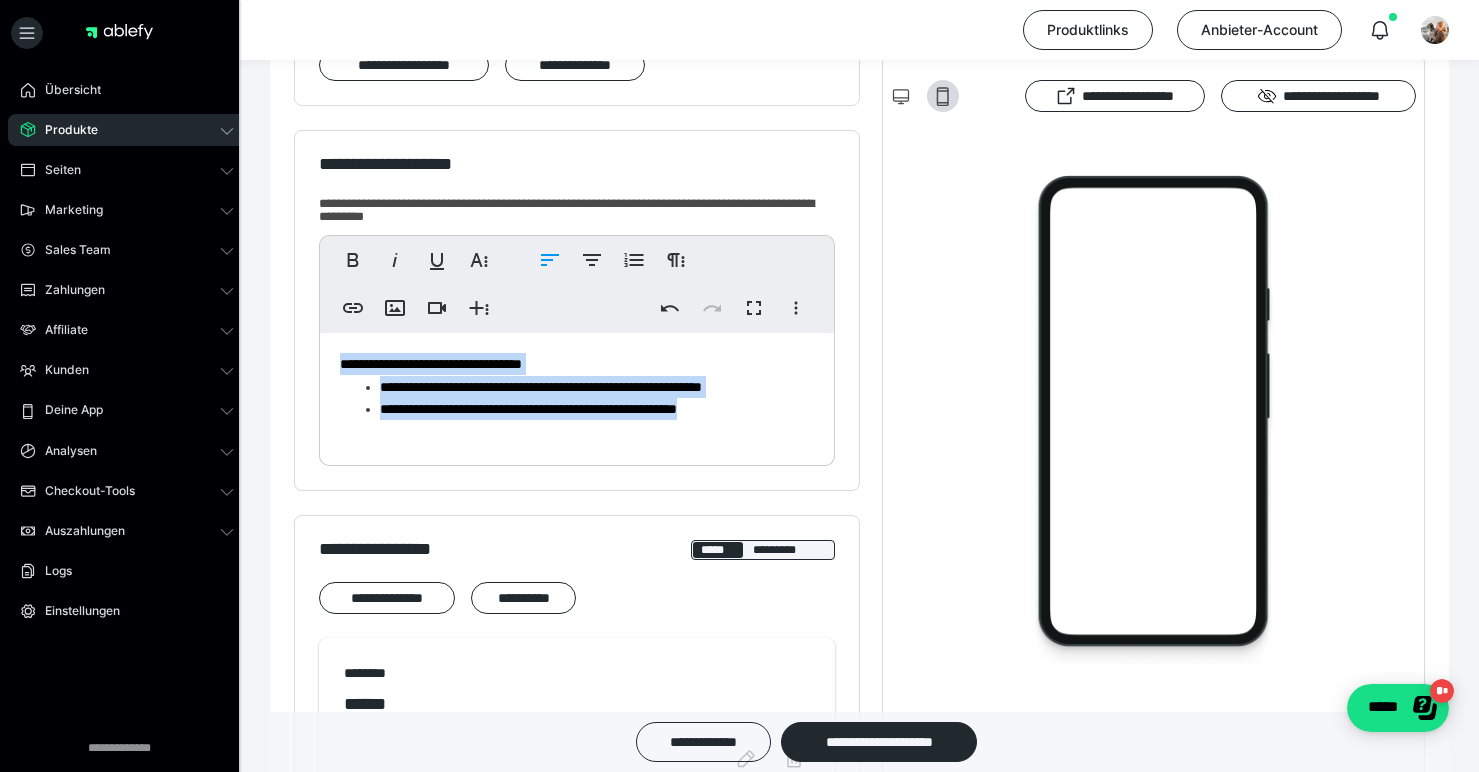 drag, startPoint x: 364, startPoint y: 374, endPoint x: 781, endPoint y: 425, distance: 420.10712 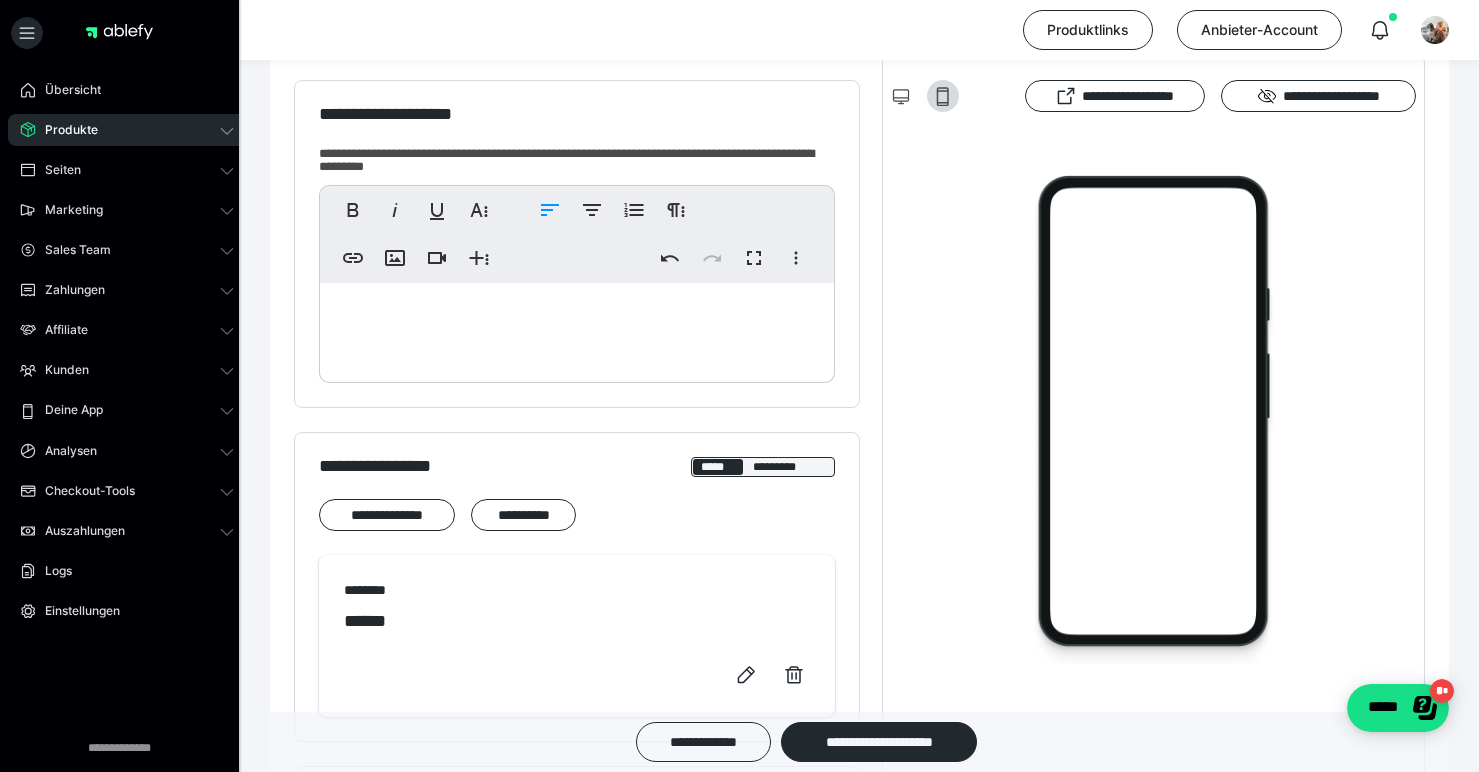 scroll, scrollTop: 644, scrollLeft: 0, axis: vertical 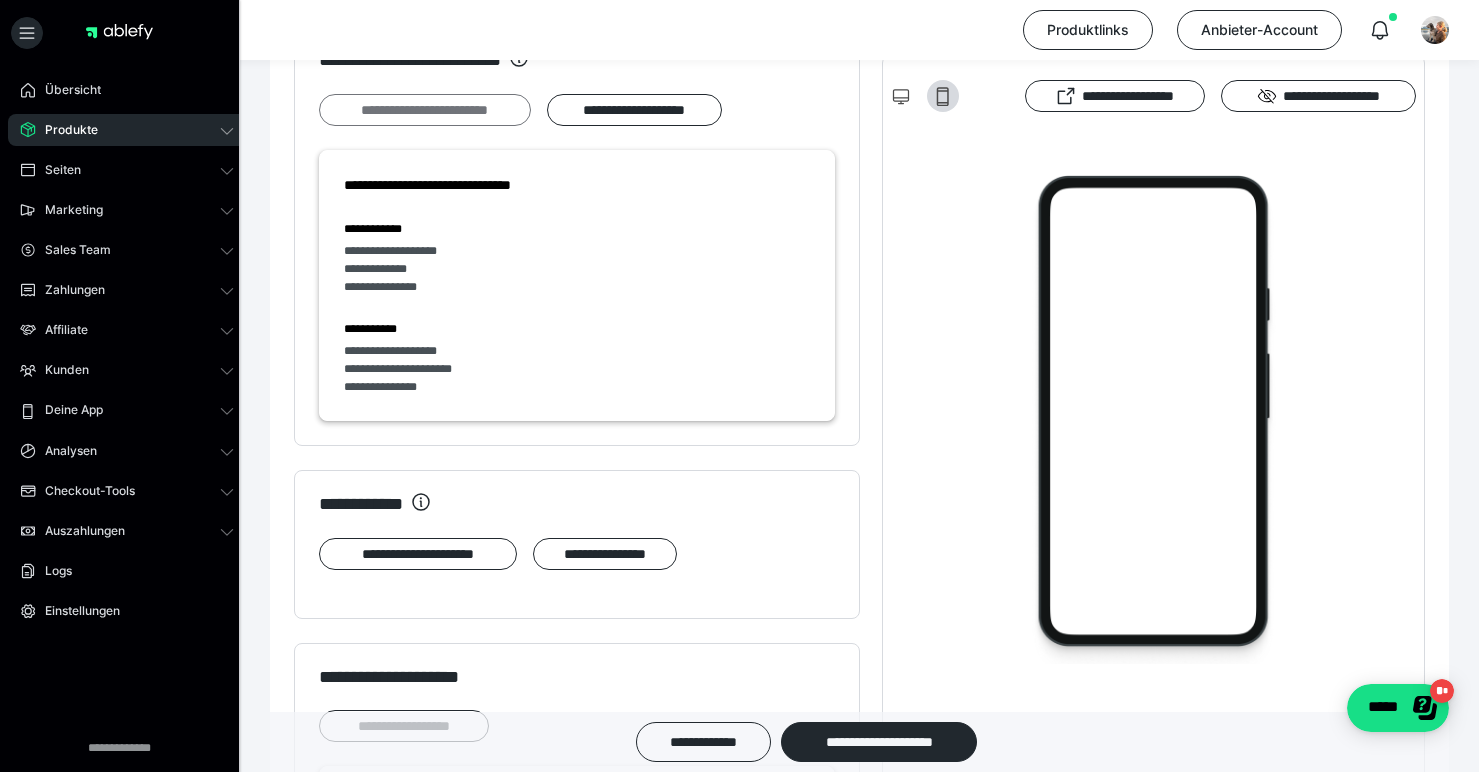 click on "**********" at bounding box center (425, 110) 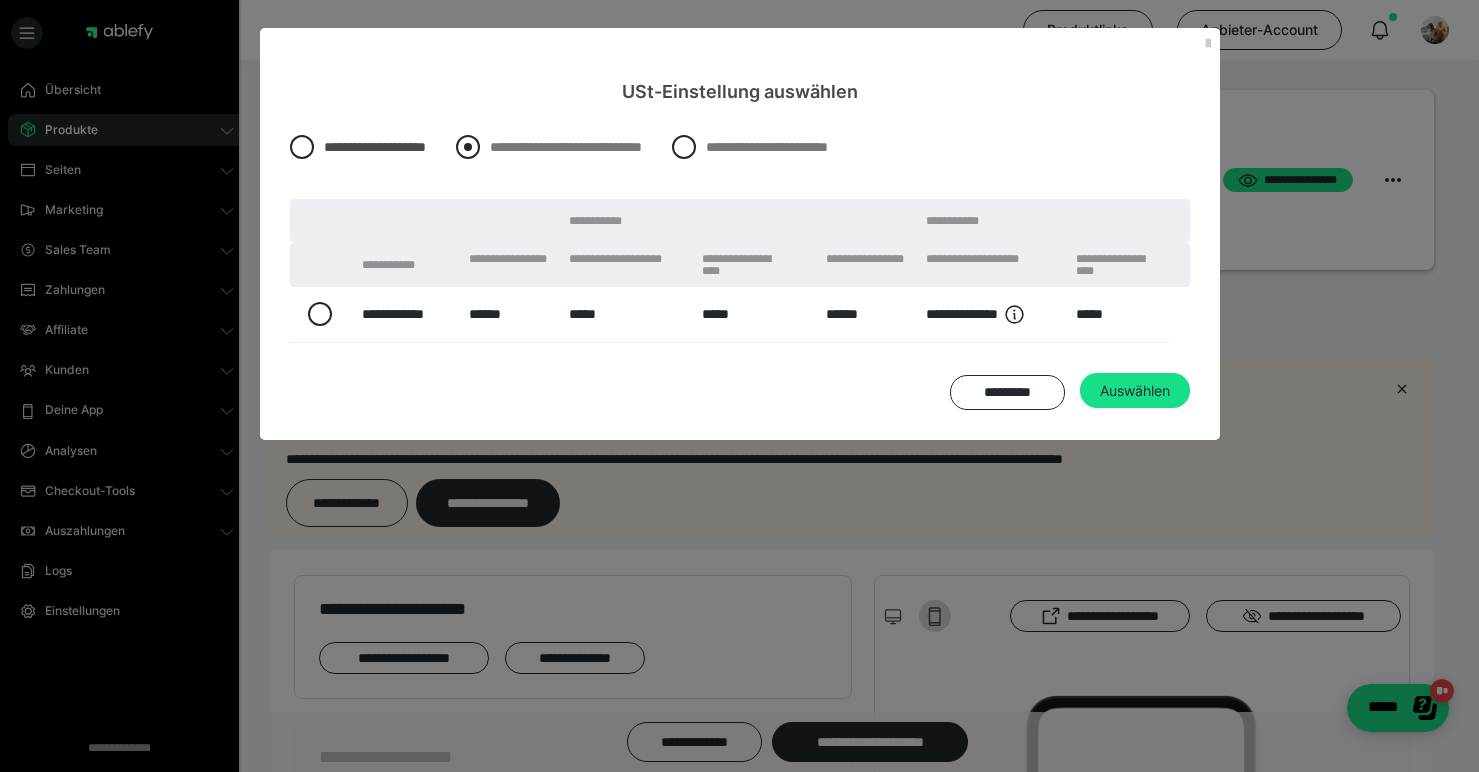 click at bounding box center (468, 147) 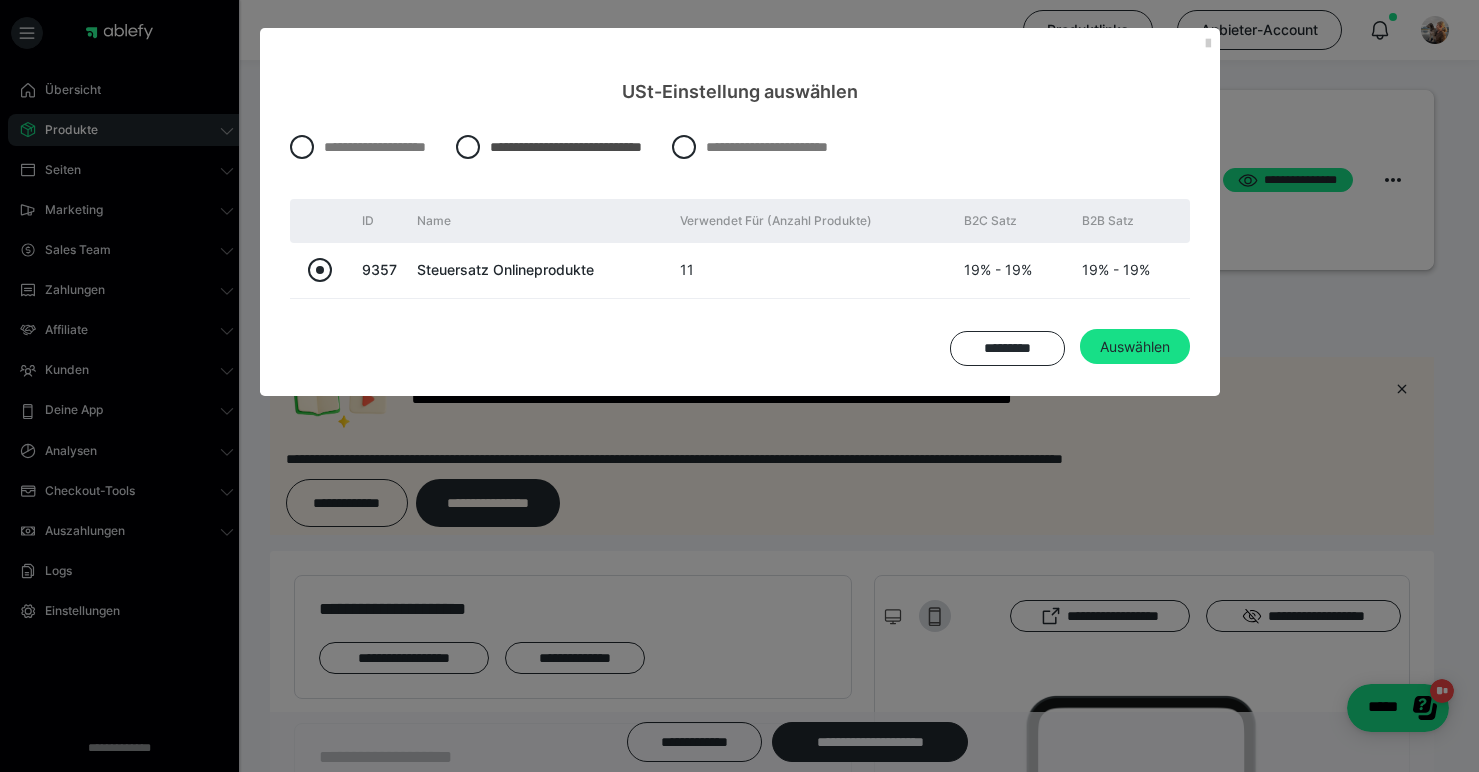 click at bounding box center (320, 270) 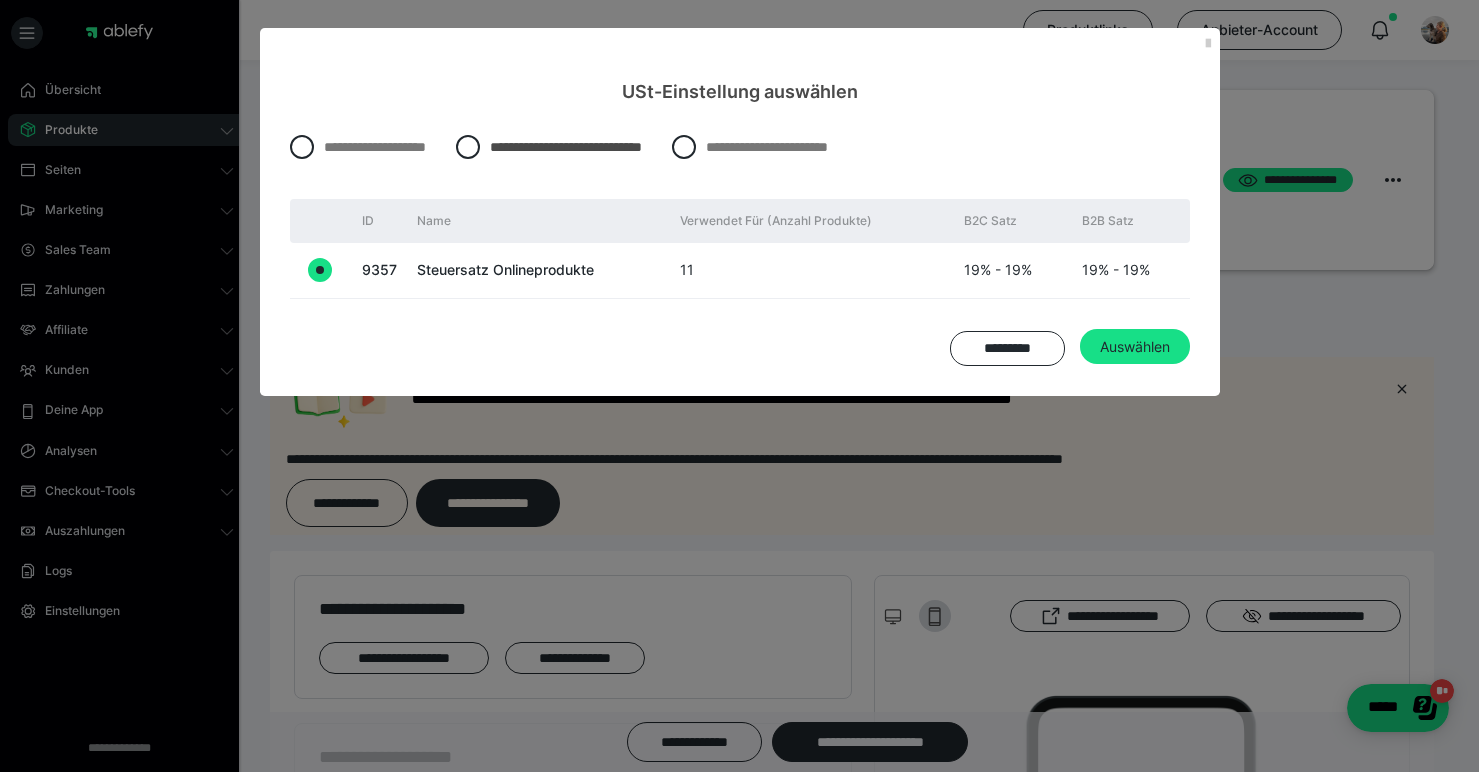 radio on "true" 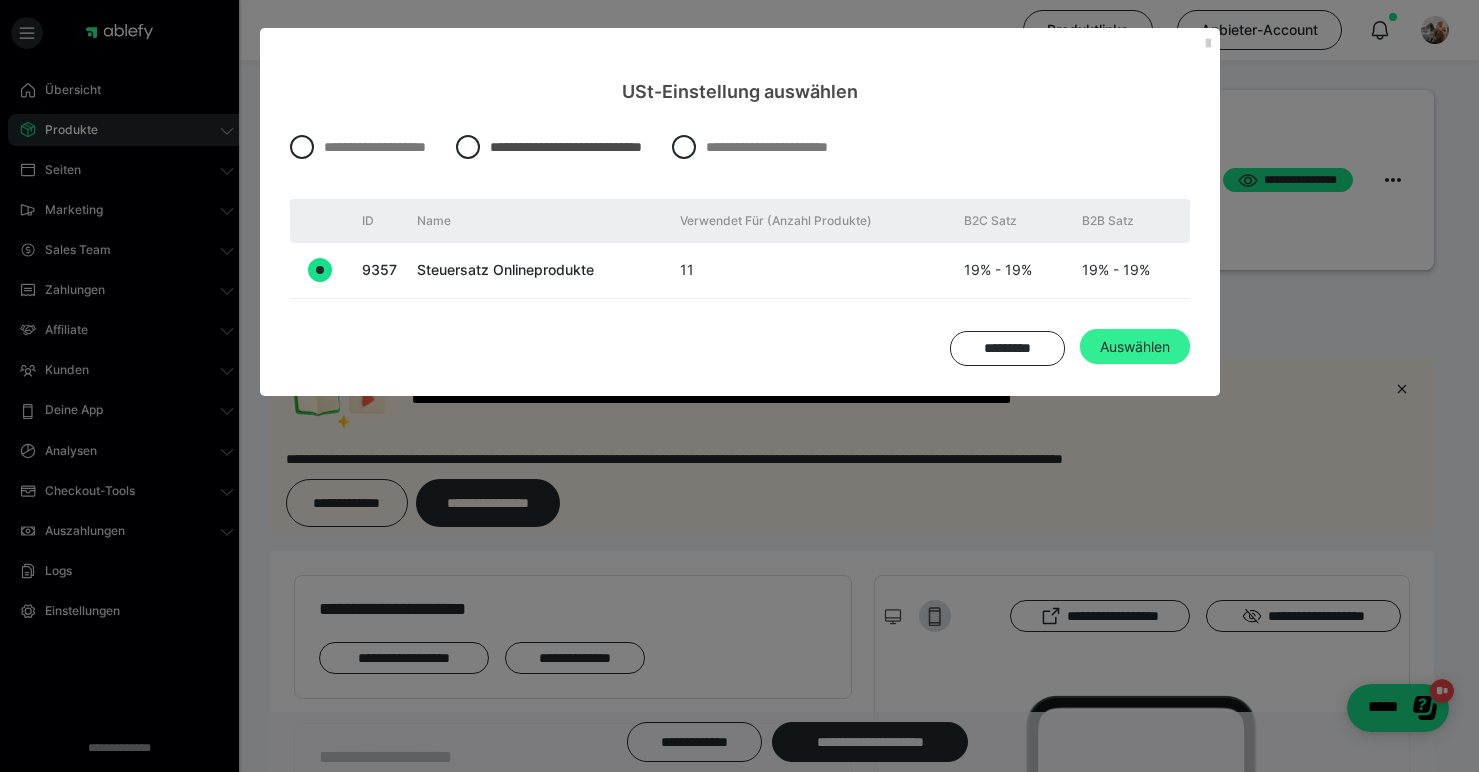 click on "Auswählen" at bounding box center [1135, 347] 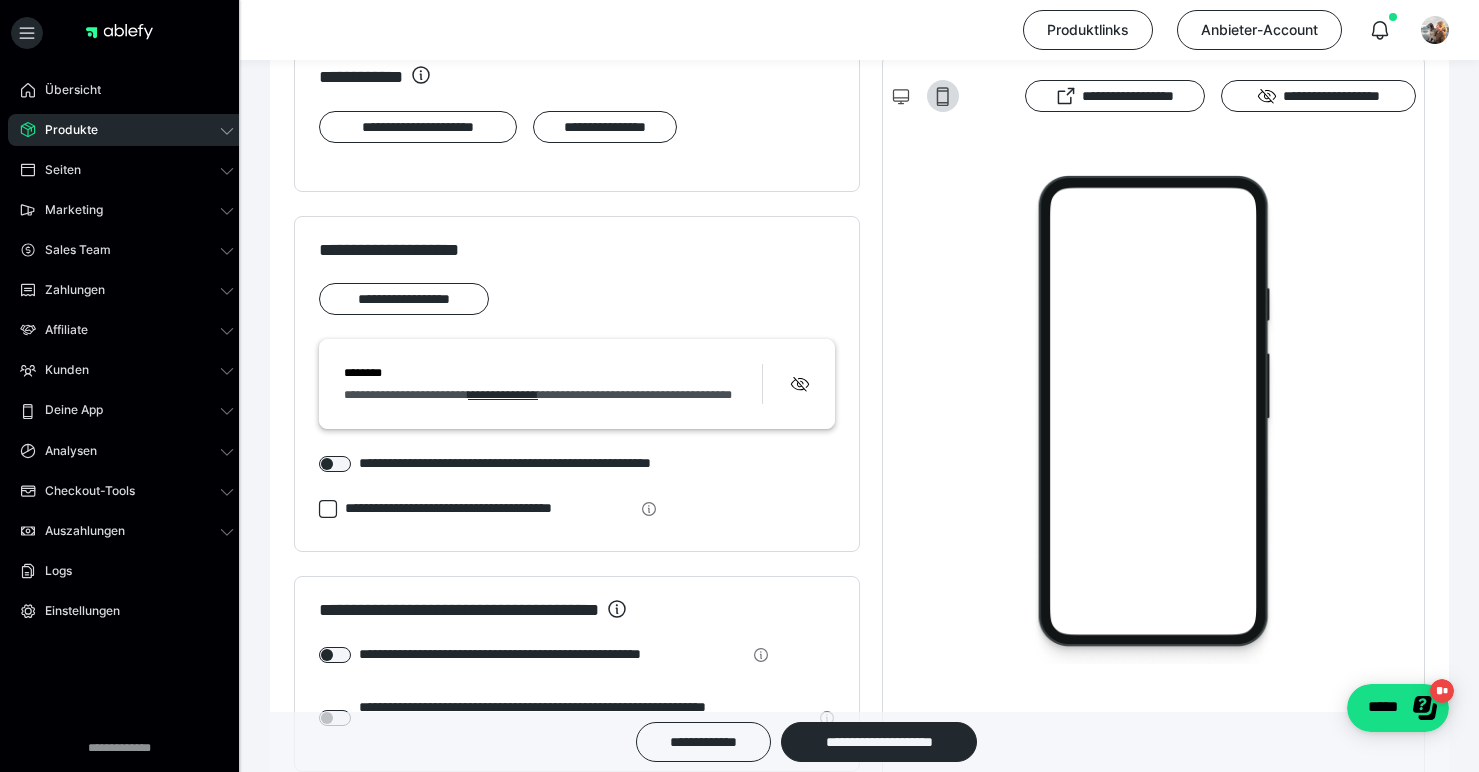 scroll, scrollTop: 2043, scrollLeft: 0, axis: vertical 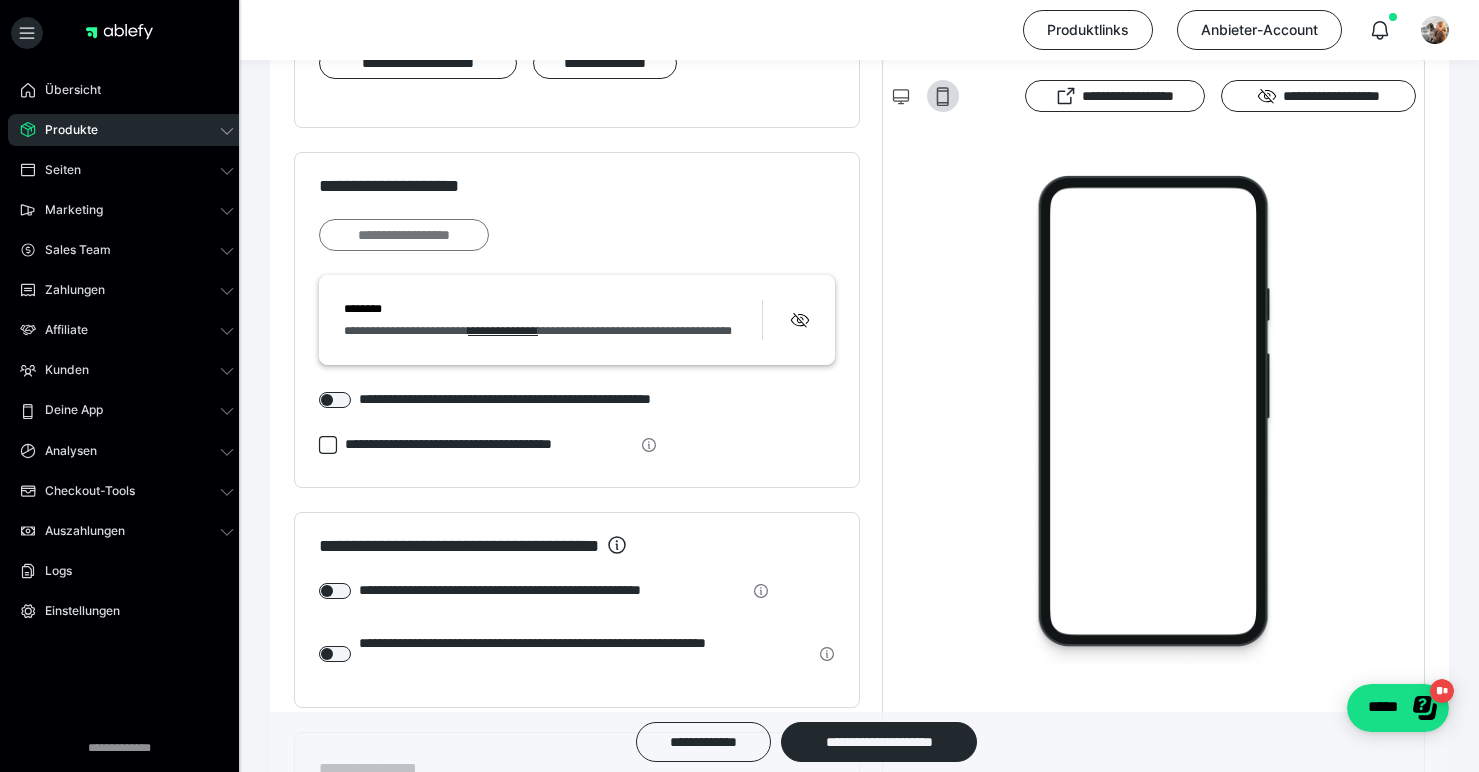 click on "**********" at bounding box center (404, 235) 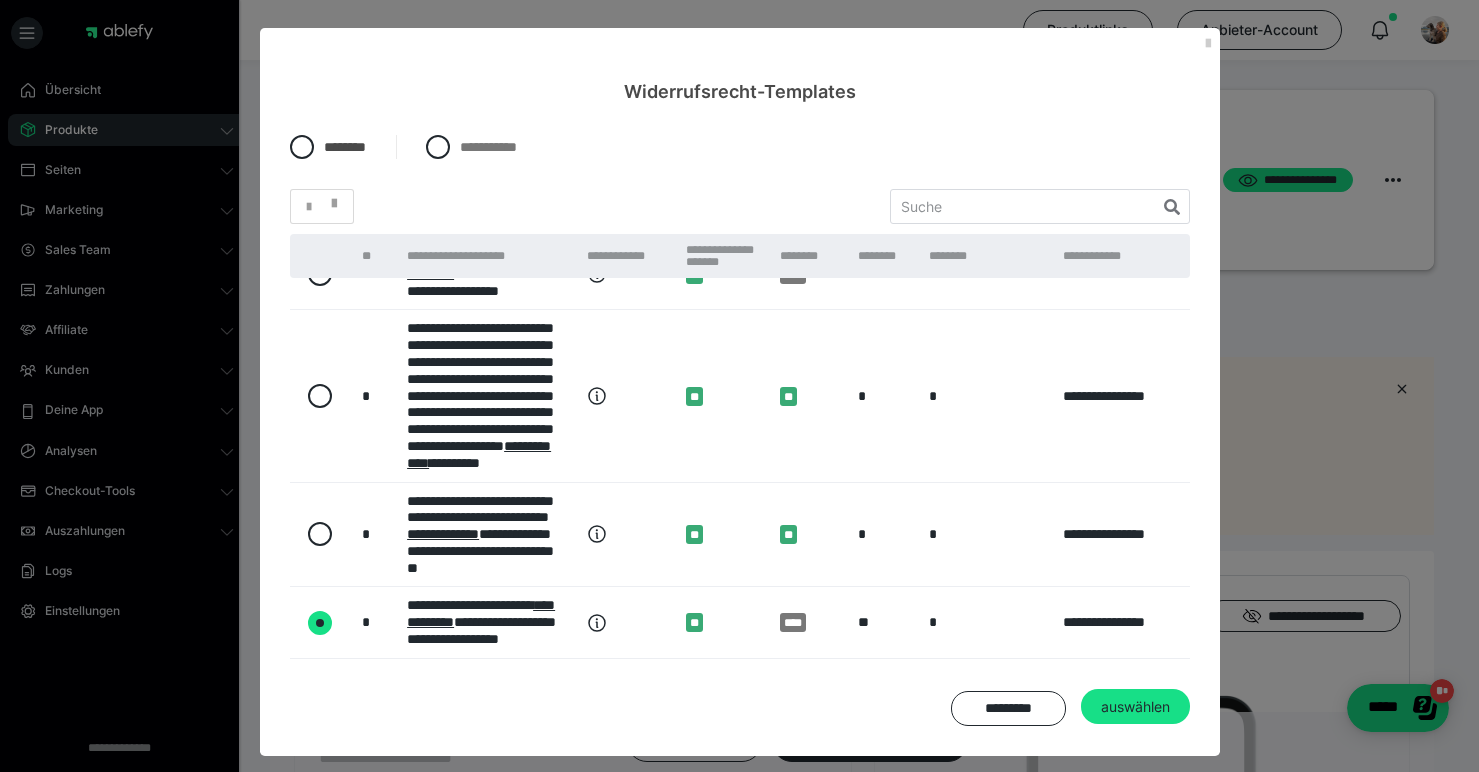 scroll, scrollTop: 1132, scrollLeft: 0, axis: vertical 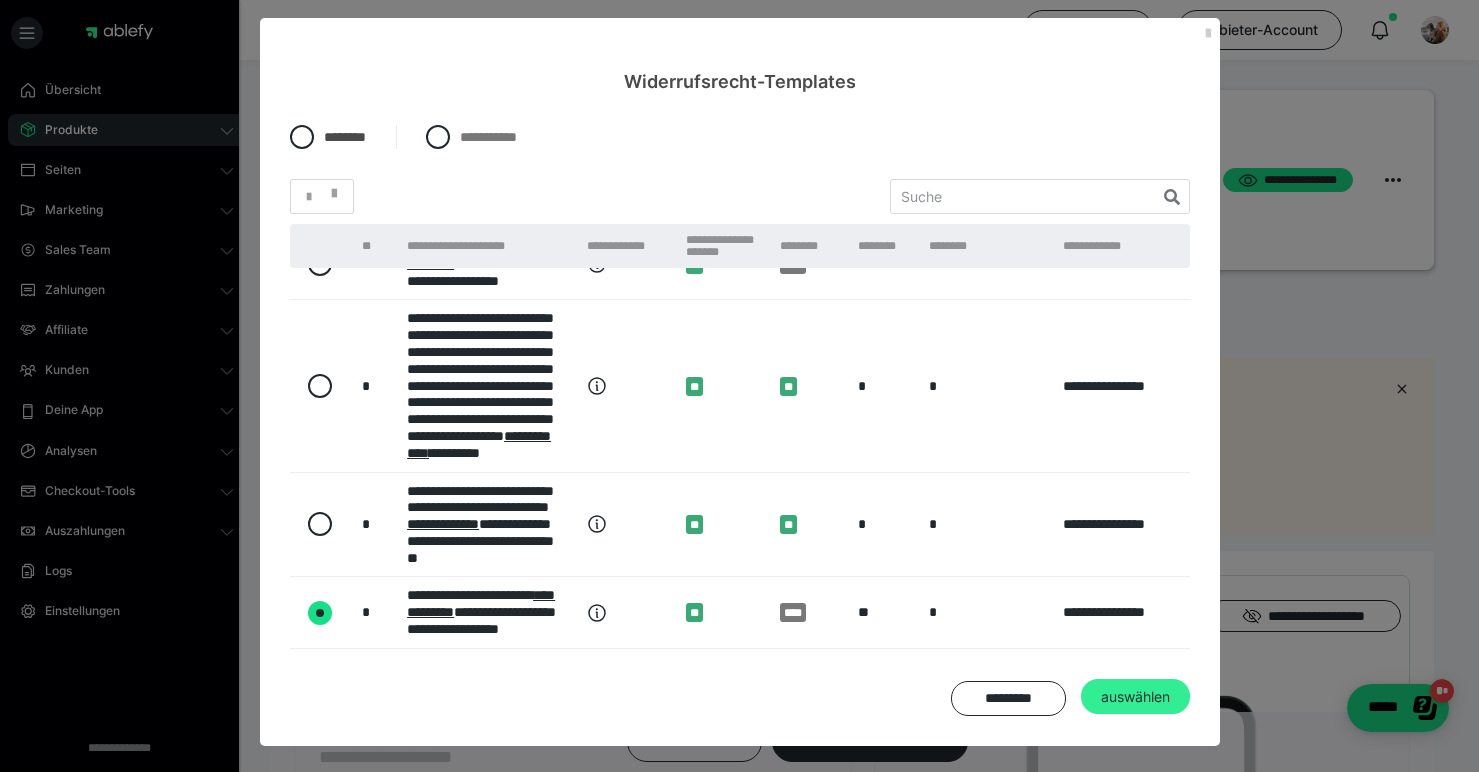 click on "auswählen" at bounding box center [1135, 697] 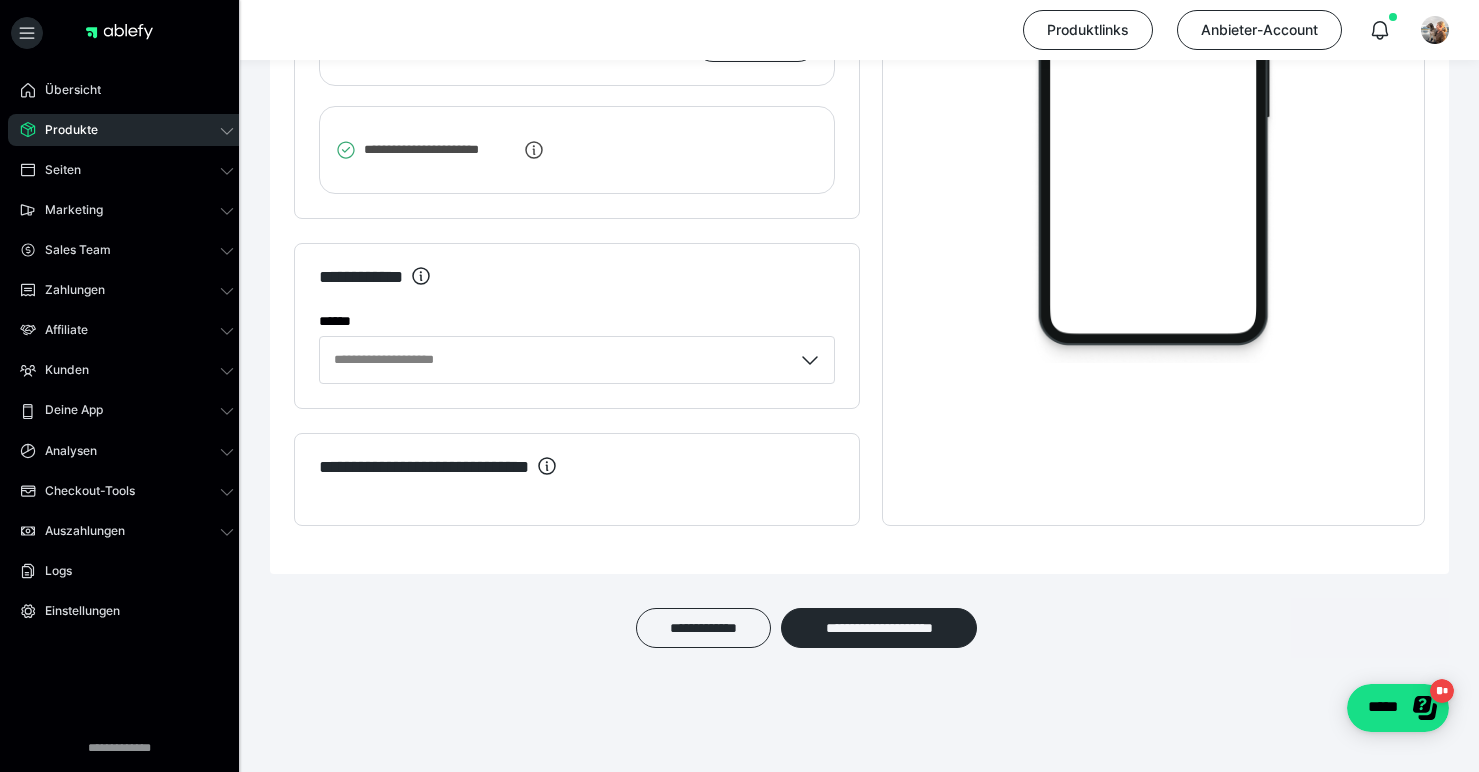 scroll, scrollTop: 3484, scrollLeft: 0, axis: vertical 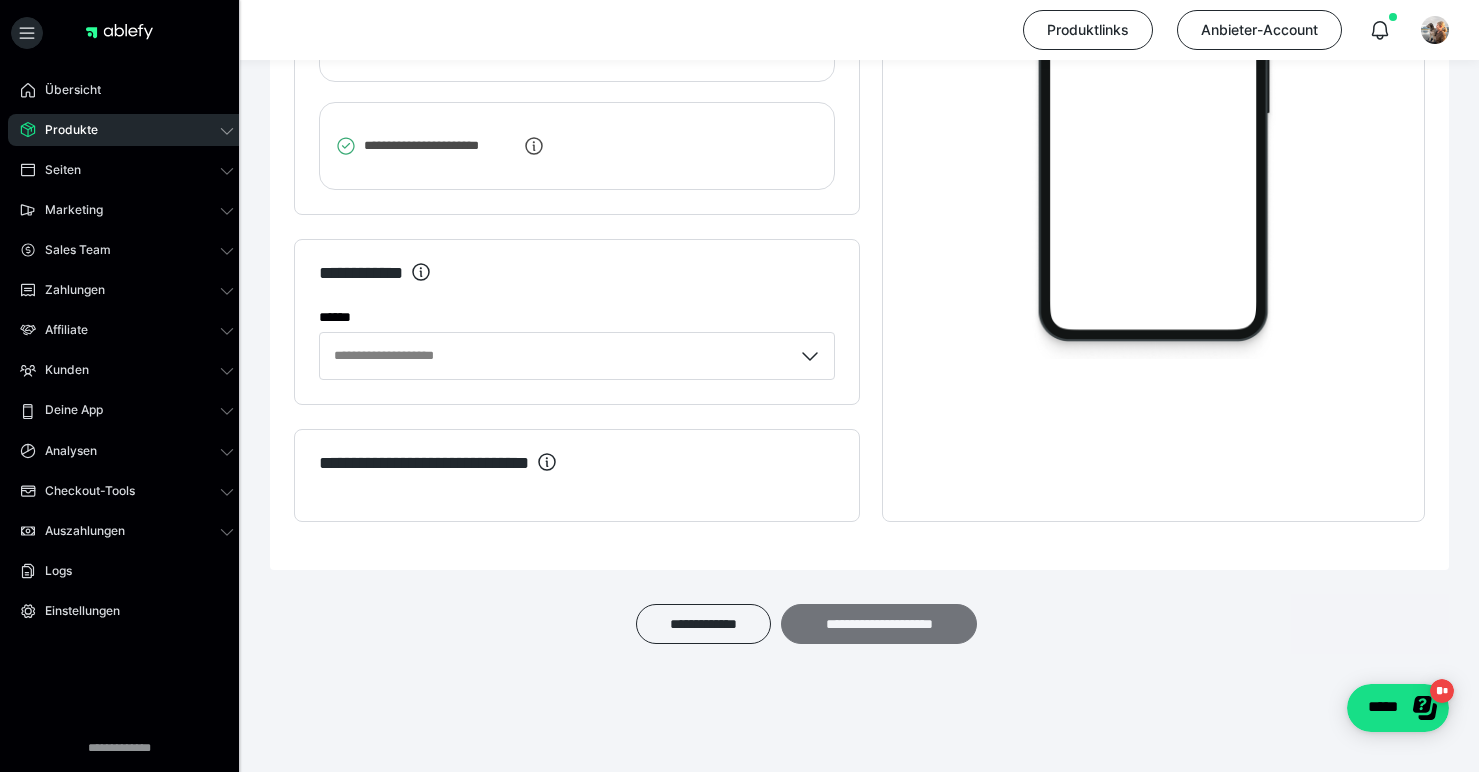 click on "**********" at bounding box center [879, 624] 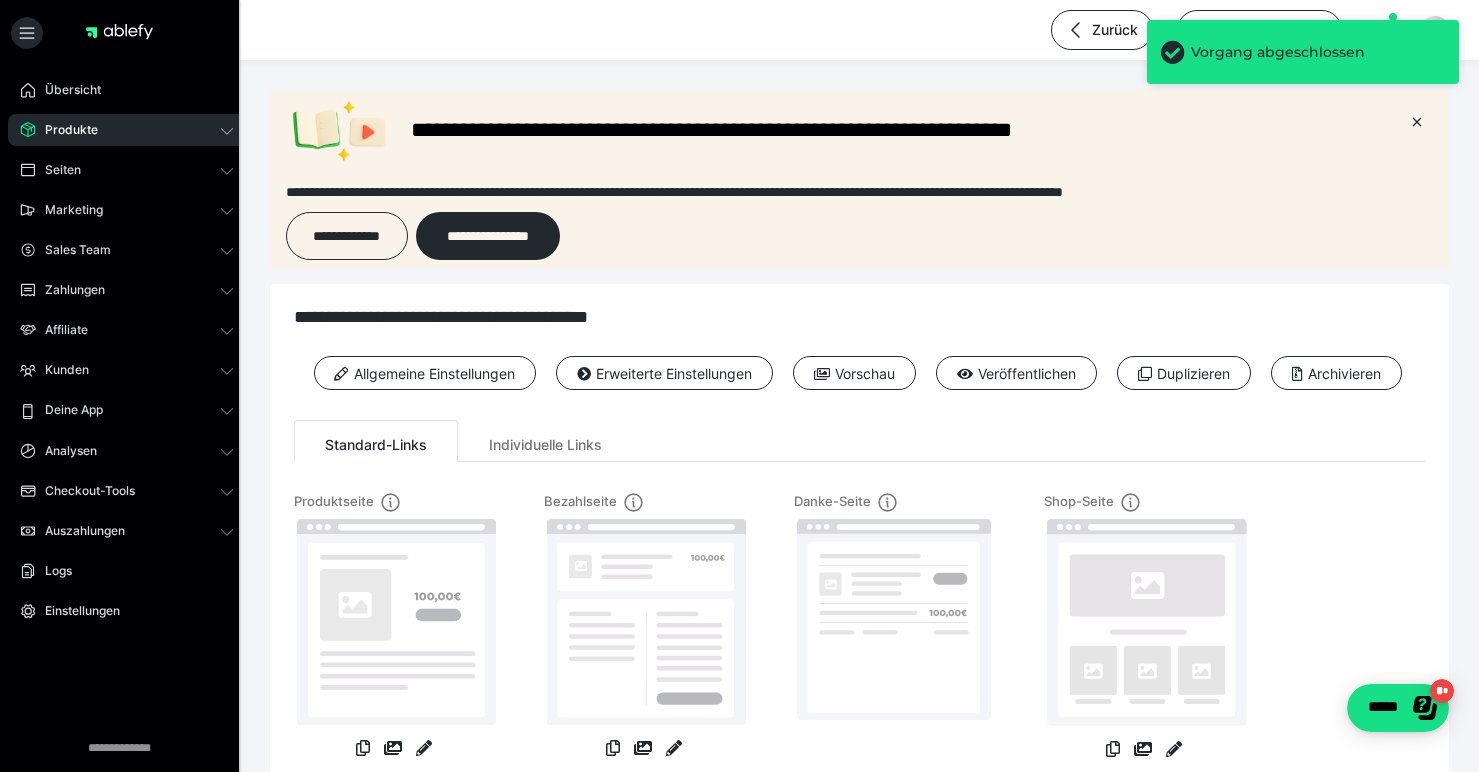 scroll, scrollTop: 0, scrollLeft: 0, axis: both 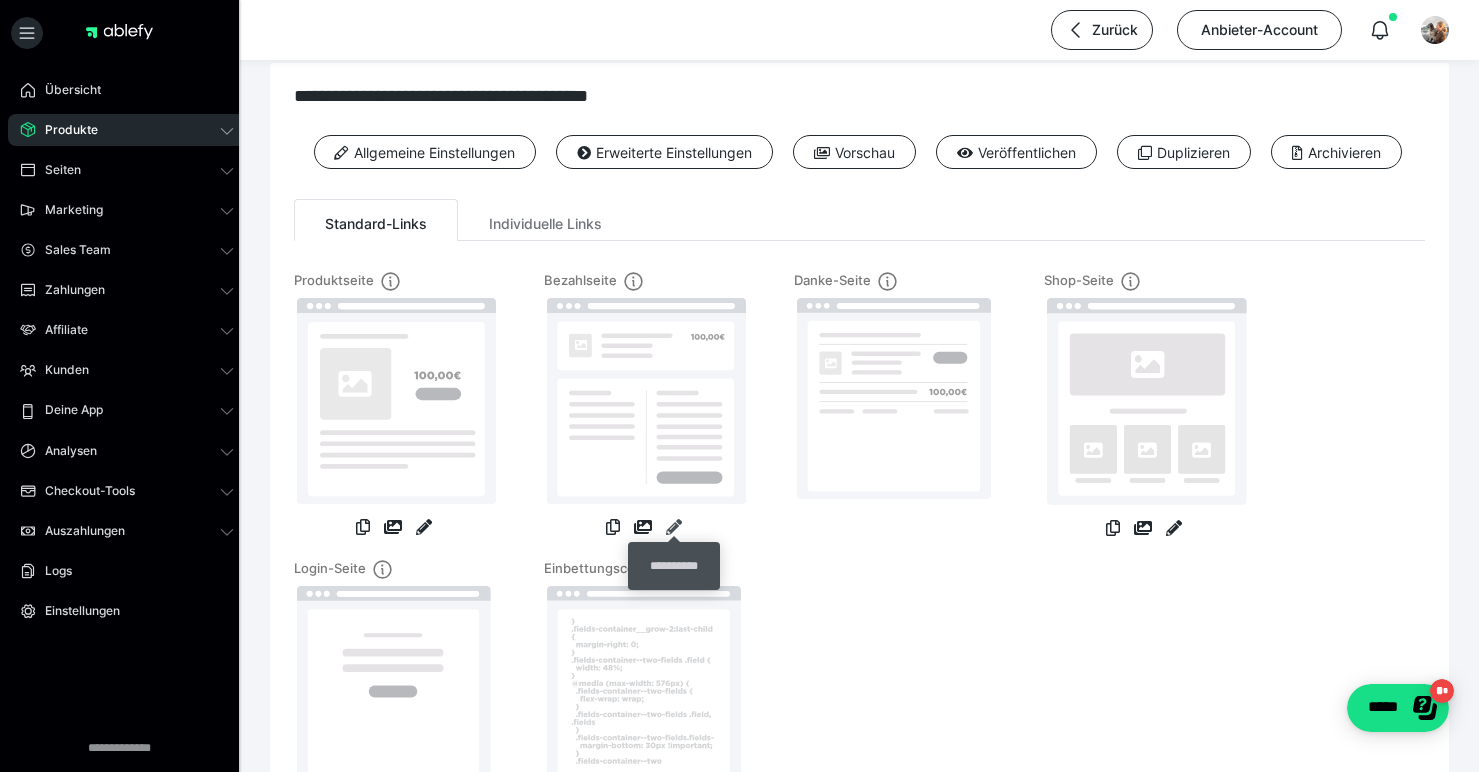 click at bounding box center (674, 527) 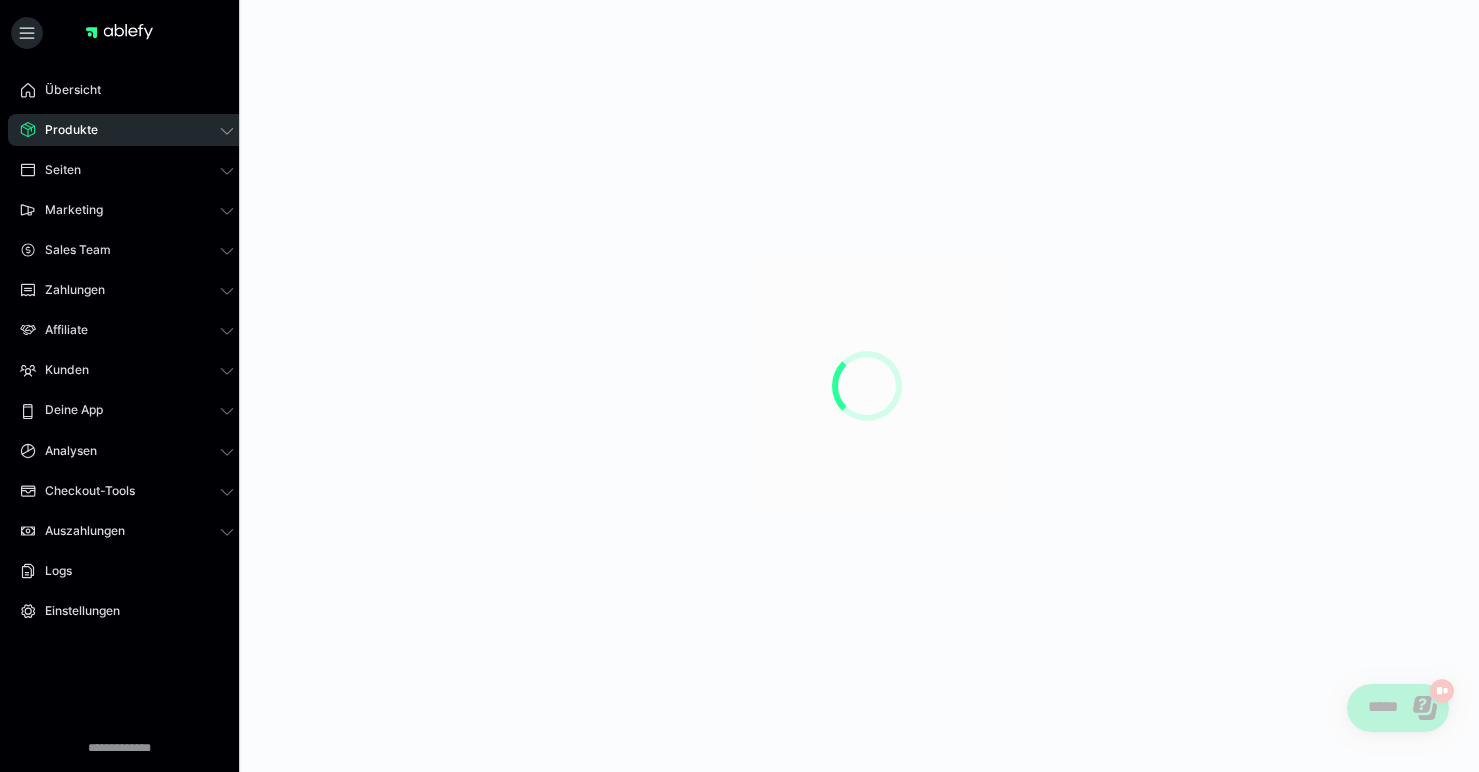 scroll, scrollTop: 0, scrollLeft: 0, axis: both 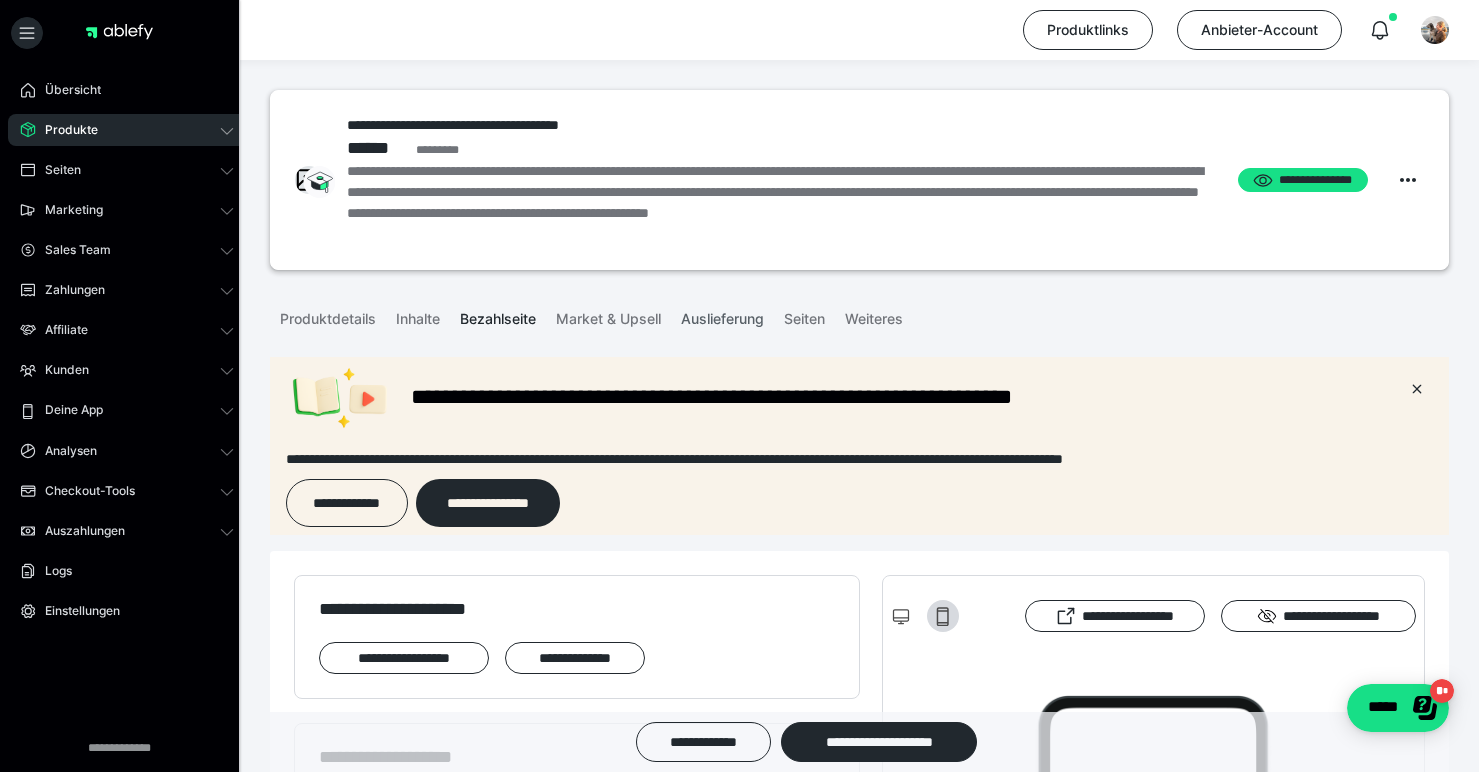 click on "Auslieferung" at bounding box center (722, 315) 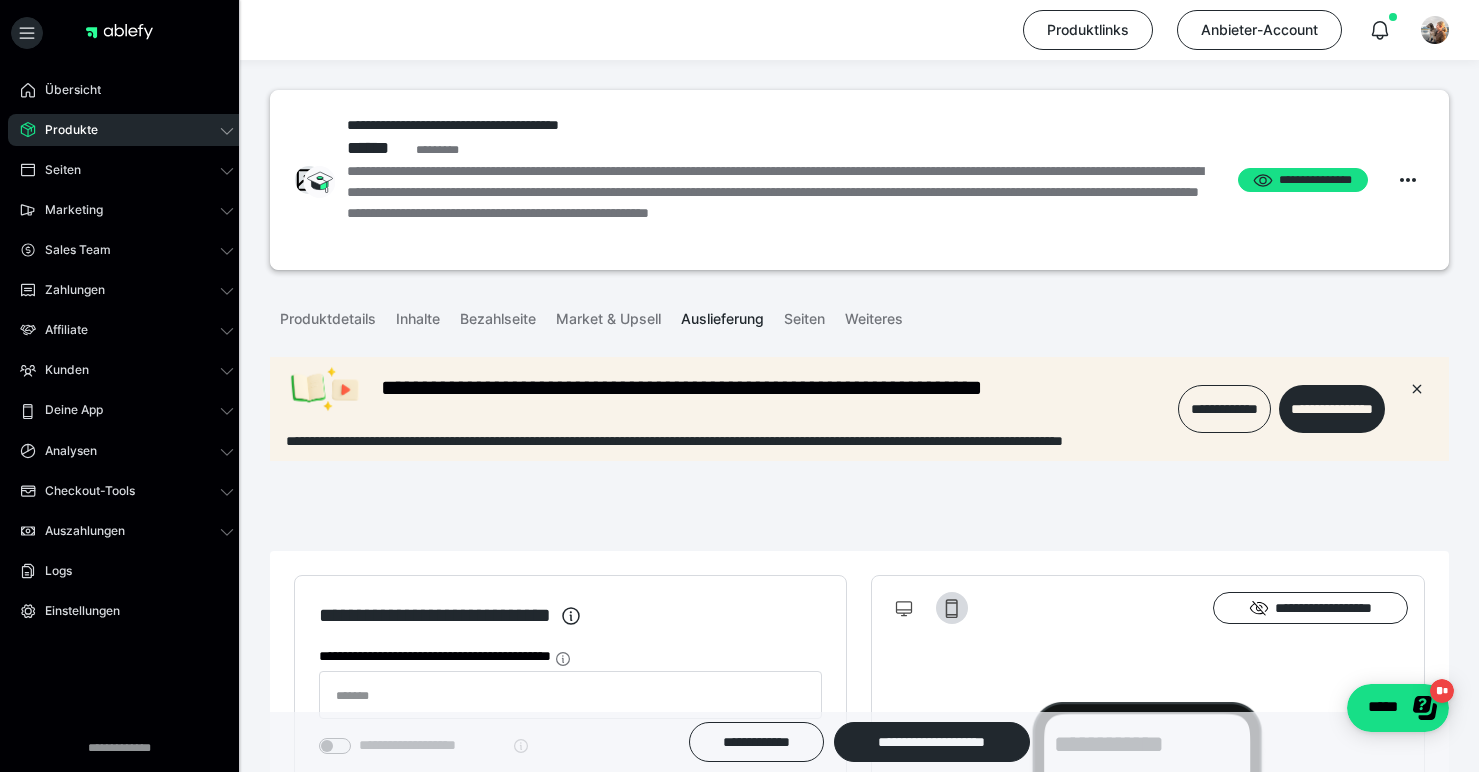scroll, scrollTop: 0, scrollLeft: 0, axis: both 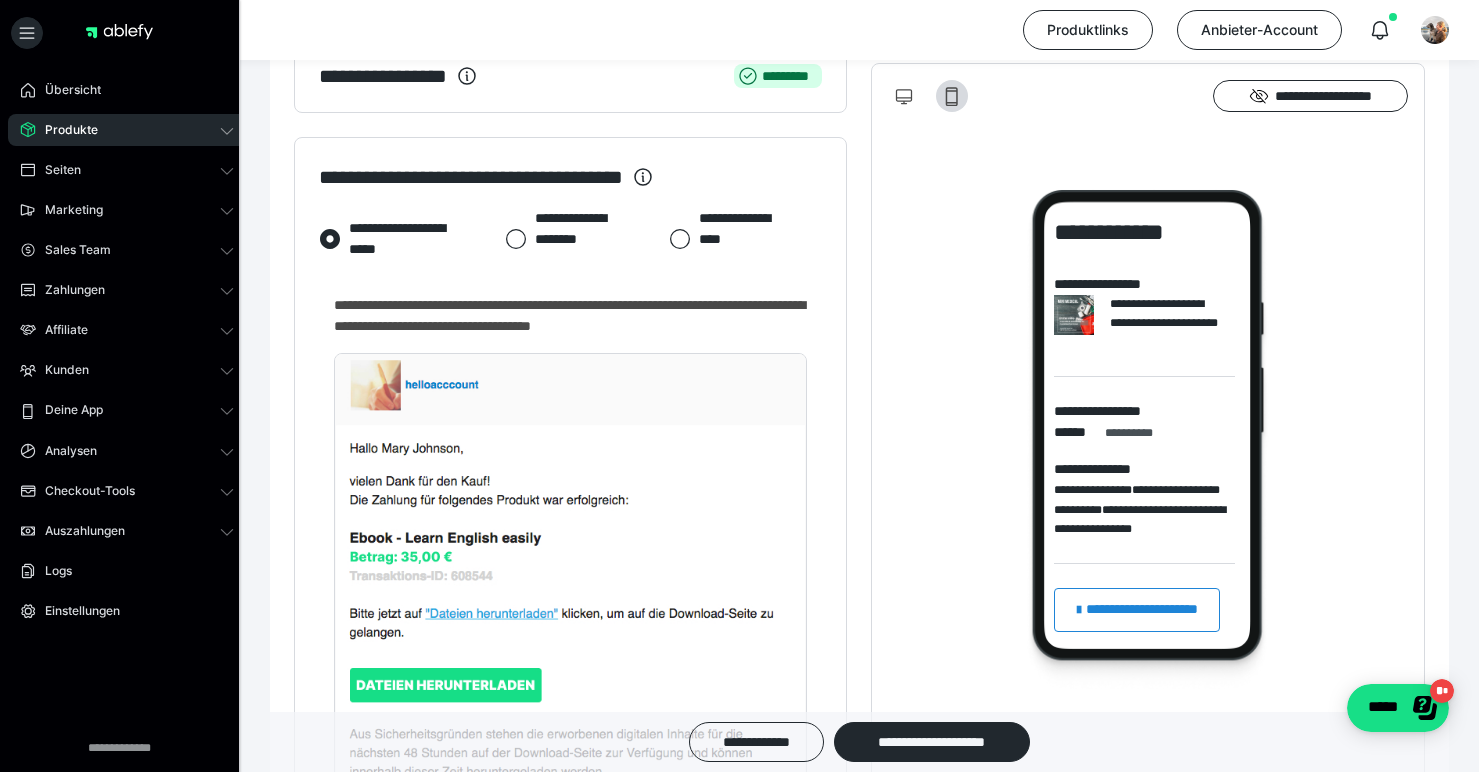 click 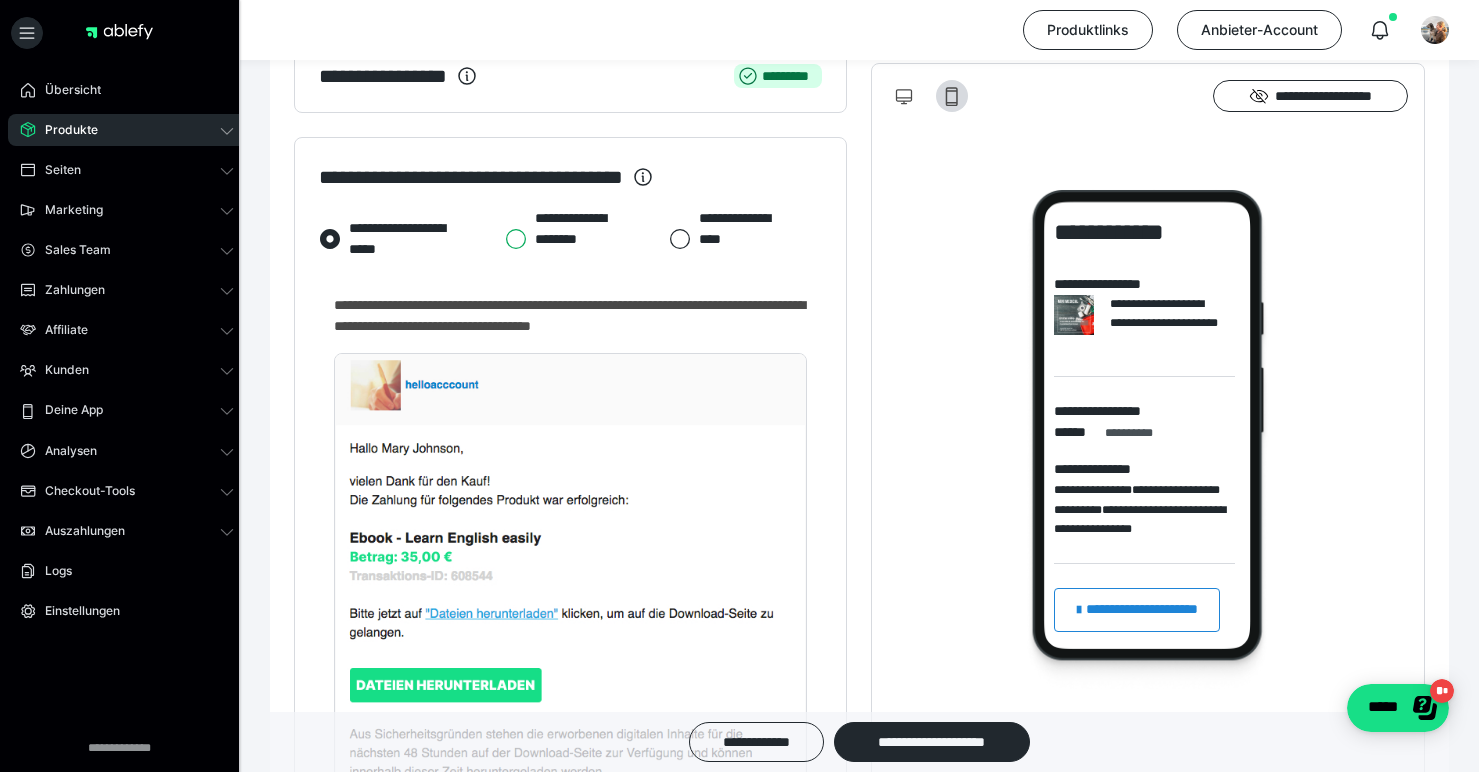click on "**********" at bounding box center [505, 239] 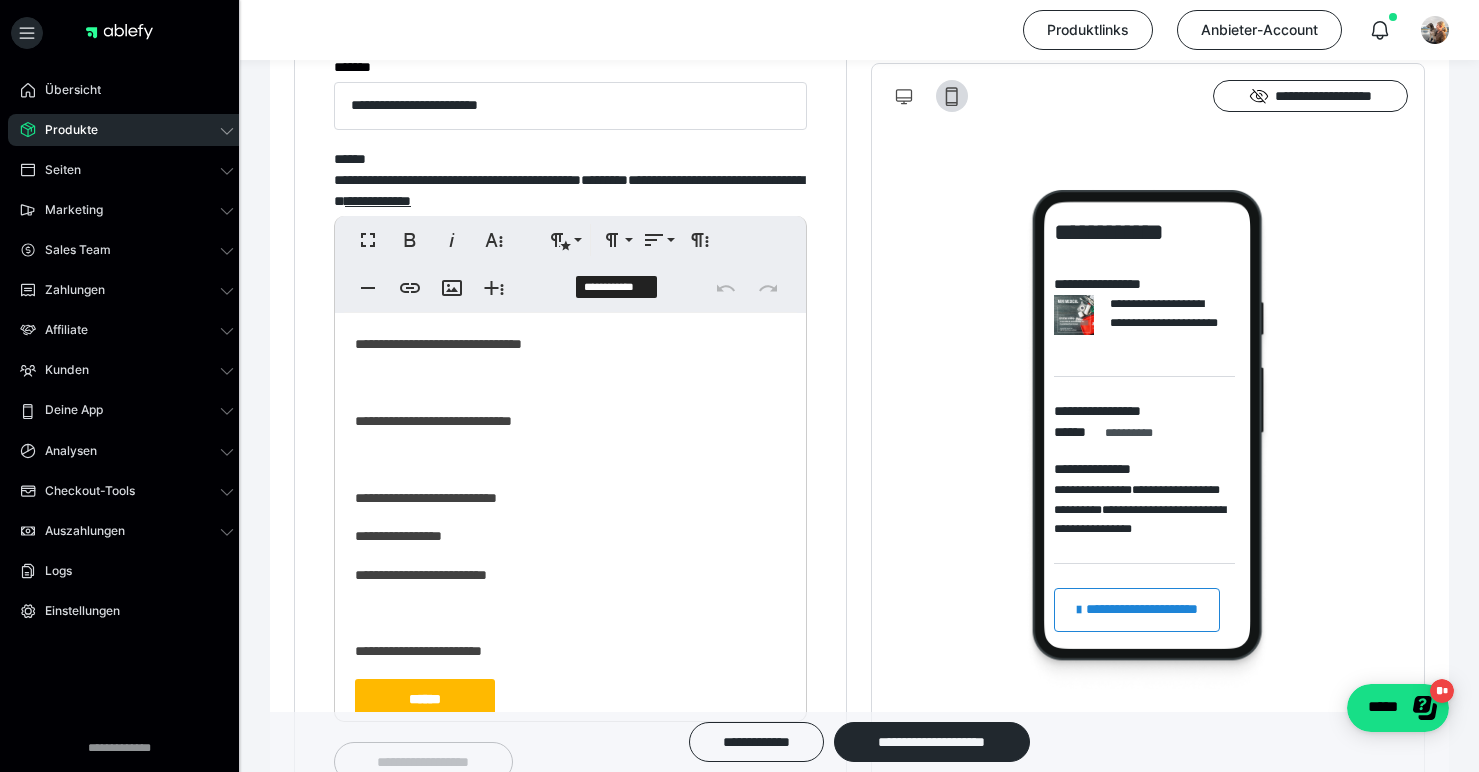scroll, scrollTop: 1329, scrollLeft: 0, axis: vertical 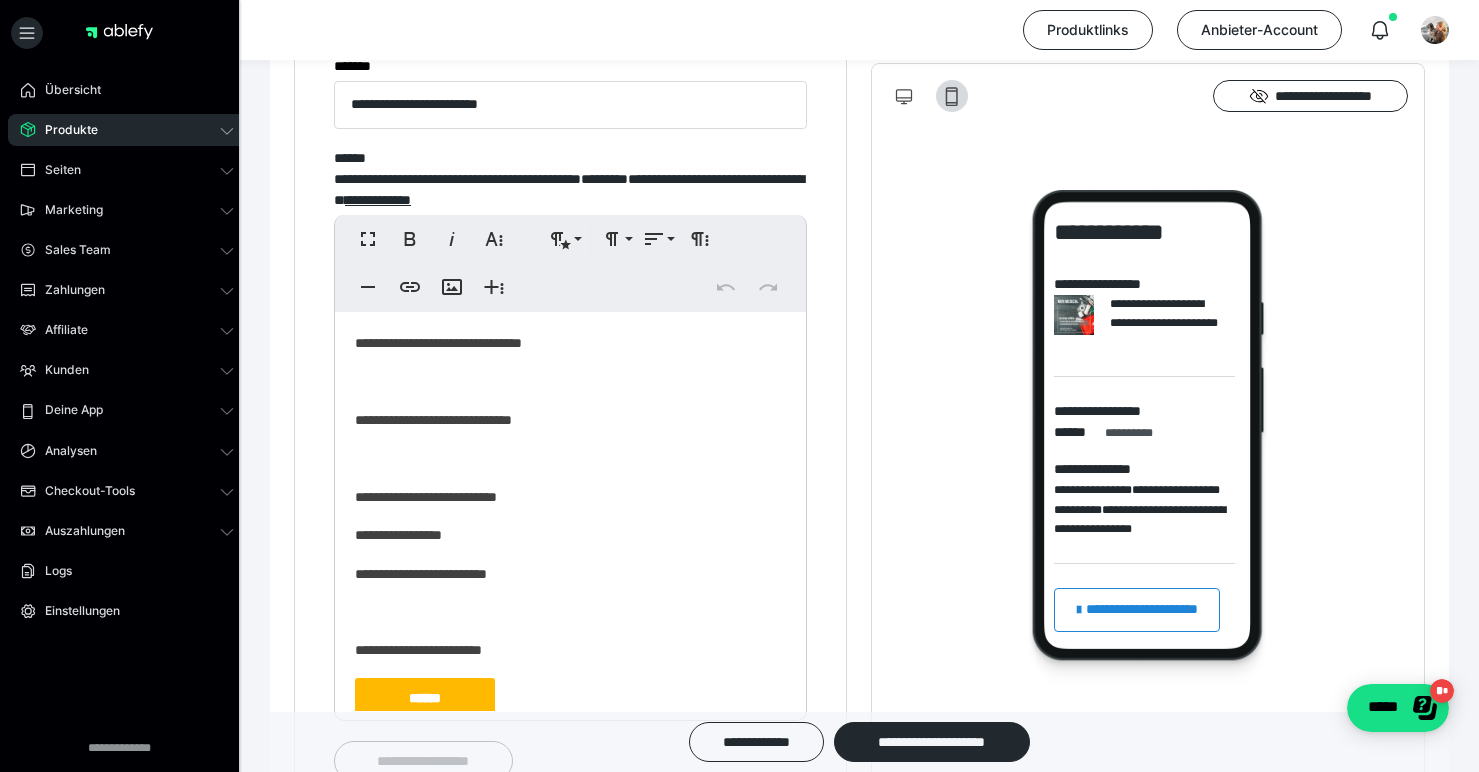 click on "Produkte" at bounding box center [127, 130] 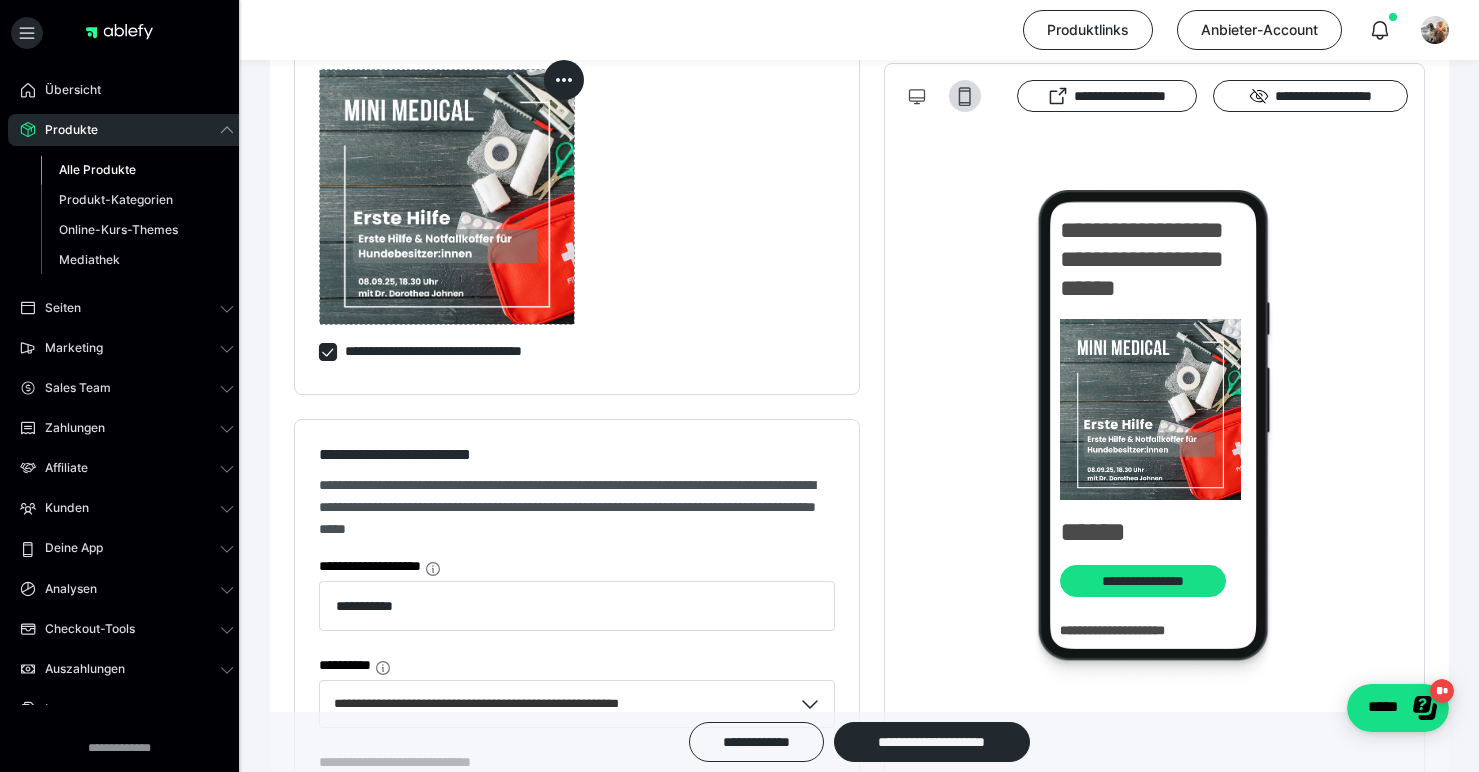 scroll, scrollTop: 0, scrollLeft: 0, axis: both 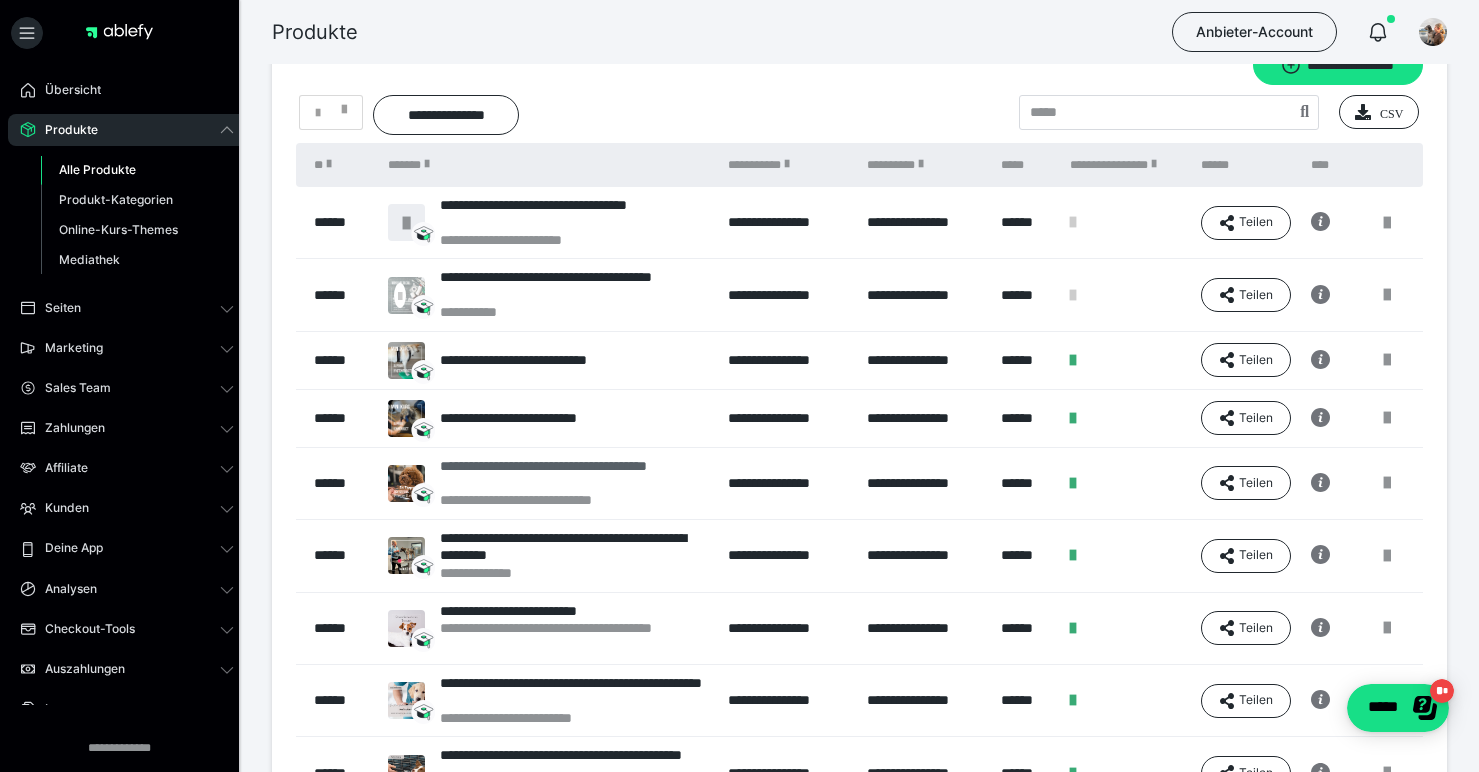 click on "**********" at bounding box center [574, 475] 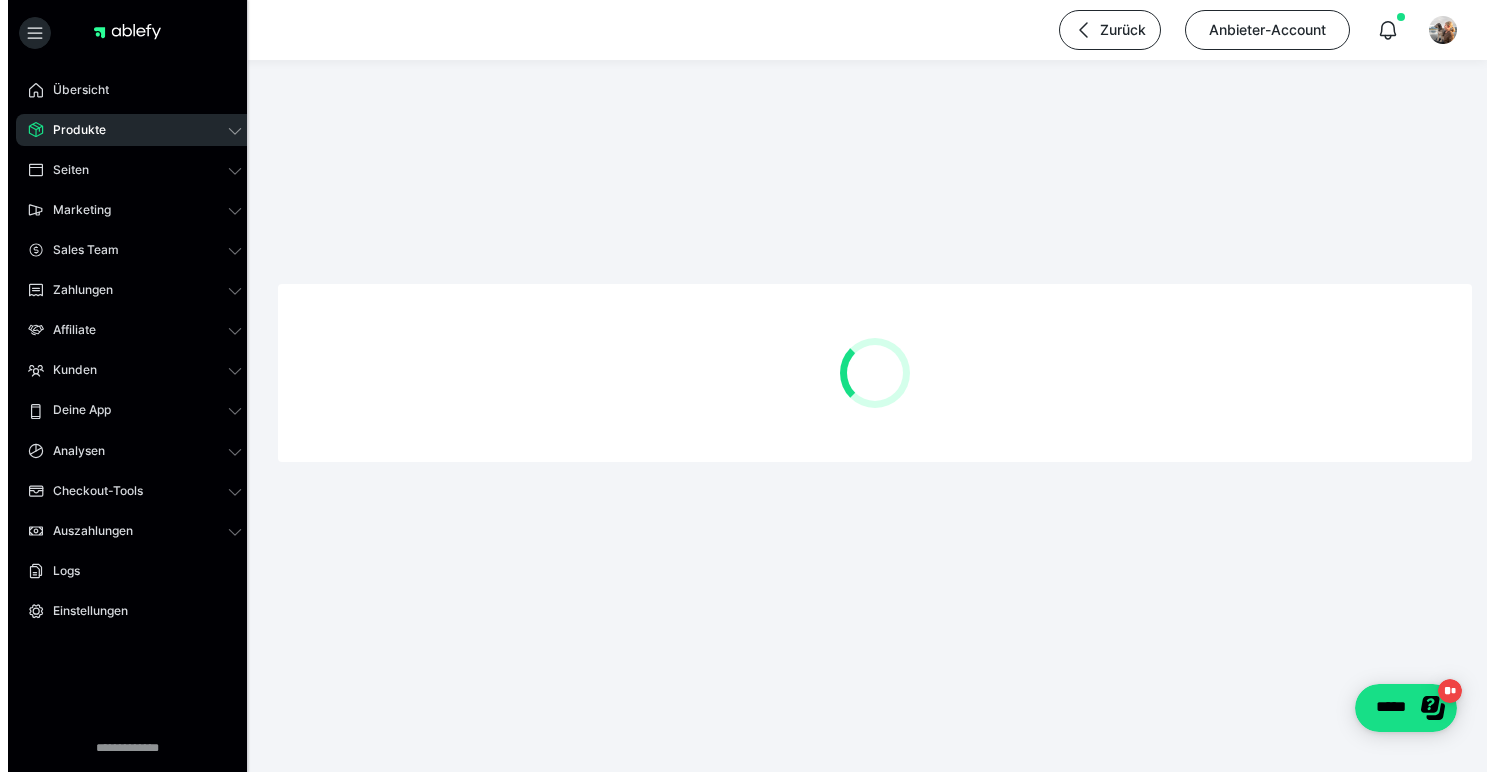 scroll, scrollTop: 0, scrollLeft: 0, axis: both 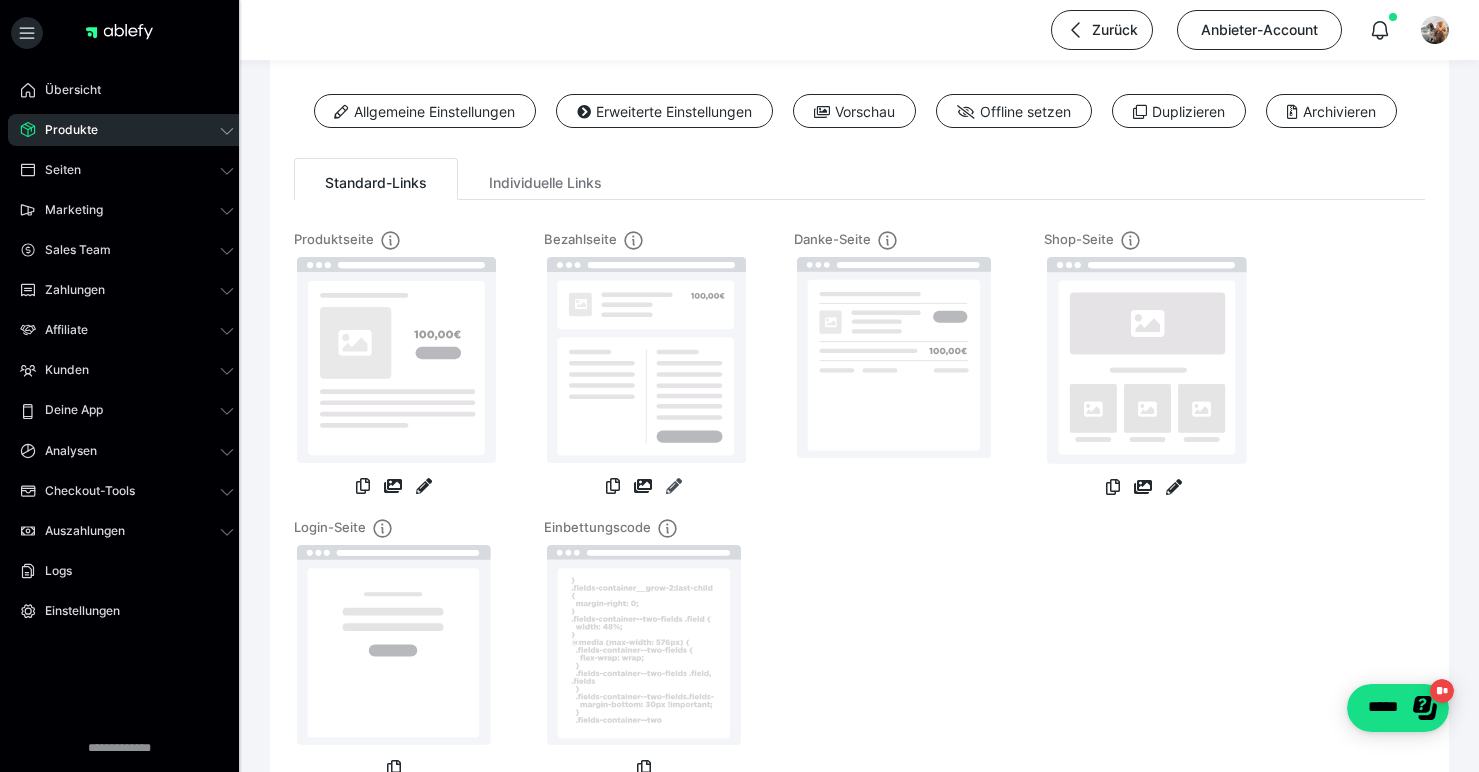 click at bounding box center (674, 486) 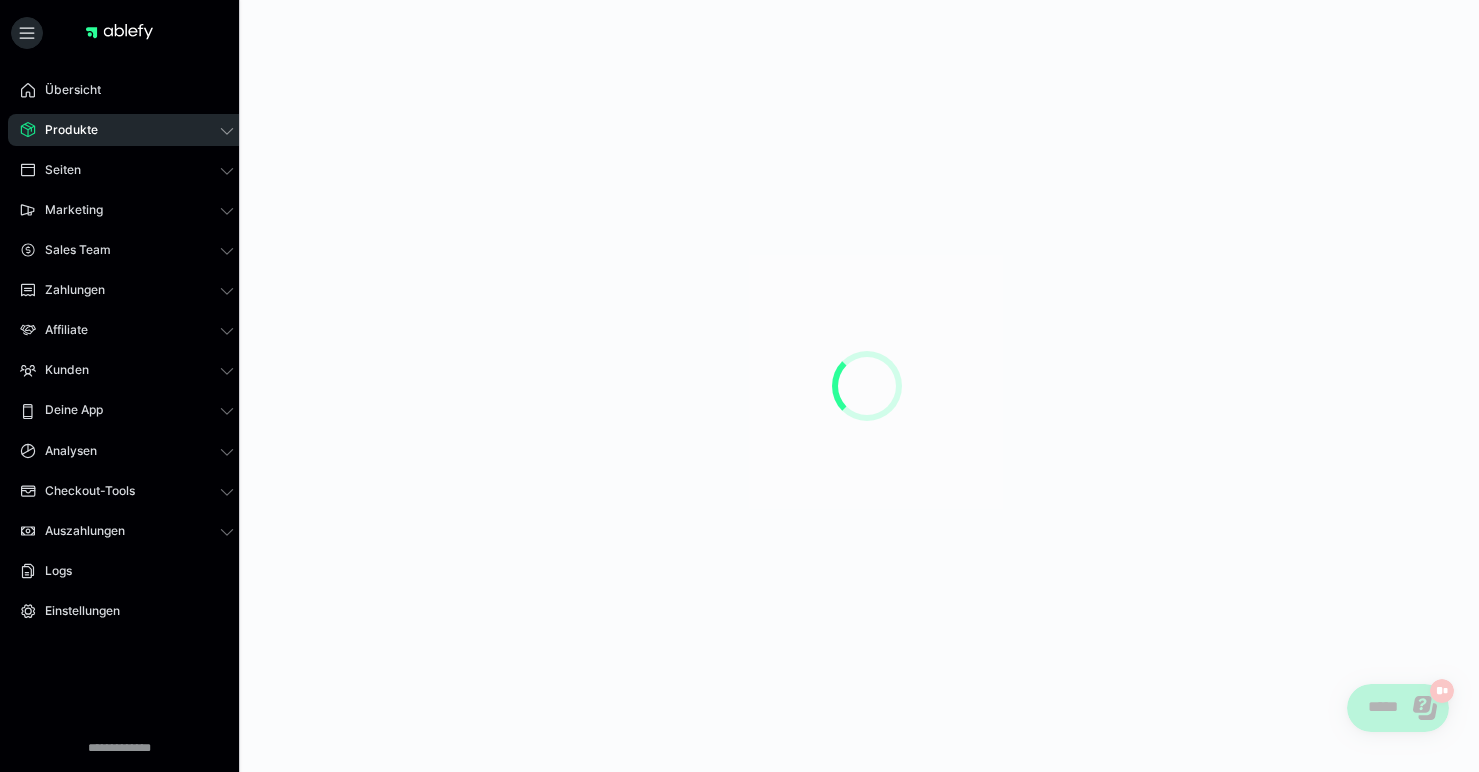 scroll, scrollTop: 0, scrollLeft: 0, axis: both 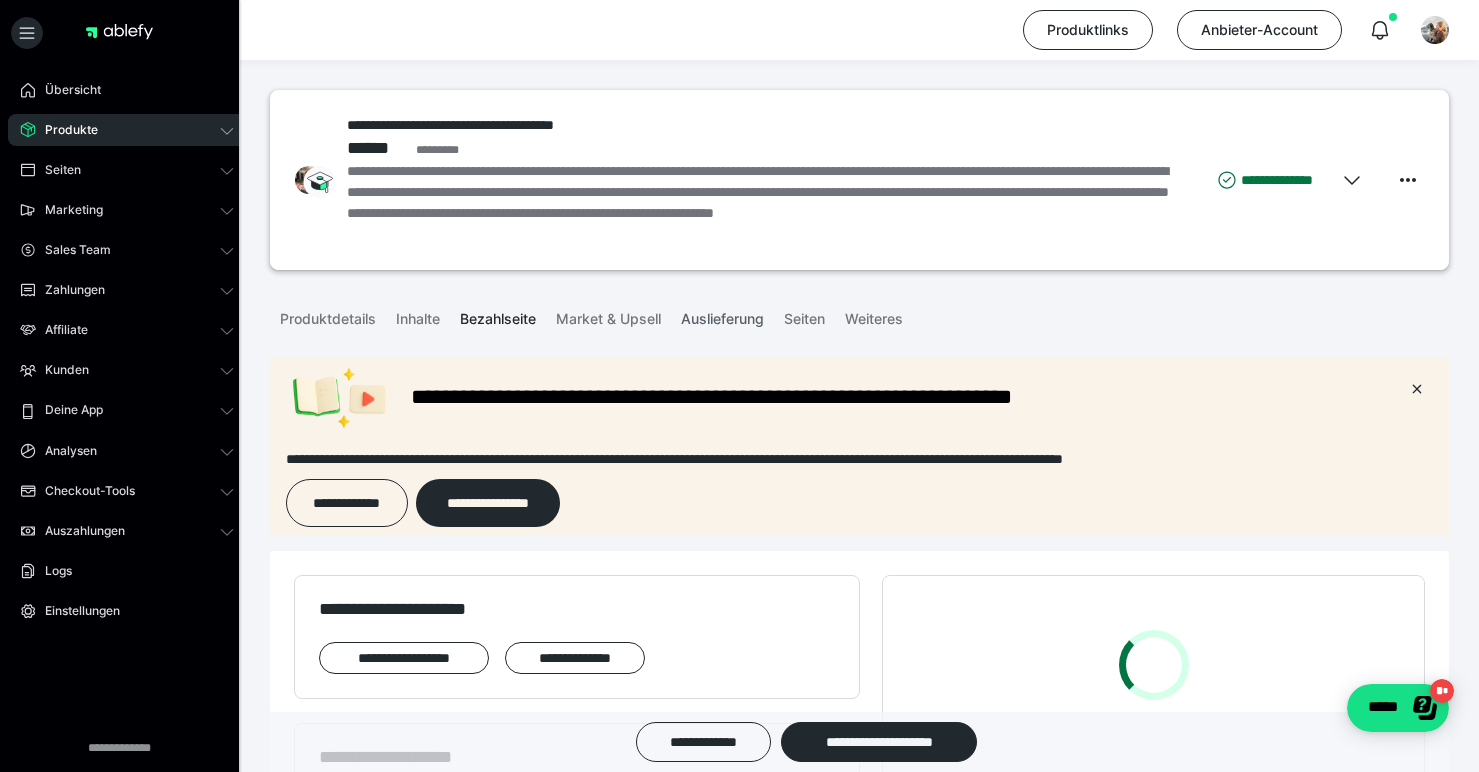 click on "Auslieferung" at bounding box center [722, 315] 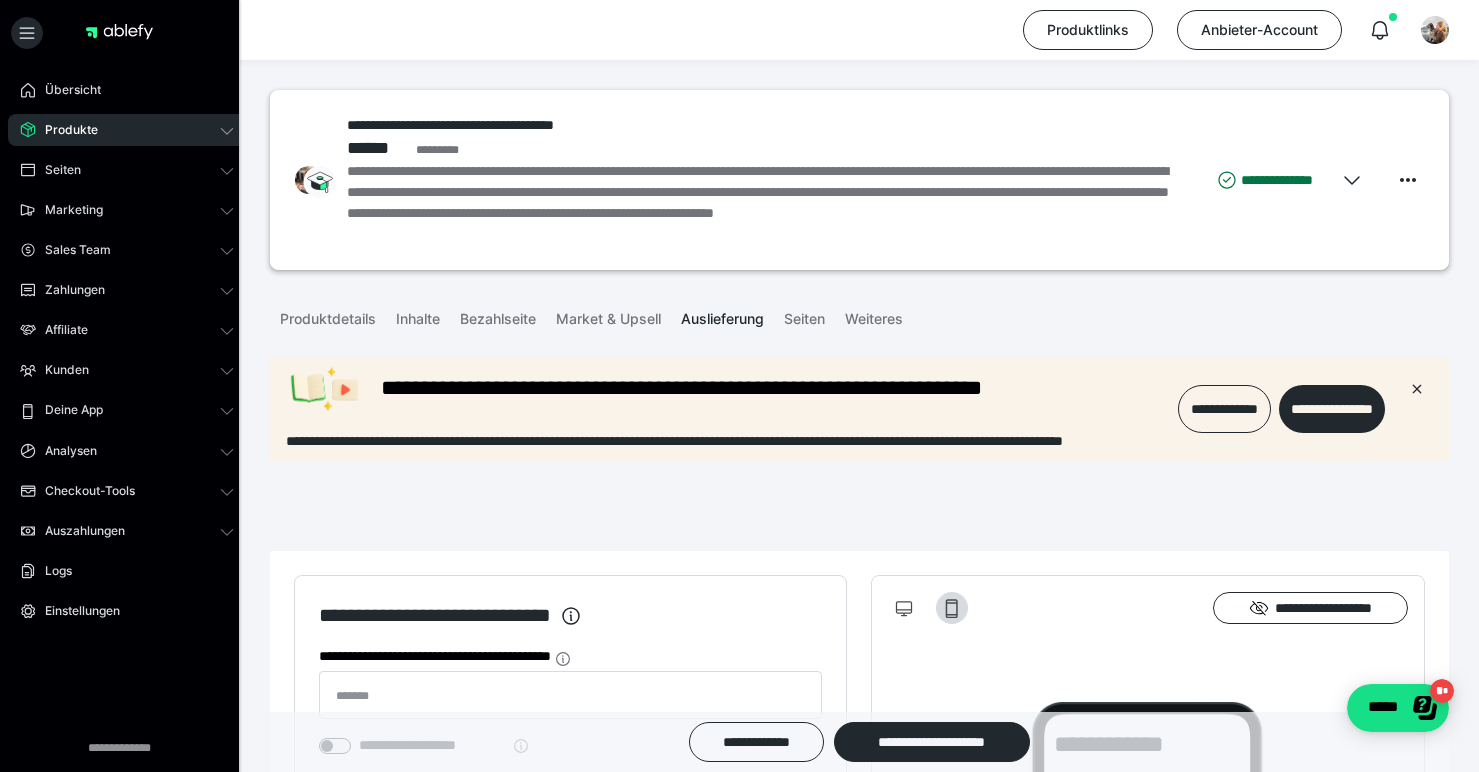 scroll, scrollTop: 0, scrollLeft: 0, axis: both 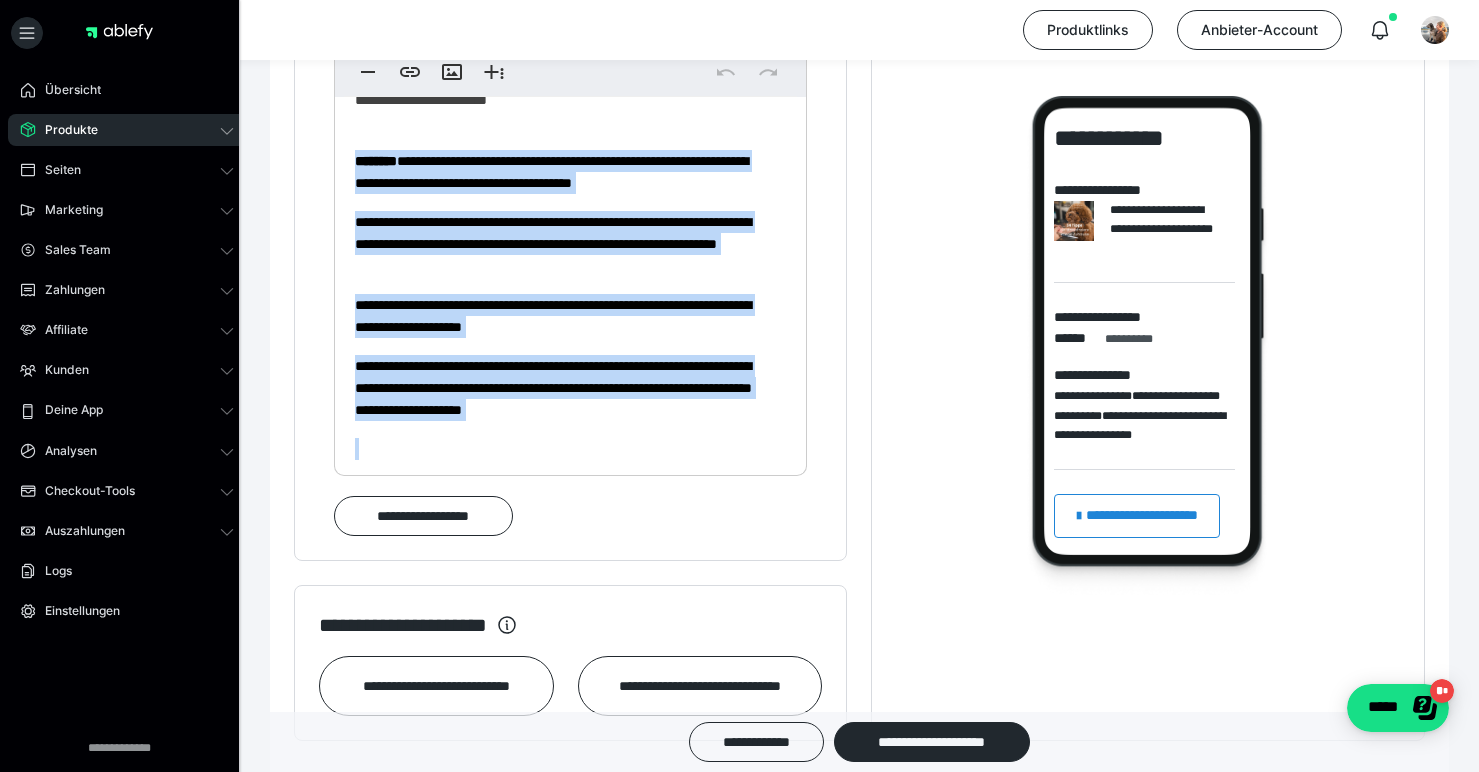 drag, startPoint x: 355, startPoint y: 174, endPoint x: 753, endPoint y: 460, distance: 490.10202 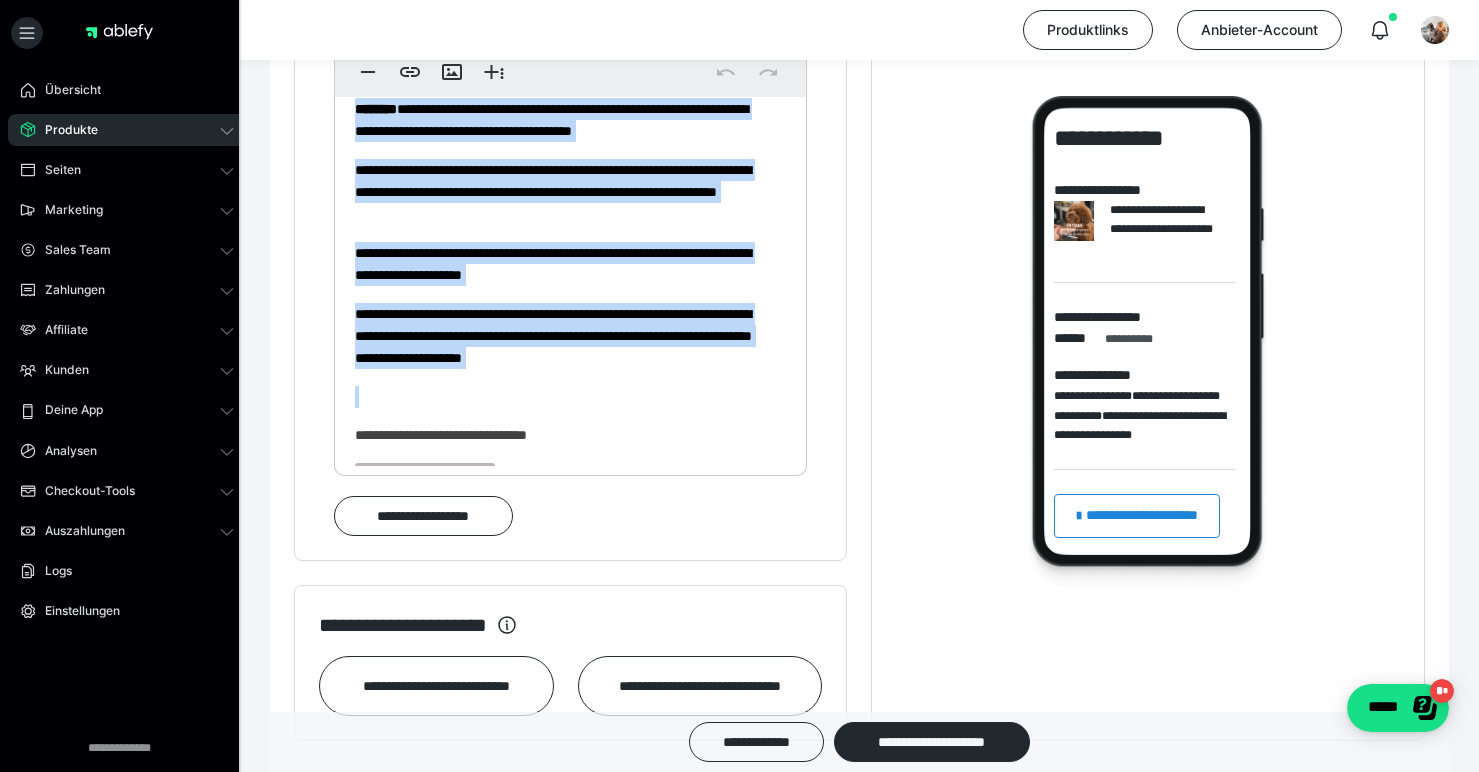 scroll, scrollTop: 301, scrollLeft: 0, axis: vertical 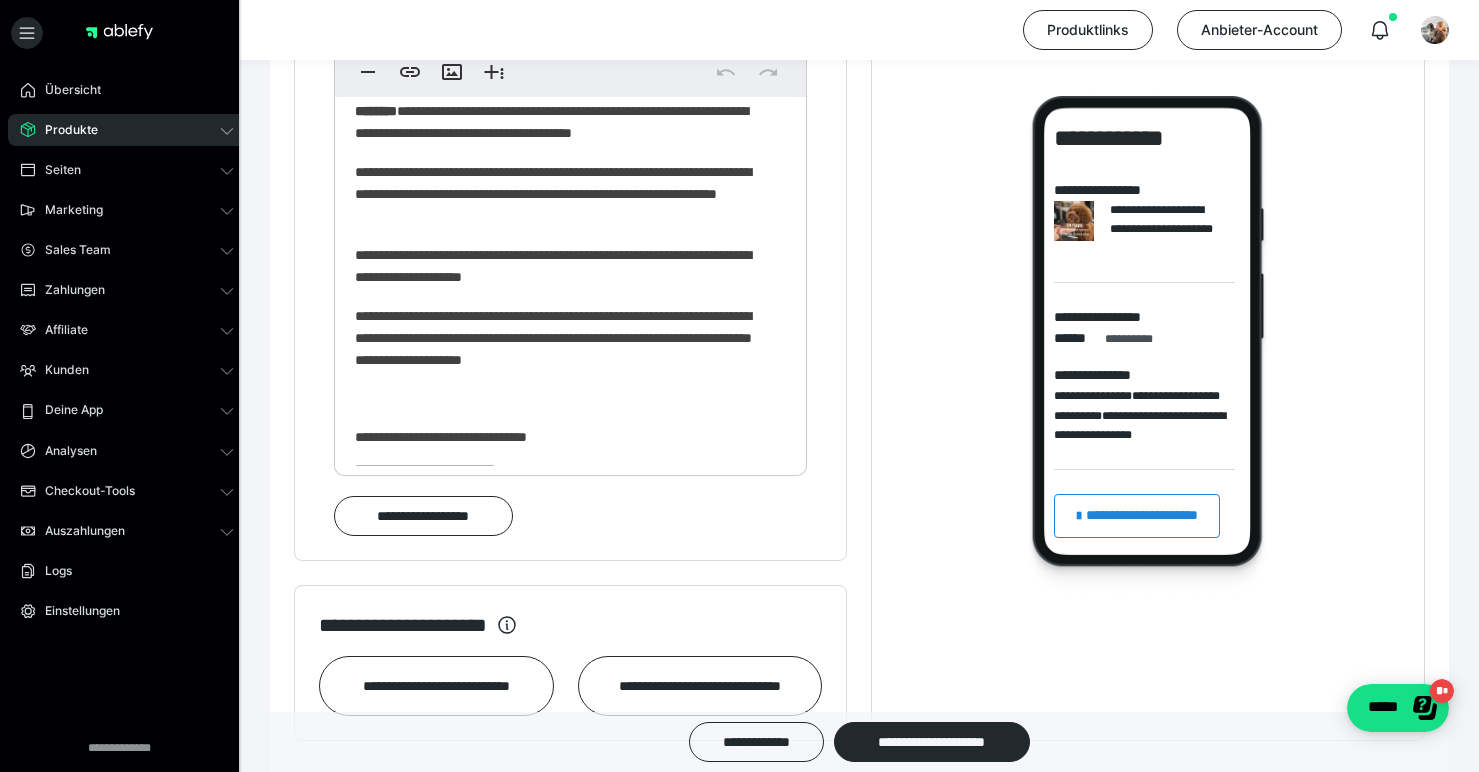 click on "**********" at bounding box center [563, 194] 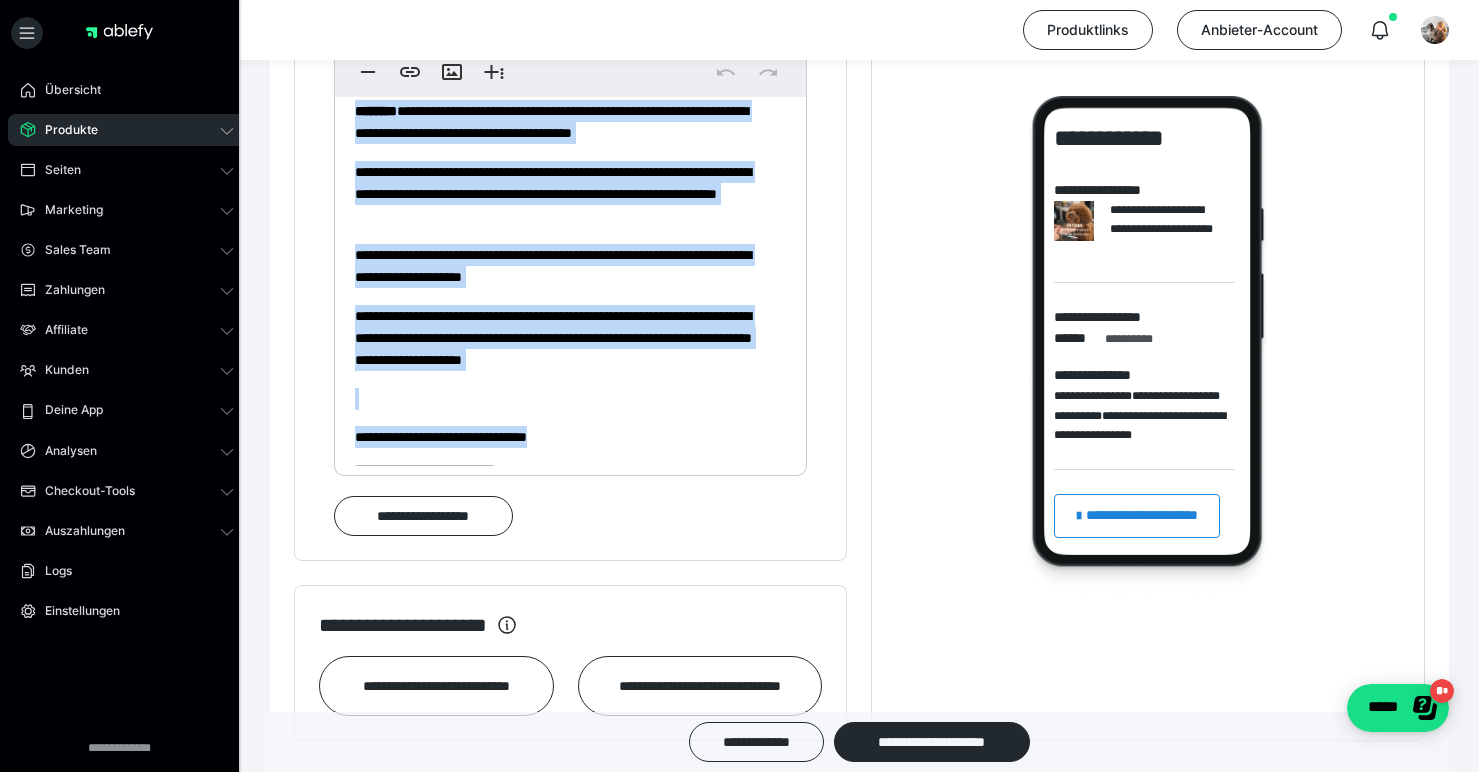 drag, startPoint x: 359, startPoint y: 130, endPoint x: 586, endPoint y: 448, distance: 390.70834 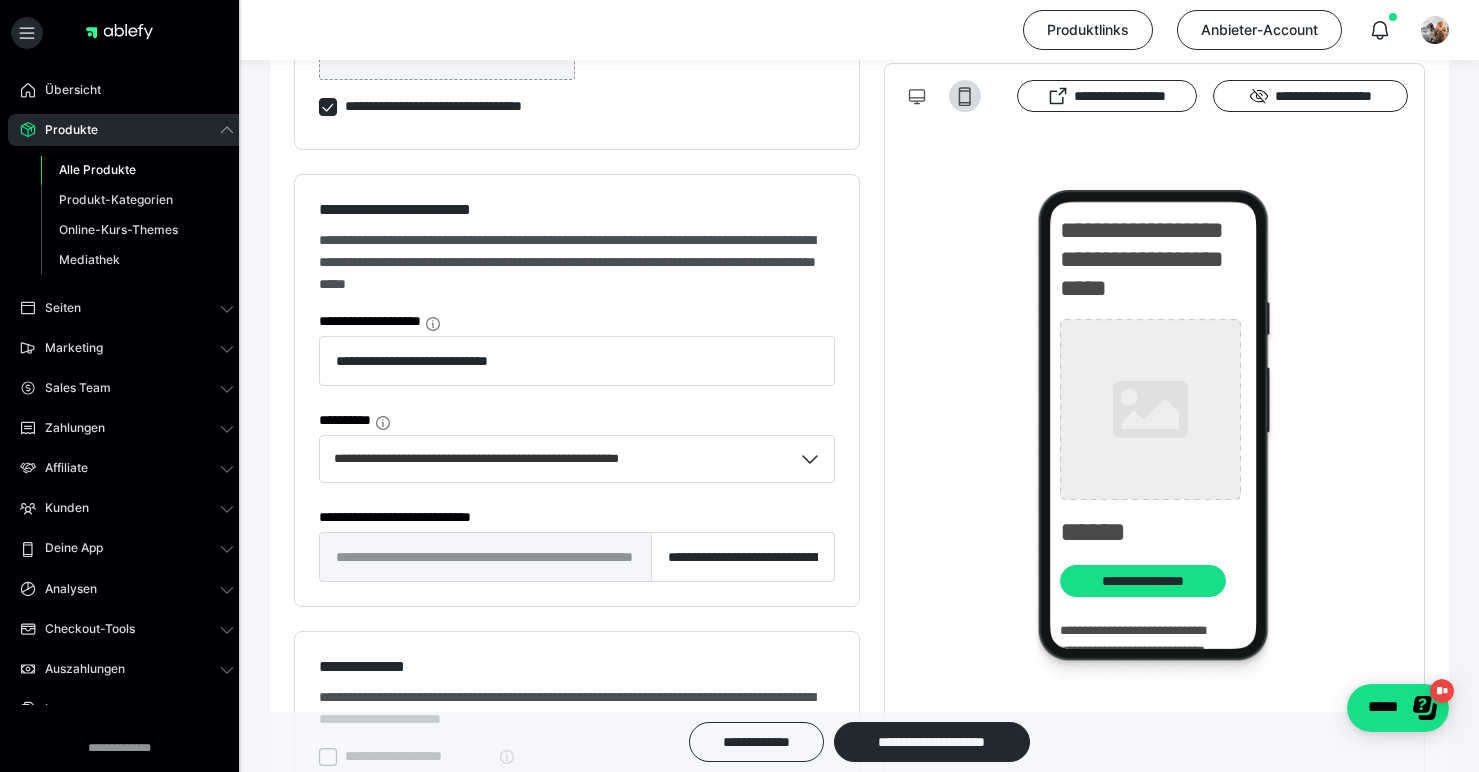 scroll, scrollTop: 0, scrollLeft: 0, axis: both 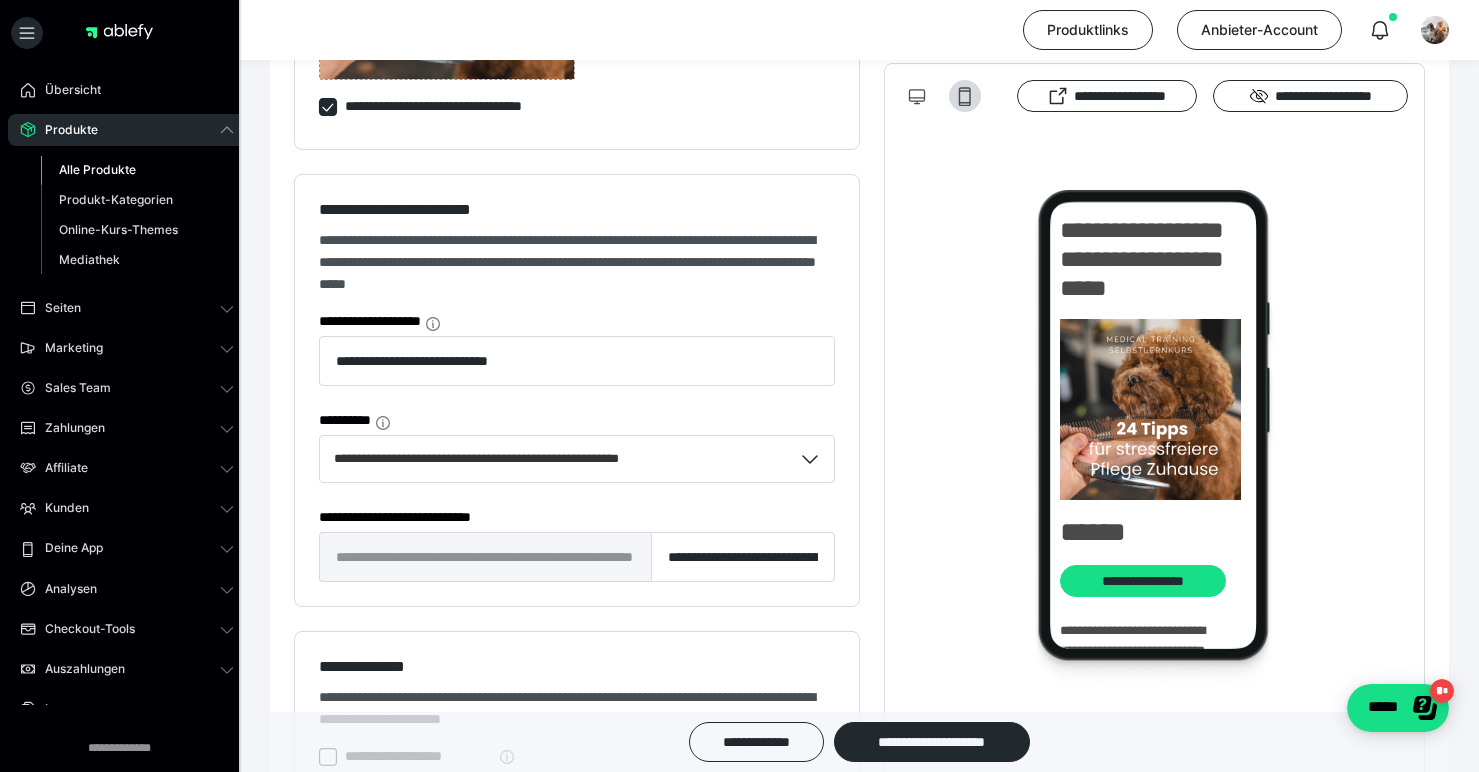 click on "Alle Produkte" at bounding box center [97, 169] 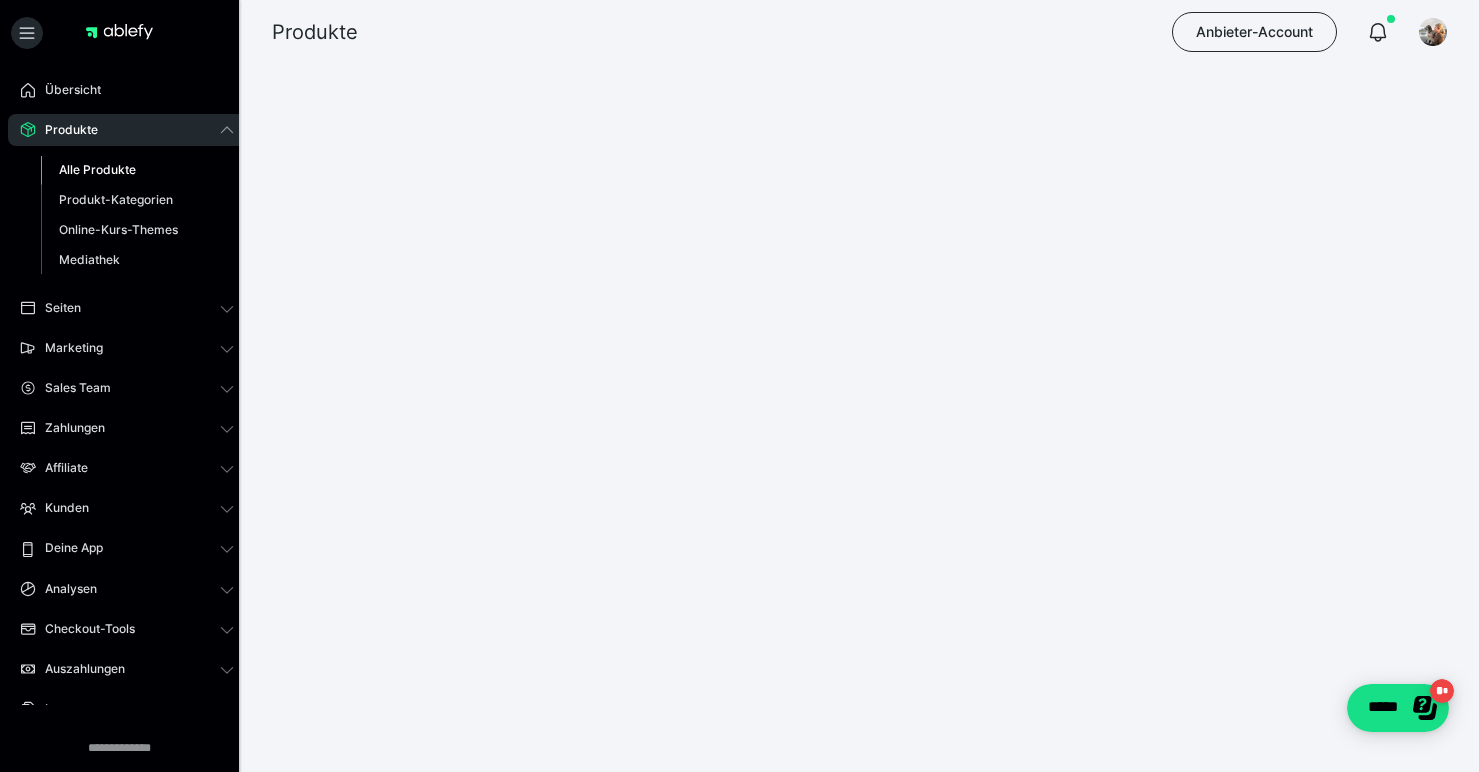 scroll, scrollTop: 0, scrollLeft: 0, axis: both 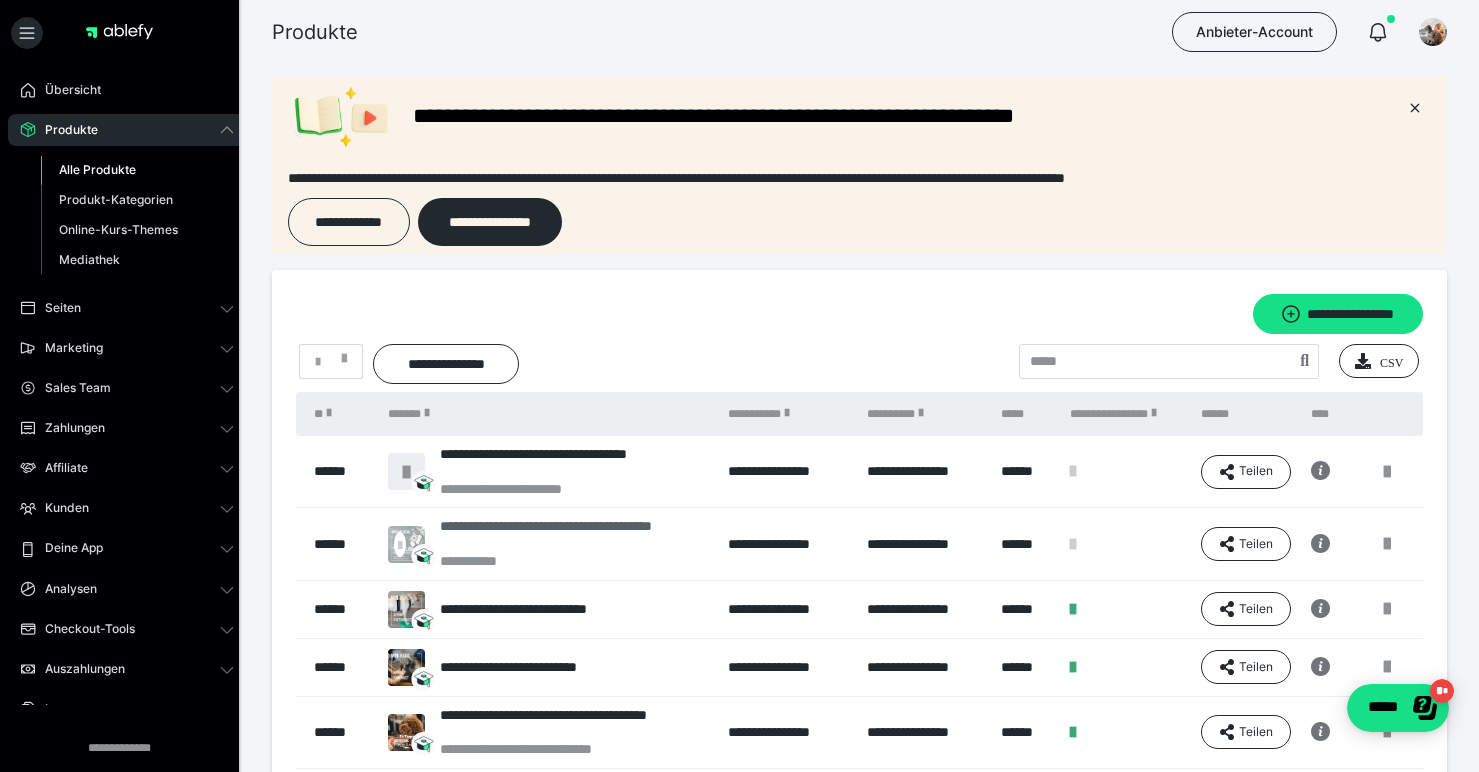 click on "**********" at bounding box center [574, 535] 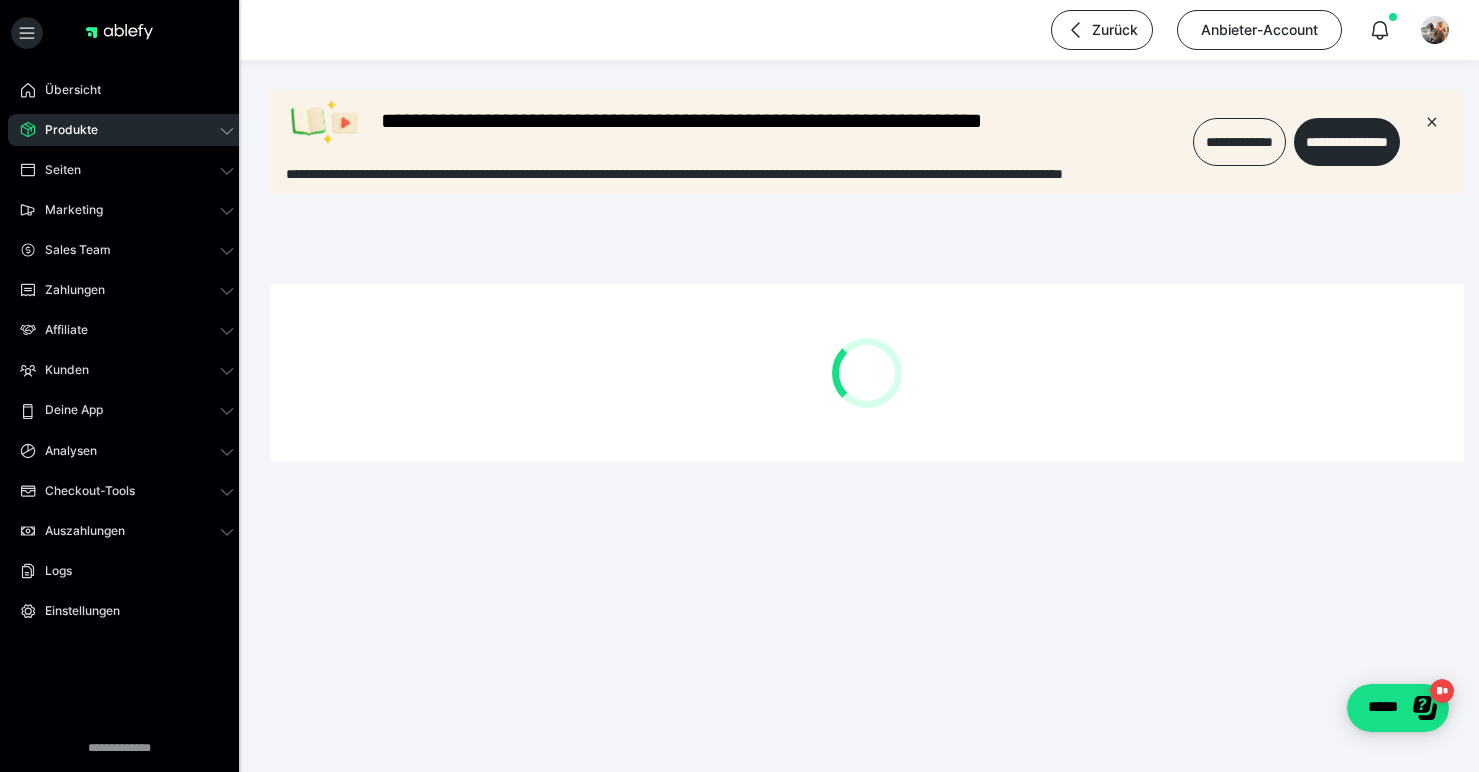 scroll, scrollTop: 0, scrollLeft: 0, axis: both 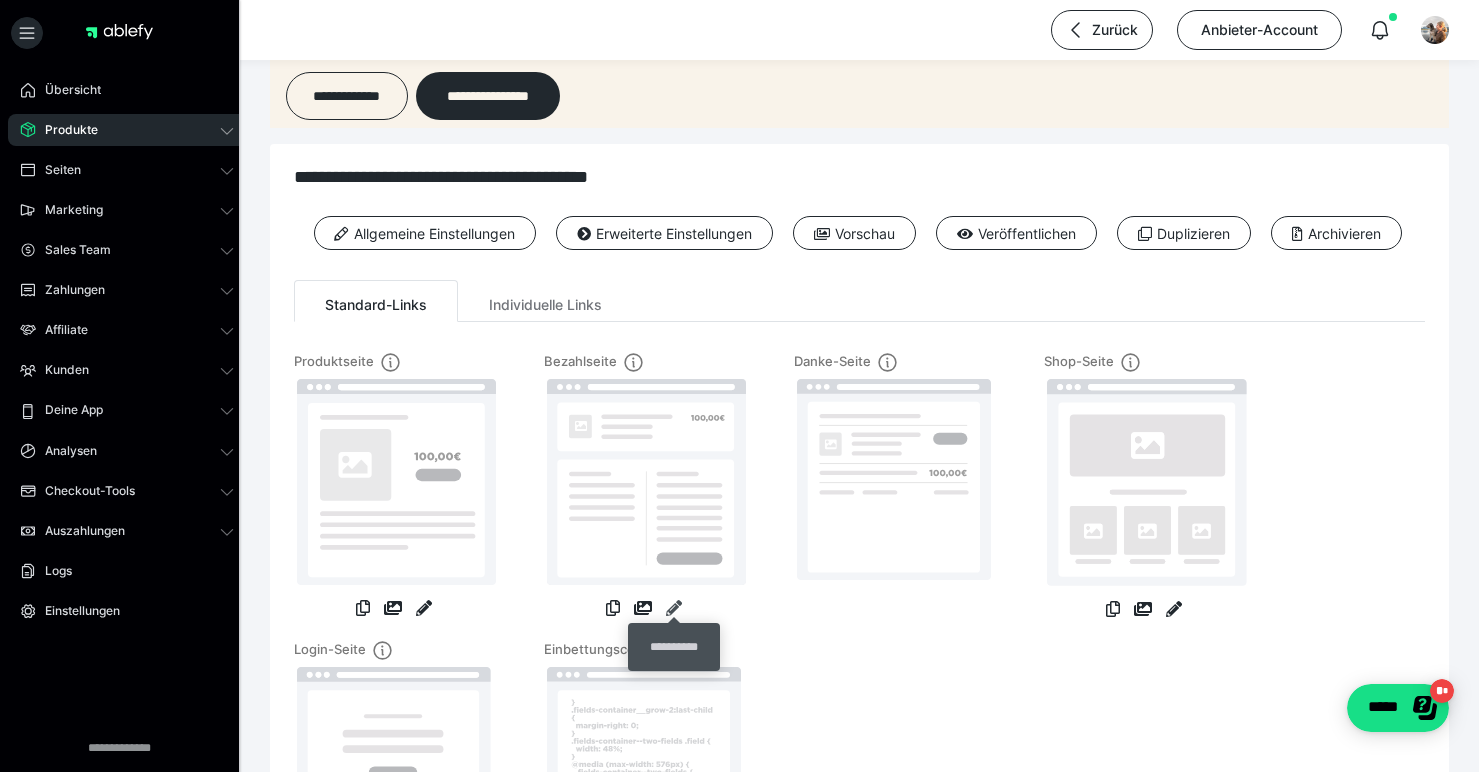 click at bounding box center [674, 608] 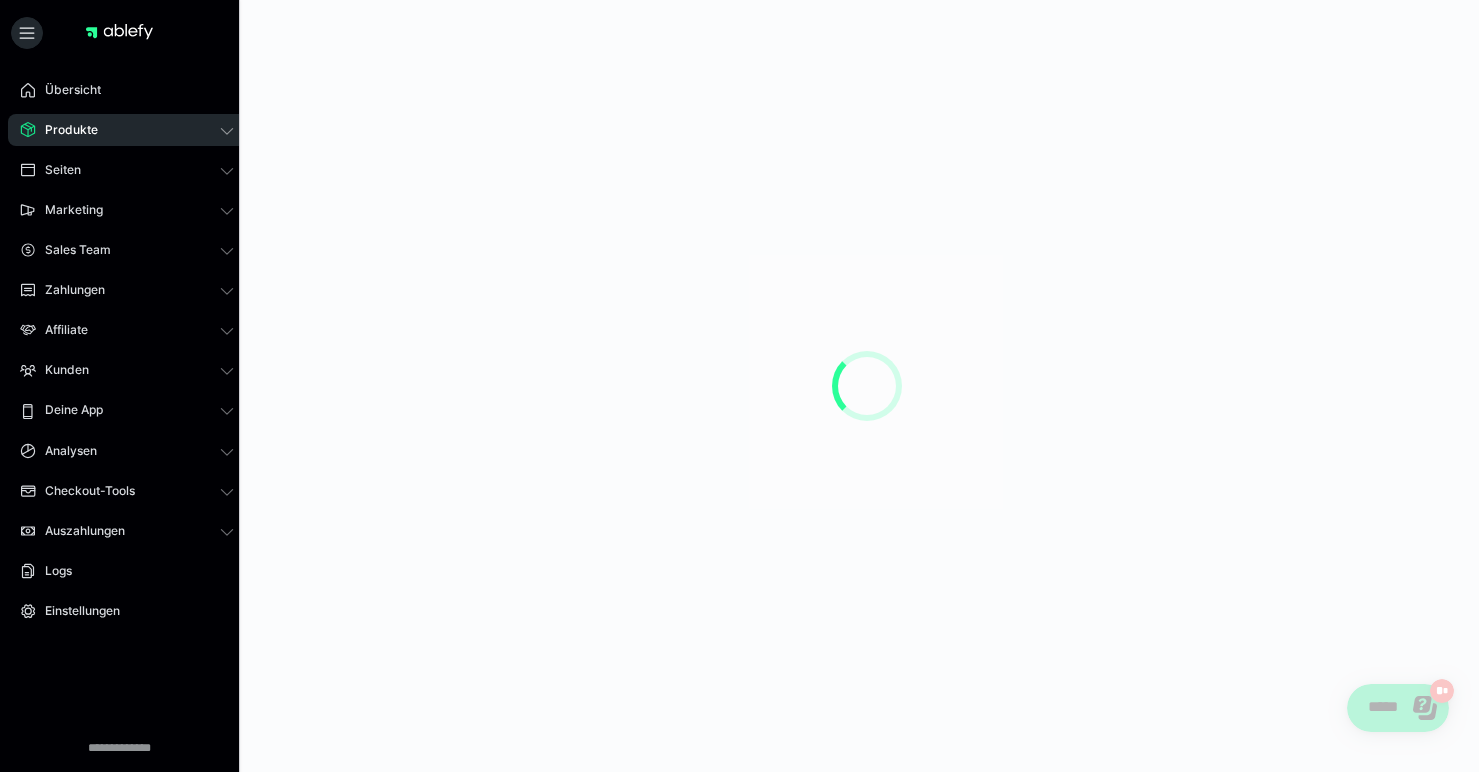 scroll, scrollTop: 0, scrollLeft: 0, axis: both 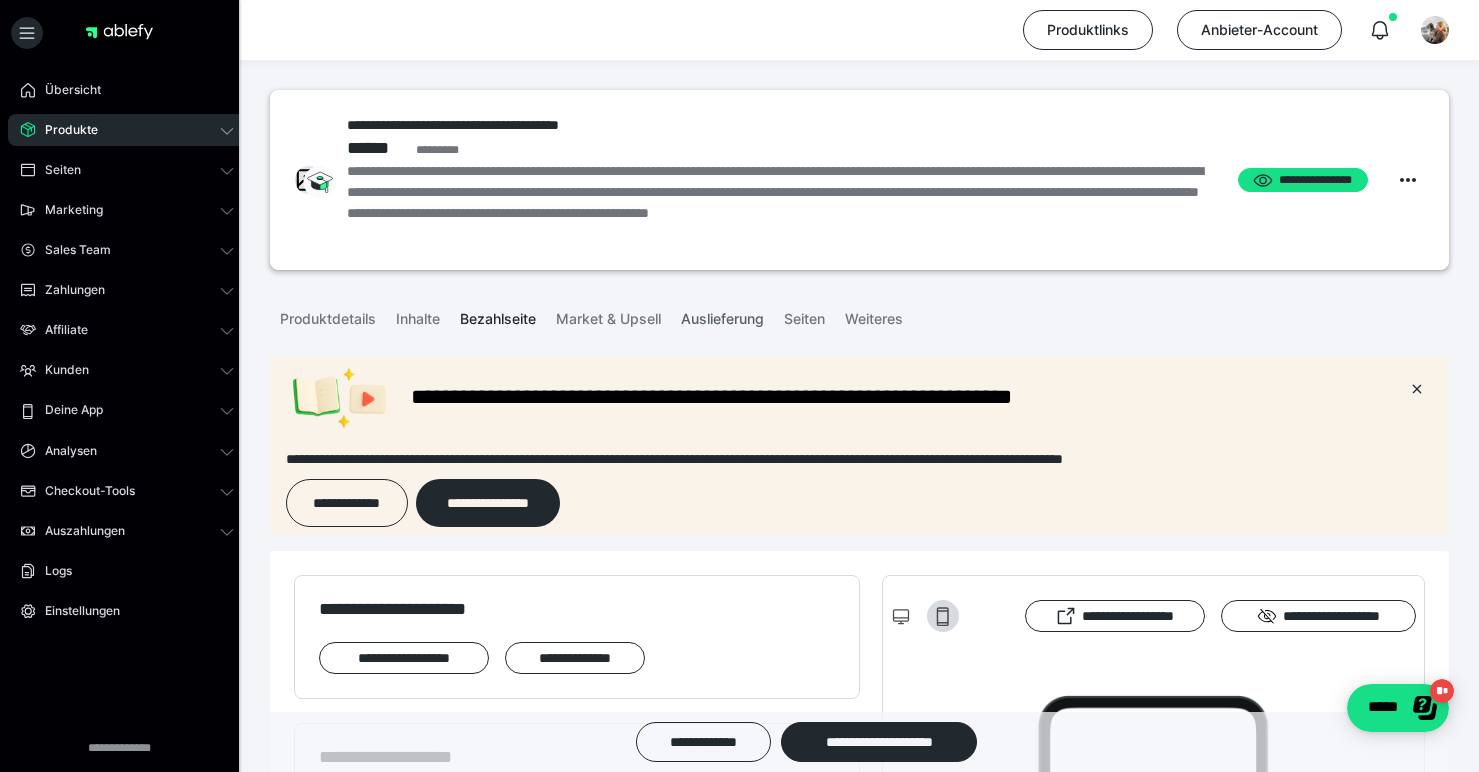 click on "Auslieferung" at bounding box center [722, 315] 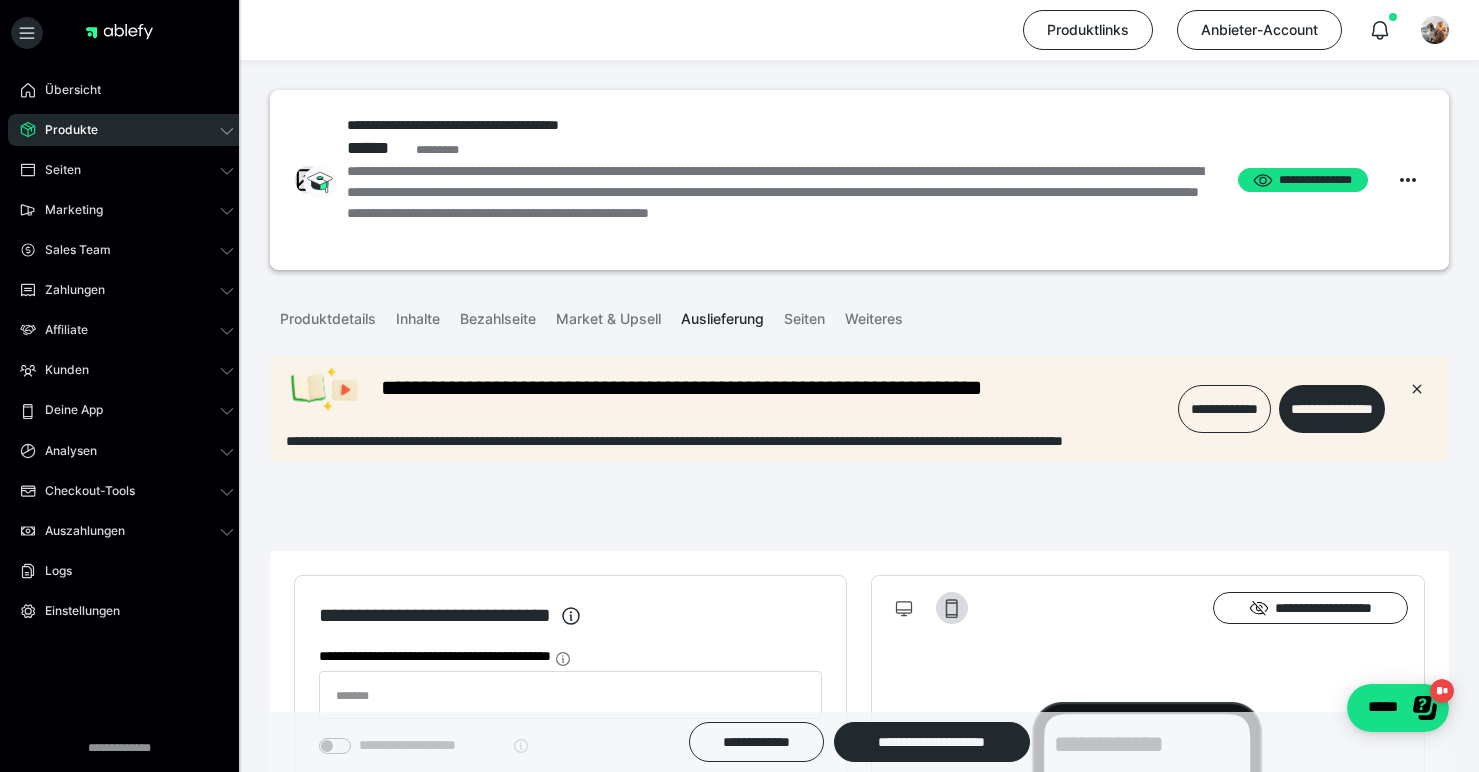 scroll 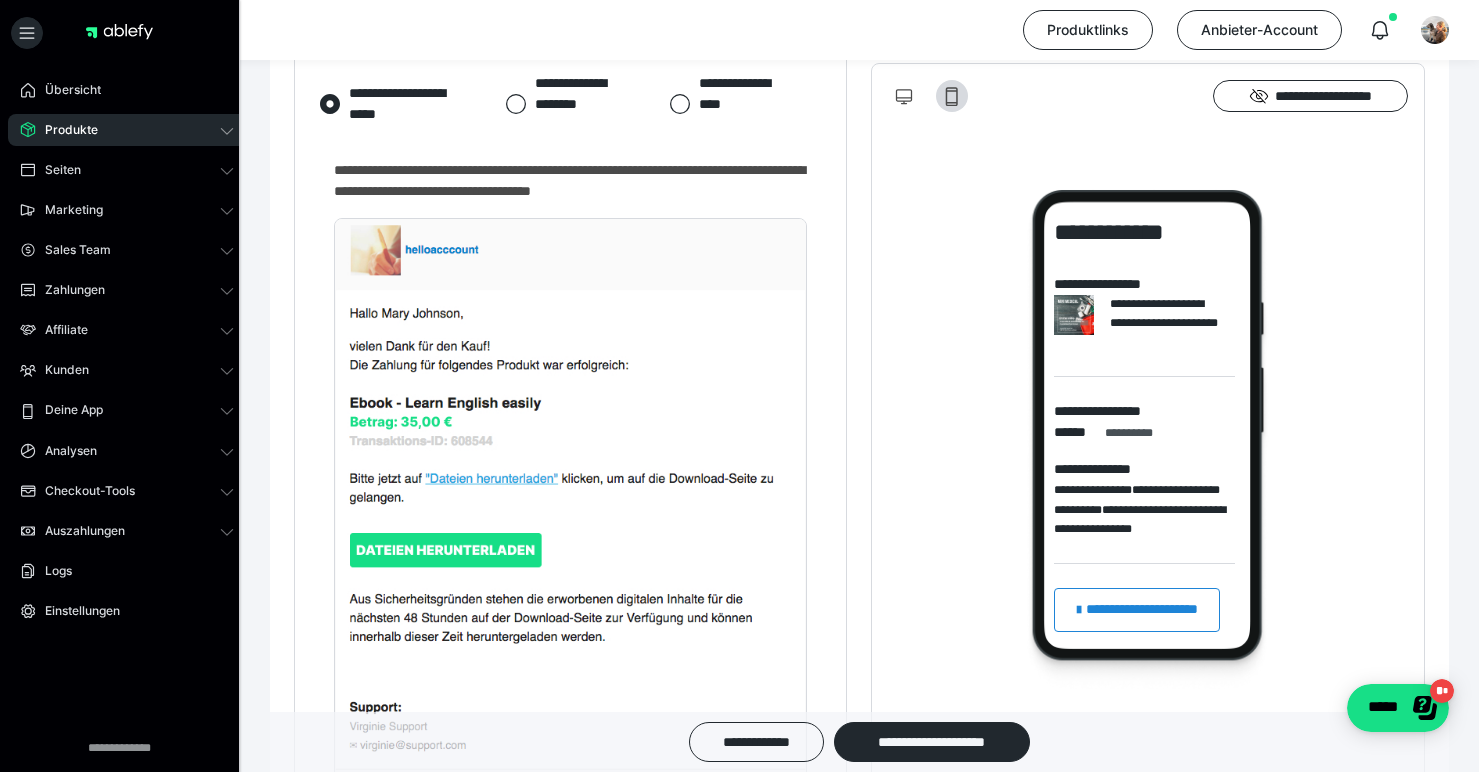 click 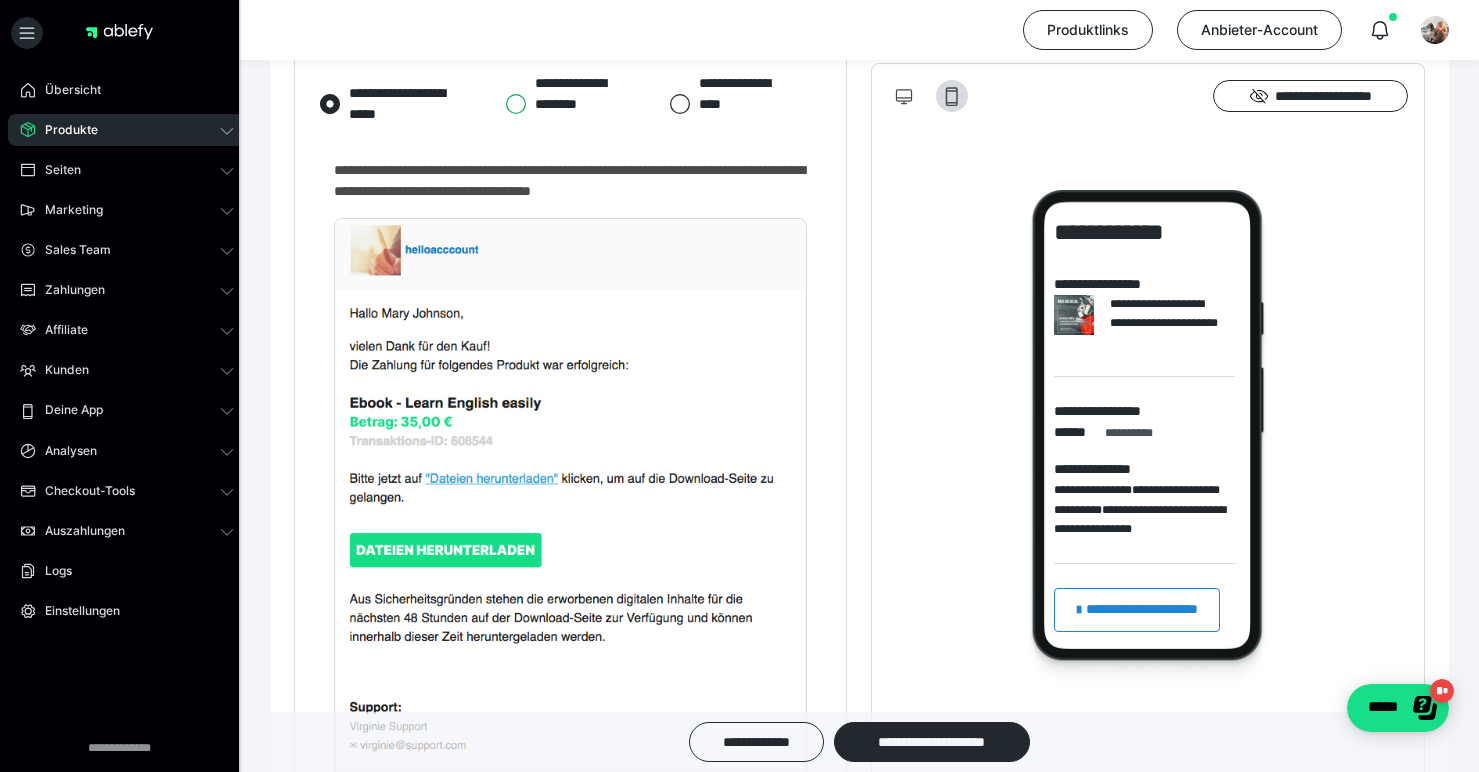 click on "**********" at bounding box center (505, 104) 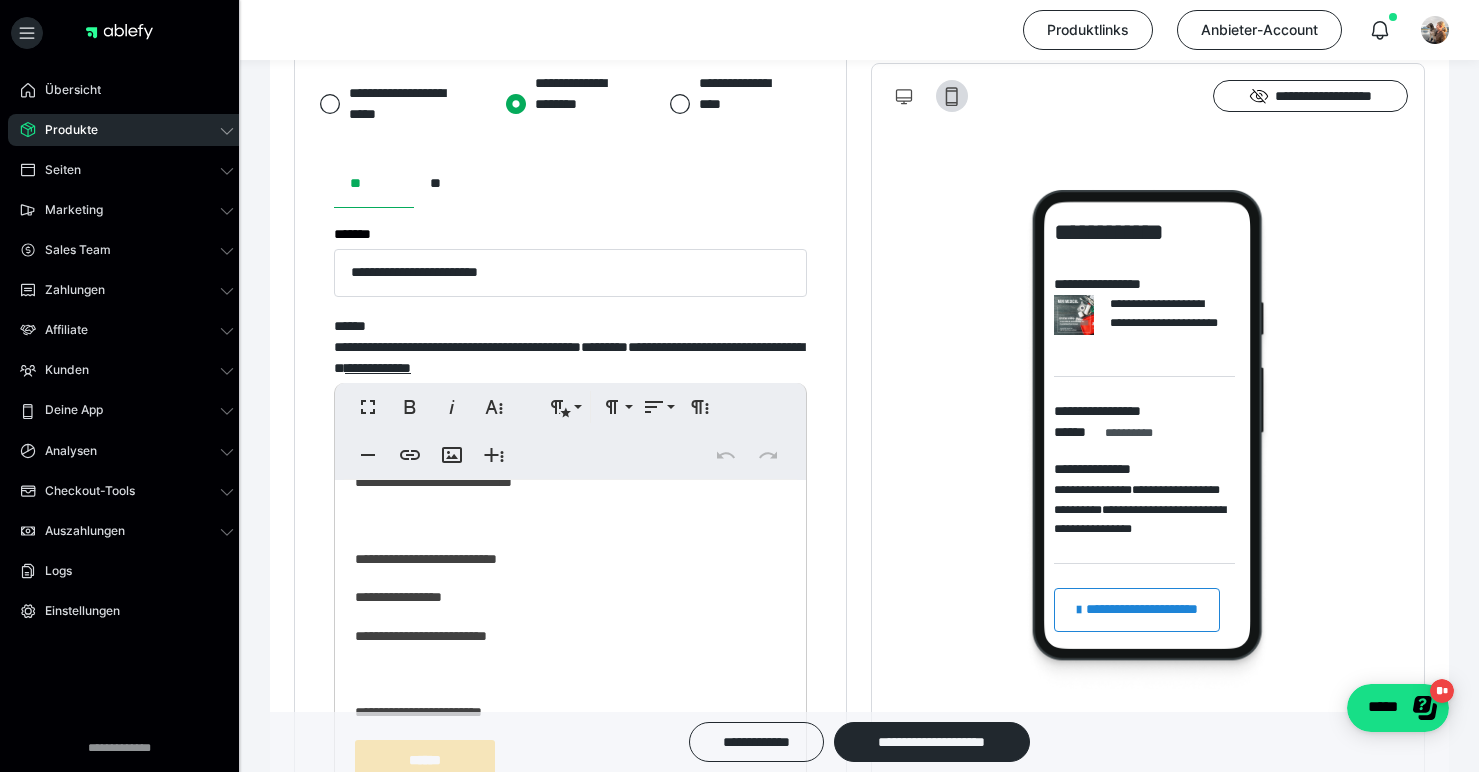 scroll, scrollTop: 119, scrollLeft: 0, axis: vertical 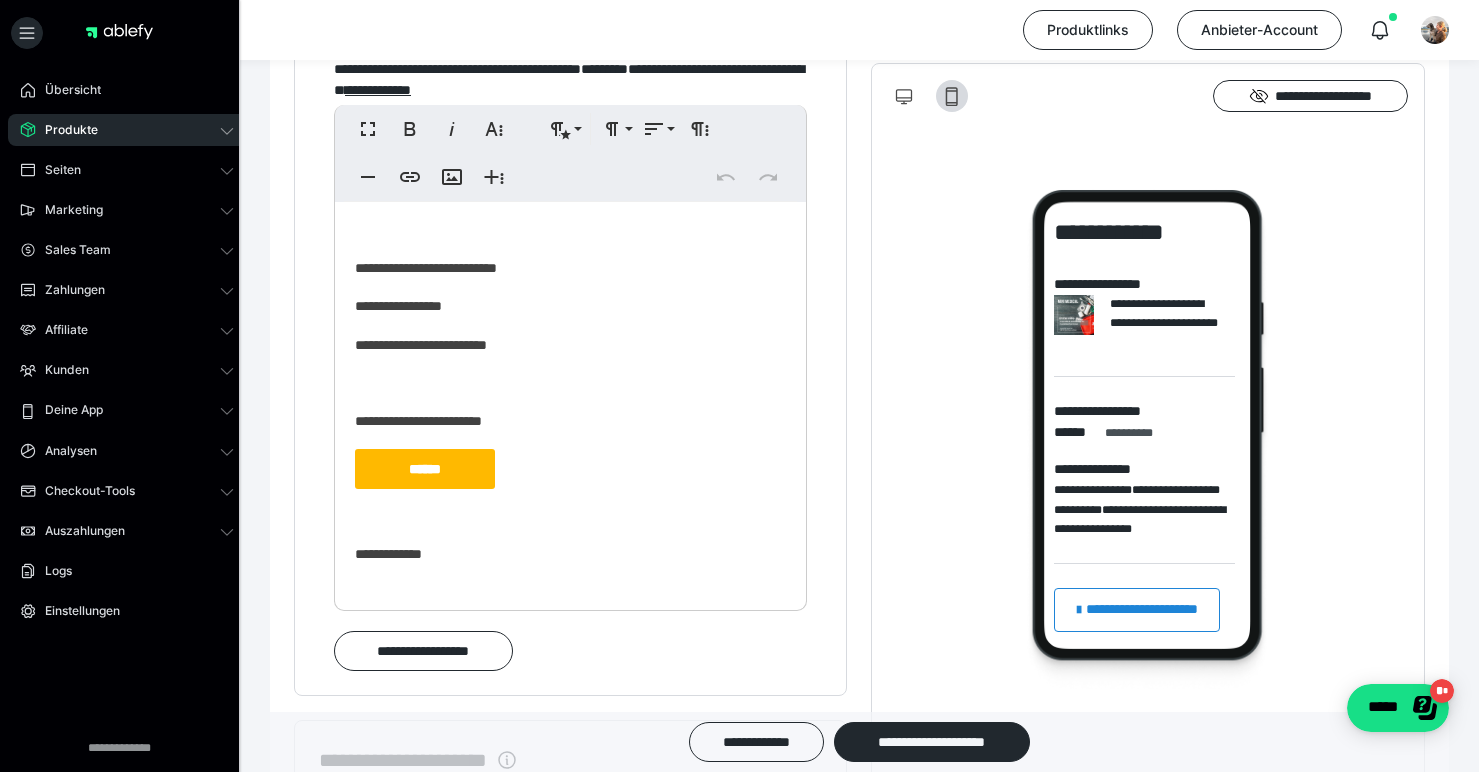 click at bounding box center [570, 383] 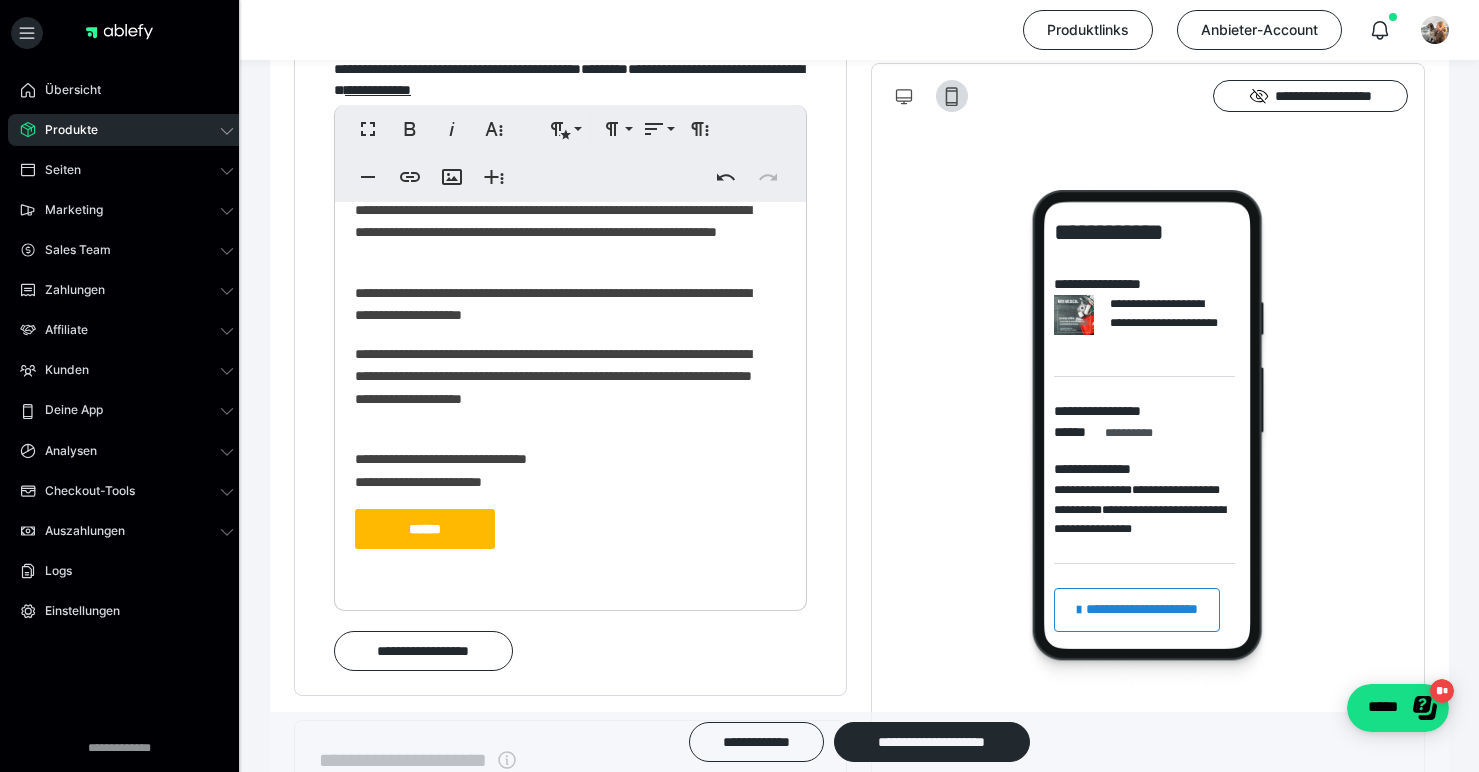scroll, scrollTop: 354, scrollLeft: 0, axis: vertical 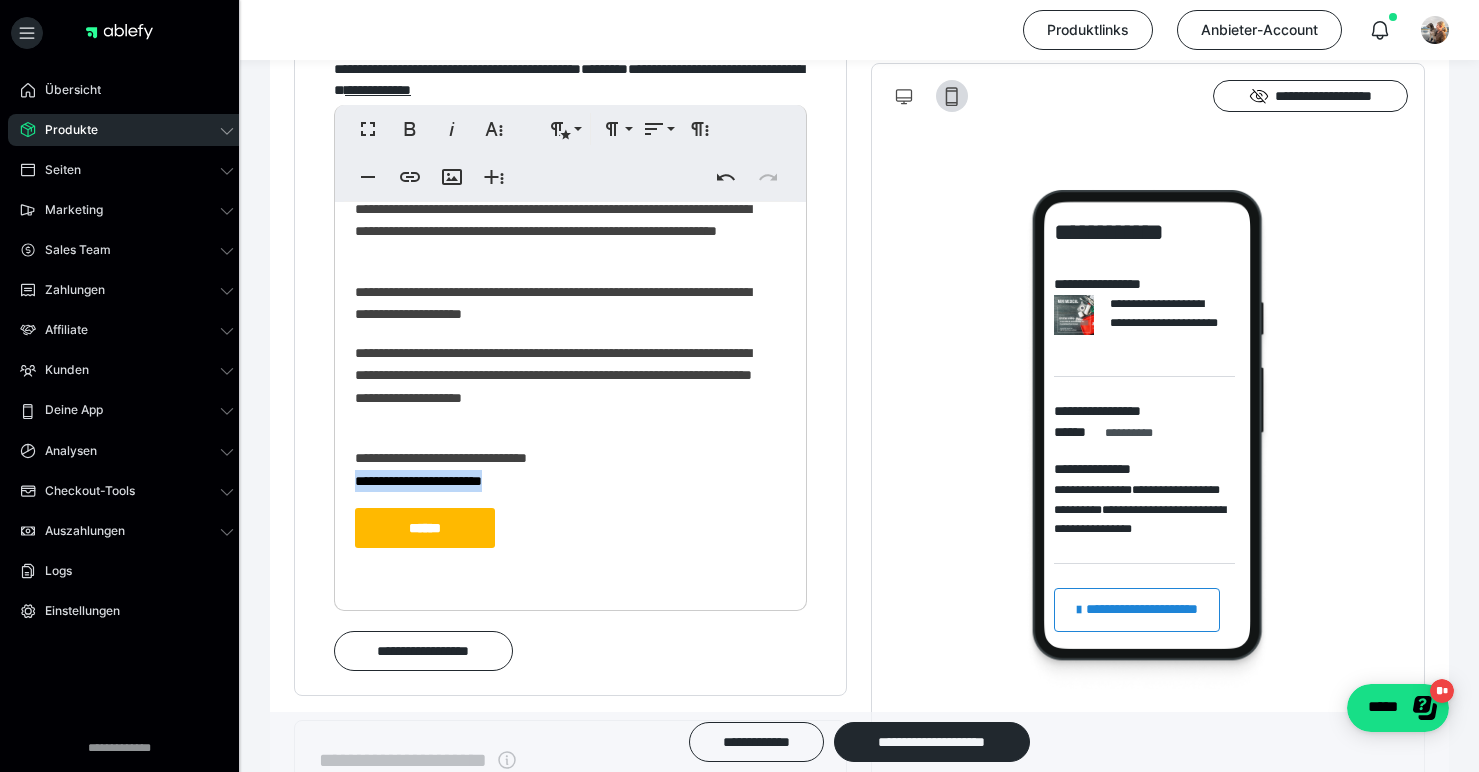 drag, startPoint x: 503, startPoint y: 492, endPoint x: 354, endPoint y: 492, distance: 149 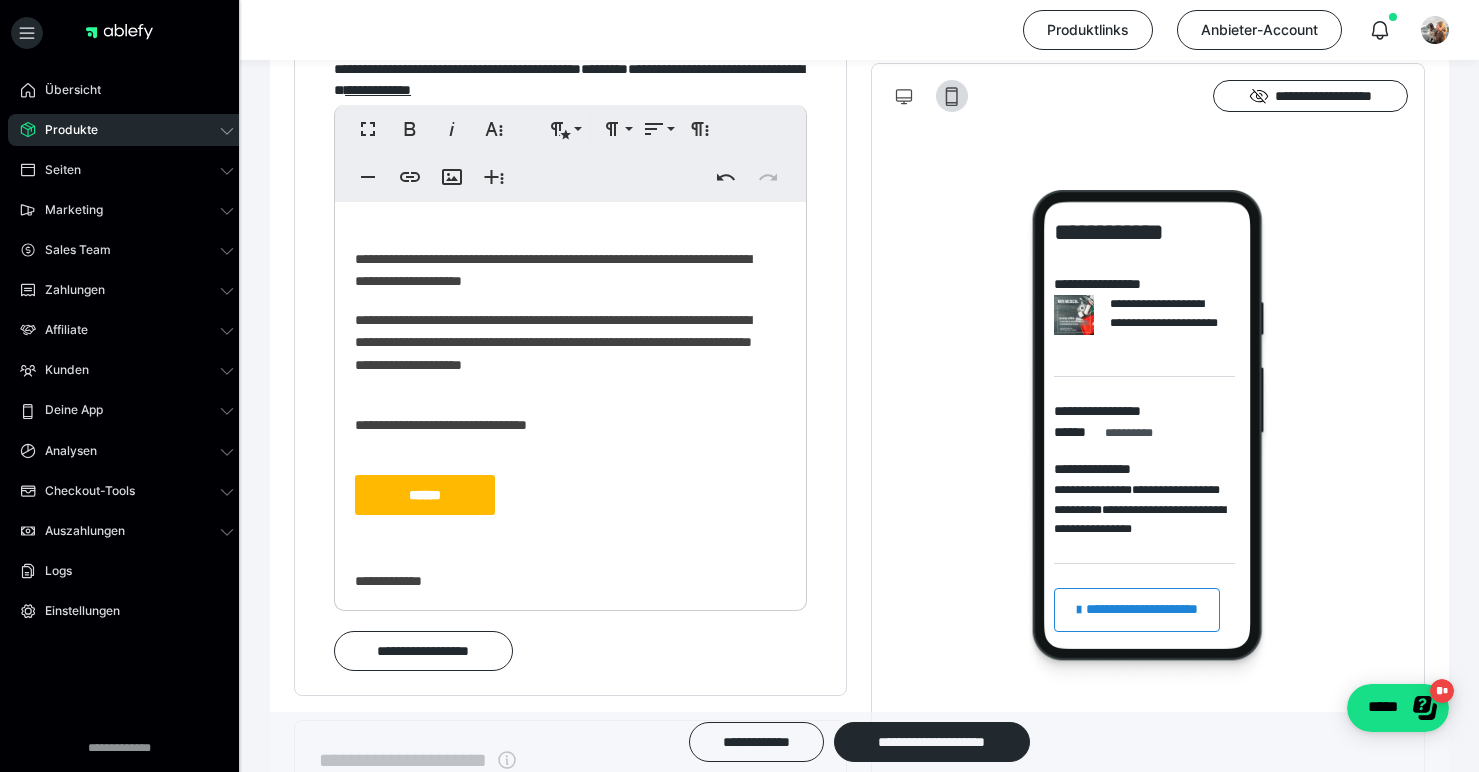 scroll, scrollTop: 413, scrollLeft: 0, axis: vertical 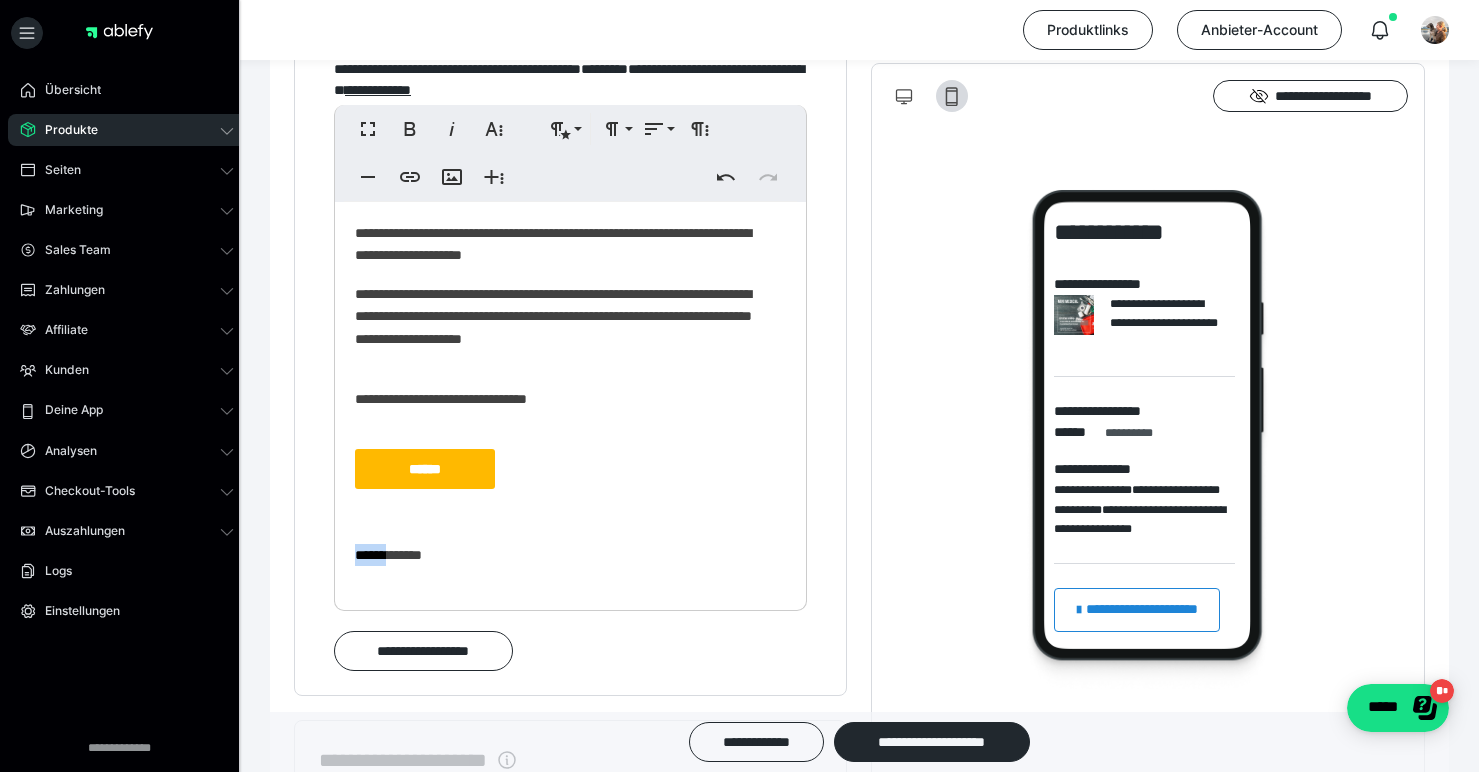 drag, startPoint x: 401, startPoint y: 570, endPoint x: 353, endPoint y: 567, distance: 48.09366 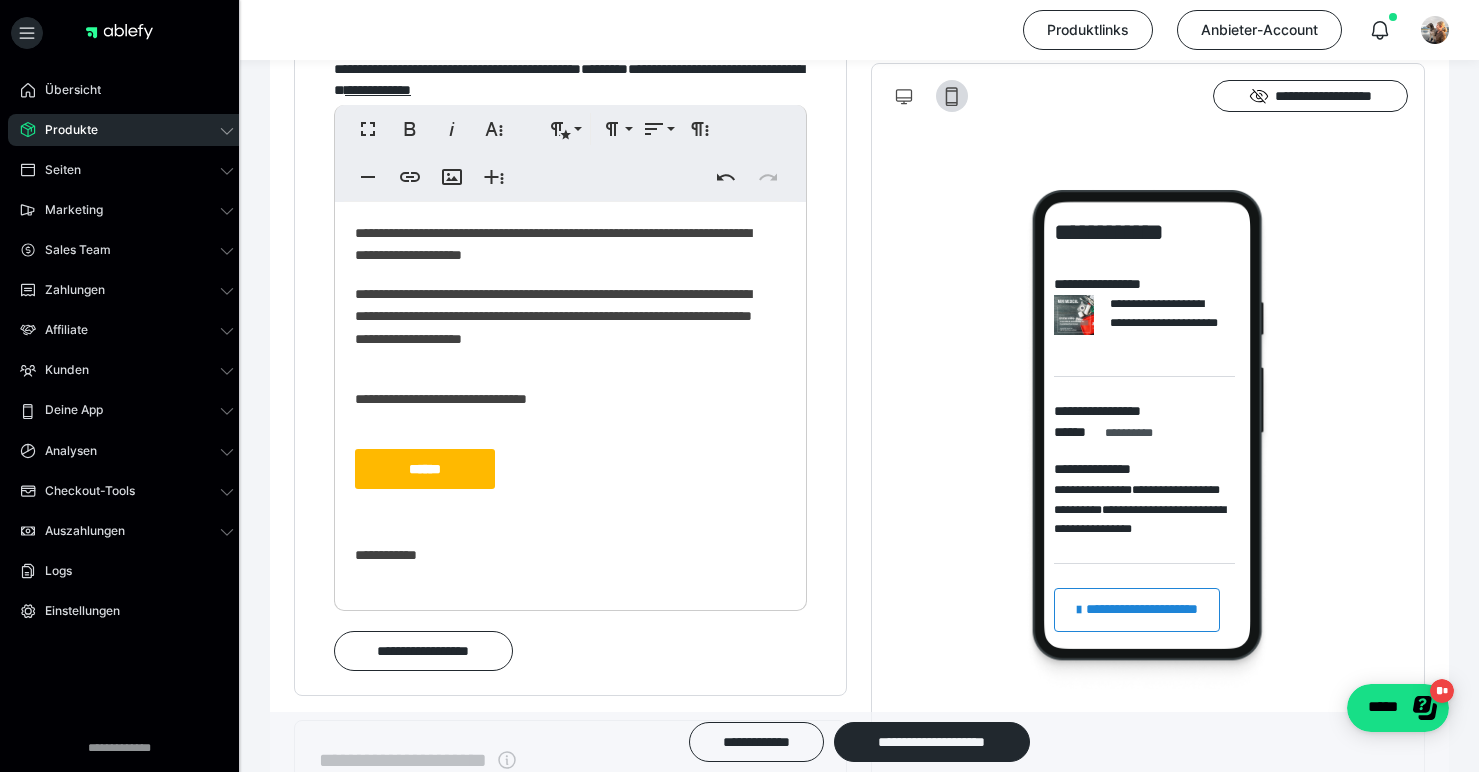 click on "**********" at bounding box center (563, 555) 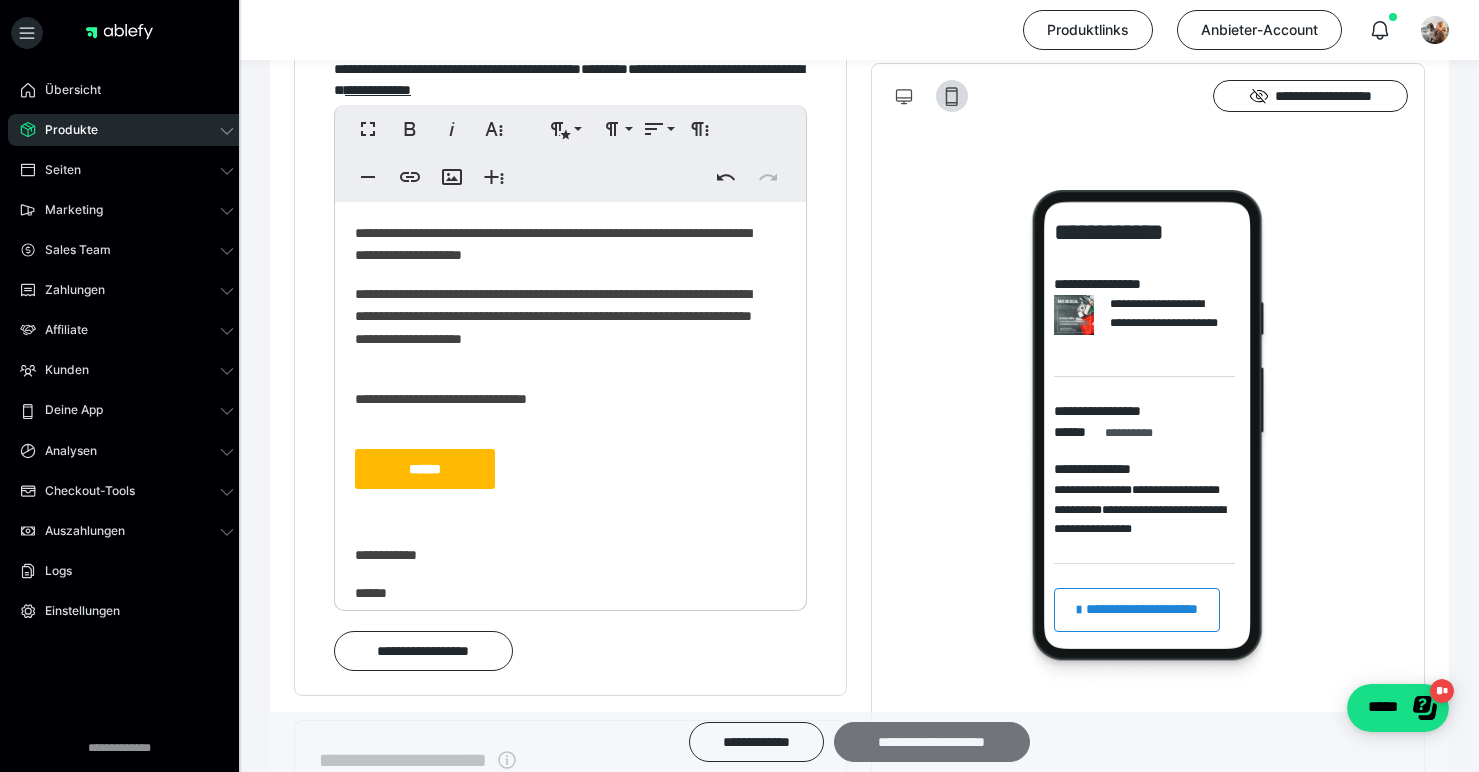 click on "**********" at bounding box center (932, 742) 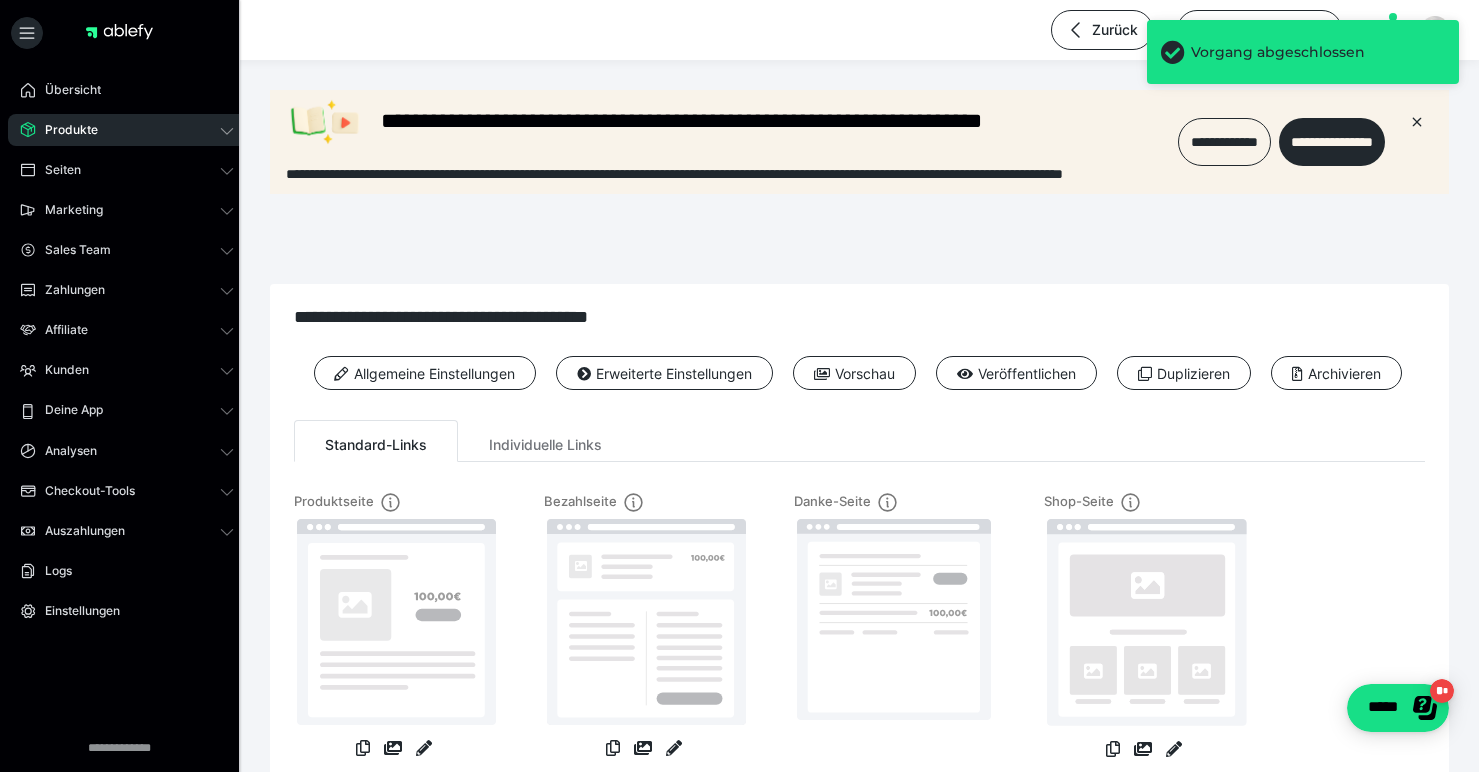 scroll, scrollTop: 0, scrollLeft: 0, axis: both 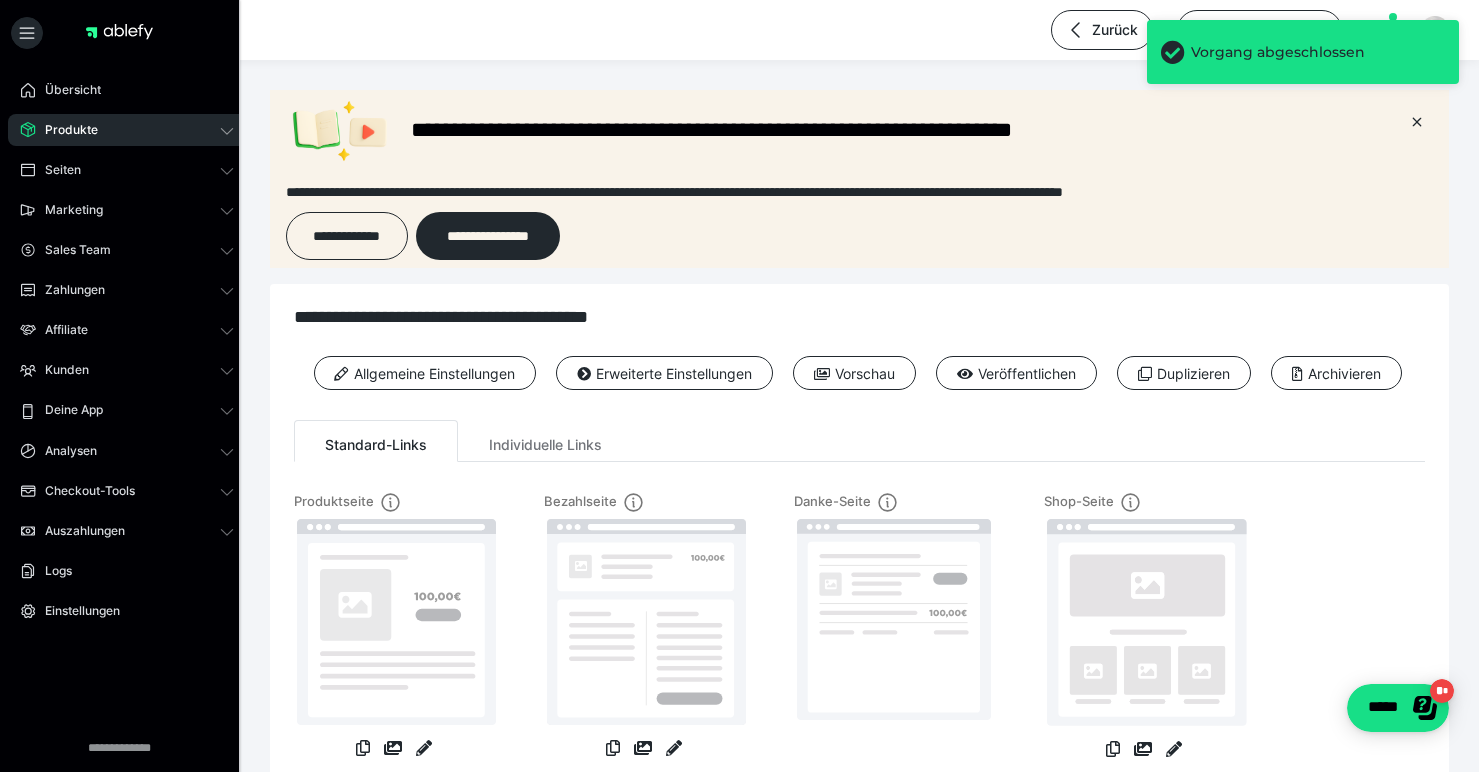 click on "Produkte" at bounding box center (127, 130) 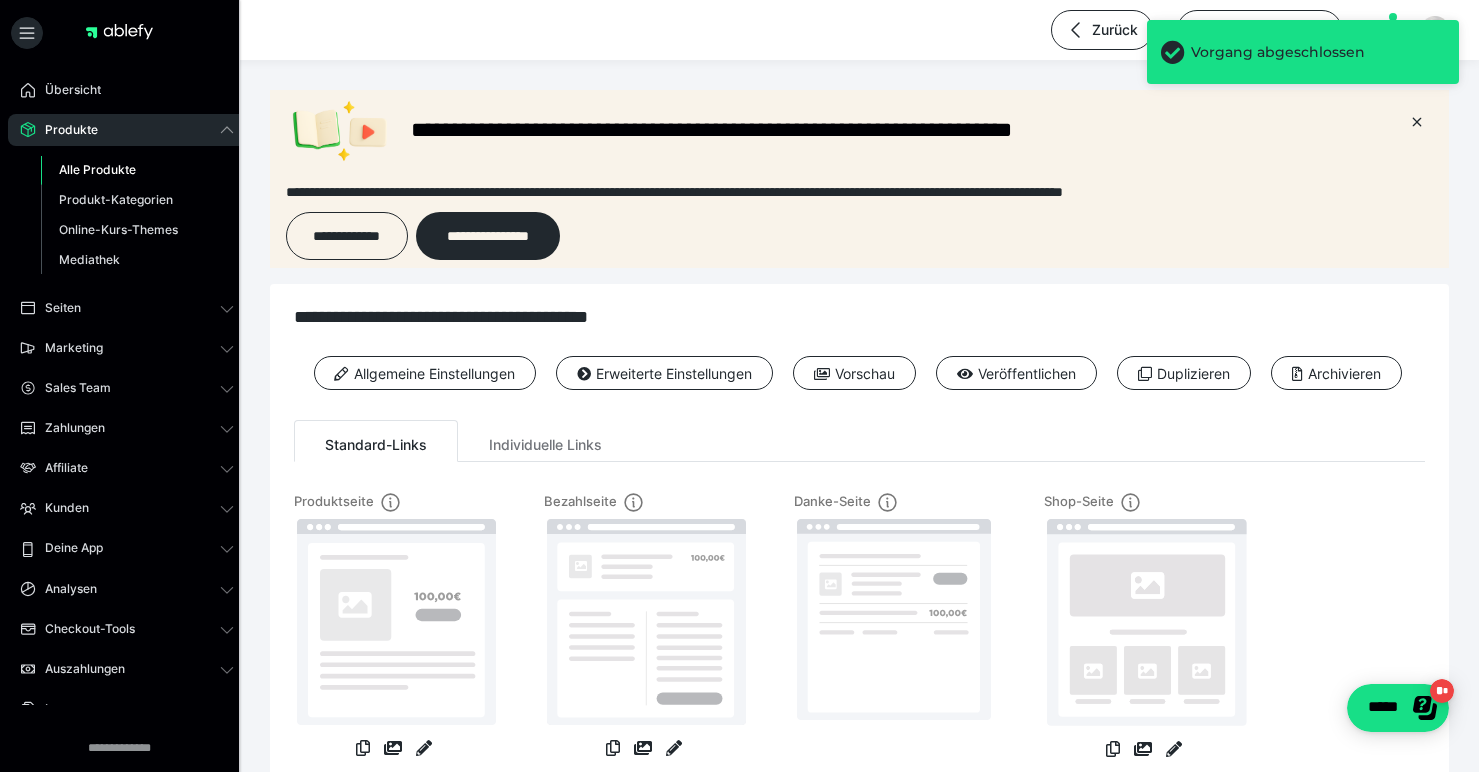 click on "Alle Produkte" at bounding box center (97, 169) 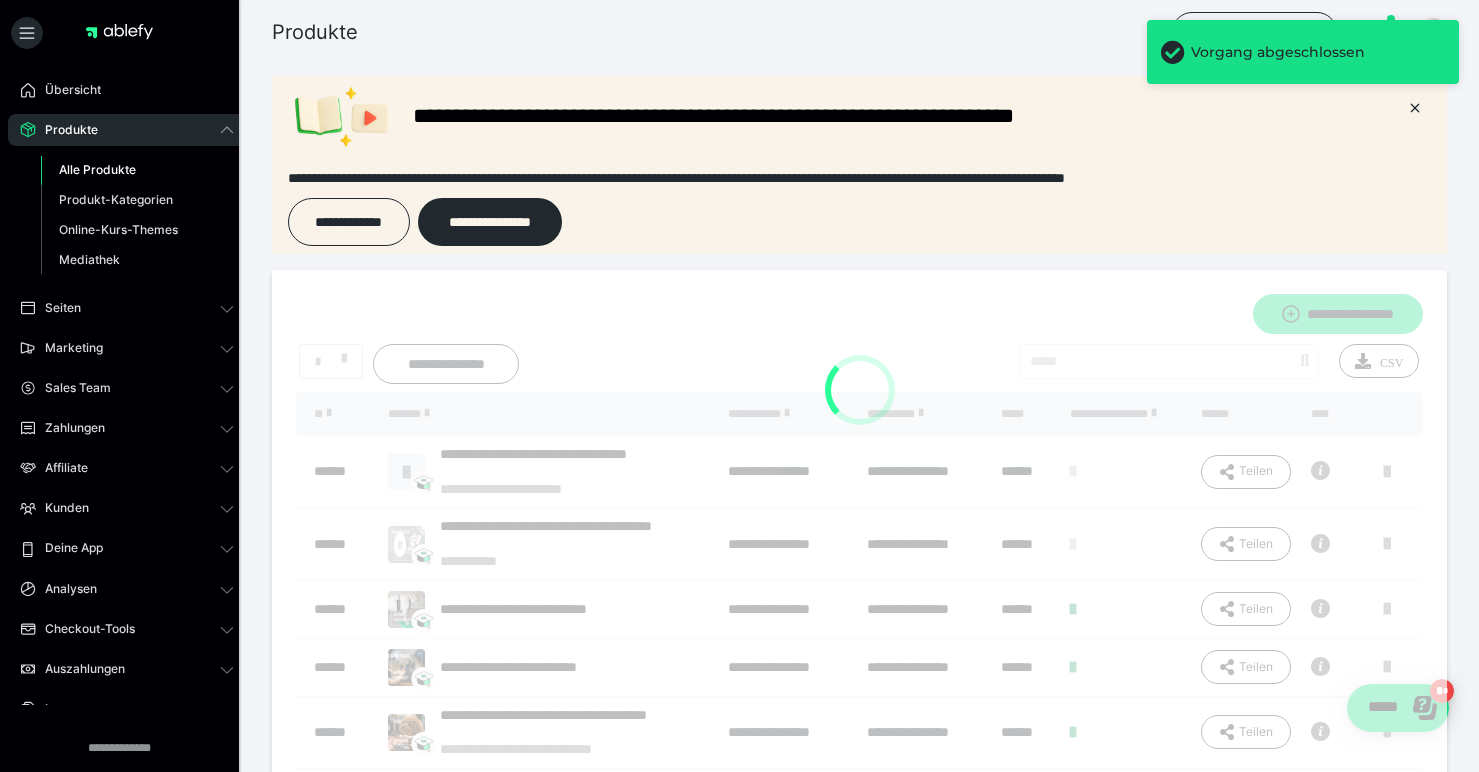 scroll, scrollTop: 0, scrollLeft: 0, axis: both 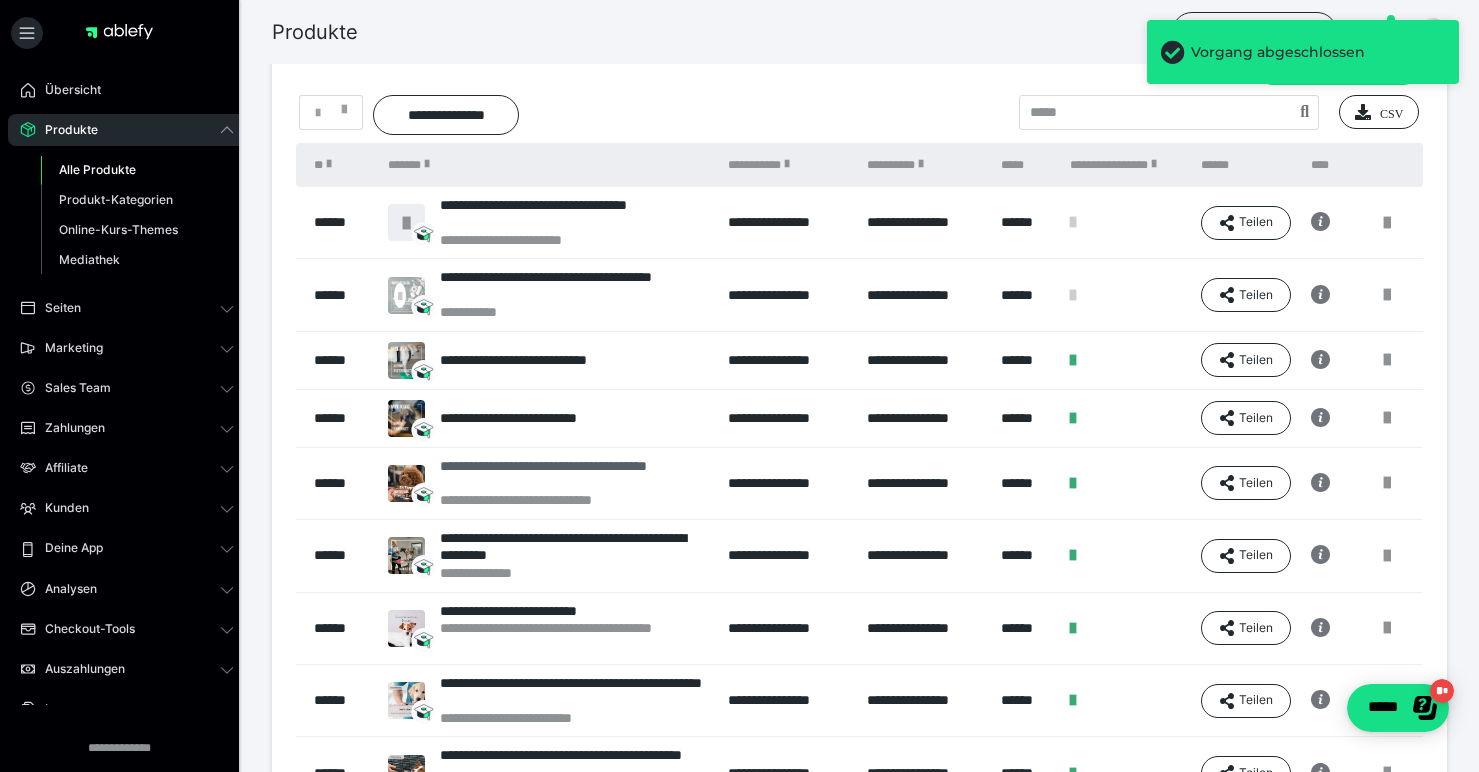 click on "**********" at bounding box center (574, 475) 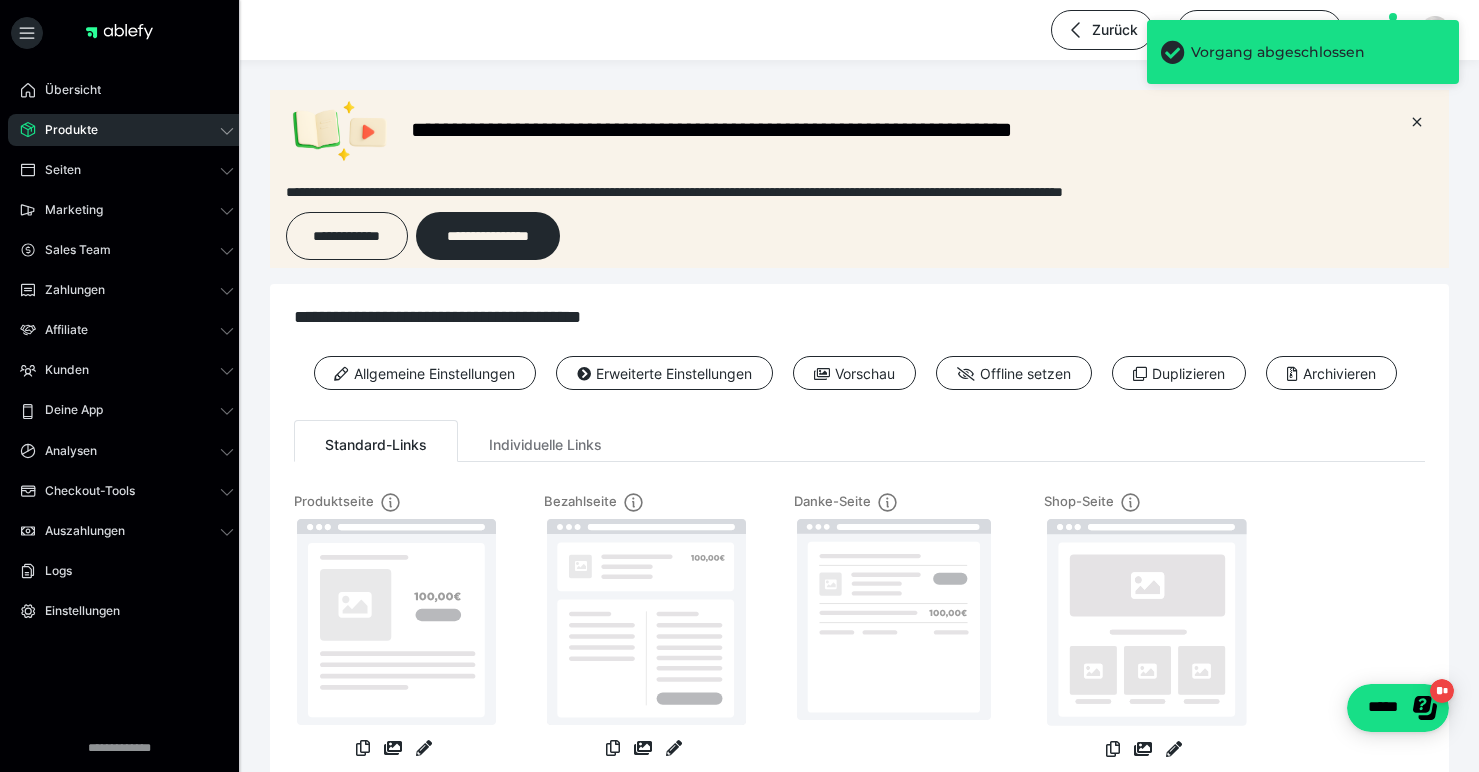 scroll, scrollTop: 0, scrollLeft: 0, axis: both 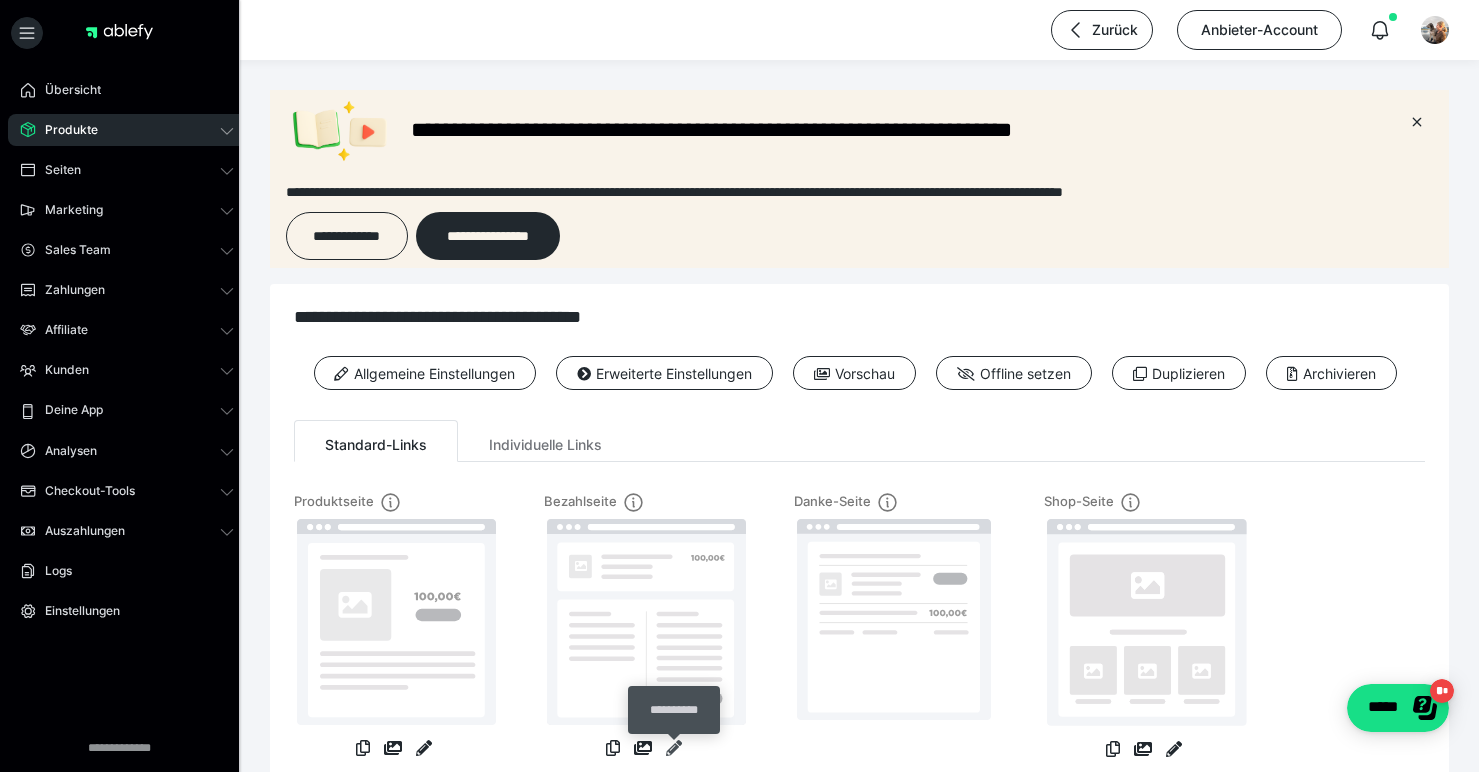 click at bounding box center [674, 748] 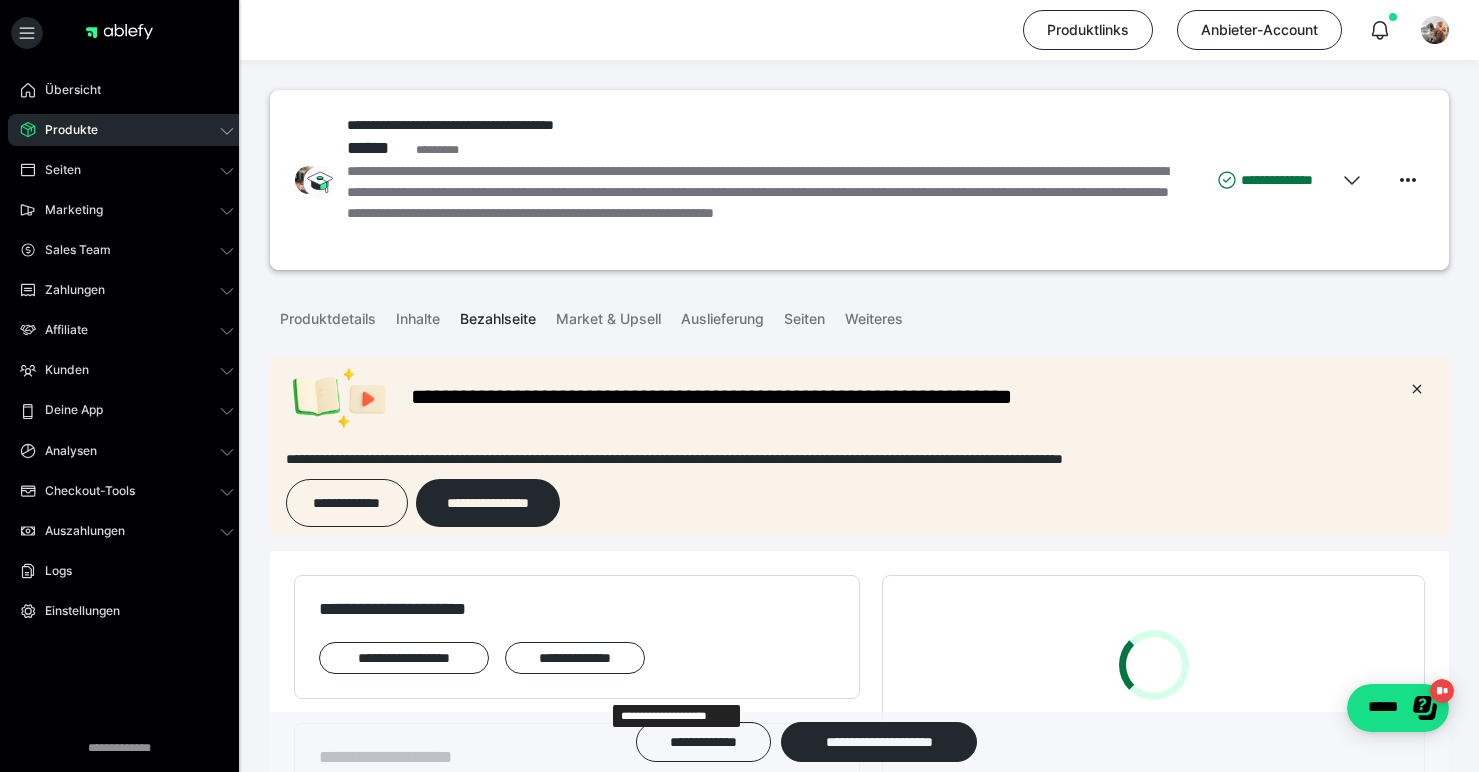 scroll, scrollTop: 0, scrollLeft: 0, axis: both 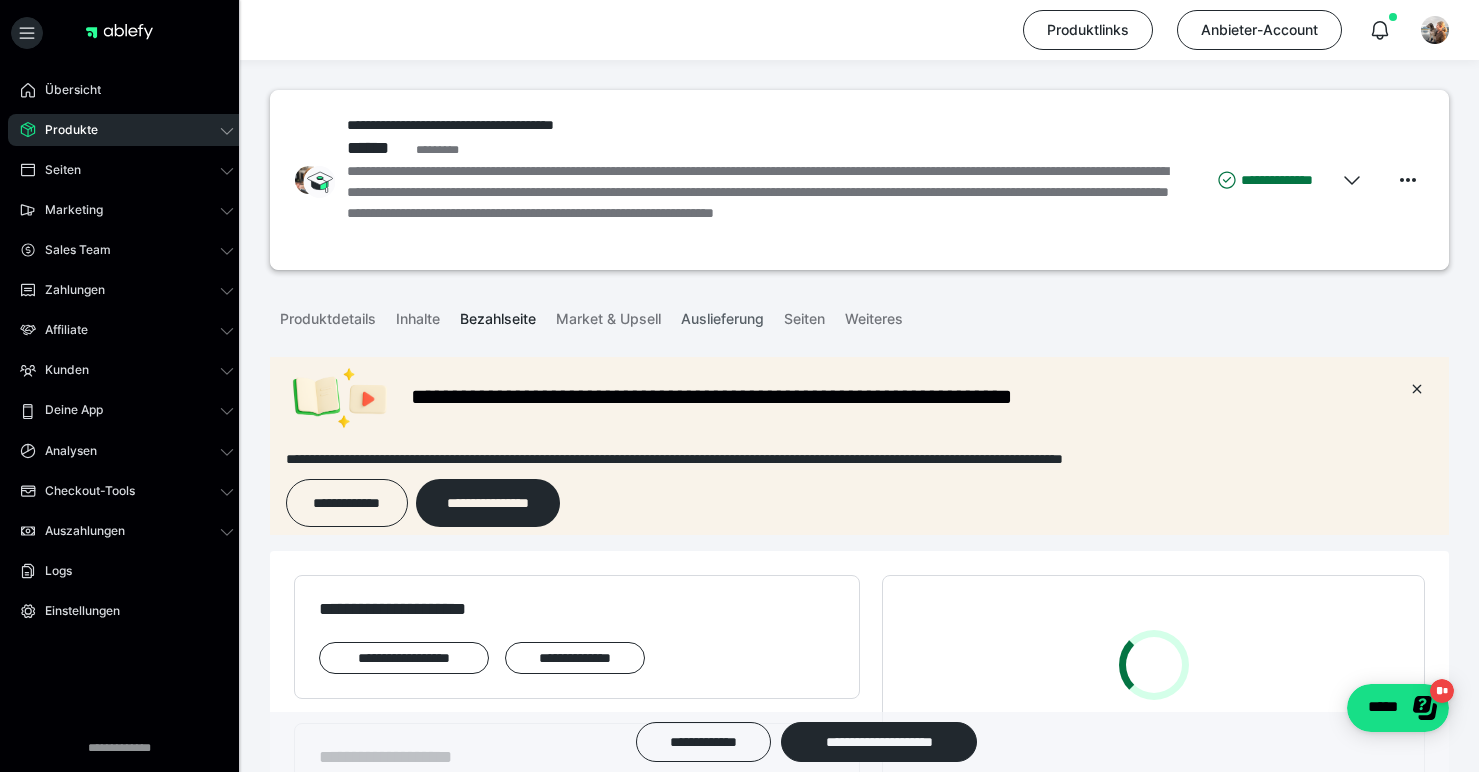 click on "Auslieferung" at bounding box center (722, 315) 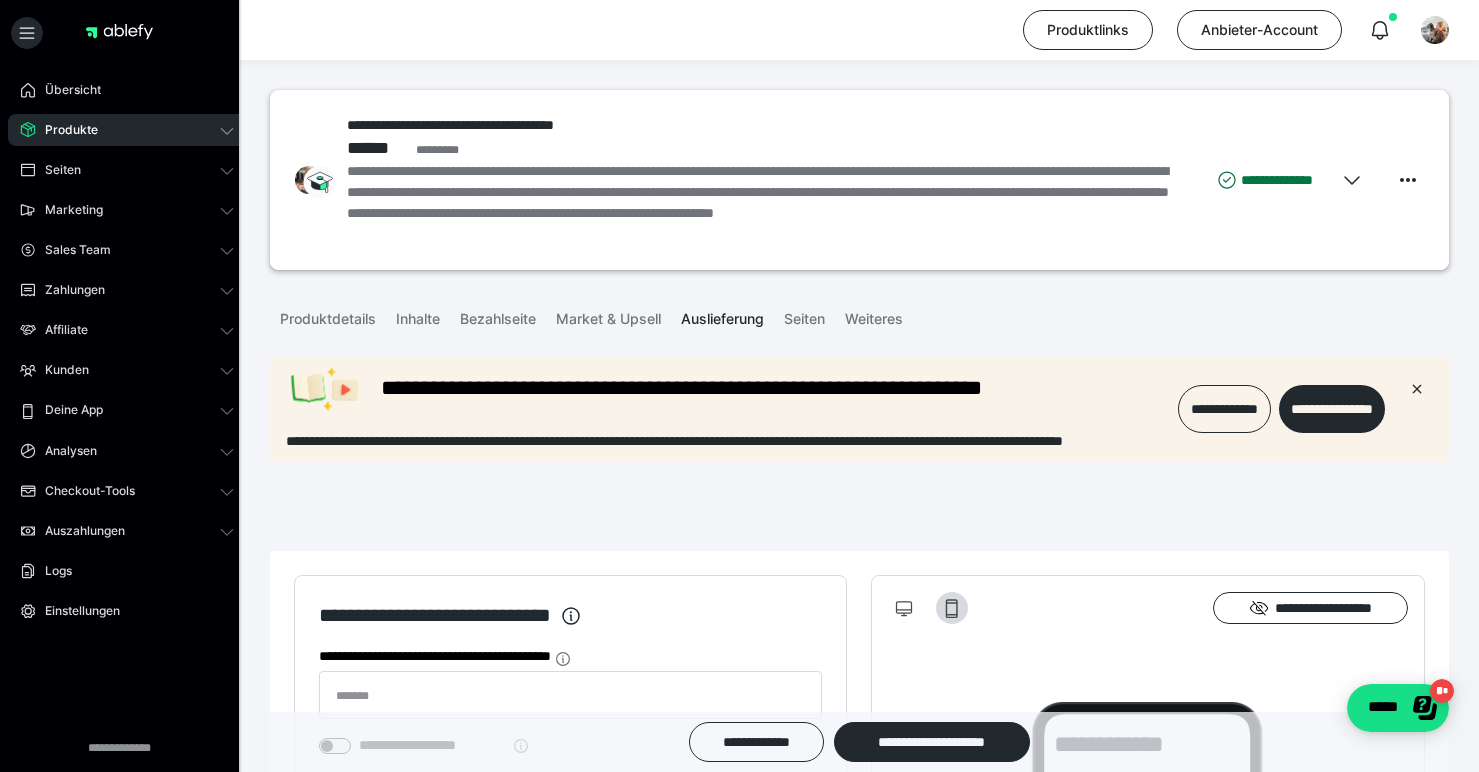 scroll, scrollTop: 0, scrollLeft: 0, axis: both 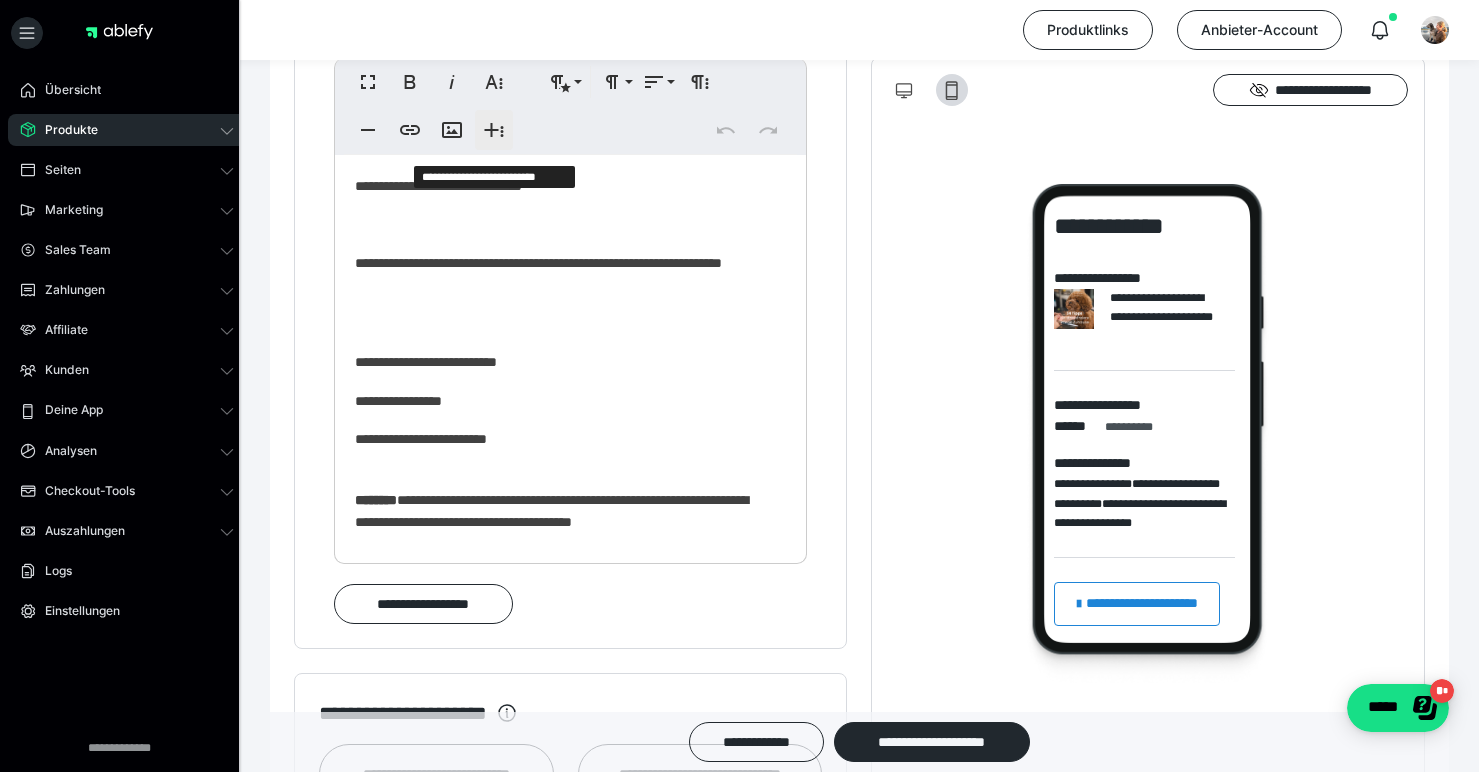click 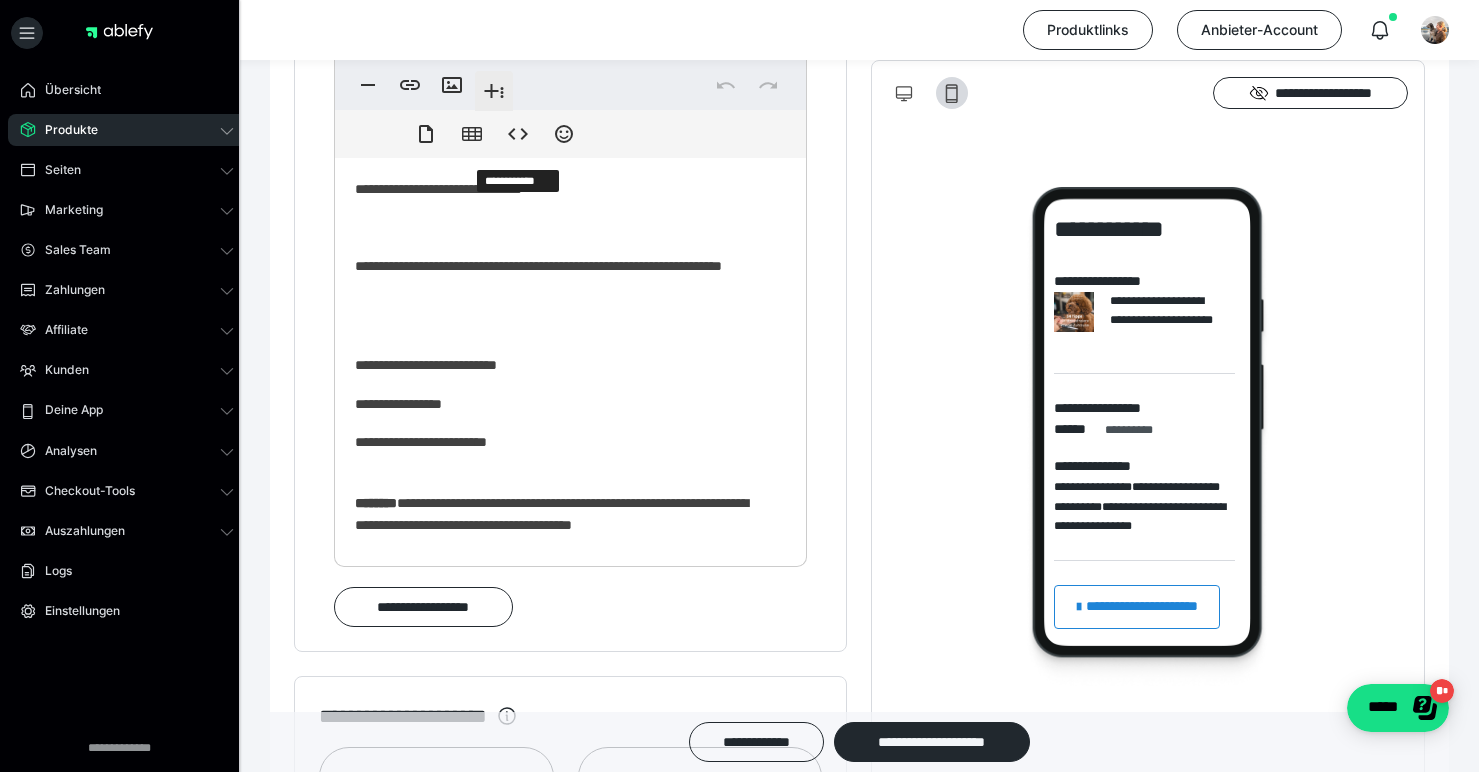 scroll, scrollTop: 1534, scrollLeft: 0, axis: vertical 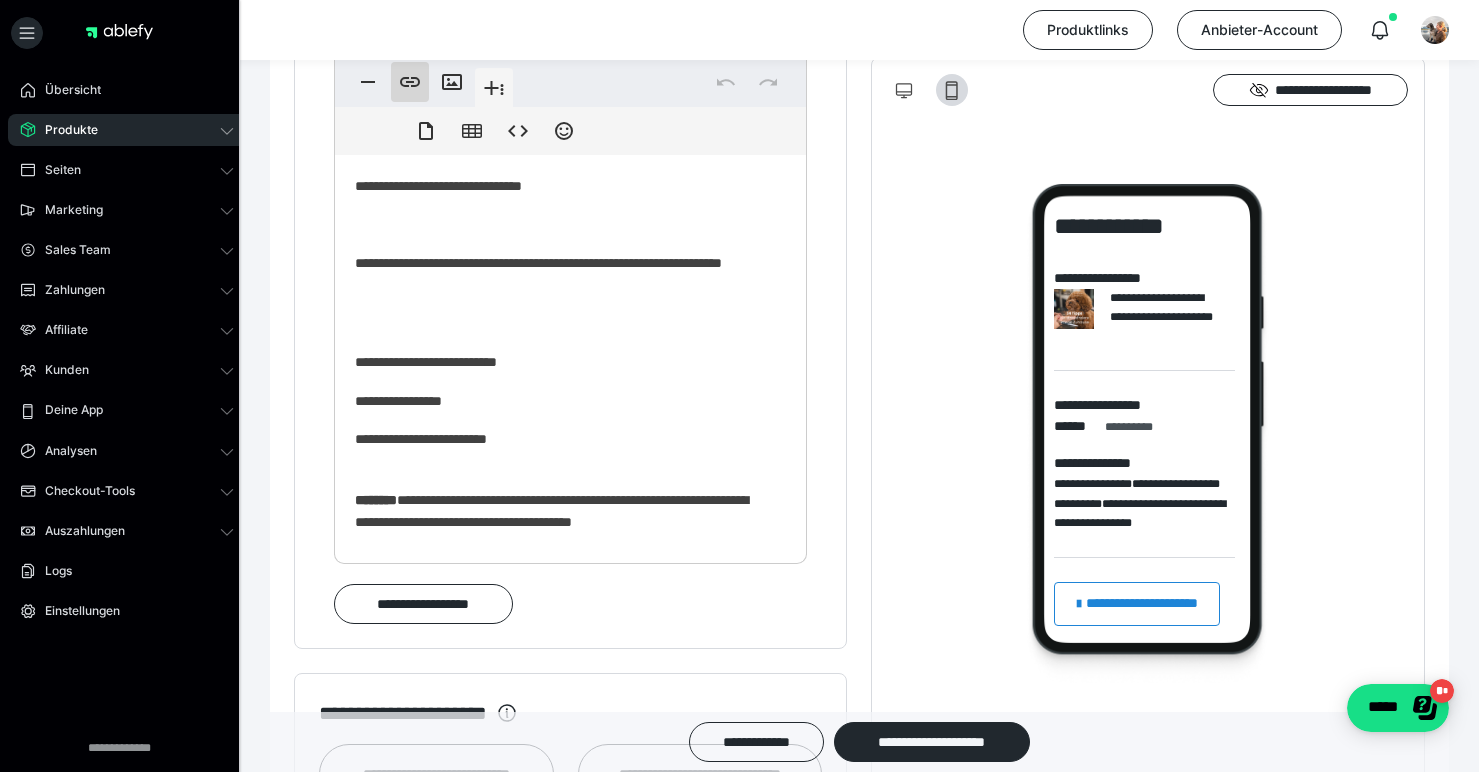 click 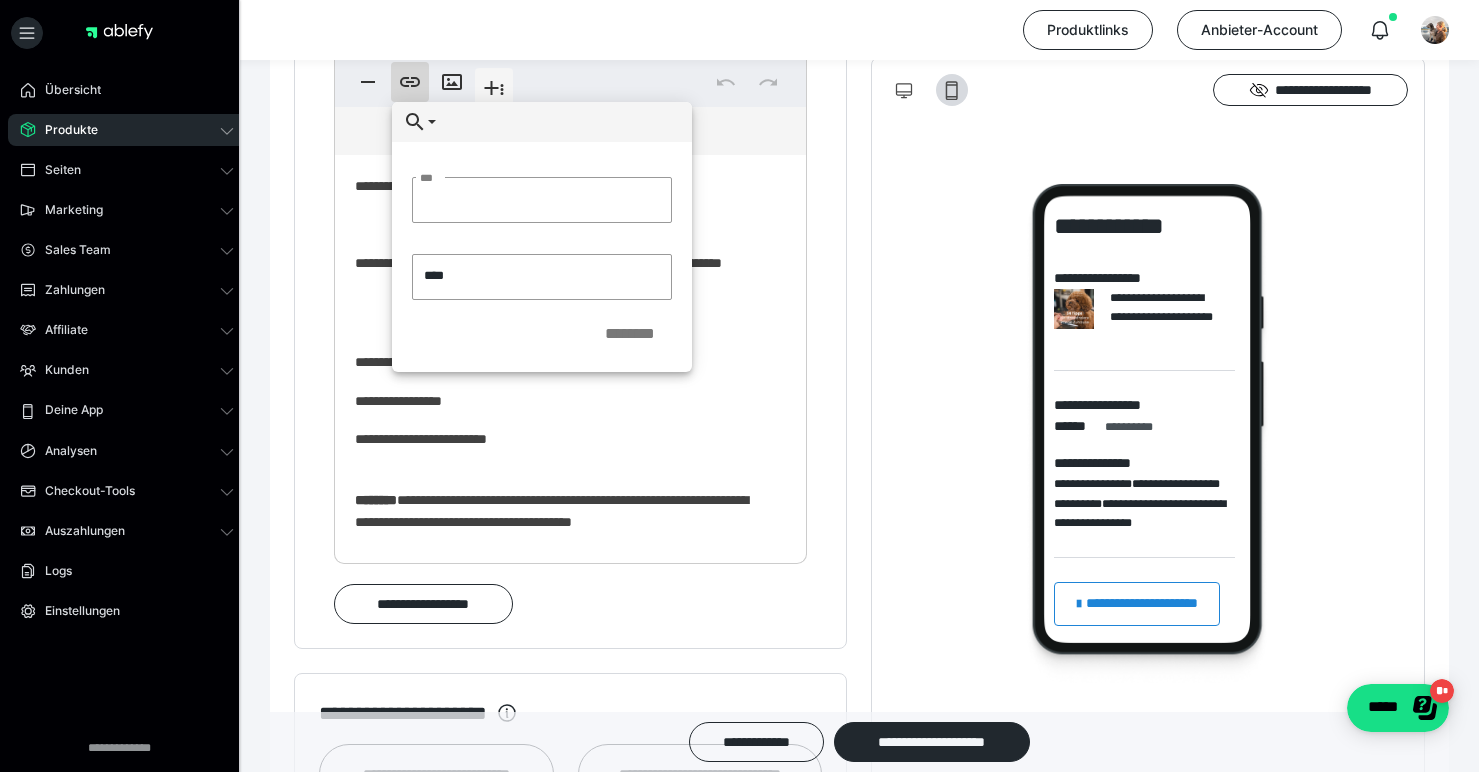click on "**********" at bounding box center [1148, 443] 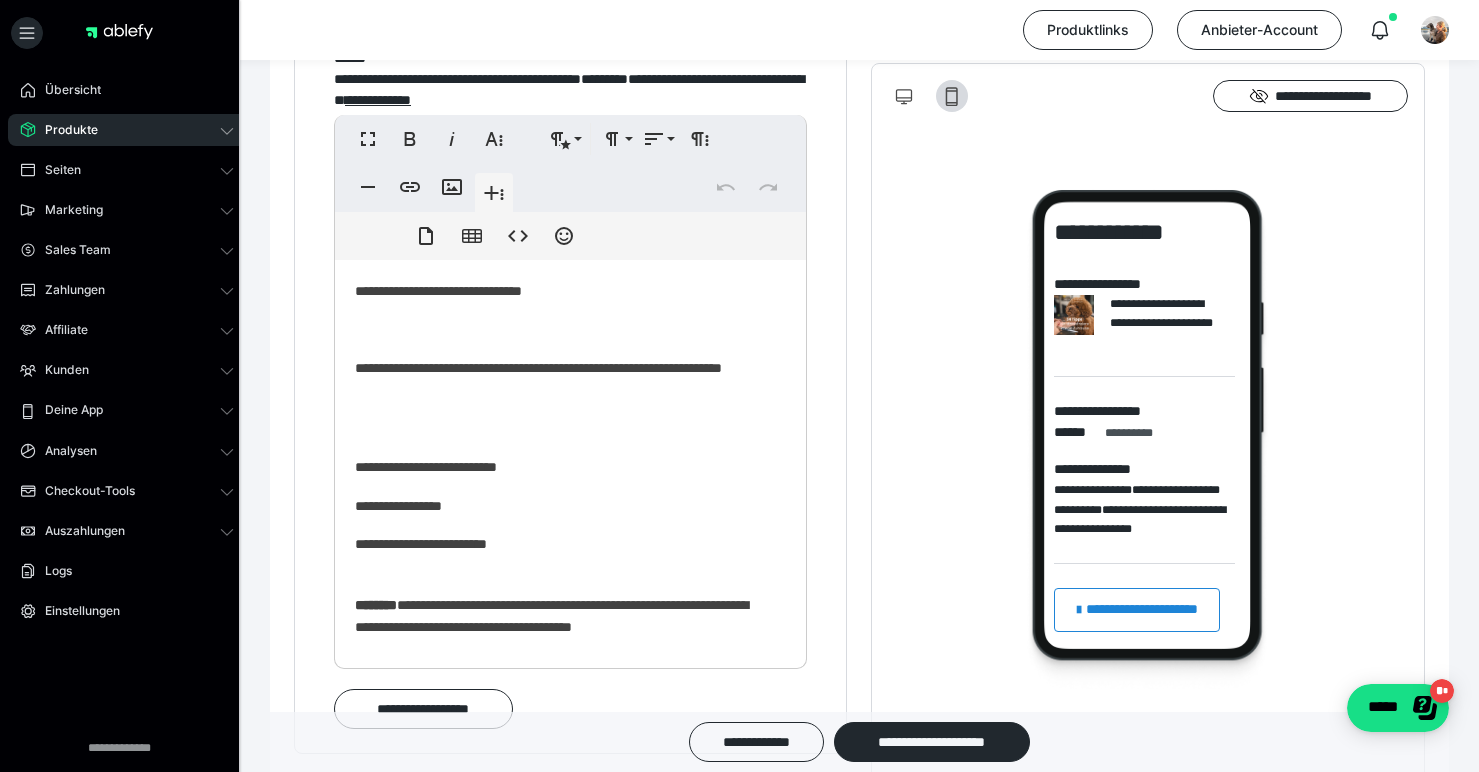 scroll, scrollTop: 1423, scrollLeft: 0, axis: vertical 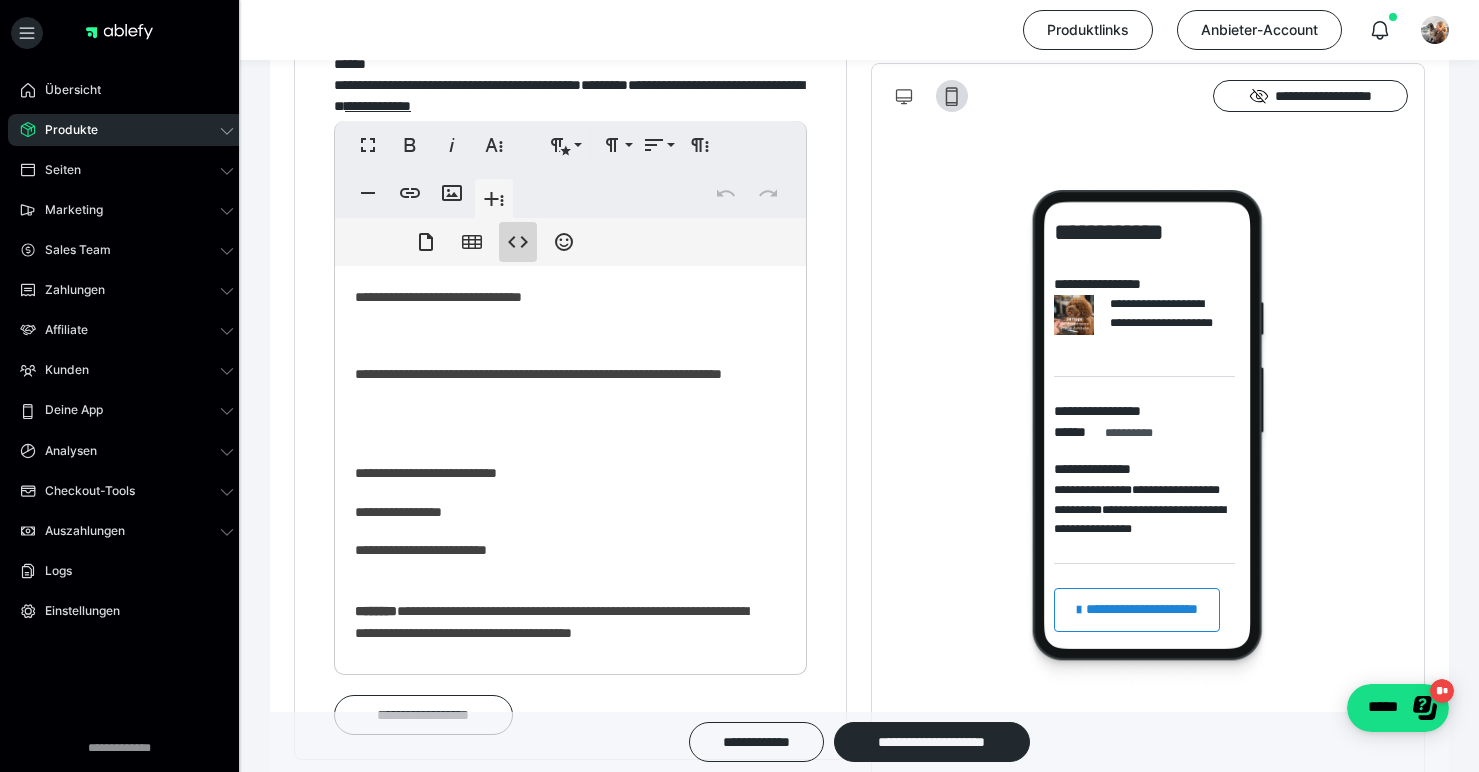 click 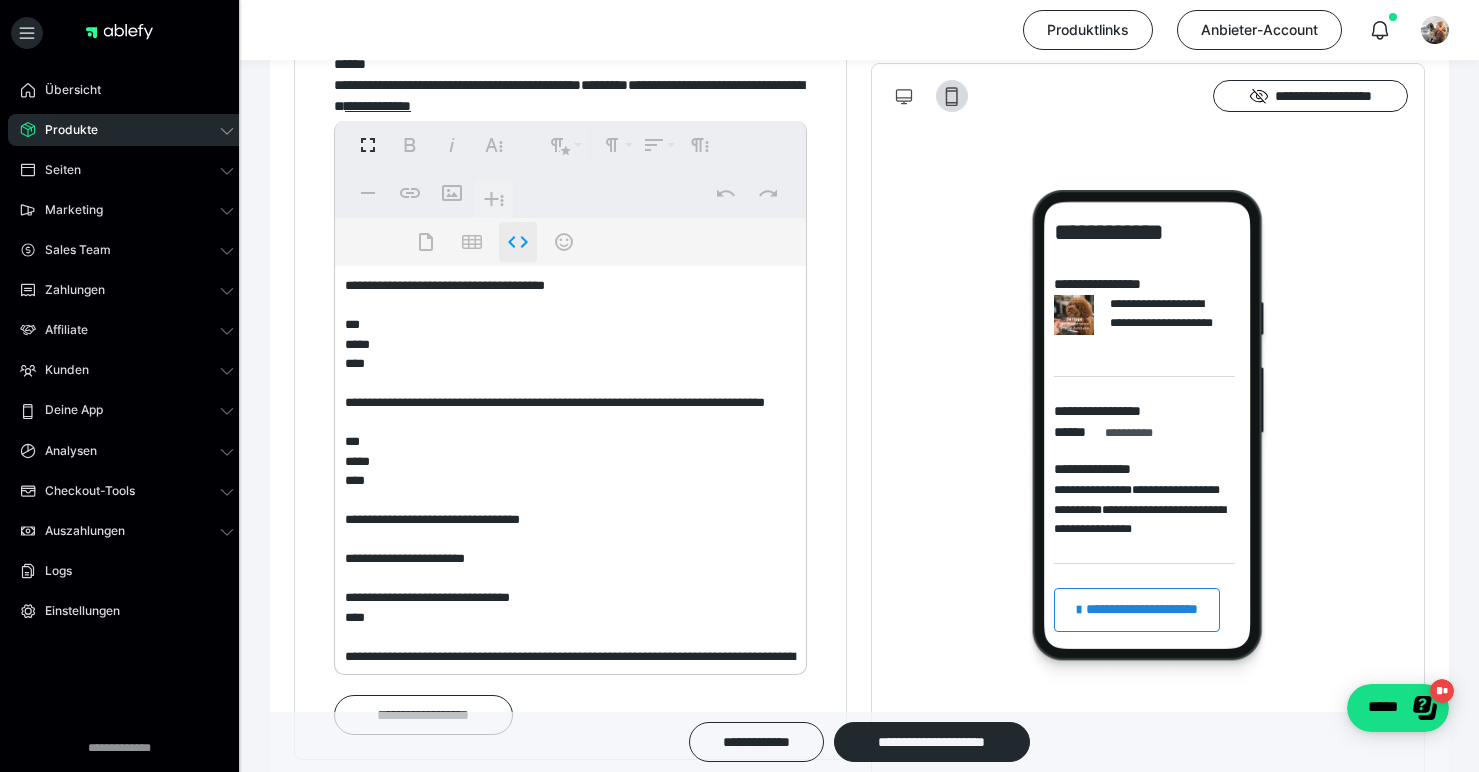 scroll, scrollTop: 829, scrollLeft: 0, axis: vertical 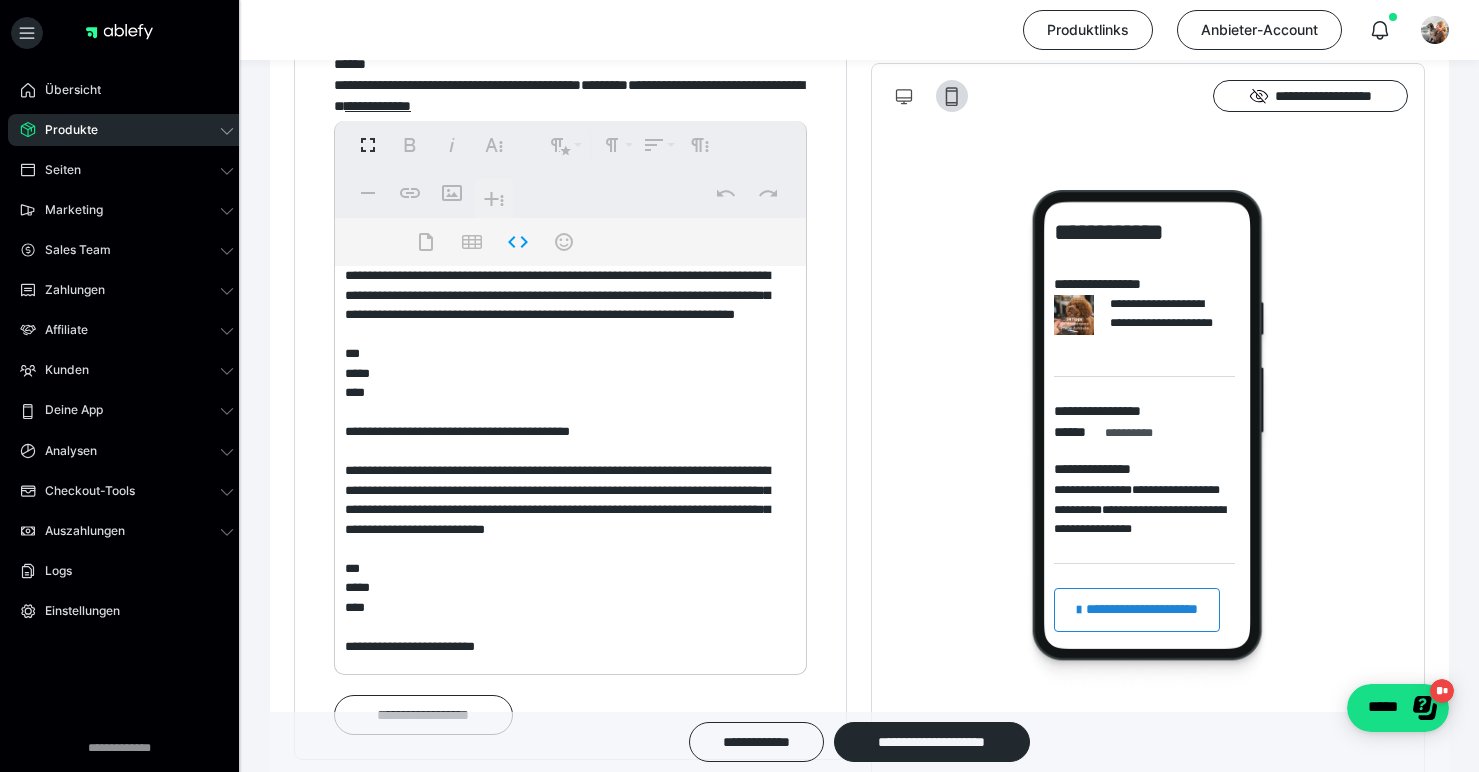 drag, startPoint x: 347, startPoint y: 465, endPoint x: 399, endPoint y: 468, distance: 52.086468 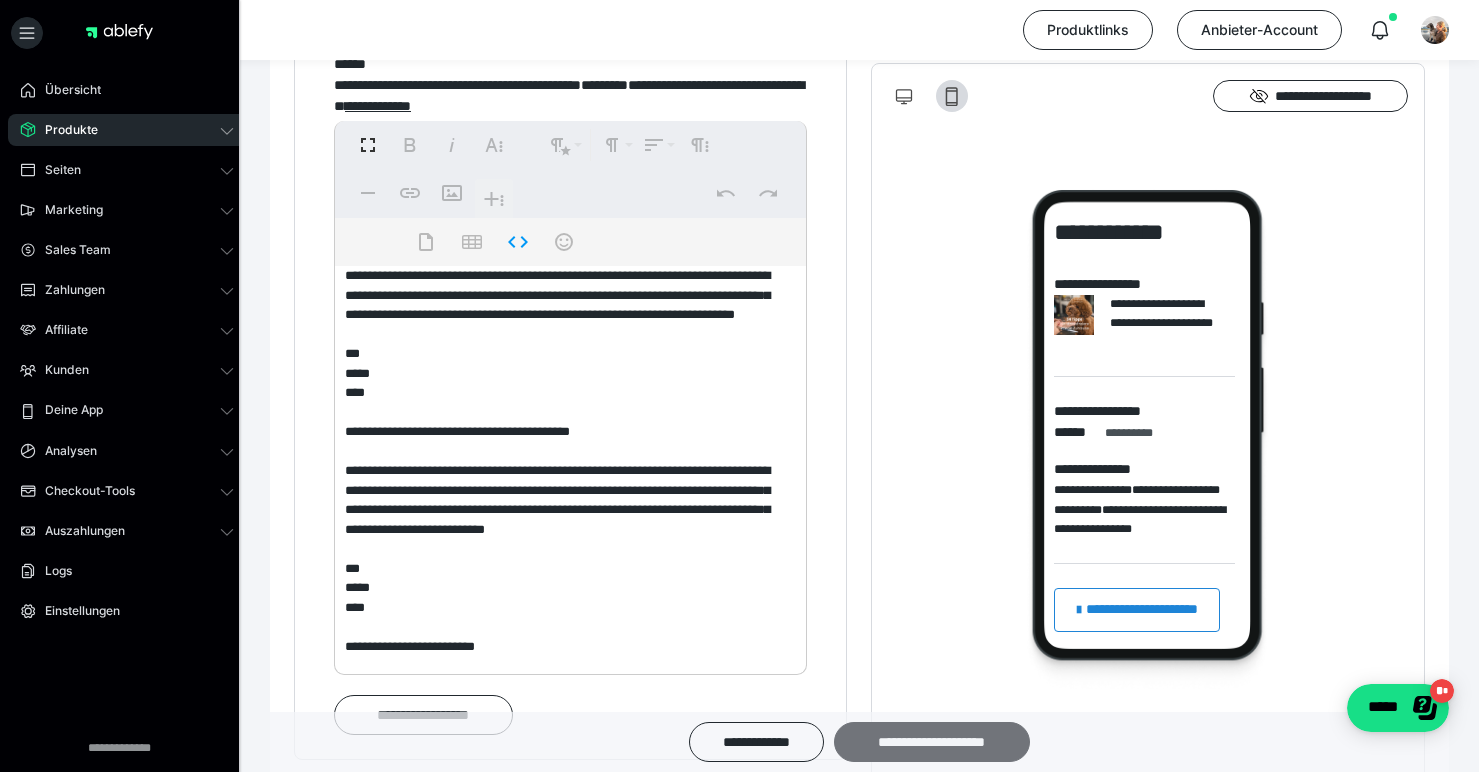 click on "**********" at bounding box center [932, 742] 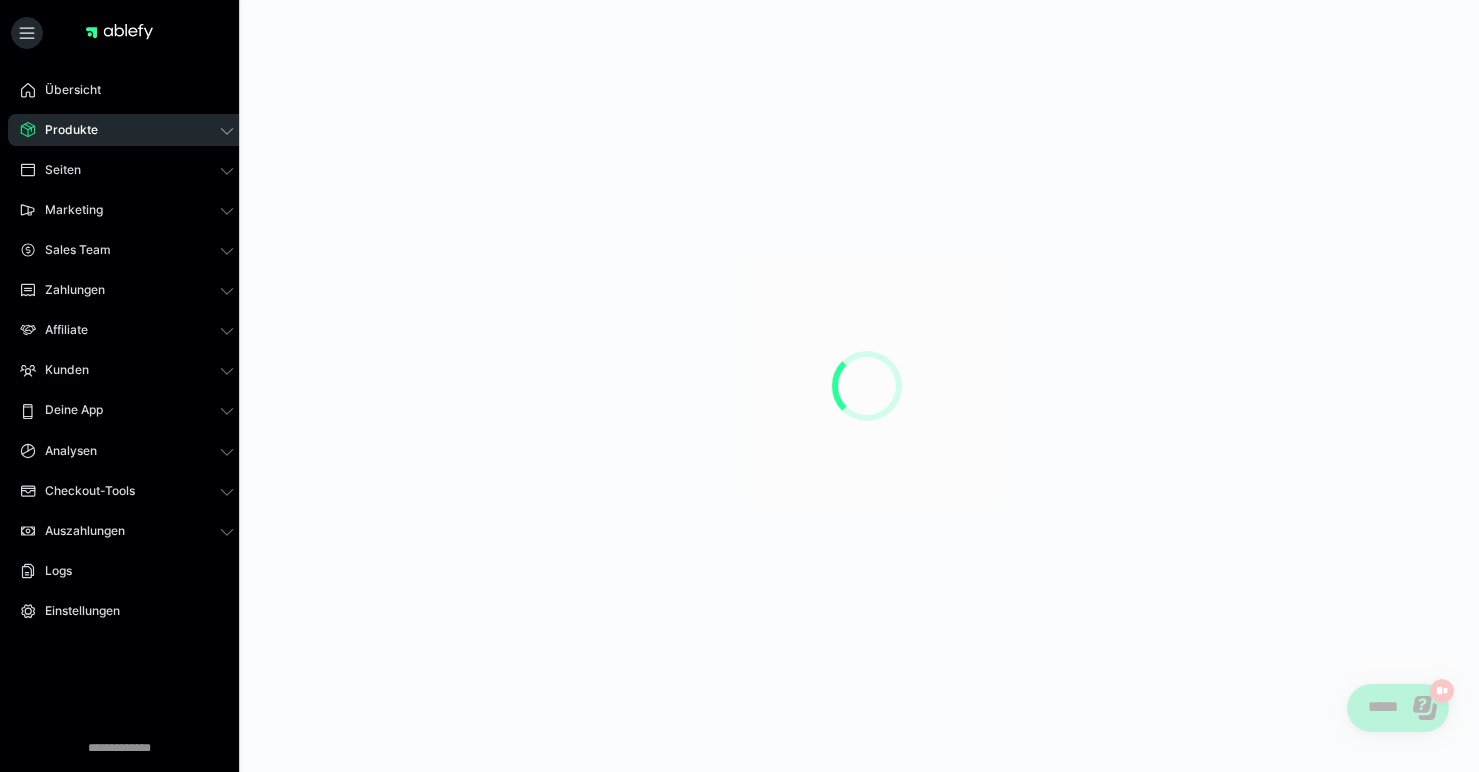 scroll, scrollTop: 0, scrollLeft: 0, axis: both 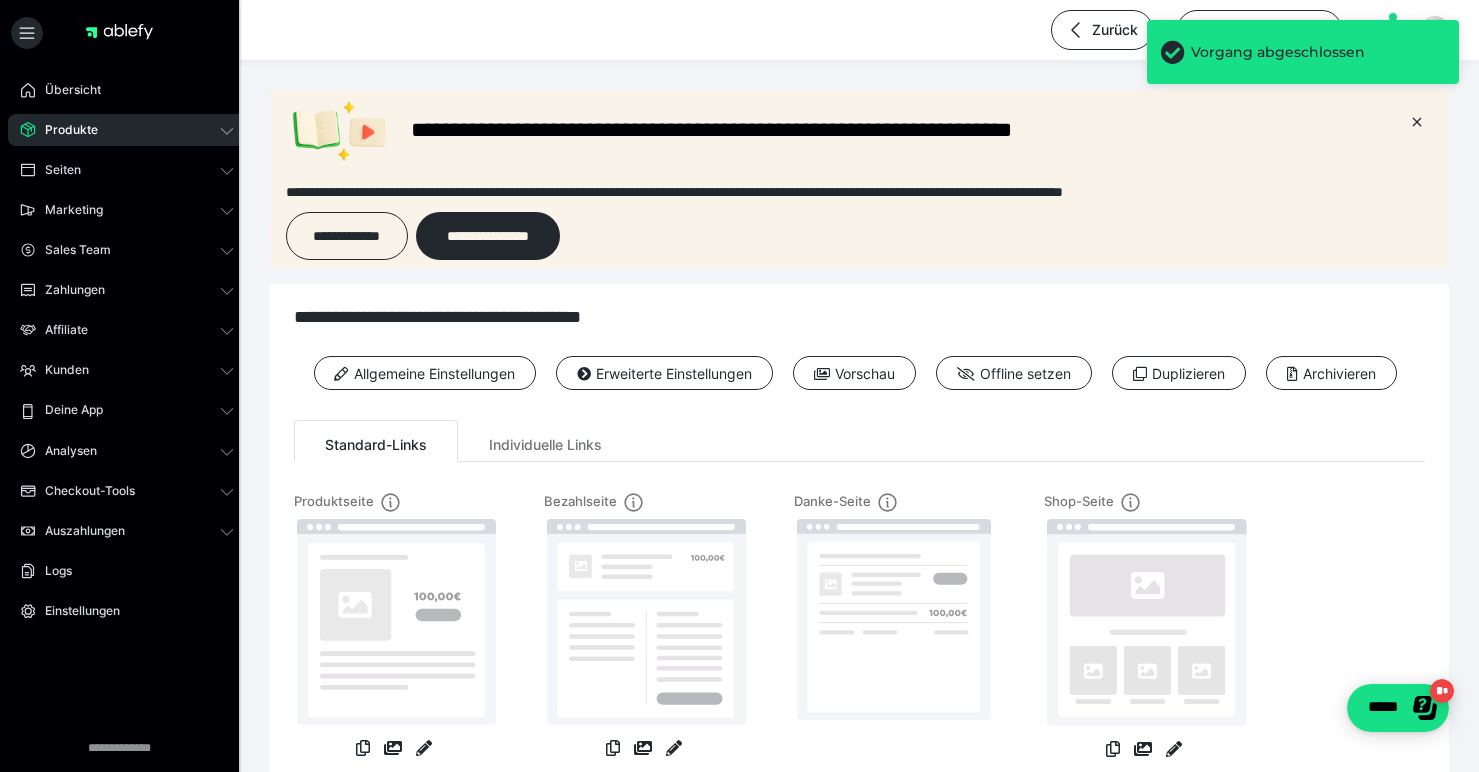 click on "Produkte" at bounding box center (127, 130) 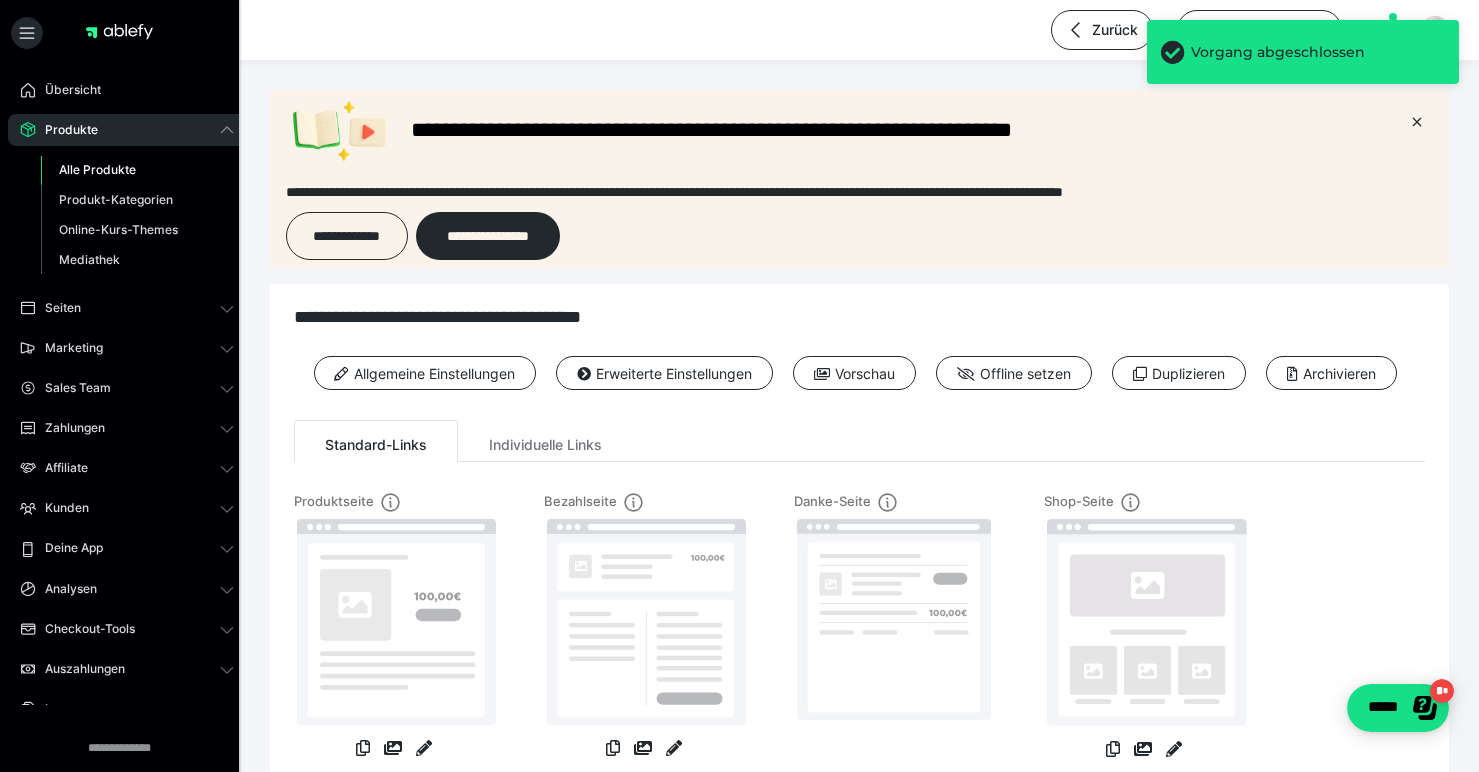 click on "Alle Produkte" at bounding box center [97, 169] 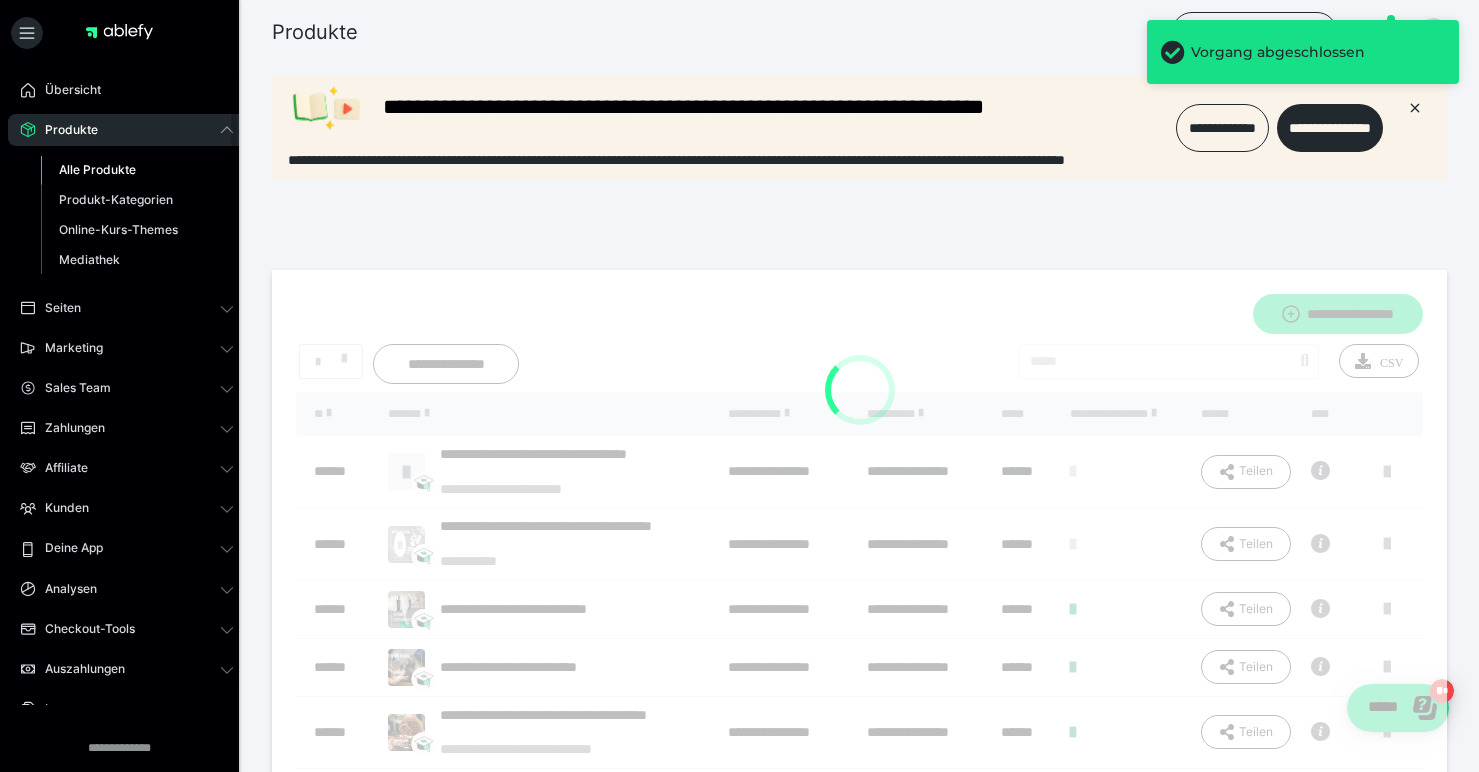 scroll, scrollTop: 0, scrollLeft: 0, axis: both 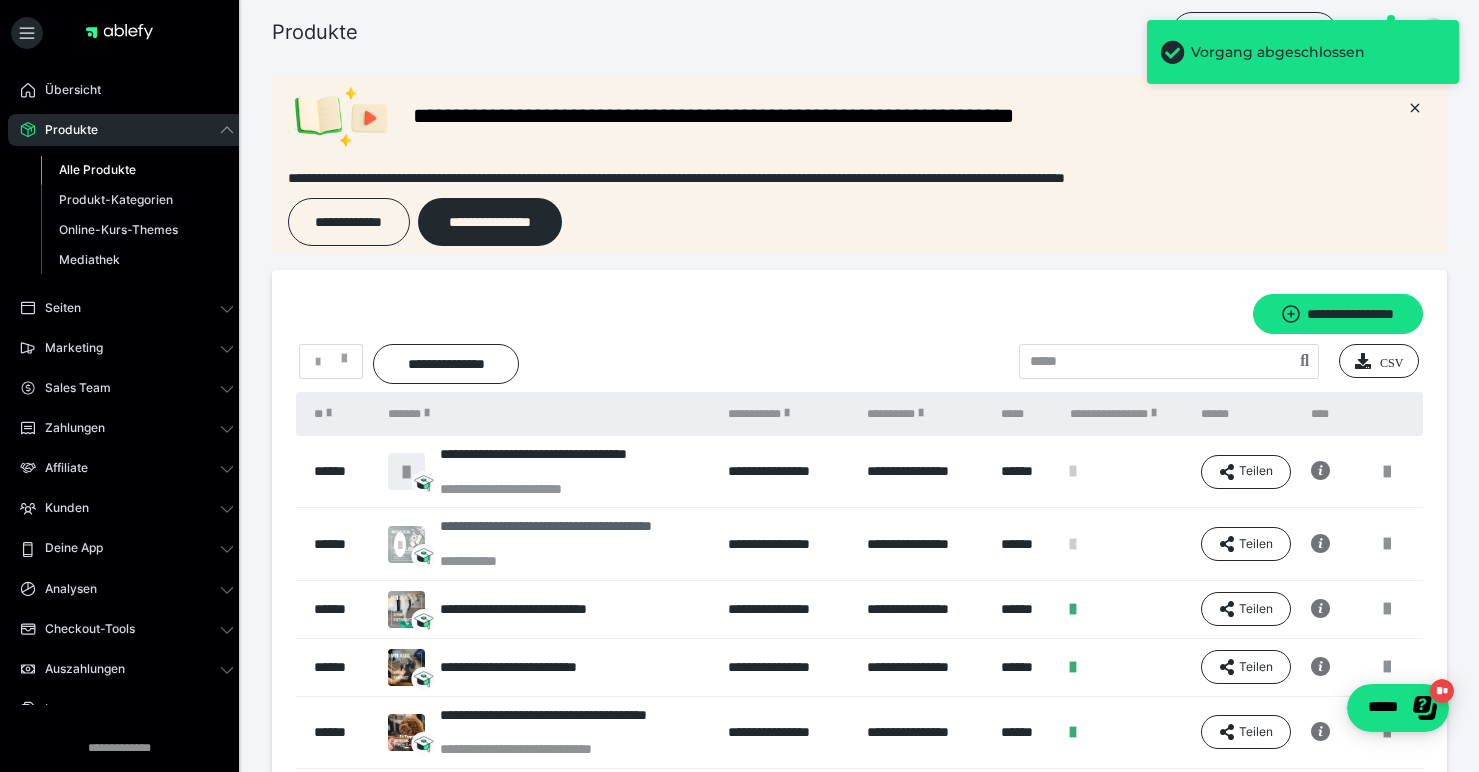 click on "**********" at bounding box center (574, 535) 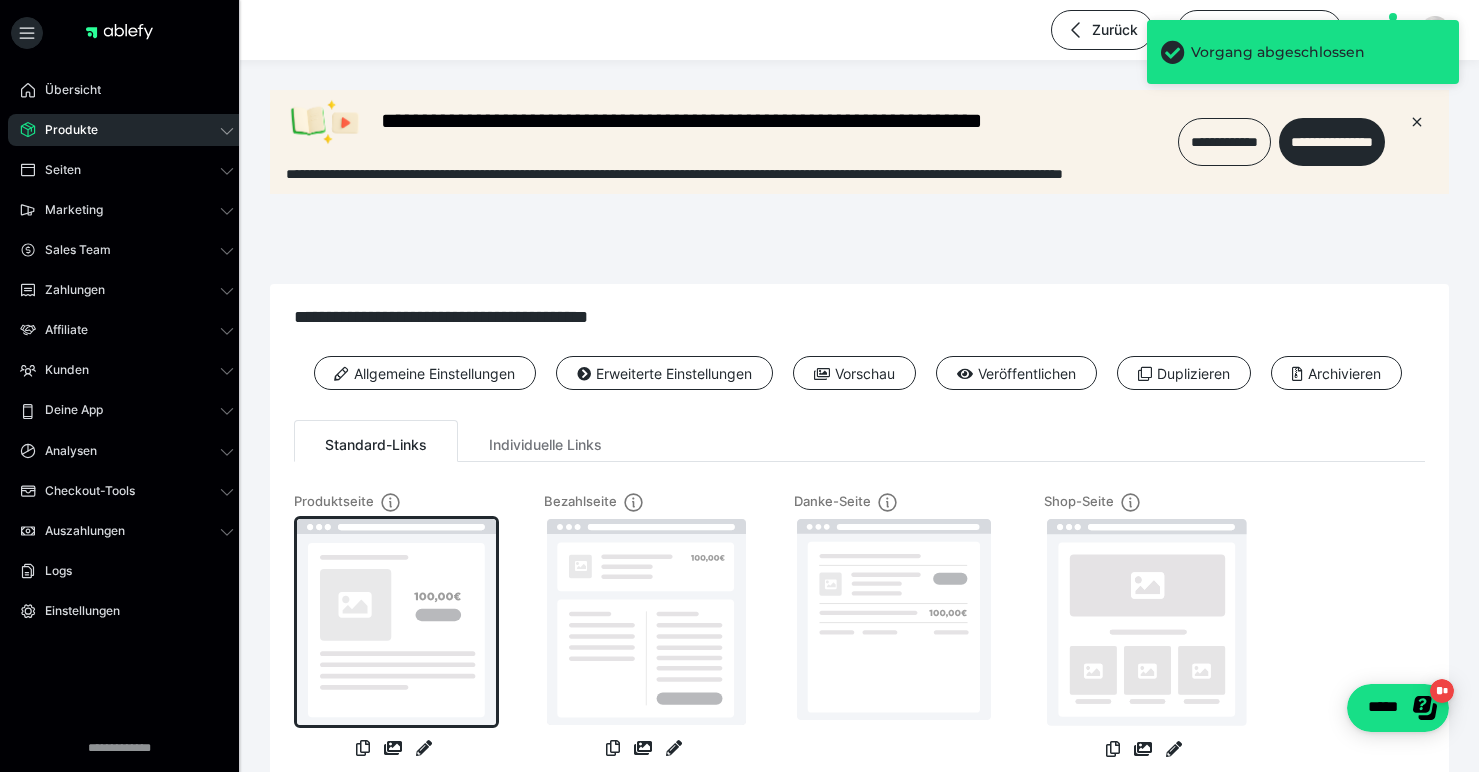 scroll, scrollTop: 0, scrollLeft: 0, axis: both 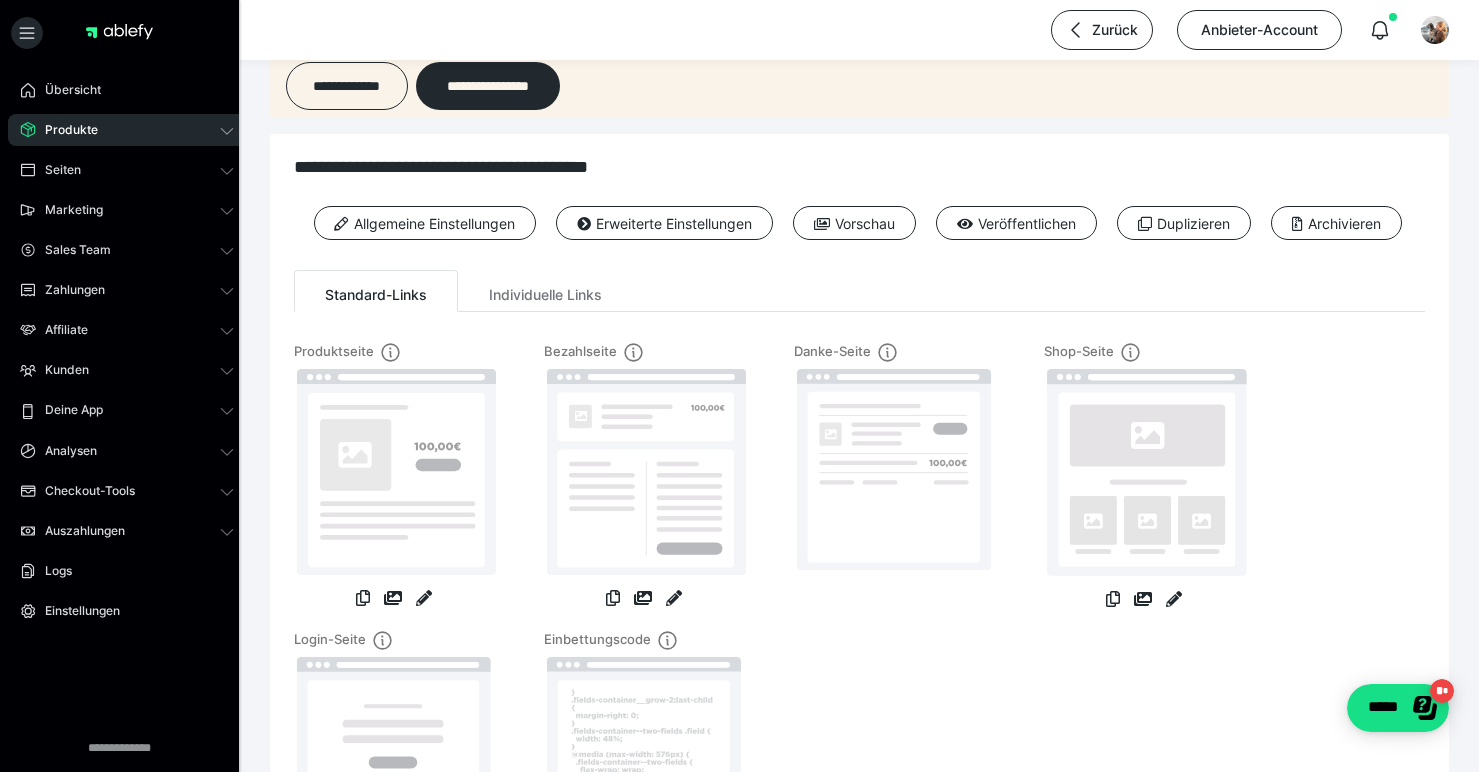 click at bounding box center [394, 478] 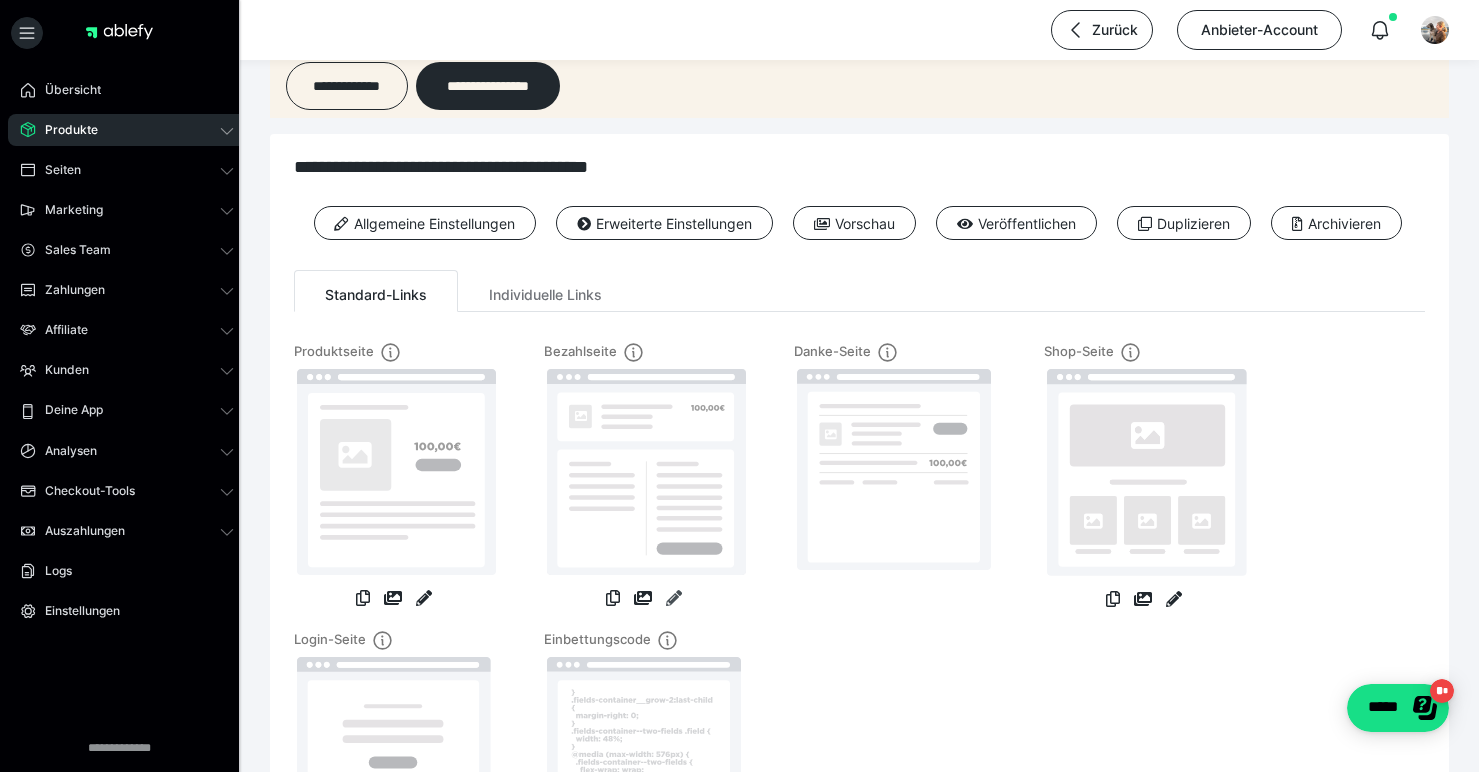 click at bounding box center (674, 598) 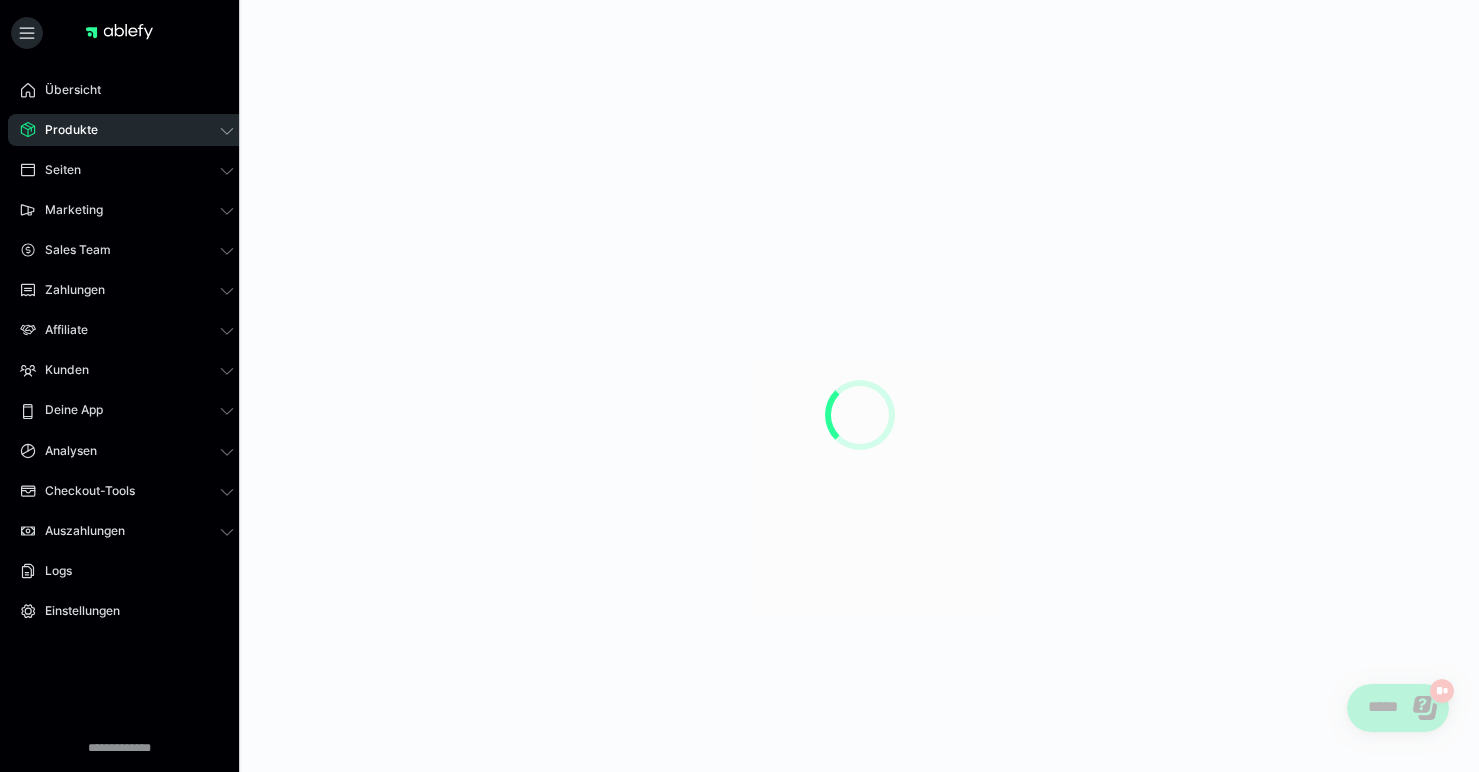 scroll, scrollTop: 0, scrollLeft: 0, axis: both 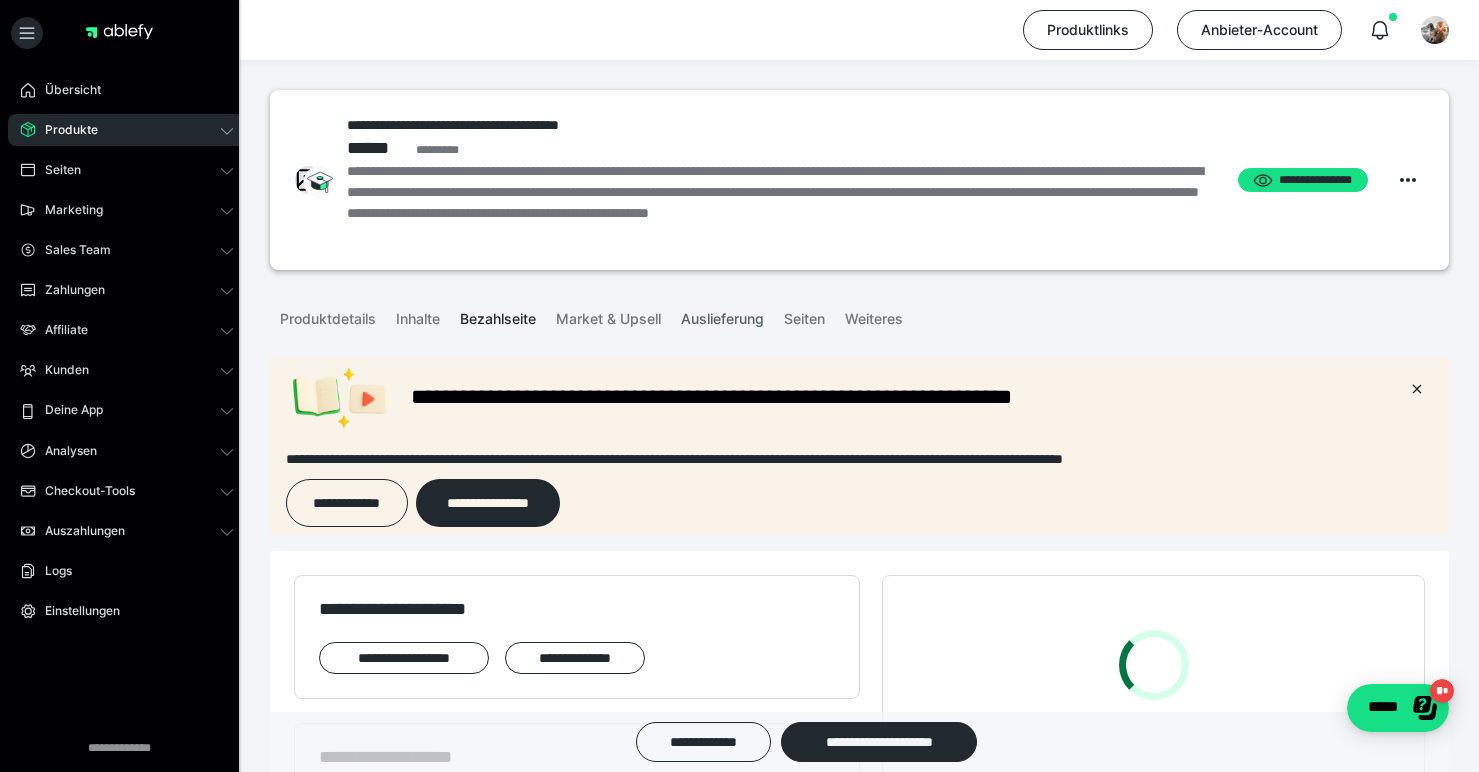 click on "Auslieferung" at bounding box center [722, 315] 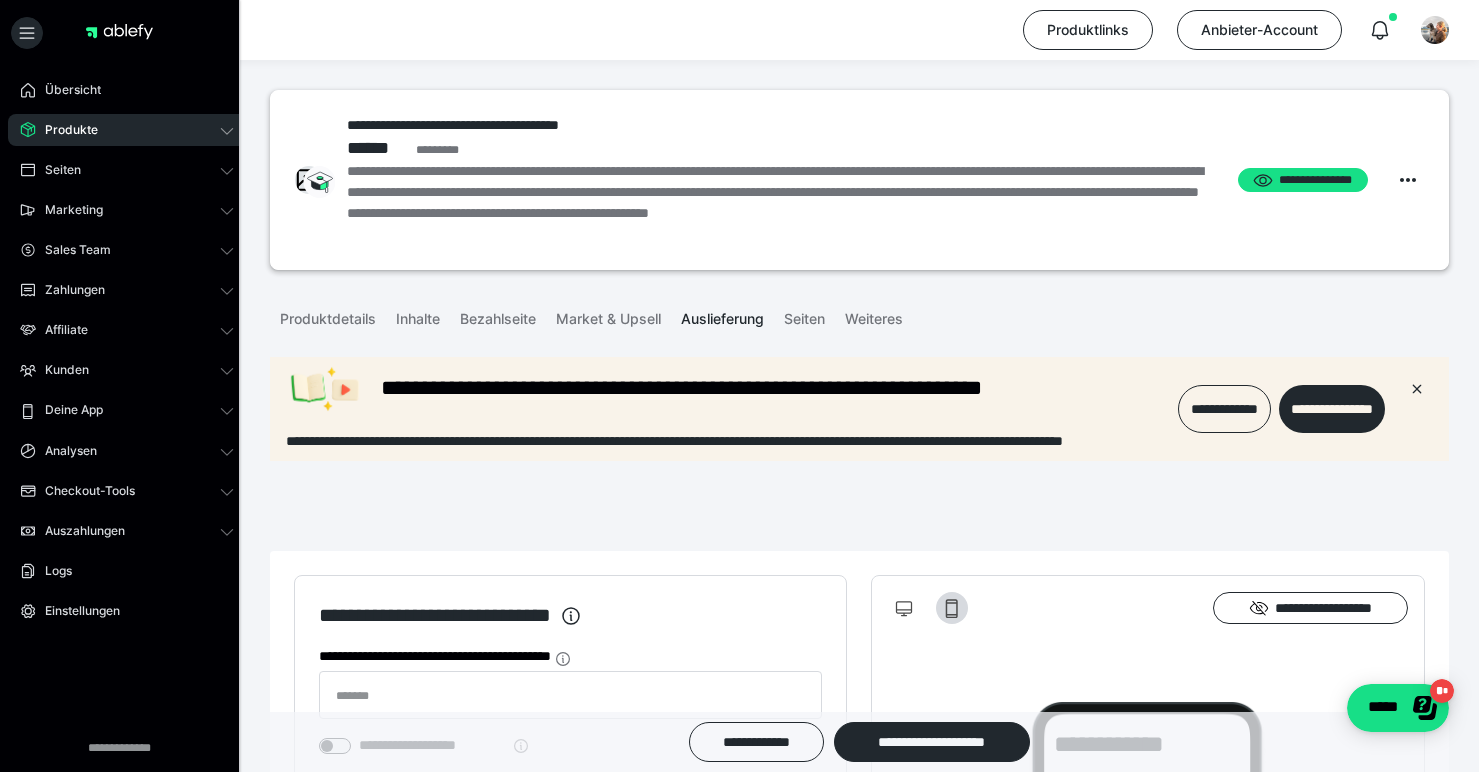 scroll, scrollTop: 0, scrollLeft: 0, axis: both 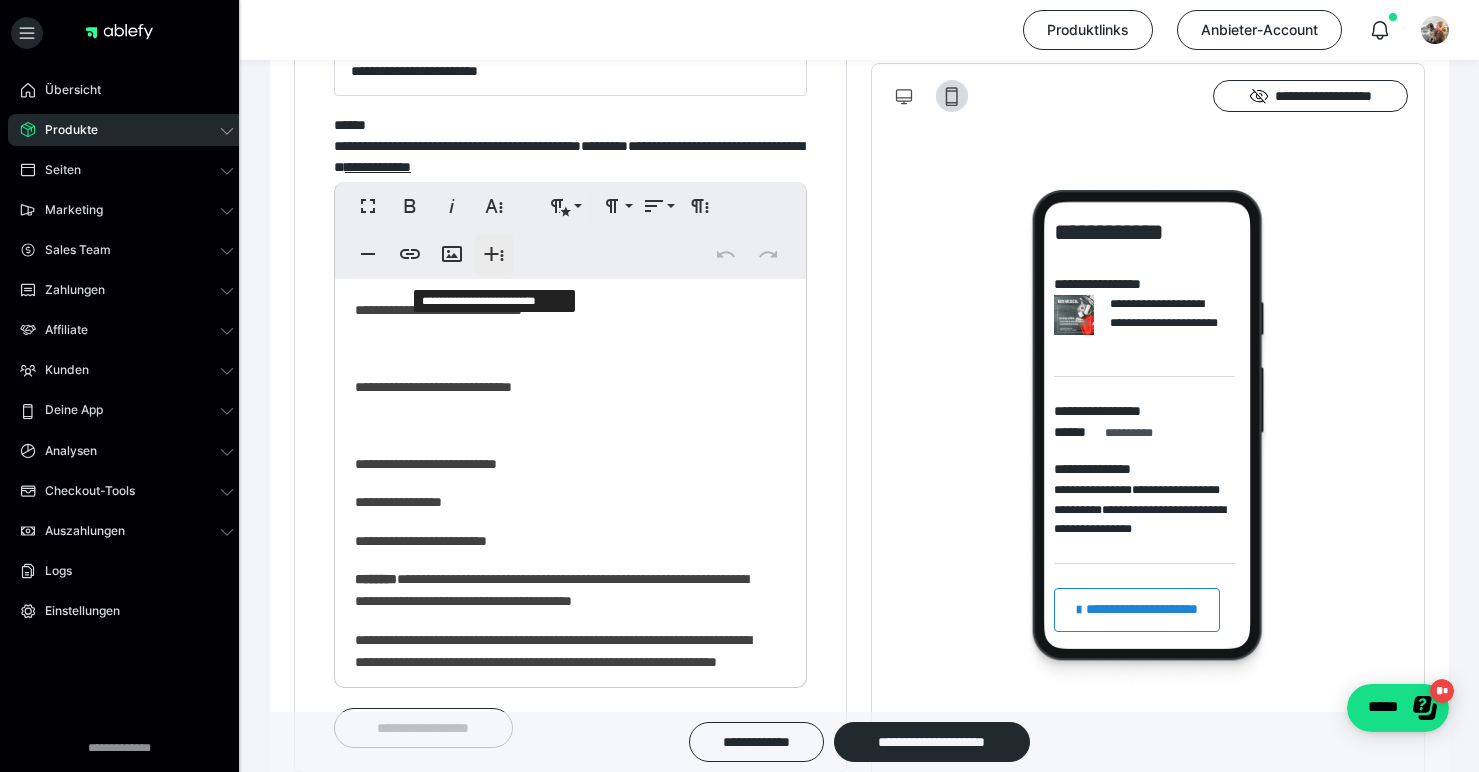 click 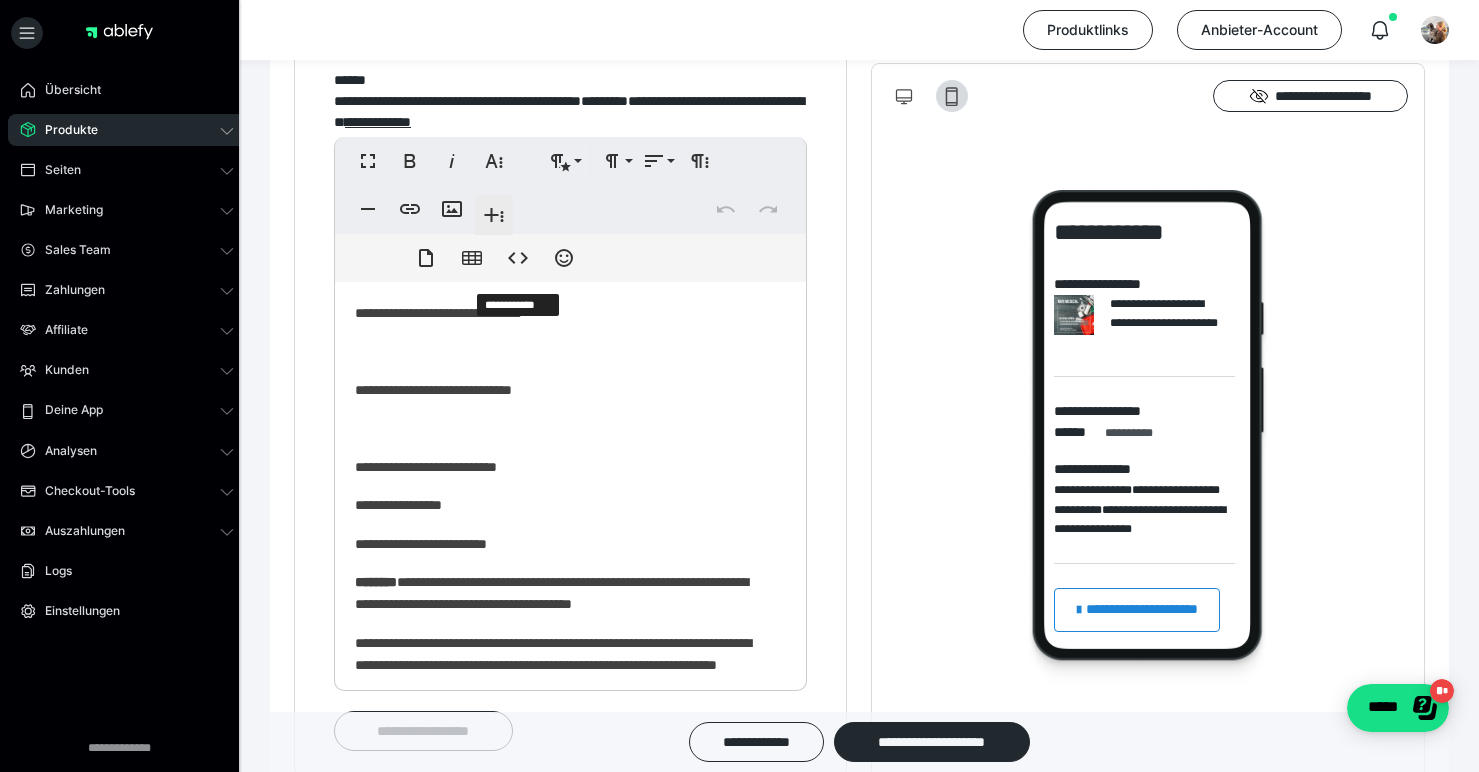 scroll, scrollTop: 1410, scrollLeft: 0, axis: vertical 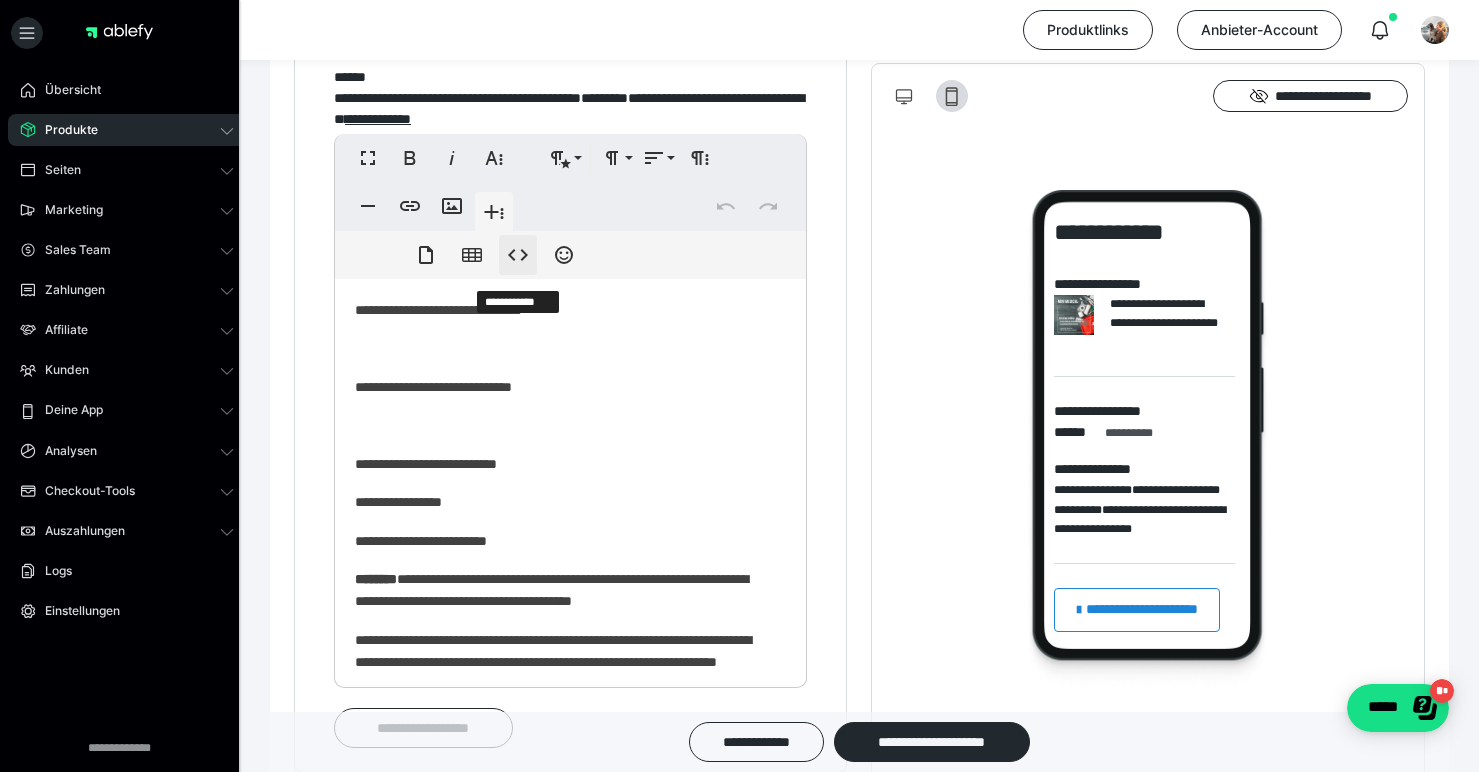click 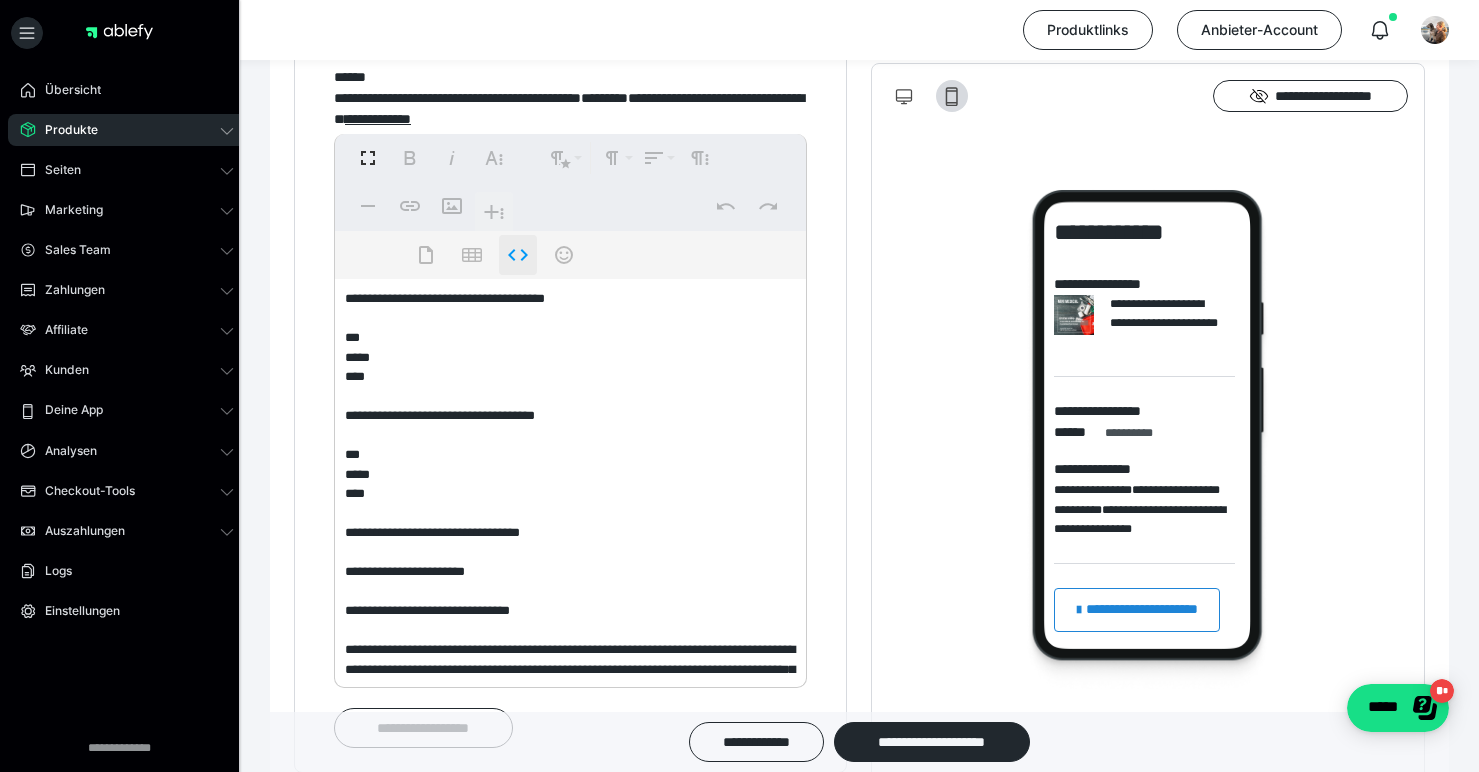 scroll, scrollTop: 770, scrollLeft: 0, axis: vertical 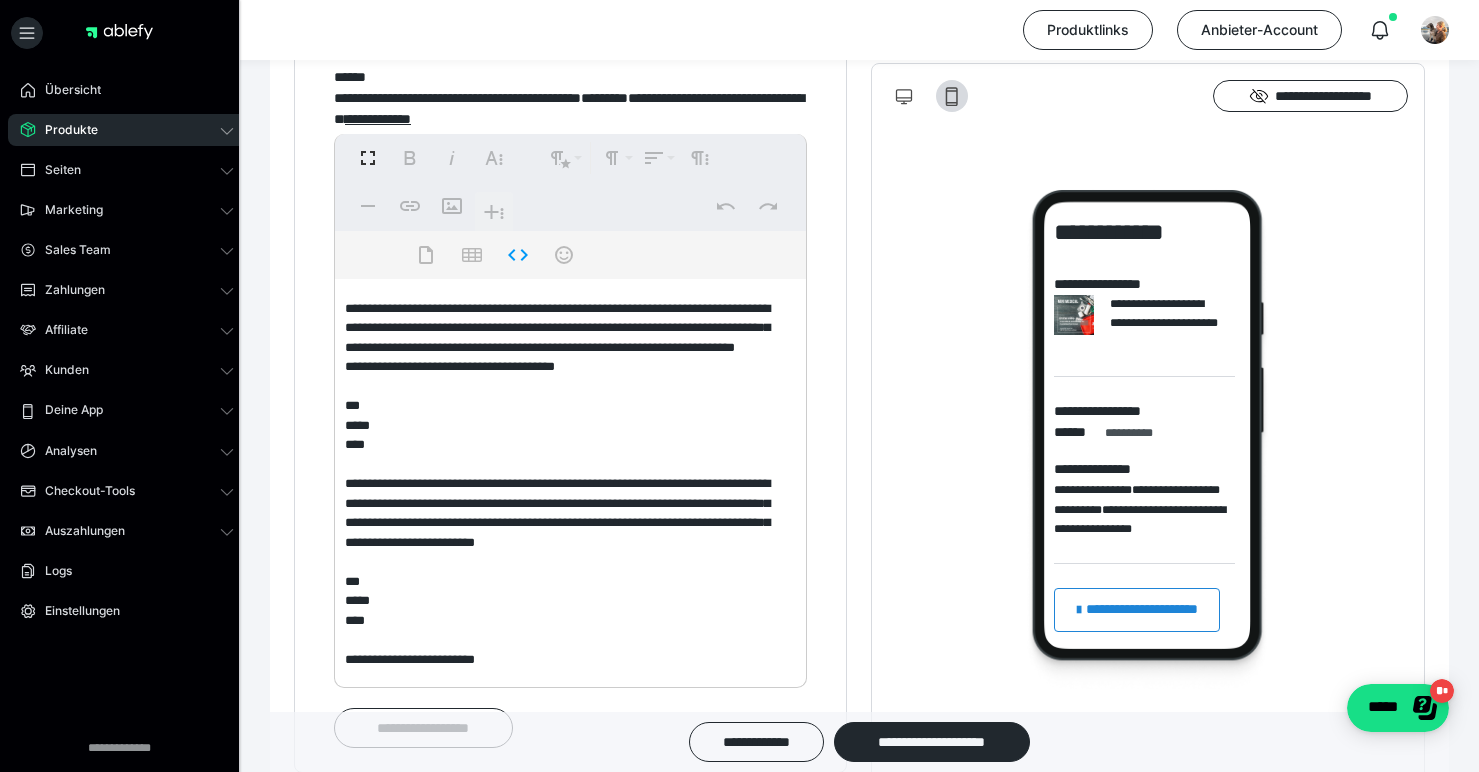 click at bounding box center [563, 479] 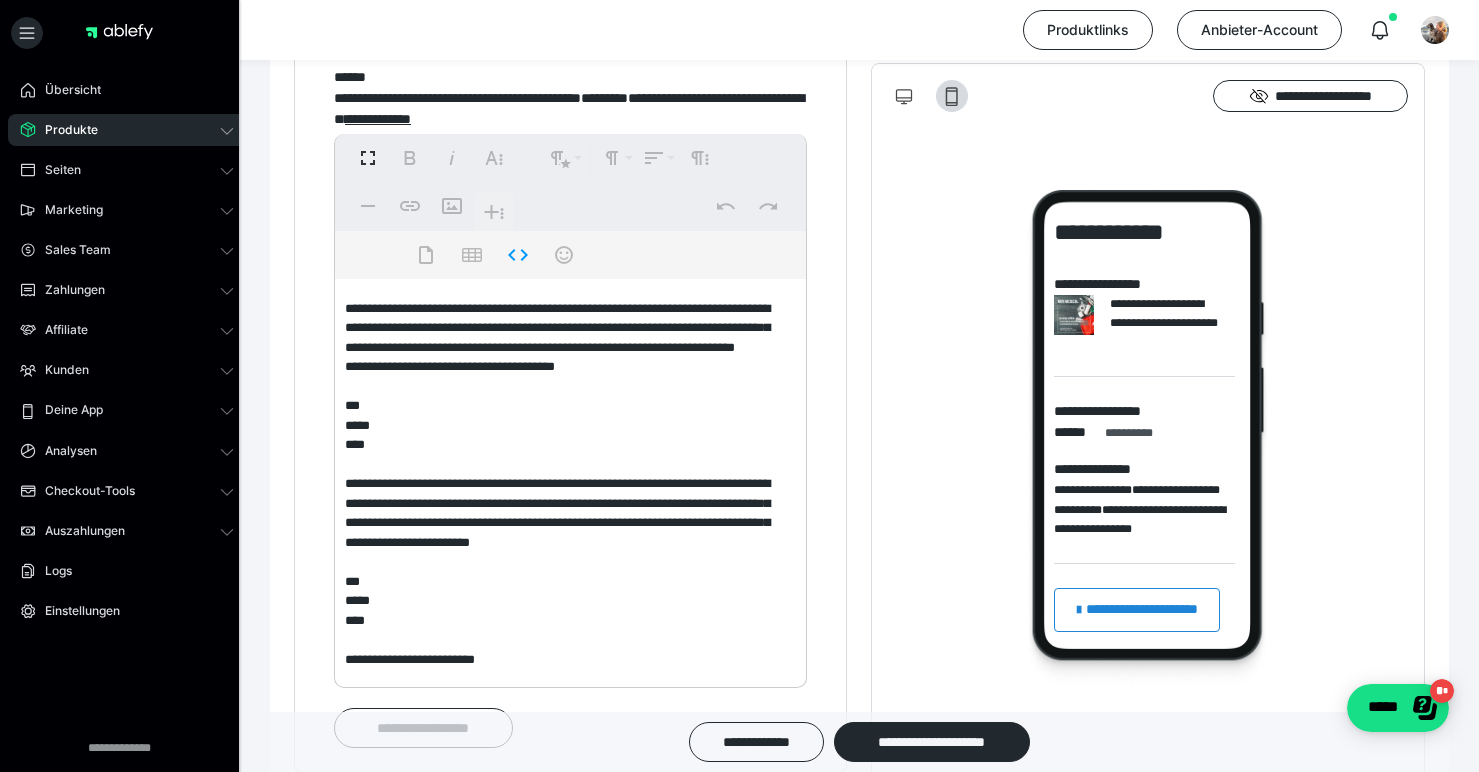 click at bounding box center [563, 479] 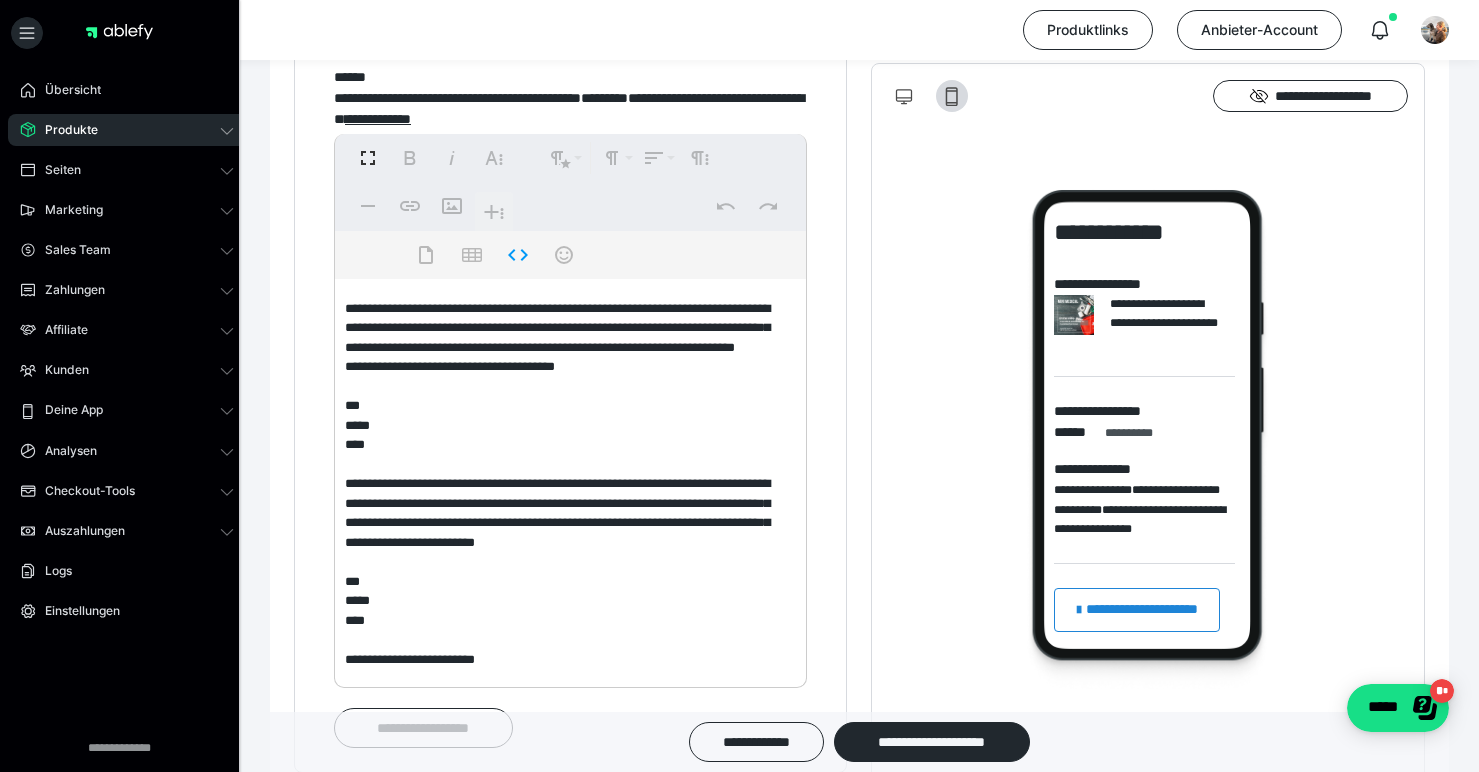 scroll, scrollTop: 1, scrollLeft: 0, axis: vertical 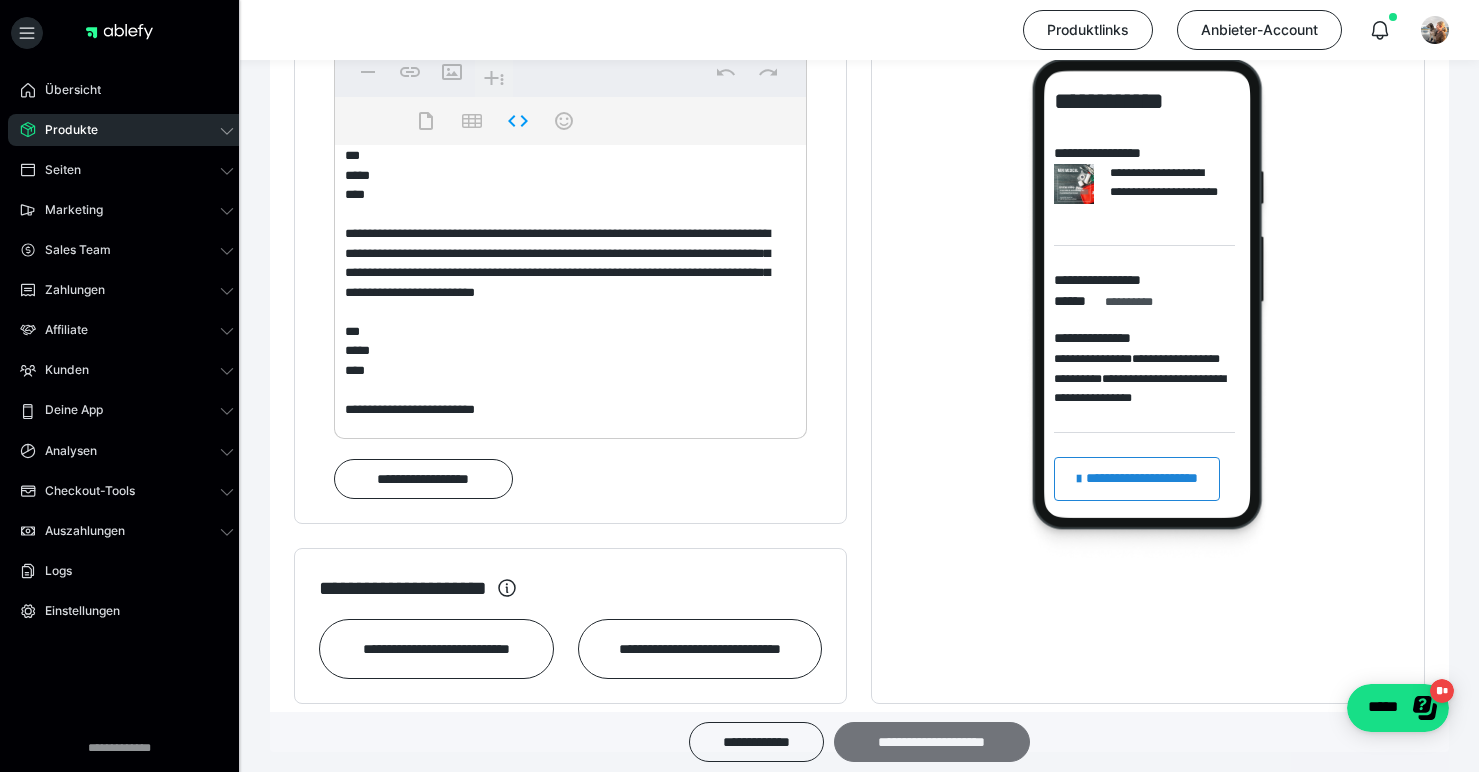 type on "**********" 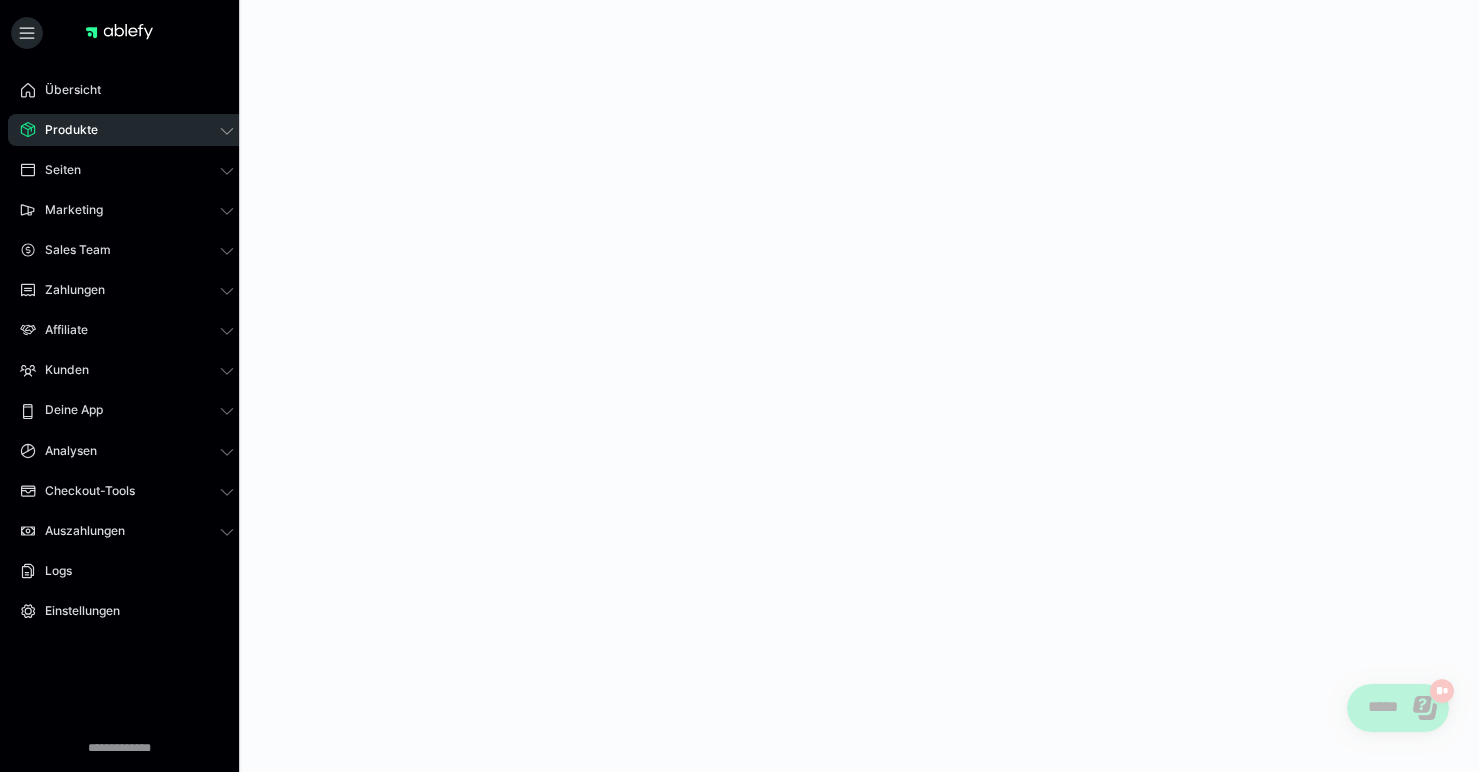 scroll, scrollTop: 0, scrollLeft: 0, axis: both 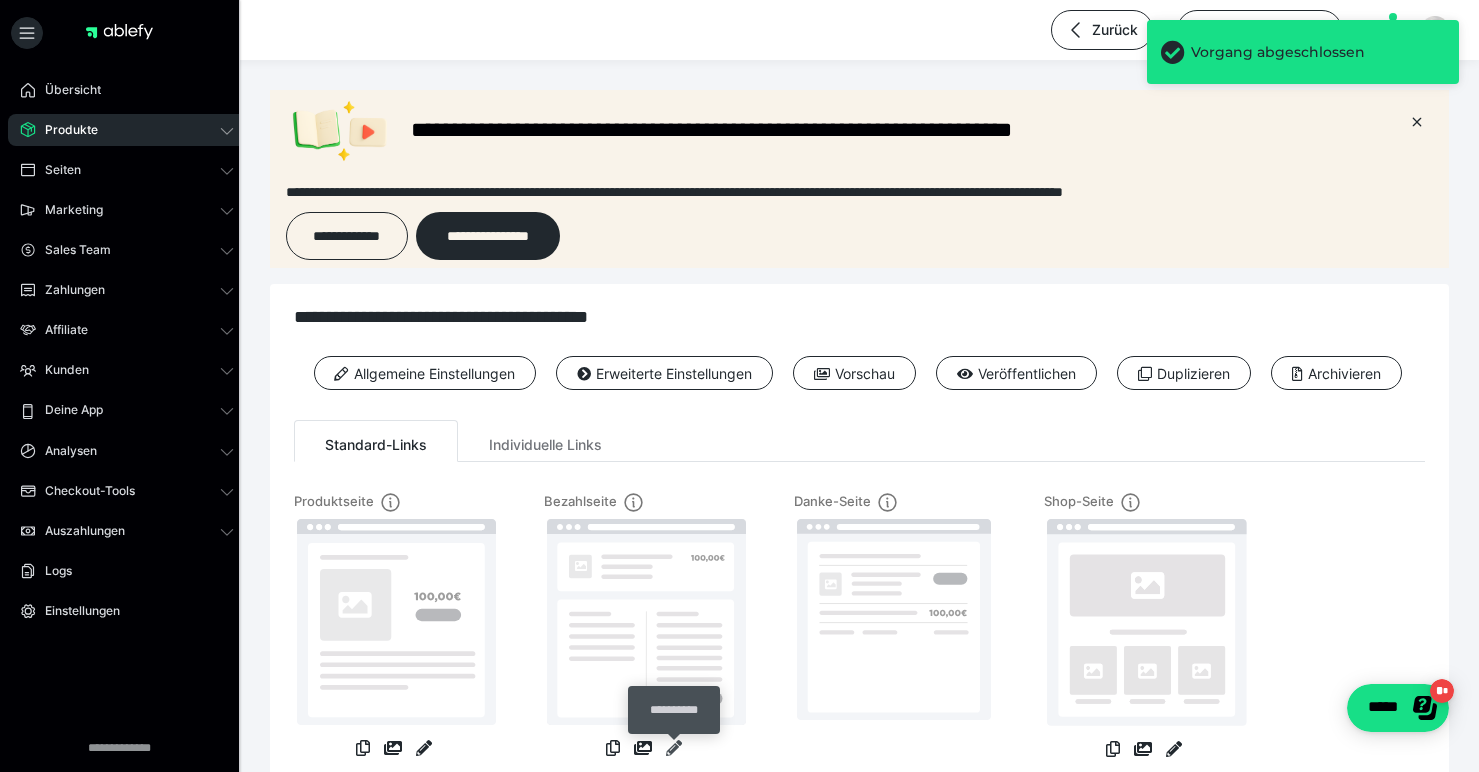 click at bounding box center (674, 748) 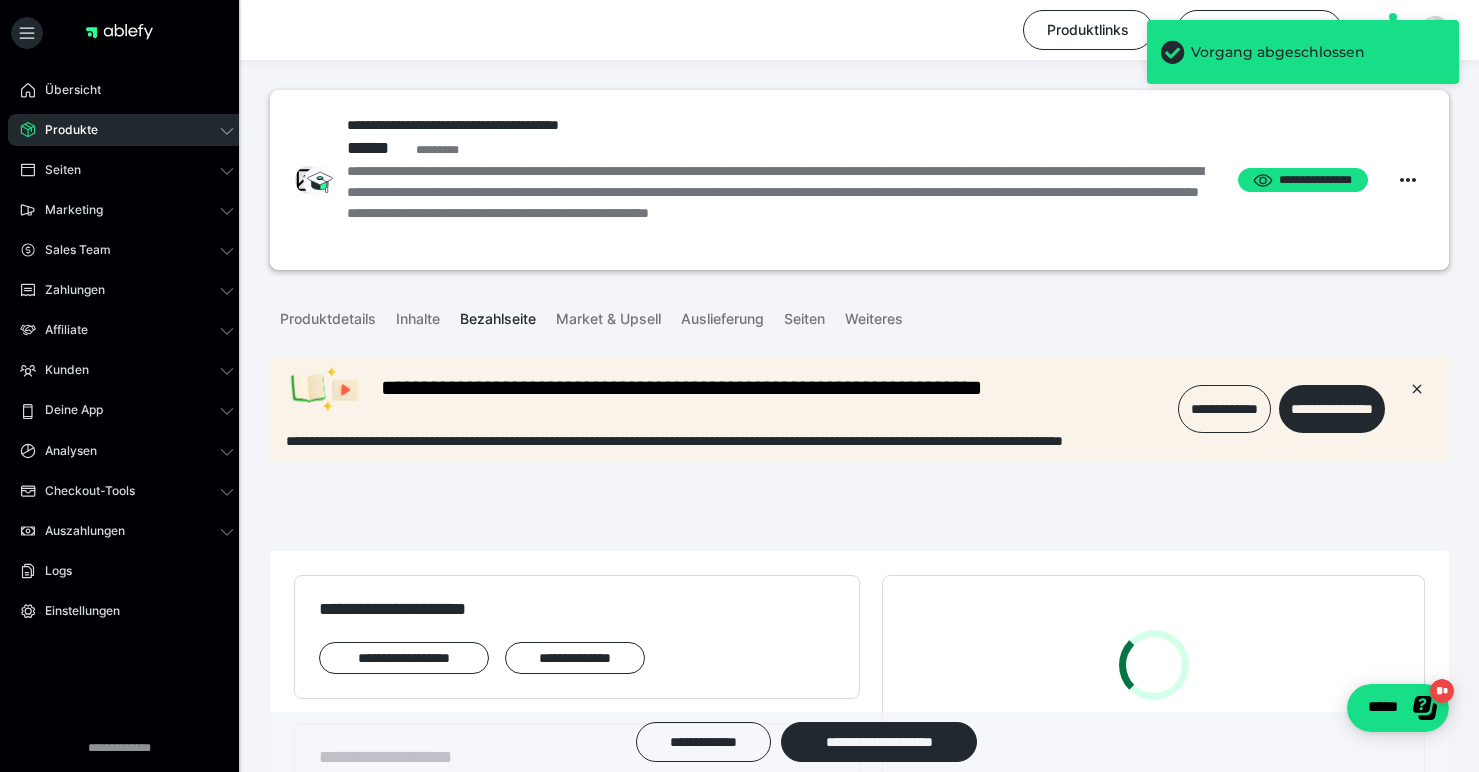 scroll, scrollTop: 0, scrollLeft: 0, axis: both 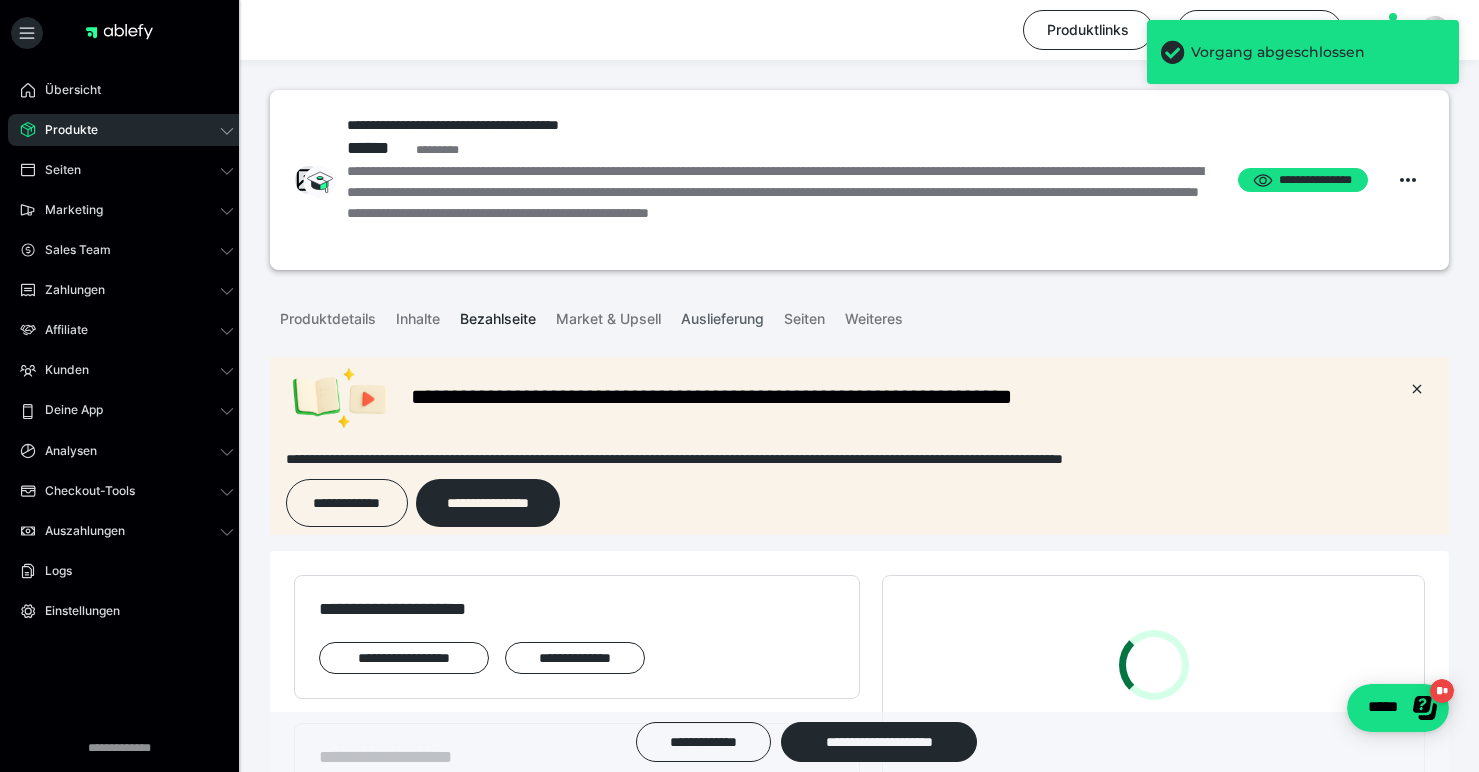 click on "Auslieferung" at bounding box center (722, 315) 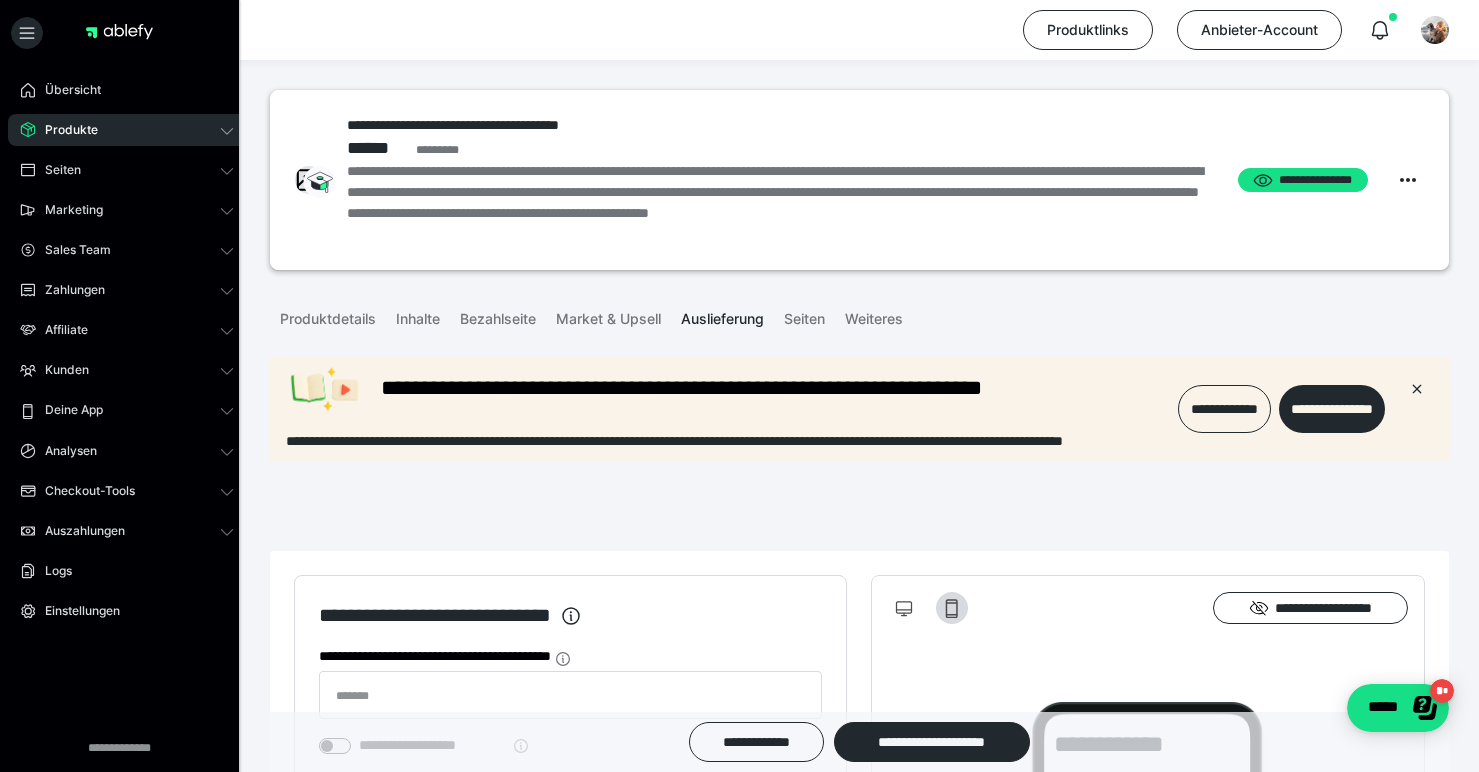 scroll, scrollTop: 0, scrollLeft: 0, axis: both 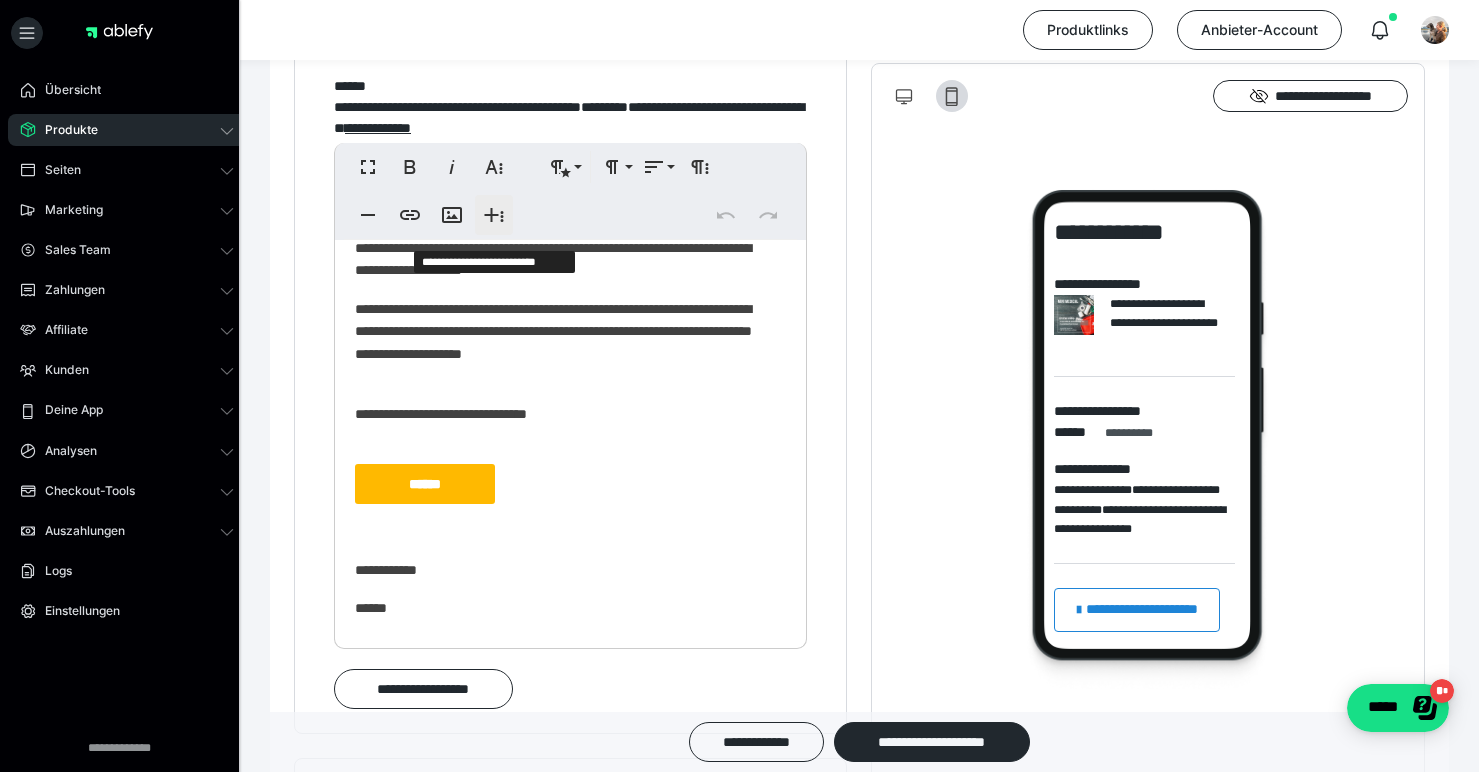 click 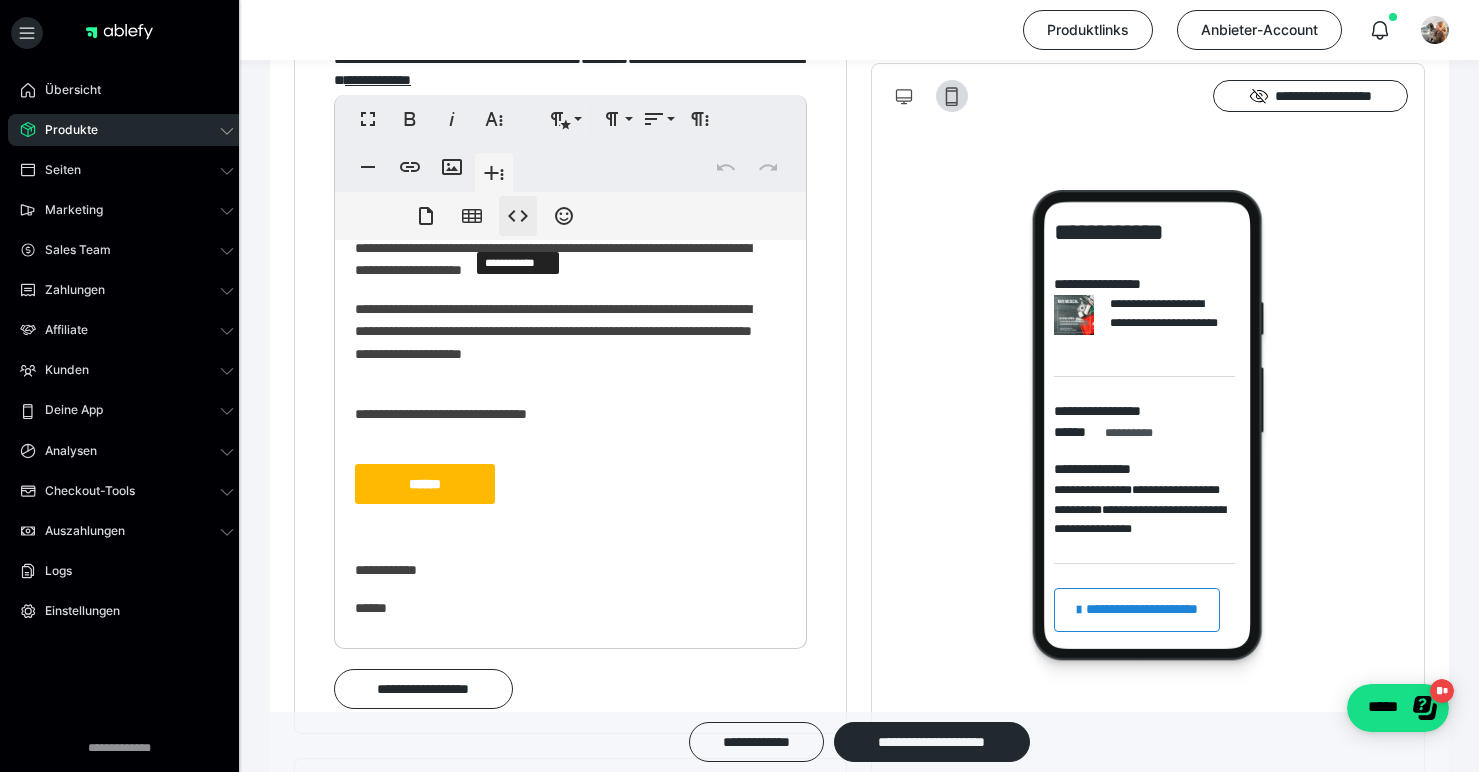 scroll, scrollTop: 1449, scrollLeft: 0, axis: vertical 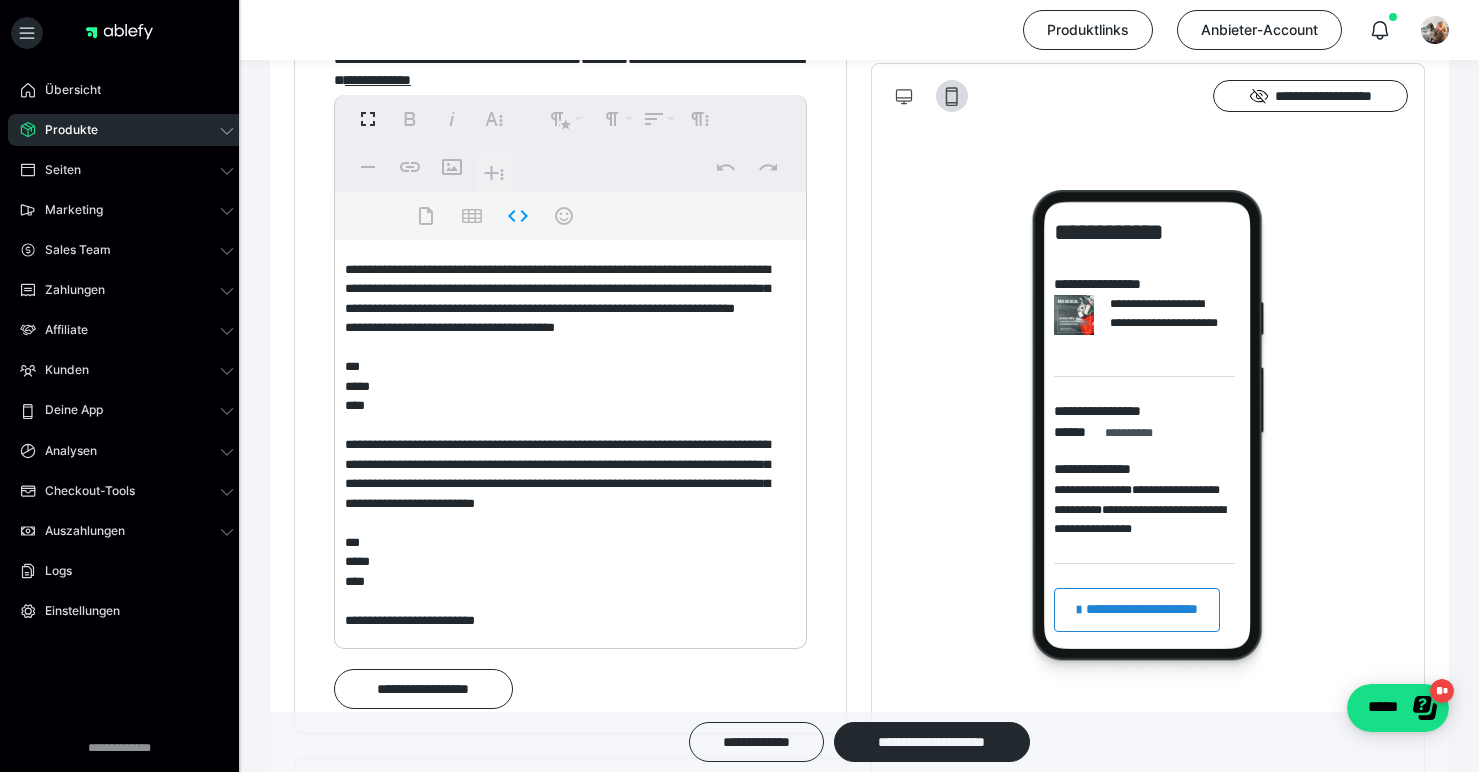 click at bounding box center (563, 440) 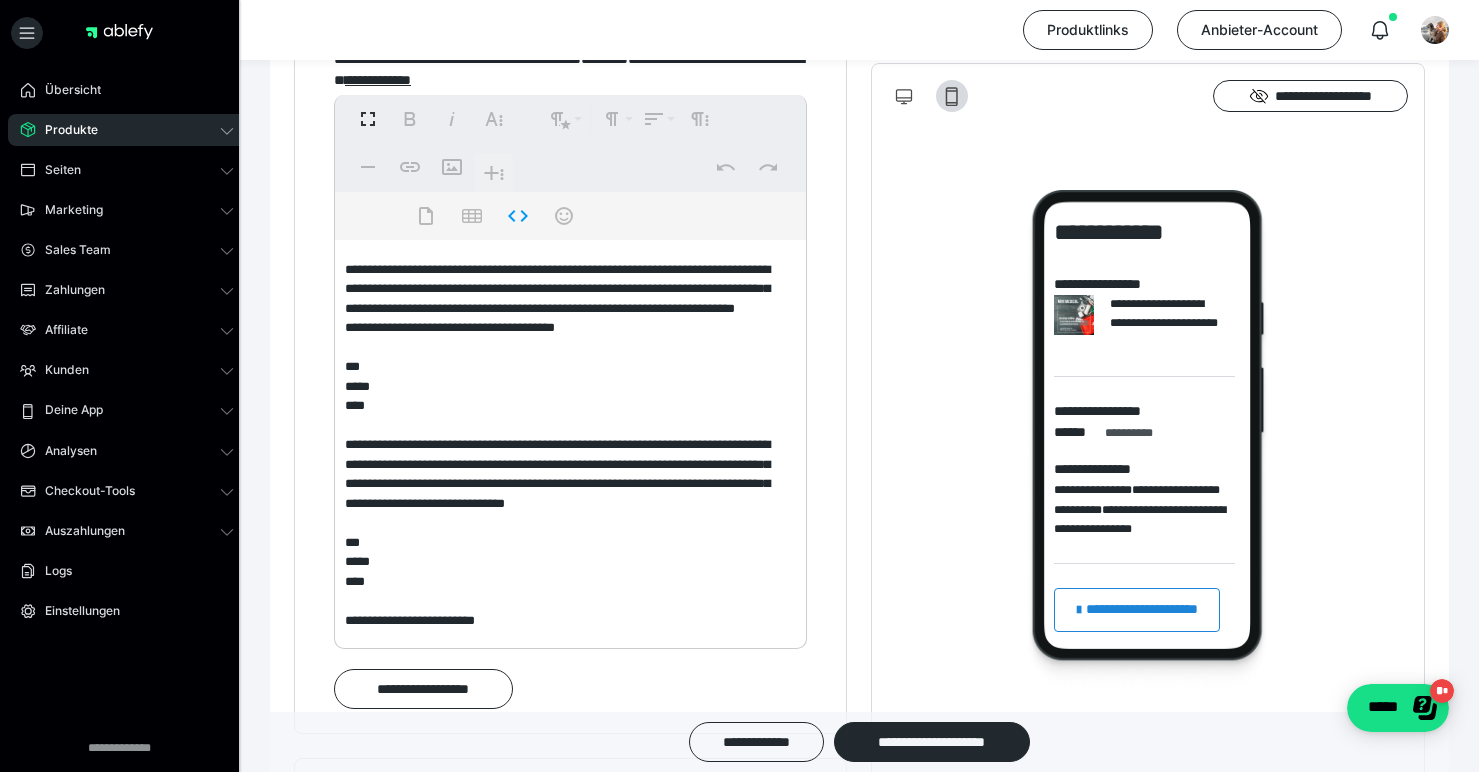 click at bounding box center (563, 440) 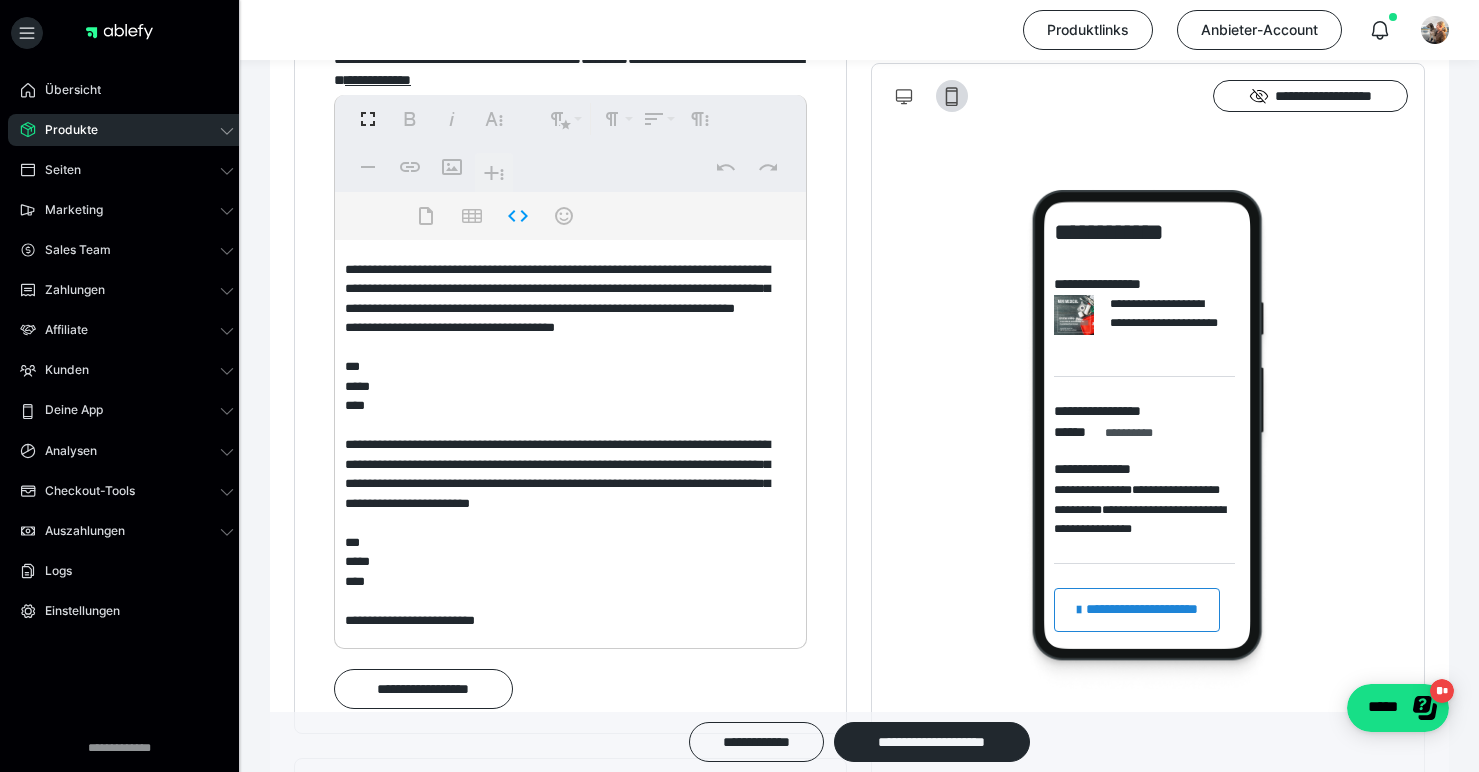scroll, scrollTop: 1, scrollLeft: 0, axis: vertical 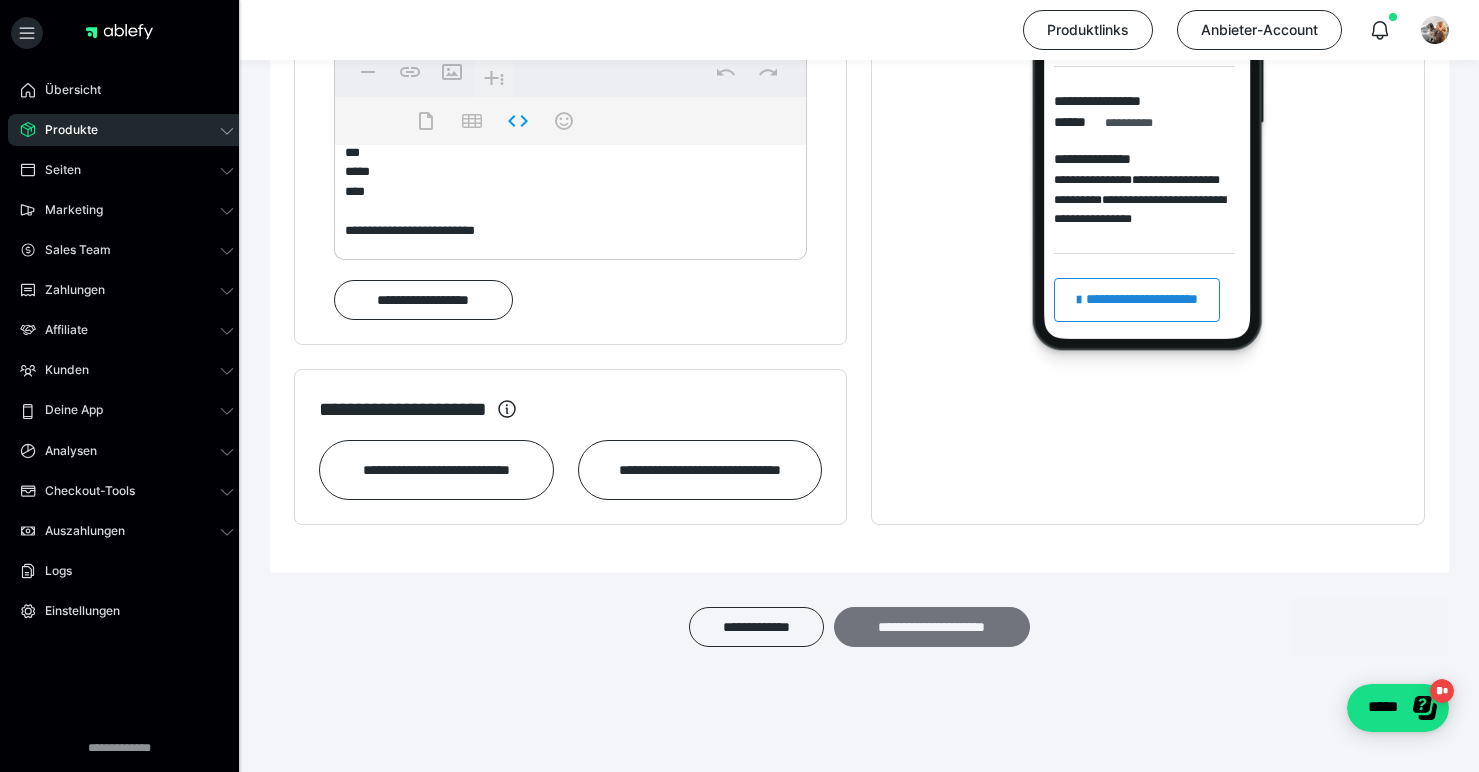 type on "**********" 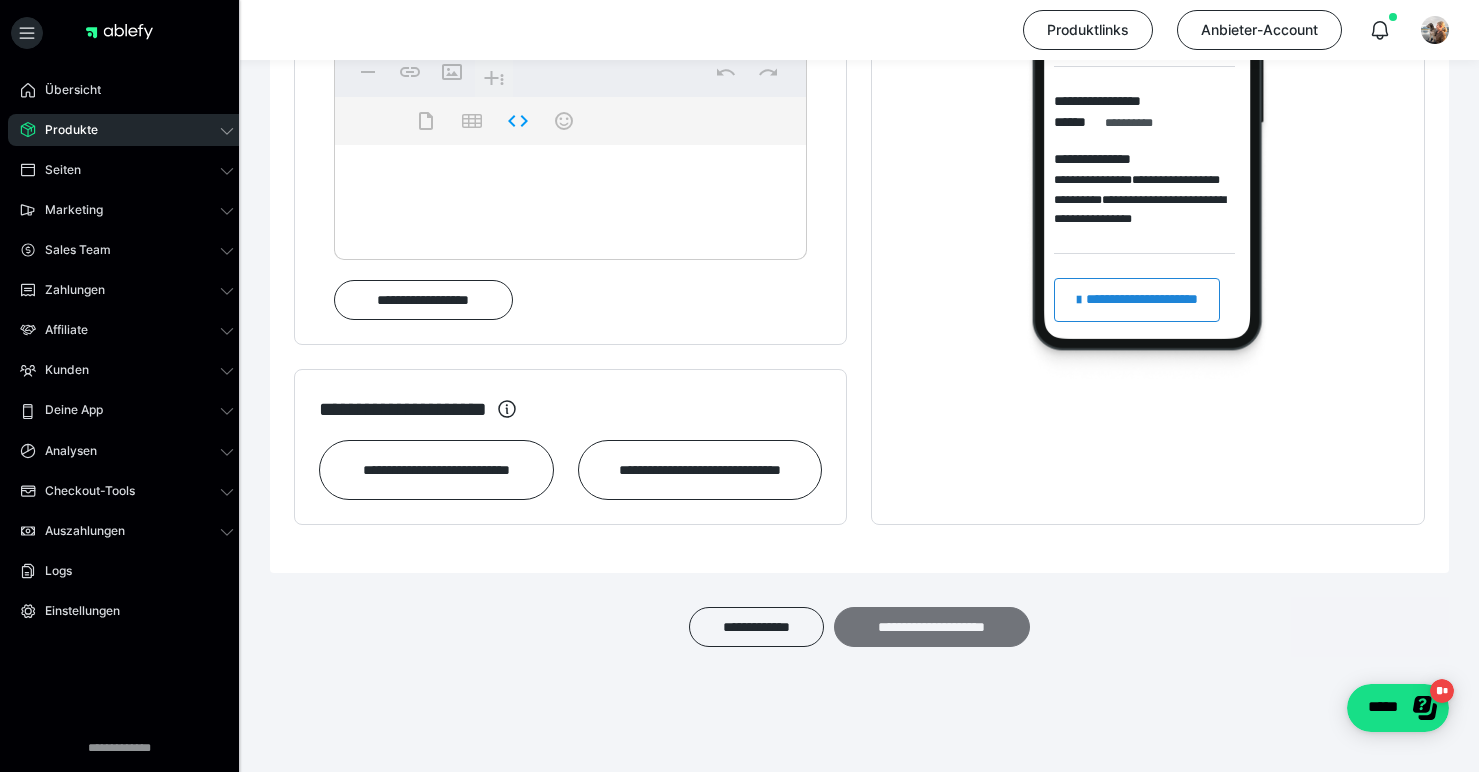 scroll, scrollTop: 0, scrollLeft: 0, axis: both 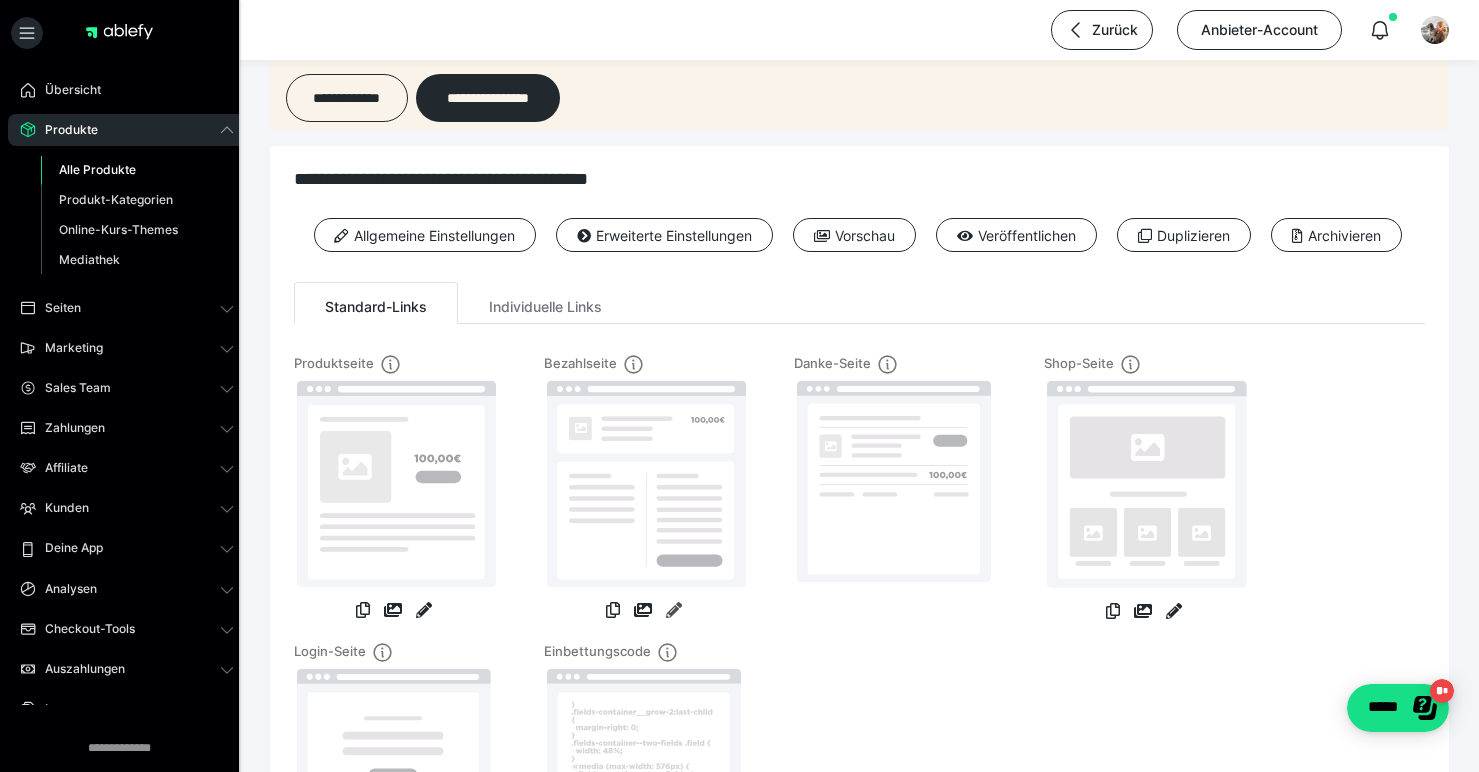 click at bounding box center (674, 610) 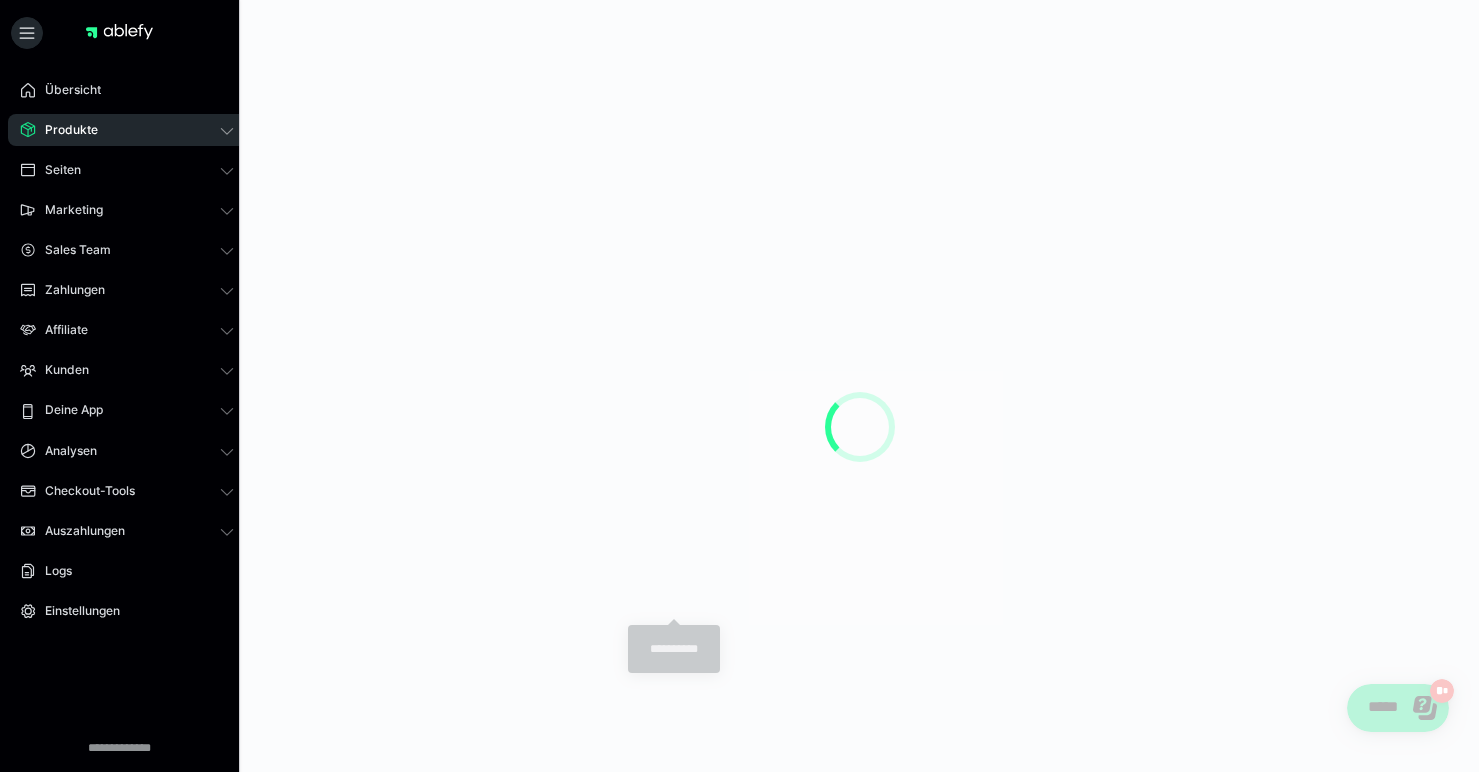 scroll, scrollTop: 0, scrollLeft: 0, axis: both 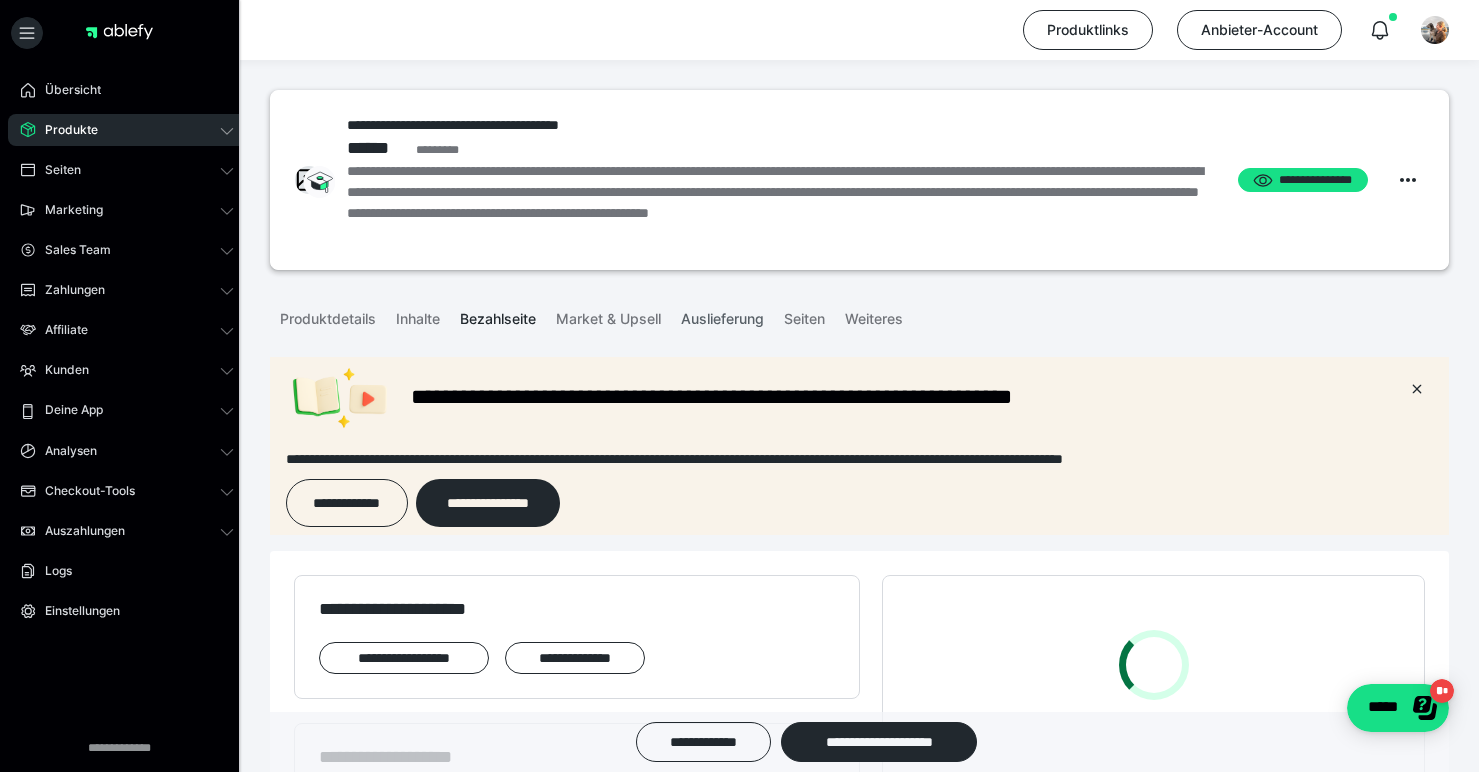 click on "Auslieferung" at bounding box center [722, 315] 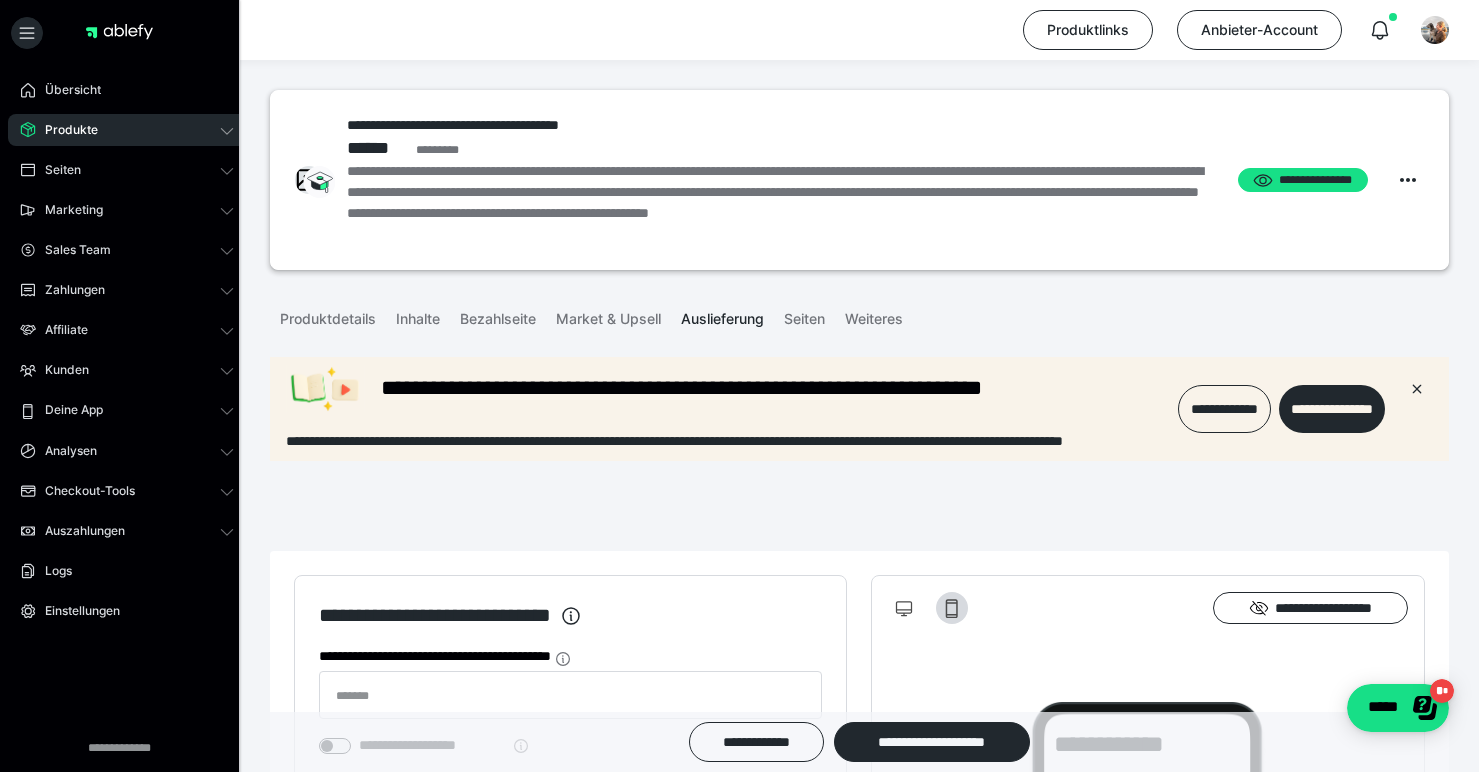 scroll, scrollTop: 0, scrollLeft: 0, axis: both 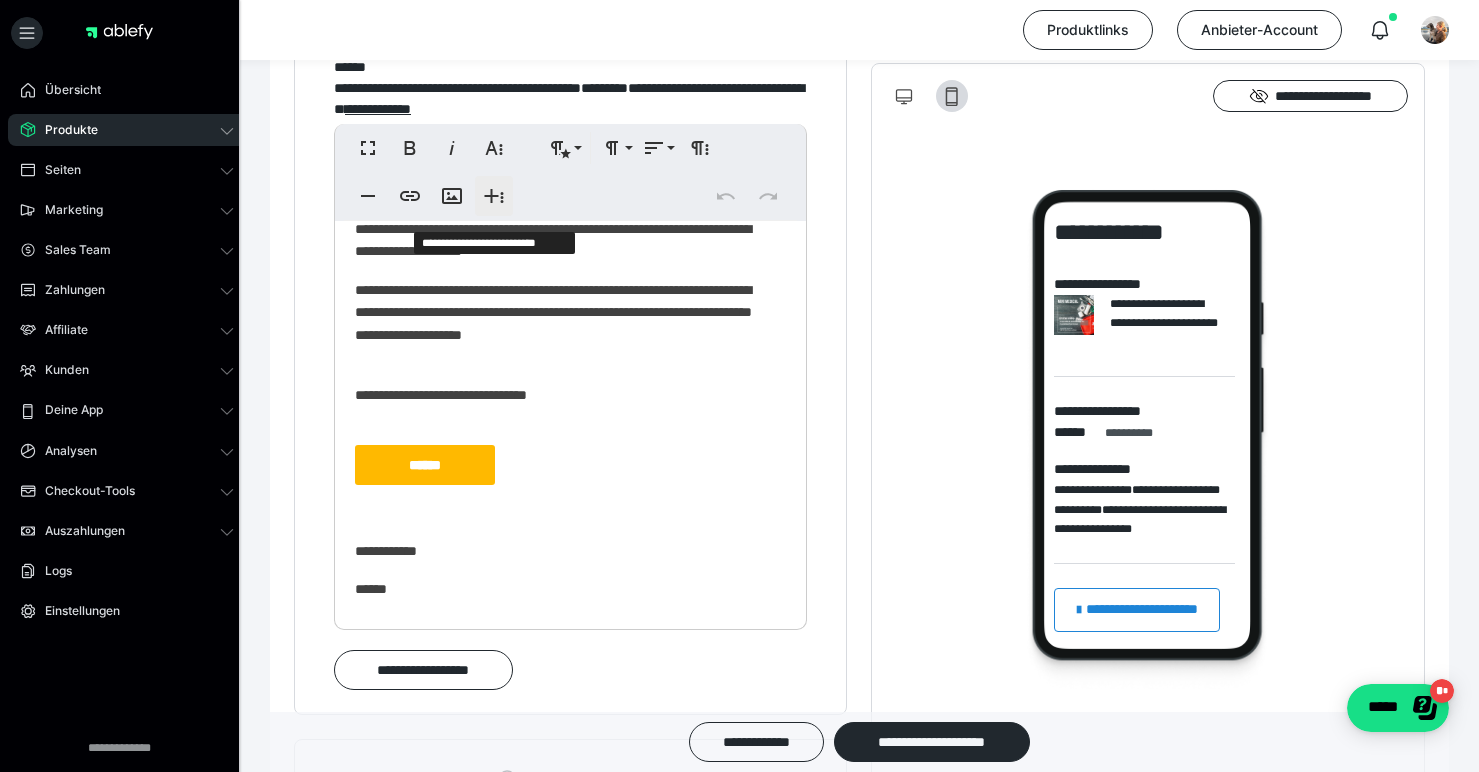 click 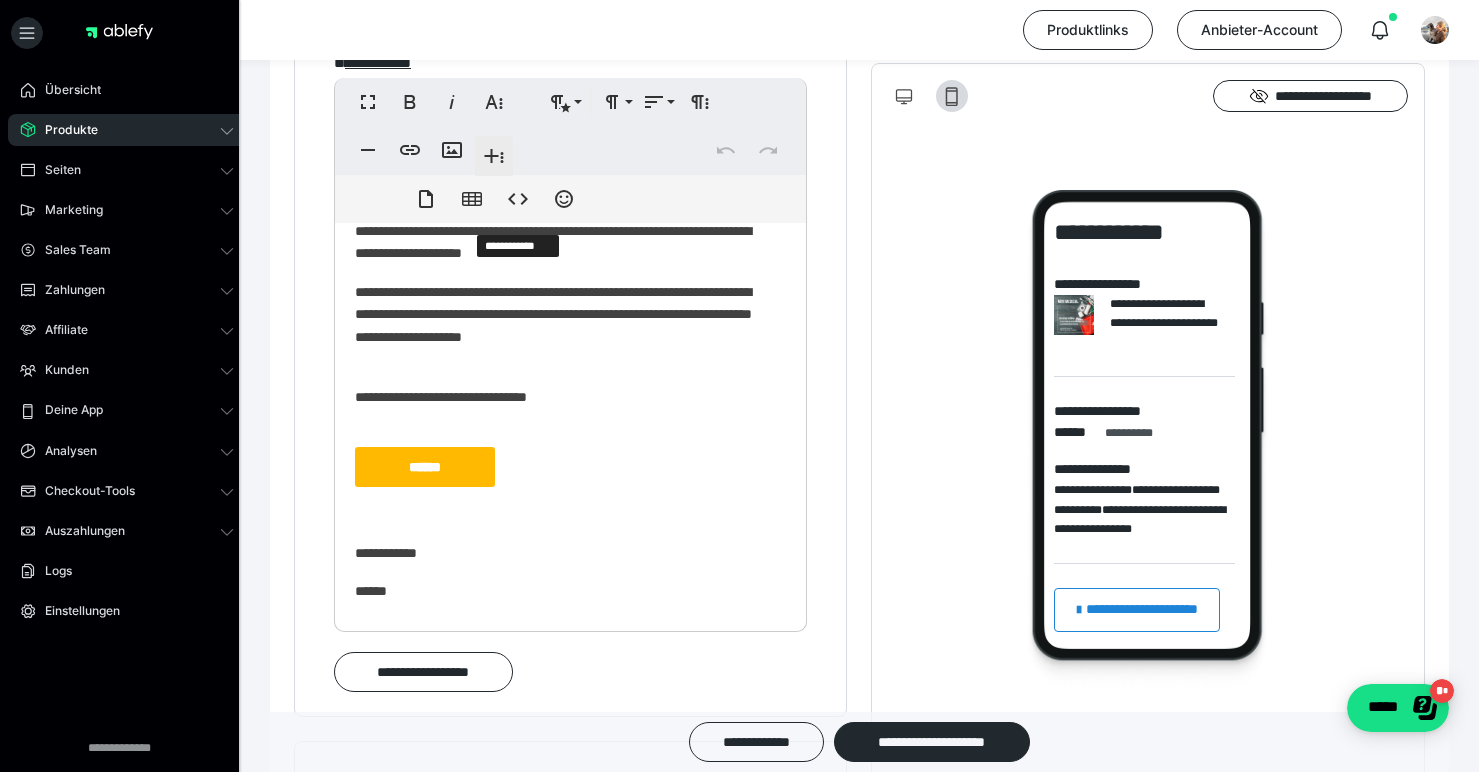 scroll, scrollTop: 1468, scrollLeft: 0, axis: vertical 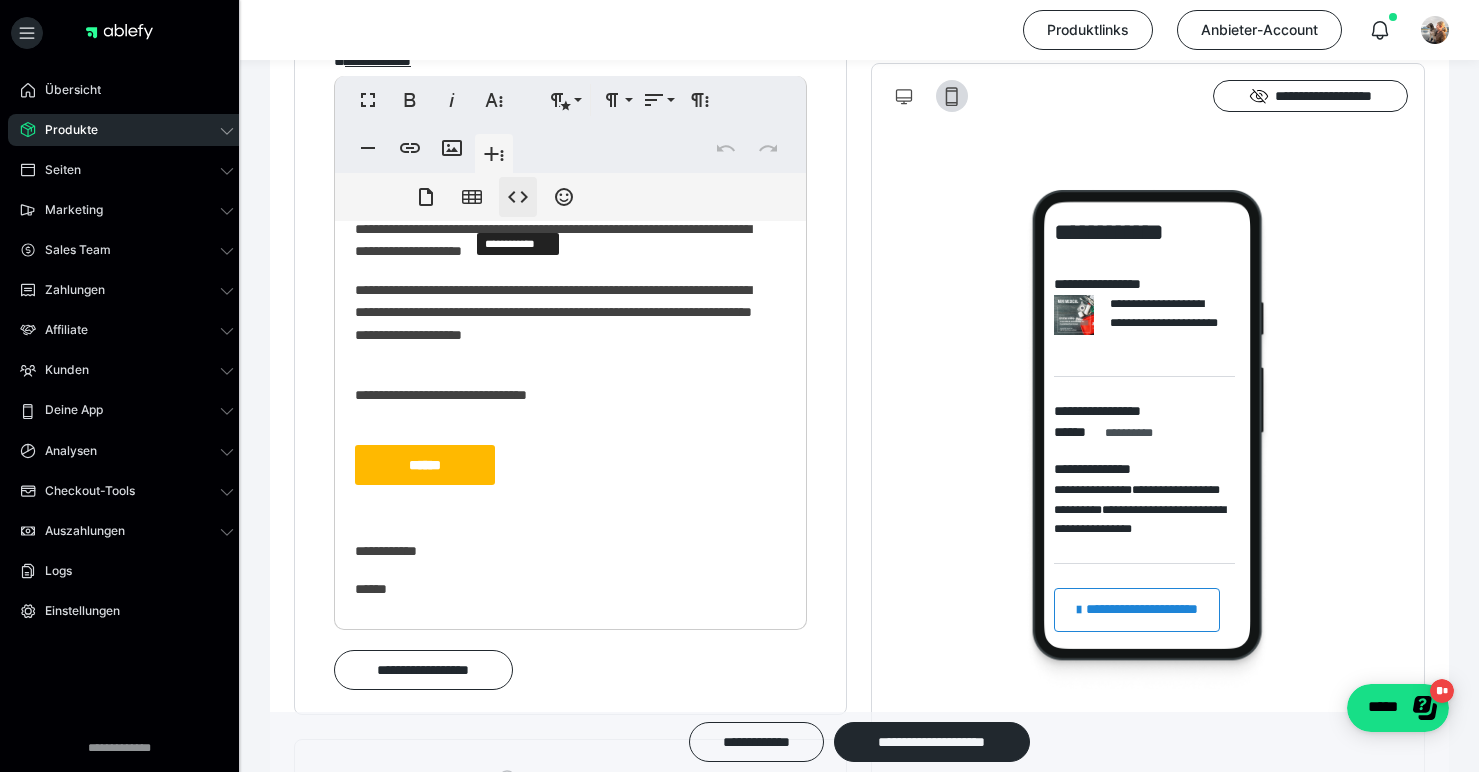 click 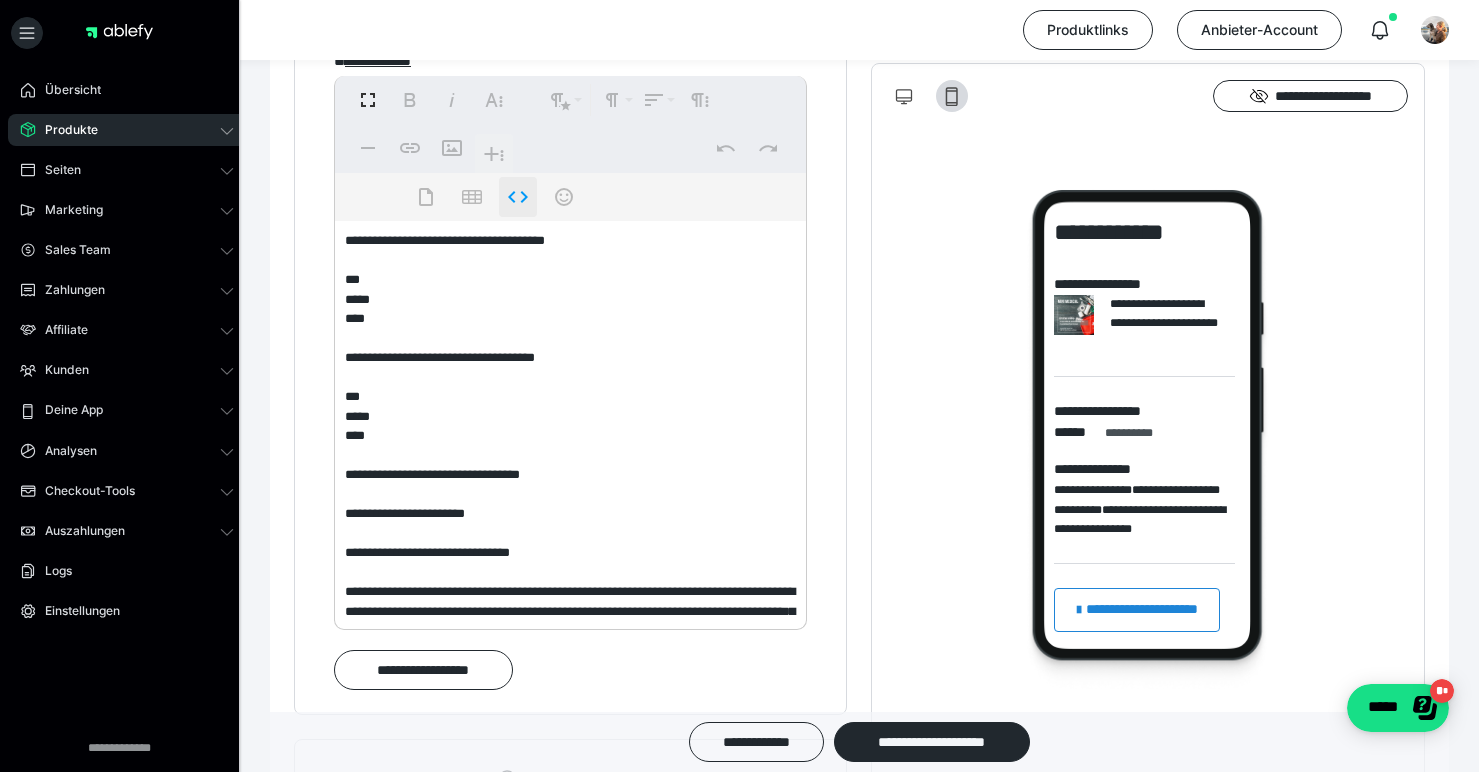 scroll, scrollTop: 770, scrollLeft: 0, axis: vertical 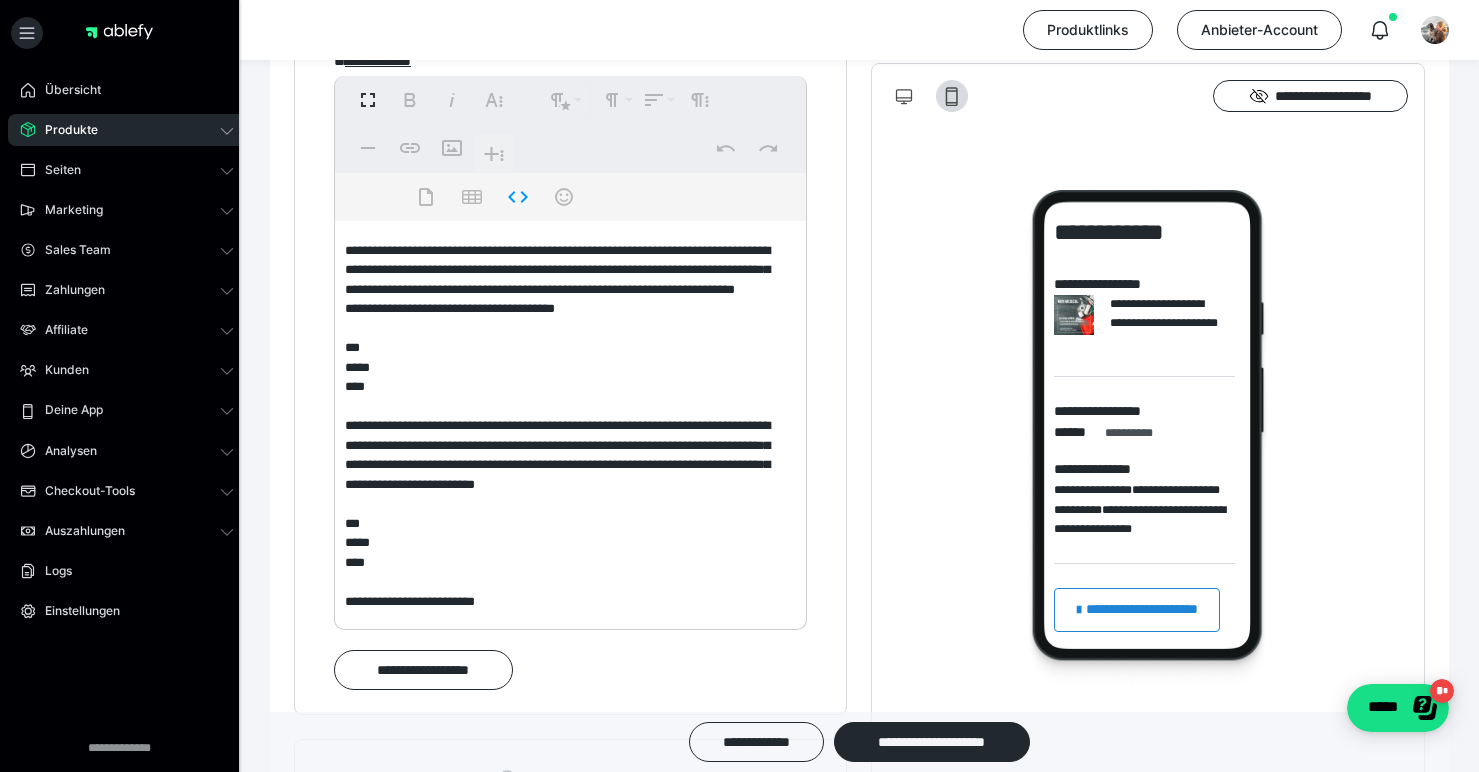 click at bounding box center [563, 421] 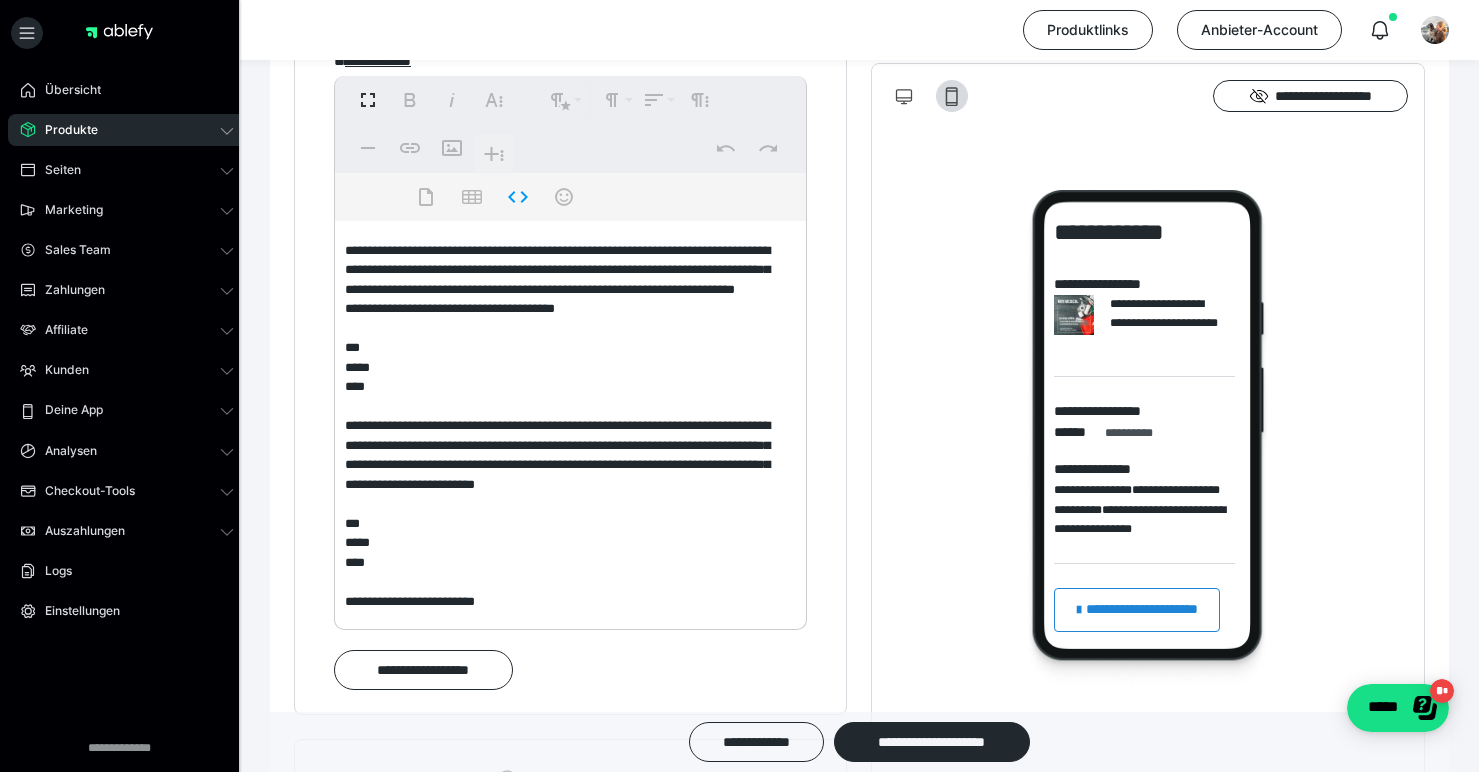 click at bounding box center [563, 421] 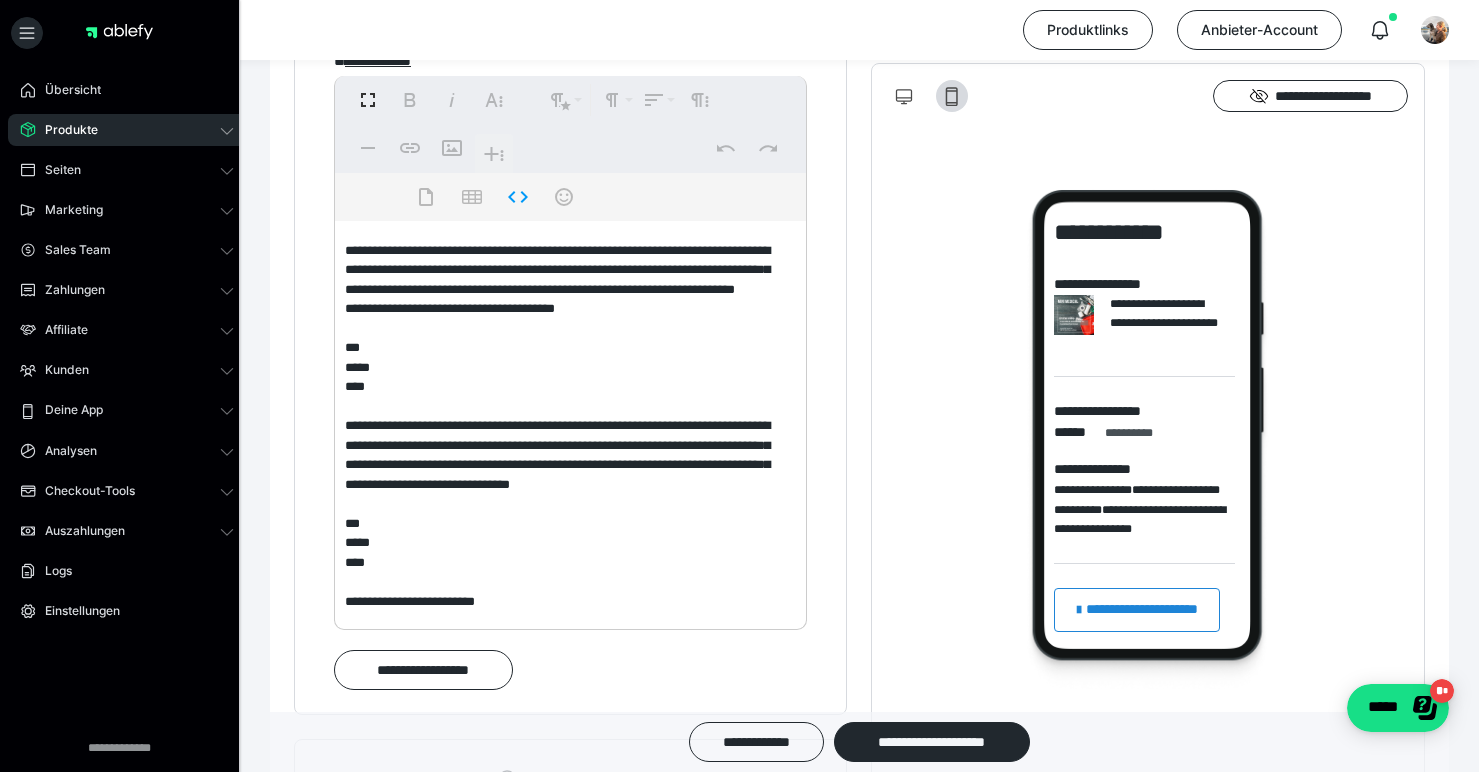 click at bounding box center (563, 421) 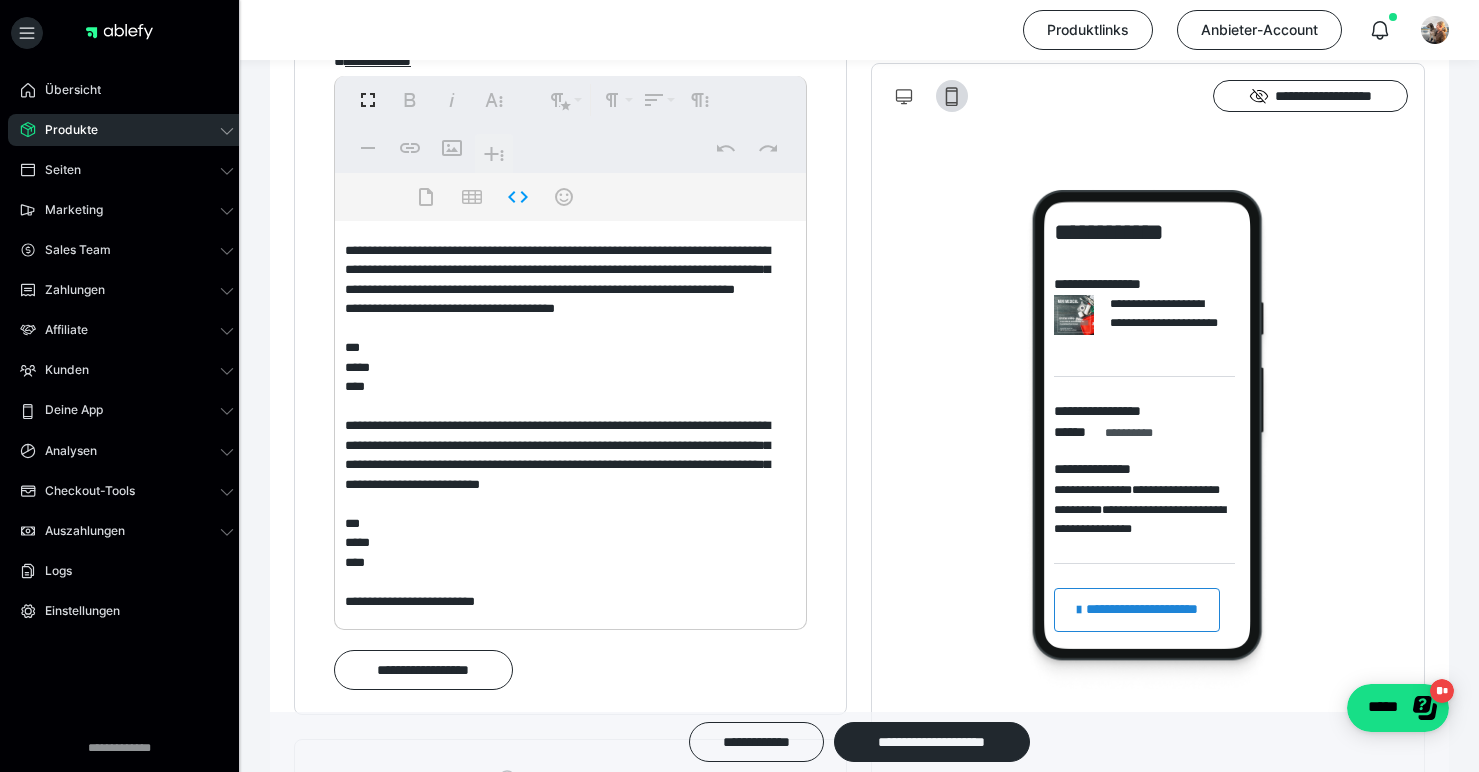 type on "**********" 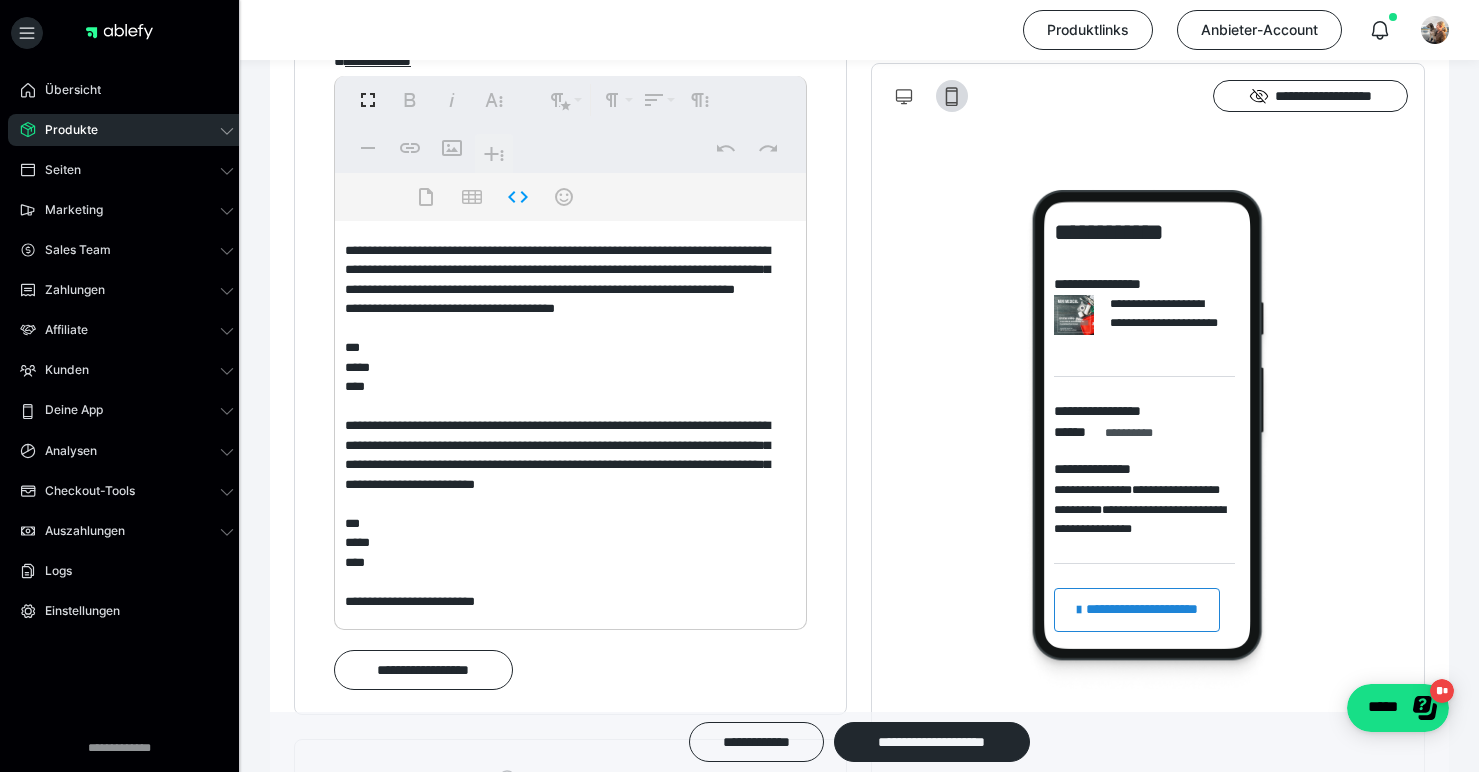 scroll, scrollTop: 1, scrollLeft: 0, axis: vertical 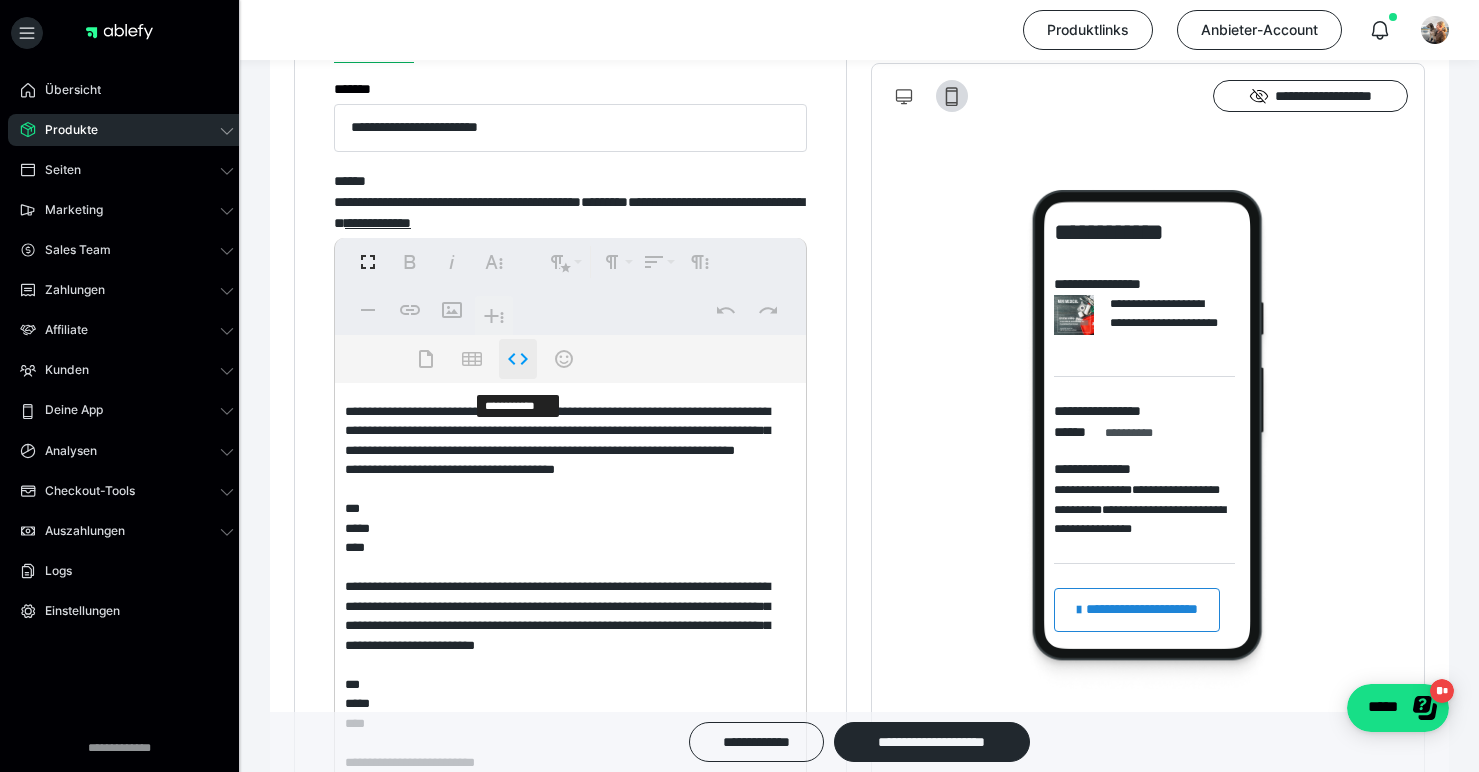 click 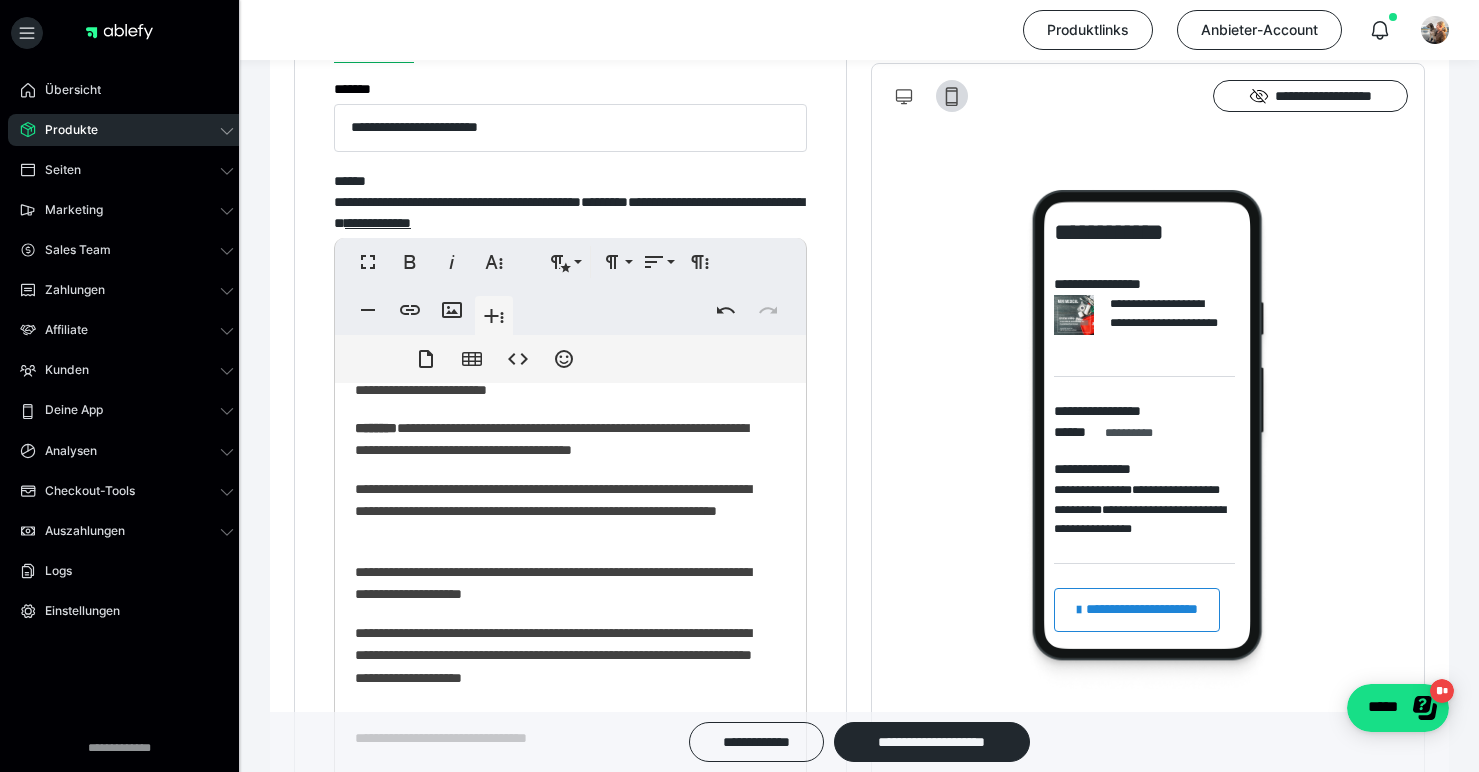 scroll, scrollTop: 436, scrollLeft: 0, axis: vertical 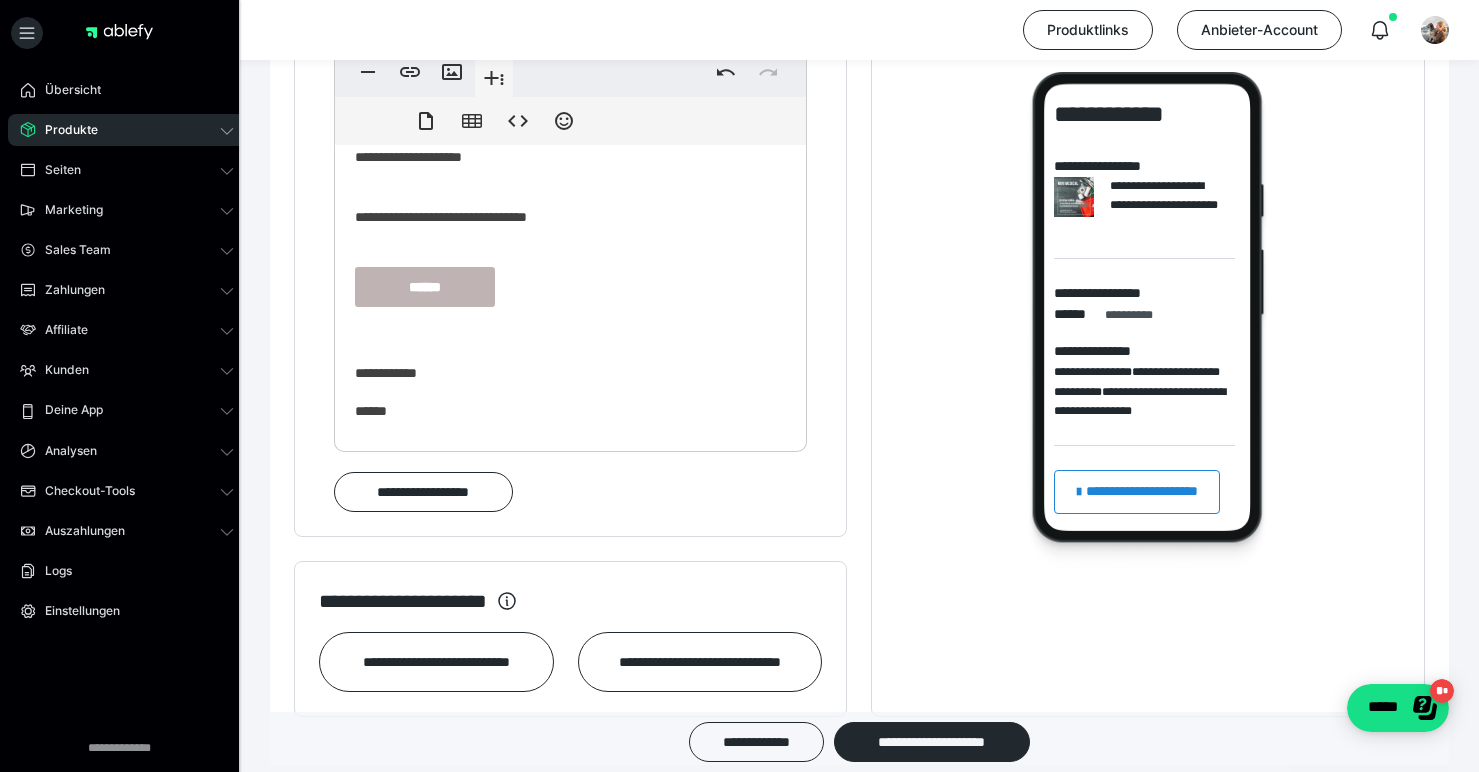 click on "******" at bounding box center [425, 287] 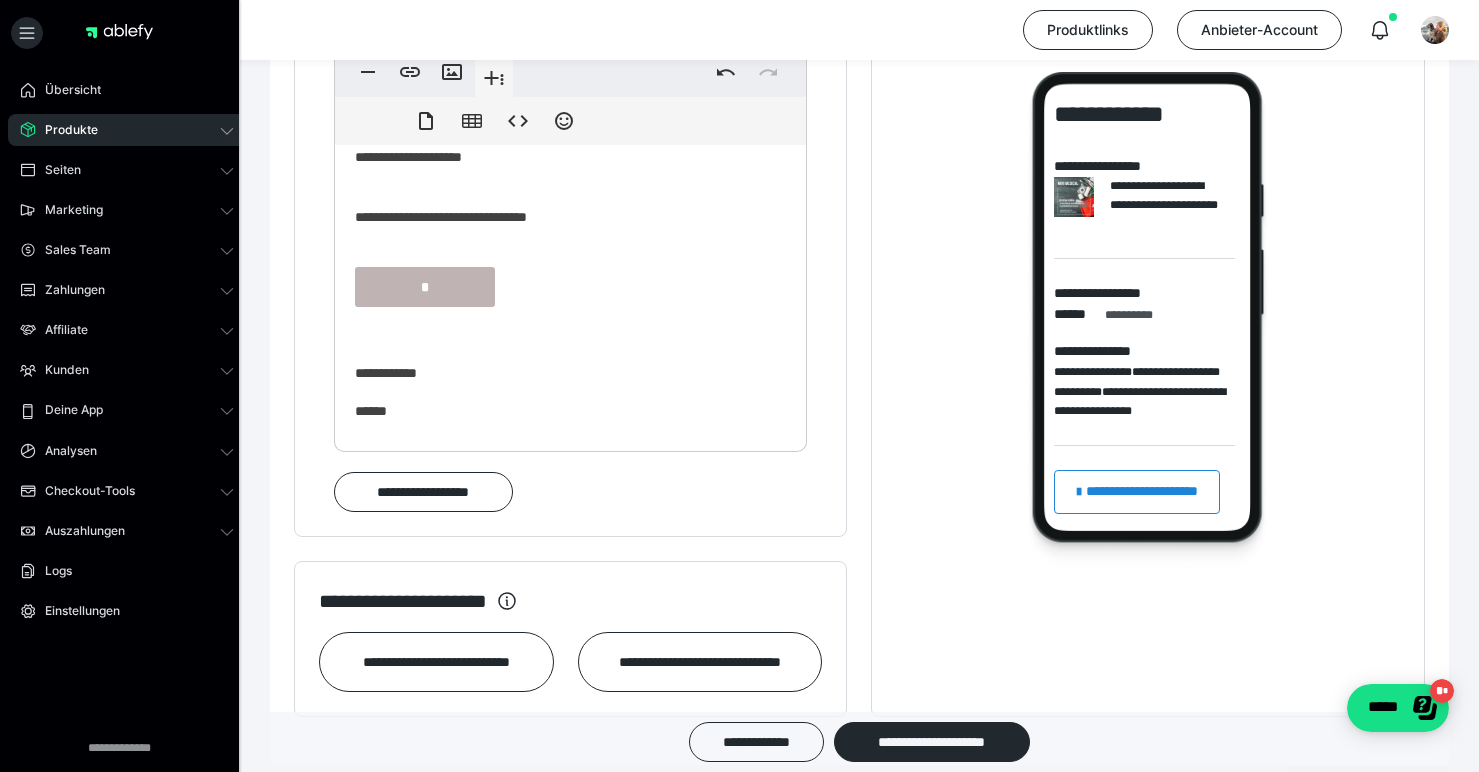 type 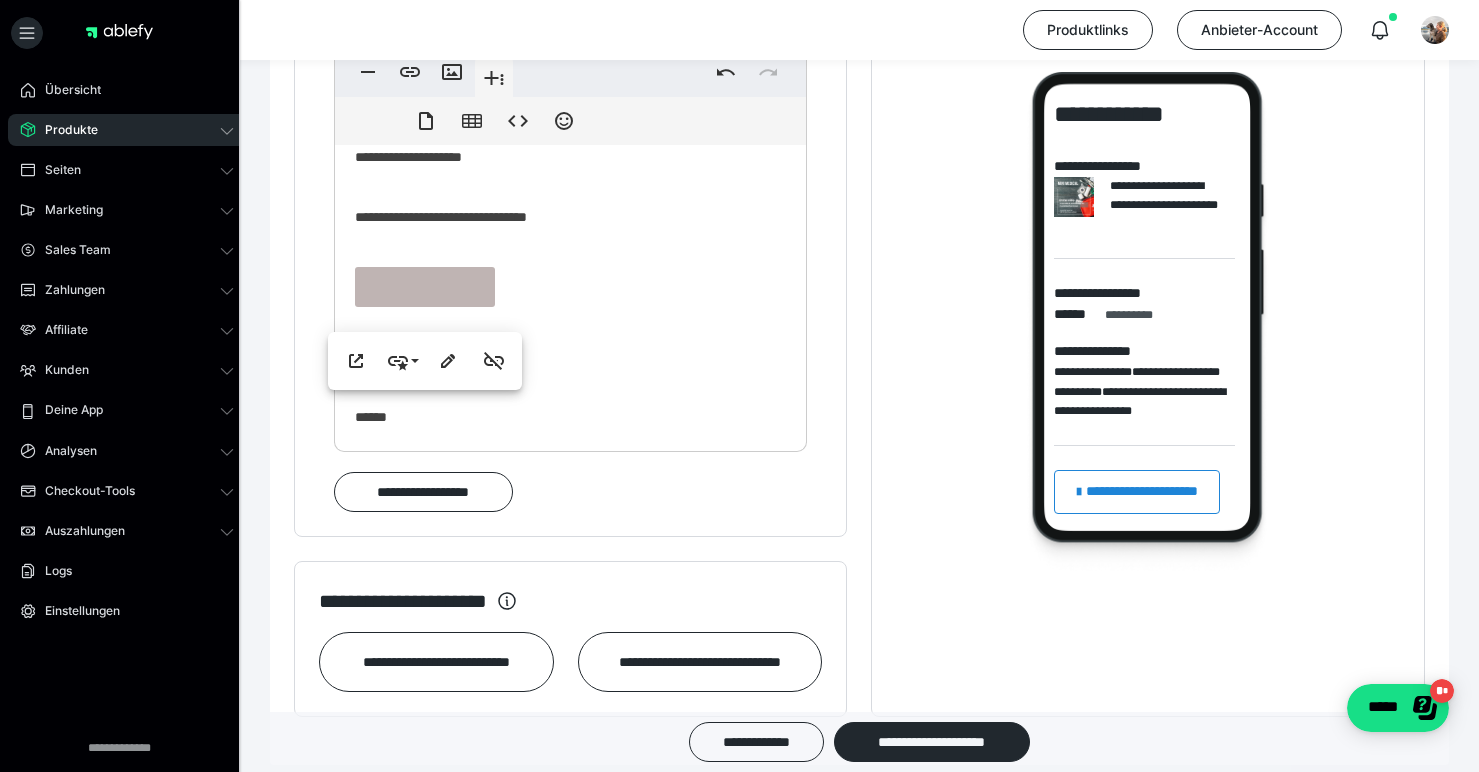 scroll, scrollTop: 418, scrollLeft: 0, axis: vertical 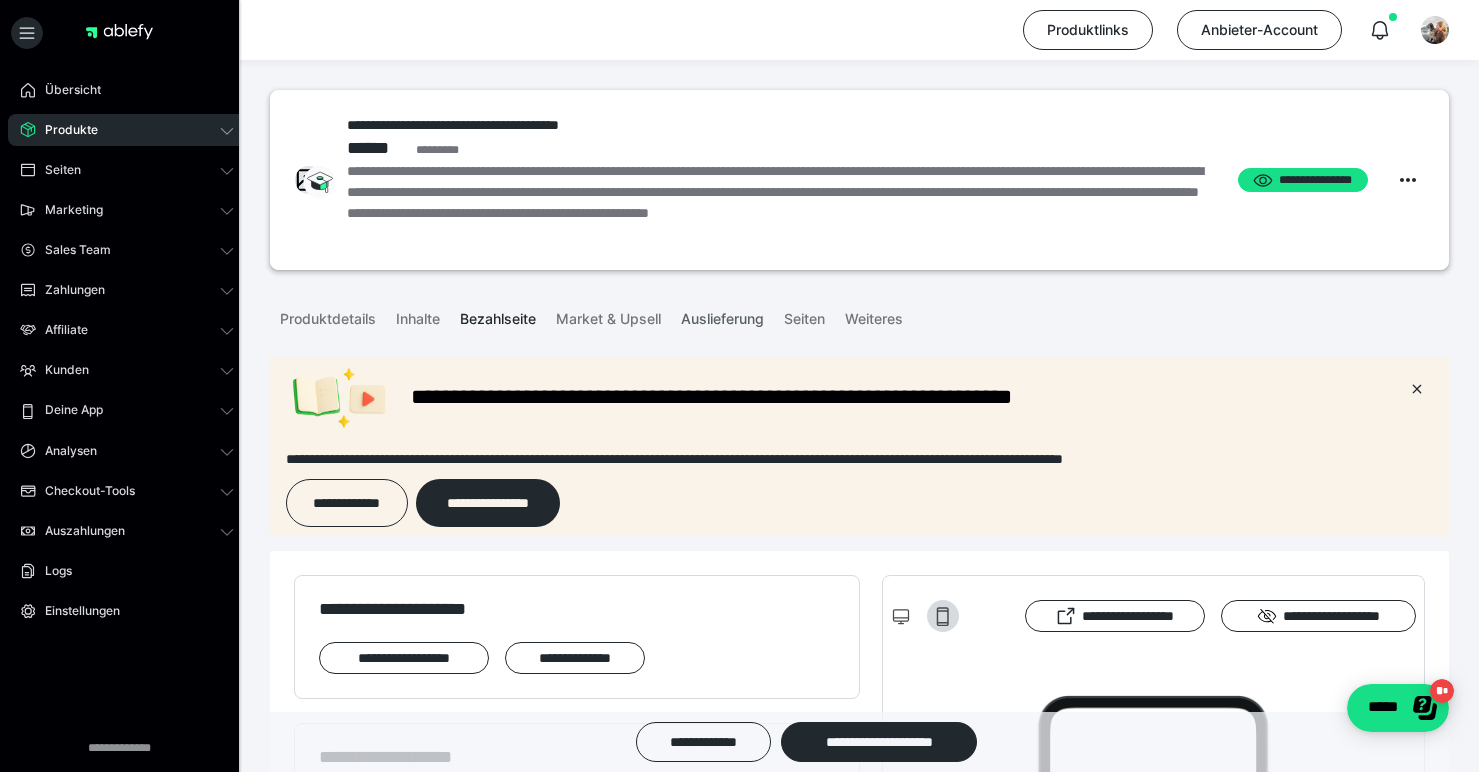 click on "Auslieferung" at bounding box center (722, 315) 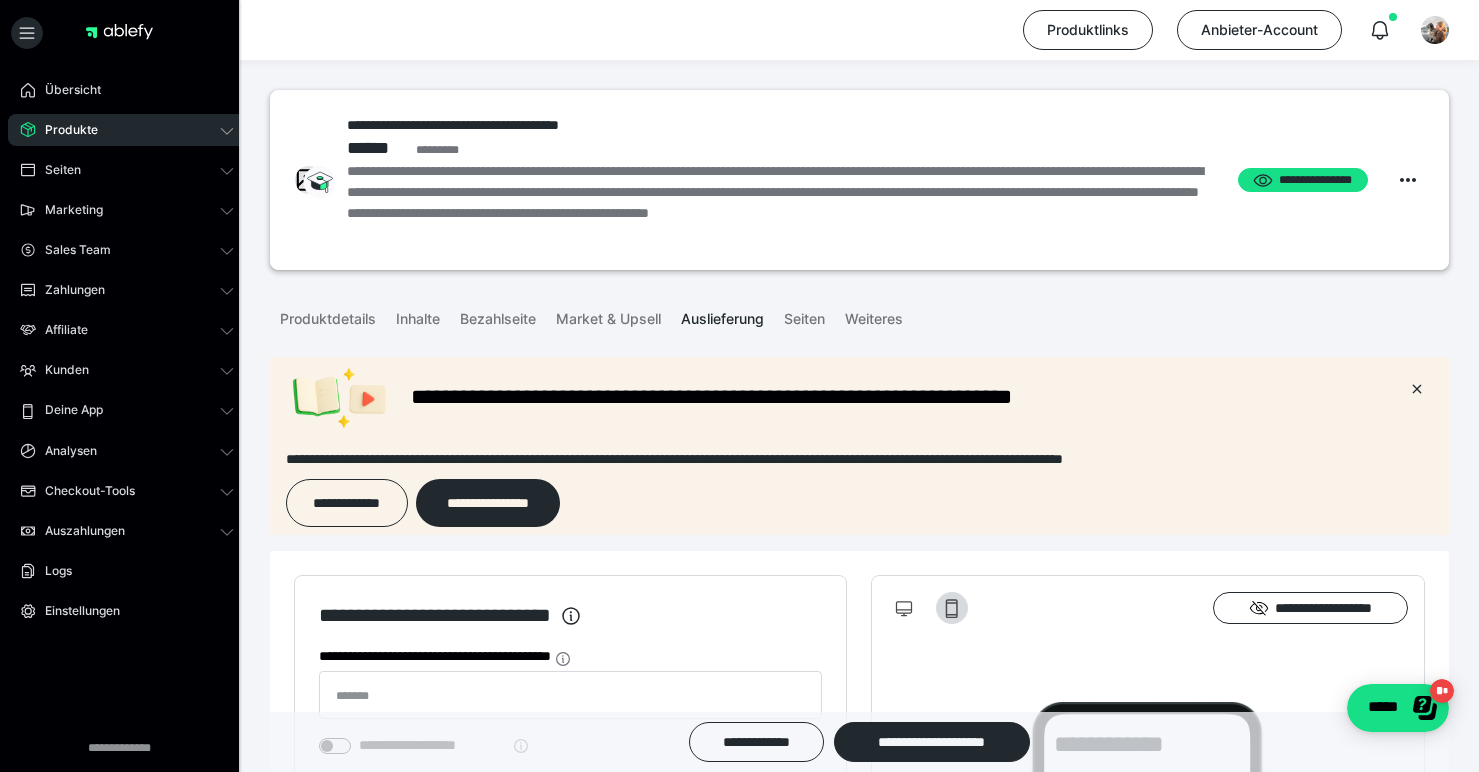 scroll, scrollTop: 0, scrollLeft: 0, axis: both 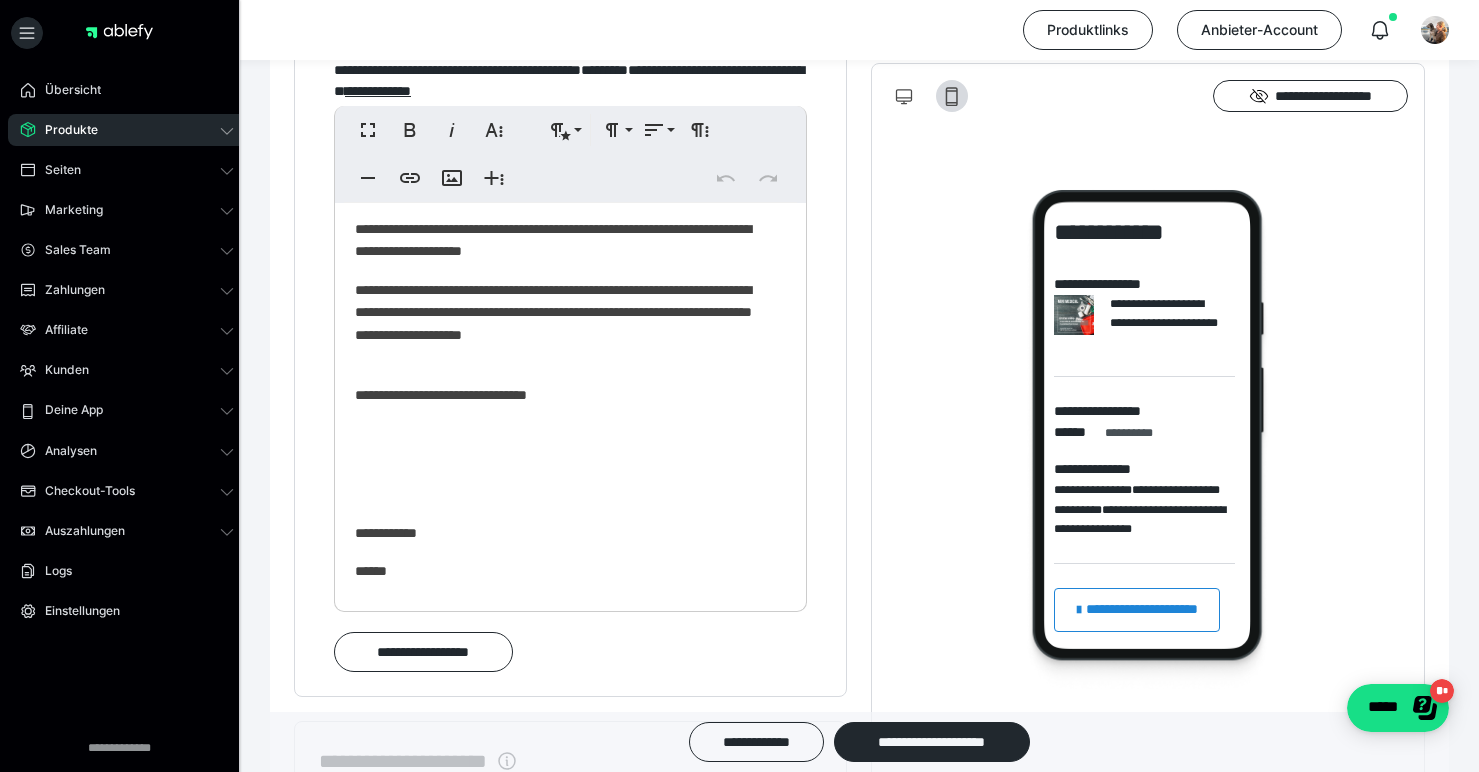 click at bounding box center (563, 456) 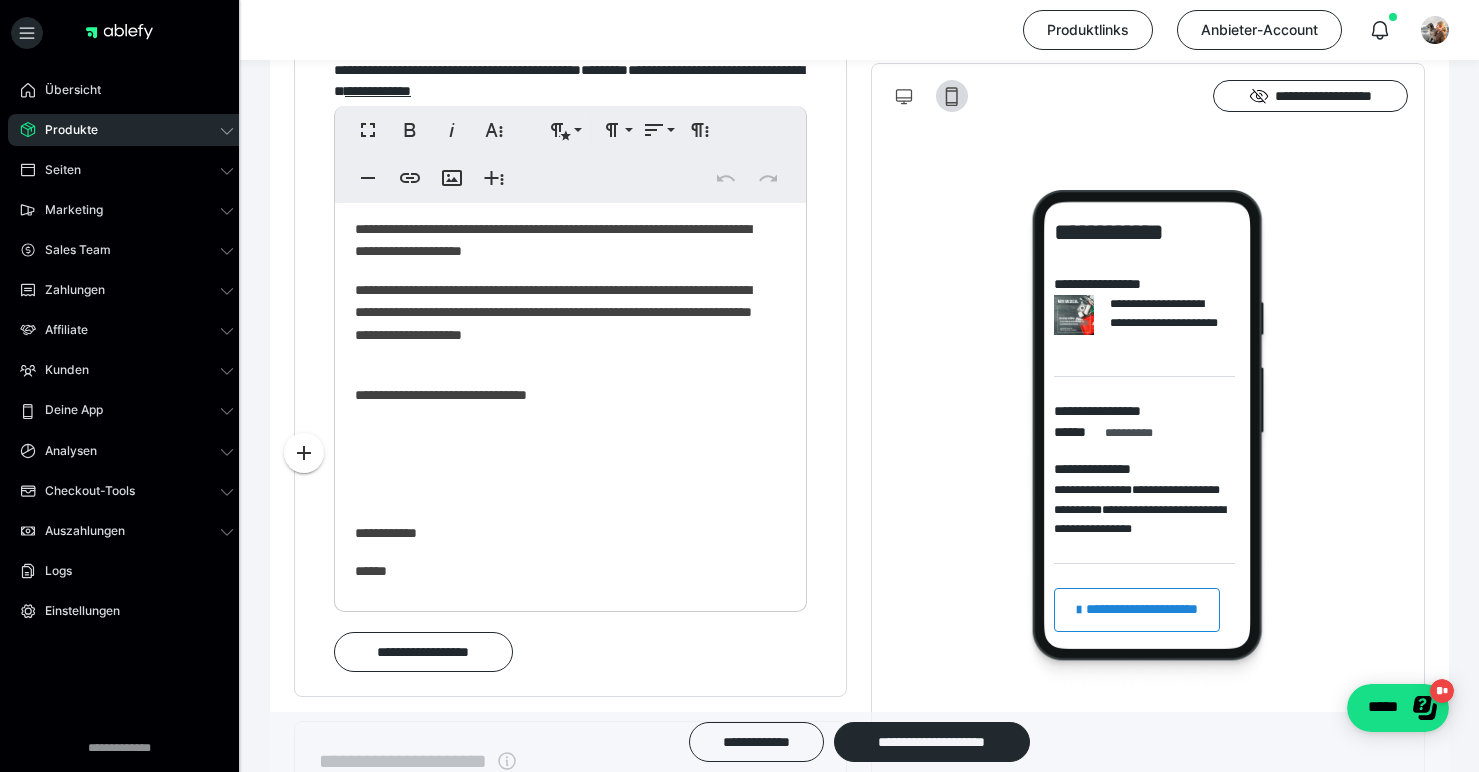 click on "Produkte" at bounding box center (127, 130) 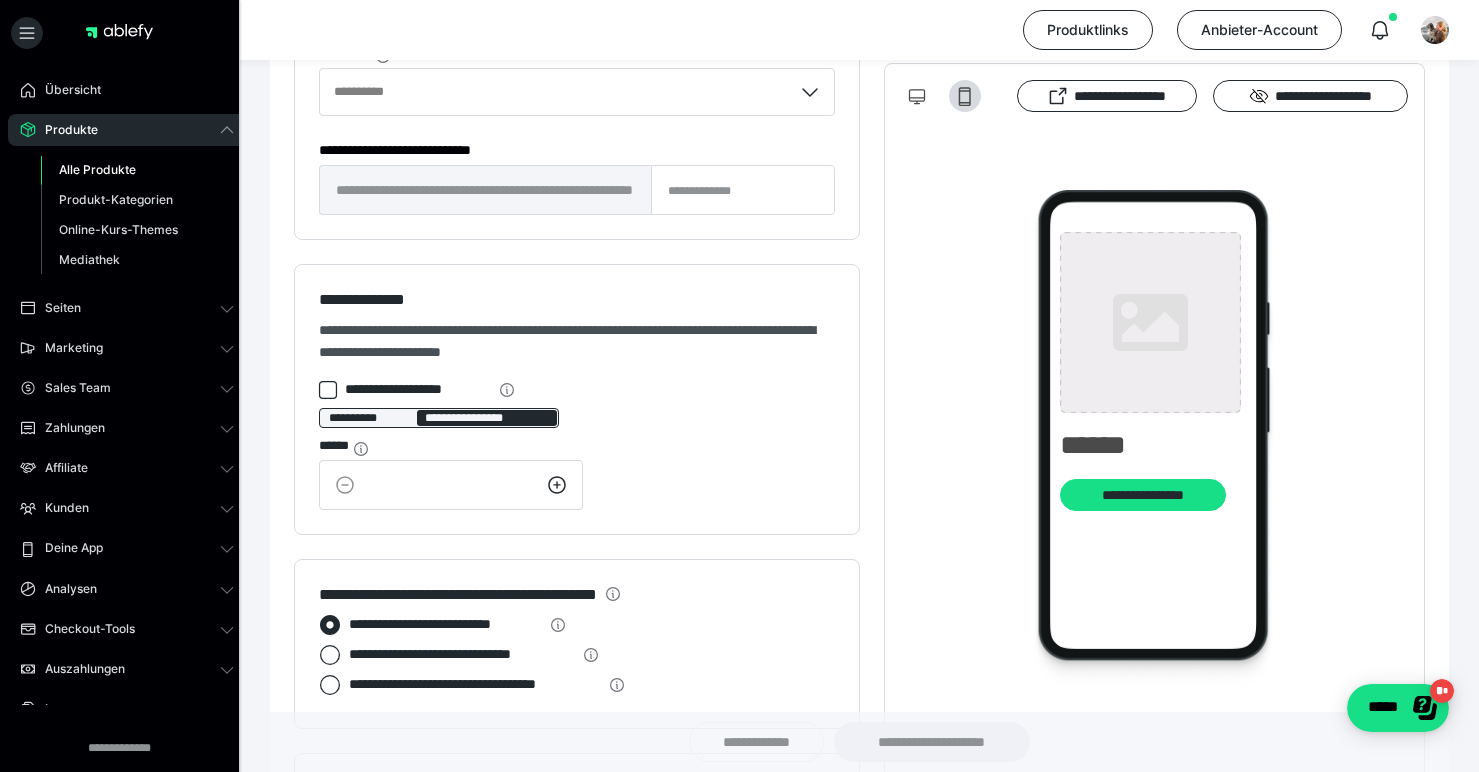 type on "**********" 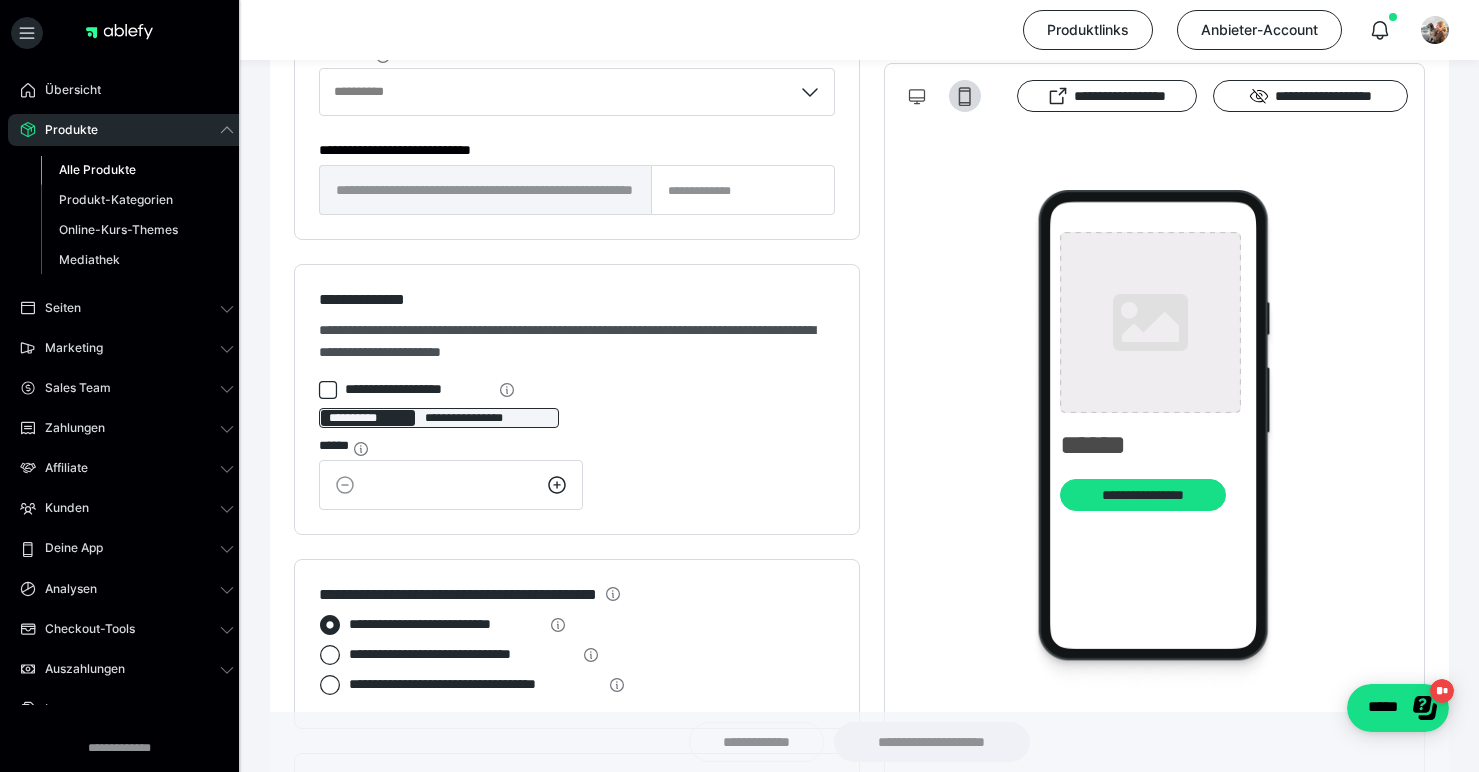 type on "**********" 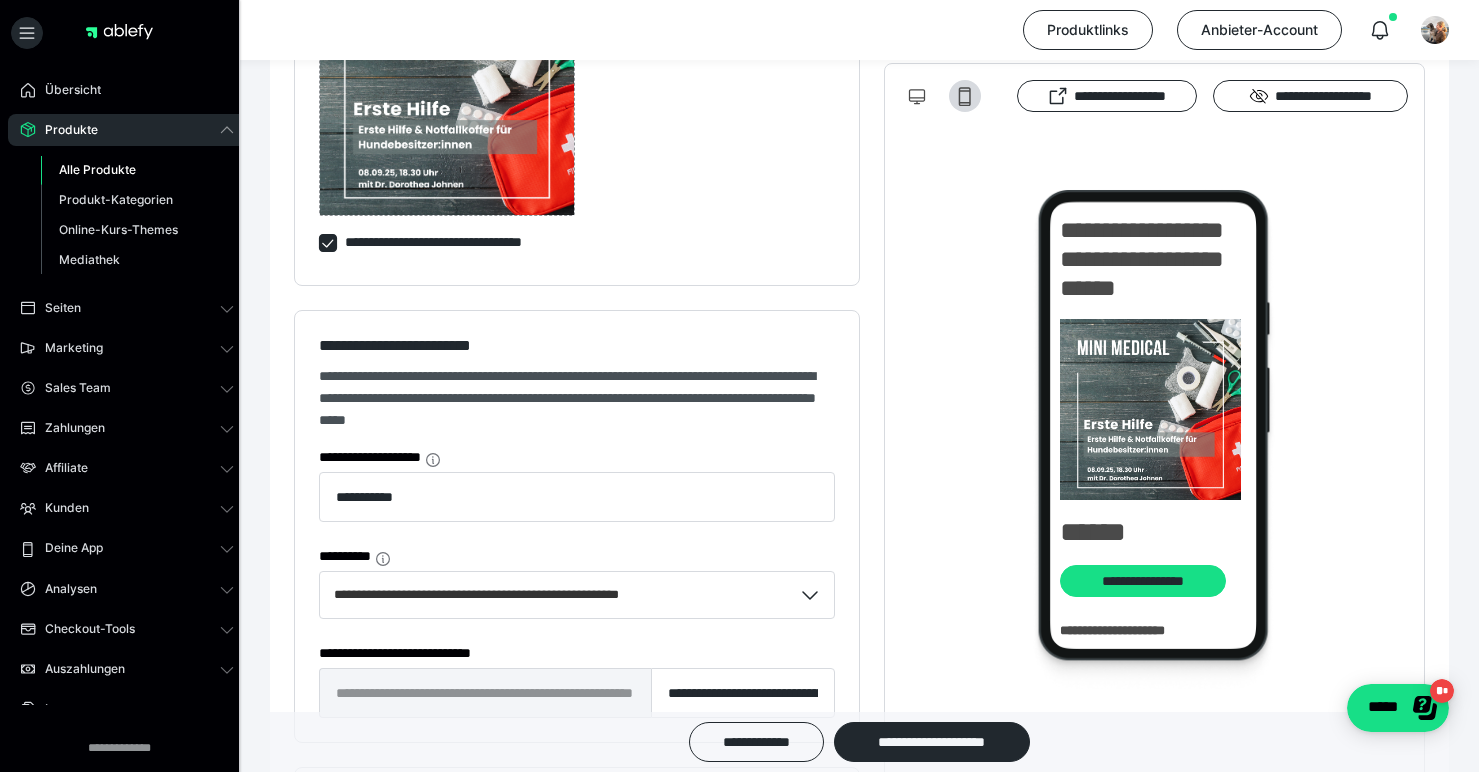 scroll, scrollTop: 0, scrollLeft: 0, axis: both 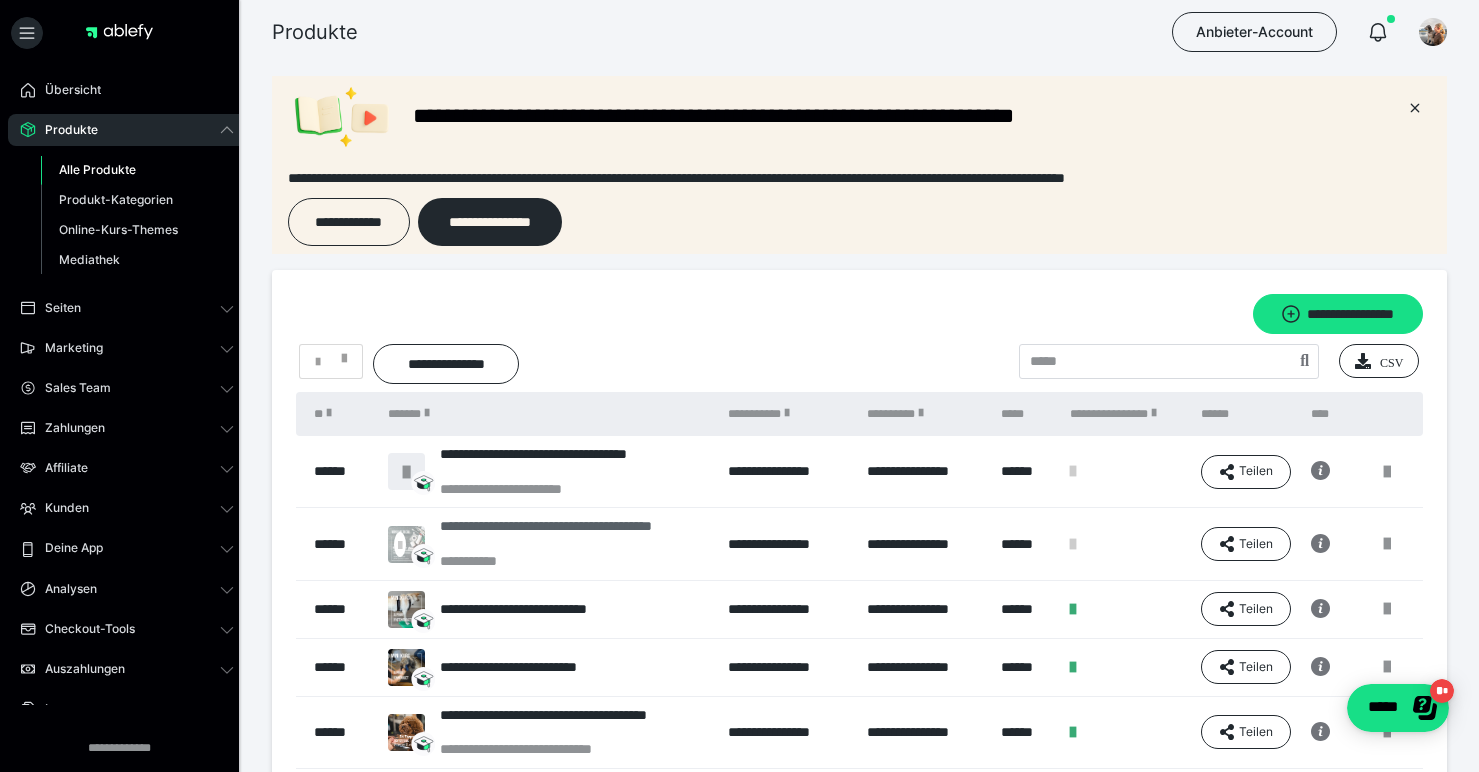 click on "**********" at bounding box center (574, 535) 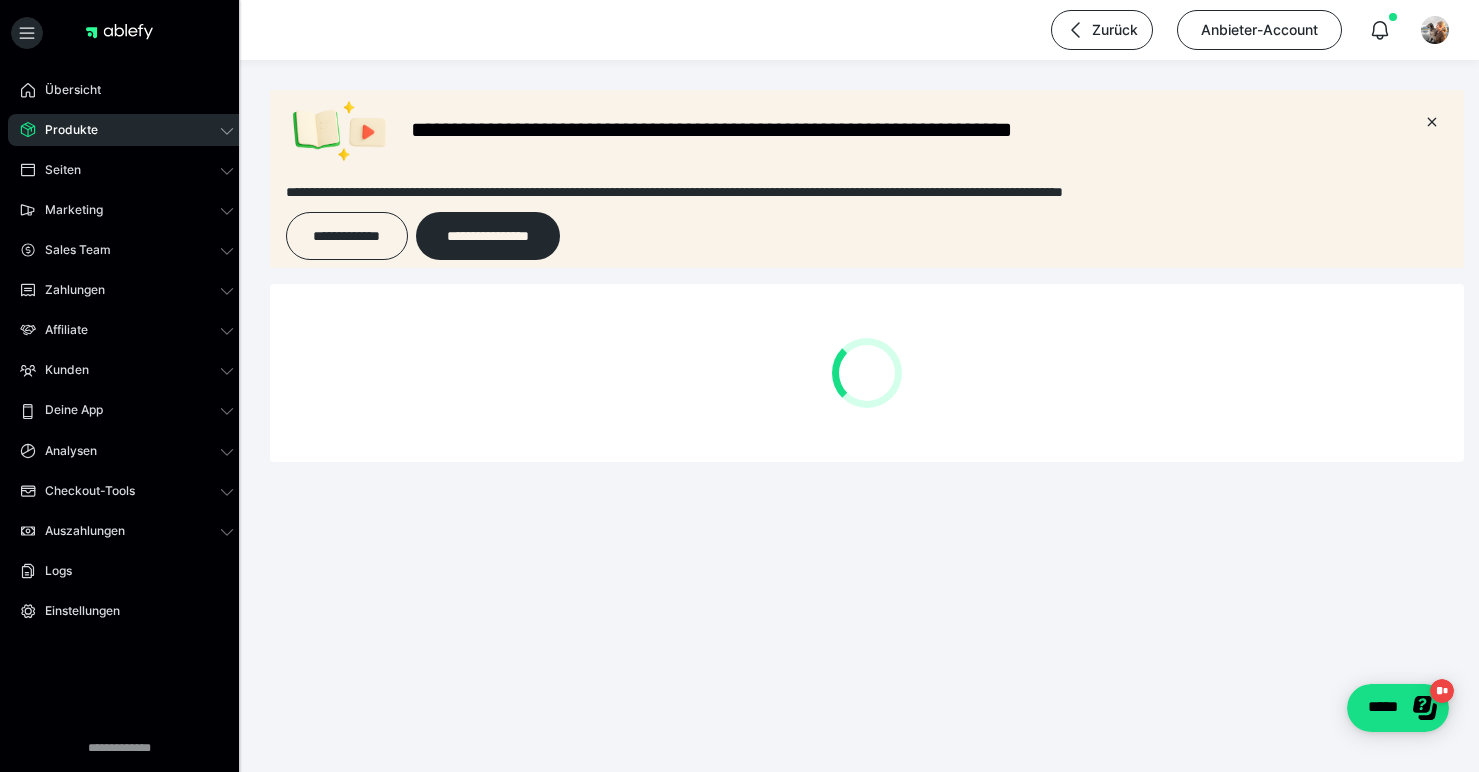 scroll, scrollTop: 0, scrollLeft: 0, axis: both 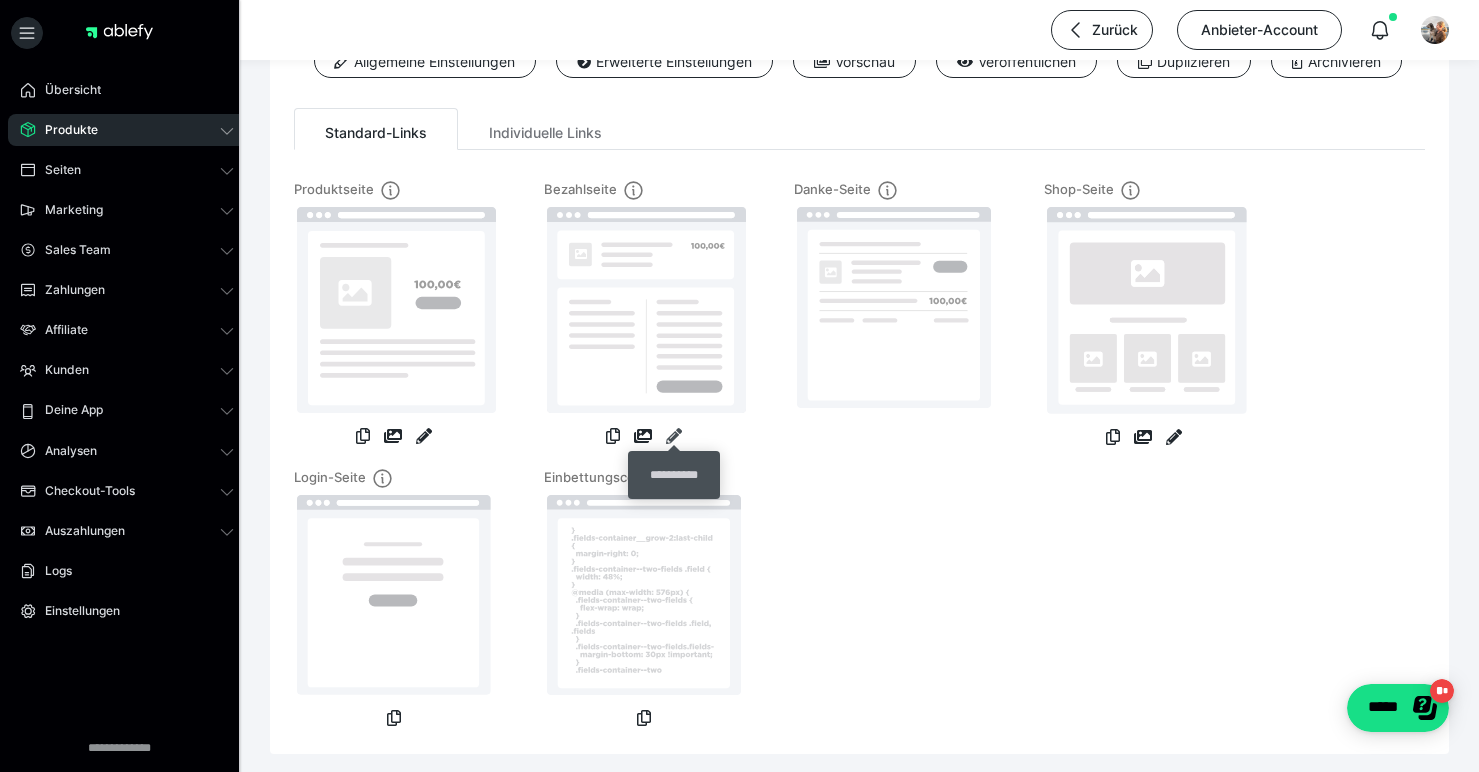click at bounding box center [674, 436] 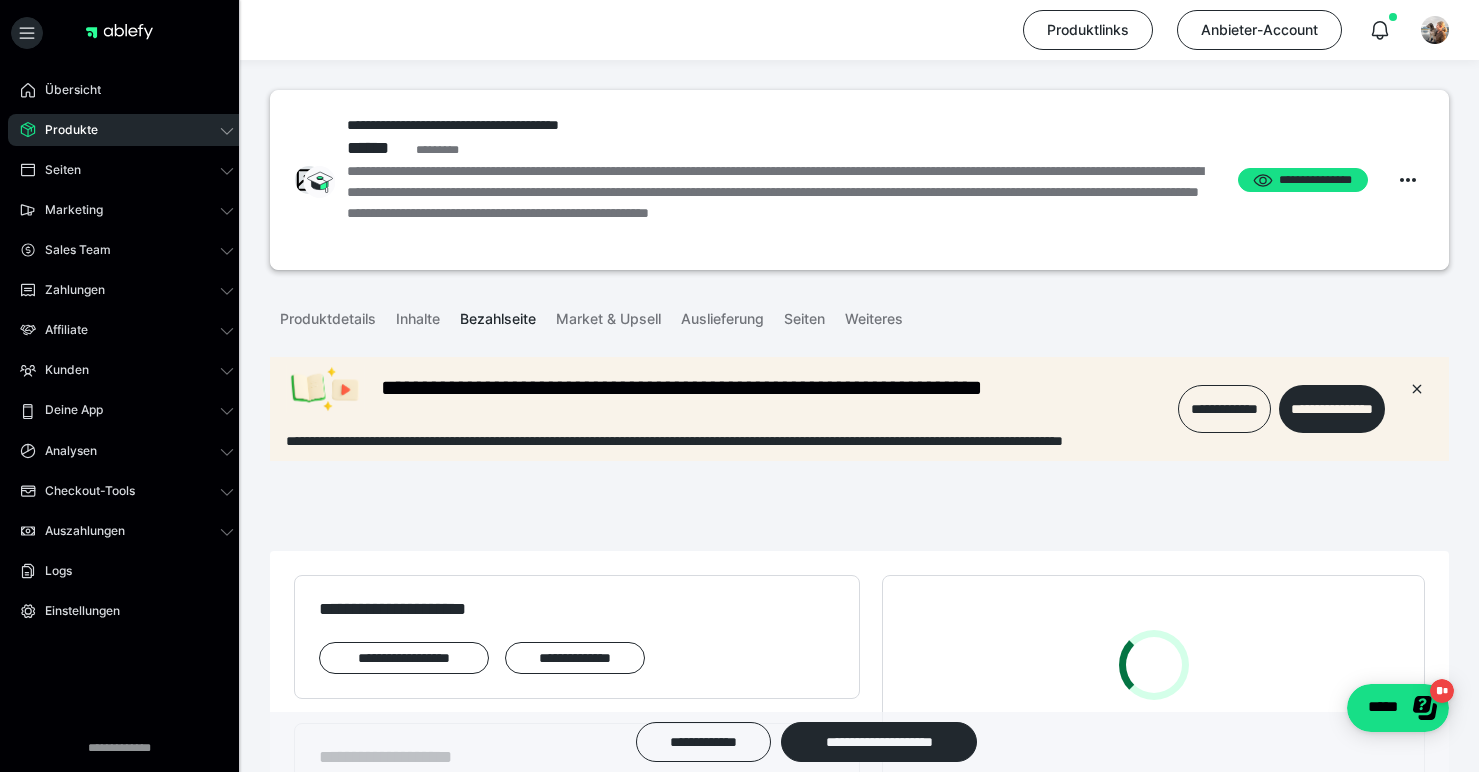scroll, scrollTop: 0, scrollLeft: 0, axis: both 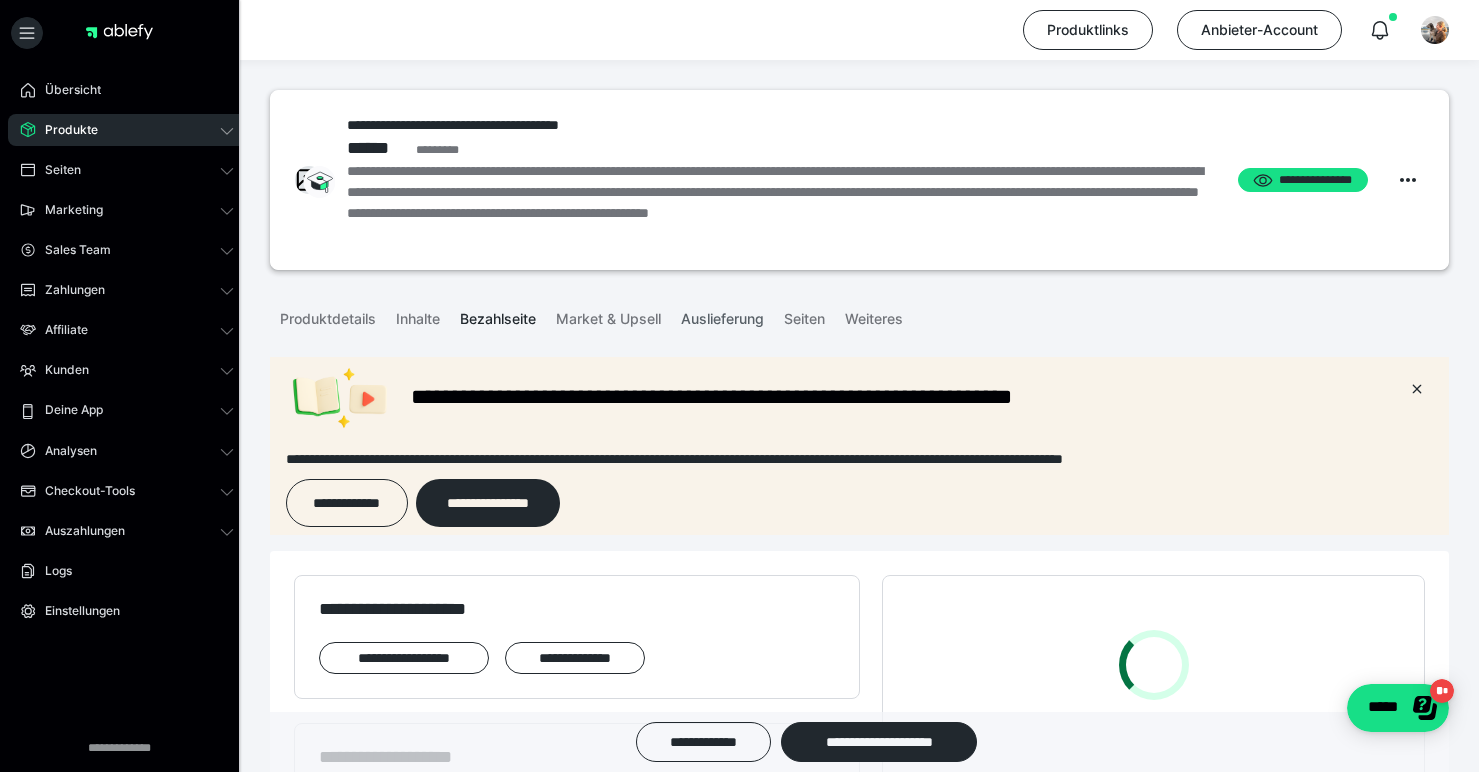 click on "Auslieferung" at bounding box center (722, 315) 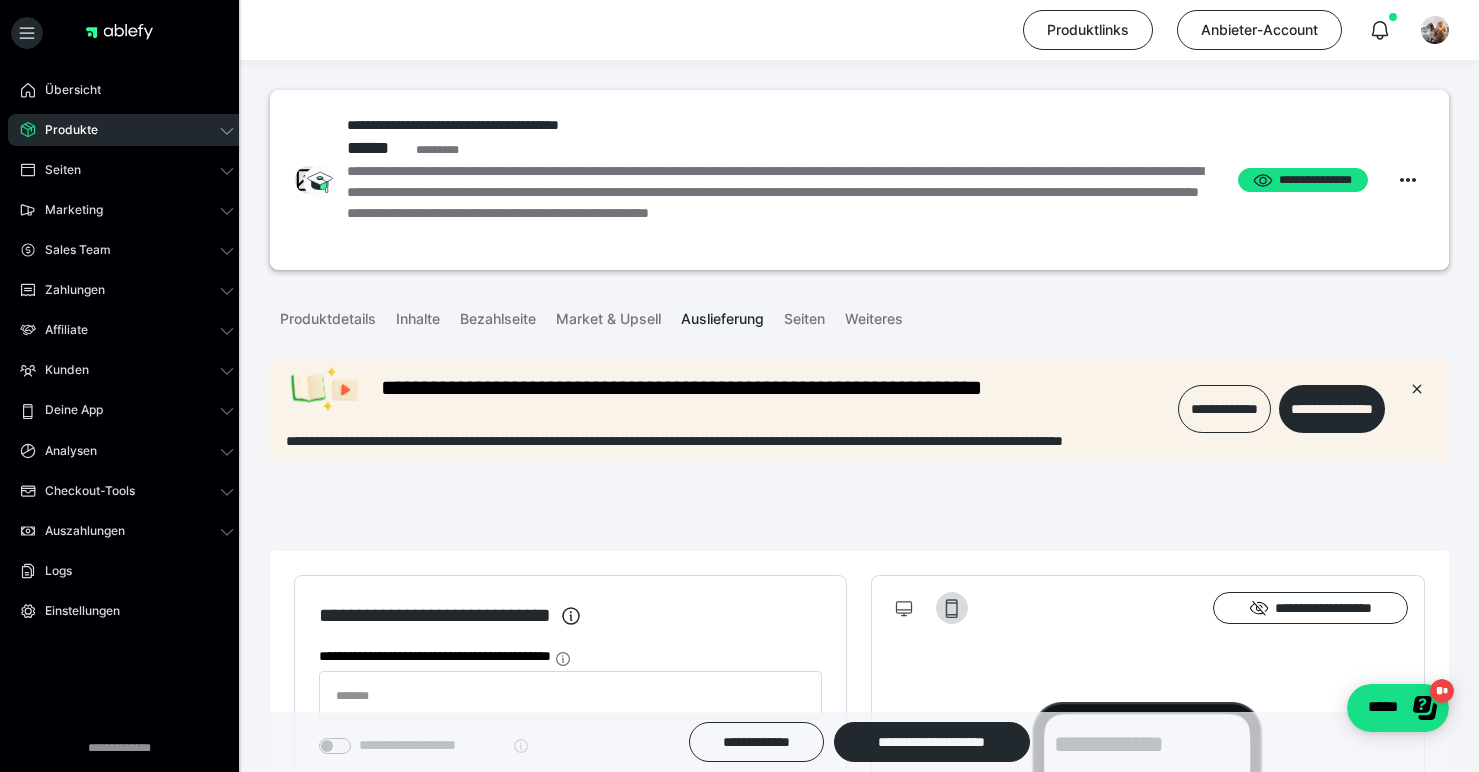 scroll, scrollTop: 0, scrollLeft: 0, axis: both 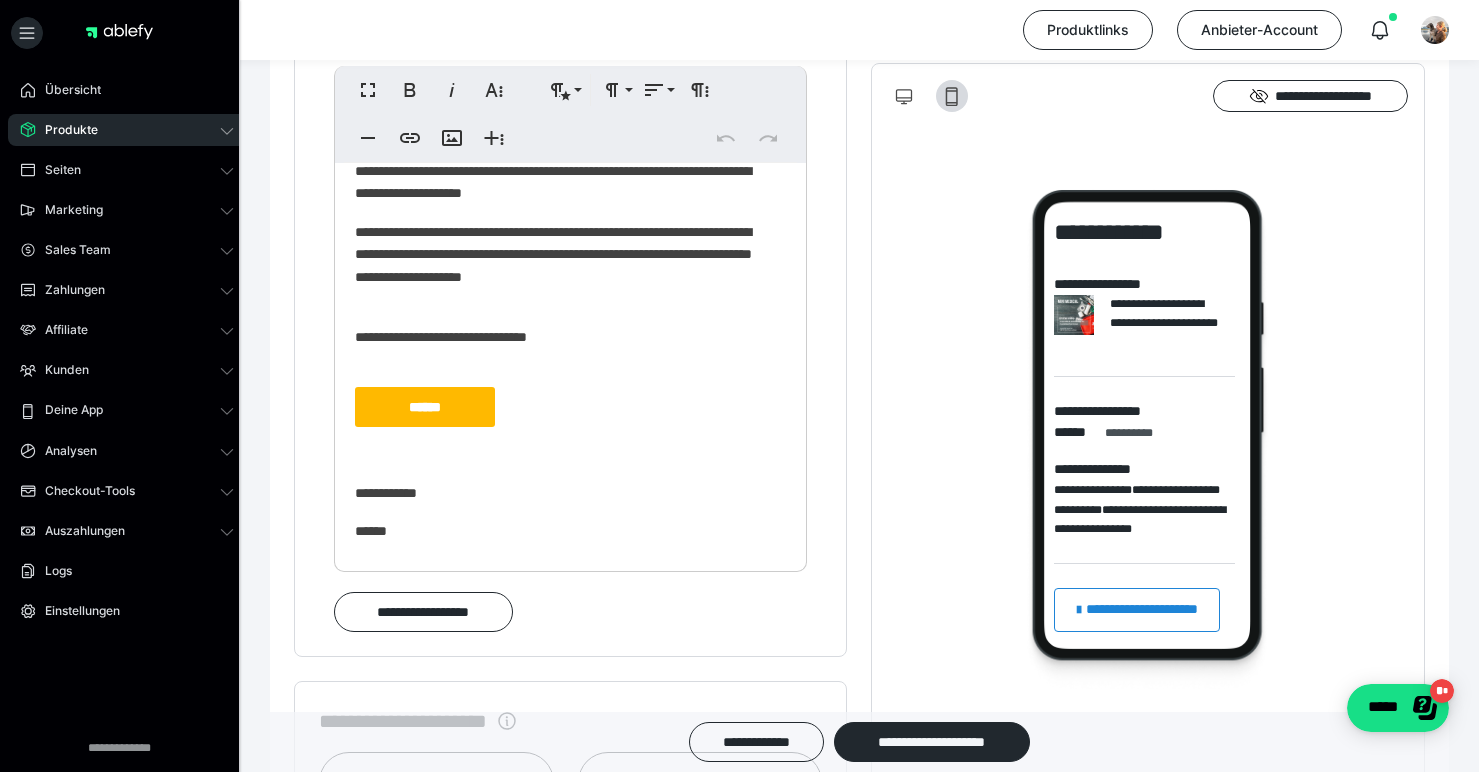 click on "******" at bounding box center [425, 407] 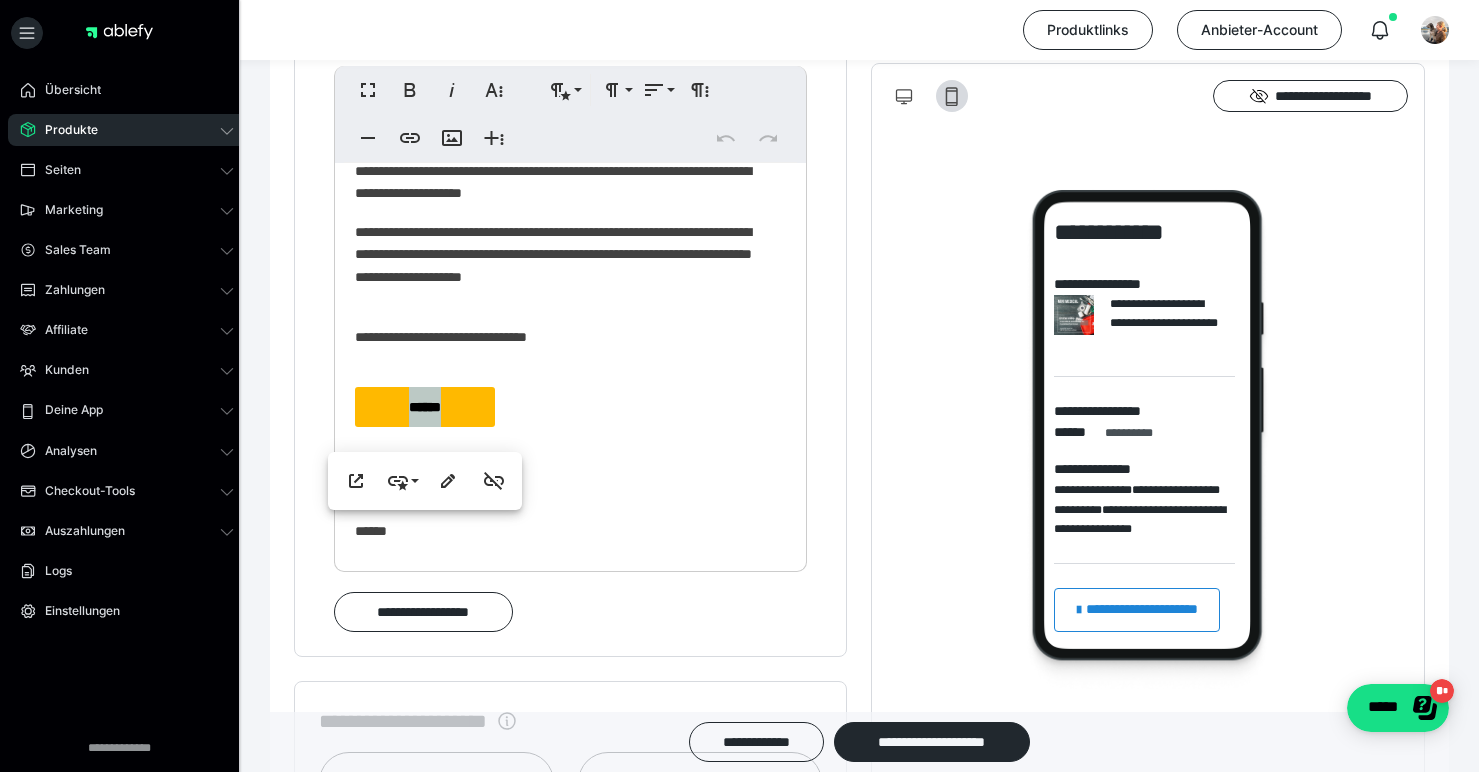drag, startPoint x: 450, startPoint y: 420, endPoint x: 394, endPoint y: 418, distance: 56.0357 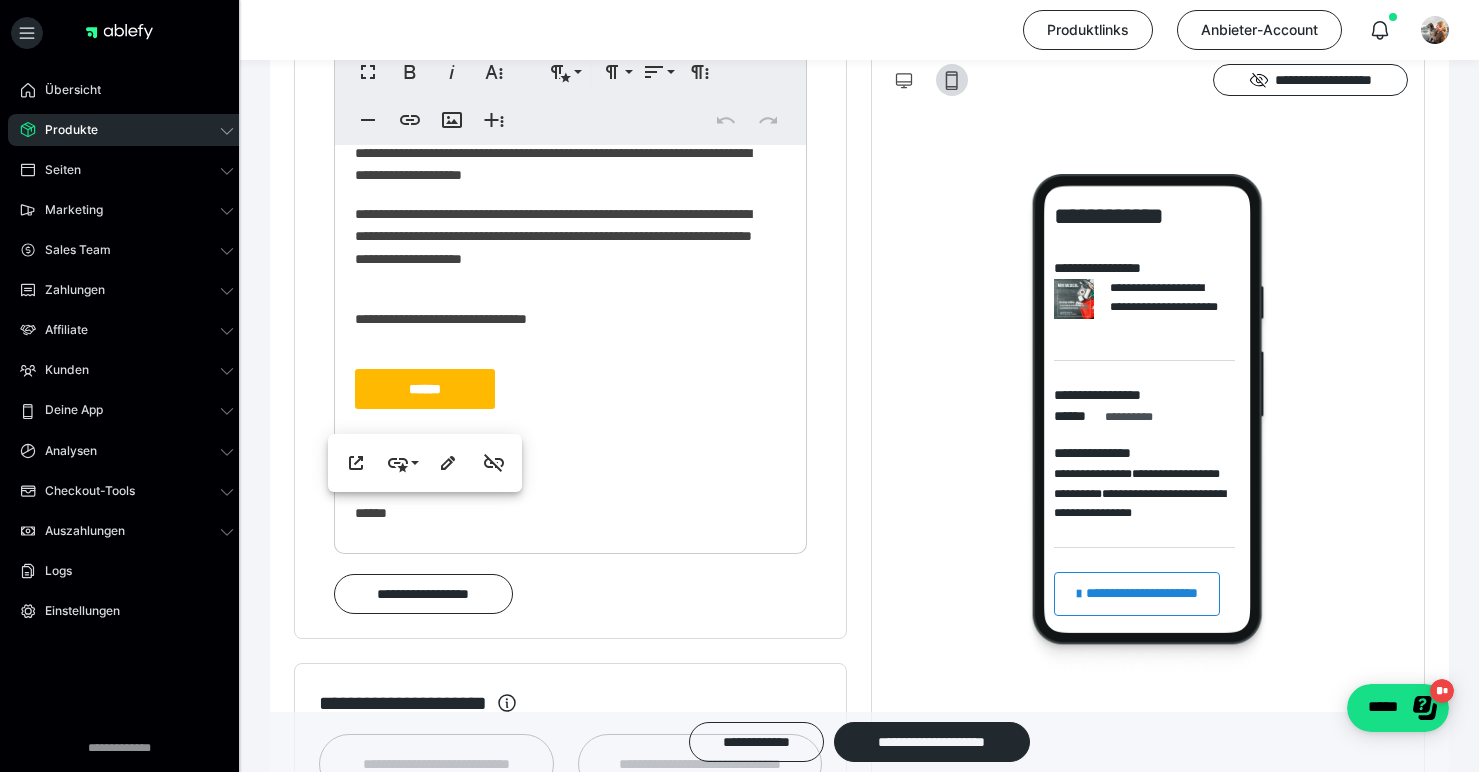 scroll, scrollTop: 418, scrollLeft: 0, axis: vertical 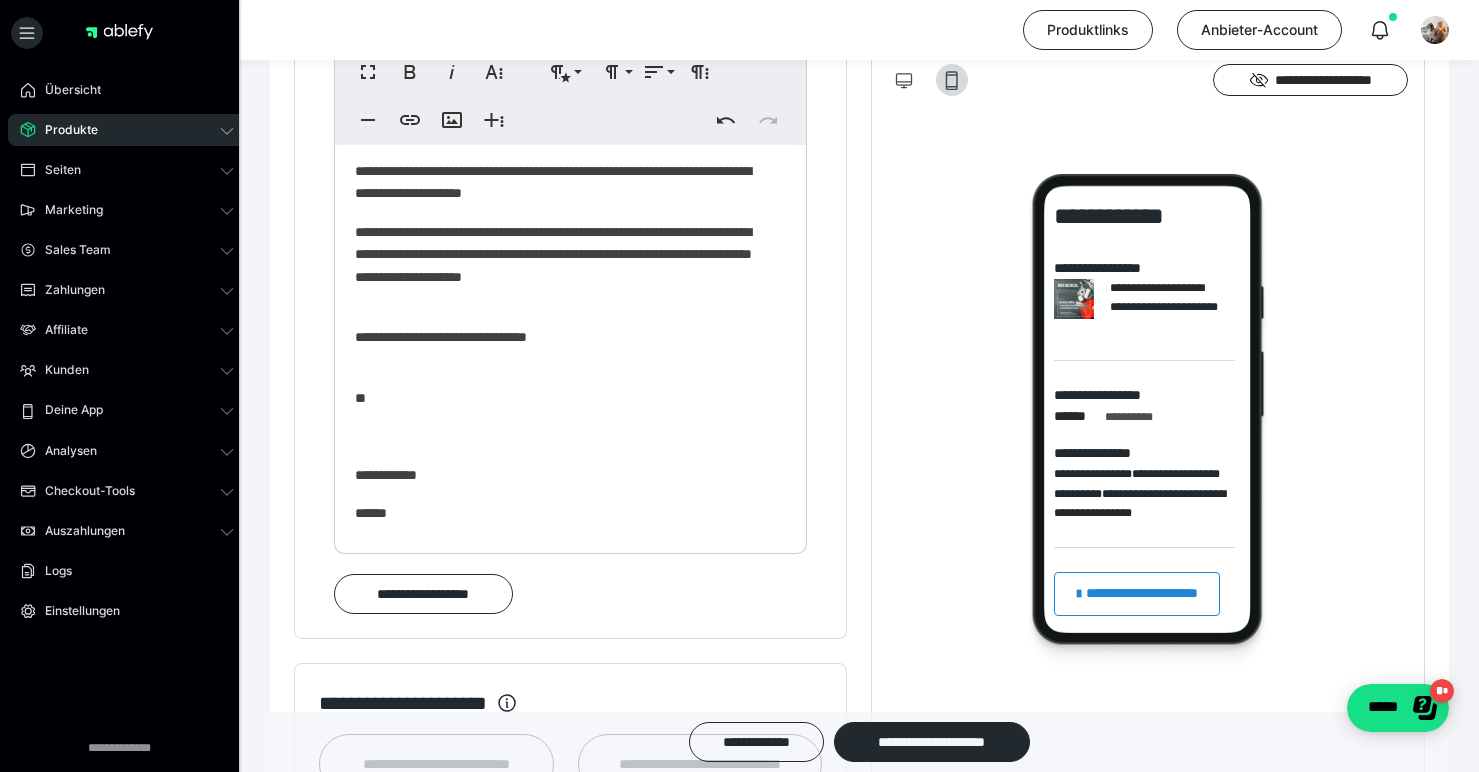 click on "Produkte" at bounding box center [64, 130] 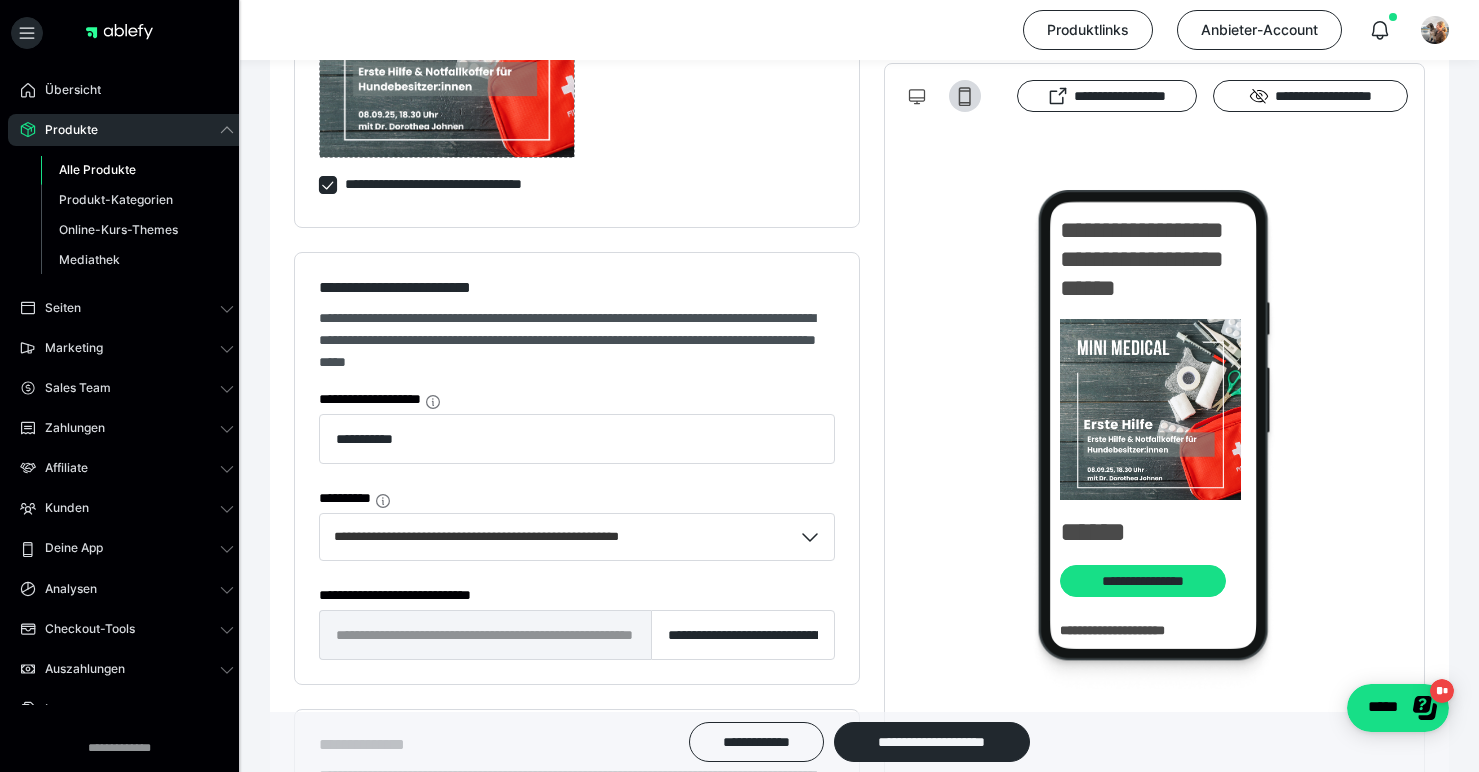 scroll, scrollTop: 0, scrollLeft: 0, axis: both 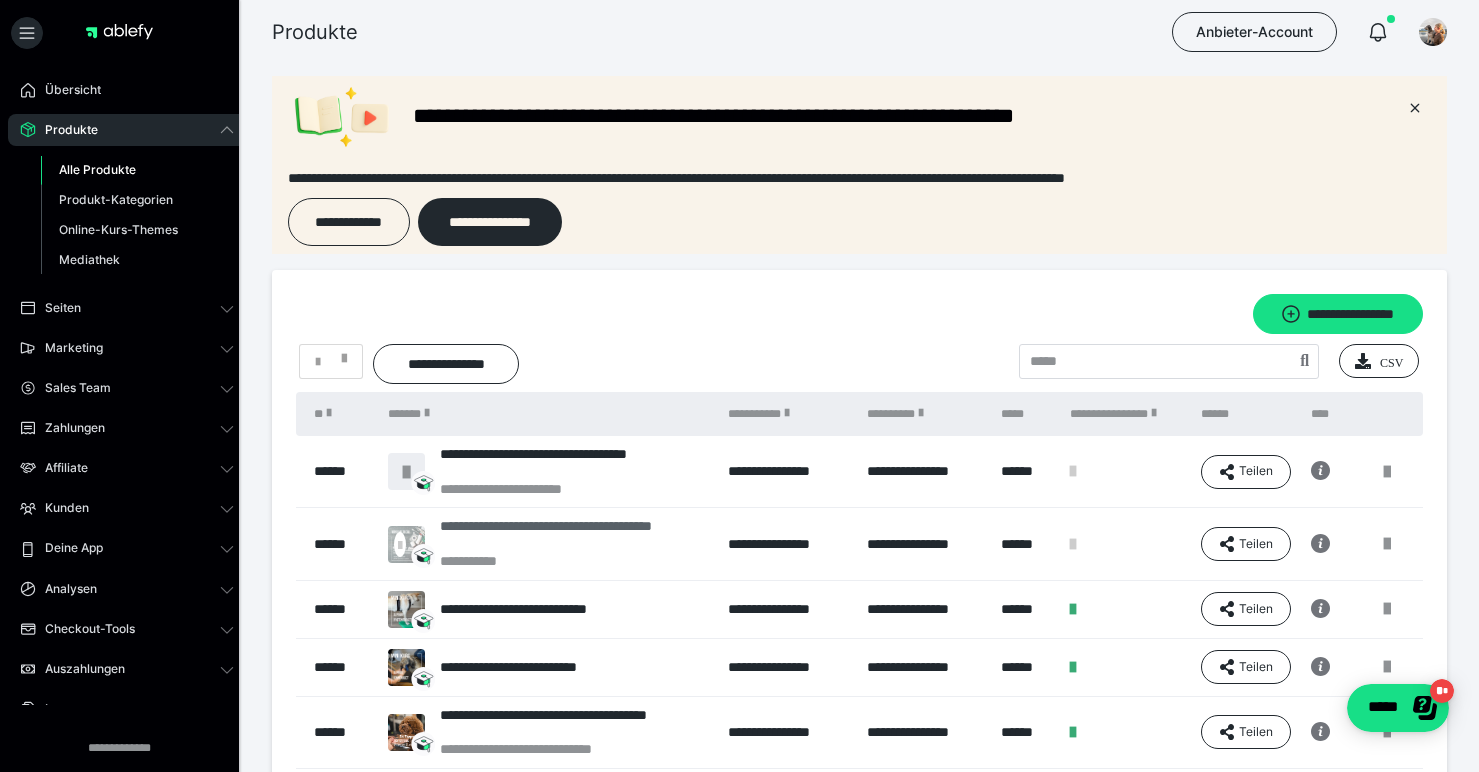click on "**********" at bounding box center [574, 535] 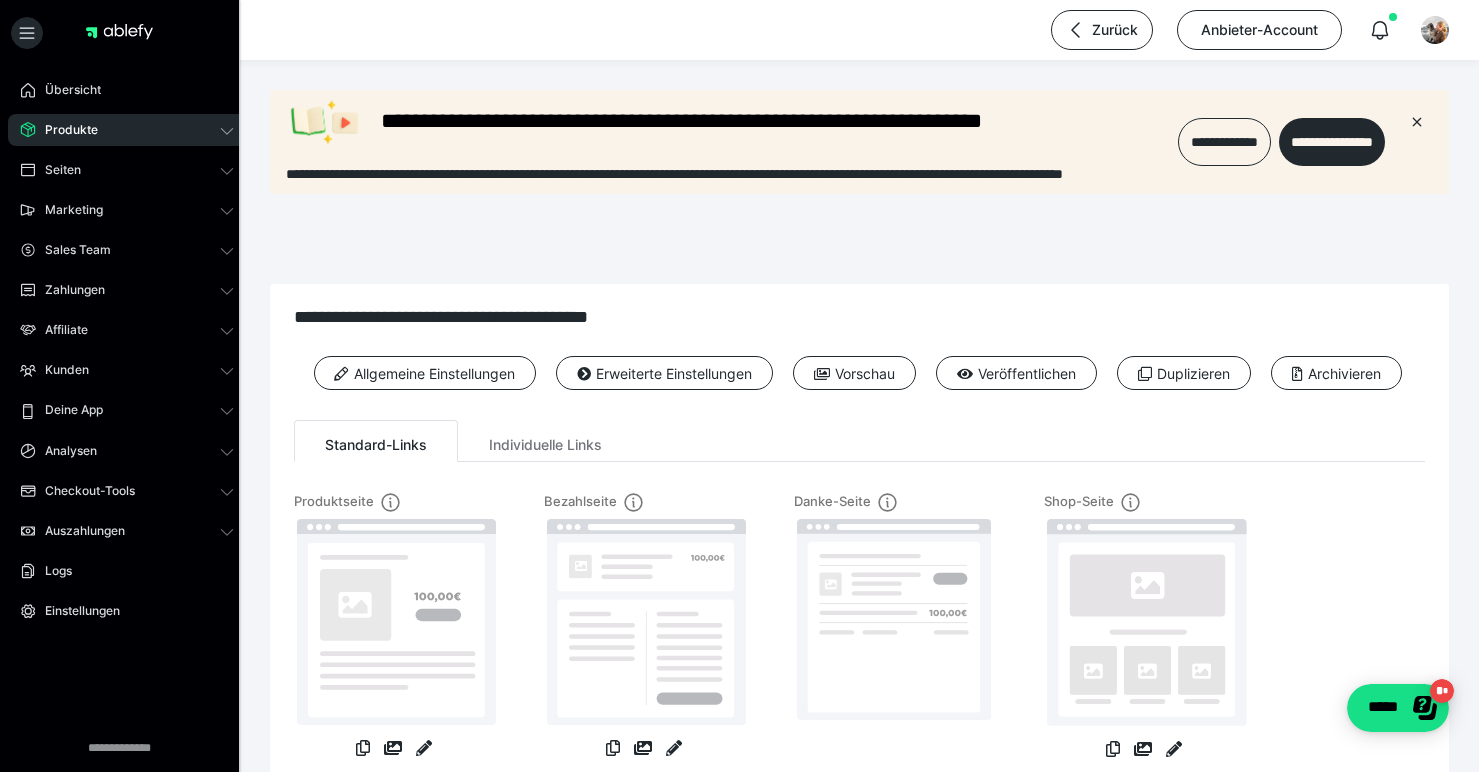 scroll, scrollTop: 0, scrollLeft: 0, axis: both 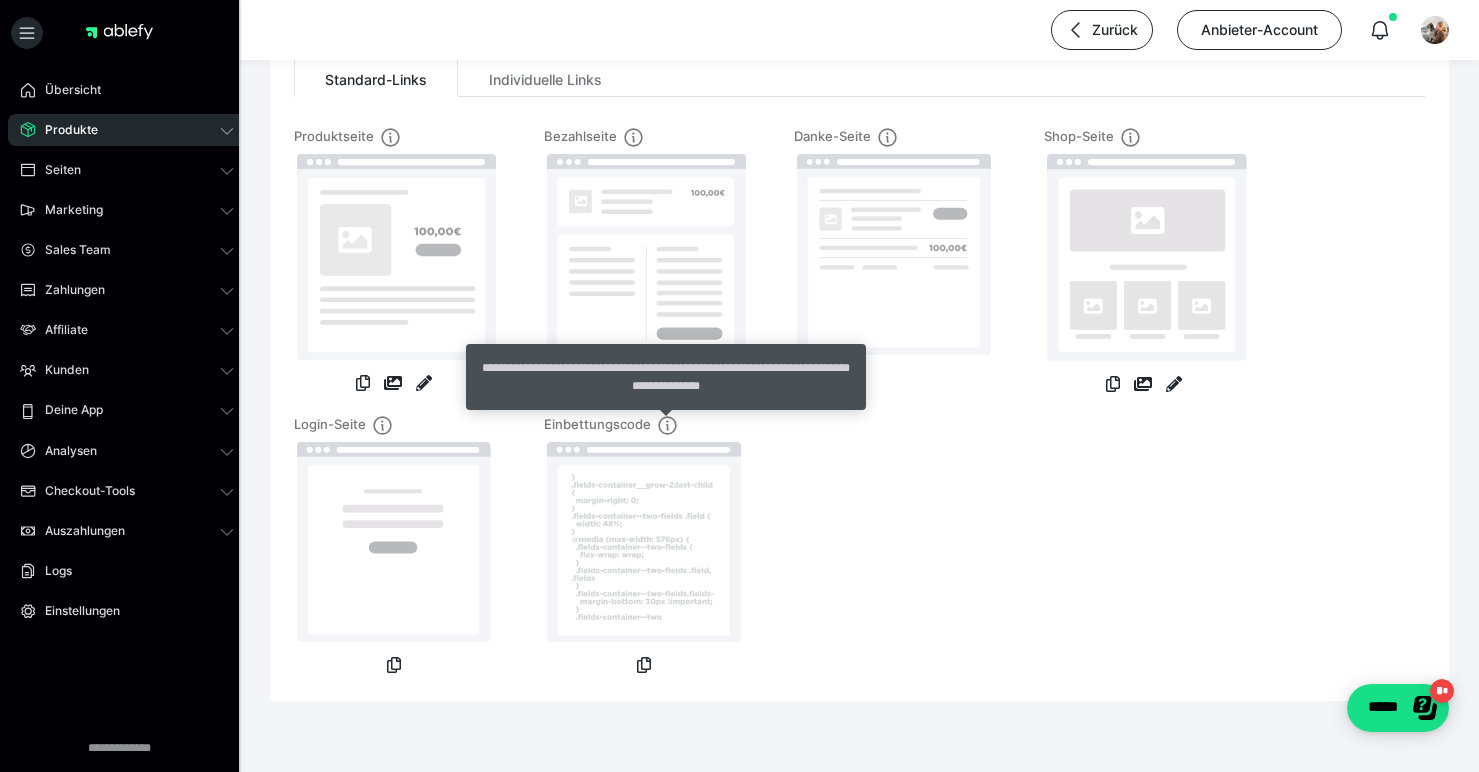 click on "**********" at bounding box center (666, 377) 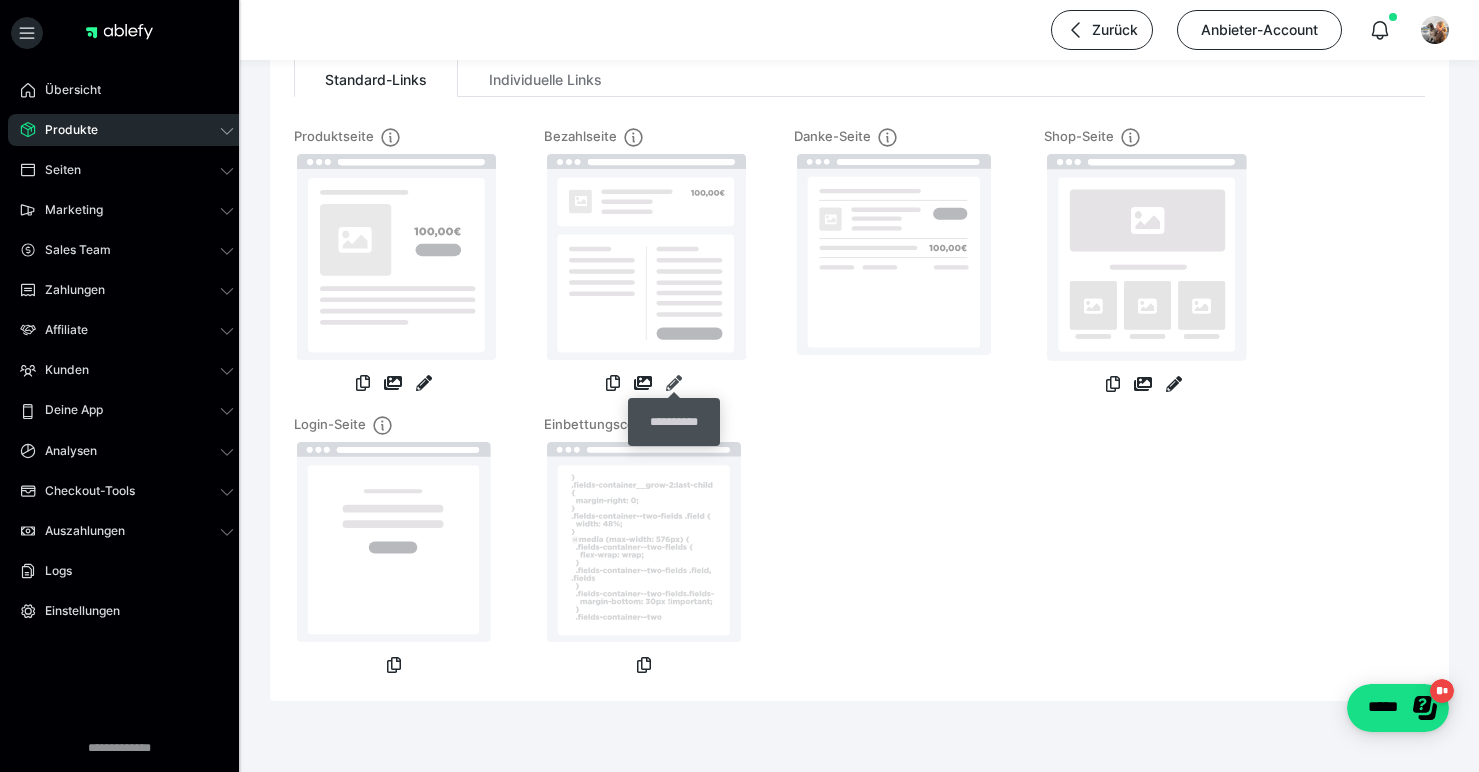click at bounding box center (674, 383) 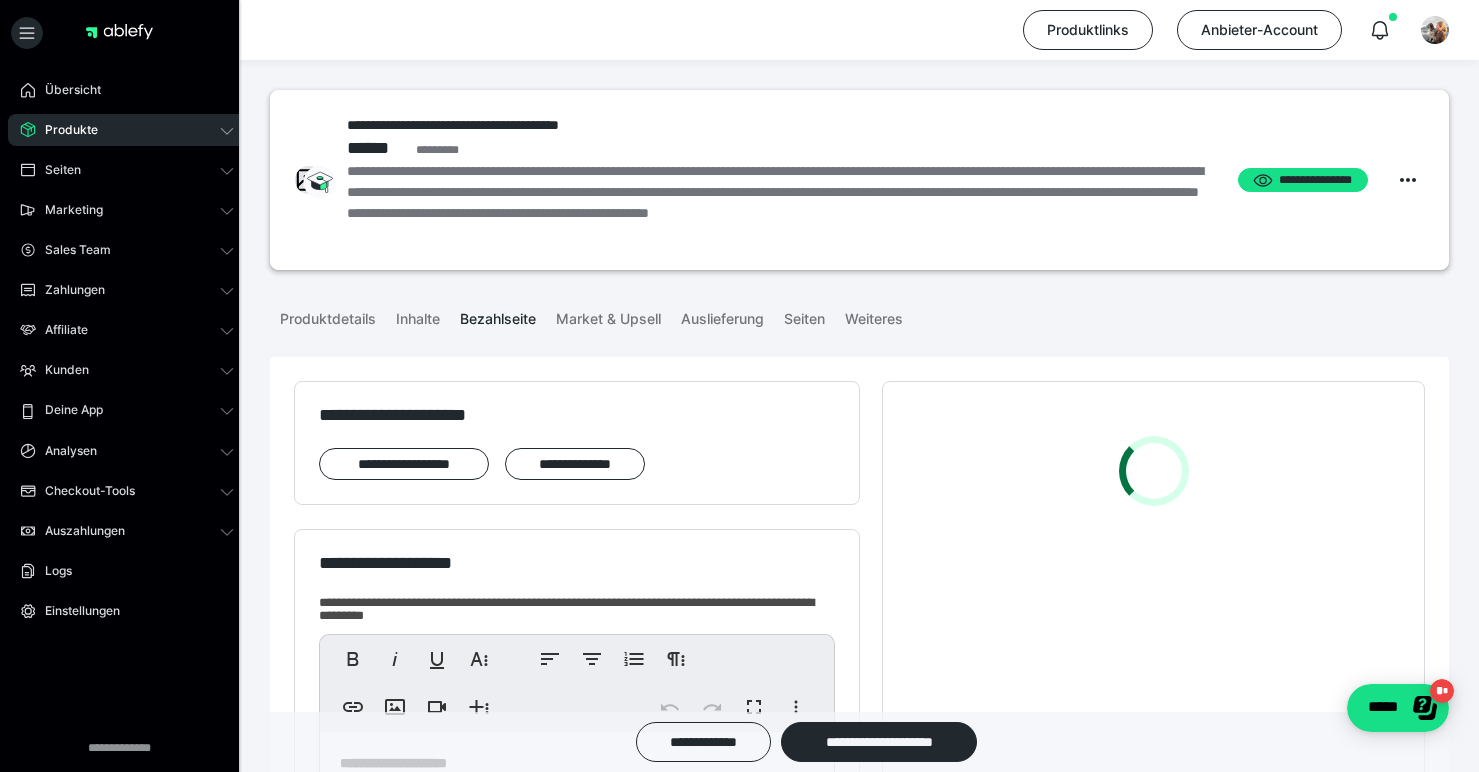scroll, scrollTop: 0, scrollLeft: 0, axis: both 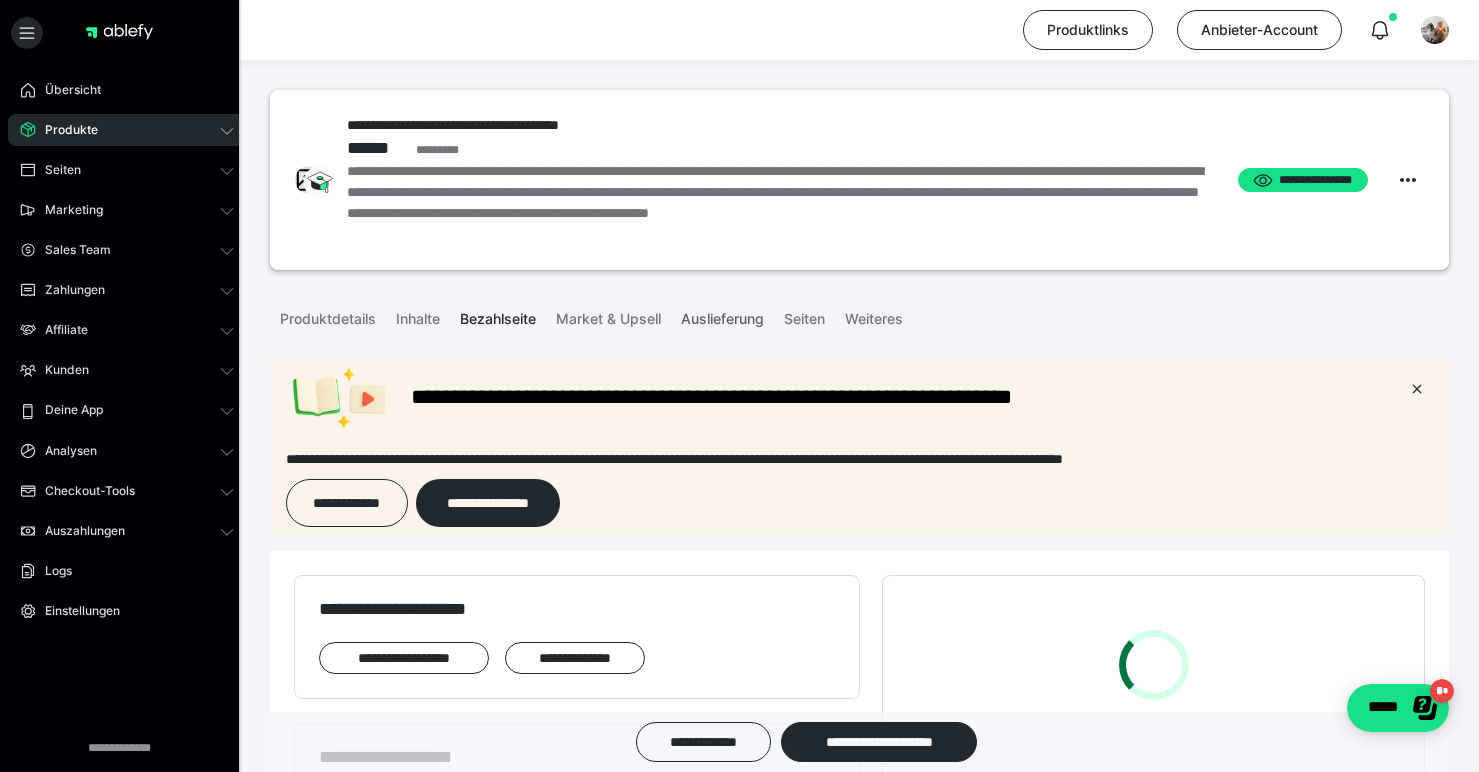 click on "Auslieferung" at bounding box center (722, 315) 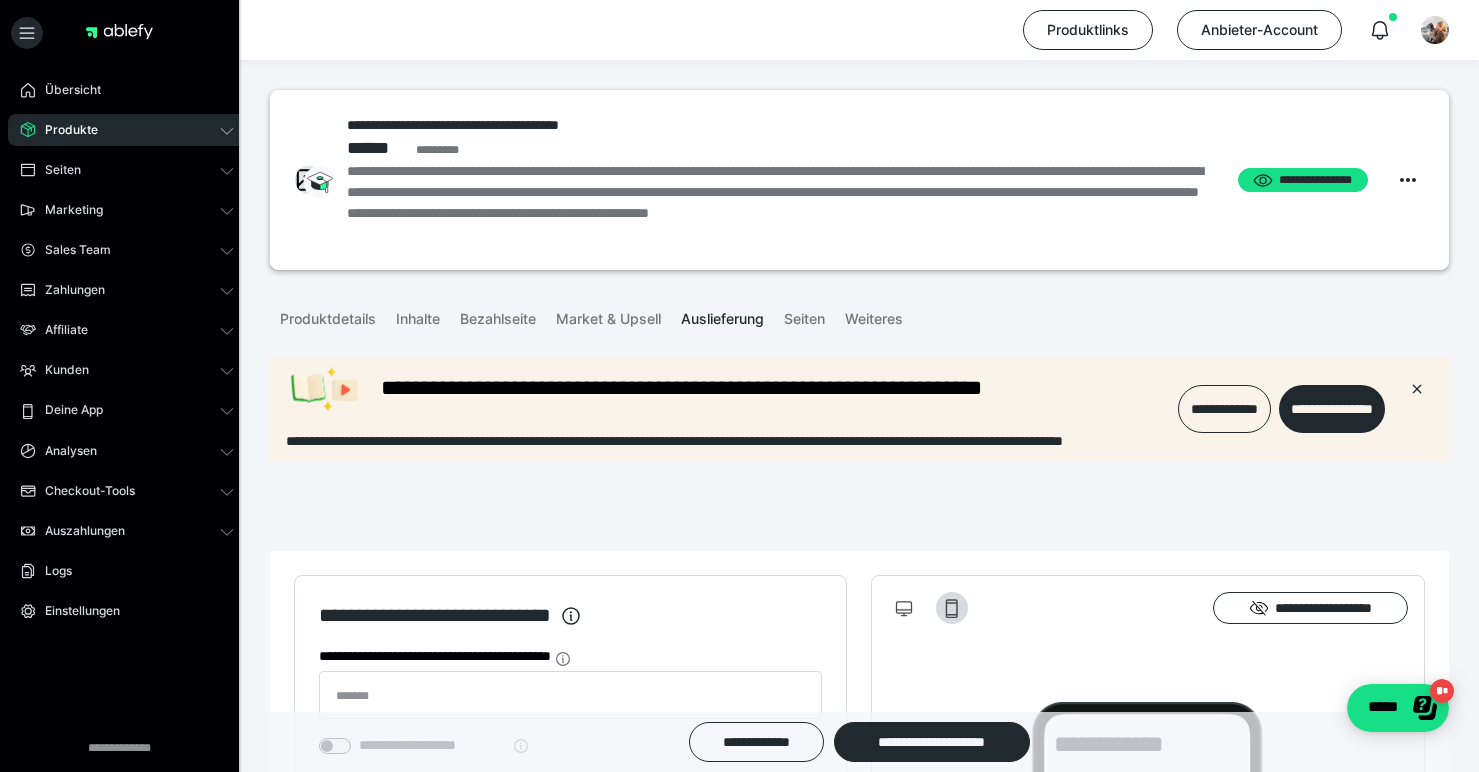 scroll 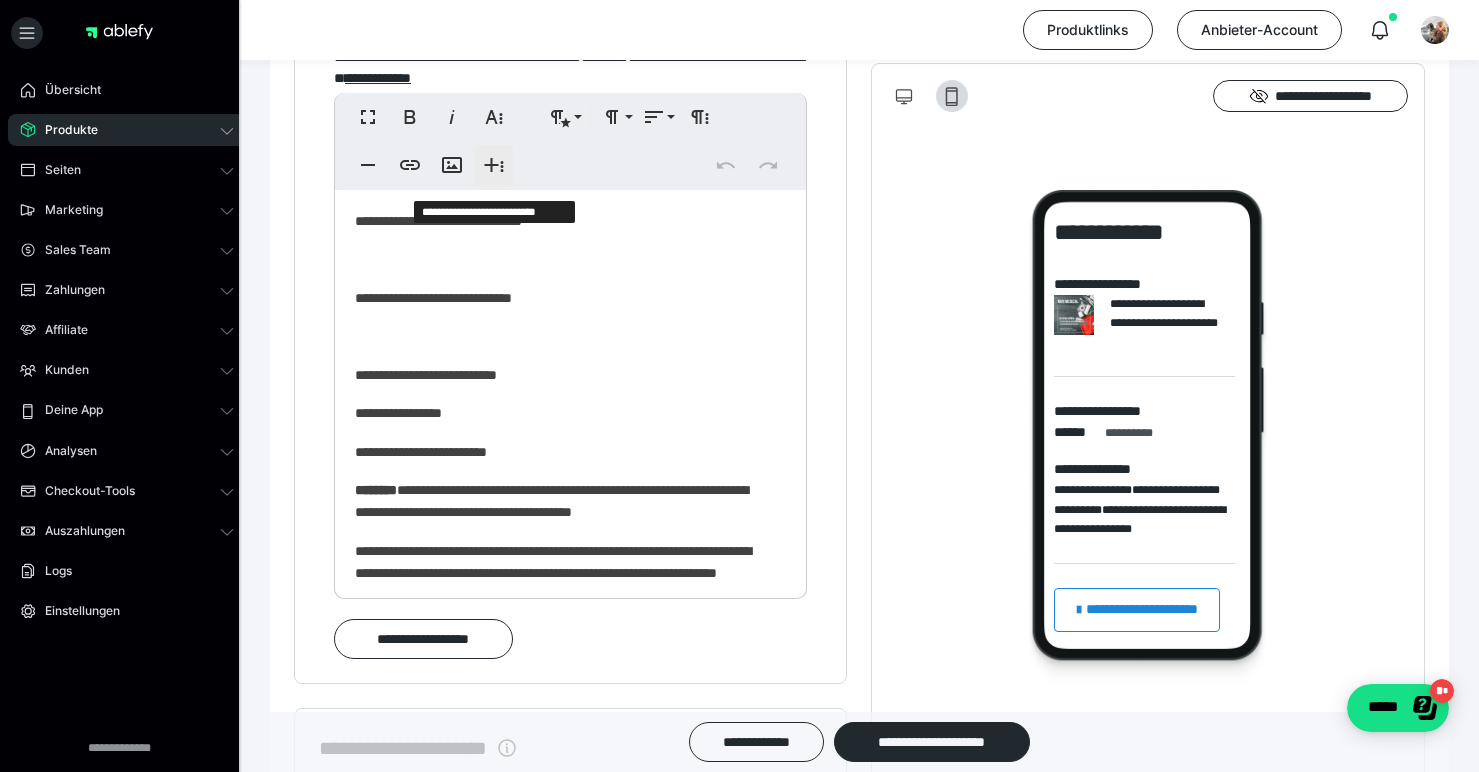 click 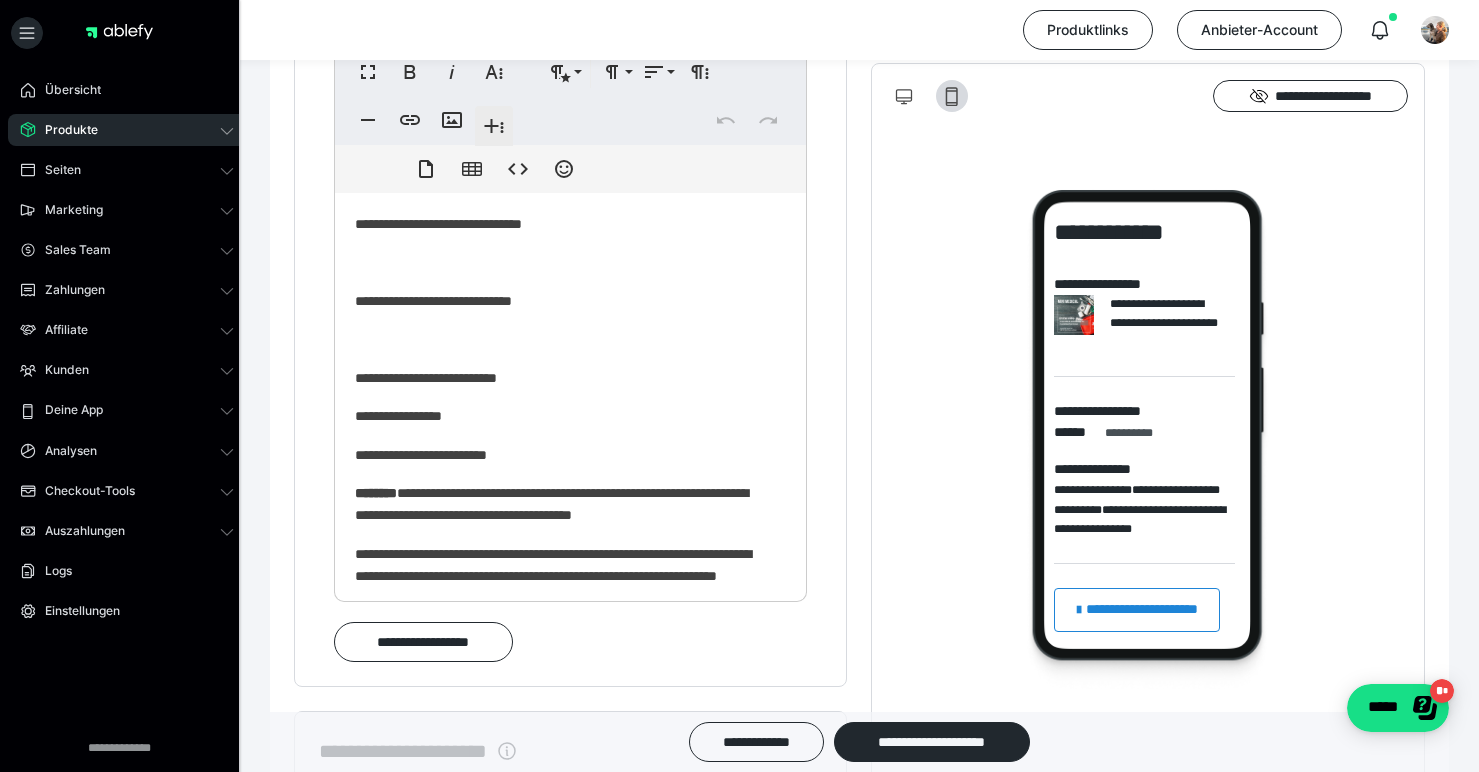 scroll, scrollTop: 1499, scrollLeft: 0, axis: vertical 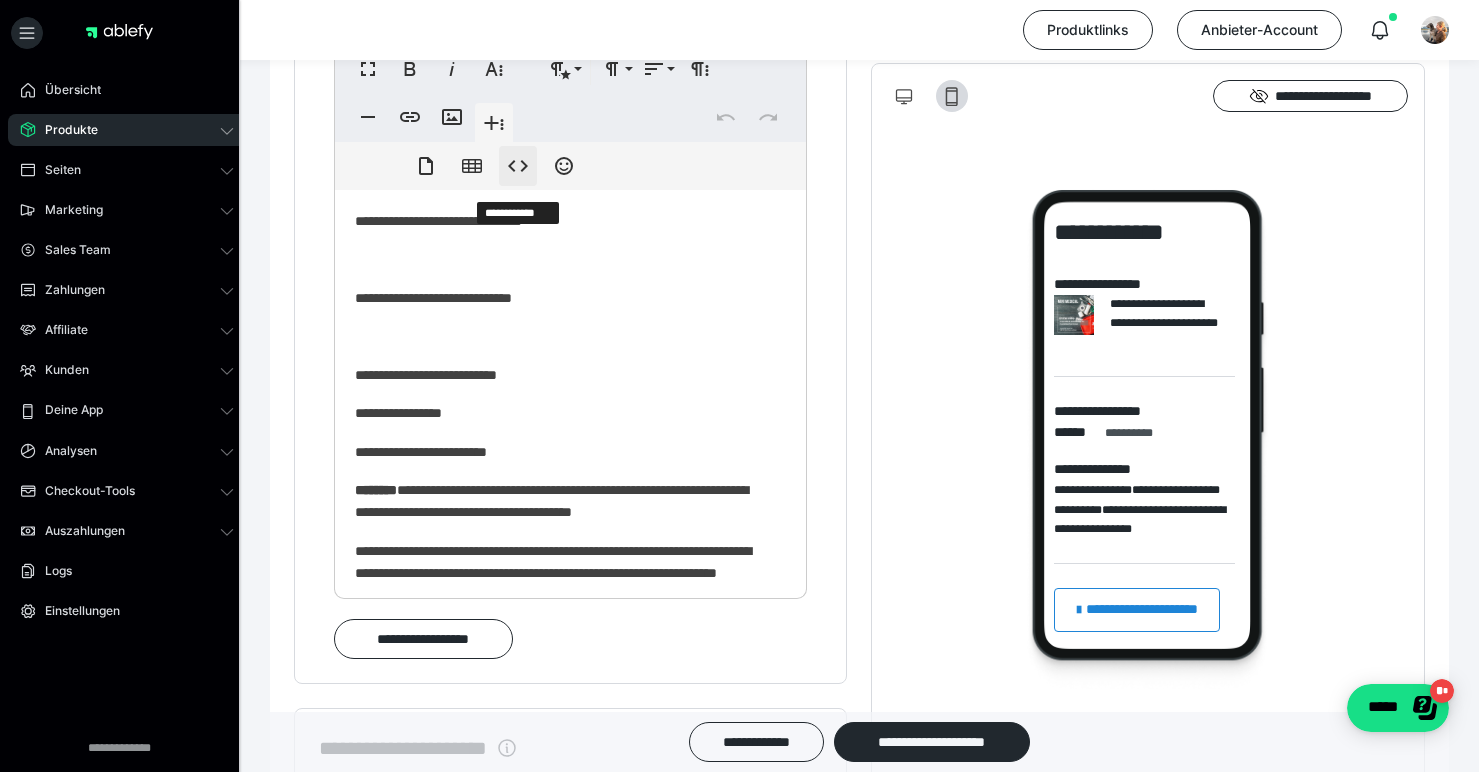 click 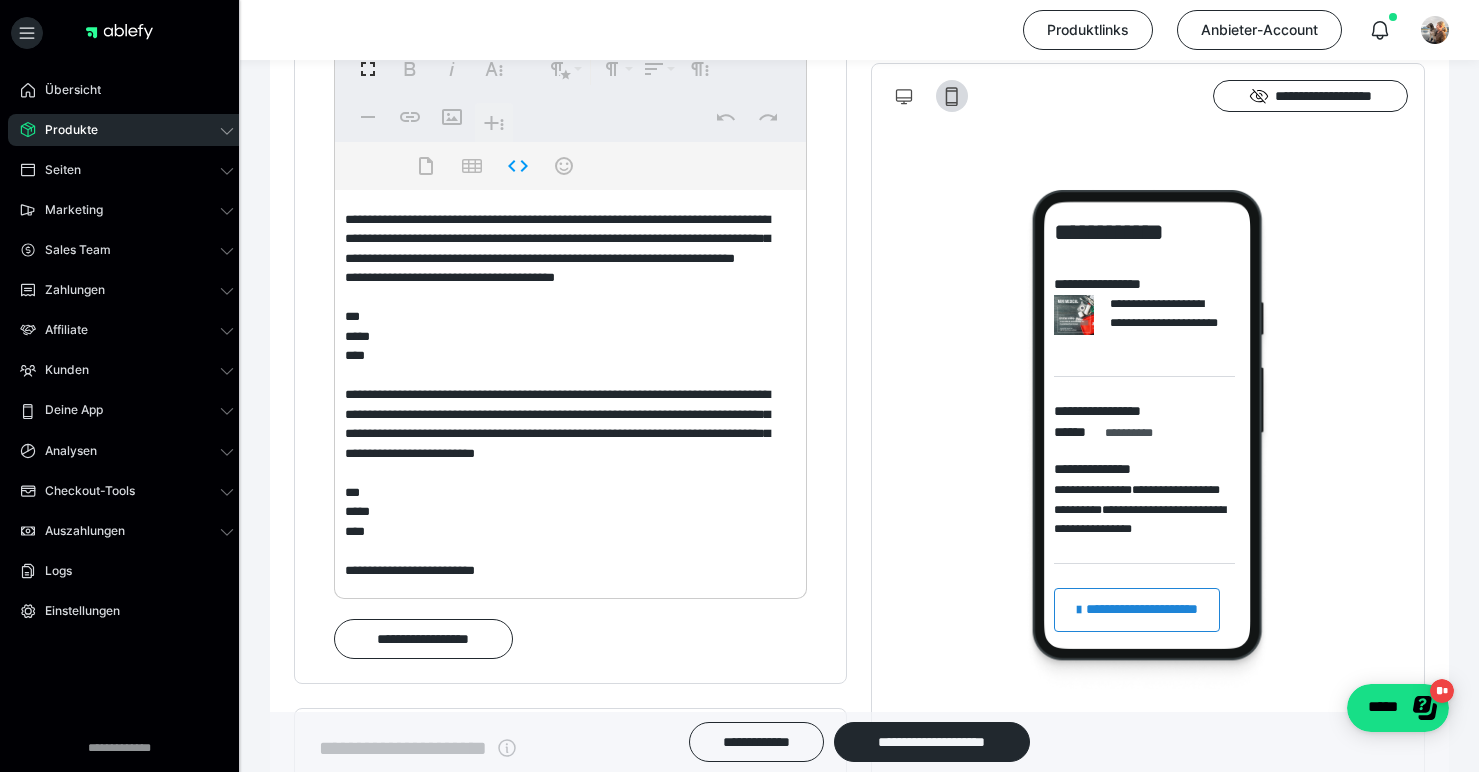 click at bounding box center (563, 390) 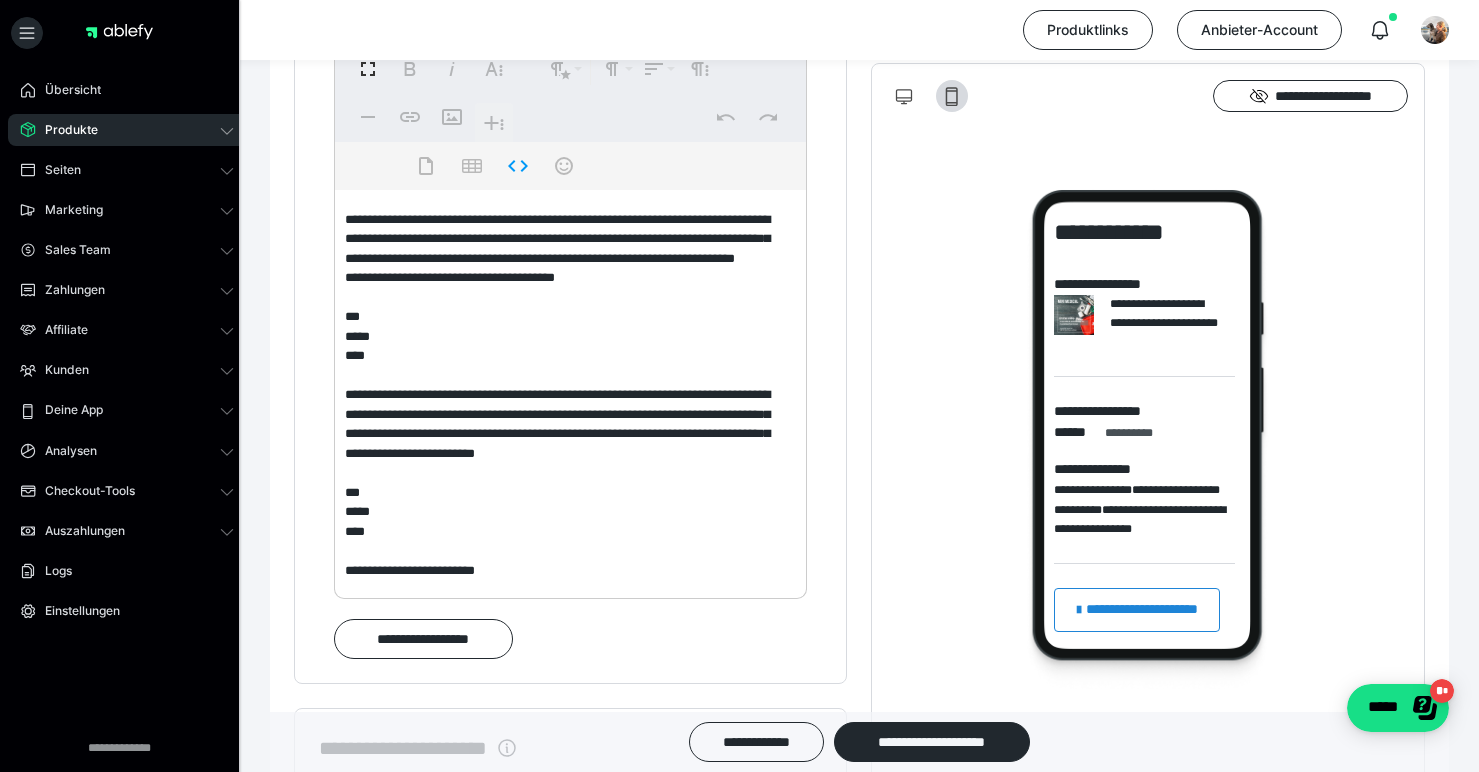 click at bounding box center [563, 390] 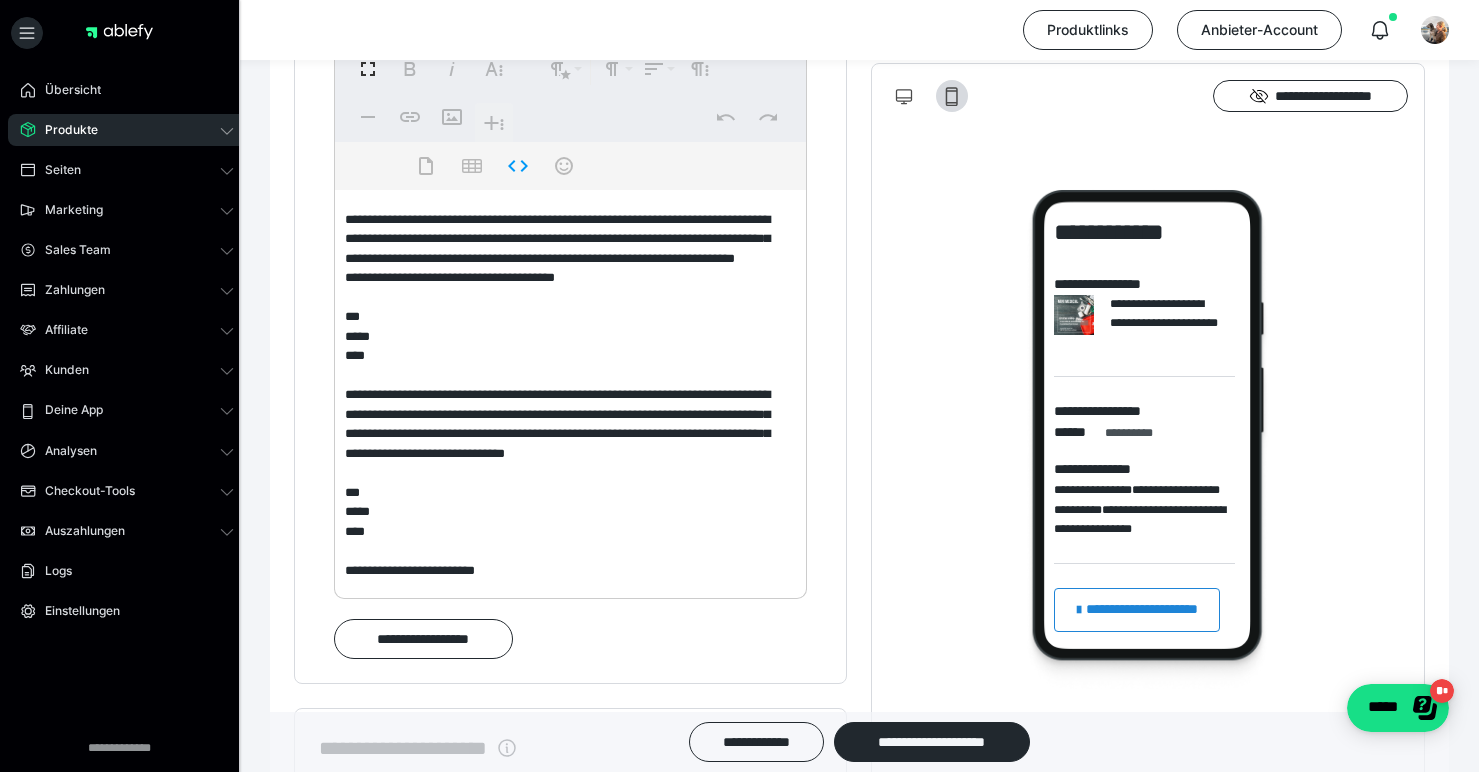 click at bounding box center (563, 390) 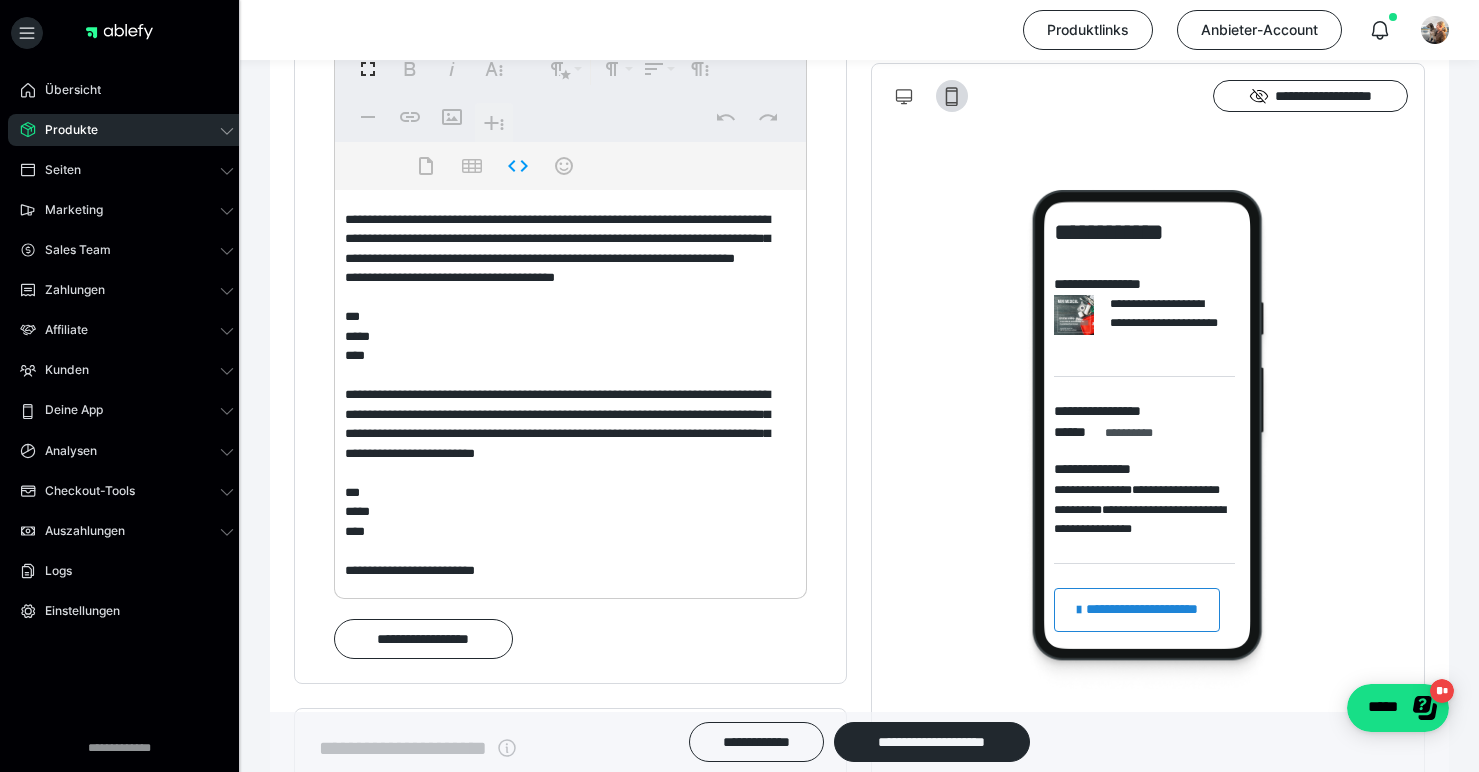 scroll, scrollTop: 1, scrollLeft: 0, axis: vertical 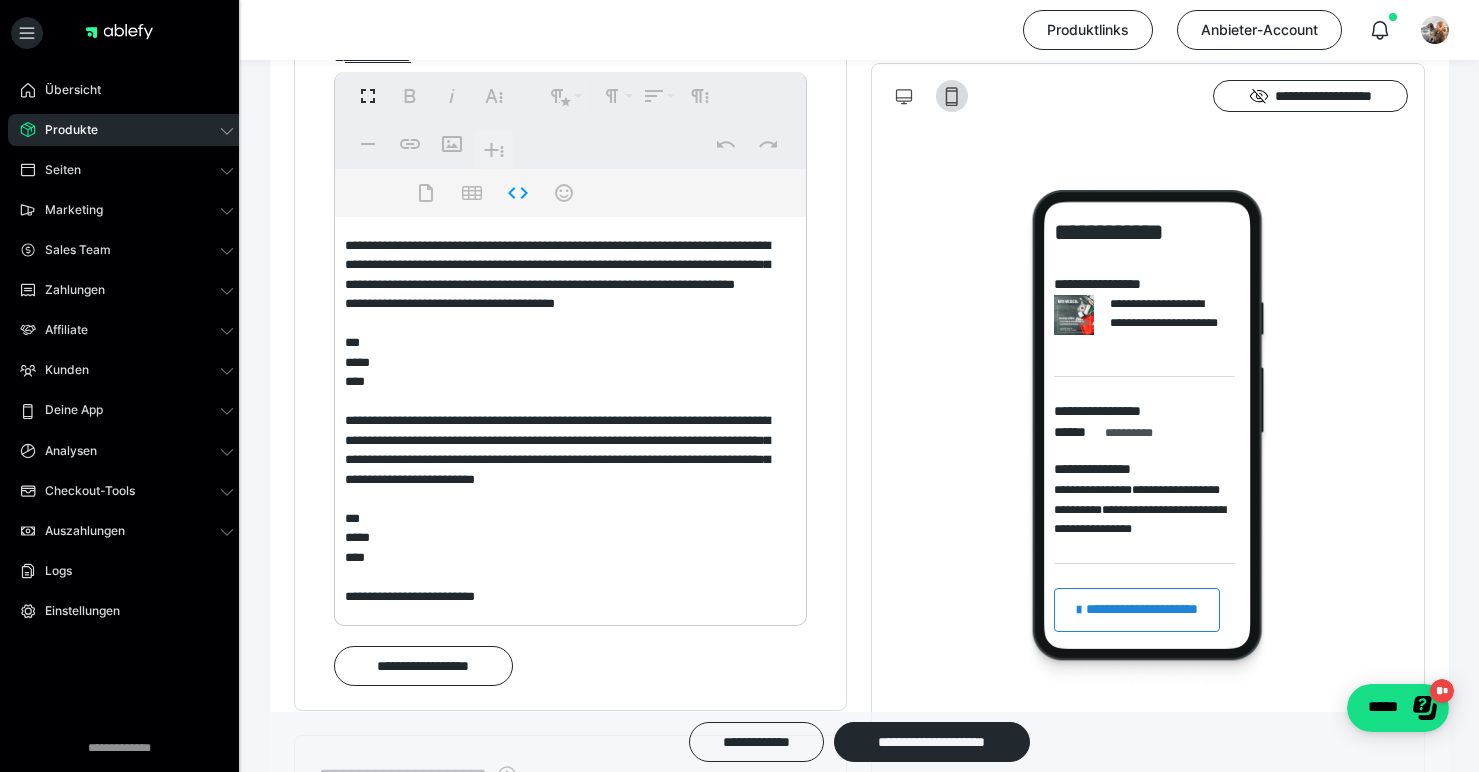 click at bounding box center (563, 416) 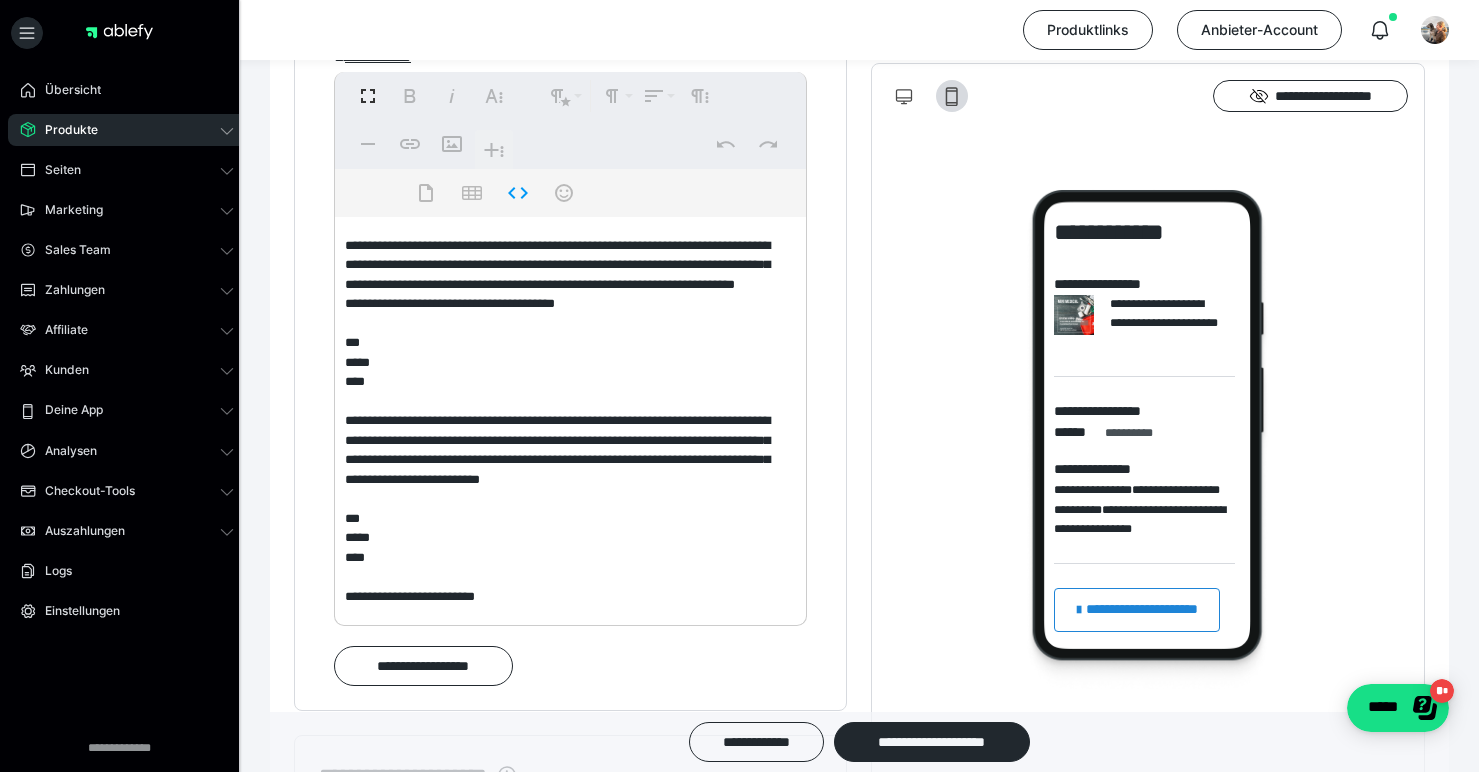 type on "**********" 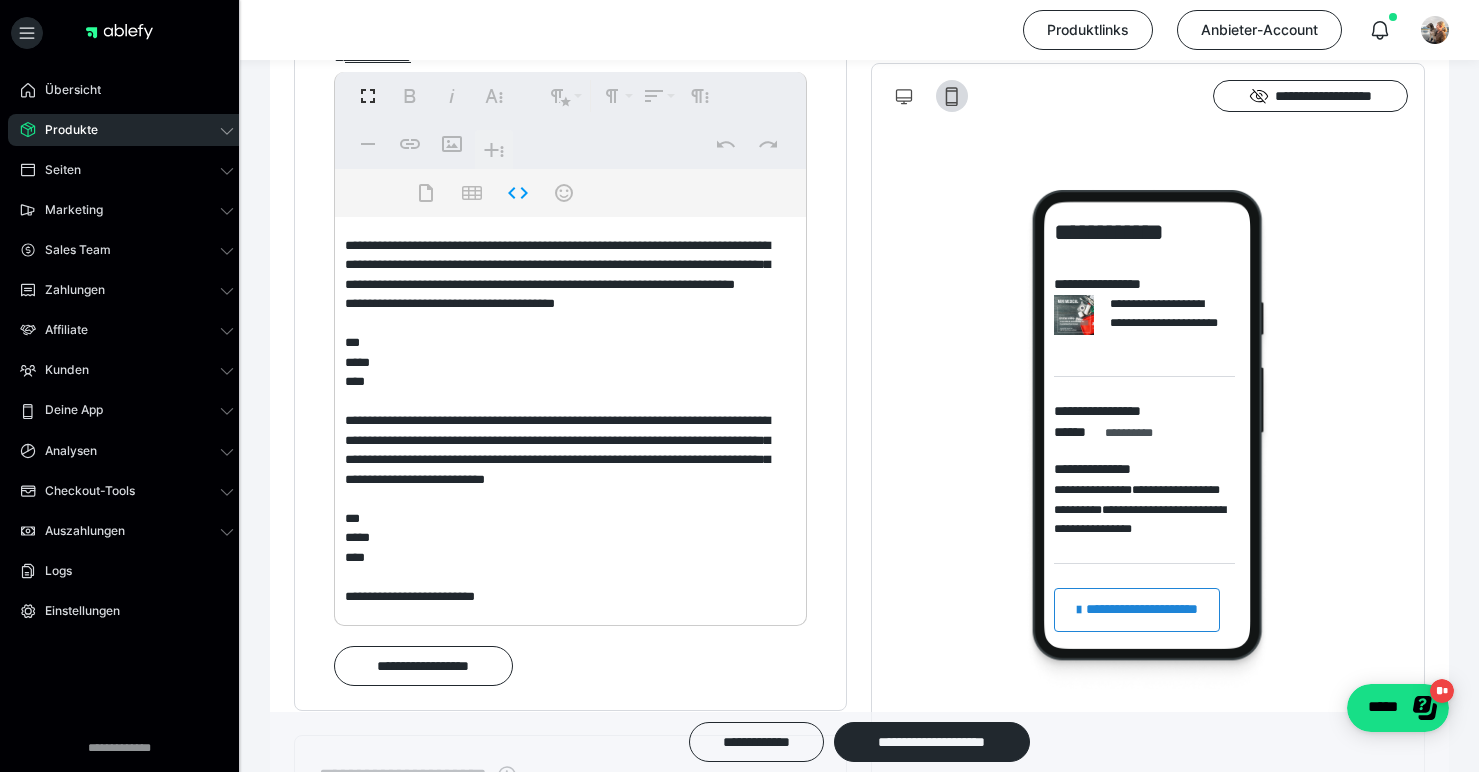 scroll, scrollTop: 770, scrollLeft: 0, axis: vertical 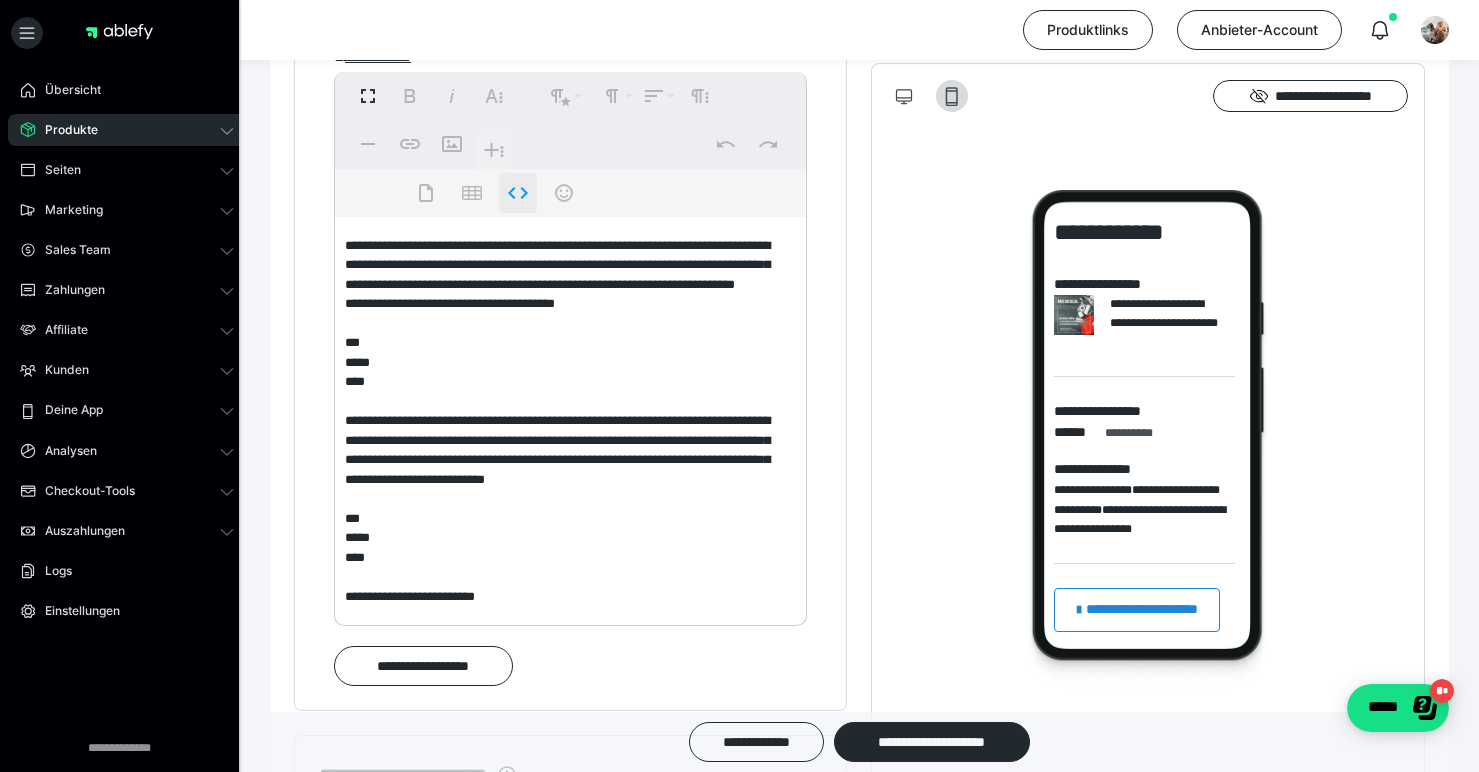 click 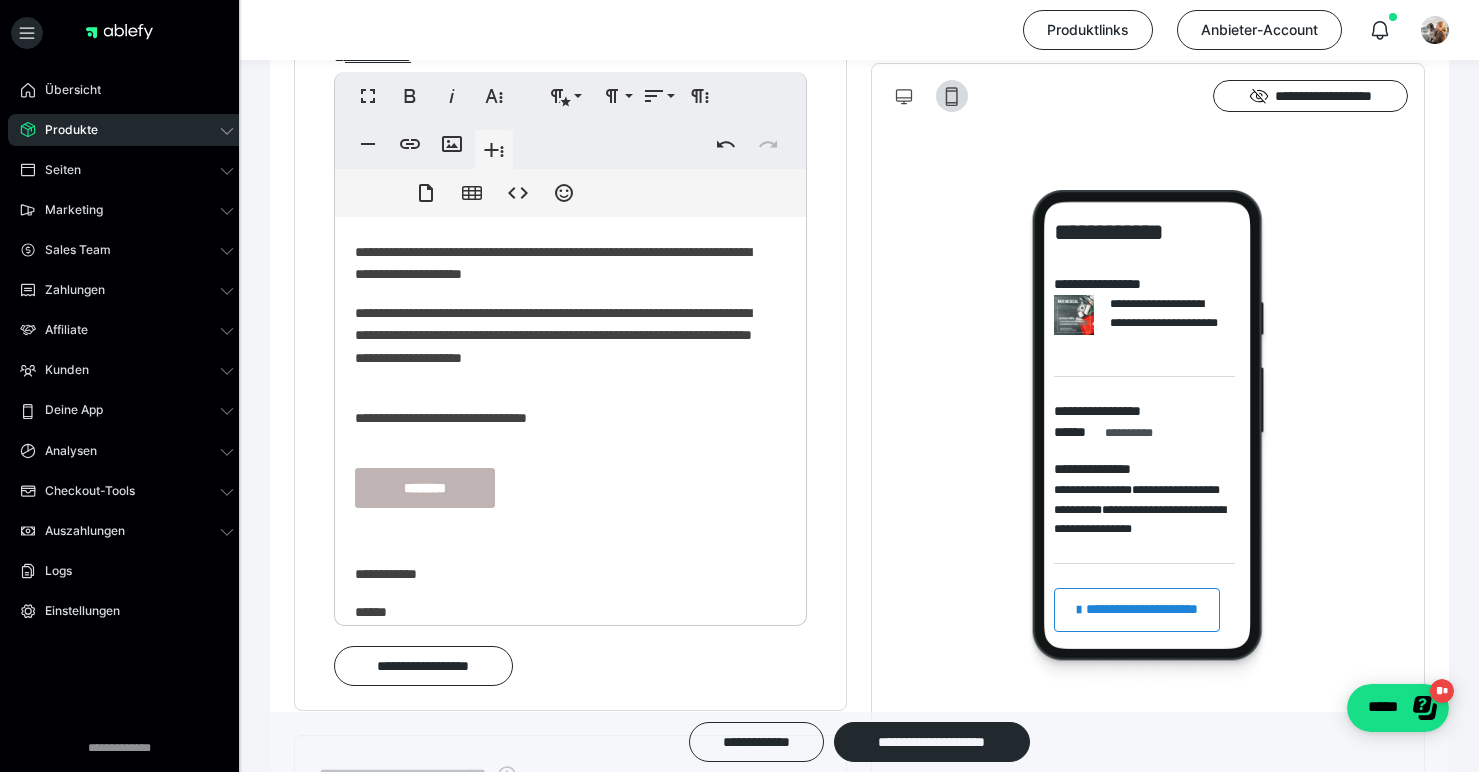 scroll, scrollTop: 436, scrollLeft: 0, axis: vertical 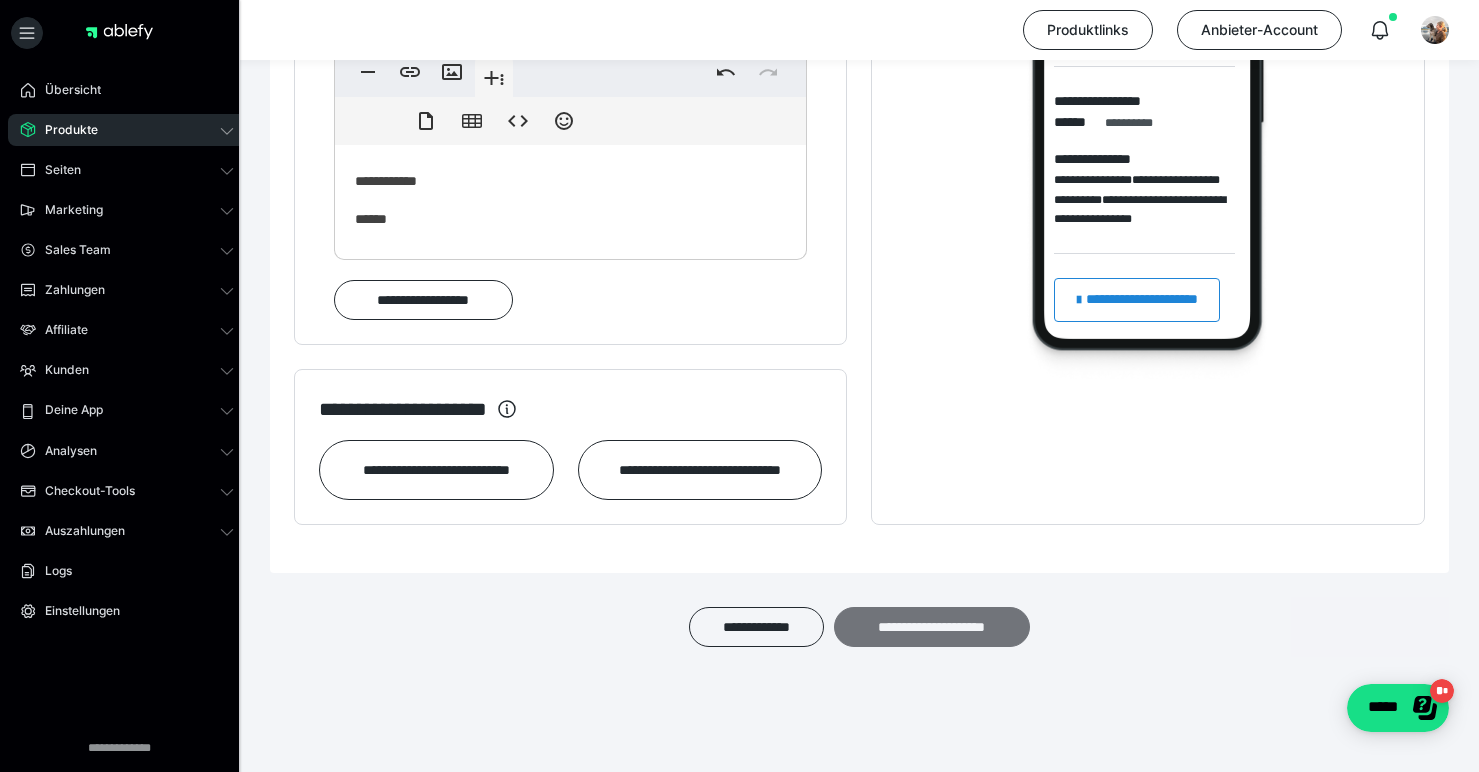 click on "**********" at bounding box center (932, 627) 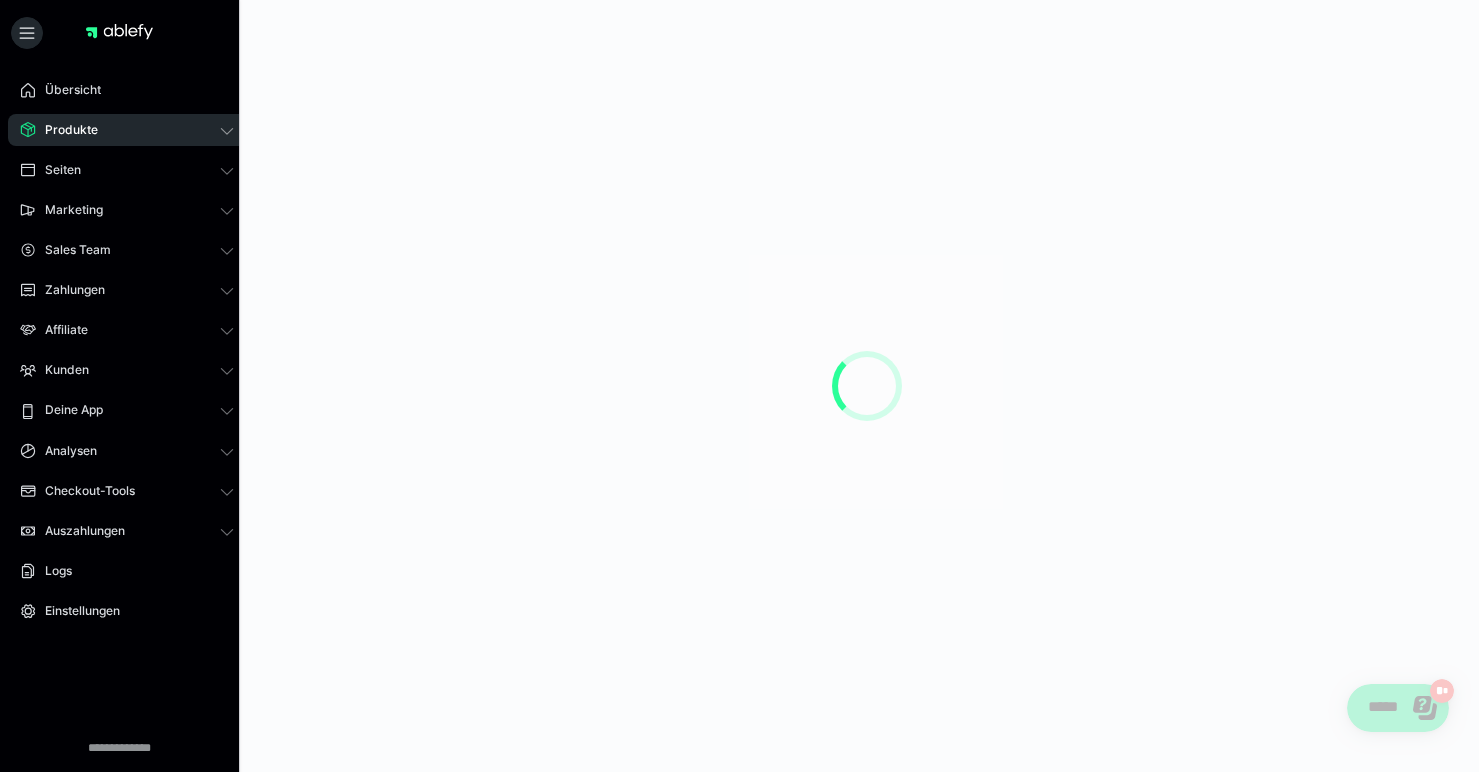 scroll, scrollTop: 0, scrollLeft: 0, axis: both 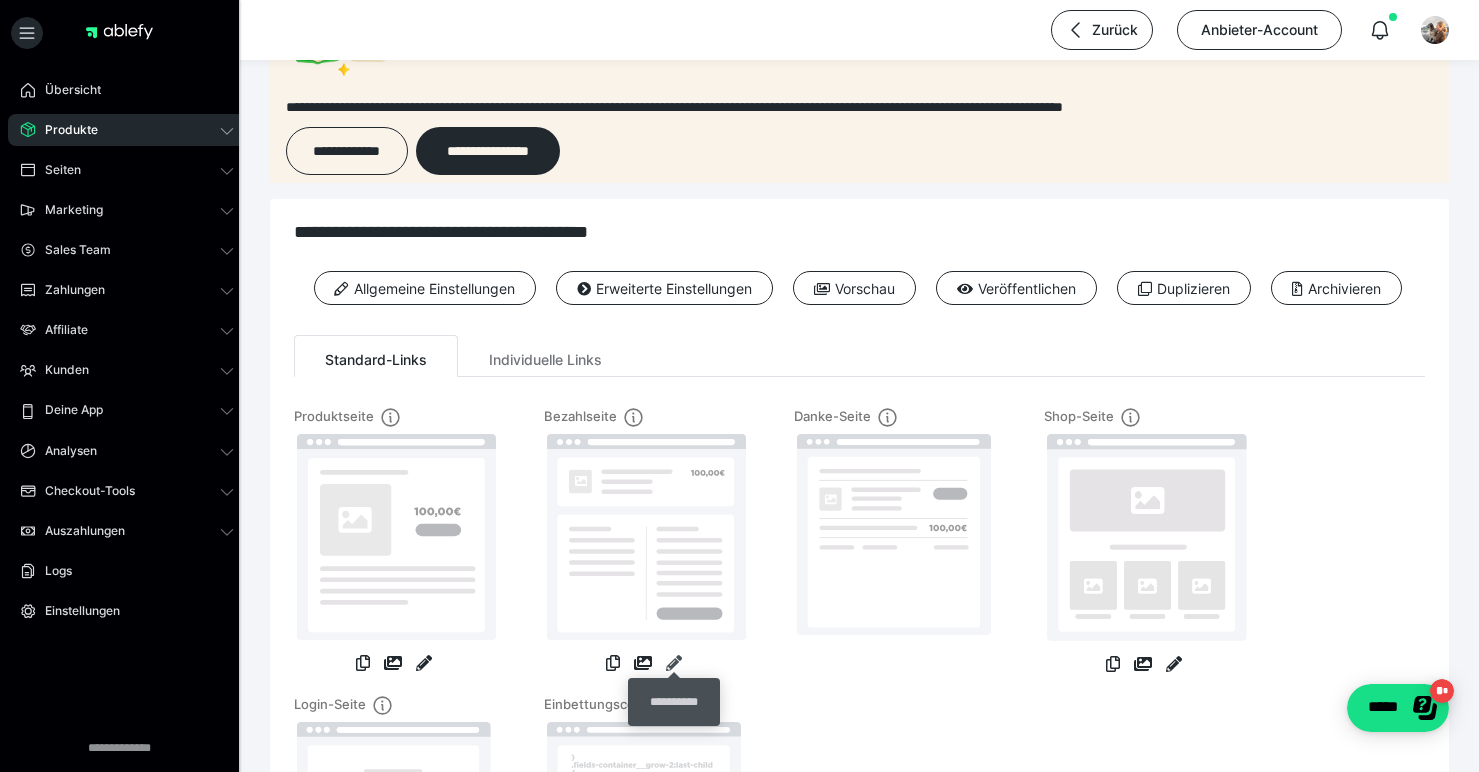 click at bounding box center [674, 663] 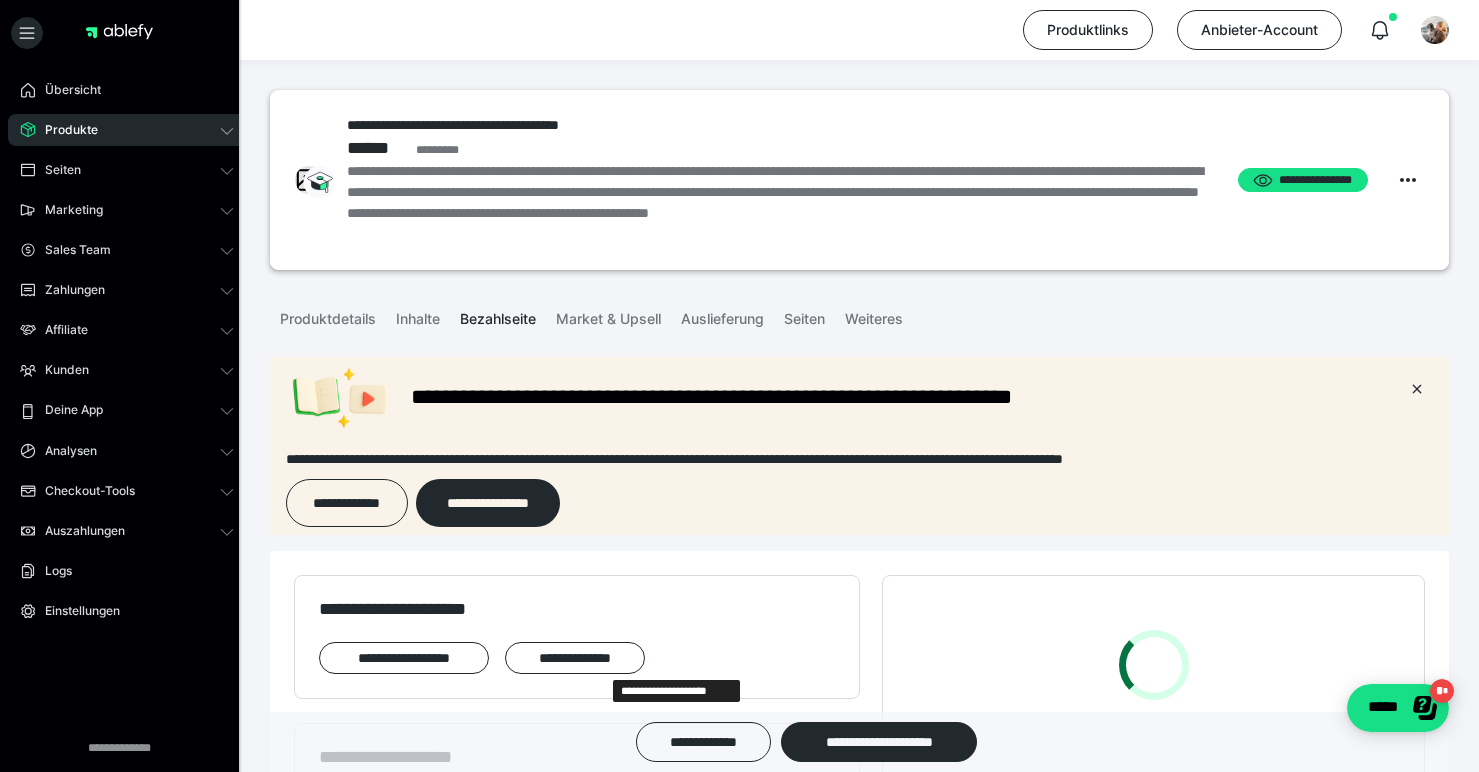 scroll, scrollTop: 0, scrollLeft: 0, axis: both 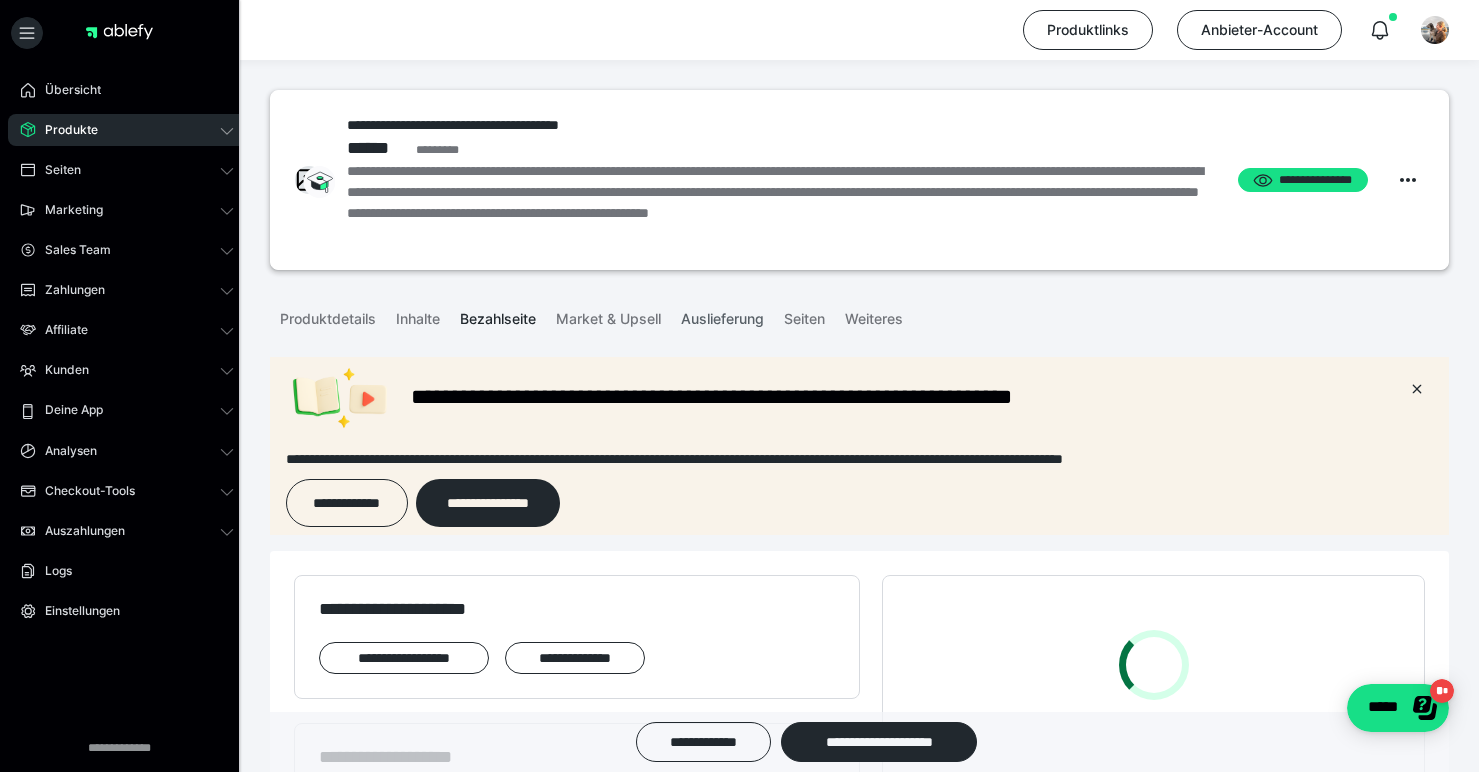 click on "Auslieferung" at bounding box center (722, 315) 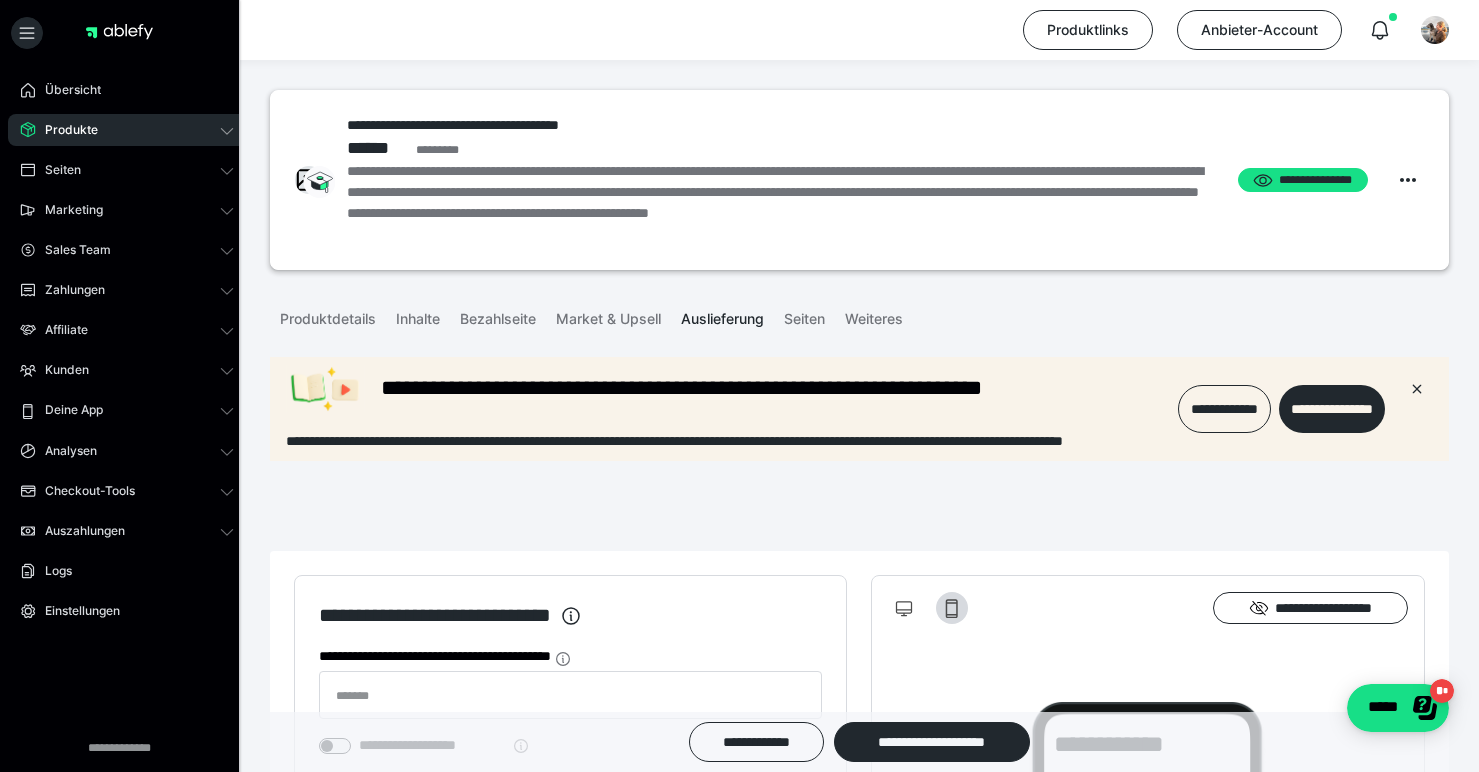 scroll, scrollTop: 0, scrollLeft: 0, axis: both 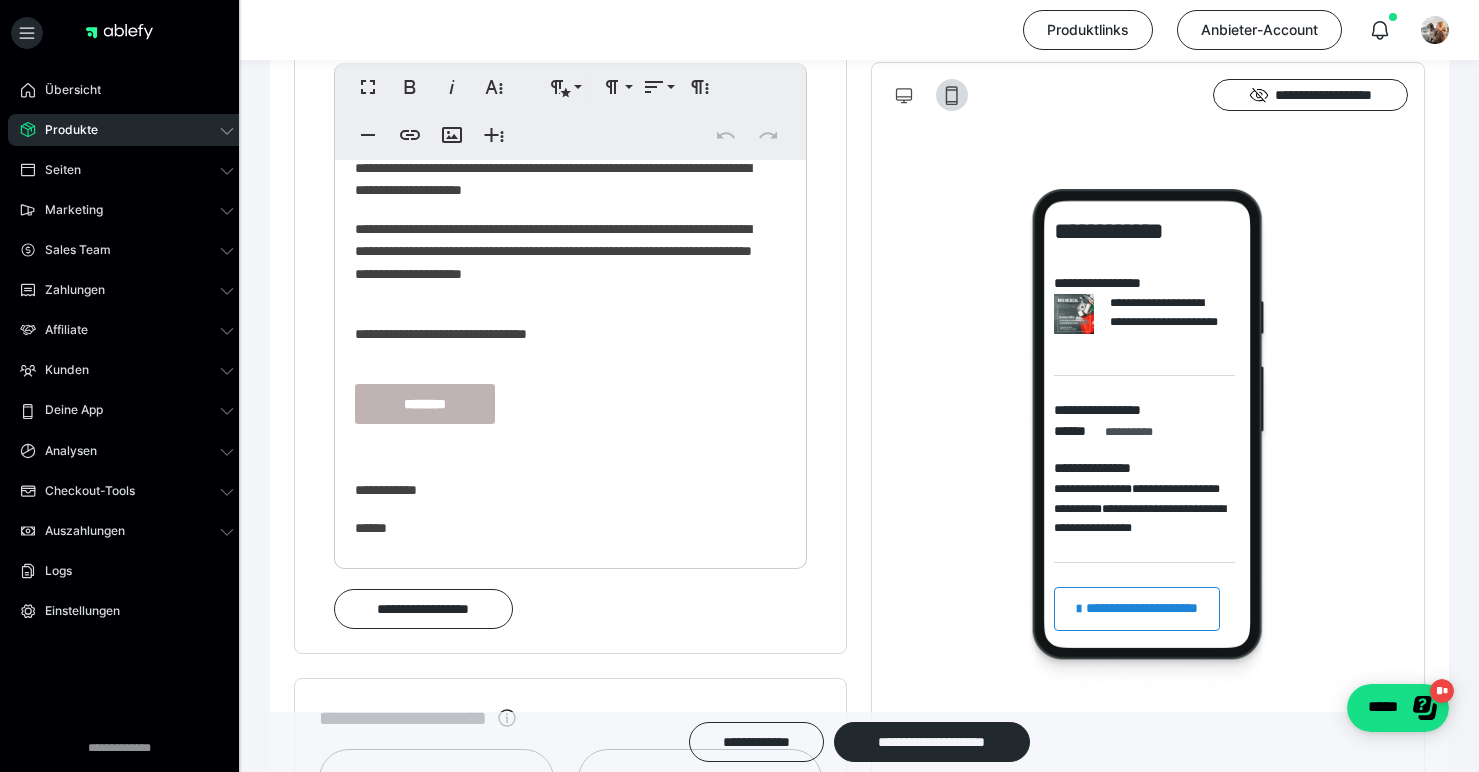 click on "Produkte" at bounding box center (127, 130) 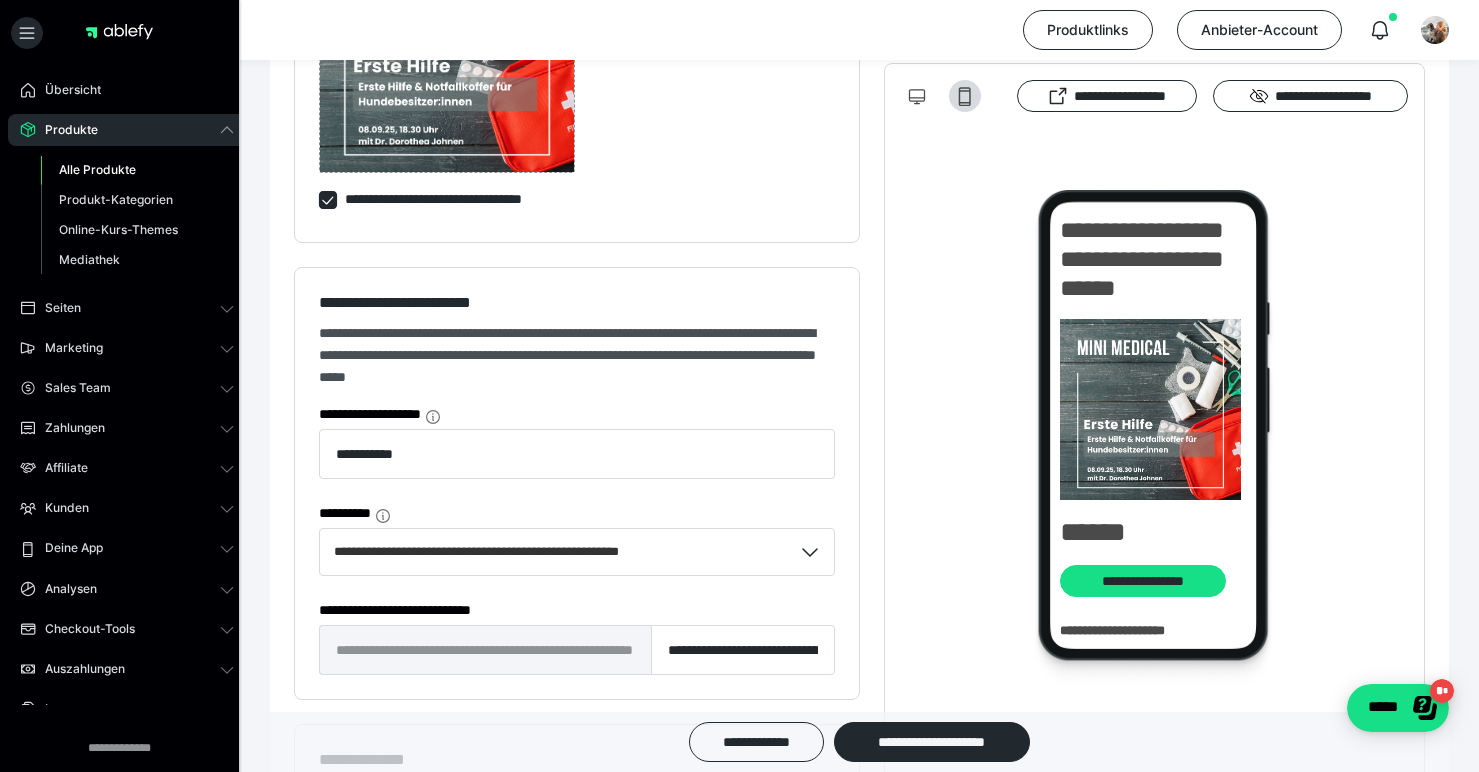 scroll, scrollTop: 0, scrollLeft: 0, axis: both 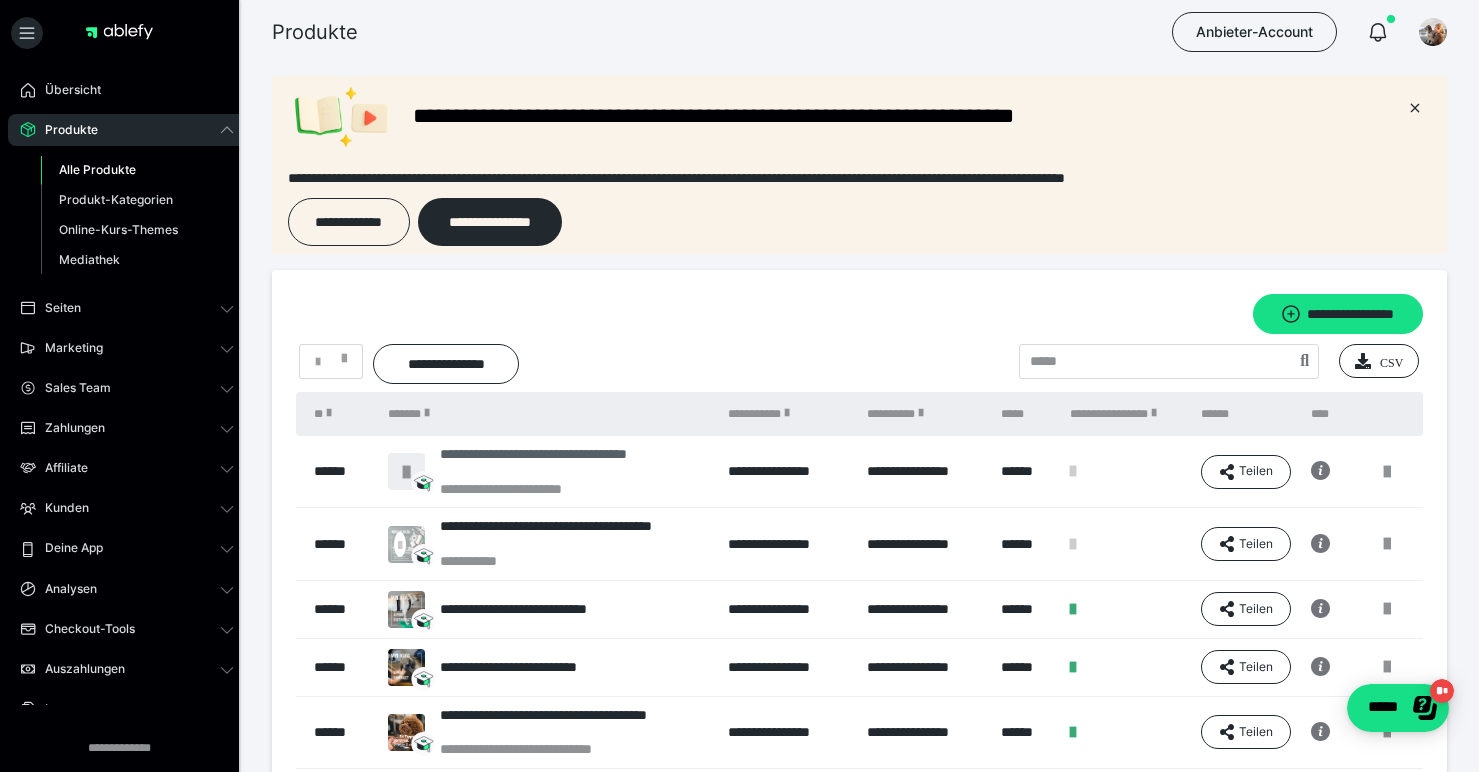 click on "**********" at bounding box center (574, 463) 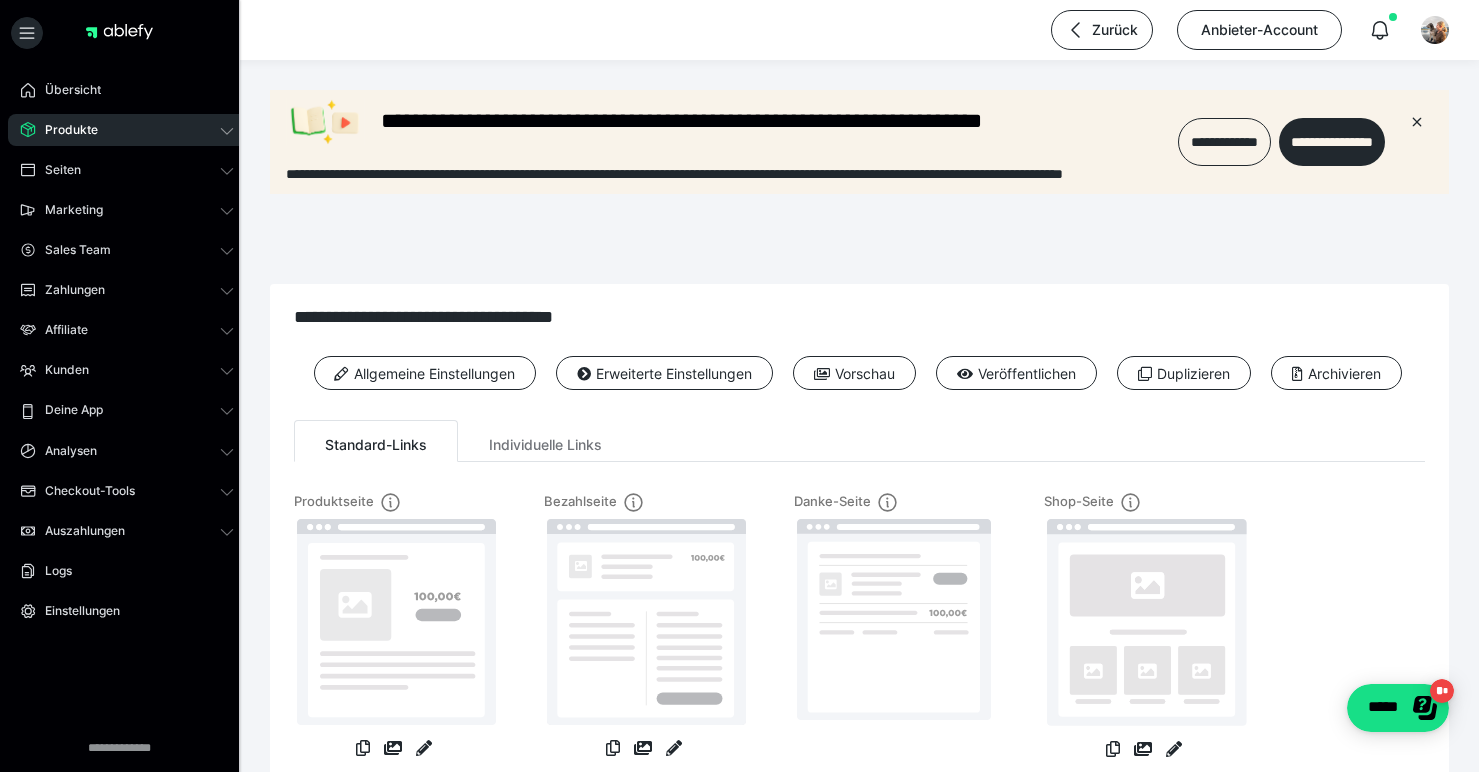 scroll, scrollTop: 0, scrollLeft: 0, axis: both 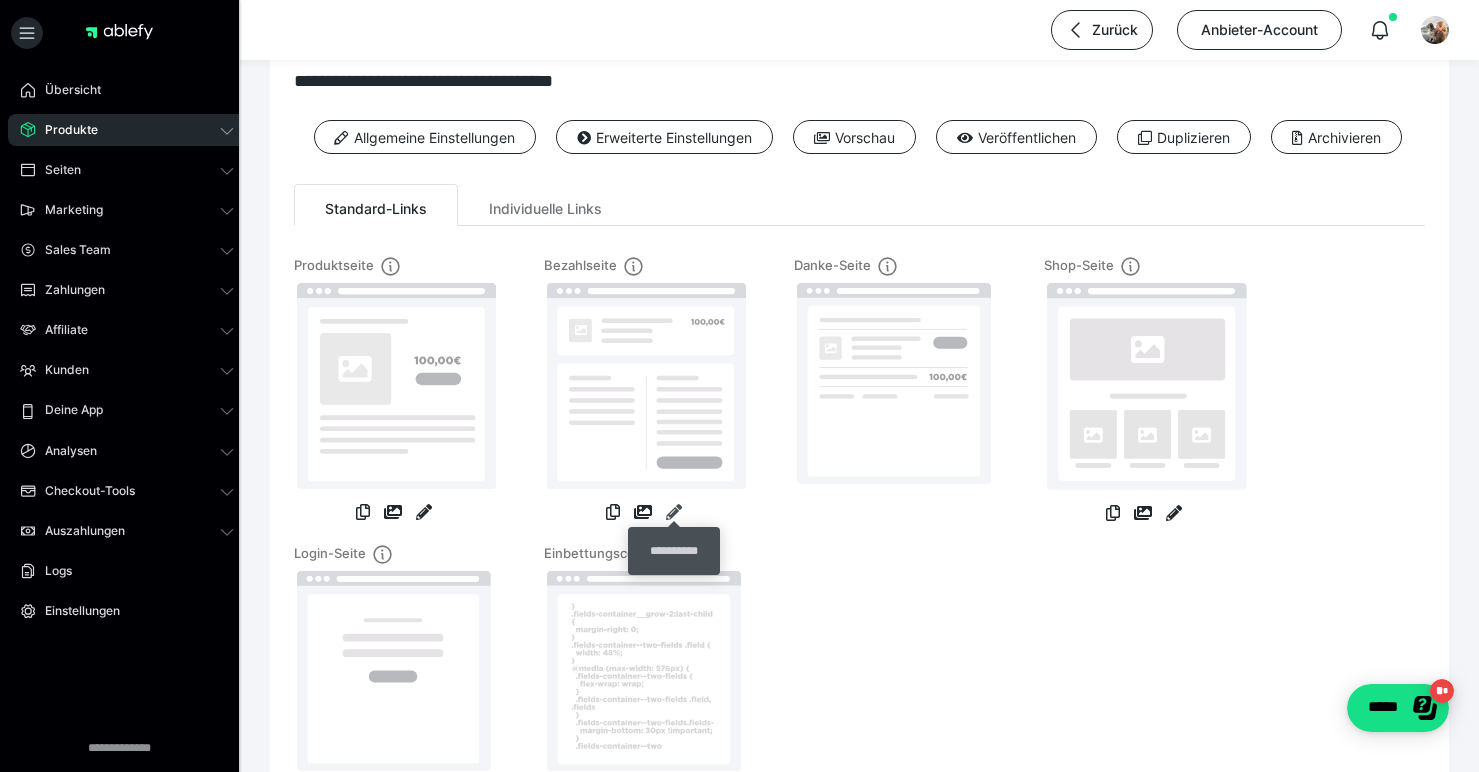 click at bounding box center [674, 512] 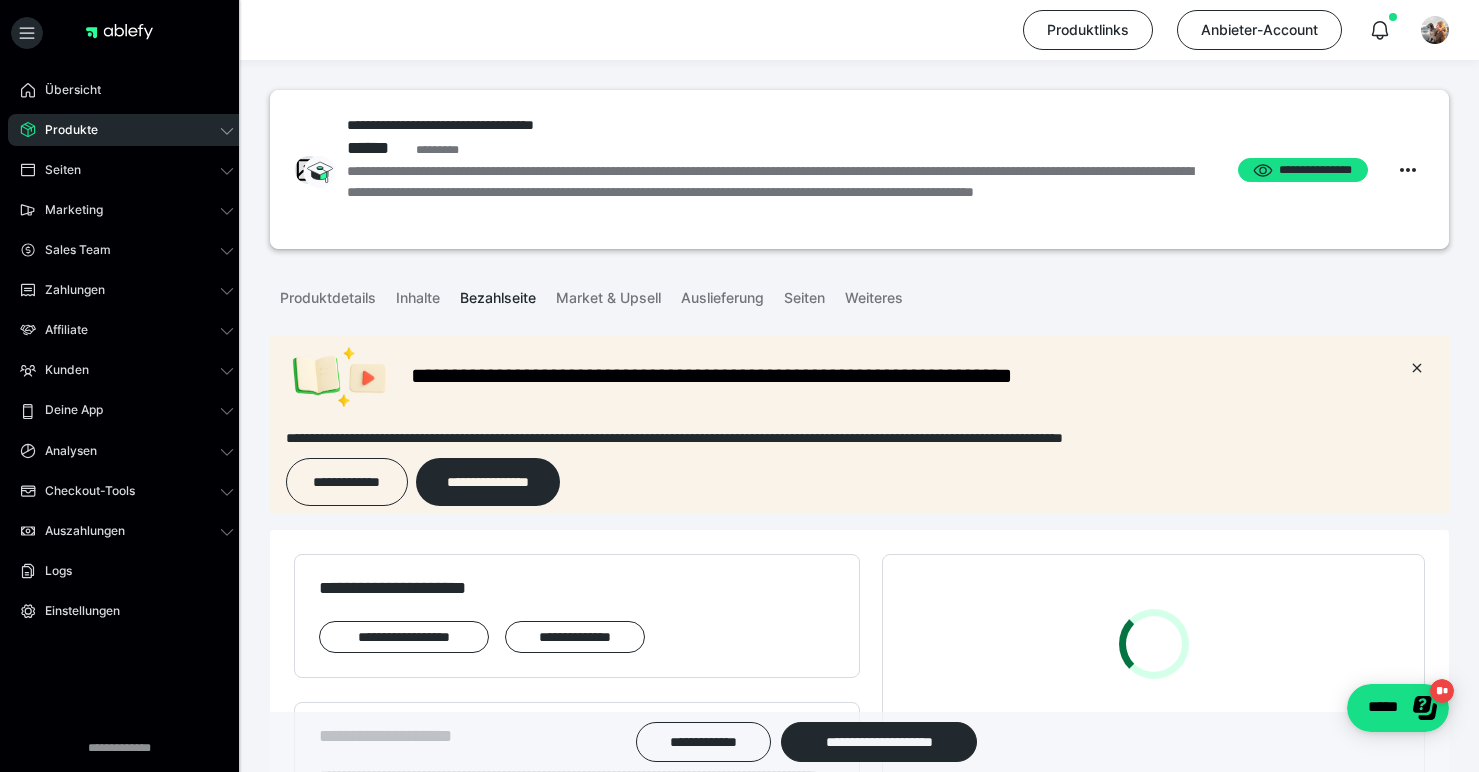 scroll, scrollTop: 0, scrollLeft: 0, axis: both 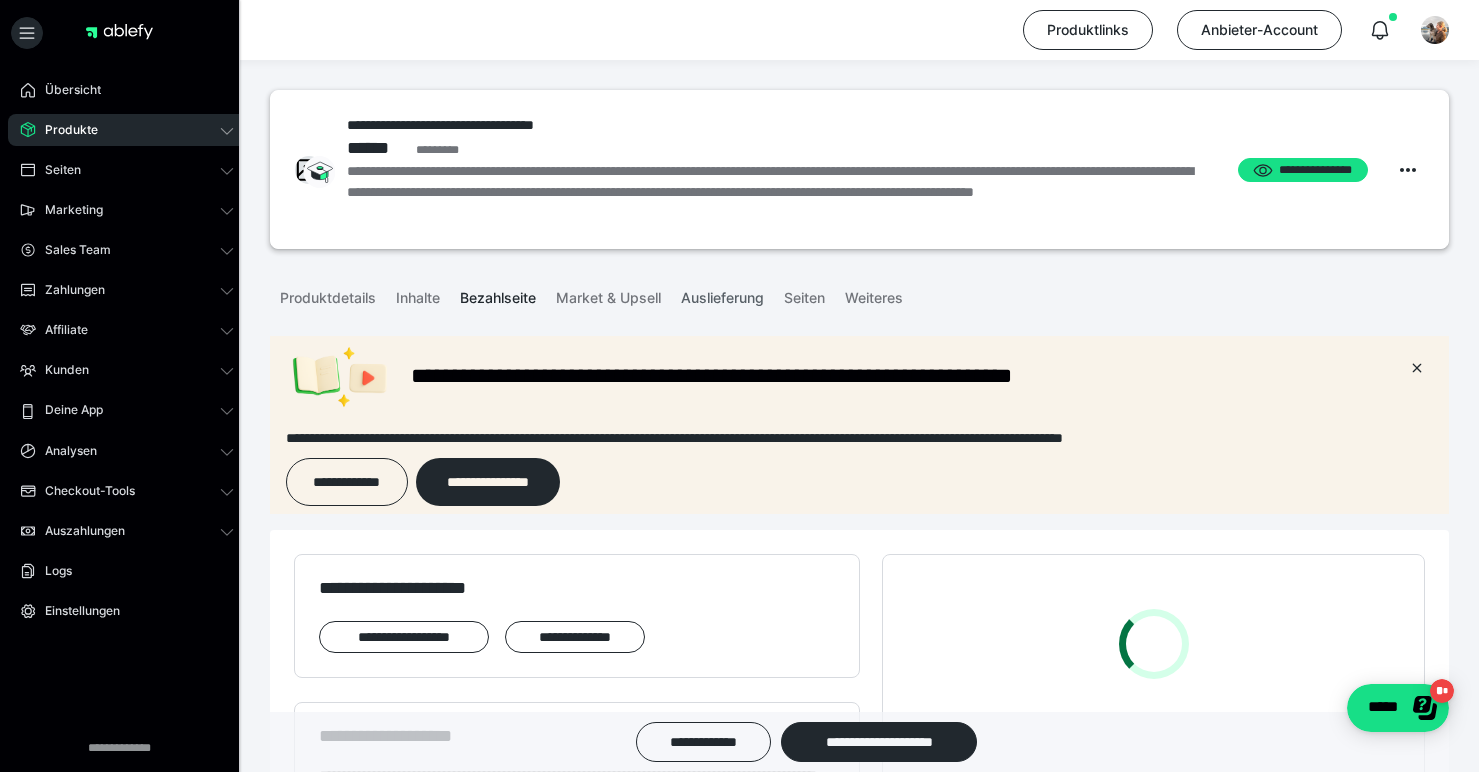 click on "Auslieferung" at bounding box center (722, 294) 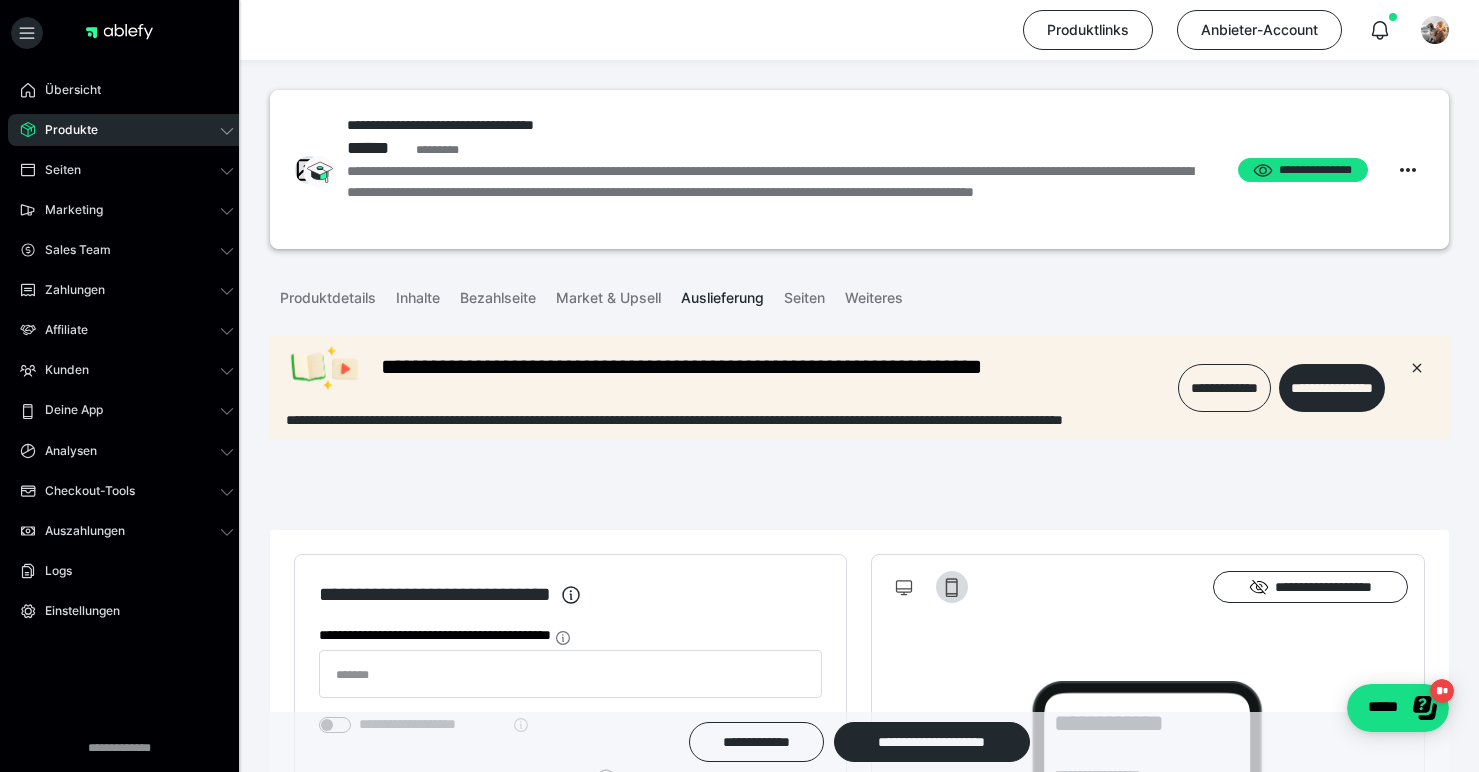scroll, scrollTop: 0, scrollLeft: 0, axis: both 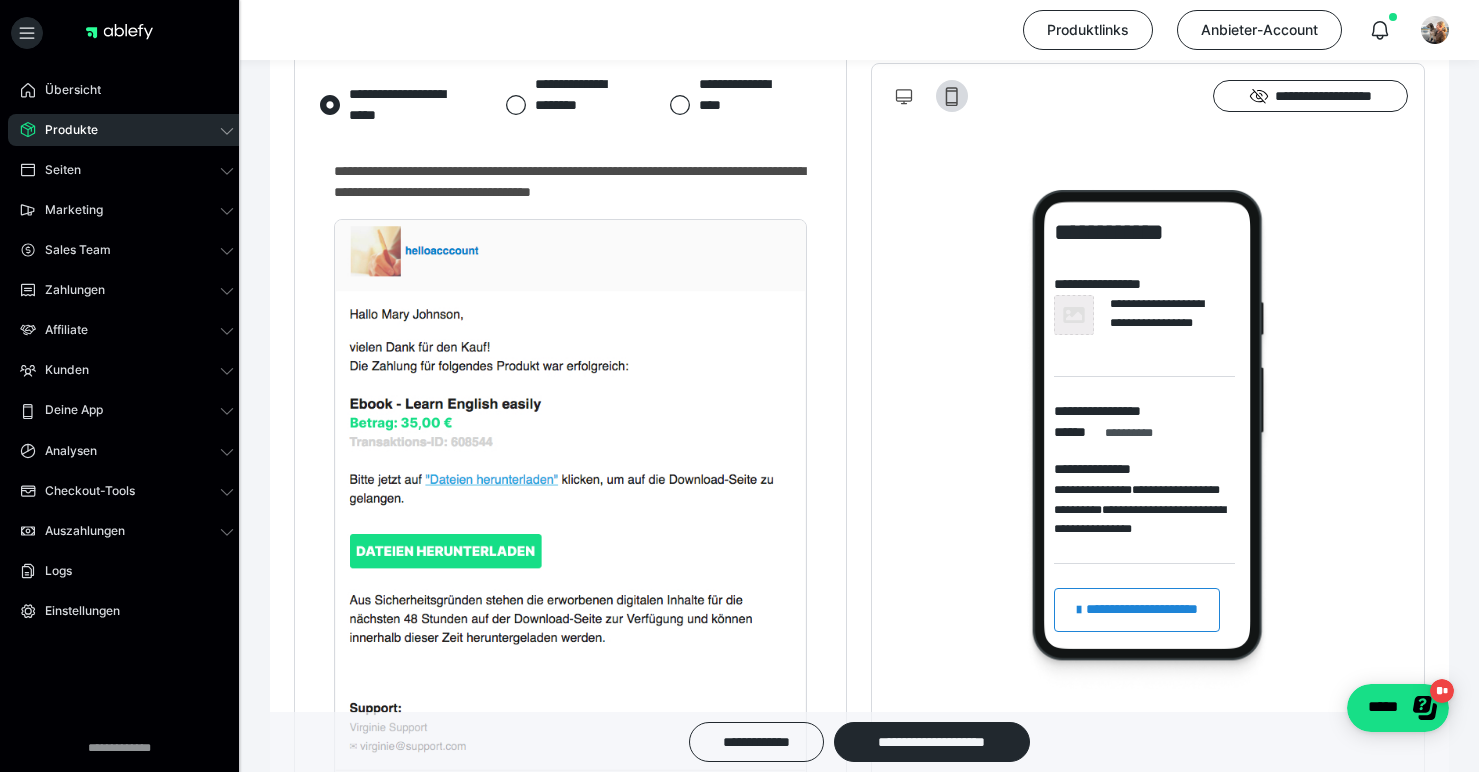 click 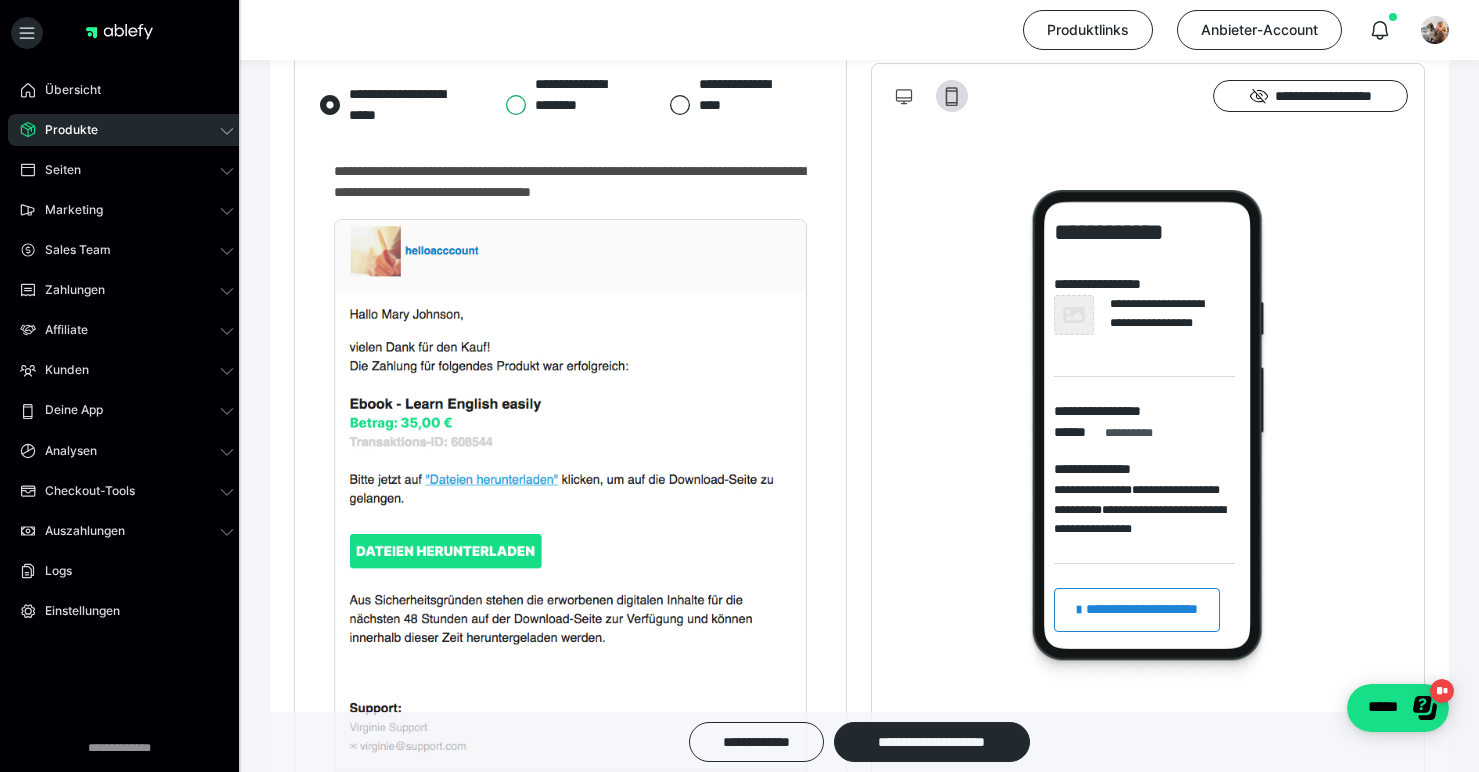 click on "**********" at bounding box center [505, 105] 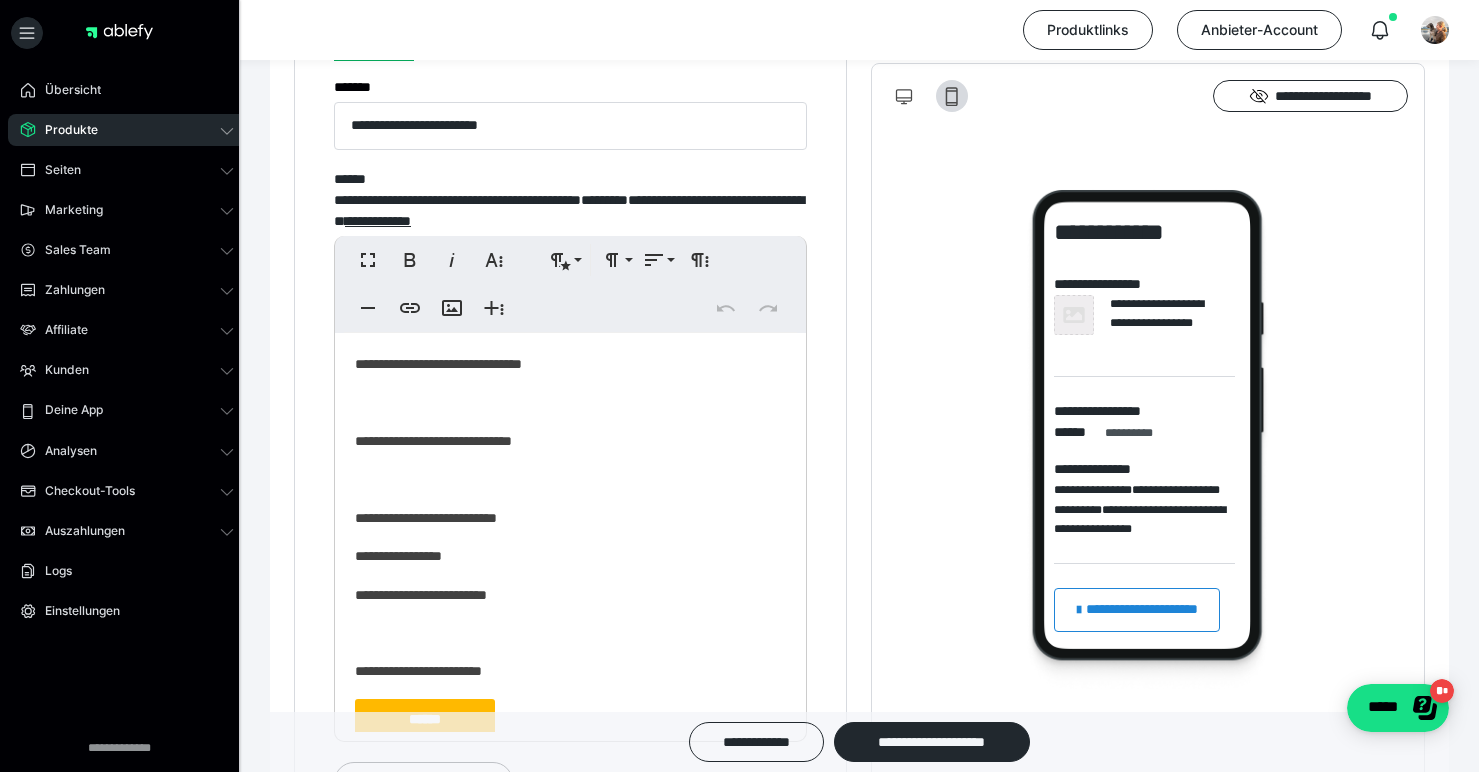 scroll, scrollTop: 1294, scrollLeft: 0, axis: vertical 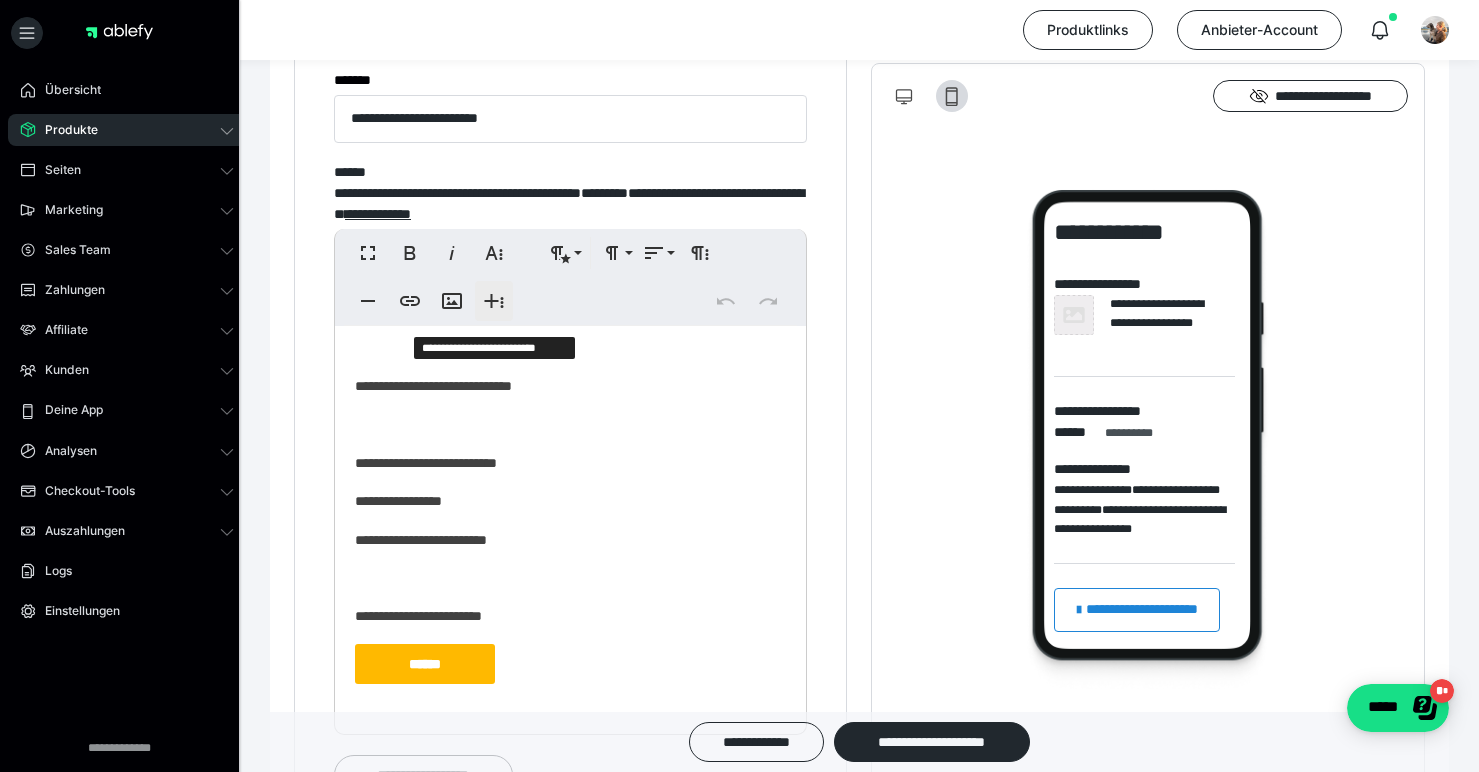 click 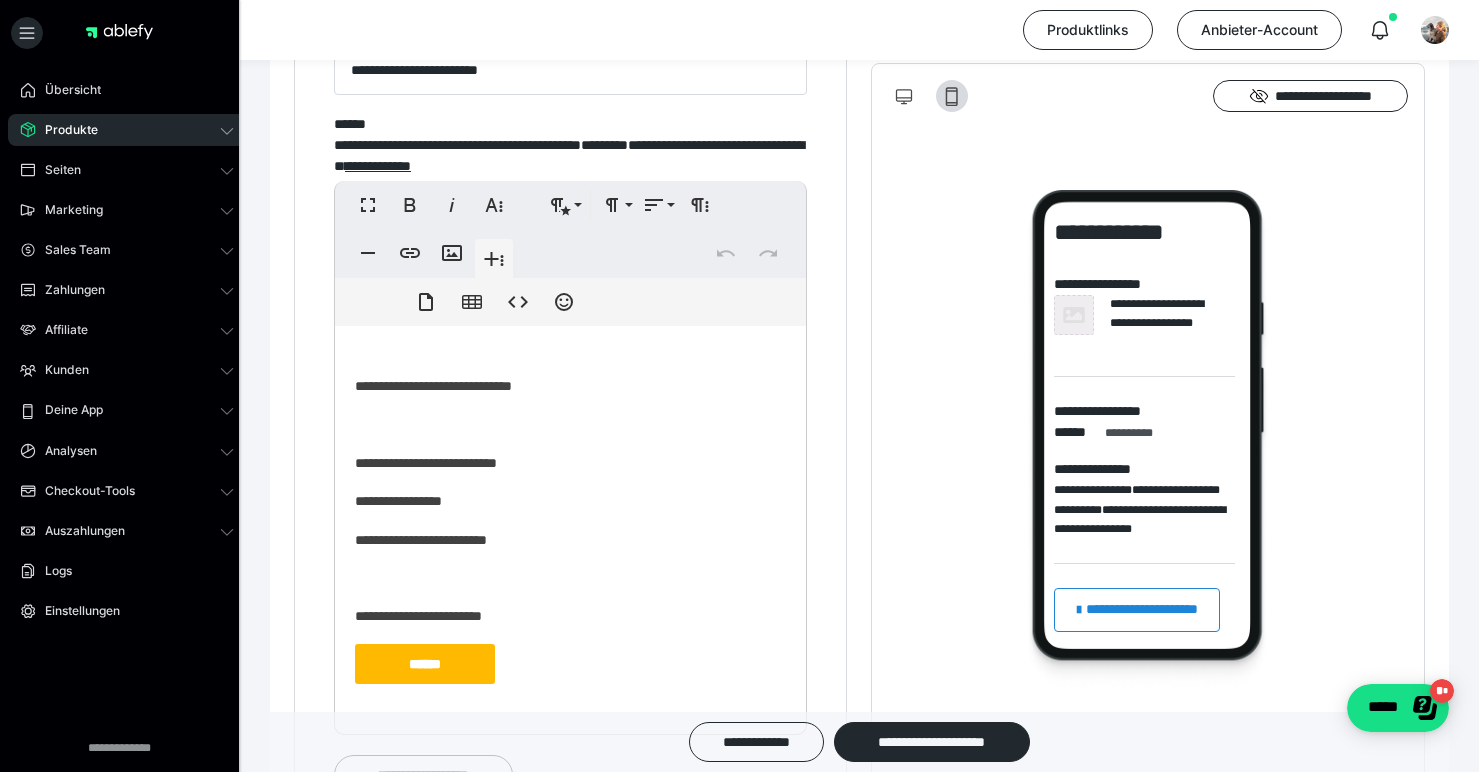 scroll, scrollTop: 1342, scrollLeft: 0, axis: vertical 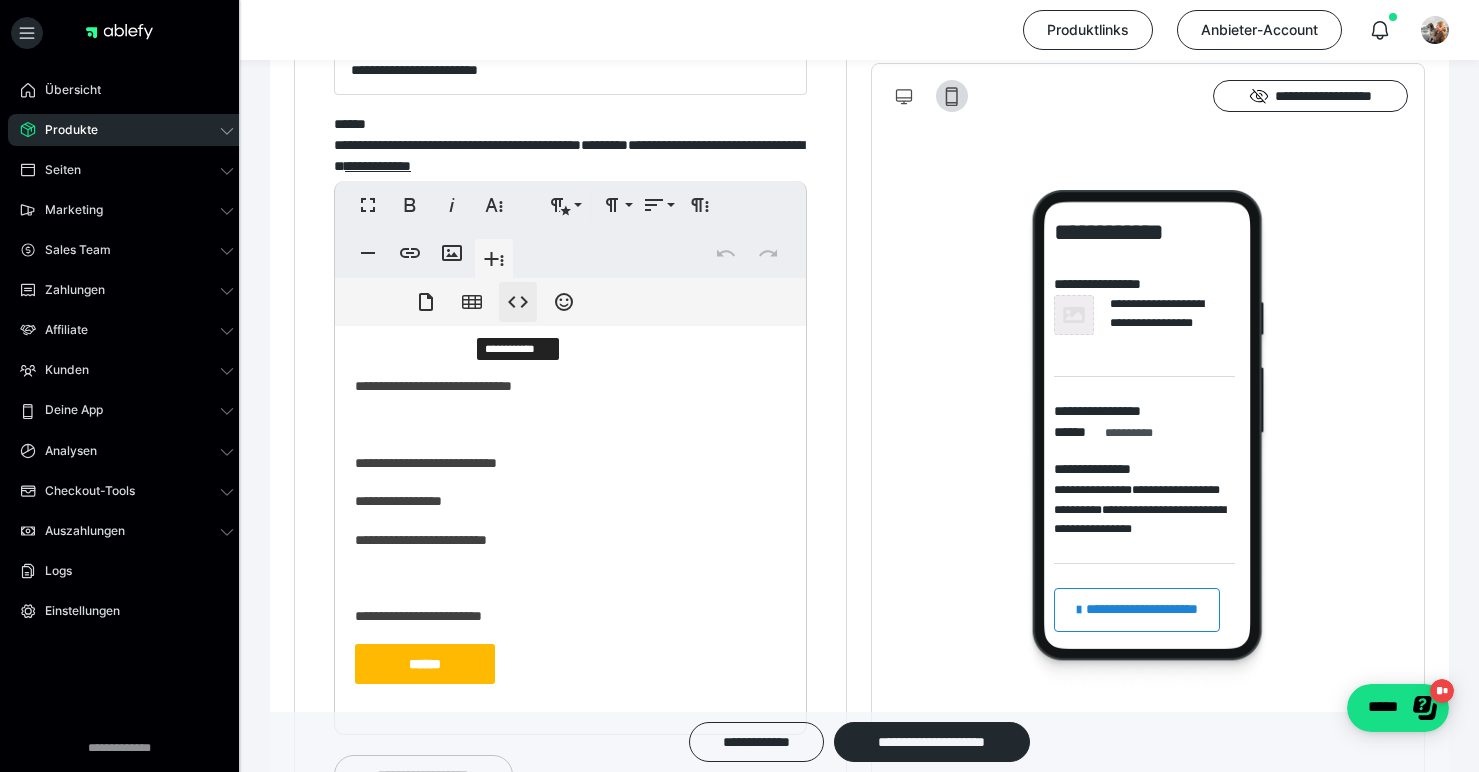 click 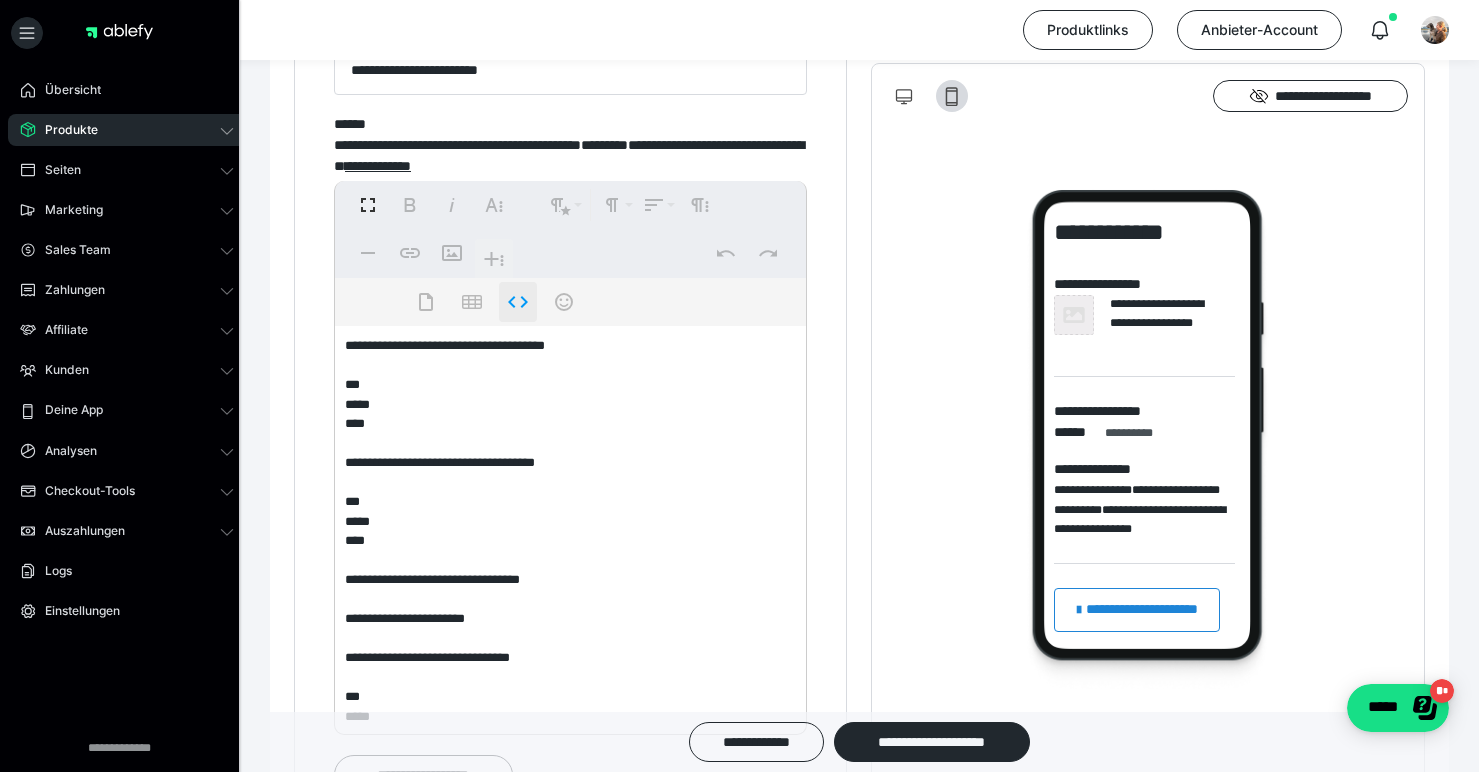 scroll, scrollTop: 341, scrollLeft: 0, axis: vertical 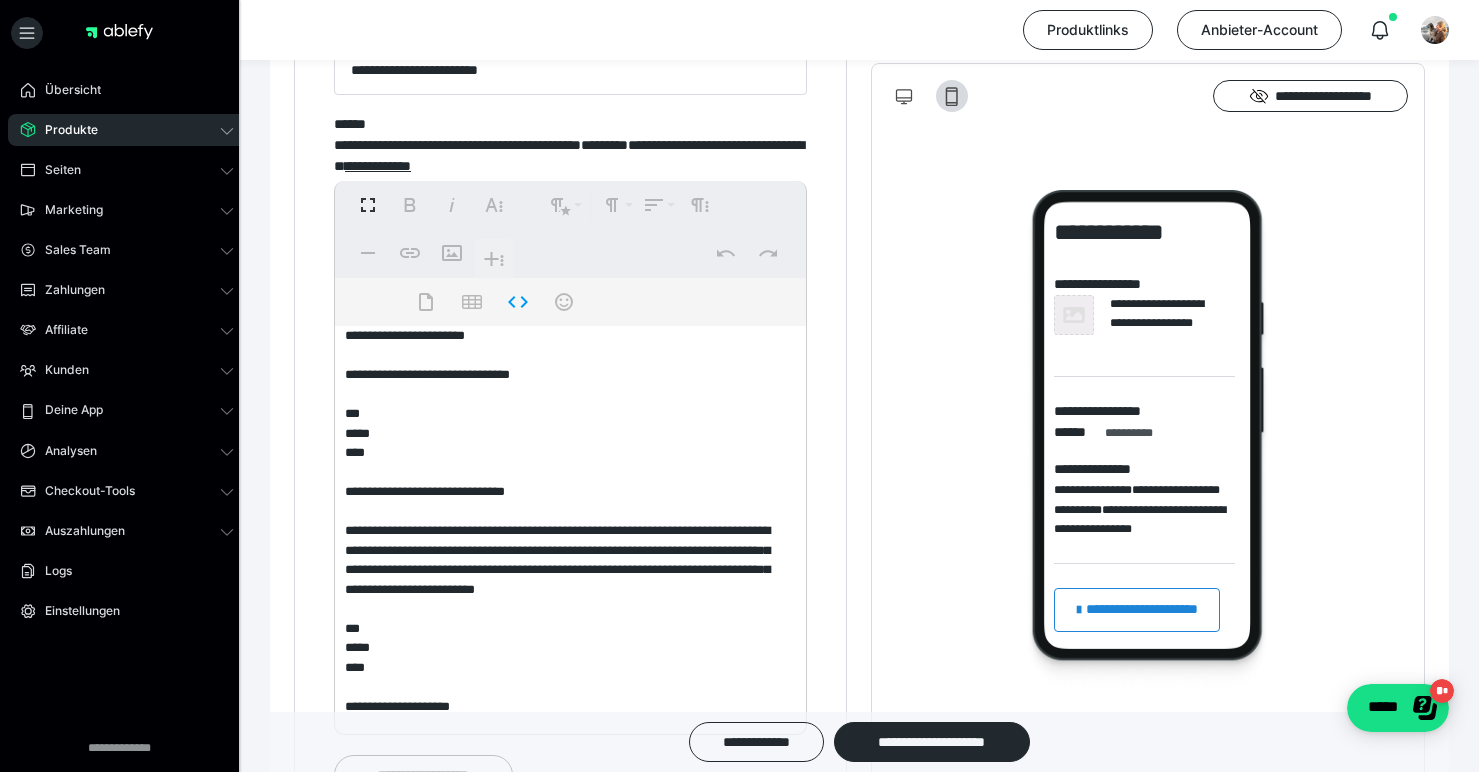 click on "**********" at bounding box center [563, 526] 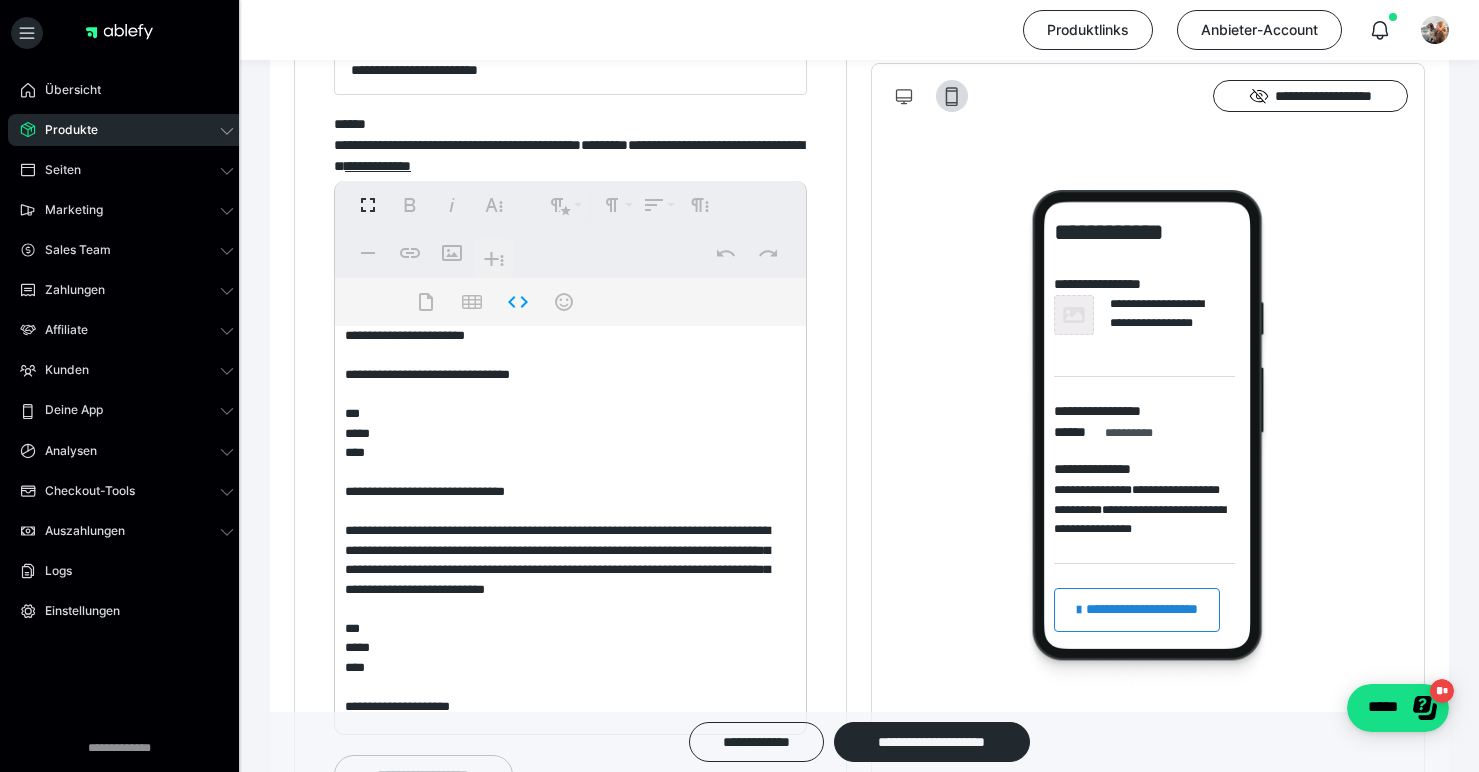 click on "**********" at bounding box center [563, 526] 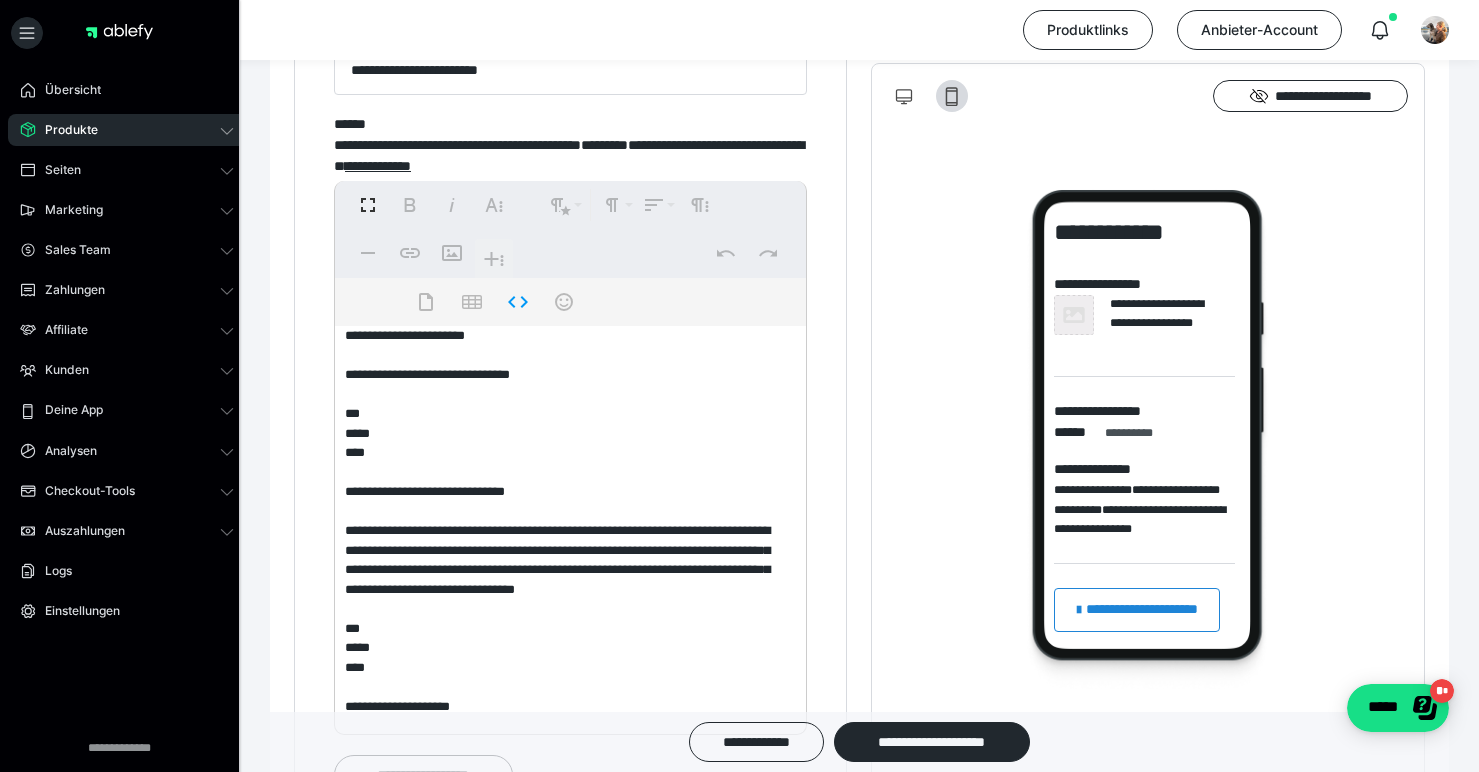 click on "**********" at bounding box center (563, 526) 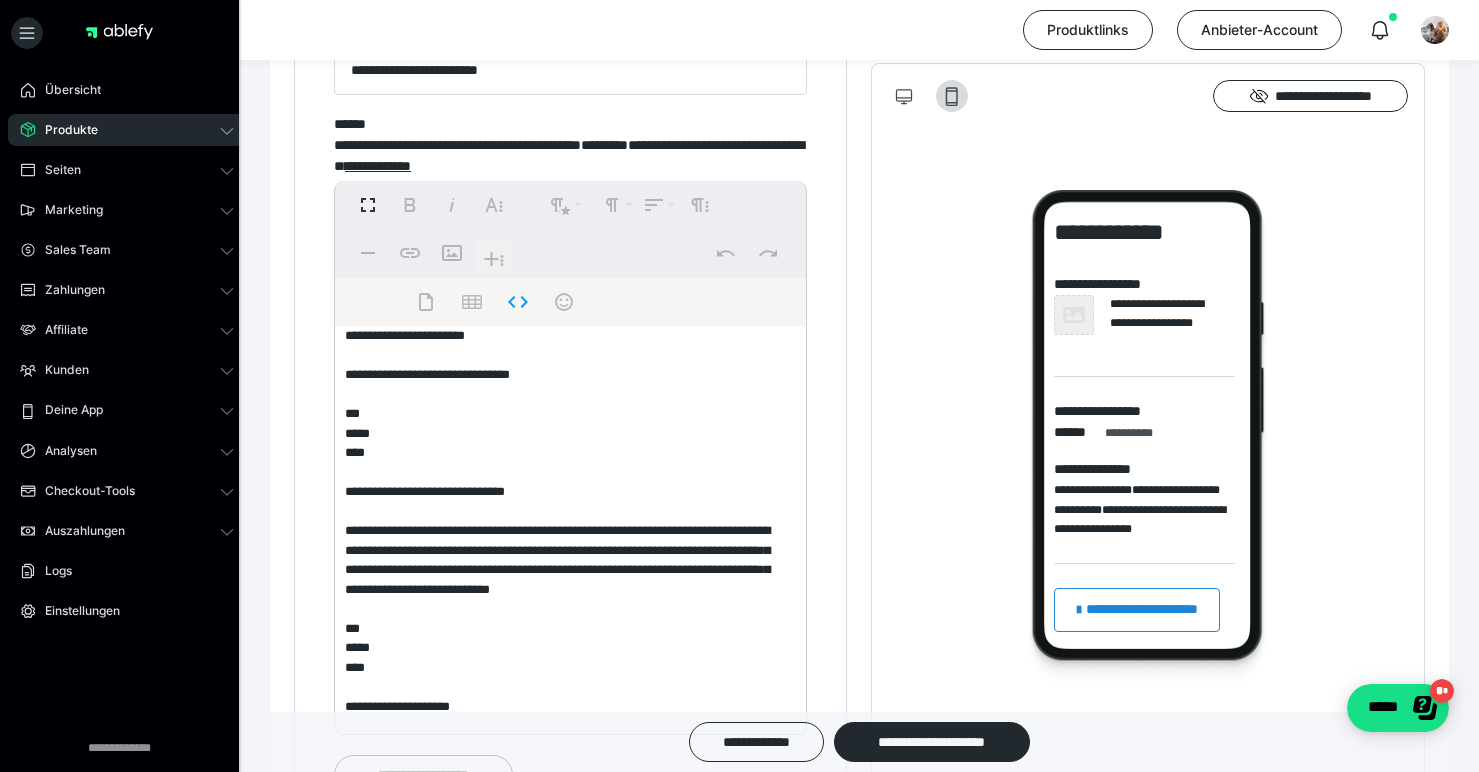 type on "**********" 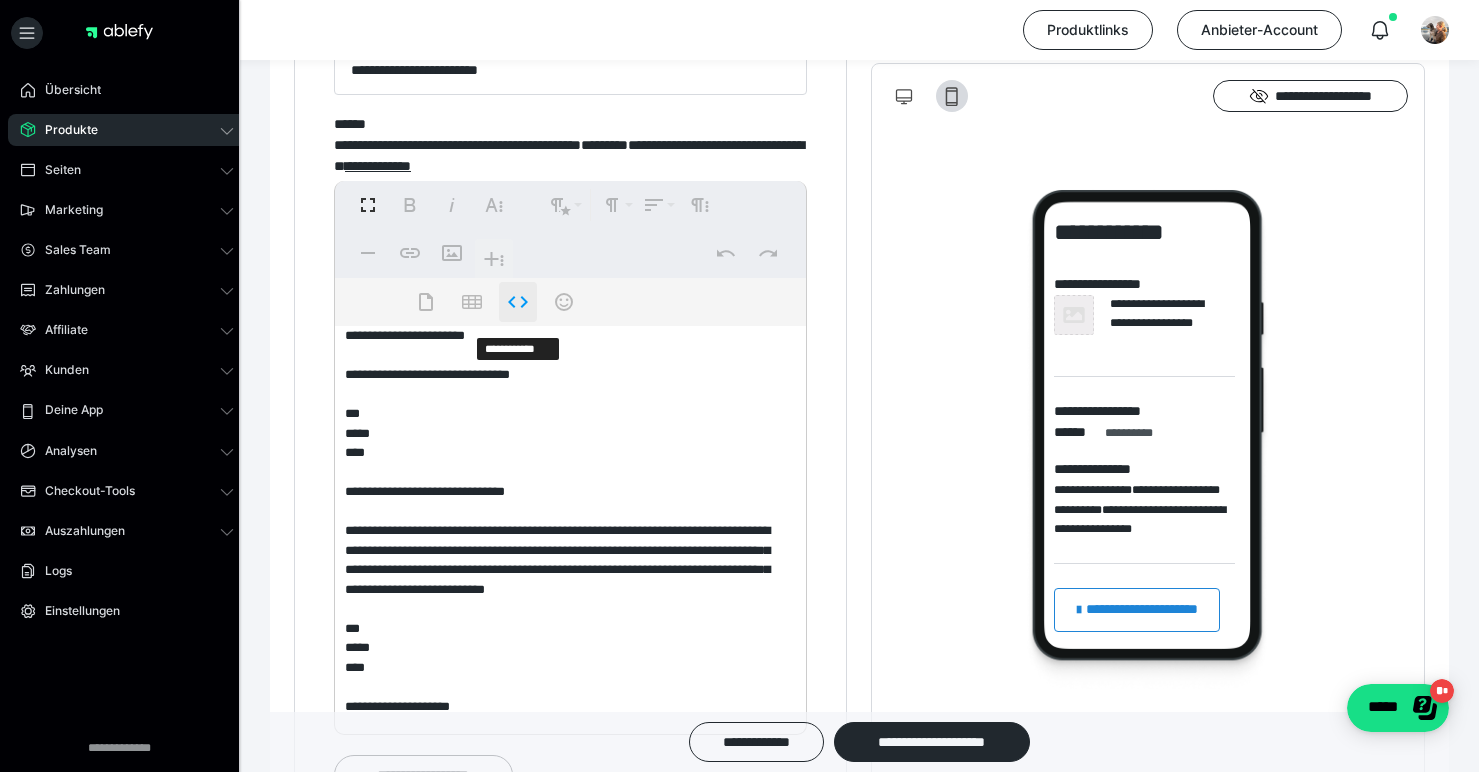 click 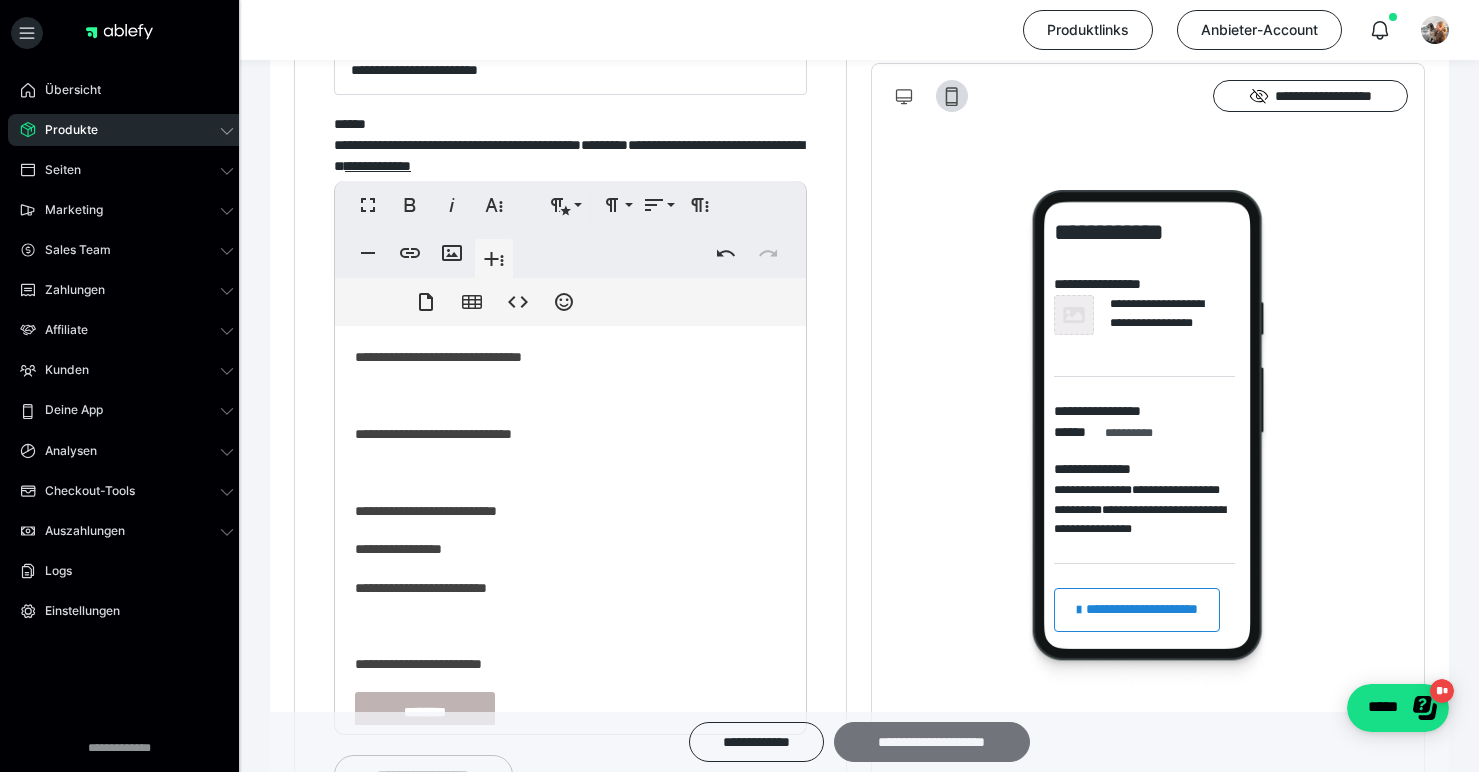 click on "**********" at bounding box center [932, 742] 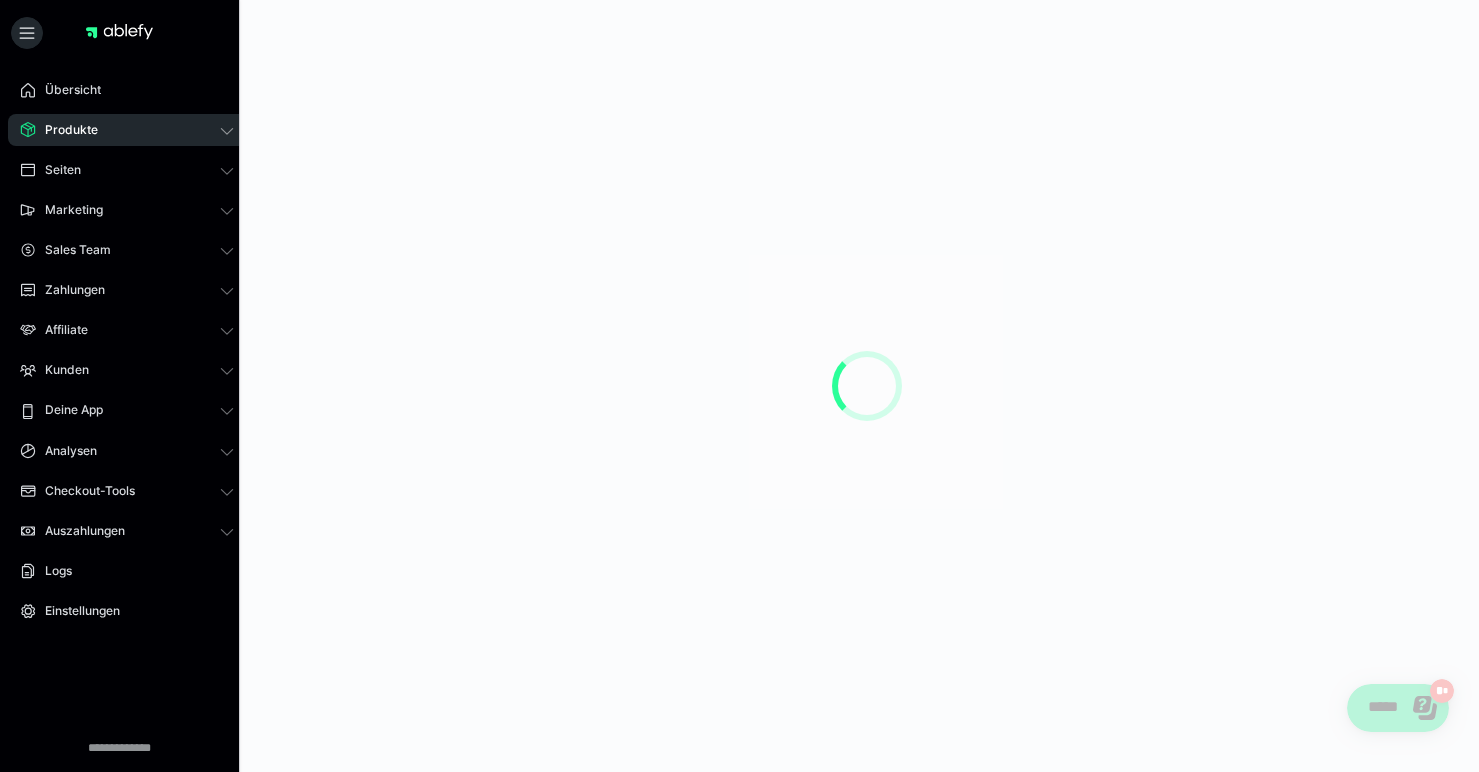 scroll, scrollTop: 0, scrollLeft: 0, axis: both 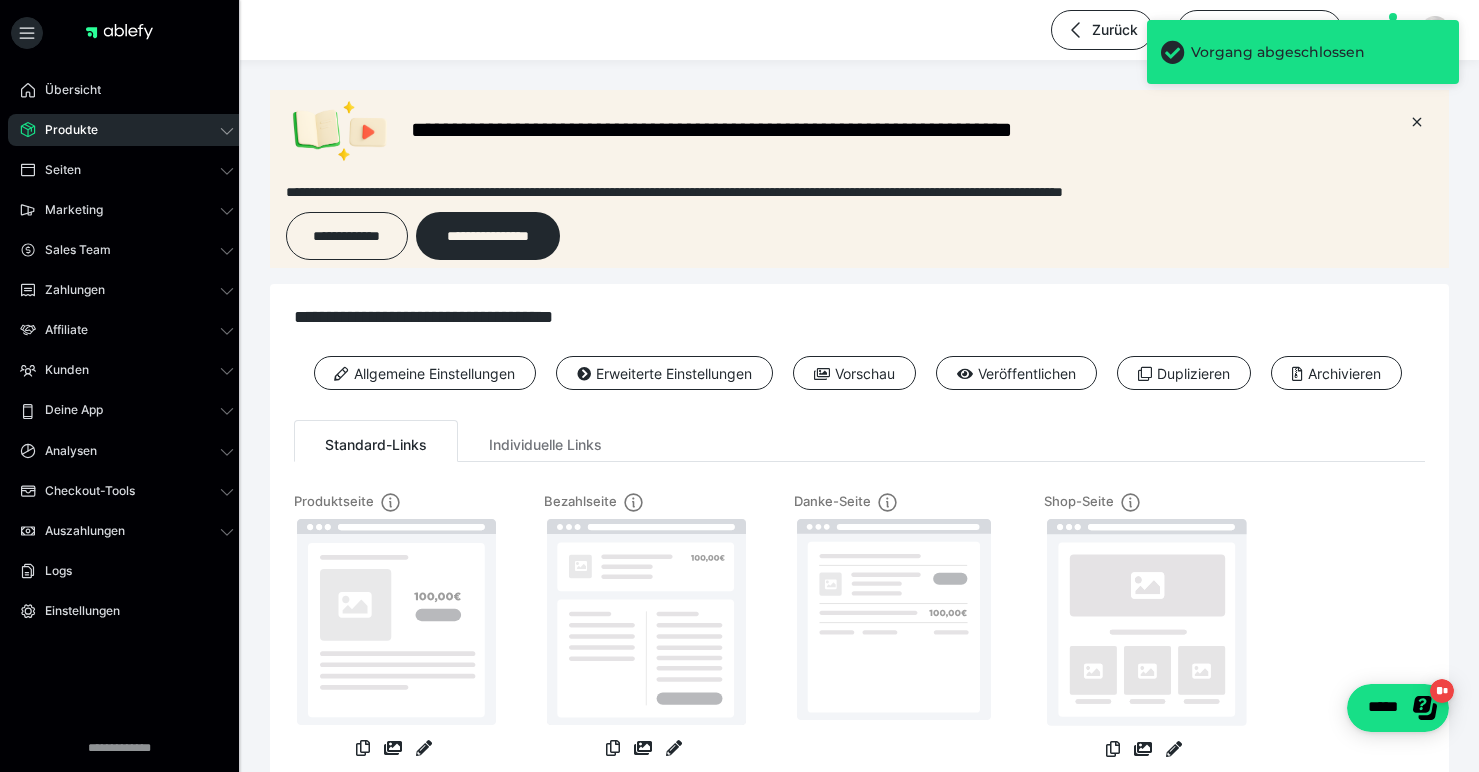 click on "Produkte" at bounding box center (127, 130) 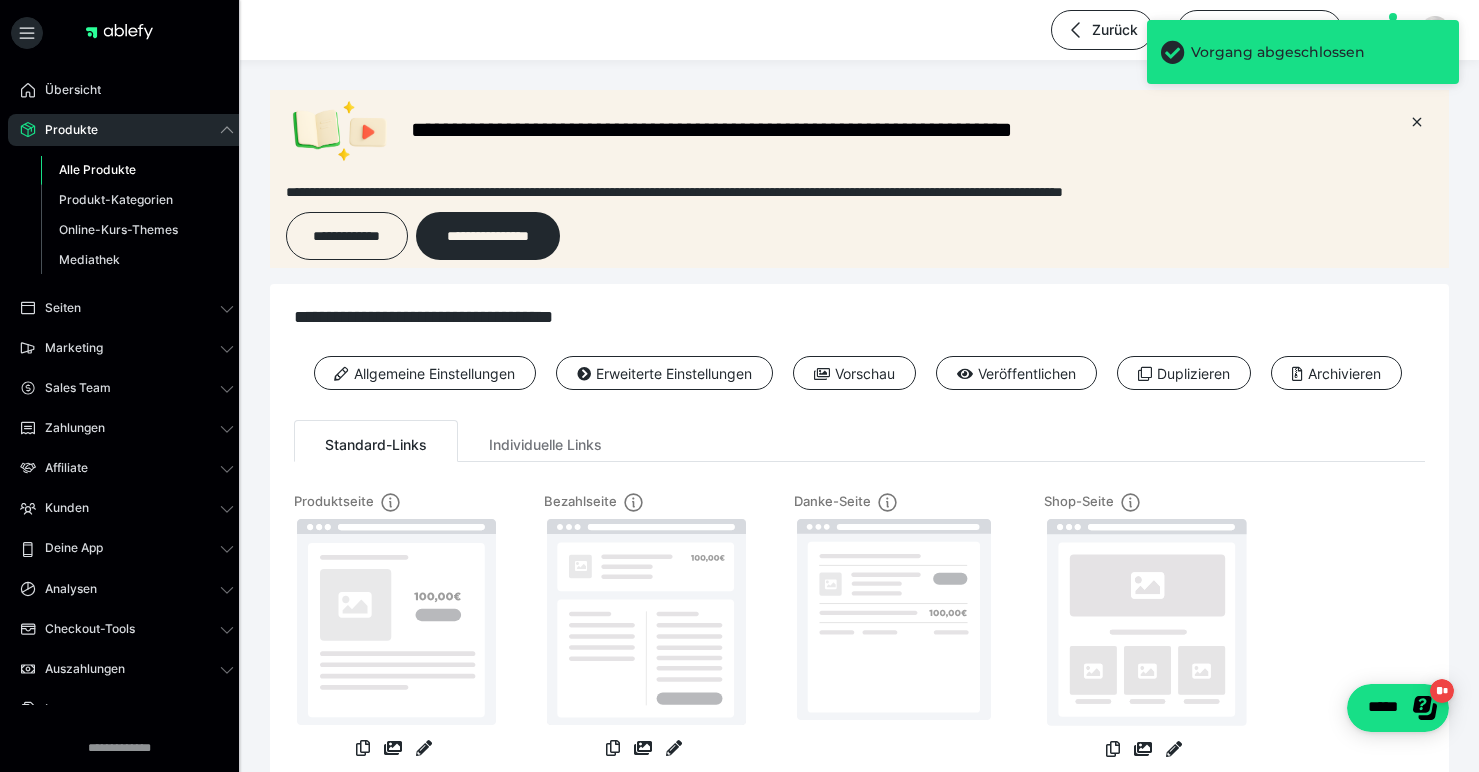 click on "Alle Produkte" at bounding box center (97, 169) 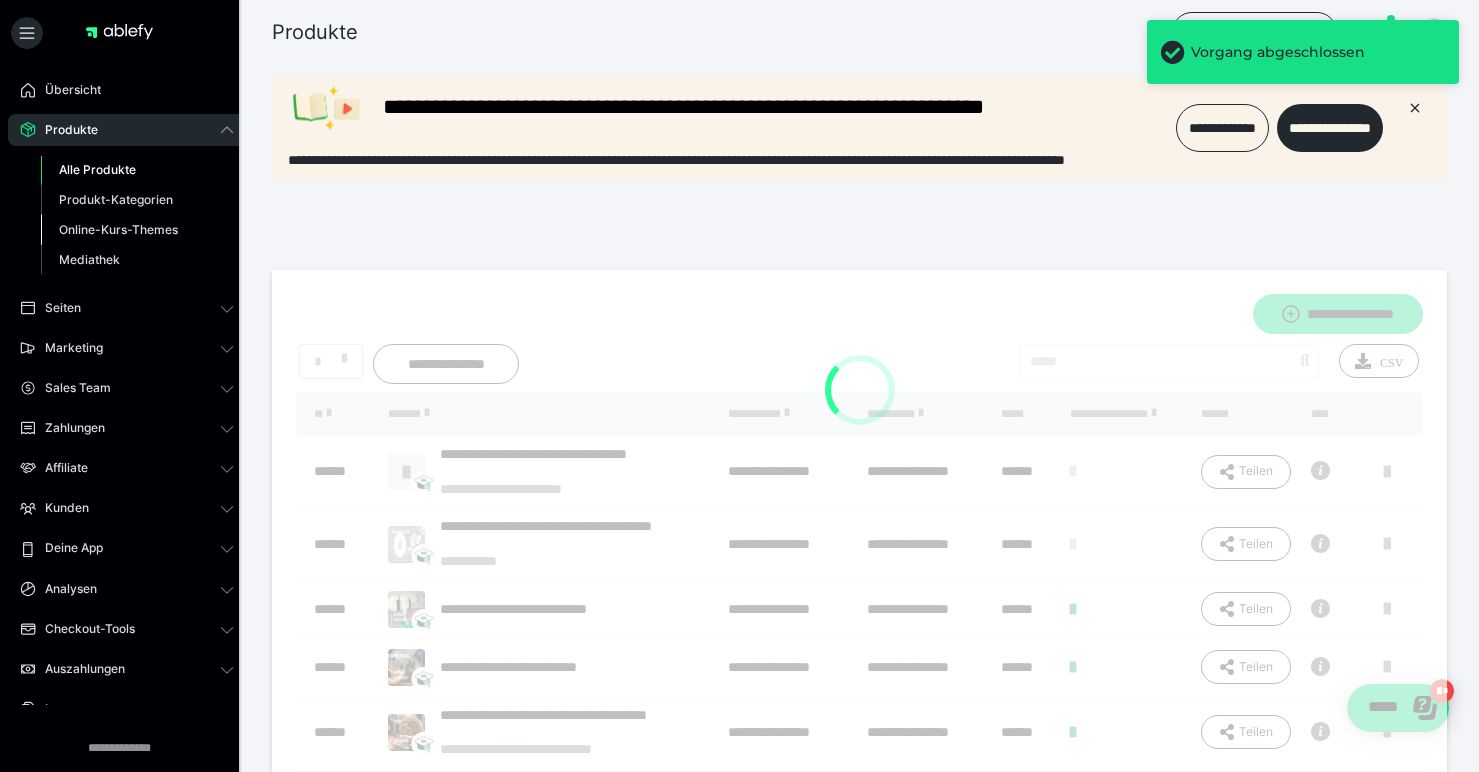 scroll, scrollTop: 0, scrollLeft: 0, axis: both 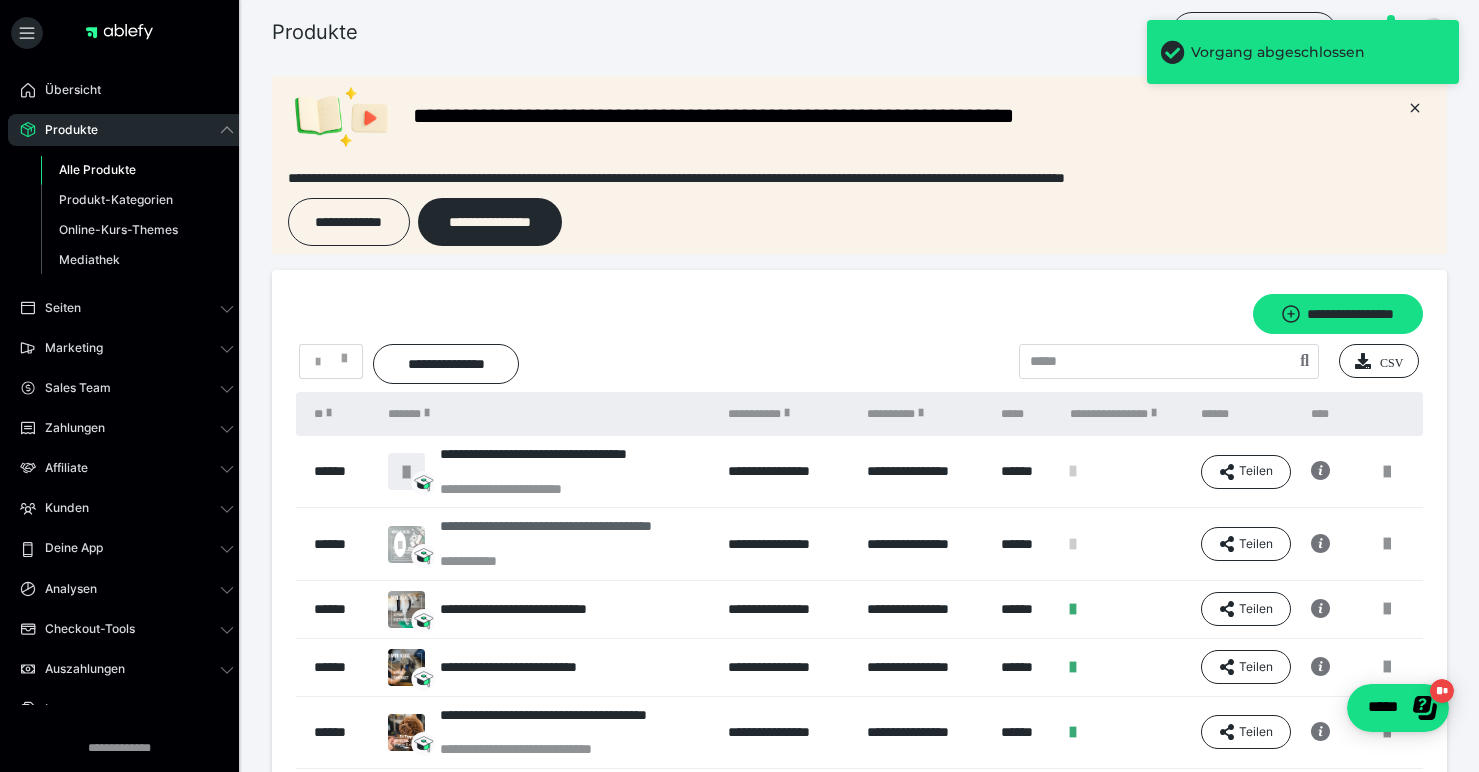 click on "**********" at bounding box center [574, 535] 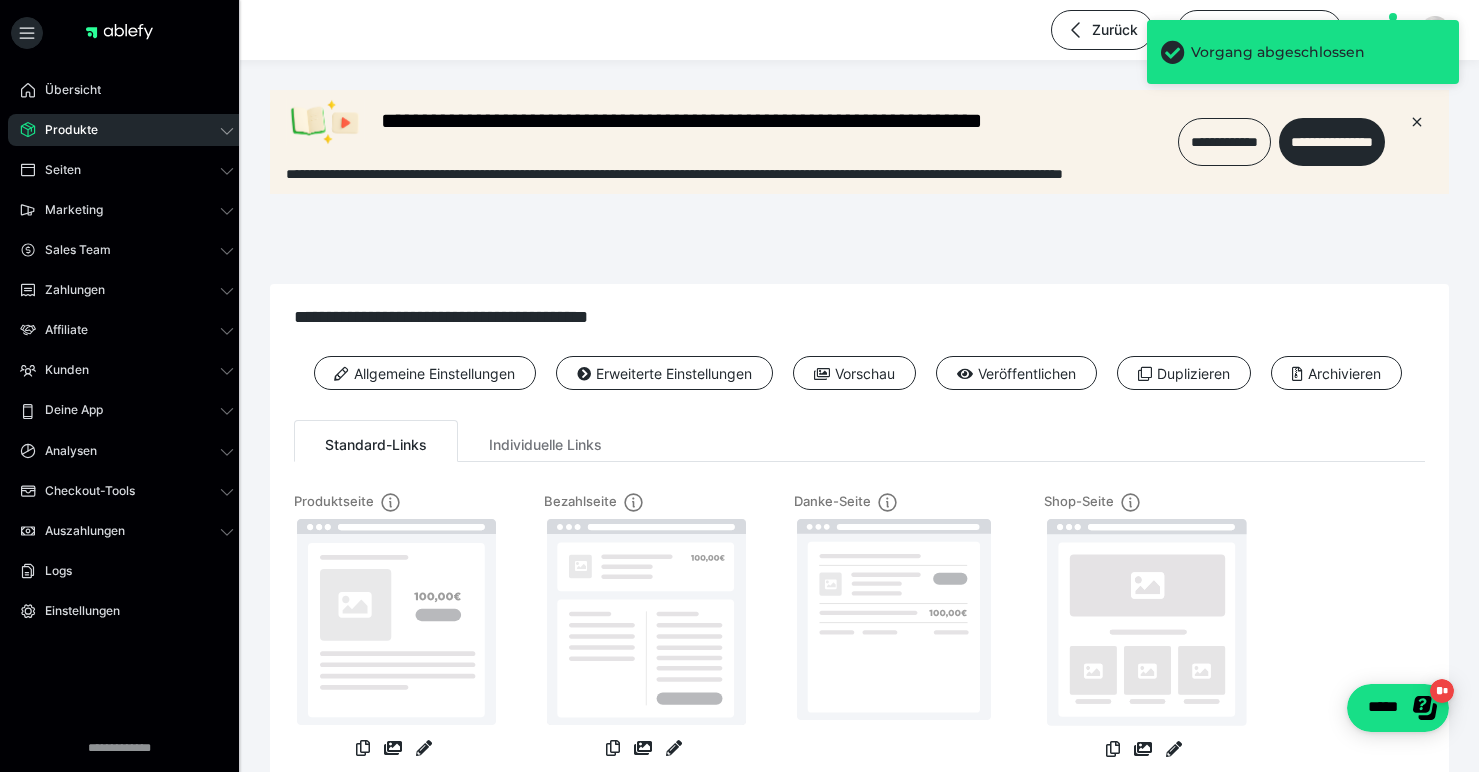 scroll, scrollTop: 0, scrollLeft: 0, axis: both 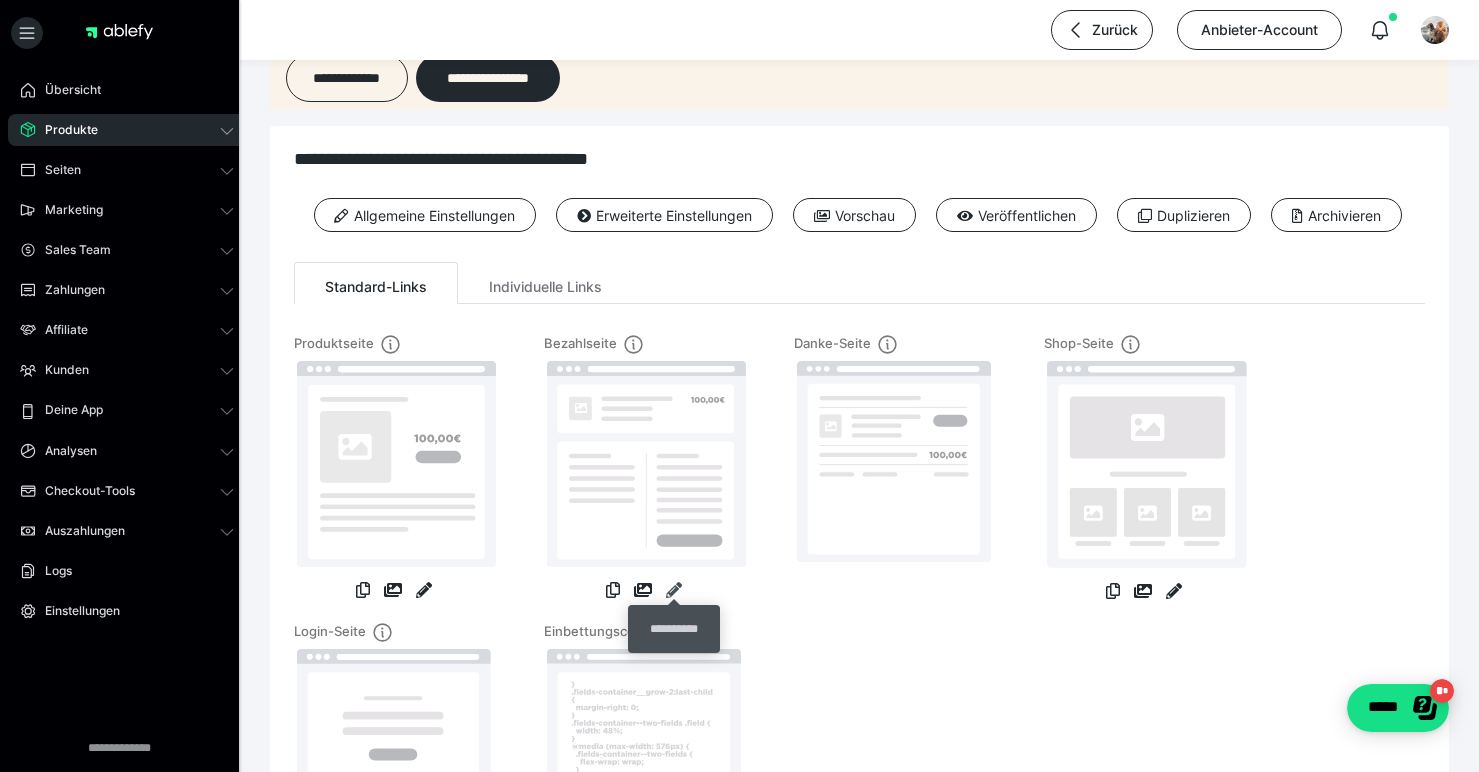 click at bounding box center [674, 590] 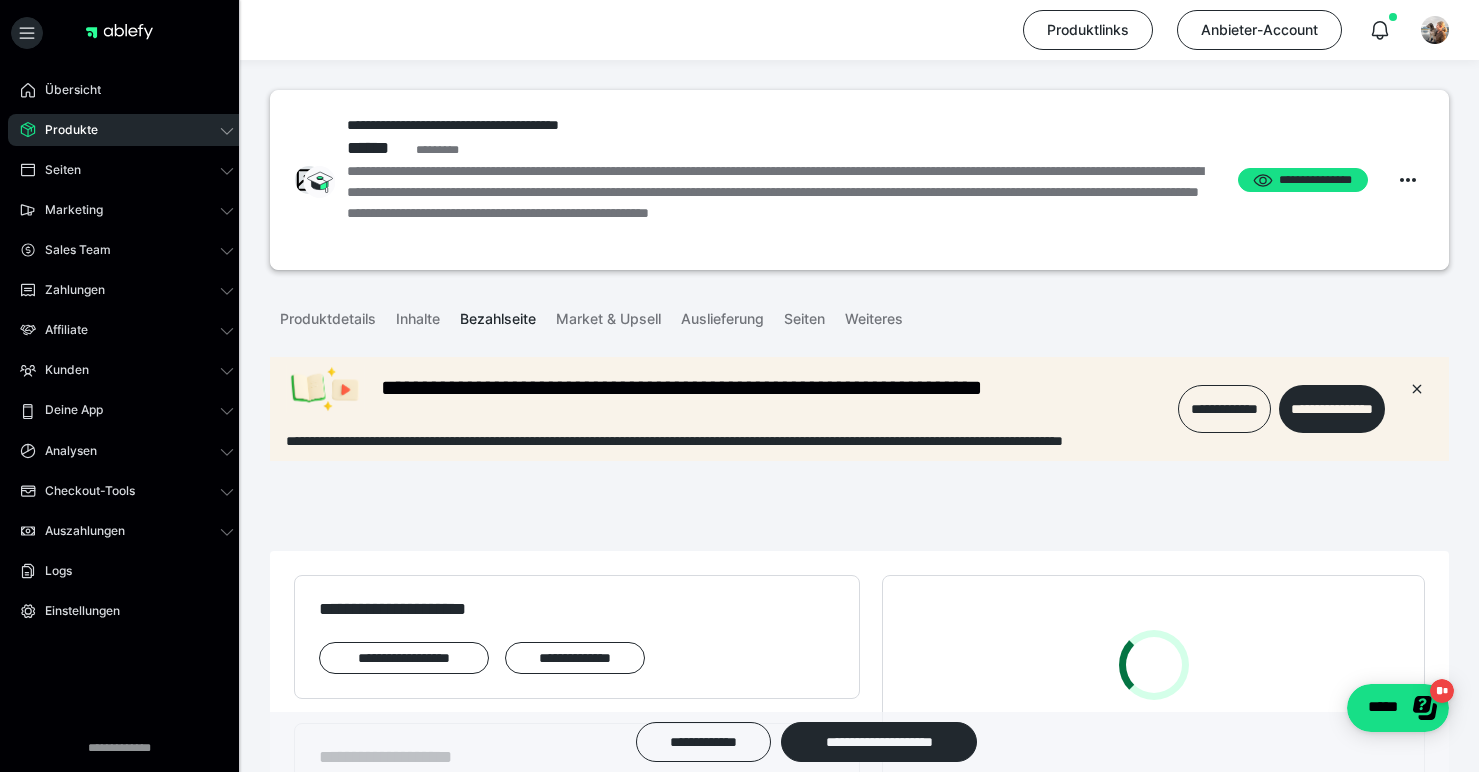 scroll, scrollTop: 0, scrollLeft: 0, axis: both 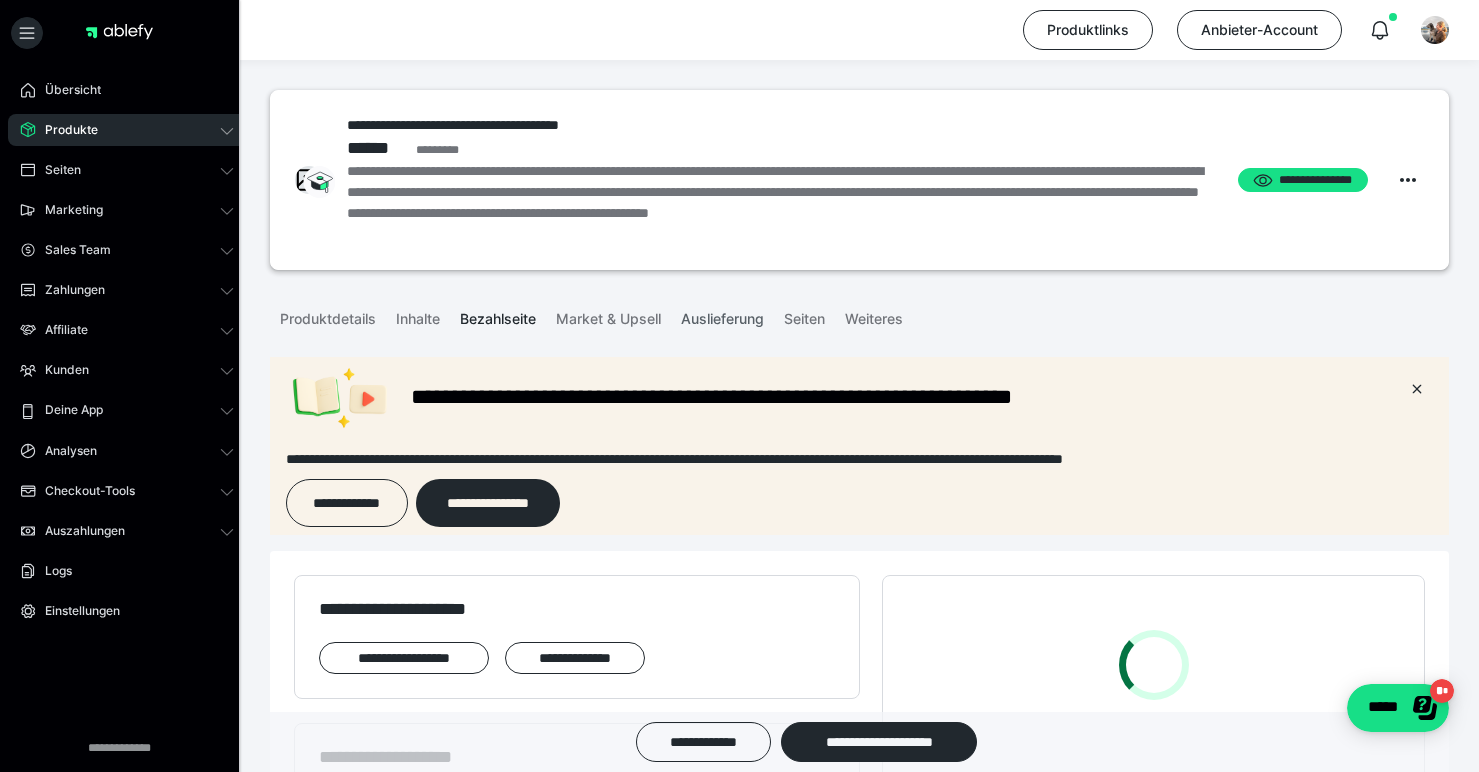 click on "Auslieferung" at bounding box center (722, 315) 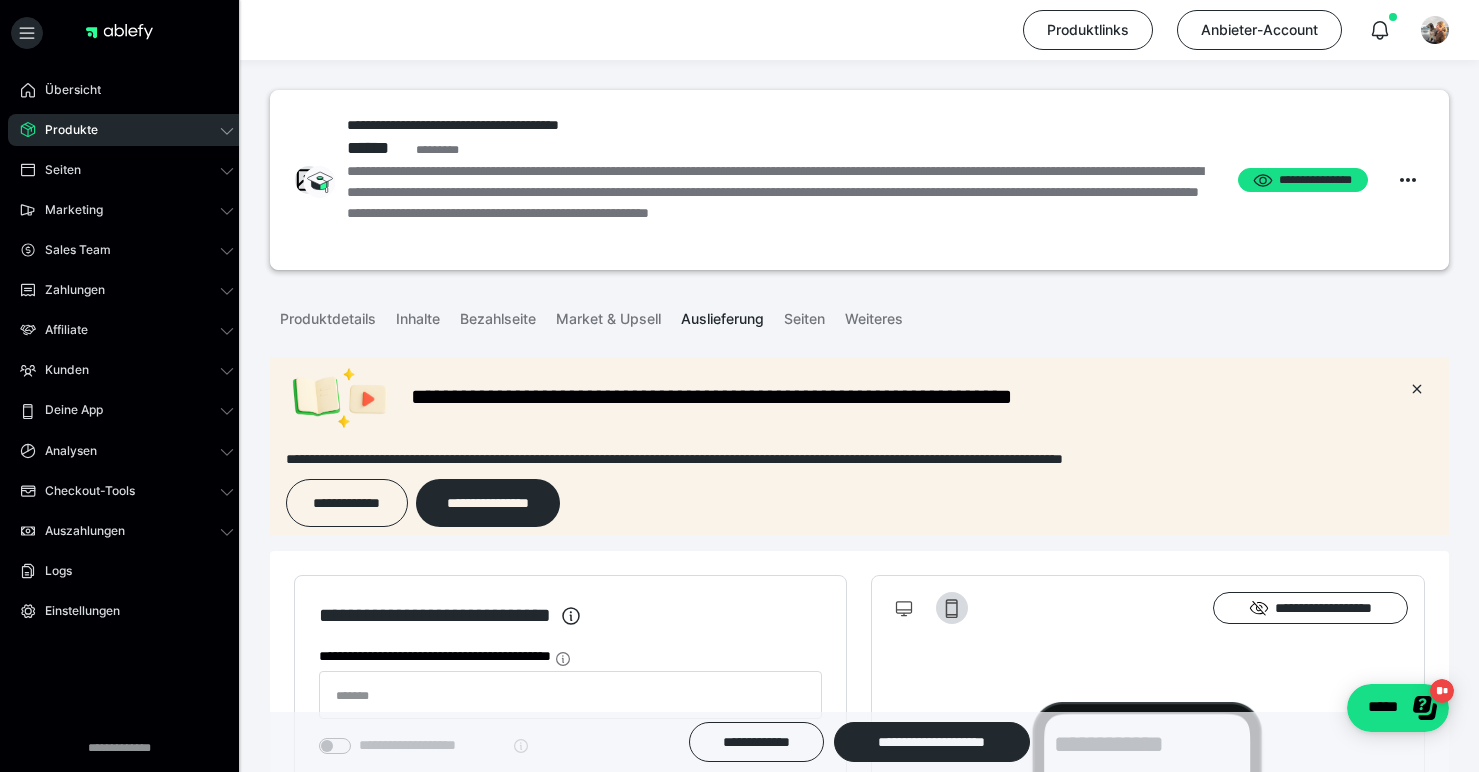scroll, scrollTop: 0, scrollLeft: 0, axis: both 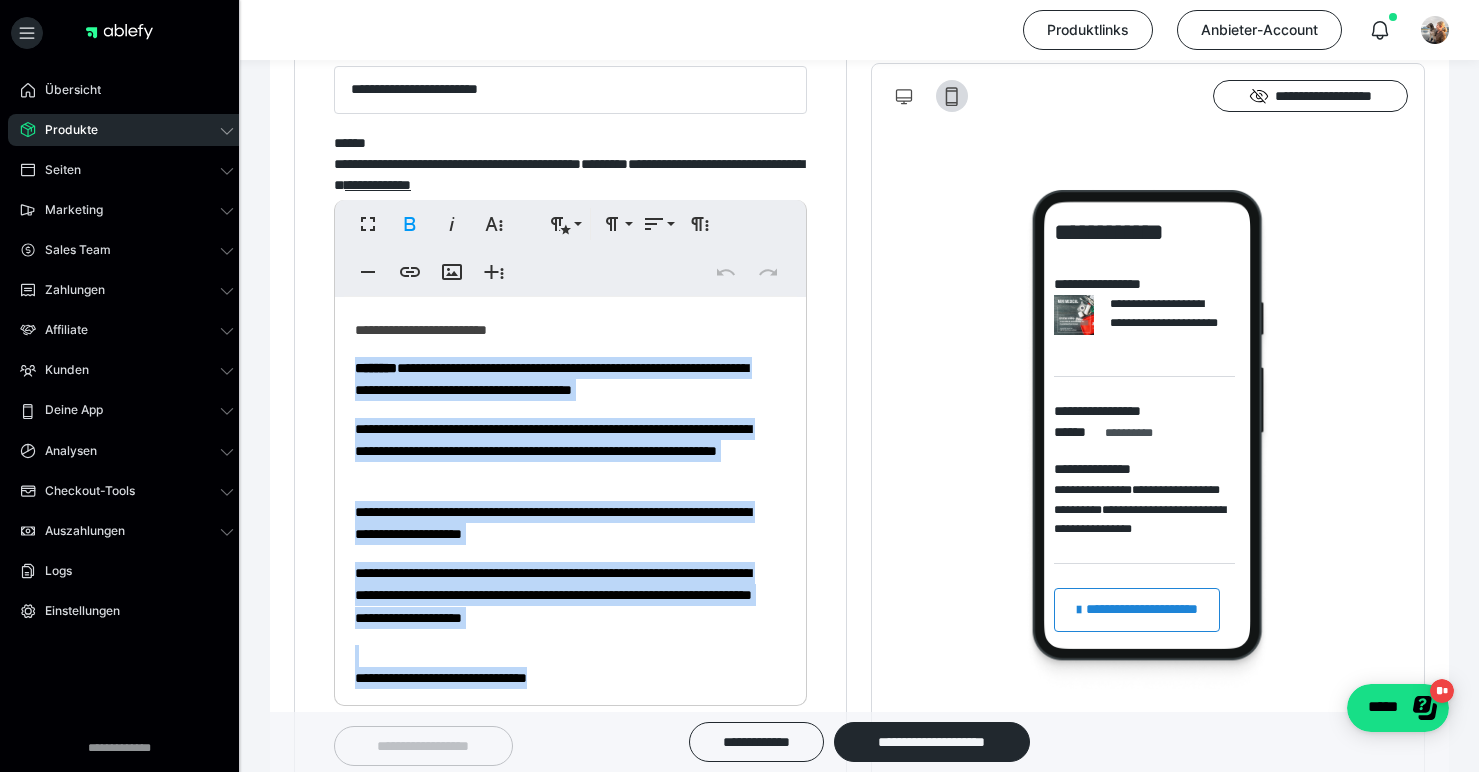 drag, startPoint x: 357, startPoint y: 382, endPoint x: 590, endPoint y: 688, distance: 384.6102 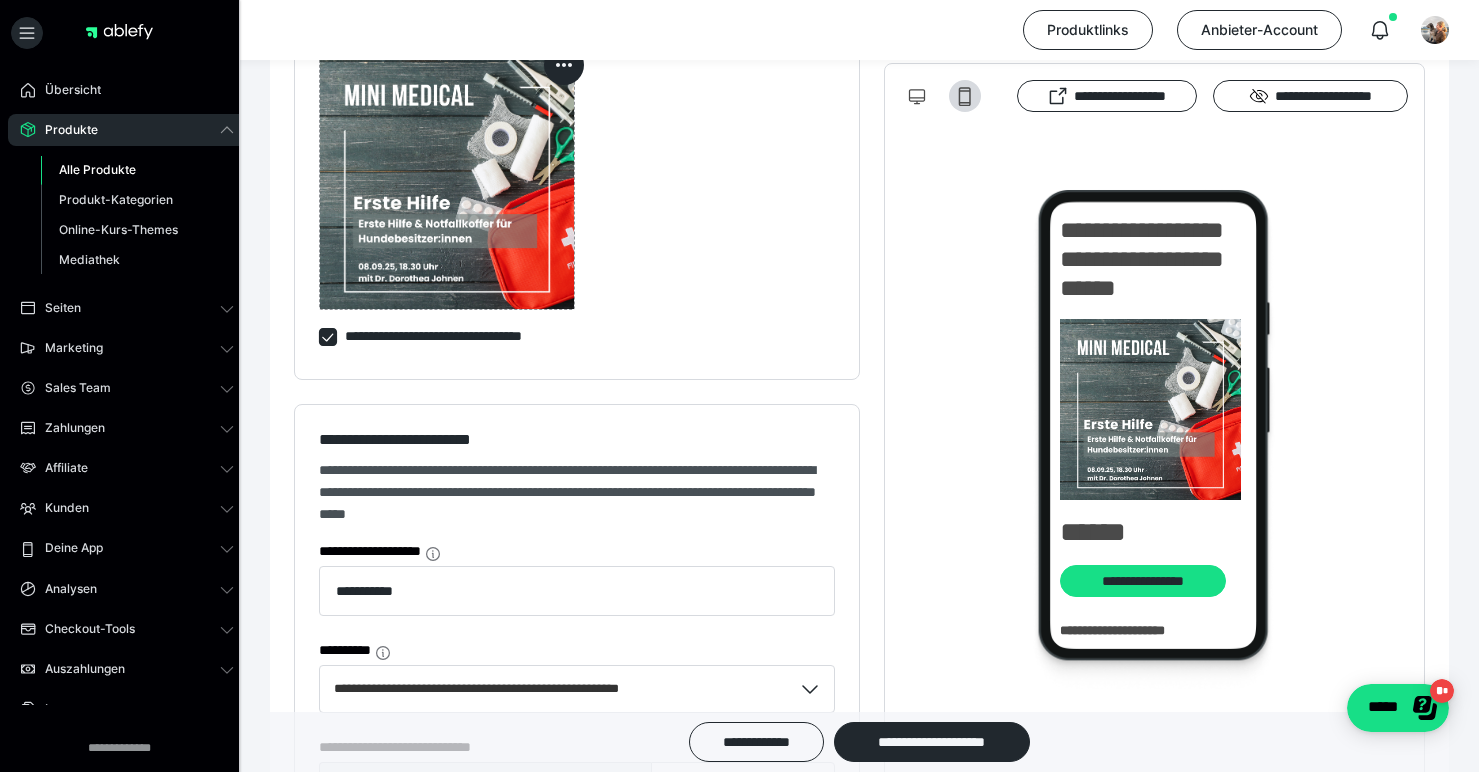 scroll, scrollTop: 0, scrollLeft: 0, axis: both 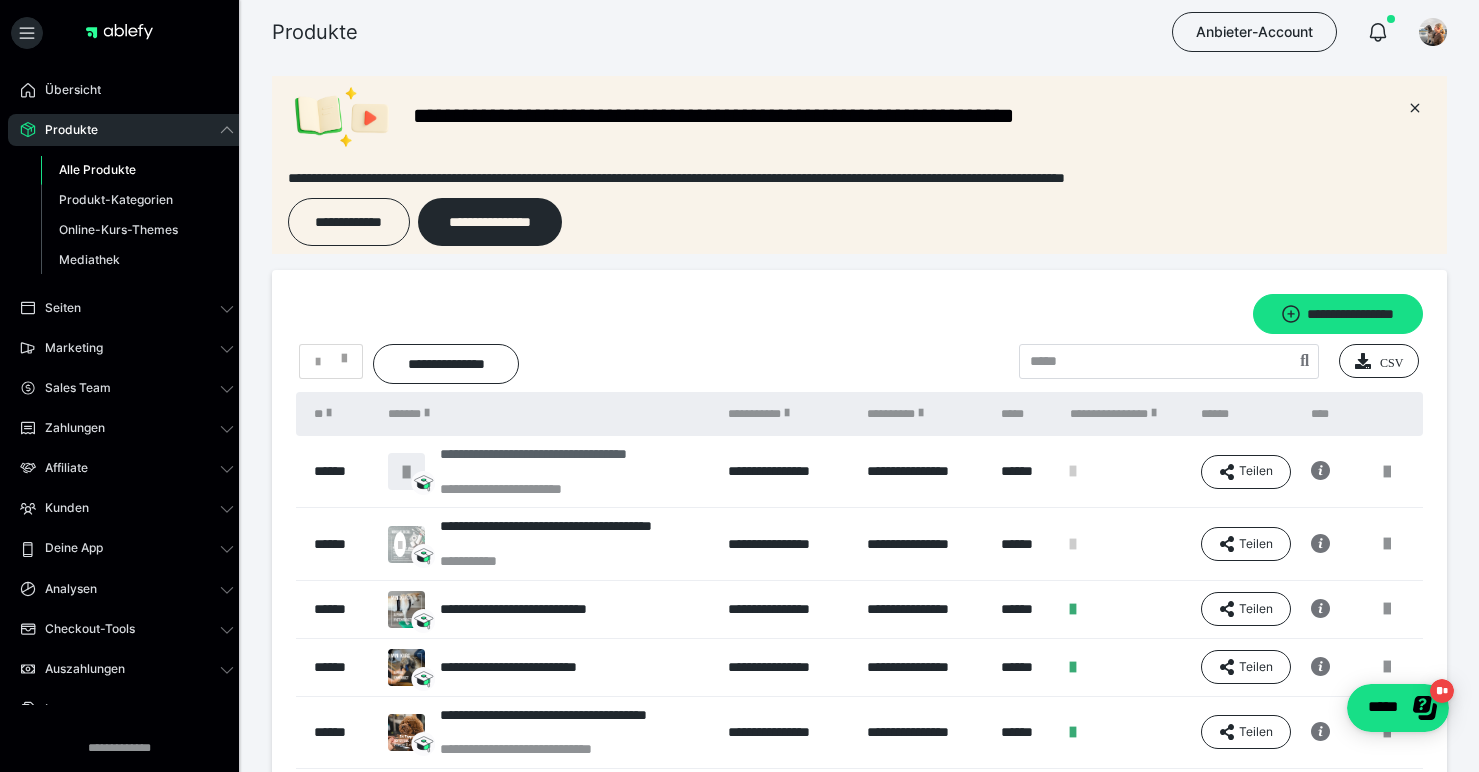 click on "**********" at bounding box center (574, 463) 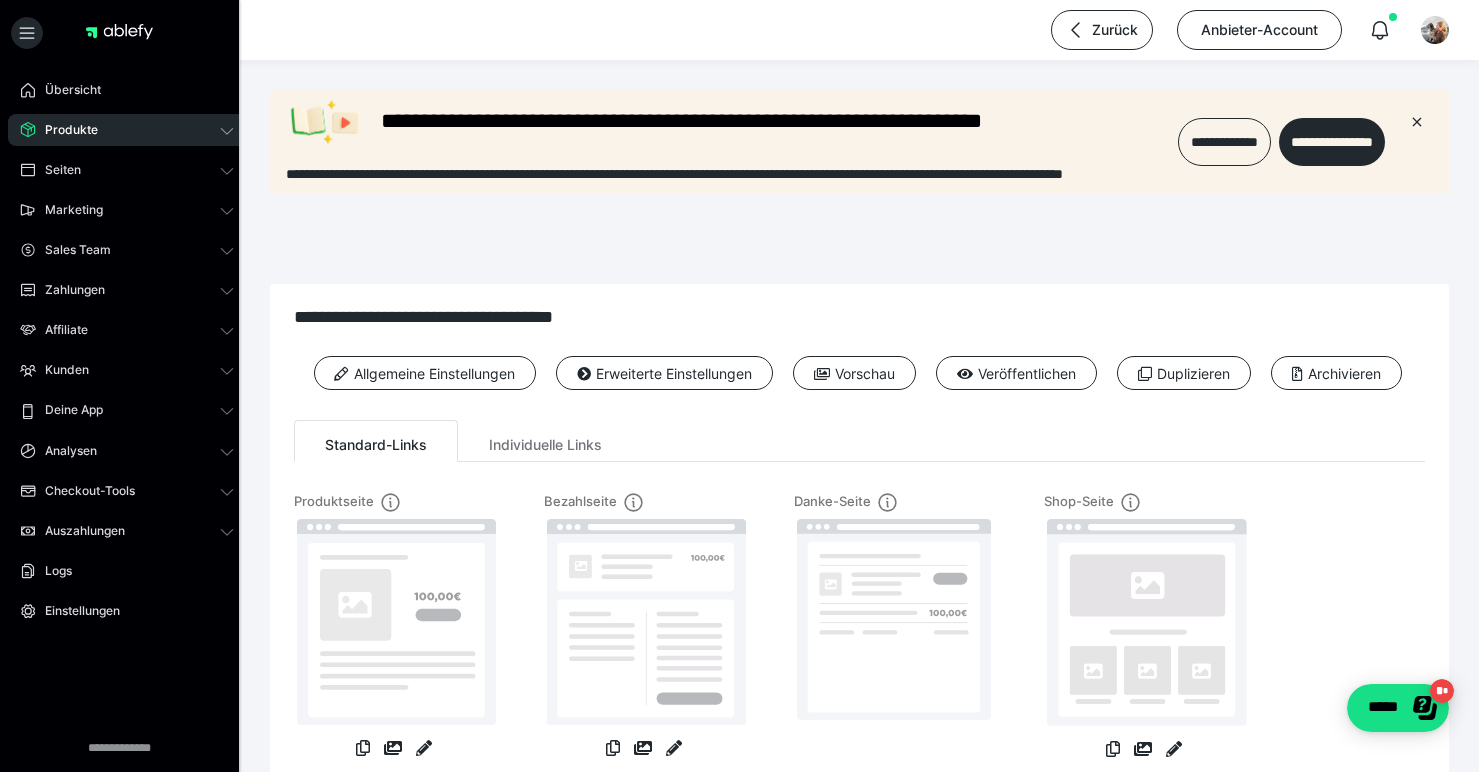 scroll, scrollTop: 0, scrollLeft: 0, axis: both 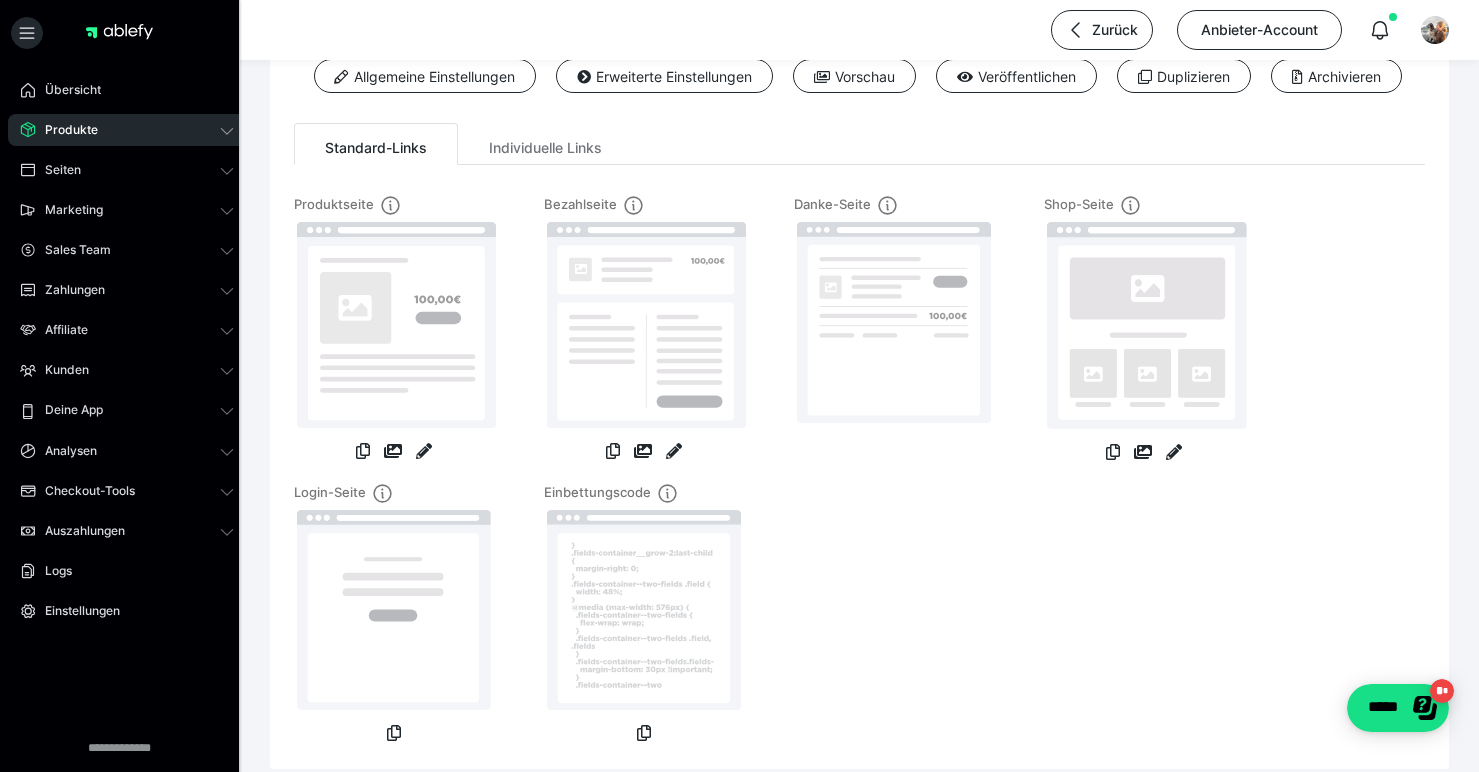 click on "Produktseite  Bezahlseite Danke-Seite Shop-Seite Login-Seite Einbettungscode" at bounding box center (859, 470) 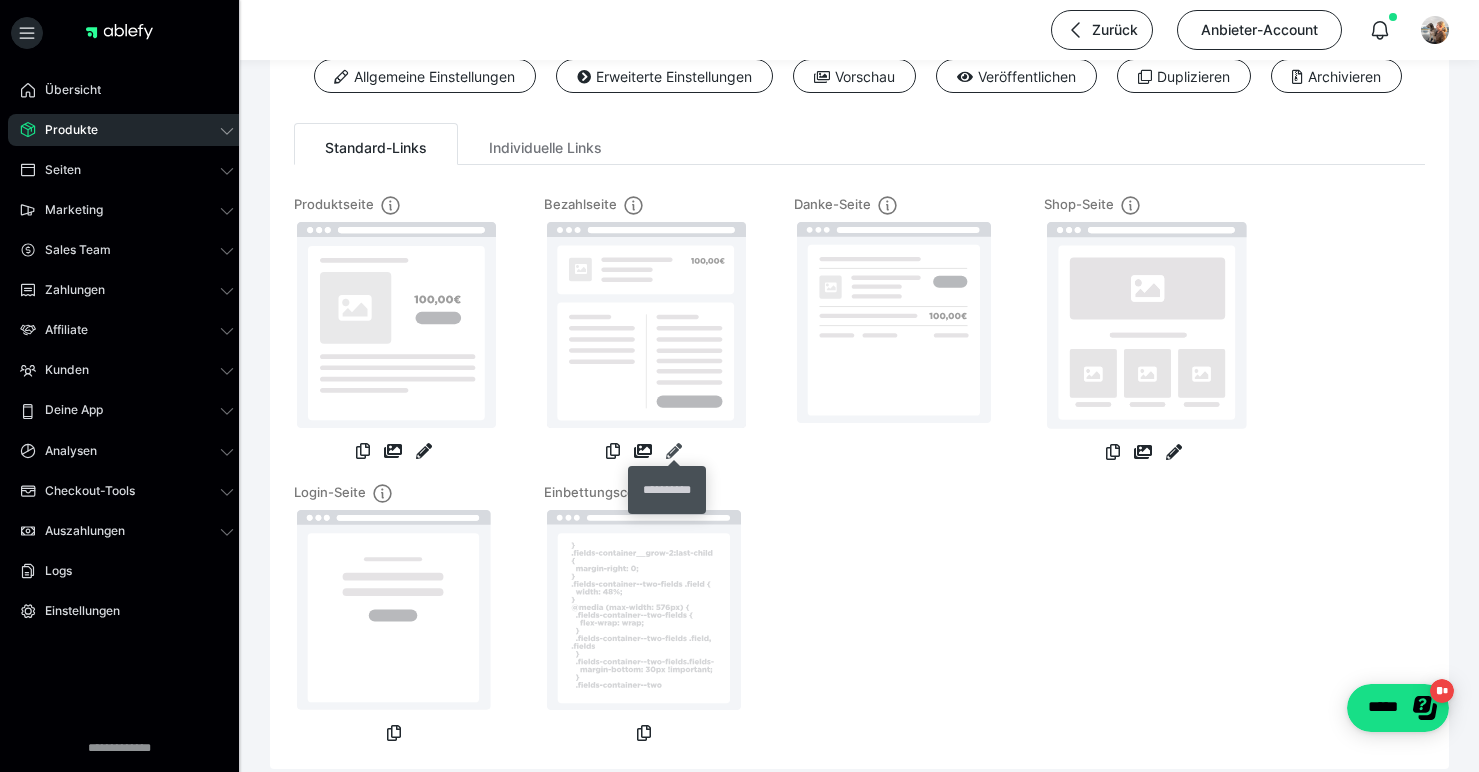 click at bounding box center (674, 451) 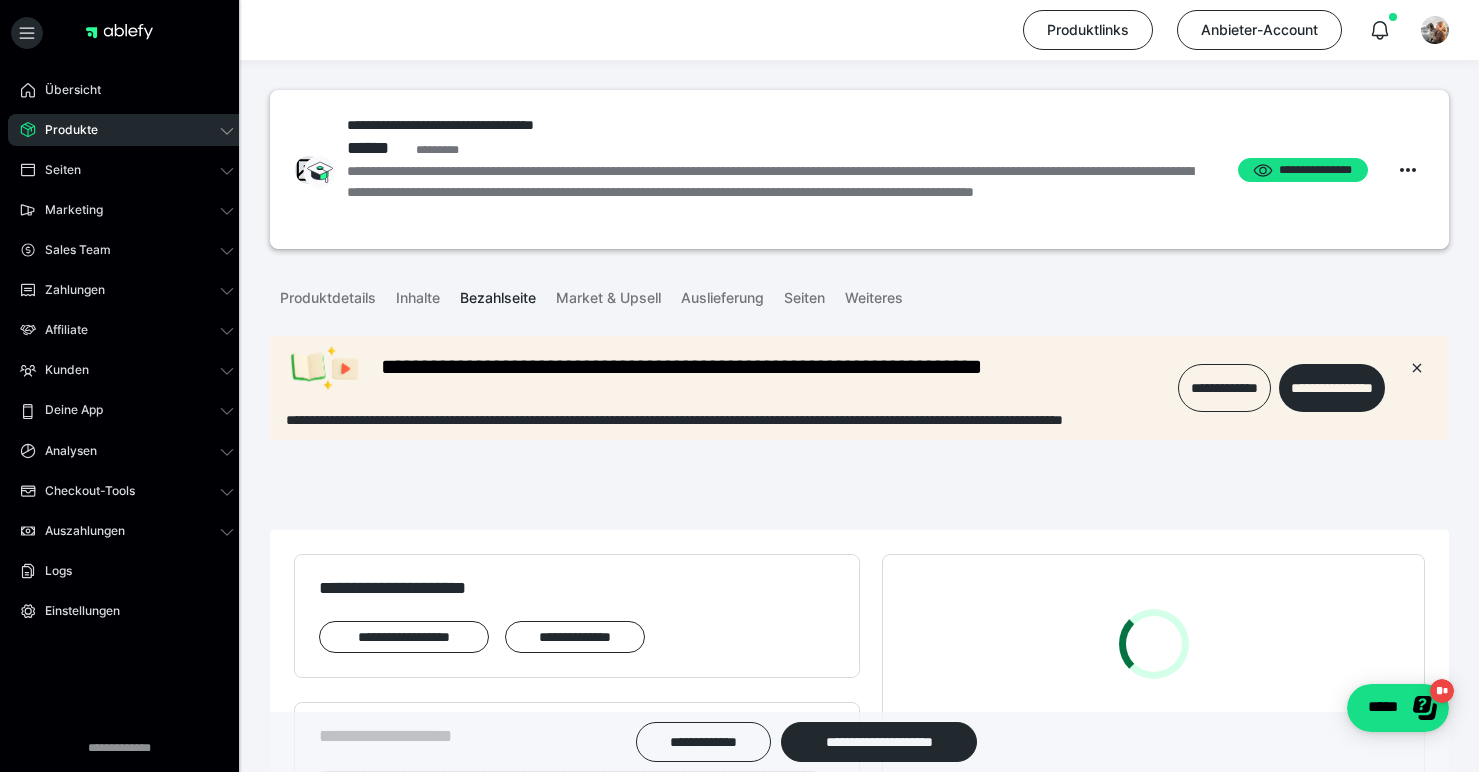 scroll, scrollTop: 0, scrollLeft: 0, axis: both 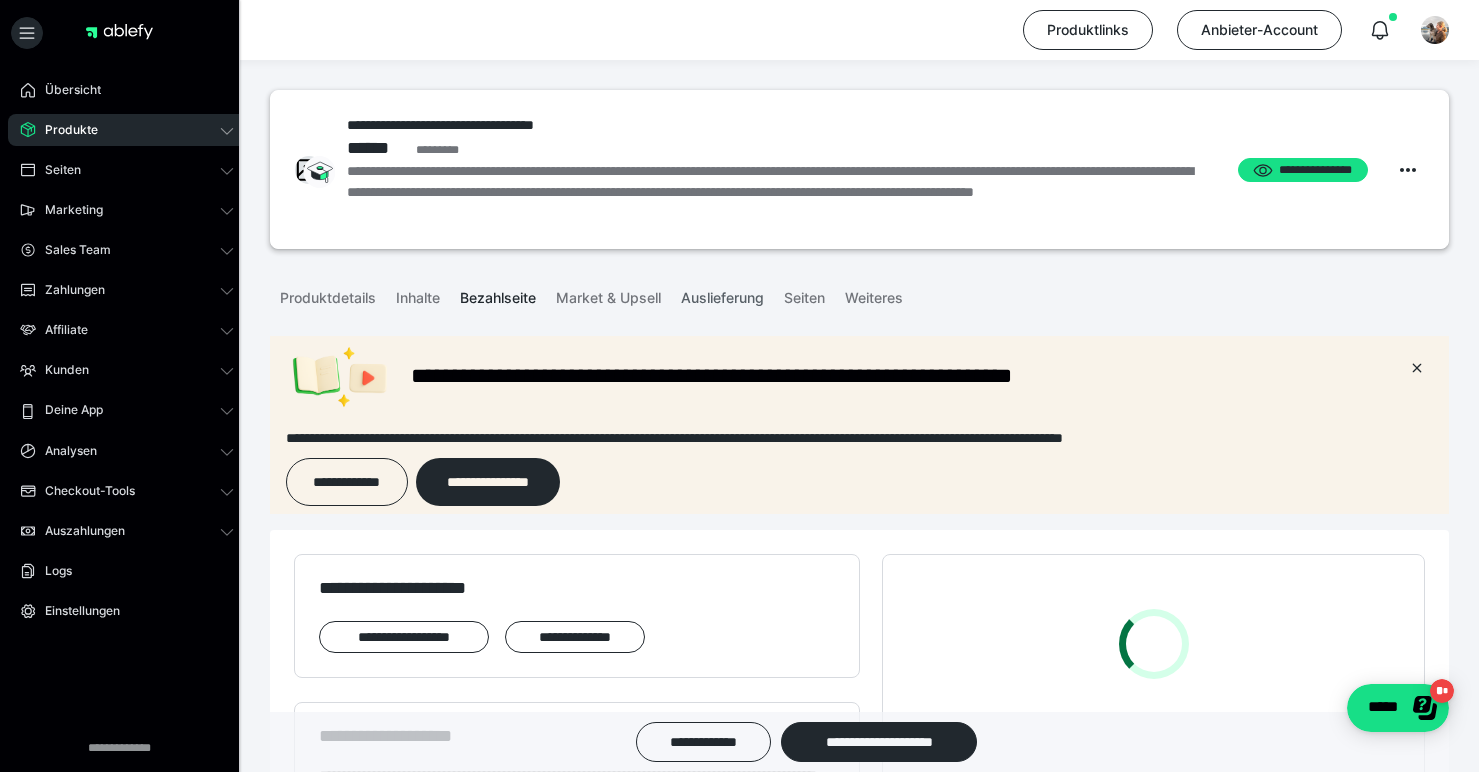 click on "Auslieferung" at bounding box center (722, 294) 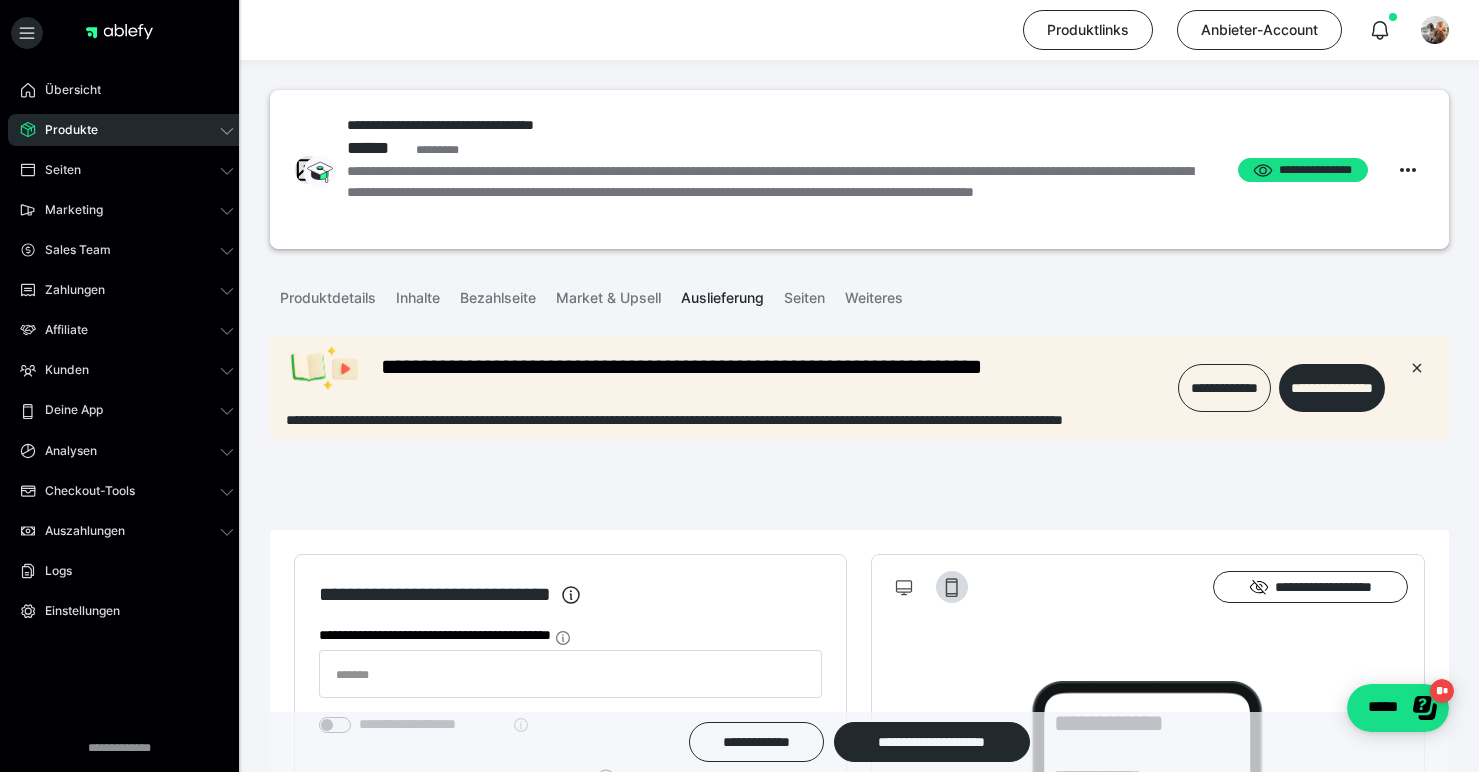 scroll, scrollTop: 0, scrollLeft: 0, axis: both 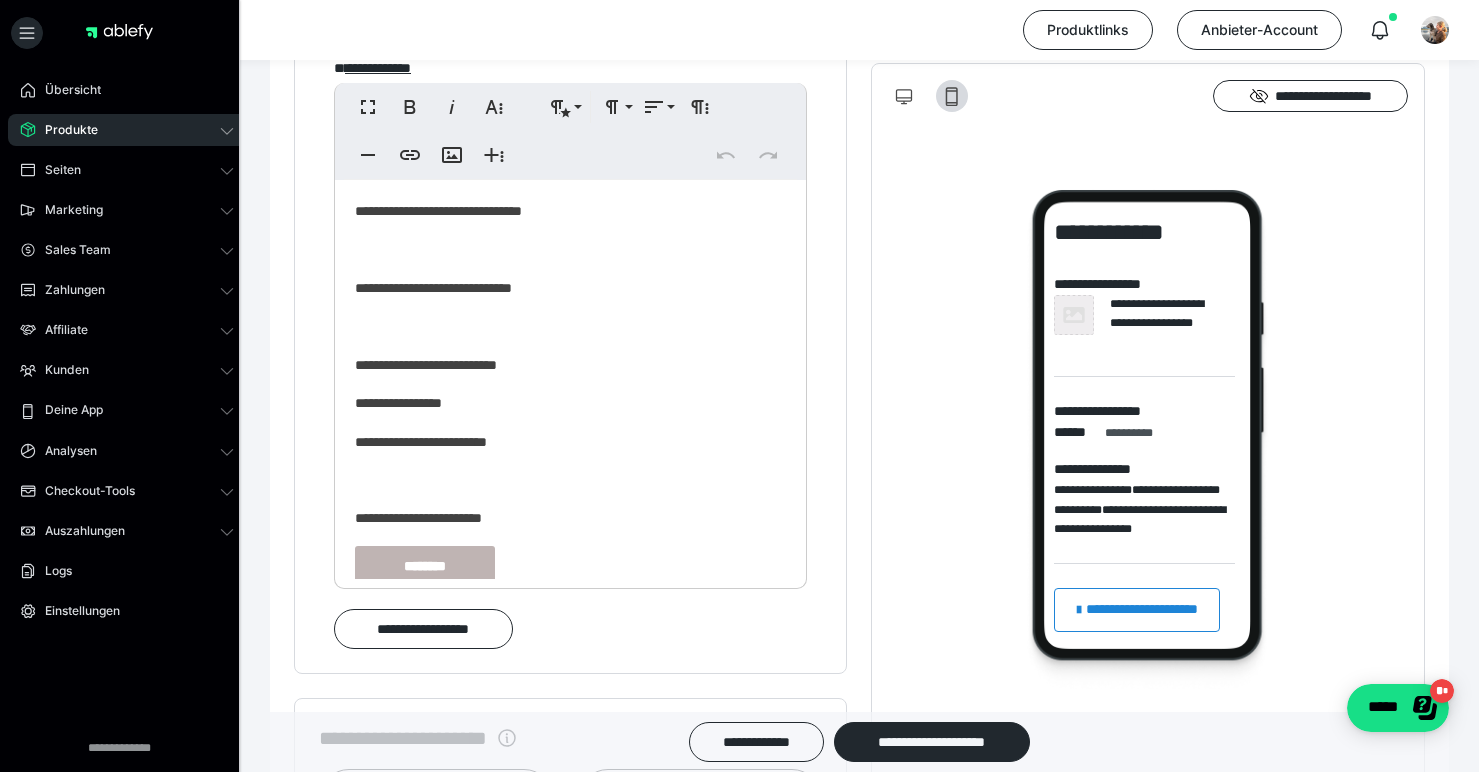 click on "**********" at bounding box center (563, 518) 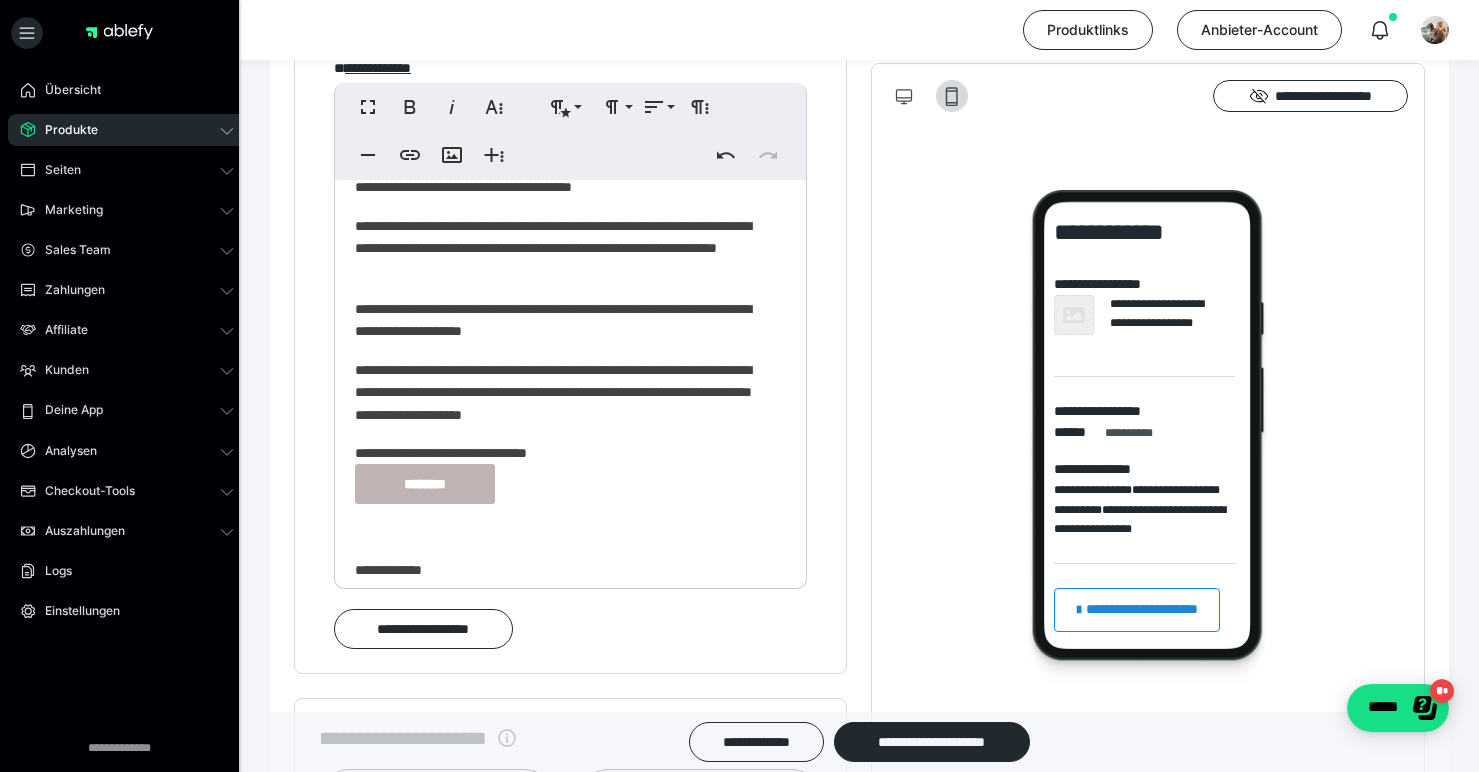 scroll, scrollTop: 353, scrollLeft: 0, axis: vertical 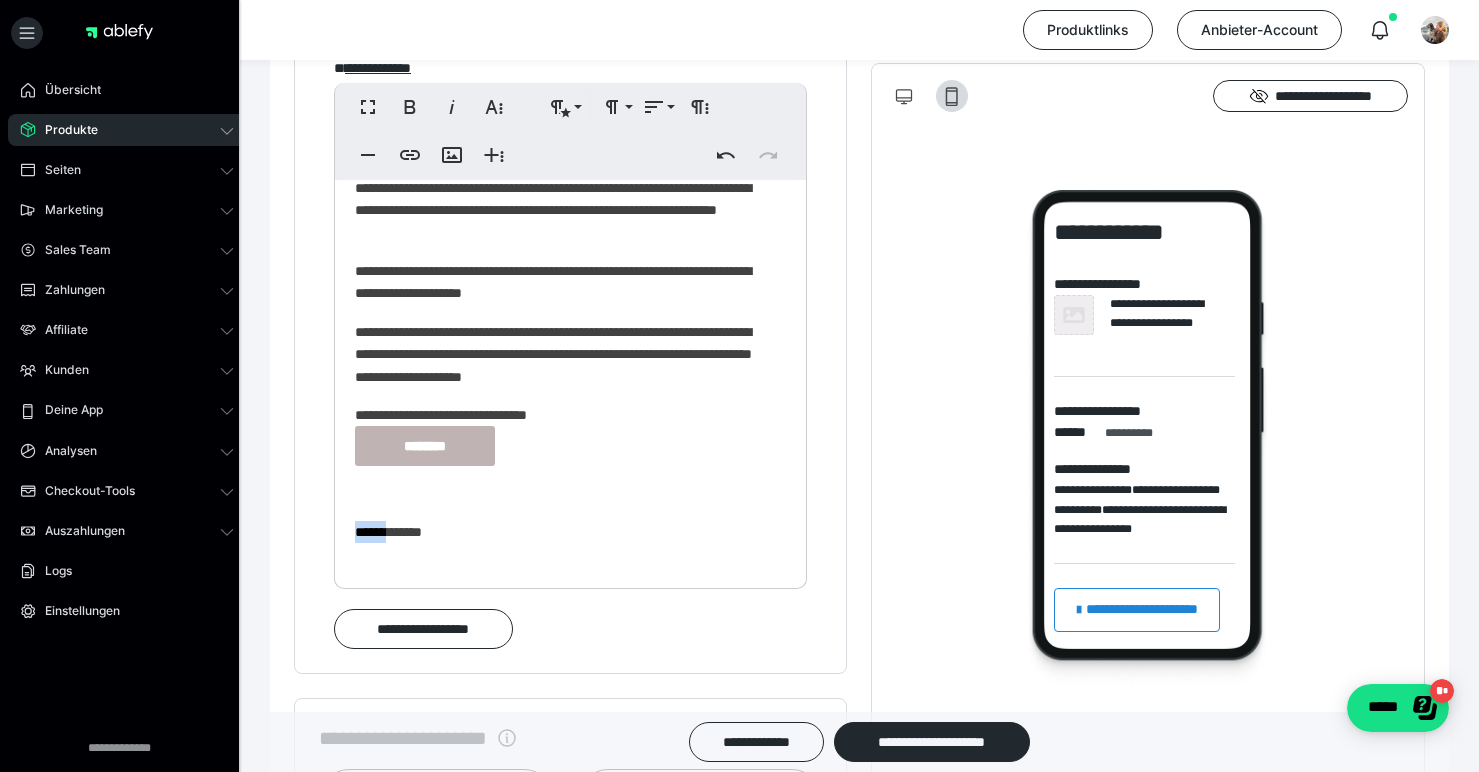 drag, startPoint x: 399, startPoint y: 548, endPoint x: 347, endPoint y: 545, distance: 52.086468 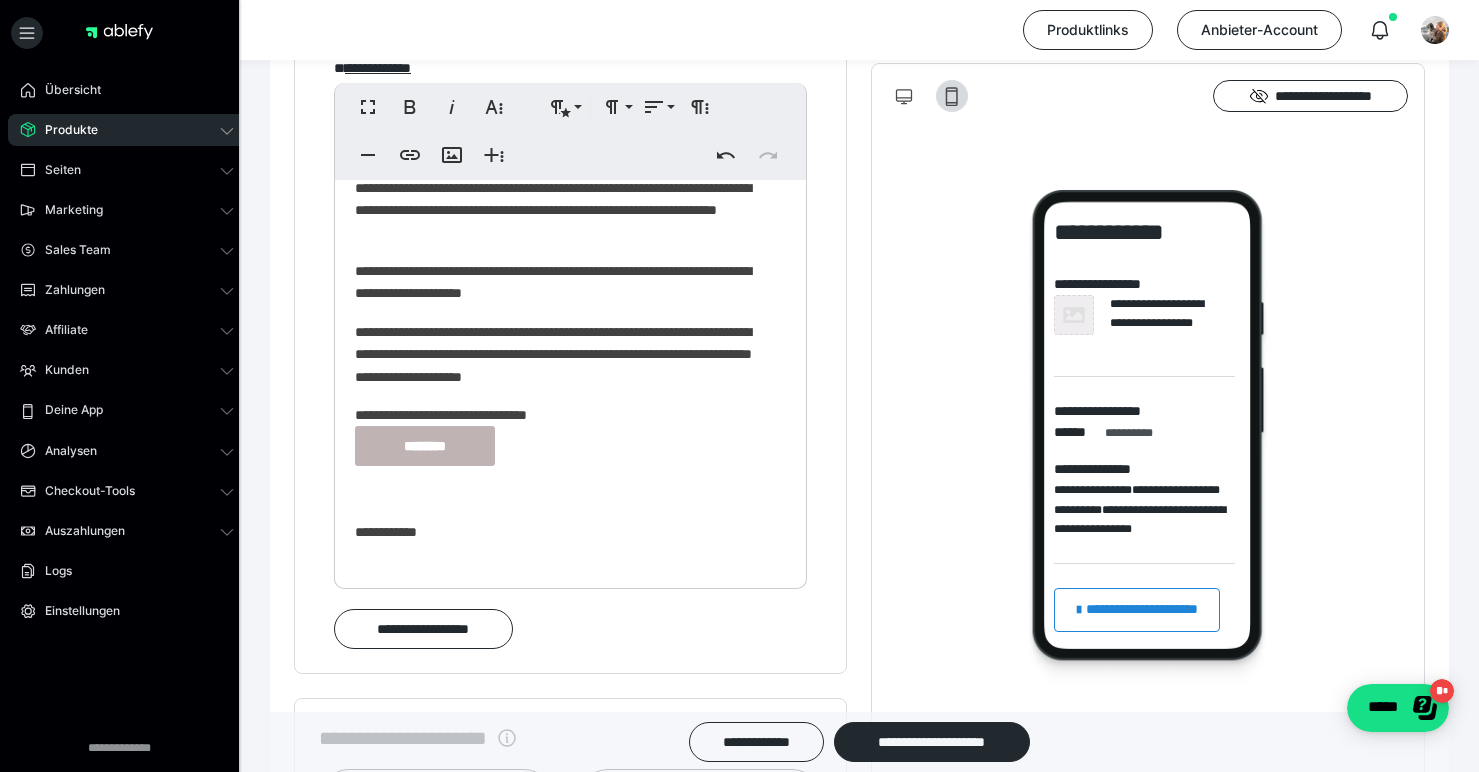 click on "**********" at bounding box center (563, 532) 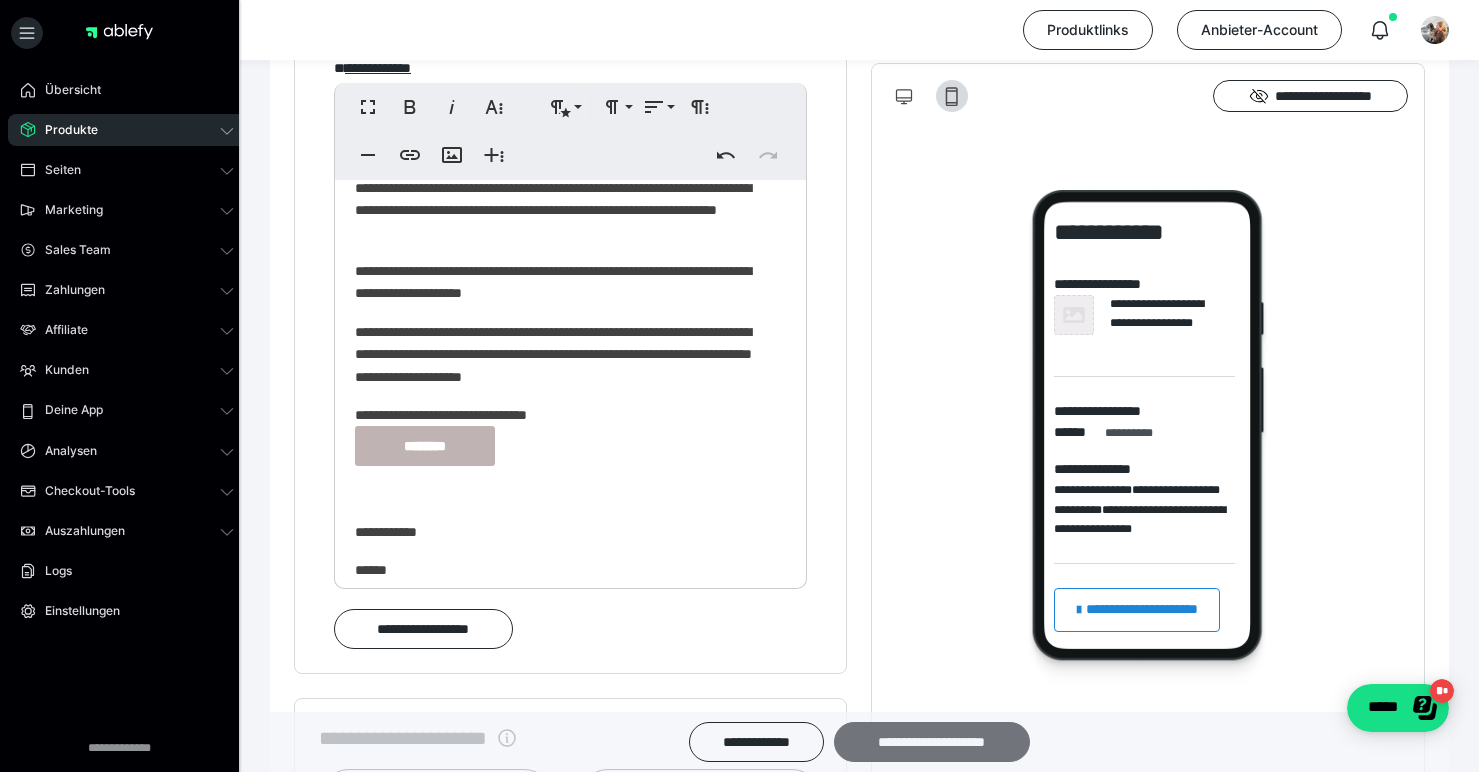 click on "**********" at bounding box center [932, 742] 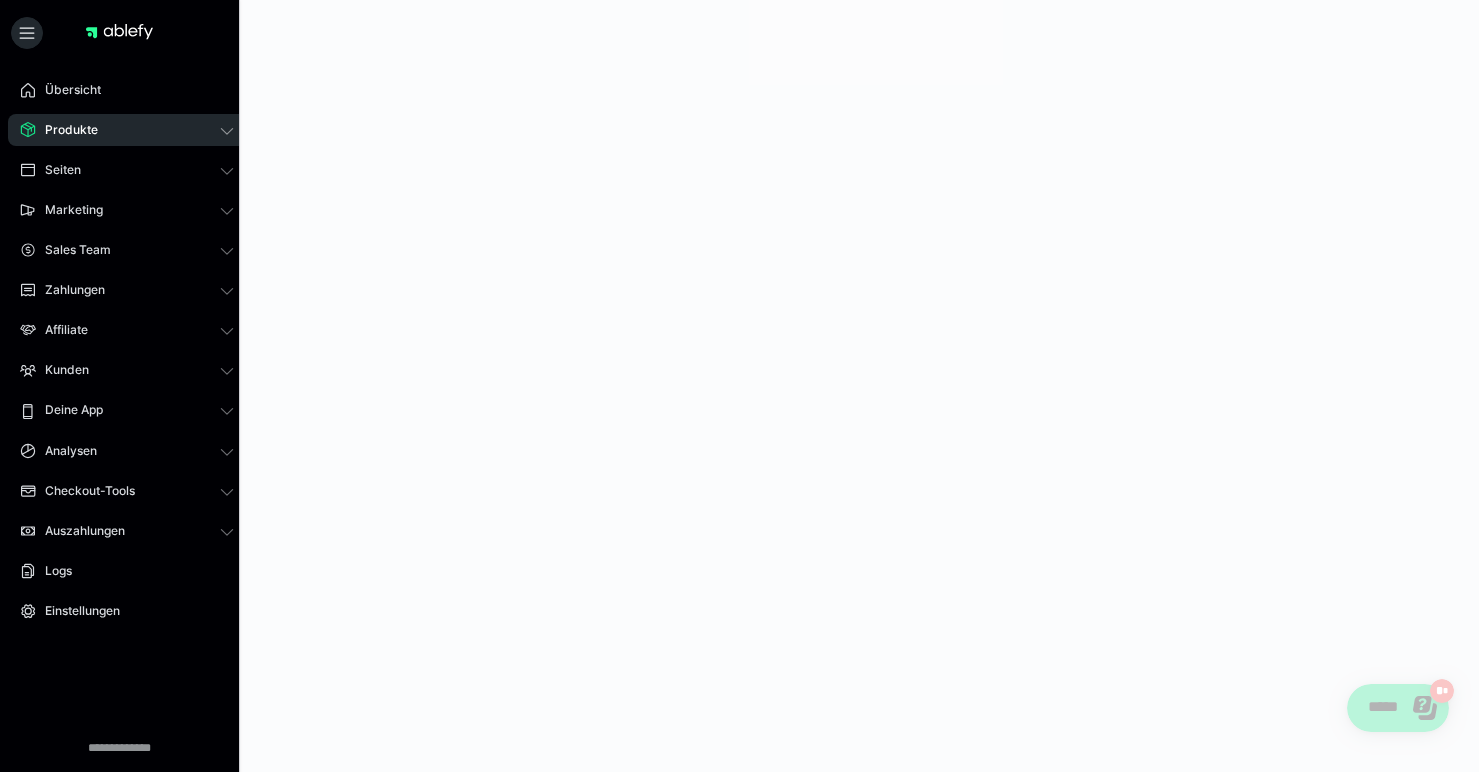scroll, scrollTop: 0, scrollLeft: 0, axis: both 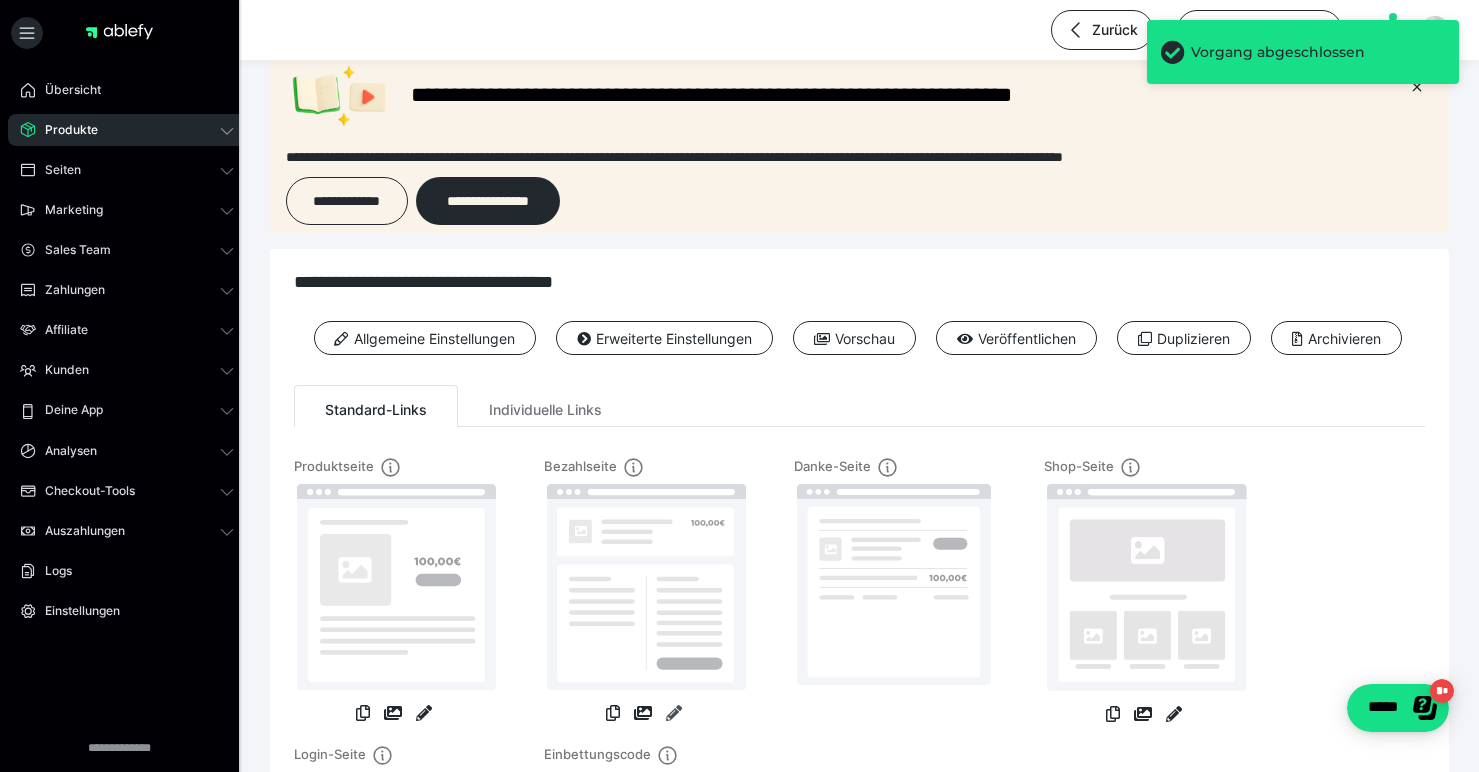 click at bounding box center (674, 713) 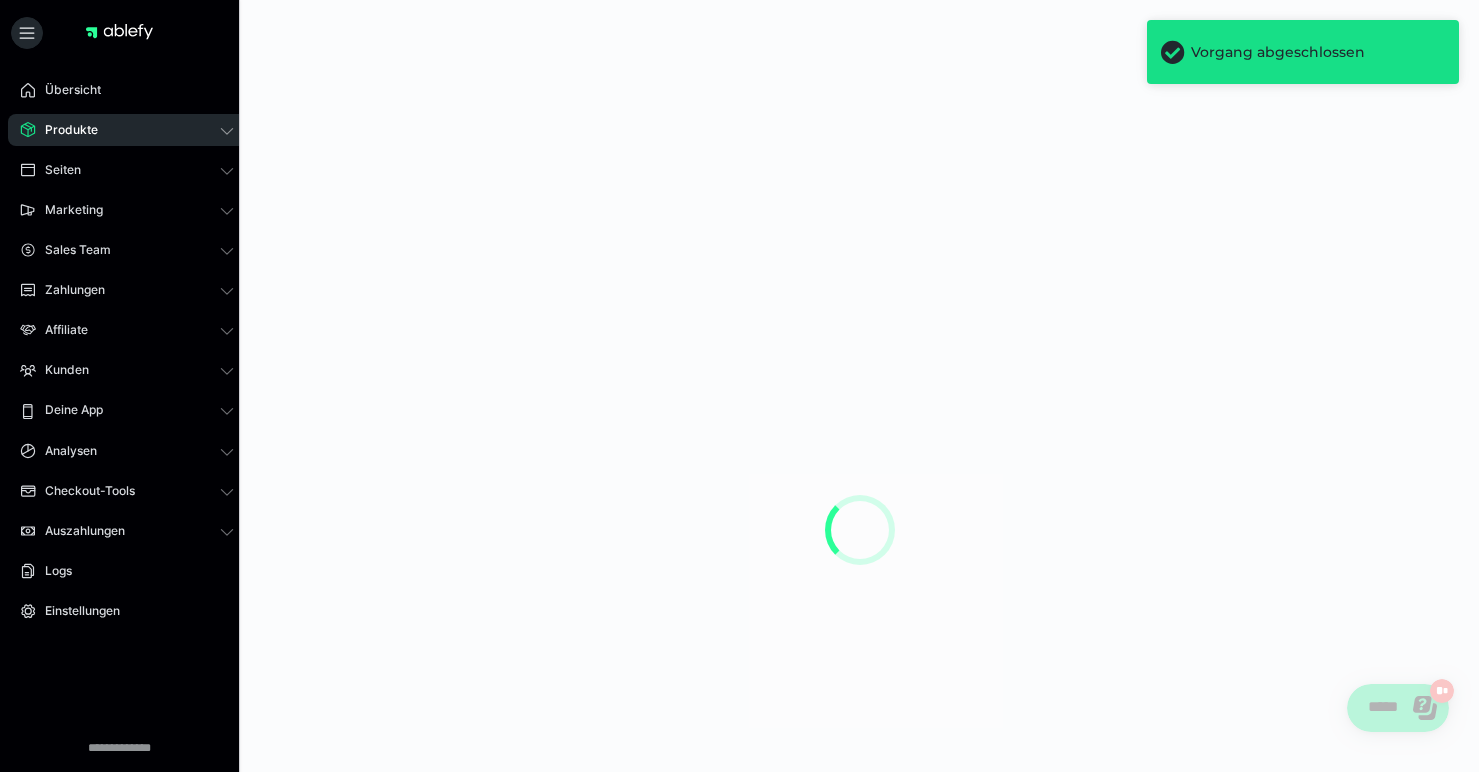 scroll, scrollTop: 0, scrollLeft: 0, axis: both 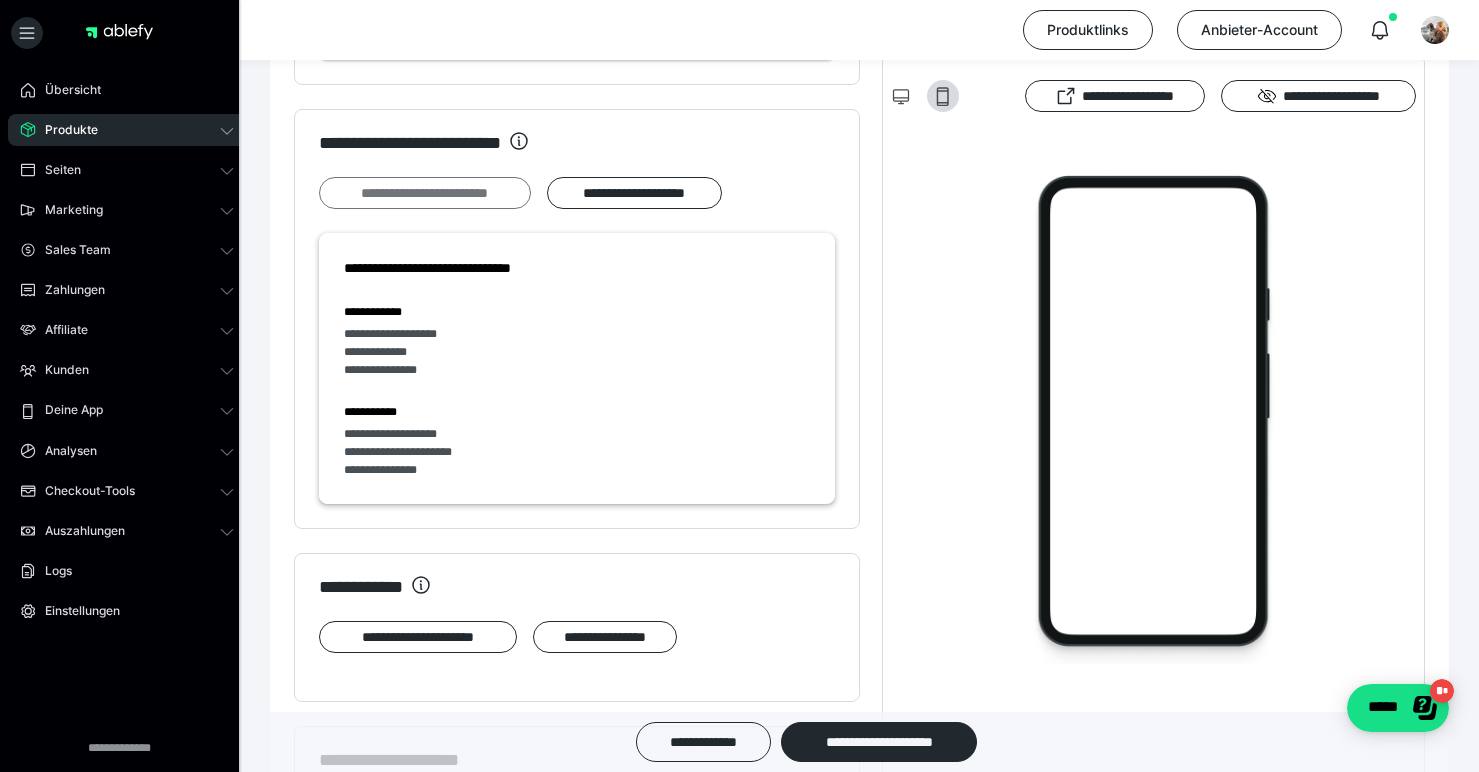 click on "**********" at bounding box center [425, 193] 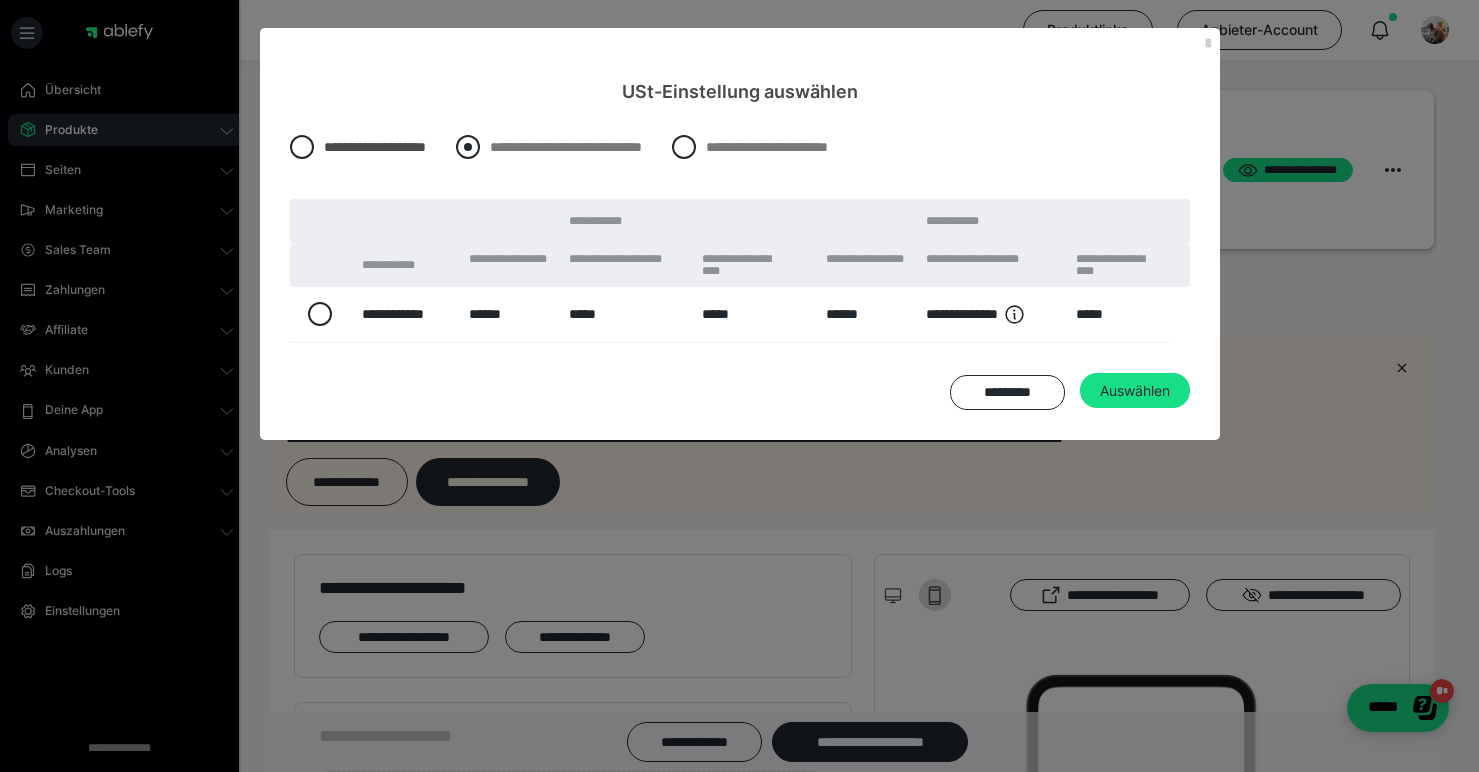 click at bounding box center (468, 147) 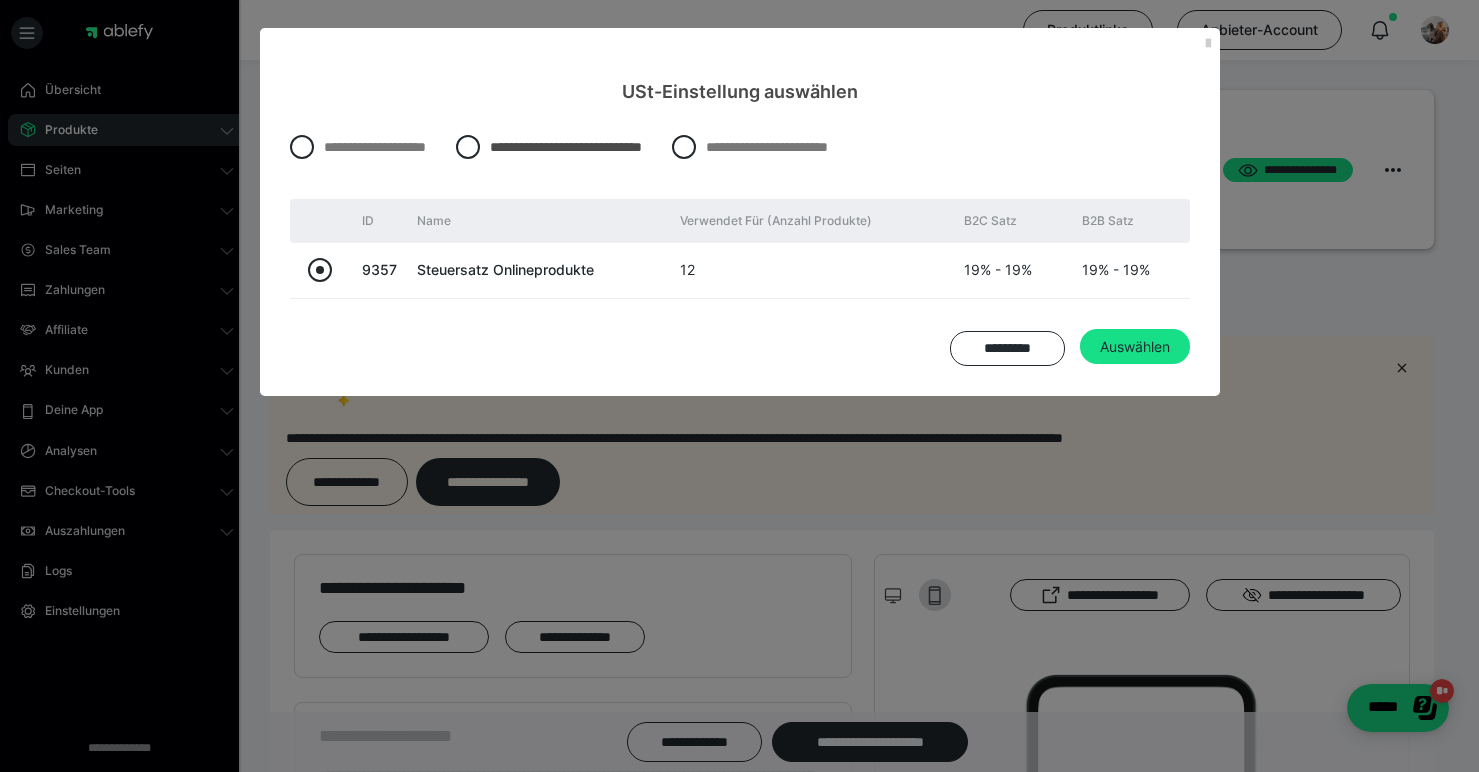 click at bounding box center [320, 270] 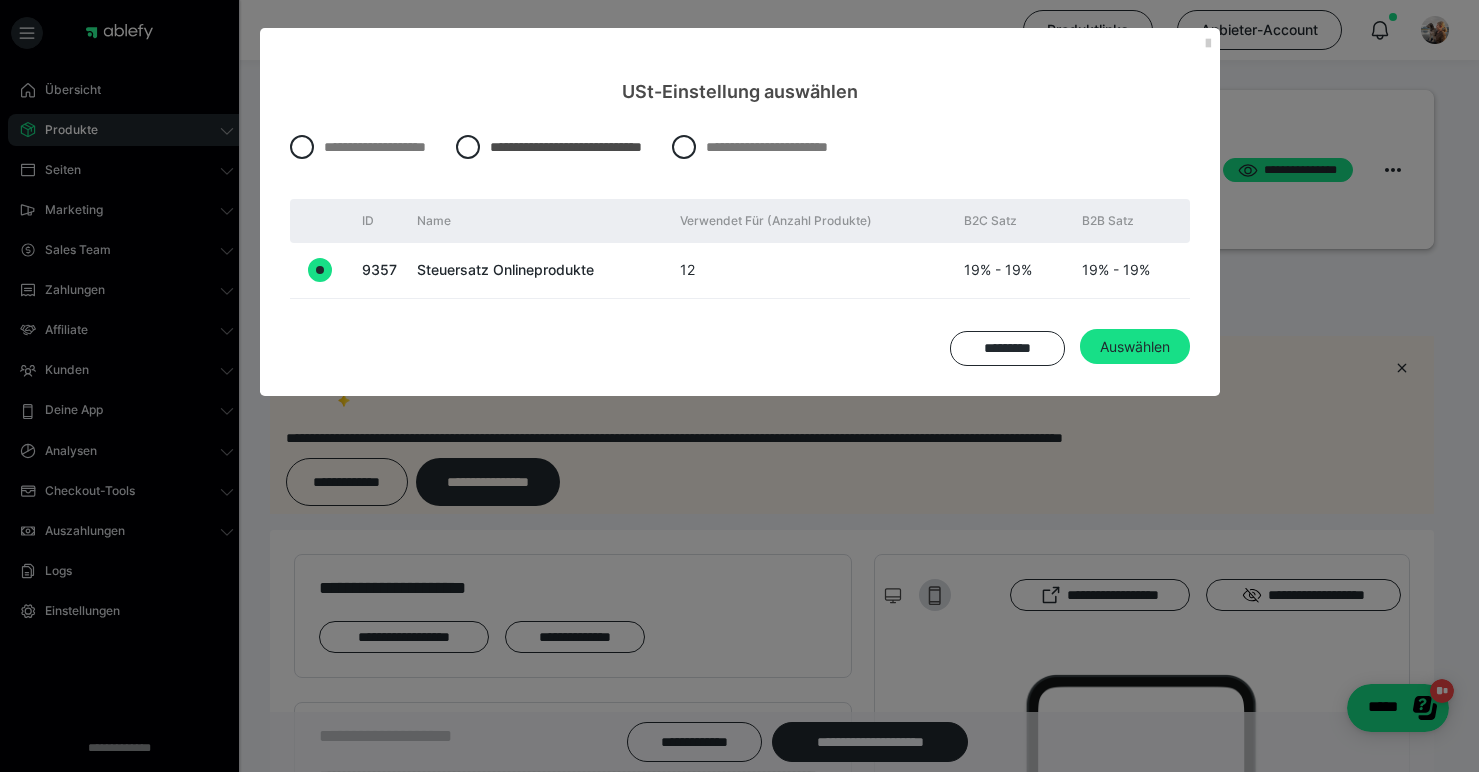 radio on "true" 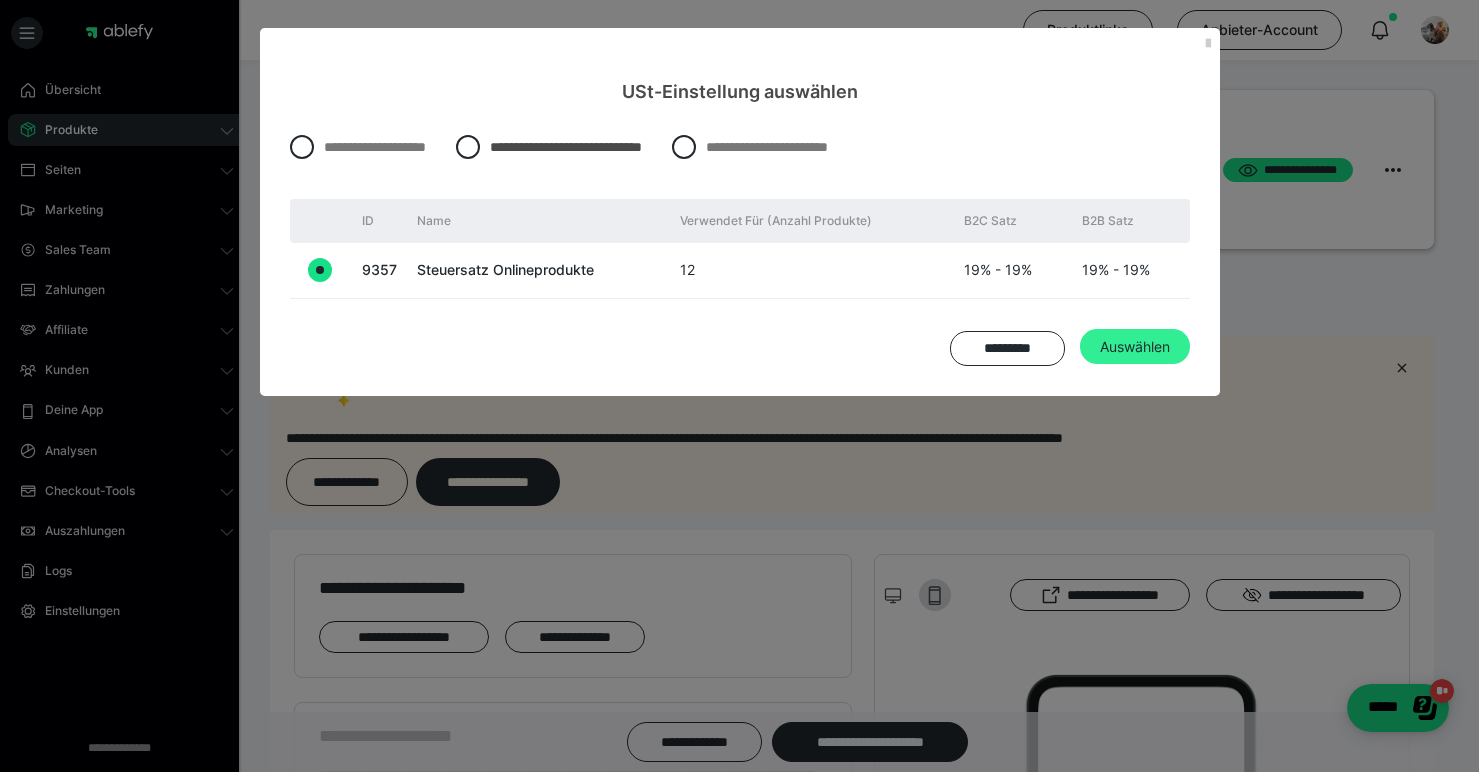 click on "Auswählen" at bounding box center (1135, 347) 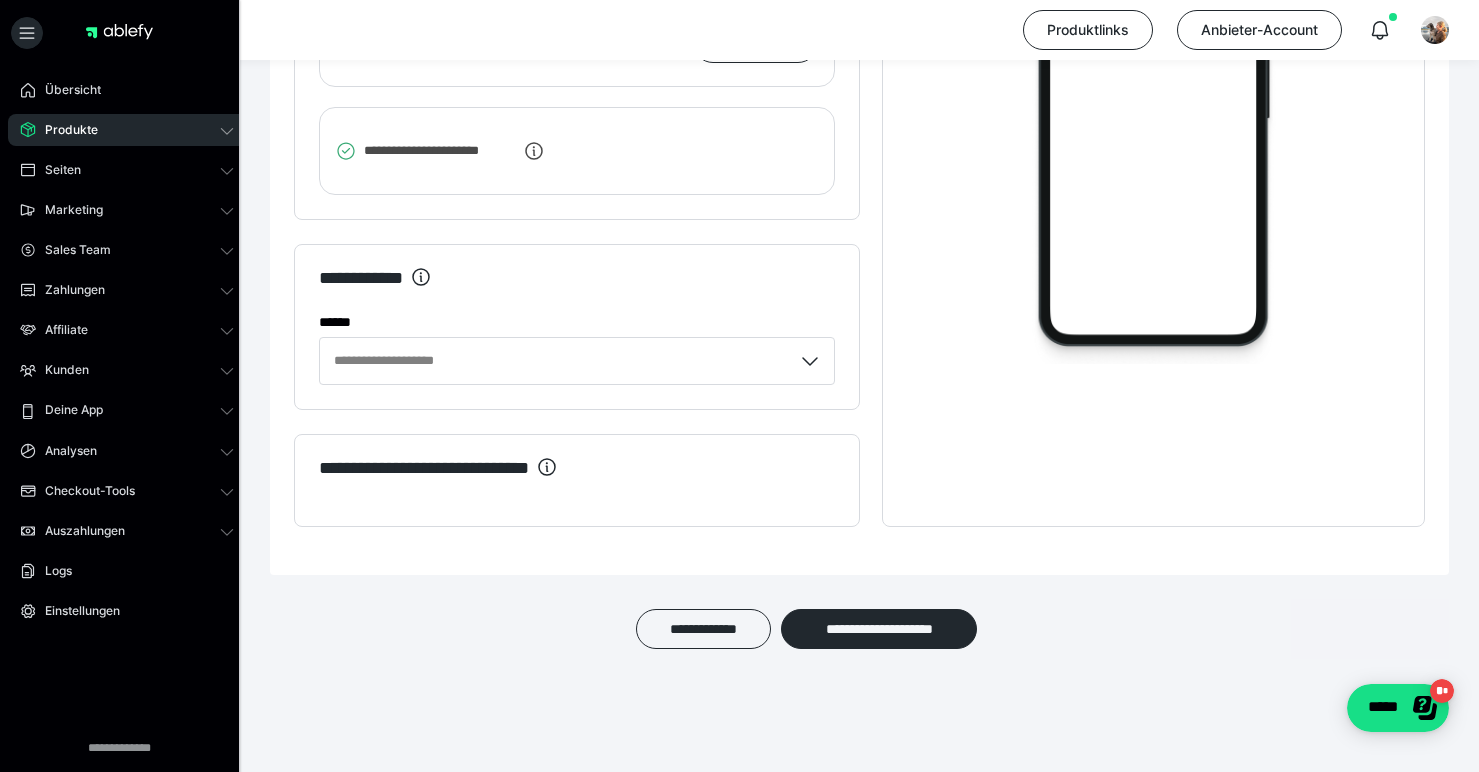 scroll, scrollTop: 3154, scrollLeft: 0, axis: vertical 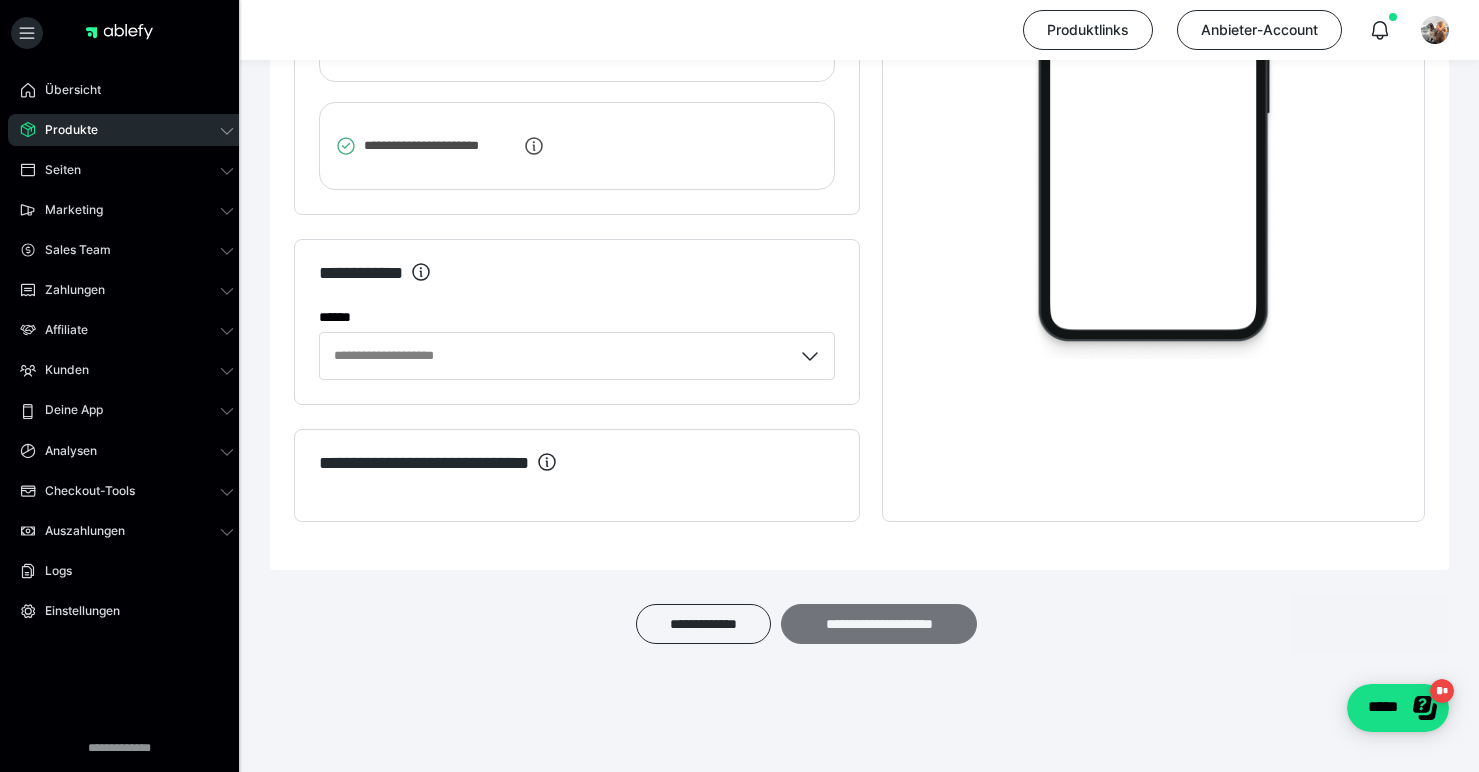 click on "**********" at bounding box center [879, 624] 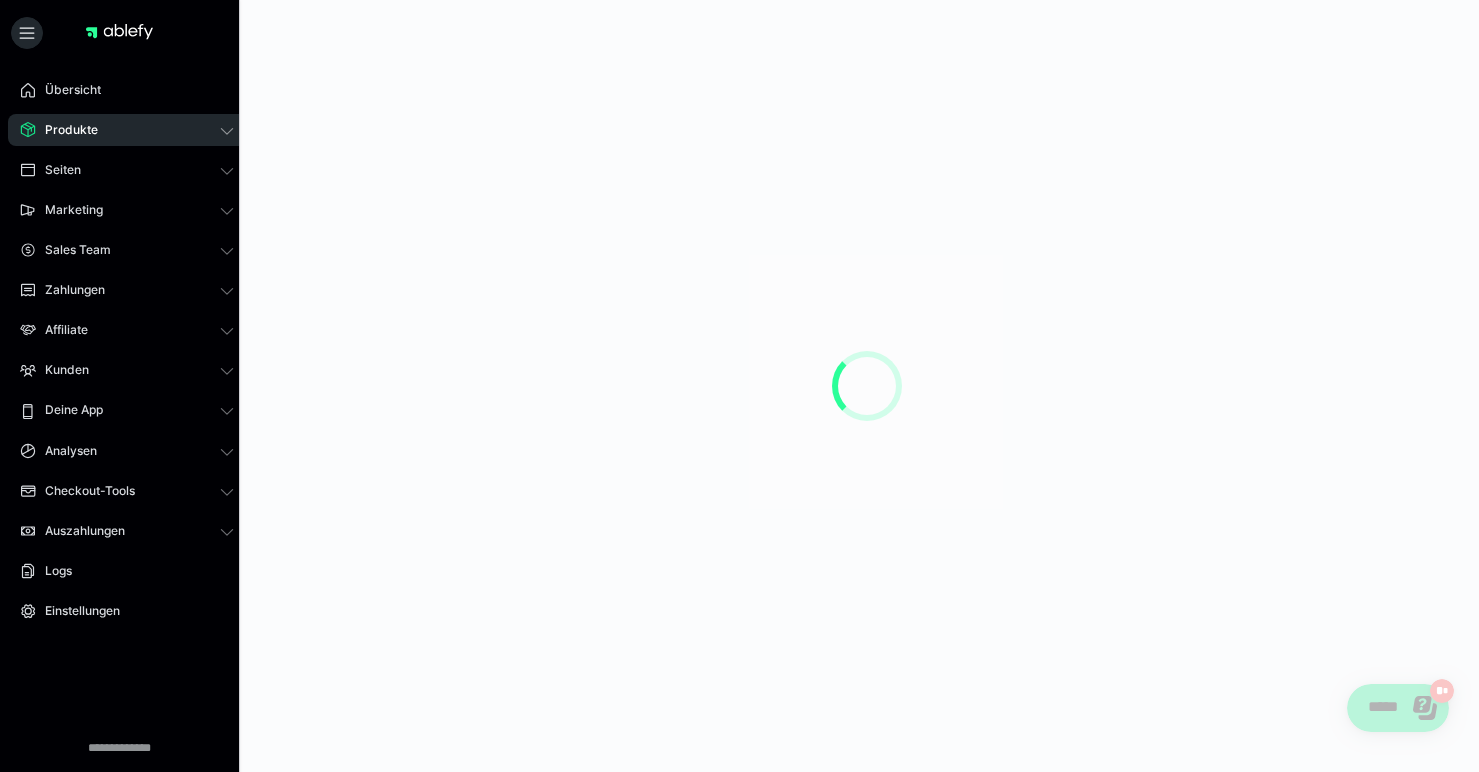 scroll, scrollTop: 0, scrollLeft: 0, axis: both 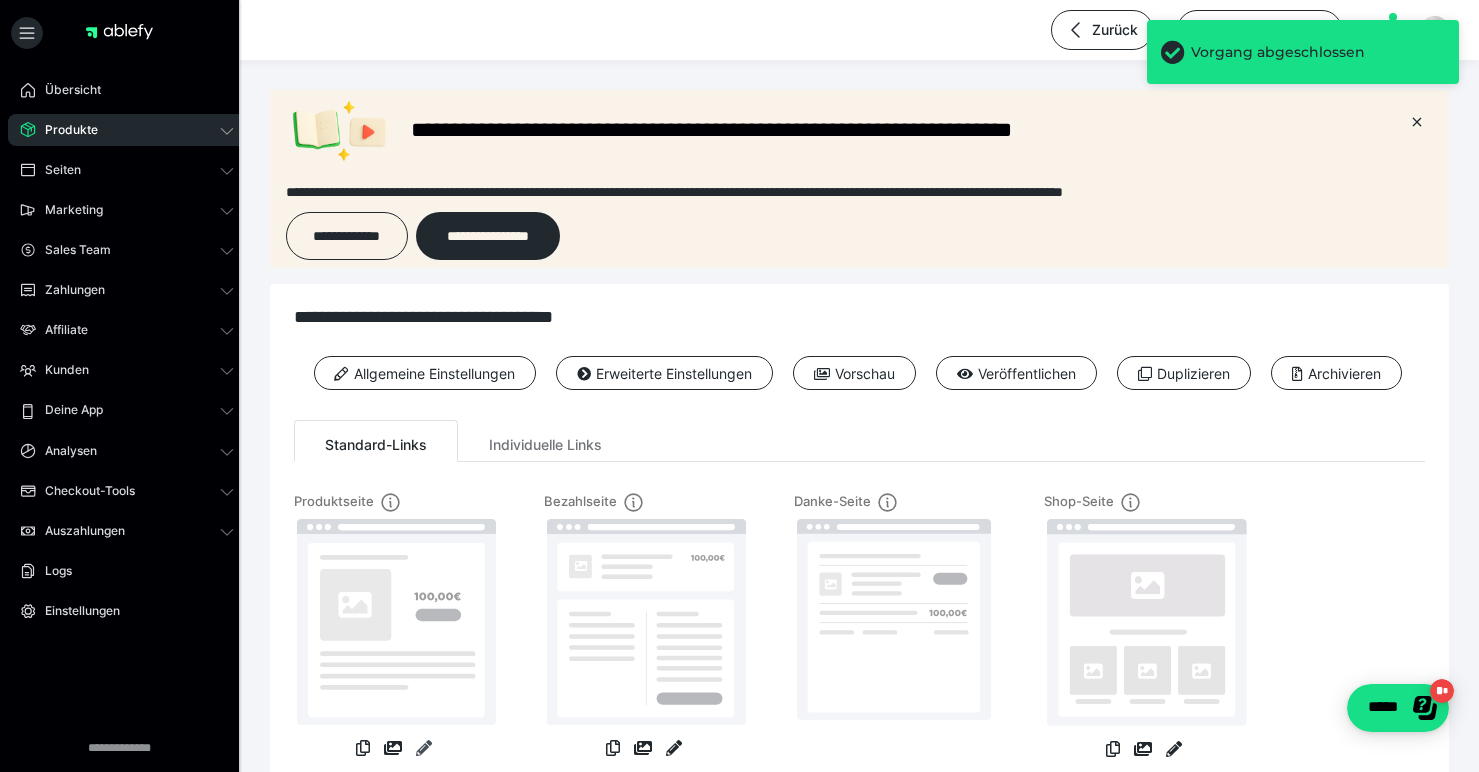click at bounding box center (424, 748) 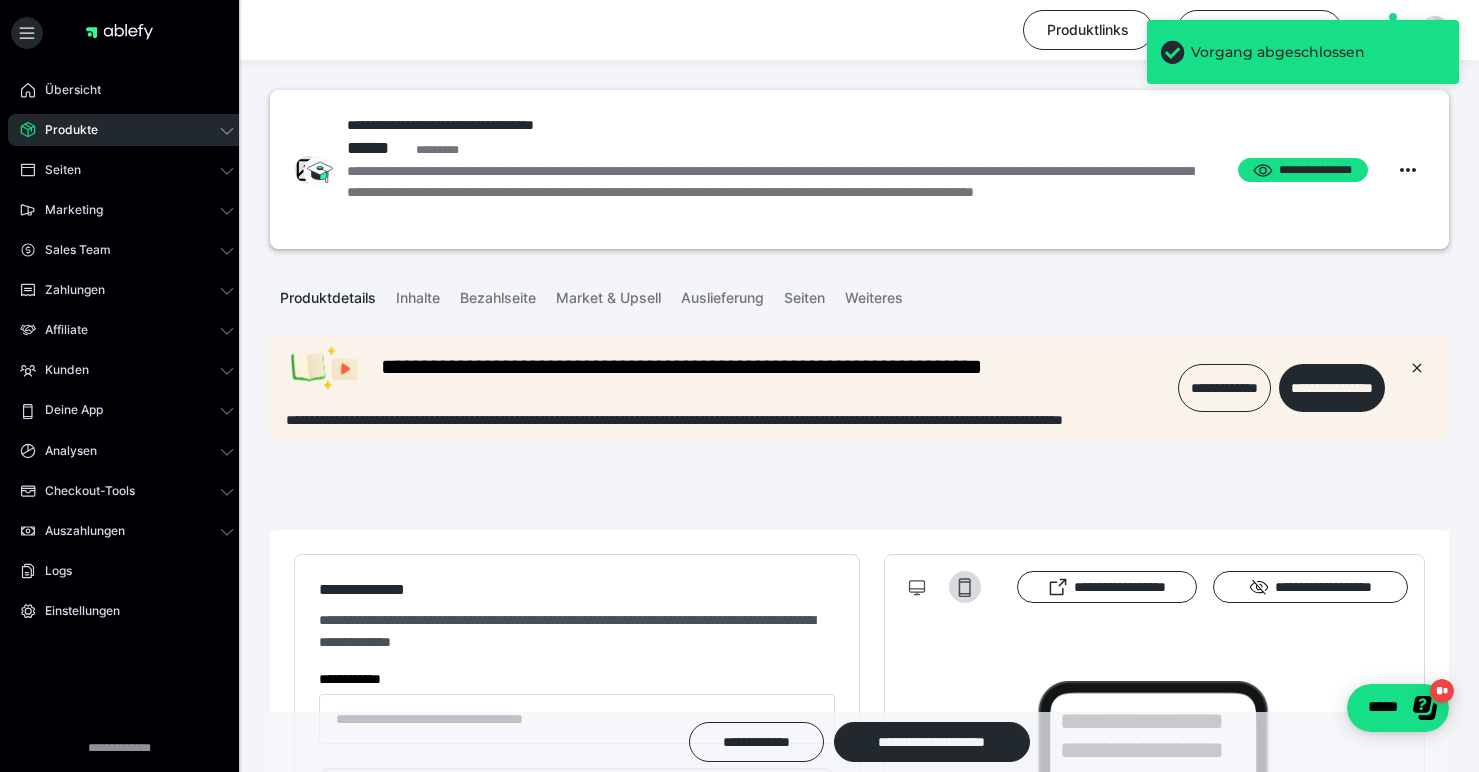 scroll, scrollTop: 0, scrollLeft: 0, axis: both 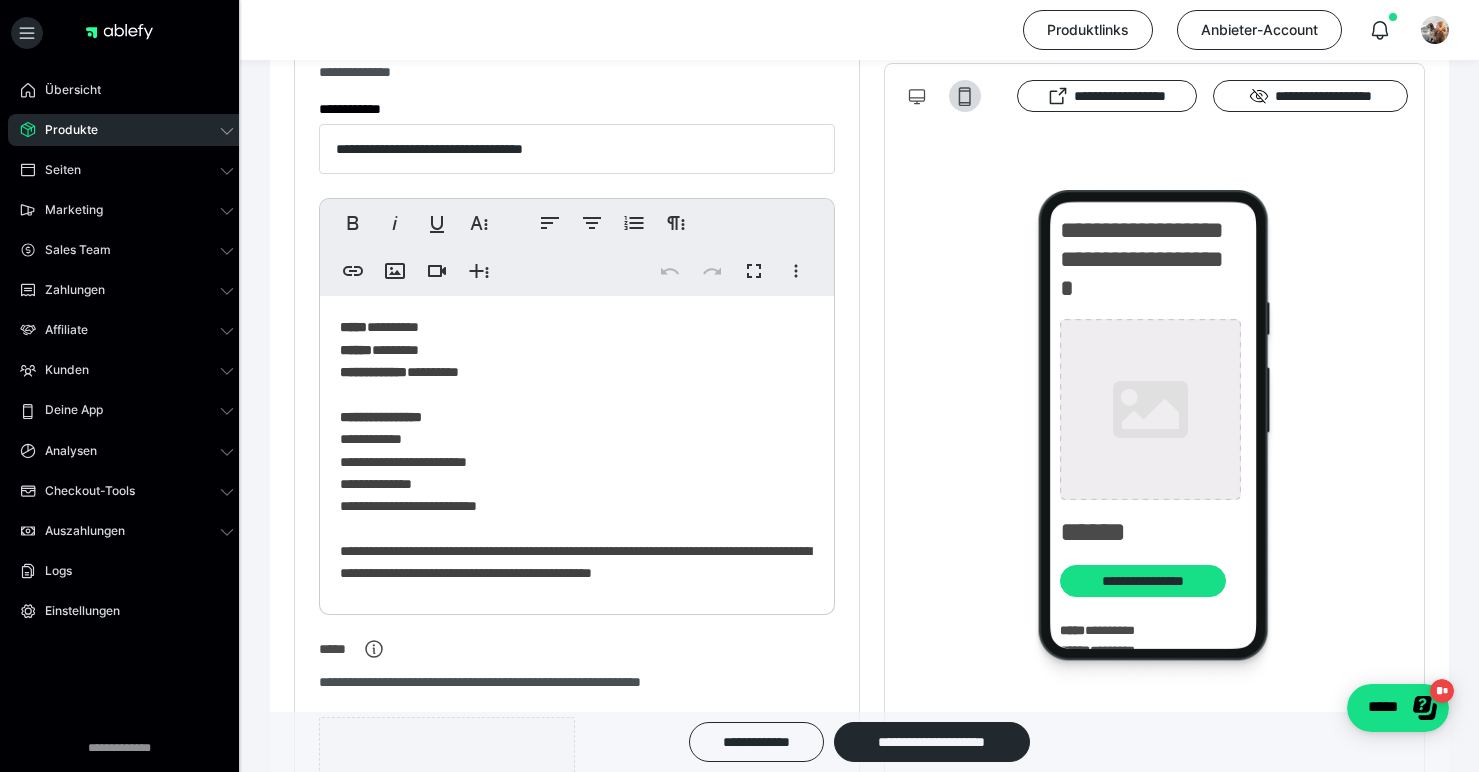 click on "**********" at bounding box center [577, 450] 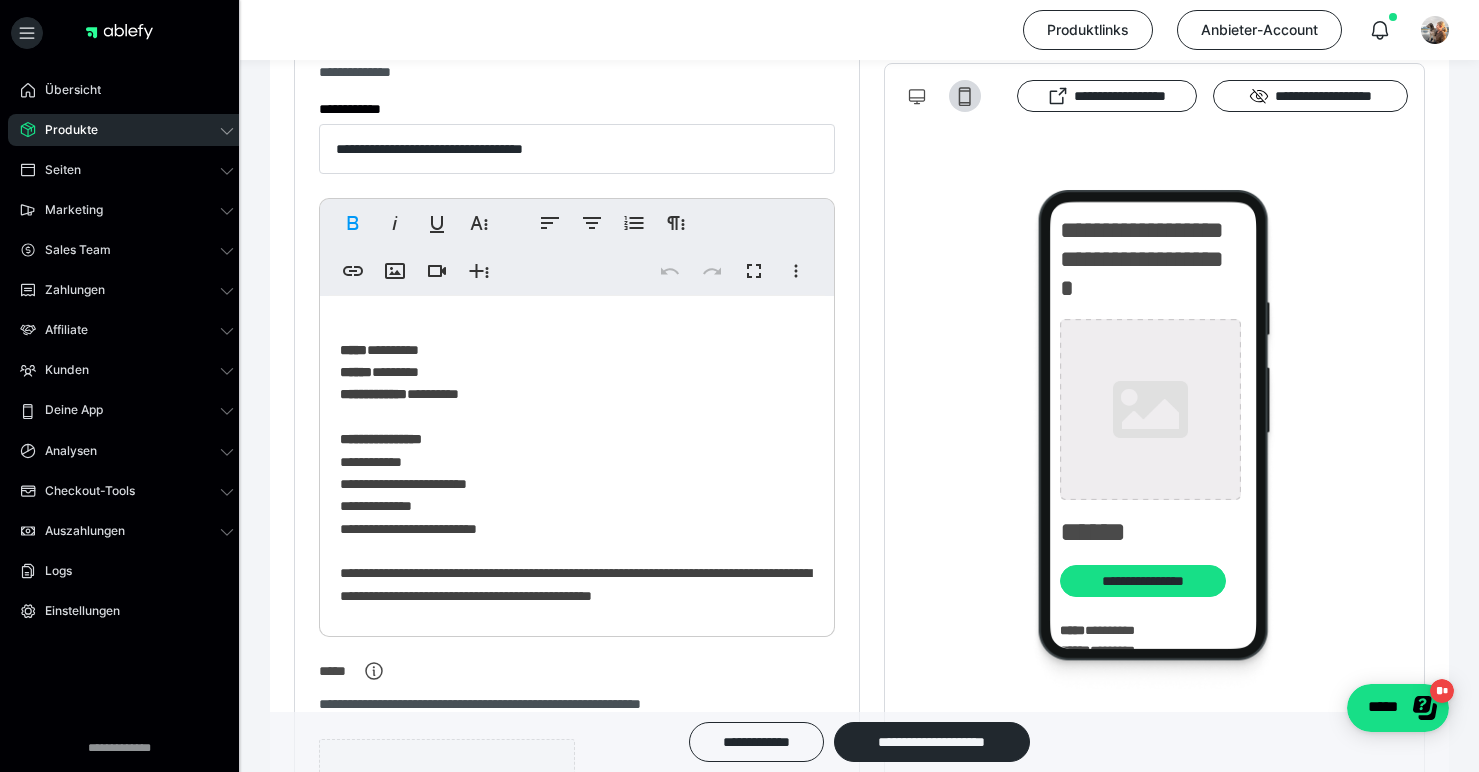click on "**********" at bounding box center (577, 461) 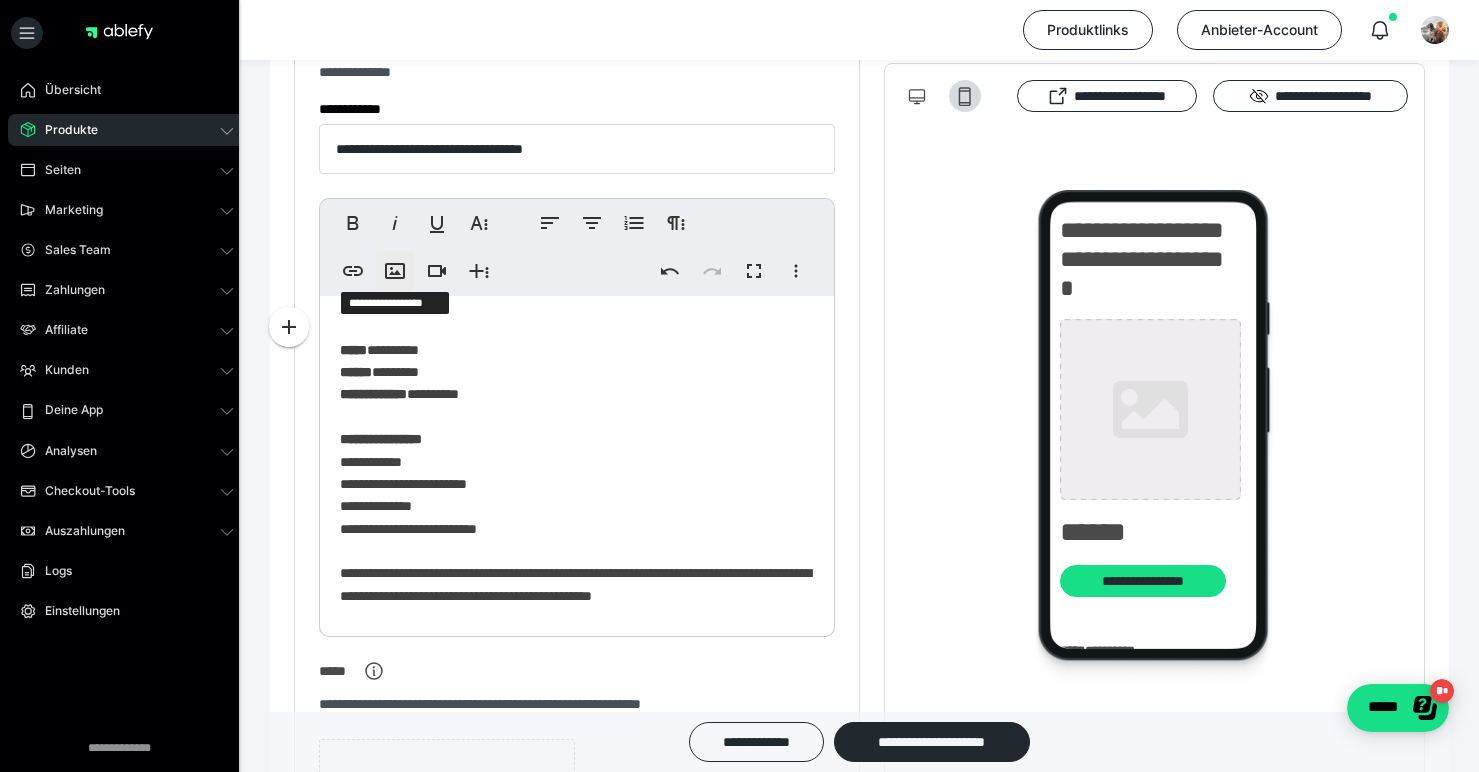 type 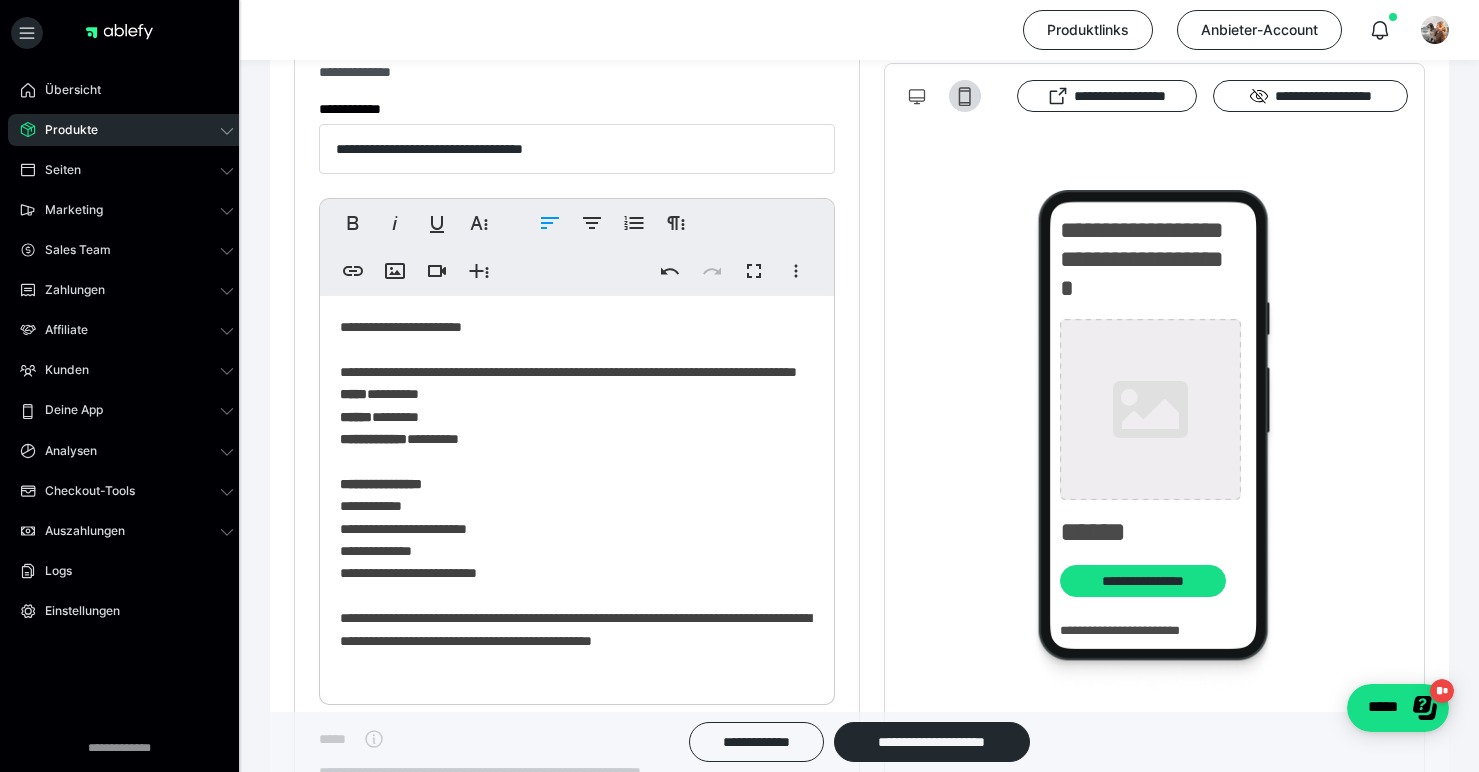 click on "*****" at bounding box center (353, 394) 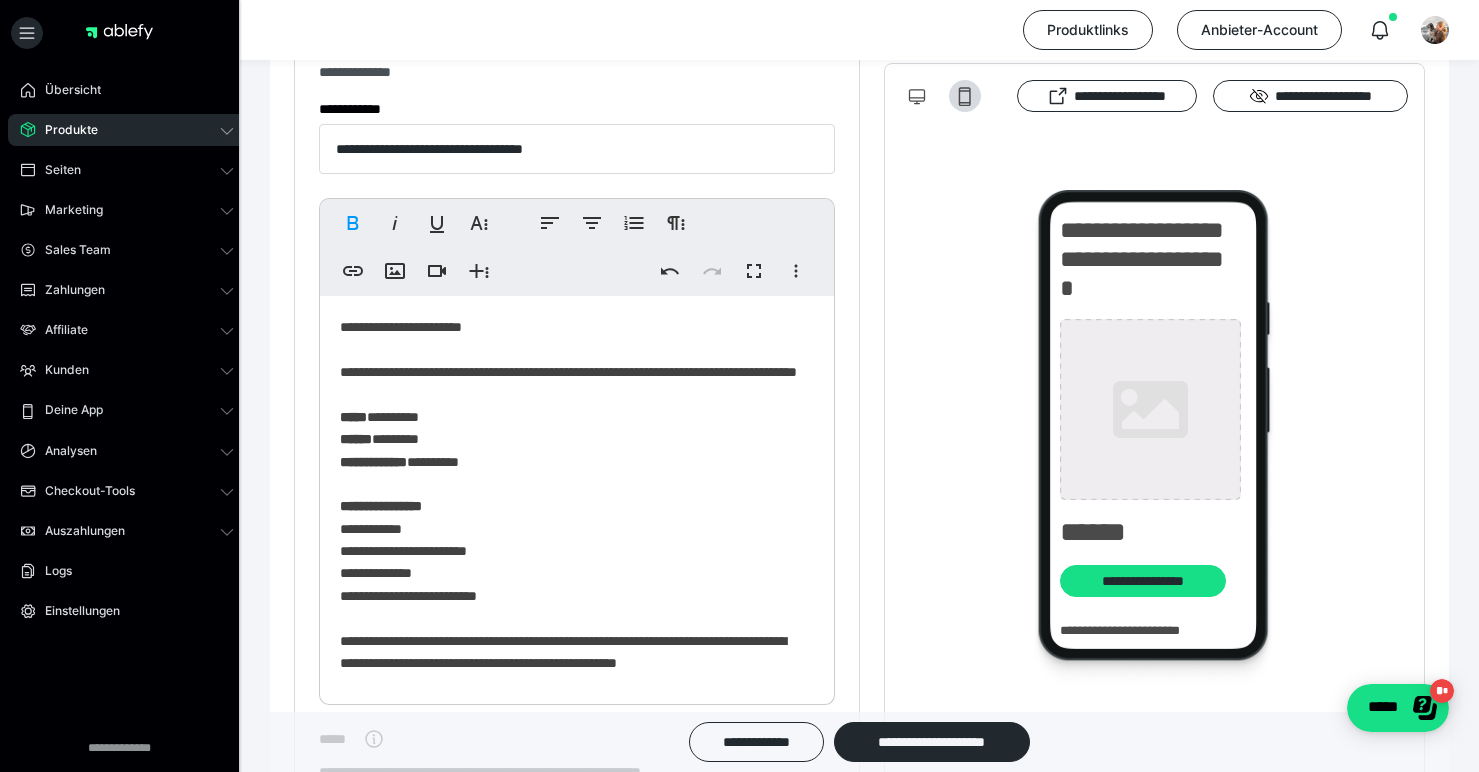 click on "**********" at bounding box center (569, 517) 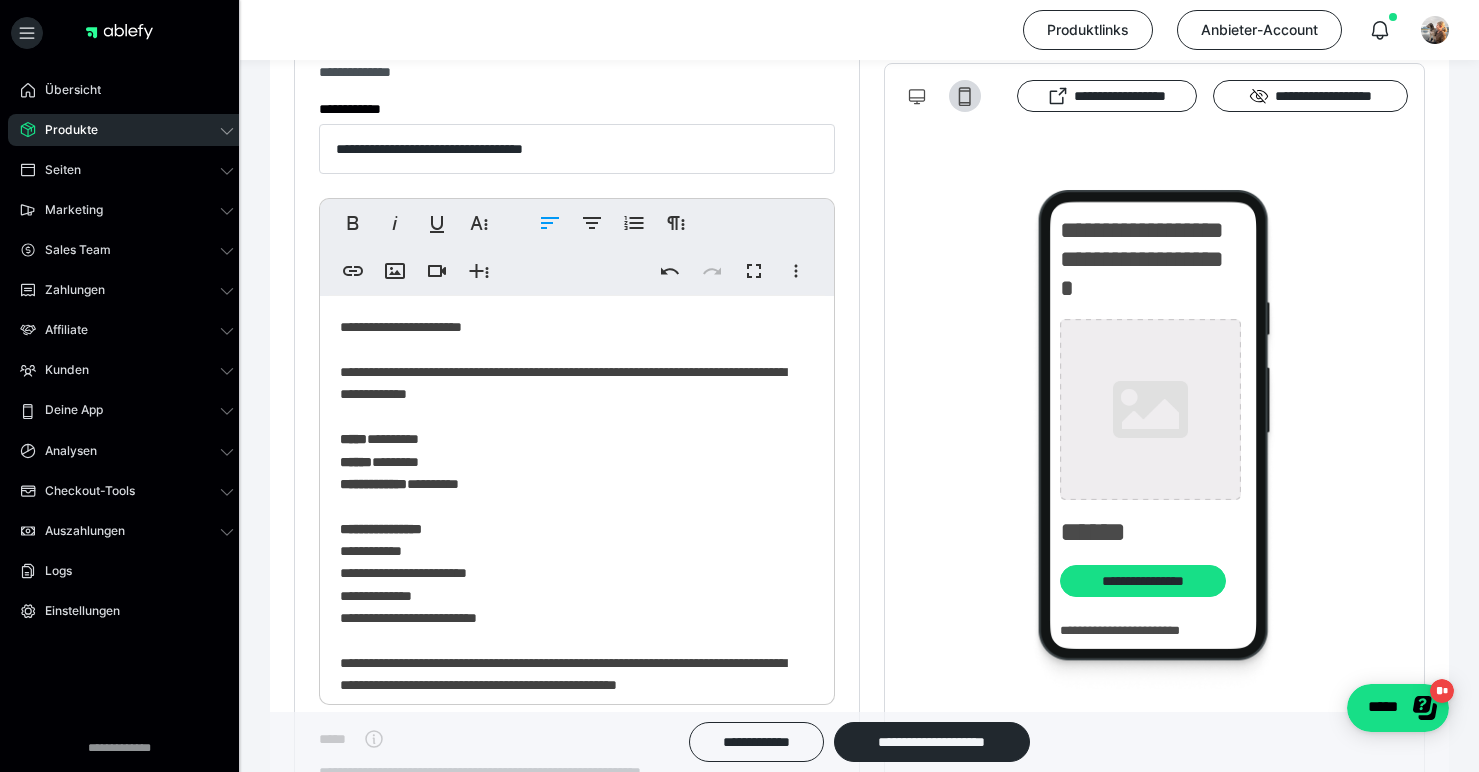 click on "**********" at bounding box center [569, 517] 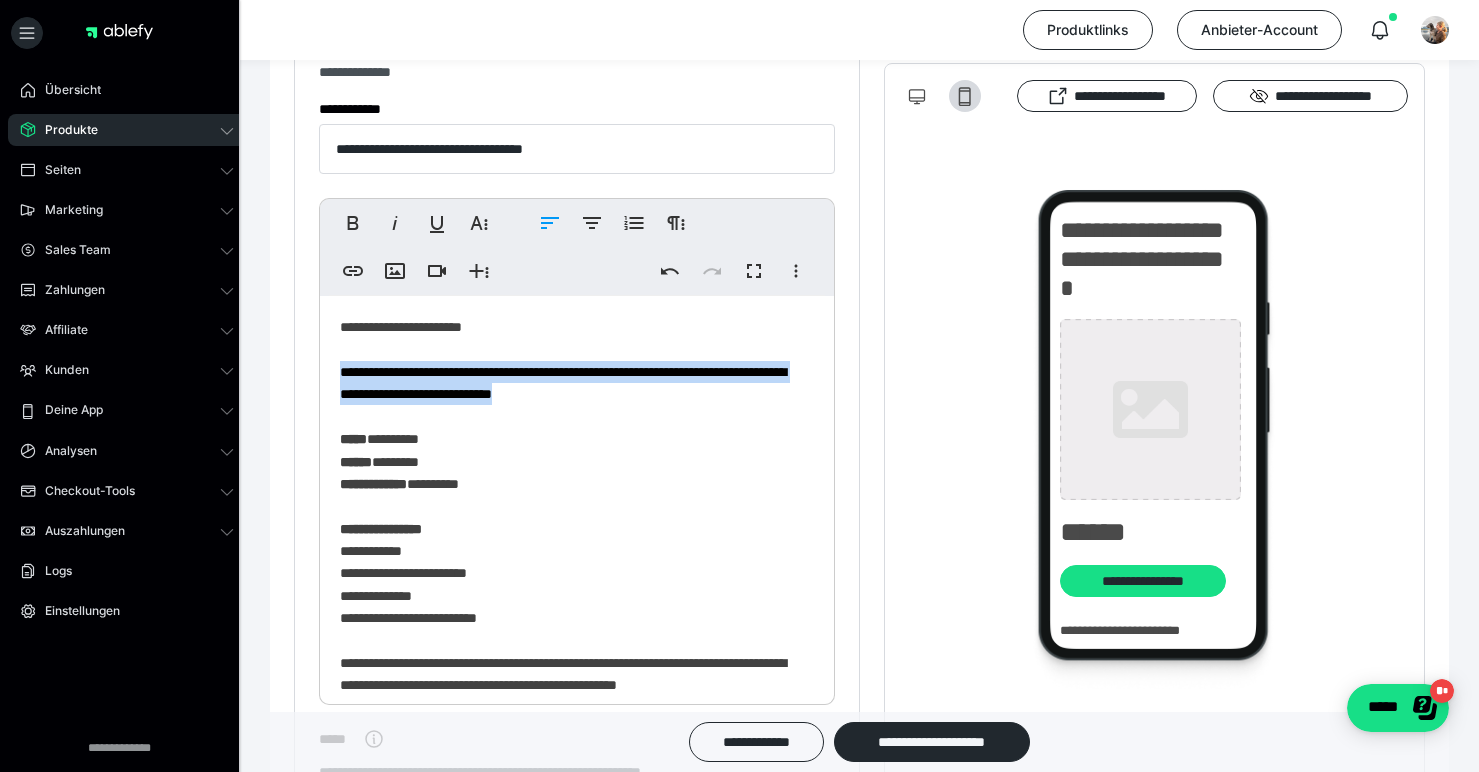 drag, startPoint x: 682, startPoint y: 391, endPoint x: 340, endPoint y: 380, distance: 342.17685 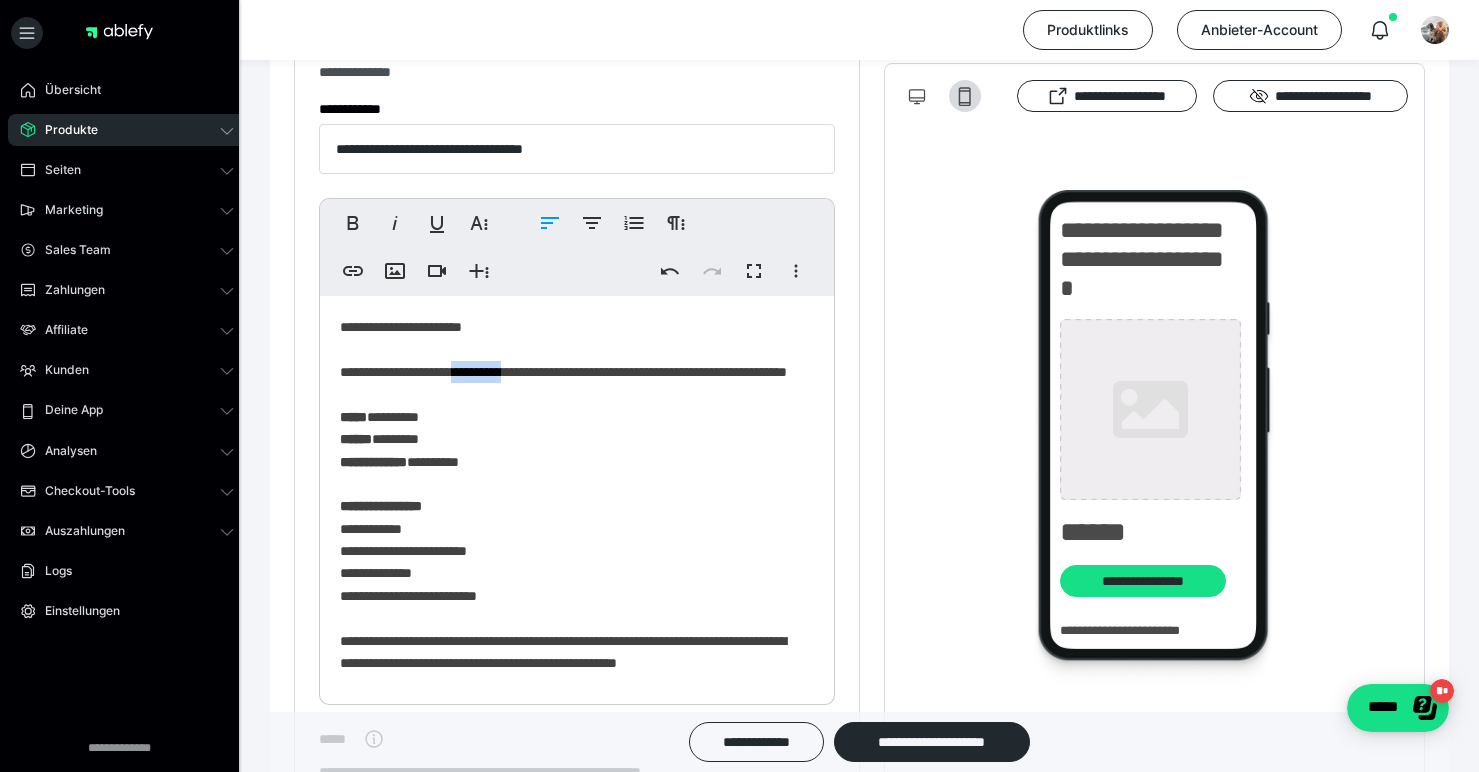 drag, startPoint x: 482, startPoint y: 373, endPoint x: 539, endPoint y: 375, distance: 57.035076 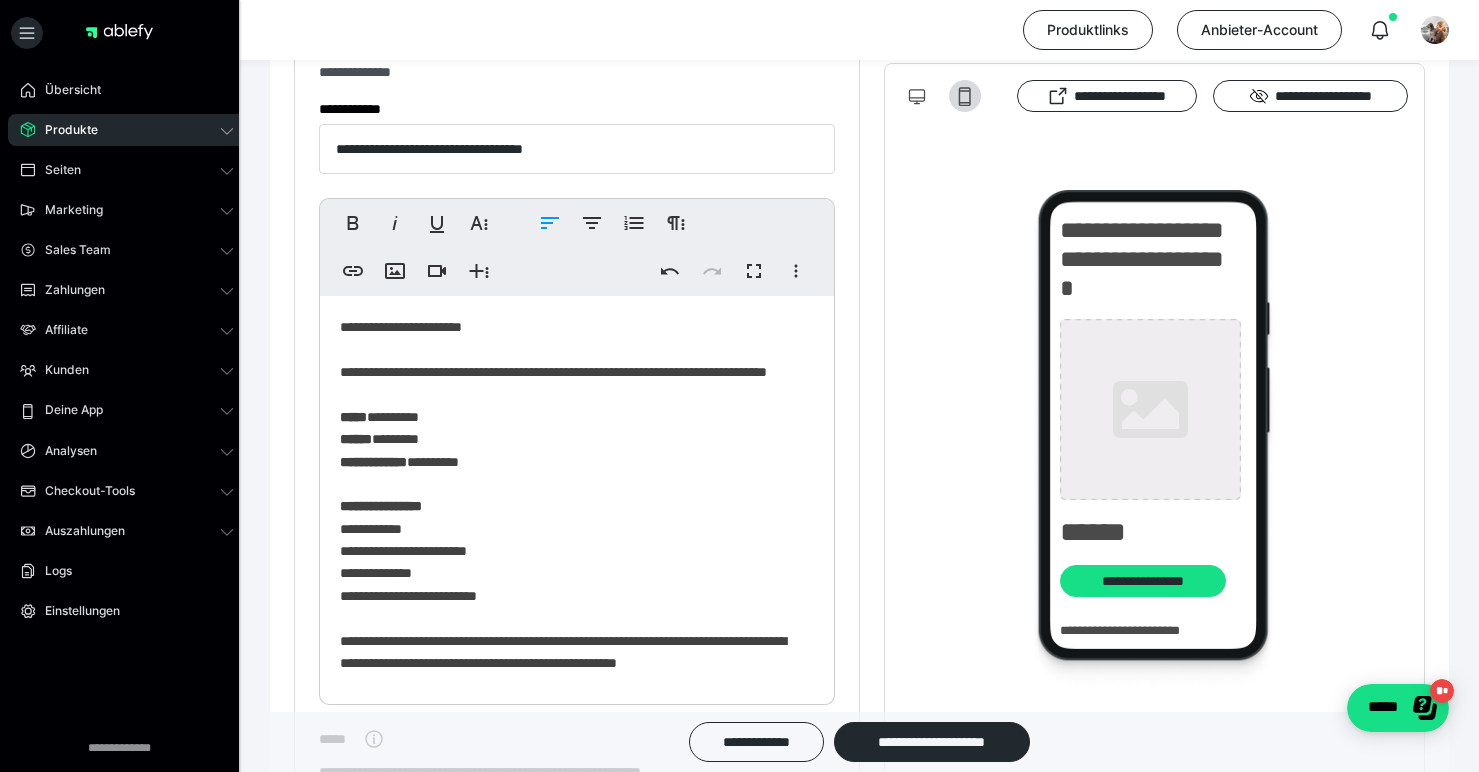 click on "**********" at bounding box center (569, 517) 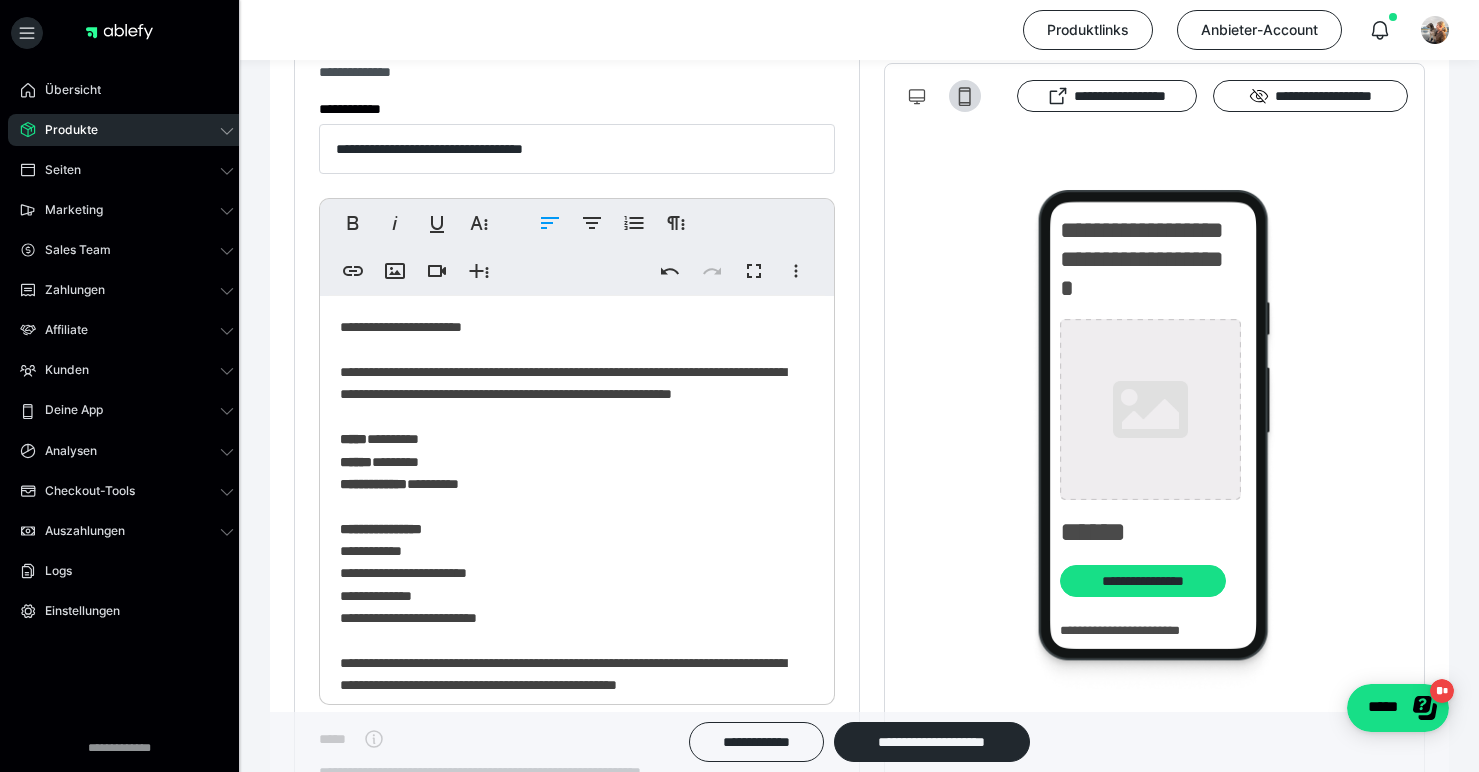 click on "**********" at bounding box center (569, 529) 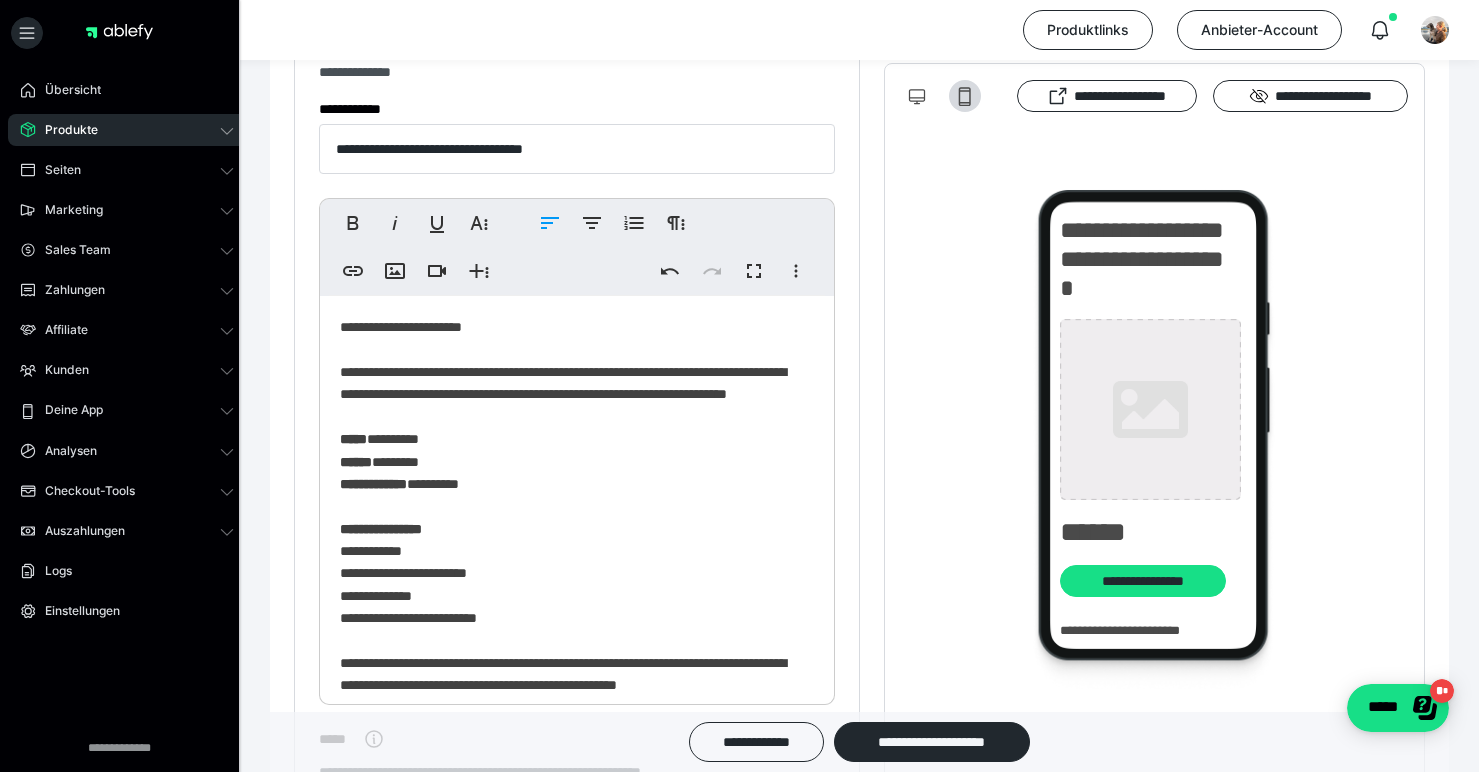 click on "**********" at bounding box center (569, 529) 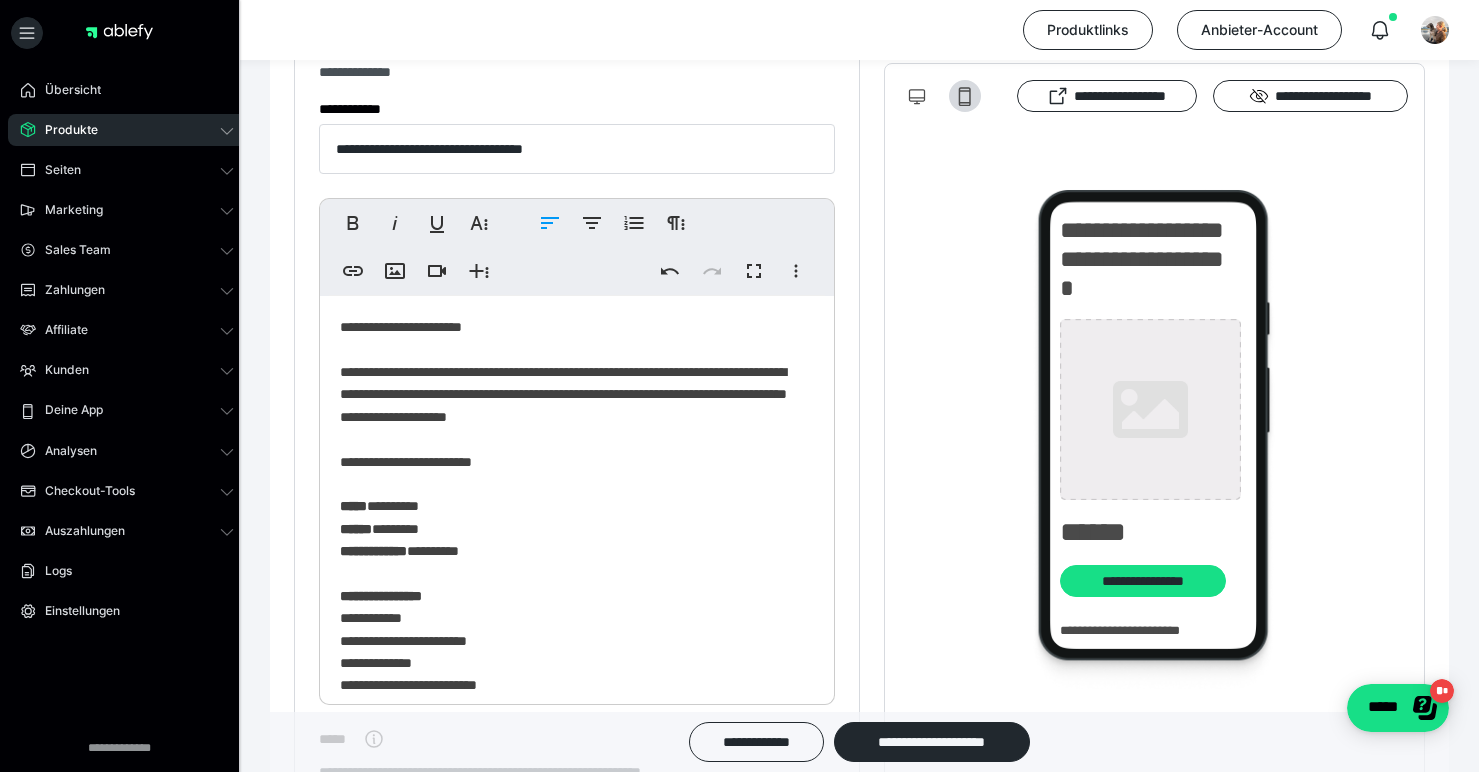 click on "**********" at bounding box center [569, 551] 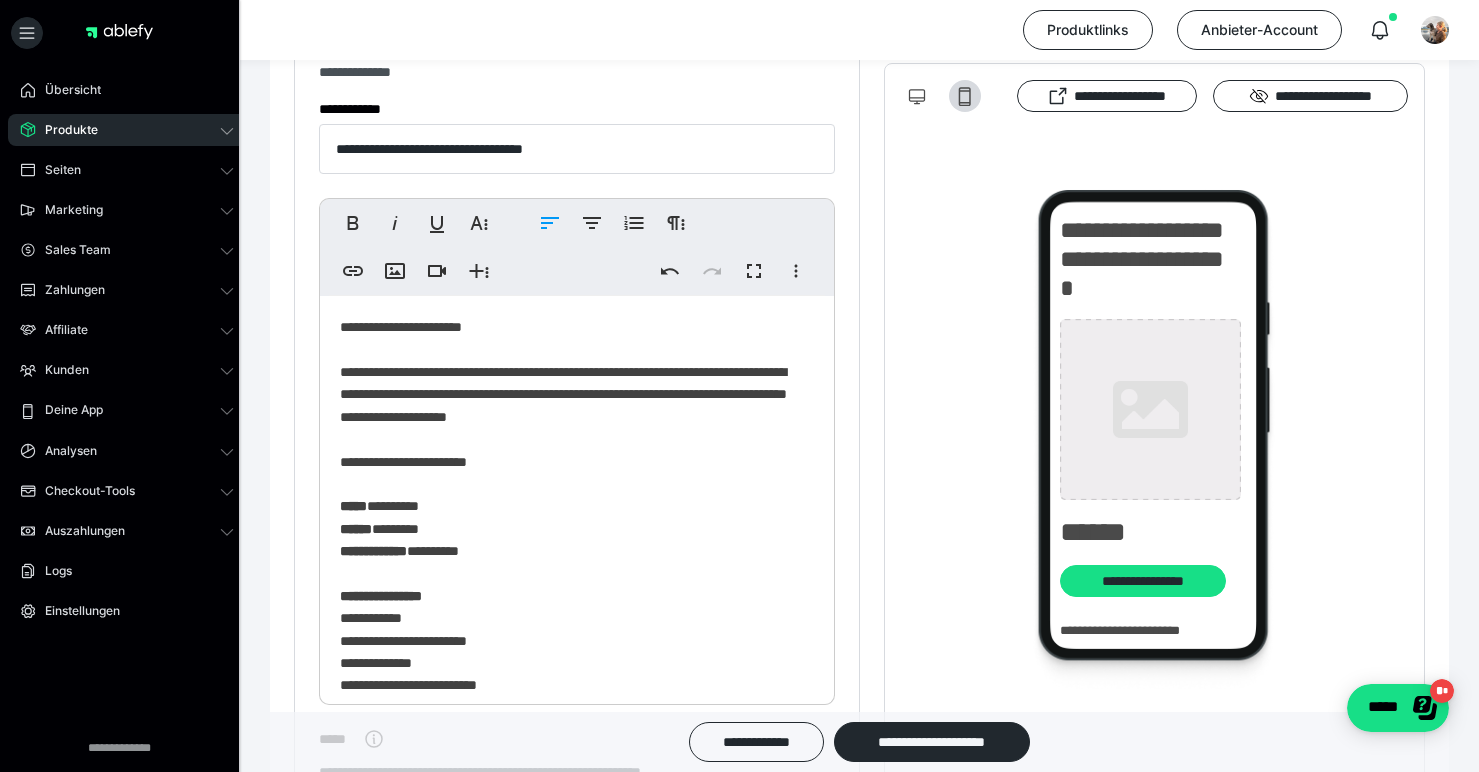 click on "**********" at bounding box center [569, 551] 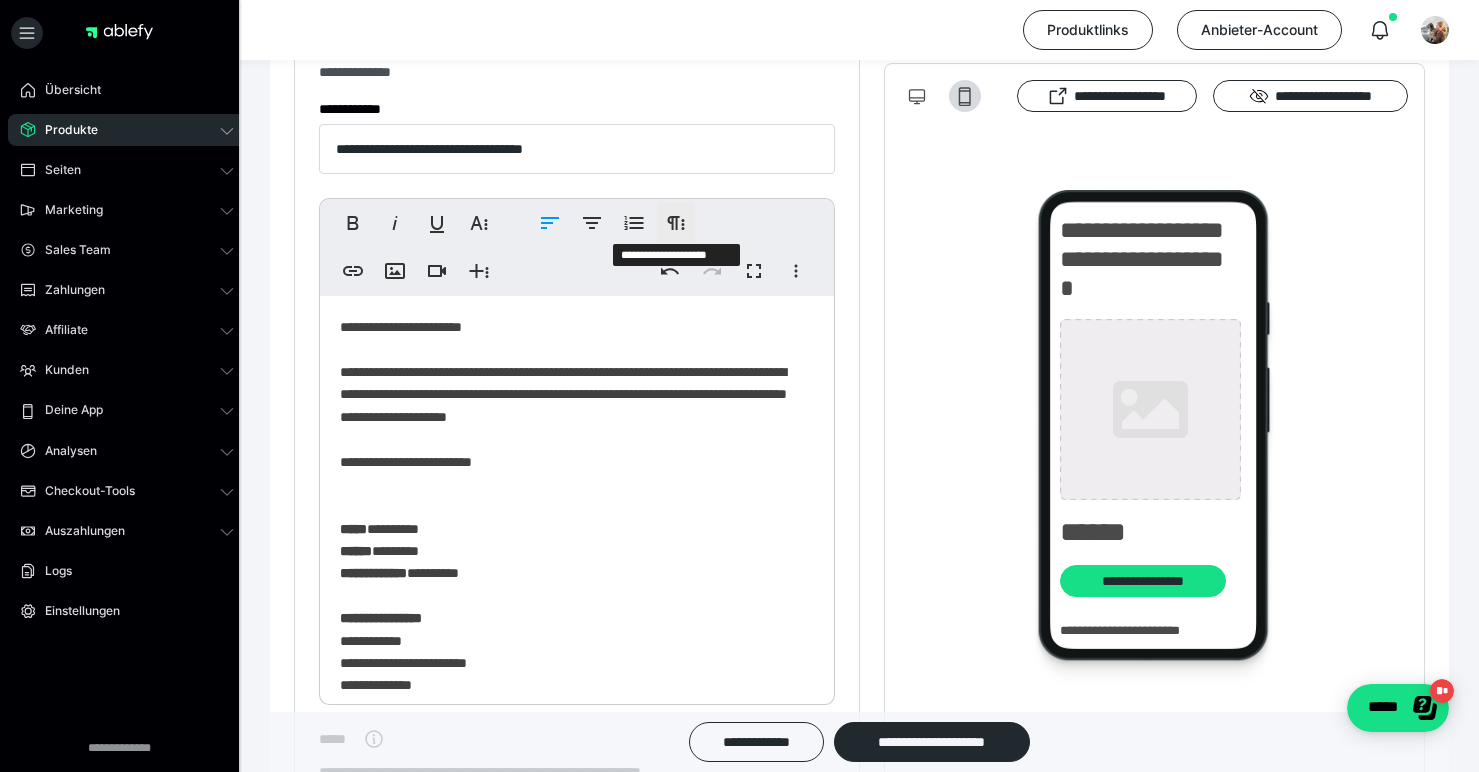 click 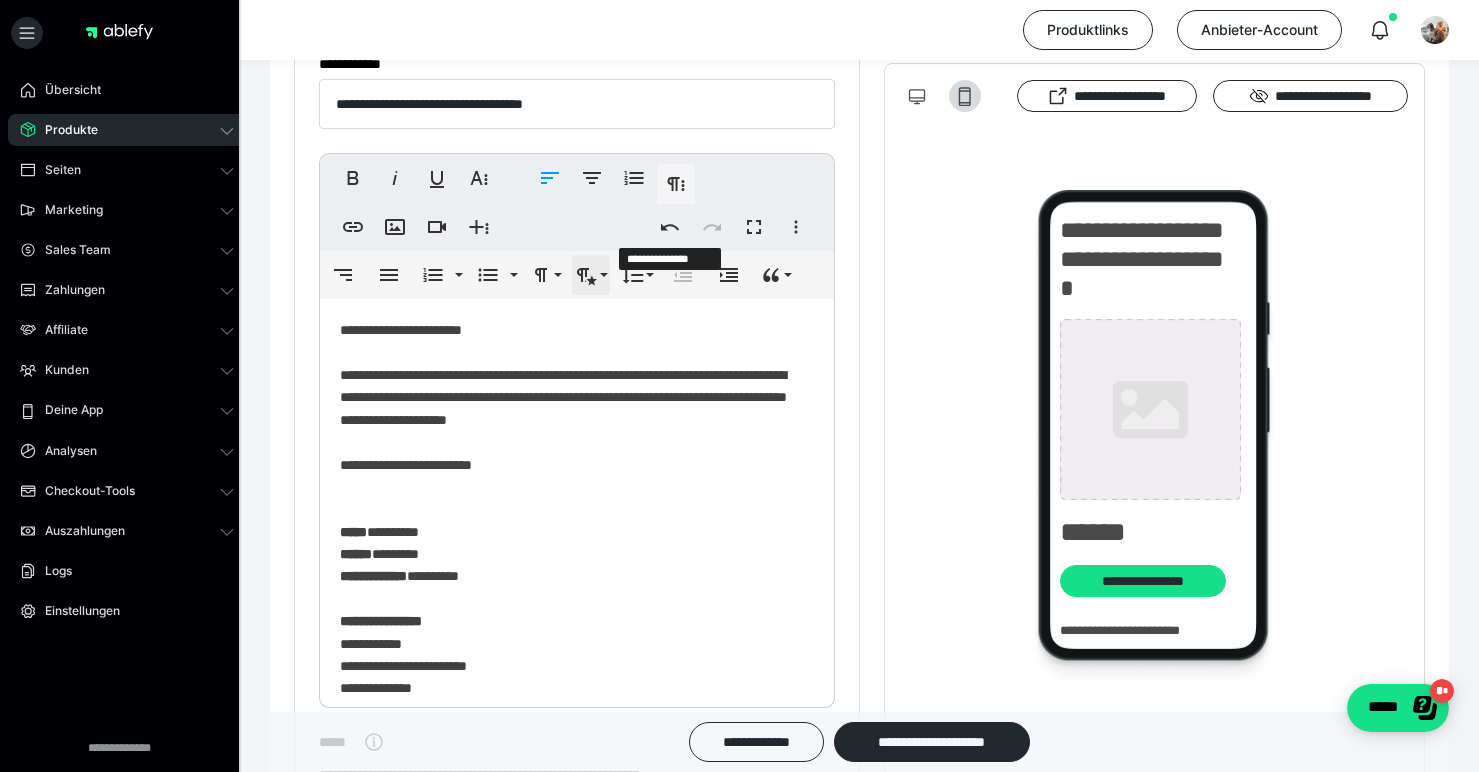 scroll, scrollTop: 618, scrollLeft: 0, axis: vertical 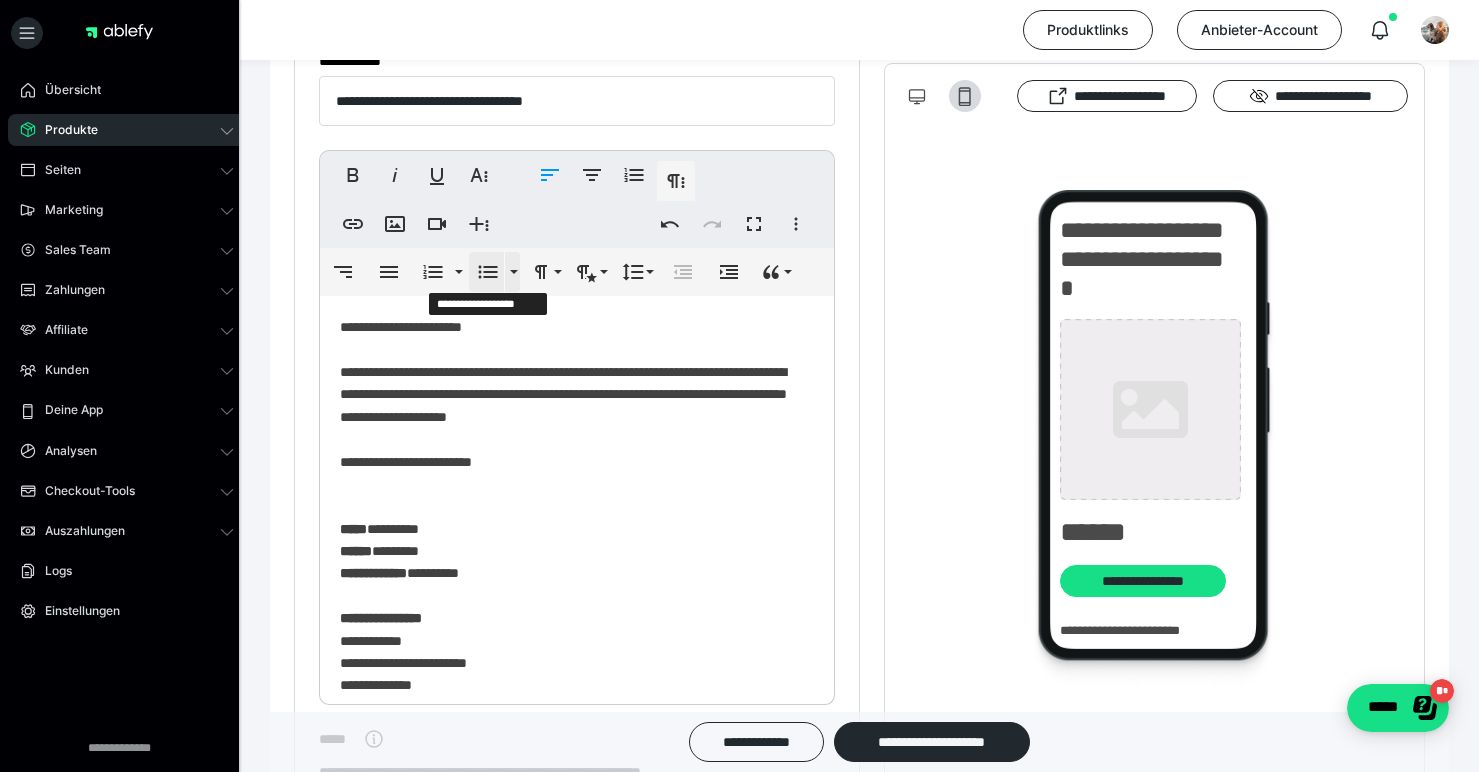 click 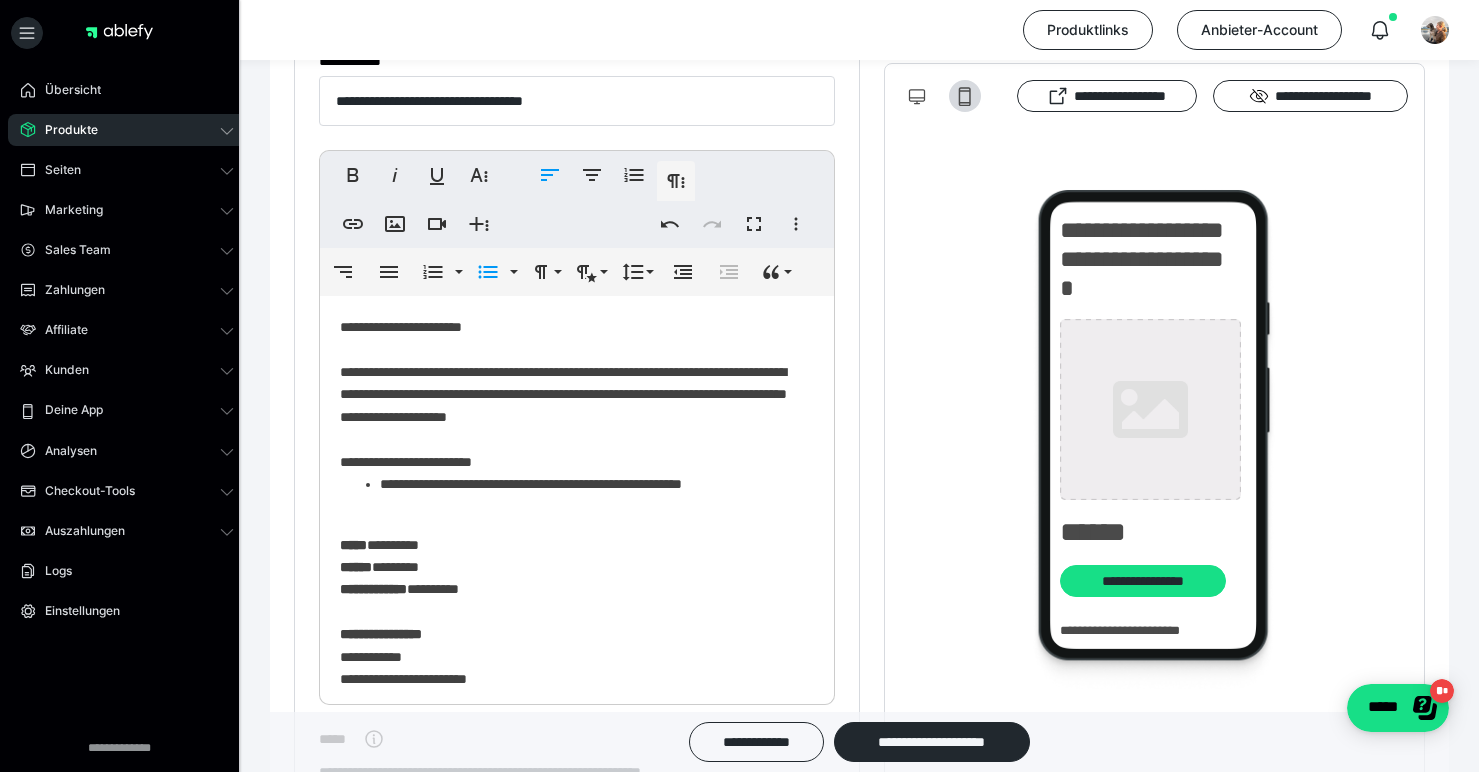 click on "**********" at bounding box center [589, 484] 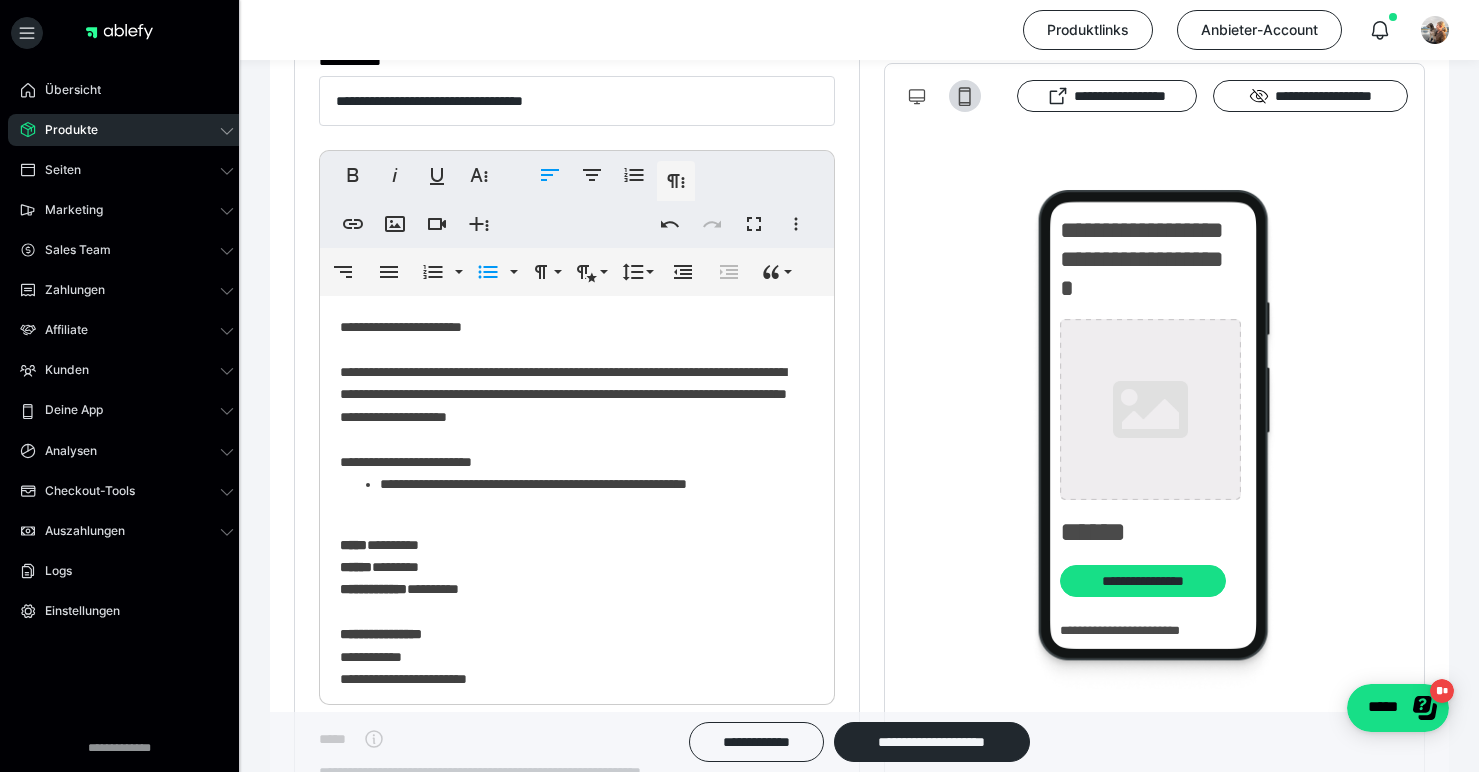 click on "**********" at bounding box center [589, 484] 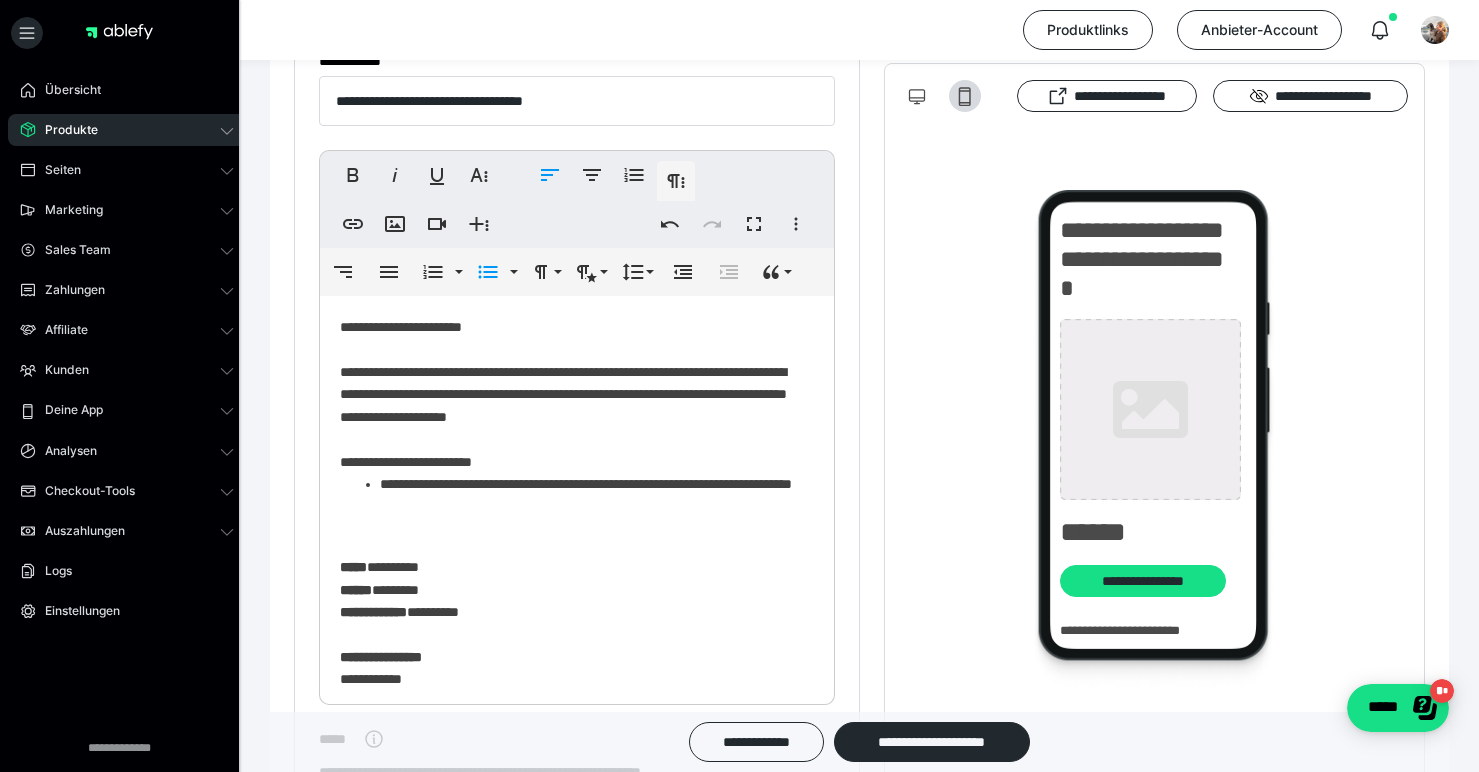 click on "**********" at bounding box center (589, 495) 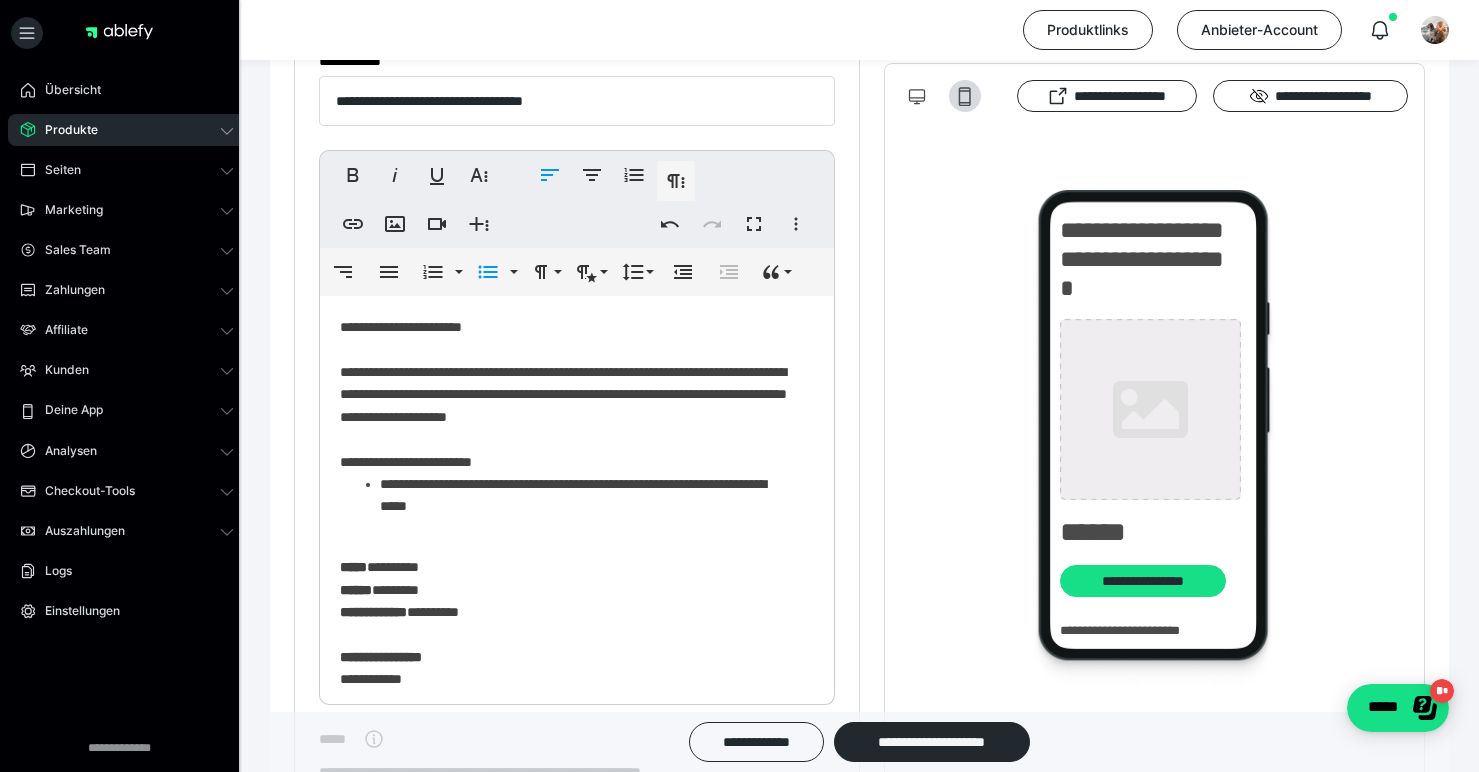 click on "**********" at bounding box center (589, 495) 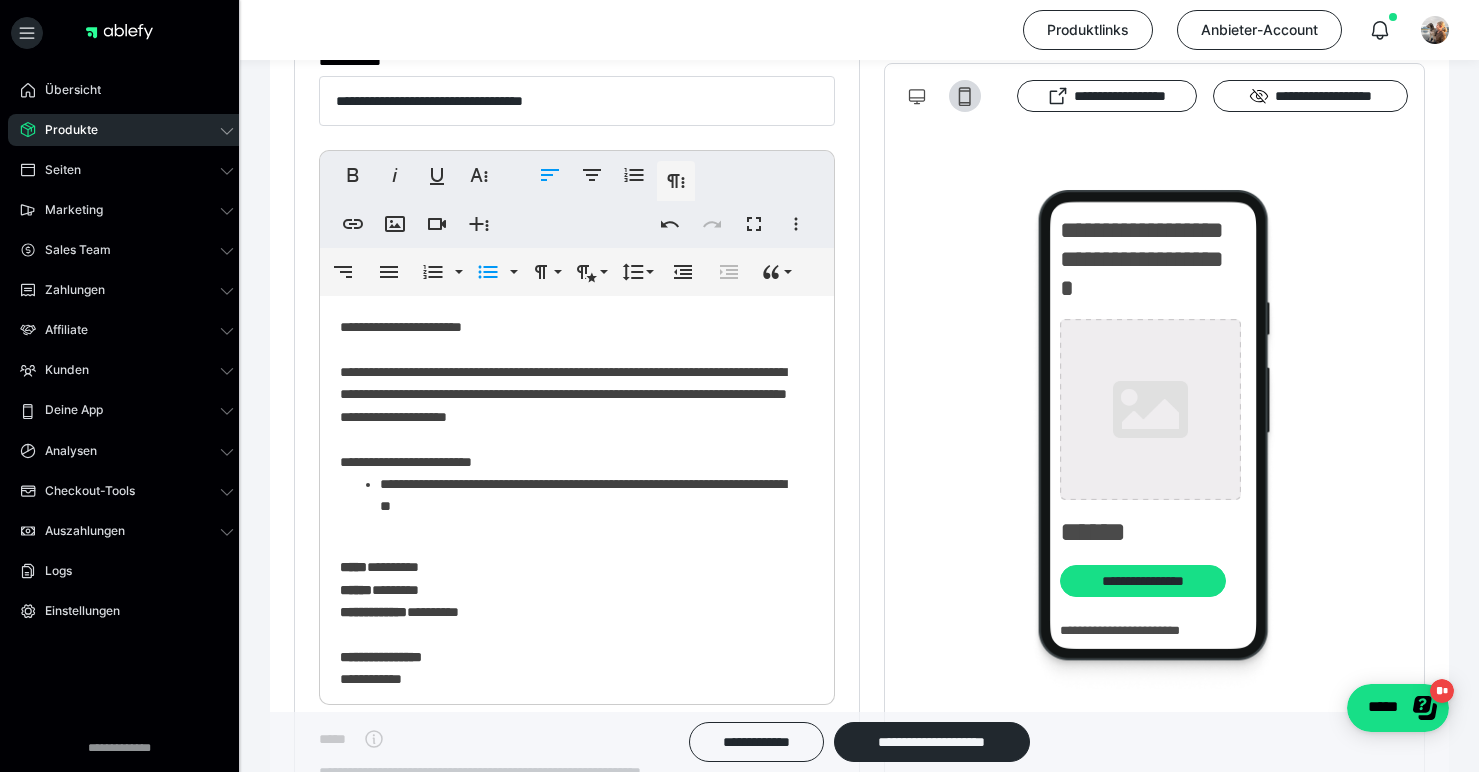 click on "**********" at bounding box center [589, 495] 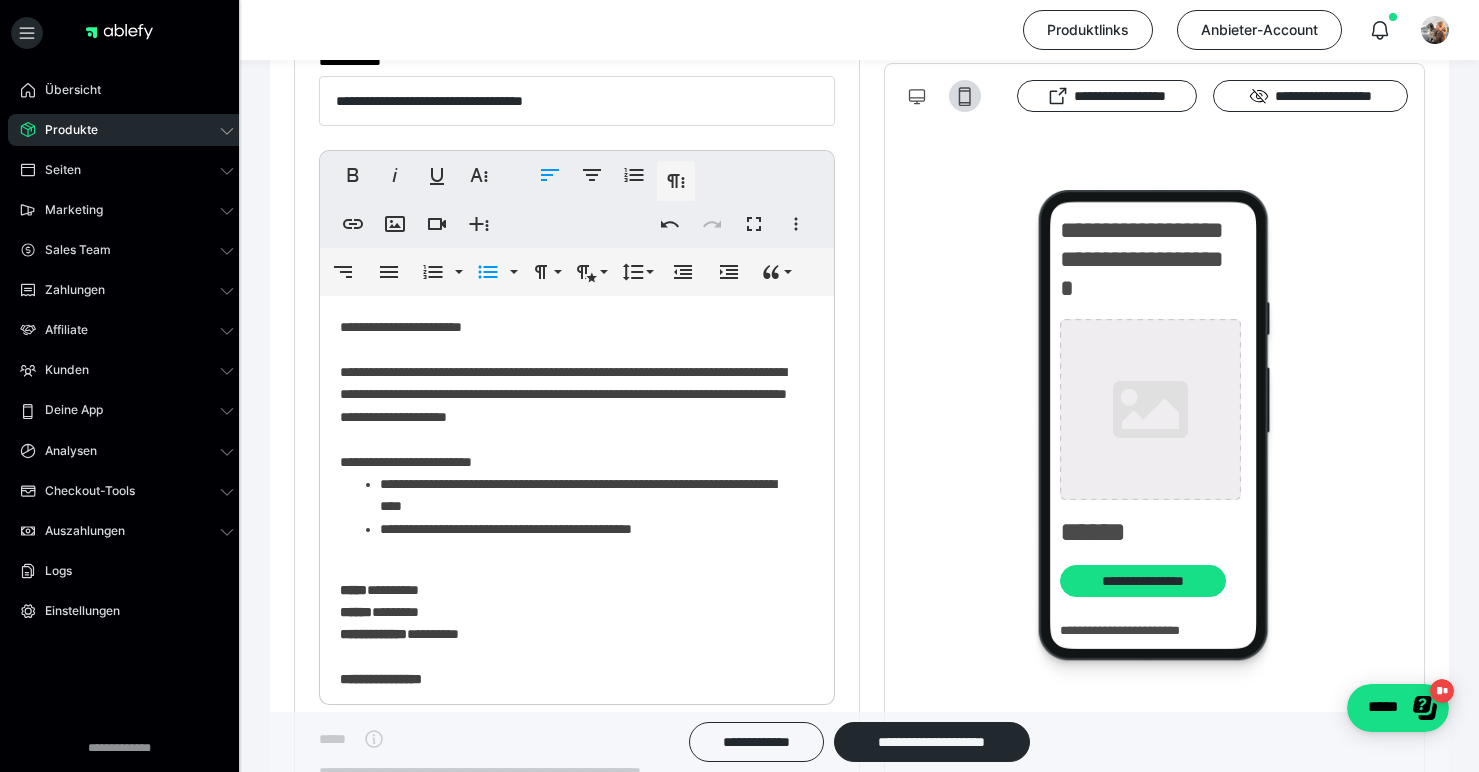 click on "**********" at bounding box center (589, 529) 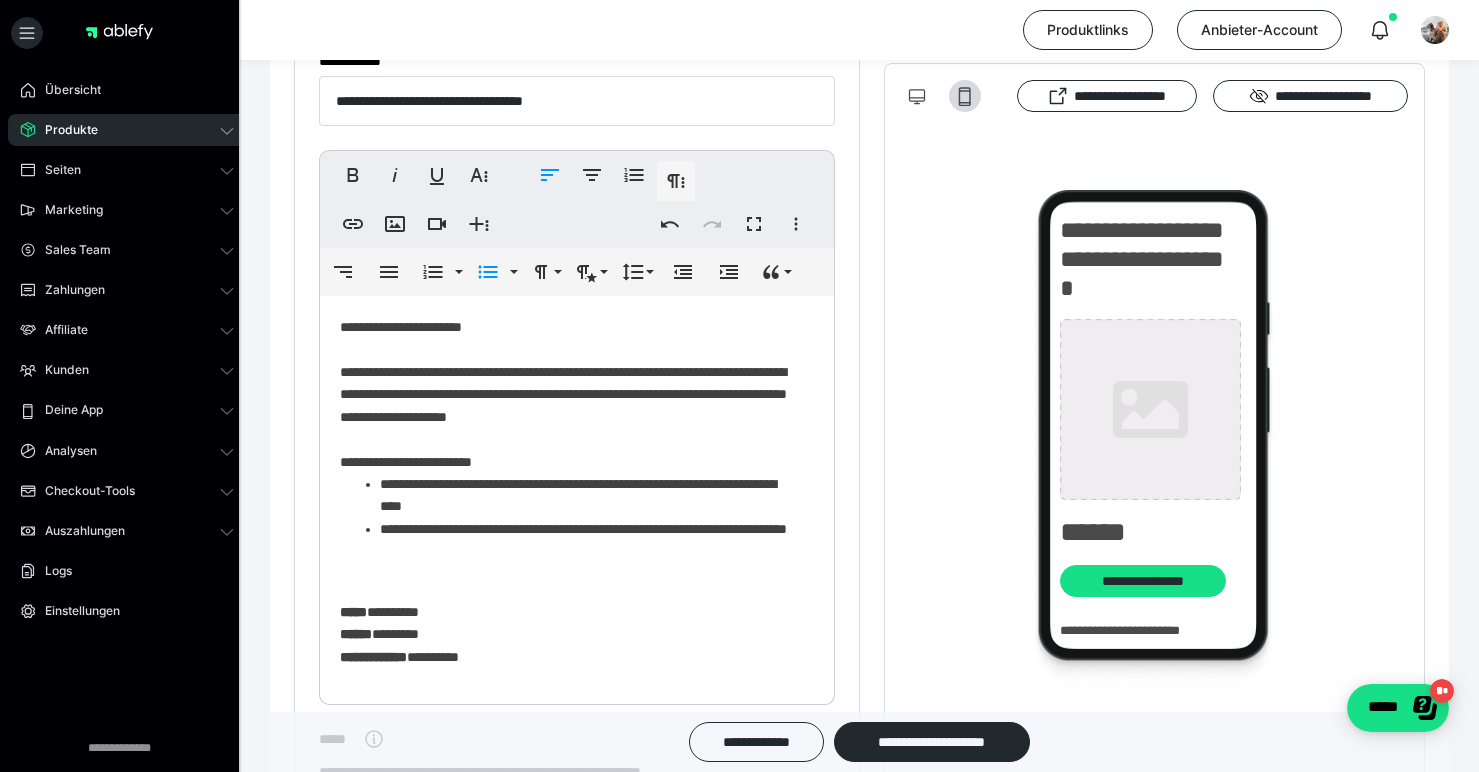 click on "**********" at bounding box center (589, 495) 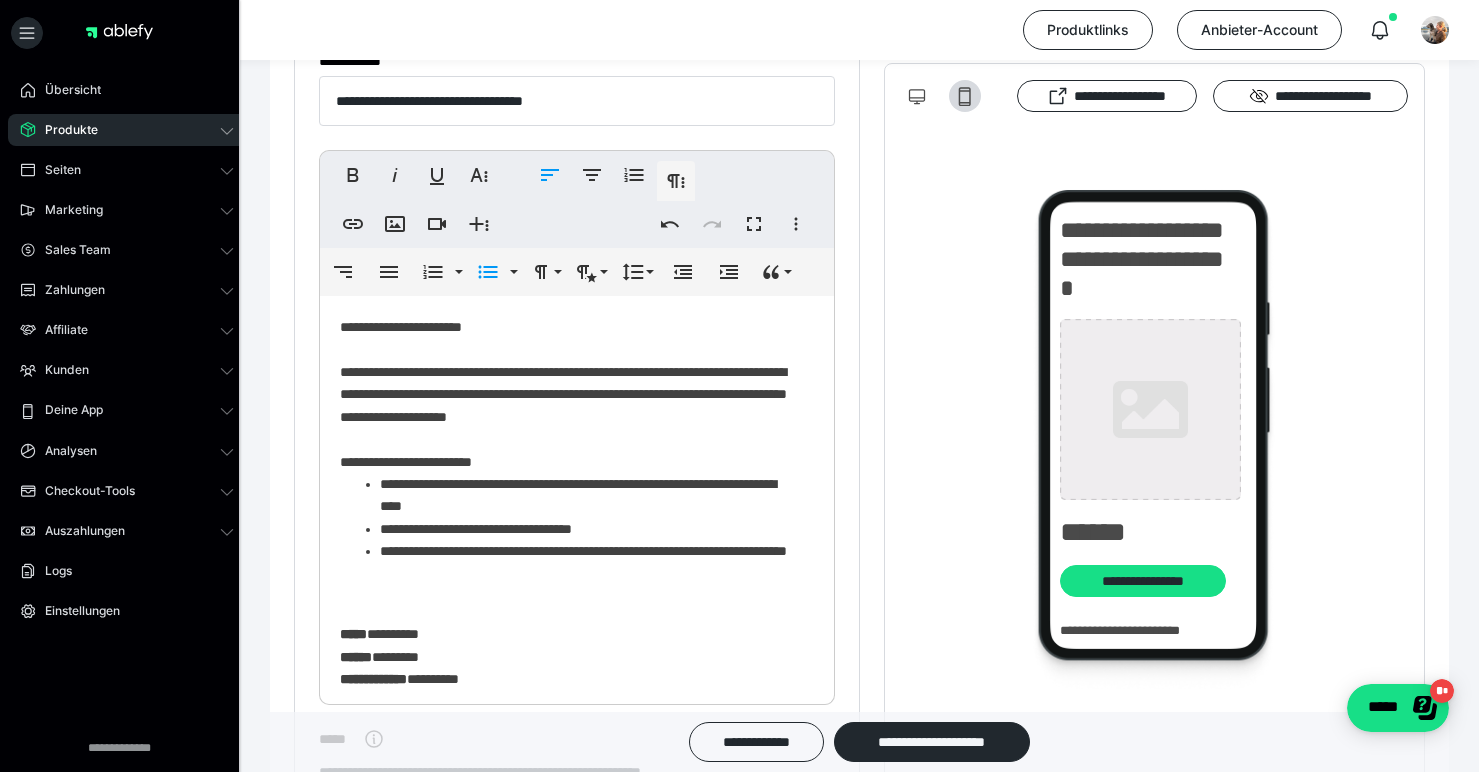 click on "**********" at bounding box center [589, 529] 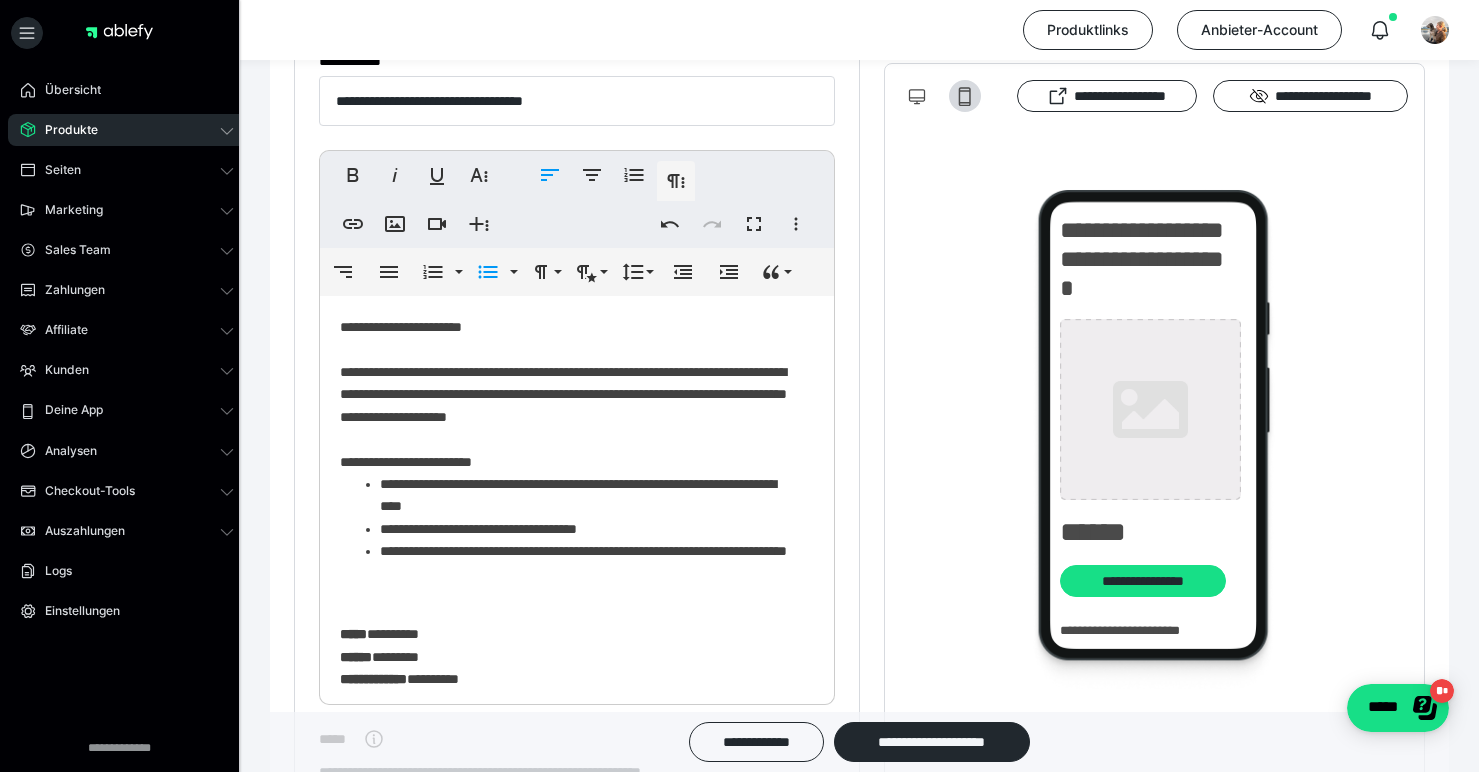click on "**********" at bounding box center (589, 529) 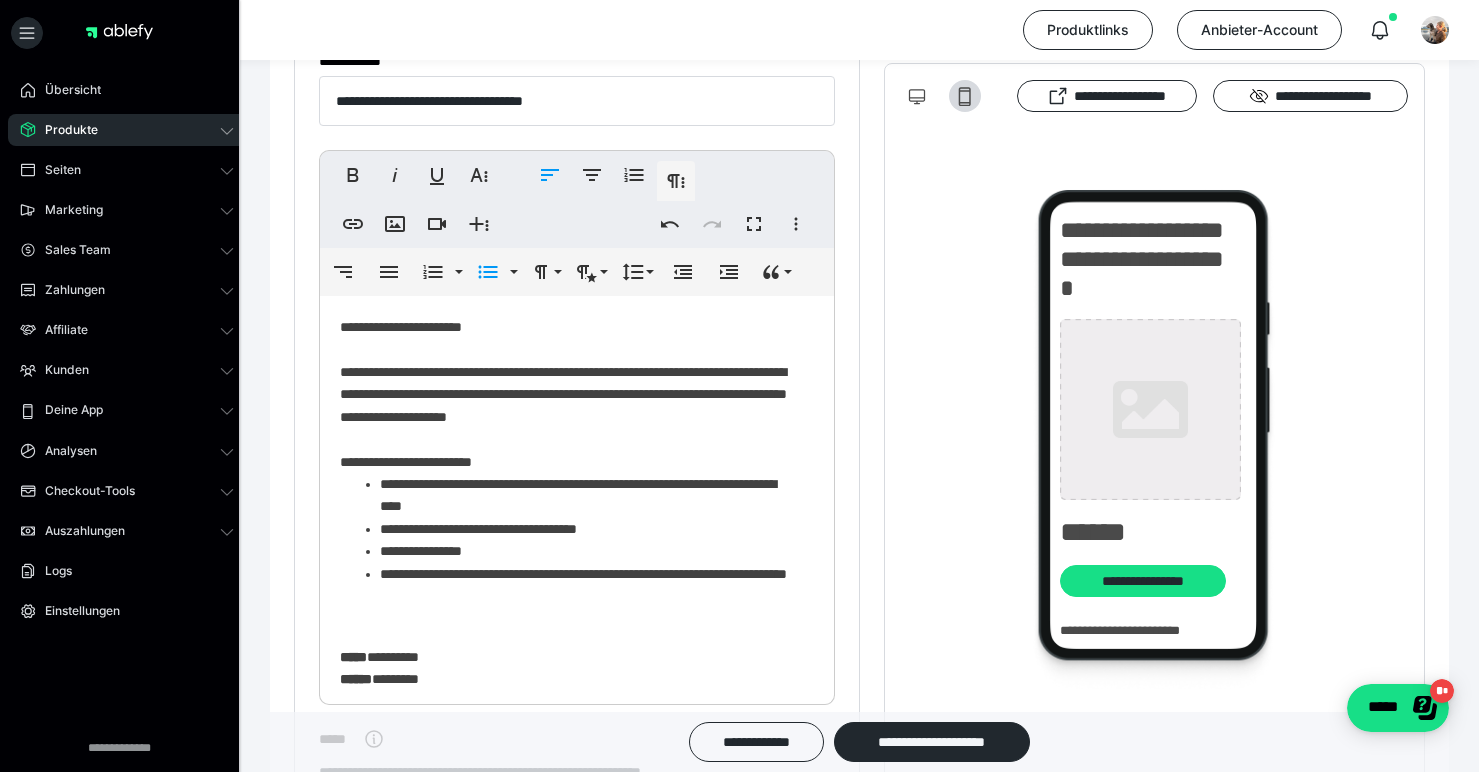 click on "**********" at bounding box center (589, 585) 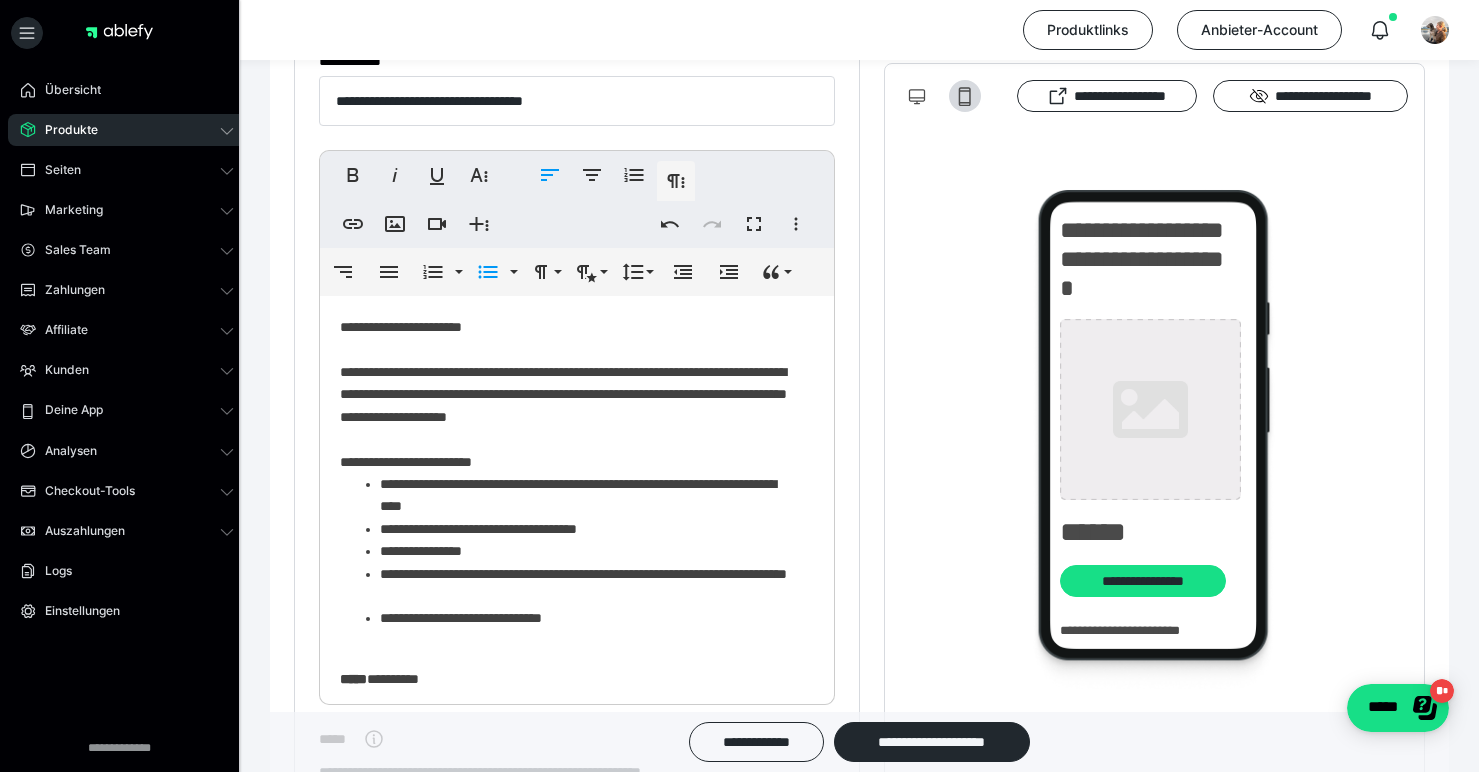 click on "**********" at bounding box center [589, 618] 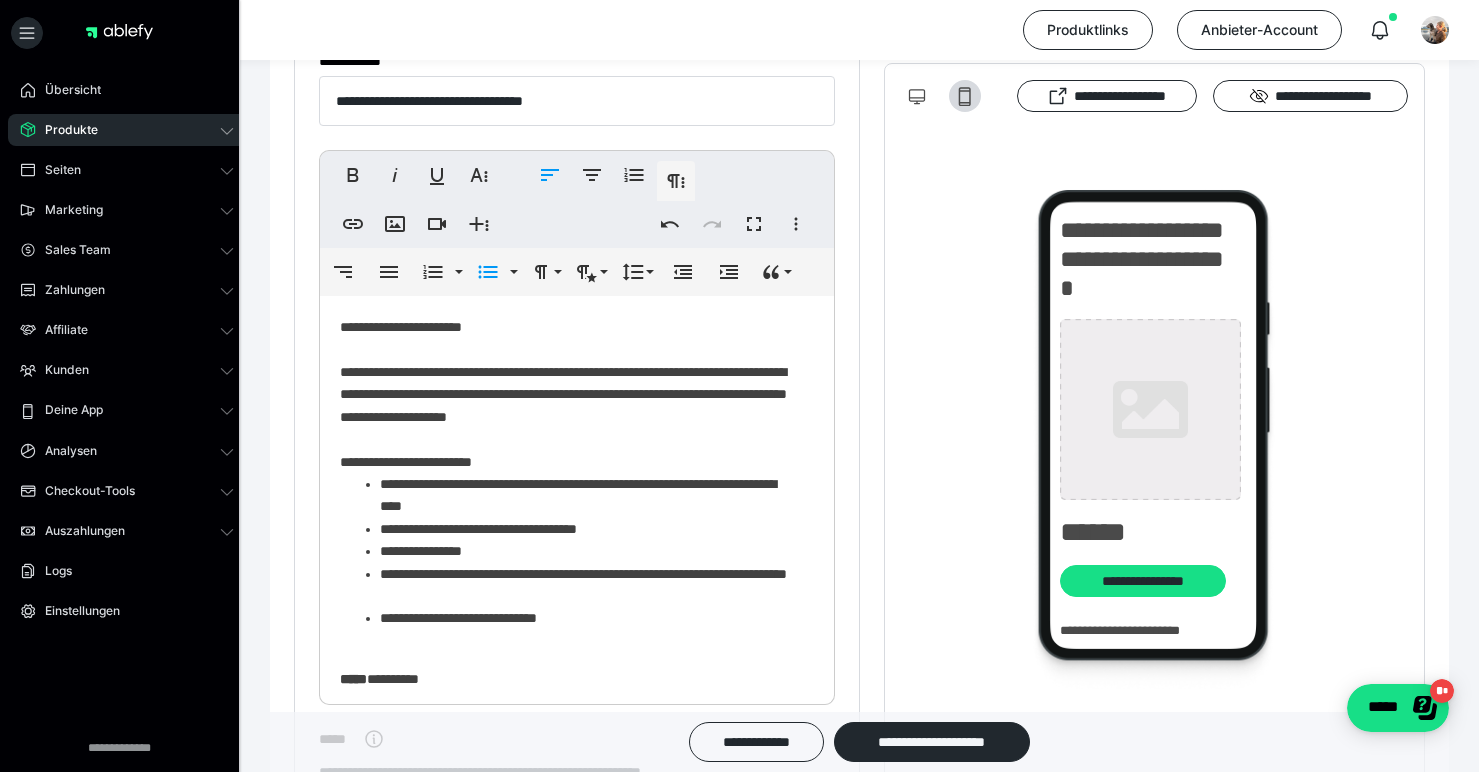 click on "**********" at bounding box center (589, 618) 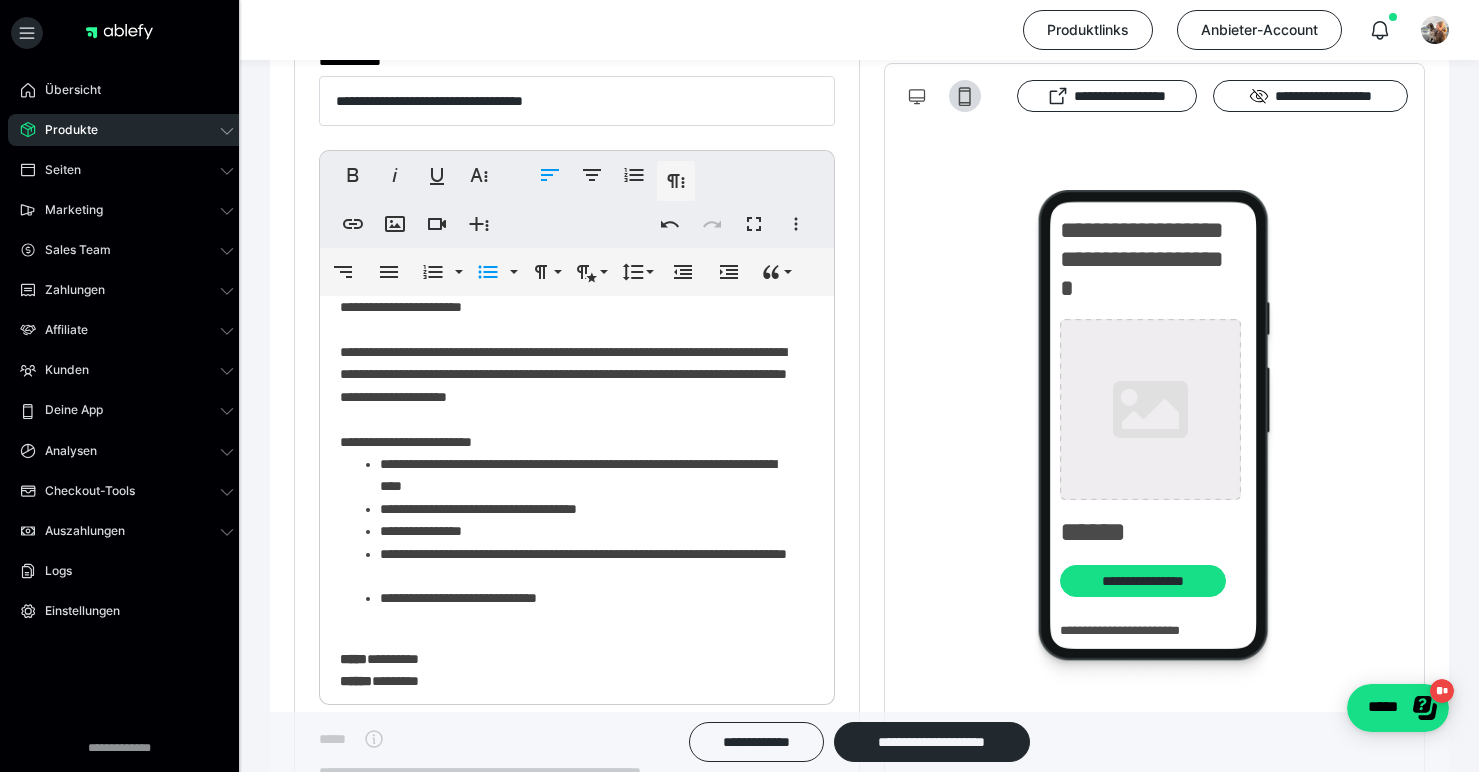 scroll, scrollTop: 137, scrollLeft: 0, axis: vertical 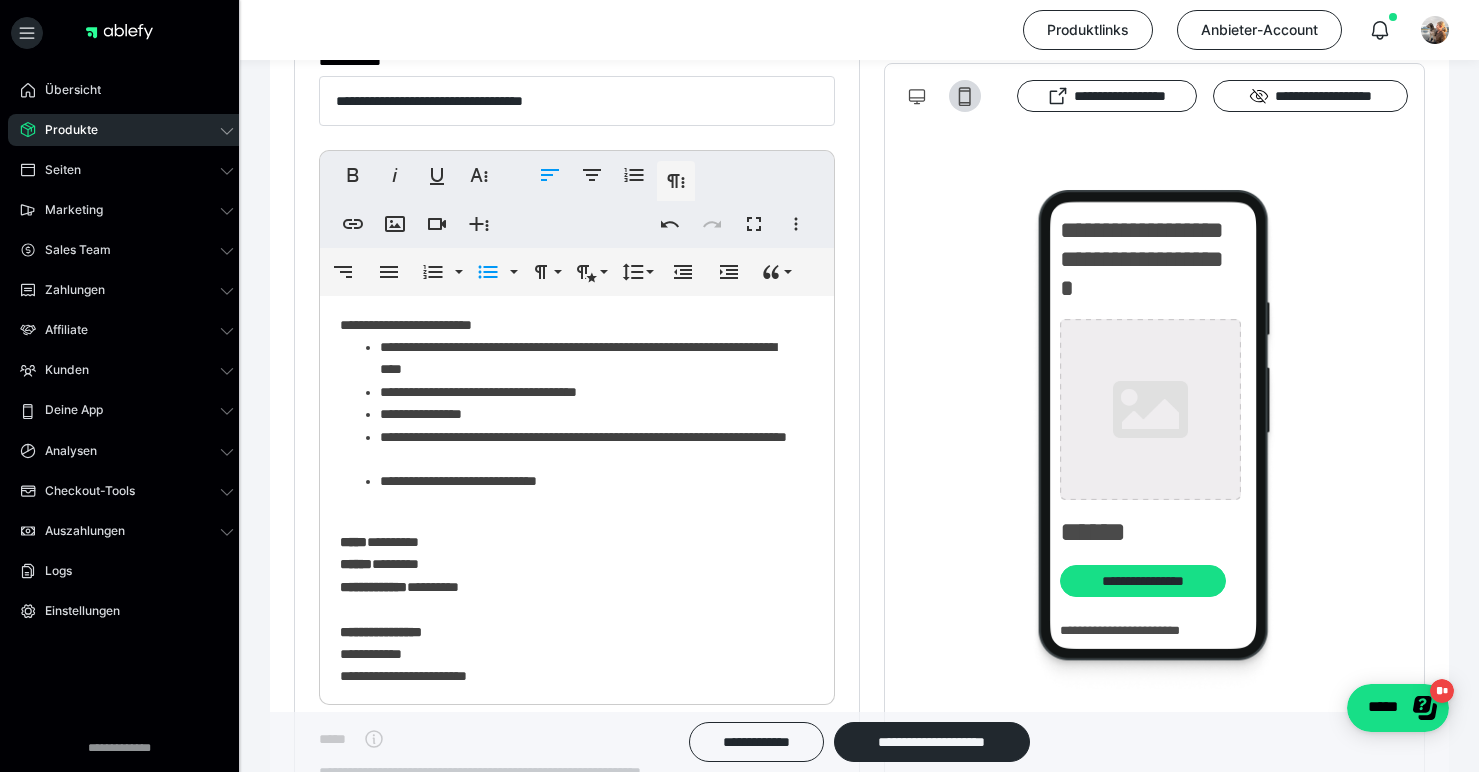 click on "**********" at bounding box center (569, 500) 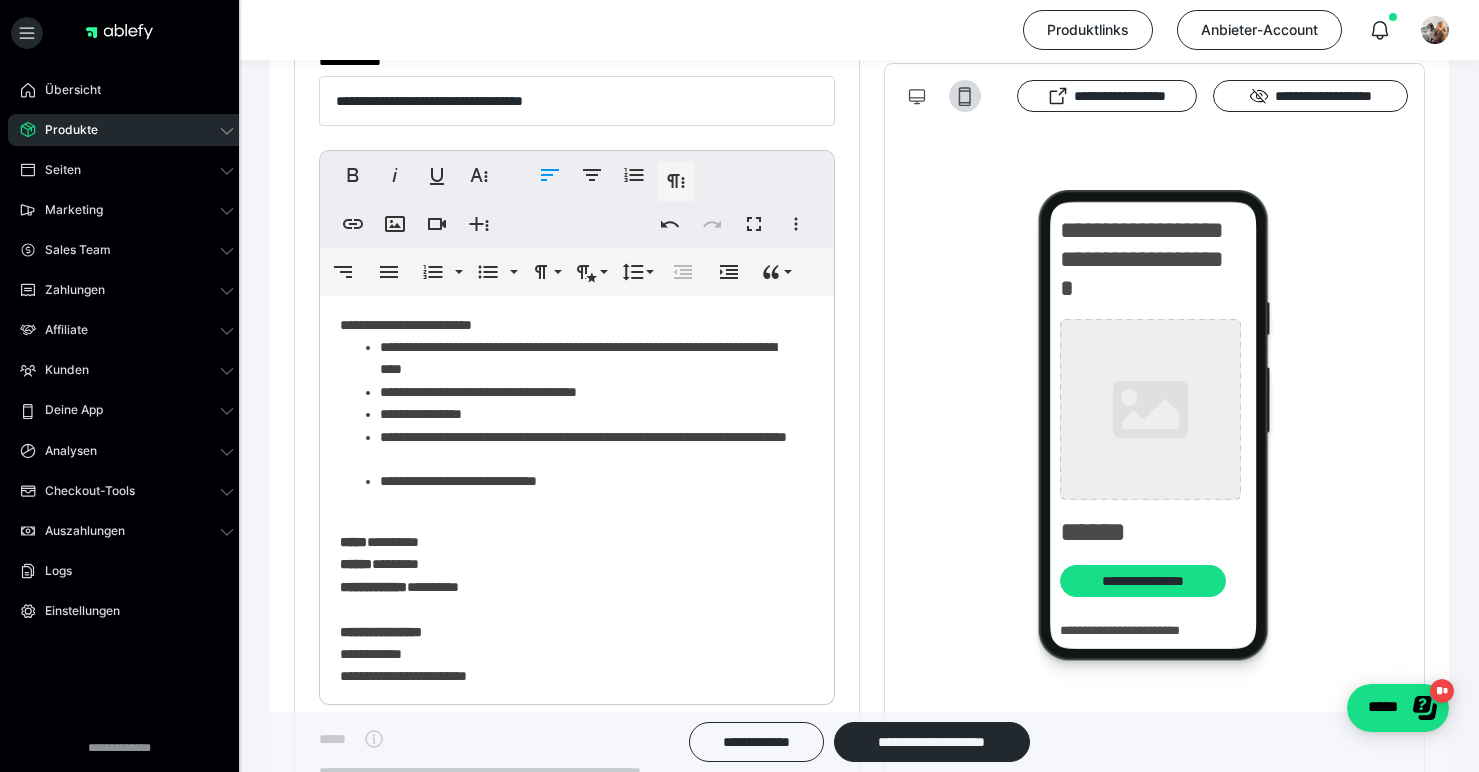click on "**********" at bounding box center [569, 500] 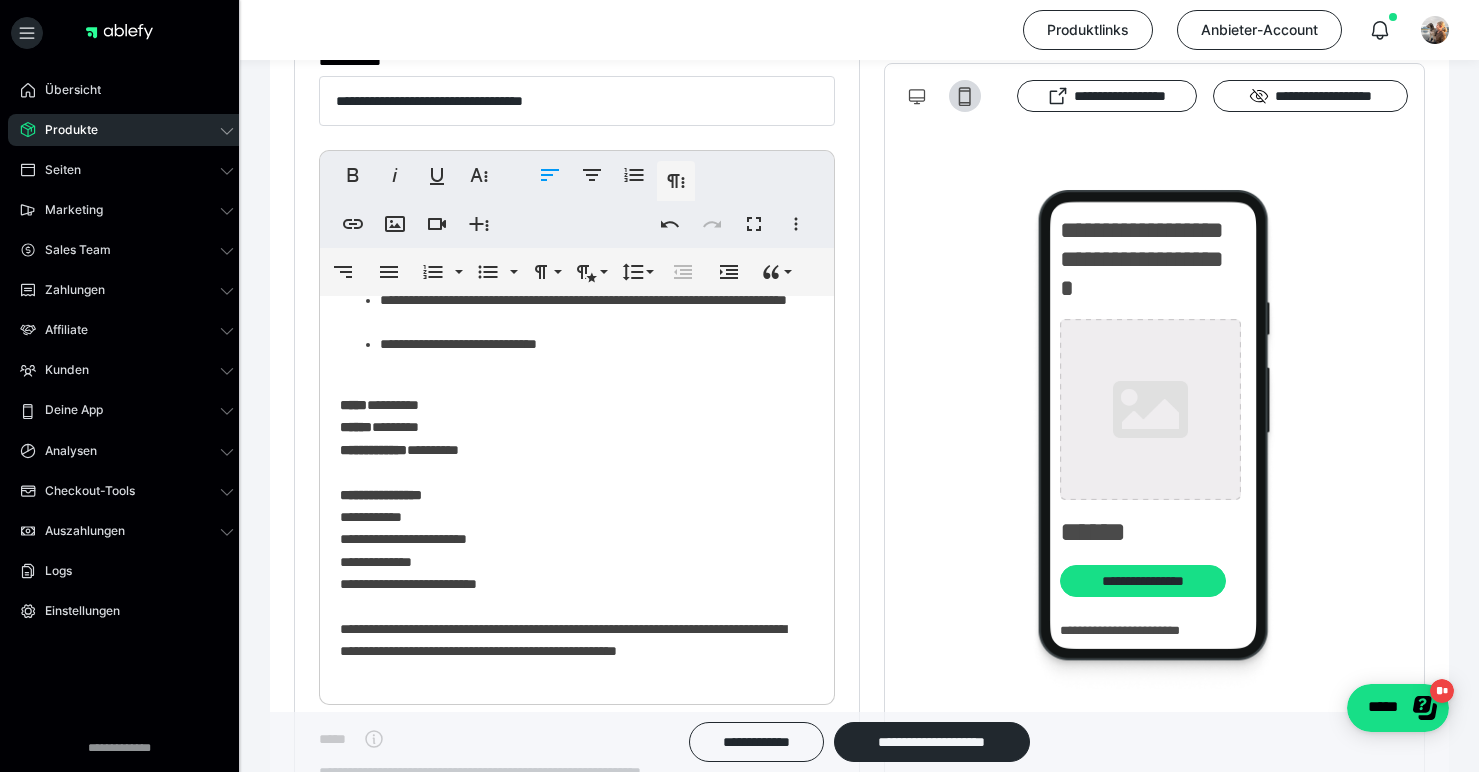 scroll, scrollTop: 284, scrollLeft: 0, axis: vertical 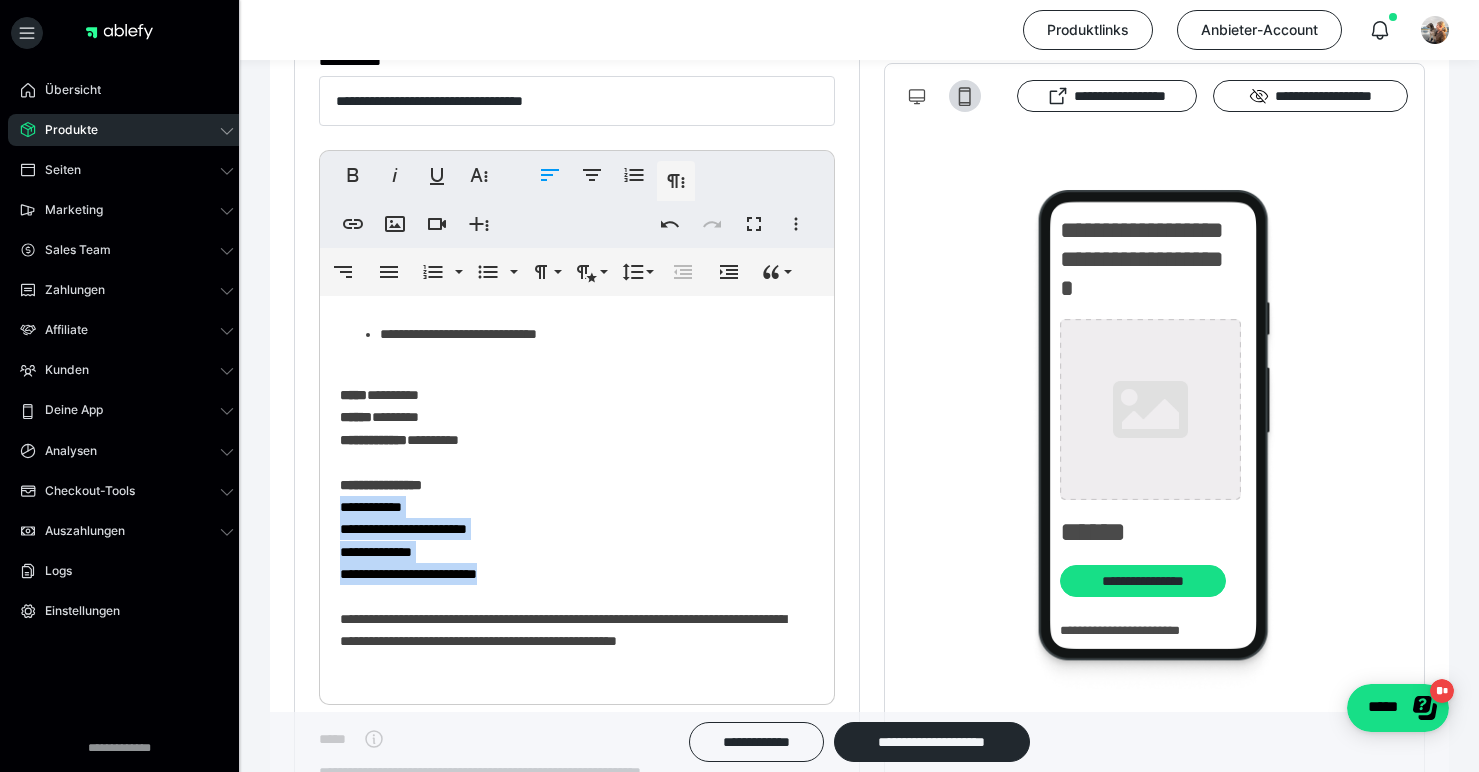 drag, startPoint x: 341, startPoint y: 506, endPoint x: 524, endPoint y: 578, distance: 196.65453 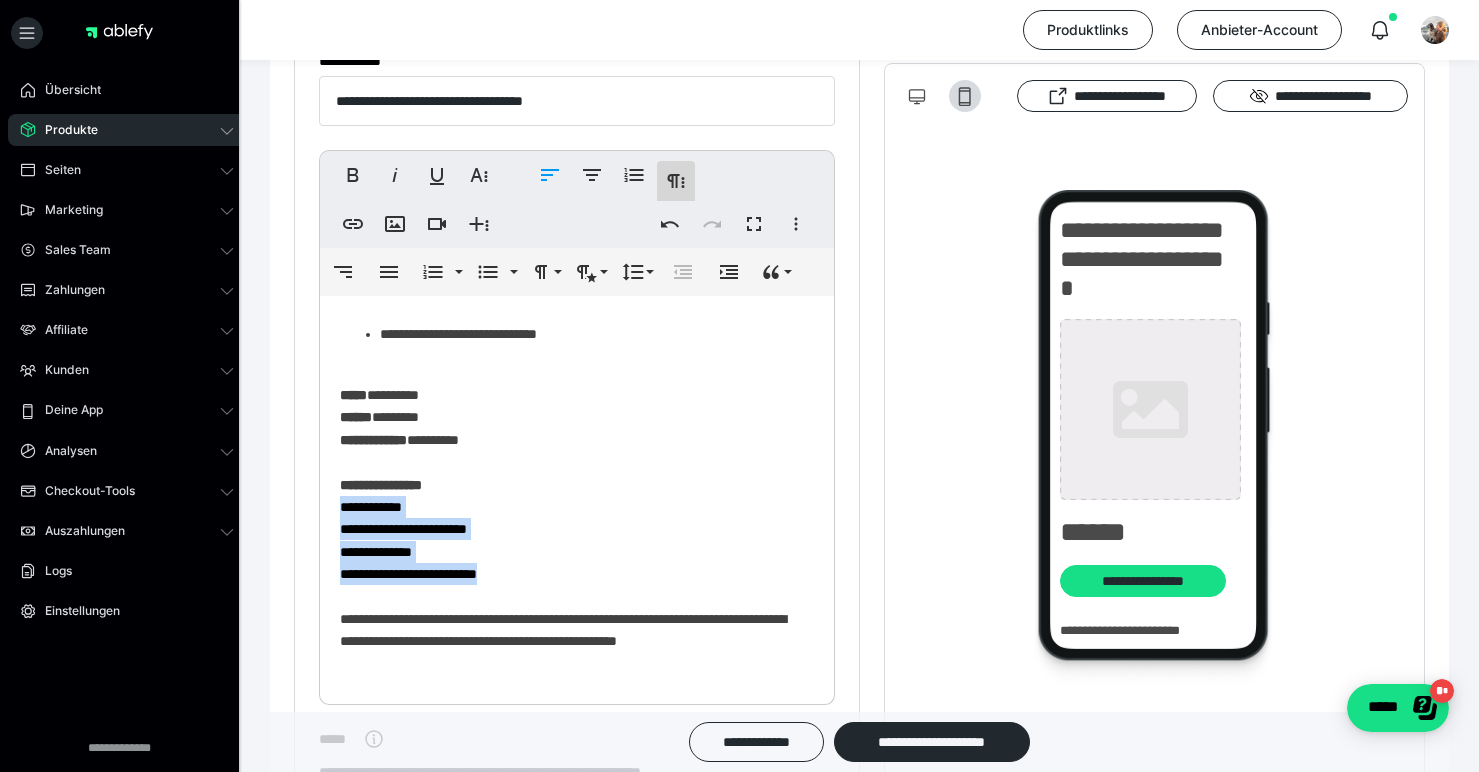 click 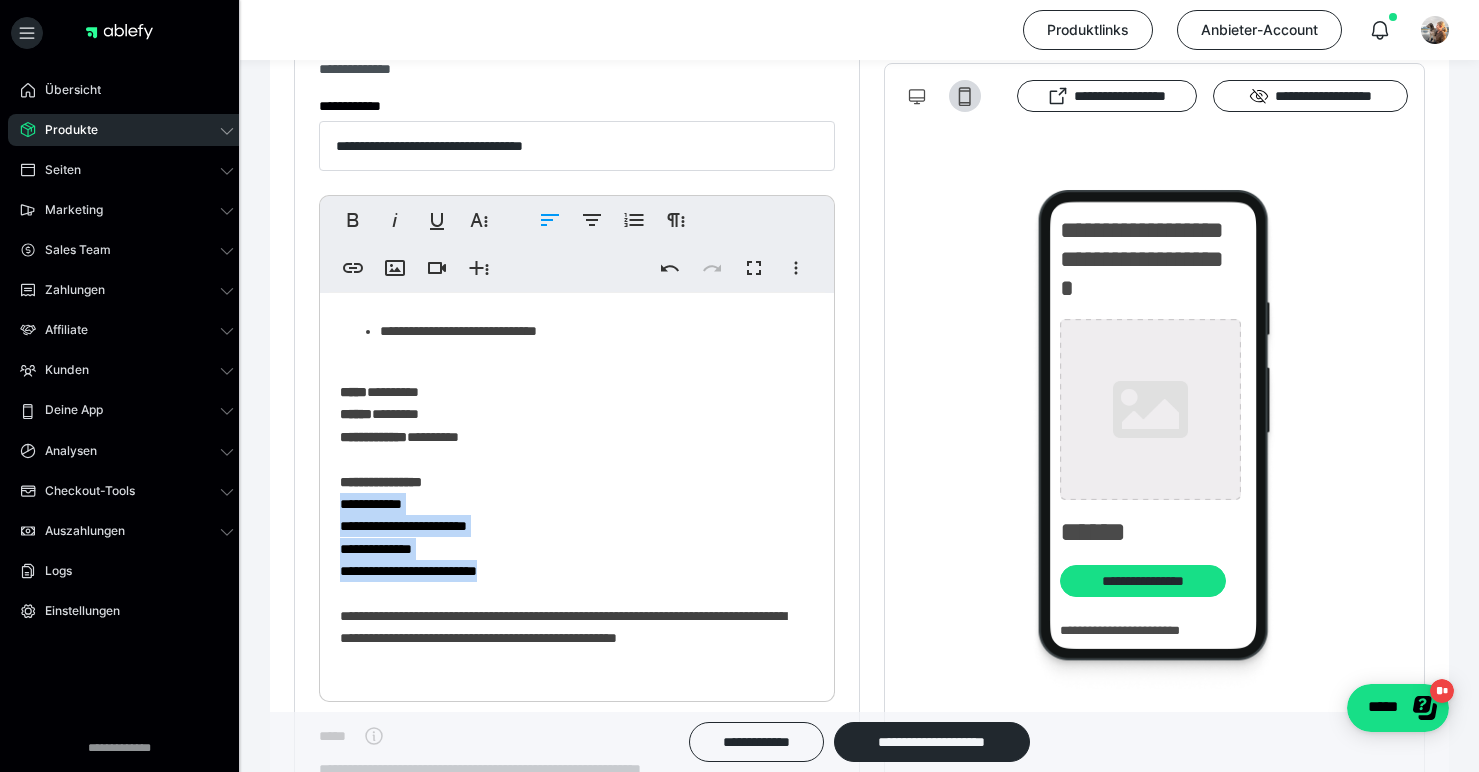 scroll, scrollTop: 570, scrollLeft: 0, axis: vertical 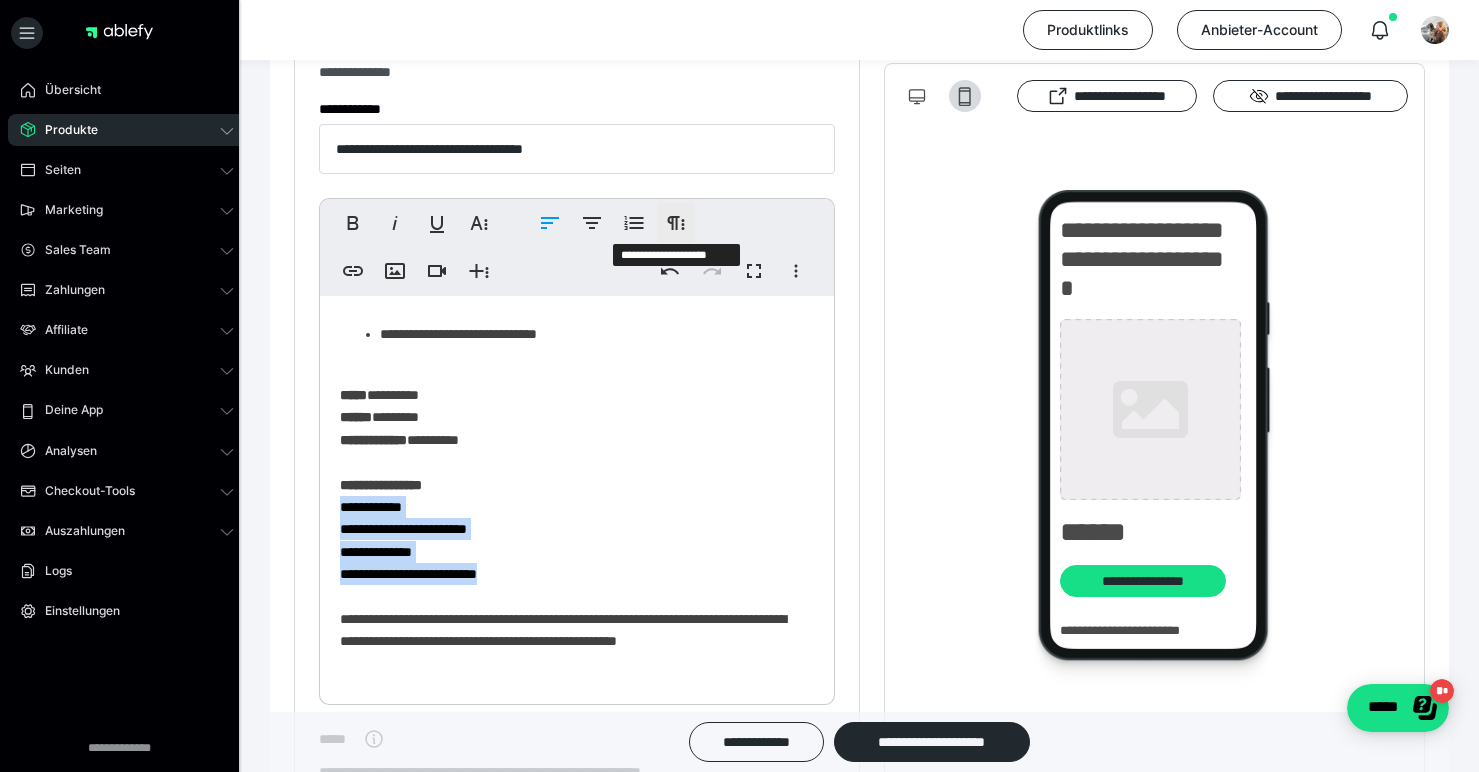 click 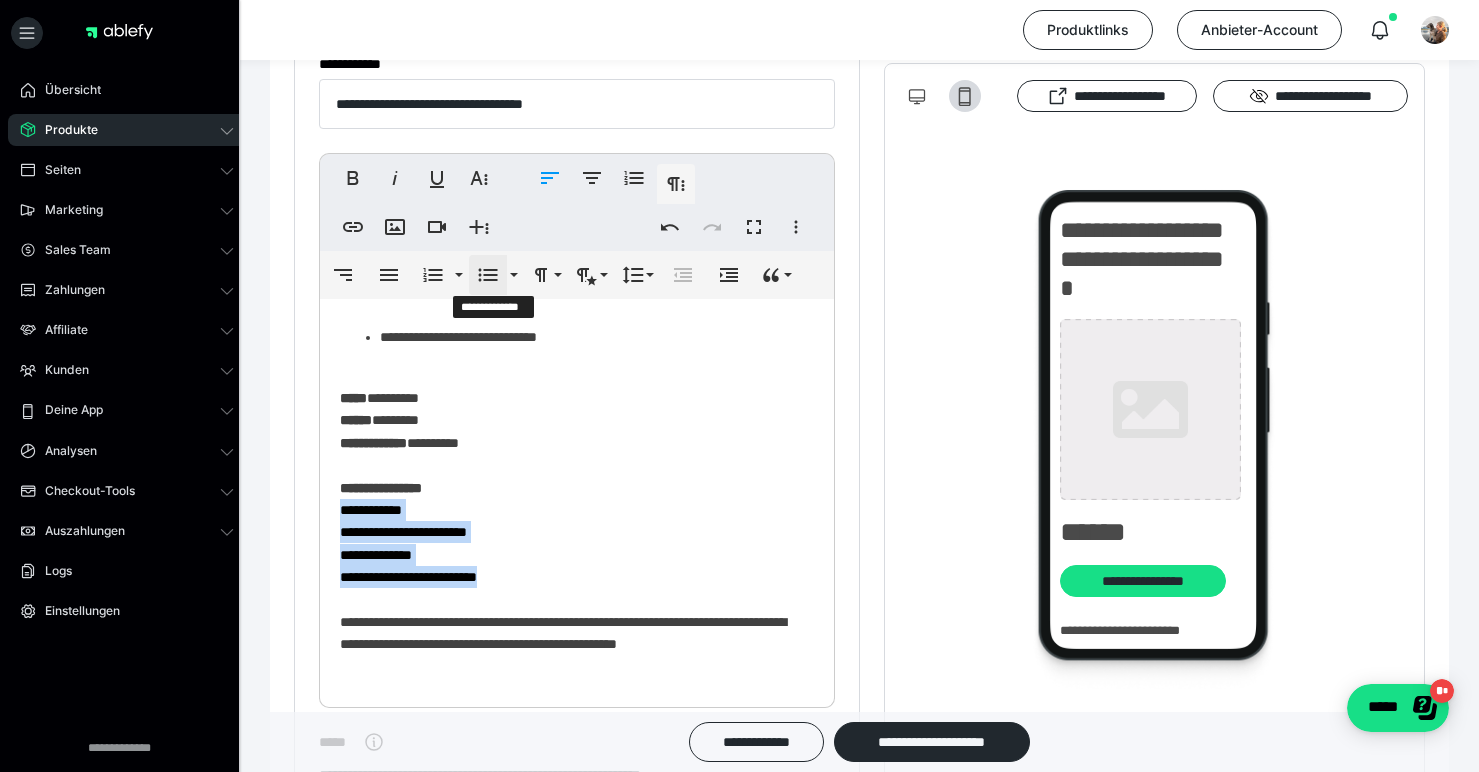 scroll, scrollTop: 618, scrollLeft: 0, axis: vertical 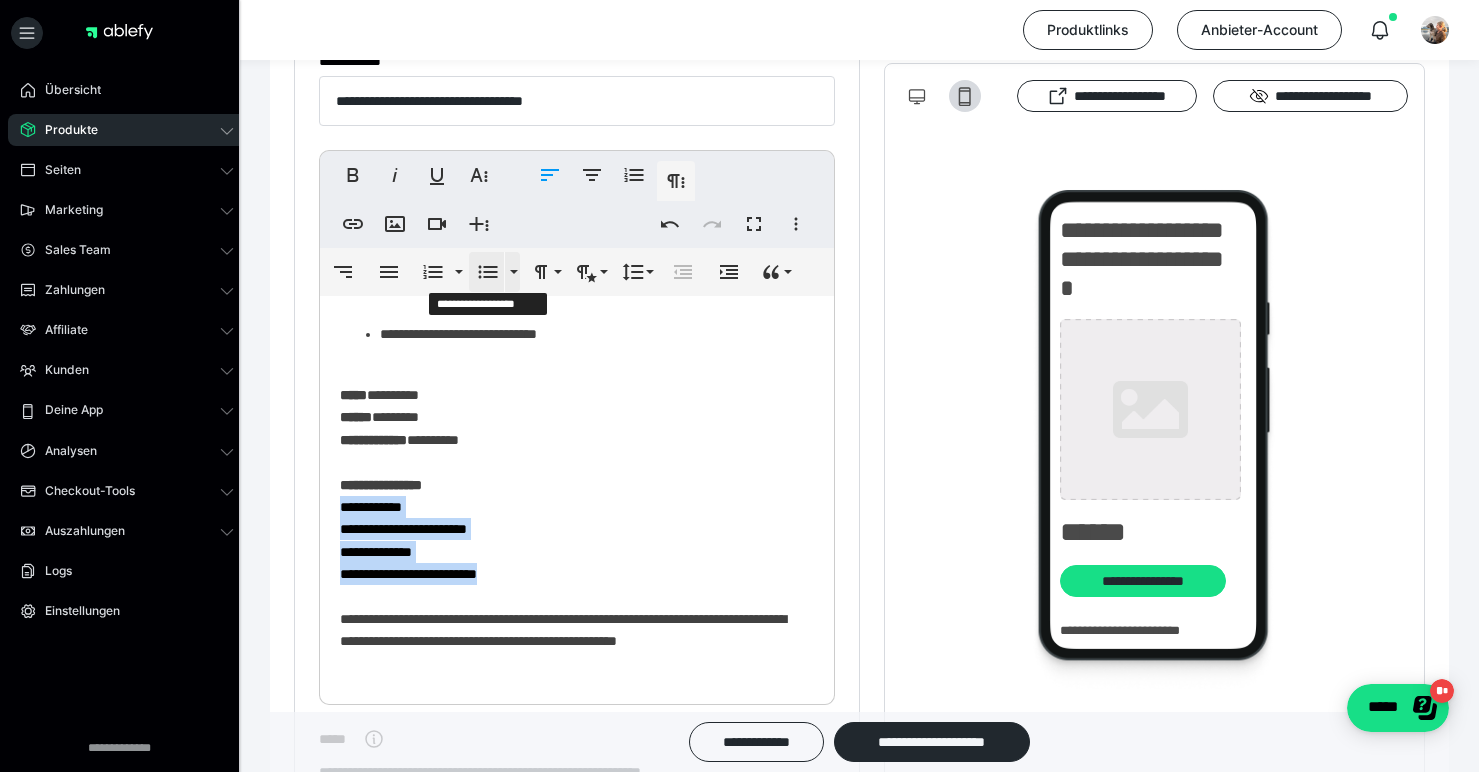 click 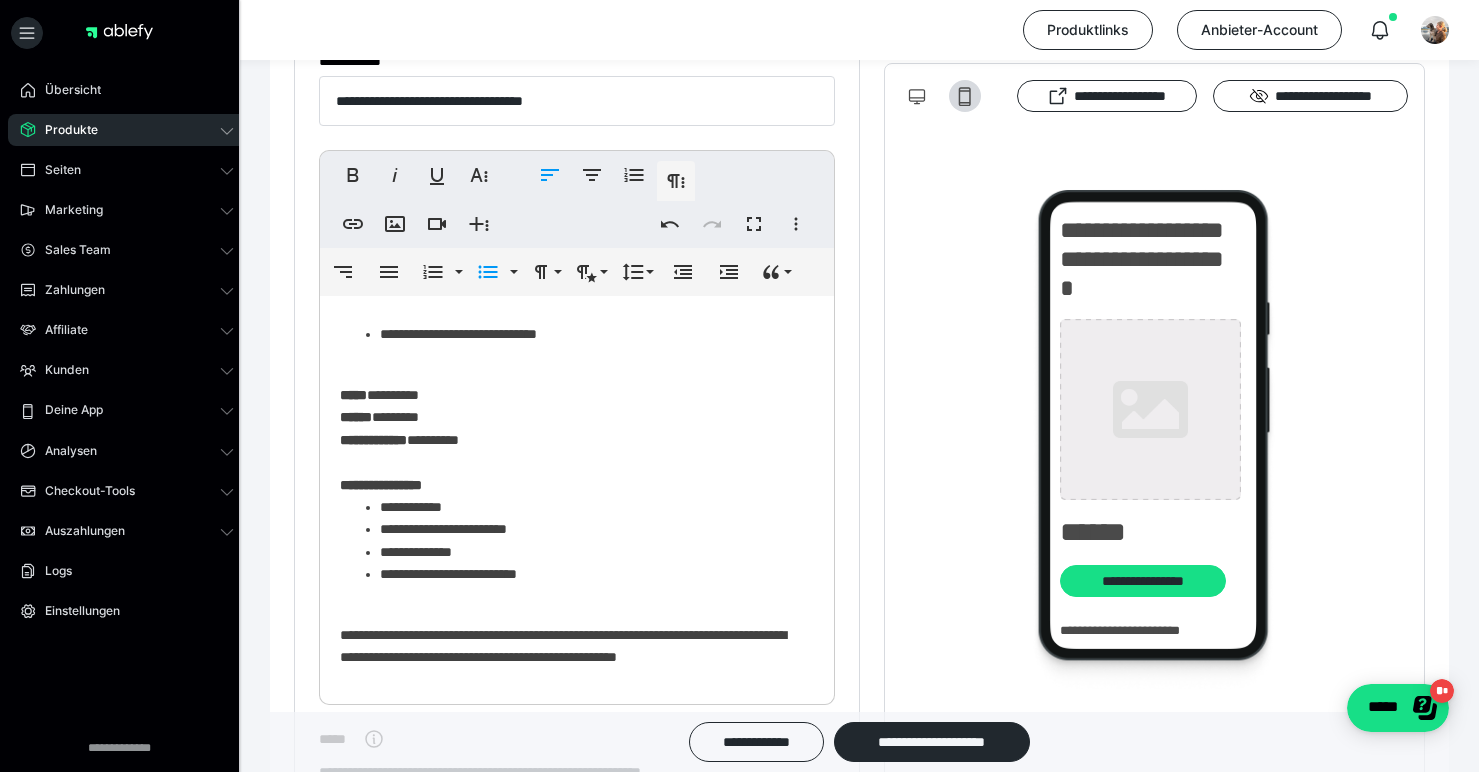 click on "**********" at bounding box center (569, 361) 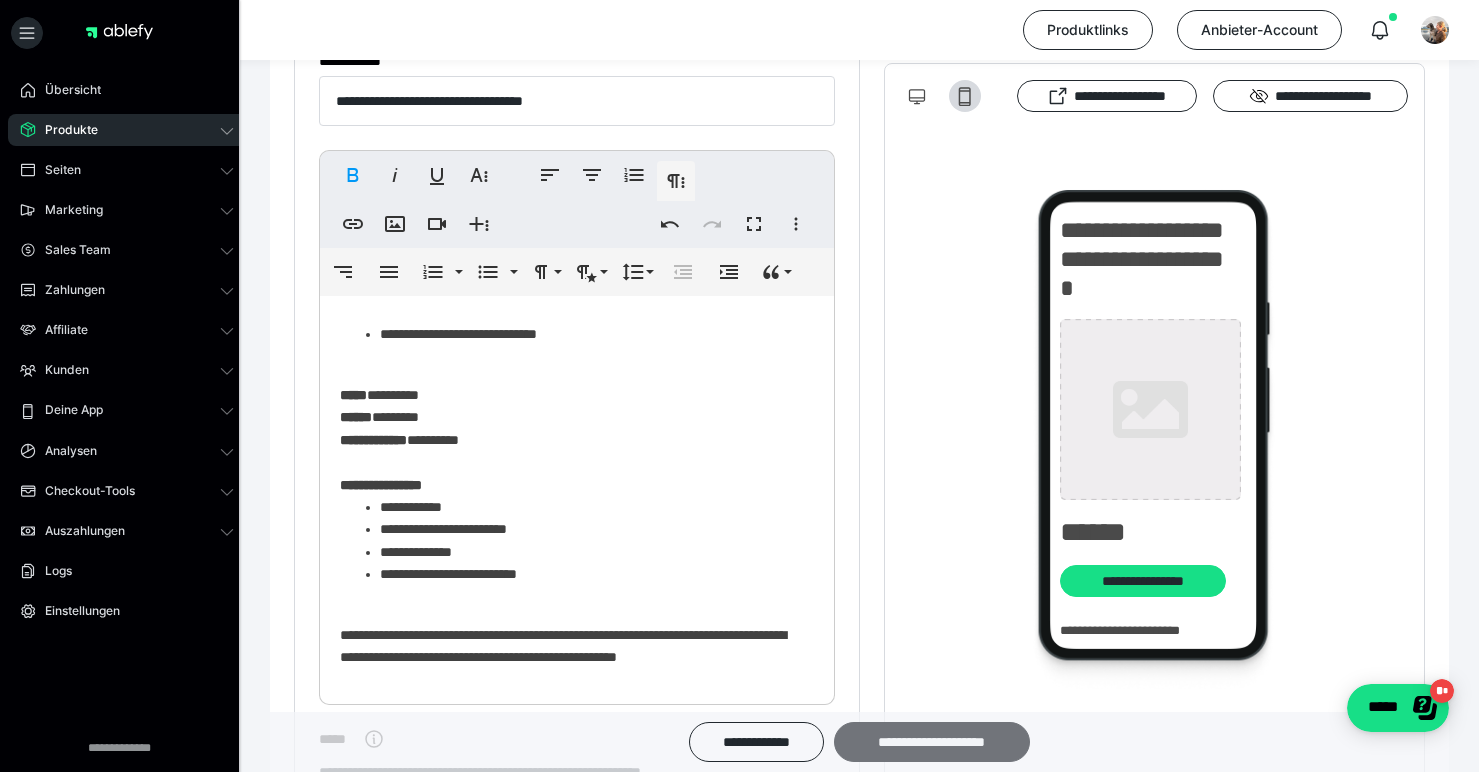 click on "**********" at bounding box center (932, 742) 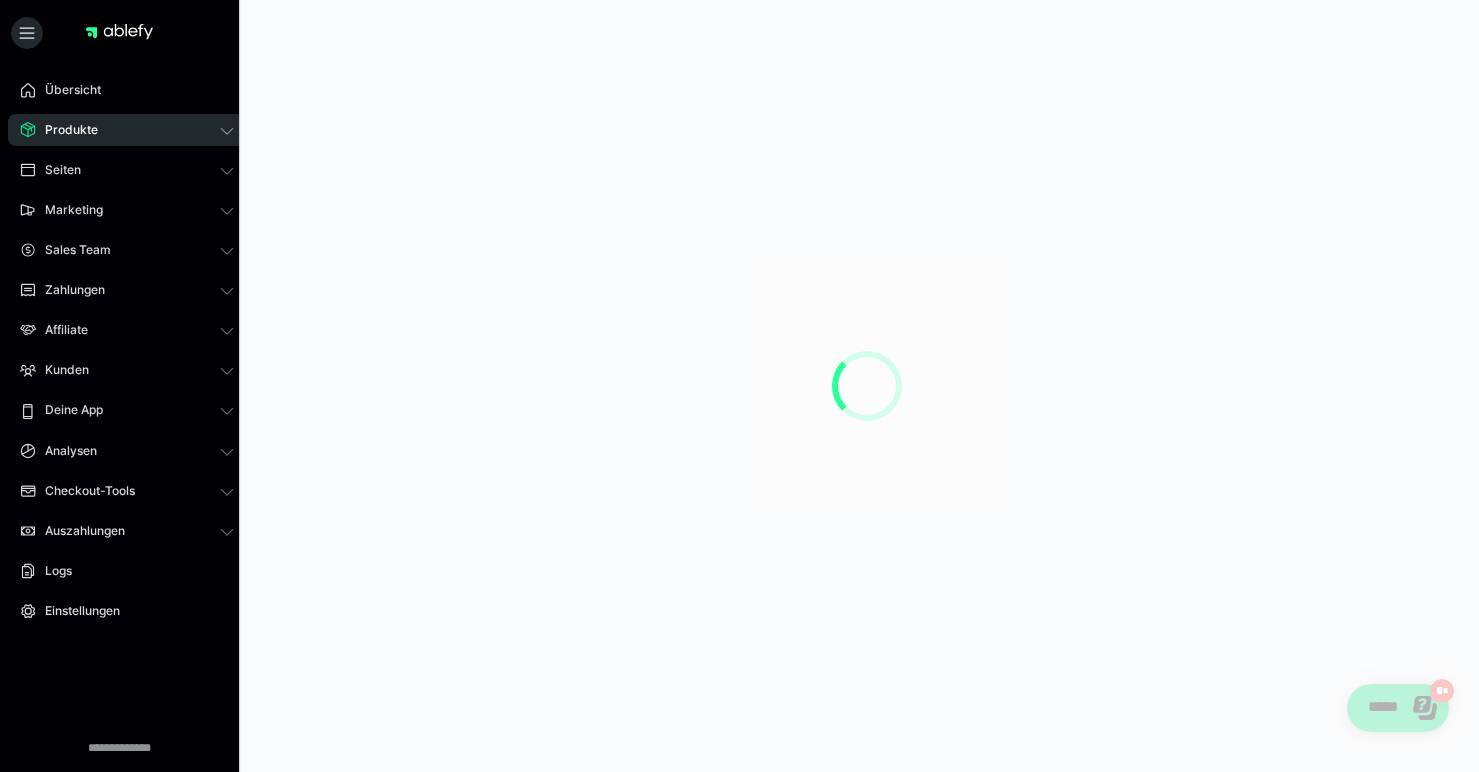 scroll, scrollTop: 0, scrollLeft: 0, axis: both 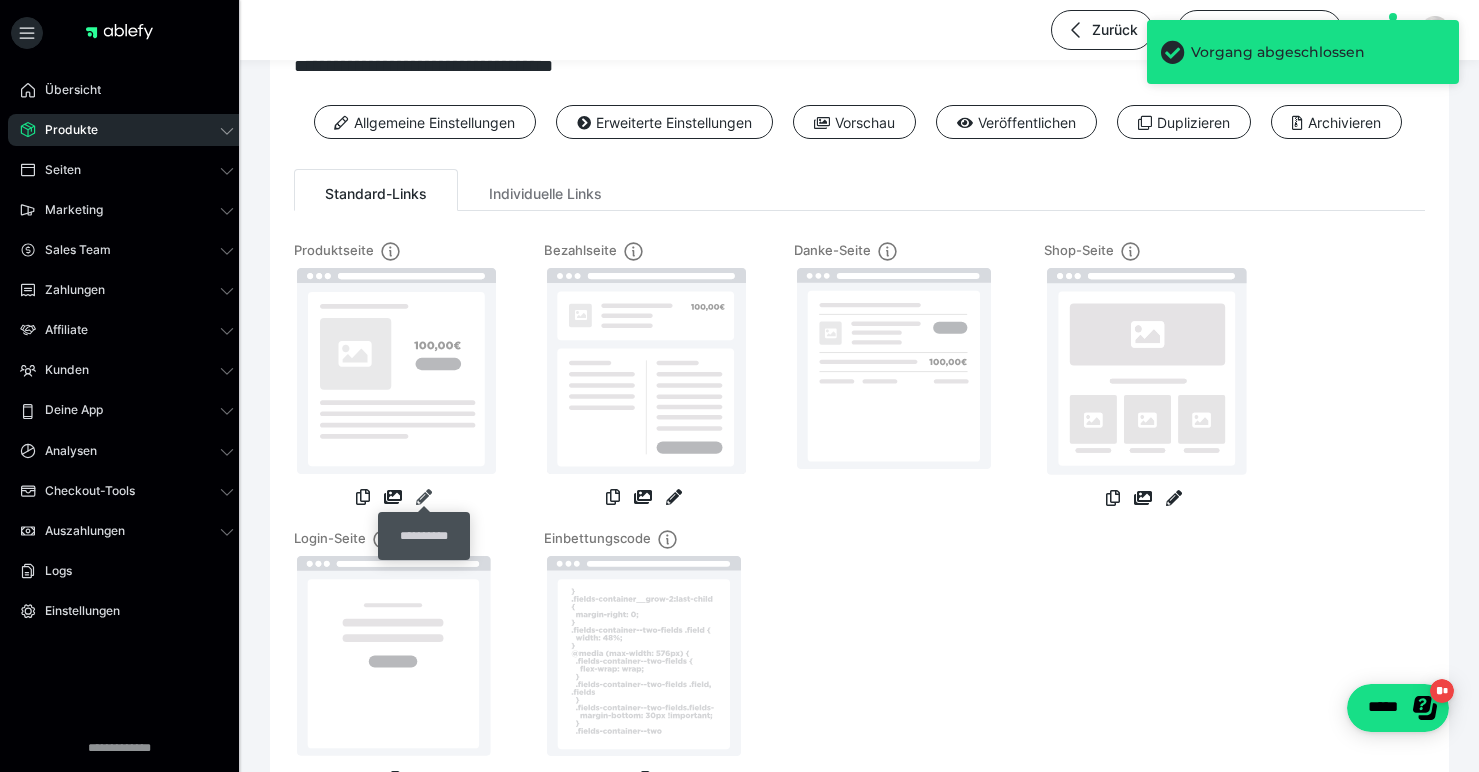 click at bounding box center [424, 497] 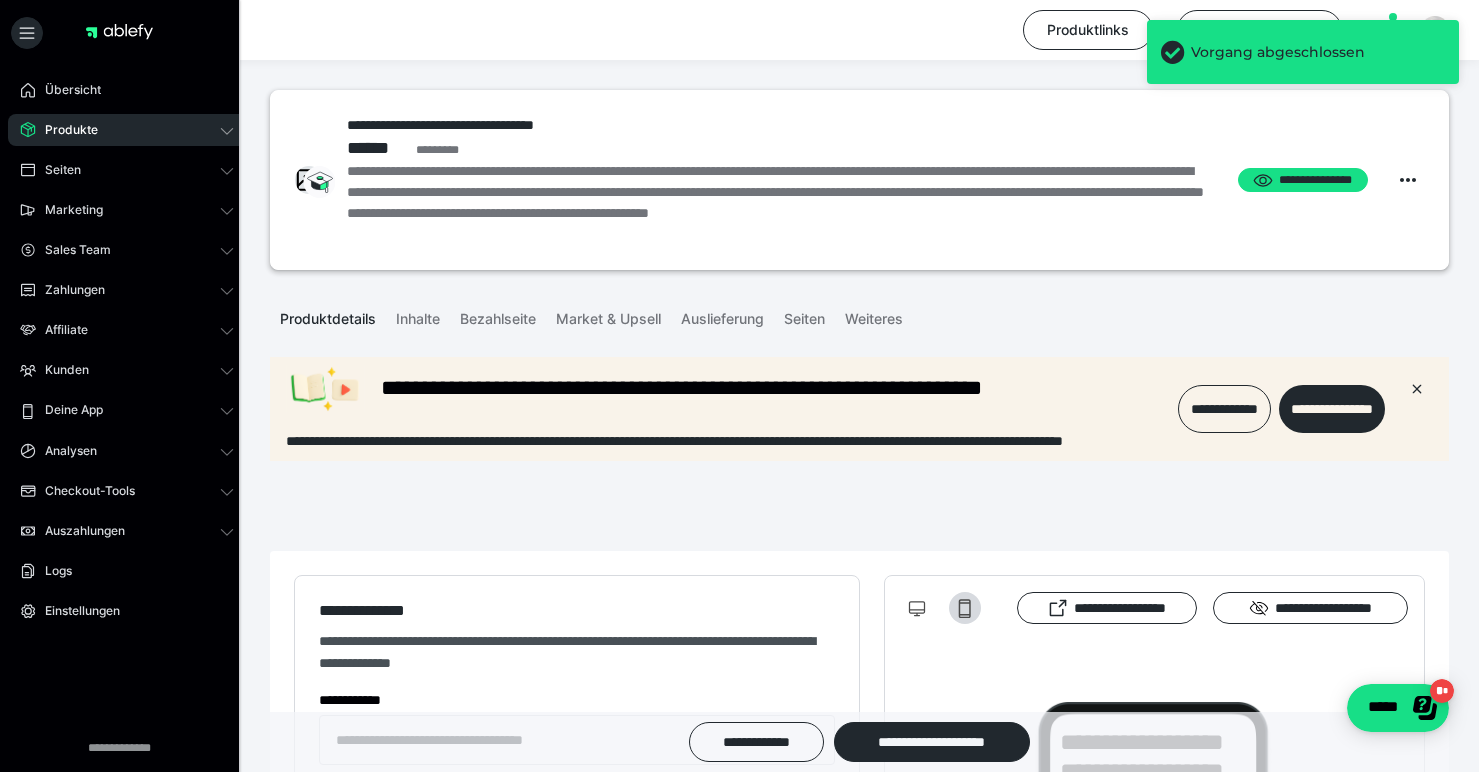 scroll, scrollTop: 0, scrollLeft: 0, axis: both 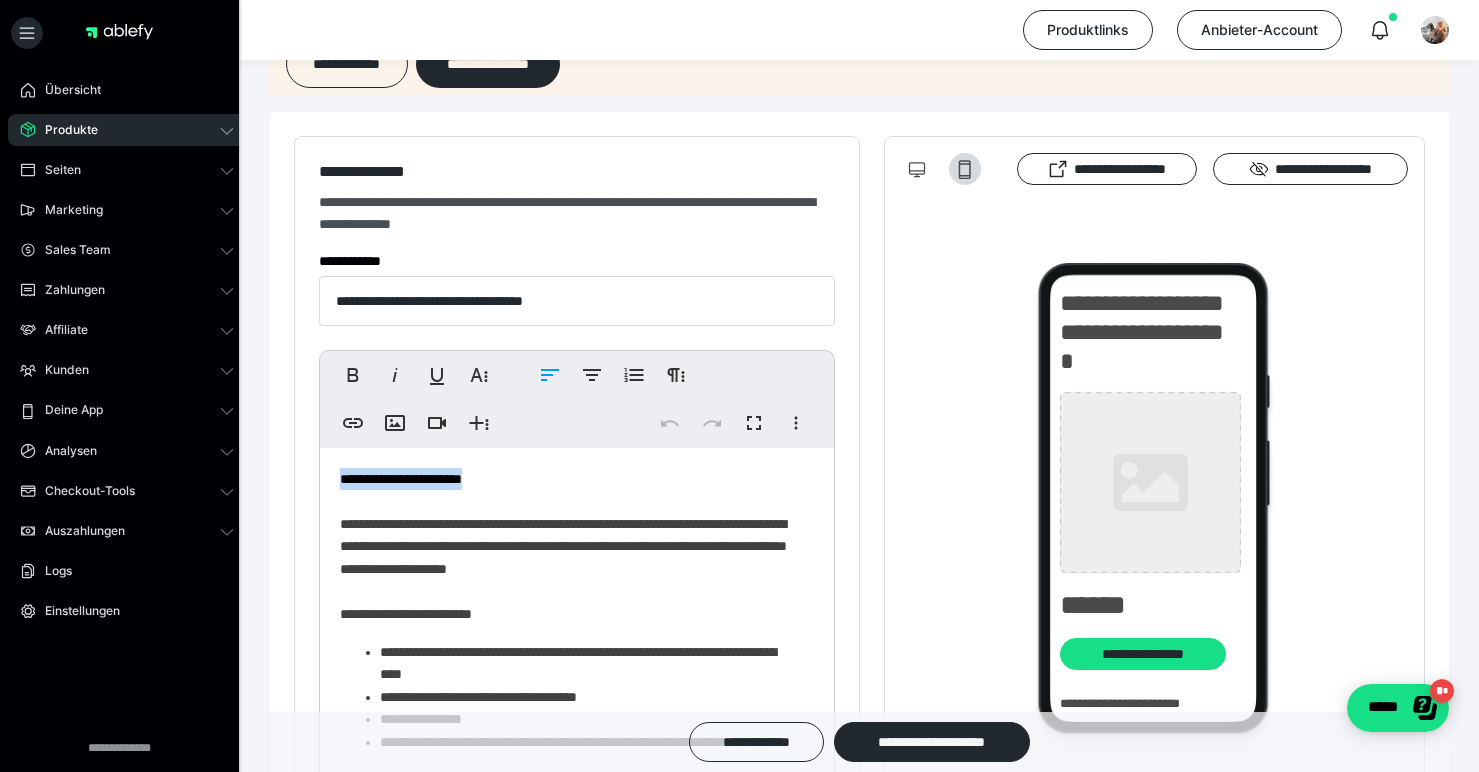 drag, startPoint x: 494, startPoint y: 481, endPoint x: 342, endPoint y: 482, distance: 152.0033 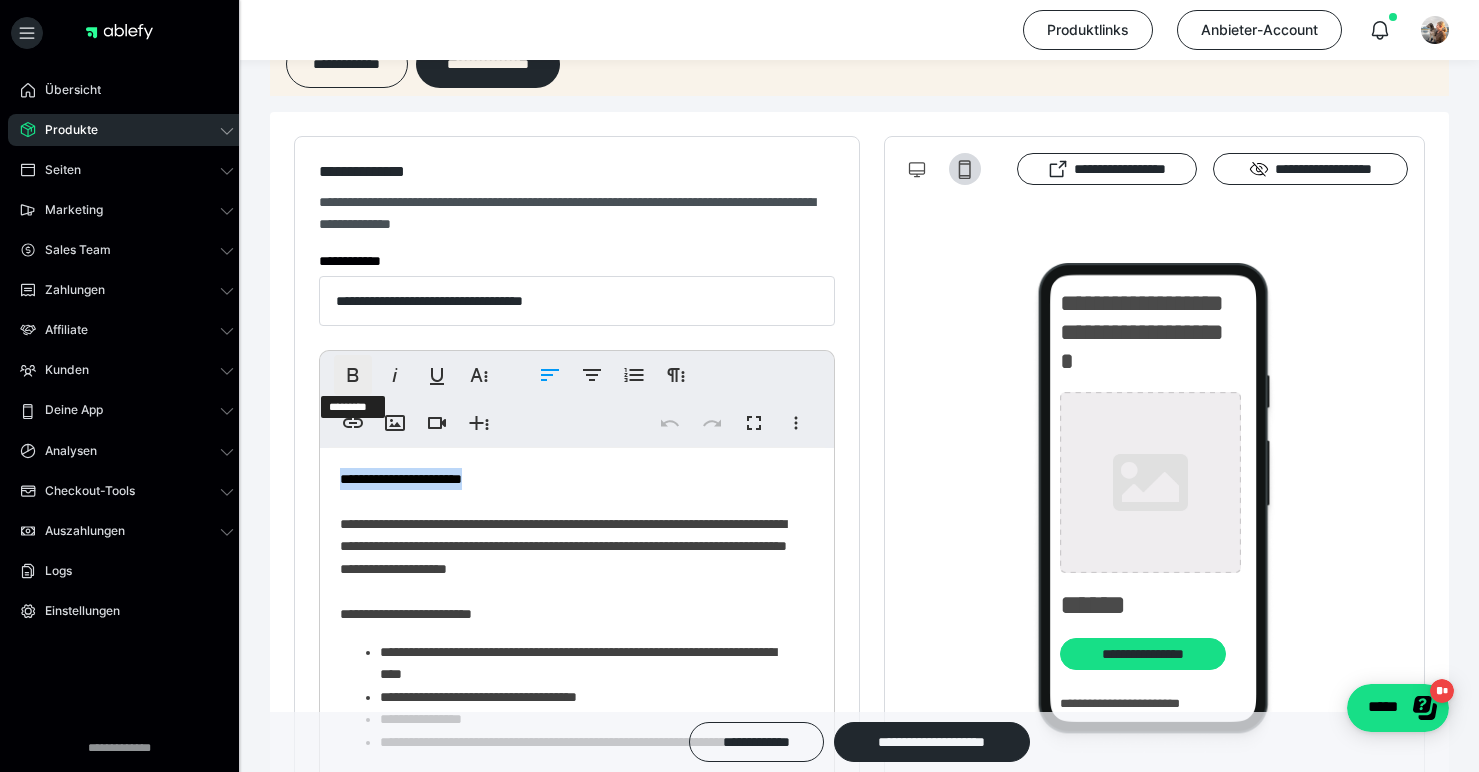 click 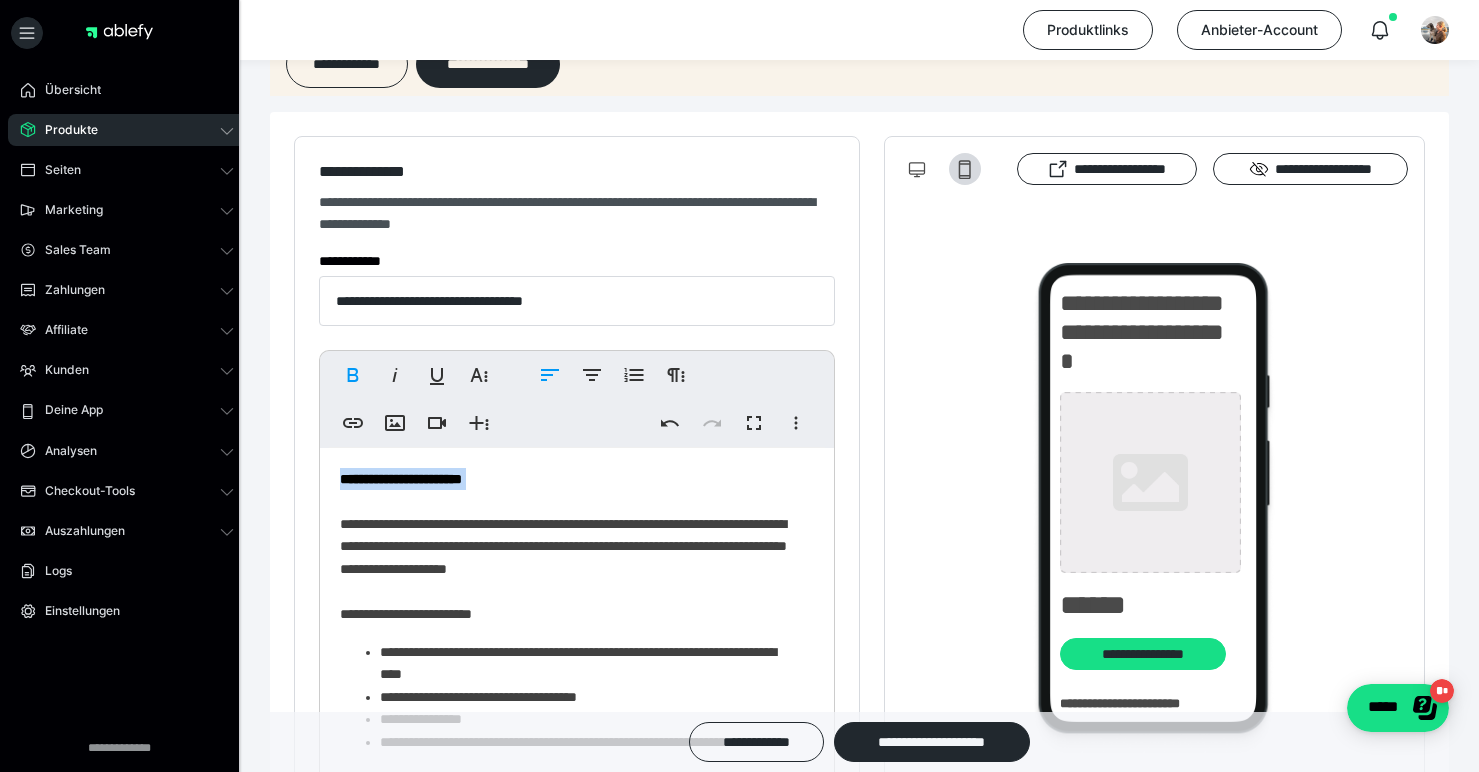 click on "**********" at bounding box center (569, 546) 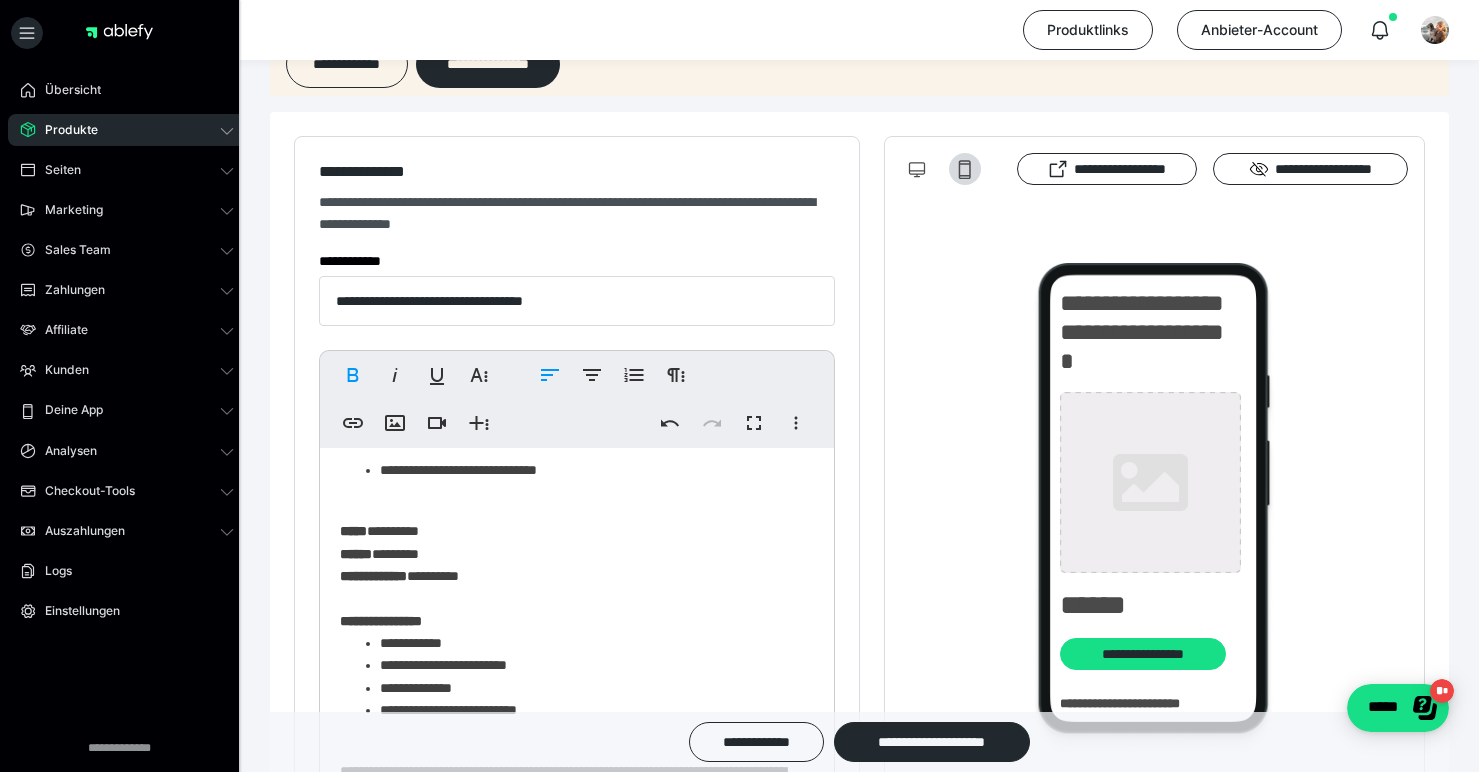 scroll, scrollTop: 0, scrollLeft: 0, axis: both 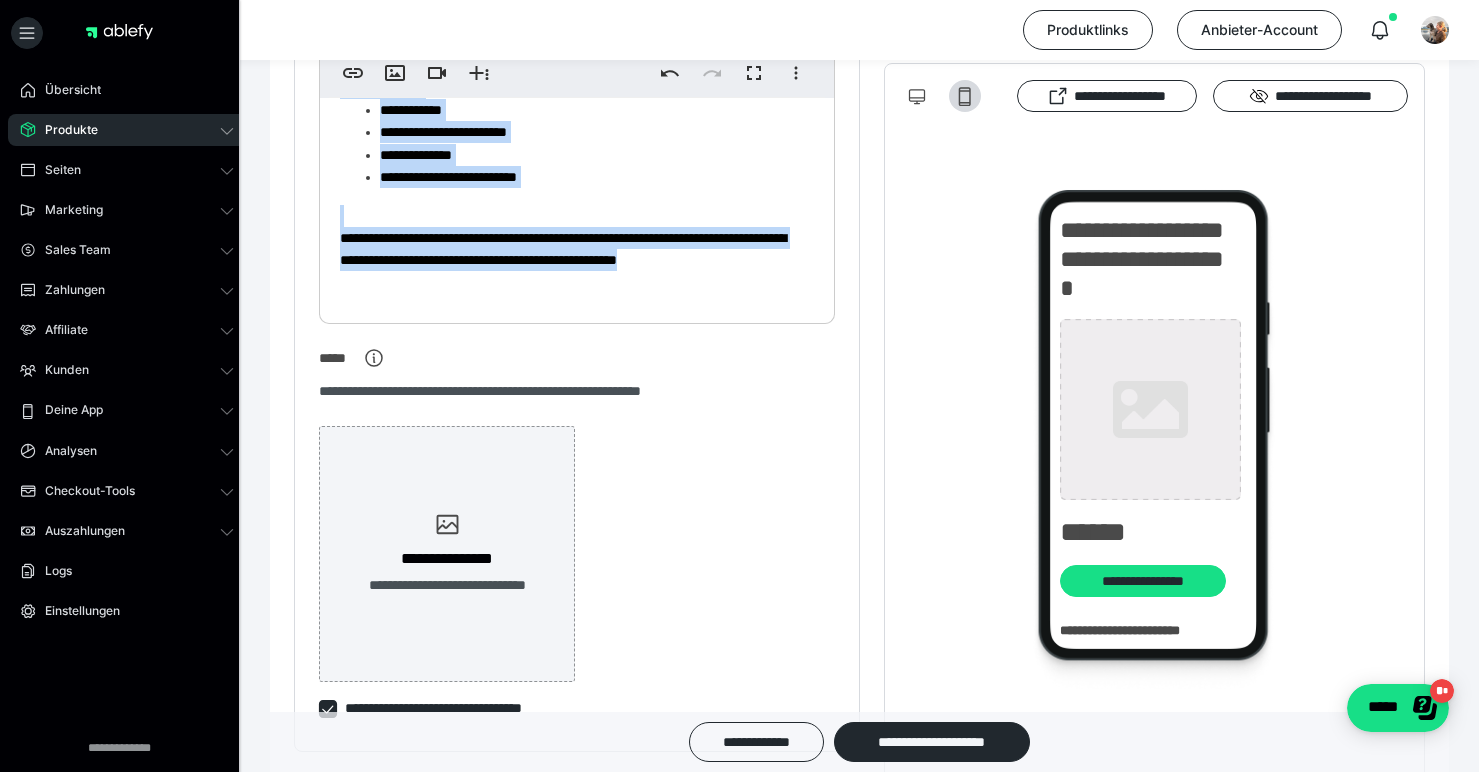 drag, startPoint x: 375, startPoint y: 499, endPoint x: 488, endPoint y: 288, distance: 239.3533 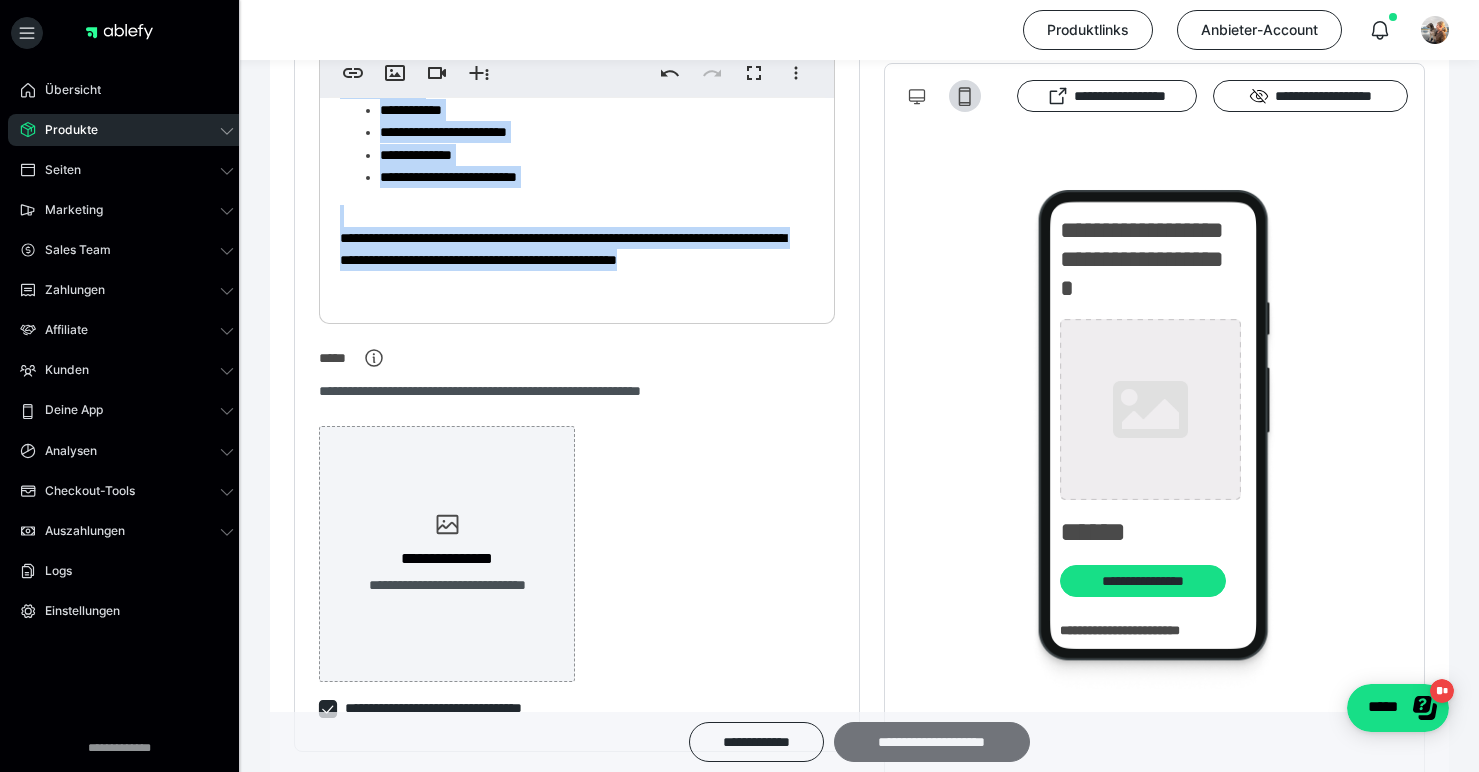 click on "**********" at bounding box center (932, 742) 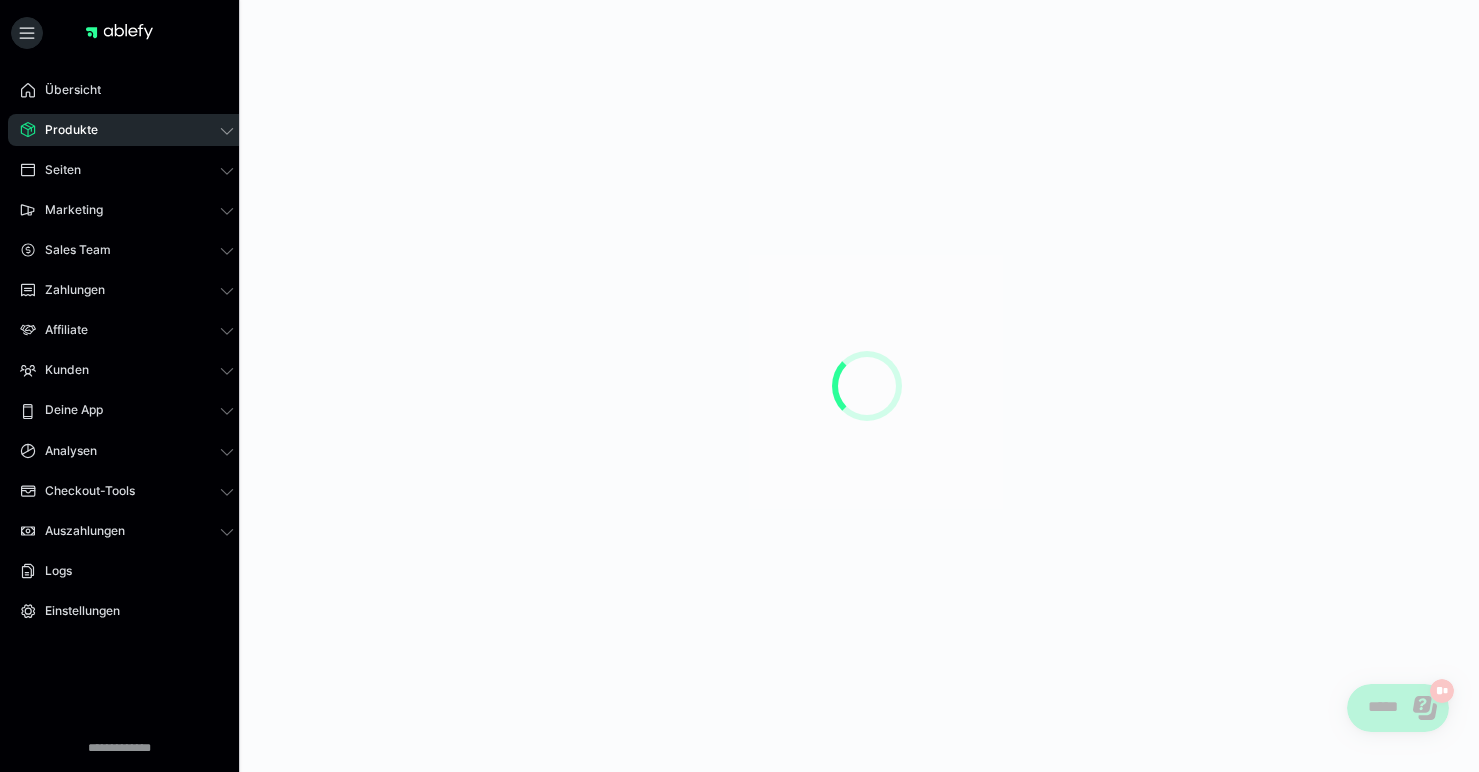 scroll, scrollTop: 0, scrollLeft: 0, axis: both 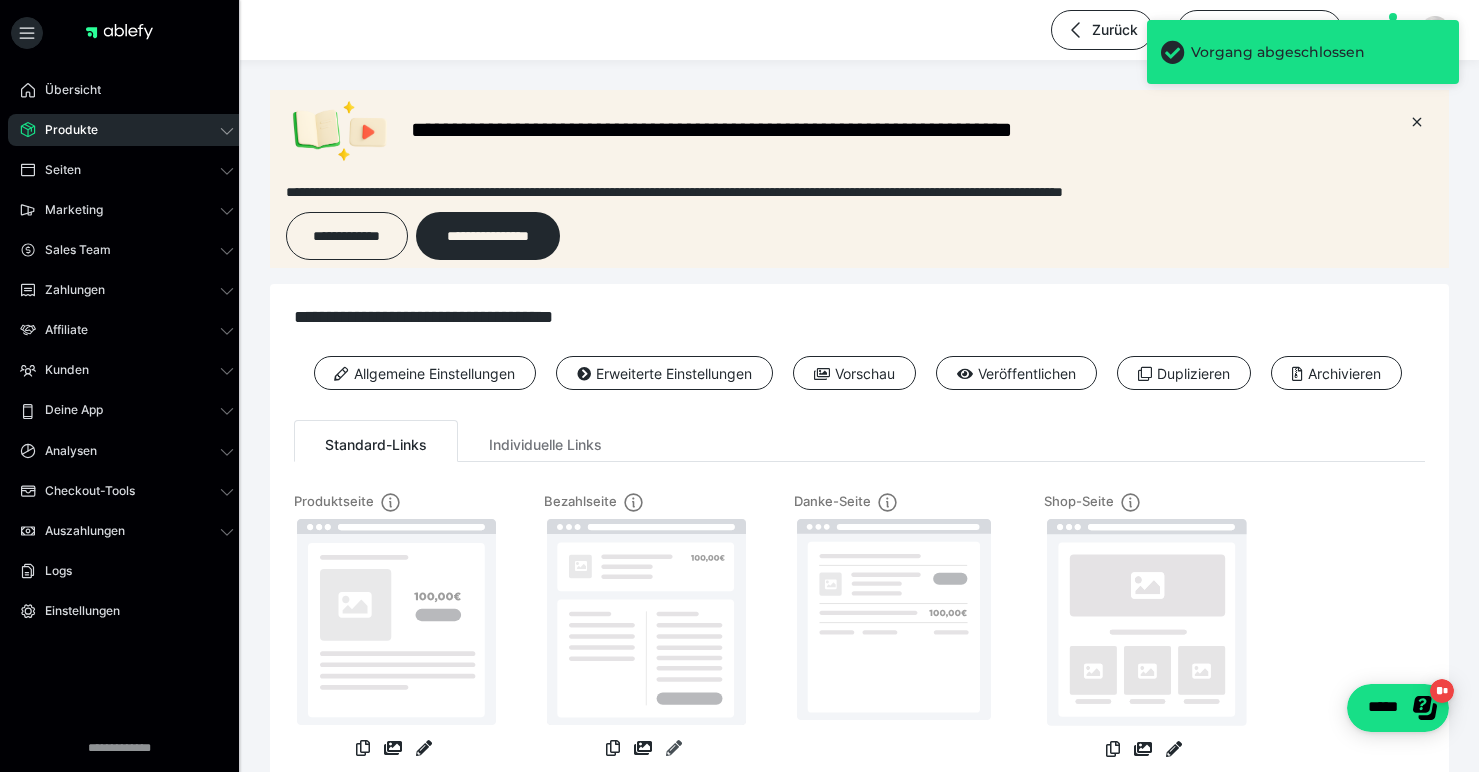 click at bounding box center (674, 748) 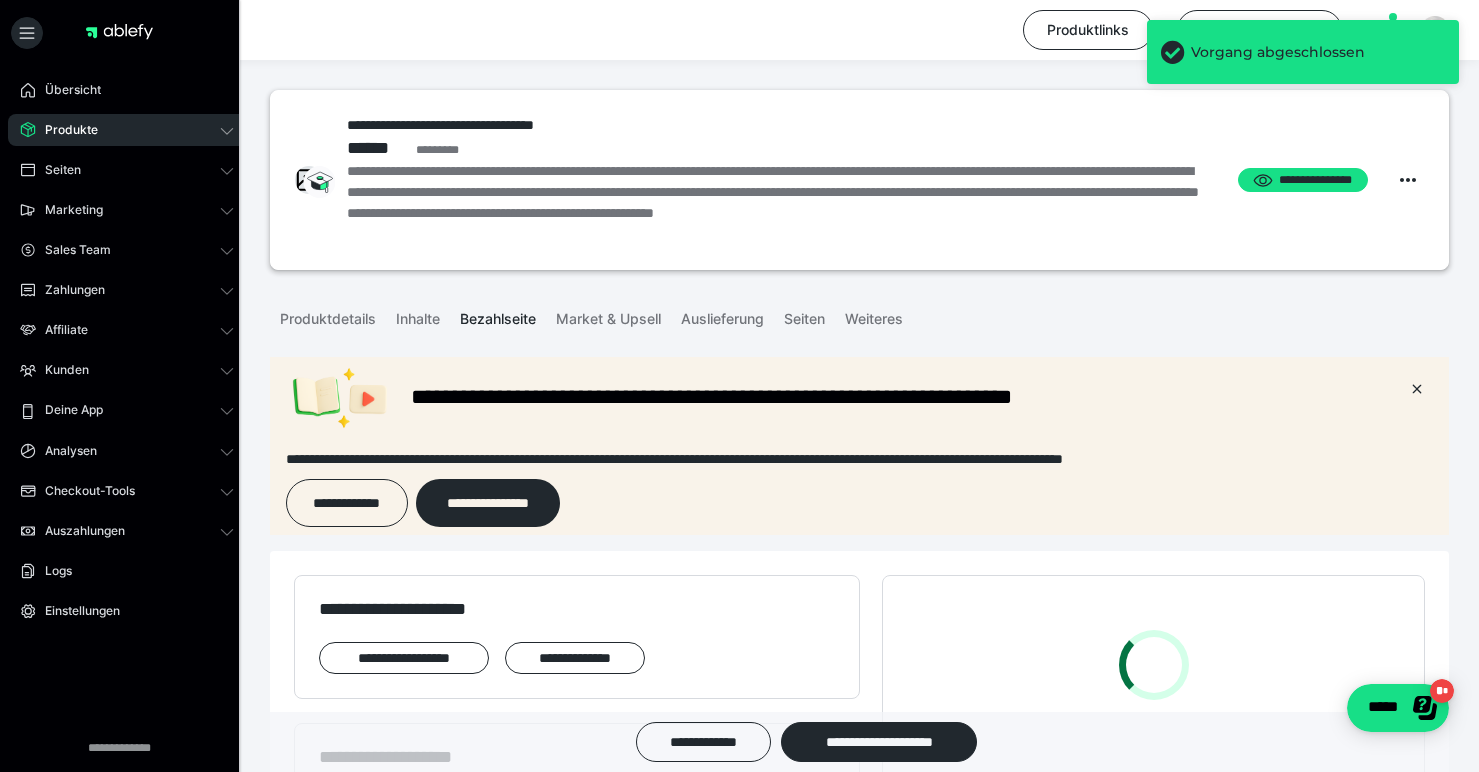 scroll, scrollTop: 0, scrollLeft: 0, axis: both 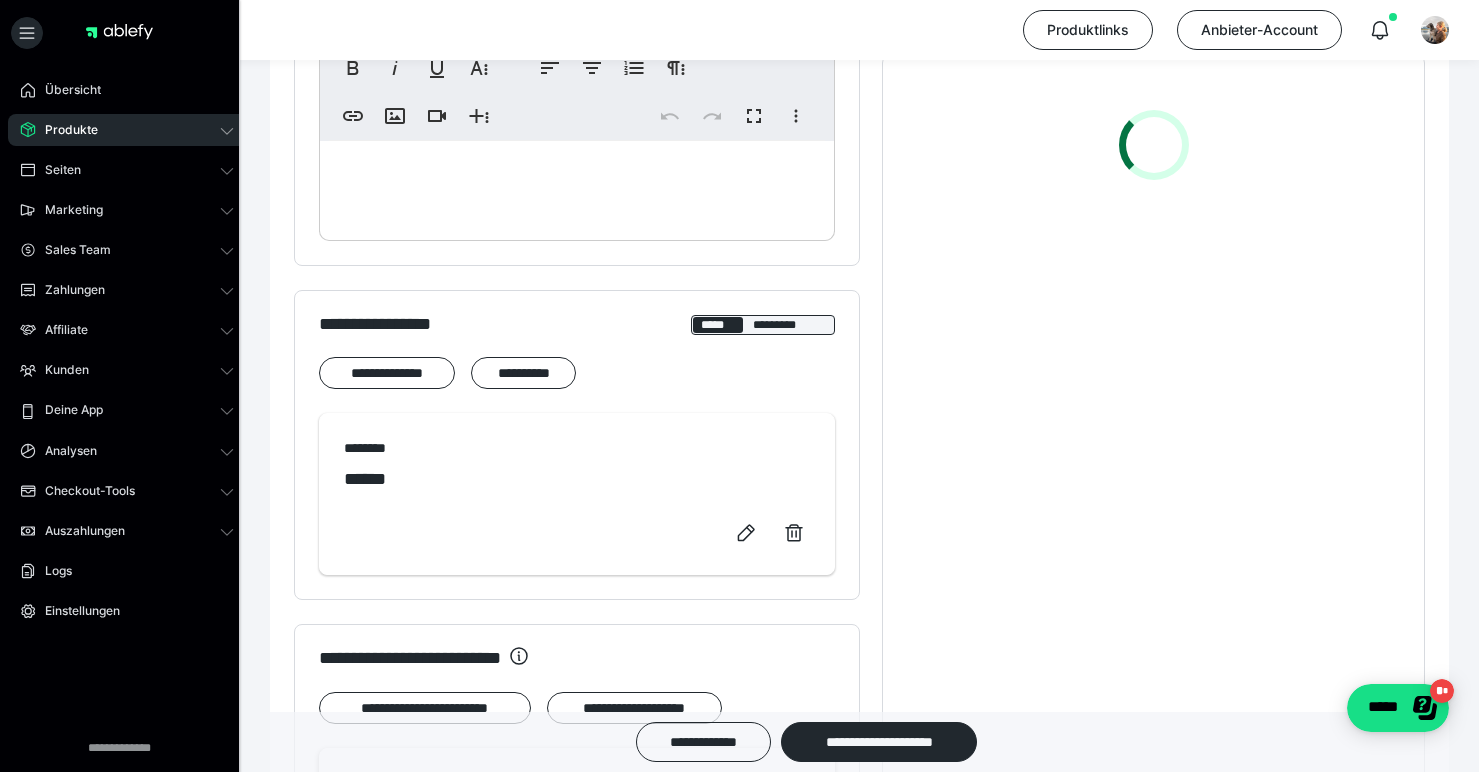 click at bounding box center (577, 186) 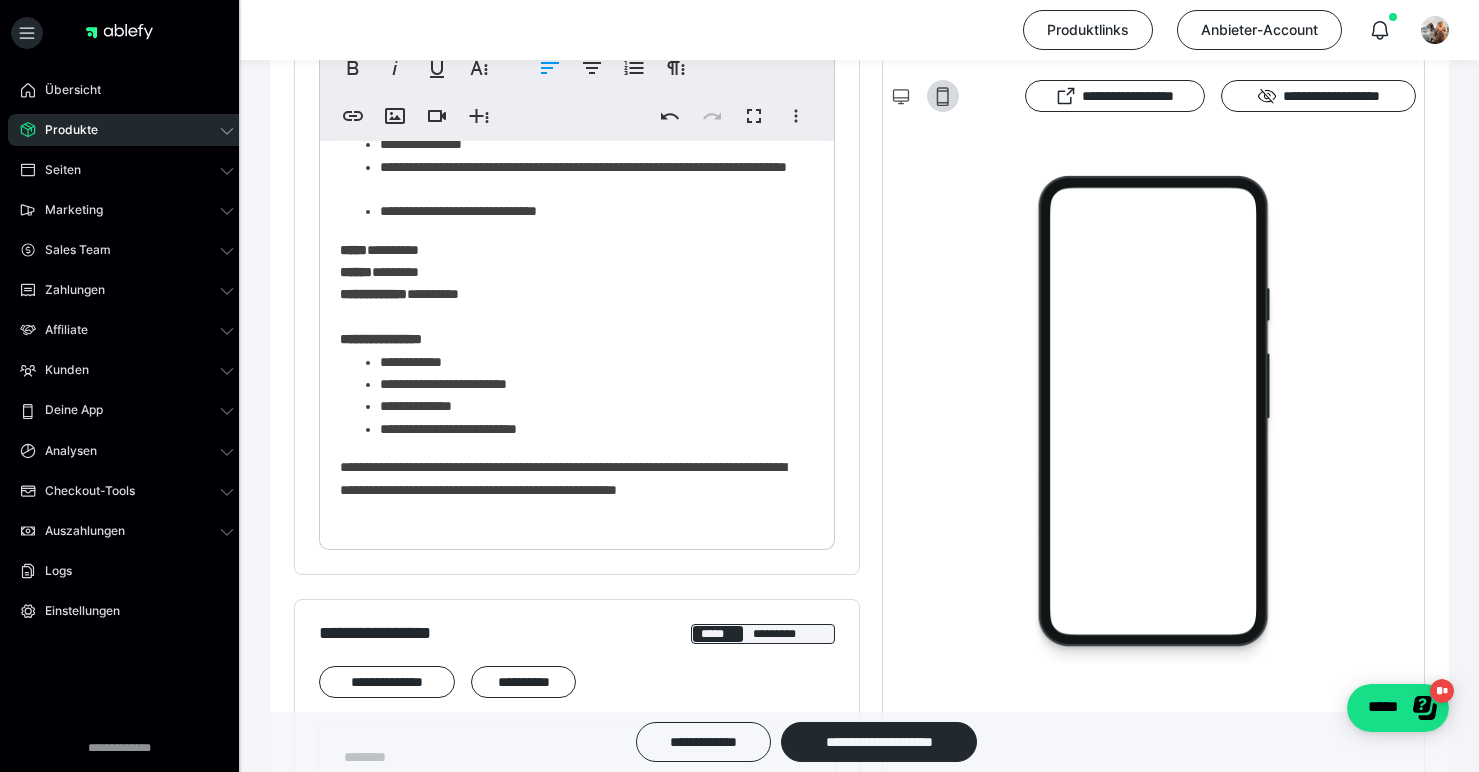 scroll, scrollTop: 255, scrollLeft: 0, axis: vertical 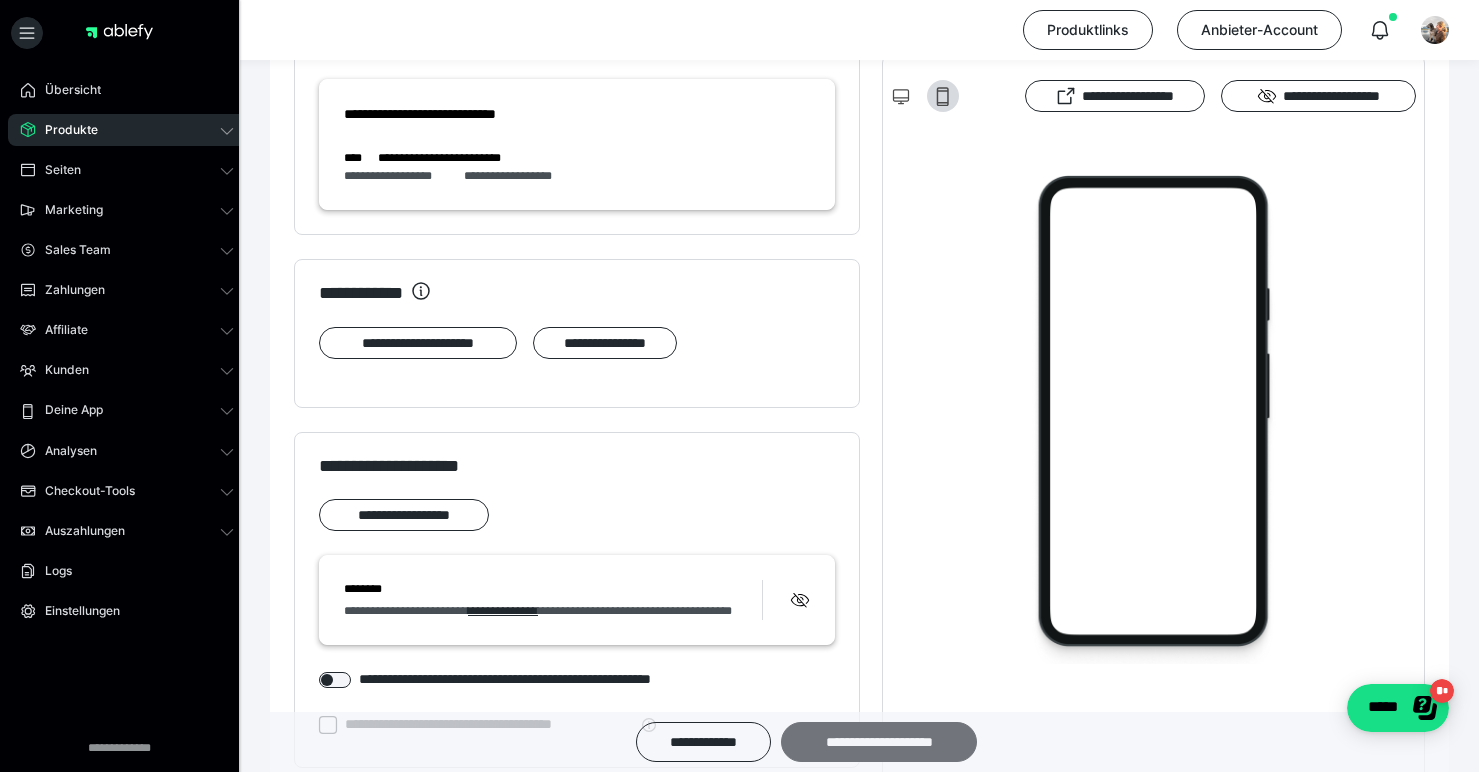 click on "**********" at bounding box center [879, 742] 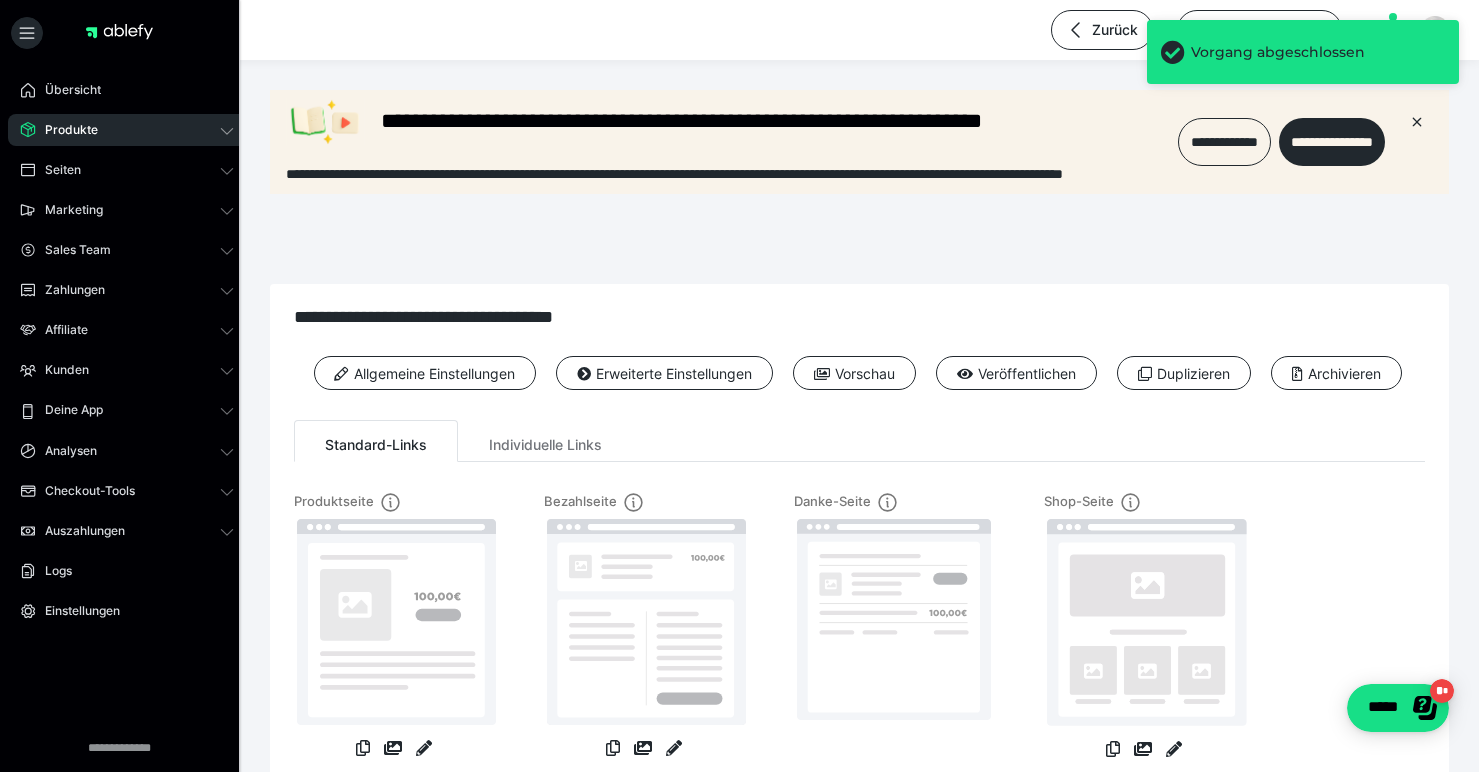 scroll, scrollTop: 0, scrollLeft: 0, axis: both 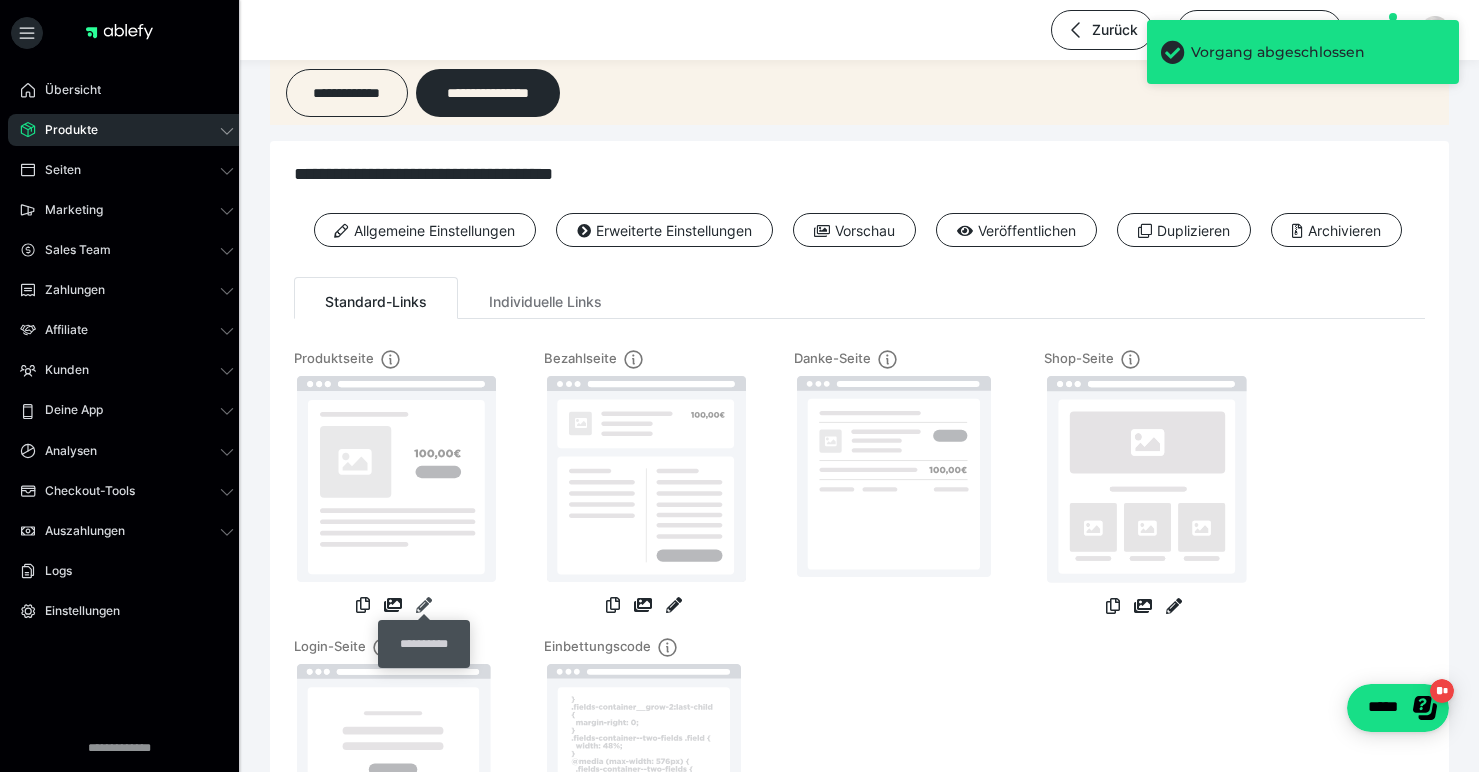 click at bounding box center [424, 605] 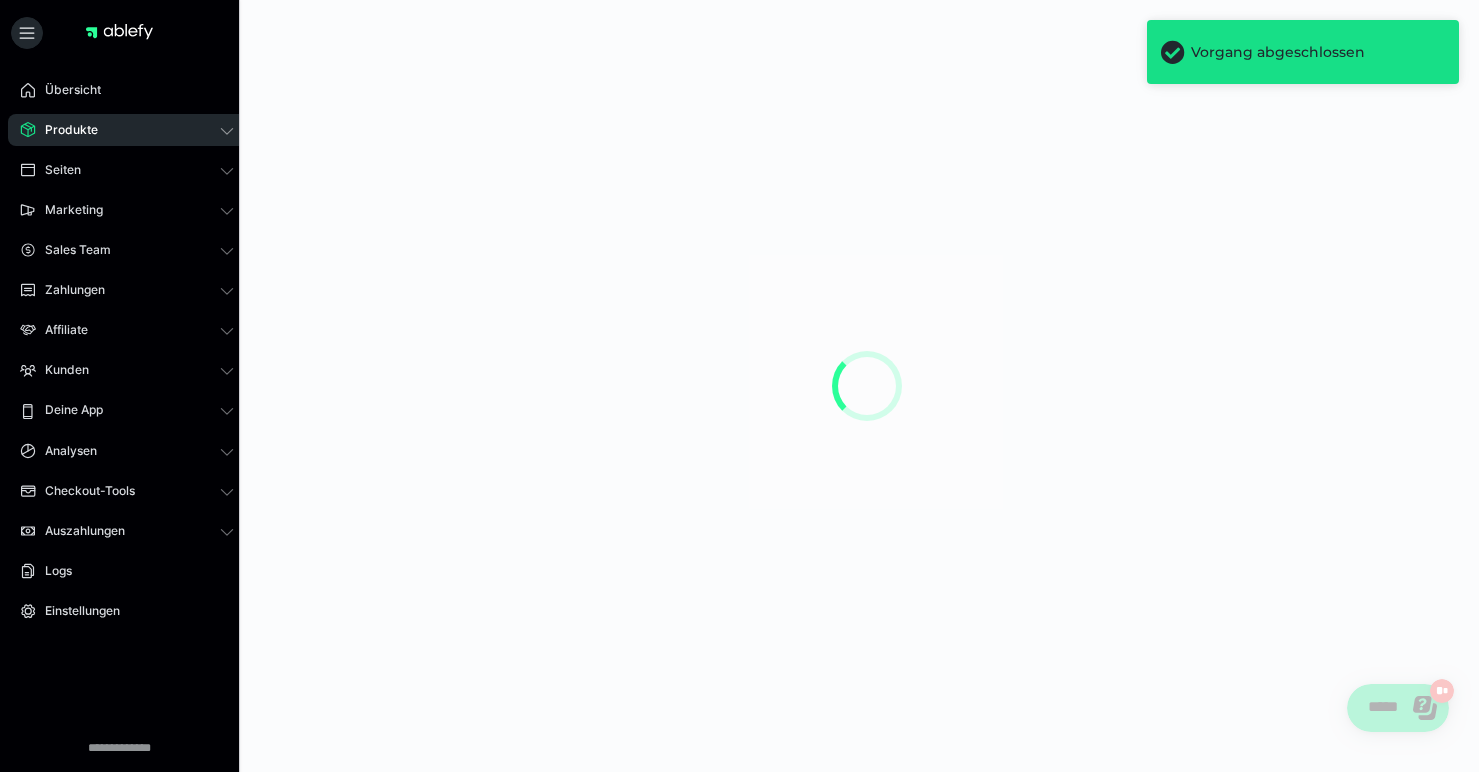 scroll, scrollTop: 0, scrollLeft: 0, axis: both 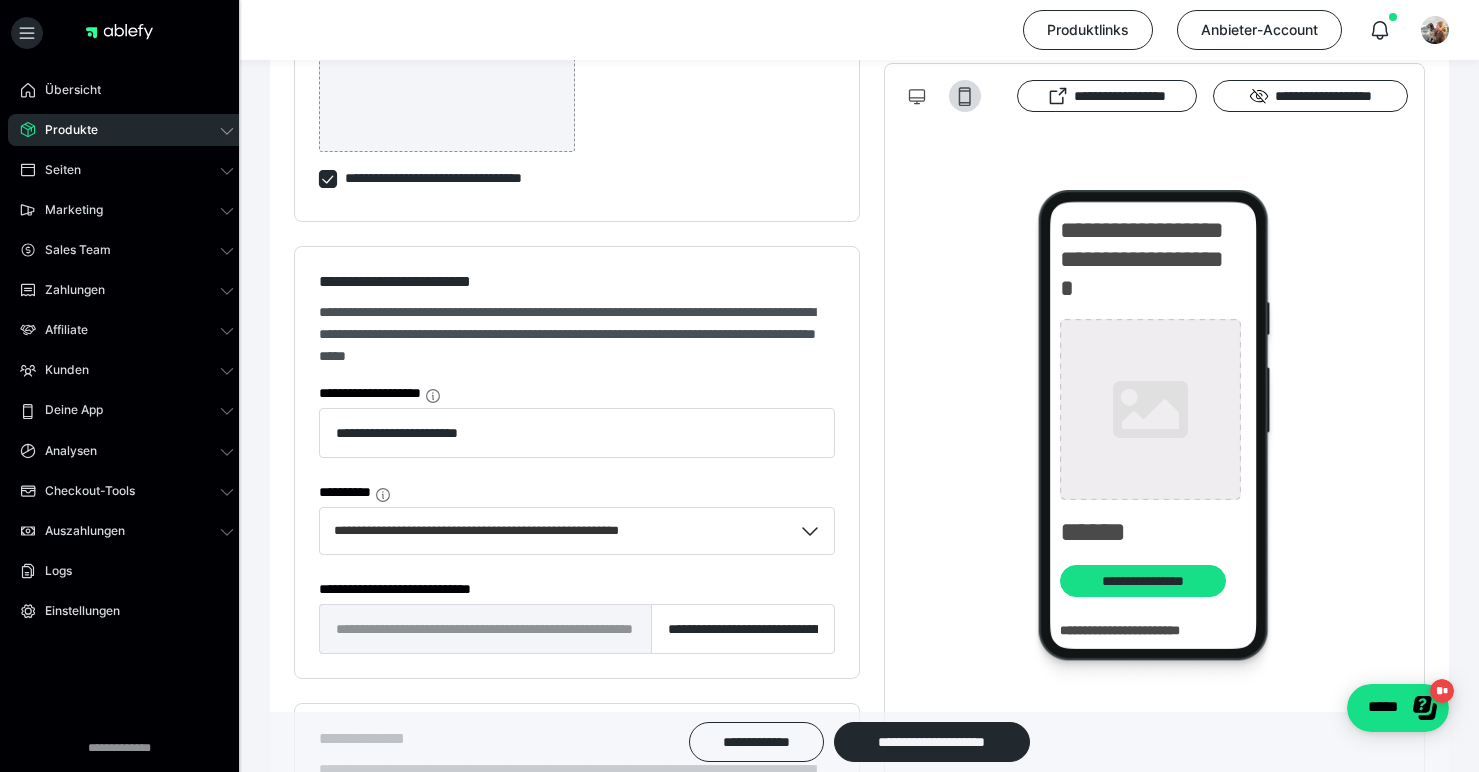 click on "**********" at bounding box center [447, 24] 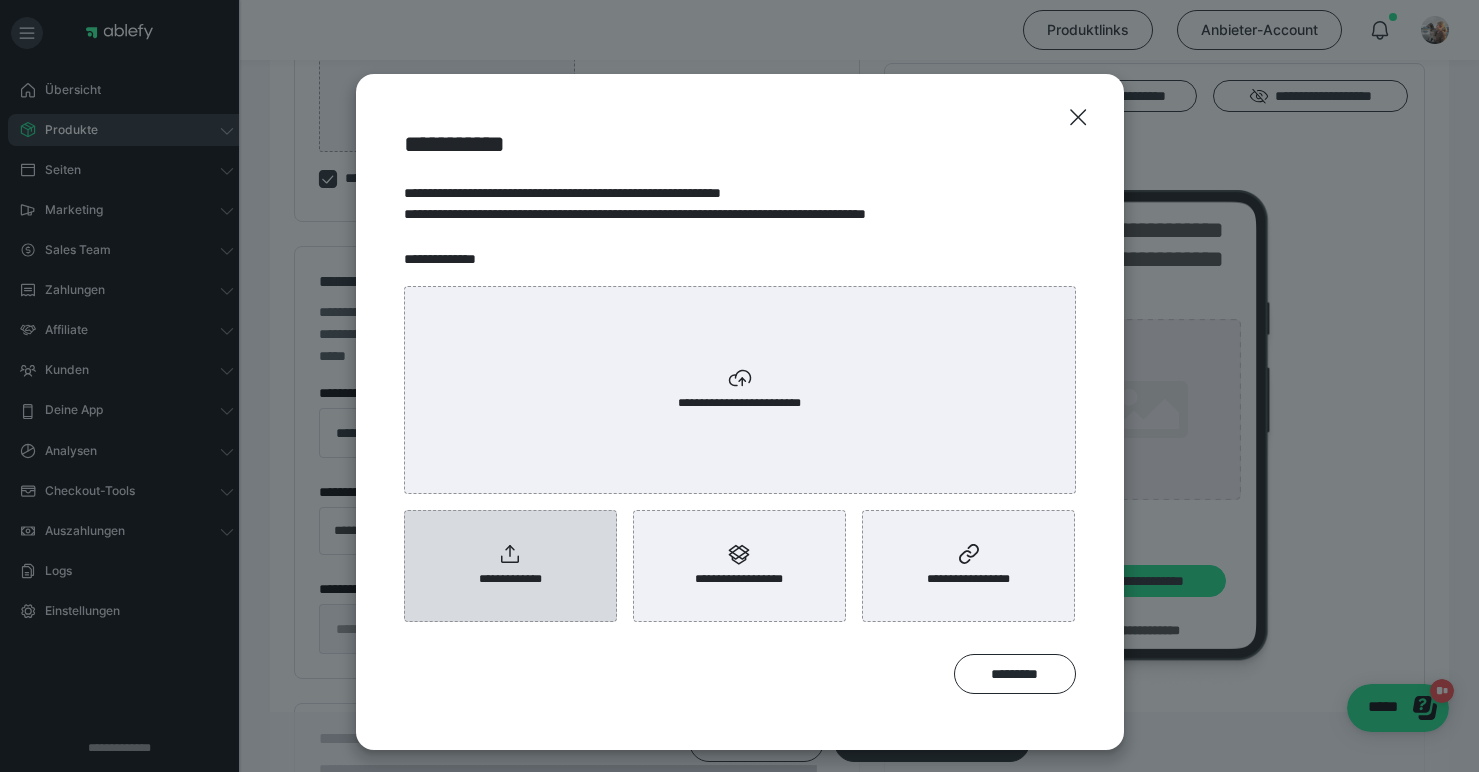 click on "**********" at bounding box center (510, 566) 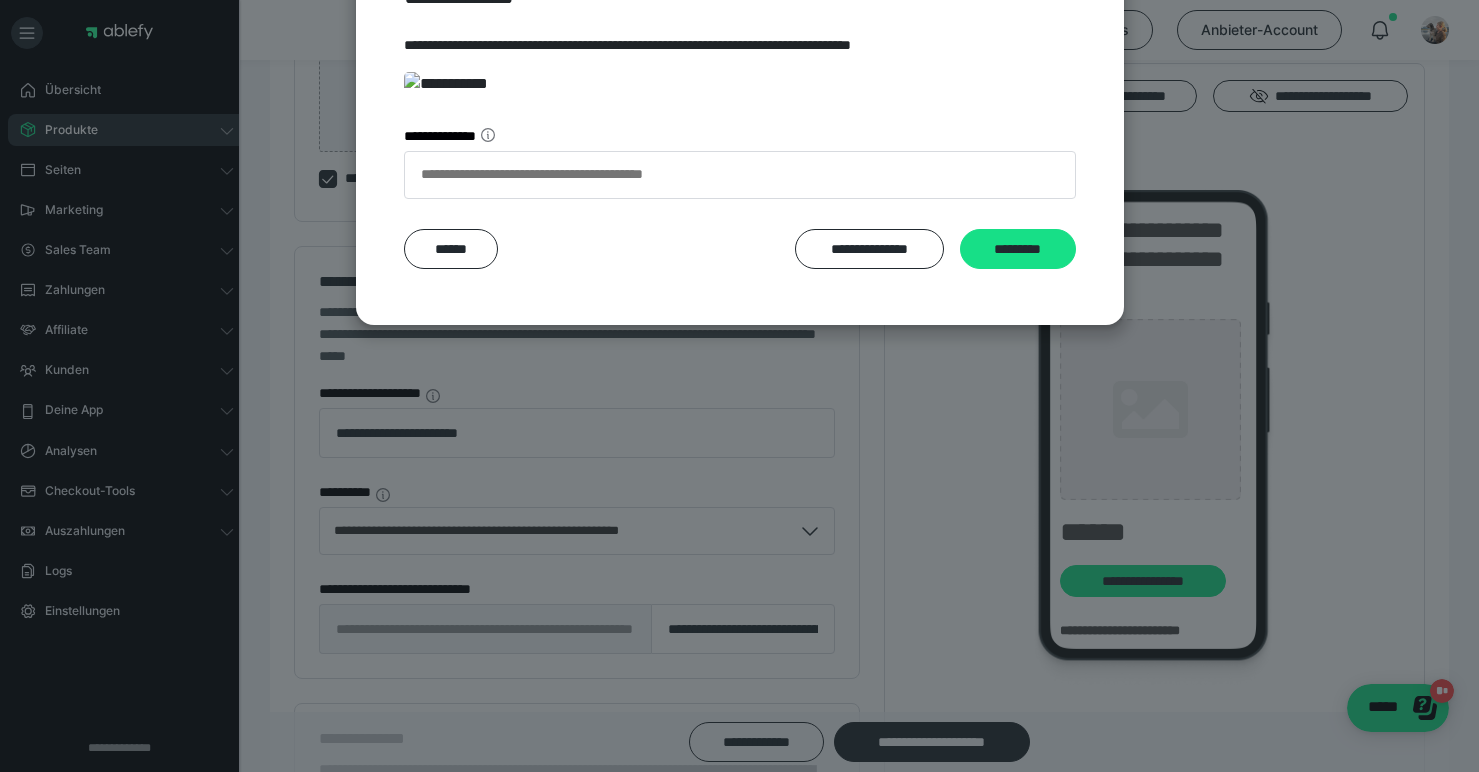 scroll, scrollTop: 348, scrollLeft: 0, axis: vertical 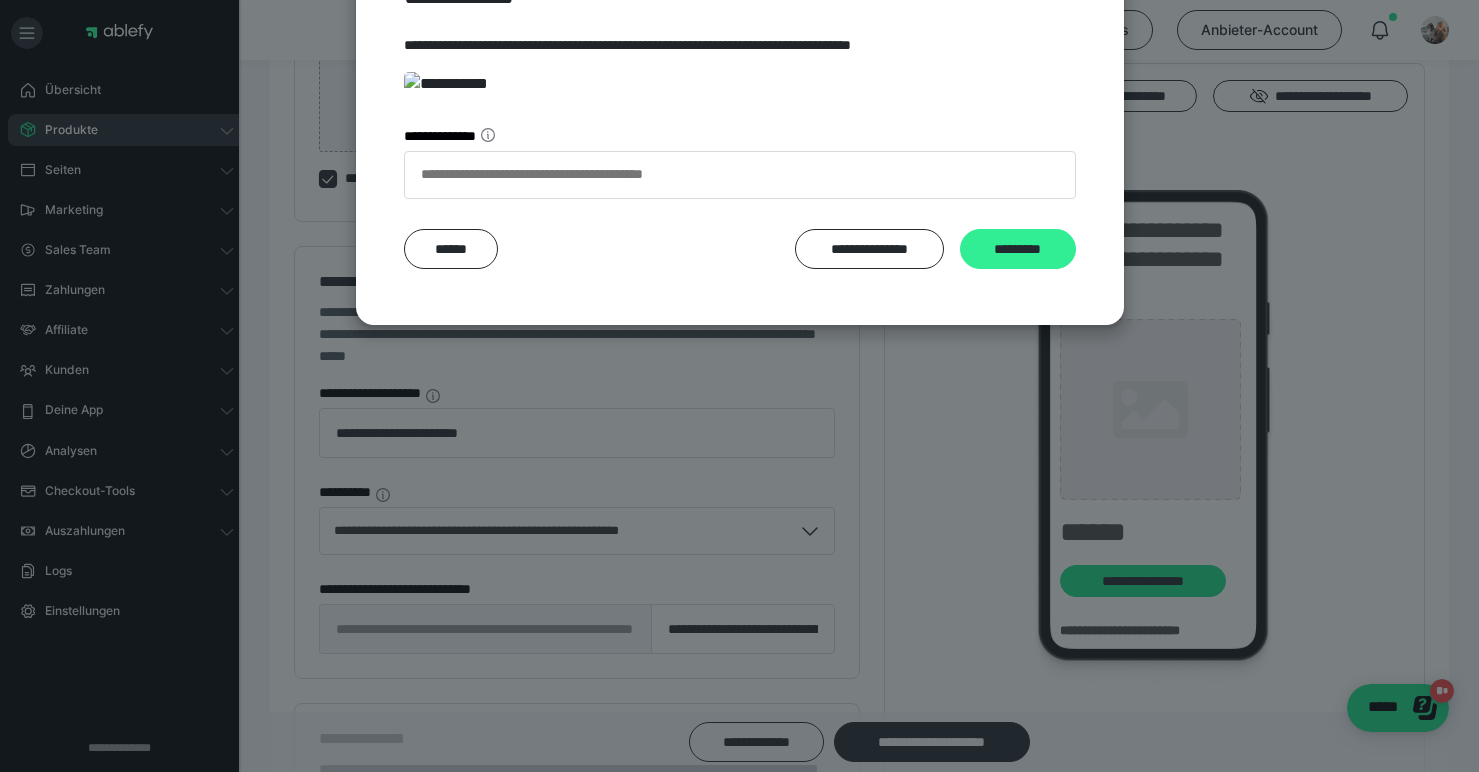 click on "*********" at bounding box center [1018, 249] 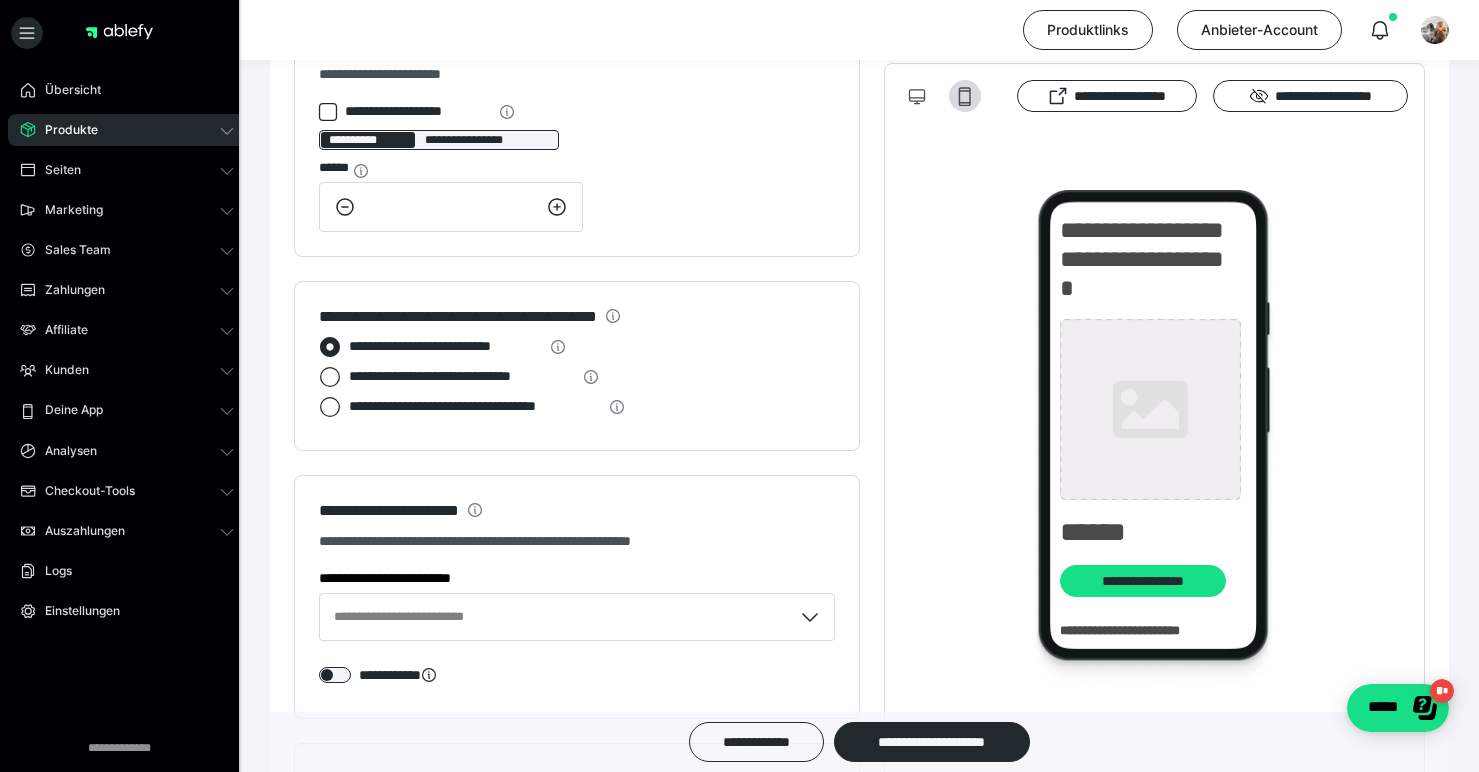 scroll, scrollTop: 2192, scrollLeft: 0, axis: vertical 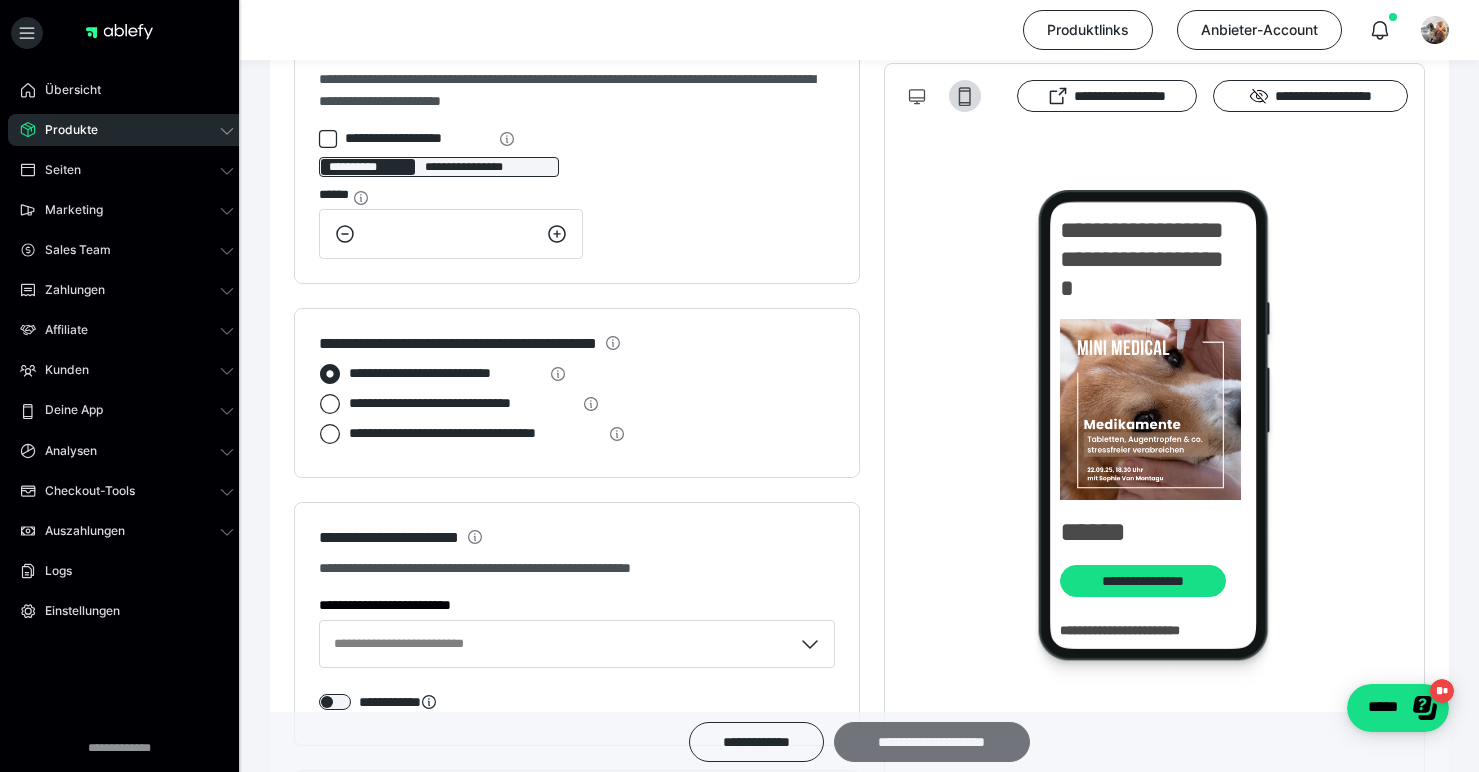 click on "**********" at bounding box center [932, 742] 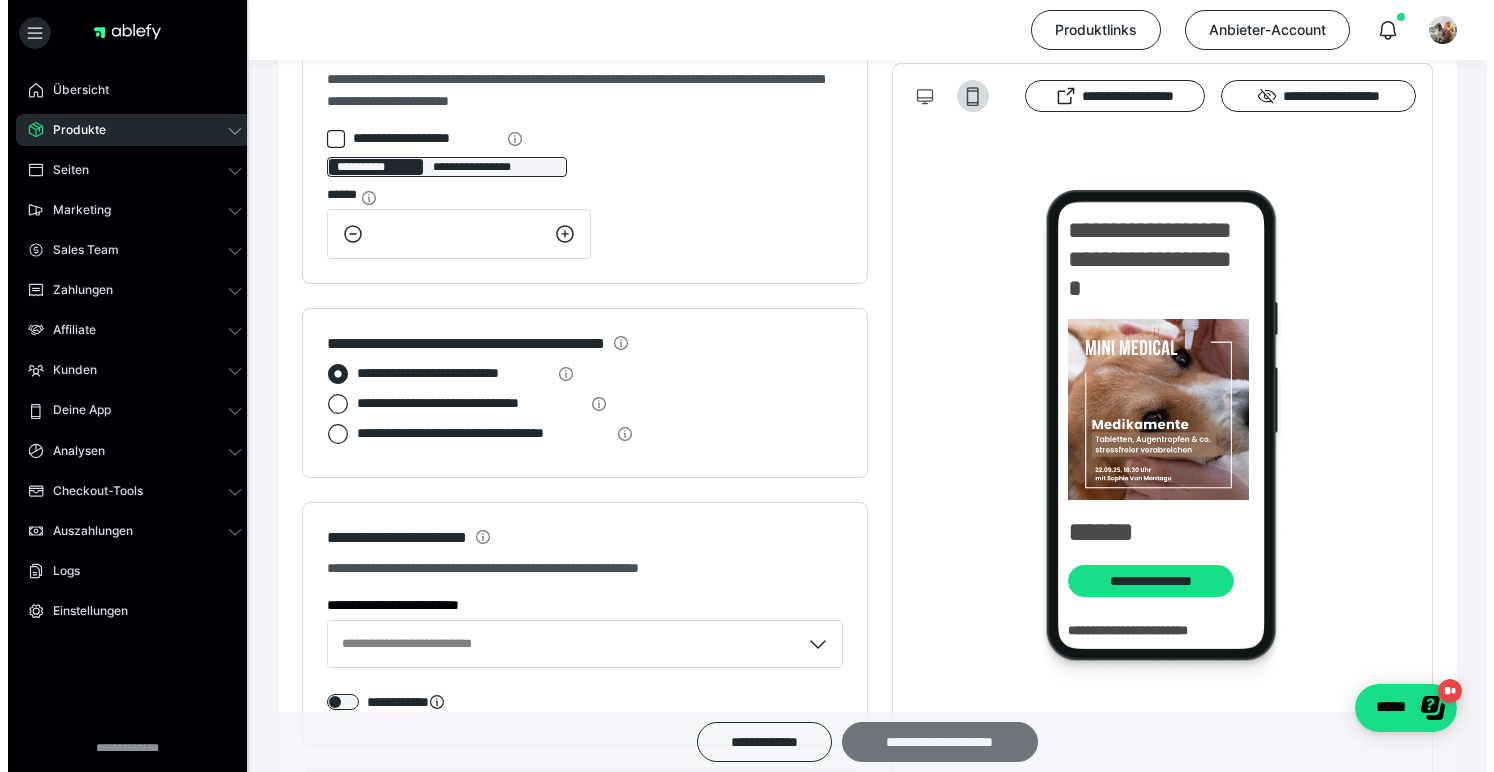 scroll, scrollTop: 0, scrollLeft: 0, axis: both 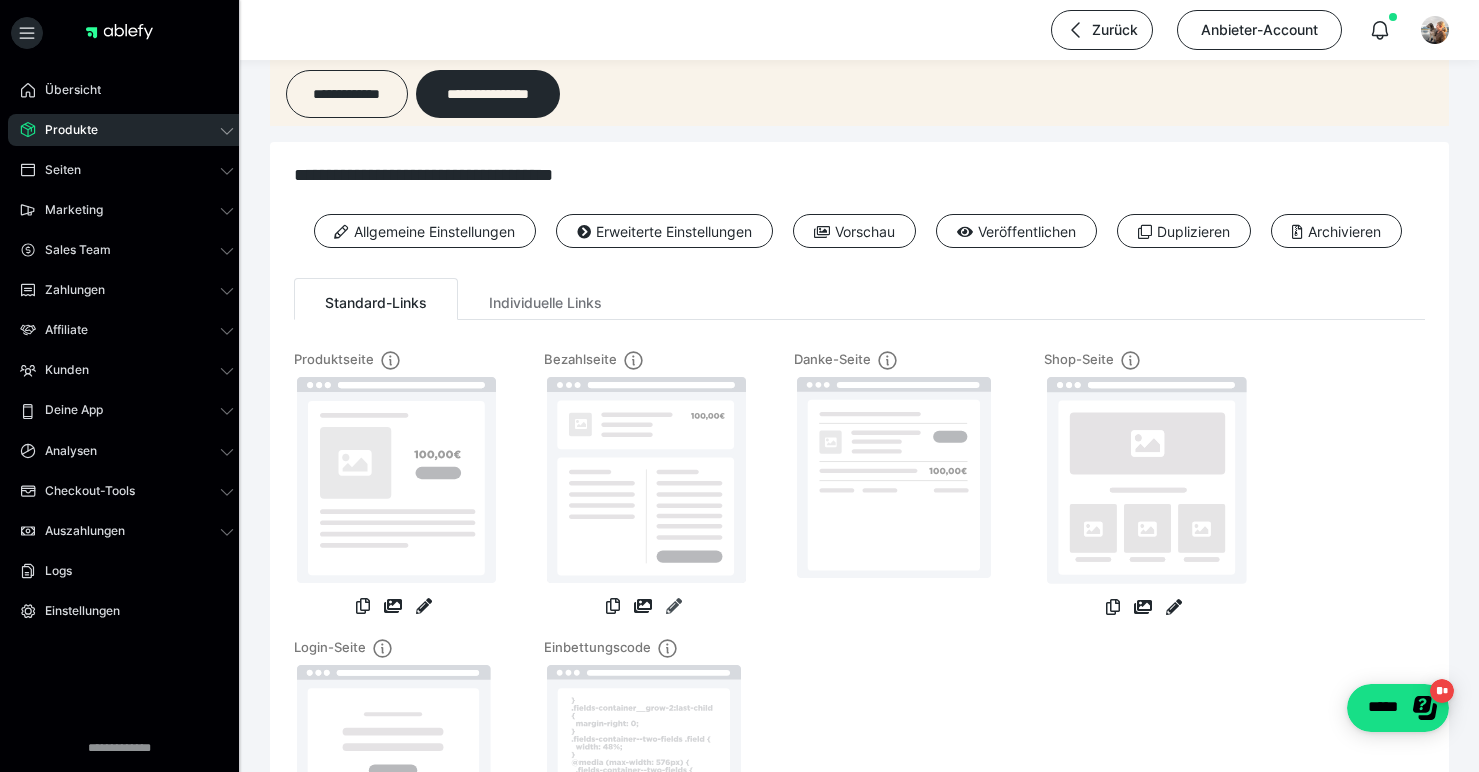 click at bounding box center (674, 606) 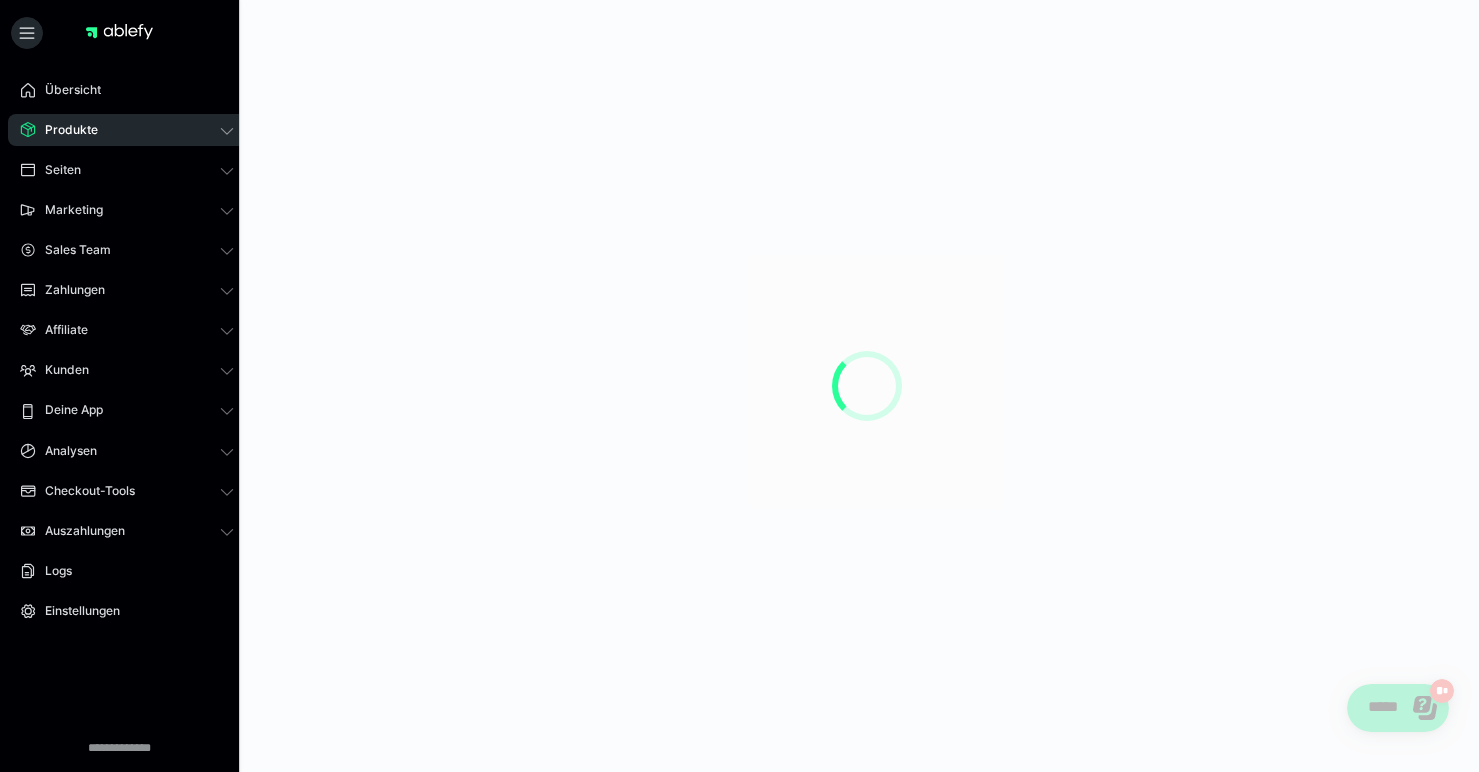 scroll, scrollTop: 0, scrollLeft: 0, axis: both 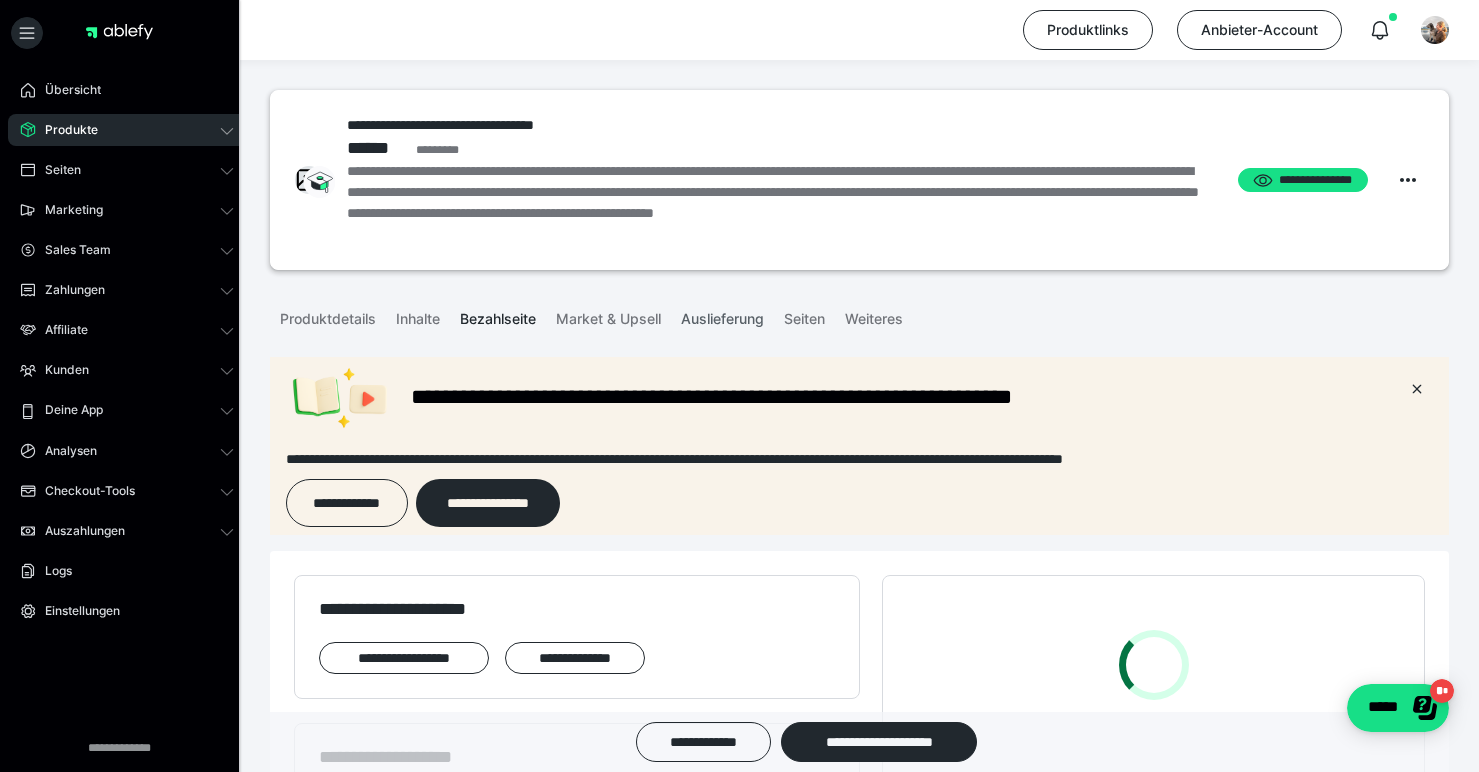 click on "Auslieferung" at bounding box center (722, 315) 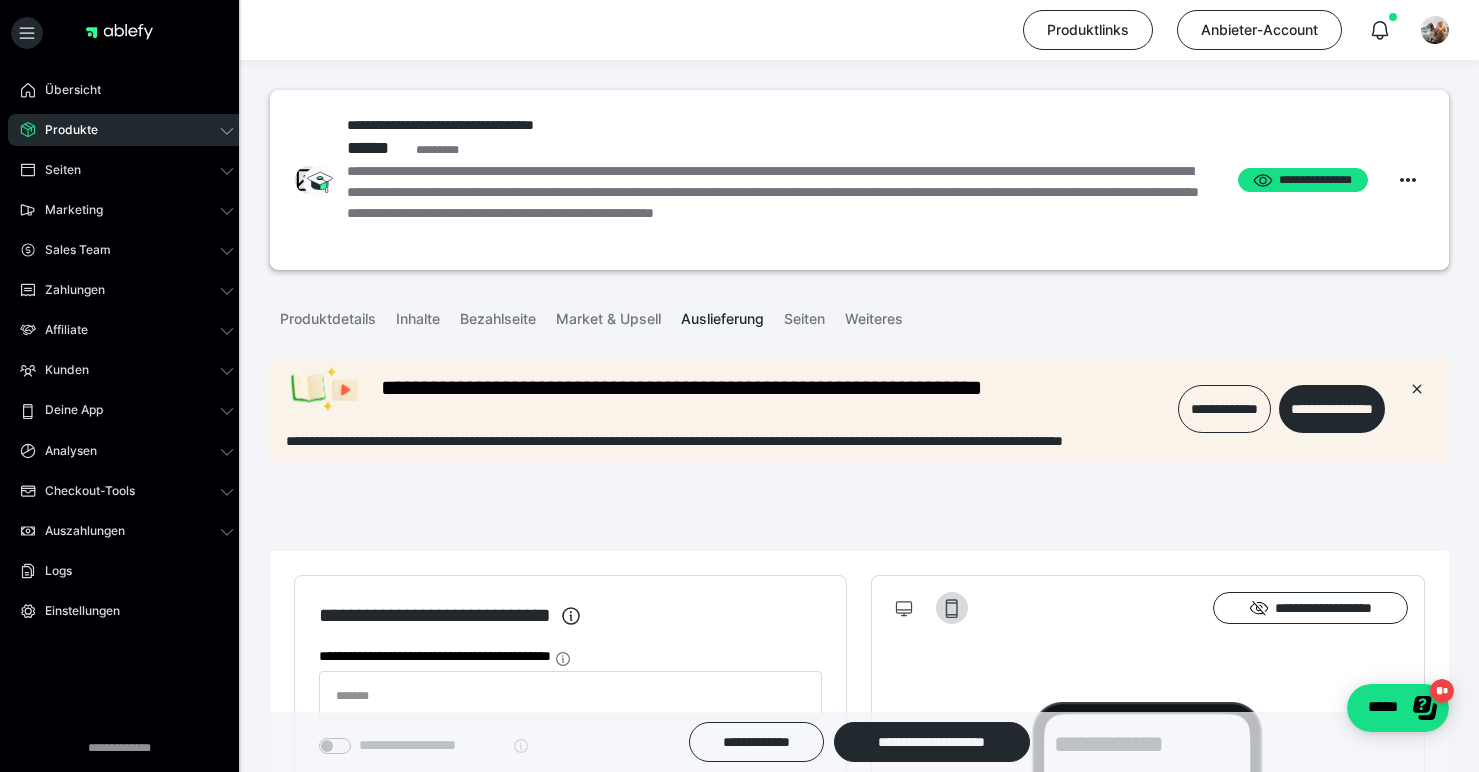 scroll, scrollTop: 0, scrollLeft: 0, axis: both 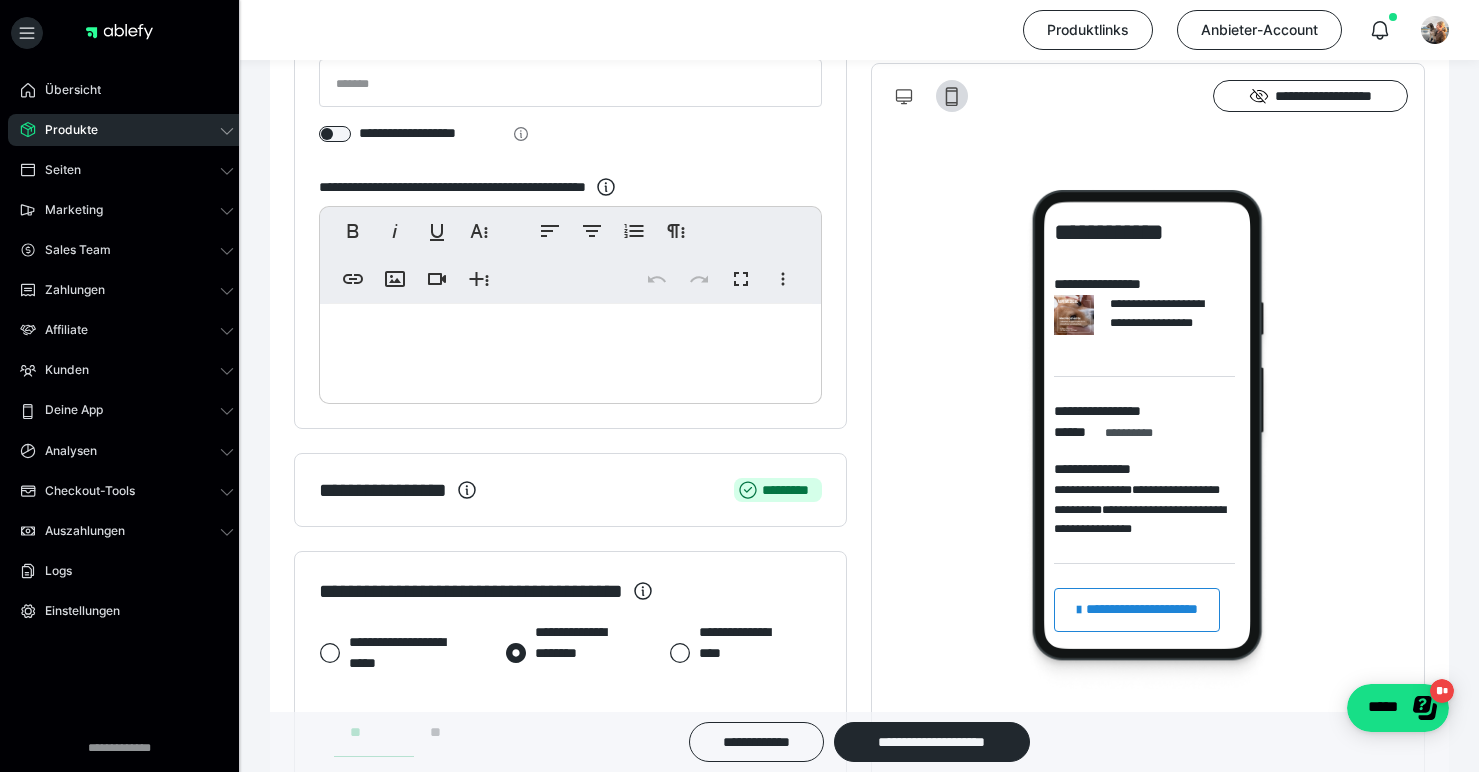 click at bounding box center (570, 349) 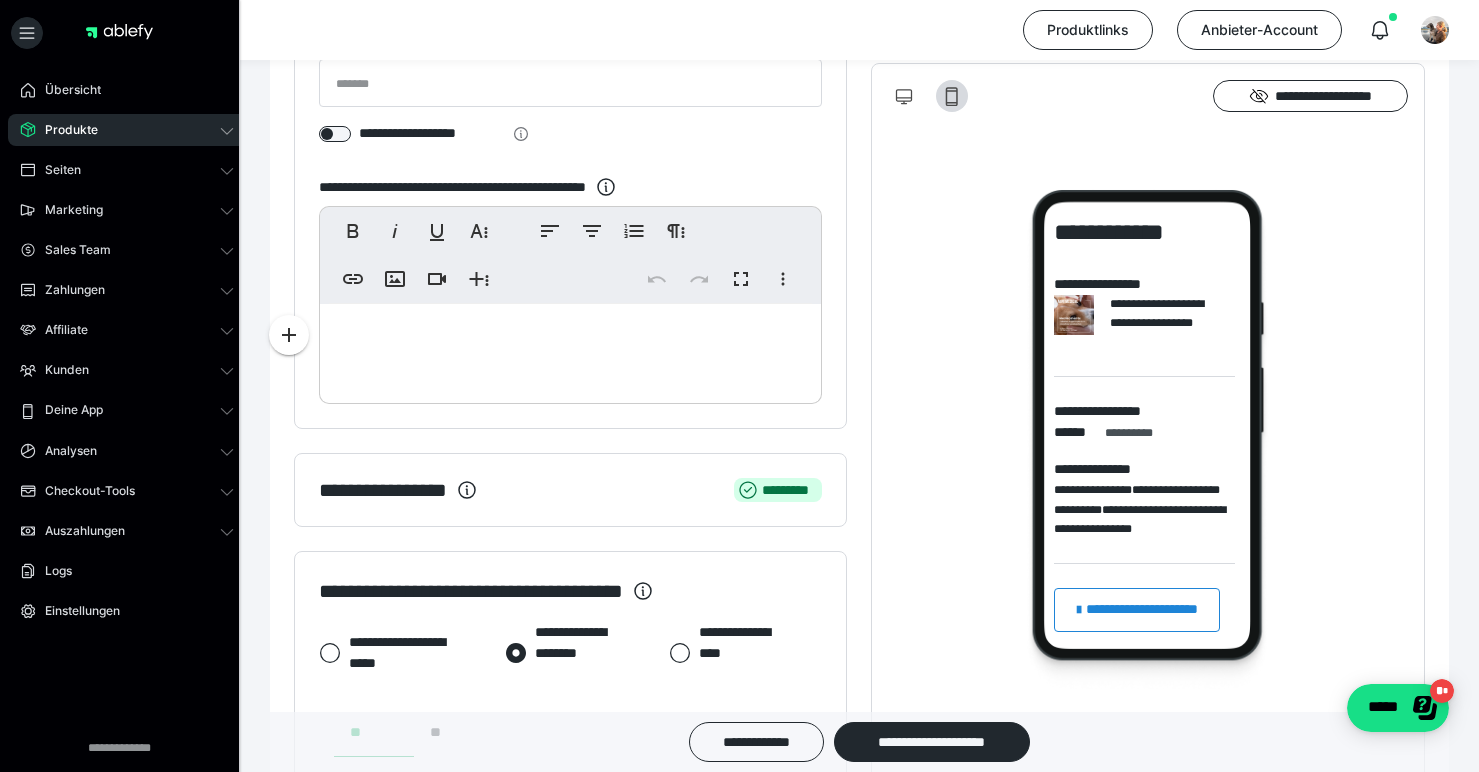 type 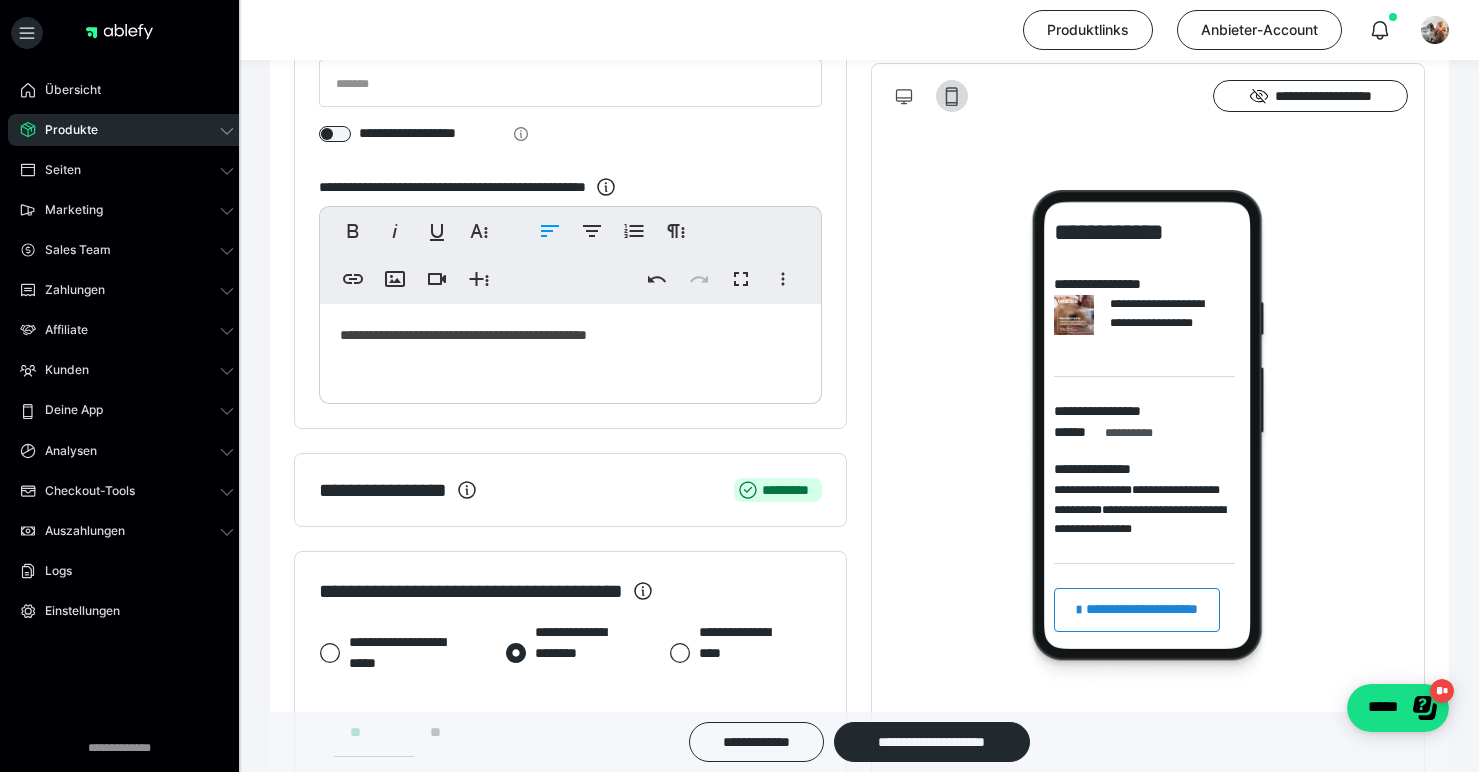 click on "**********" at bounding box center (570, 349) 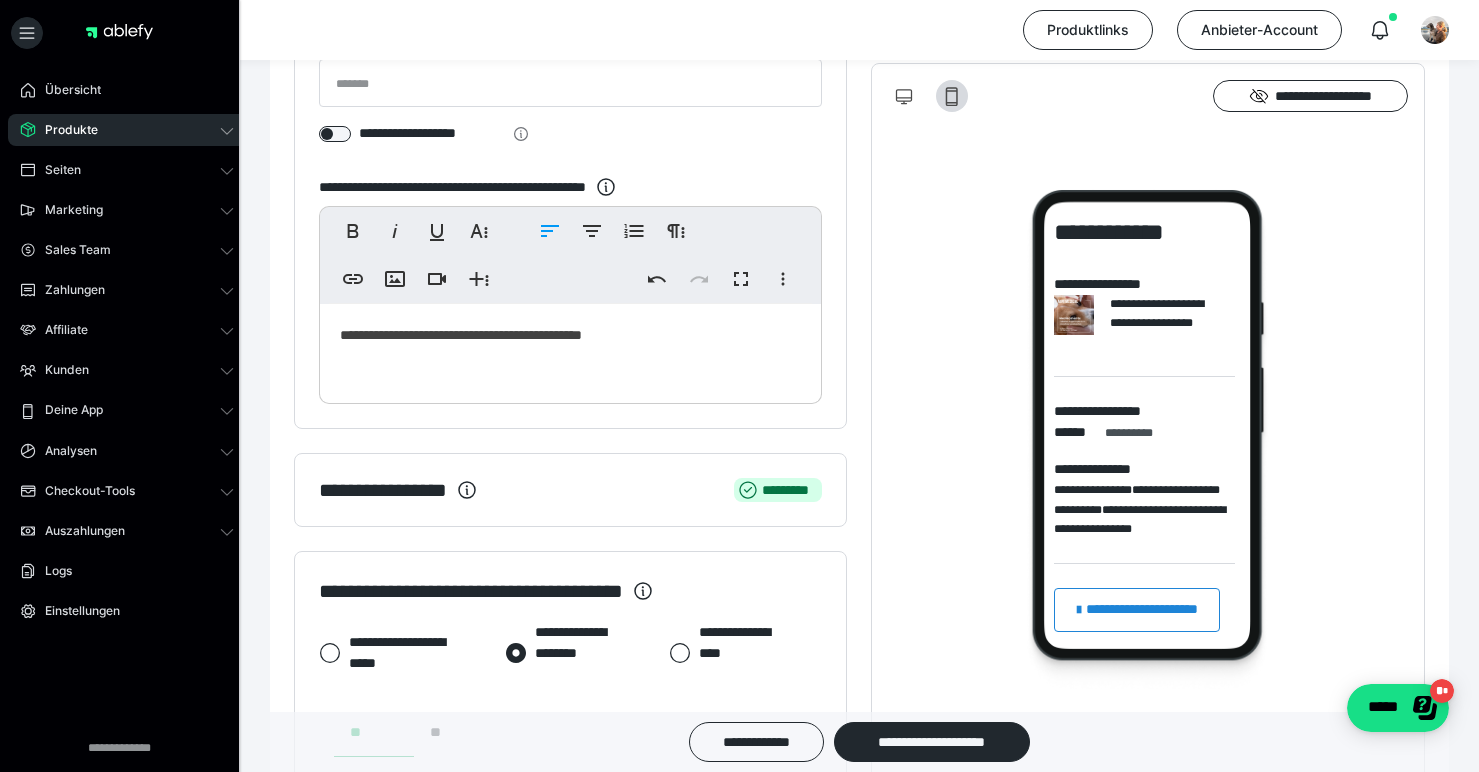 click on "**********" at bounding box center [570, 349] 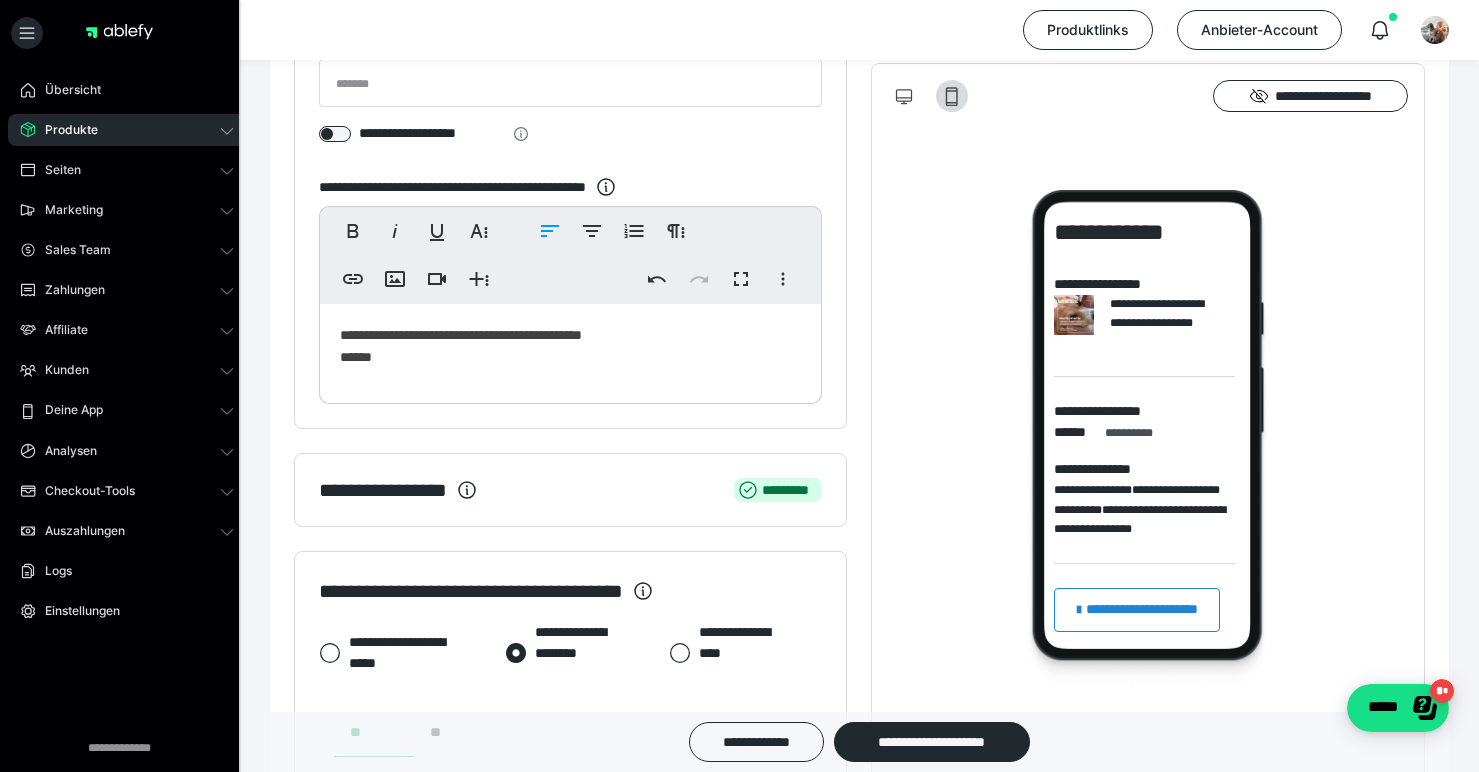 click on "**********" at bounding box center [570, 349] 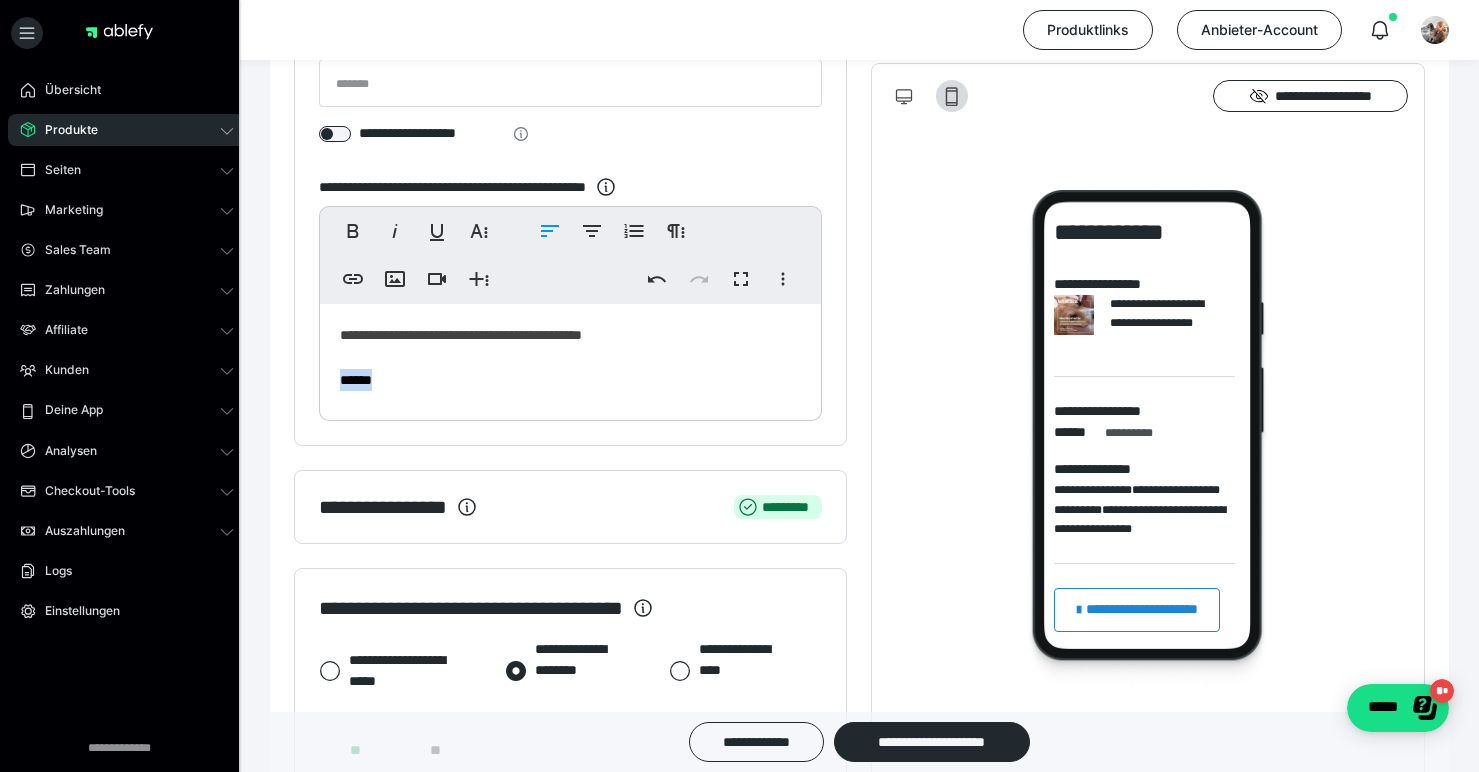 drag, startPoint x: 335, startPoint y: 379, endPoint x: 397, endPoint y: 383, distance: 62.1289 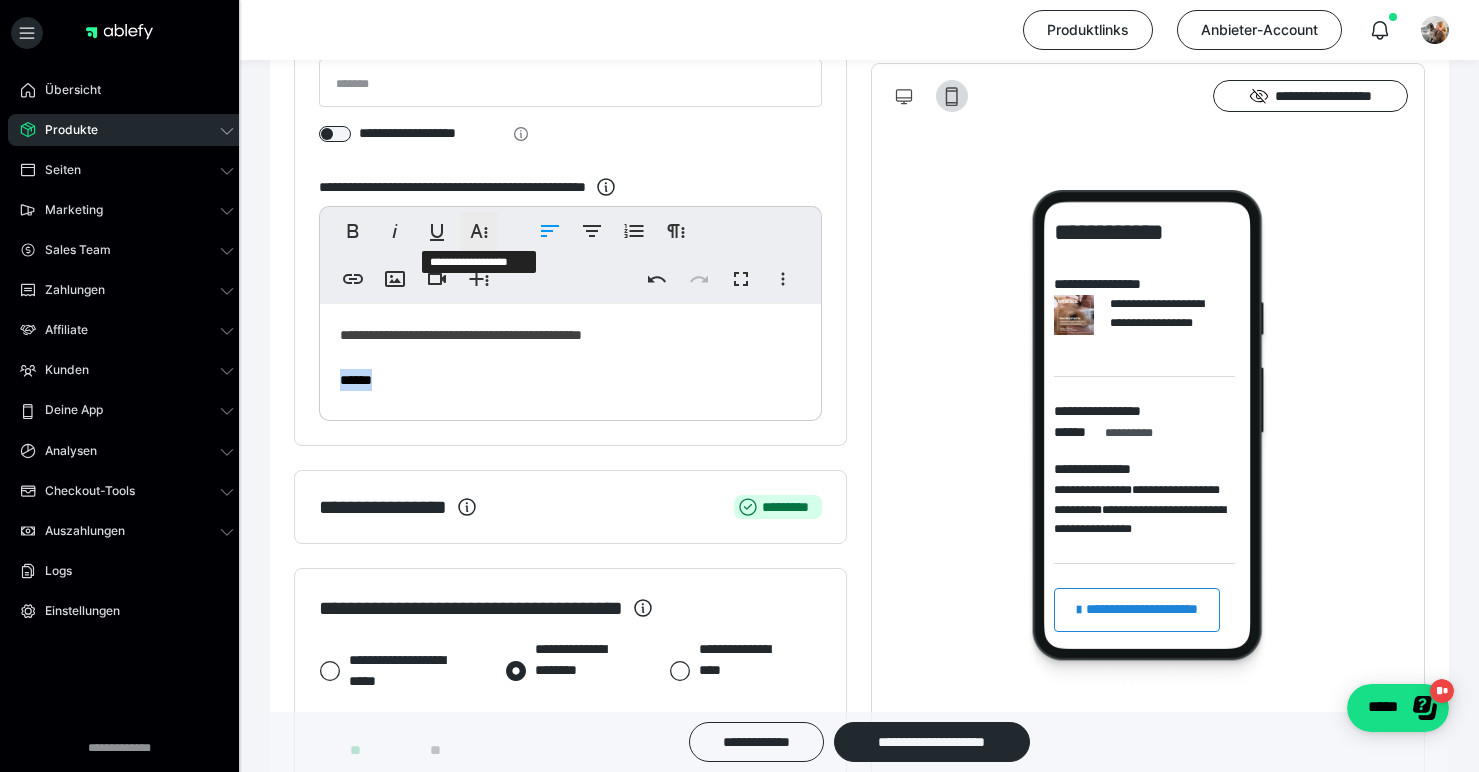 click 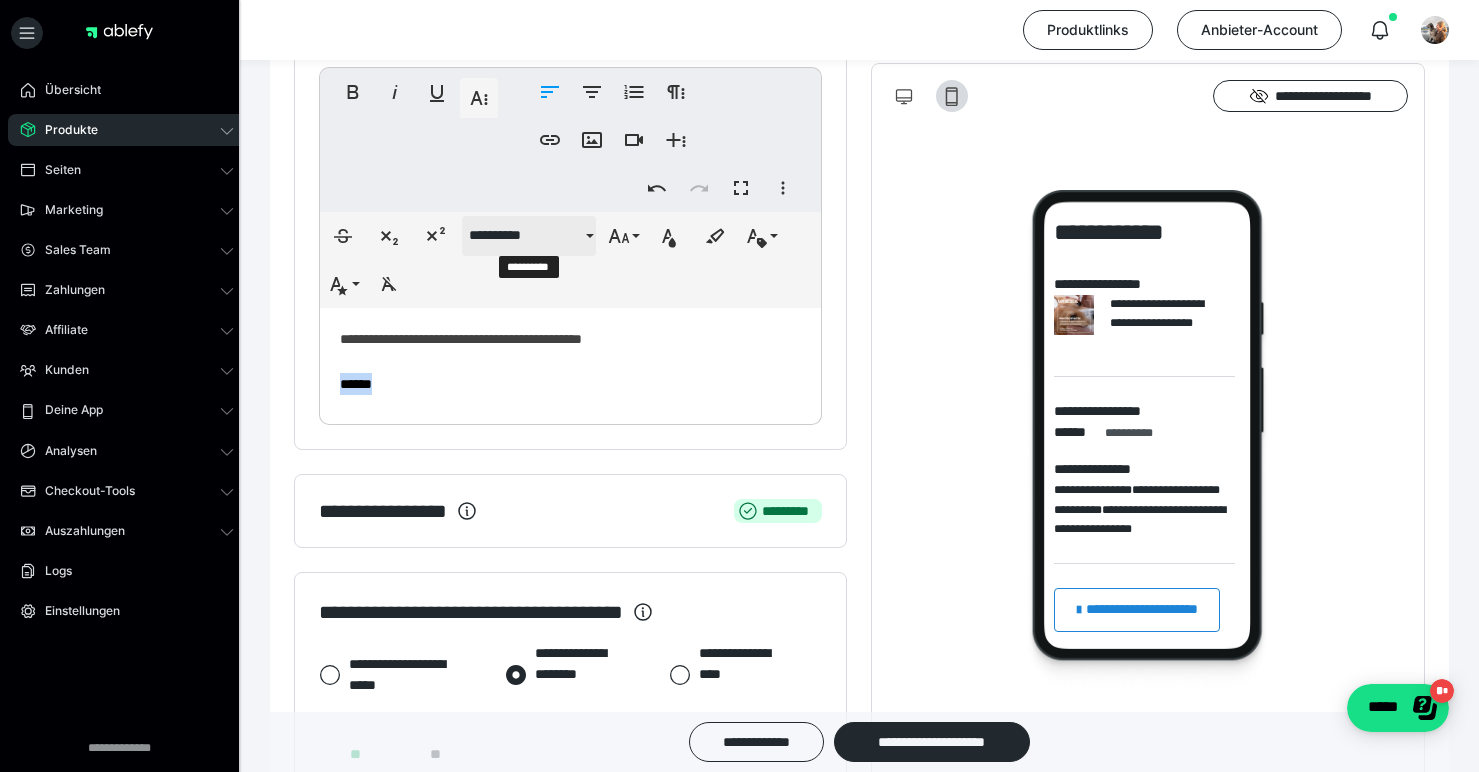 scroll, scrollTop: 755, scrollLeft: 0, axis: vertical 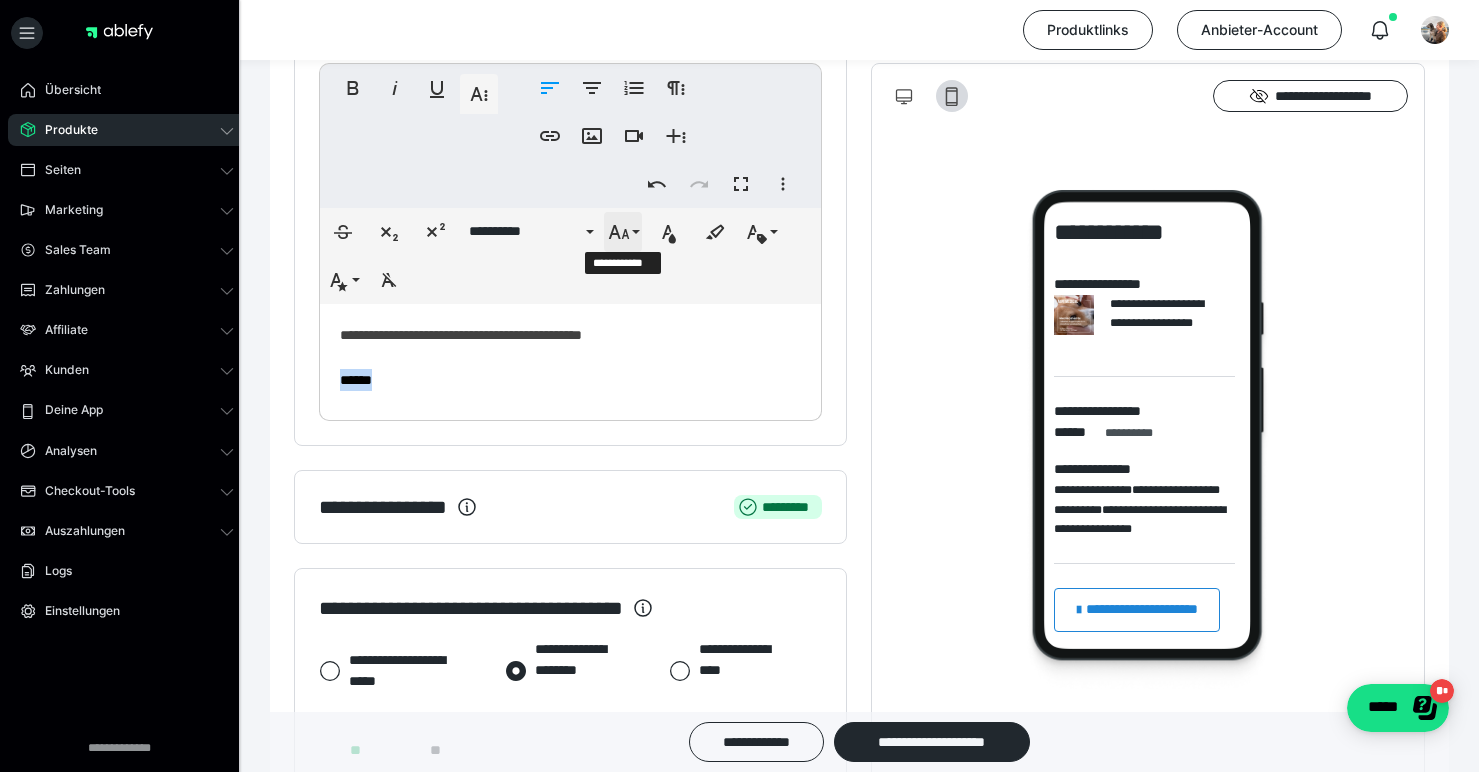 click 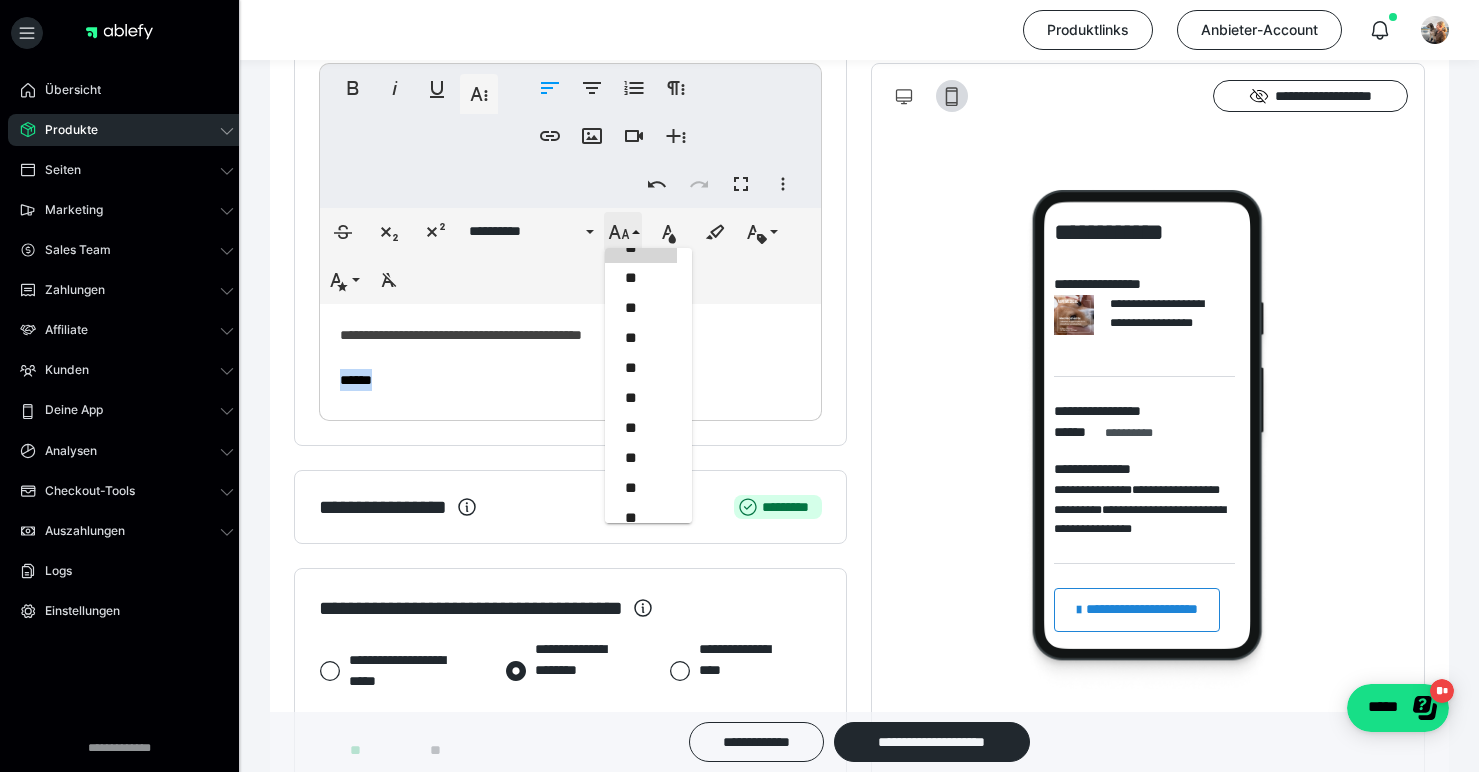 click 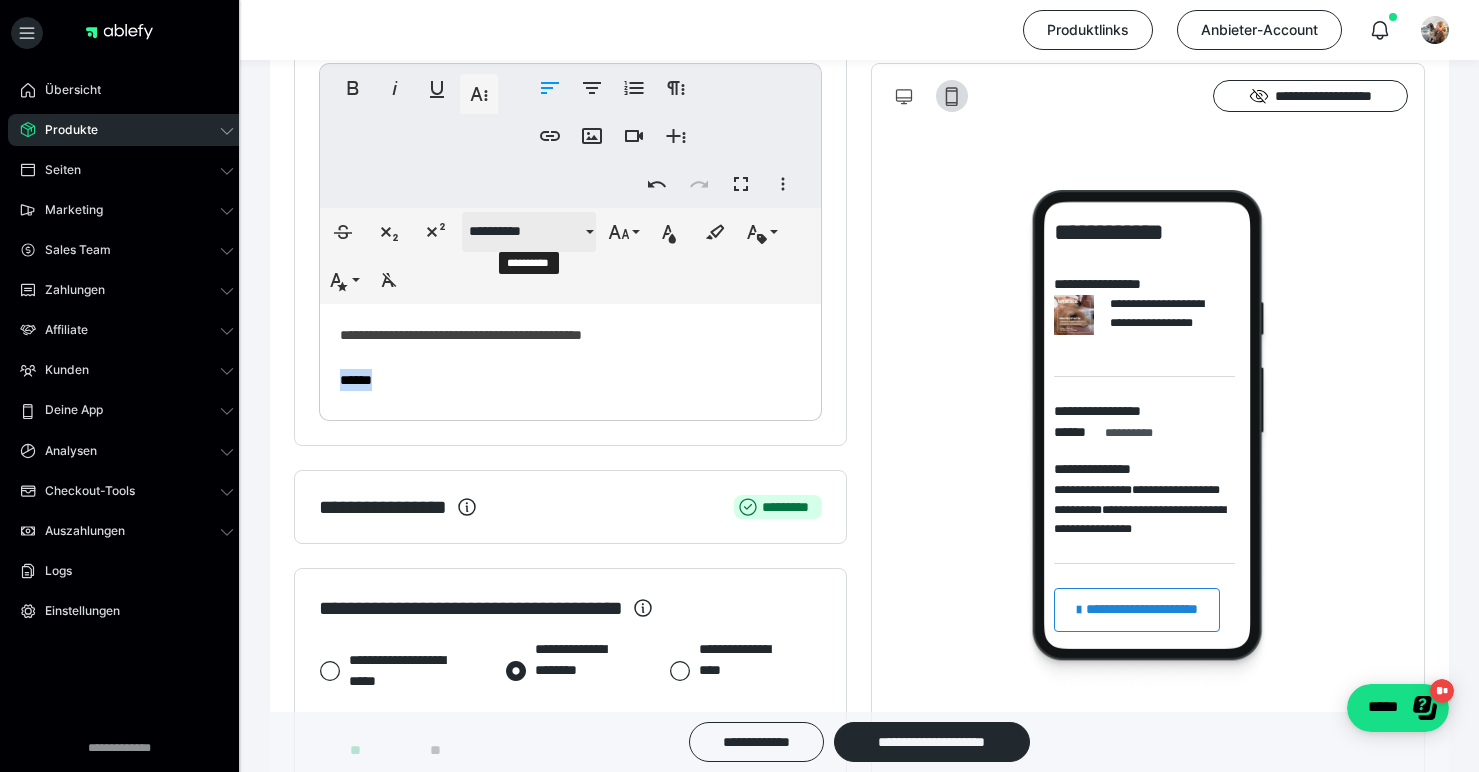 click on "**********" at bounding box center (525, 231) 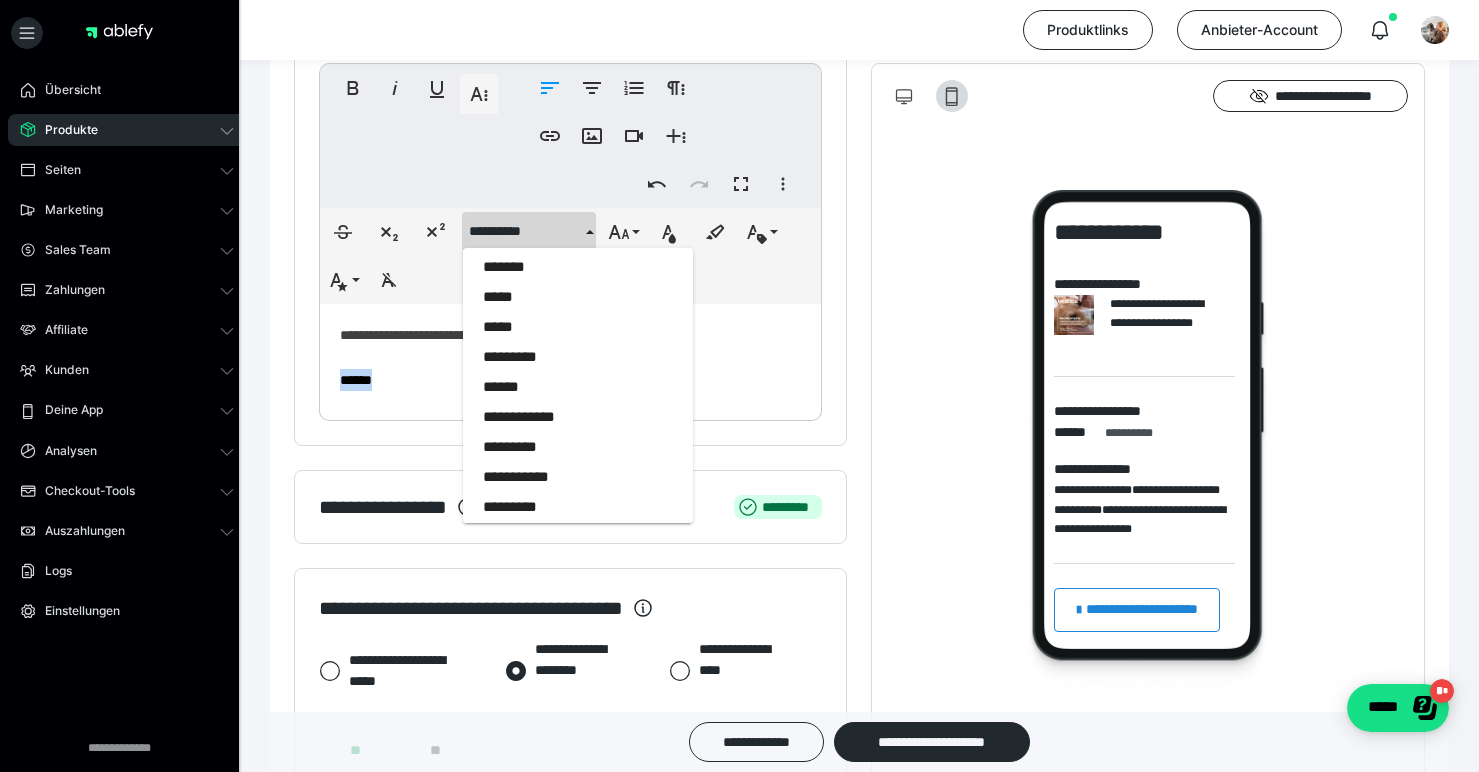 scroll, scrollTop: 670, scrollLeft: 0, axis: vertical 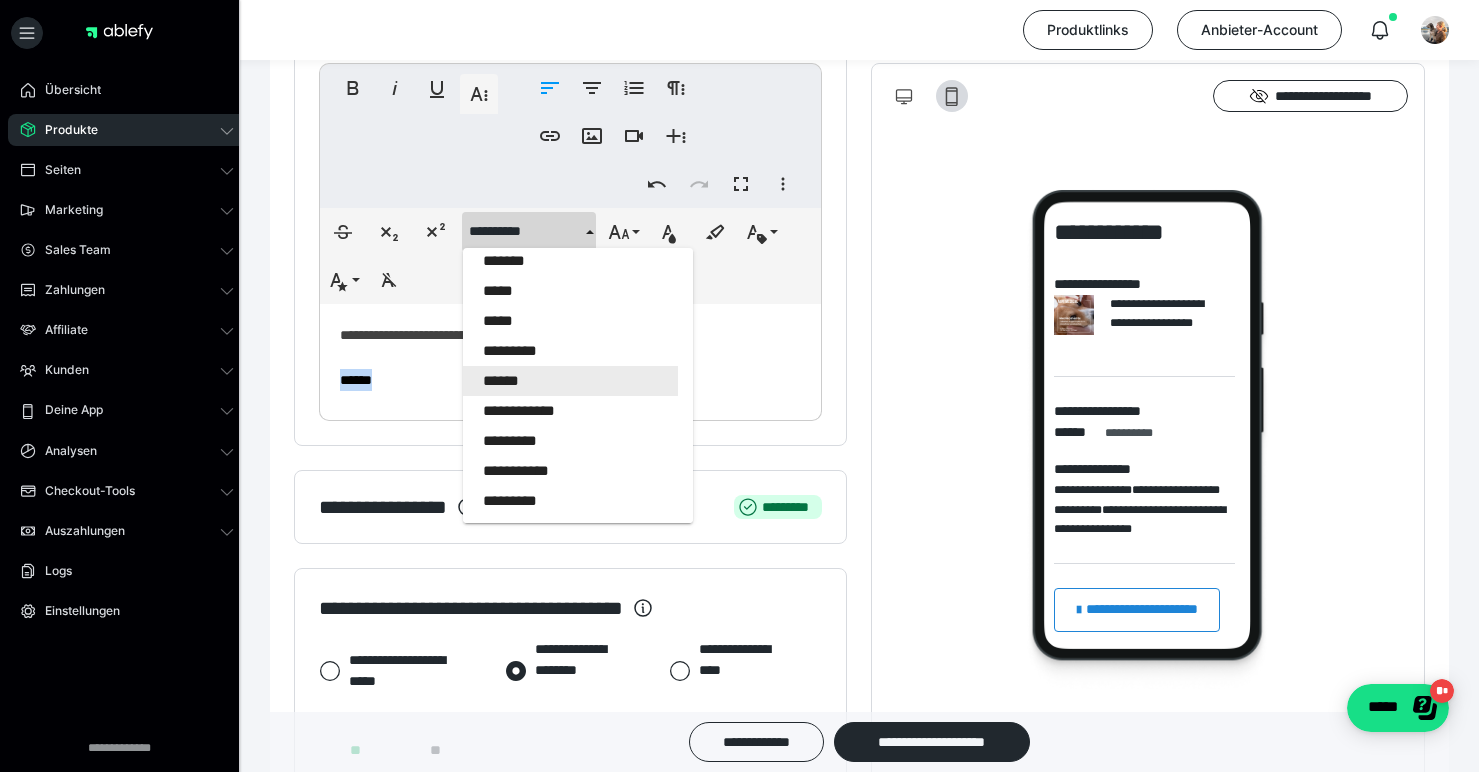 click on "******" at bounding box center [570, 381] 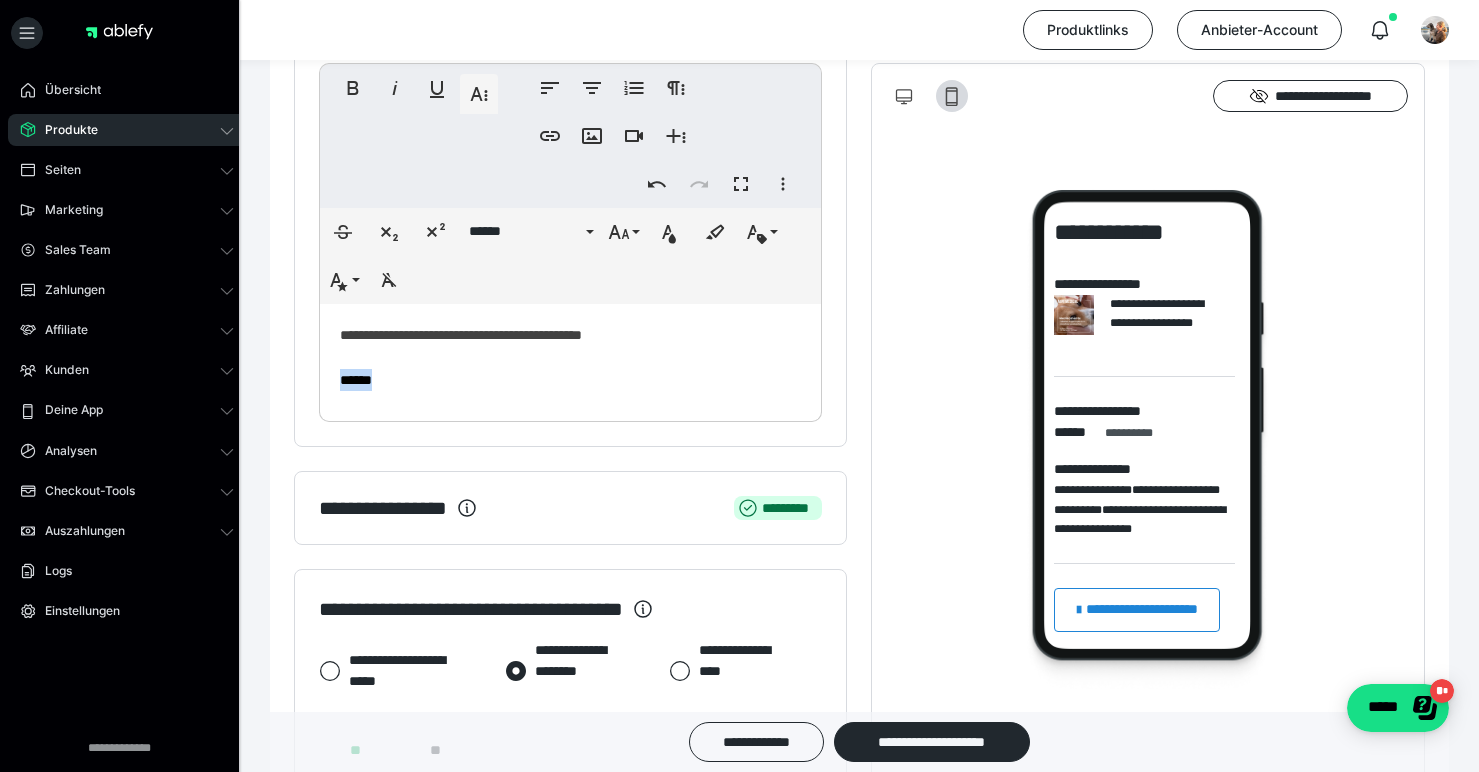 click on "**********" at bounding box center [570, 358] 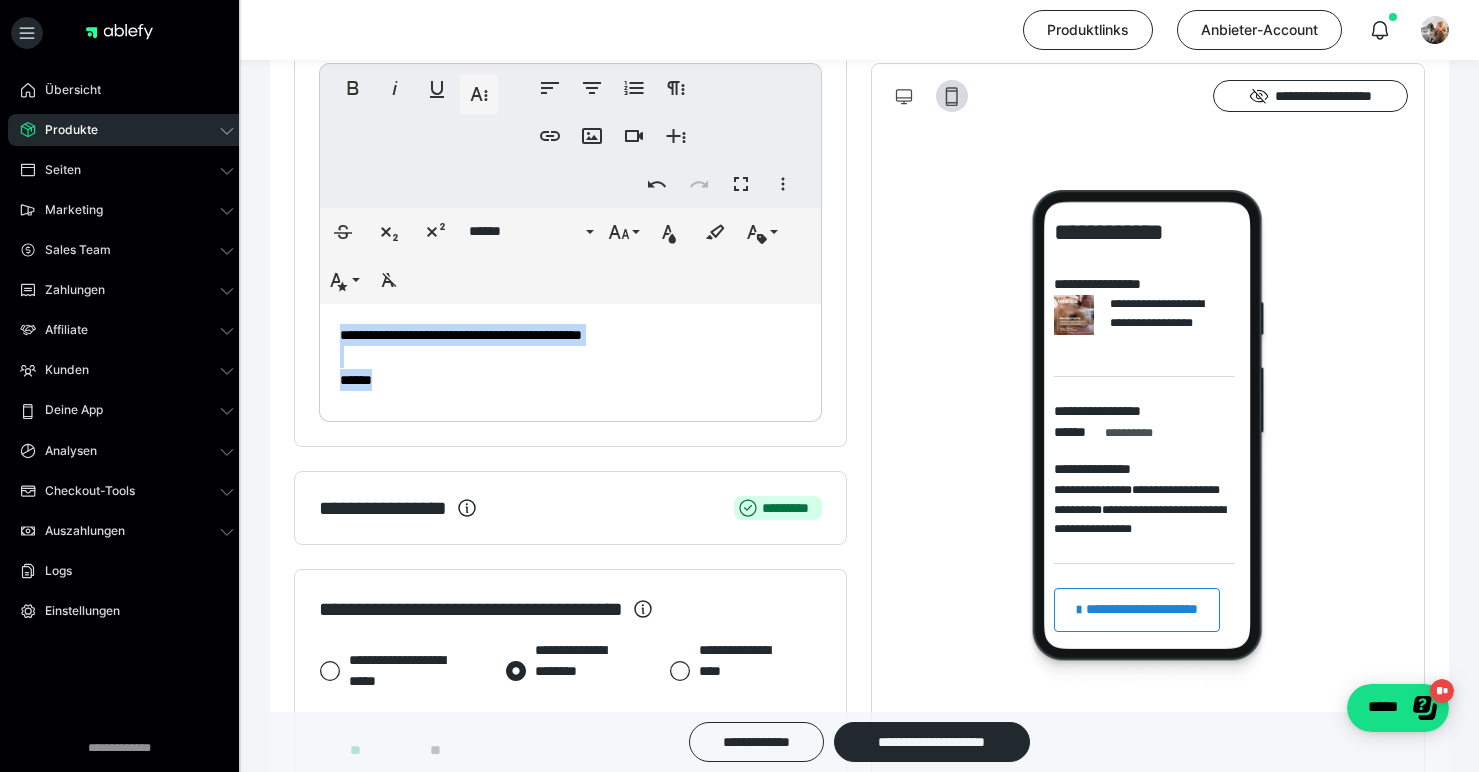 drag, startPoint x: 385, startPoint y: 378, endPoint x: 338, endPoint y: 332, distance: 65.76473 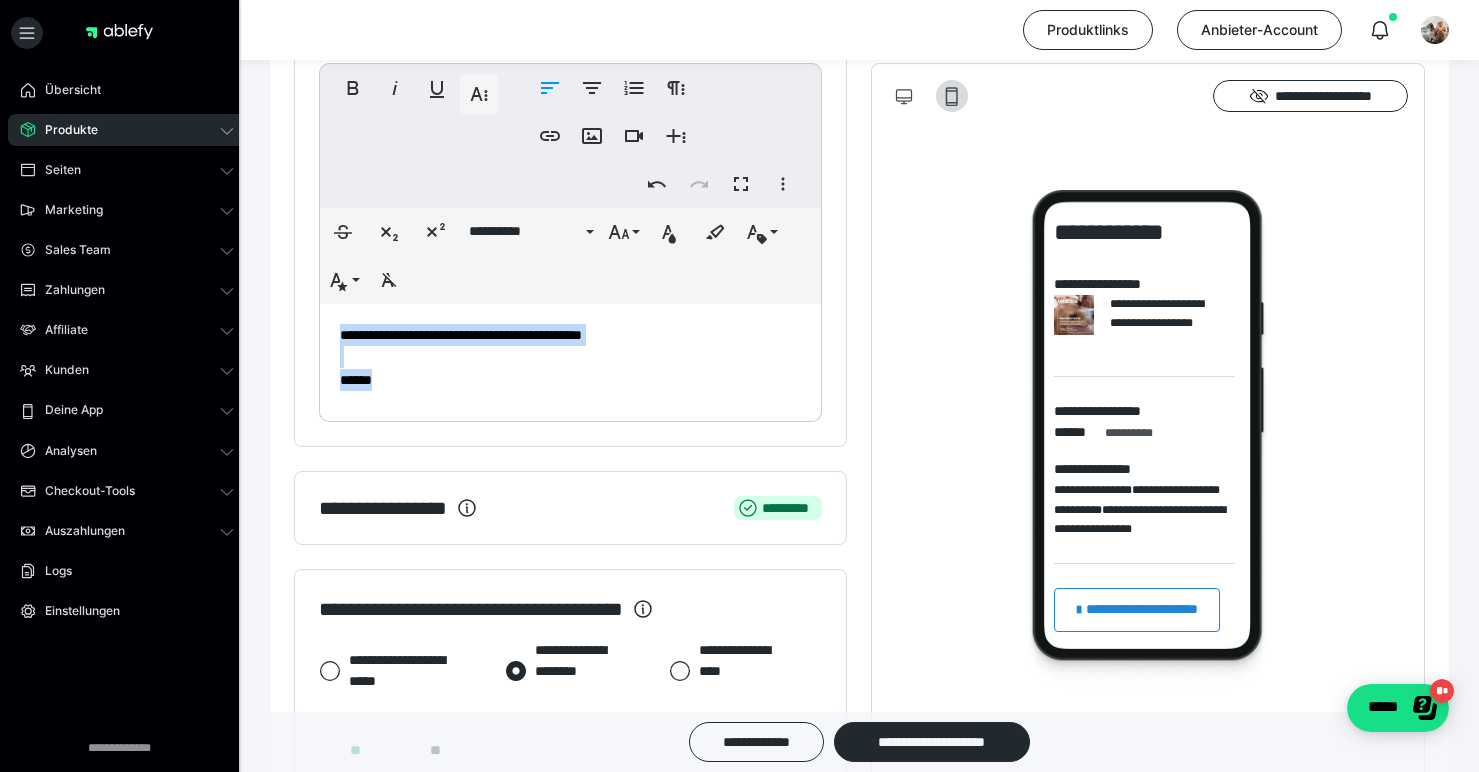 copy on "**********" 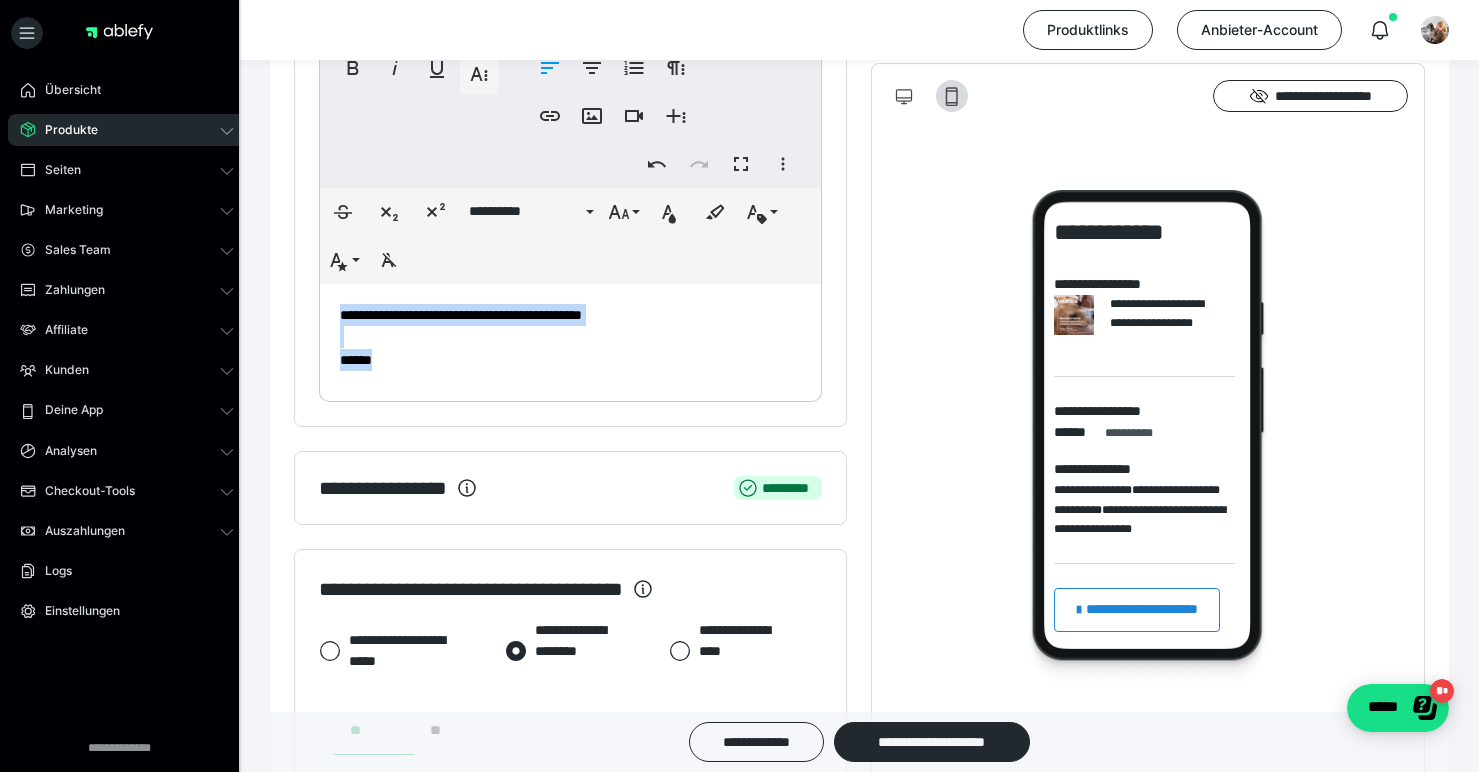 scroll, scrollTop: 780, scrollLeft: 0, axis: vertical 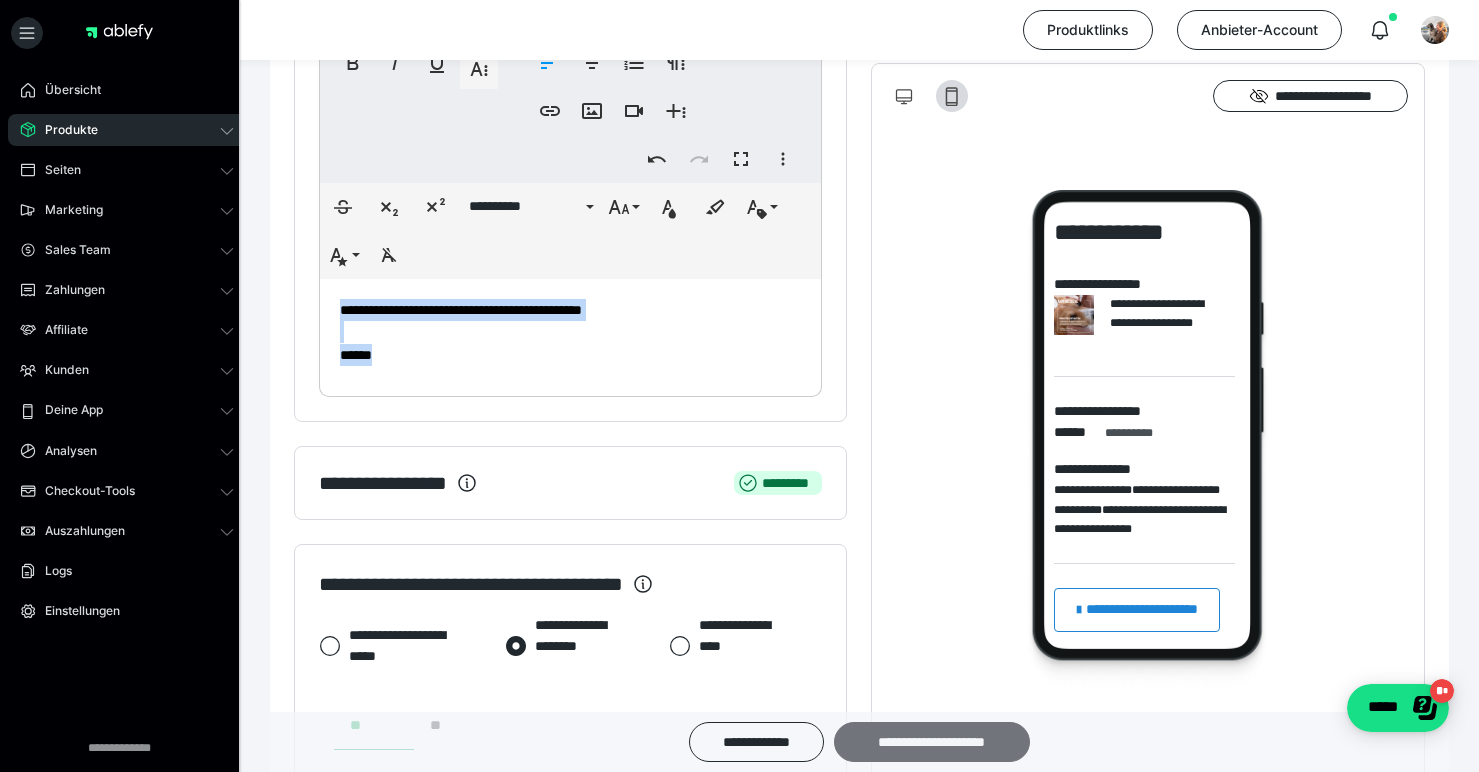 click on "**********" at bounding box center [932, 742] 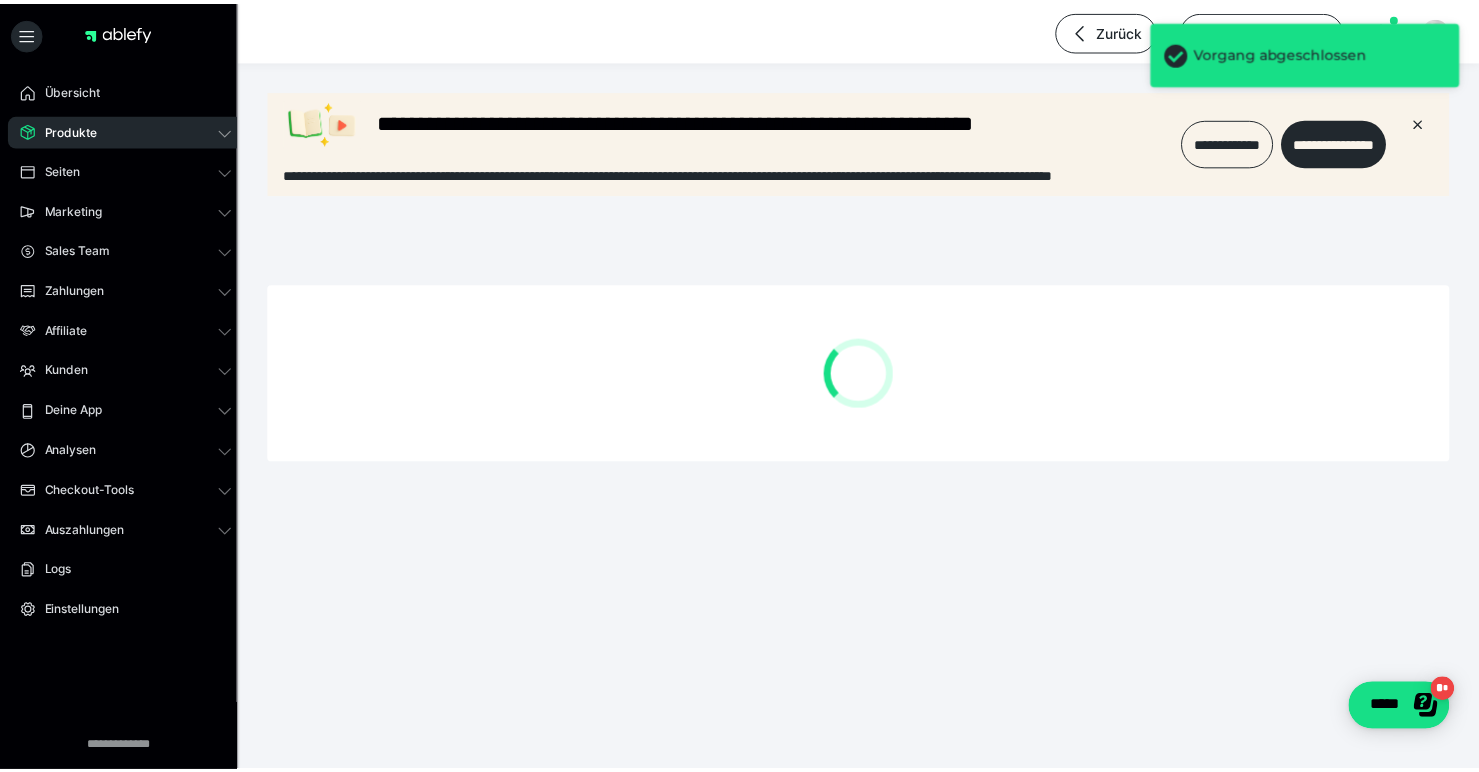 scroll, scrollTop: 0, scrollLeft: 0, axis: both 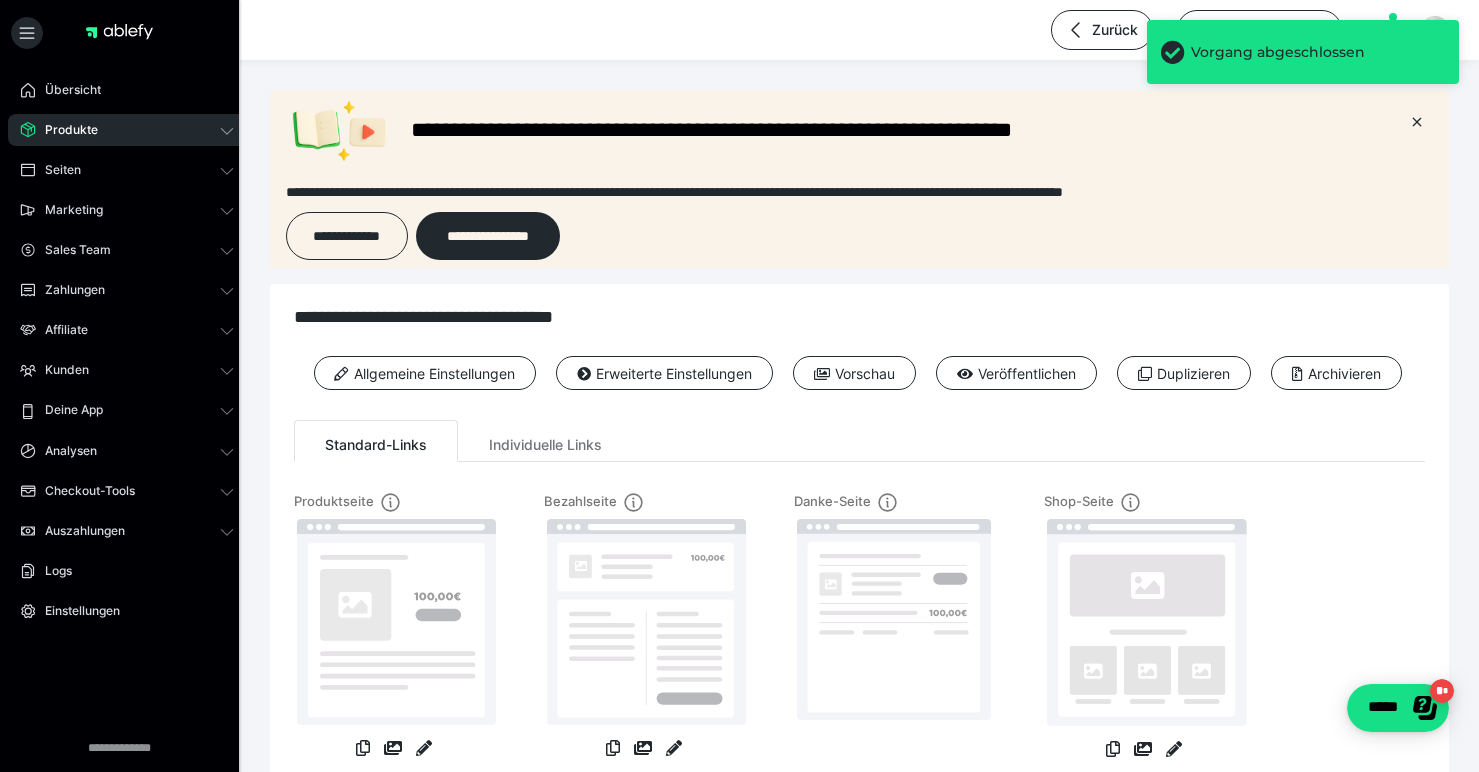 click on "Produkte" at bounding box center [127, 130] 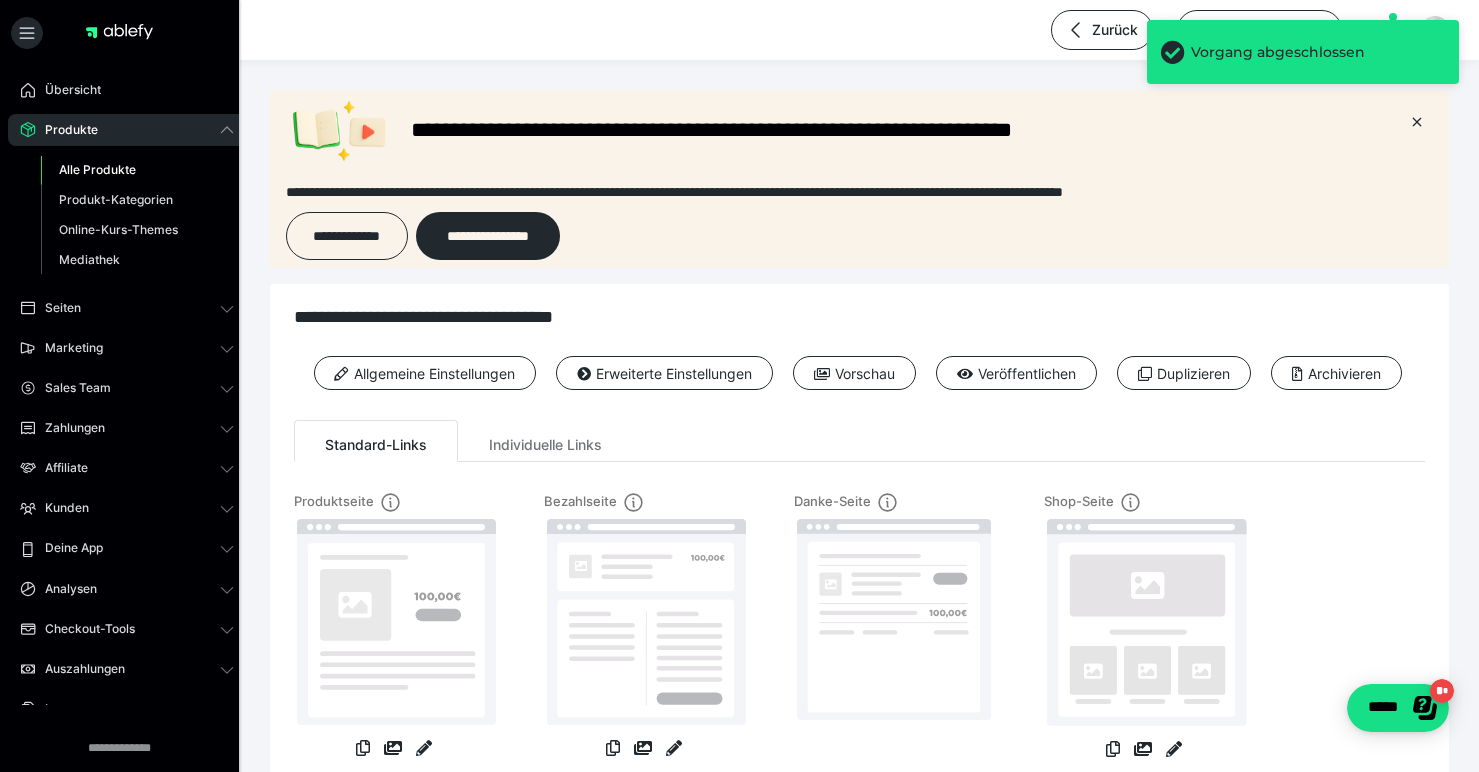 click on "Alle Produkte" at bounding box center [97, 169] 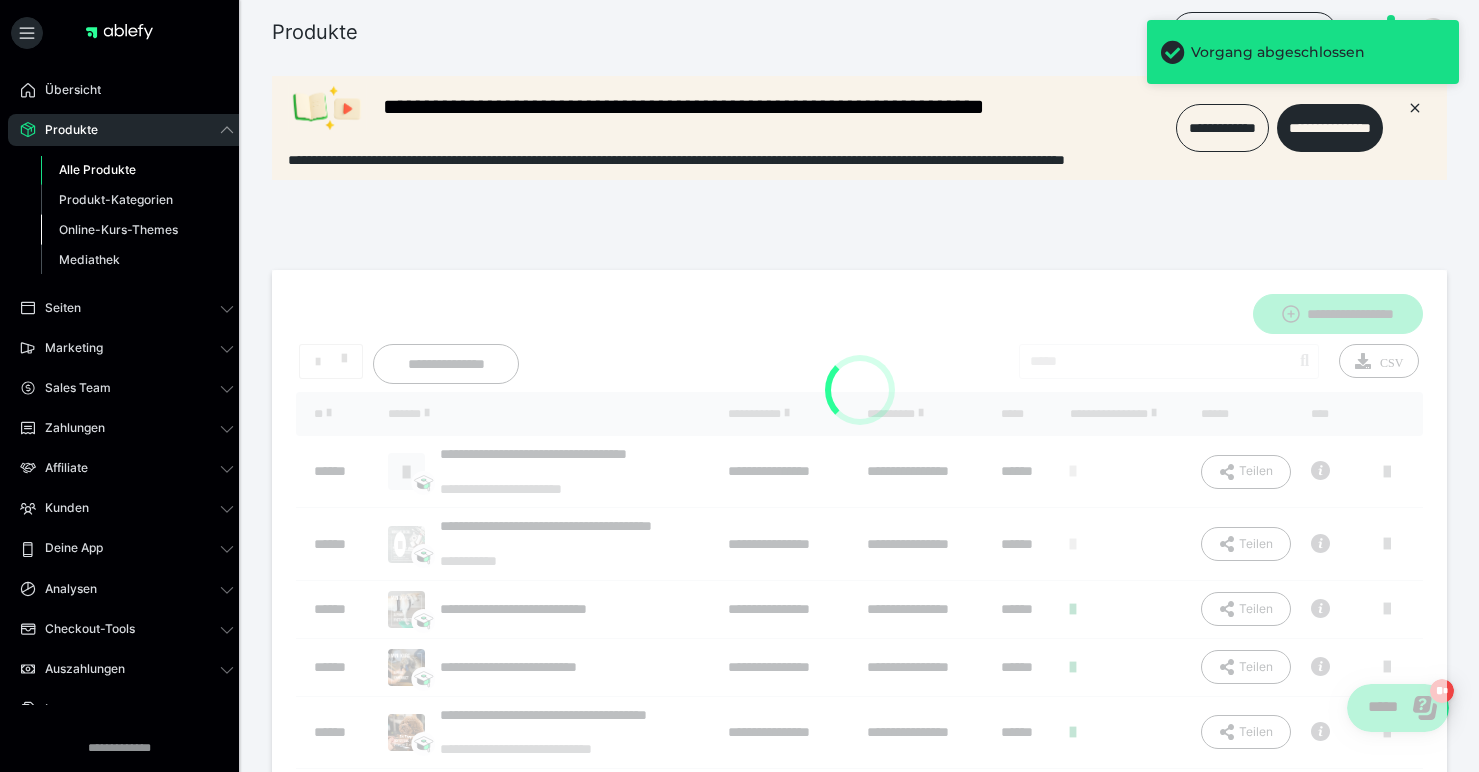 scroll, scrollTop: 0, scrollLeft: 0, axis: both 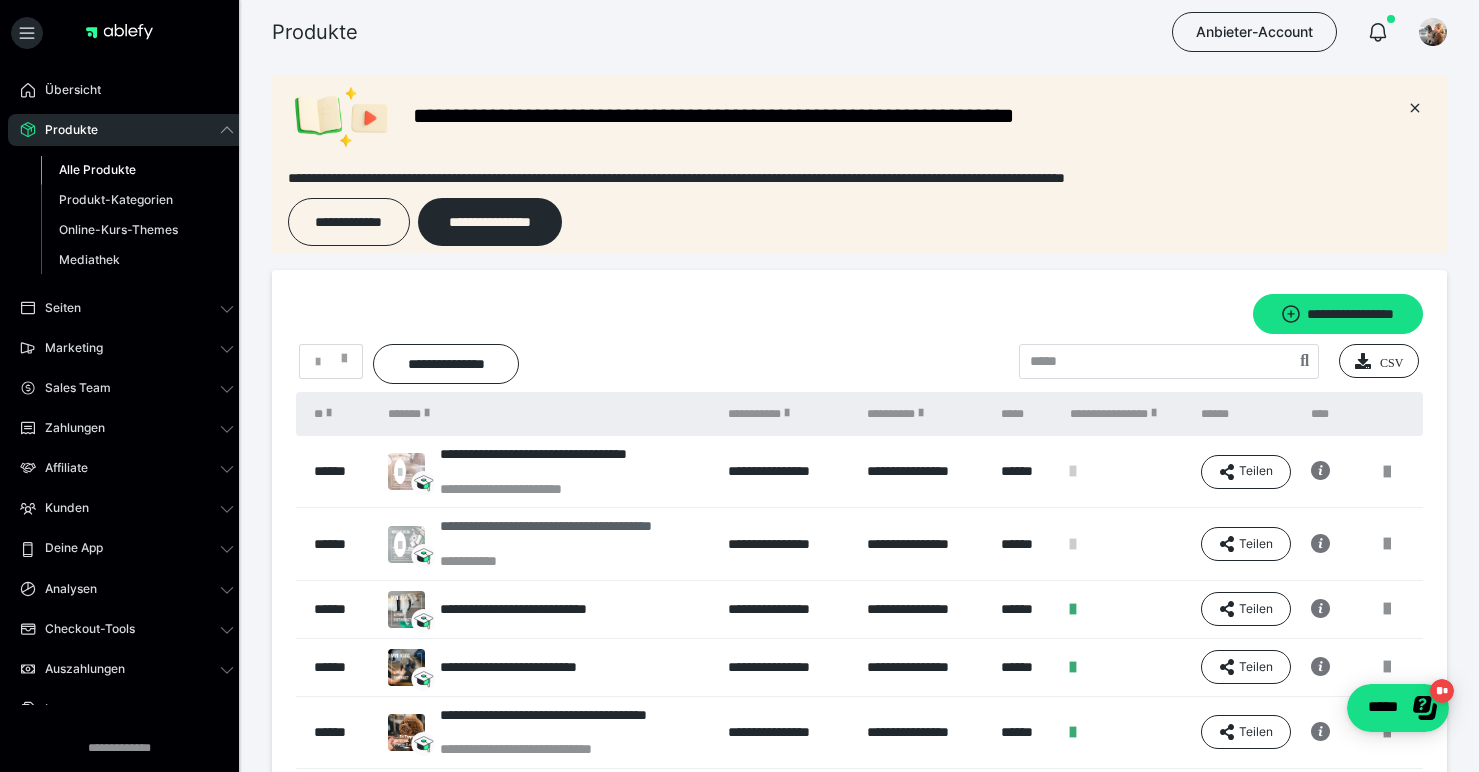 click on "**********" at bounding box center [574, 535] 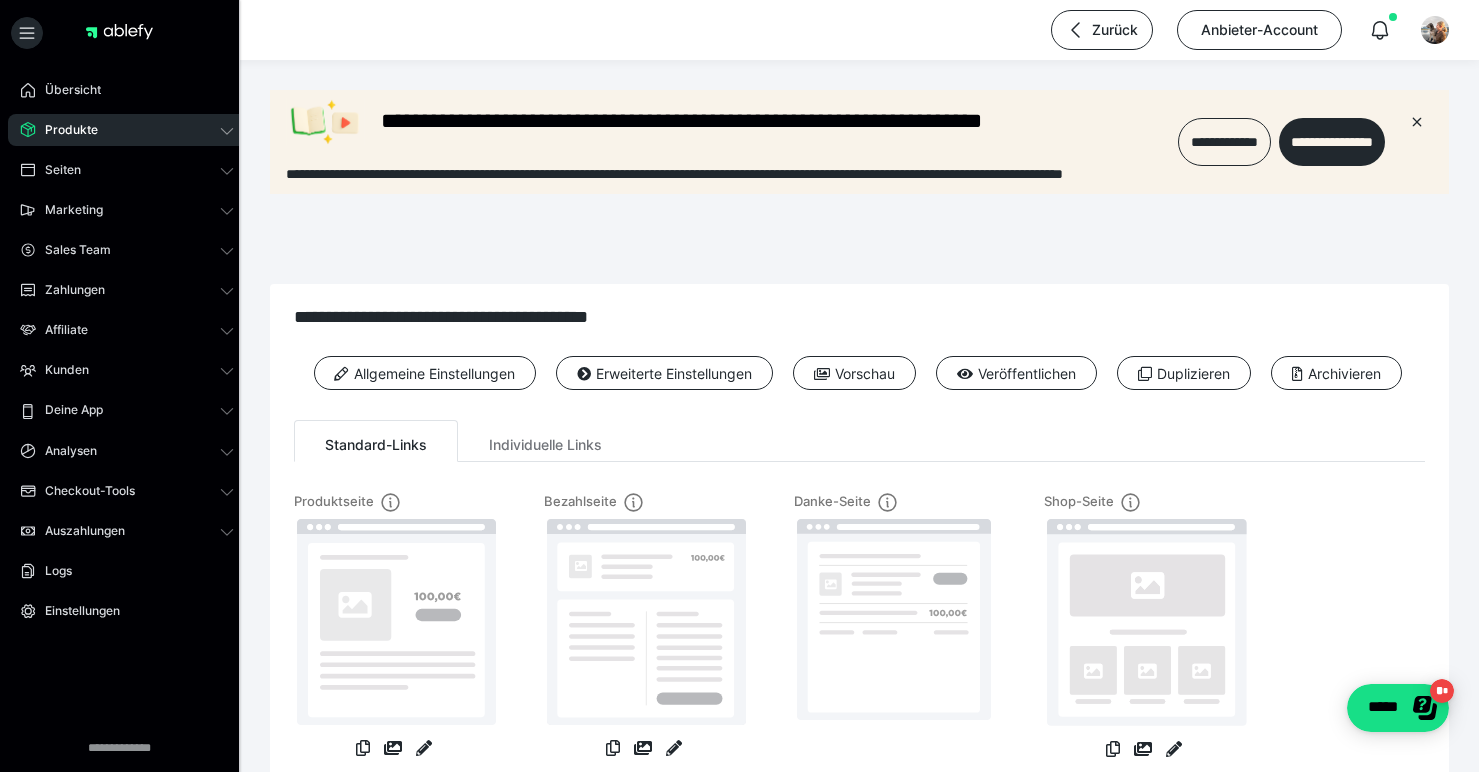 scroll, scrollTop: 0, scrollLeft: 0, axis: both 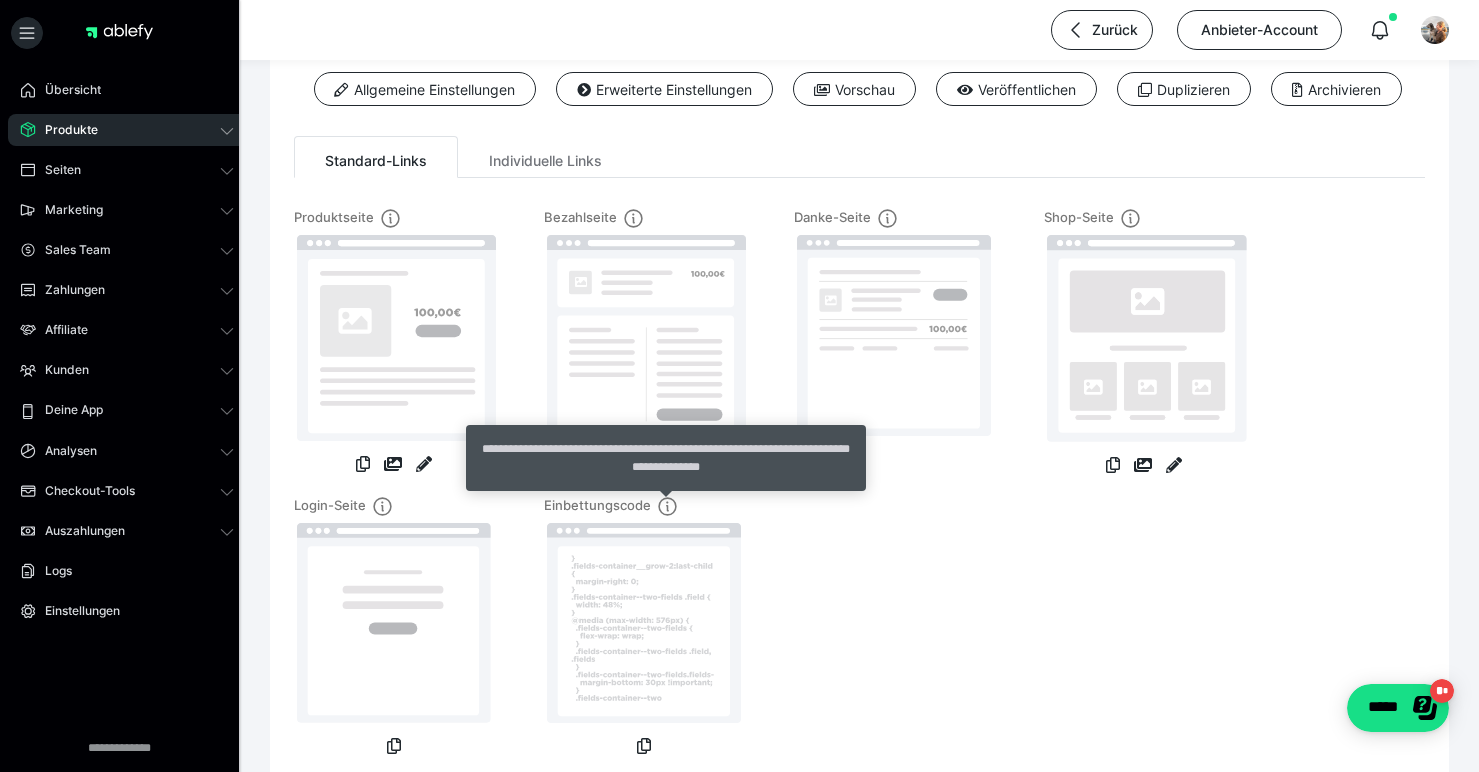 click on "**********" at bounding box center [666, 458] 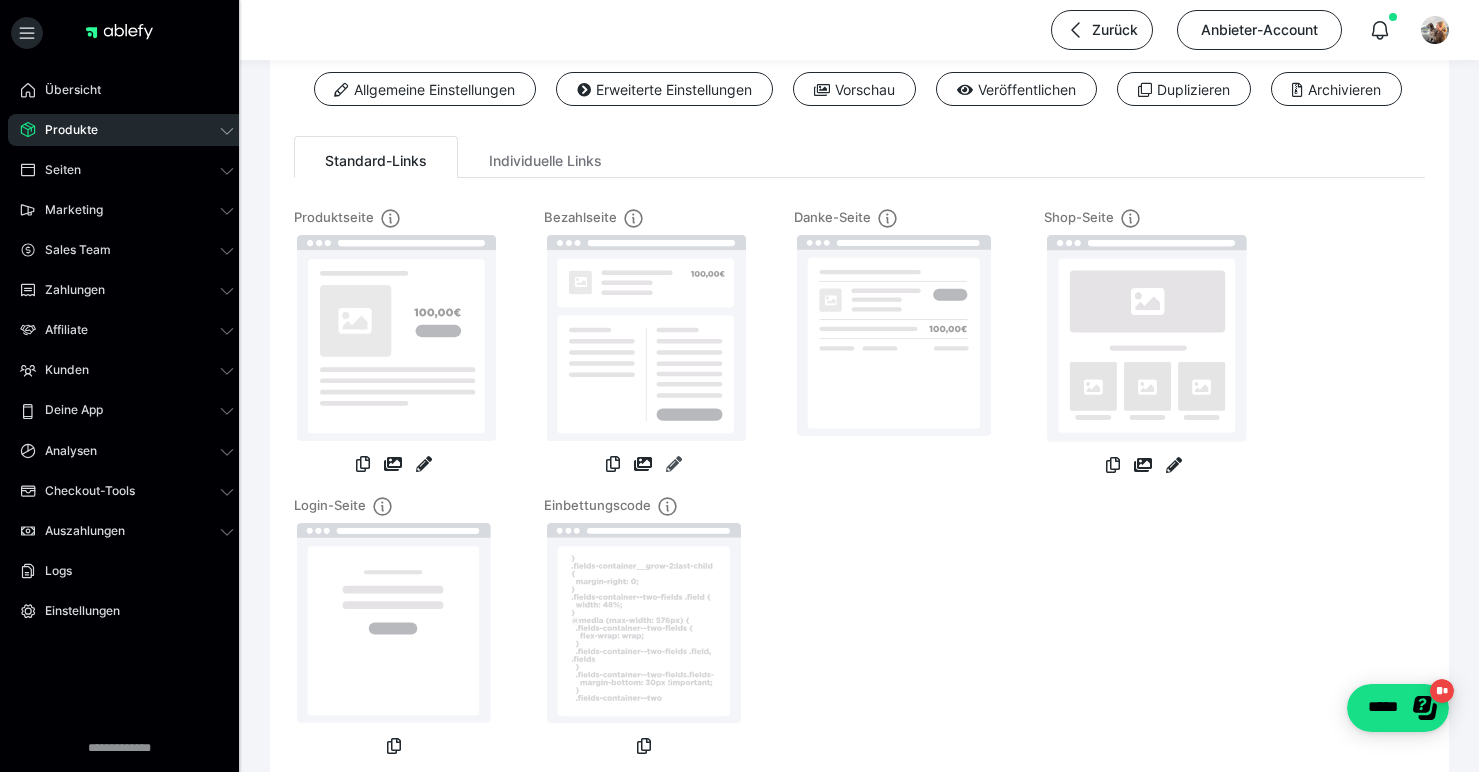 click at bounding box center (674, 464) 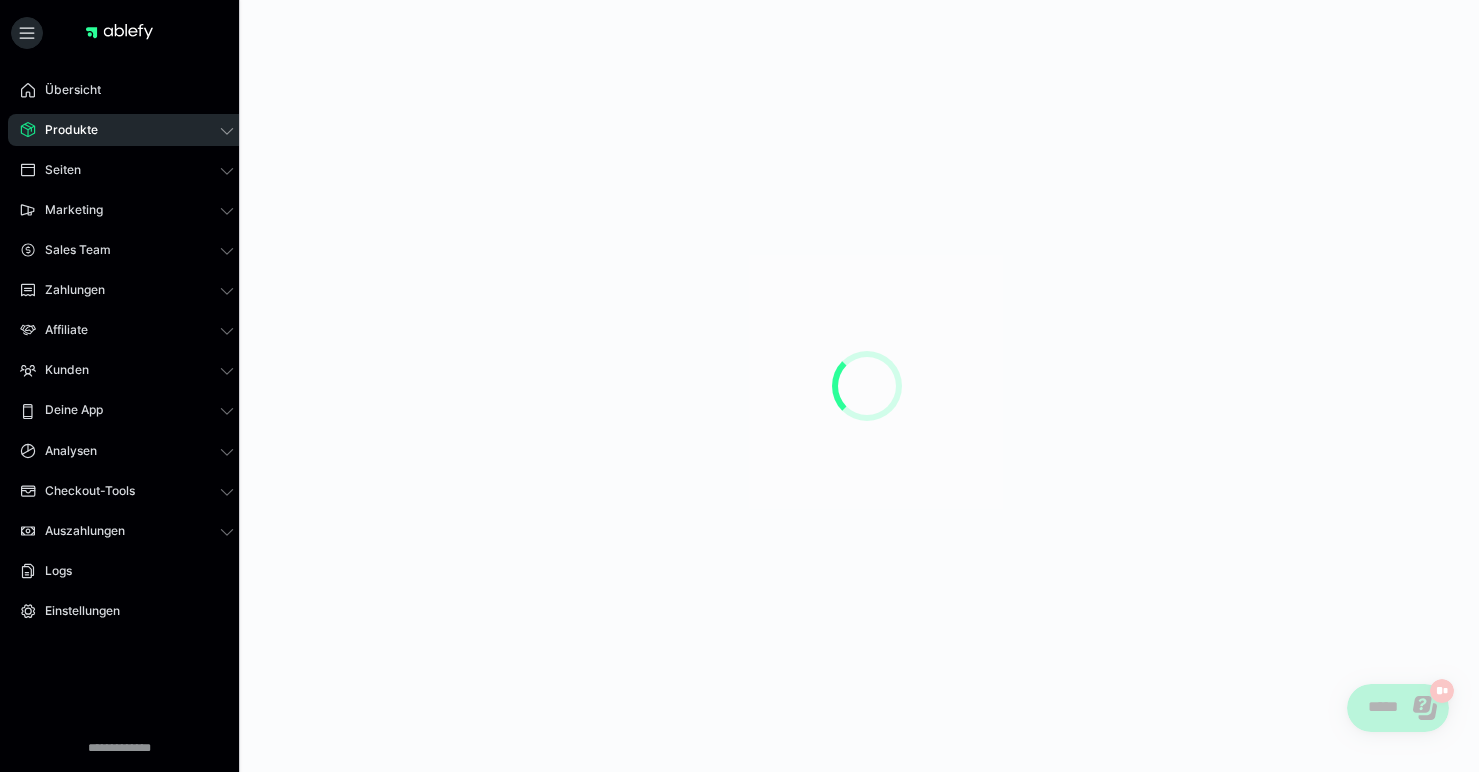 scroll, scrollTop: 0, scrollLeft: 0, axis: both 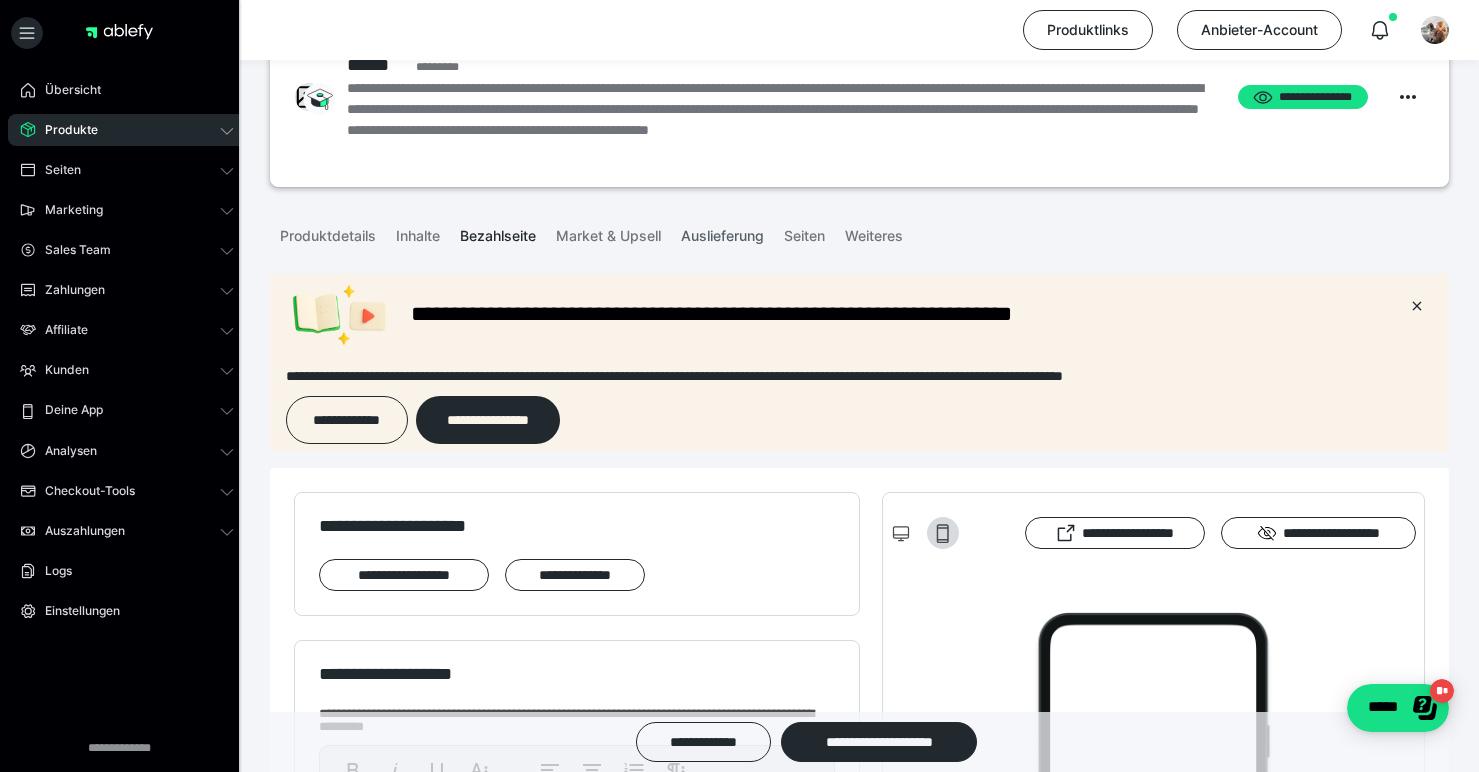 click on "Auslieferung" at bounding box center [722, 232] 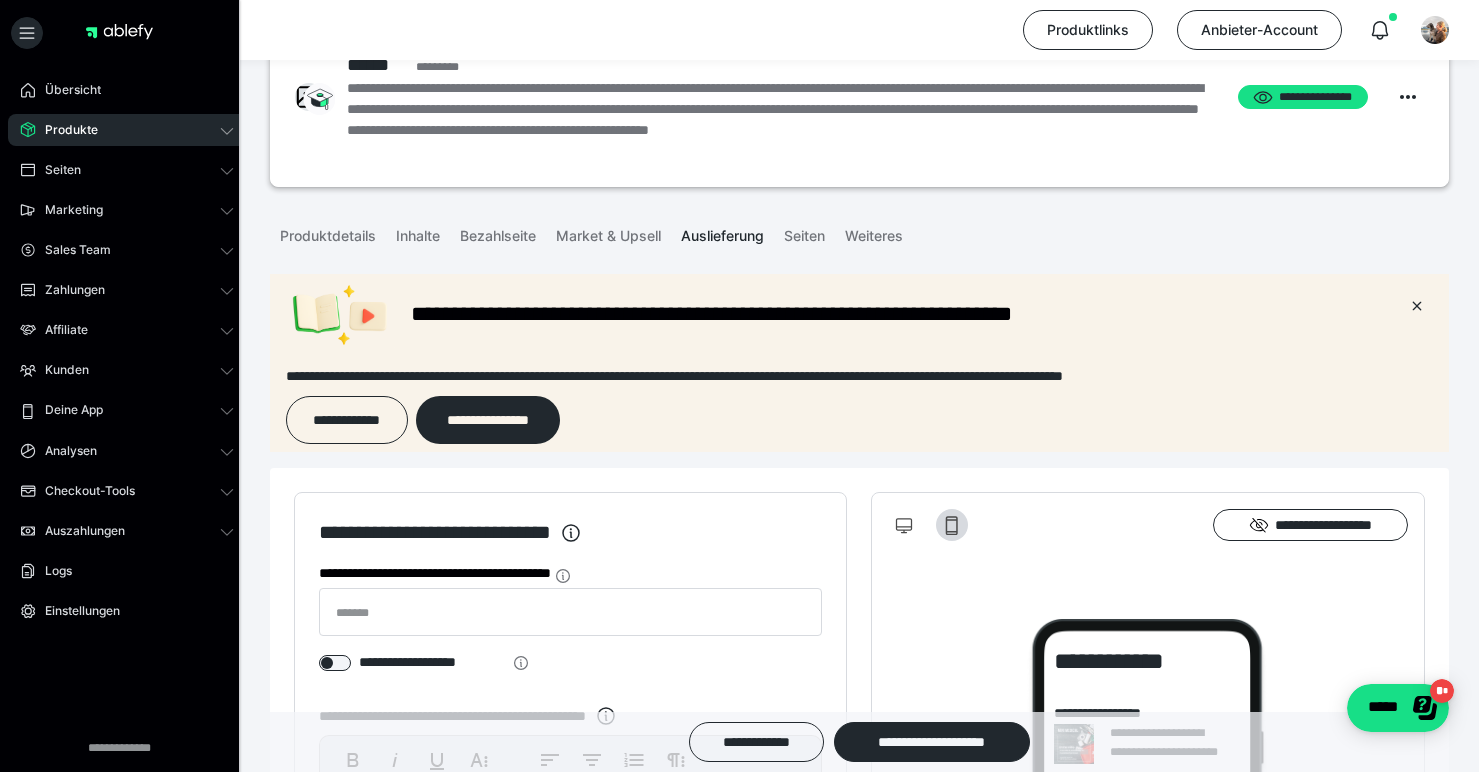 scroll, scrollTop: 0, scrollLeft: 0, axis: both 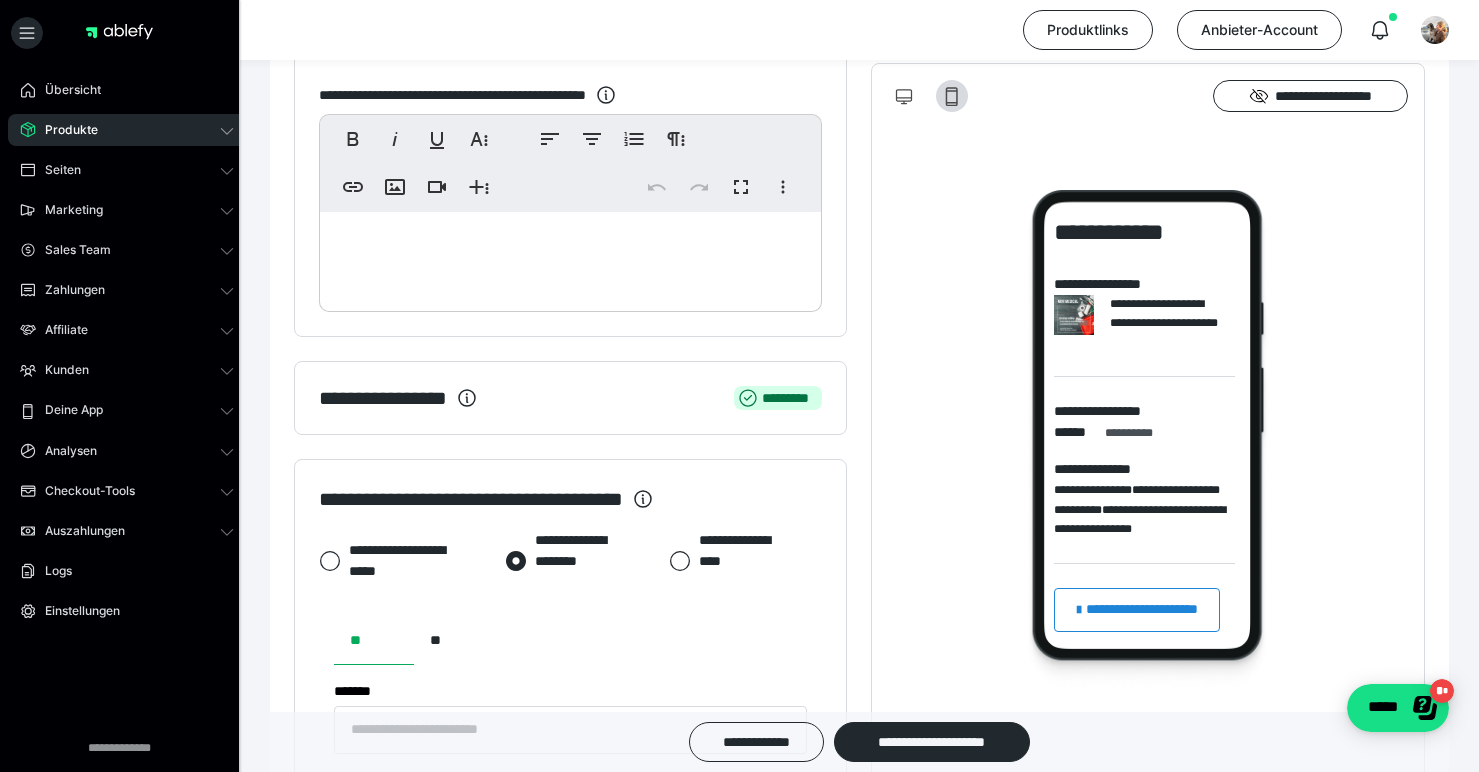 click at bounding box center (570, 257) 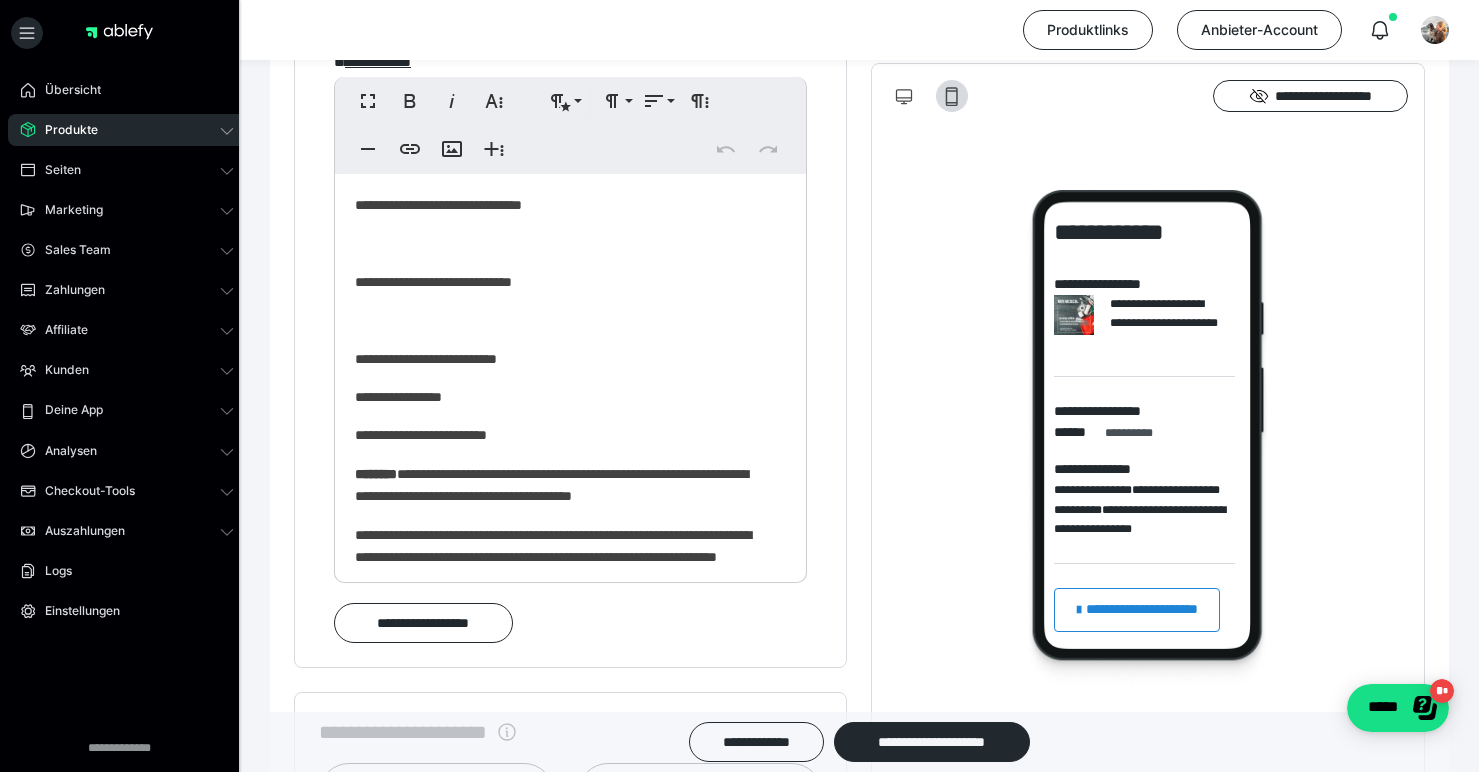 scroll, scrollTop: 1570, scrollLeft: 0, axis: vertical 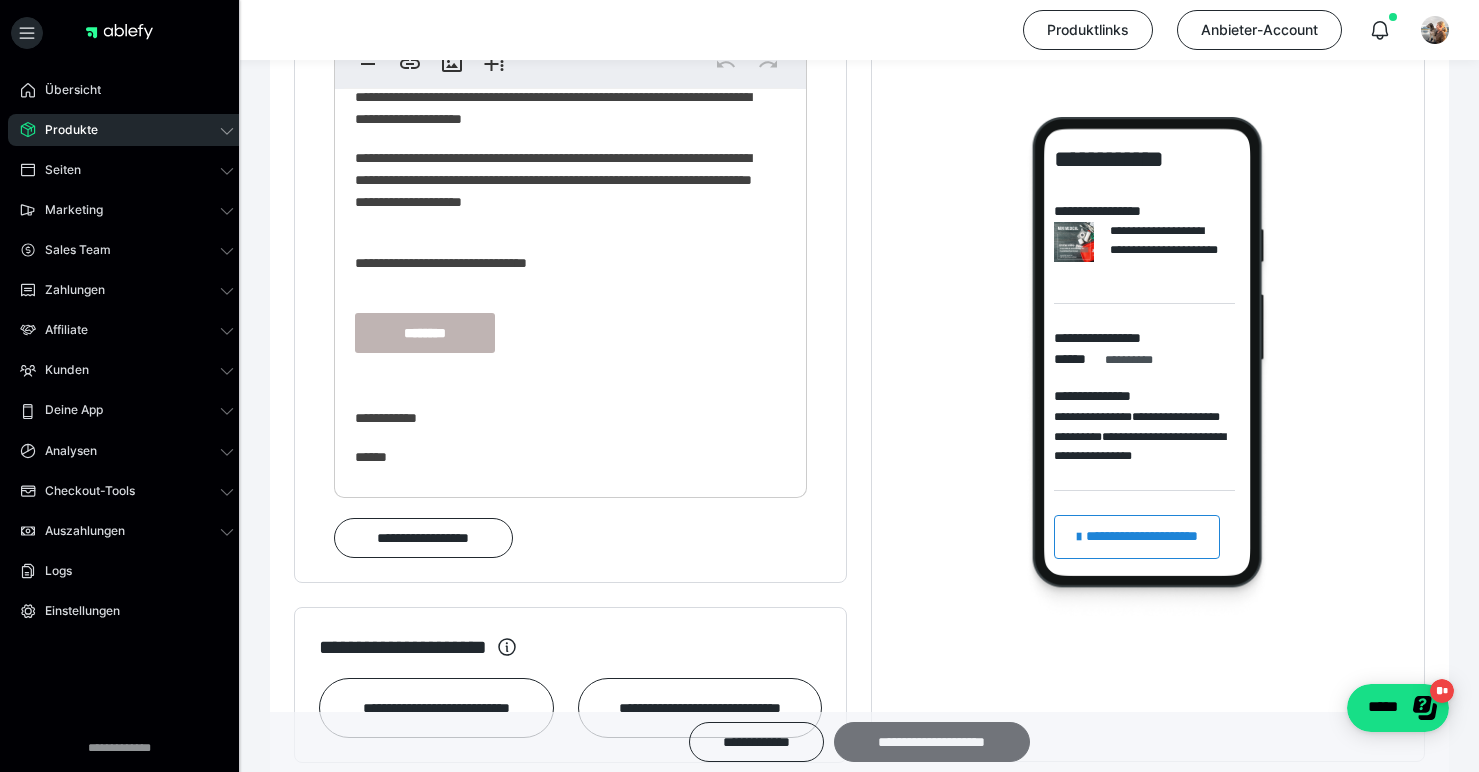 click on "**********" at bounding box center [932, 742] 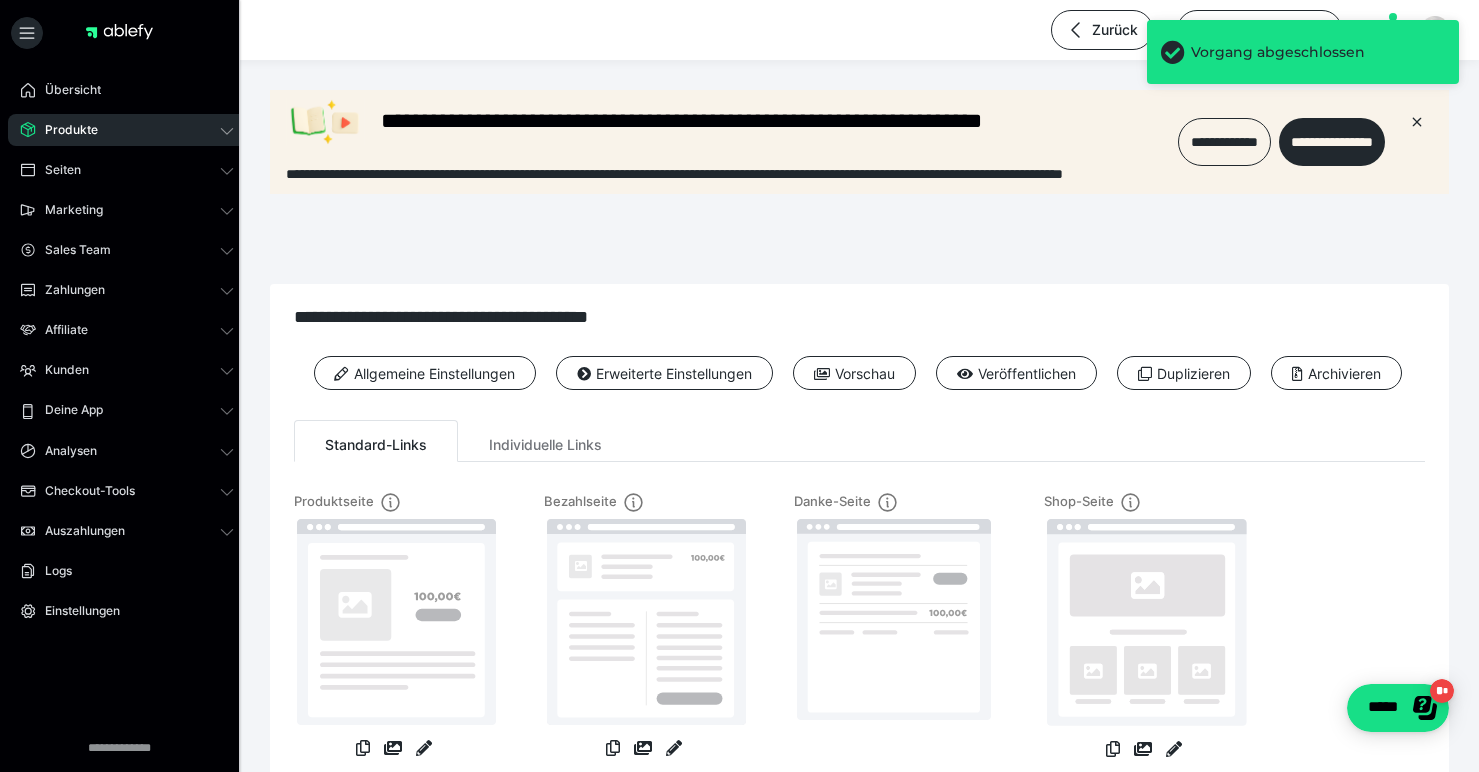 scroll, scrollTop: 0, scrollLeft: 0, axis: both 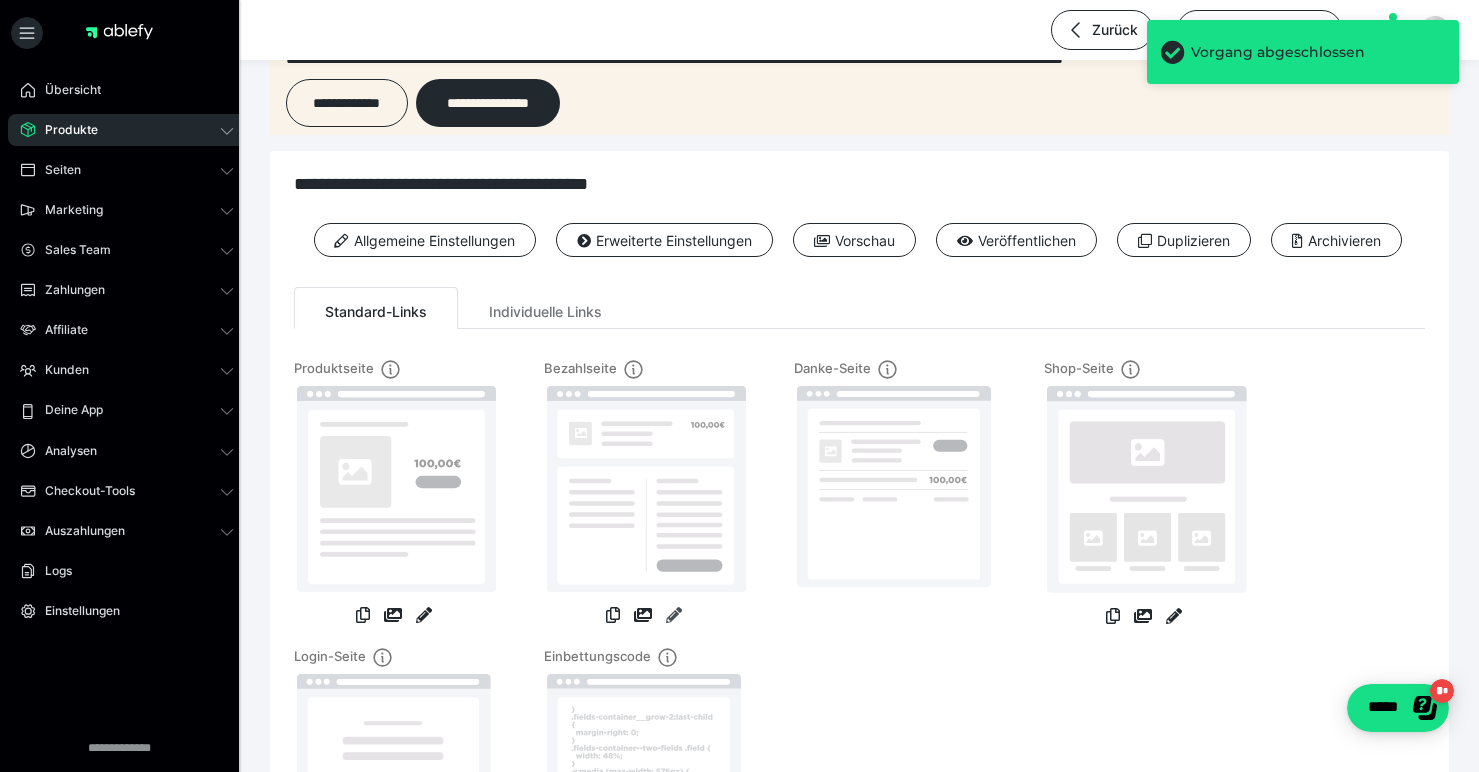click at bounding box center (674, 615) 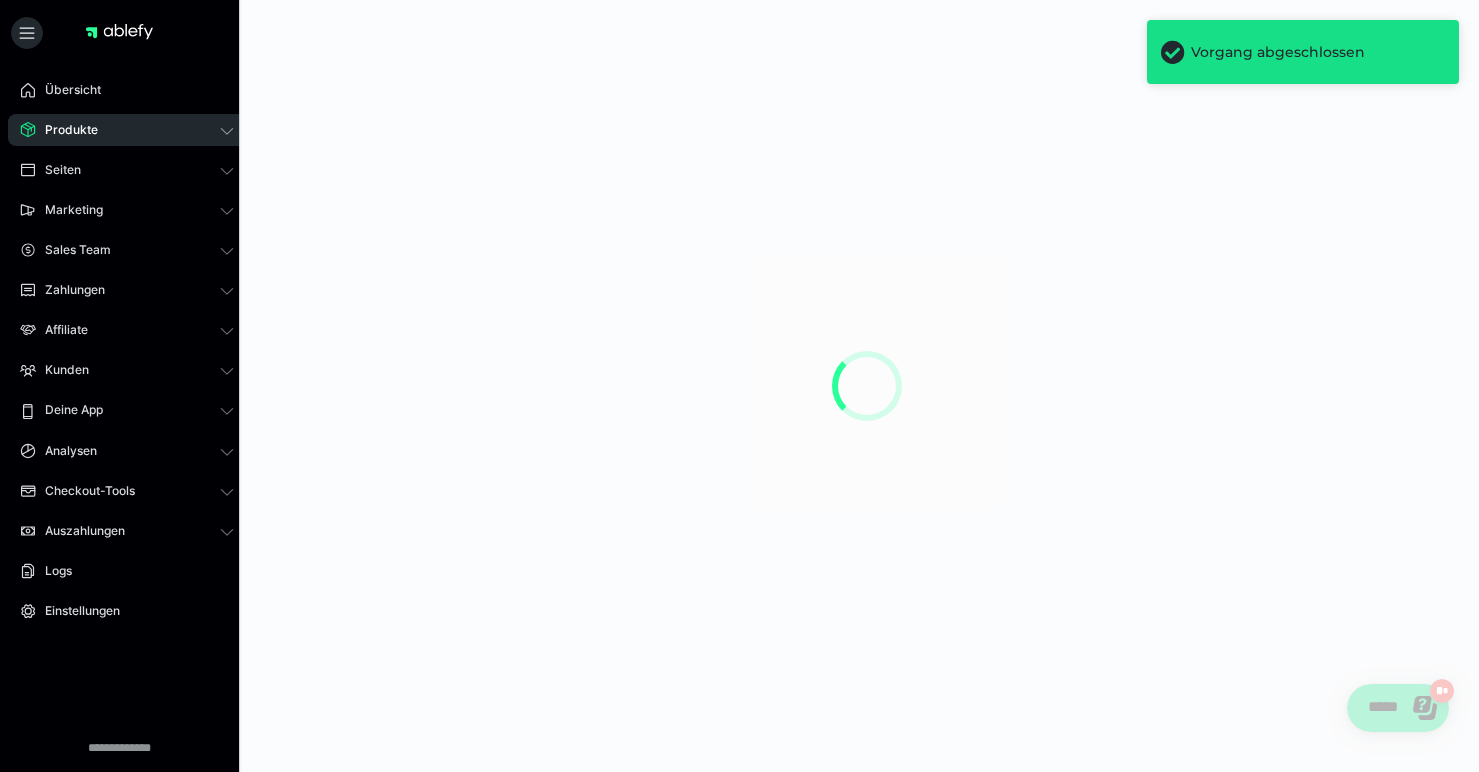 scroll, scrollTop: 0, scrollLeft: 0, axis: both 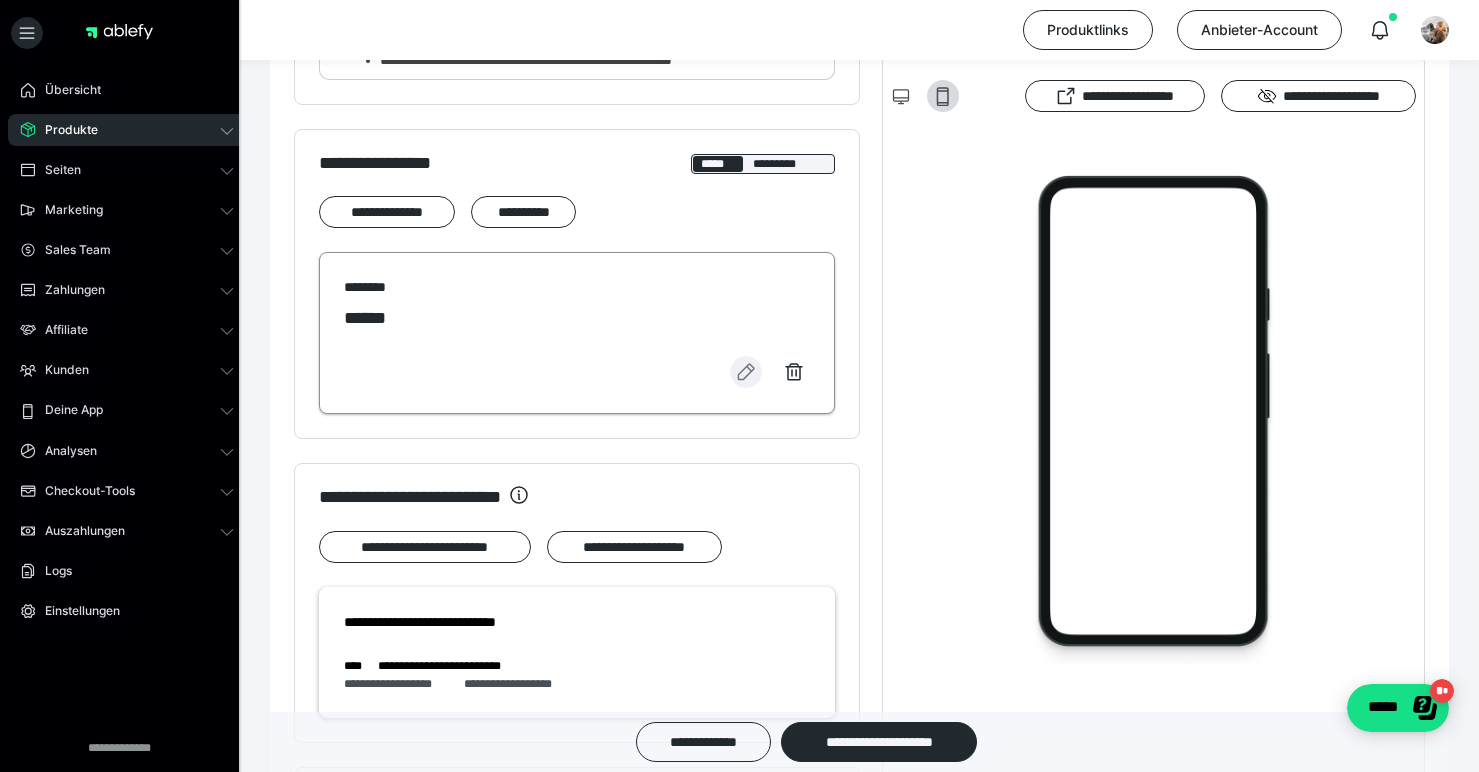 click 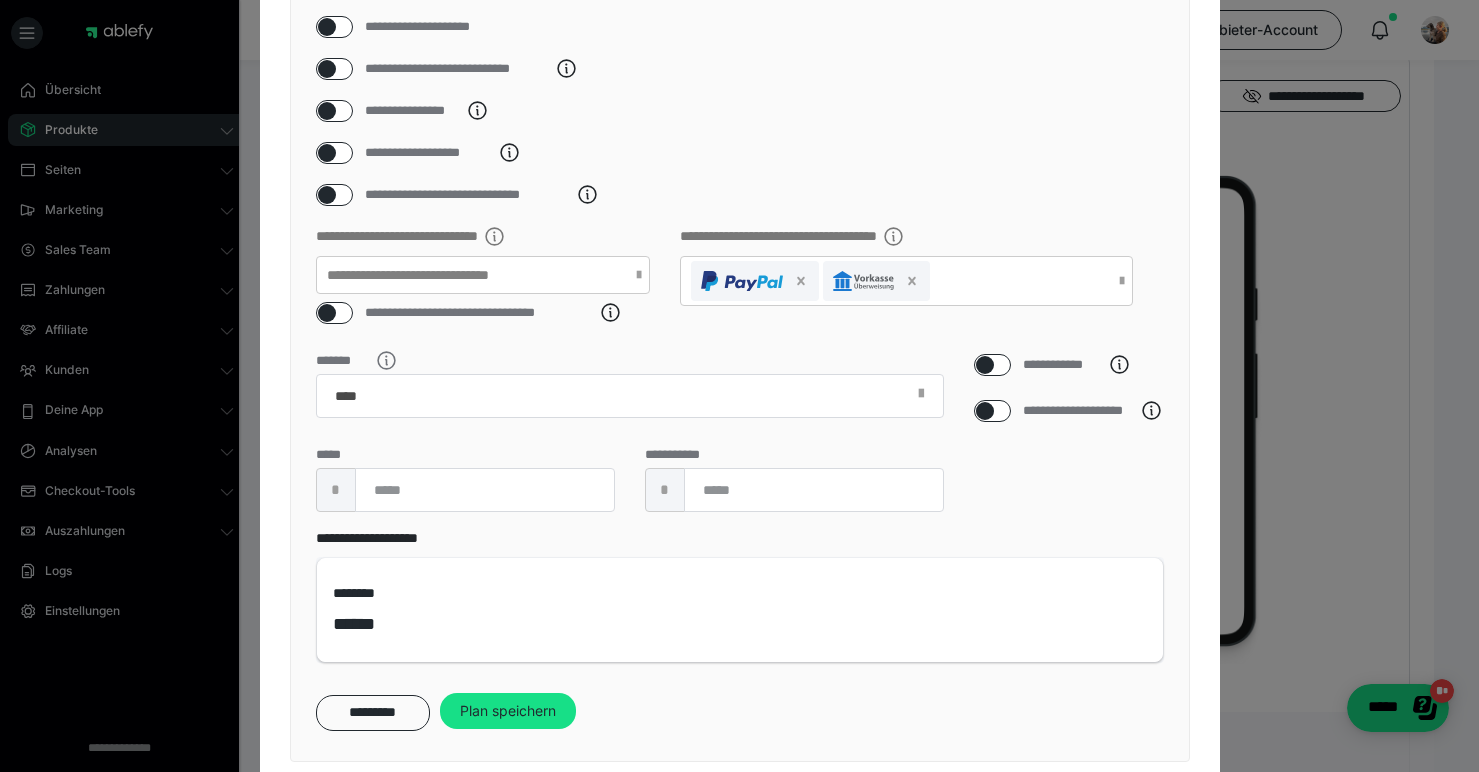 scroll, scrollTop: 253, scrollLeft: 0, axis: vertical 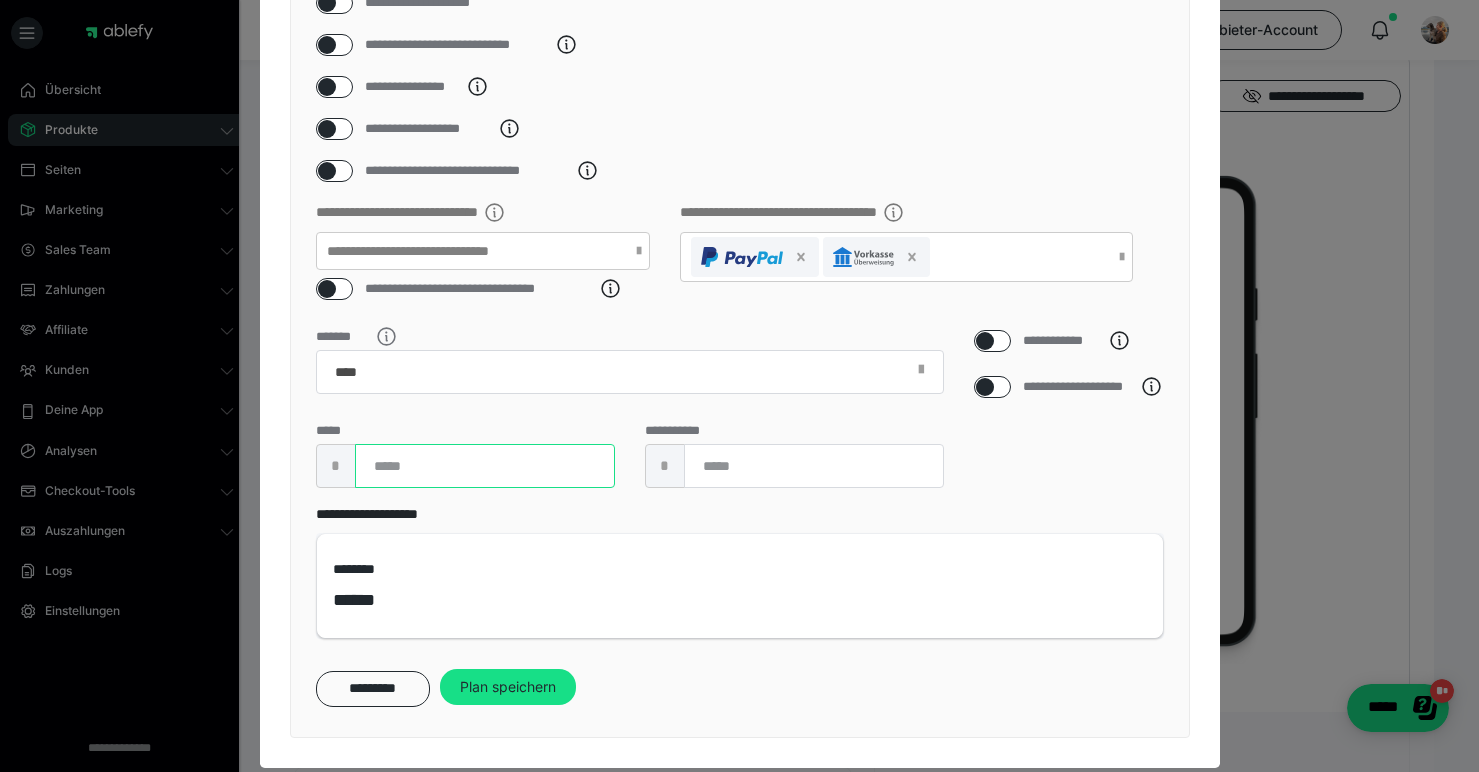 click on "**" at bounding box center (485, 466) 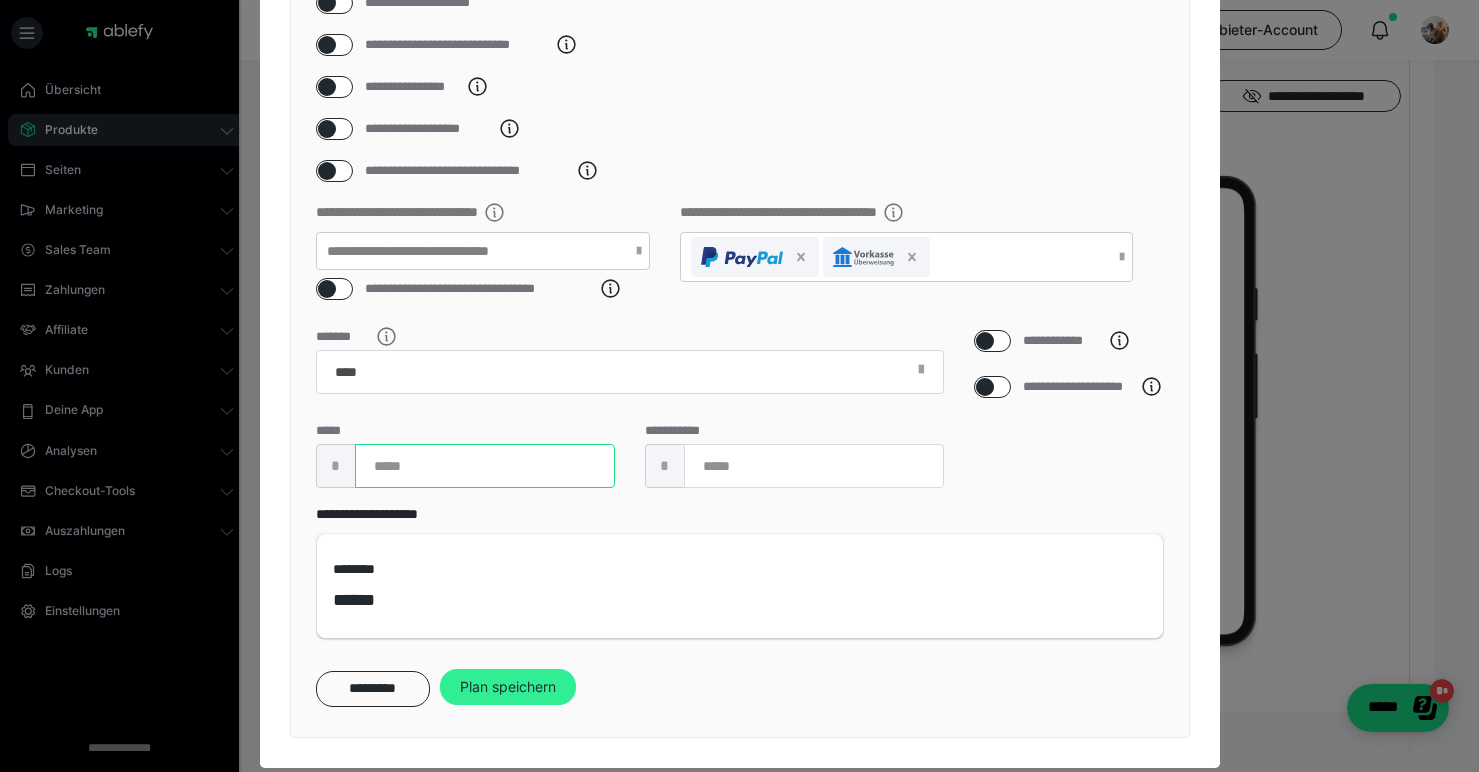 type on "**" 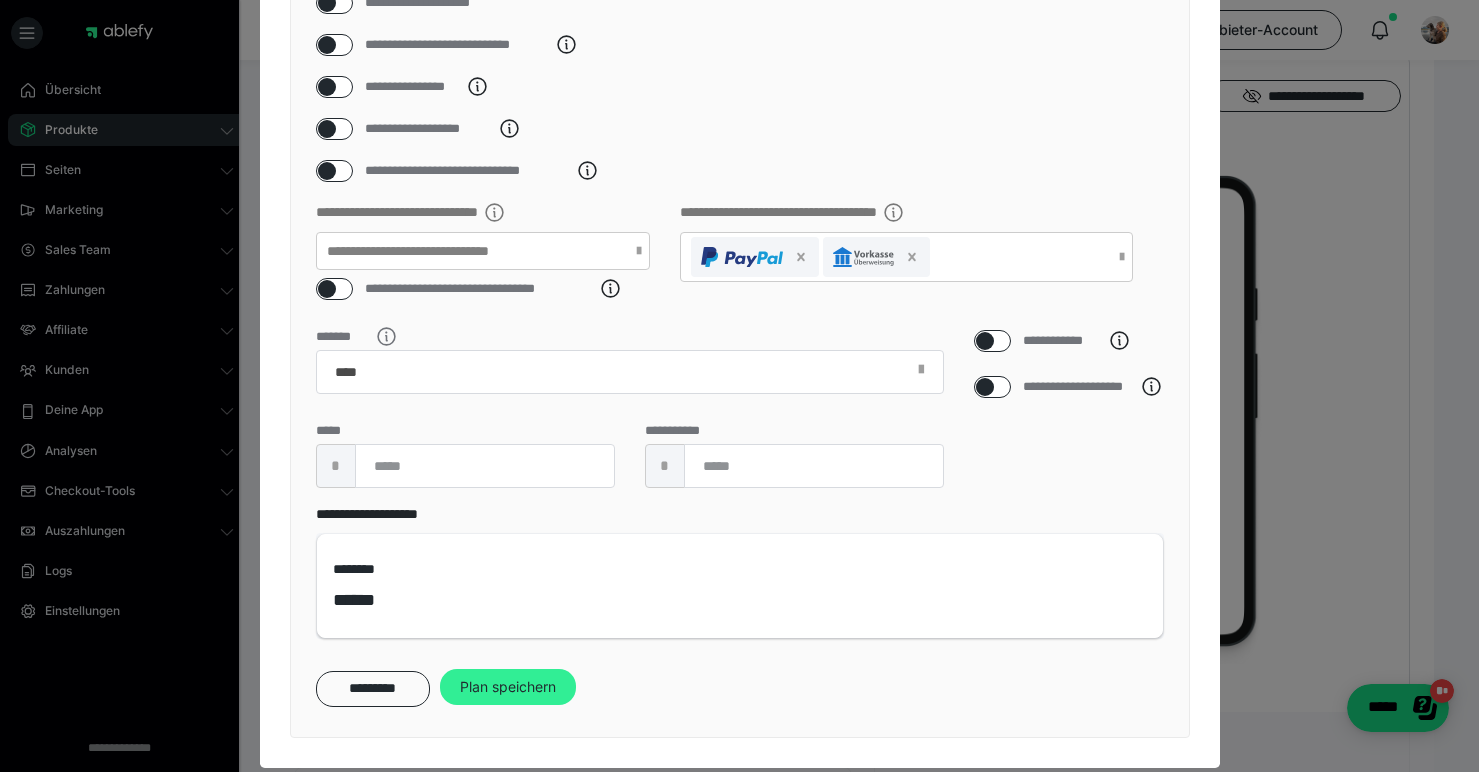 click on "Plan speichern" at bounding box center (508, 687) 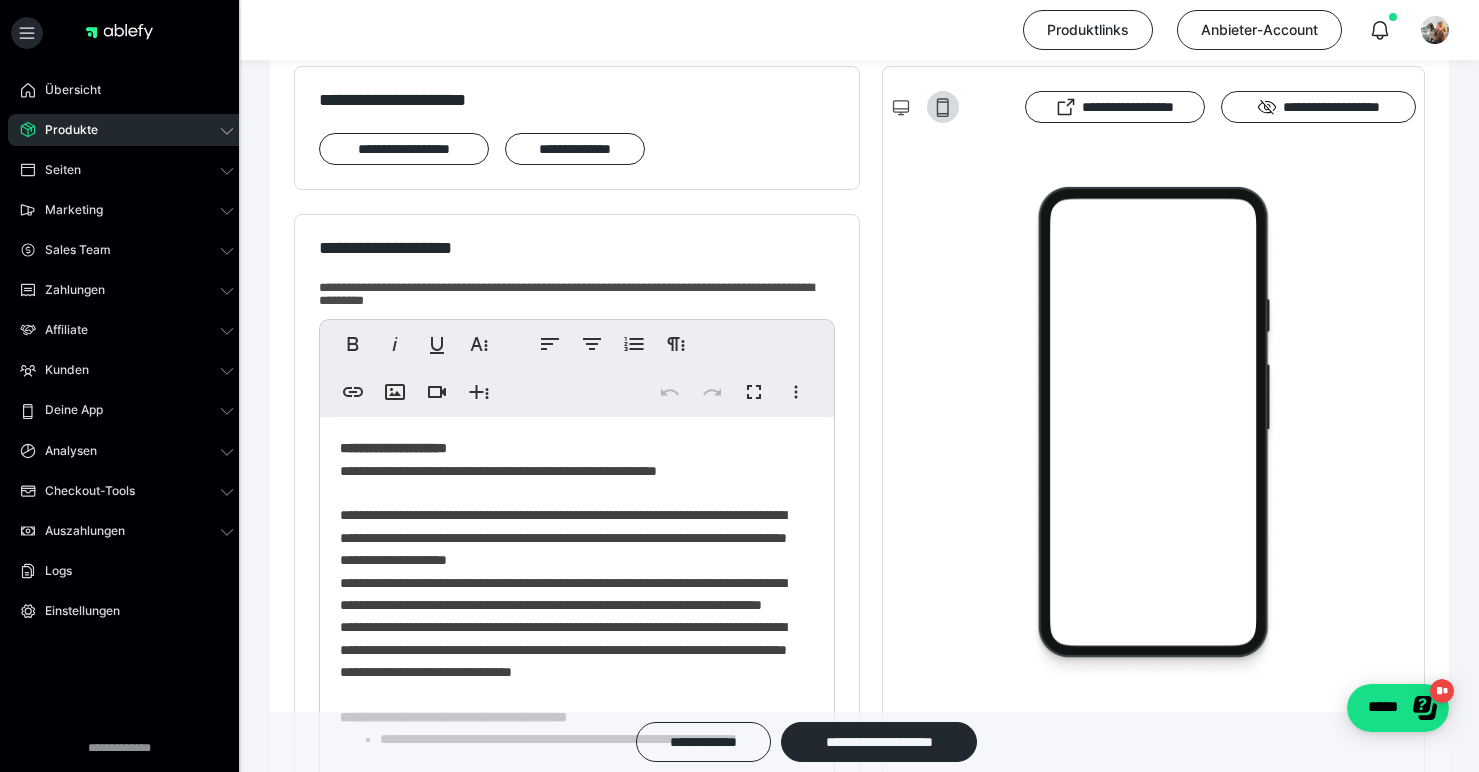 scroll, scrollTop: 479, scrollLeft: 0, axis: vertical 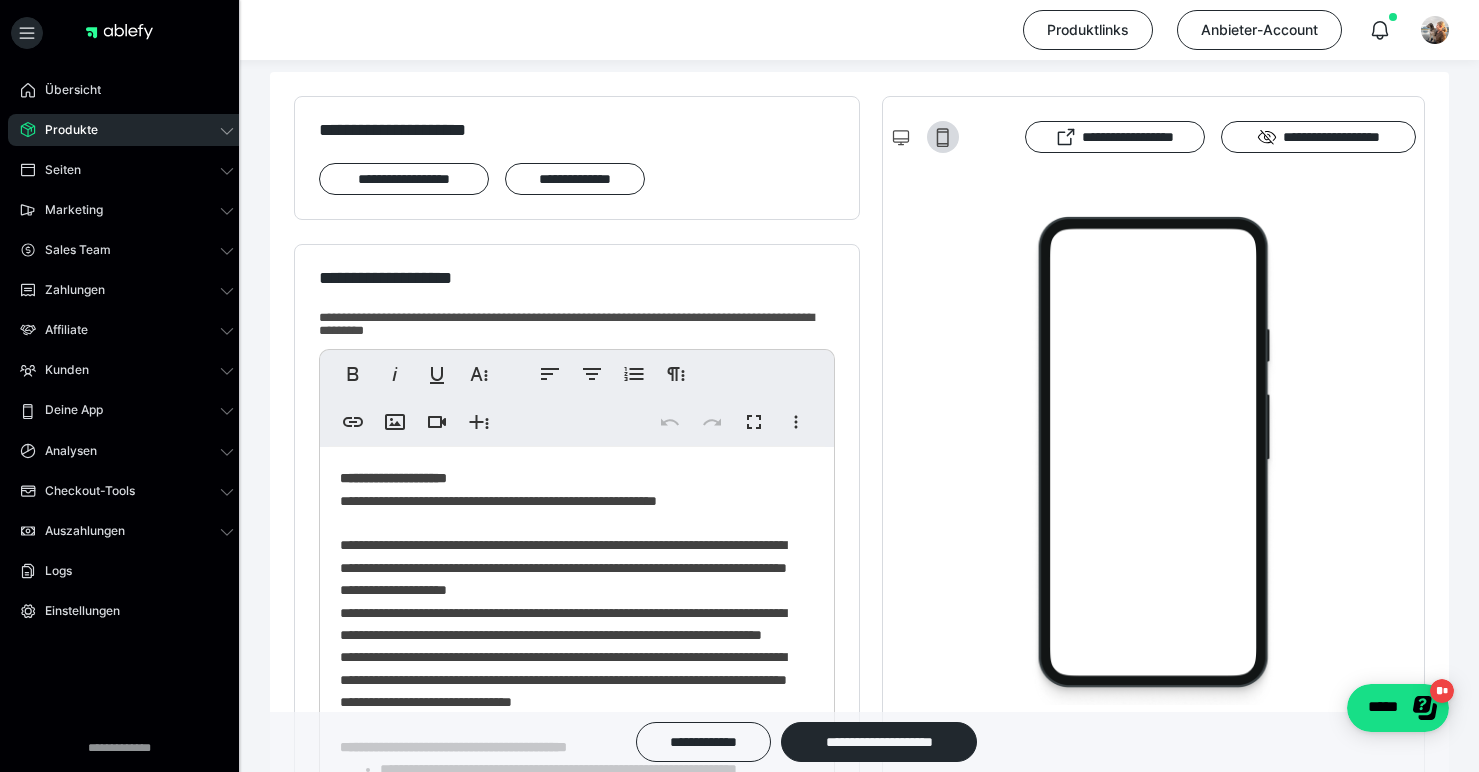 click on "**********" at bounding box center (569, 819) 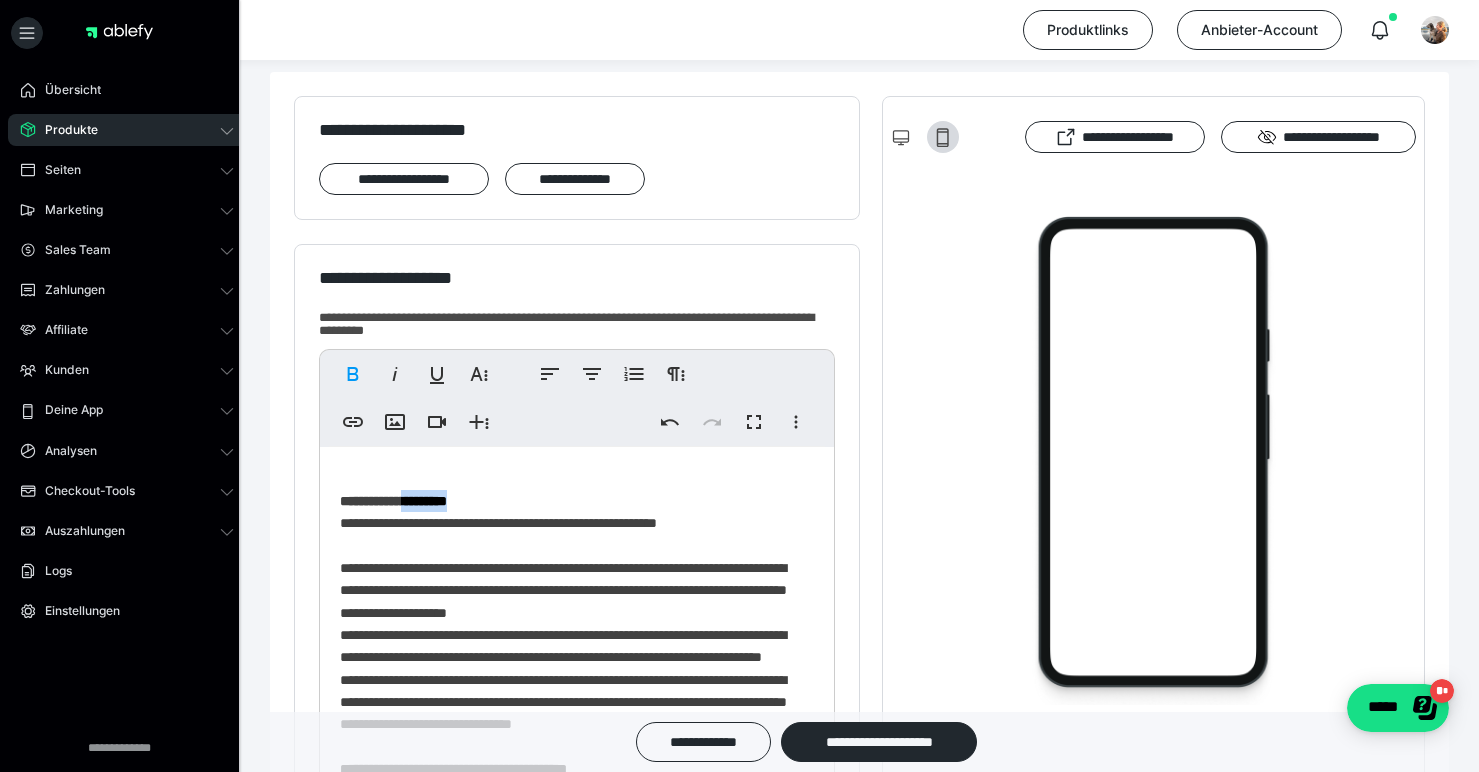 drag, startPoint x: 439, startPoint y: 500, endPoint x: 527, endPoint y: 500, distance: 88 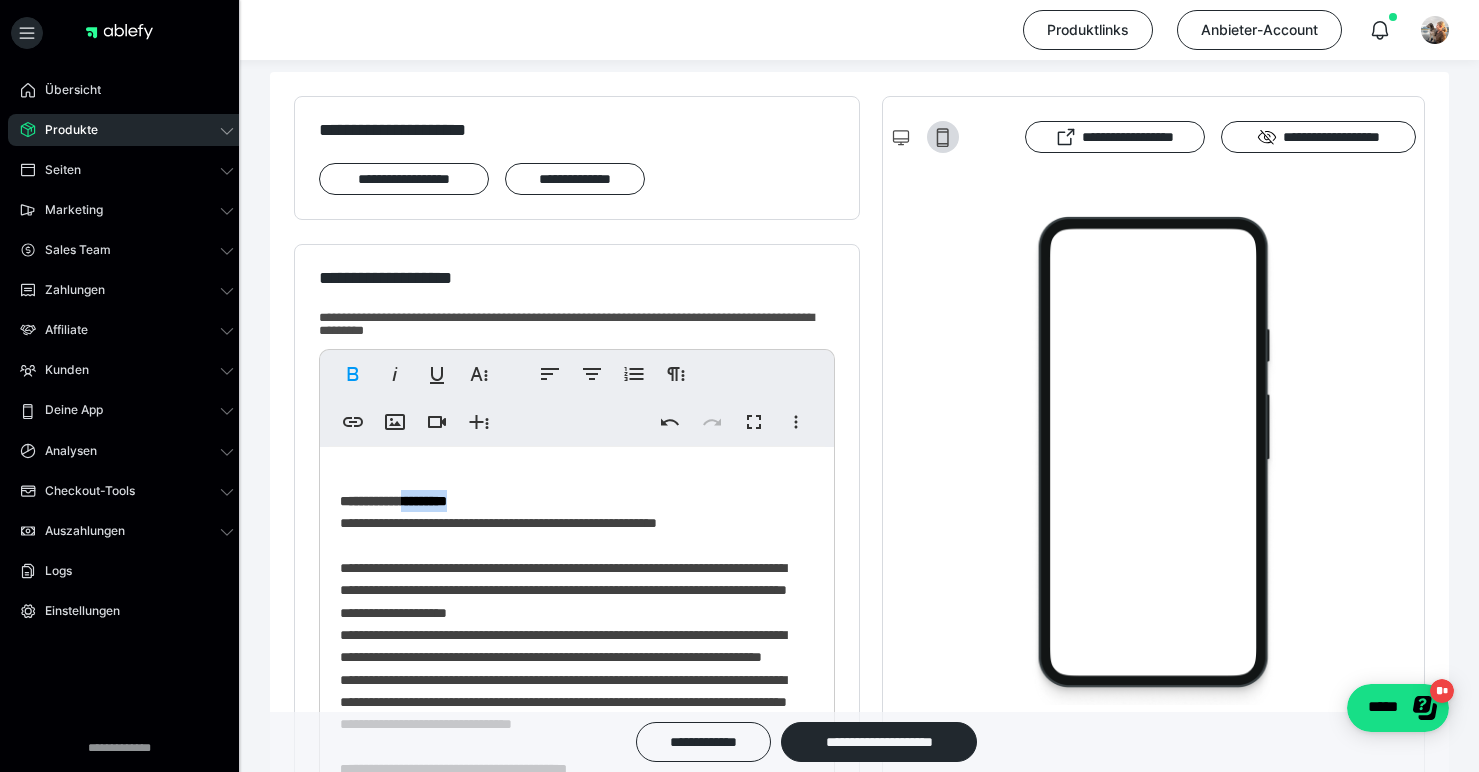 type 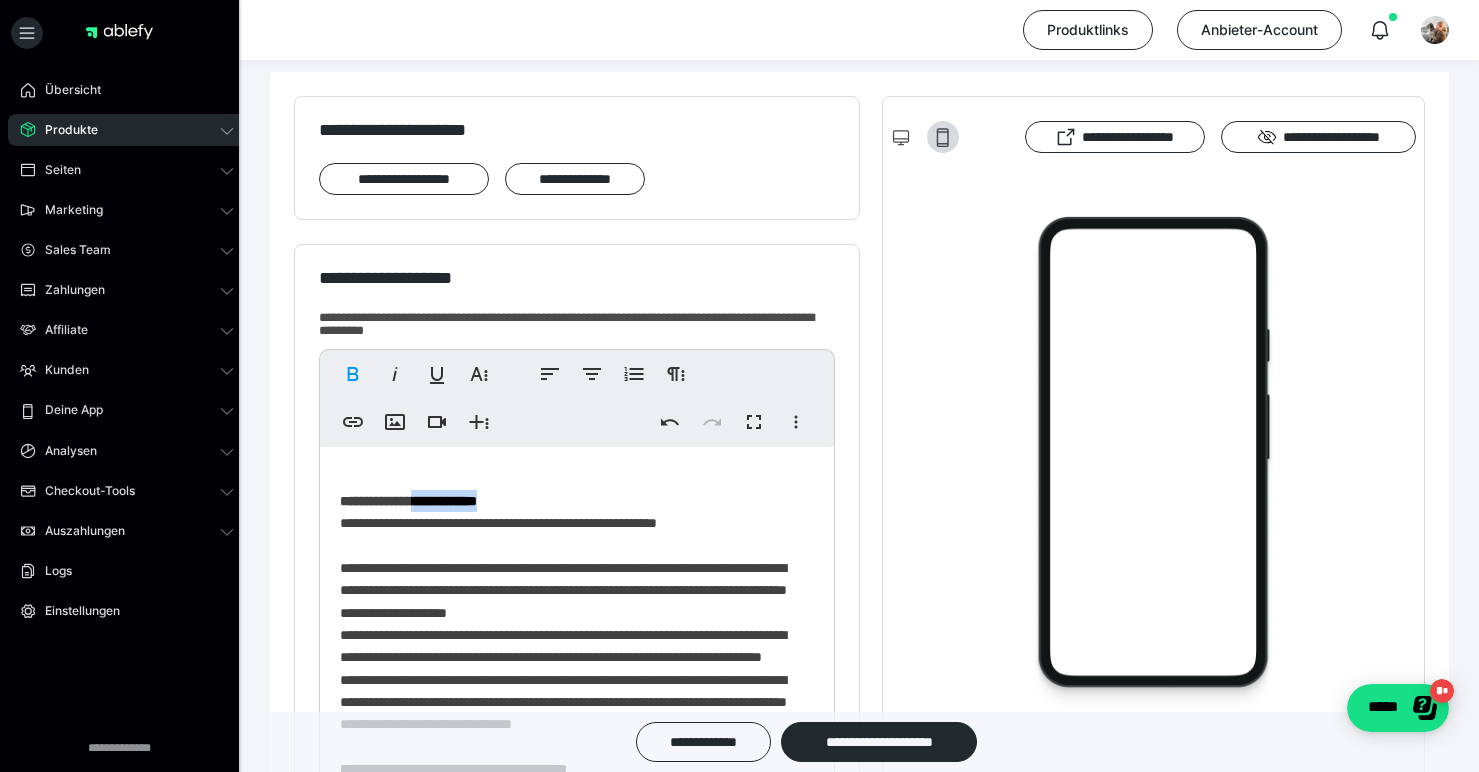 drag, startPoint x: 450, startPoint y: 502, endPoint x: 542, endPoint y: 500, distance: 92.021736 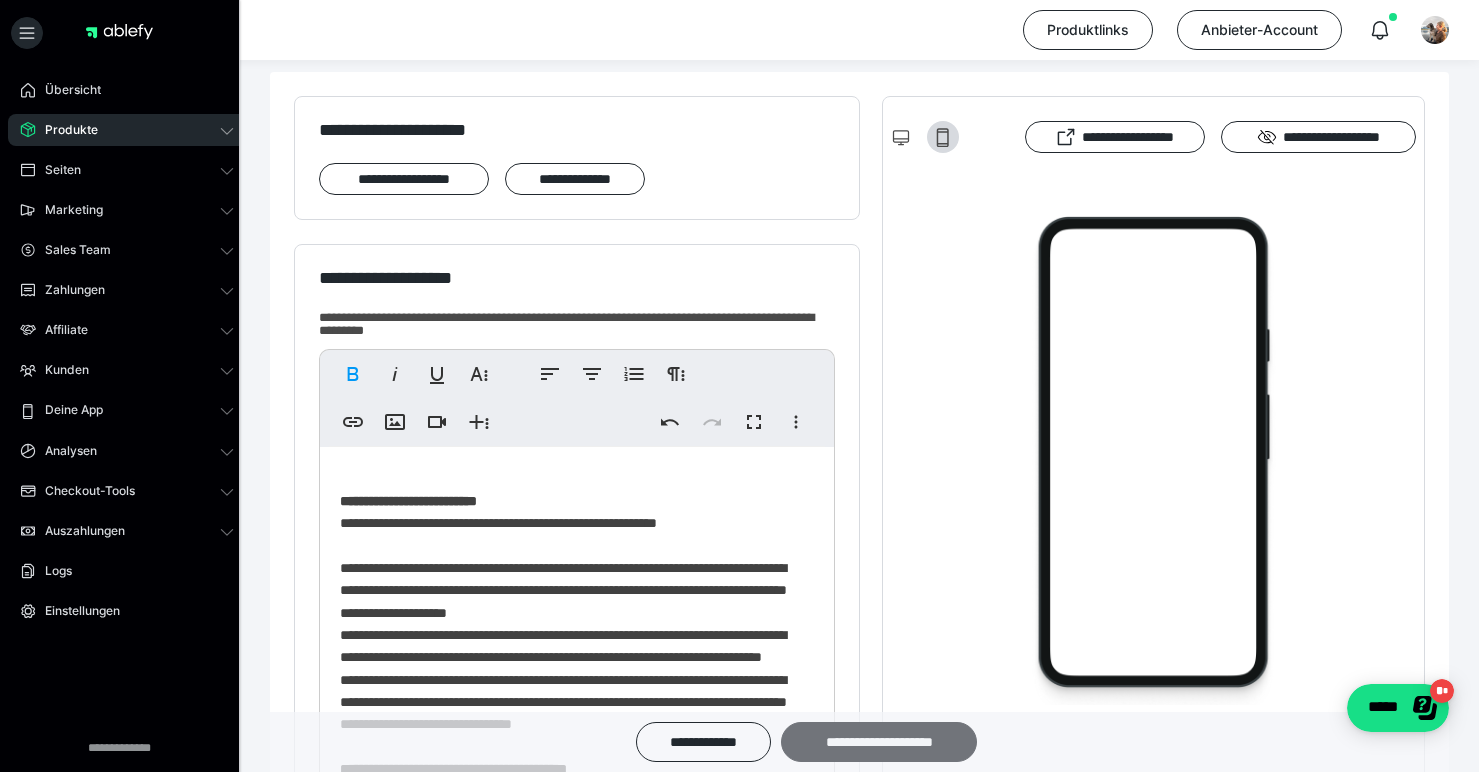 click on "**********" at bounding box center [879, 742] 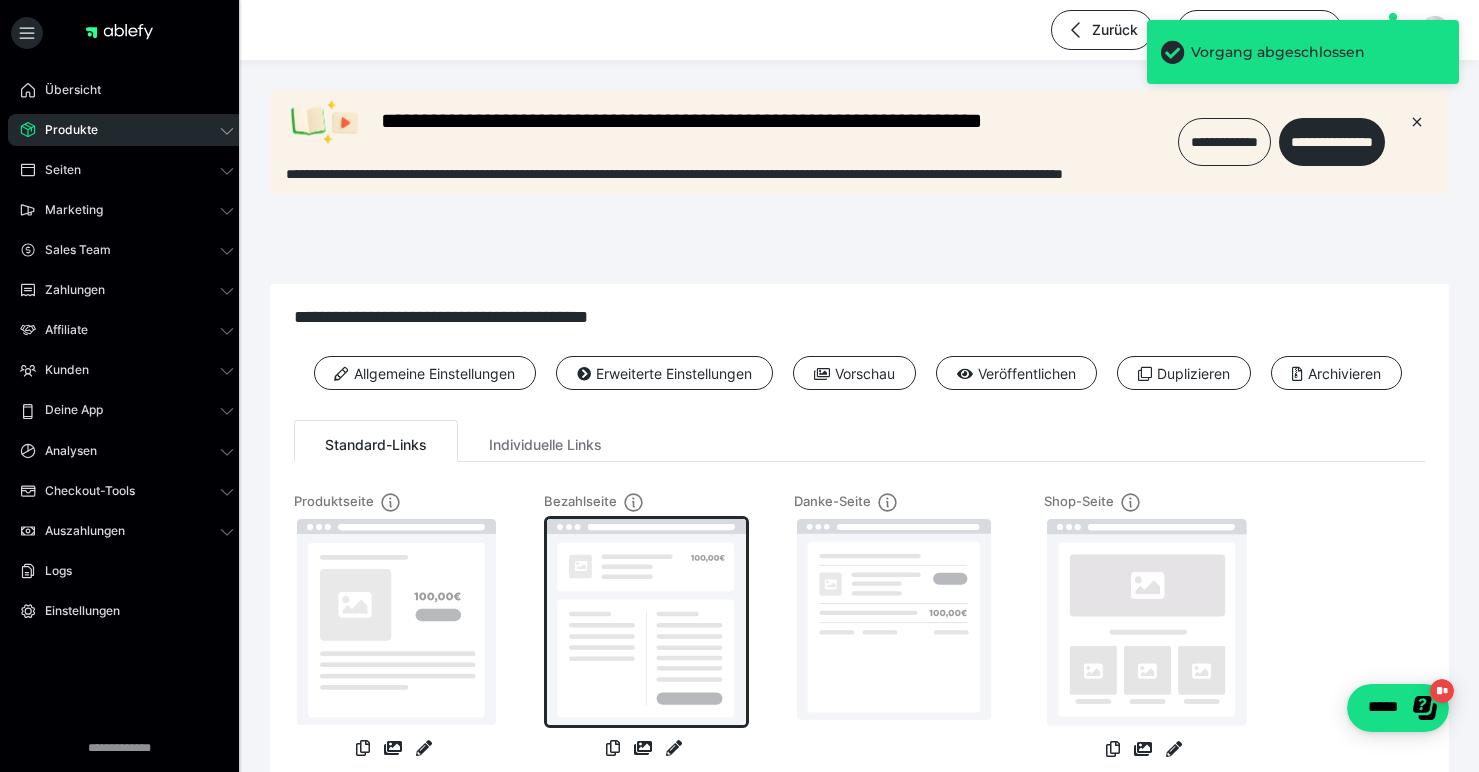 scroll, scrollTop: 0, scrollLeft: 0, axis: both 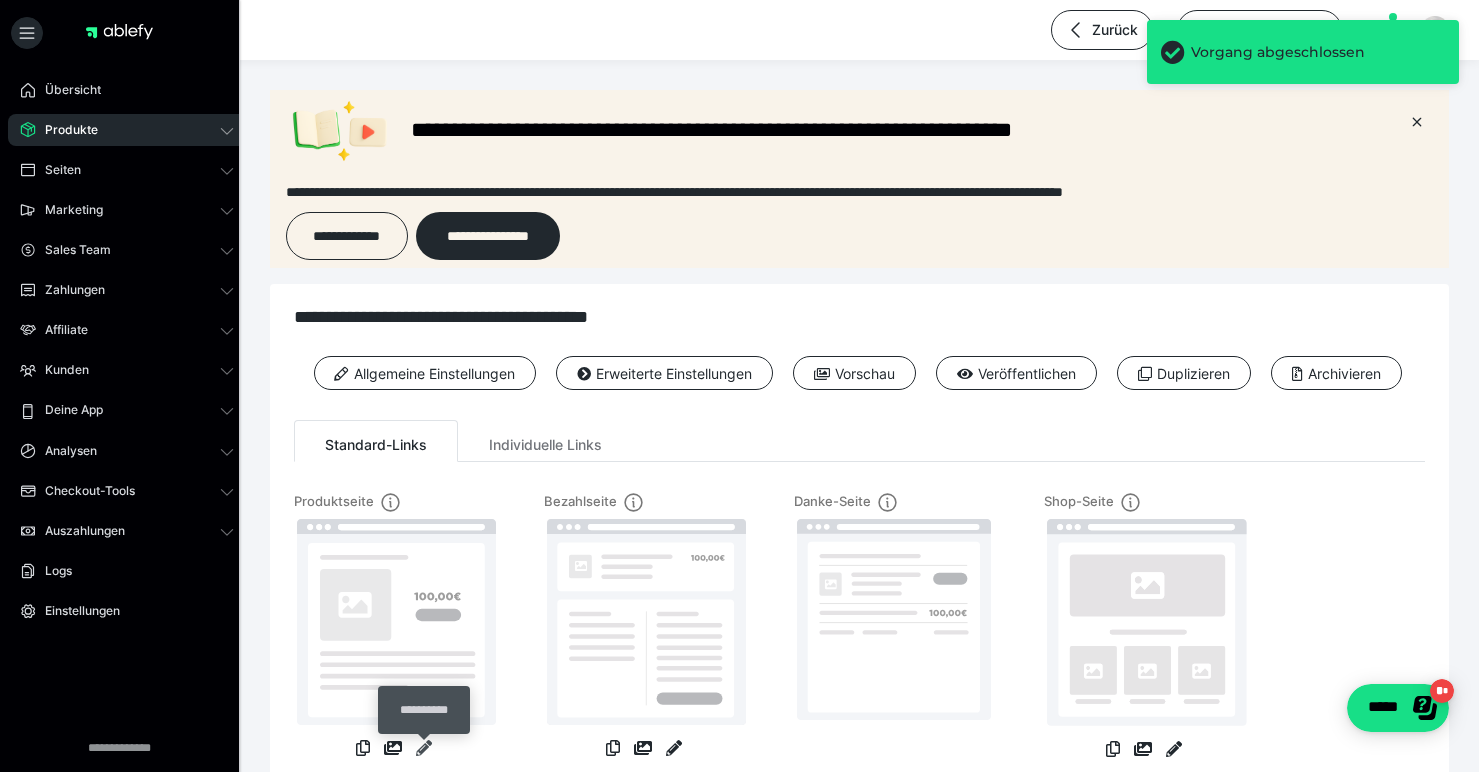 click at bounding box center (424, 748) 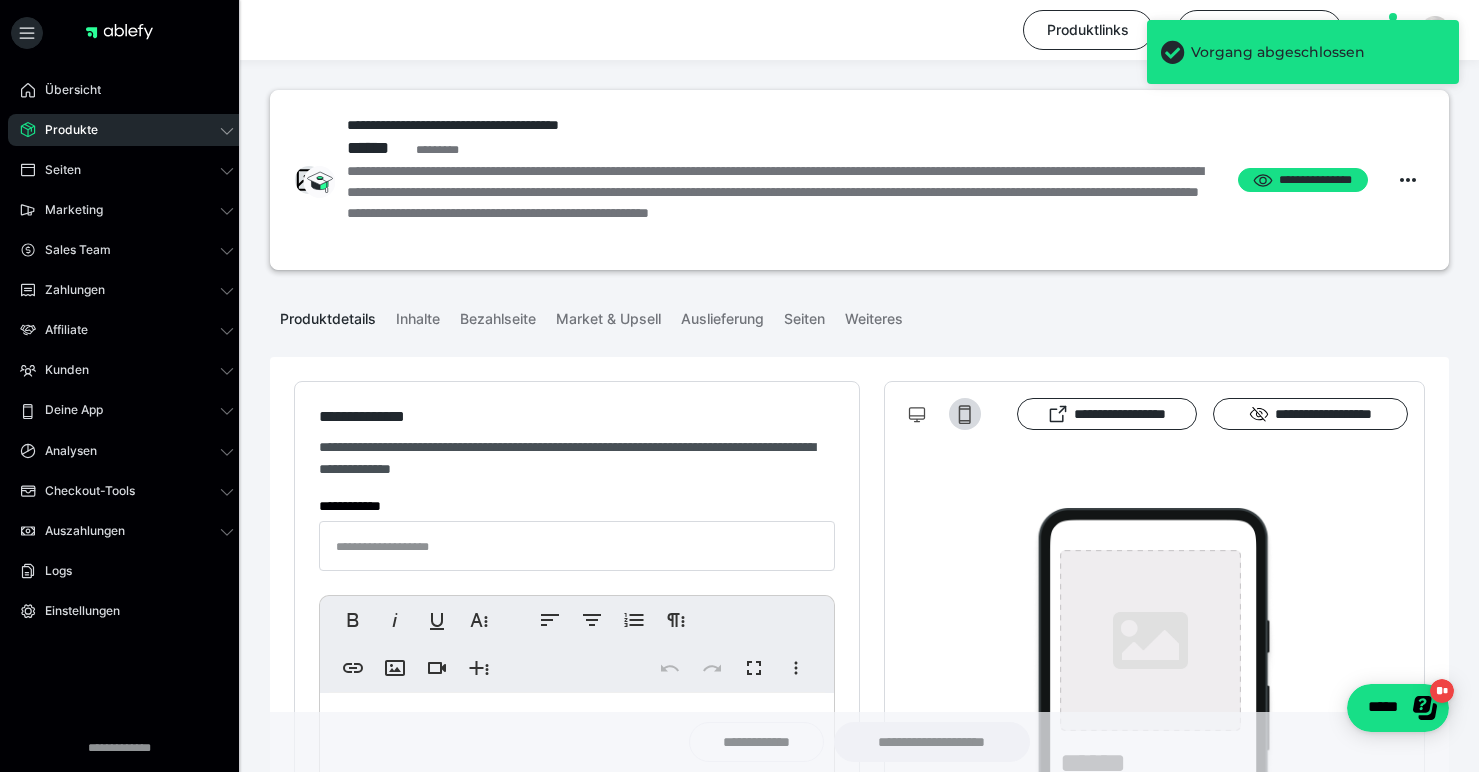 type on "**********" 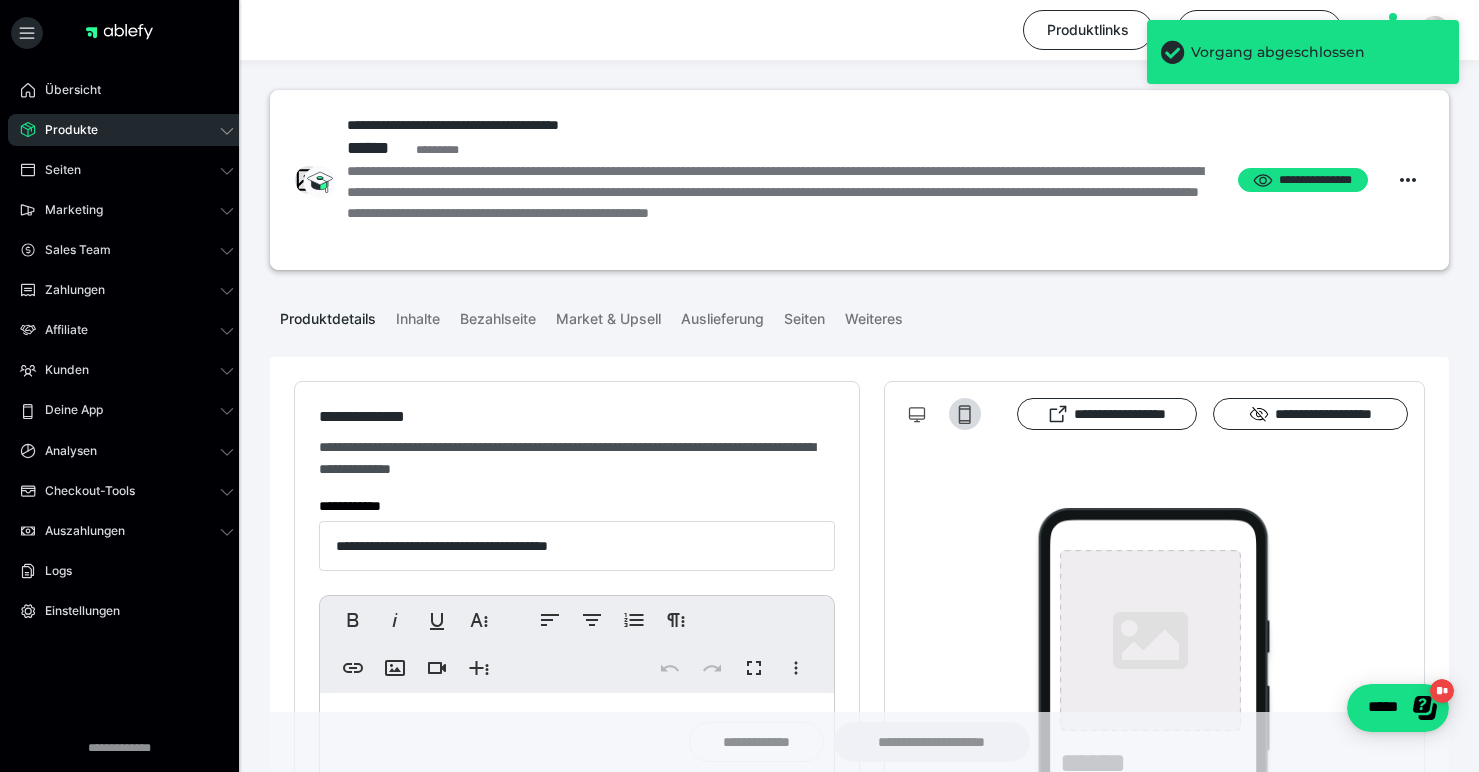 type on "**********" 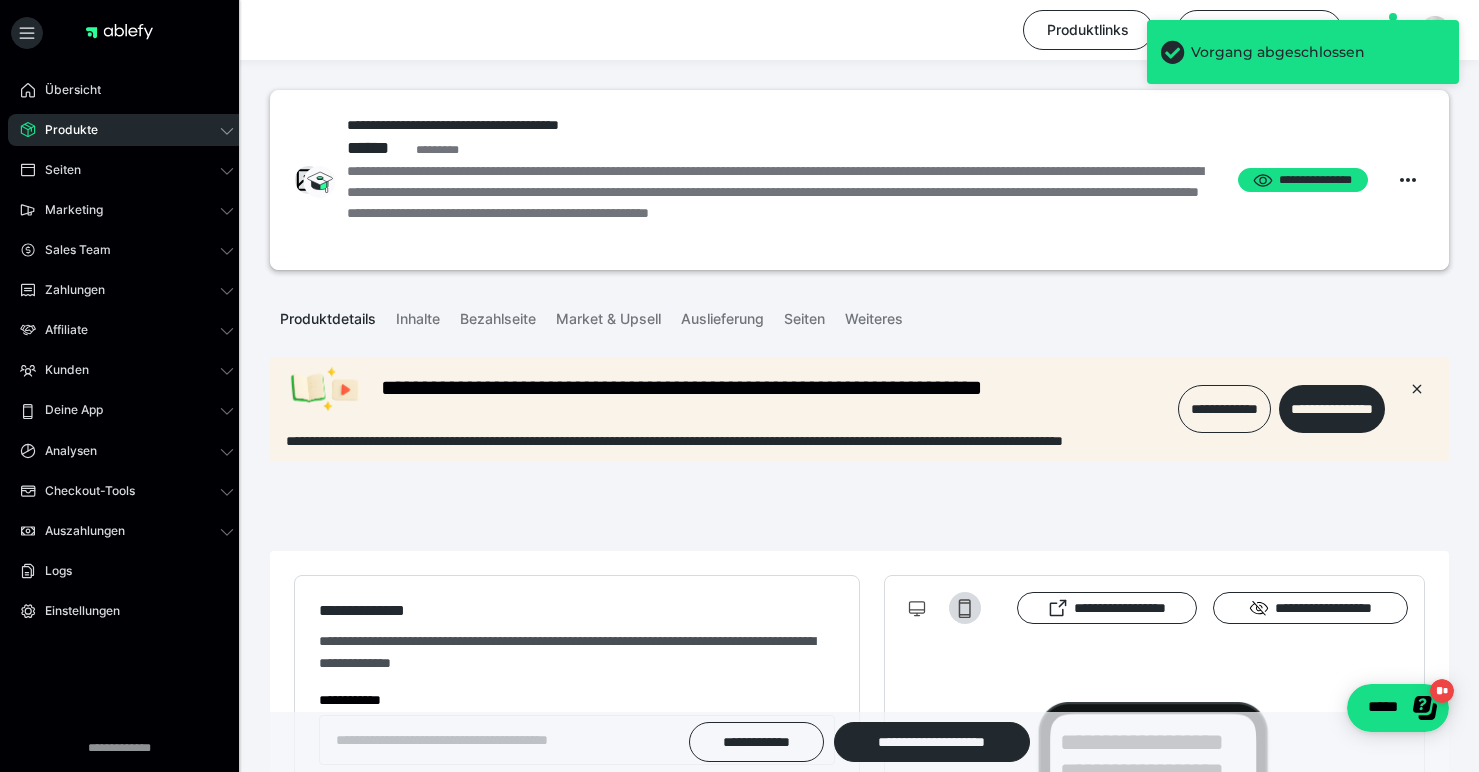 scroll, scrollTop: 0, scrollLeft: 0, axis: both 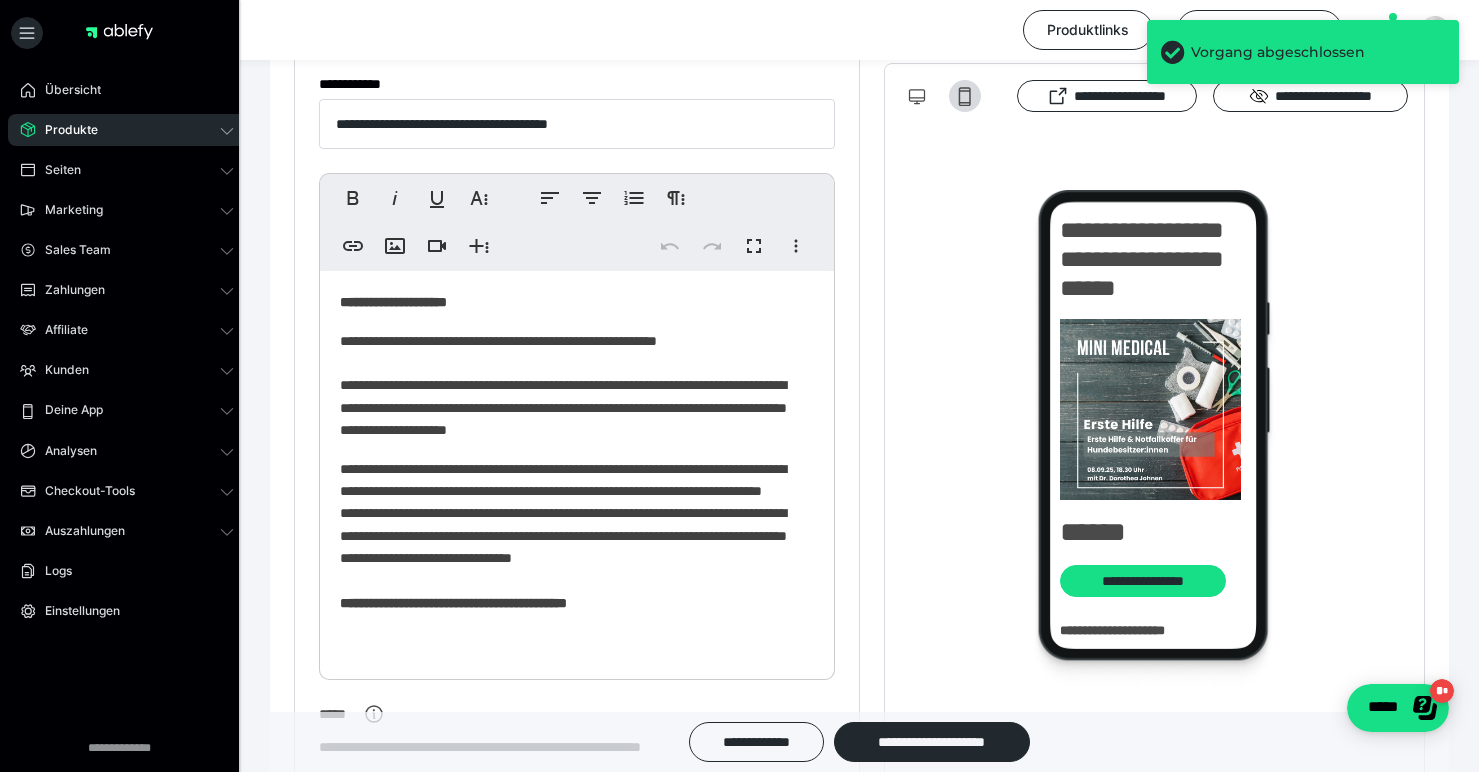 click on "**********" at bounding box center (393, 302) 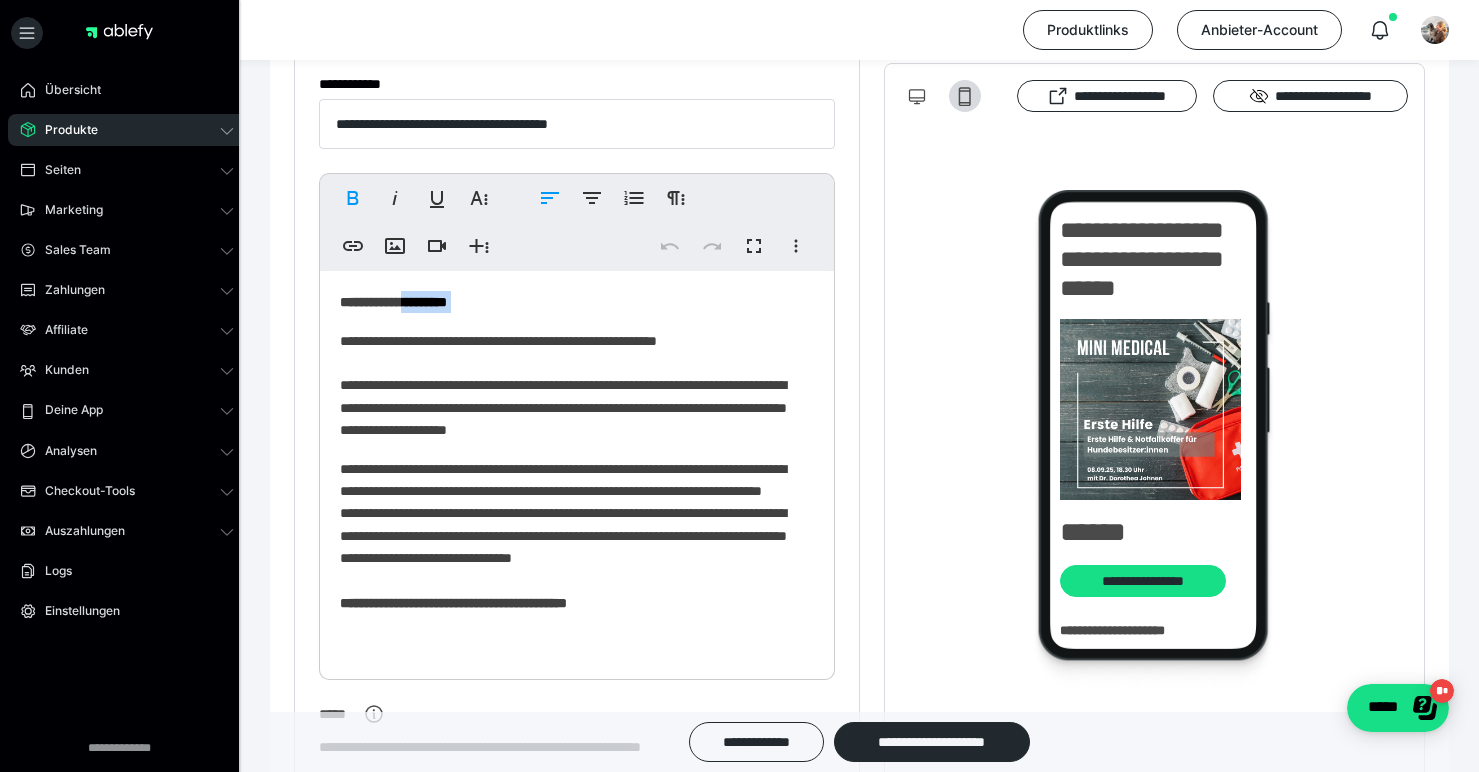 drag, startPoint x: 438, startPoint y: 302, endPoint x: 511, endPoint y: 304, distance: 73.02739 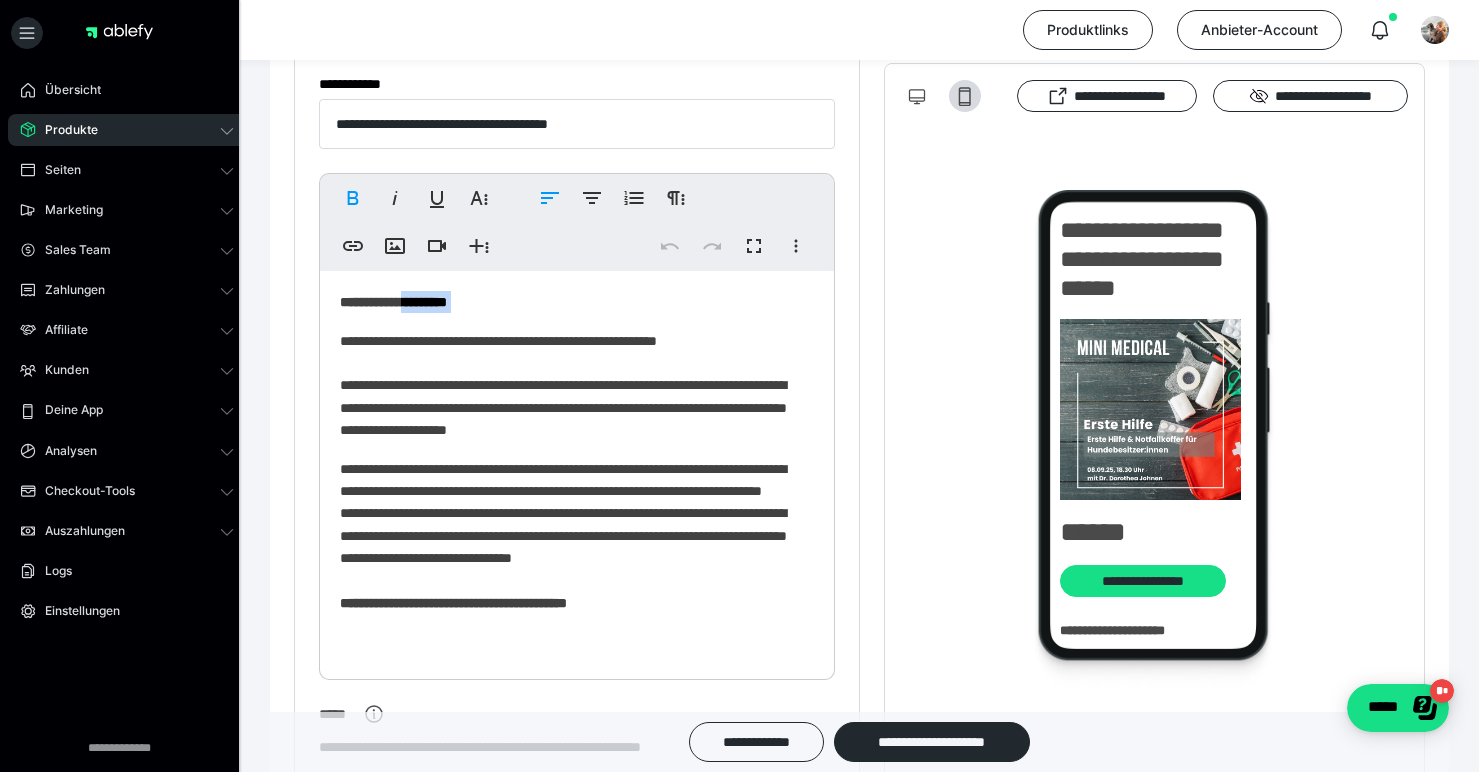 type 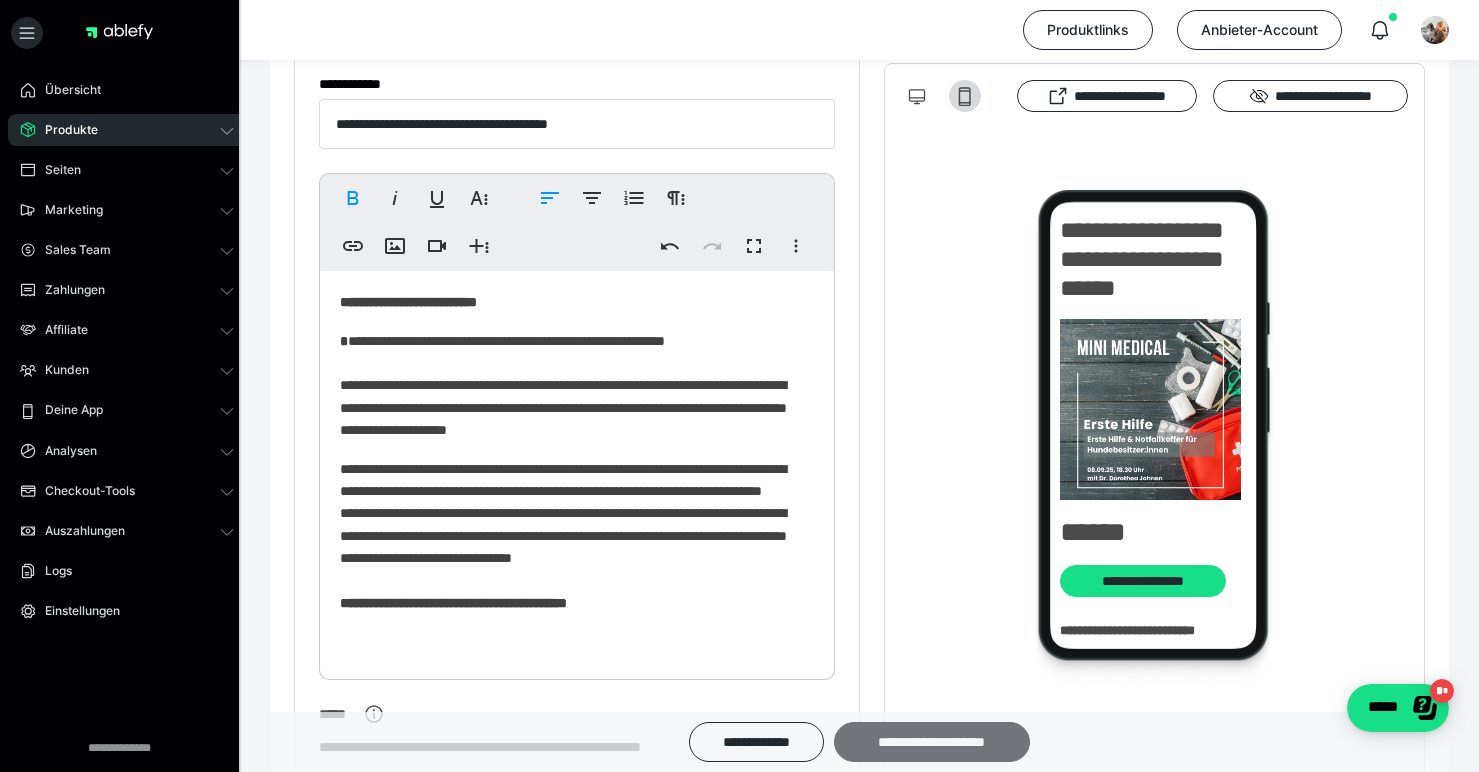 click on "**********" at bounding box center (932, 742) 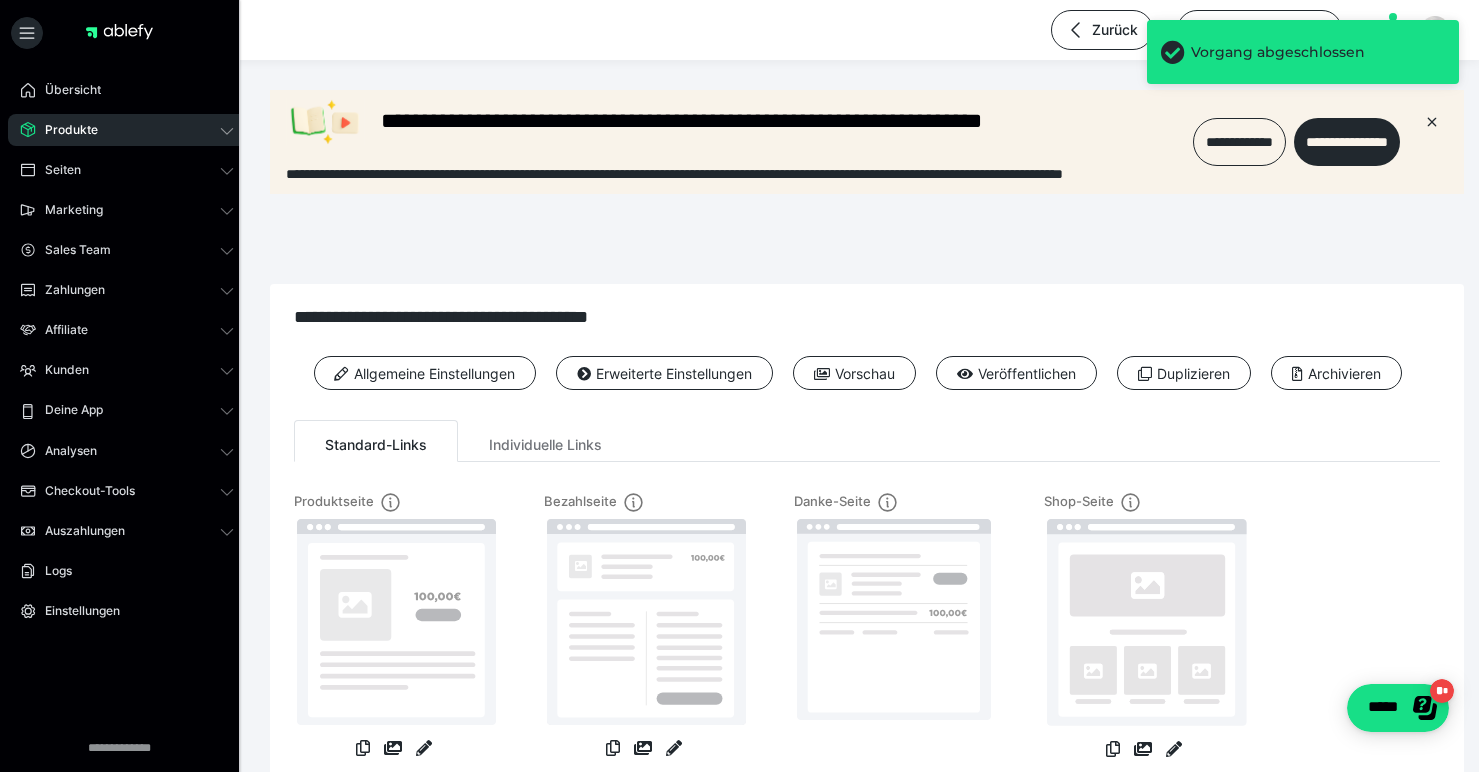 scroll, scrollTop: 0, scrollLeft: 0, axis: both 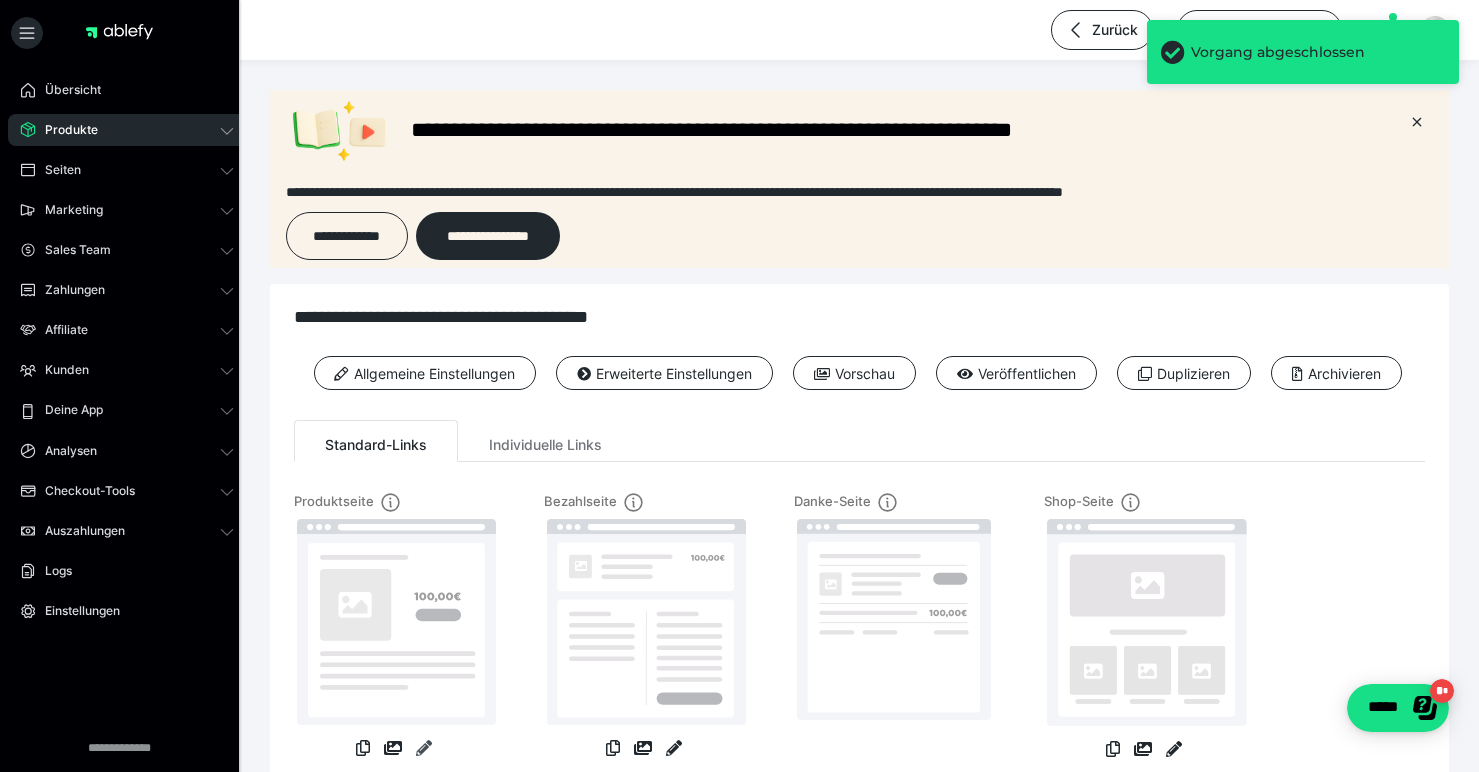 click at bounding box center (424, 748) 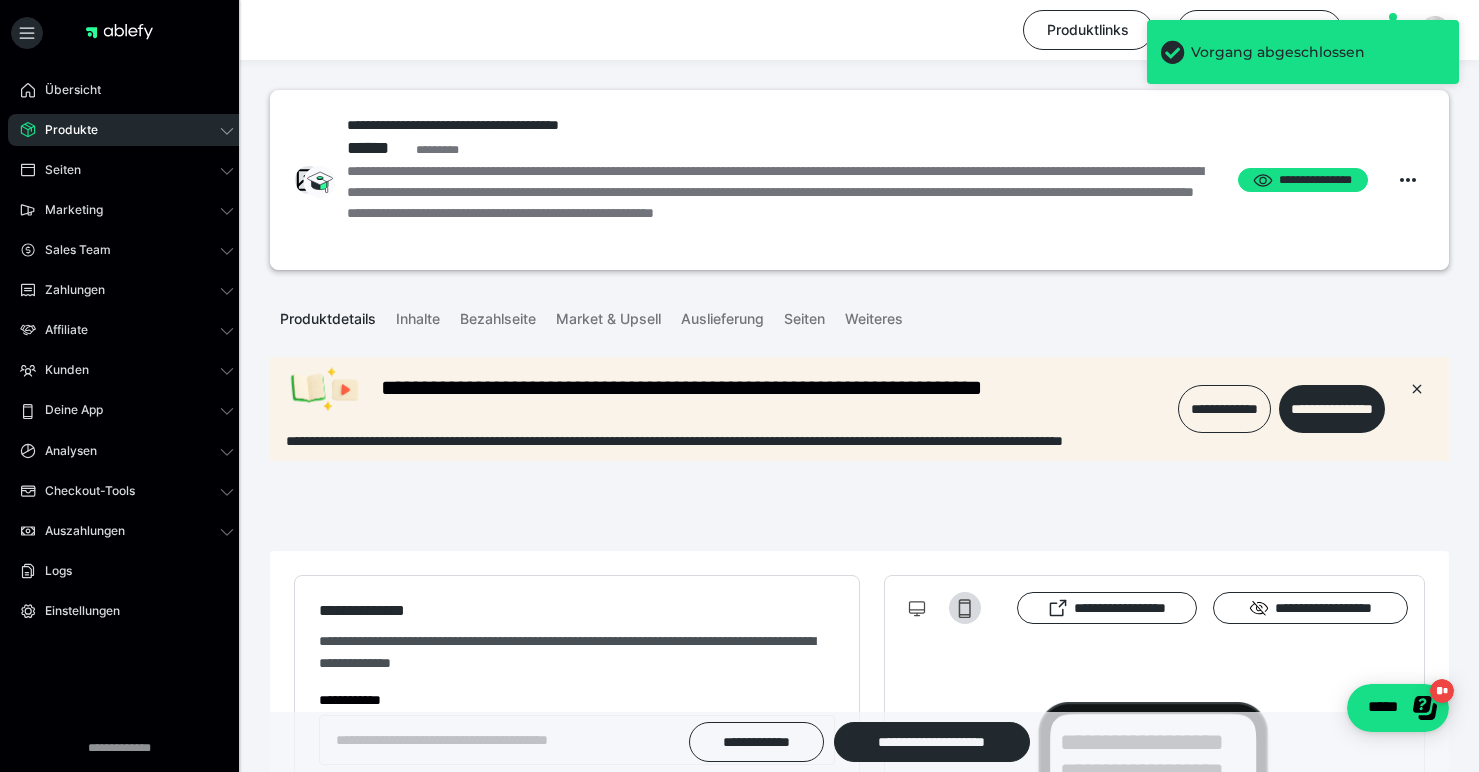 scroll, scrollTop: 0, scrollLeft: 0, axis: both 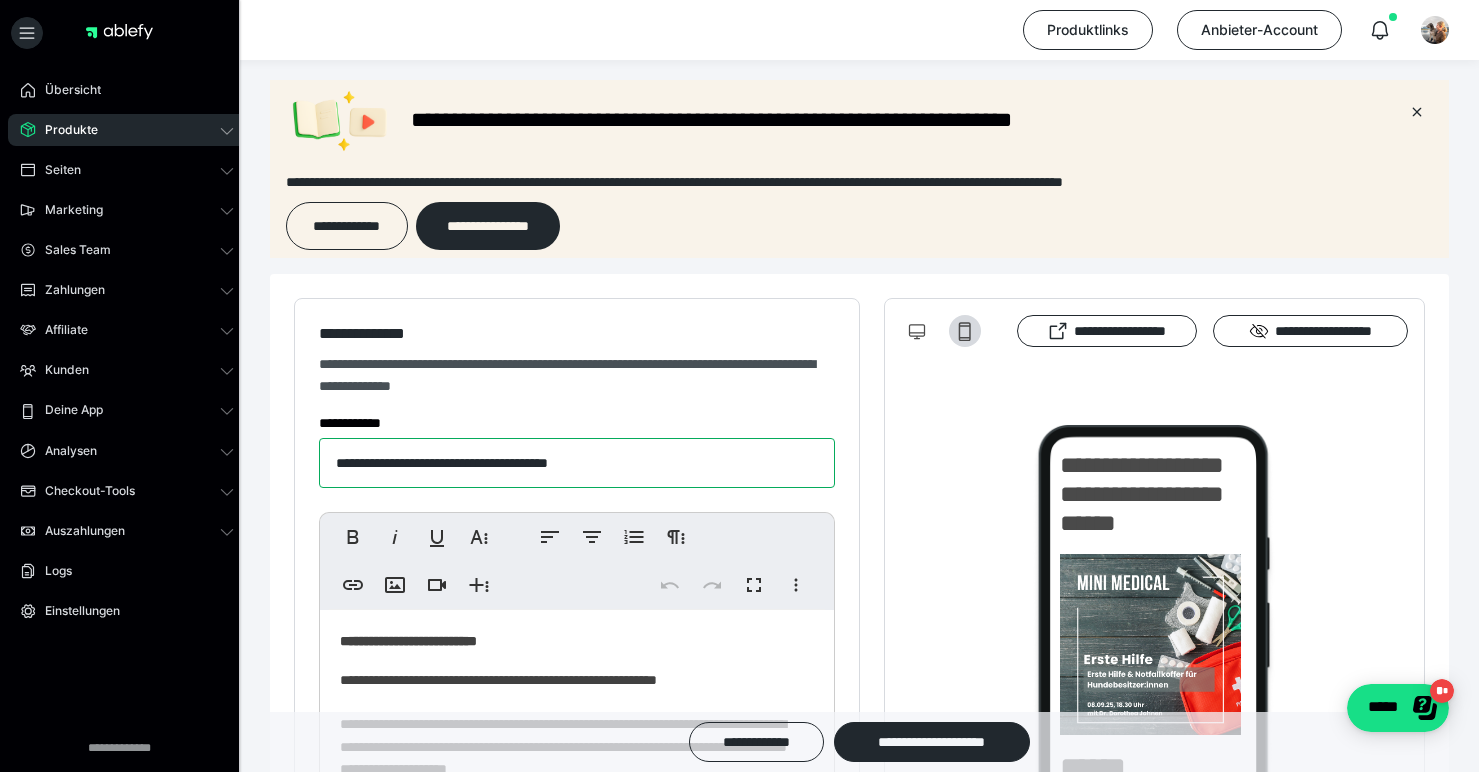 click on "**********" at bounding box center [577, 463] 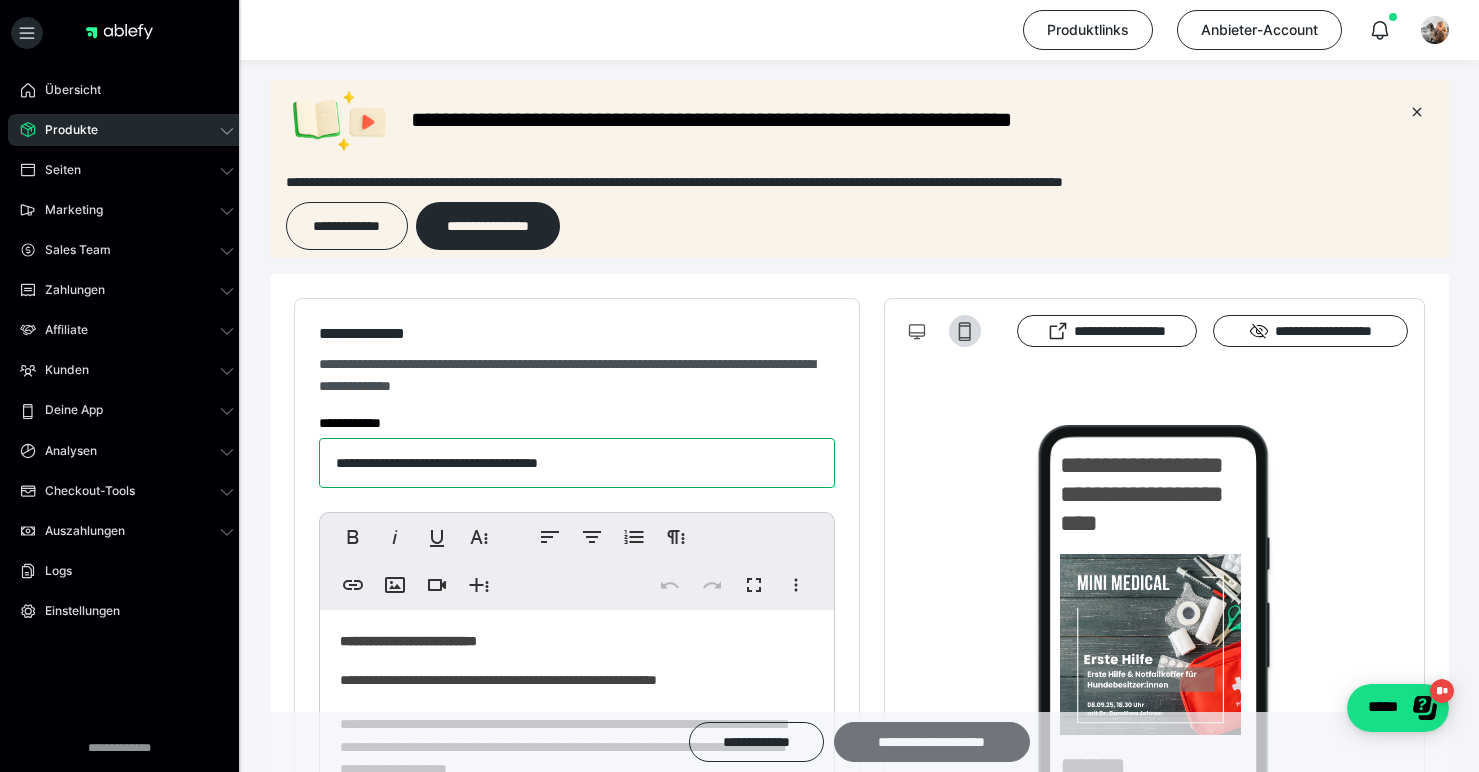 type on "**********" 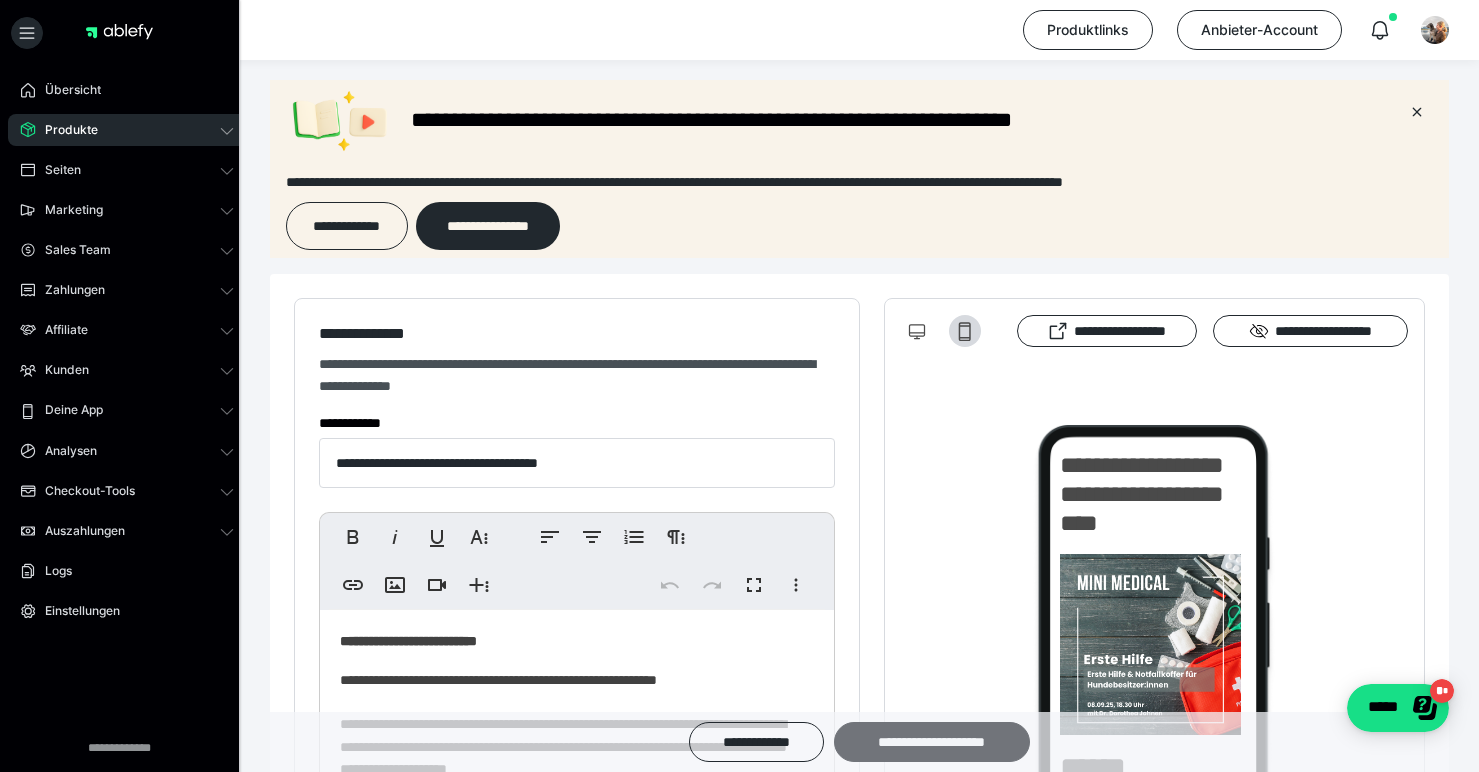 click on "**********" at bounding box center [932, 742] 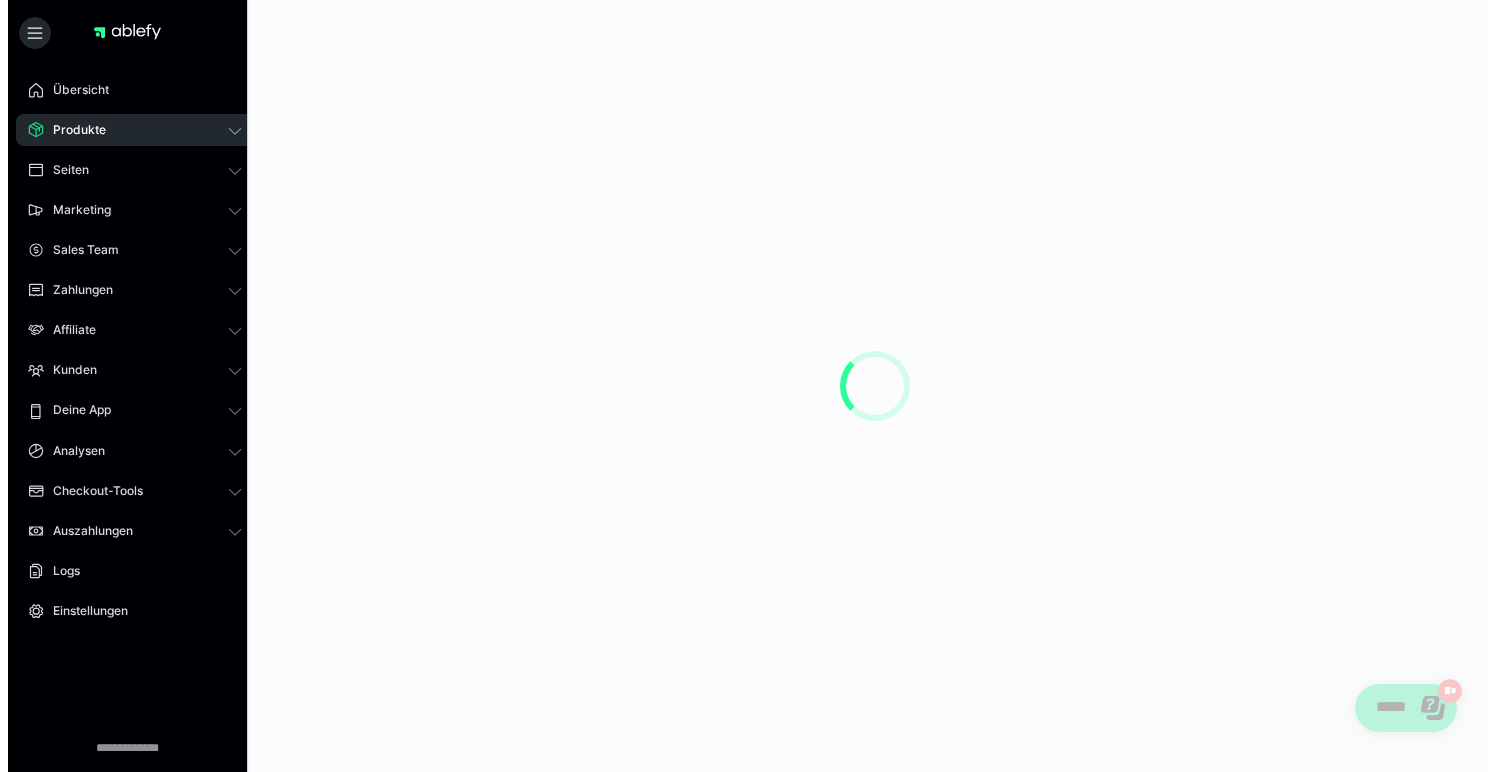 scroll, scrollTop: 0, scrollLeft: 0, axis: both 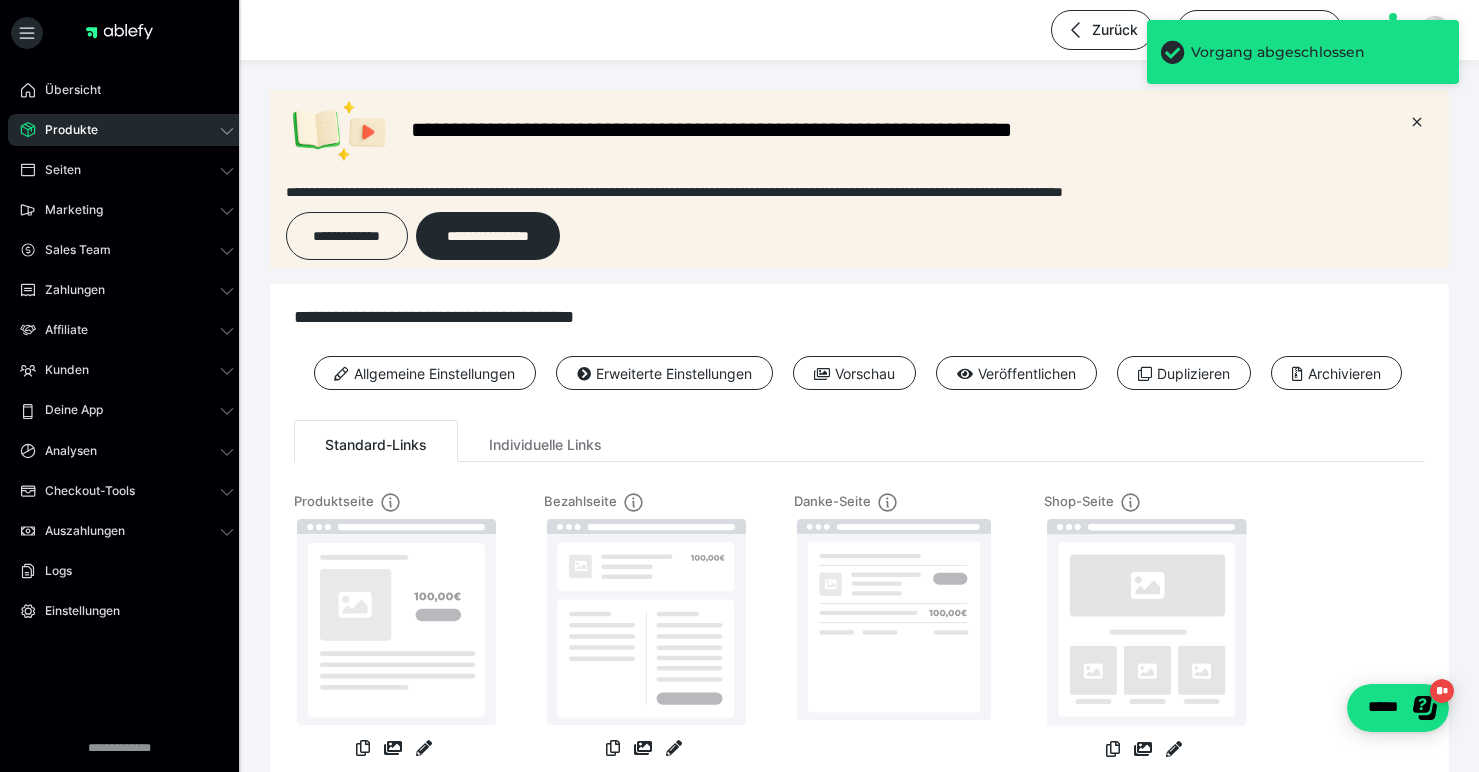 click on "Produkte" at bounding box center [127, 130] 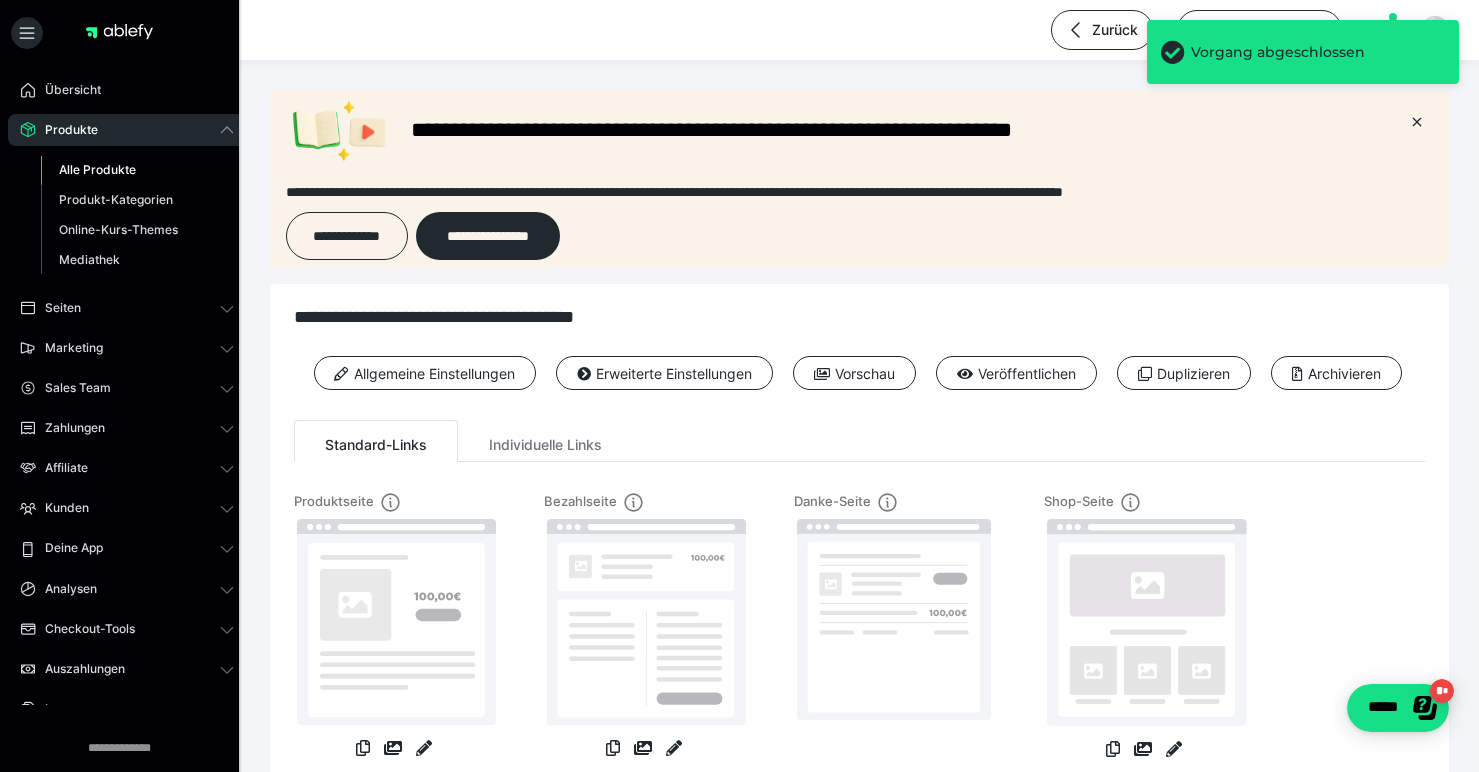 click on "Alle Produkte" at bounding box center (97, 169) 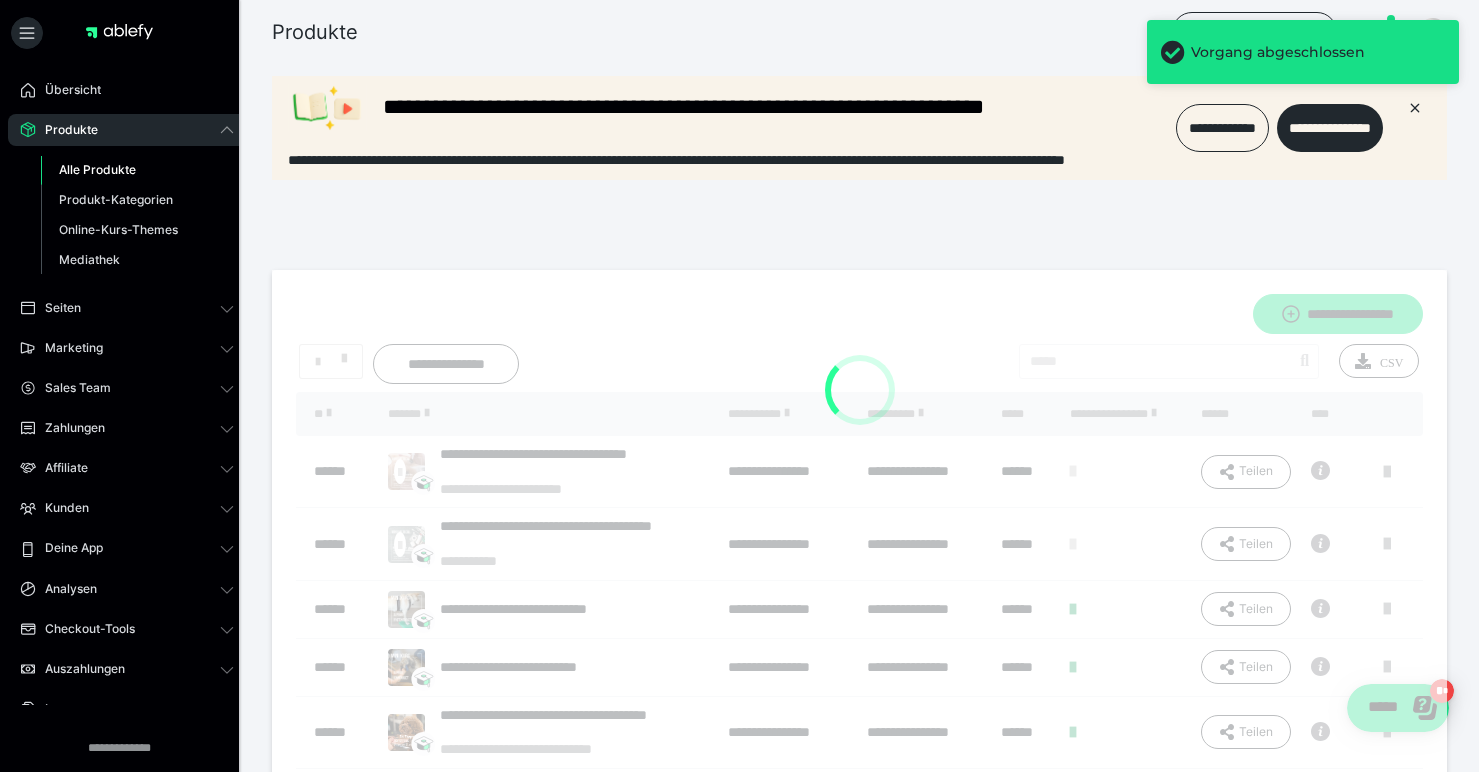 scroll, scrollTop: 0, scrollLeft: 0, axis: both 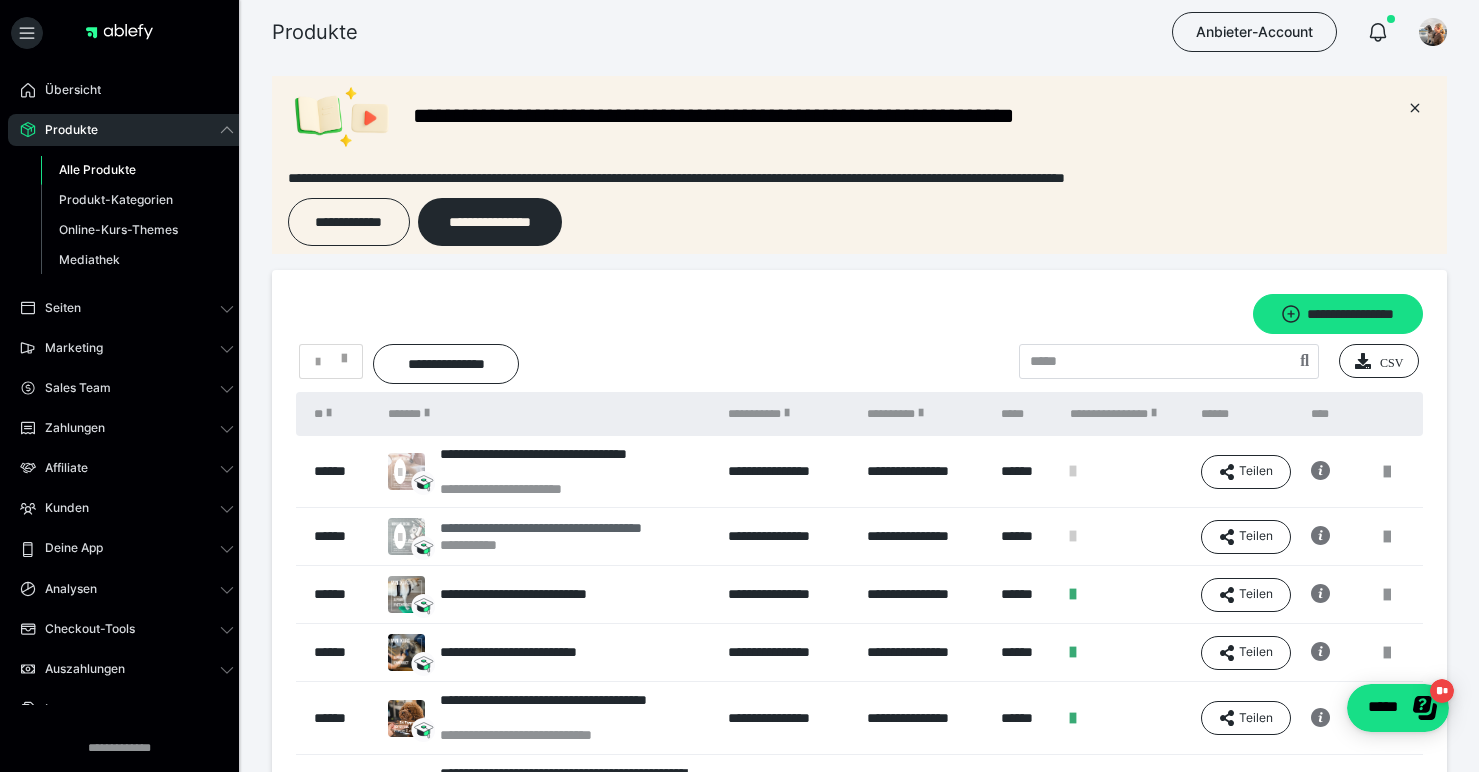 click on "**********" at bounding box center [568, 528] 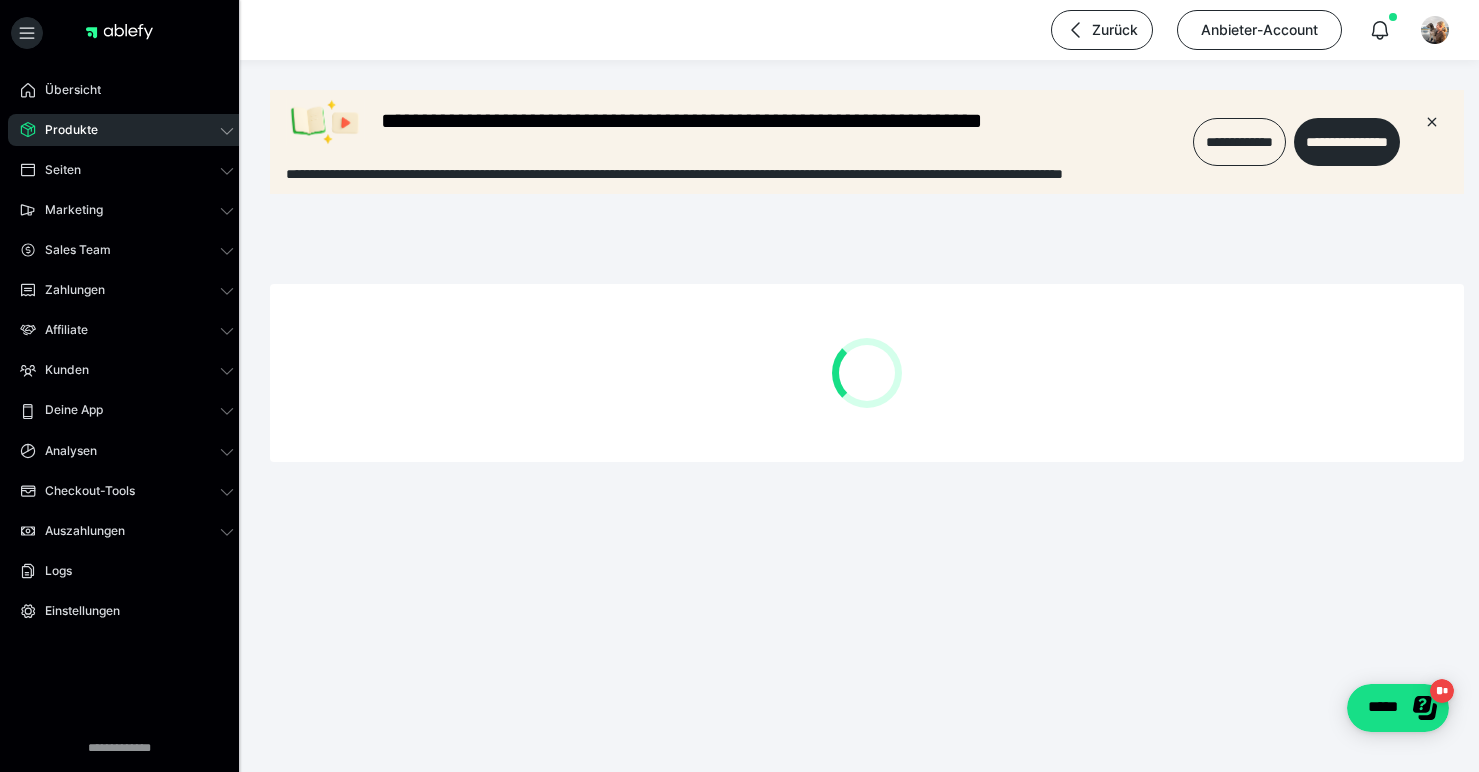 scroll, scrollTop: 0, scrollLeft: 0, axis: both 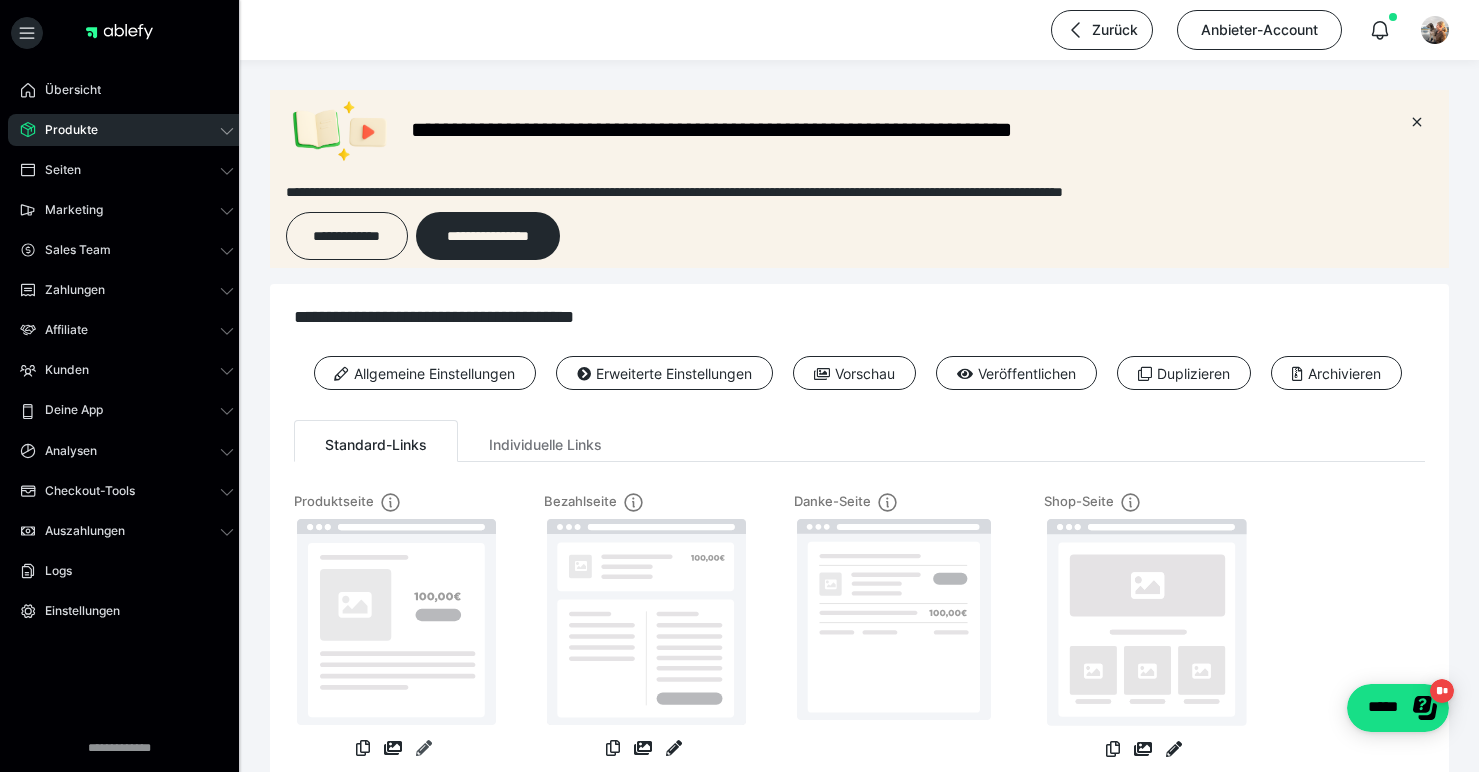 click at bounding box center (424, 748) 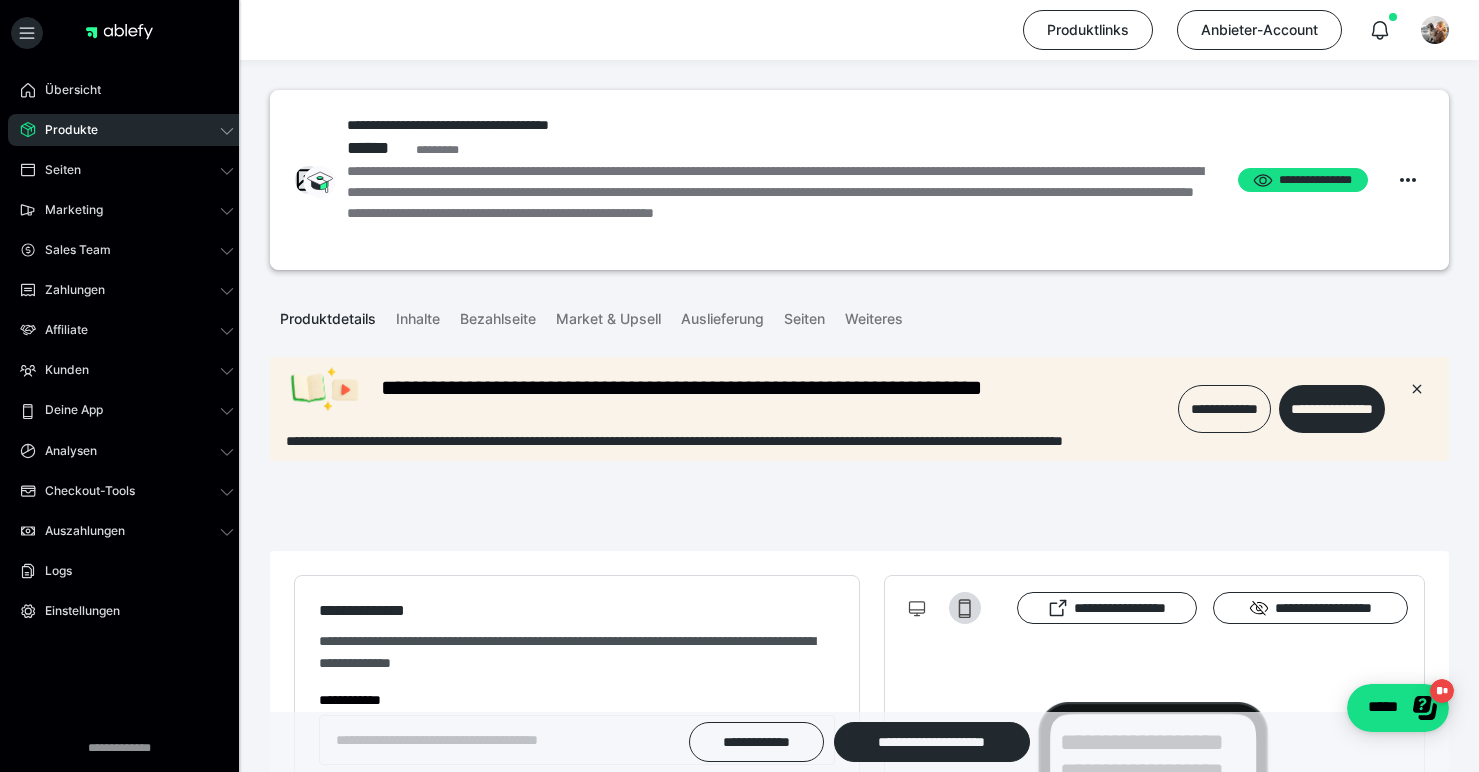 scroll, scrollTop: 0, scrollLeft: 0, axis: both 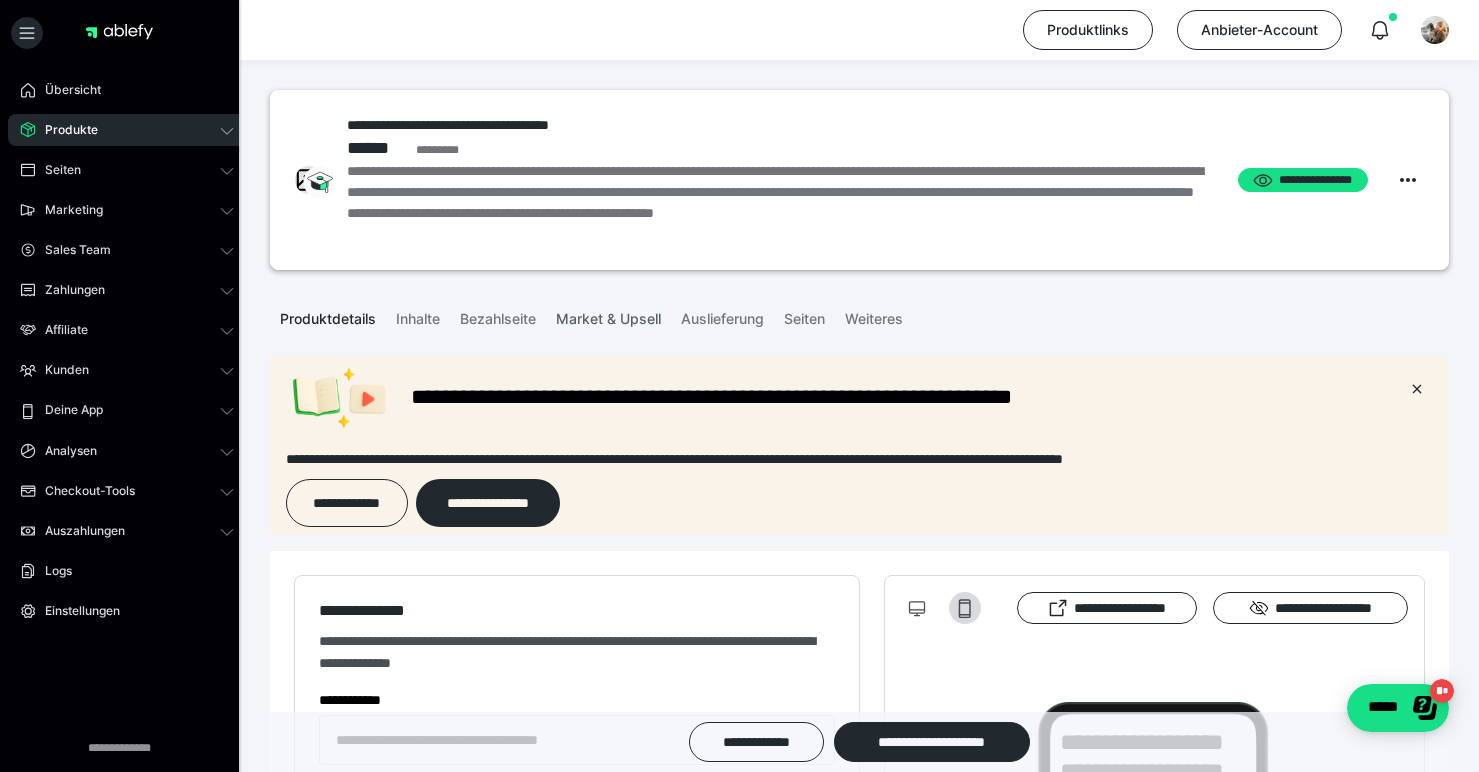 click on "Market & Upsell" at bounding box center (608, 315) 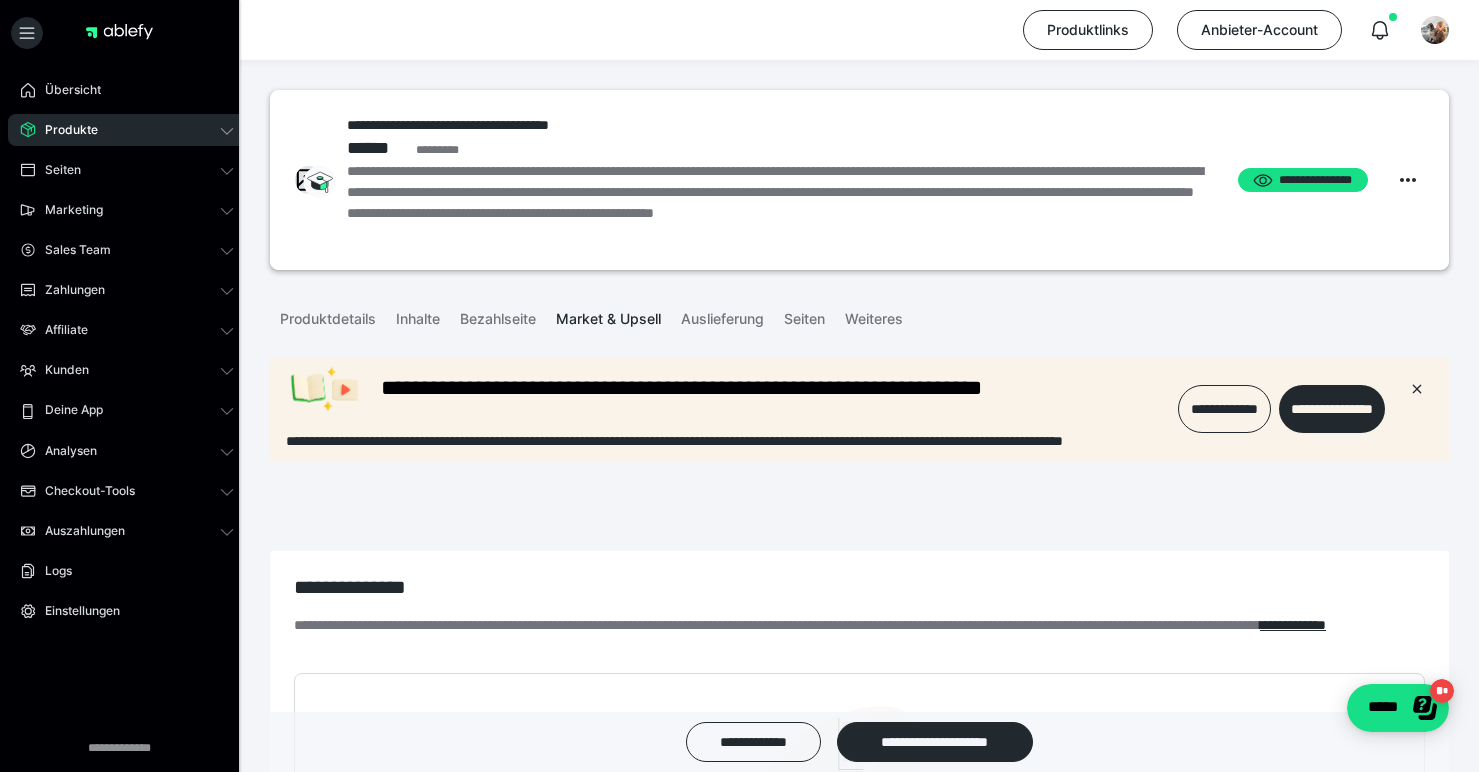 scroll, scrollTop: 0, scrollLeft: 0, axis: both 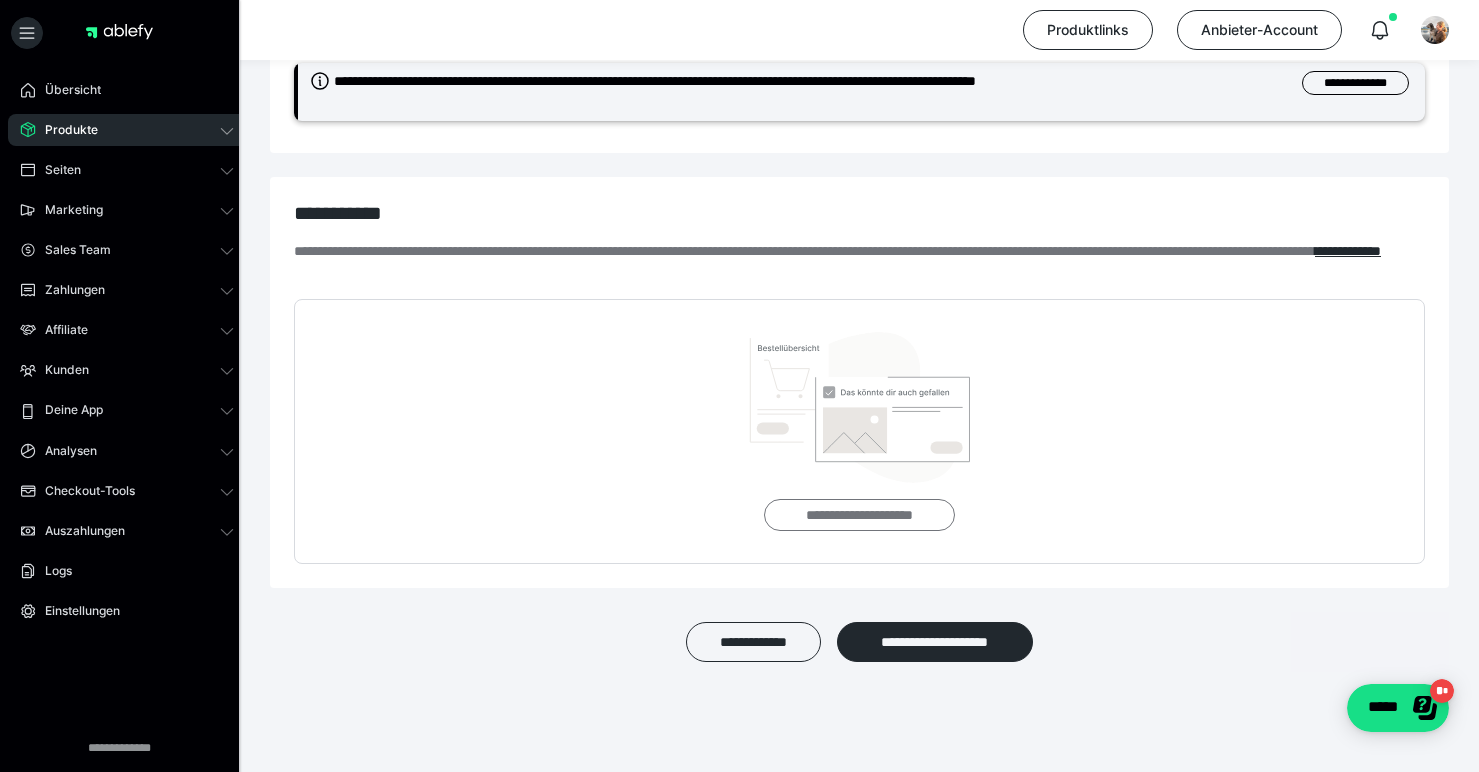 click on "**********" at bounding box center (859, 515) 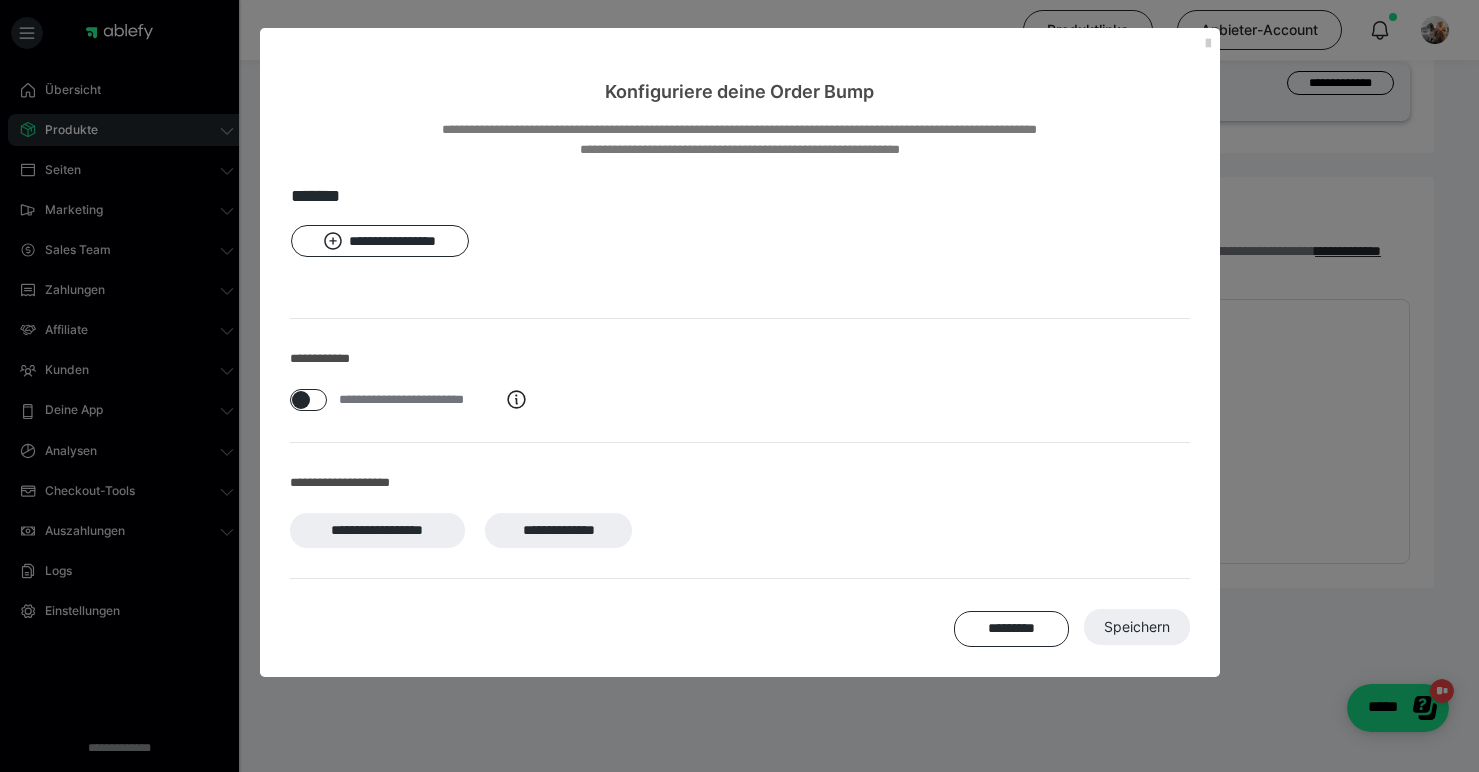 click on "**********" at bounding box center [740, 531] 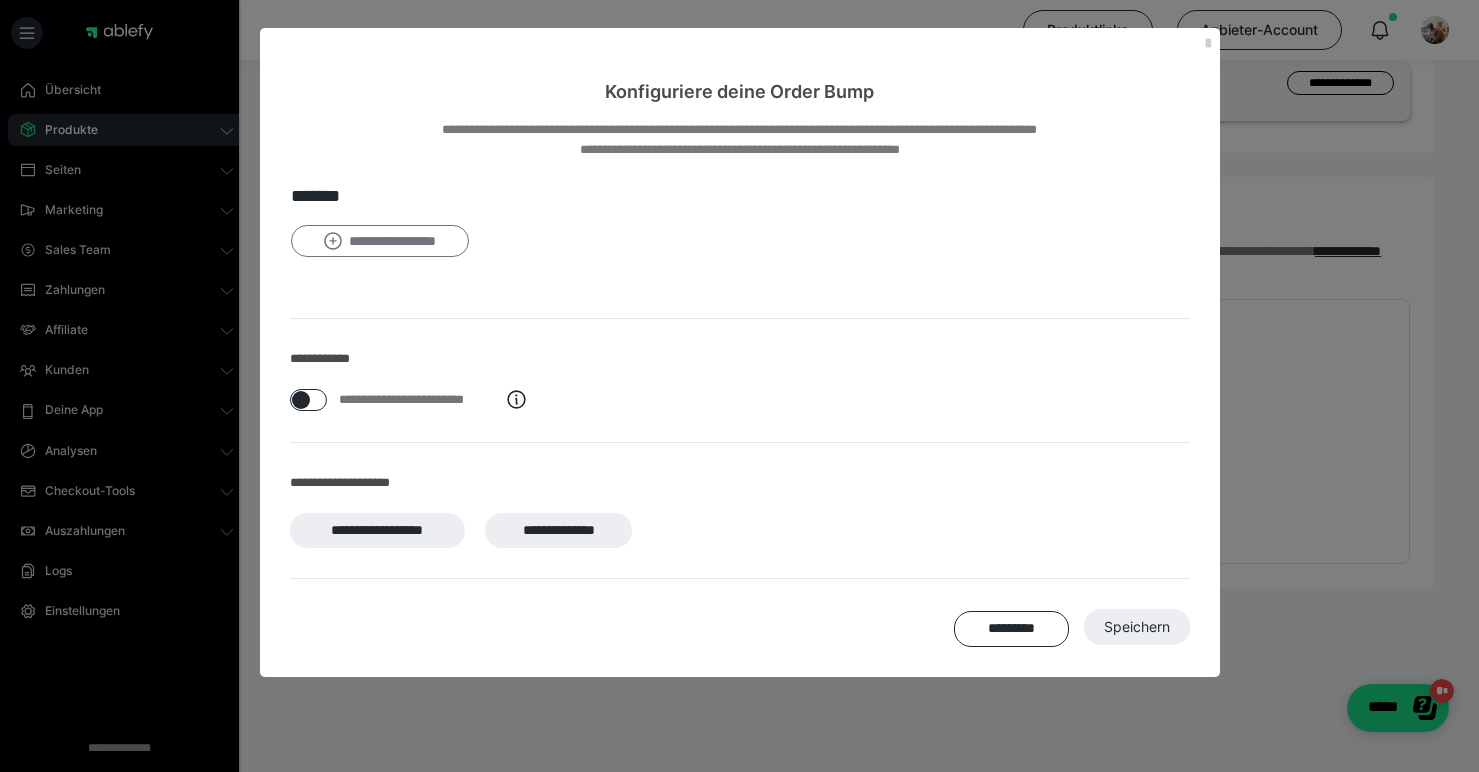 click on "**********" at bounding box center [380, 241] 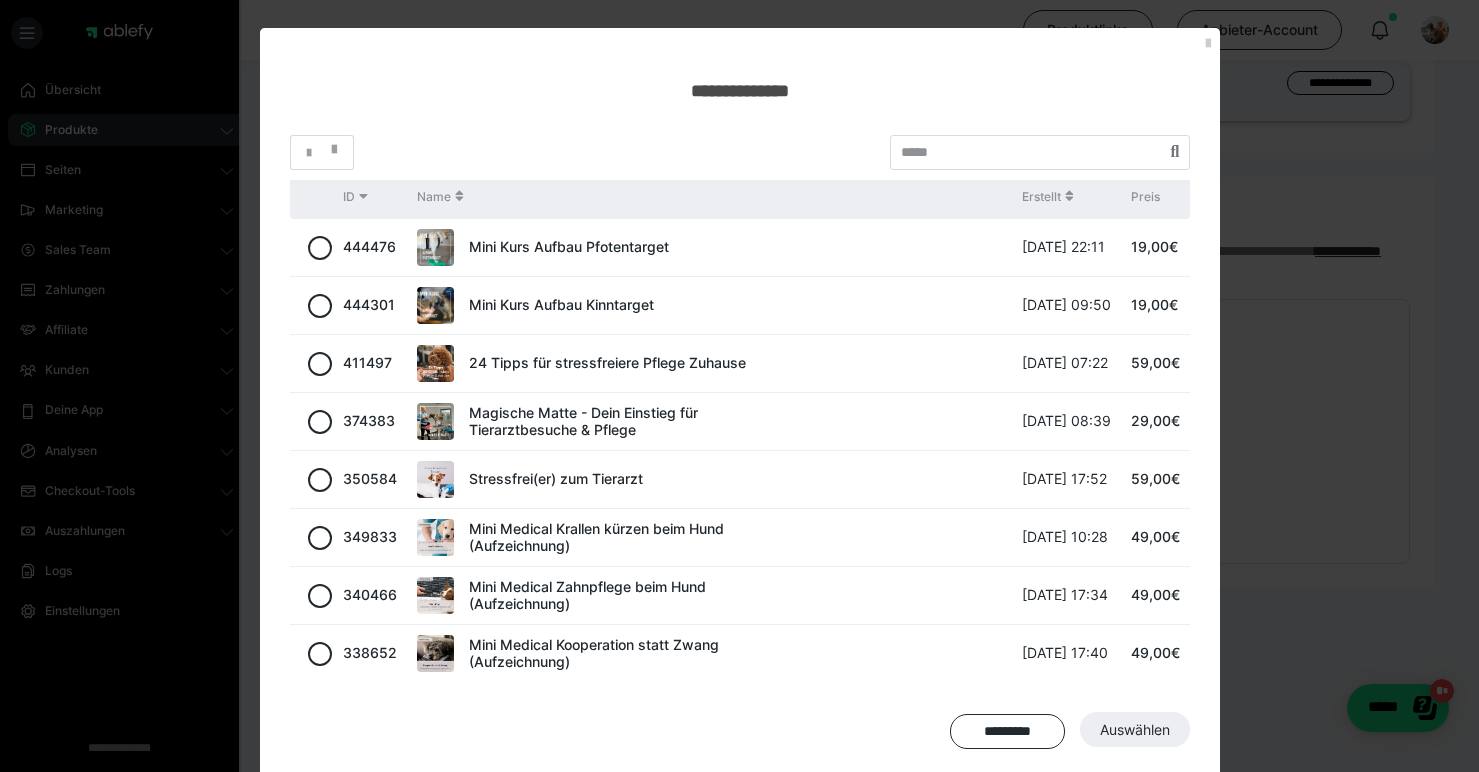 scroll, scrollTop: 6, scrollLeft: 0, axis: vertical 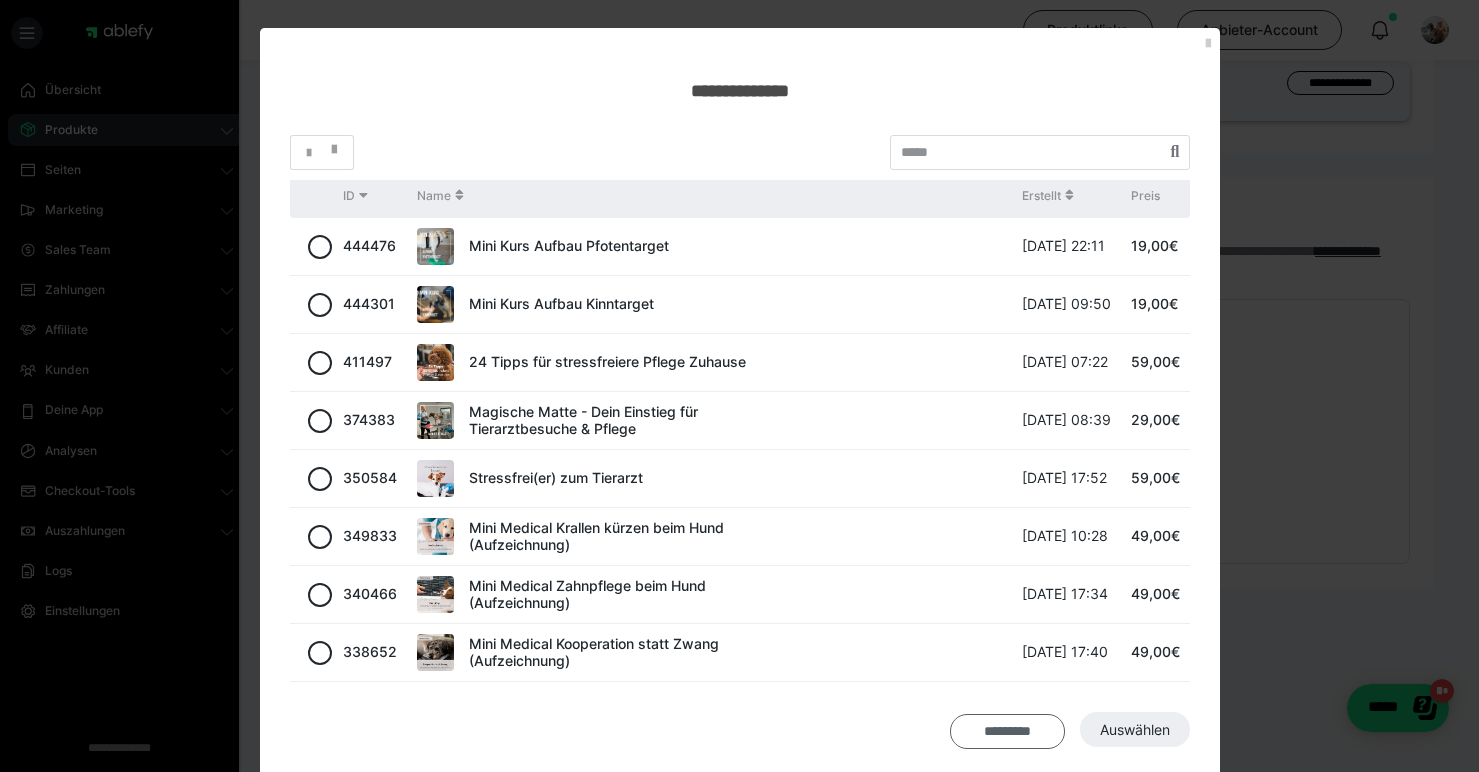 click on "*********" at bounding box center (1007, 732) 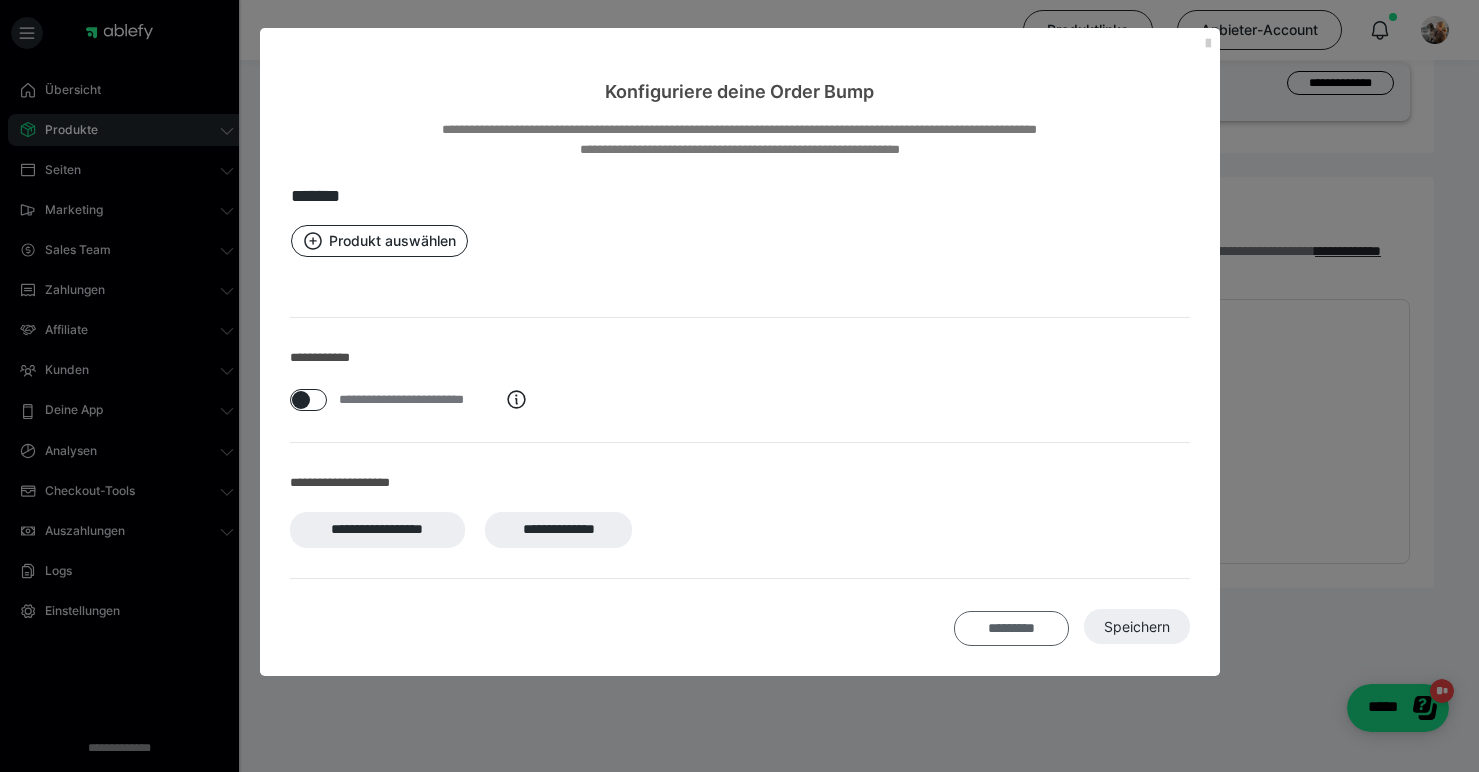 click on "*********" at bounding box center (1011, 629) 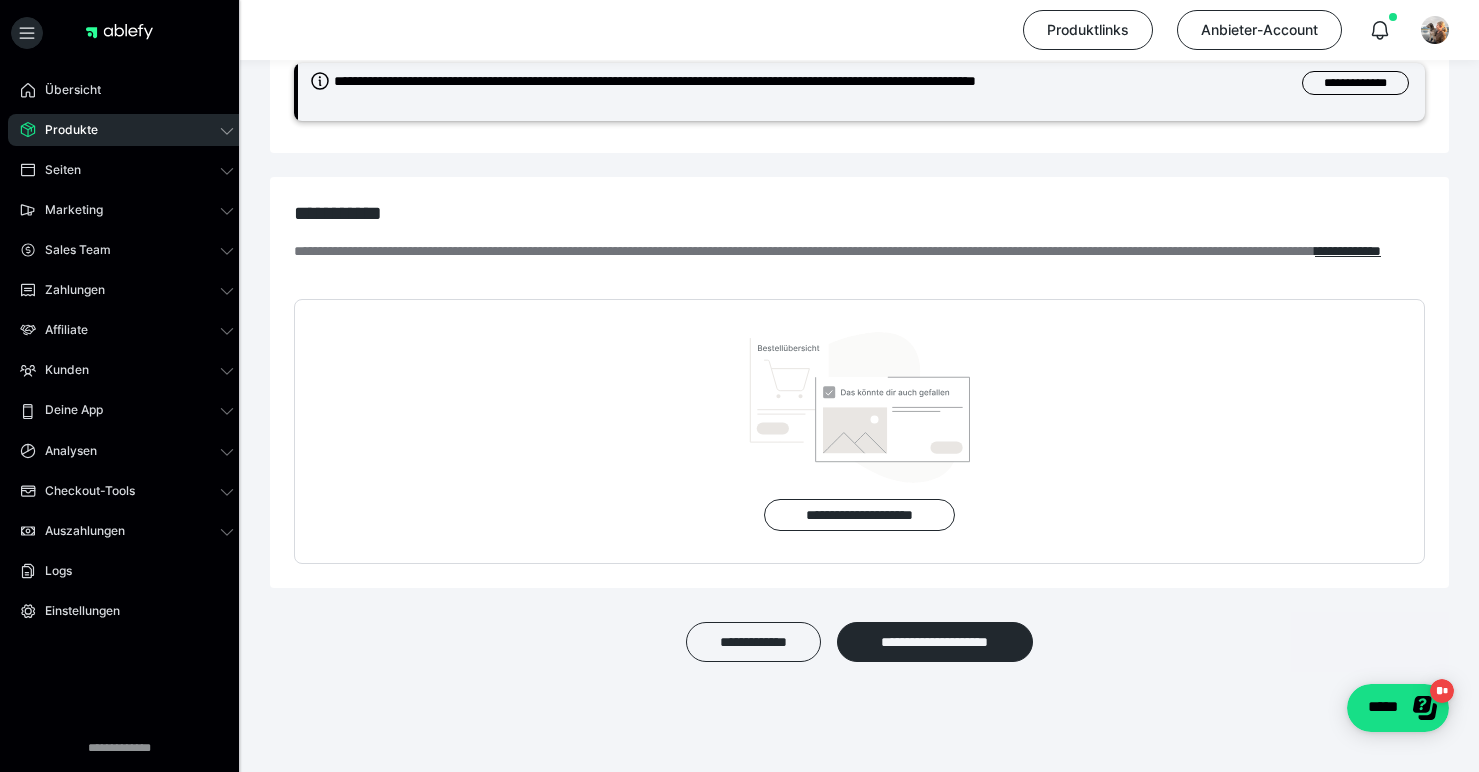 click on "Produkte" at bounding box center [127, 130] 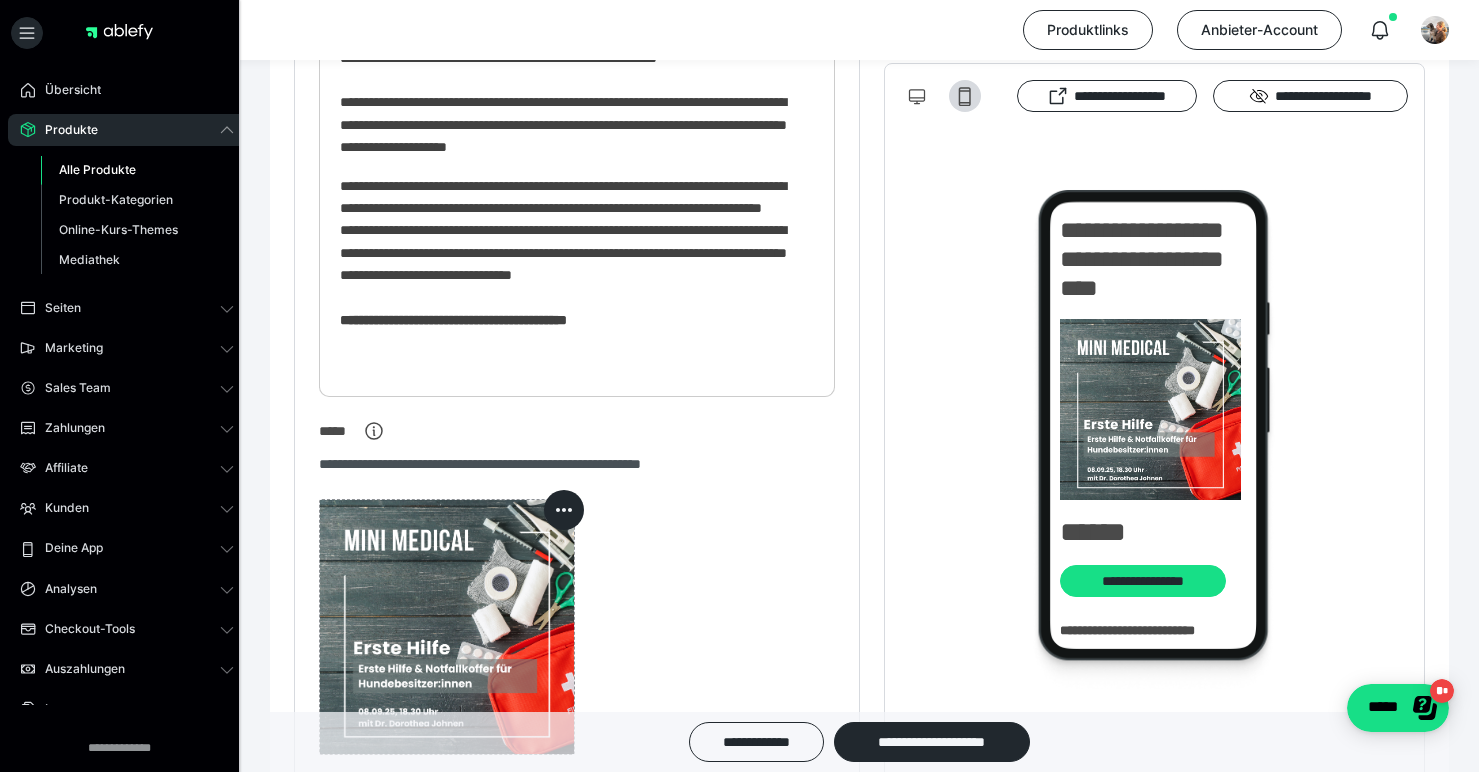 scroll, scrollTop: 0, scrollLeft: 0, axis: both 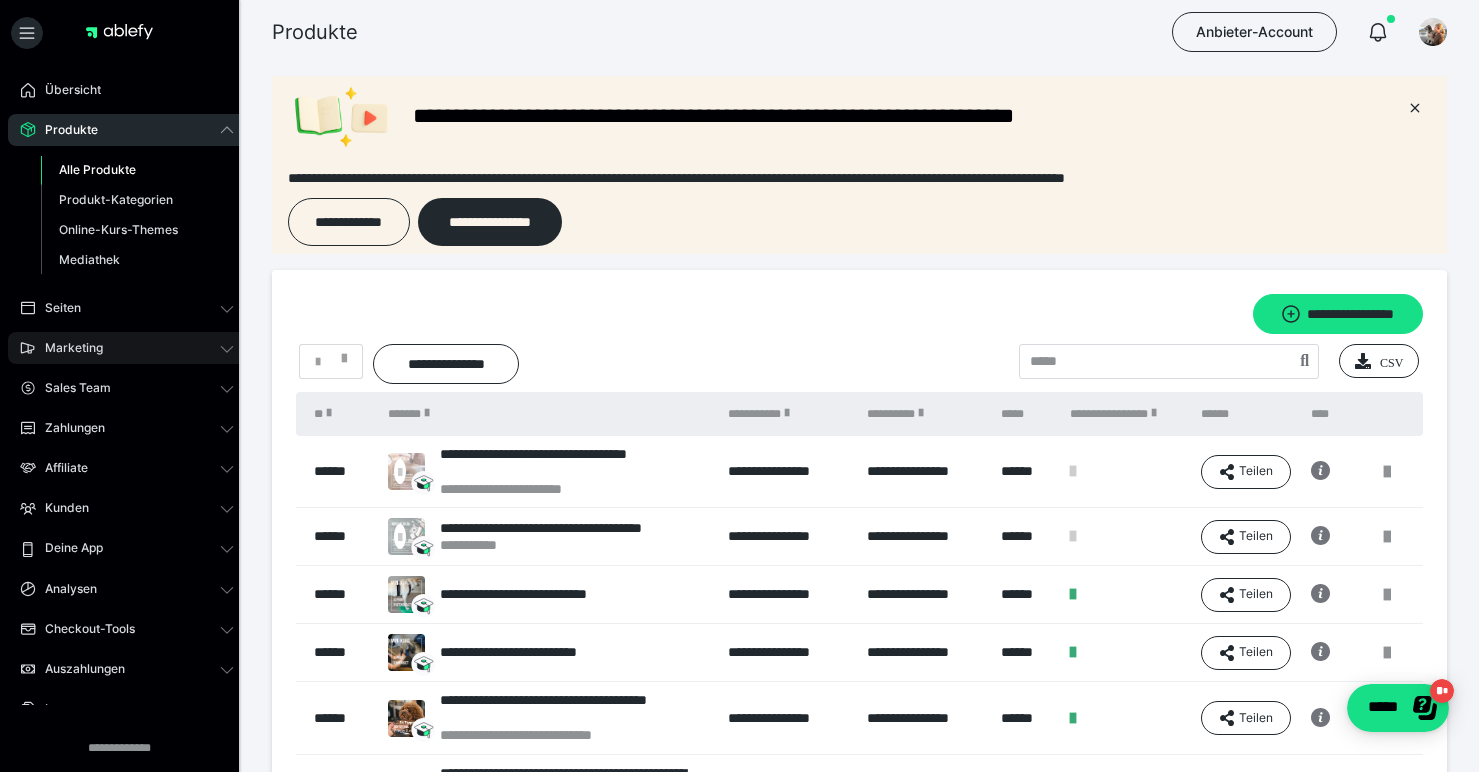 click on "Marketing" at bounding box center [127, 348] 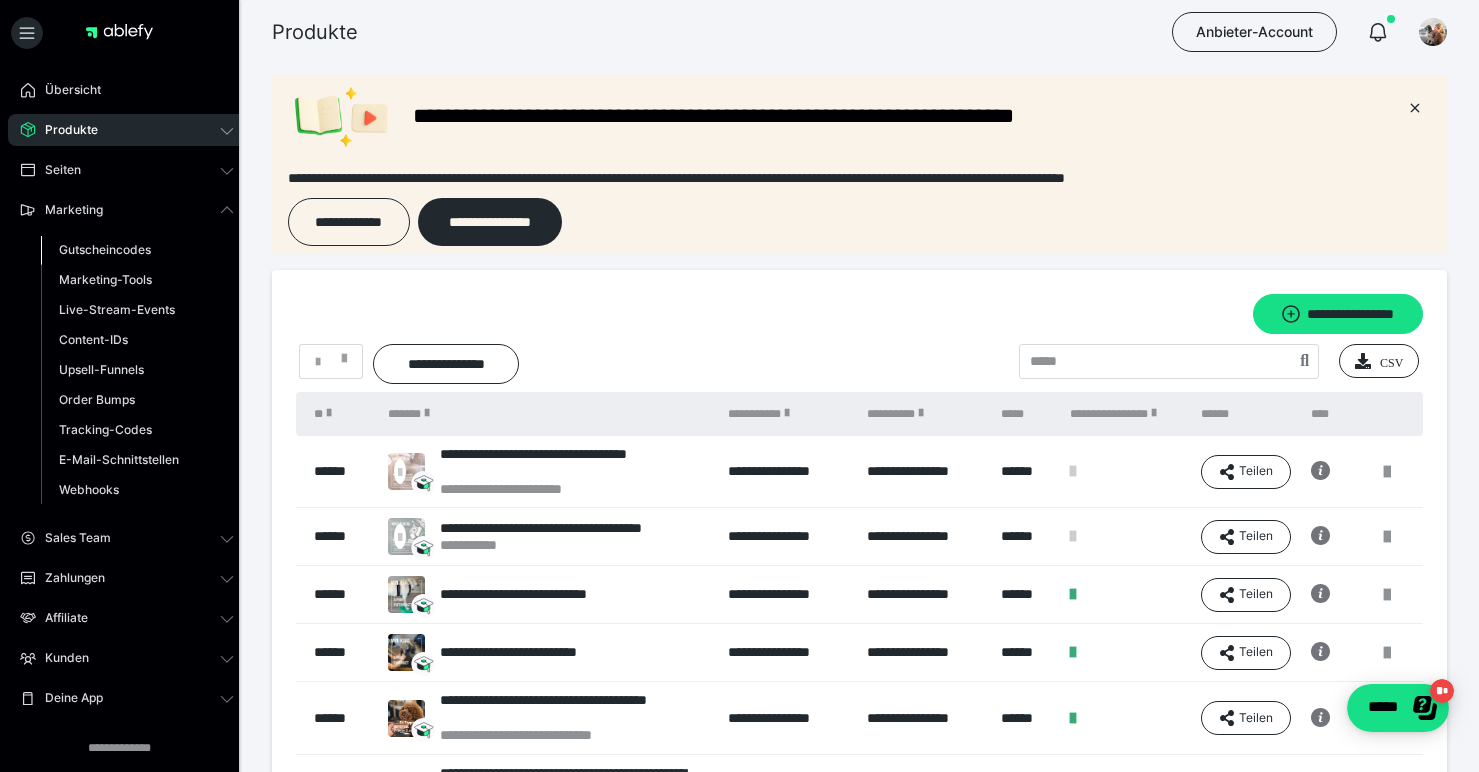click on "Gutscheincodes" at bounding box center [105, 249] 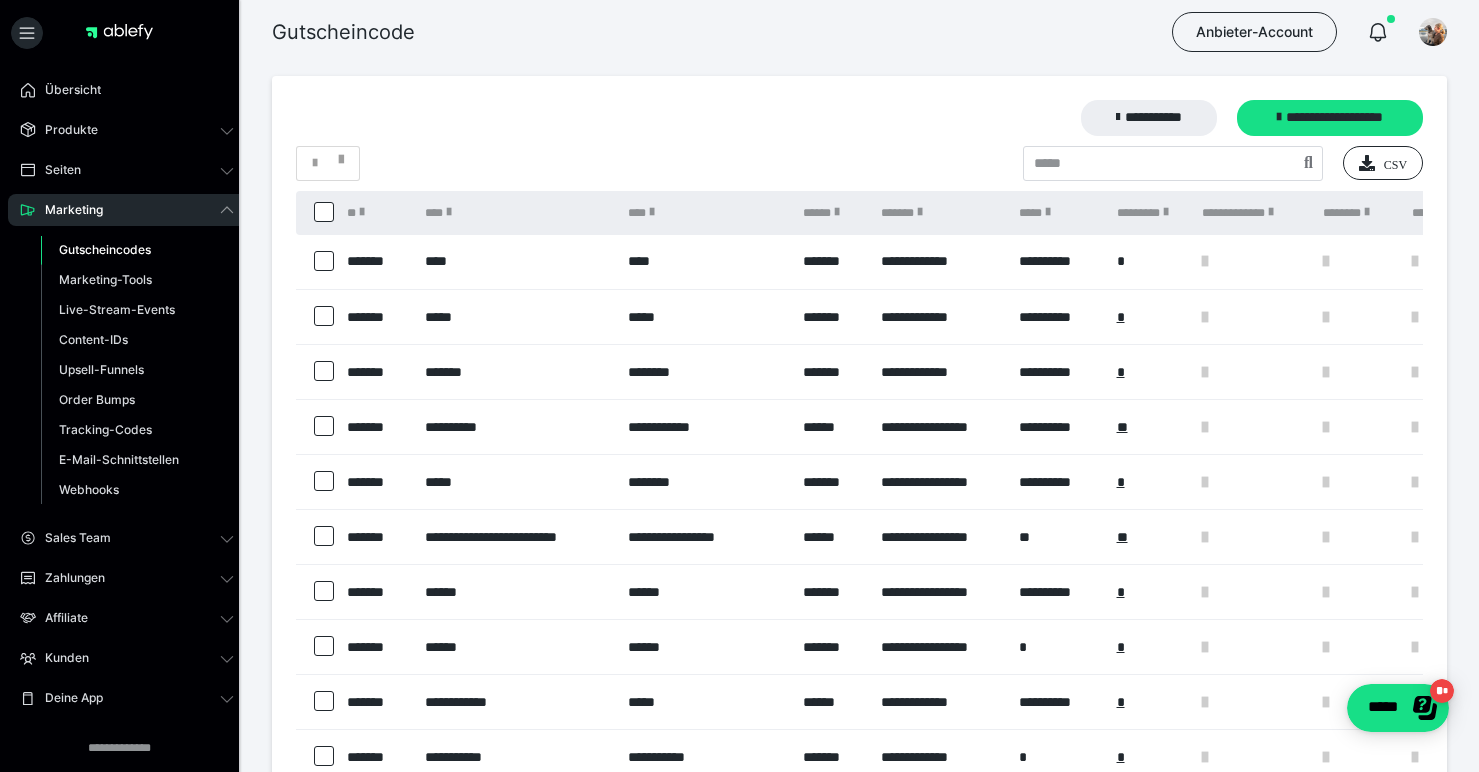 scroll, scrollTop: 0, scrollLeft: 0, axis: both 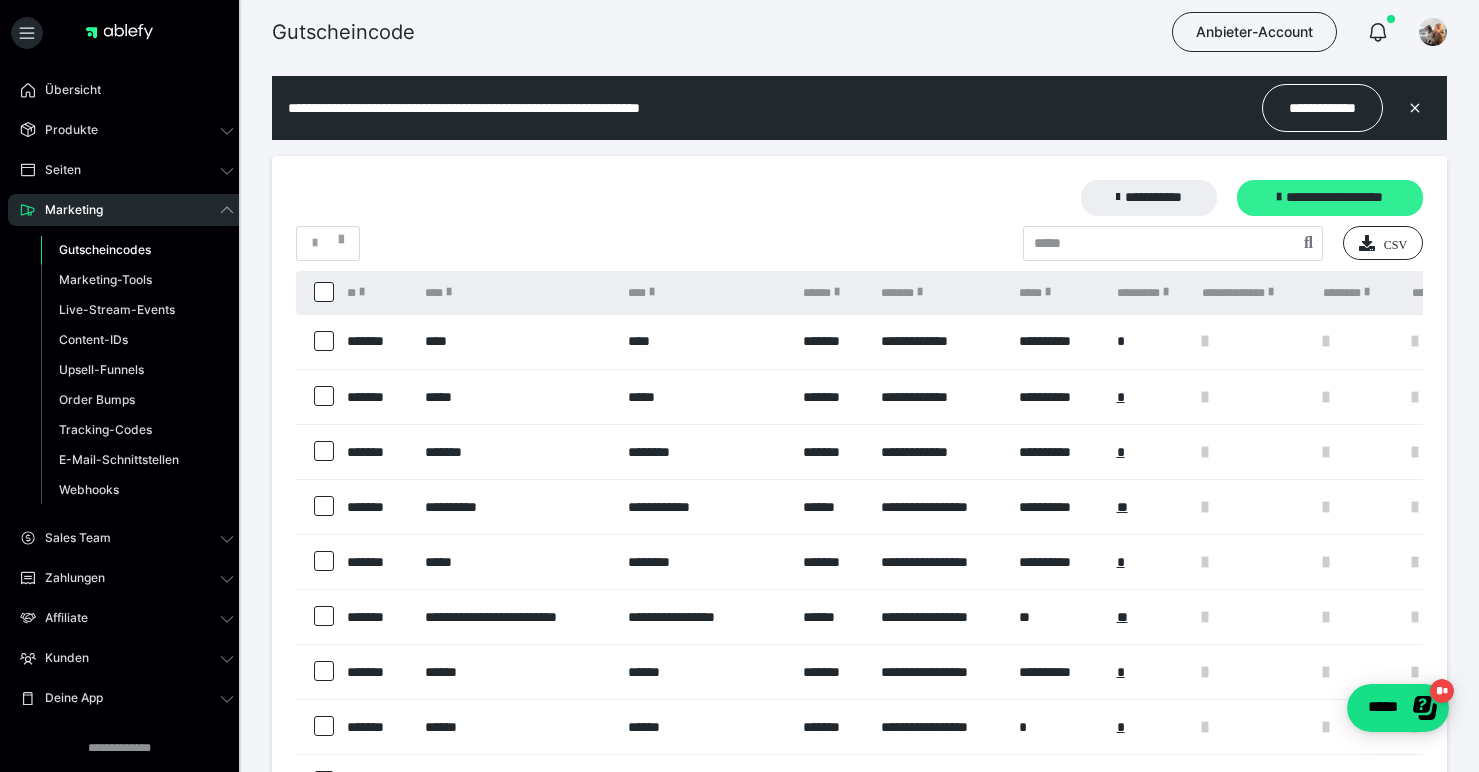 click on "**********" at bounding box center (1330, 198) 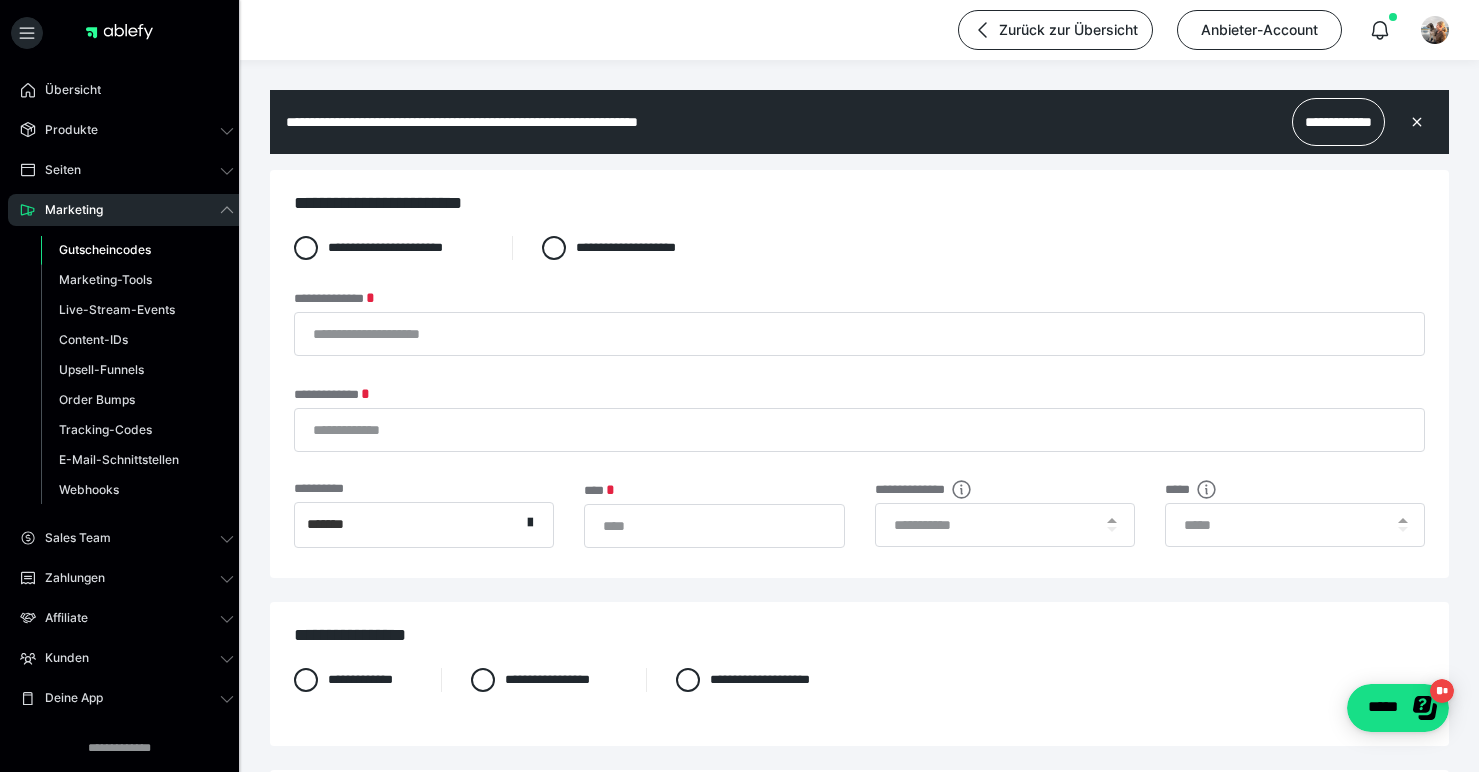scroll, scrollTop: 0, scrollLeft: 0, axis: both 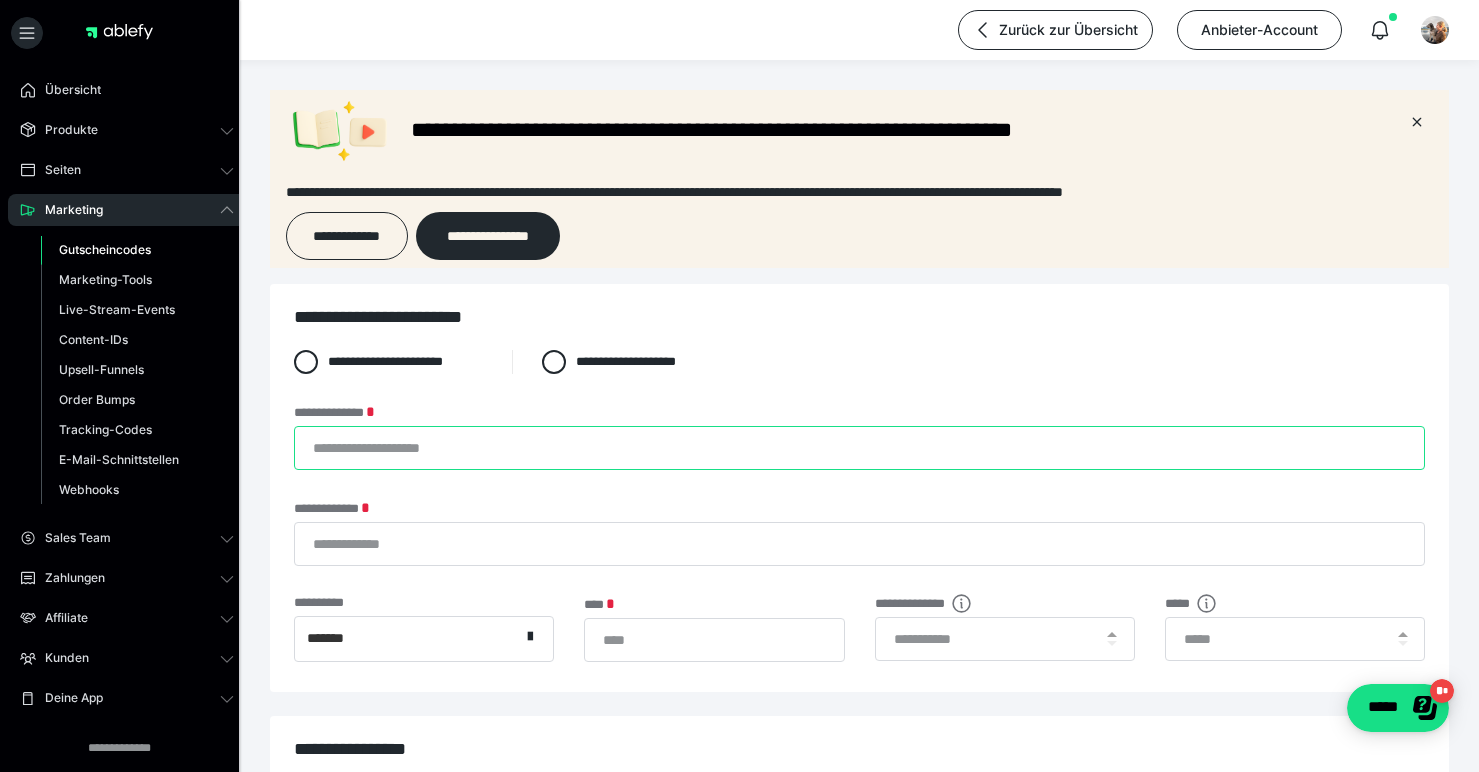 click on "**********" at bounding box center (859, 448) 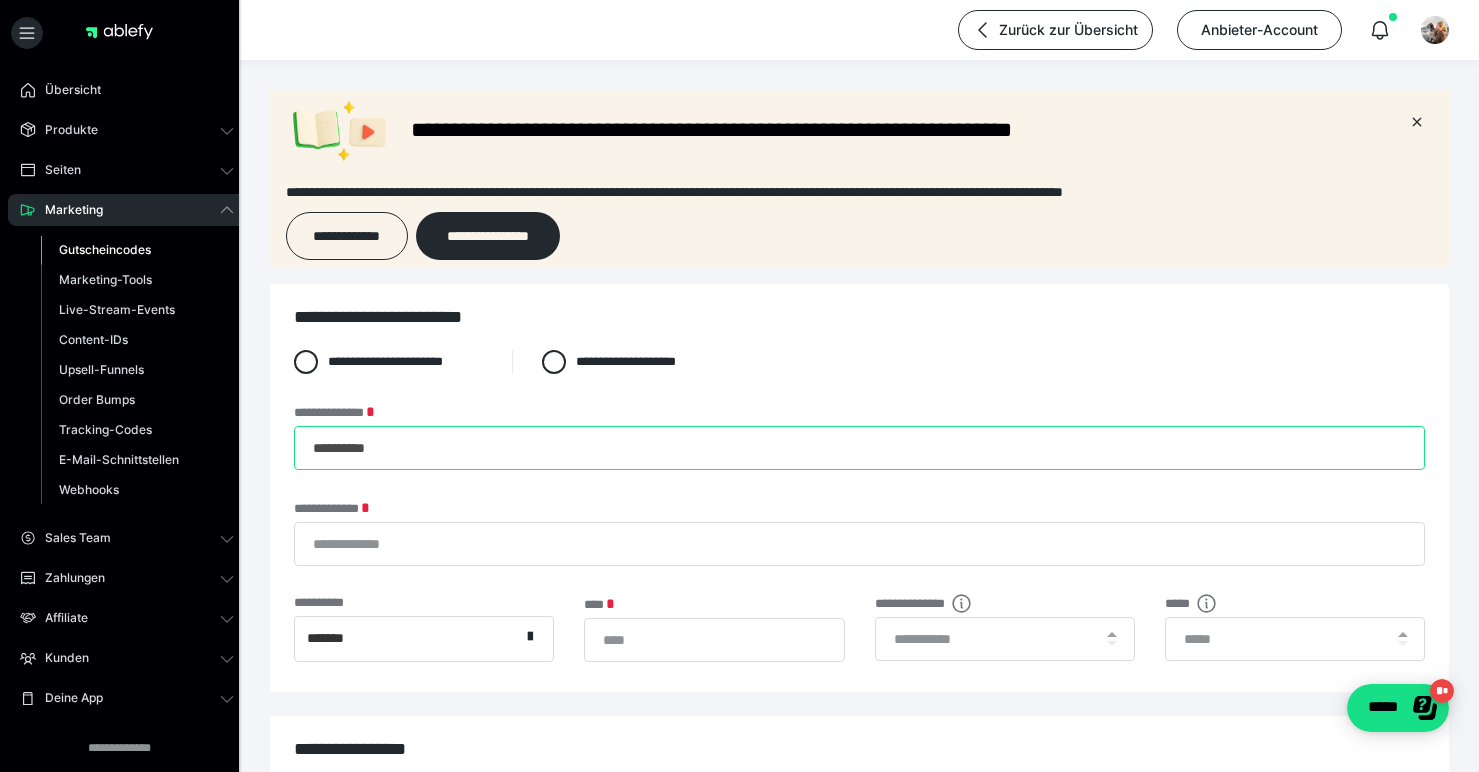 type on "**********" 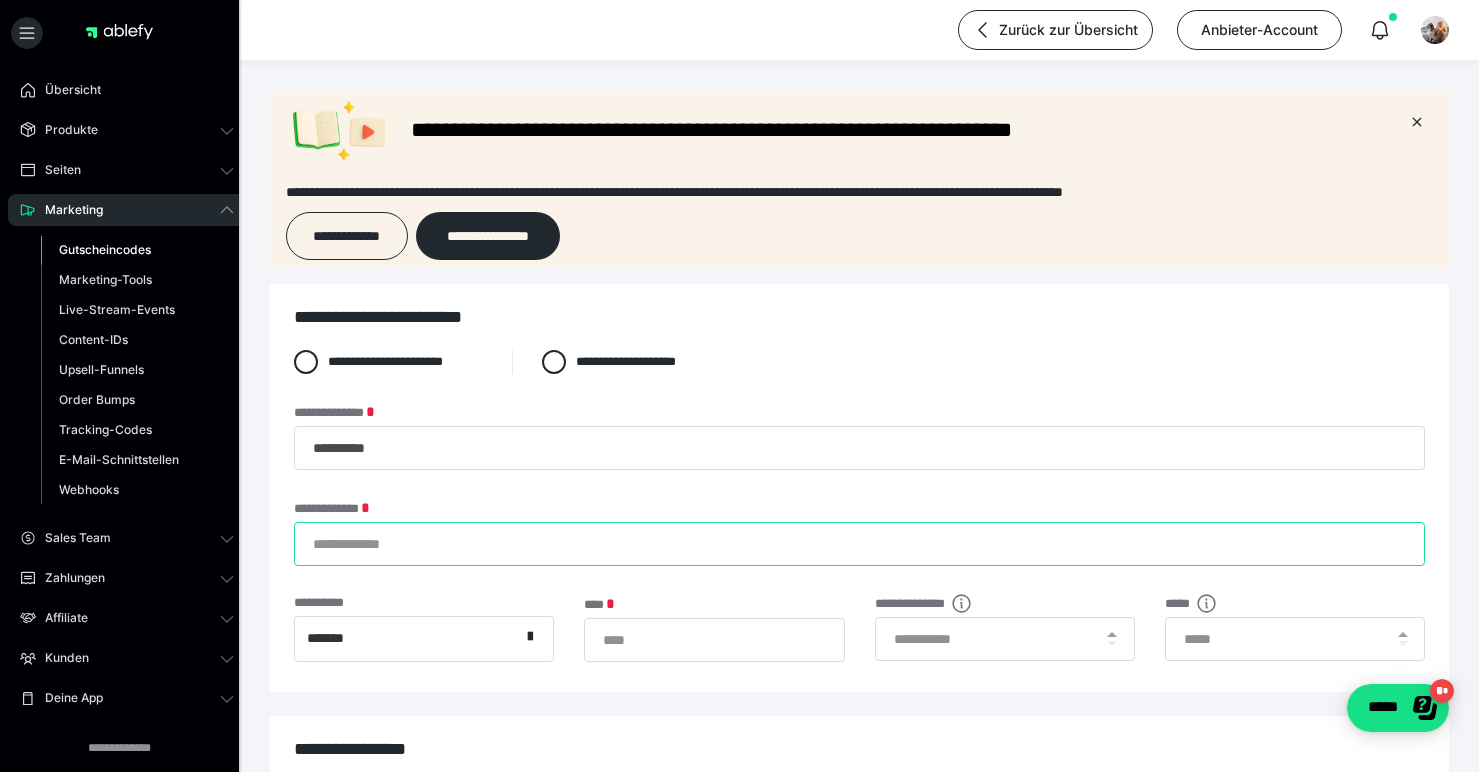 click on "**********" at bounding box center [859, 544] 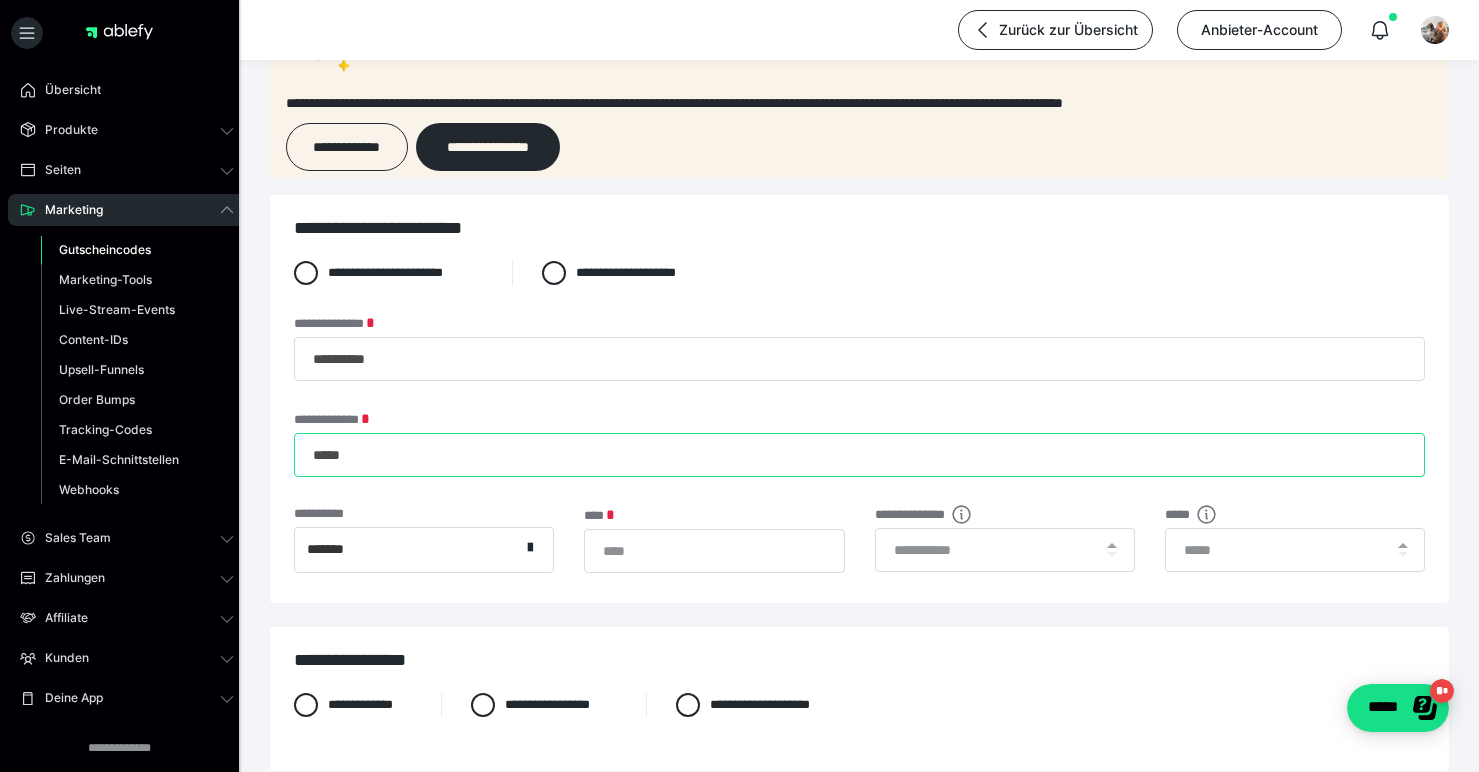 scroll, scrollTop: 134, scrollLeft: 0, axis: vertical 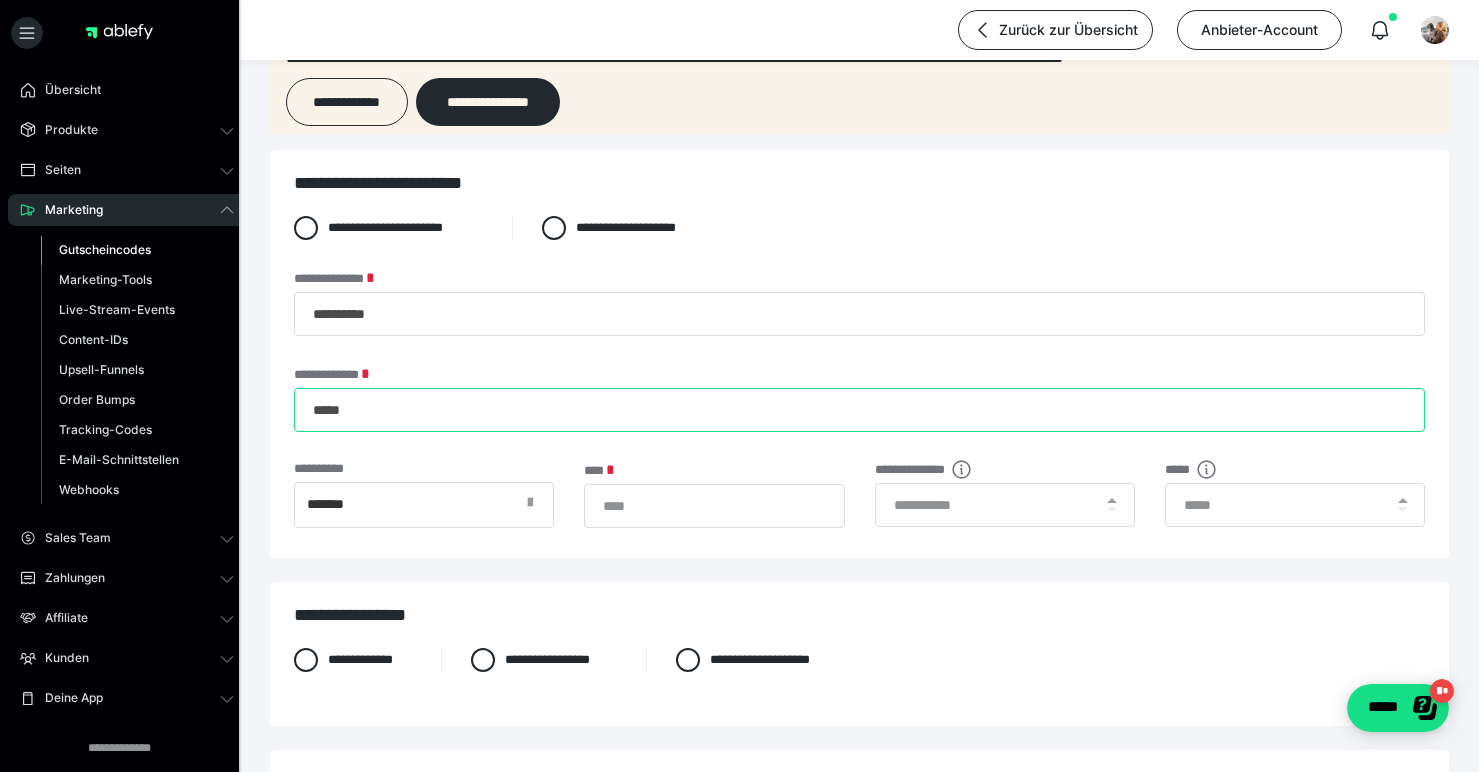 type on "*****" 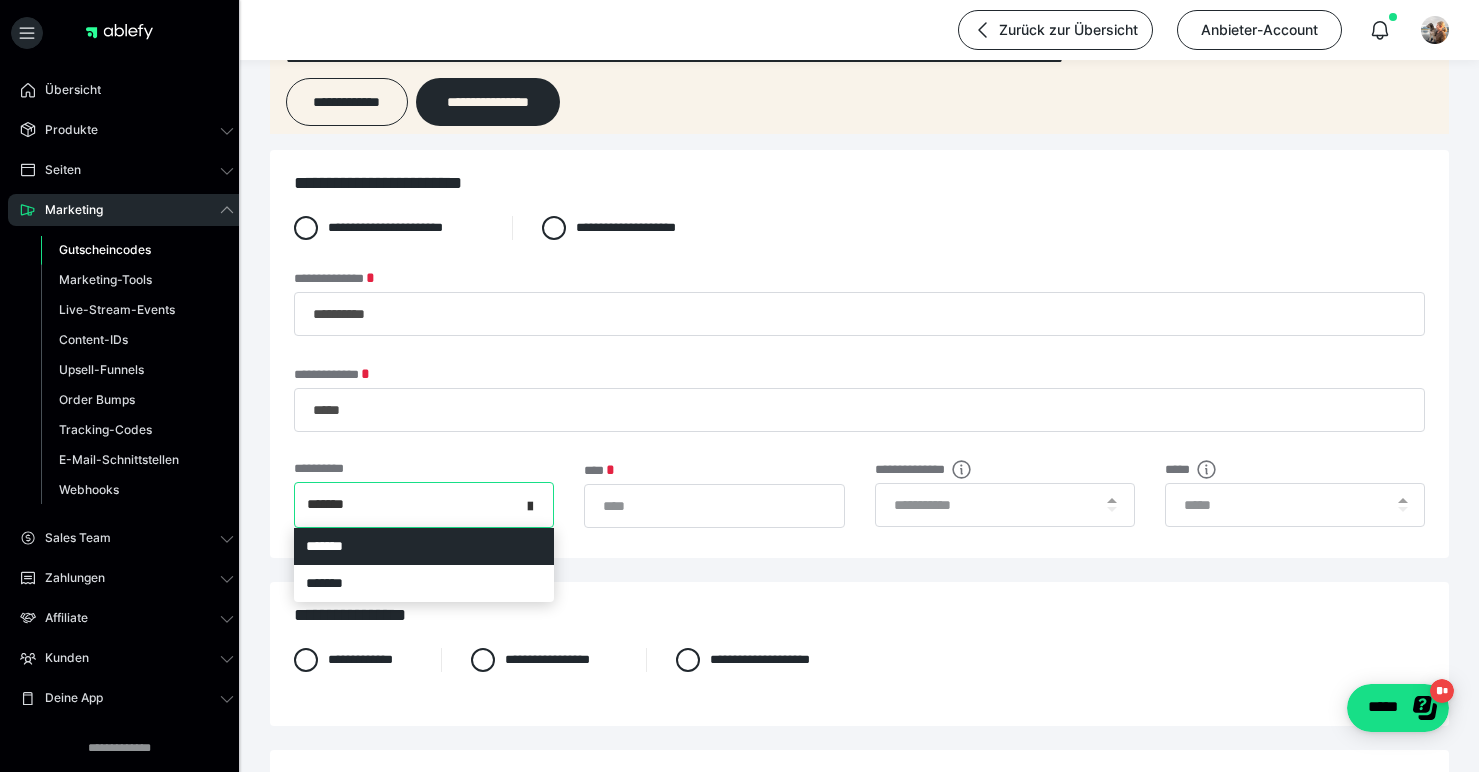 click at bounding box center (536, 505) 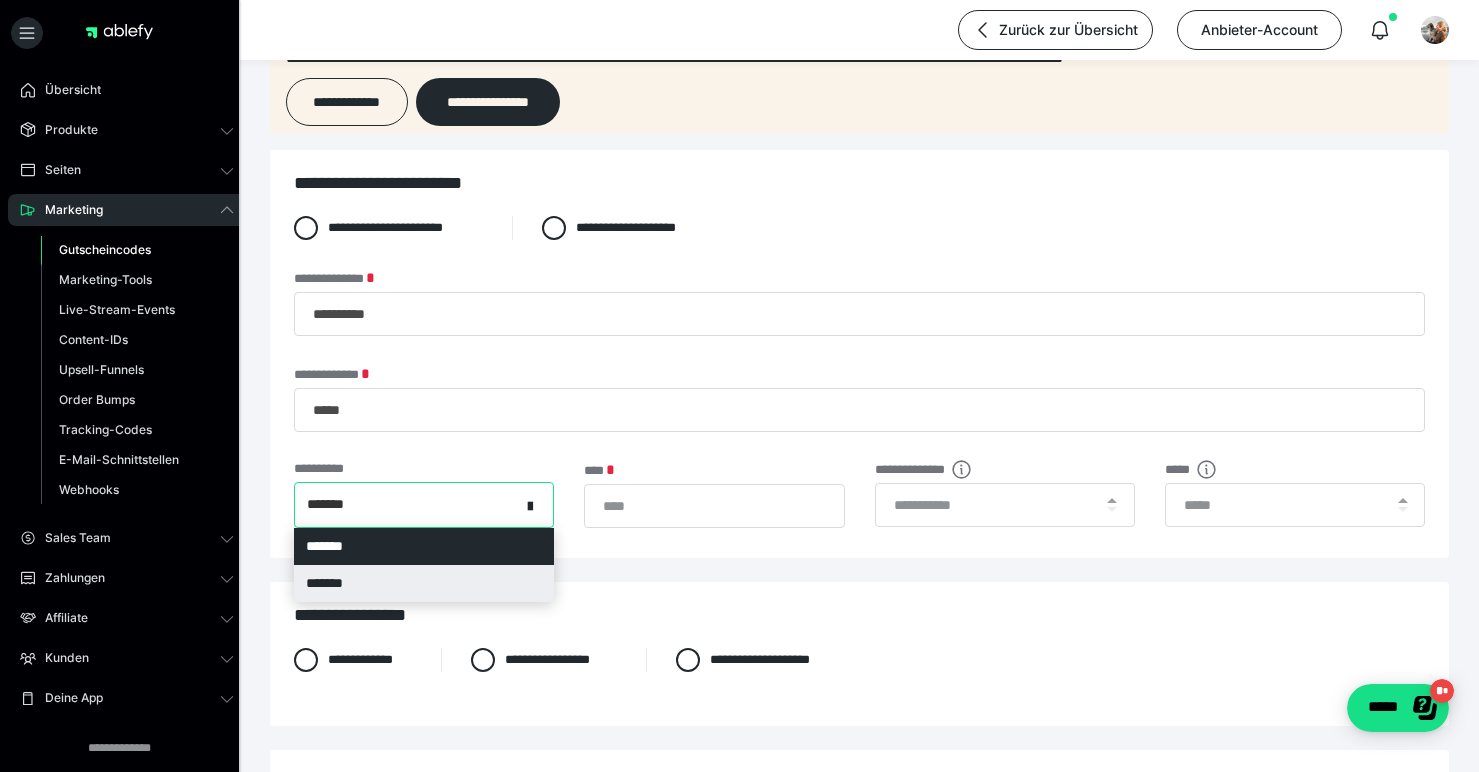 click on "*******" at bounding box center (424, 583) 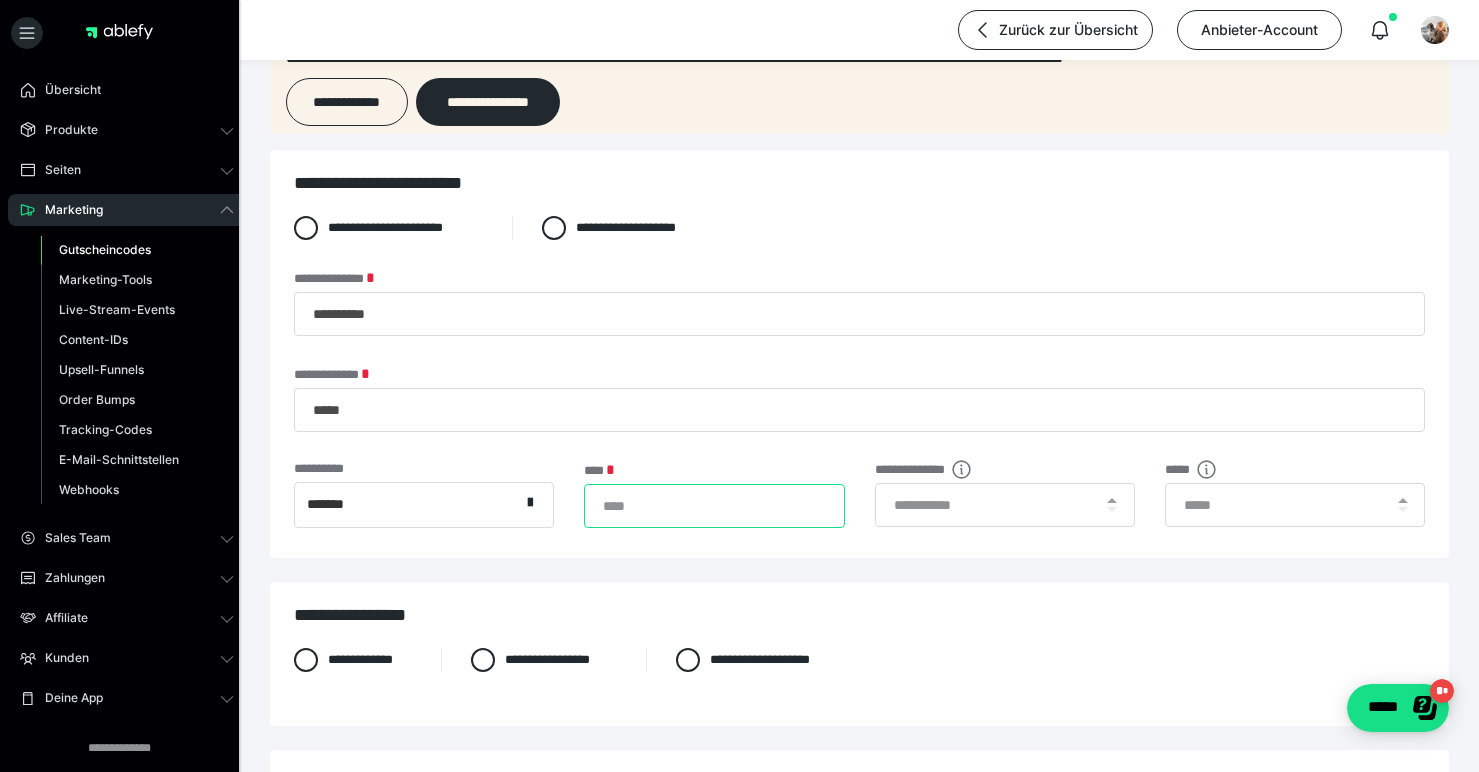 click on "*" at bounding box center [714, 506] 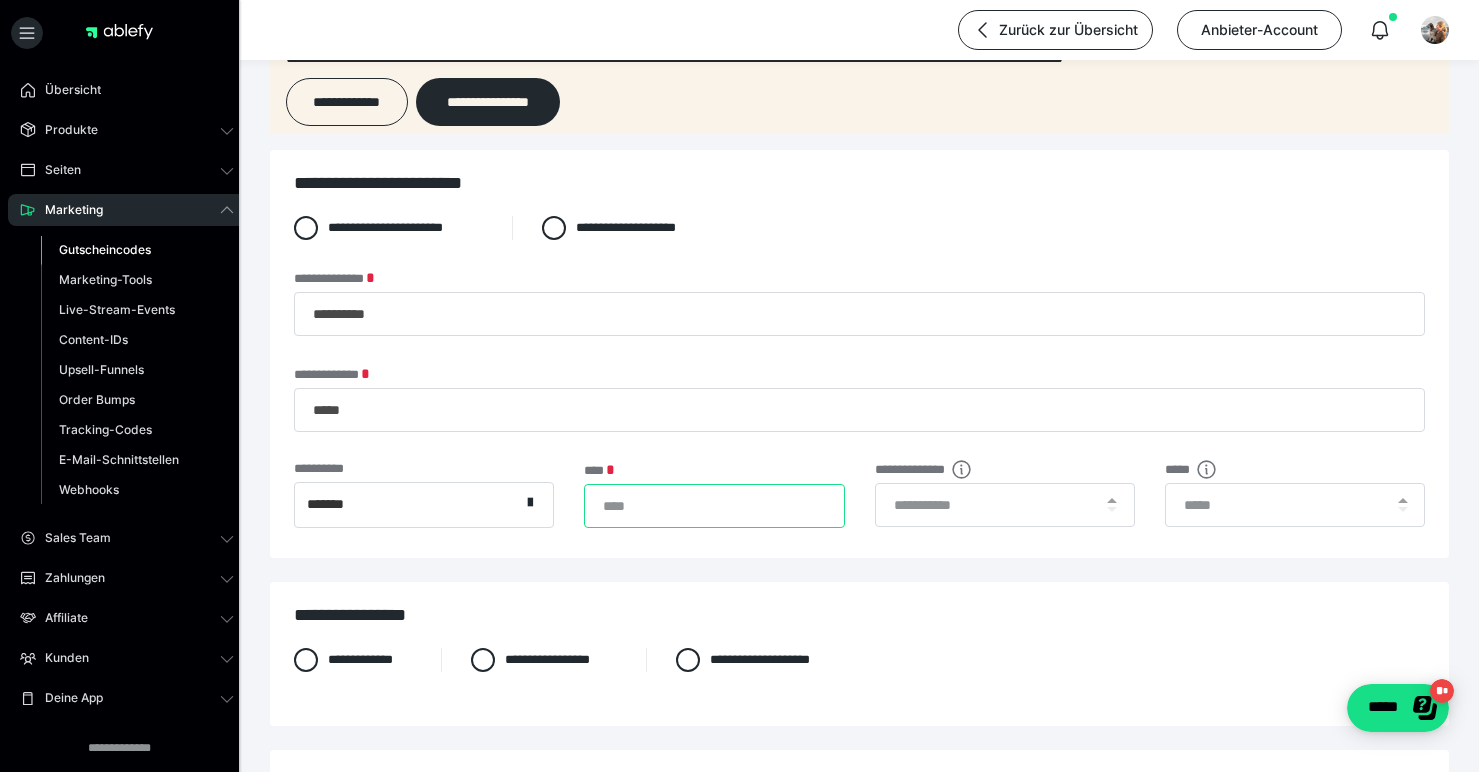 drag, startPoint x: 602, startPoint y: 506, endPoint x: 619, endPoint y: 505, distance: 17.029387 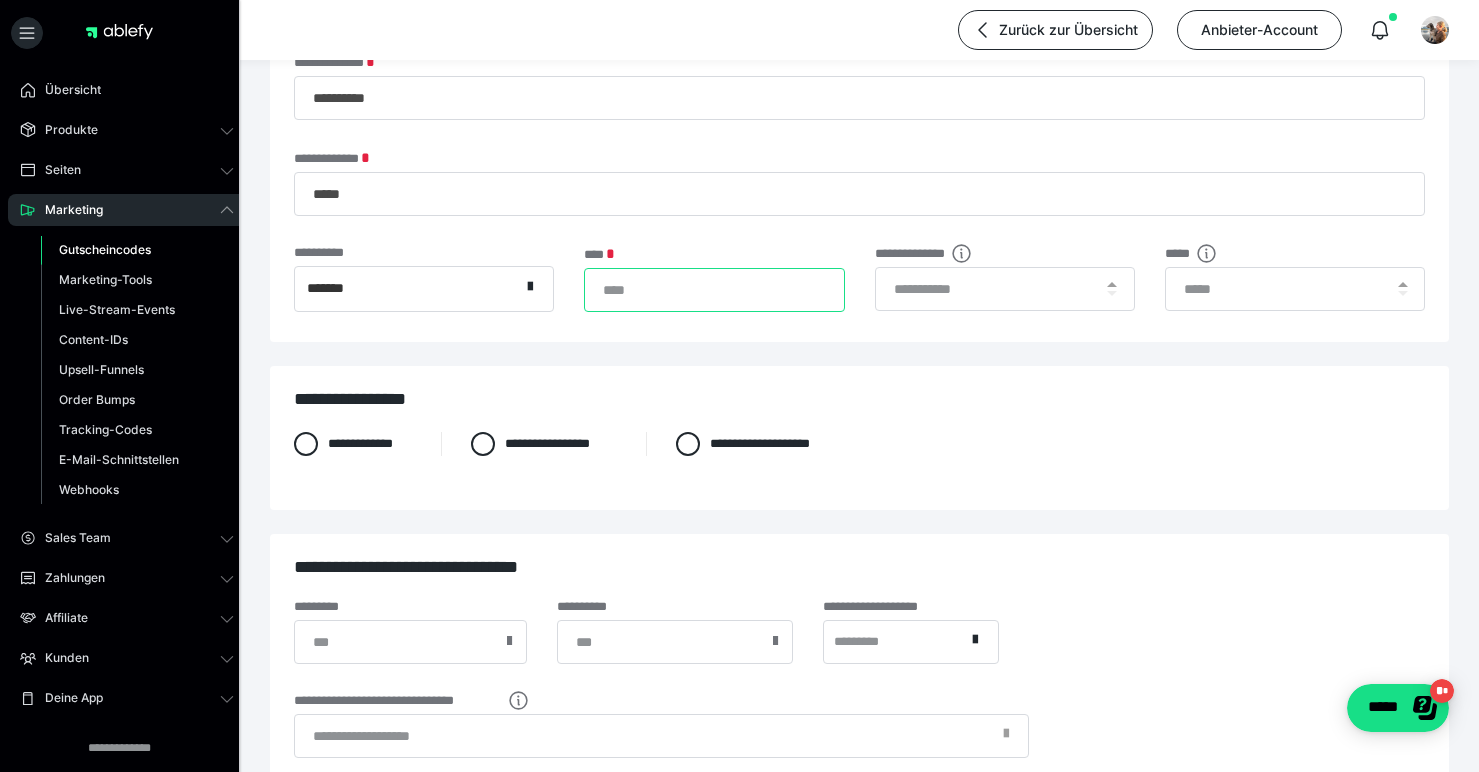 scroll, scrollTop: 437, scrollLeft: 0, axis: vertical 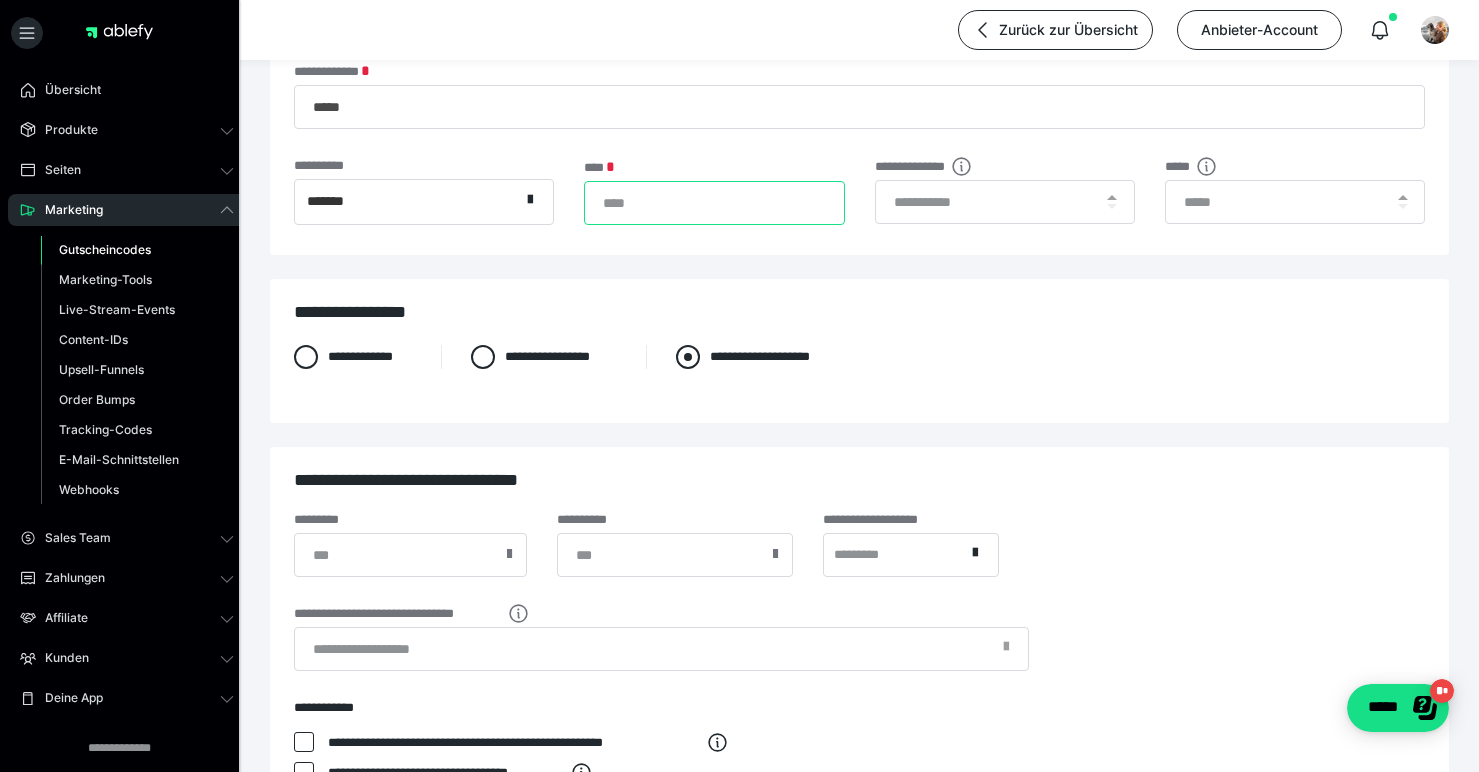 type on "**" 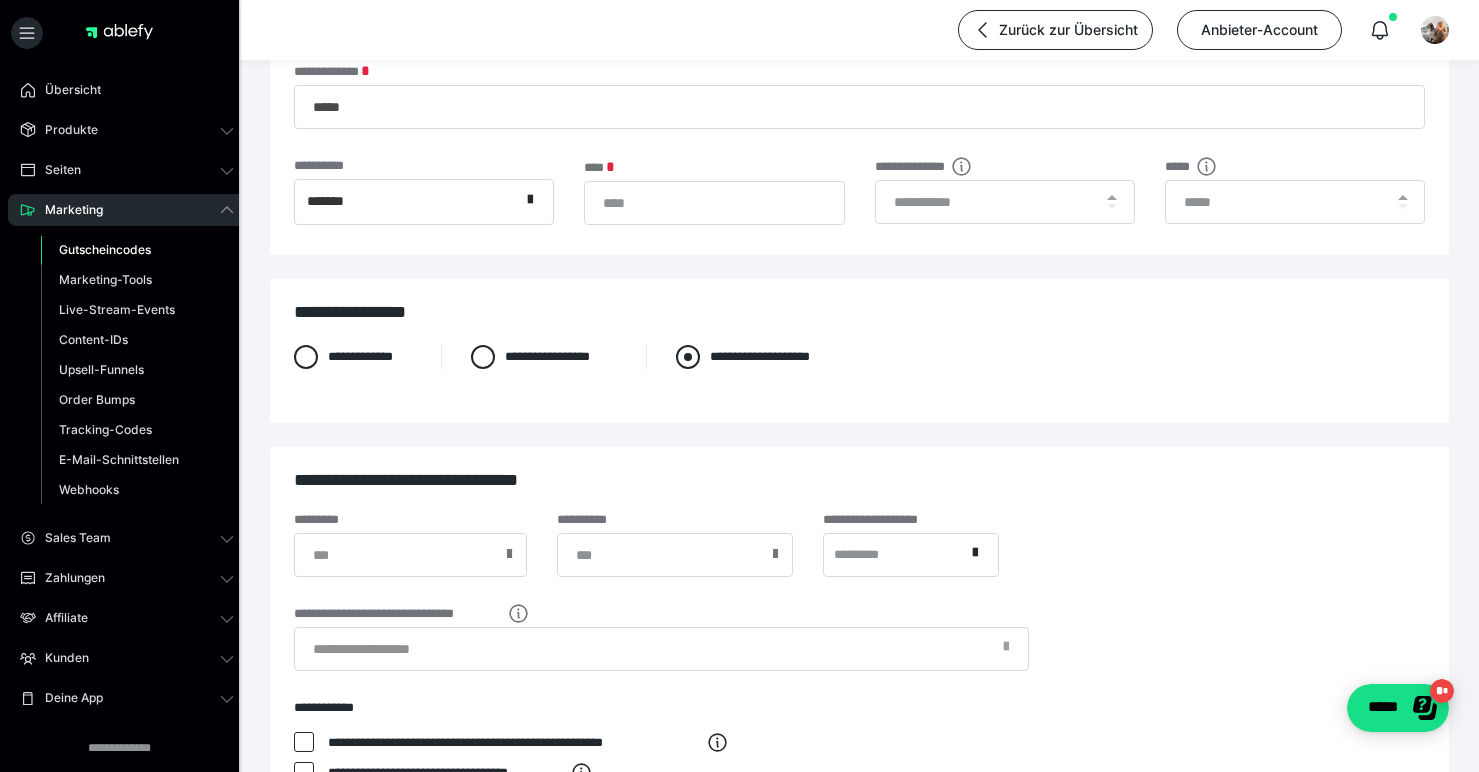 click at bounding box center [688, 357] 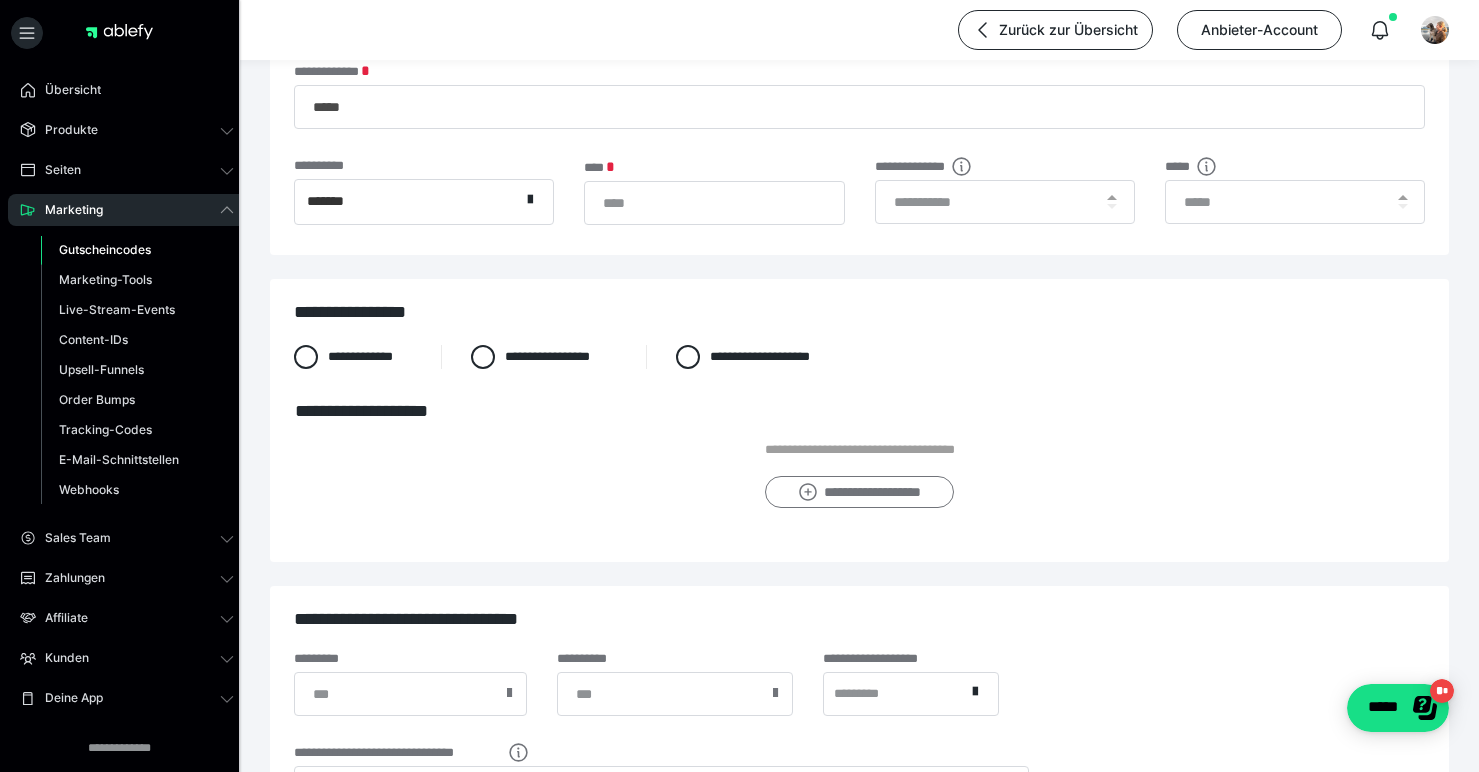 click on "**********" at bounding box center [859, 492] 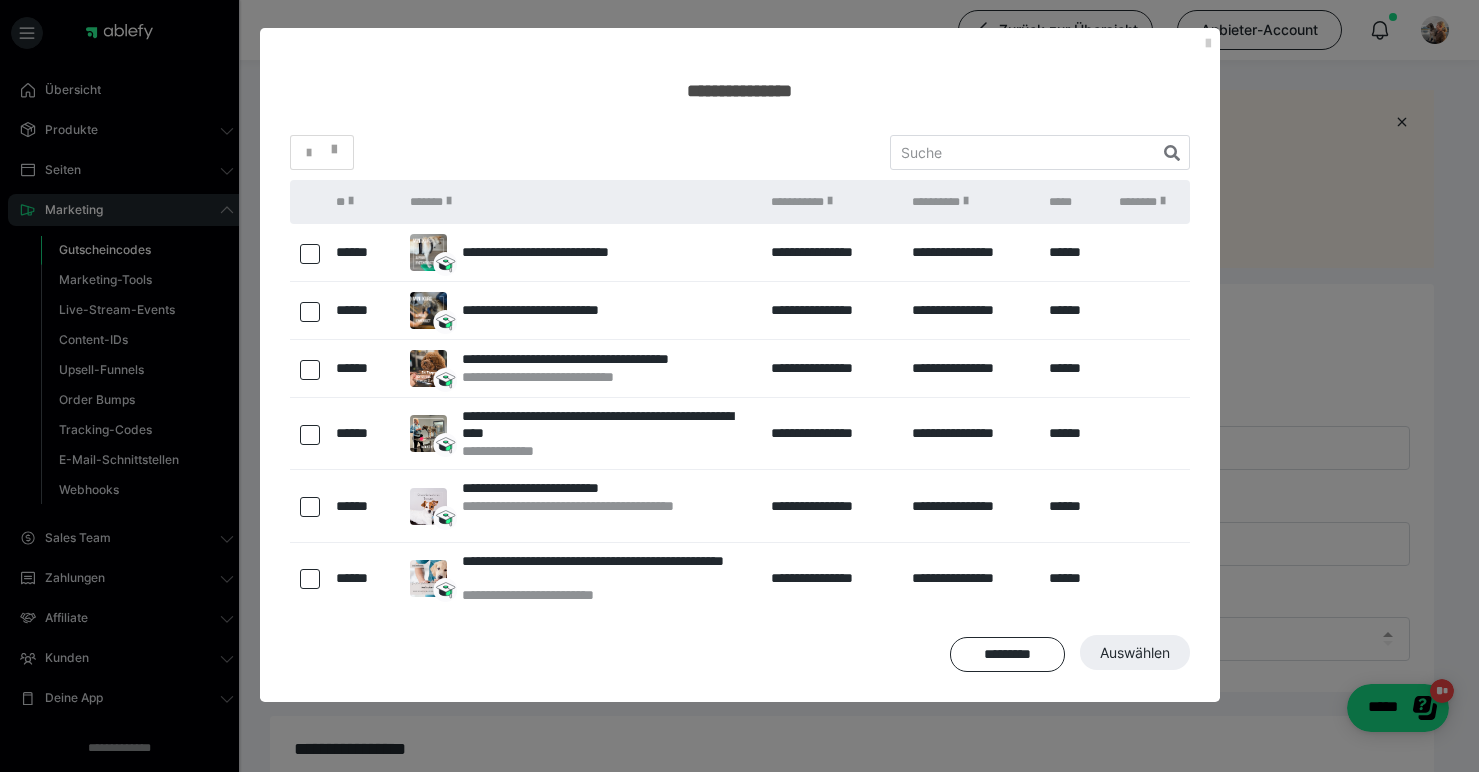 scroll, scrollTop: 155, scrollLeft: 0, axis: vertical 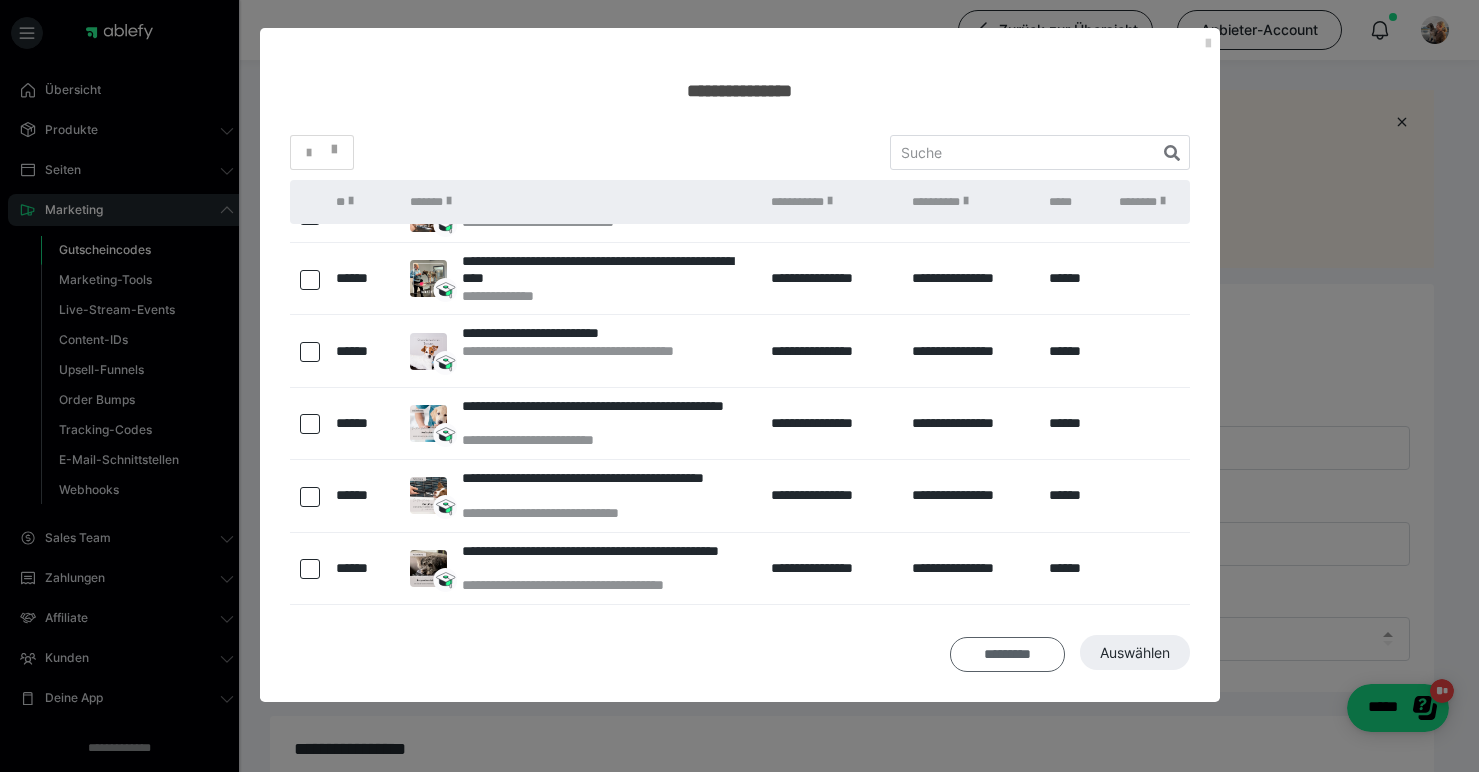 click on "*********" at bounding box center (1007, 655) 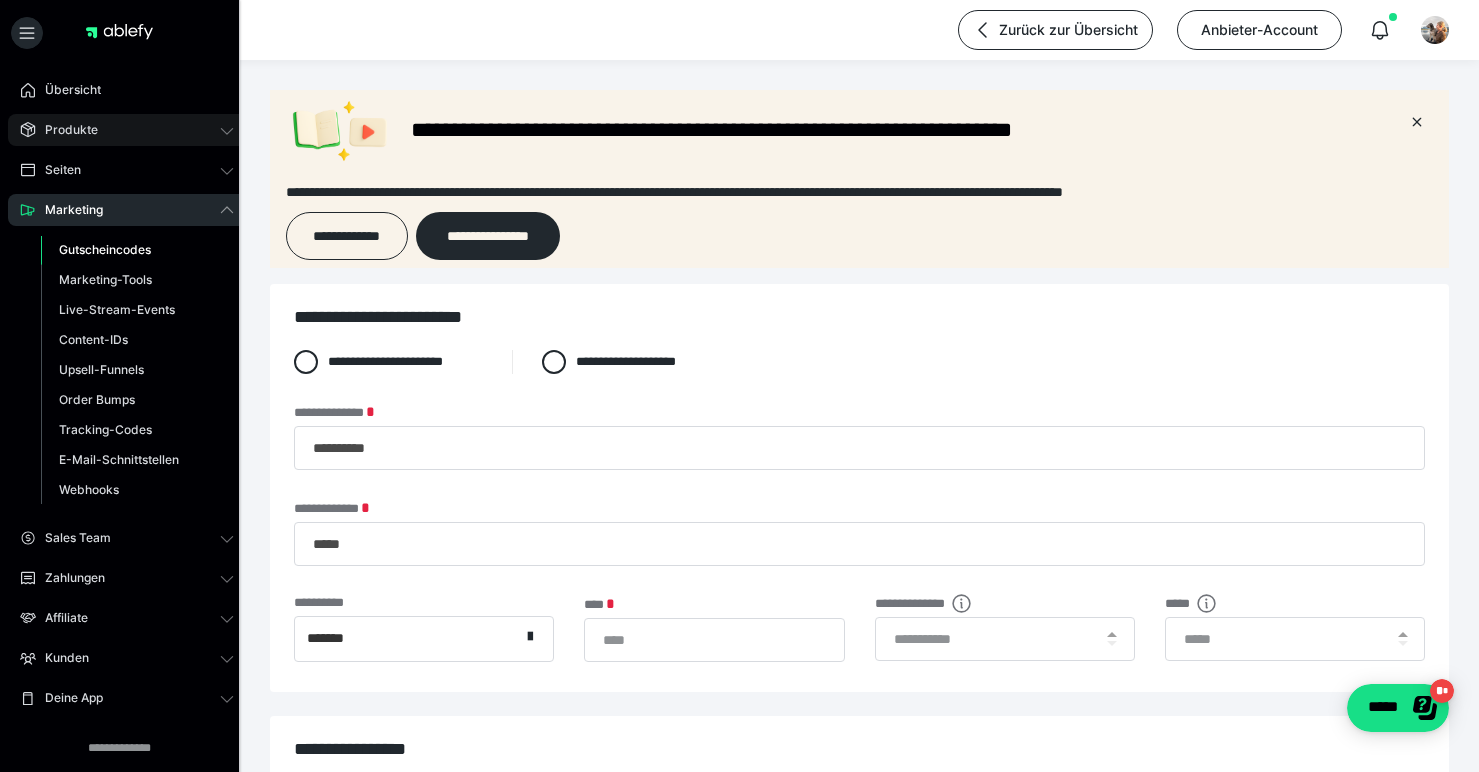 click on "Produkte" at bounding box center (127, 130) 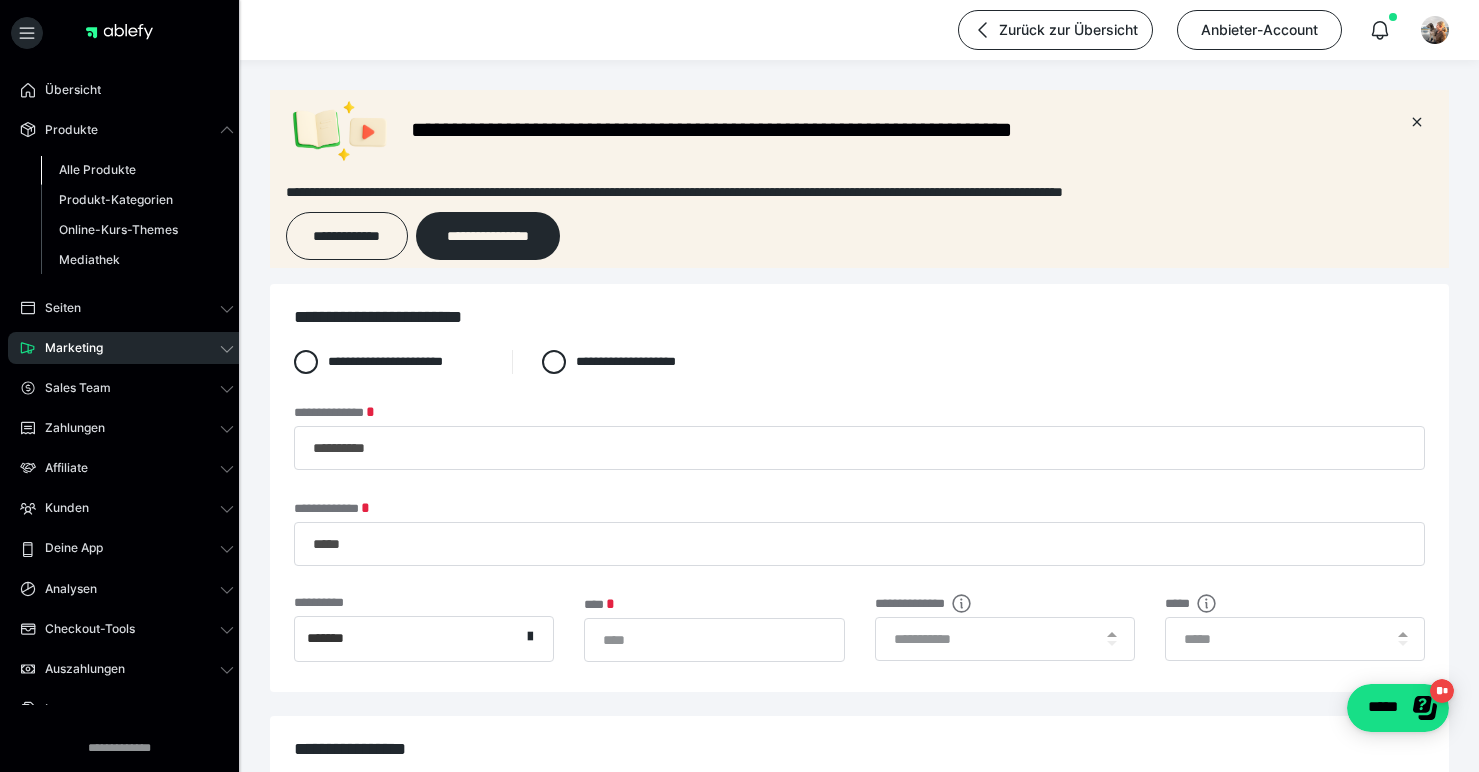 click on "Alle Produkte" at bounding box center [97, 169] 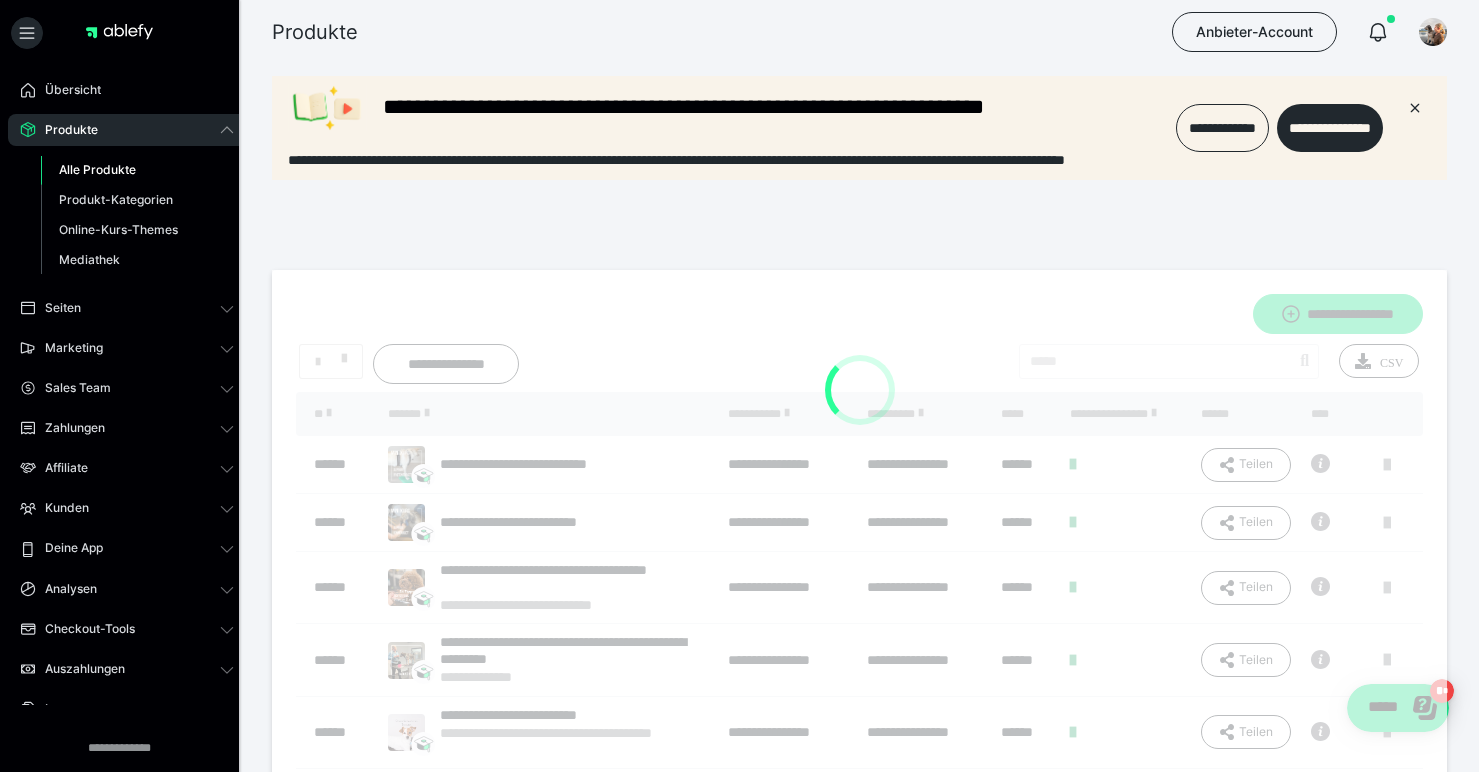 scroll, scrollTop: 0, scrollLeft: 0, axis: both 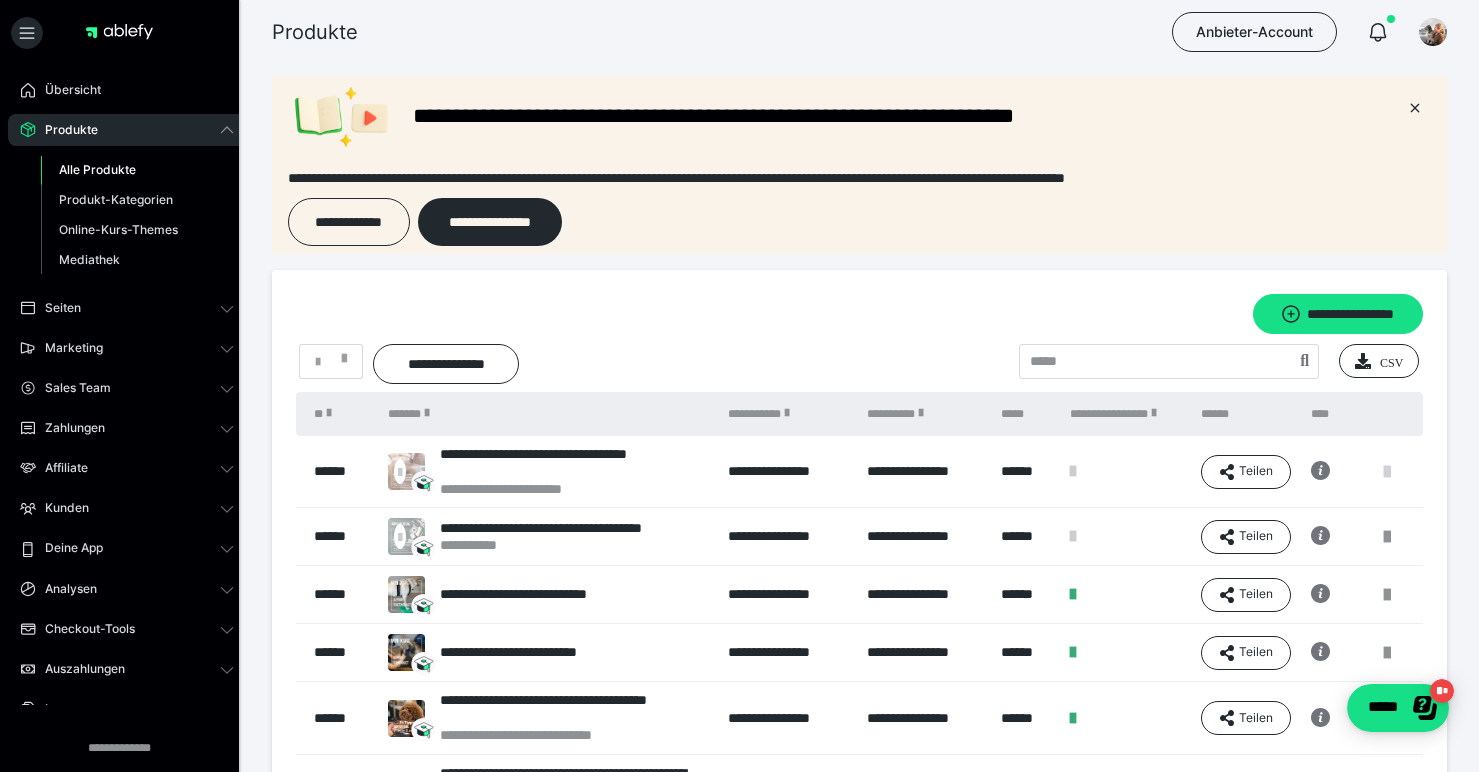 click at bounding box center [1387, 472] 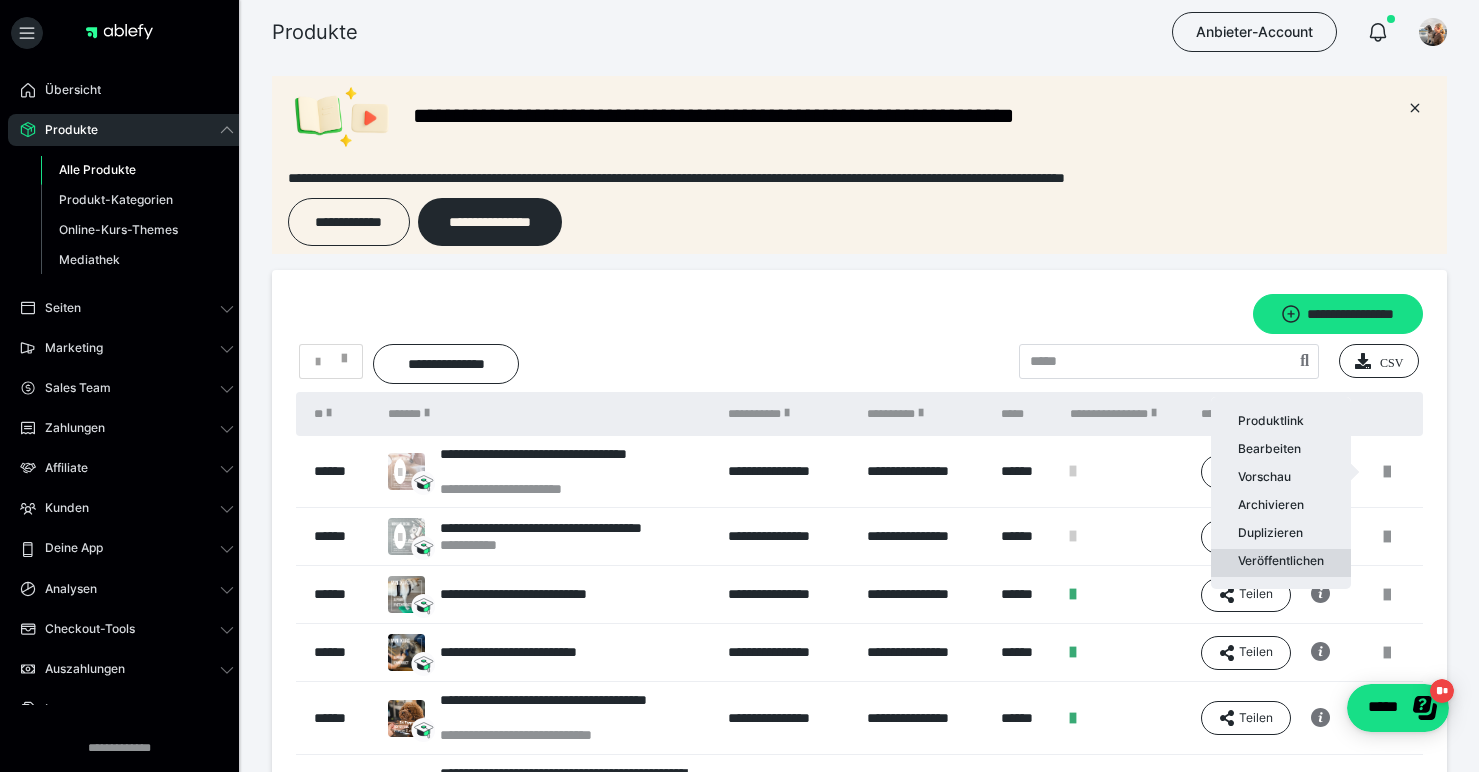 click on "Veröffentlichen" at bounding box center (1281, 563) 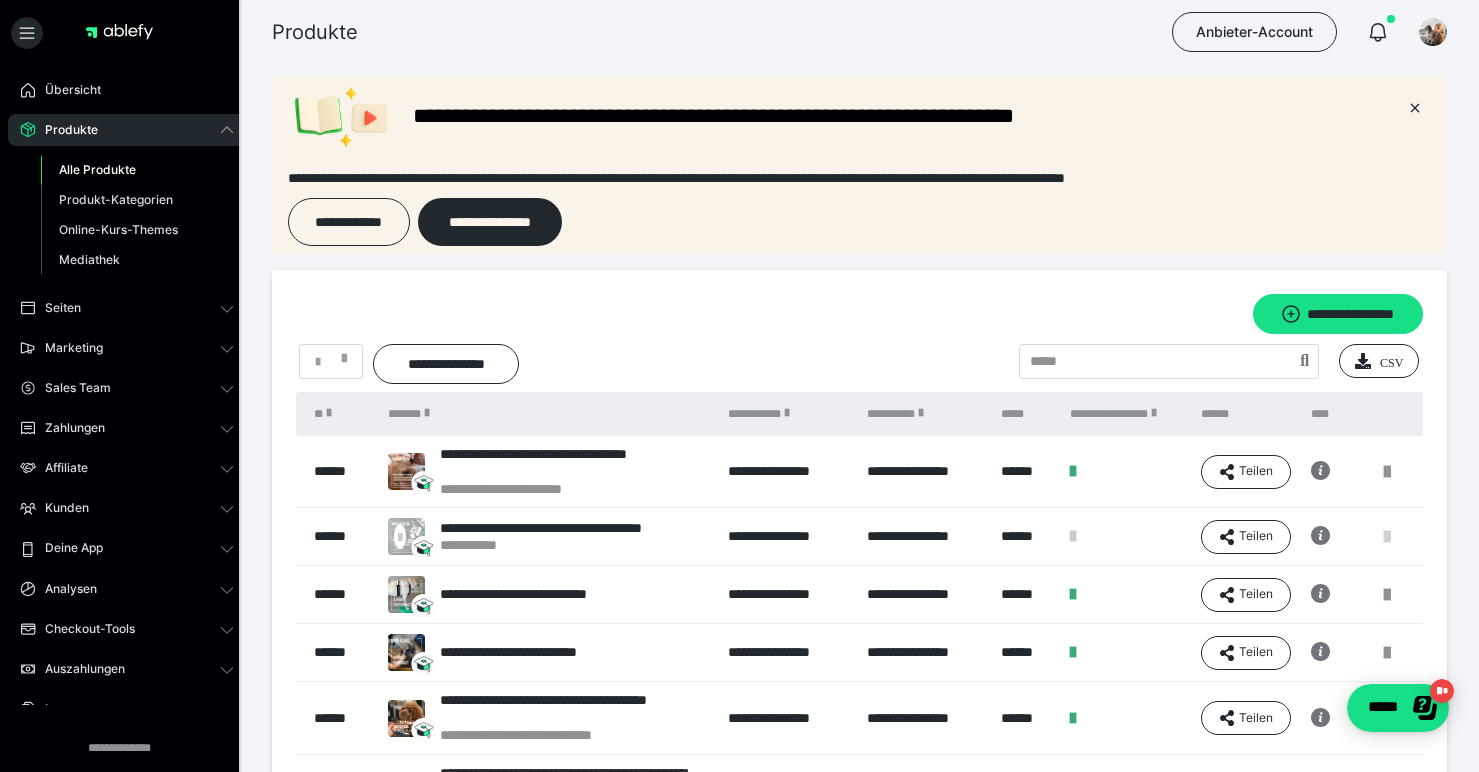 click at bounding box center [1387, 537] 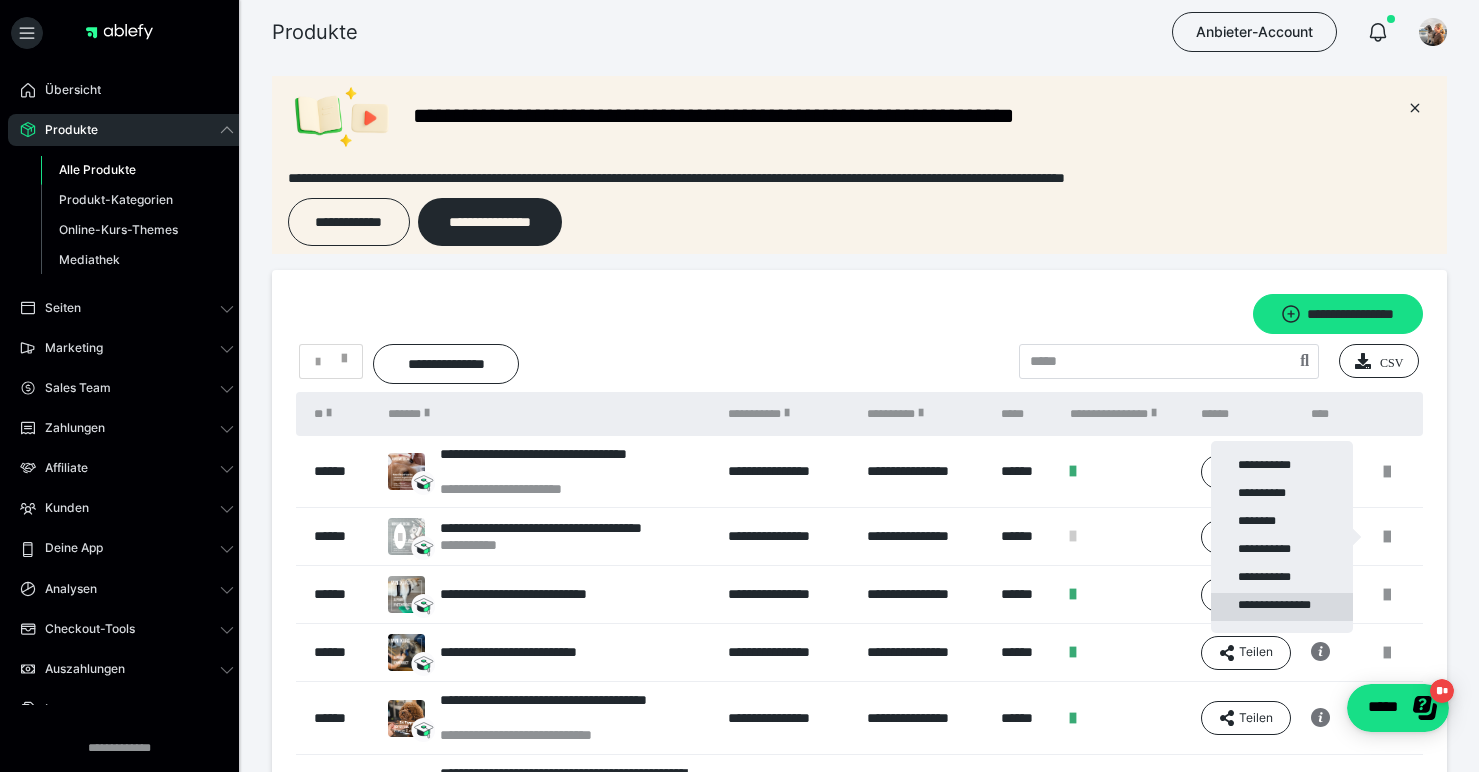 click on "**********" at bounding box center (1282, 607) 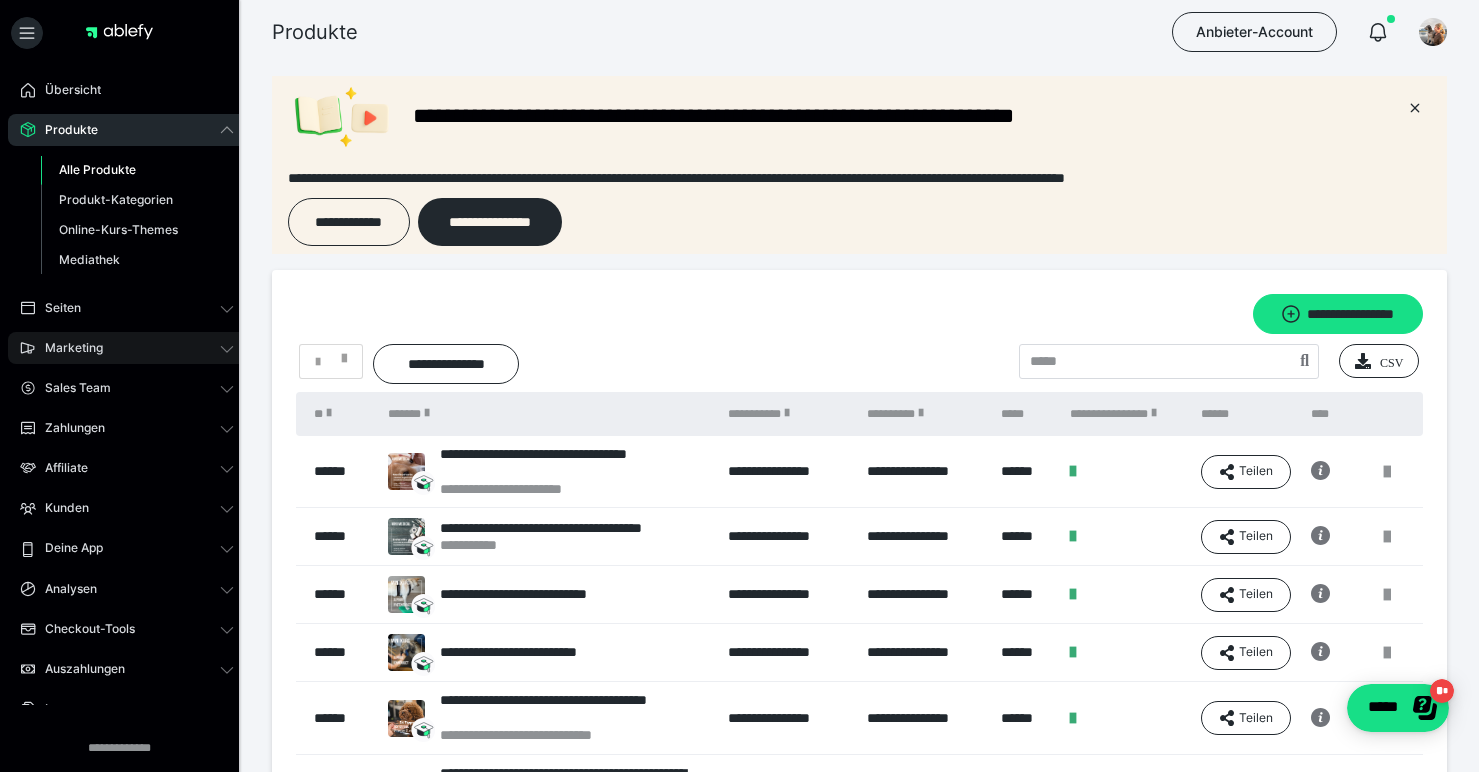 click on "Marketing" at bounding box center [67, 348] 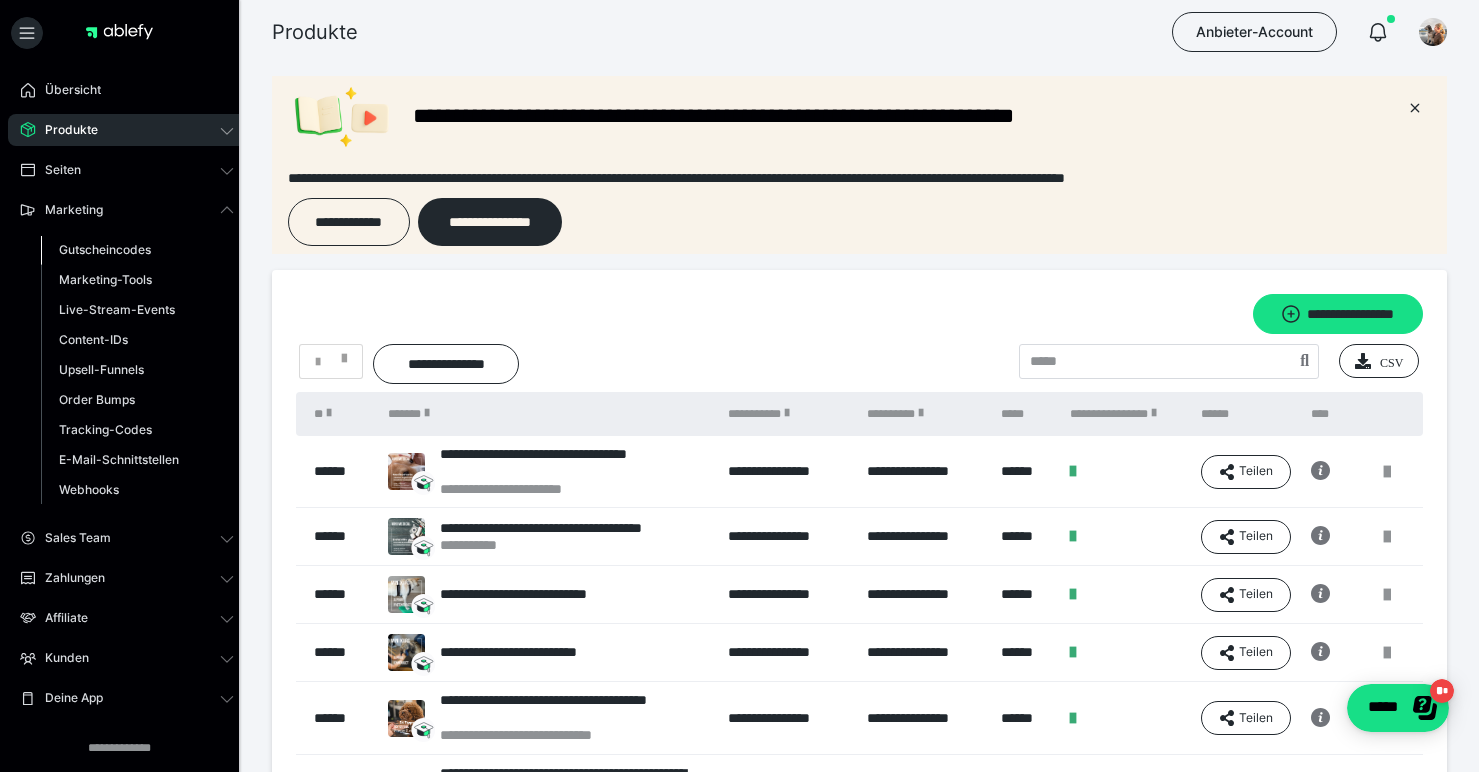 click on "Gutscheincodes" at bounding box center [105, 249] 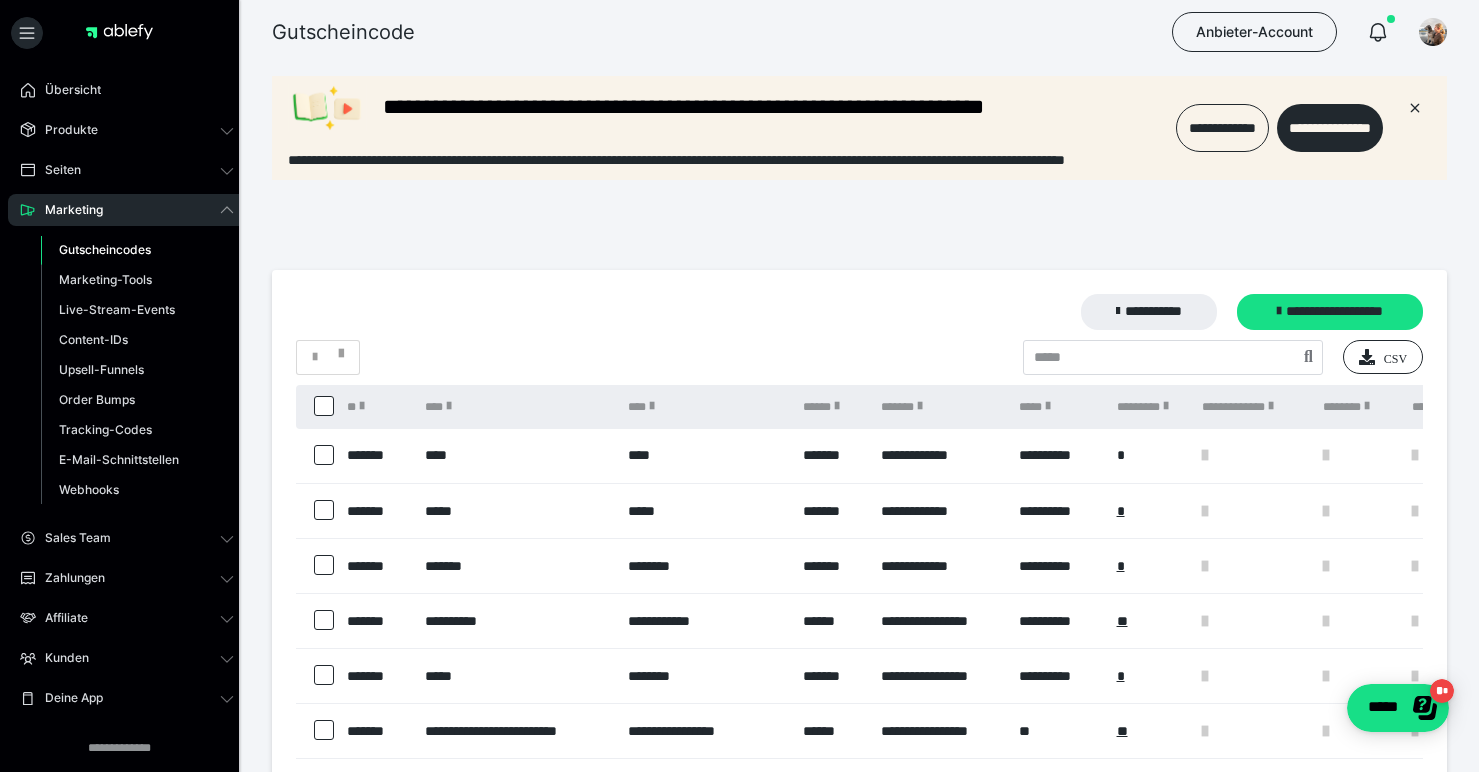 scroll, scrollTop: 0, scrollLeft: 0, axis: both 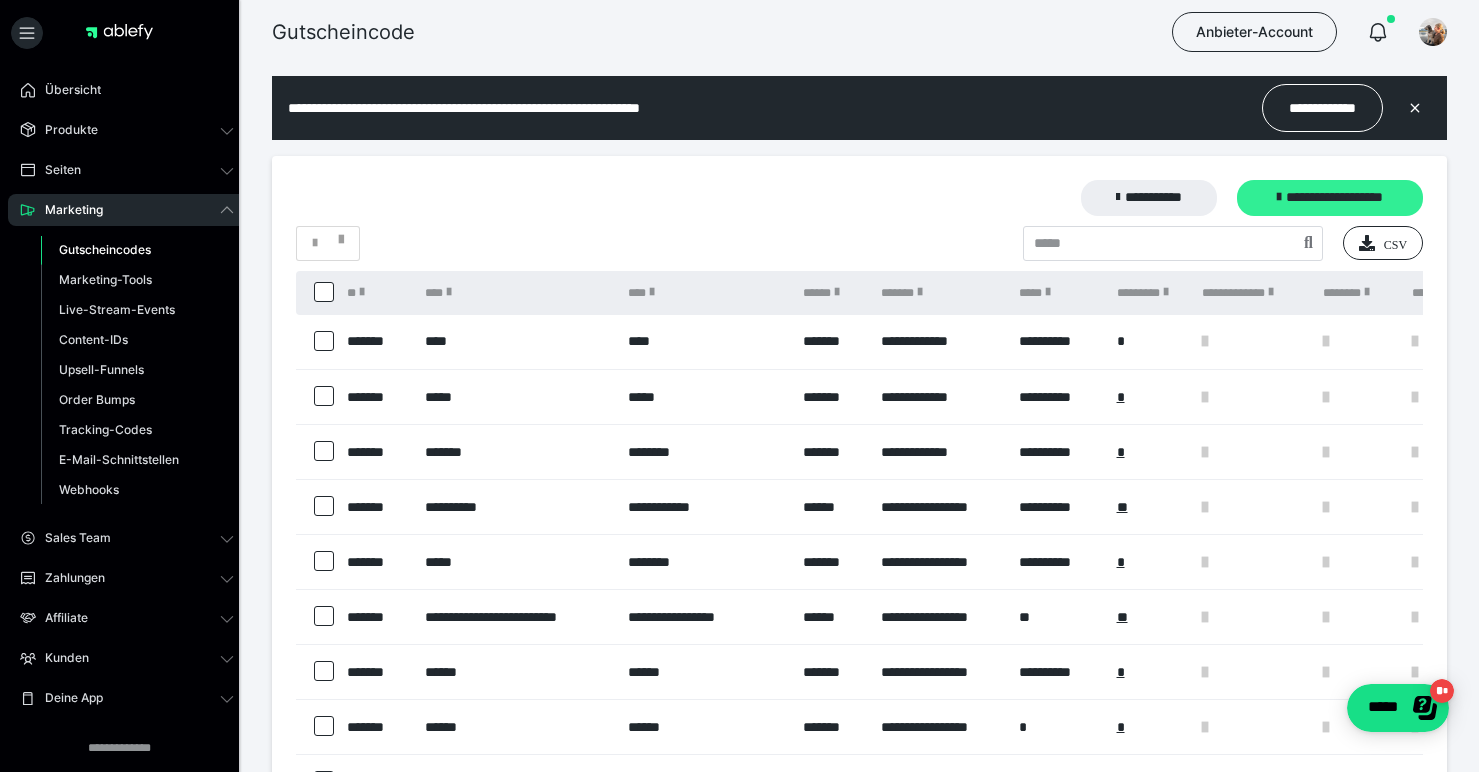 click at bounding box center (1279, 197) 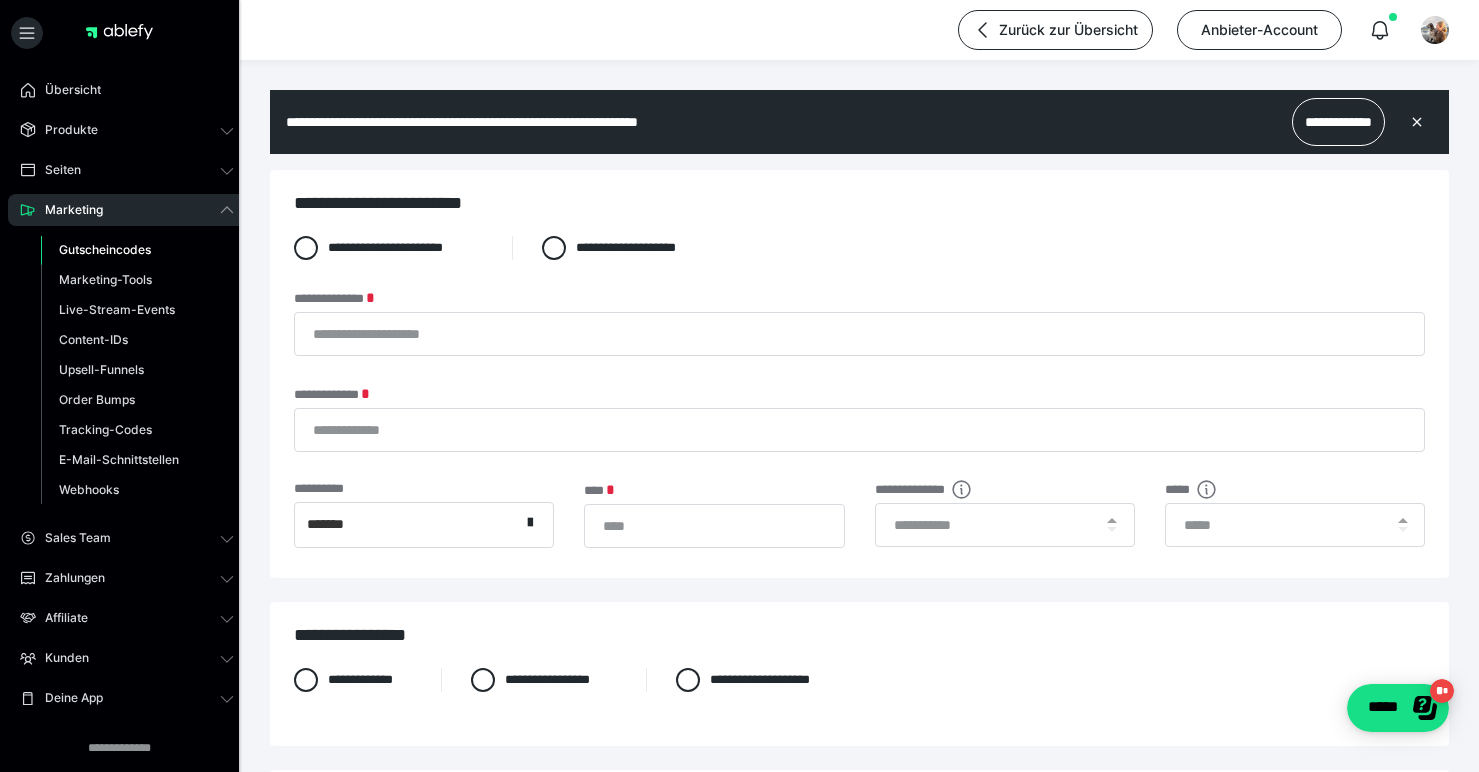 scroll, scrollTop: 0, scrollLeft: 0, axis: both 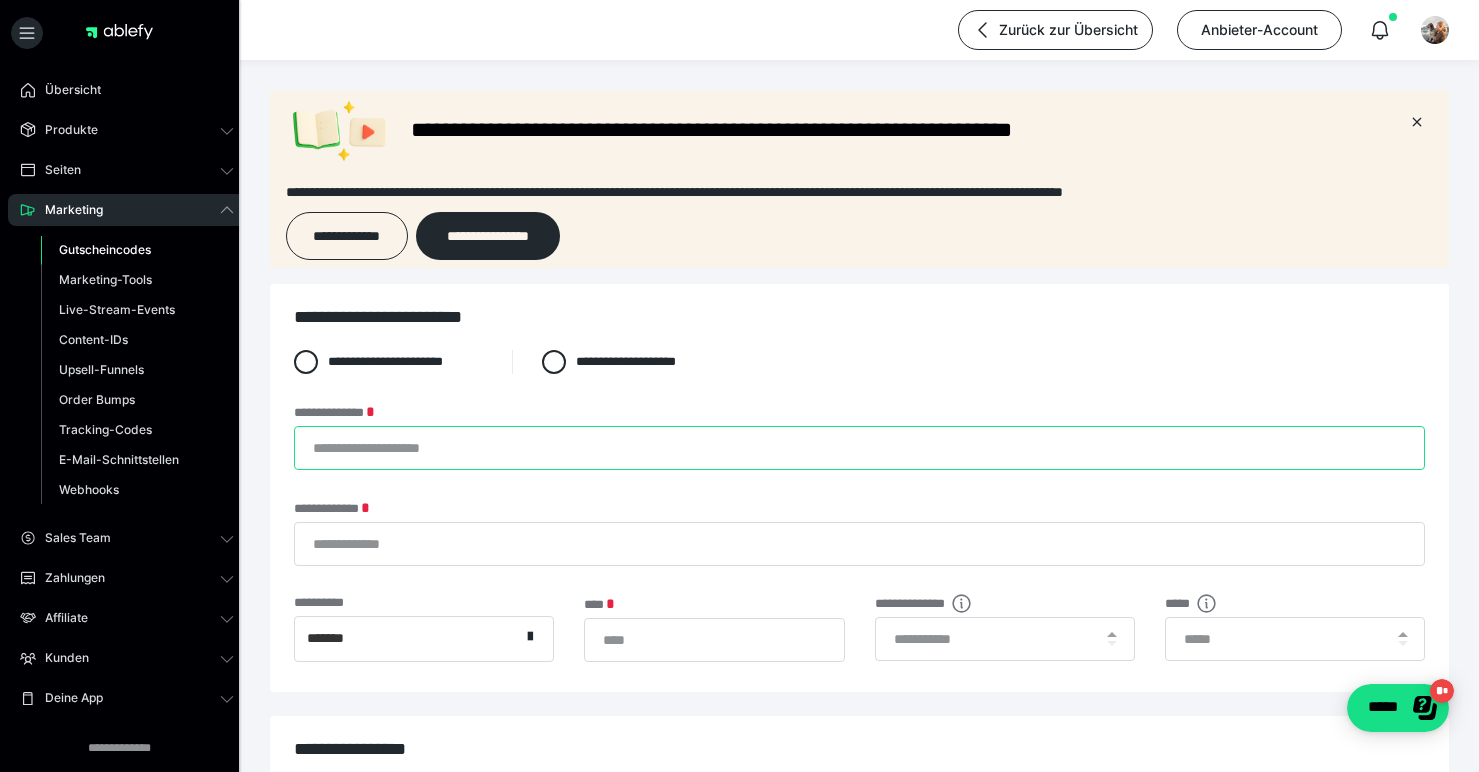 click on "**********" at bounding box center [859, 448] 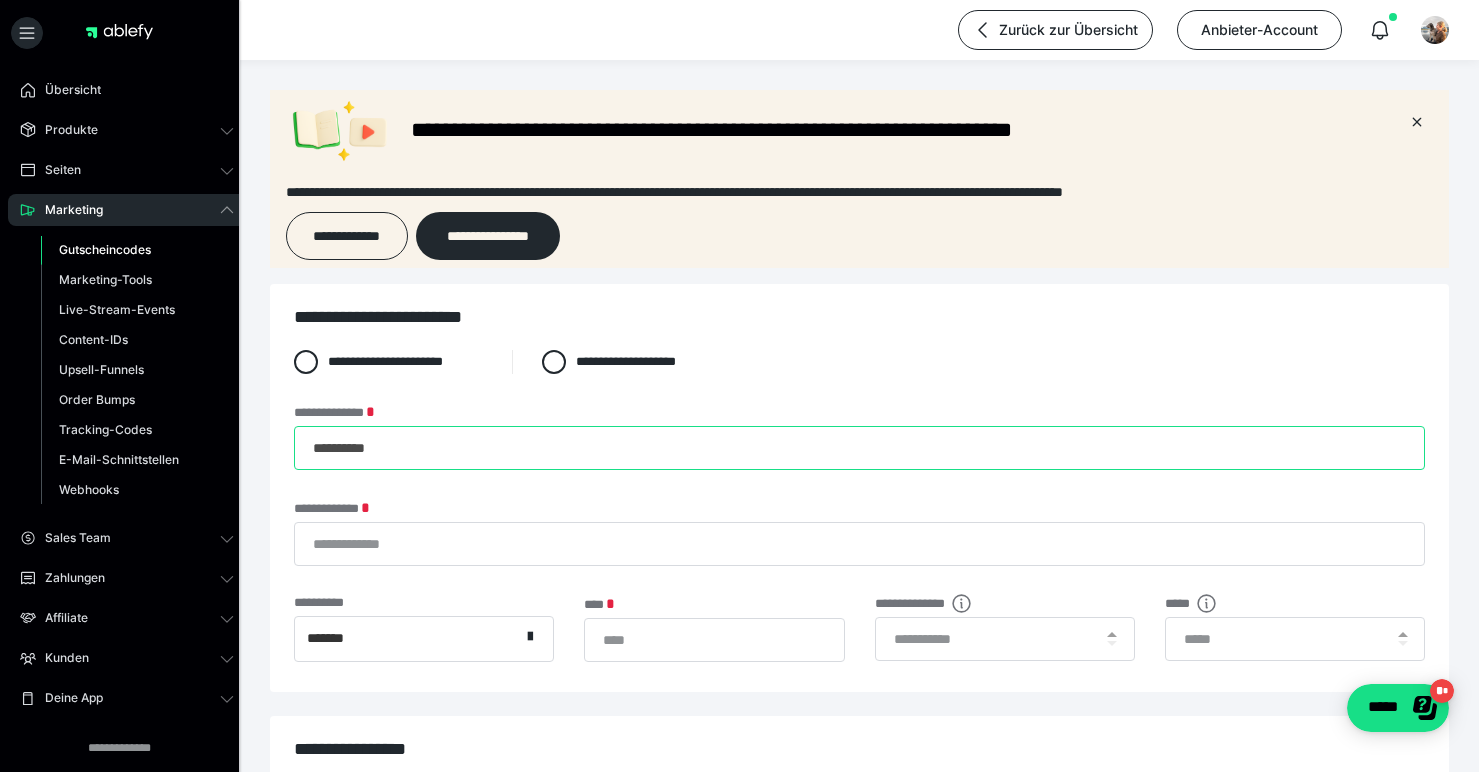 type on "**********" 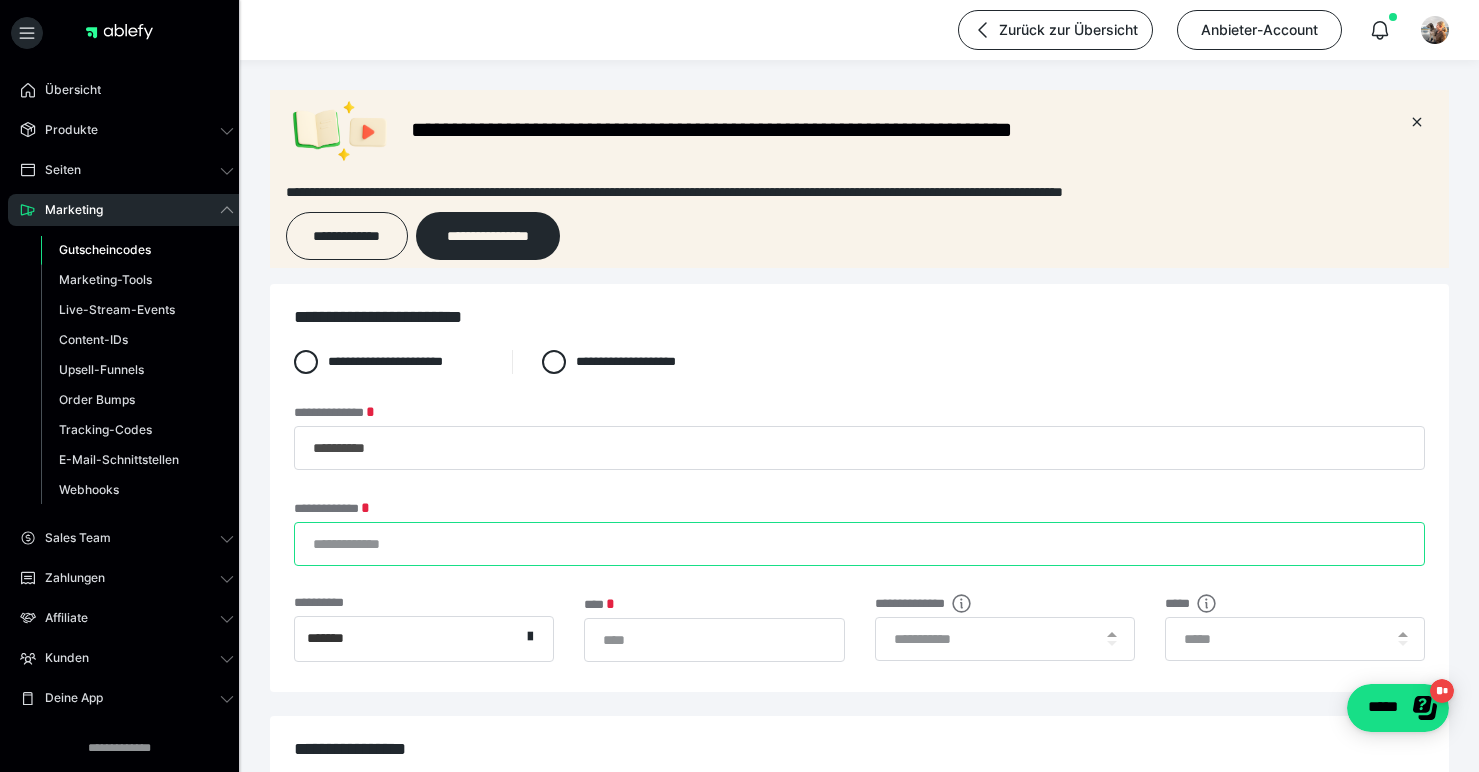 click on "**********" at bounding box center [859, 544] 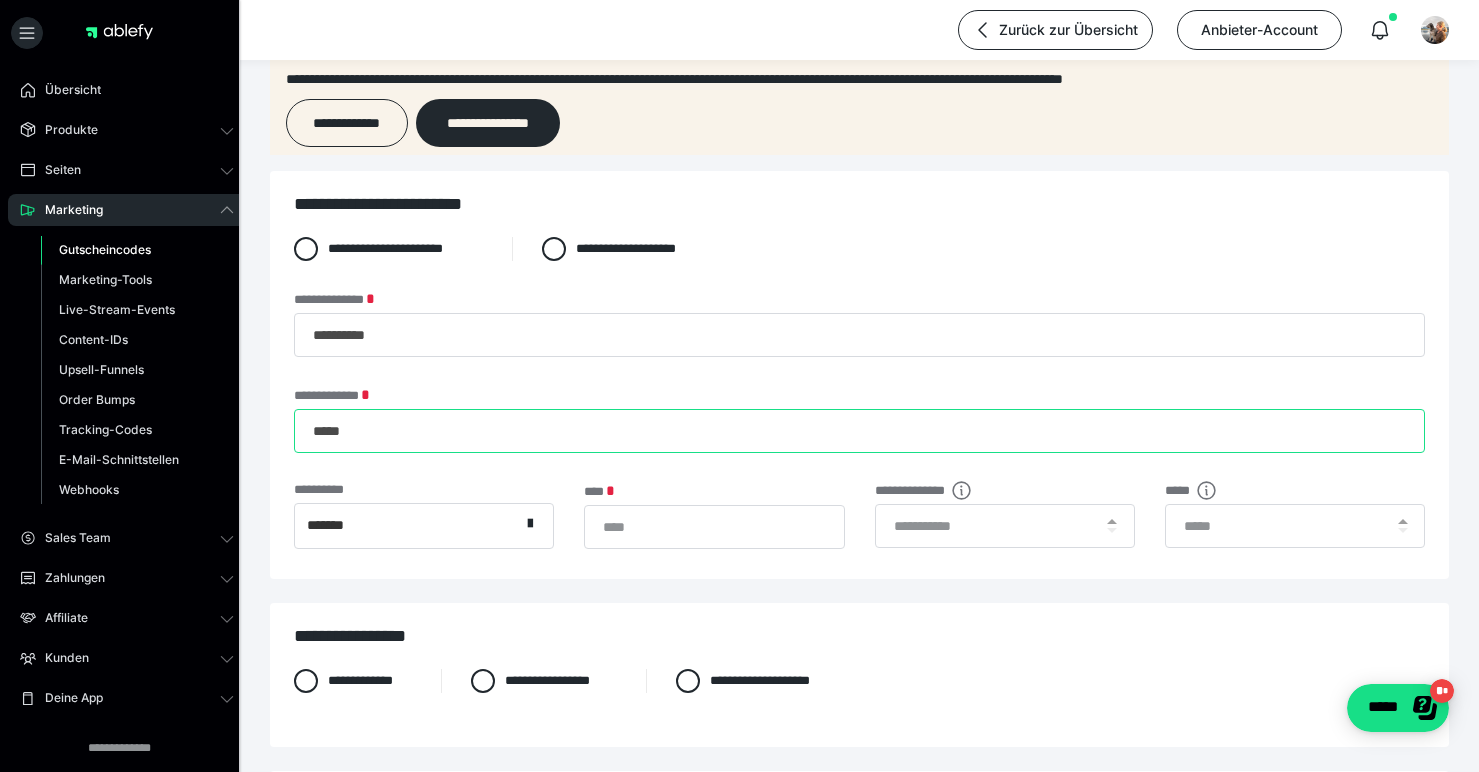 scroll, scrollTop: 122, scrollLeft: 0, axis: vertical 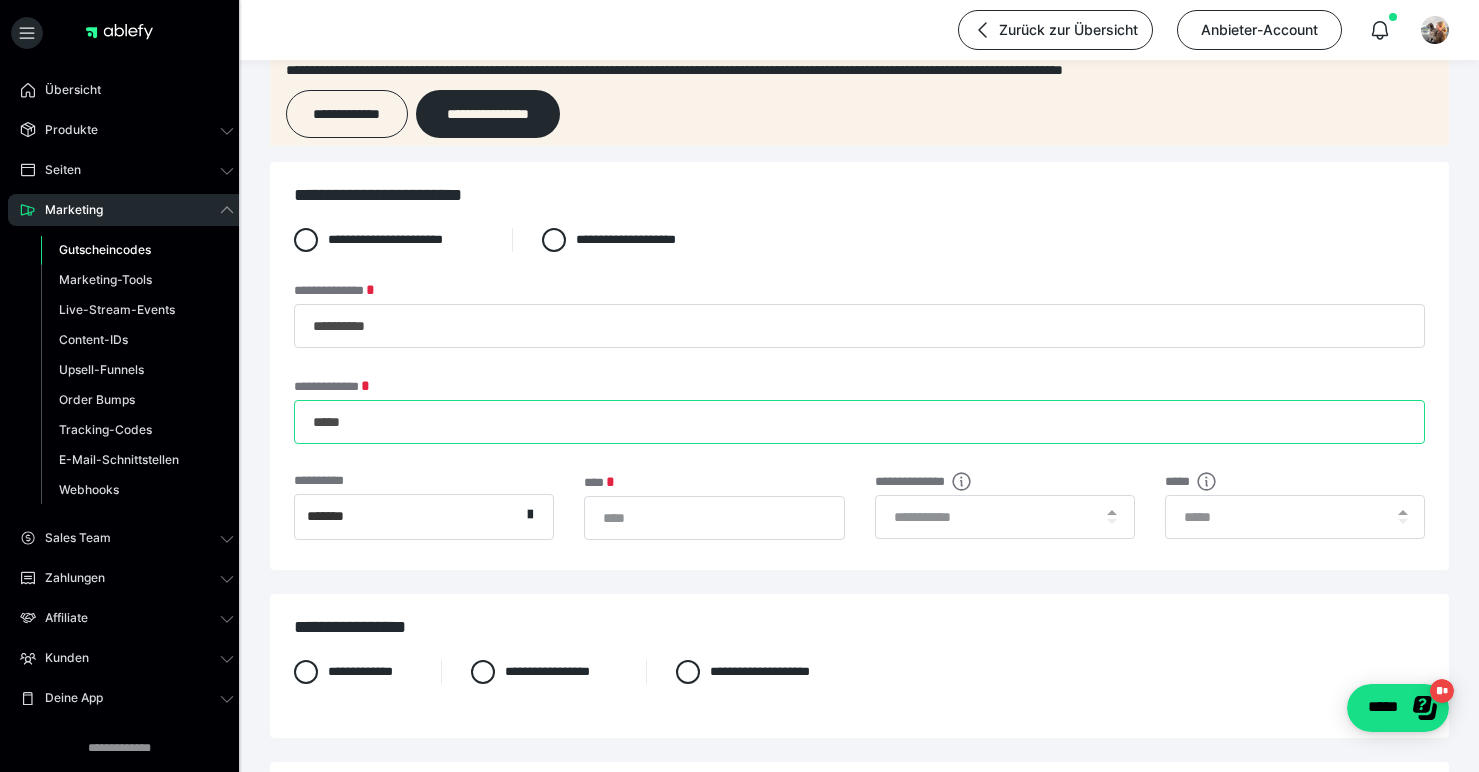 type on "*****" 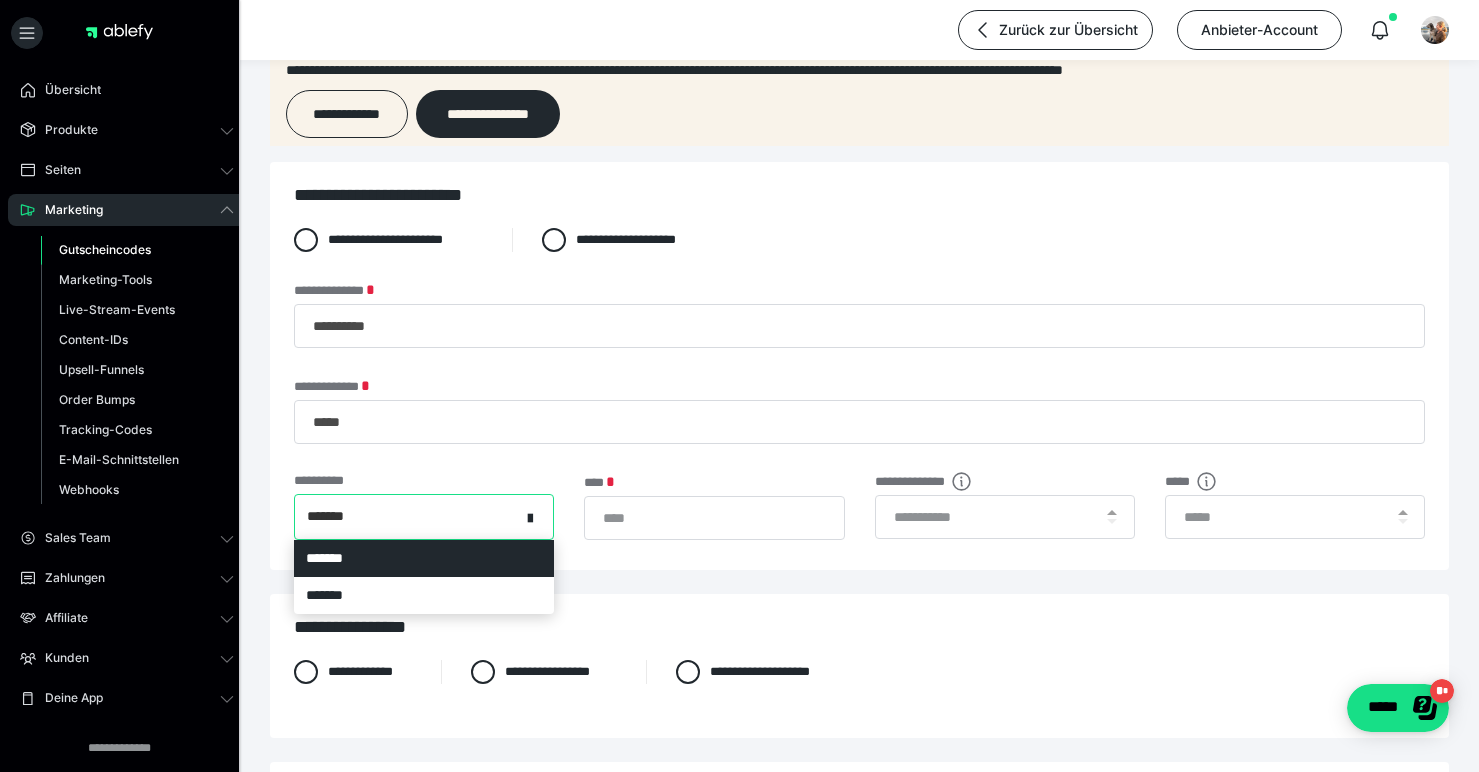 click on "*******" at bounding box center (407, 517) 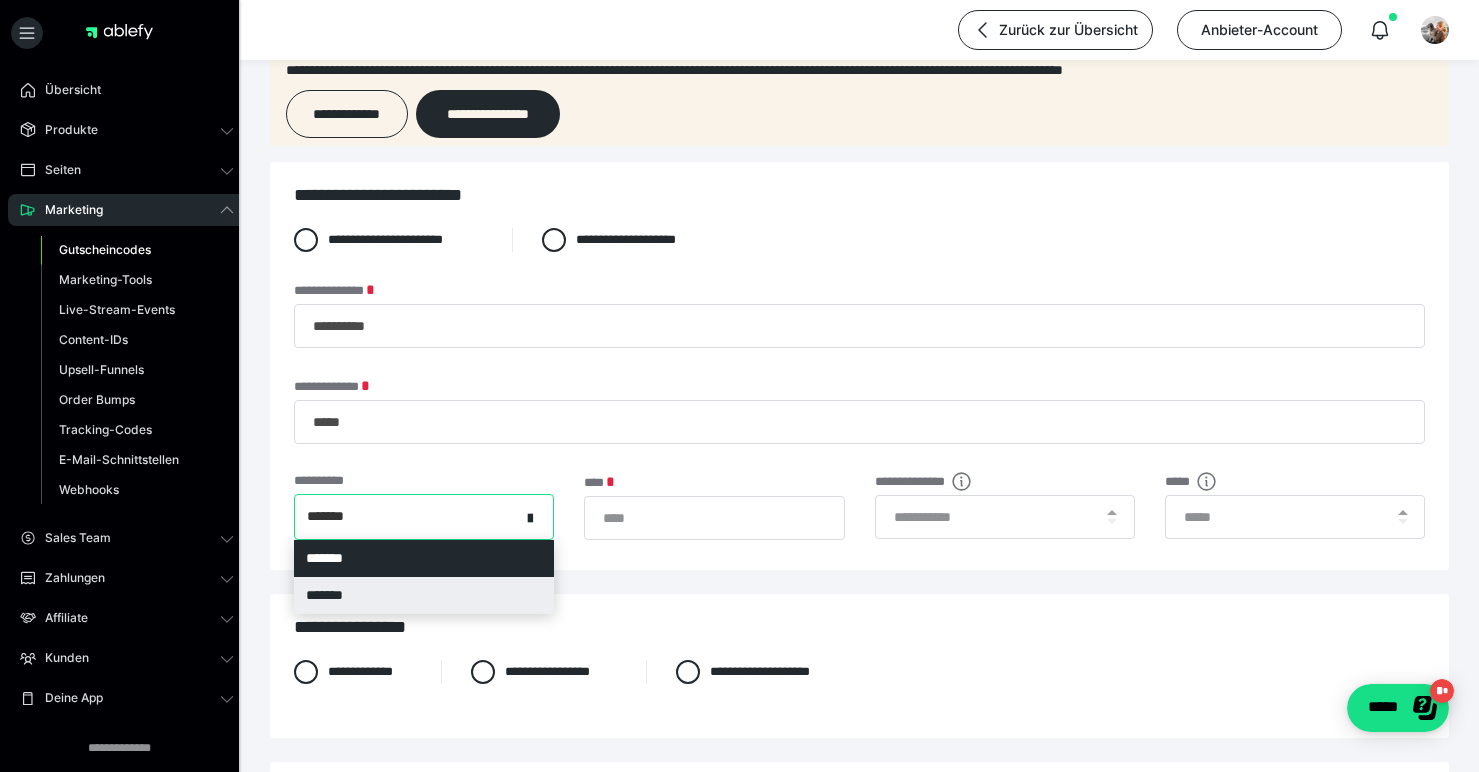 click on "*******" at bounding box center (424, 595) 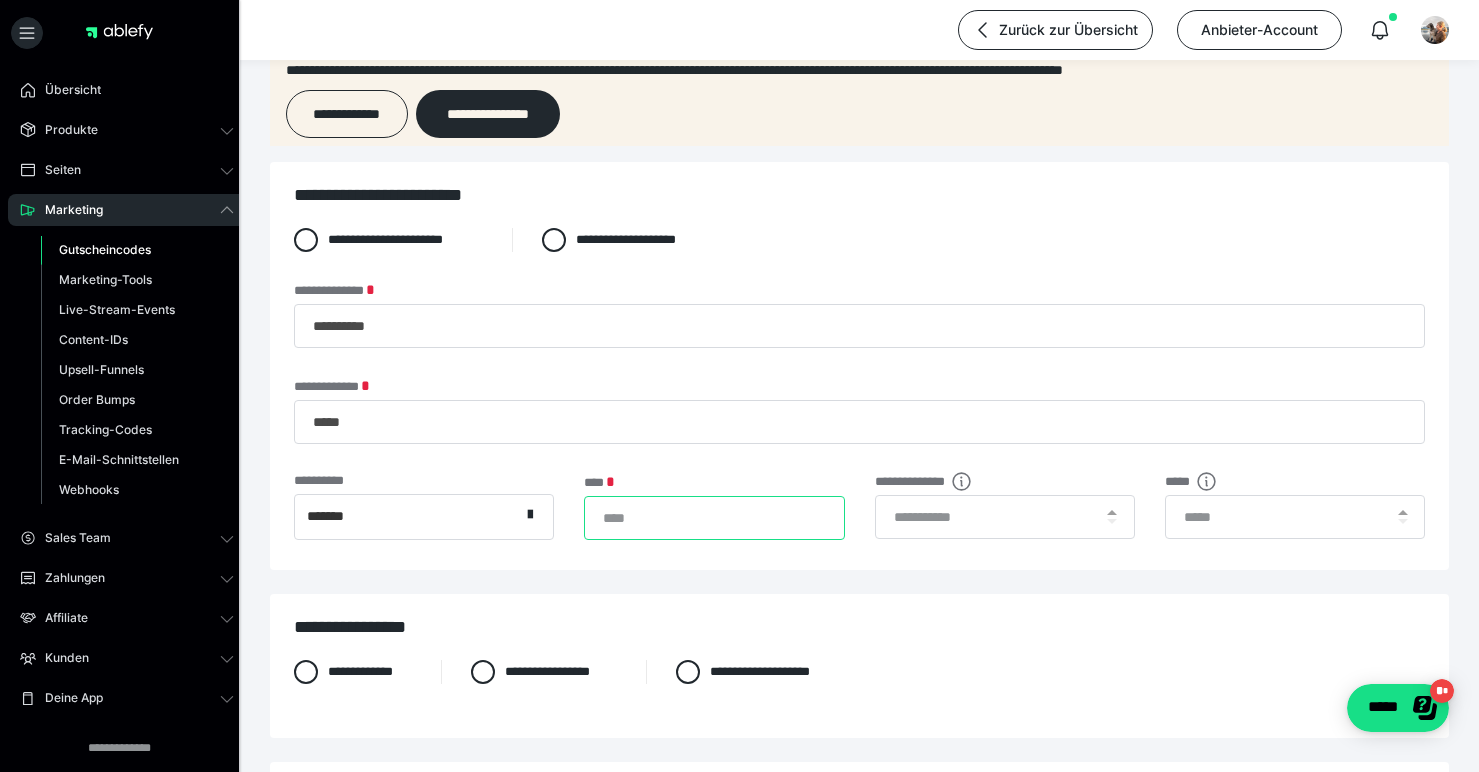 drag, startPoint x: 620, startPoint y: 520, endPoint x: 586, endPoint y: 520, distance: 34 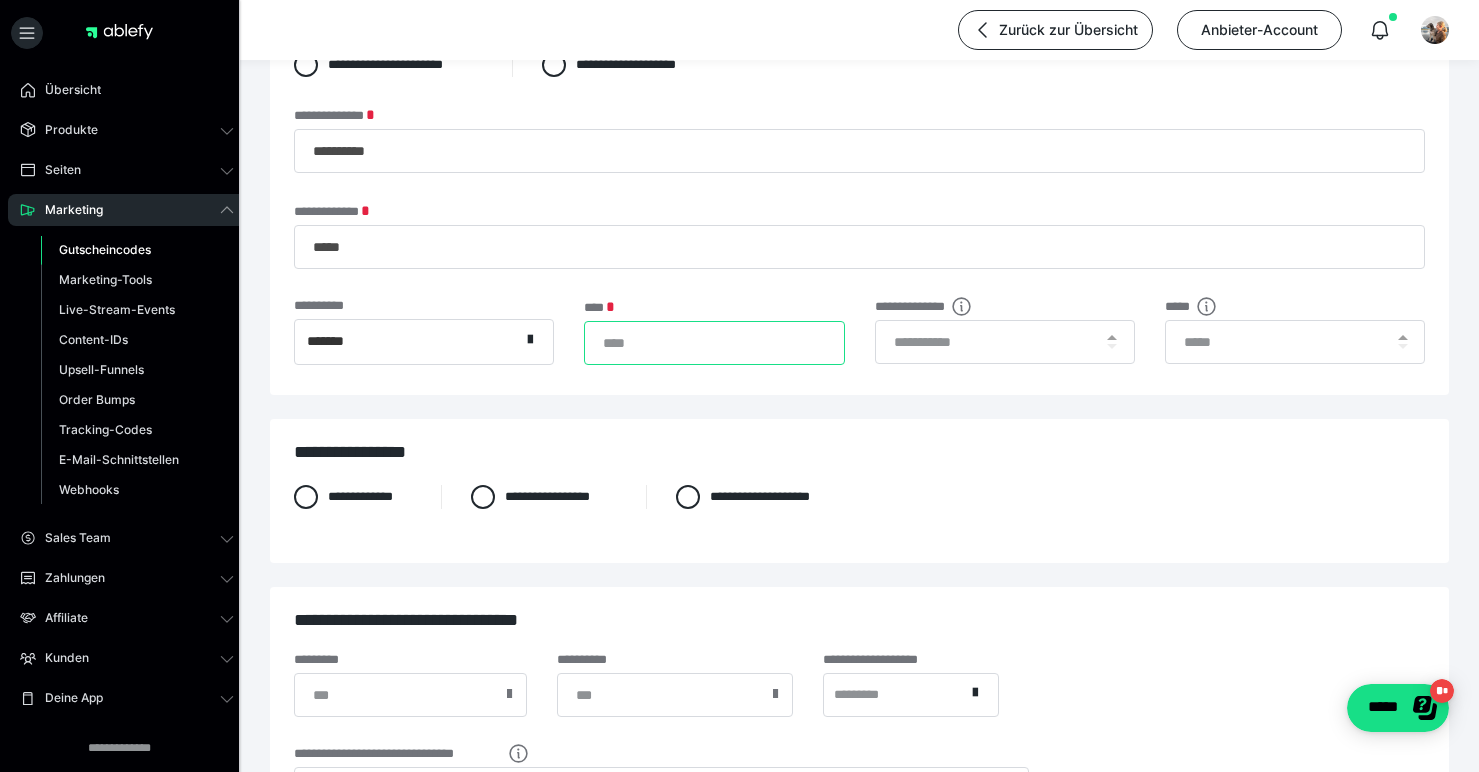 scroll, scrollTop: 370, scrollLeft: 0, axis: vertical 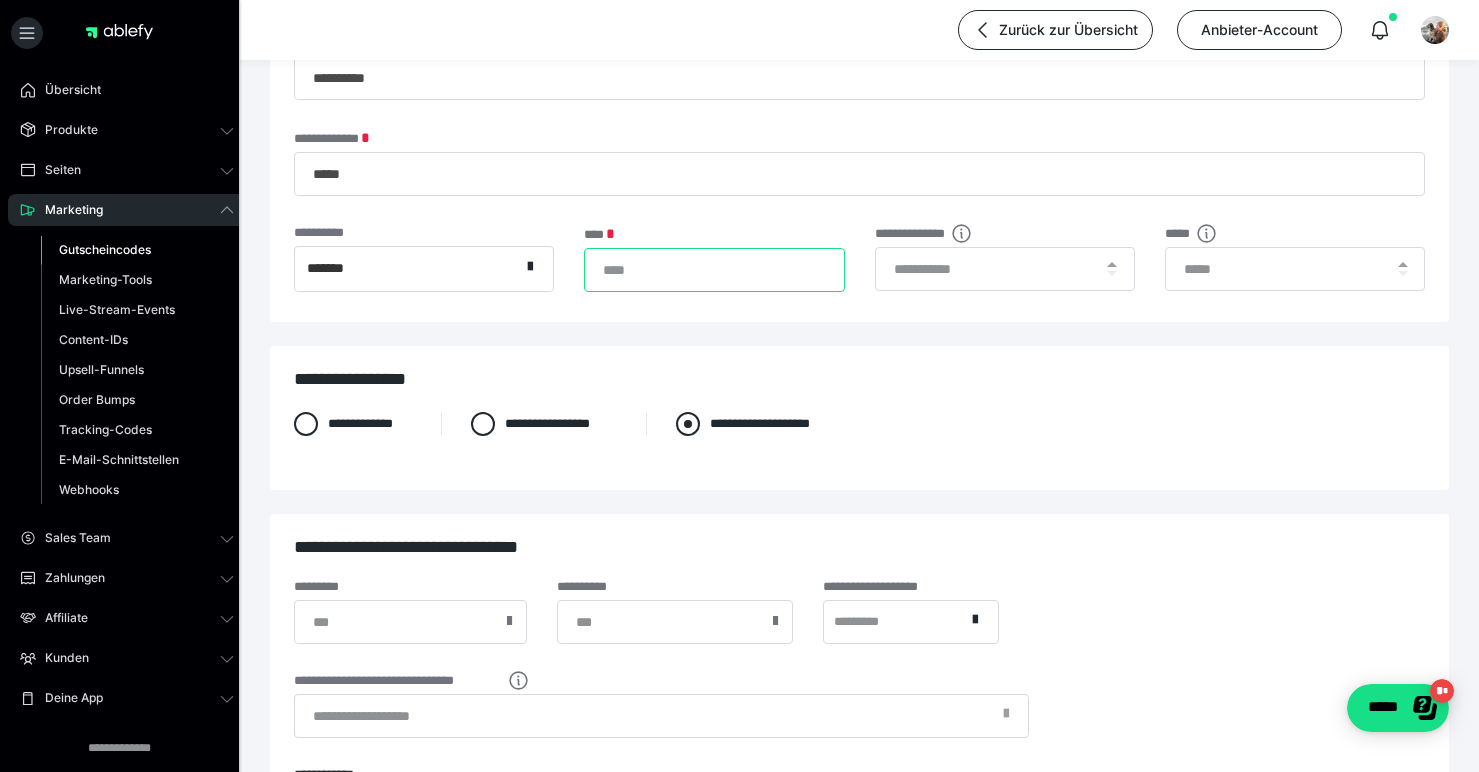 type on "**" 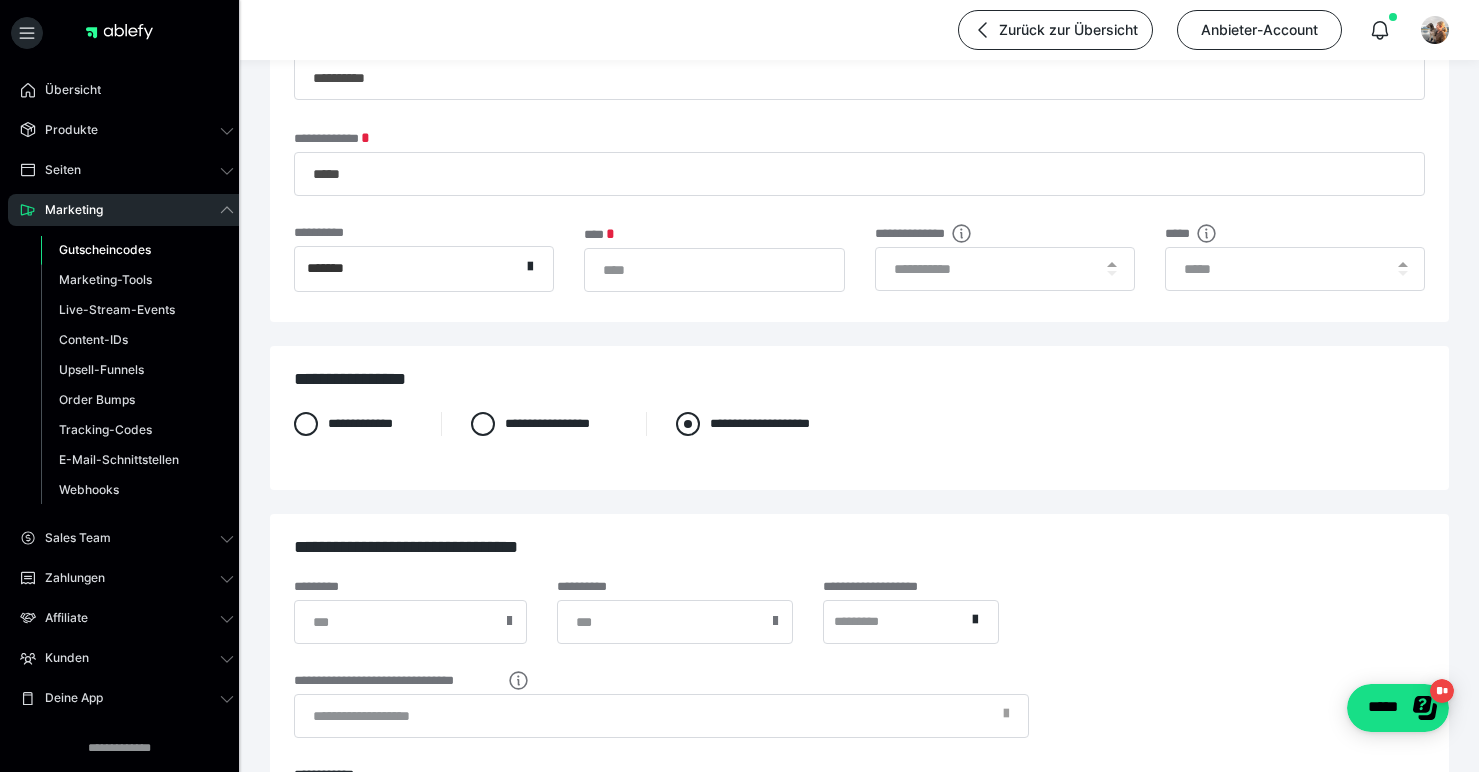 click at bounding box center [688, 424] 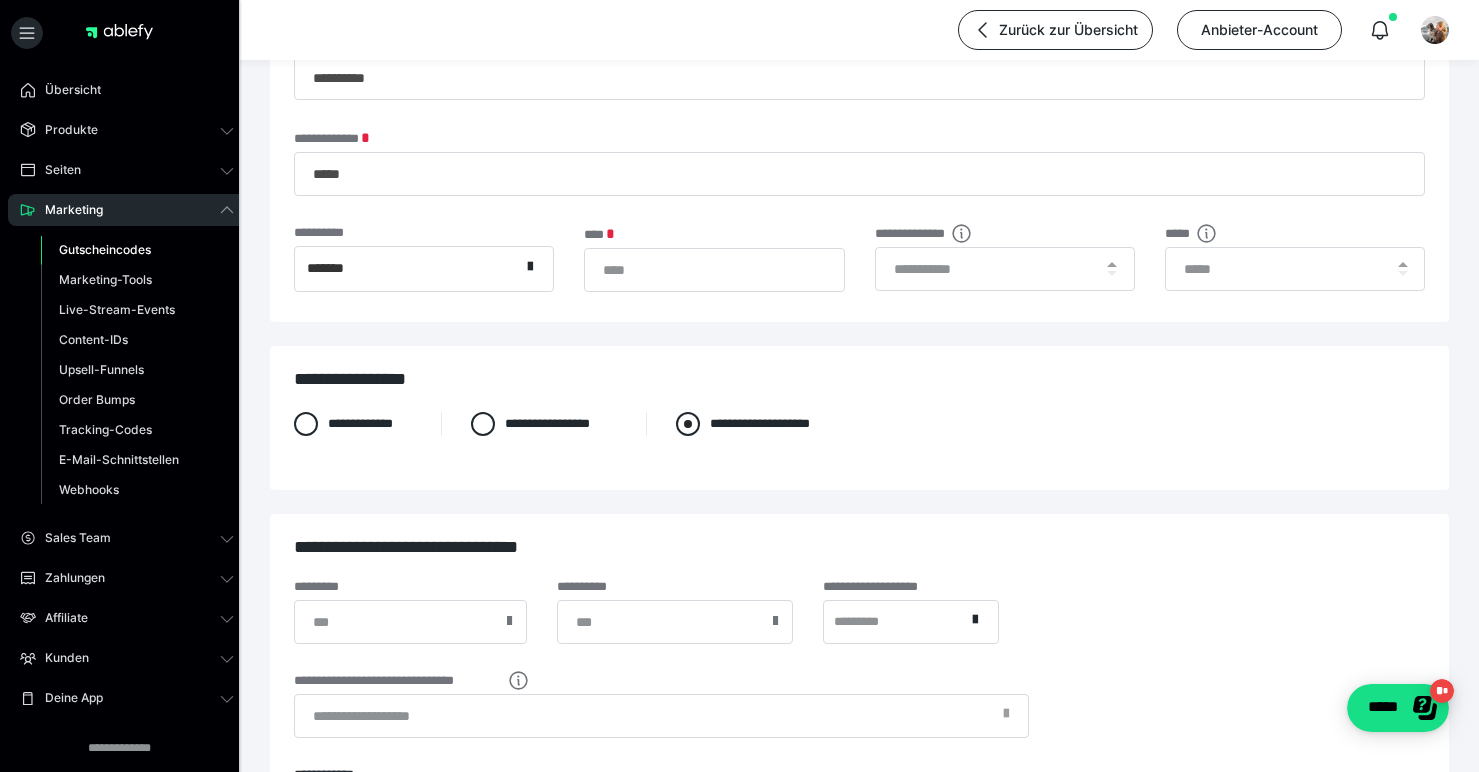 radio on "****" 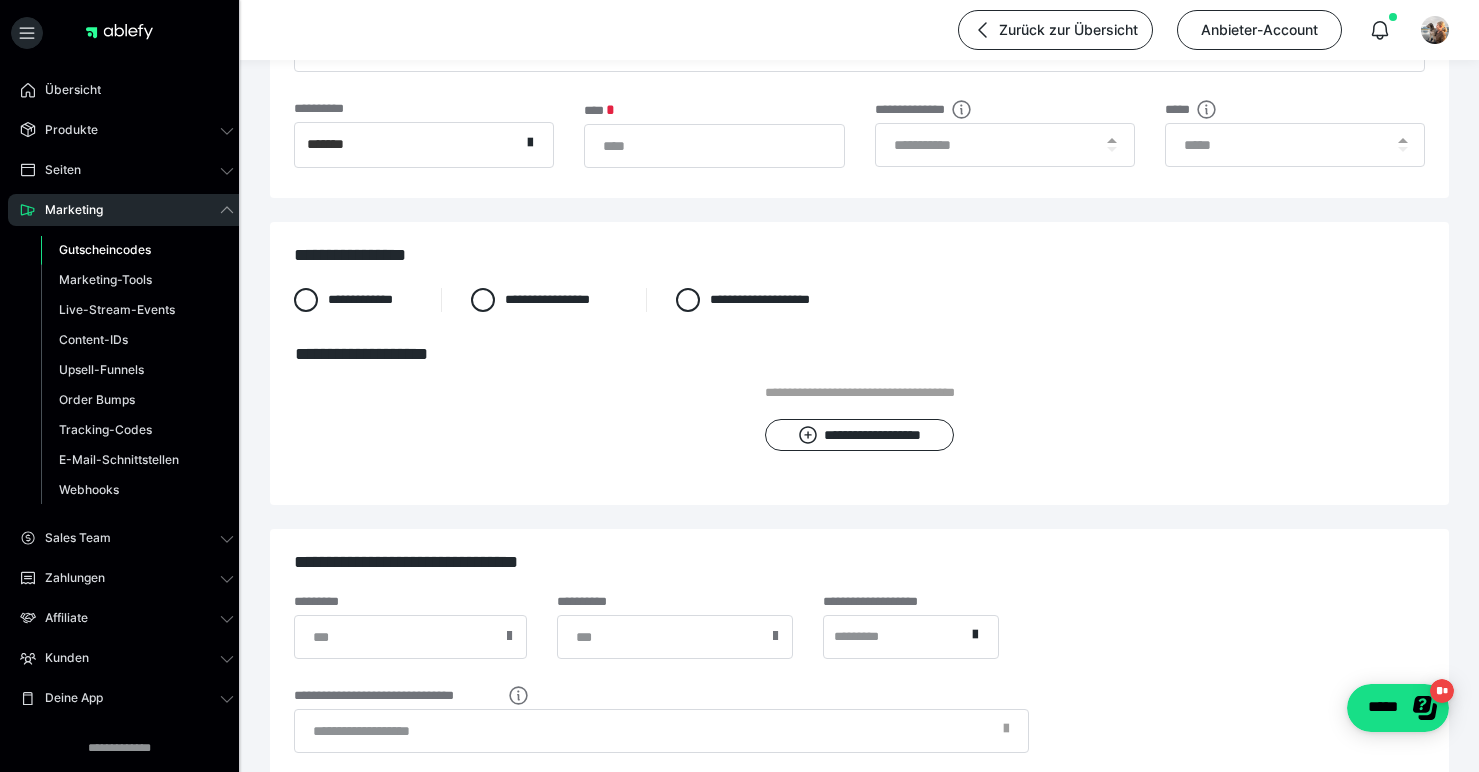 scroll, scrollTop: 513, scrollLeft: 0, axis: vertical 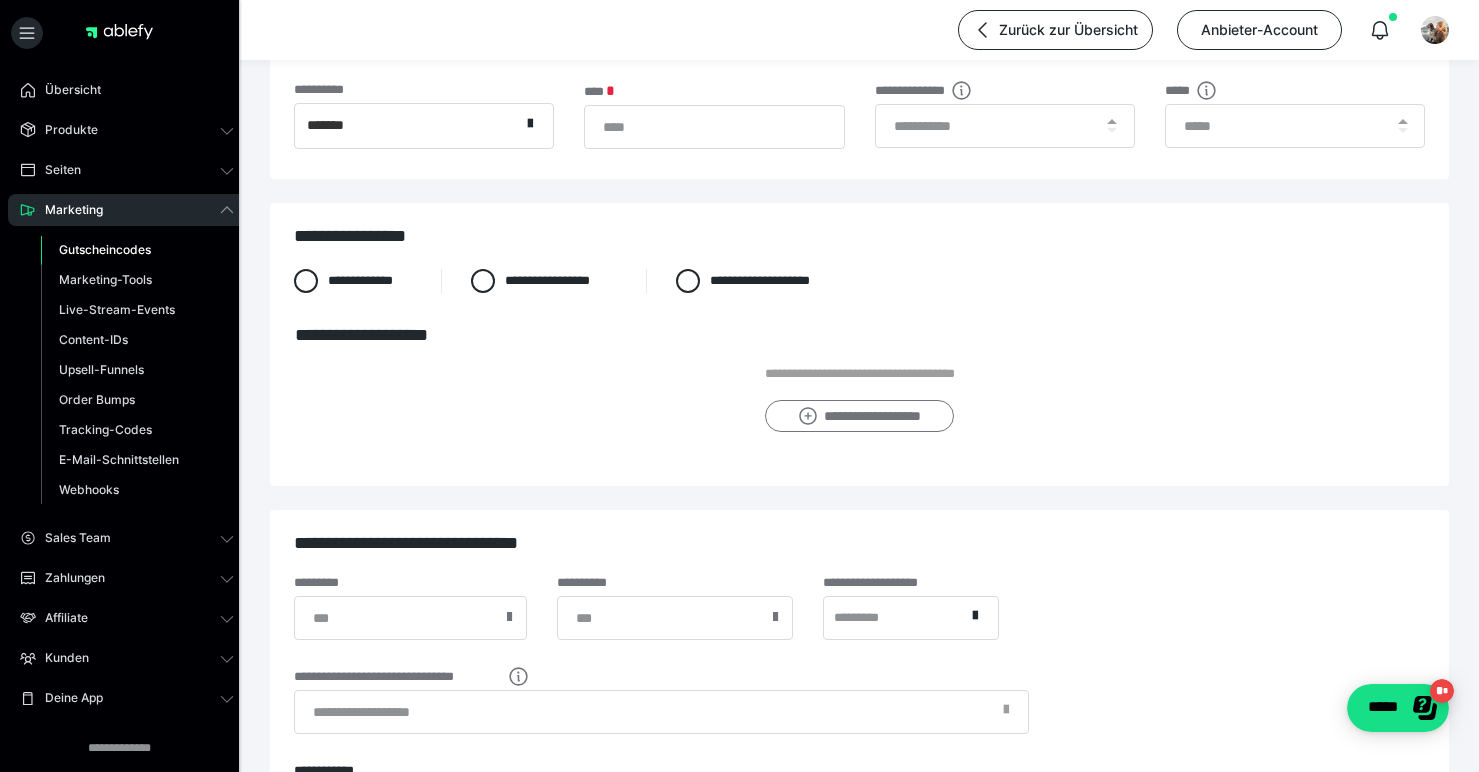 click on "**********" at bounding box center [859, 416] 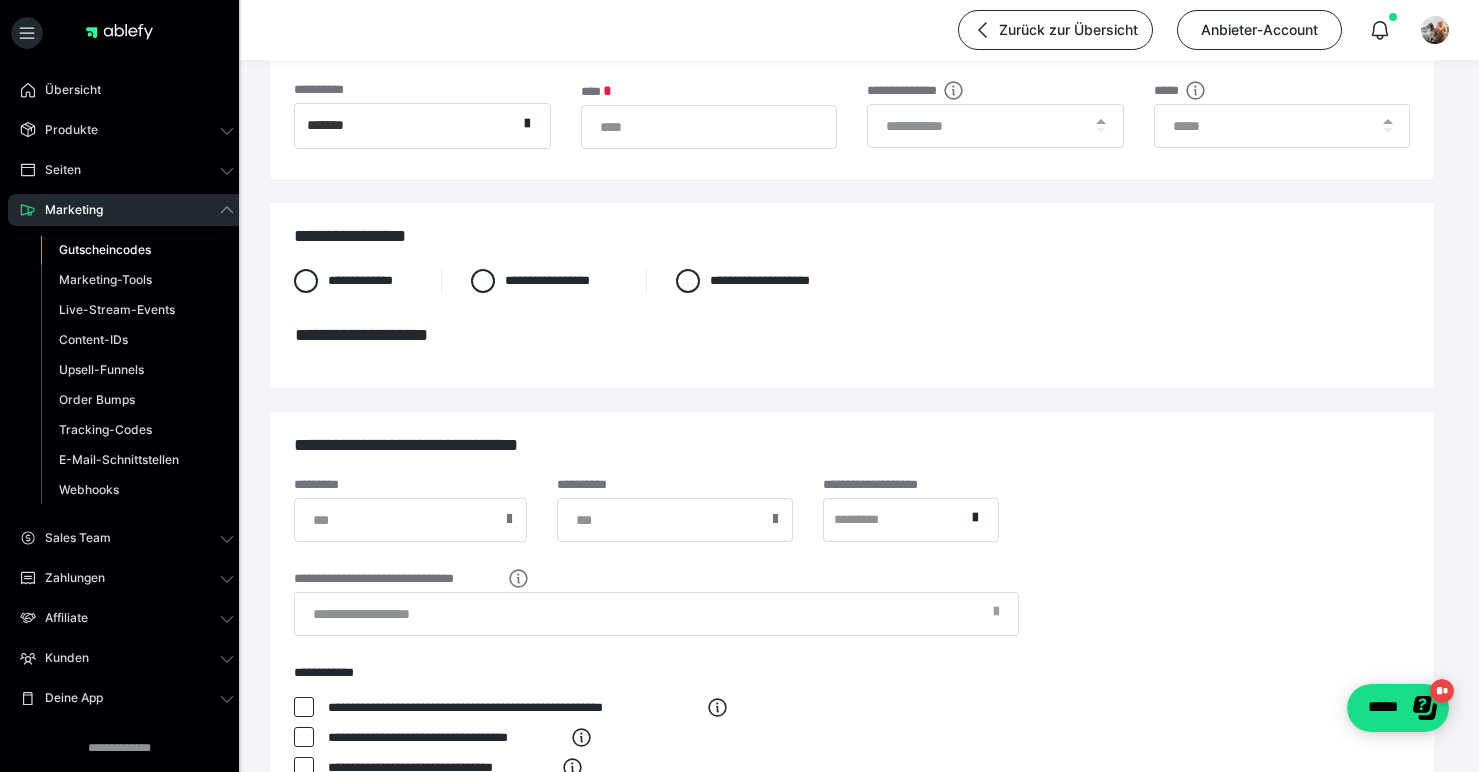 scroll, scrollTop: 0, scrollLeft: 0, axis: both 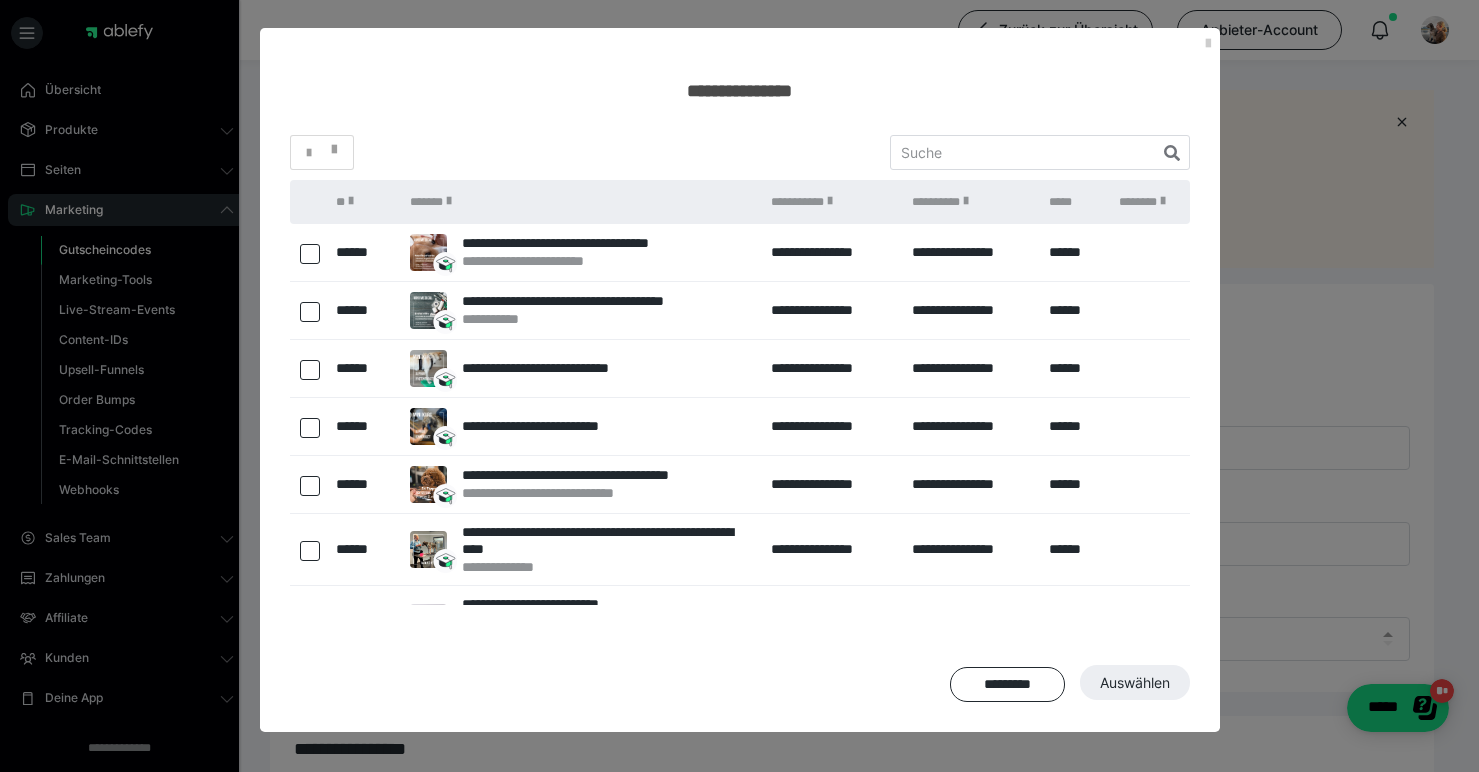 click at bounding box center (310, 254) 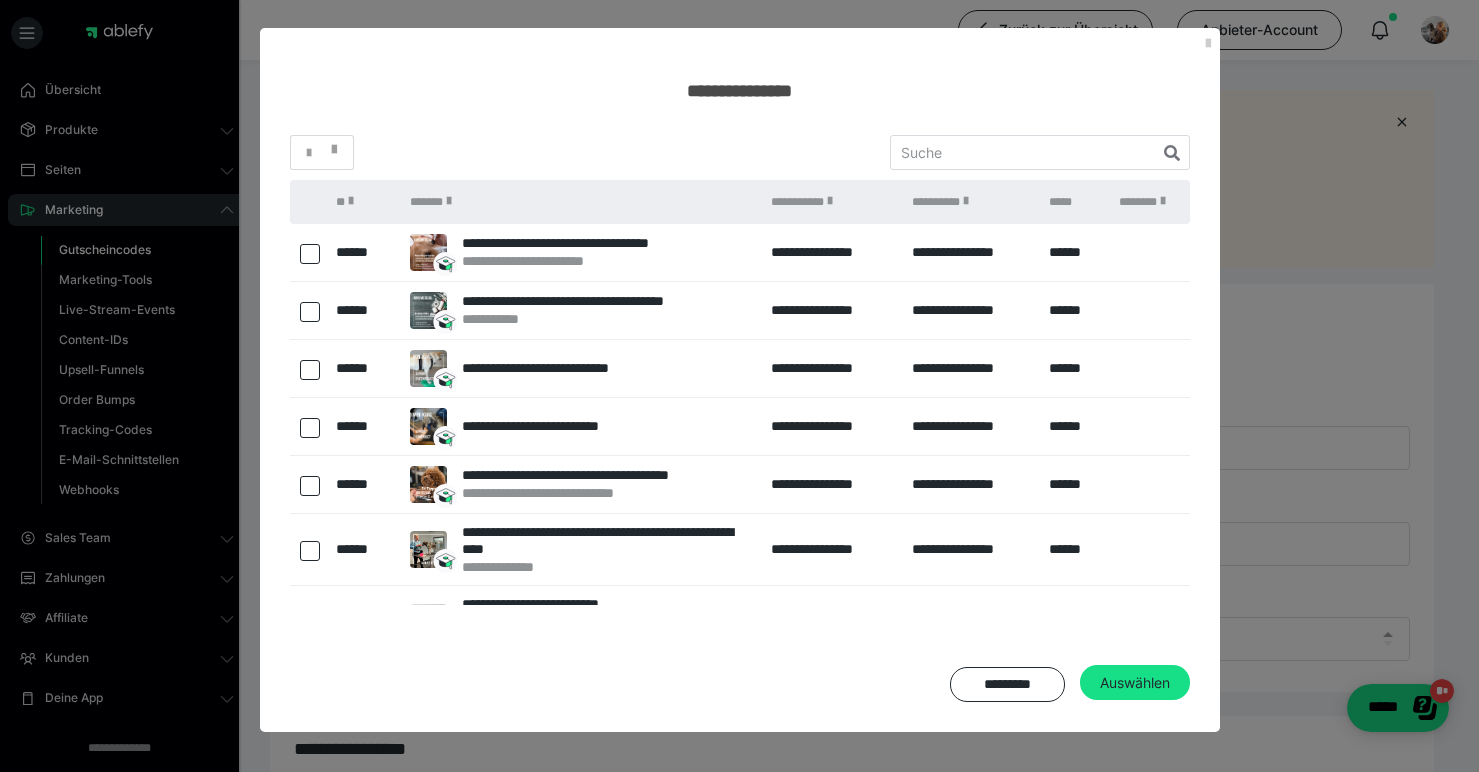 click at bounding box center (310, 312) 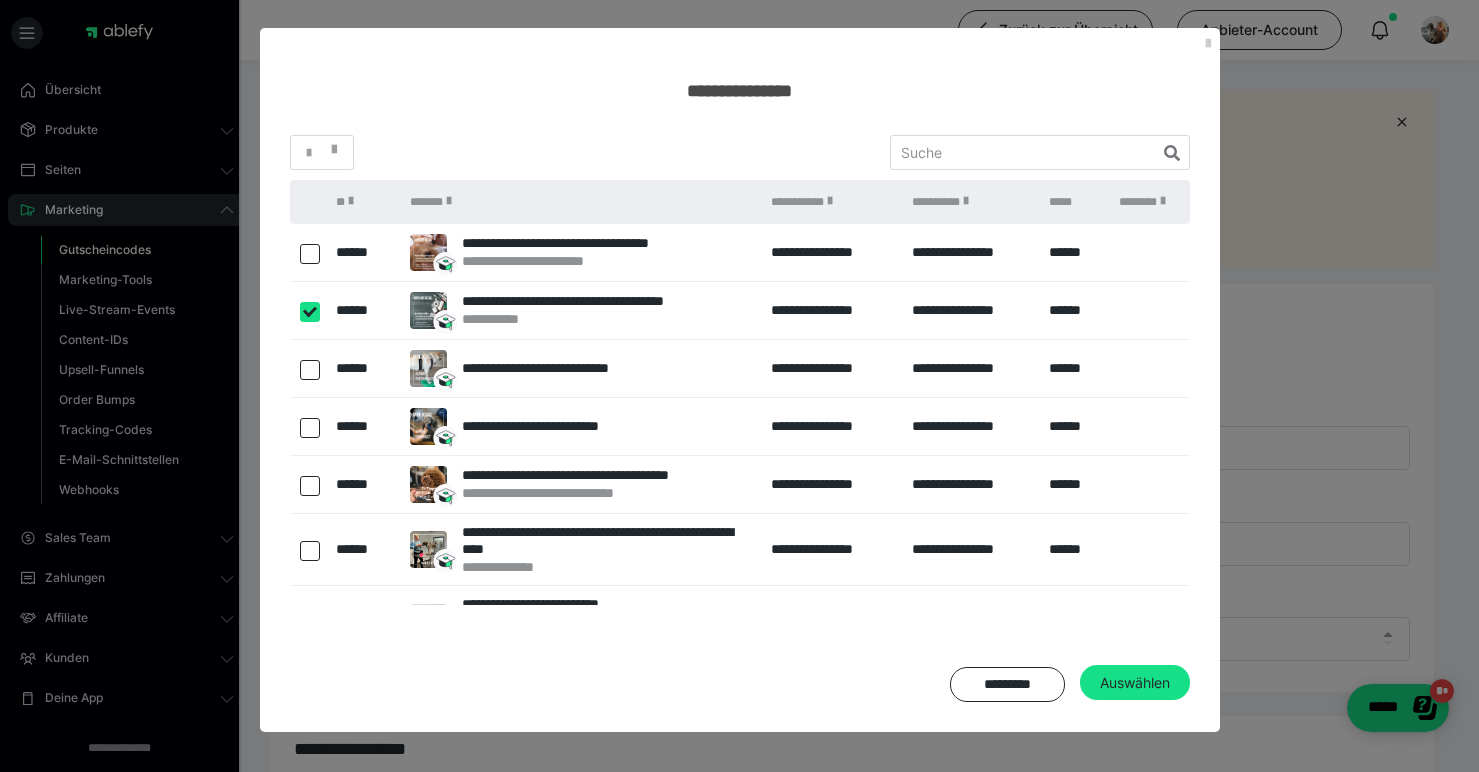 checkbox on "****" 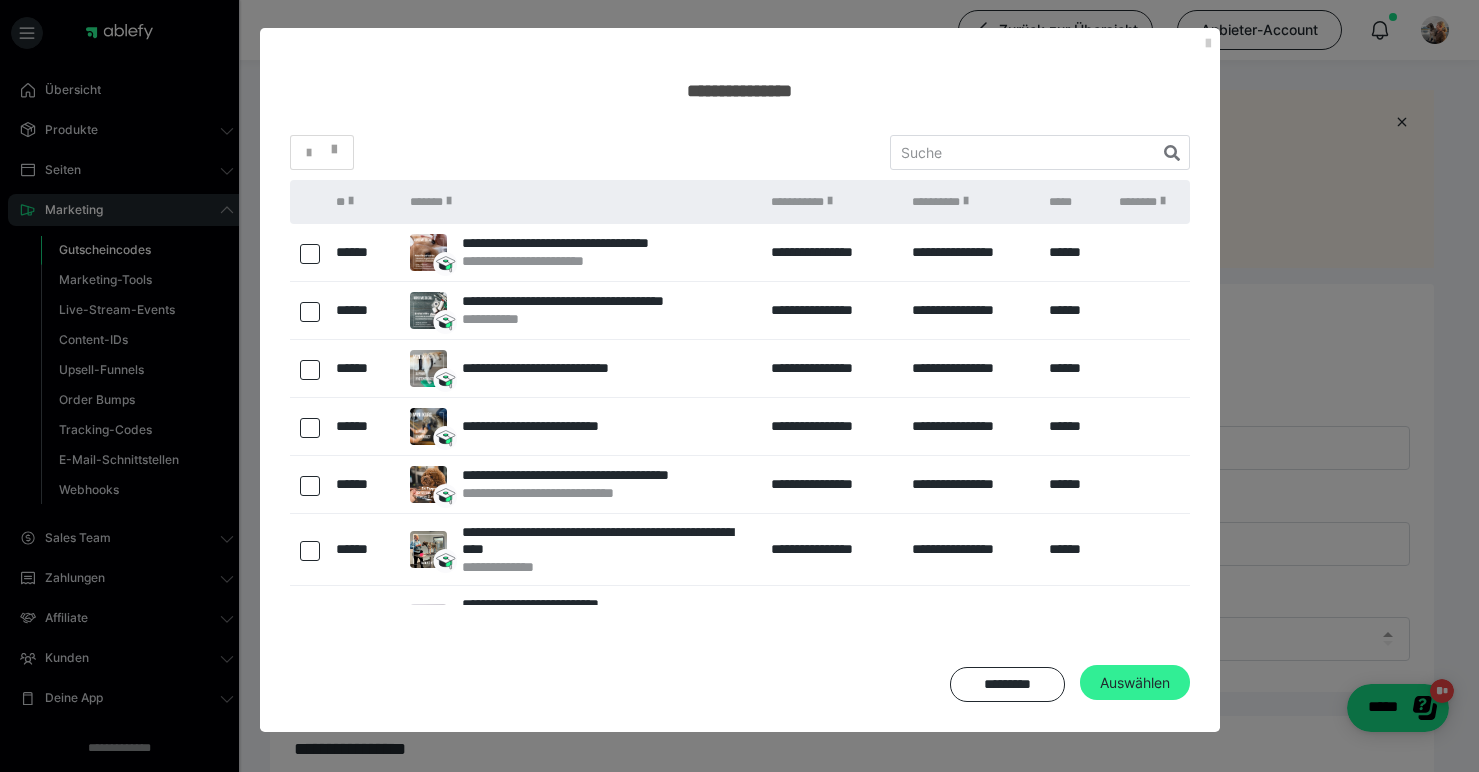 click on "Auswählen" at bounding box center (1135, 683) 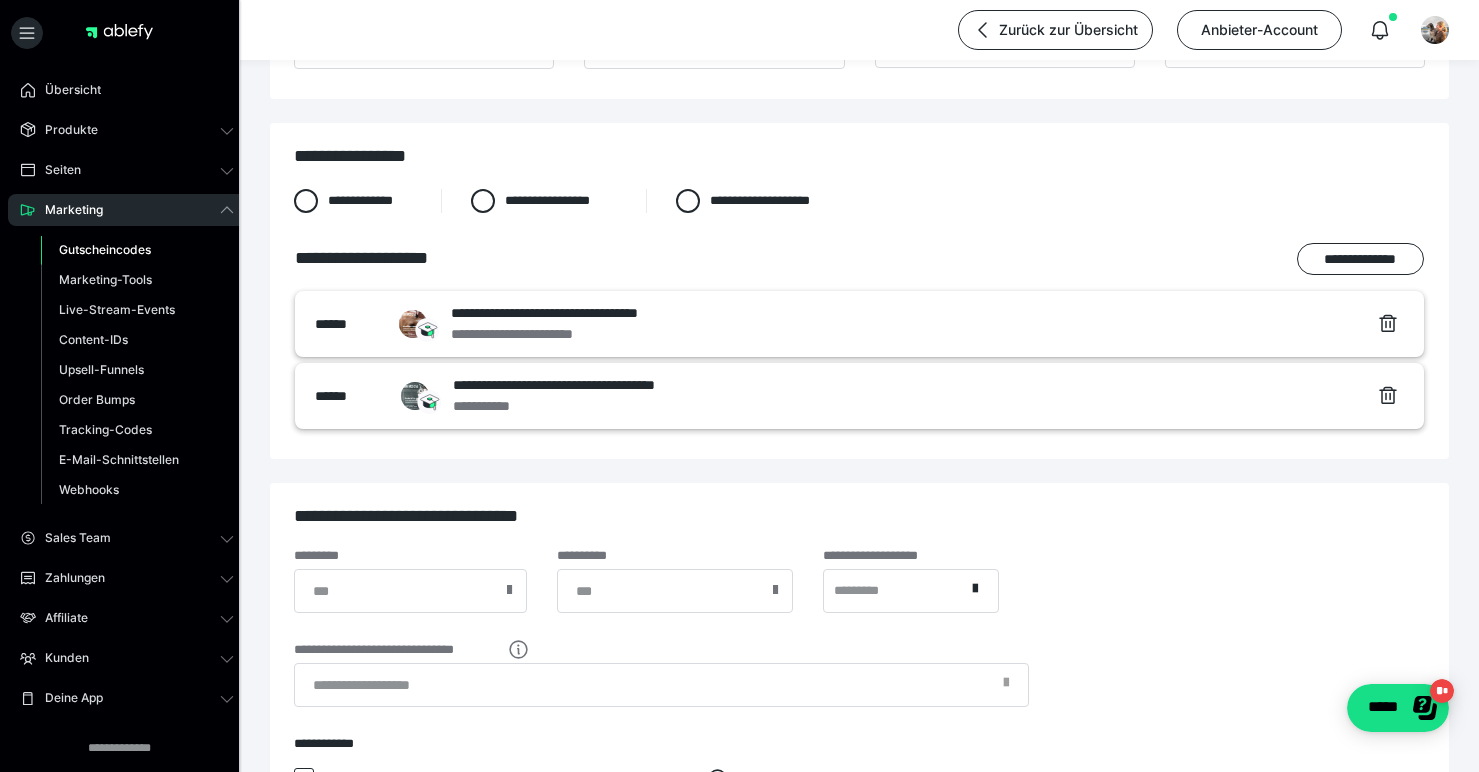 scroll, scrollTop: 801, scrollLeft: 0, axis: vertical 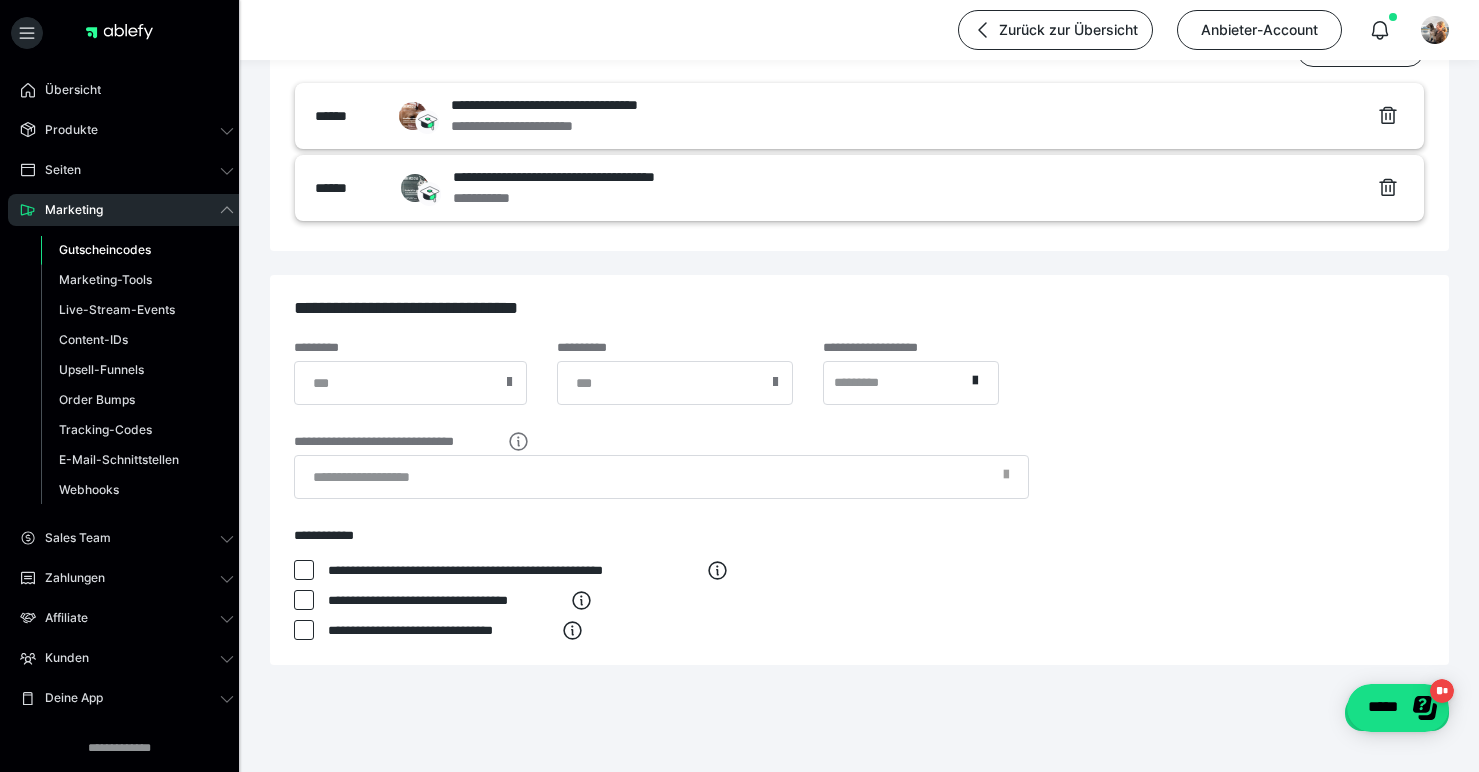 click at bounding box center [775, 382] 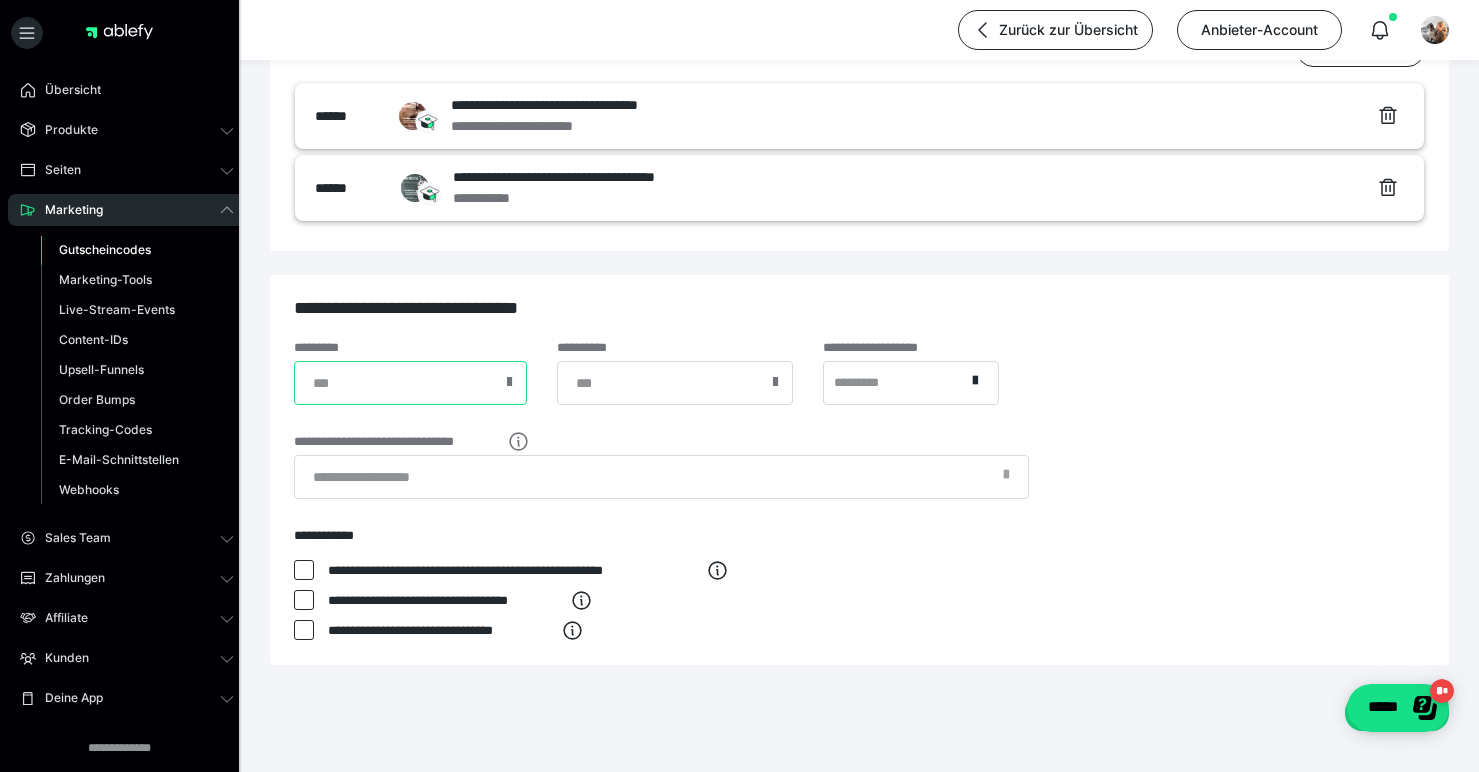 click at bounding box center (410, 383) 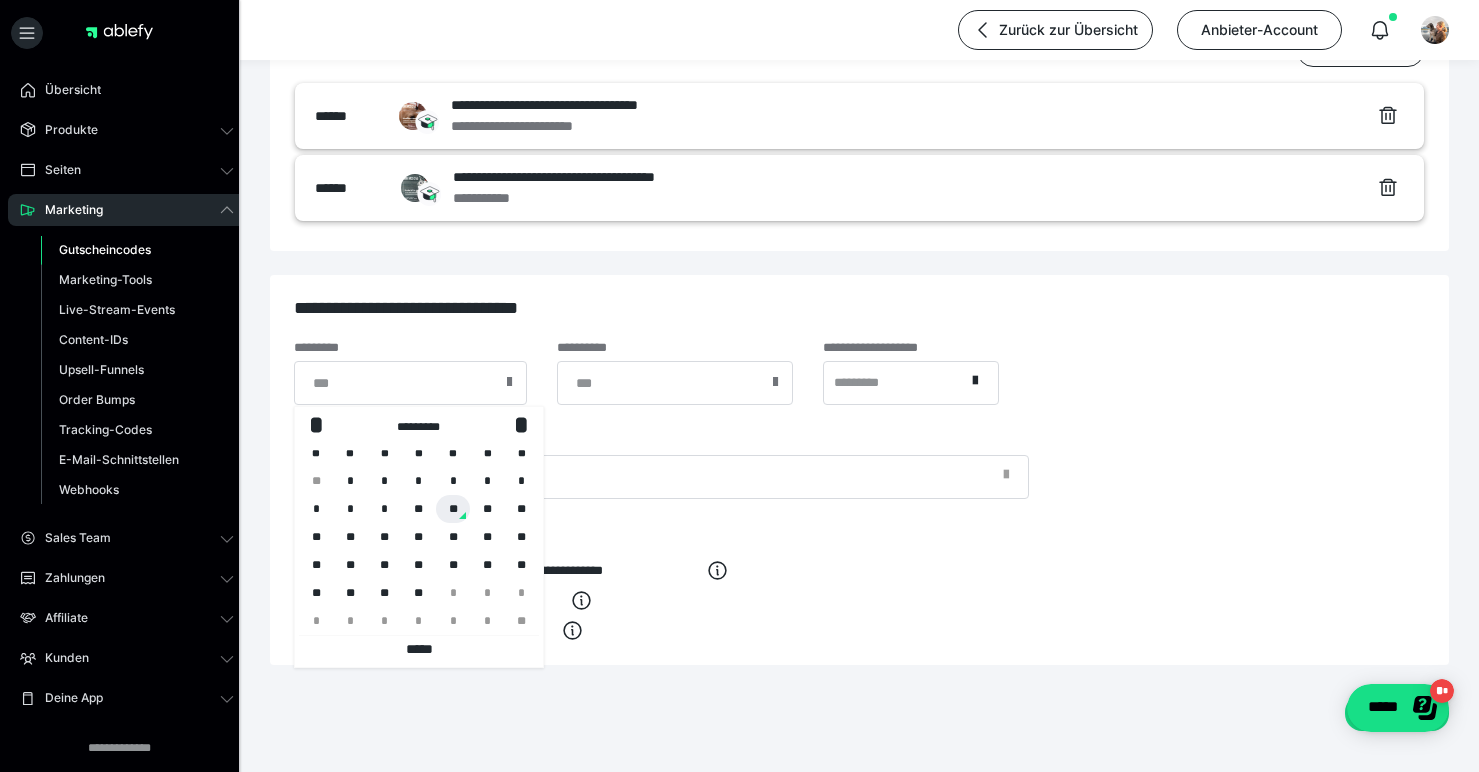 click on "**" at bounding box center (453, 509) 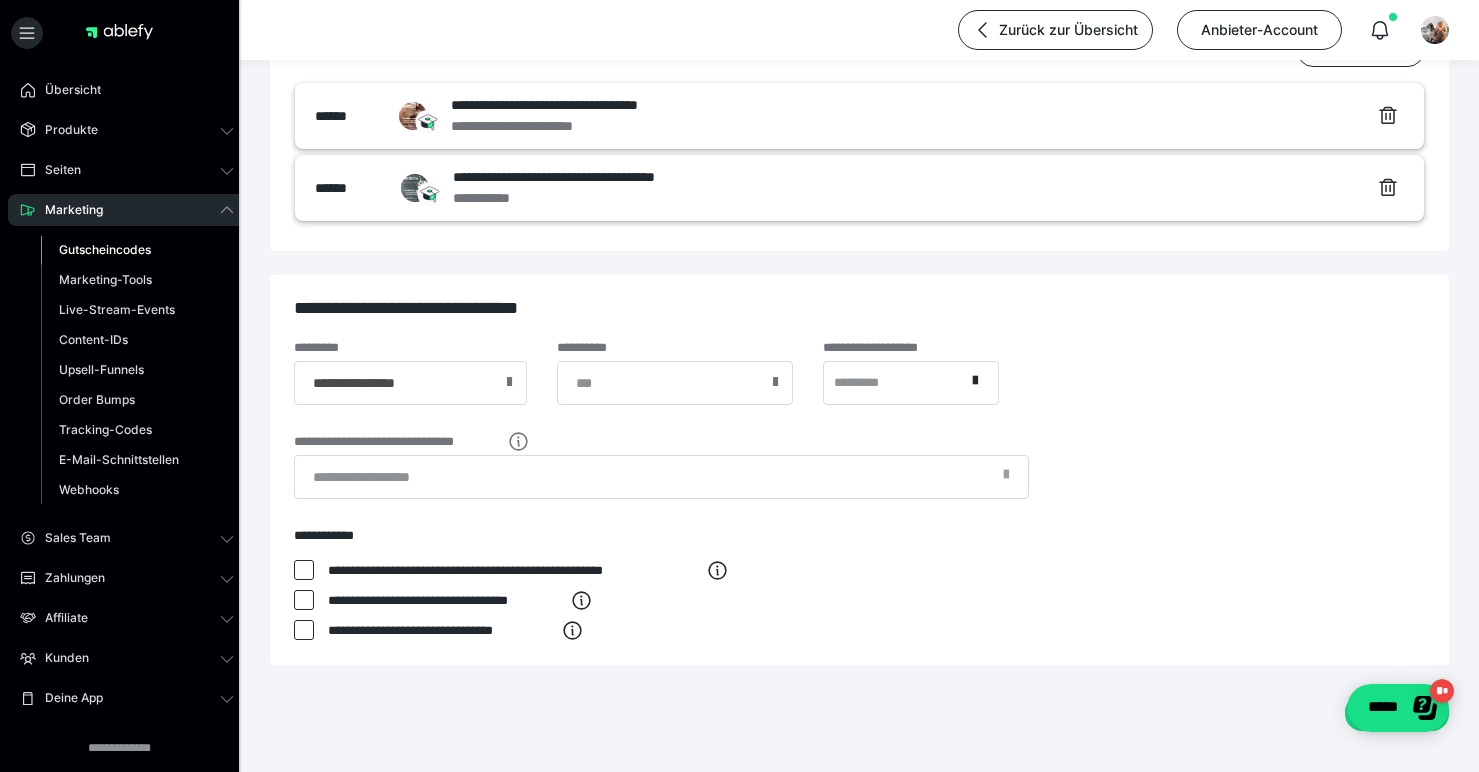 click at bounding box center (775, 382) 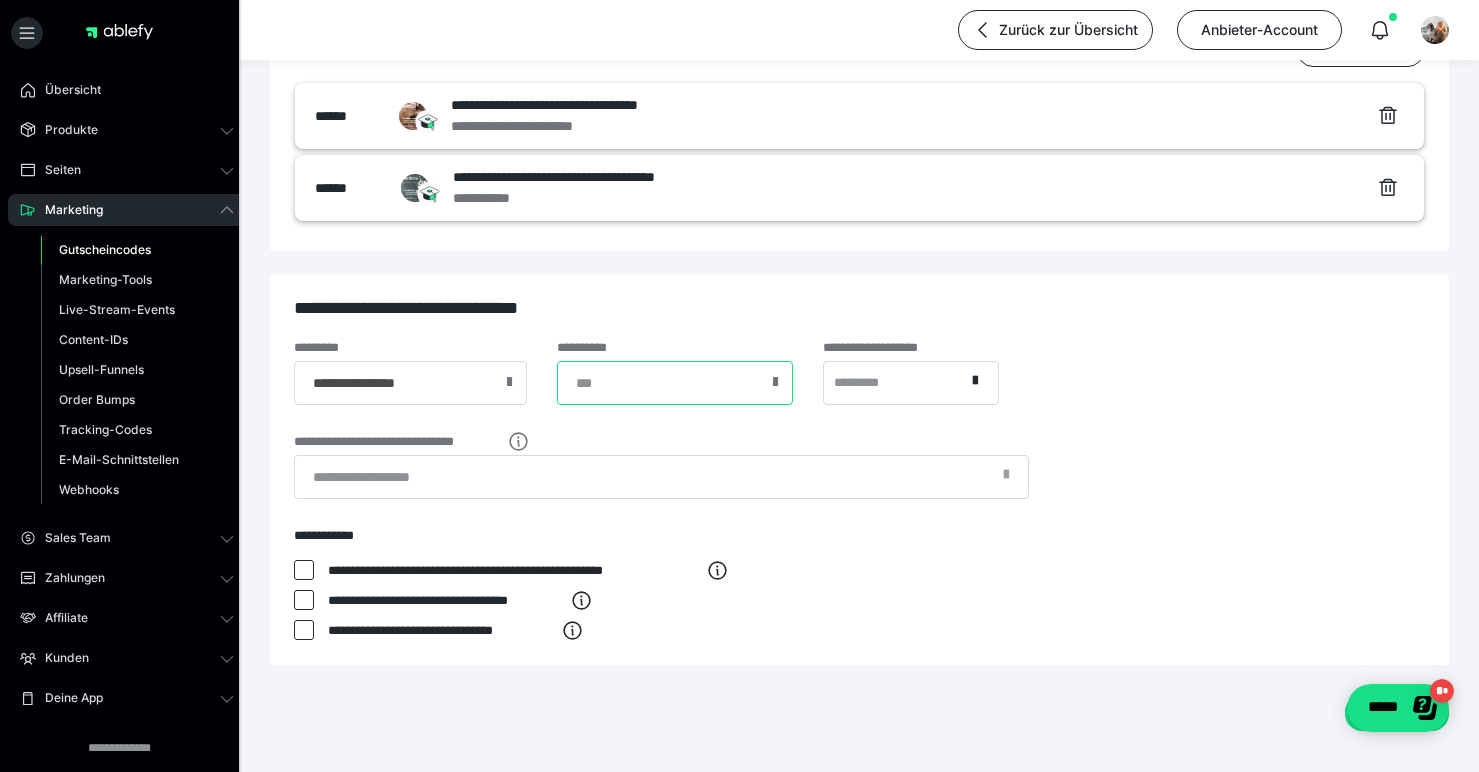 click at bounding box center [675, 383] 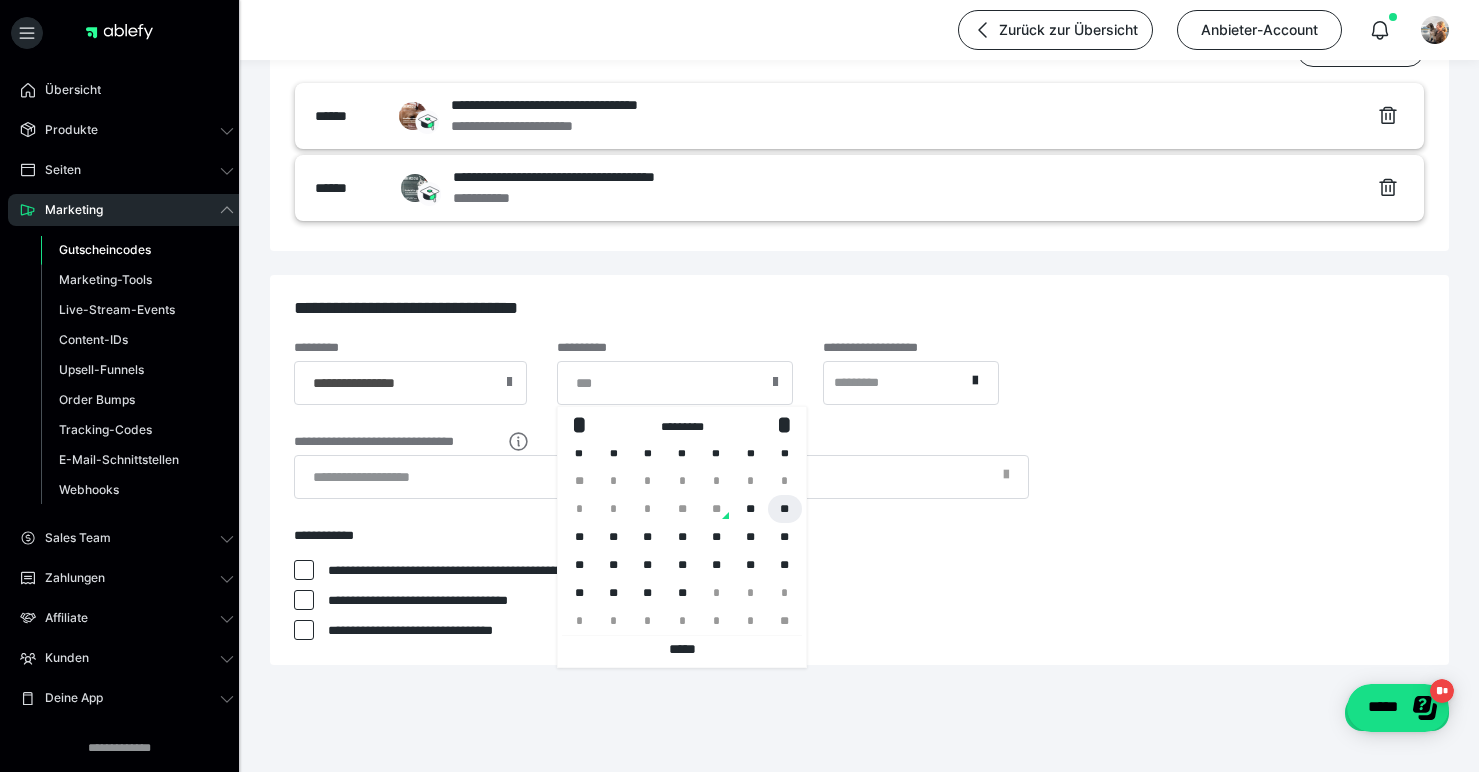 click on "**" at bounding box center (785, 509) 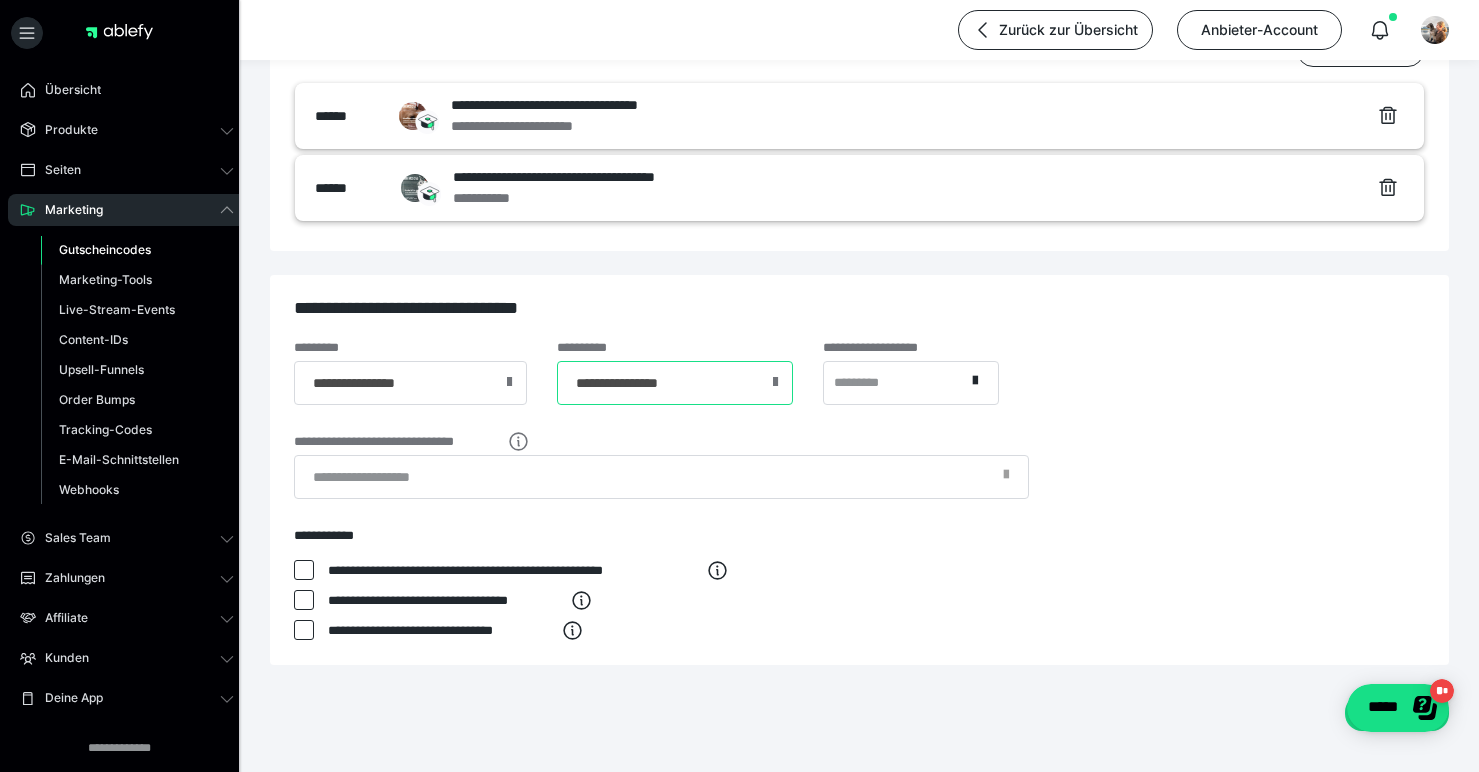 click on "**********" at bounding box center [675, 383] 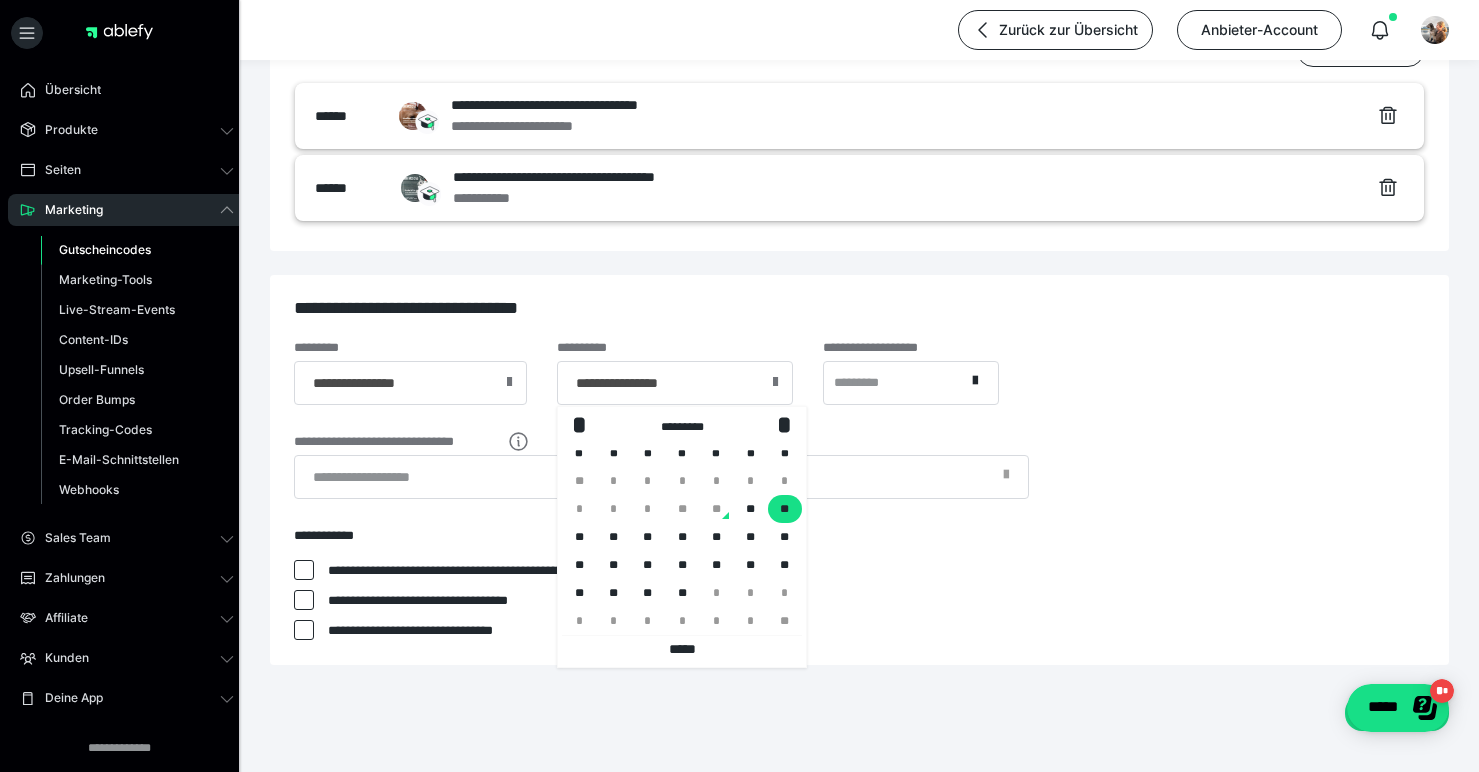 click on "*****" at bounding box center (682, 649) 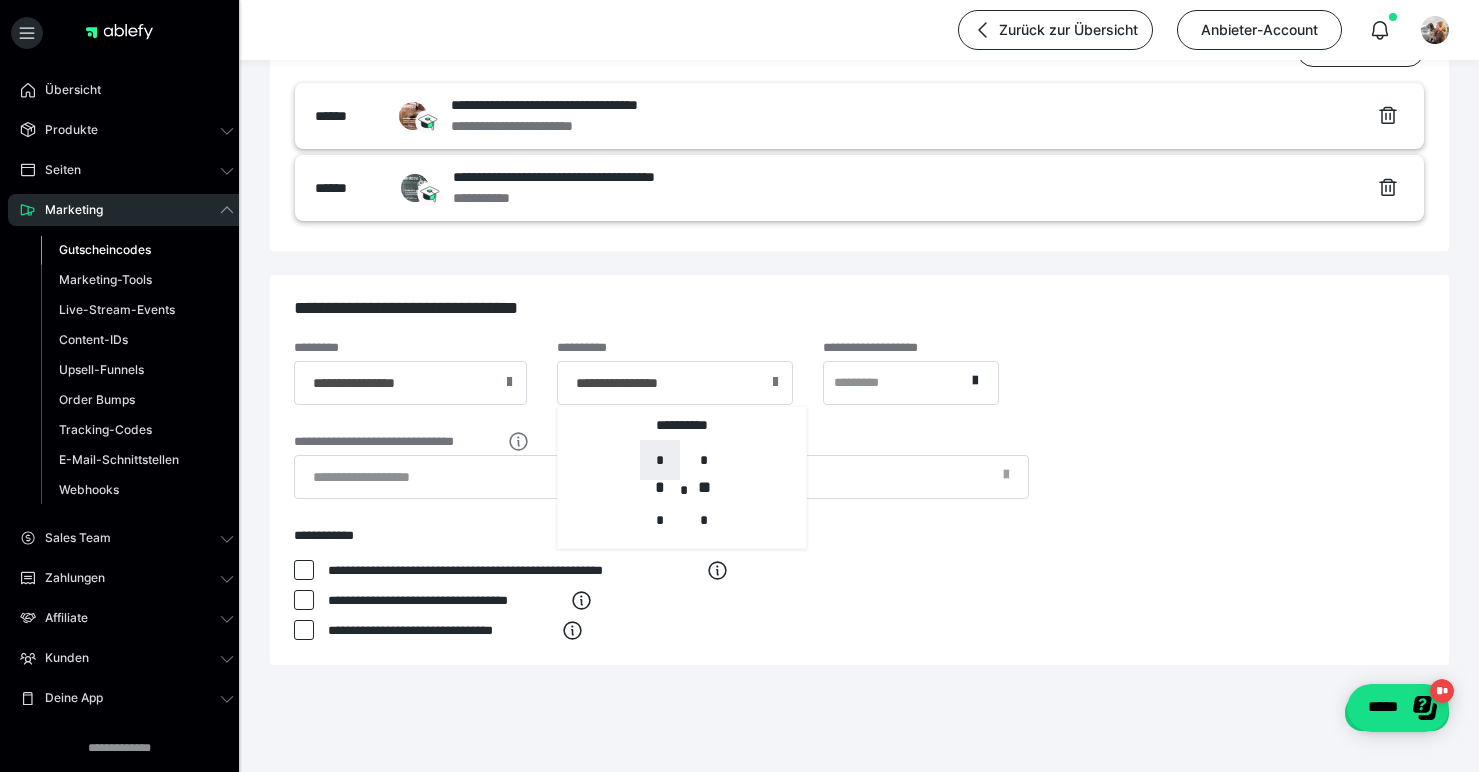 click on "*" at bounding box center [660, 460] 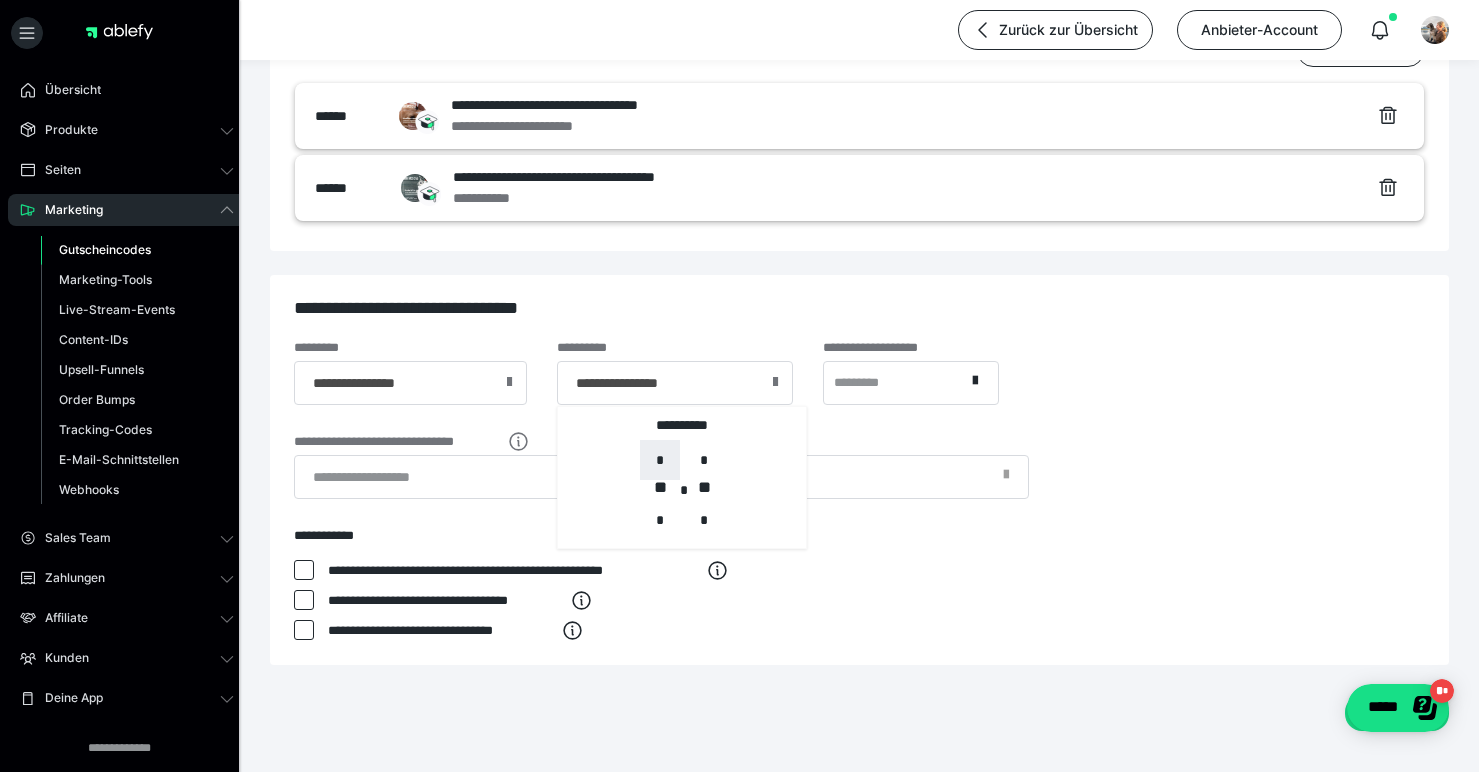 click on "*" at bounding box center [660, 460] 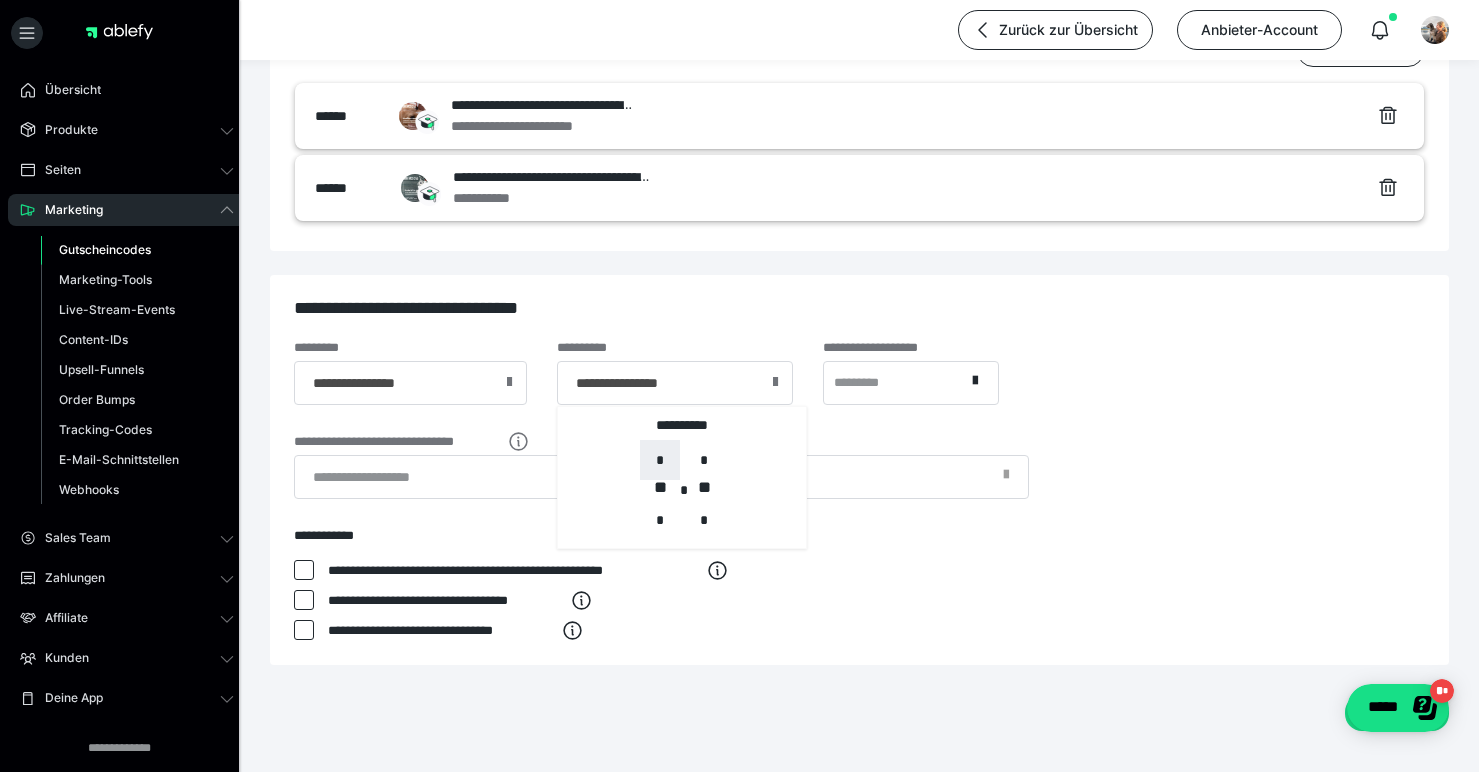 click on "*" at bounding box center [660, 460] 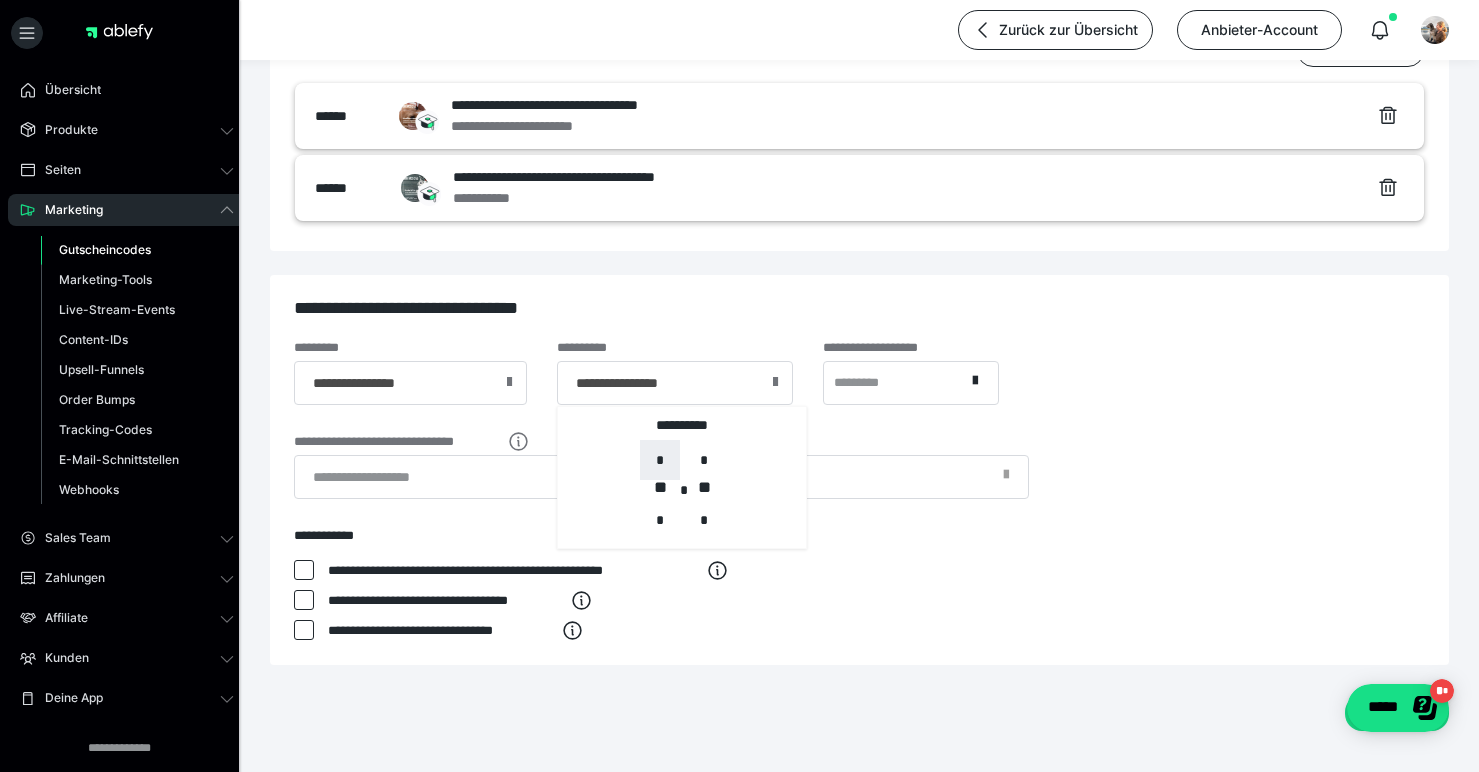 click on "*" at bounding box center [660, 460] 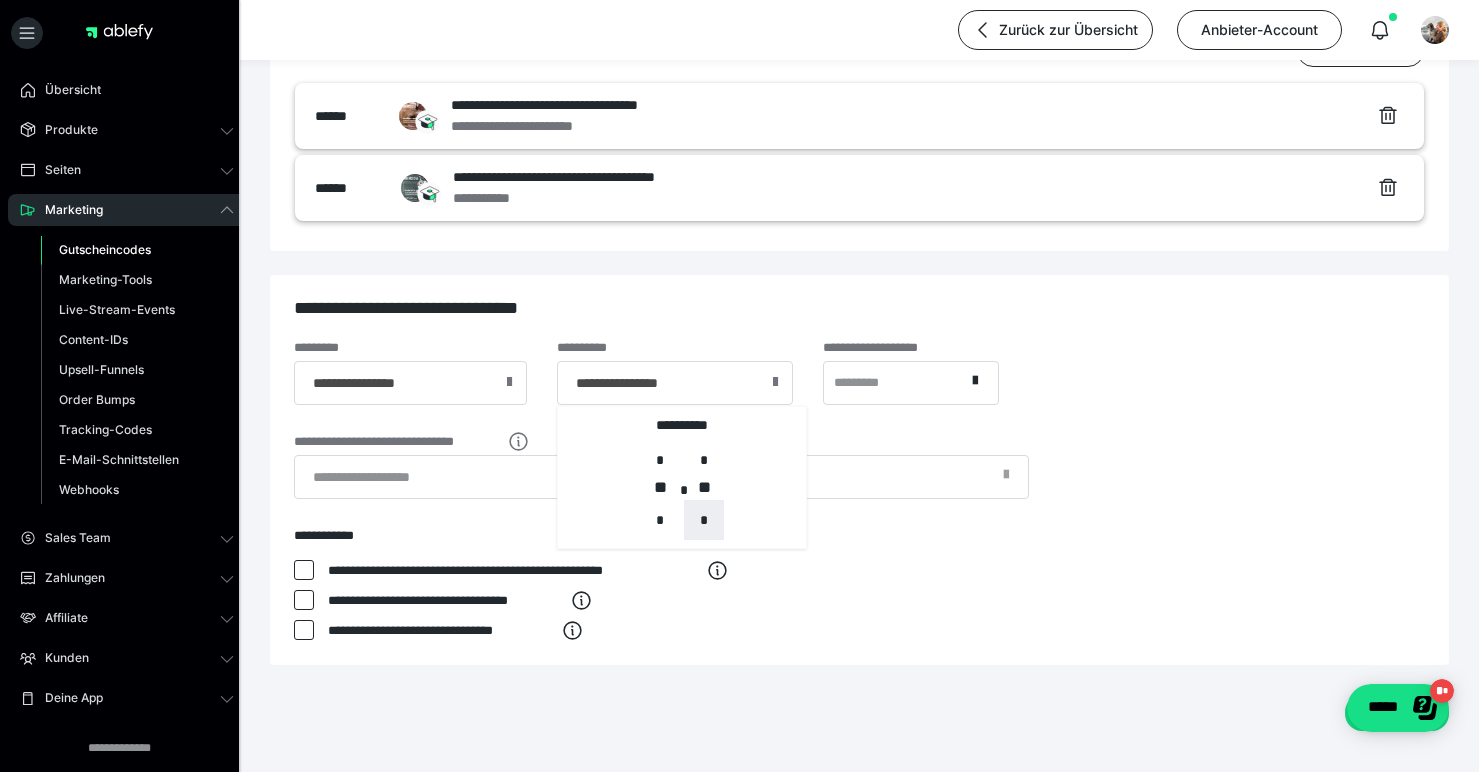 click on "*" at bounding box center (704, 520) 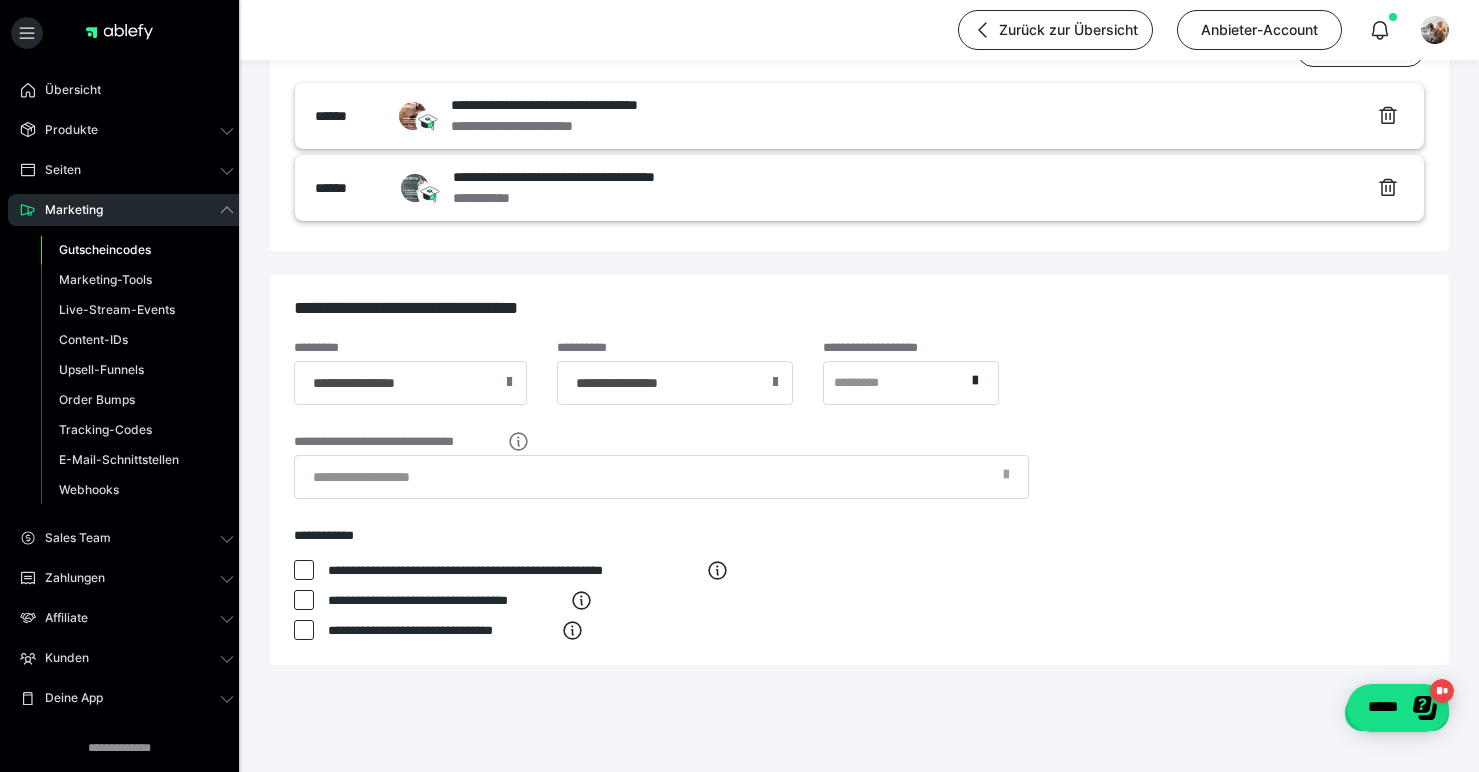 click on "**********" at bounding box center [859, 470] 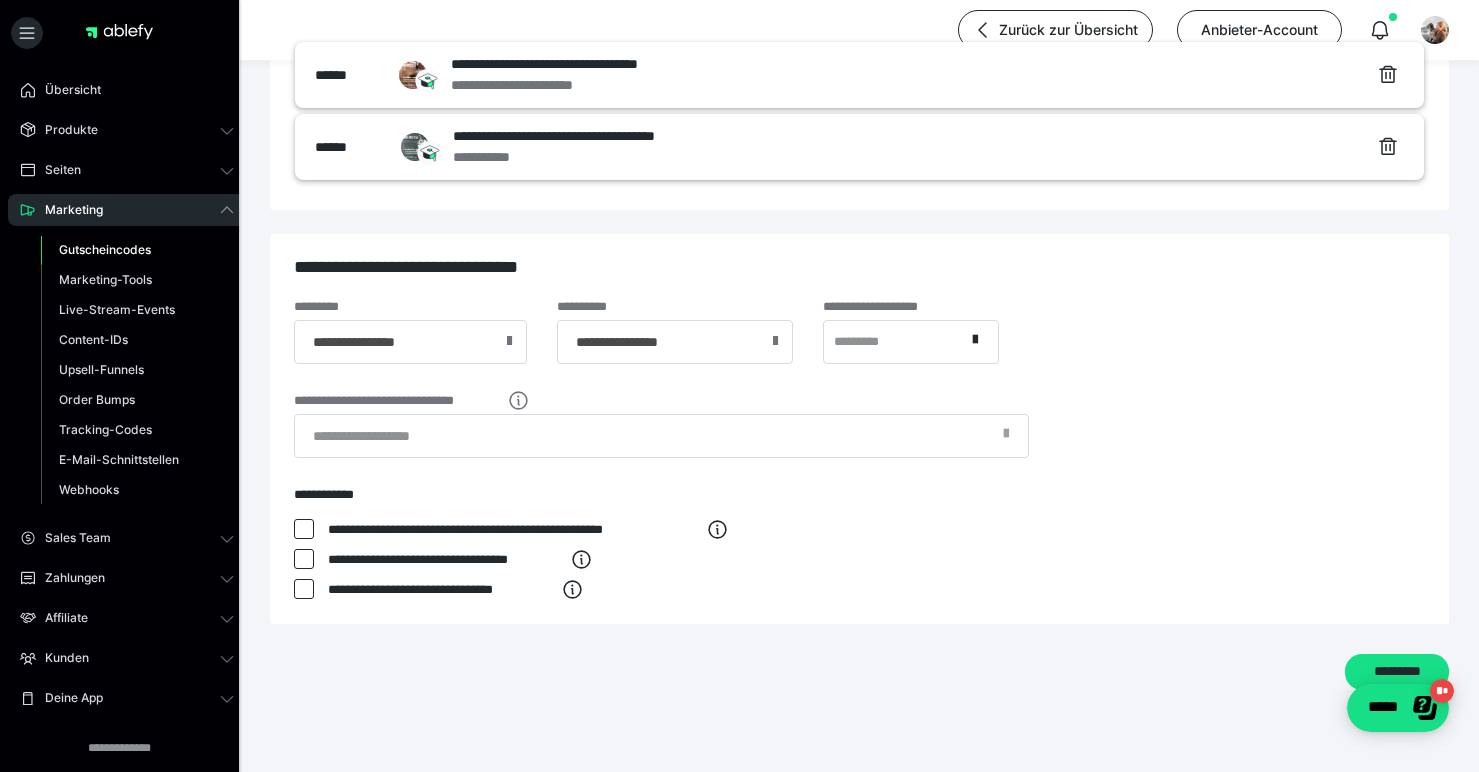 scroll, scrollTop: 859, scrollLeft: 0, axis: vertical 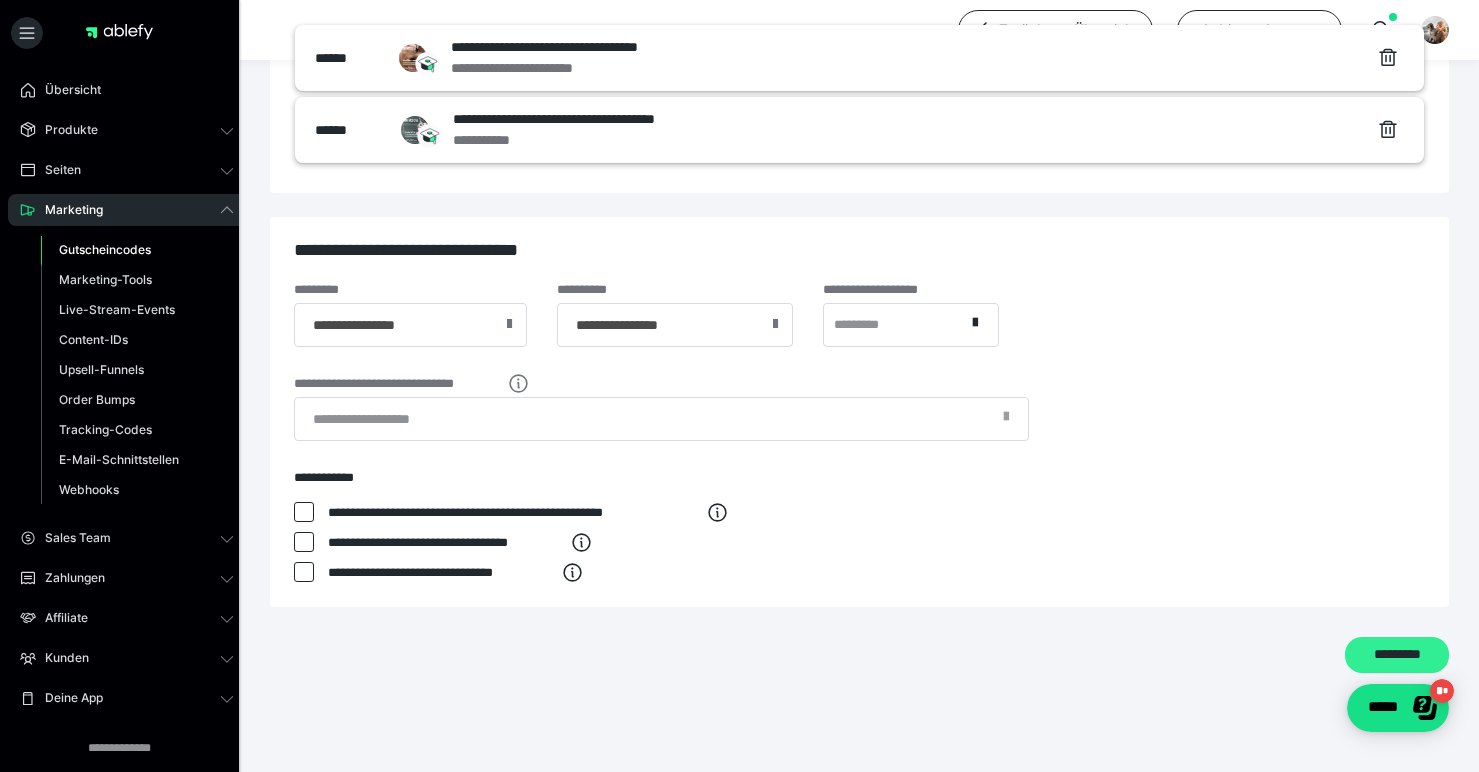 click on "*********" at bounding box center [1397, 655] 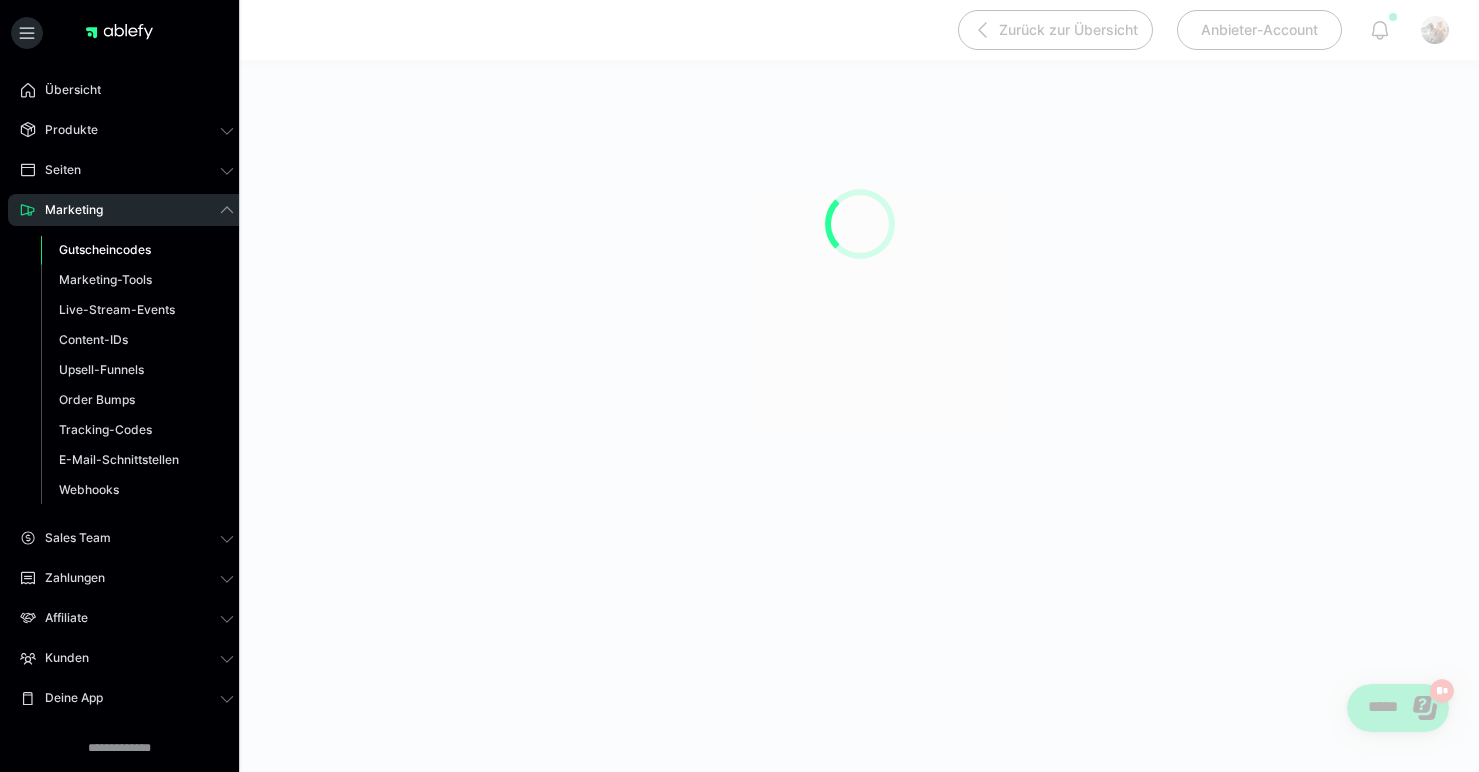 scroll, scrollTop: 0, scrollLeft: 0, axis: both 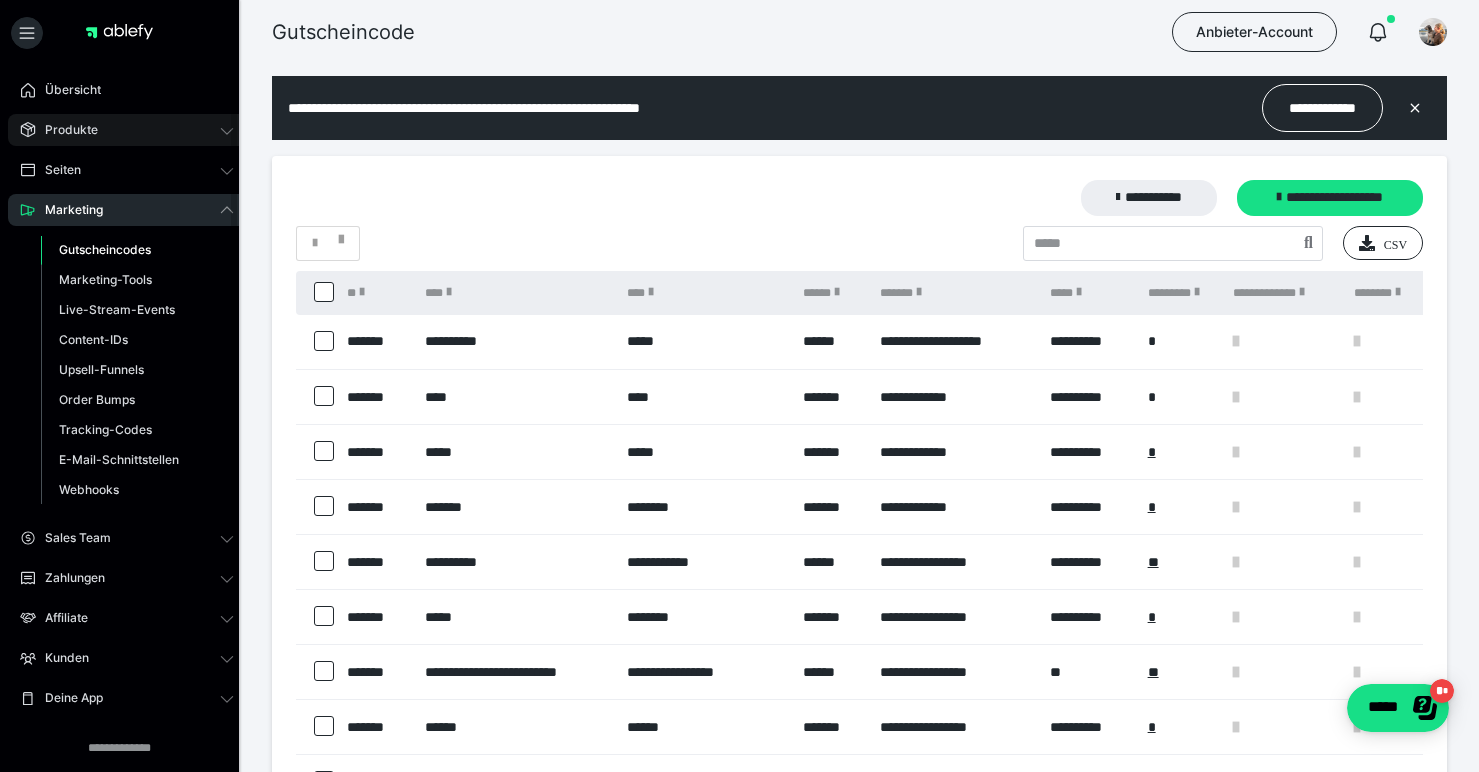 click on "Produkte" at bounding box center [64, 130] 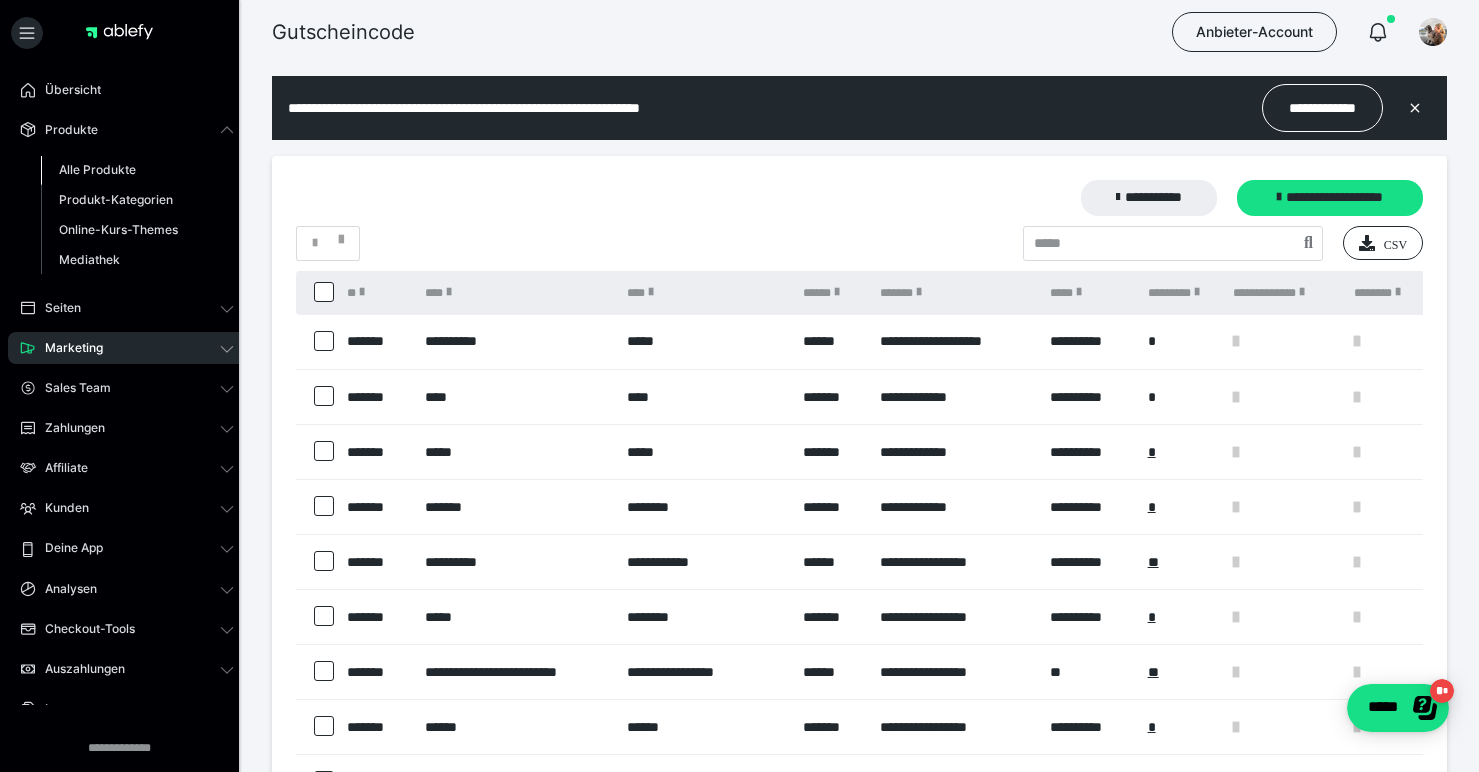 click on "Alle Produkte" at bounding box center (97, 169) 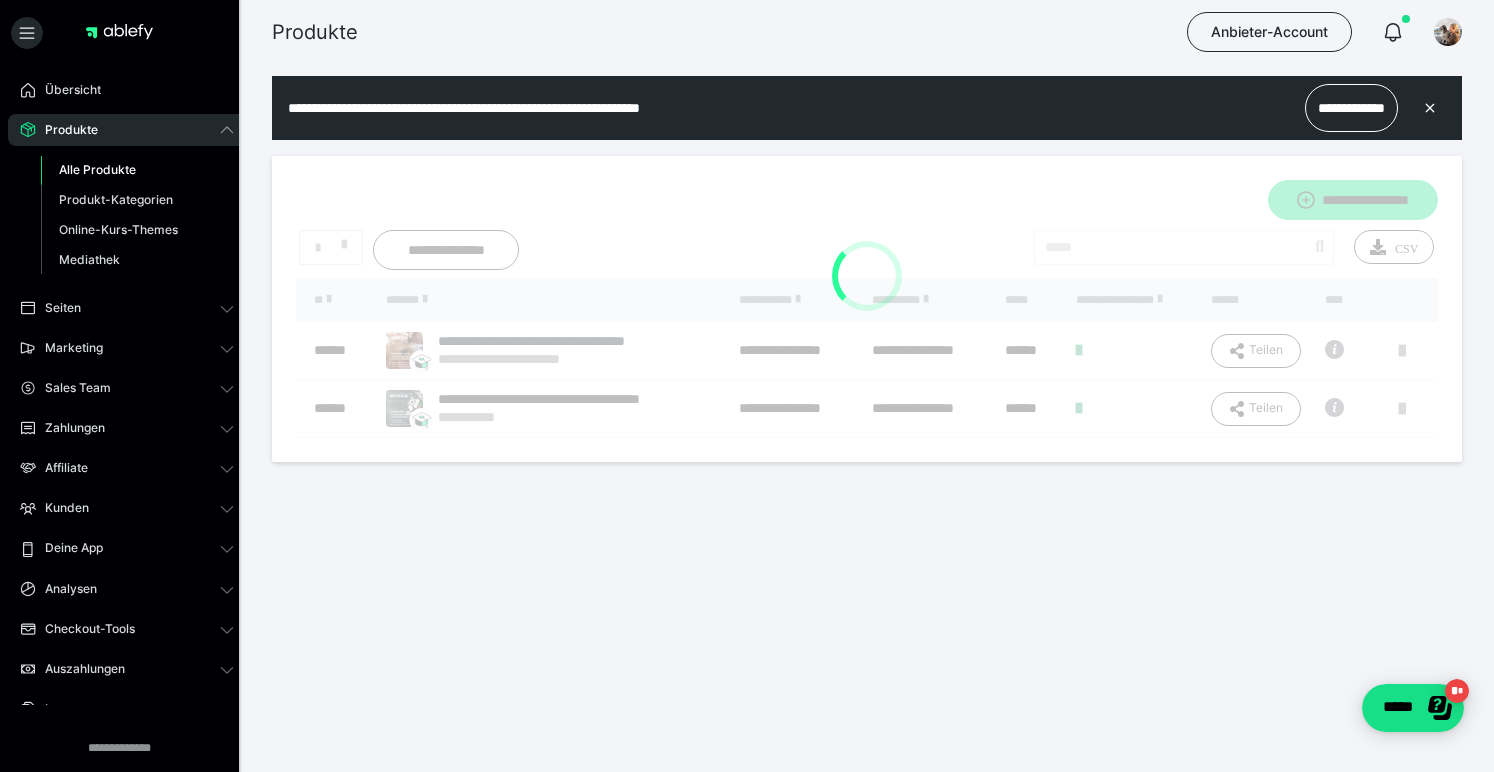 scroll, scrollTop: 0, scrollLeft: 0, axis: both 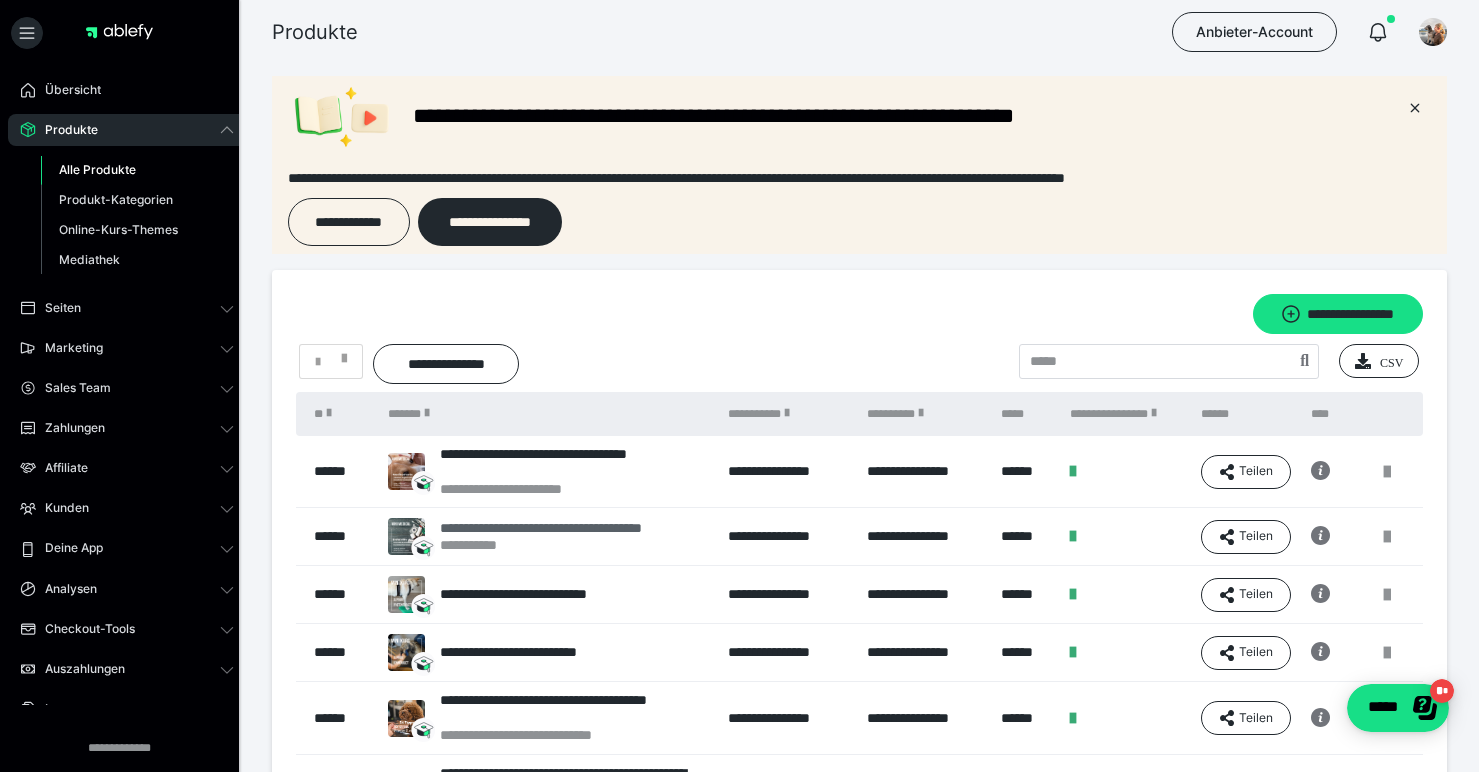 click on "**********" at bounding box center (568, 528) 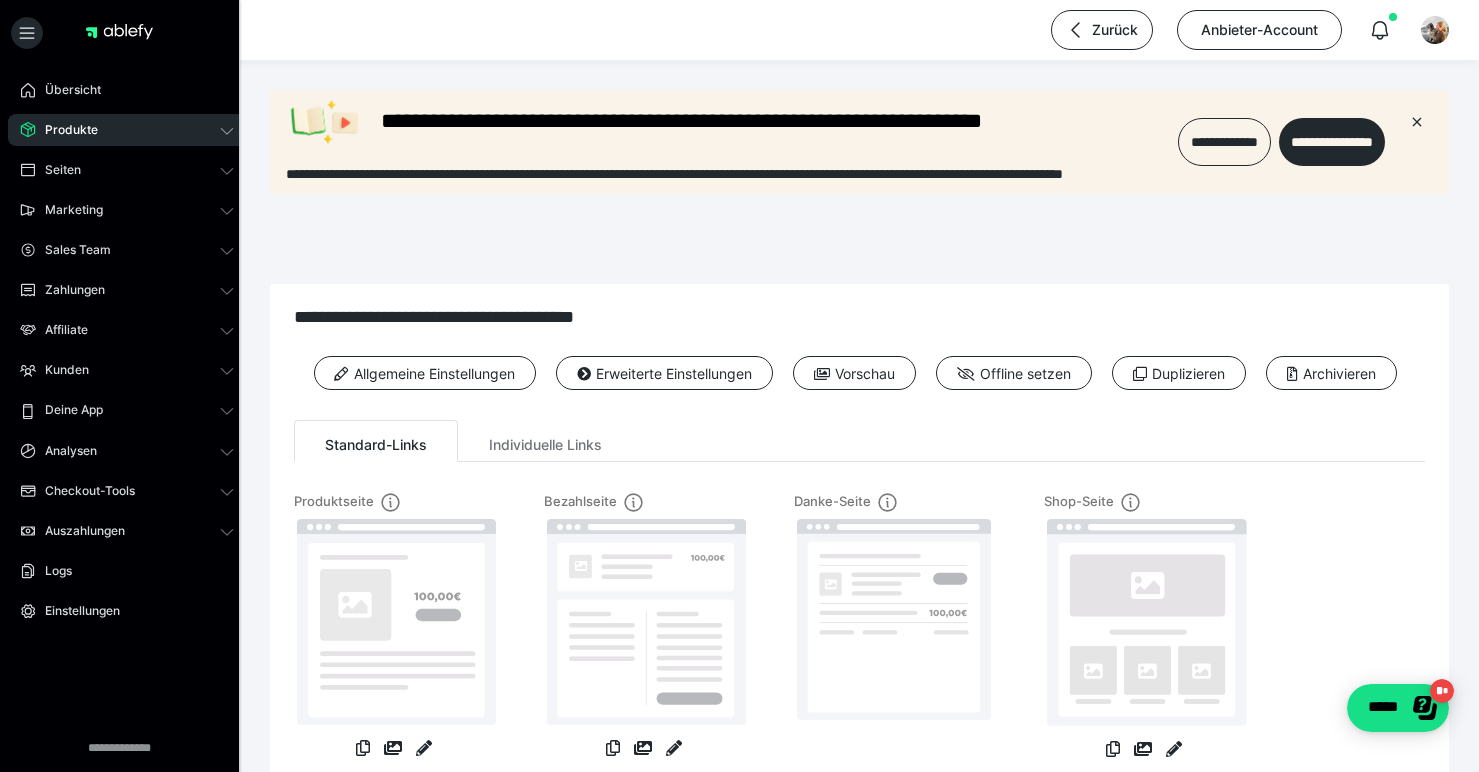 scroll, scrollTop: 0, scrollLeft: 0, axis: both 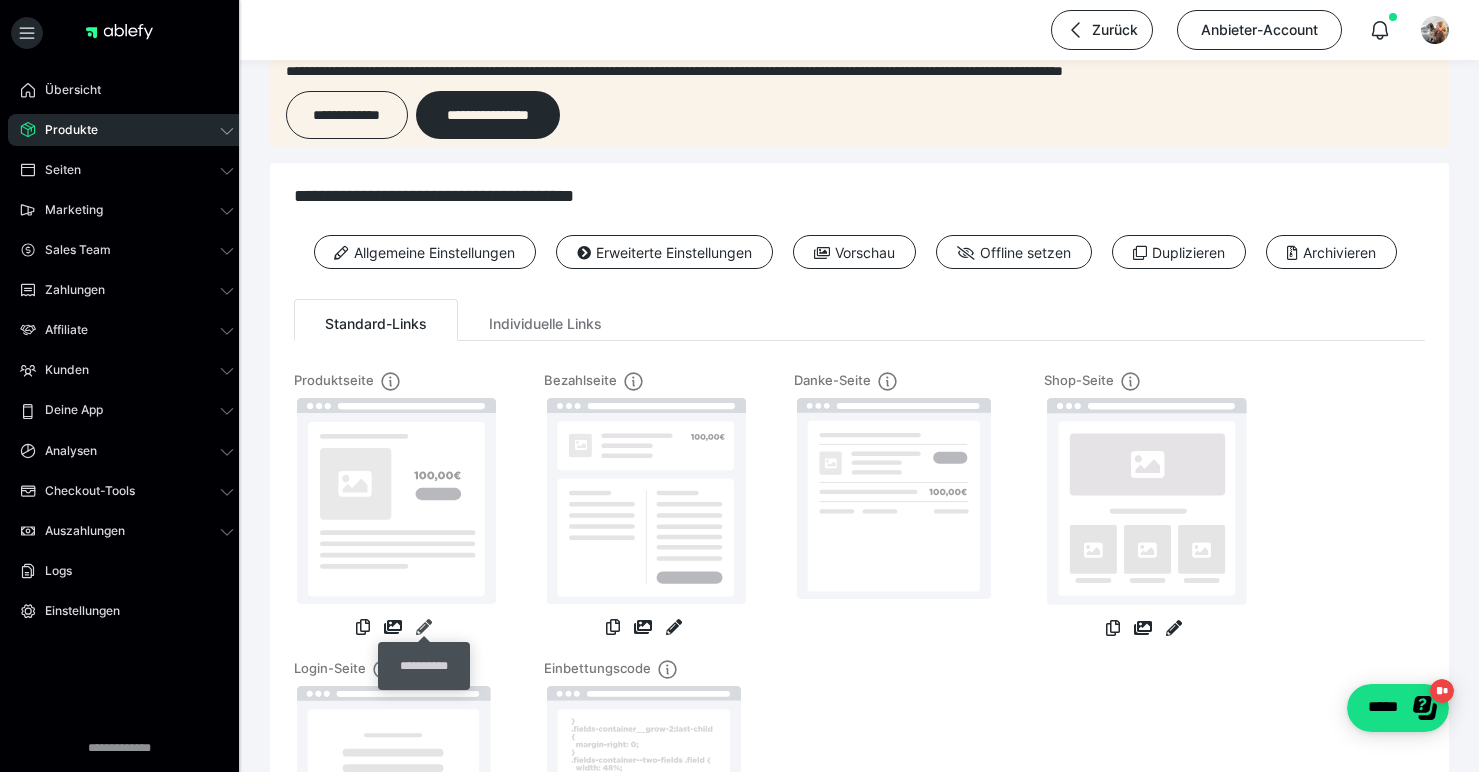 click at bounding box center (424, 627) 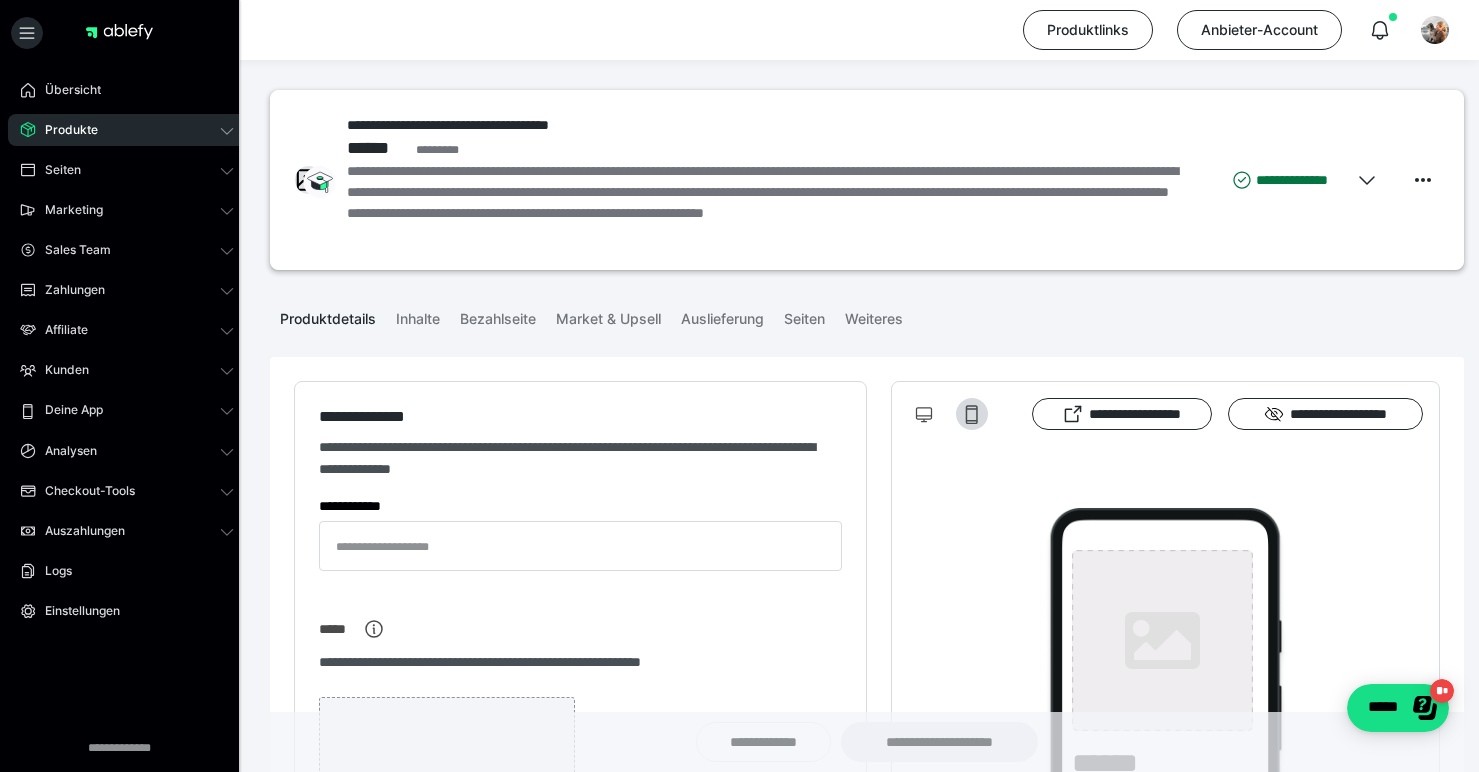 type on "**********" 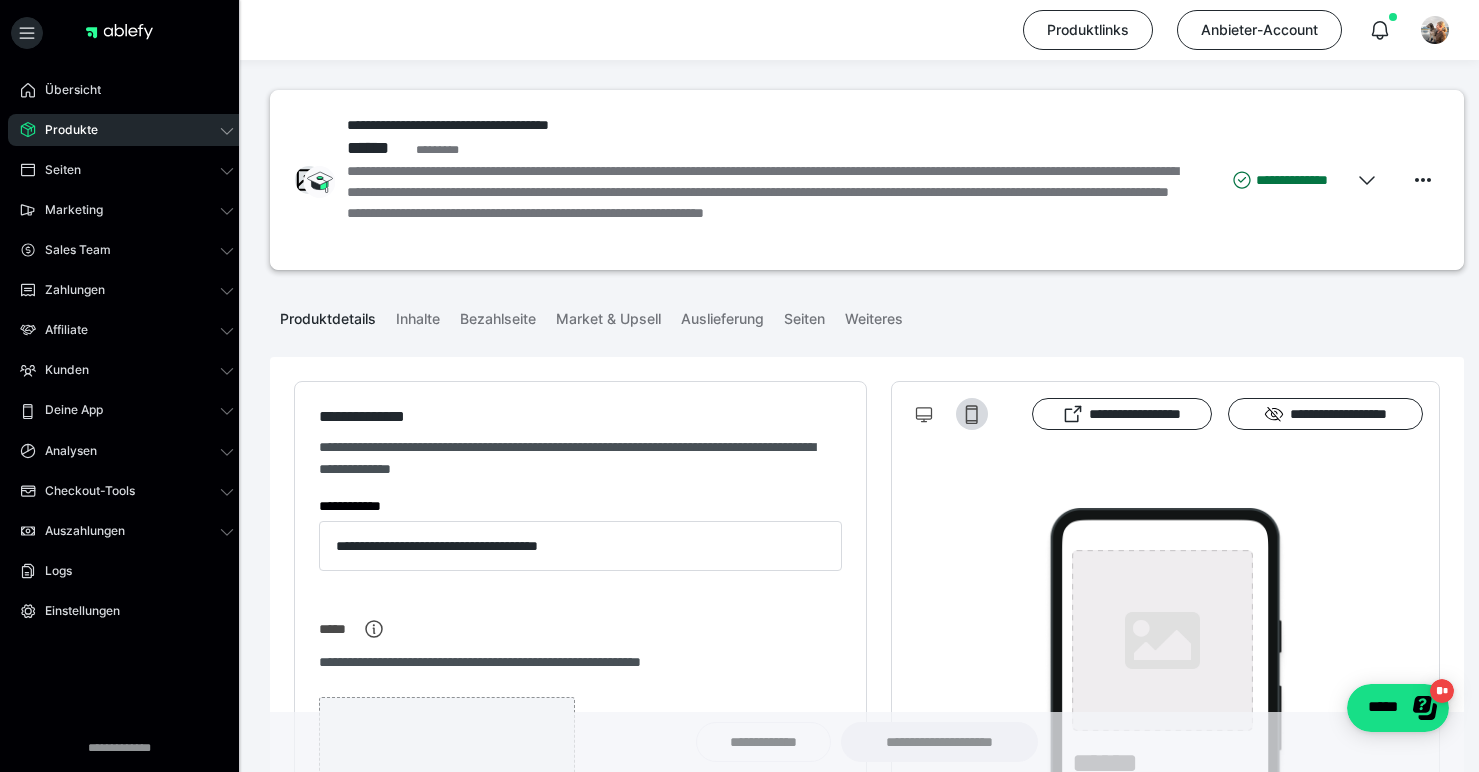 type on "**********" 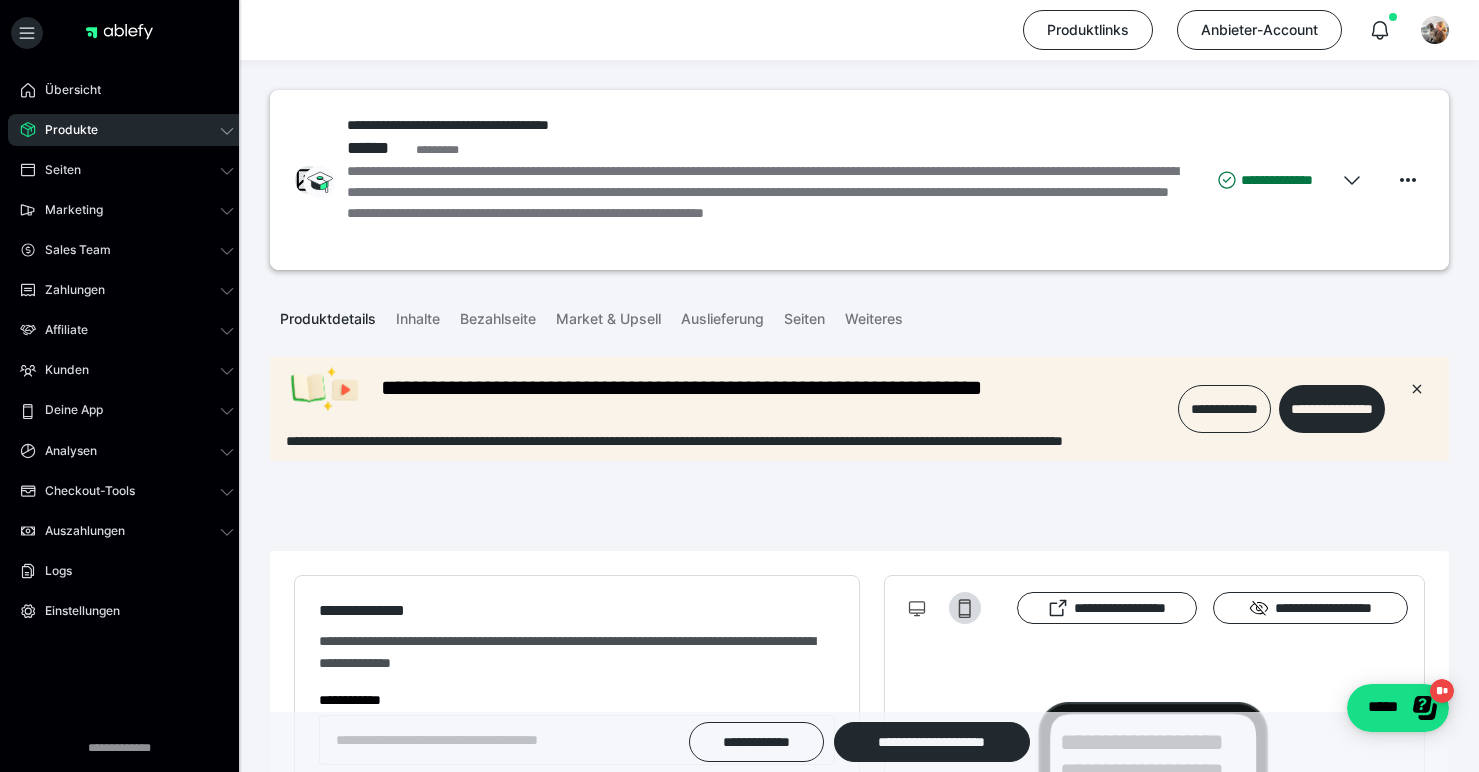 scroll, scrollTop: 0, scrollLeft: 0, axis: both 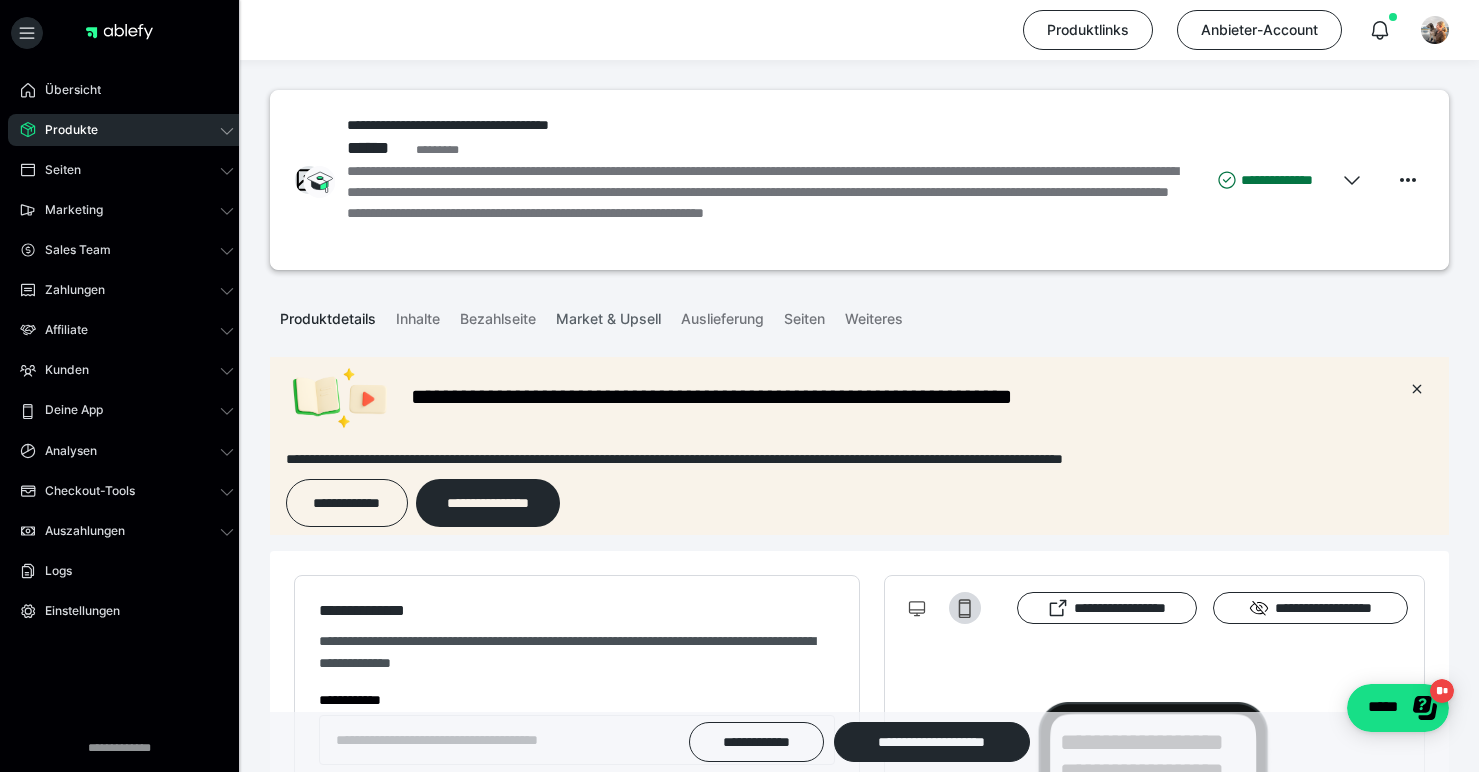click on "Market & Upsell" at bounding box center [608, 315] 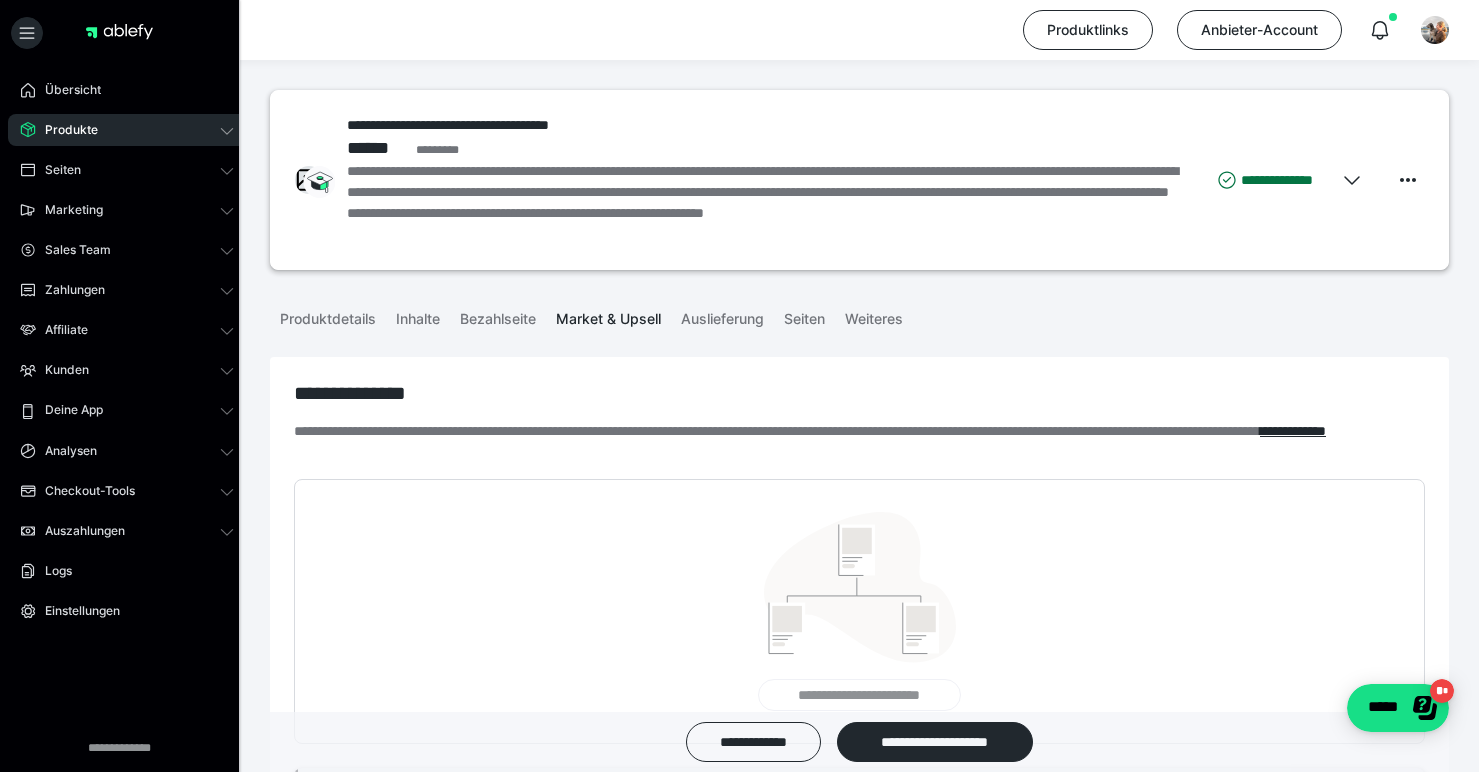 scroll, scrollTop: 0, scrollLeft: 0, axis: both 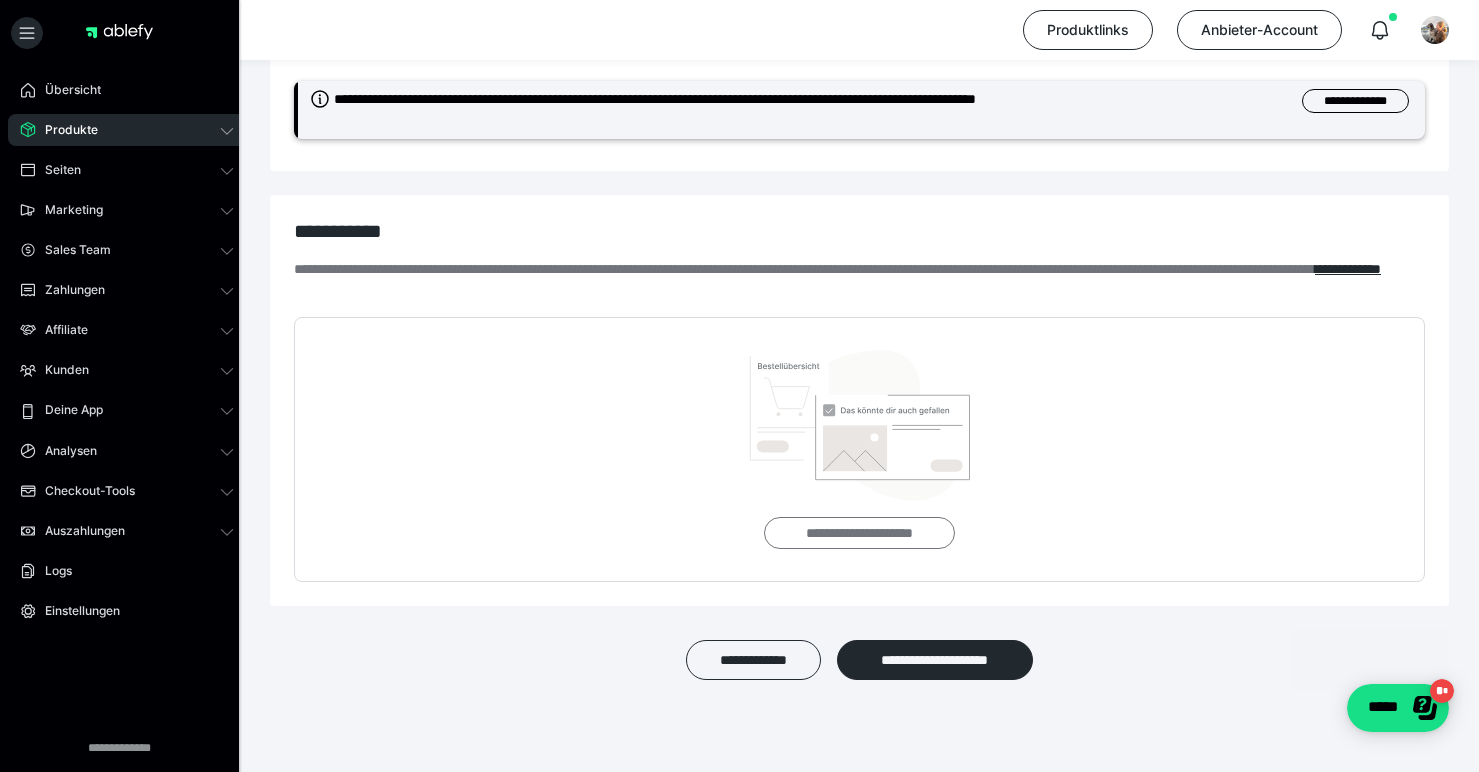 click on "**********" at bounding box center (859, 533) 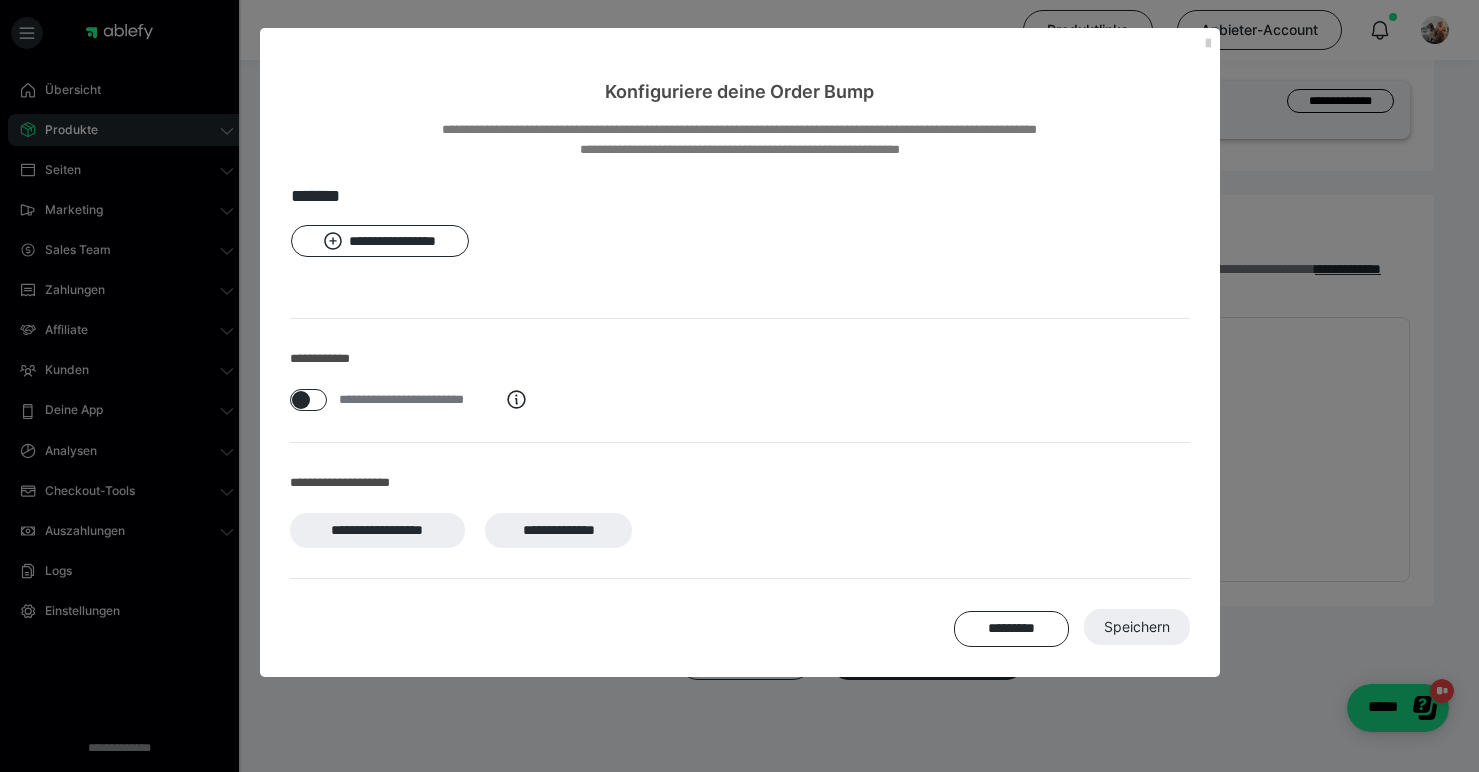 click on "**********" at bounding box center [740, 531] 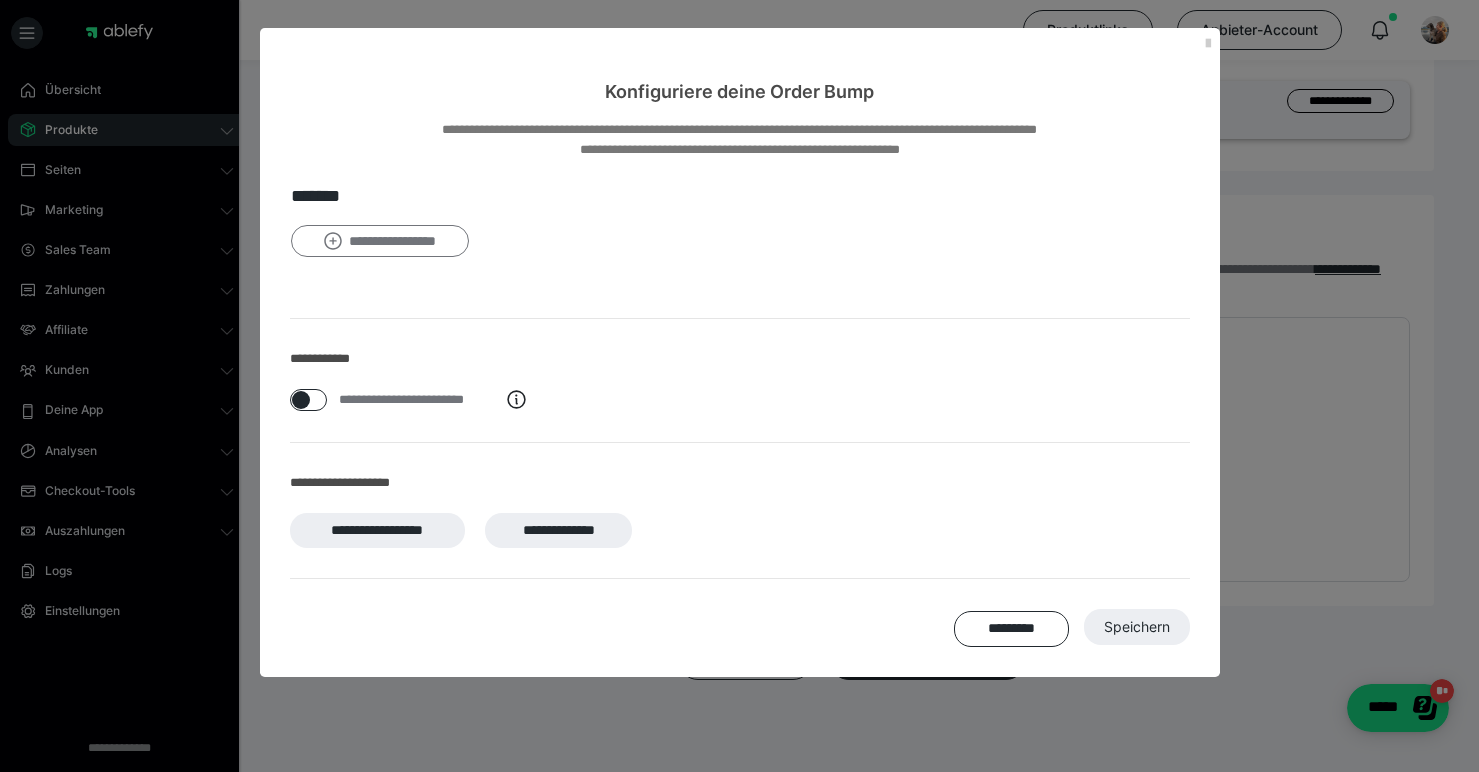 click on "**********" at bounding box center (380, 241) 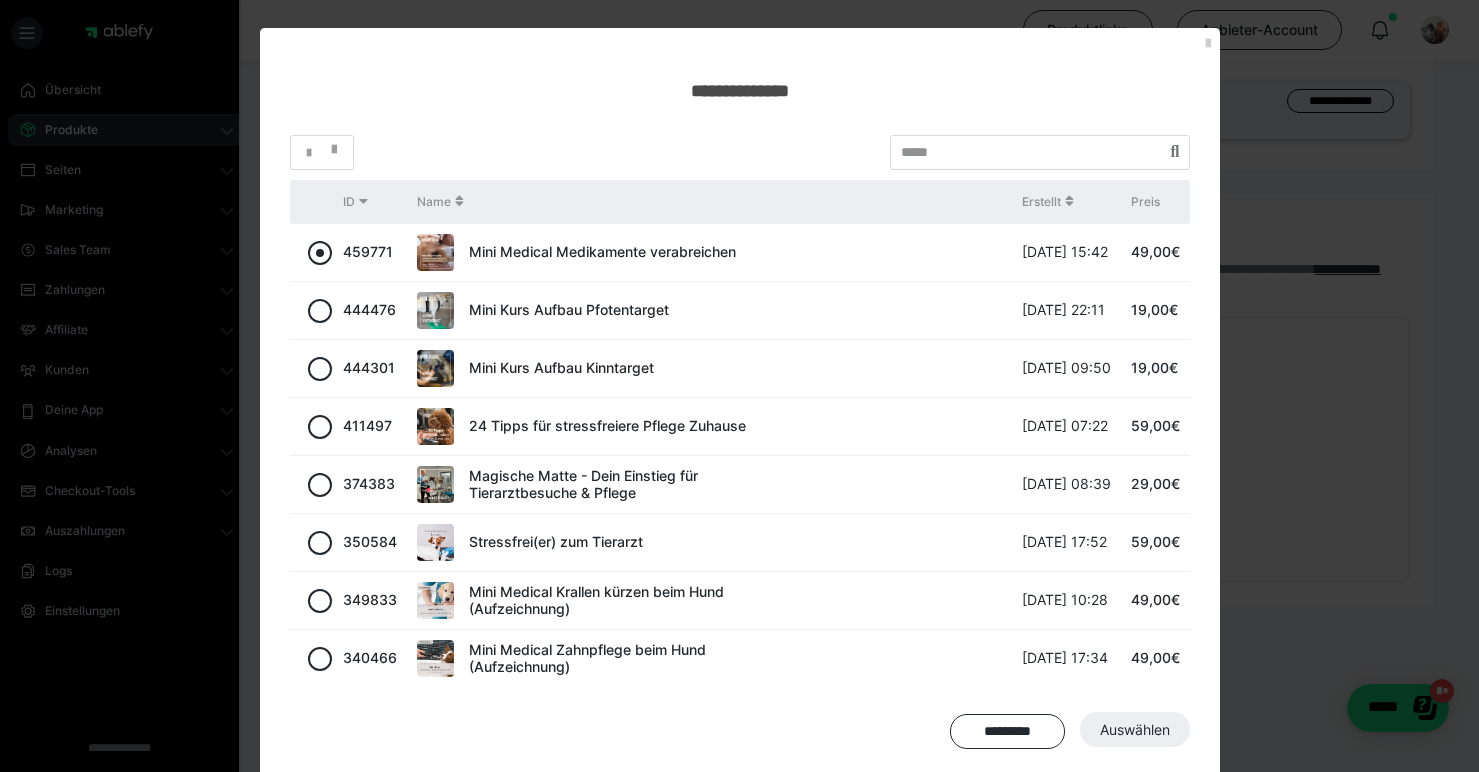 click at bounding box center [320, 253] 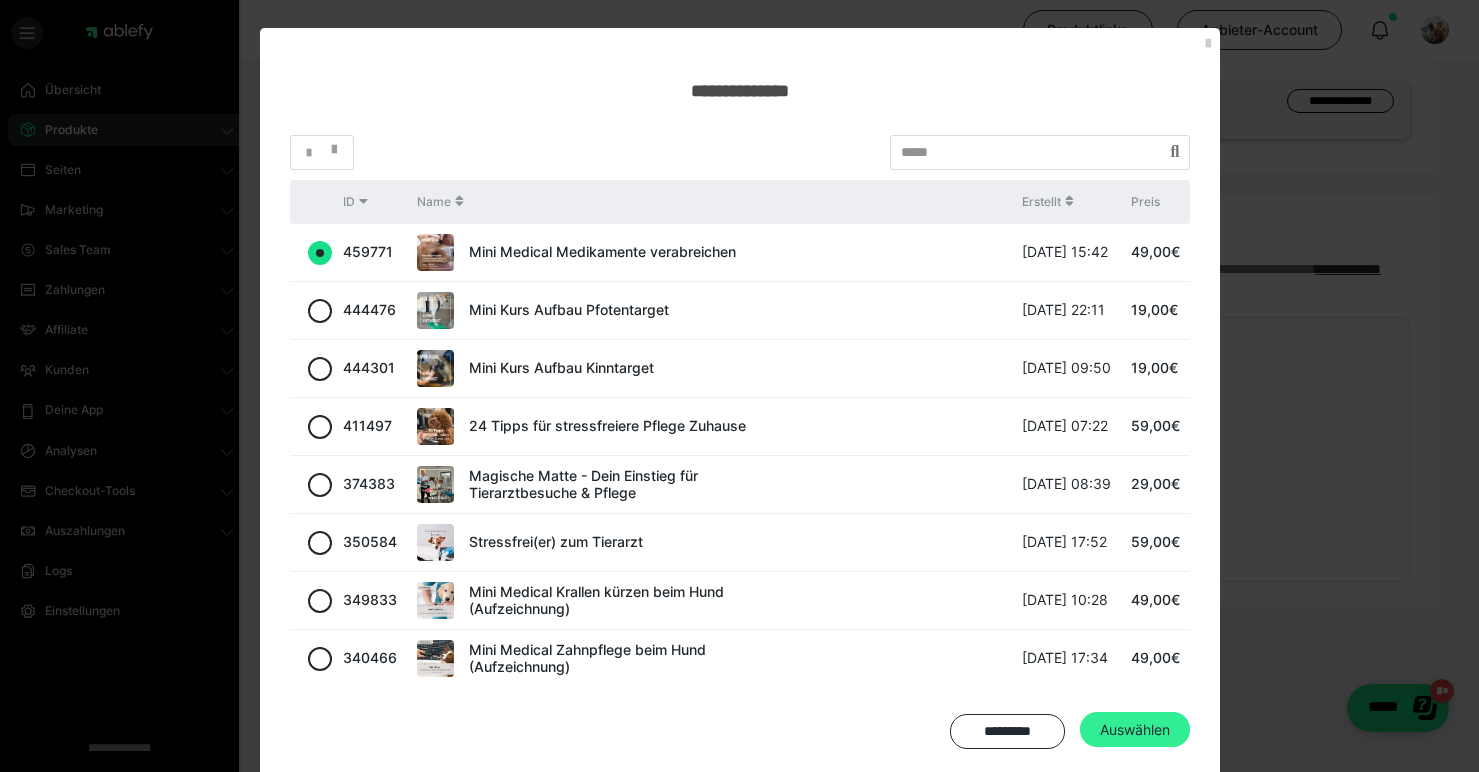 click on "Auswählen" at bounding box center [1135, 730] 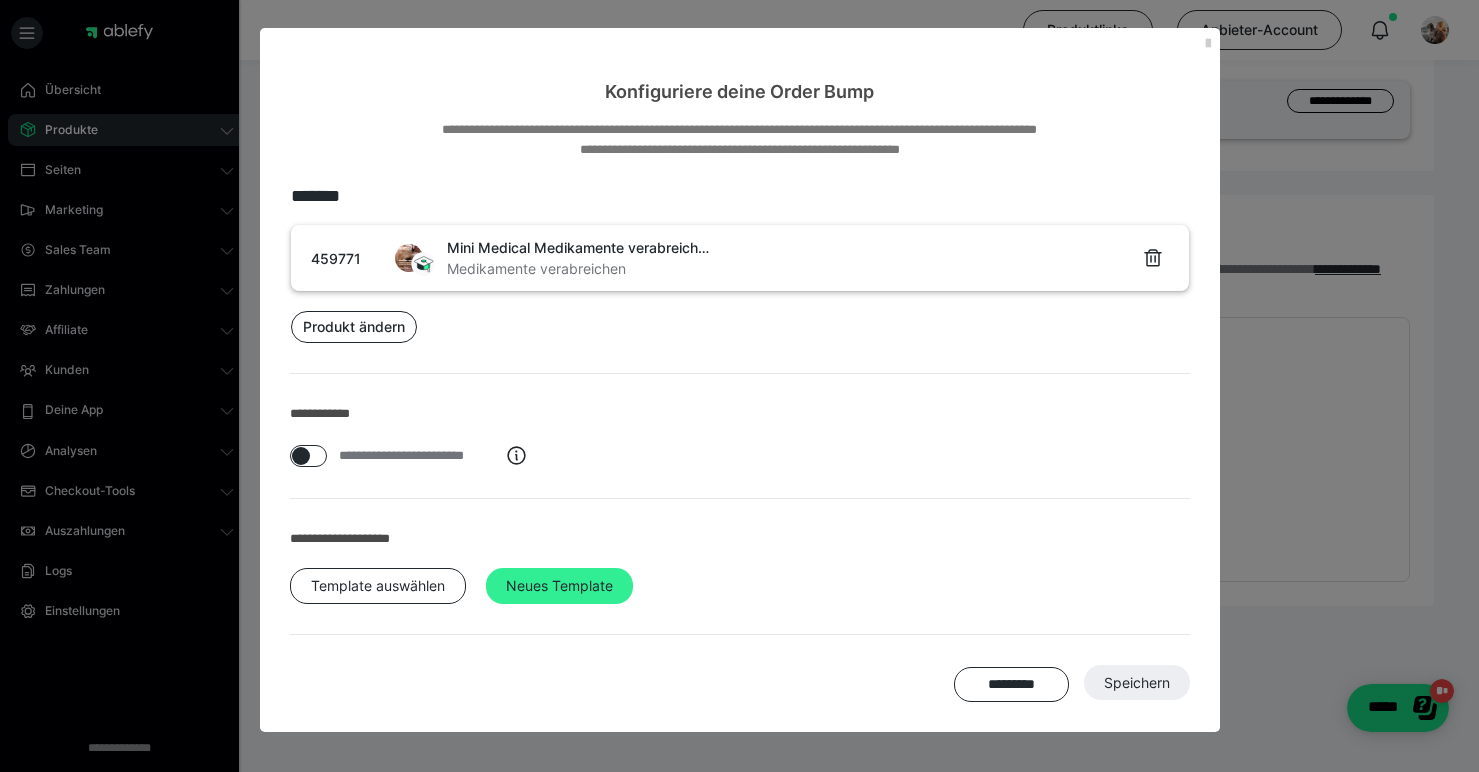 click on "Neues Template" at bounding box center [559, 586] 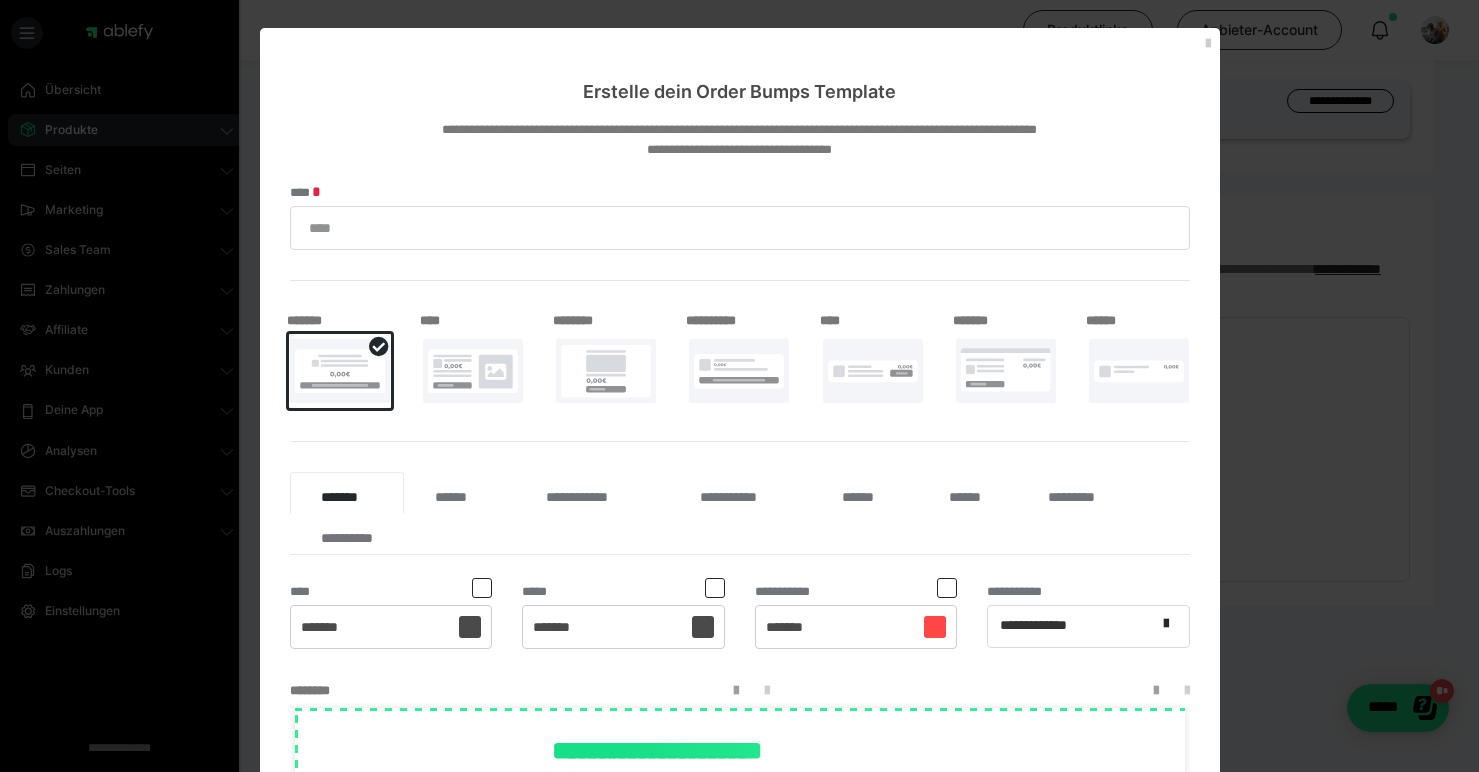 click at bounding box center (473, 371) 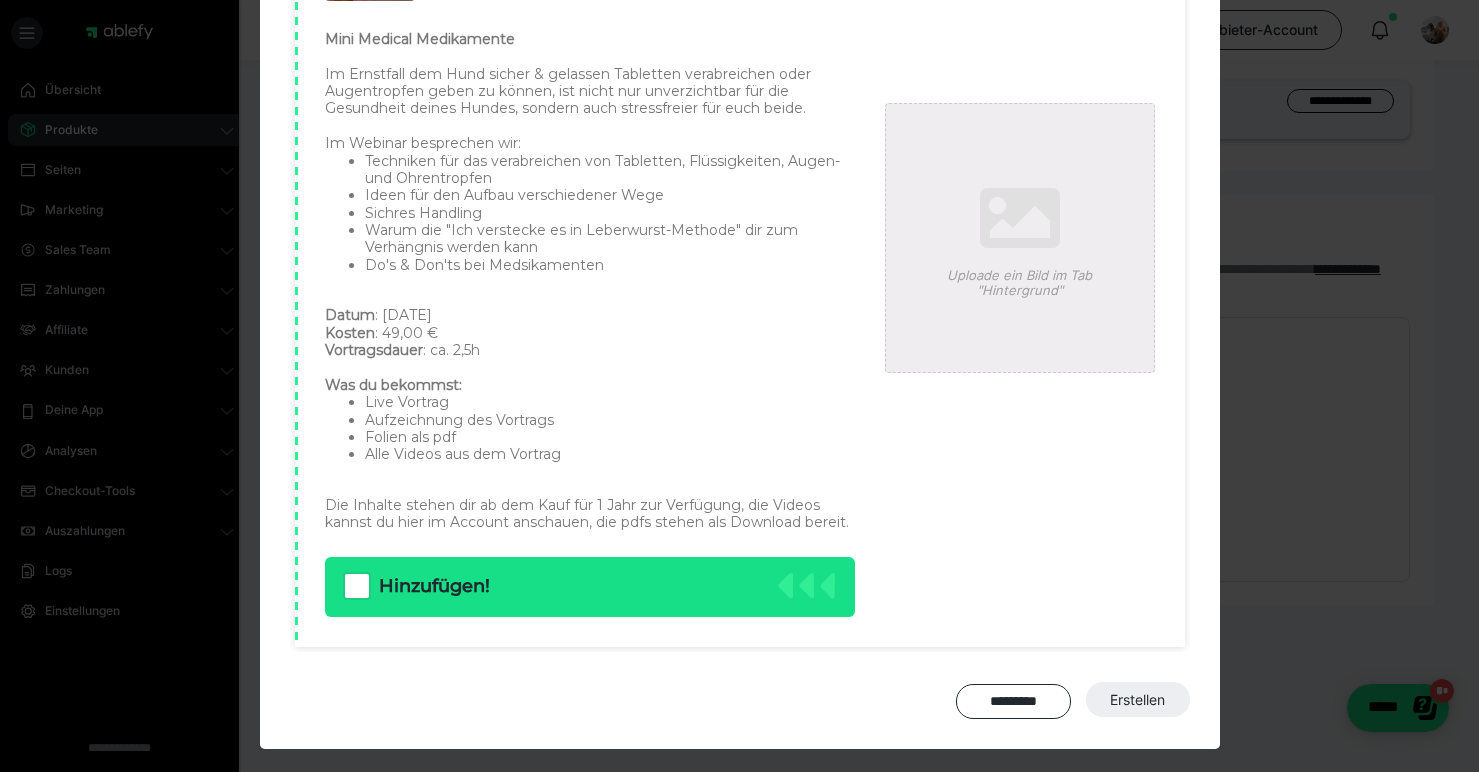 scroll, scrollTop: 881, scrollLeft: 0, axis: vertical 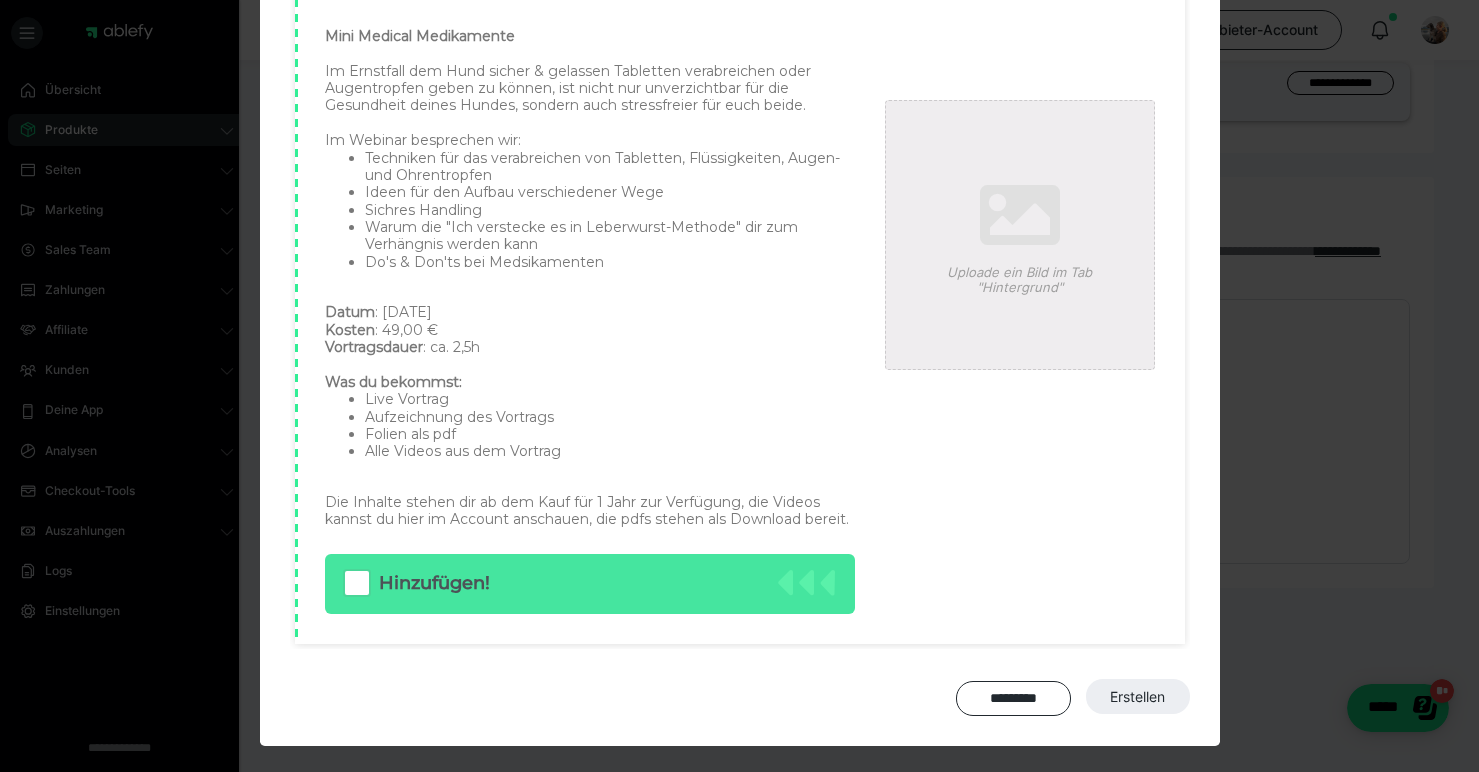 click at bounding box center [357, 583] 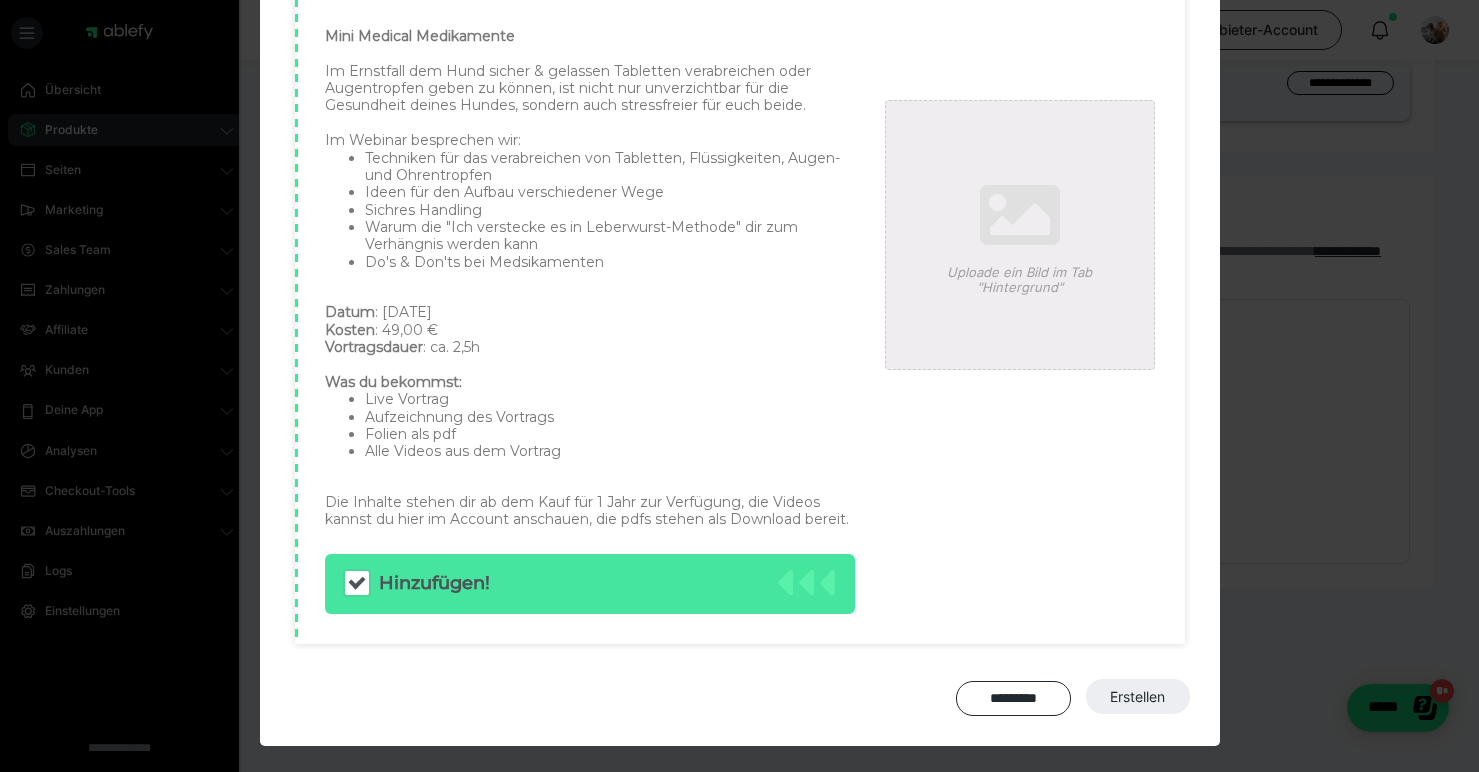 checkbox on "true" 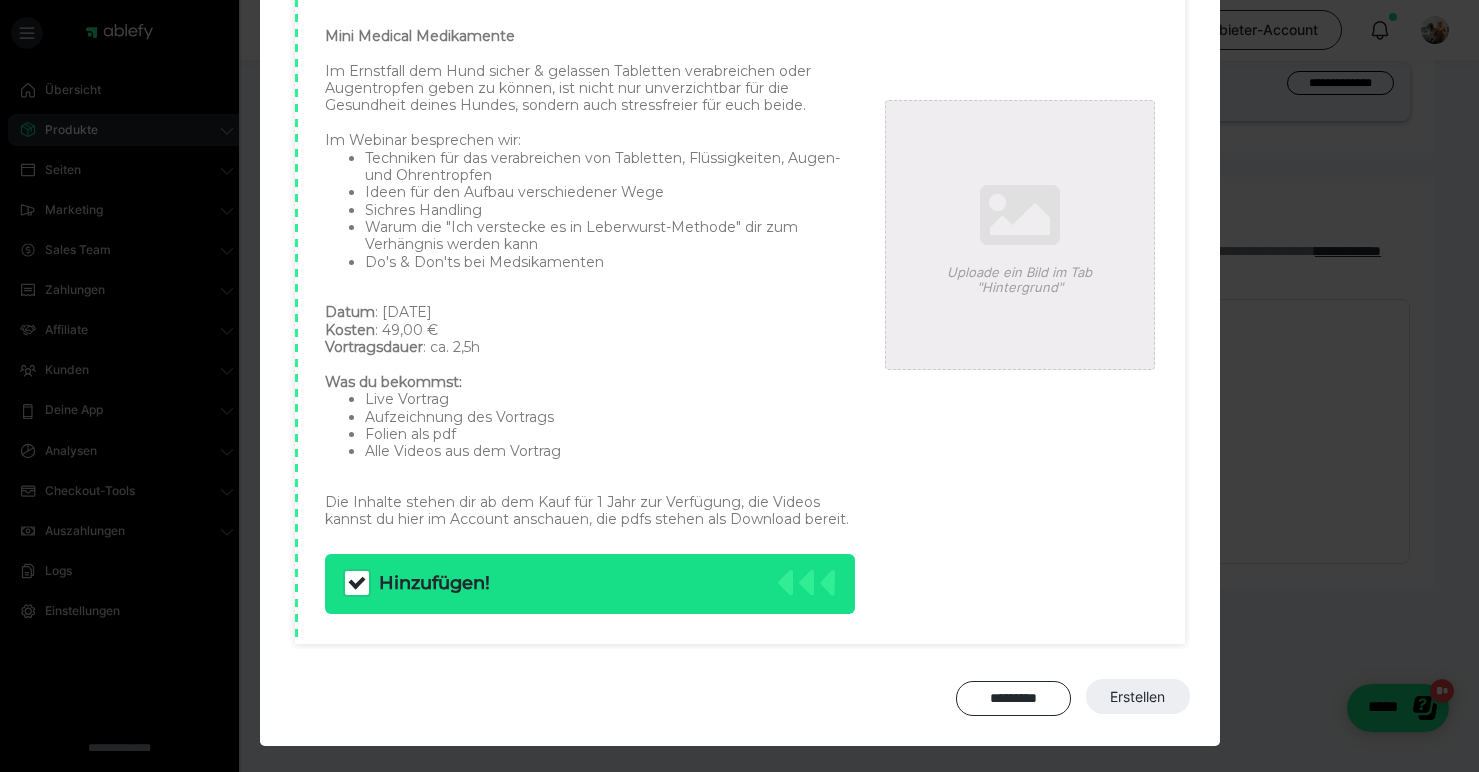 click on "********* Erstellen" at bounding box center (740, 698) 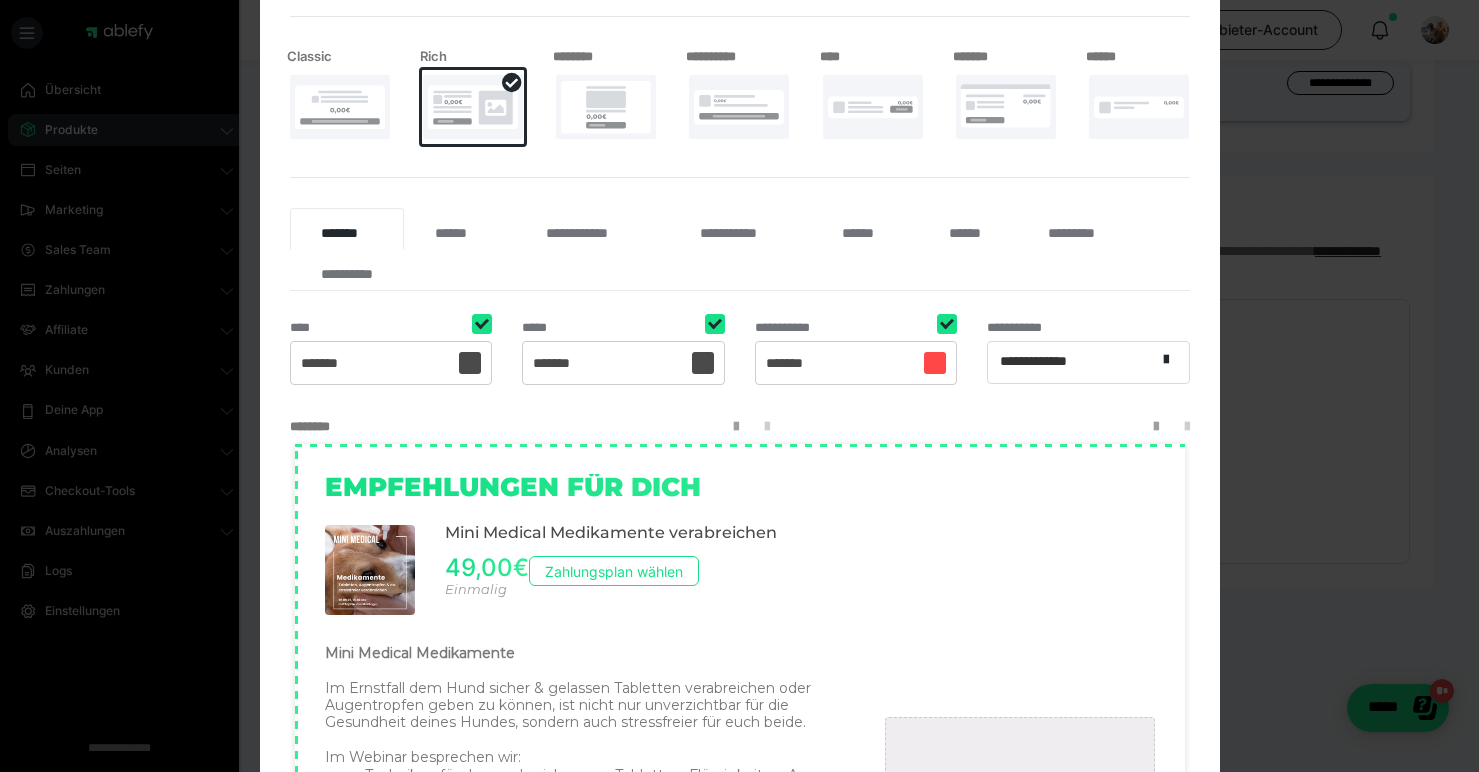 scroll, scrollTop: 72, scrollLeft: 0, axis: vertical 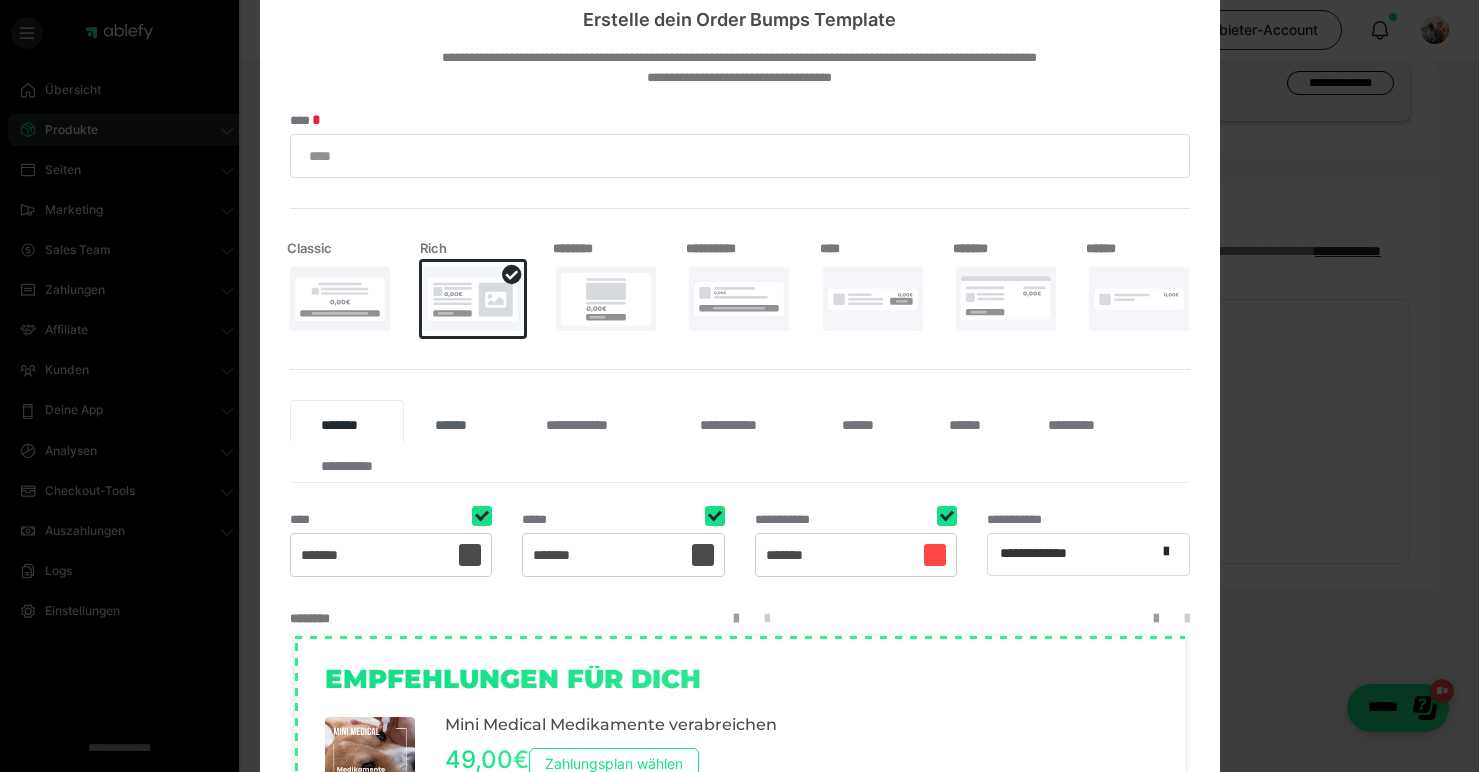 click on "******" at bounding box center [459, 421] 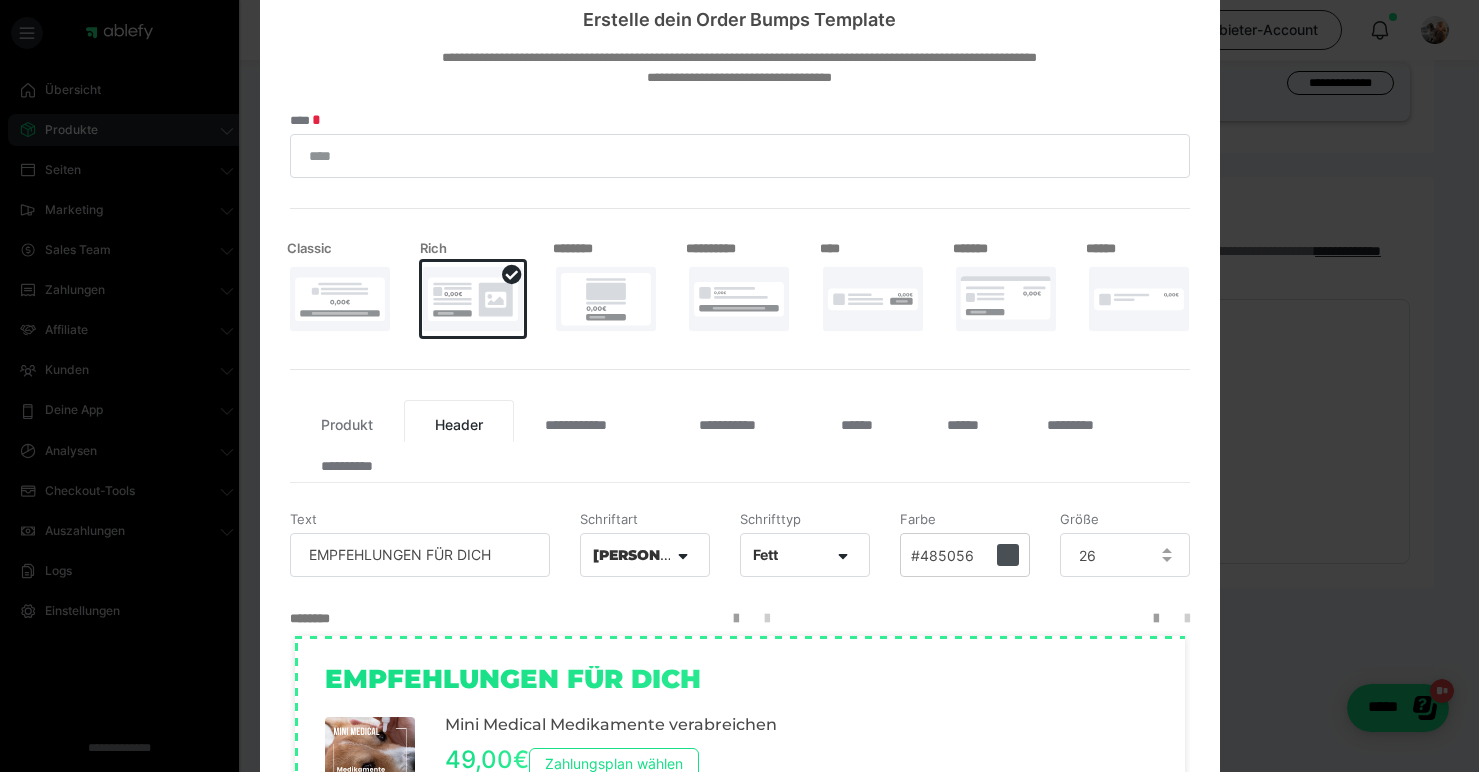 click at bounding box center [606, 299] 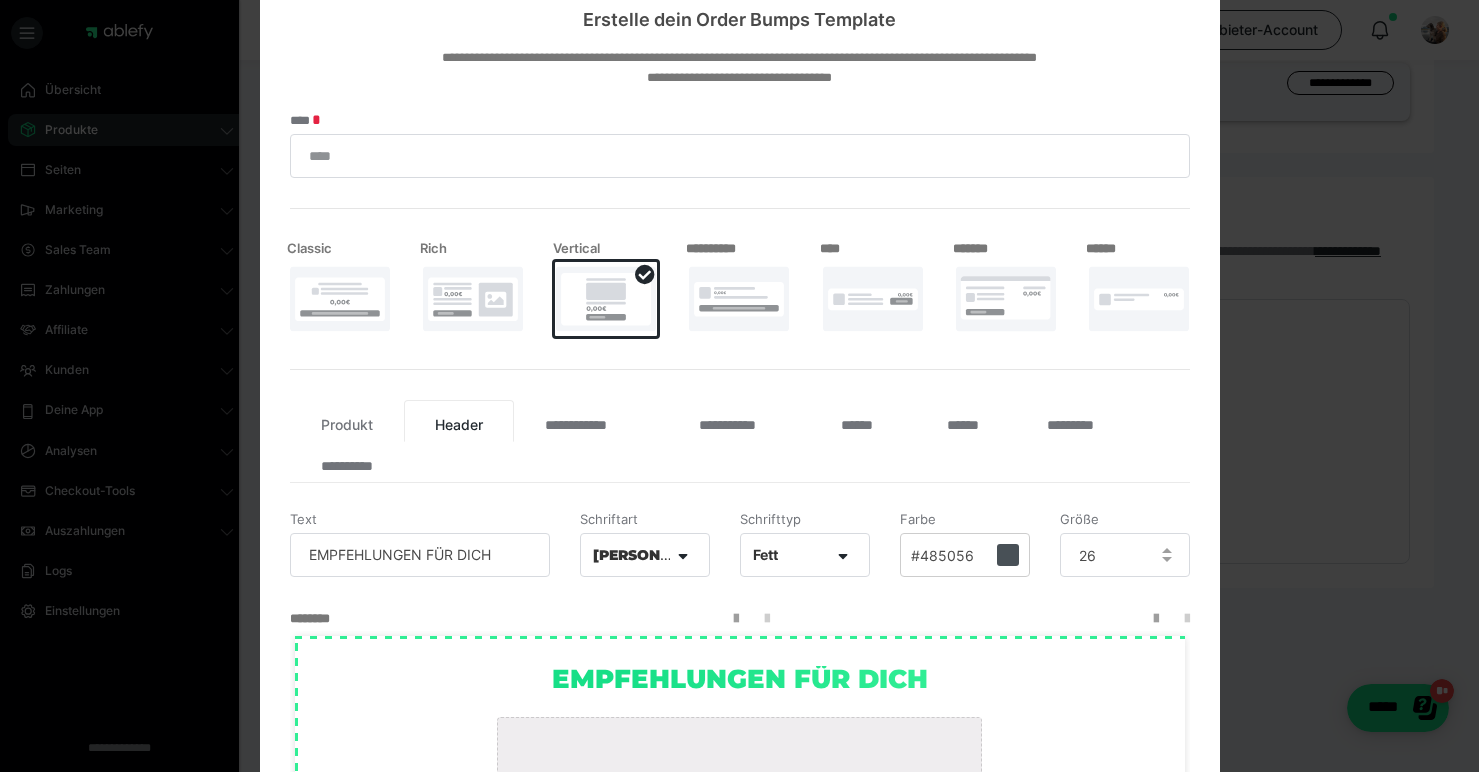 click at bounding box center (739, 299) 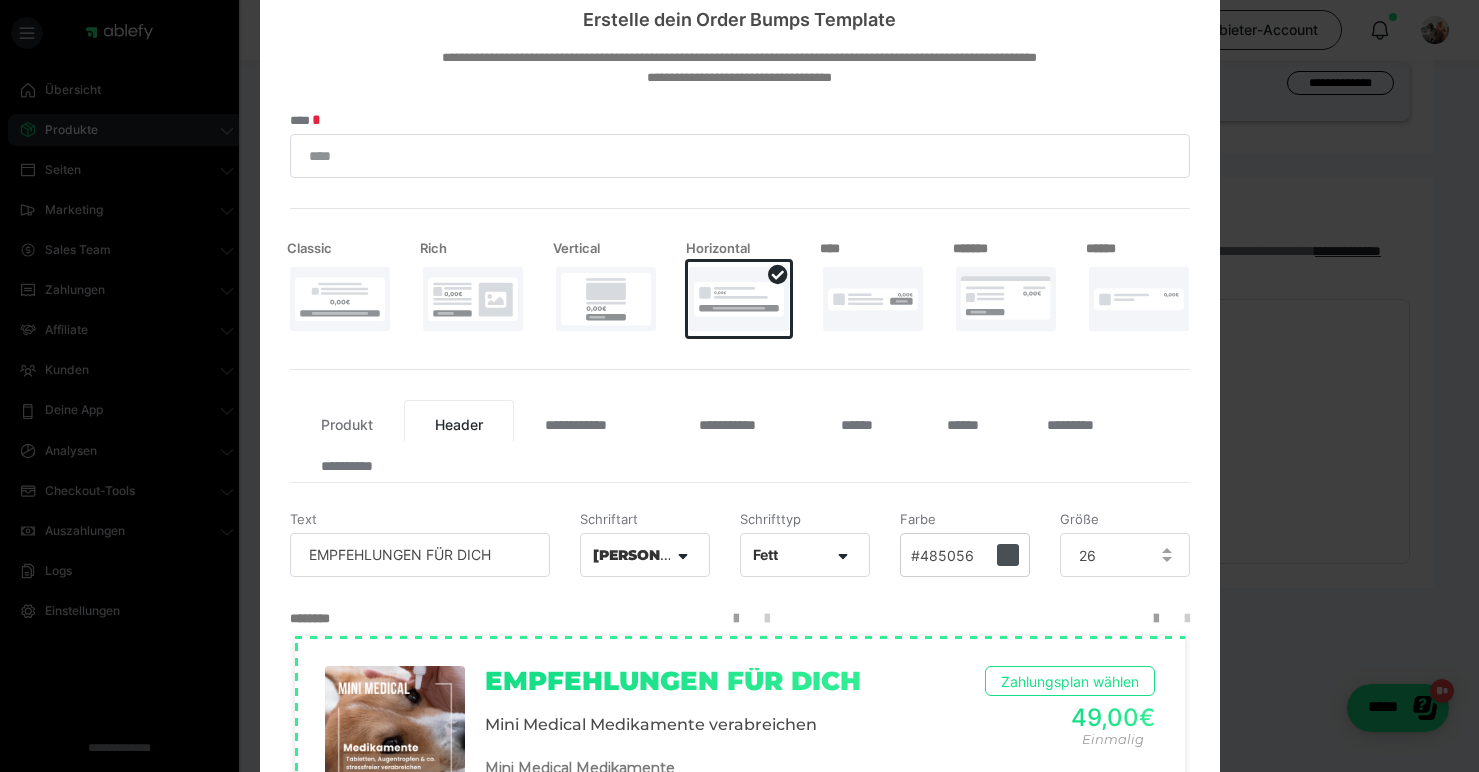 click at bounding box center (1006, 299) 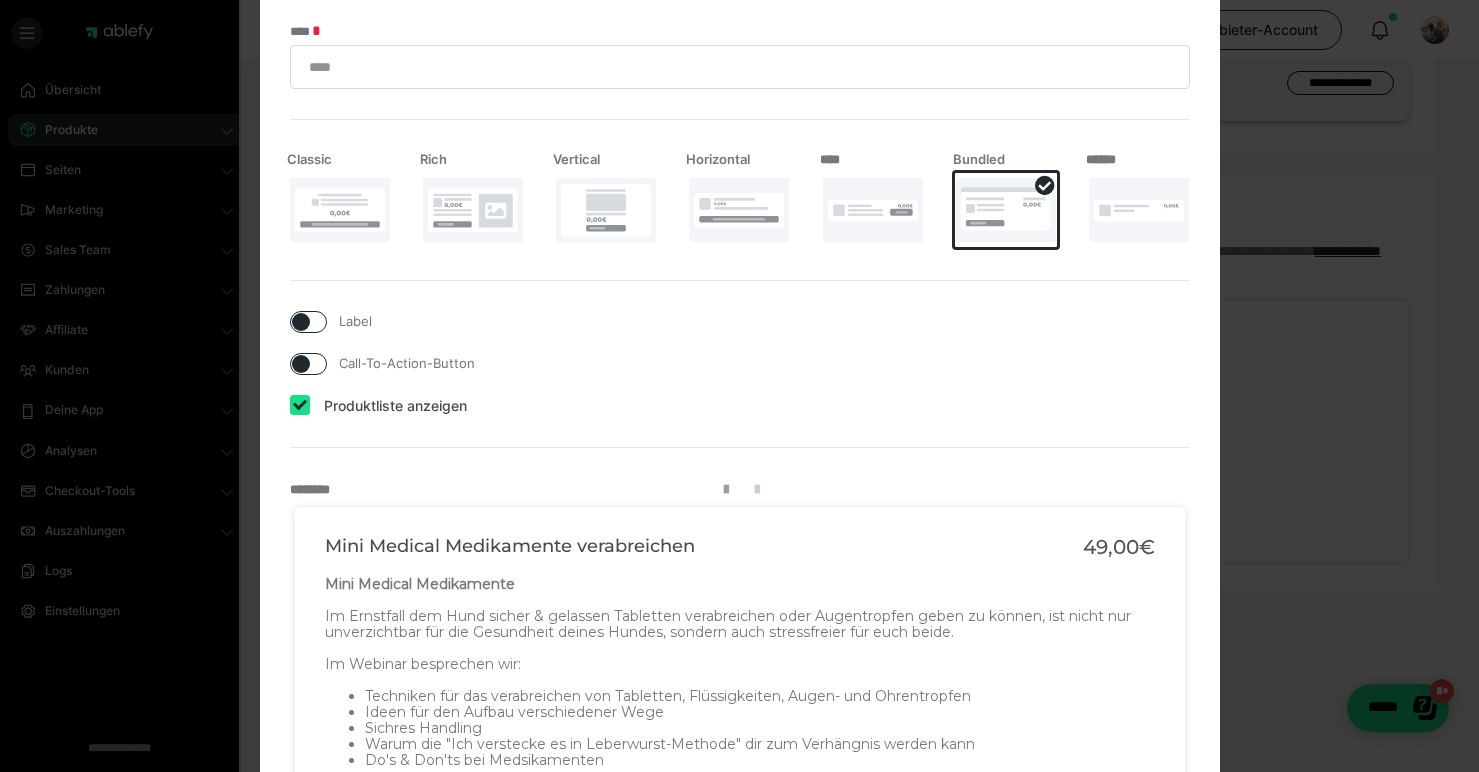 scroll, scrollTop: 0, scrollLeft: 0, axis: both 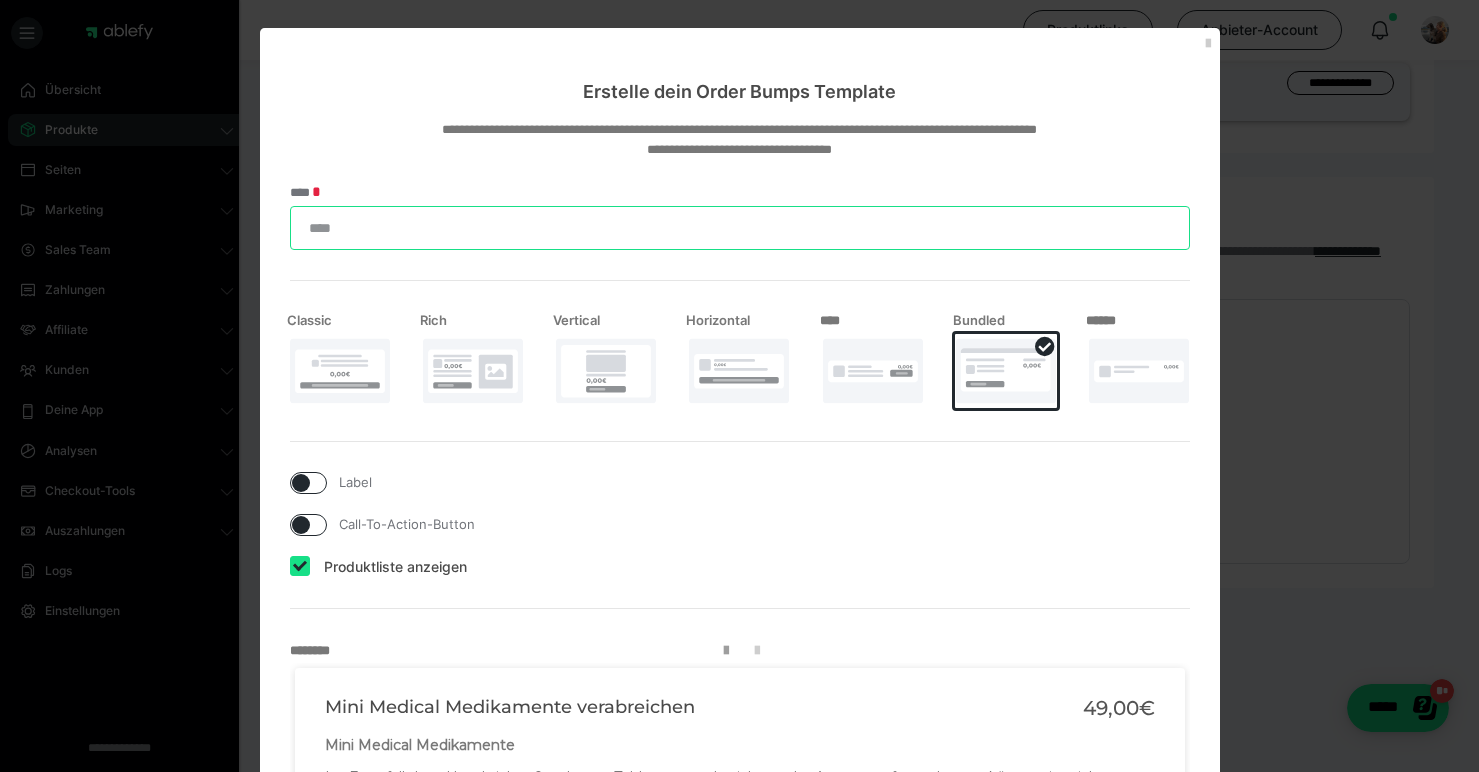 click on "****" at bounding box center [740, 228] 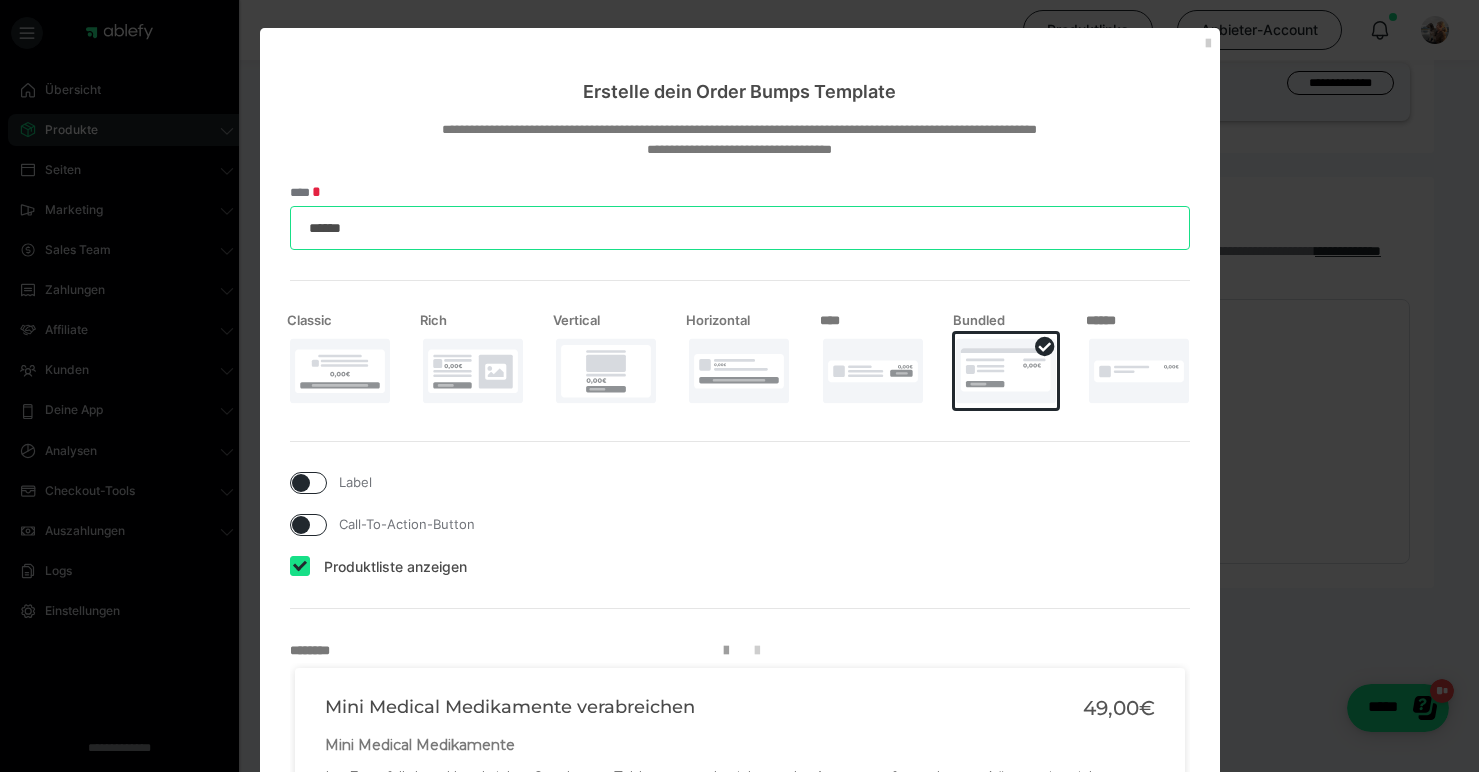 scroll, scrollTop: 0, scrollLeft: 0, axis: both 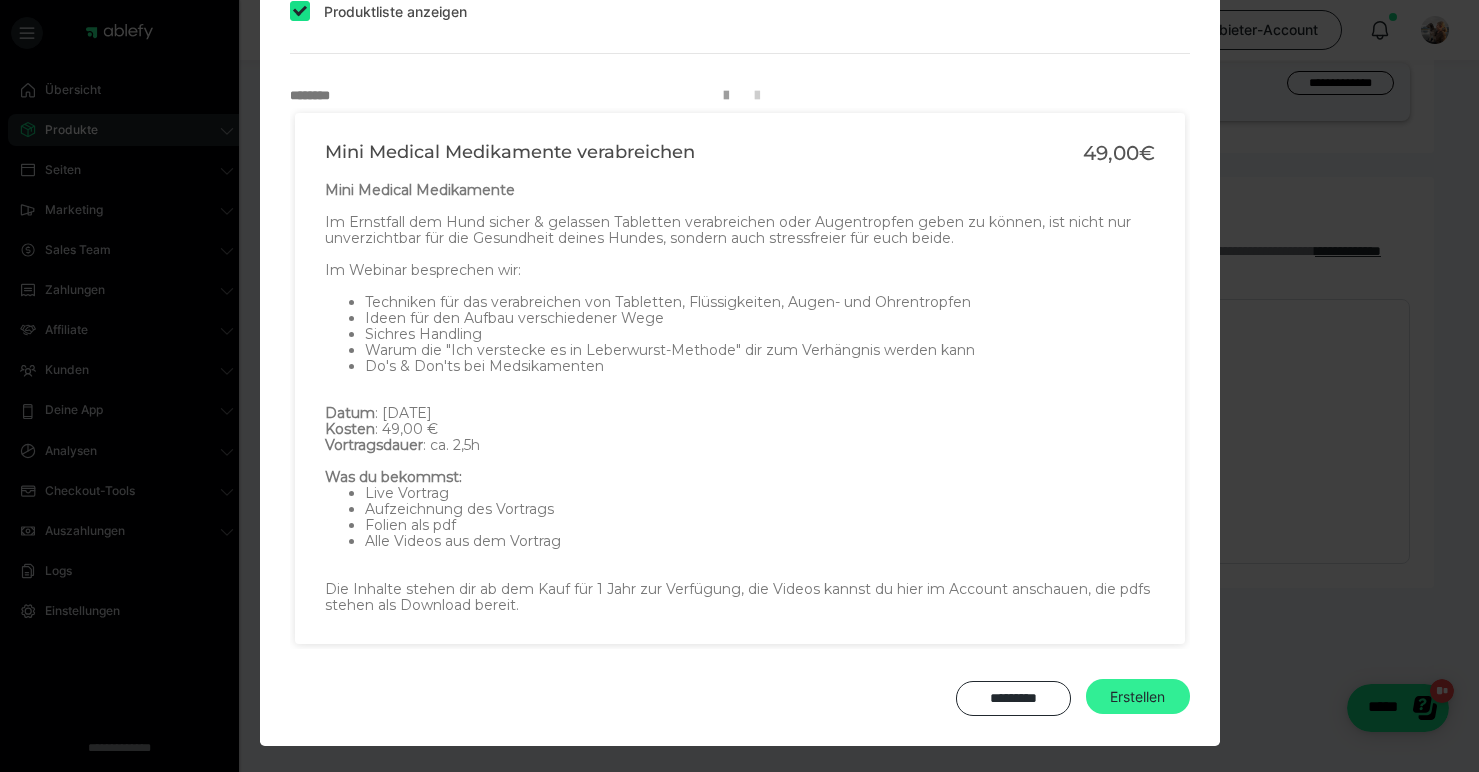type on "******" 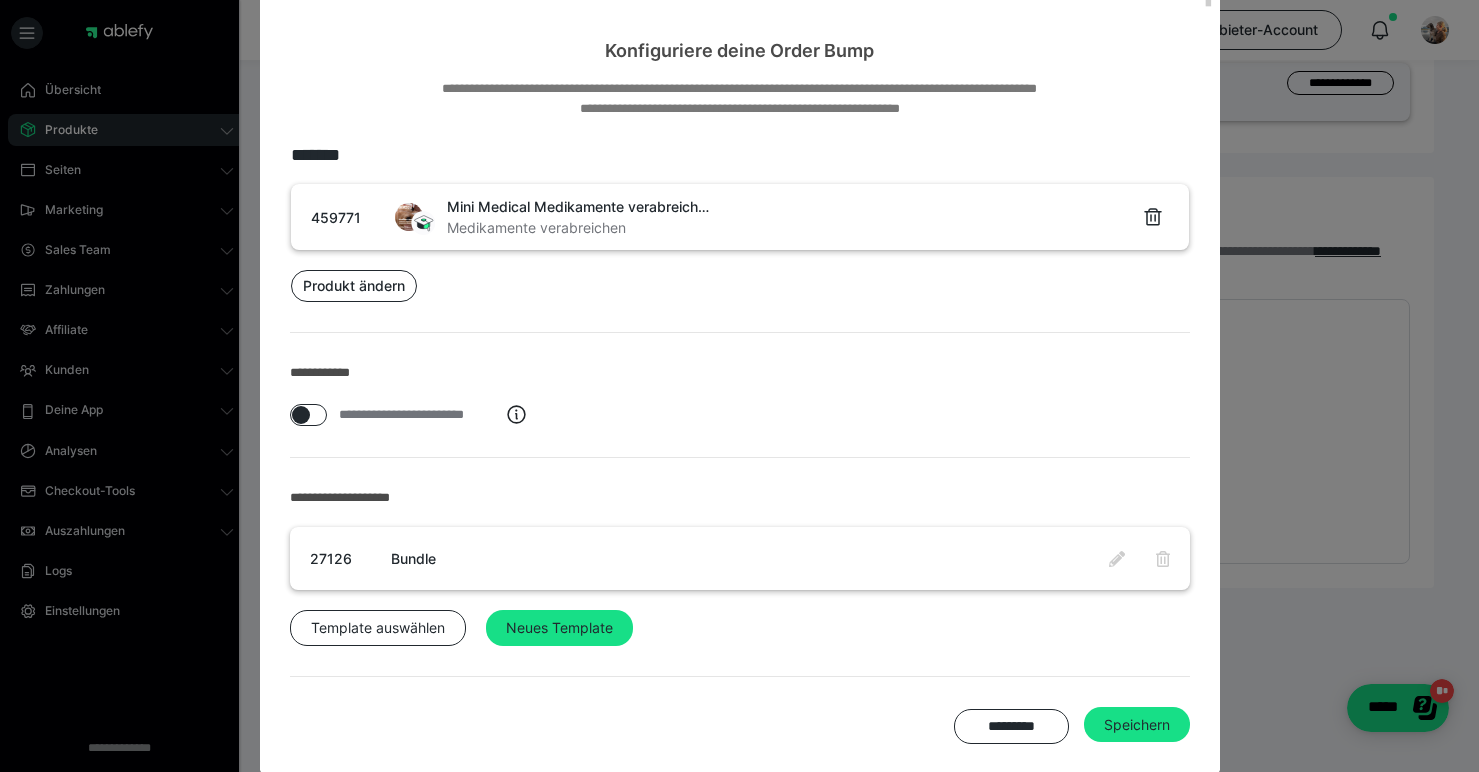 scroll, scrollTop: 69, scrollLeft: 0, axis: vertical 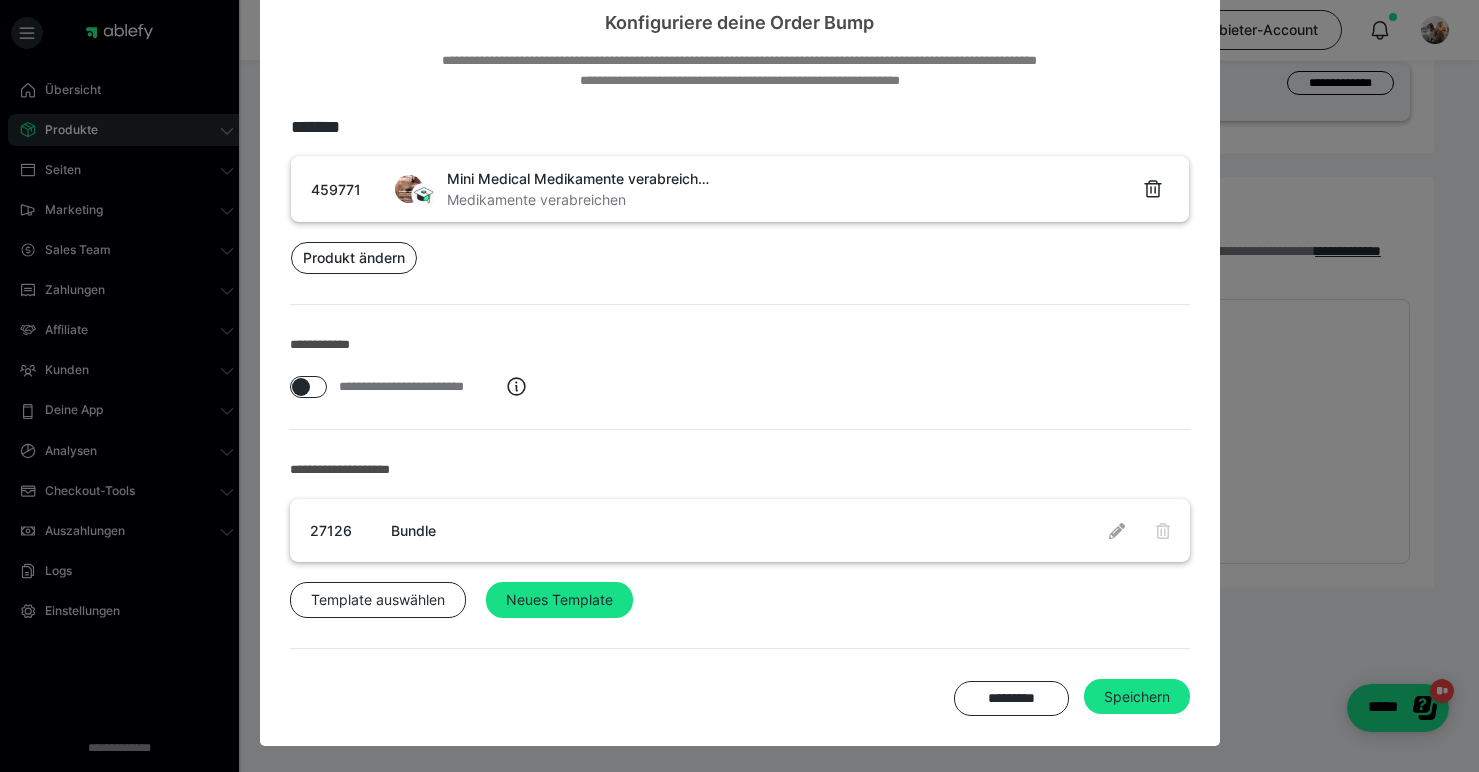 click at bounding box center (1117, 530) 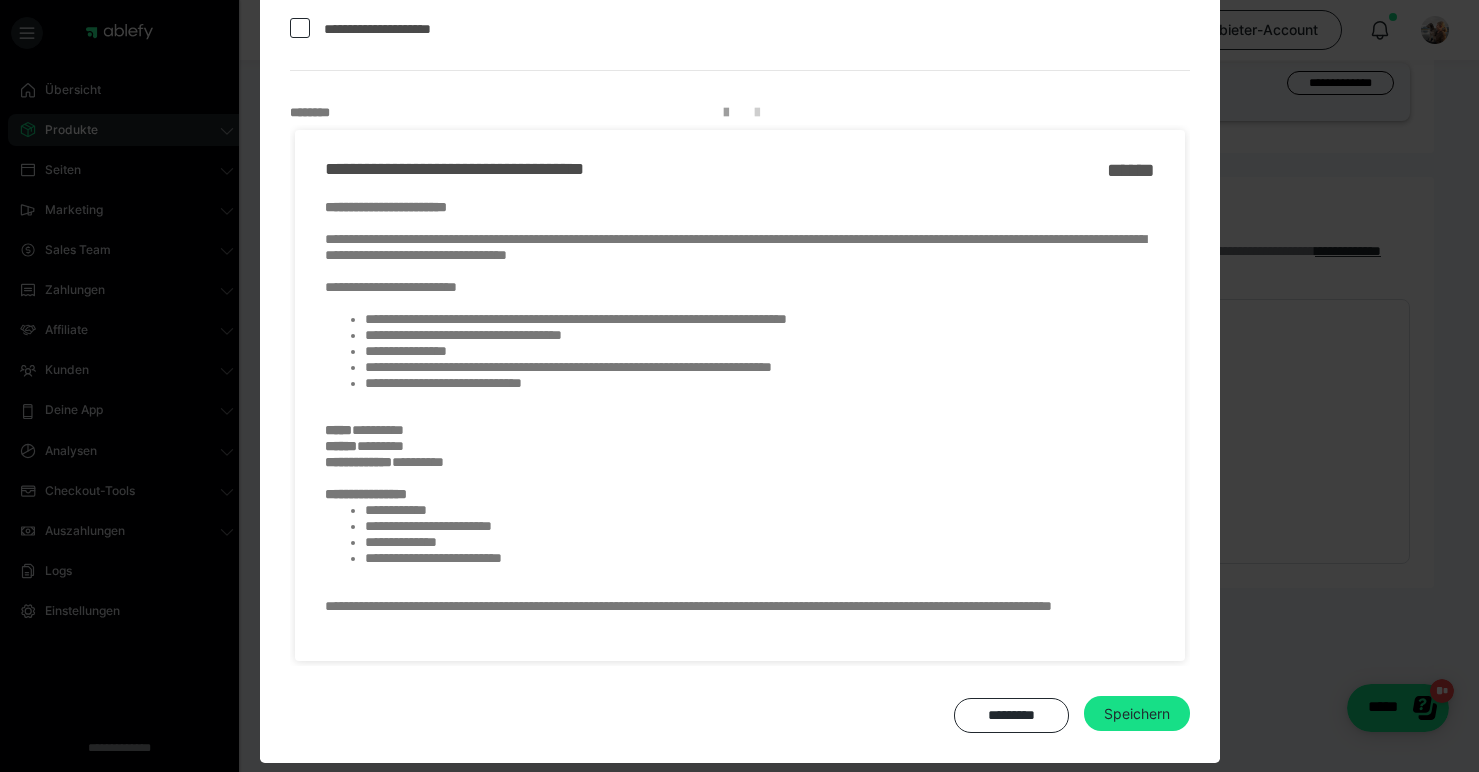scroll, scrollTop: 555, scrollLeft: 0, axis: vertical 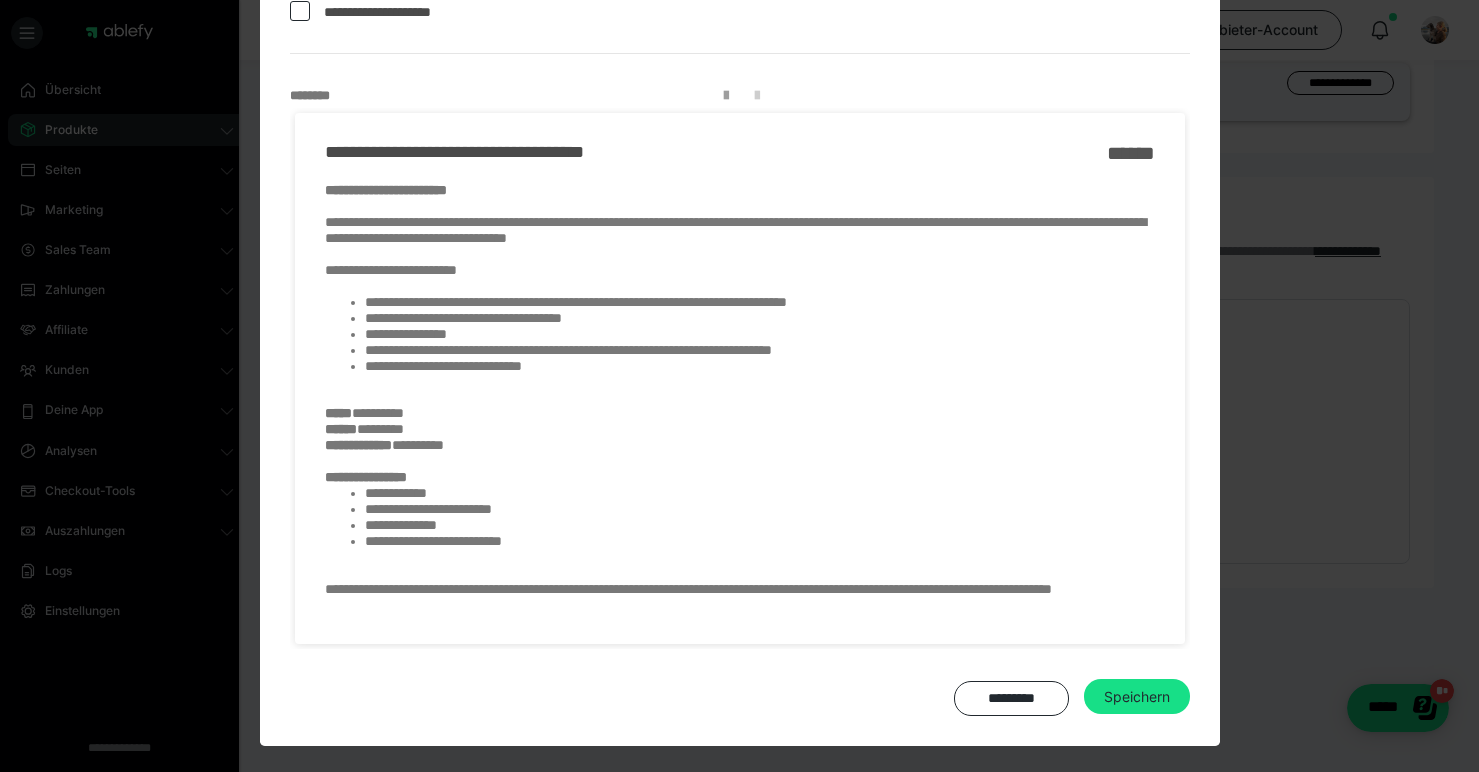 click on "******" at bounding box center (1131, 153) 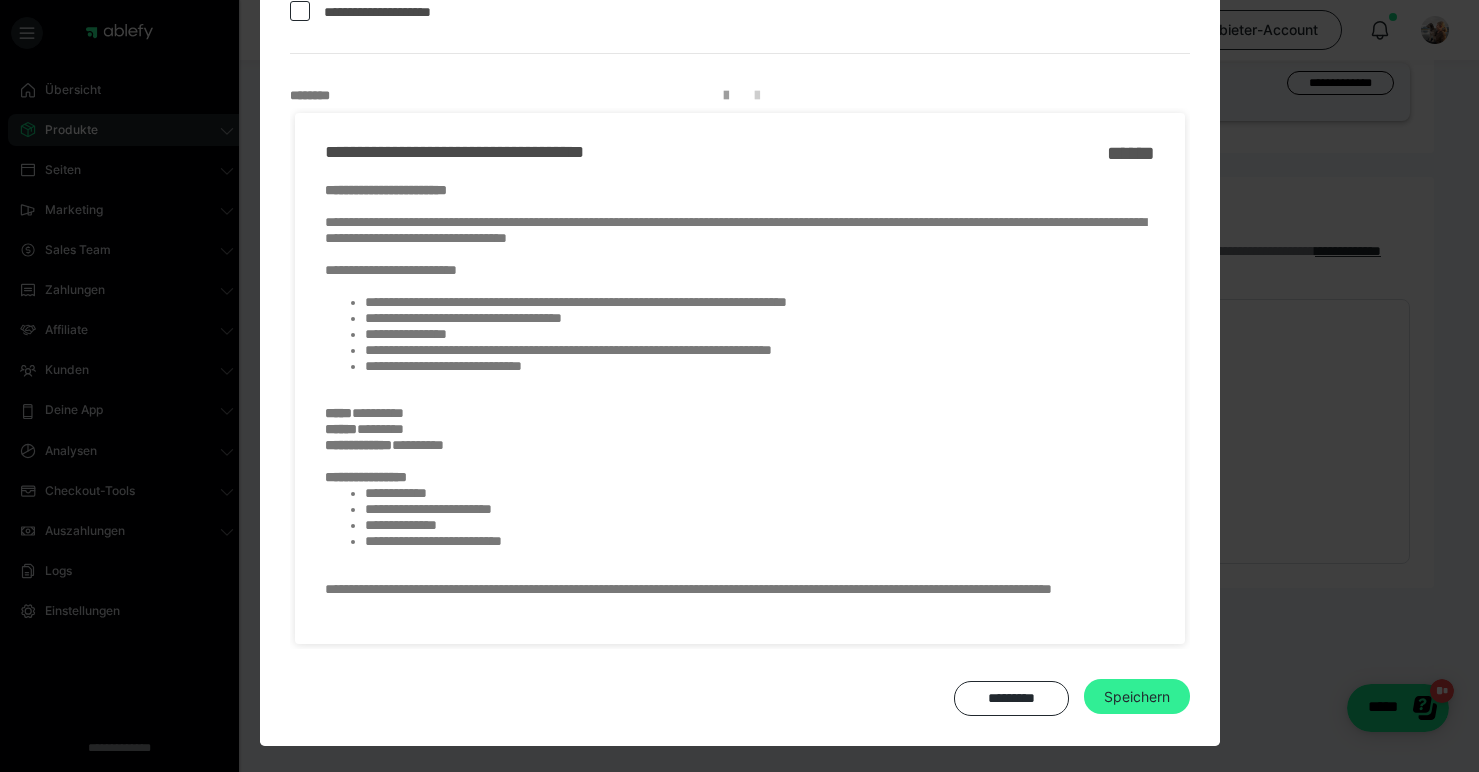 click on "Speichern" at bounding box center [1137, 697] 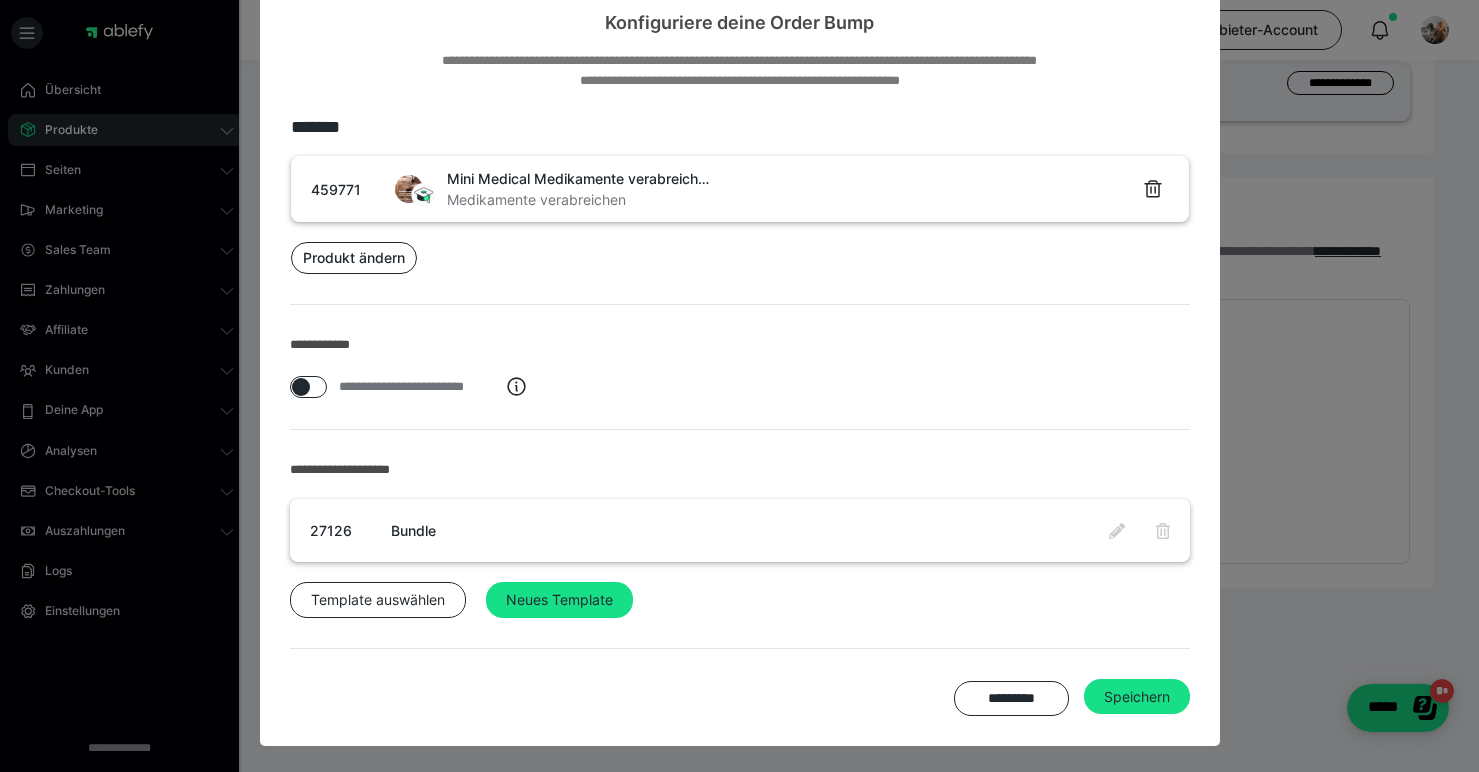 click at bounding box center [301, 387] 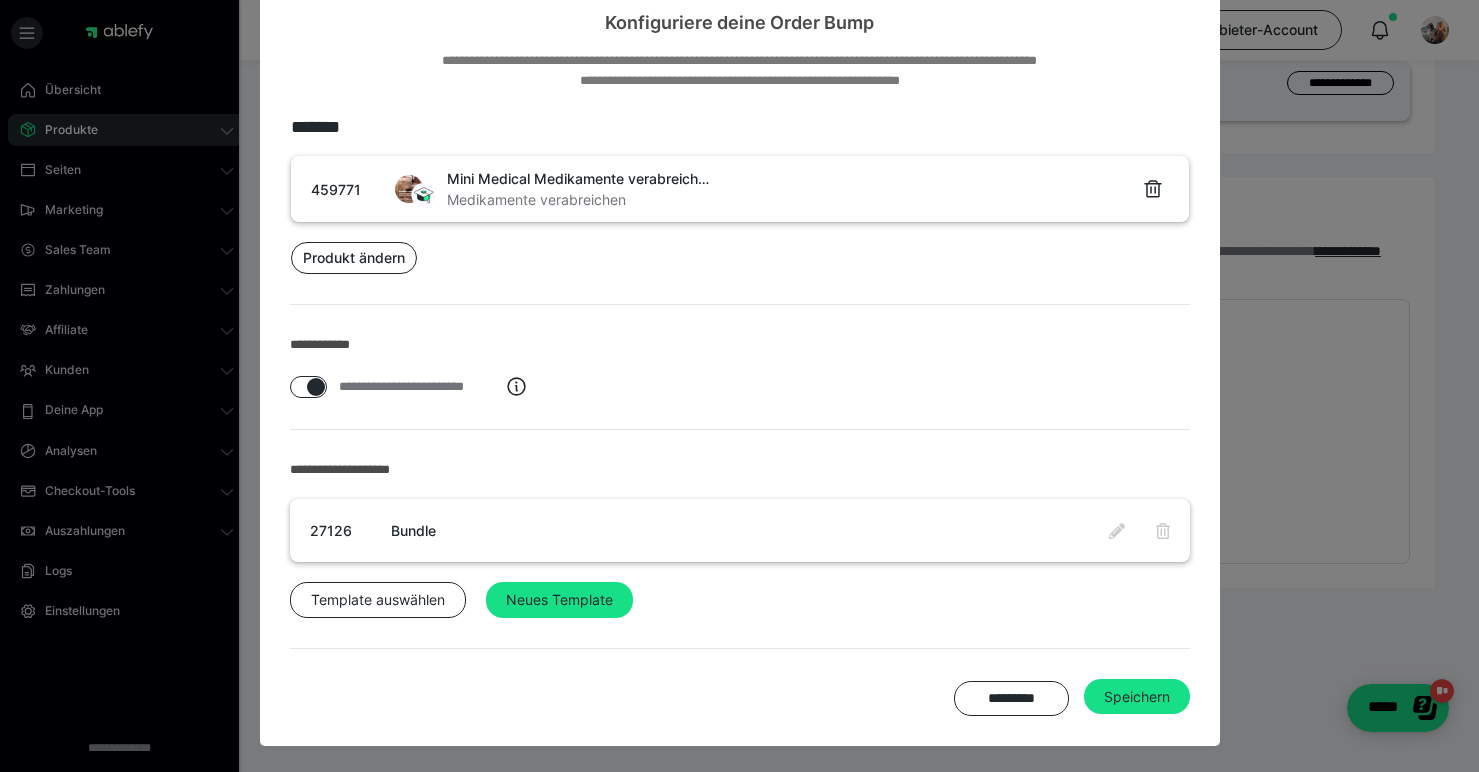 checkbox on "****" 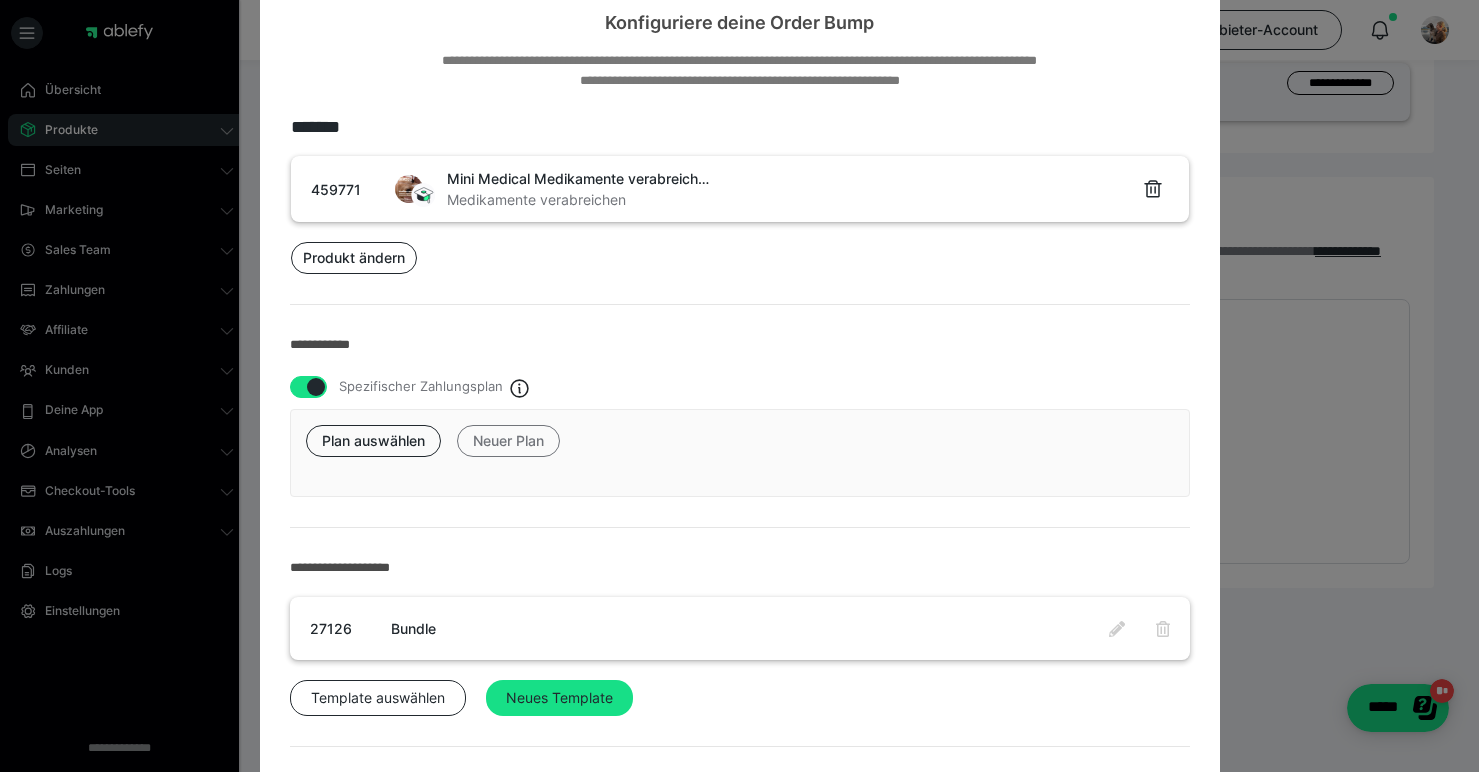 click on "Neuer Plan" at bounding box center [508, 441] 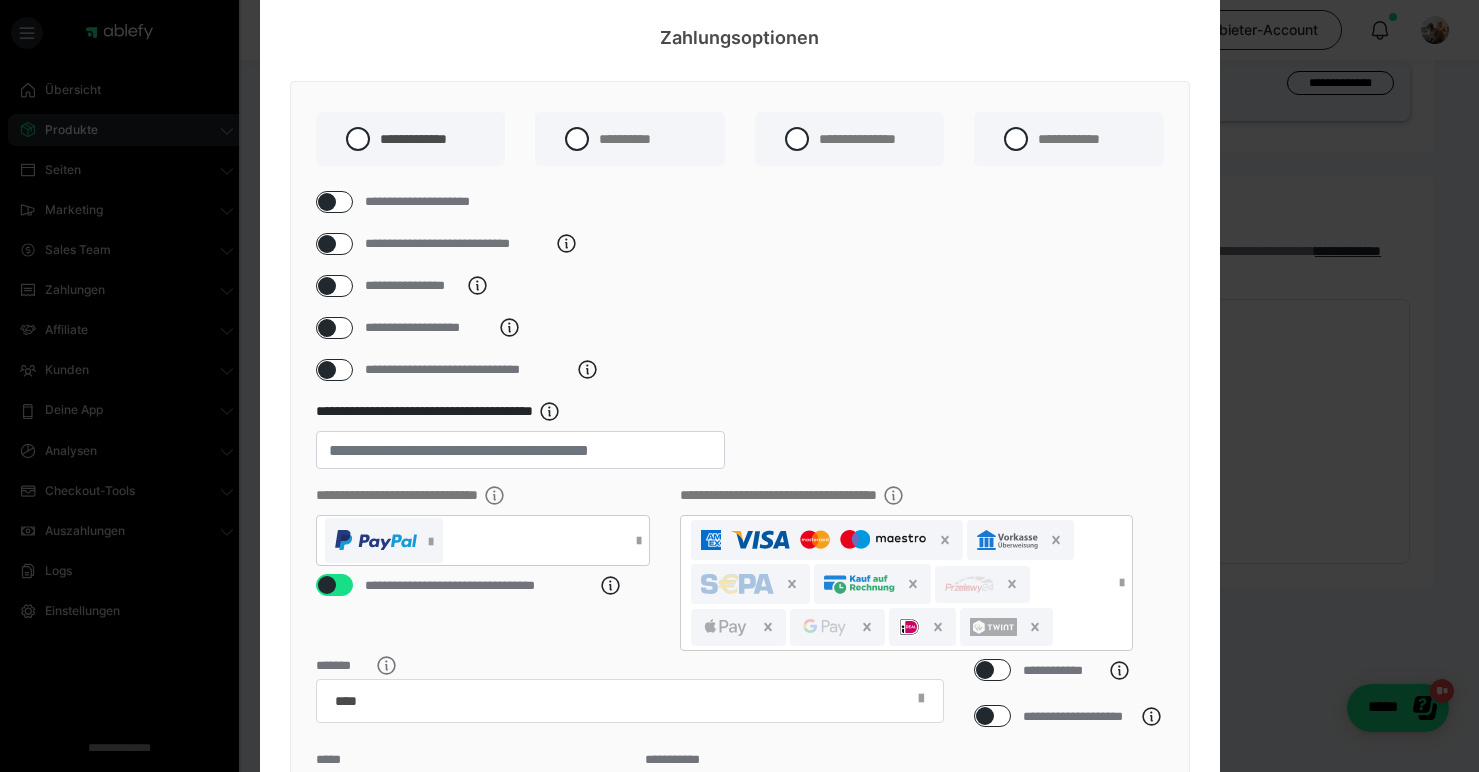 scroll, scrollTop: 0, scrollLeft: 0, axis: both 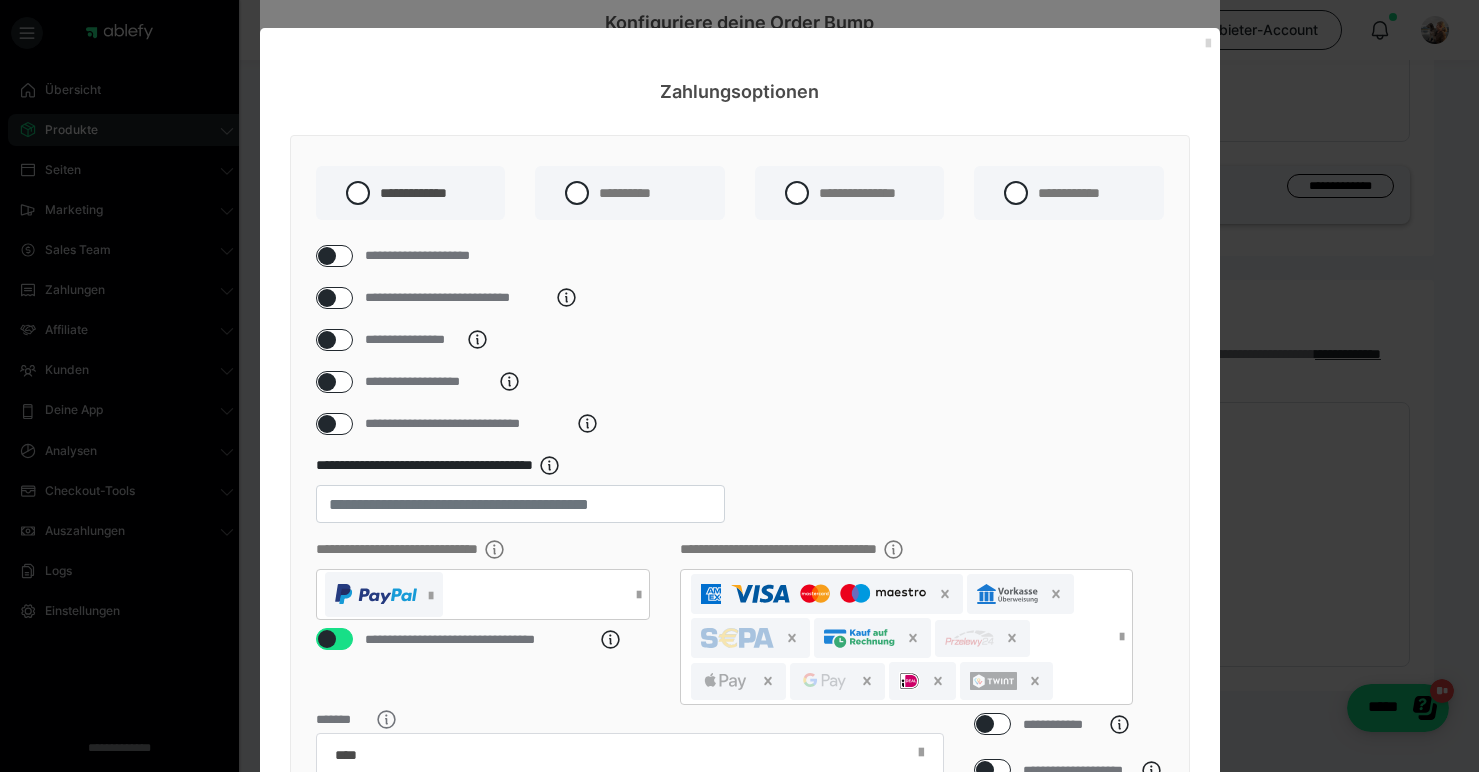 click at bounding box center [1208, 44] 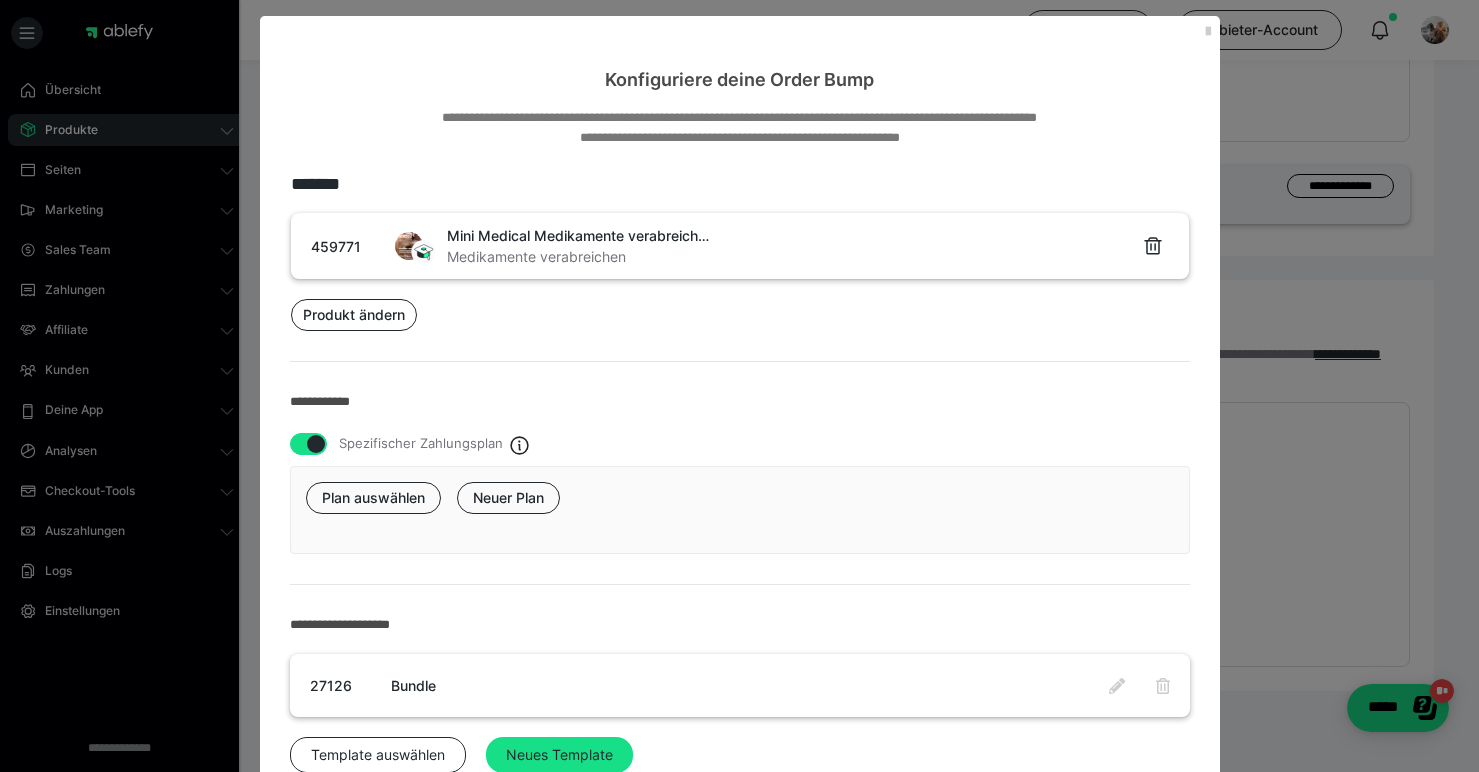 scroll, scrollTop: 7, scrollLeft: 0, axis: vertical 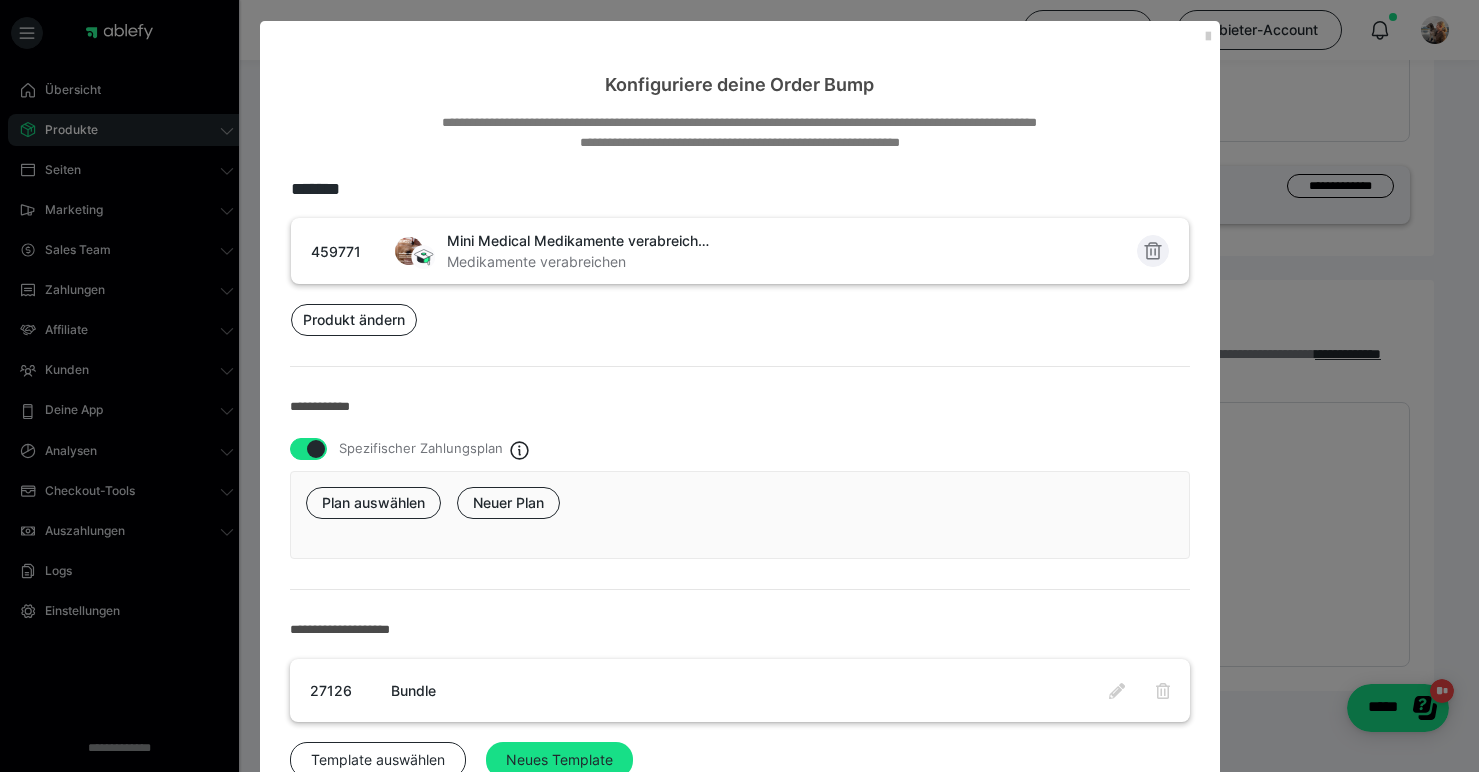 click 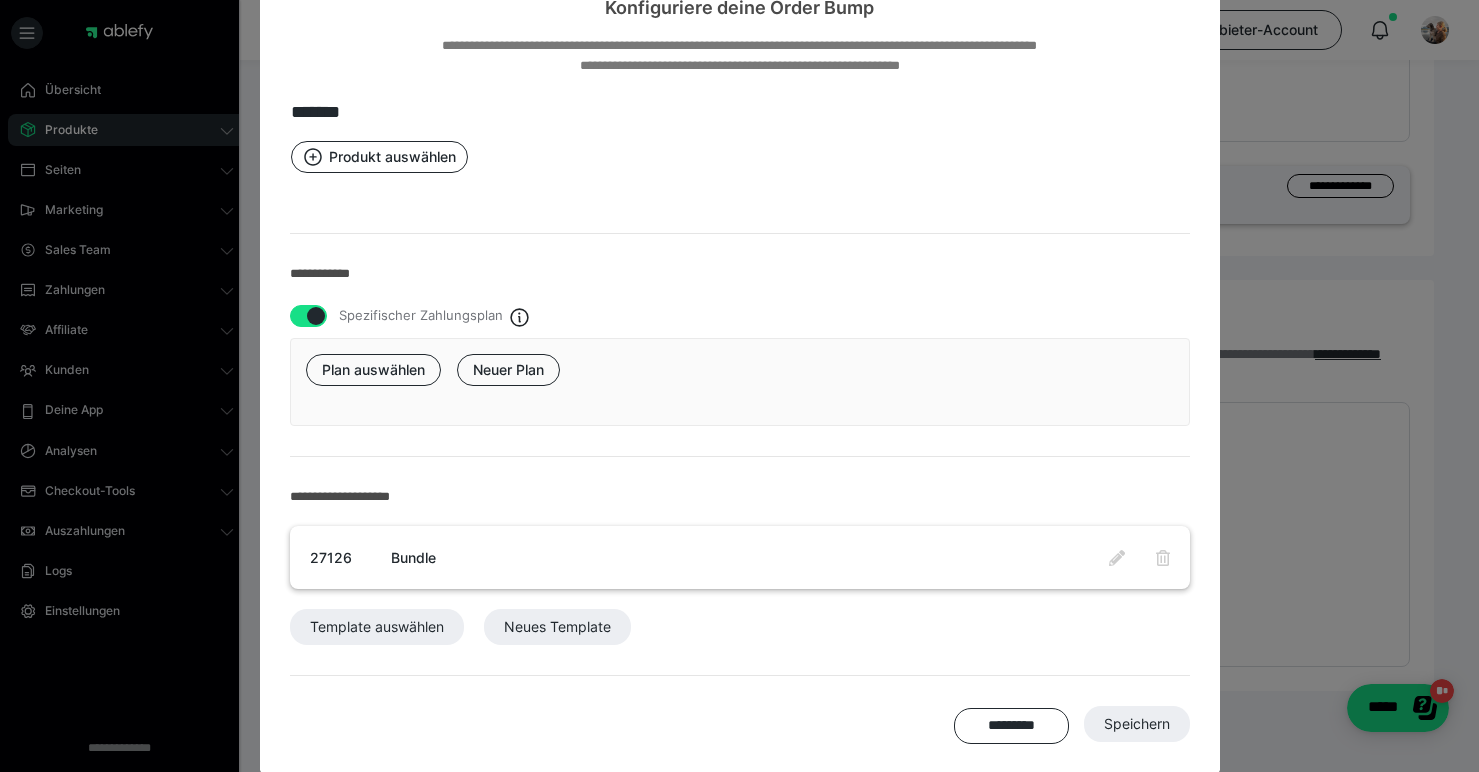 scroll, scrollTop: 111, scrollLeft: 0, axis: vertical 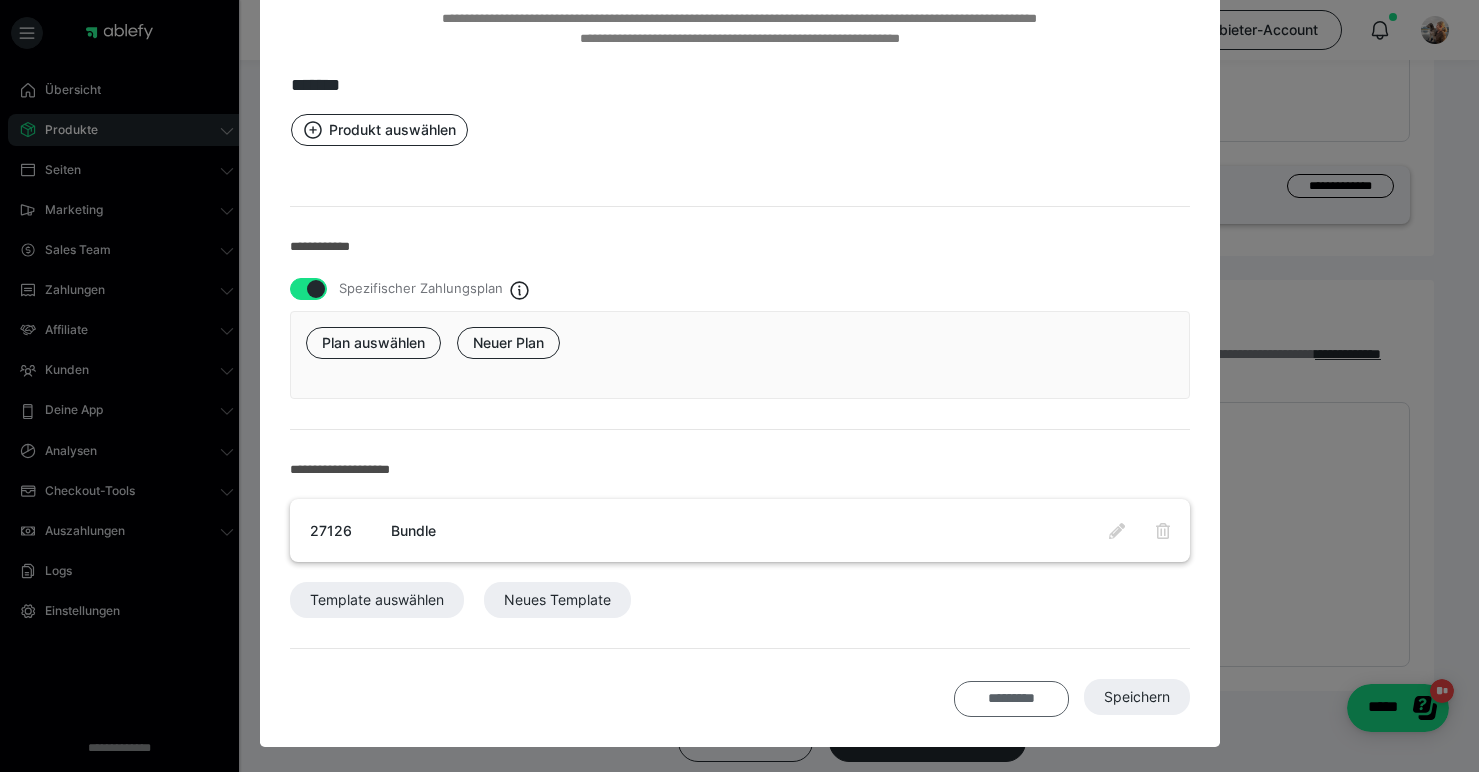 click on "*********" at bounding box center [1011, 699] 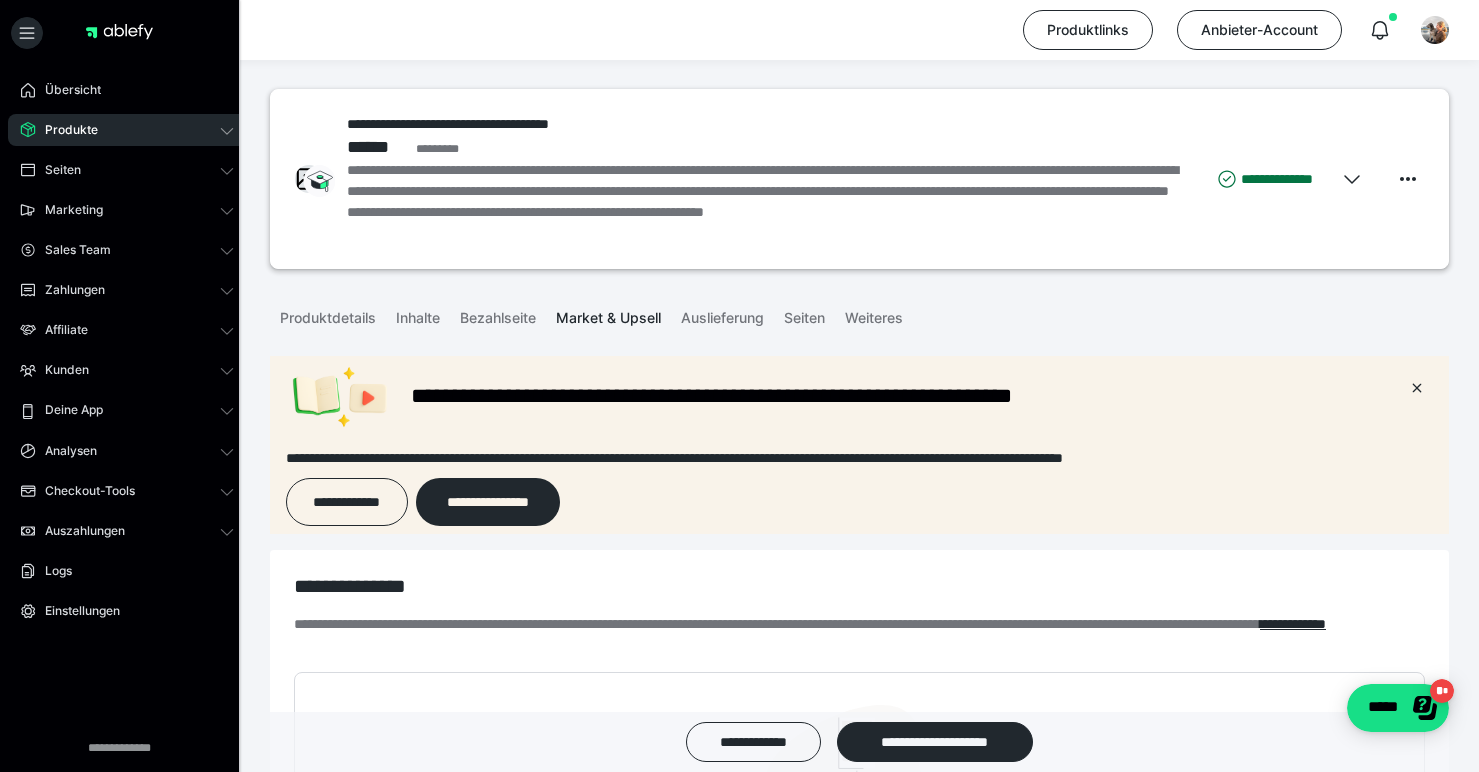 scroll, scrollTop: 0, scrollLeft: 0, axis: both 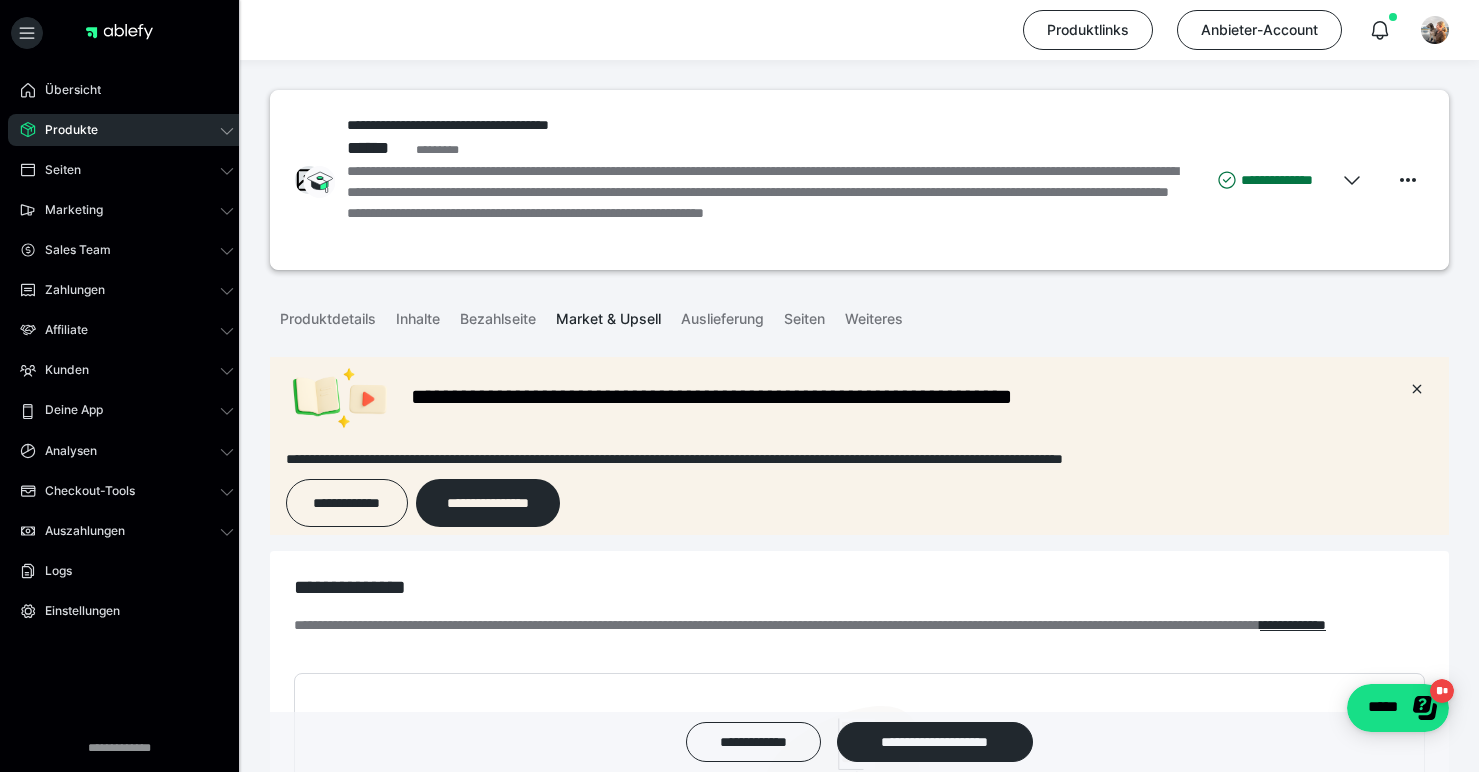 click on "Produkte" at bounding box center [127, 130] 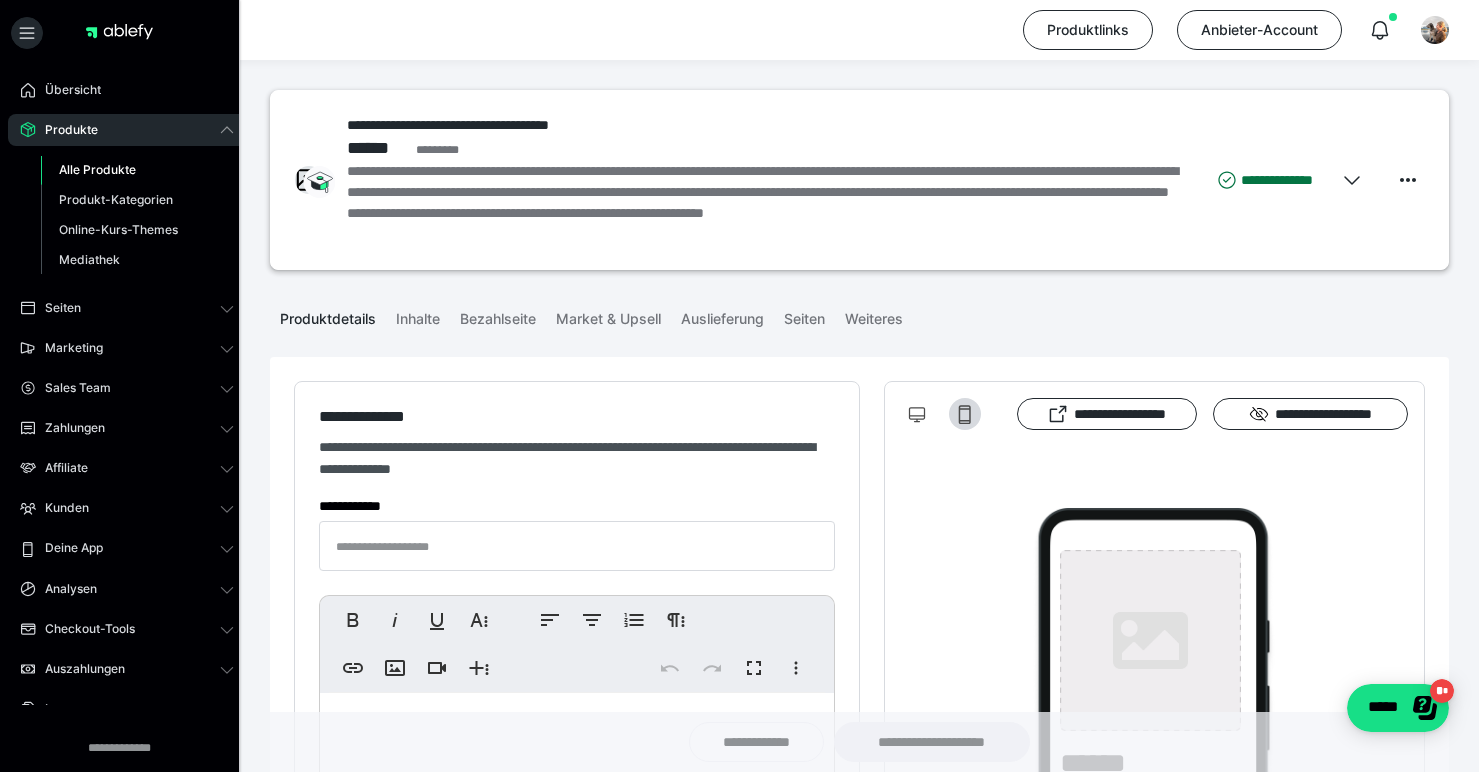 type on "**********" 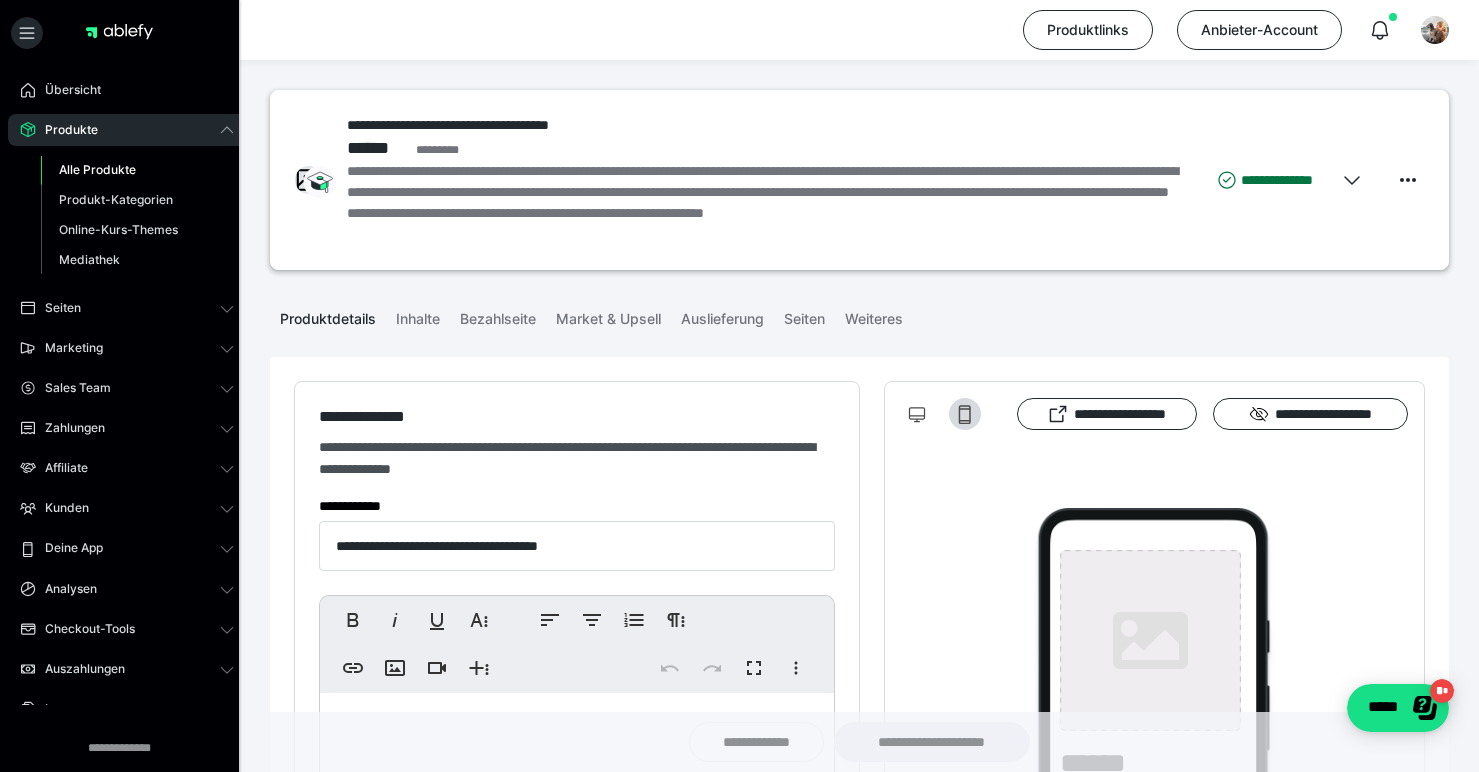 type on "**********" 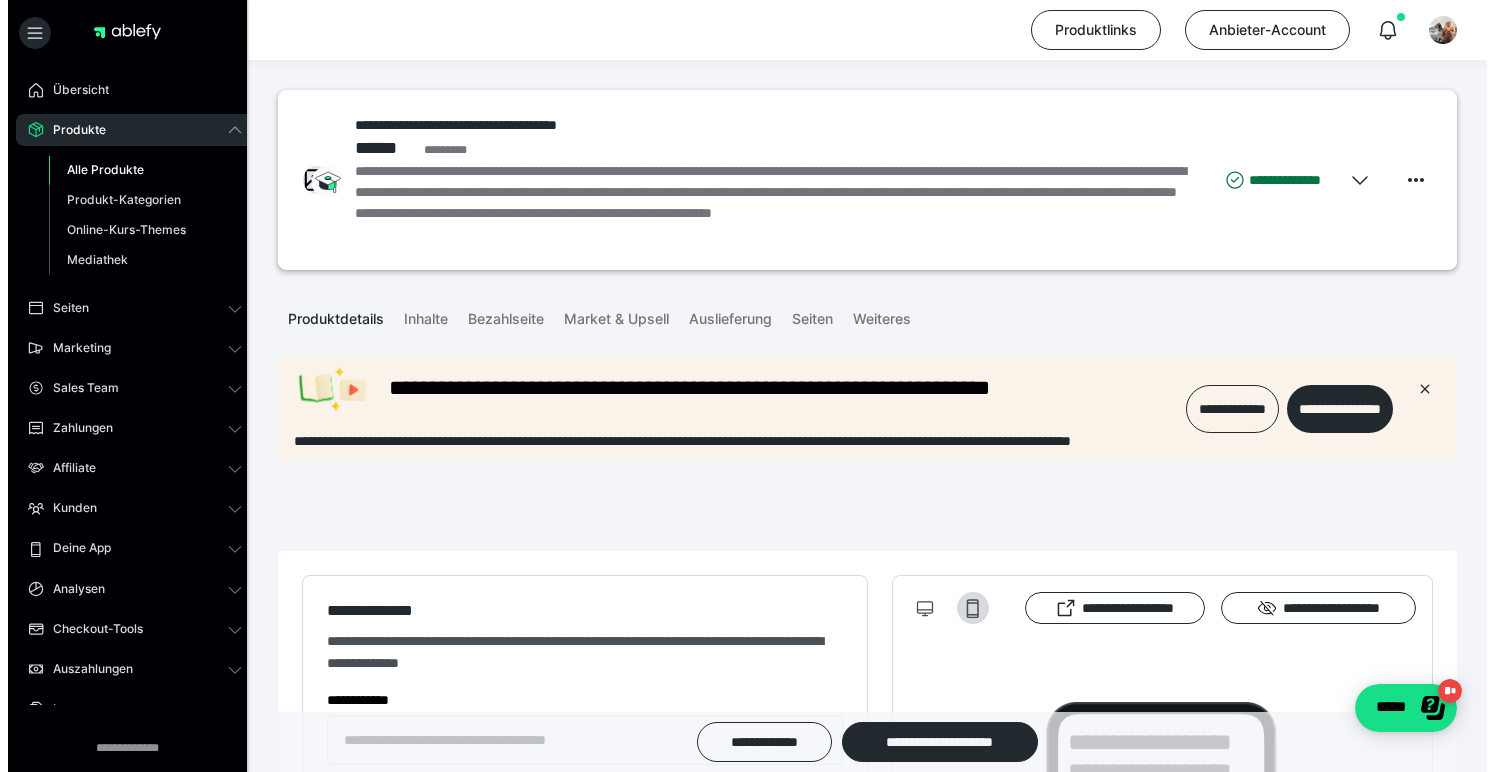 scroll, scrollTop: 0, scrollLeft: 0, axis: both 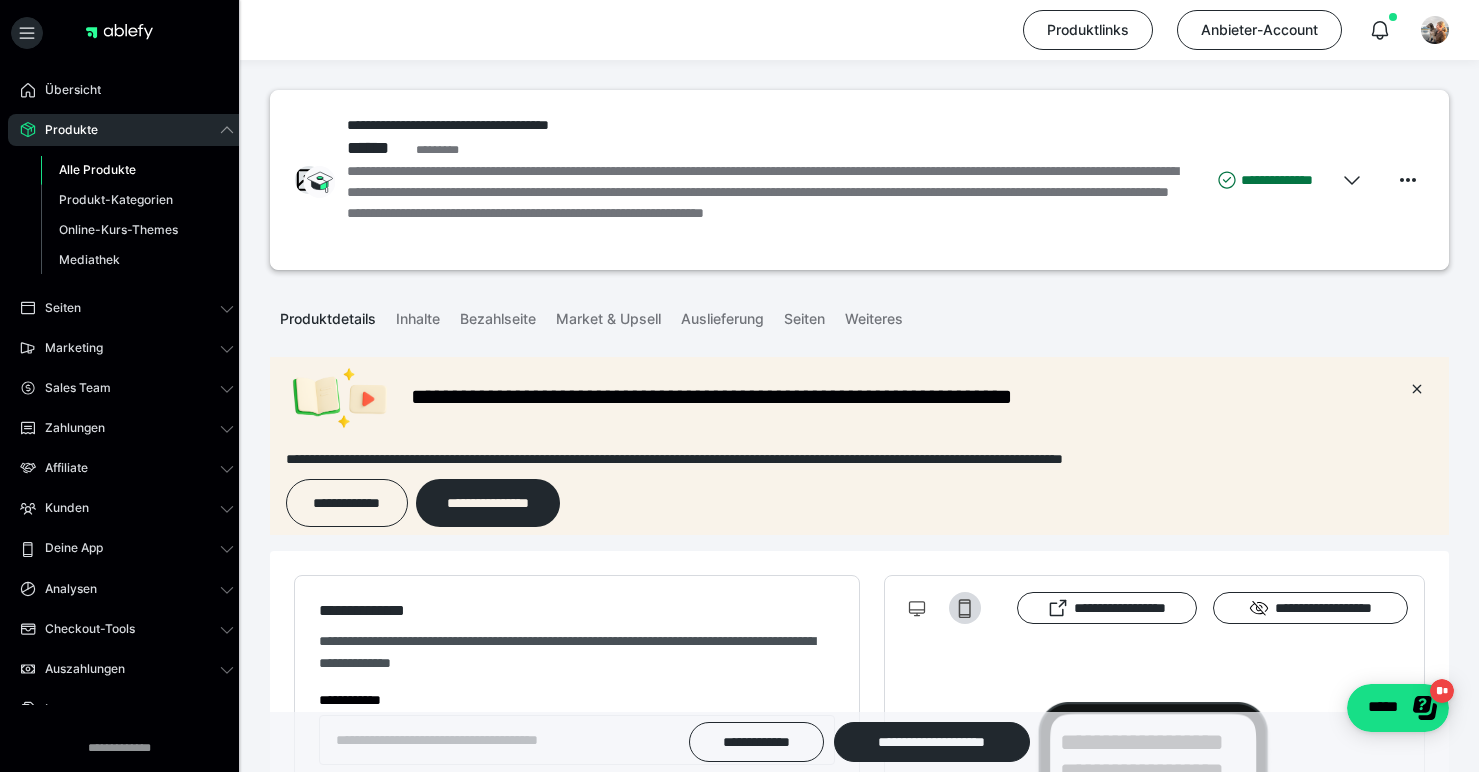 click on "Alle Produkte" at bounding box center (97, 169) 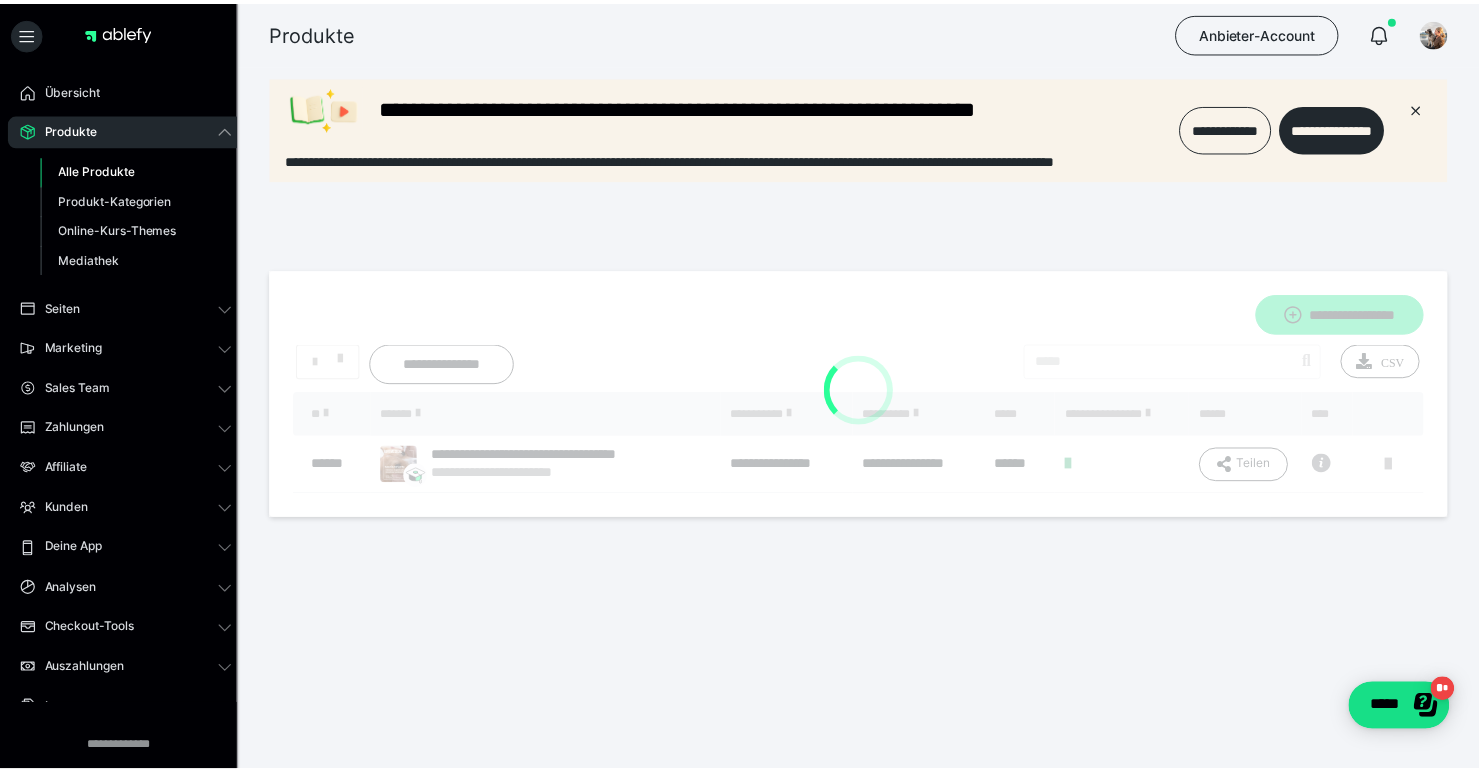 scroll, scrollTop: 0, scrollLeft: 0, axis: both 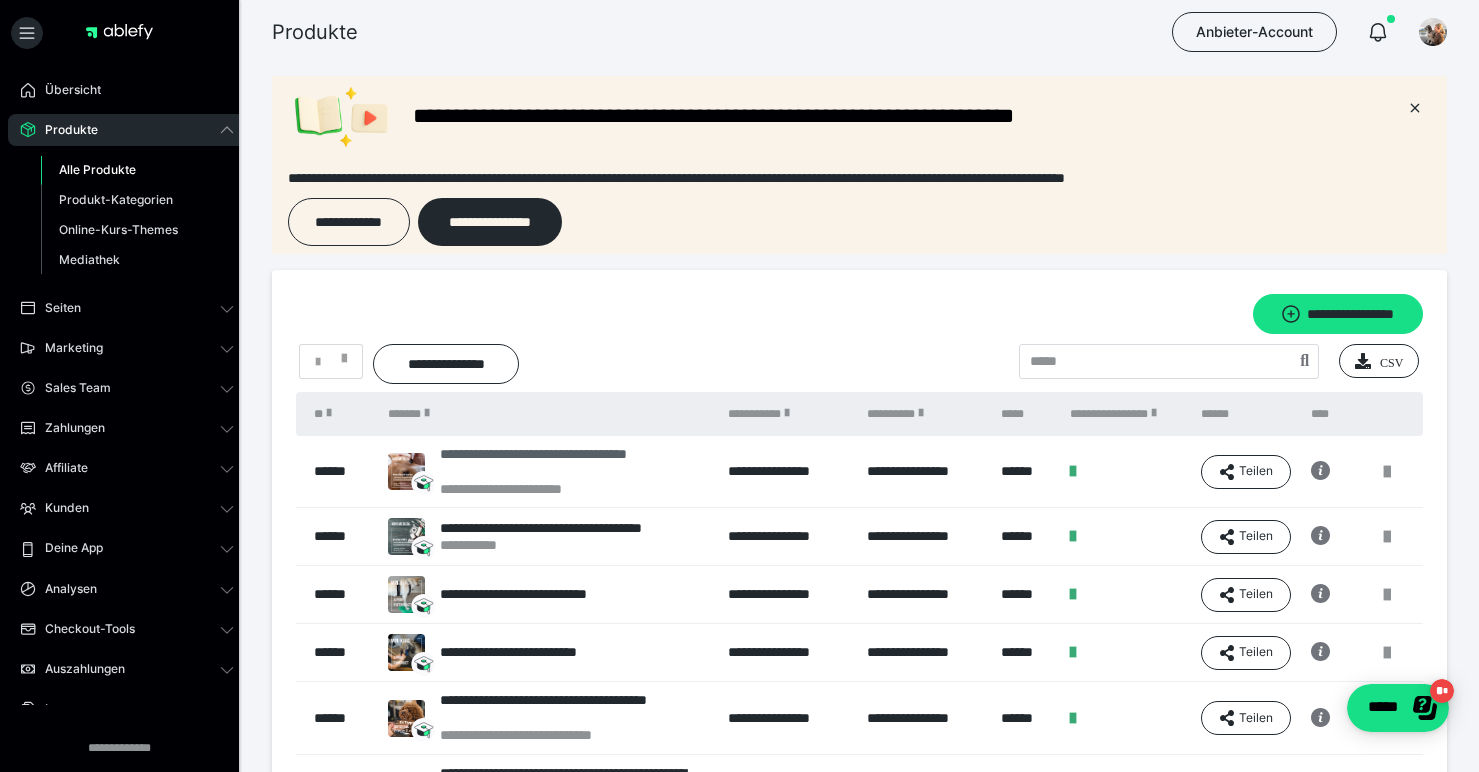 click on "**********" at bounding box center [574, 463] 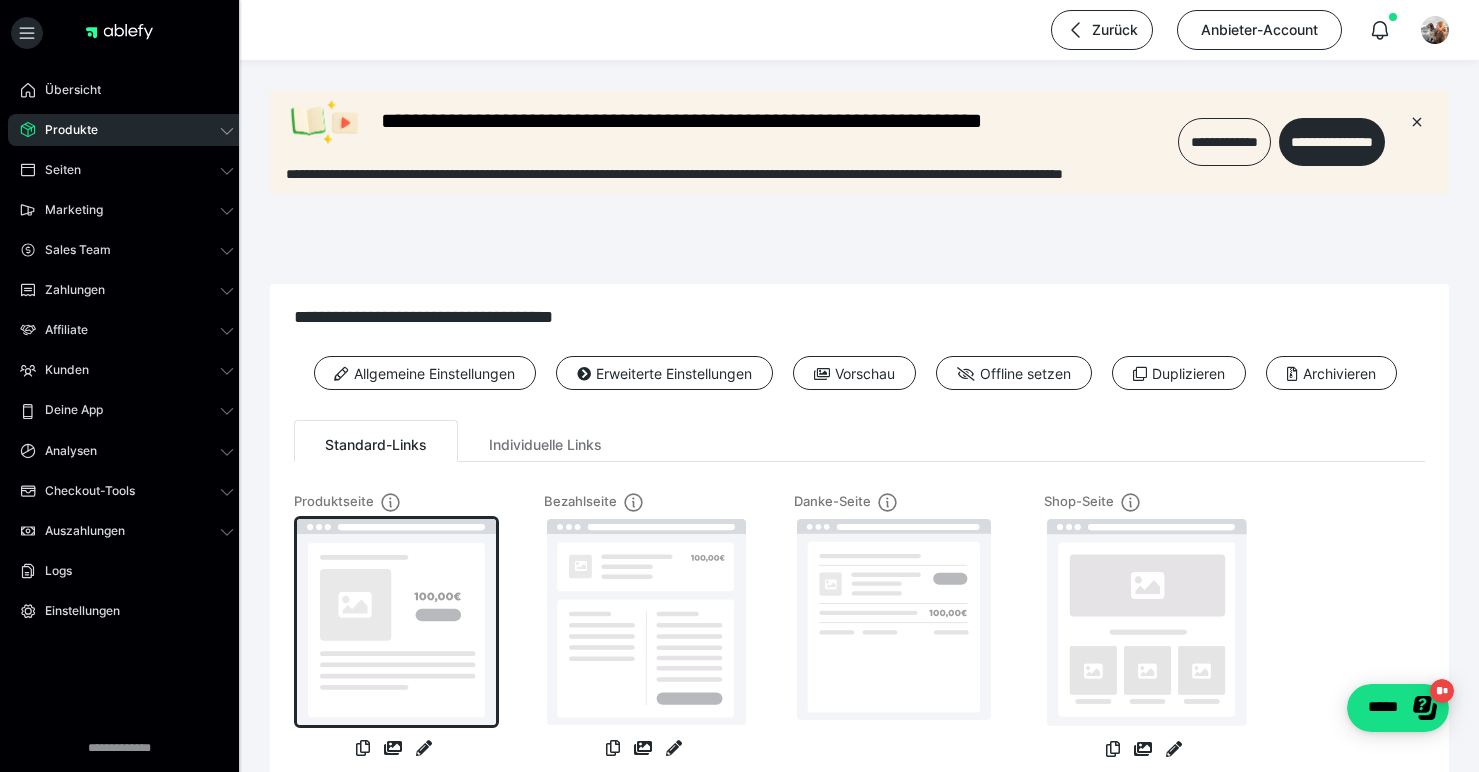 scroll, scrollTop: 0, scrollLeft: 0, axis: both 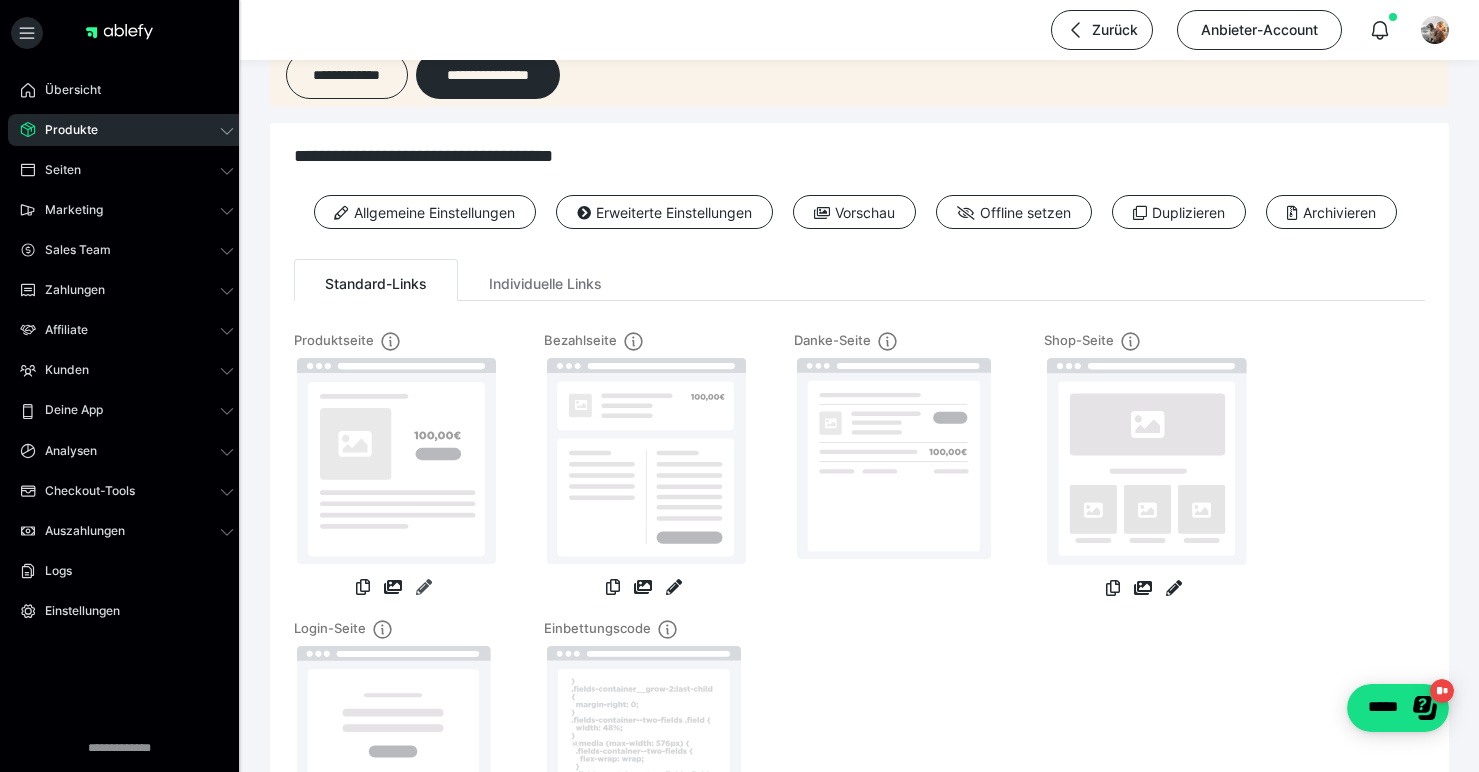 click at bounding box center [424, 587] 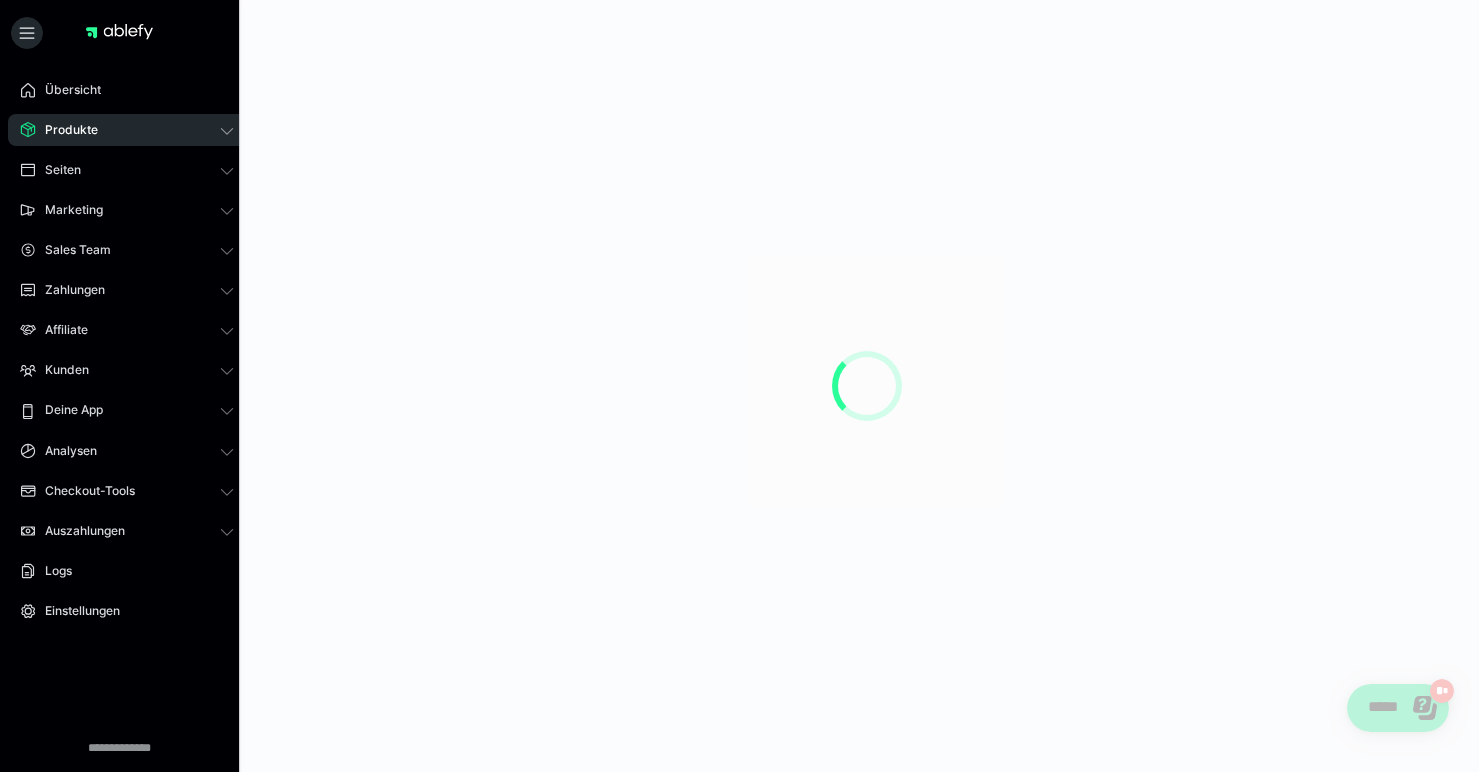 scroll, scrollTop: 0, scrollLeft: 0, axis: both 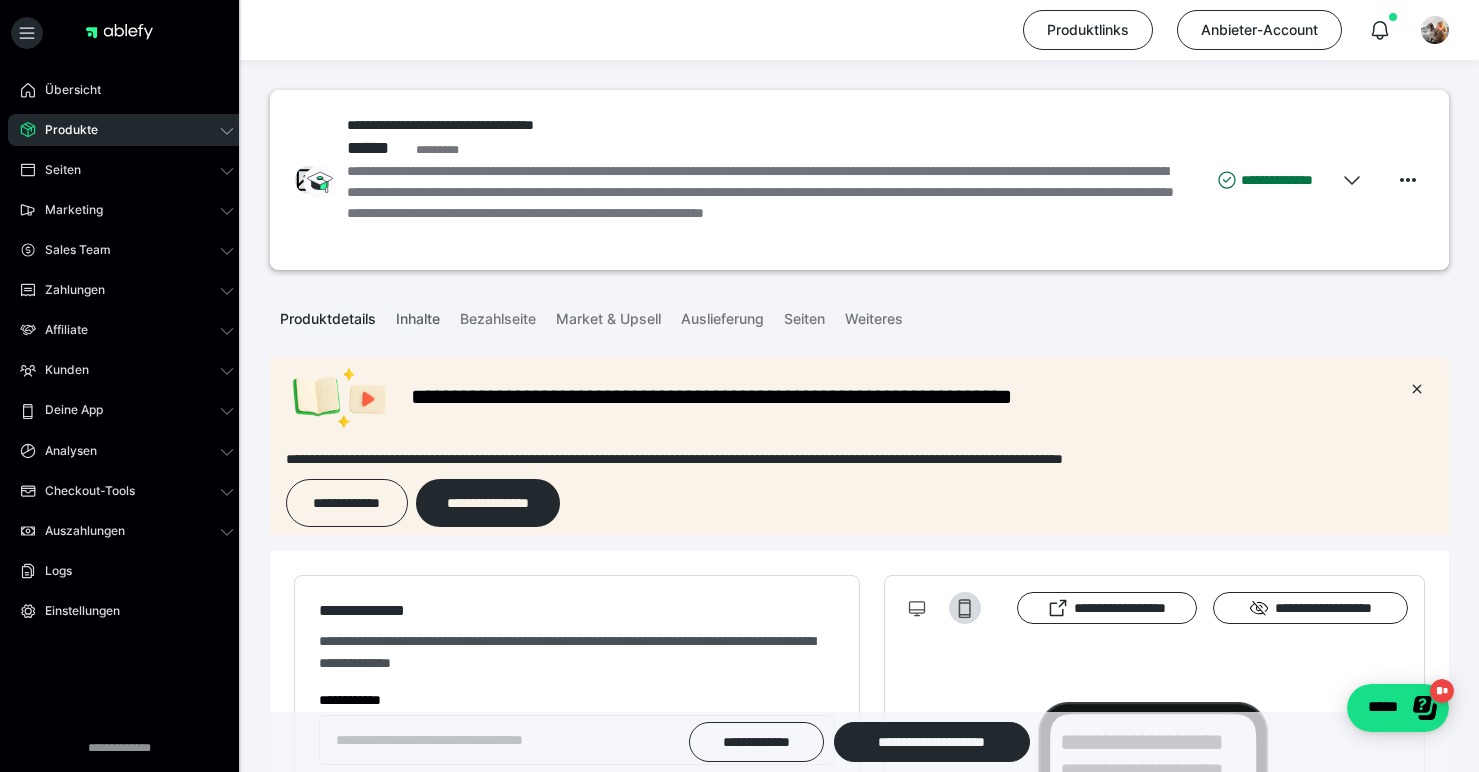 click on "Inhalte" at bounding box center (418, 315) 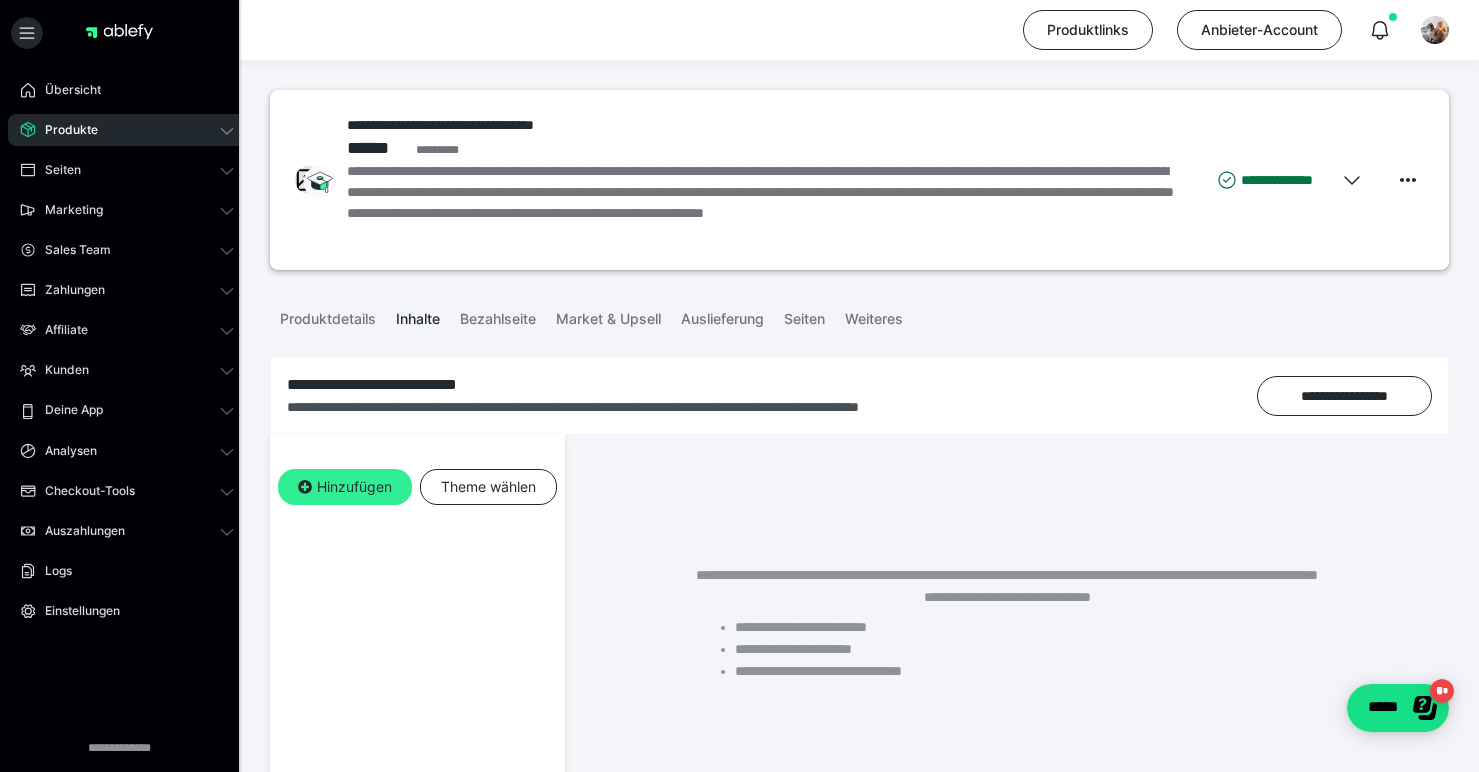 click on "Hinzufügen" at bounding box center (345, 487) 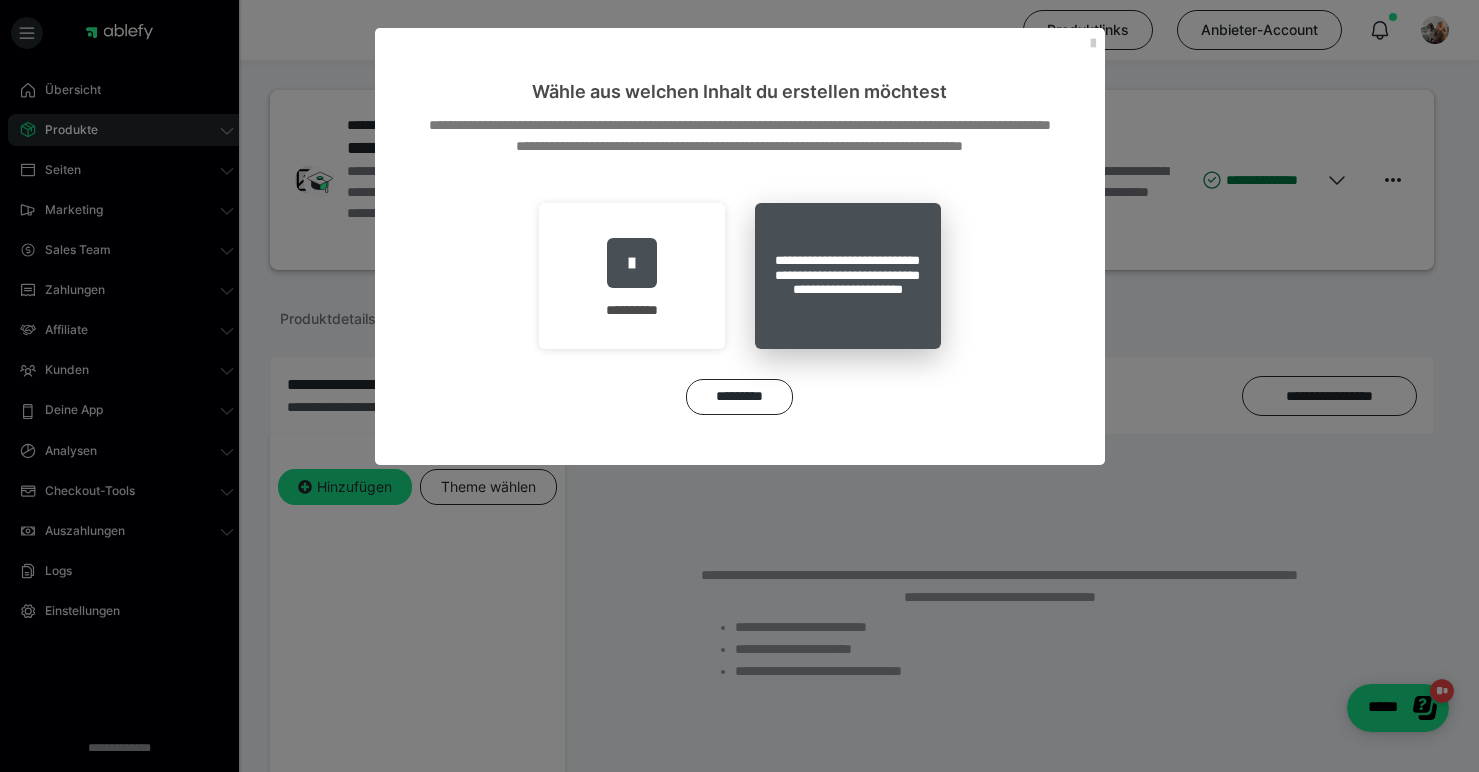 click on "**********" at bounding box center (848, 276) 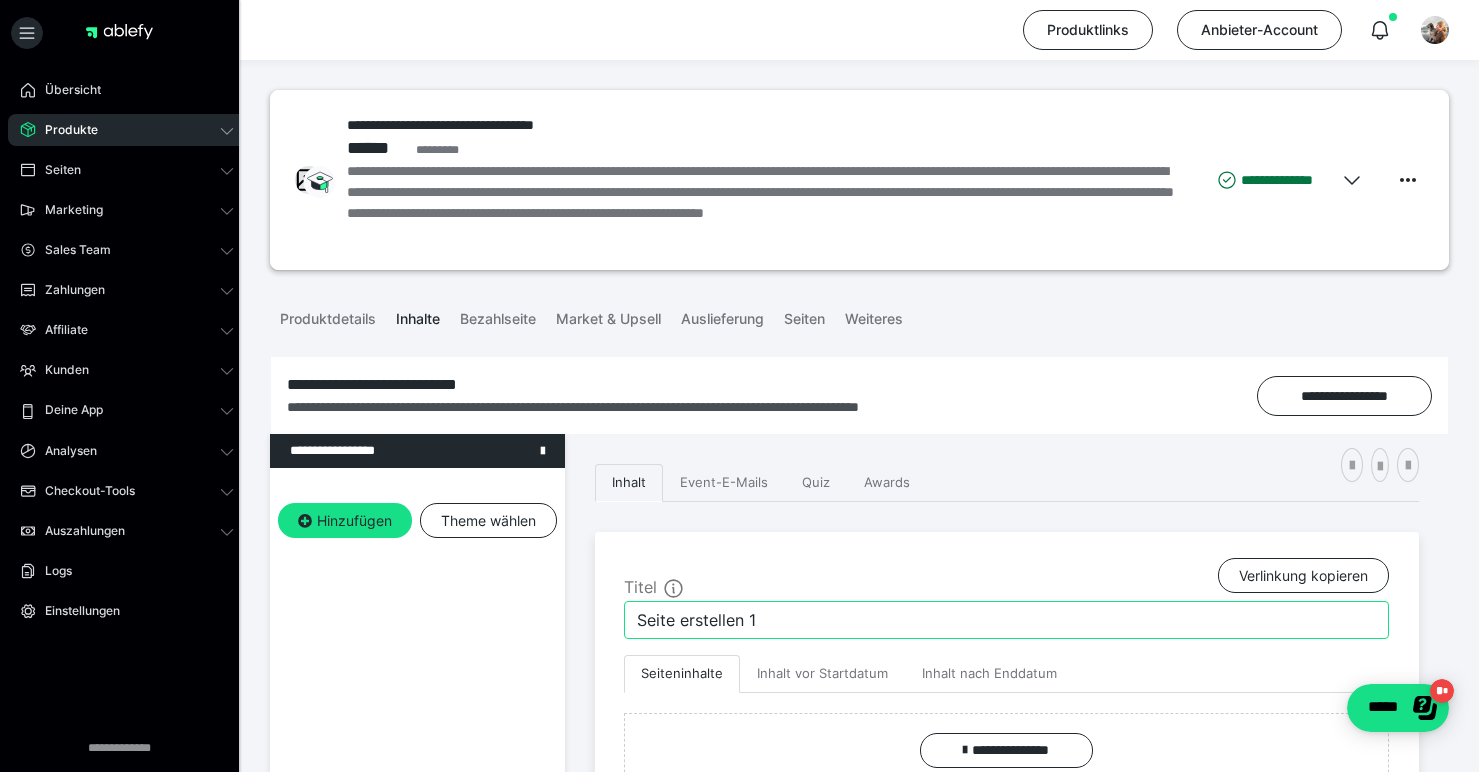 drag, startPoint x: 782, startPoint y: 613, endPoint x: 626, endPoint y: 621, distance: 156.20499 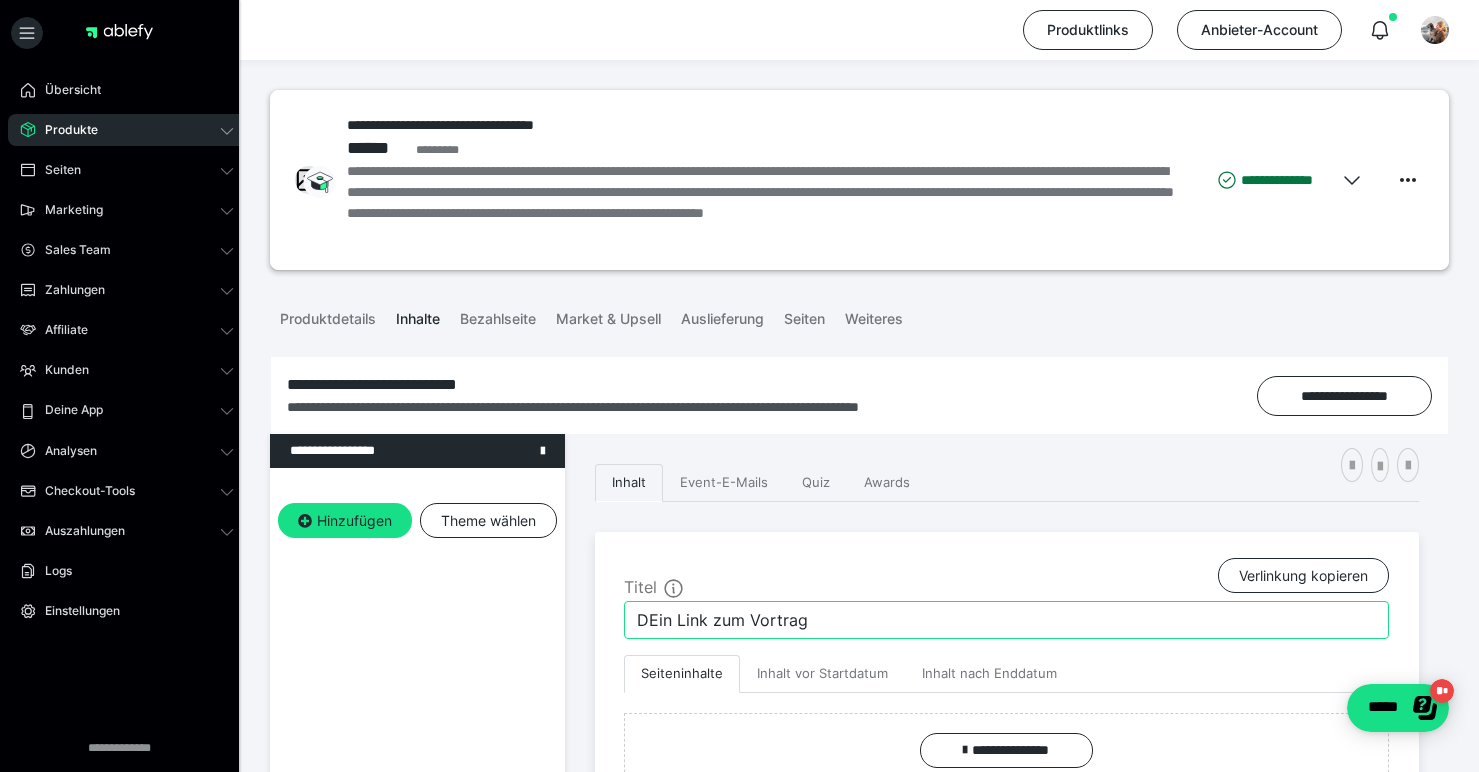 click on "DEin Link zum Vortrag" at bounding box center (1006, 620) 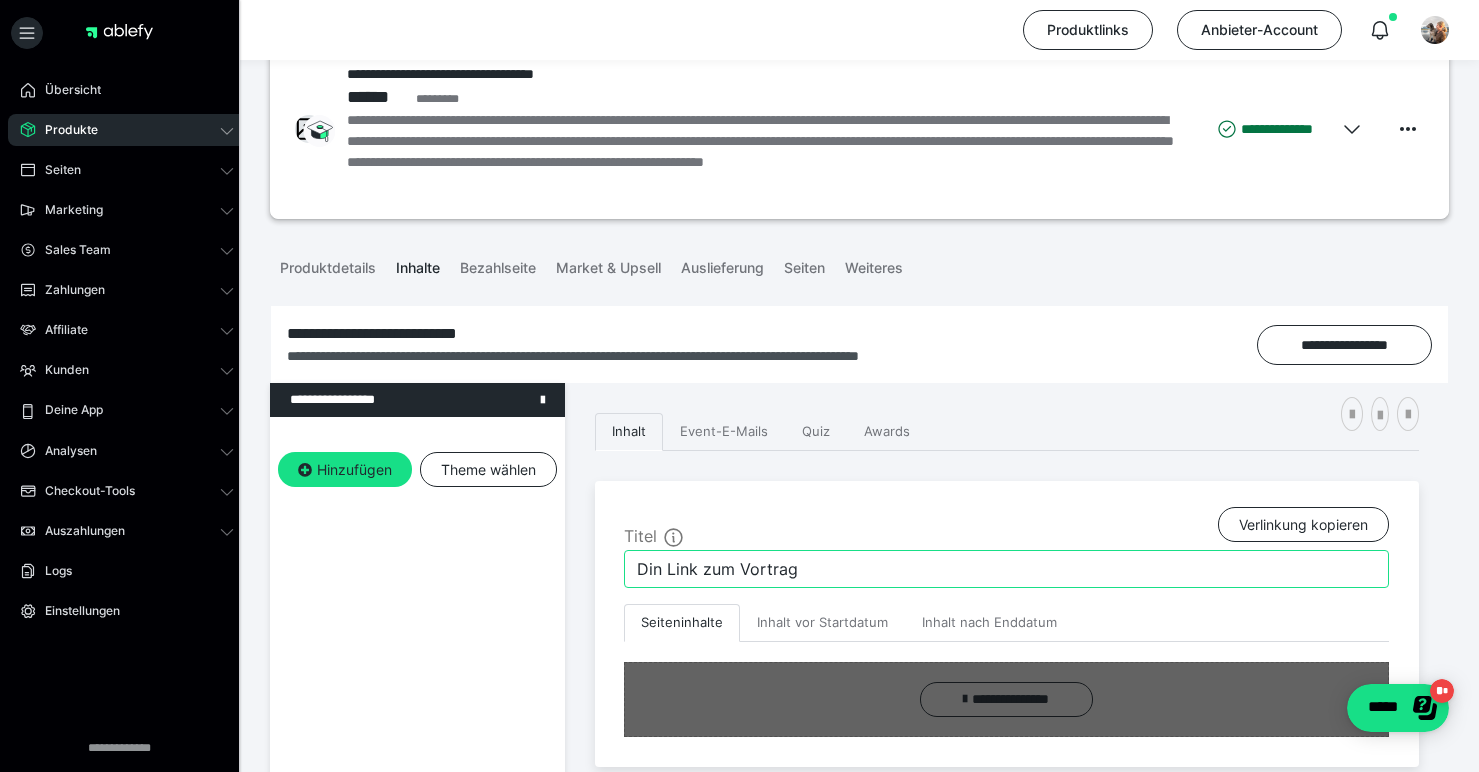 scroll, scrollTop: 171, scrollLeft: 0, axis: vertical 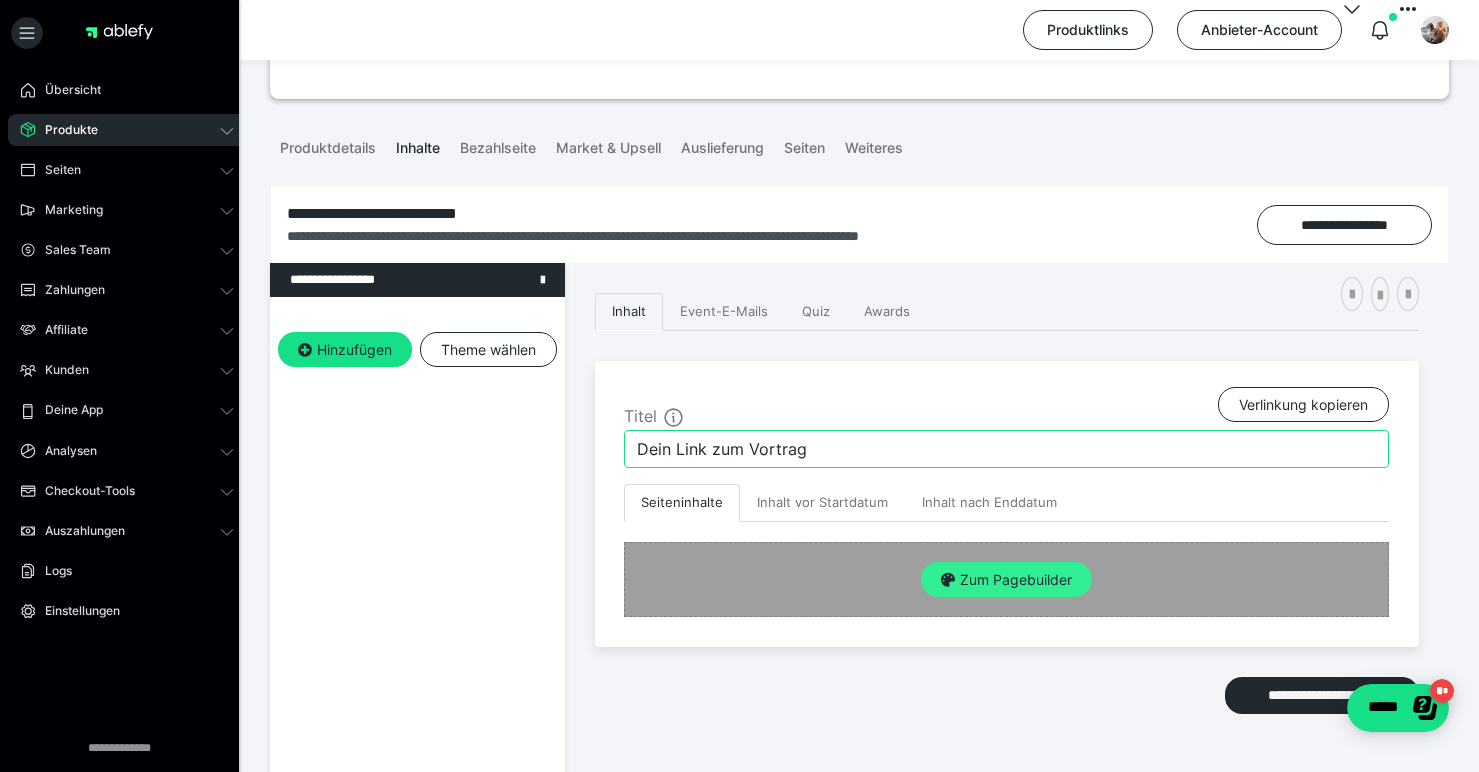 type on "Dein Link zum Vortrag" 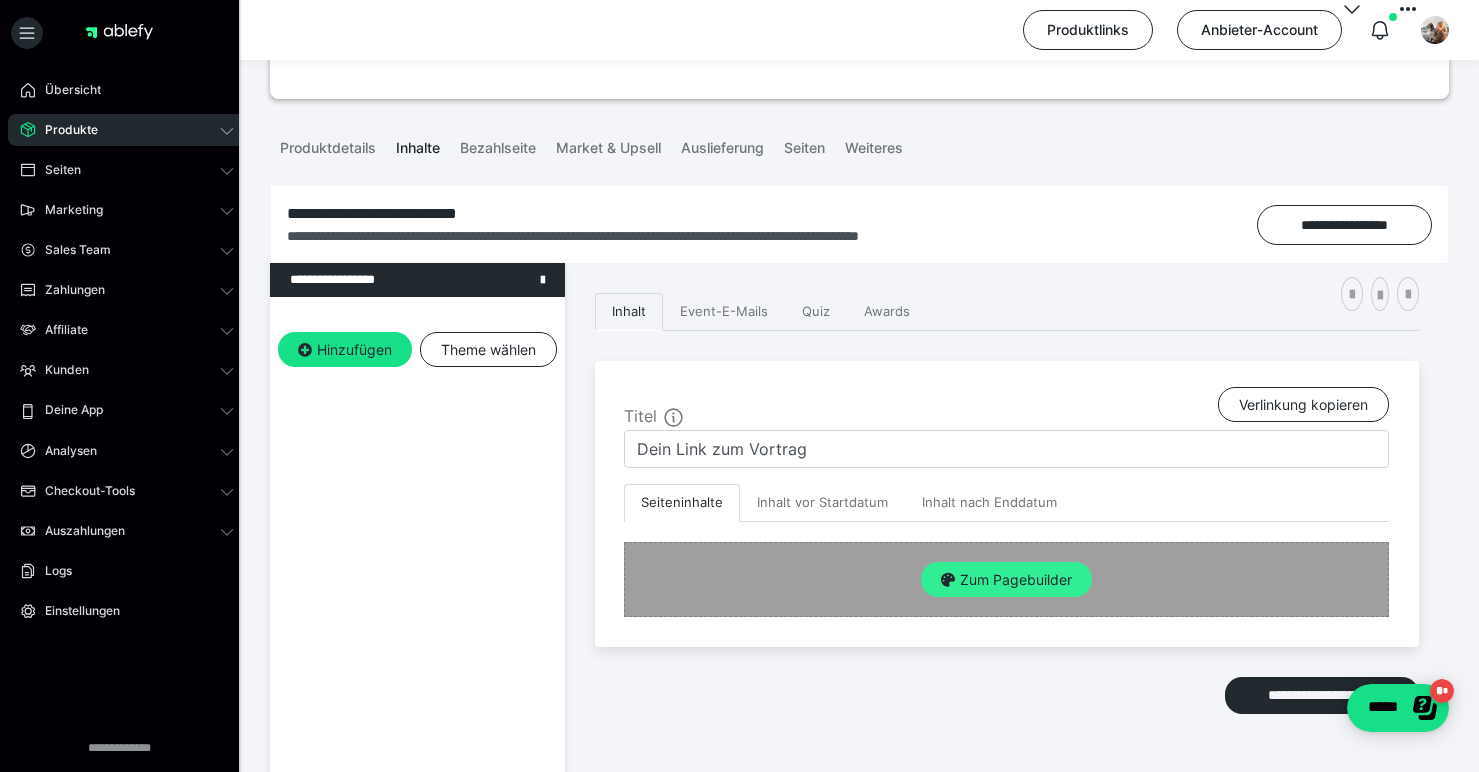 click on "Zum Pagebuilder" at bounding box center [1006, 580] 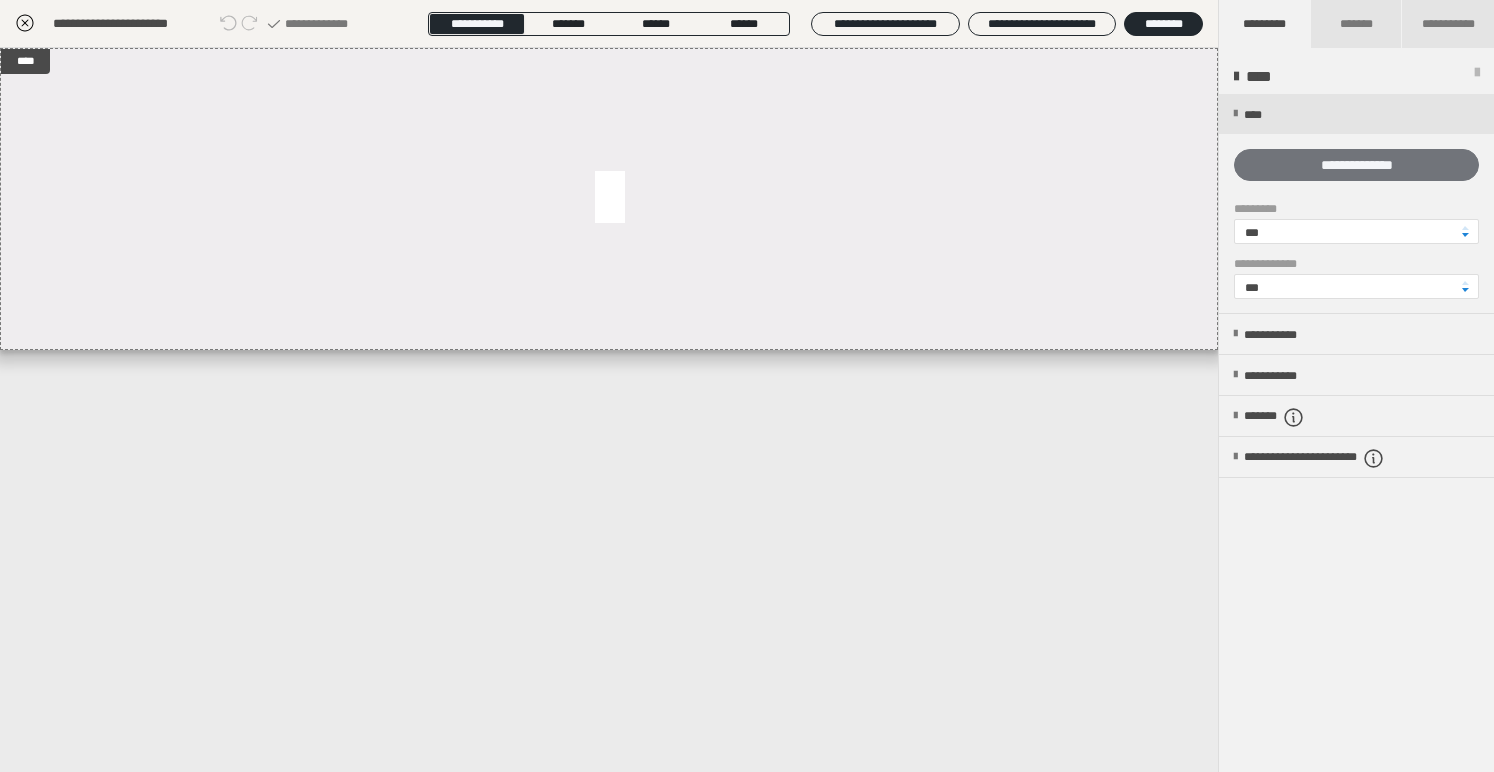 click on "**********" at bounding box center (1356, 165) 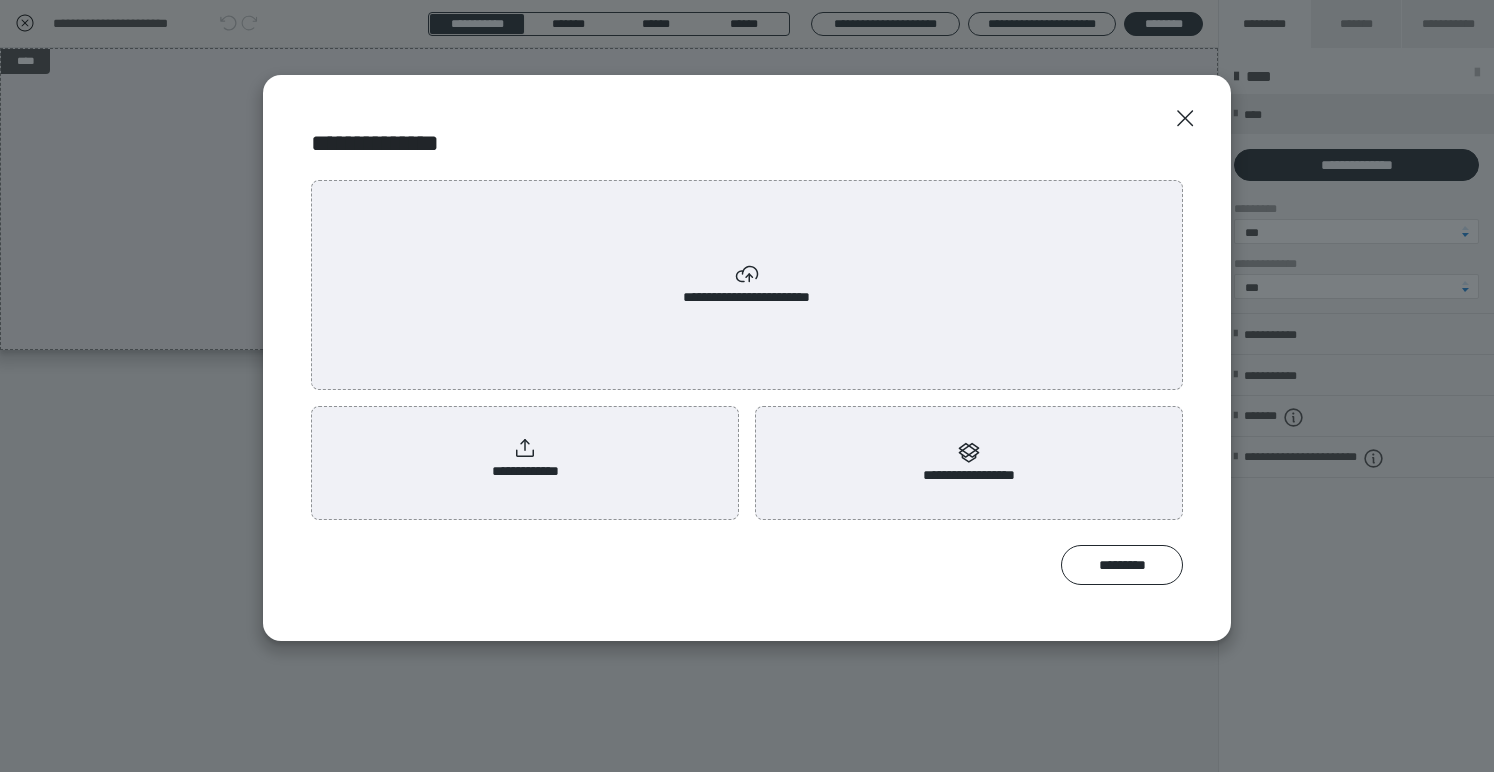 click on "**********" at bounding box center [525, 459] 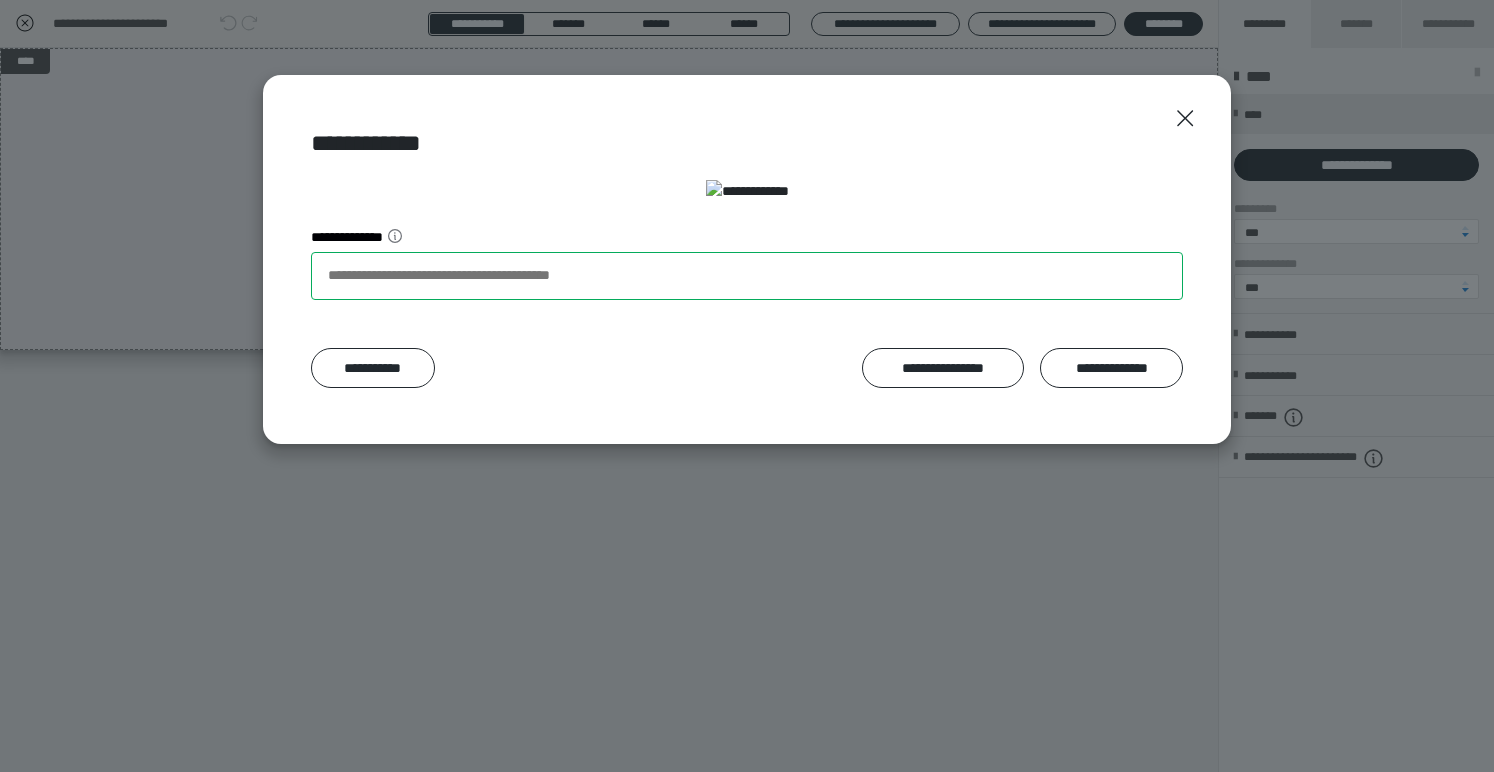 drag, startPoint x: 637, startPoint y: 584, endPoint x: 284, endPoint y: 585, distance: 353.0014 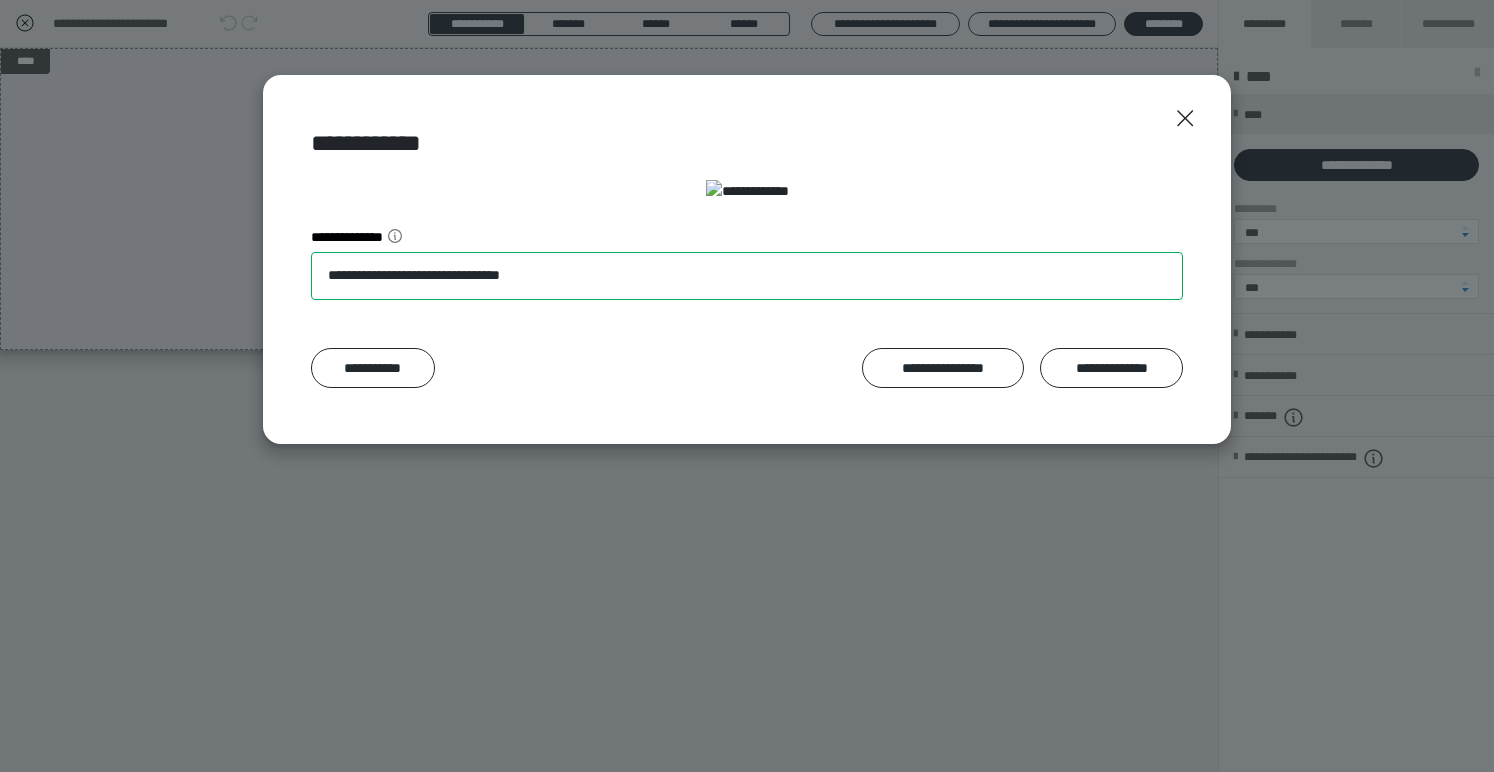 click on "**********" at bounding box center (747, 276) 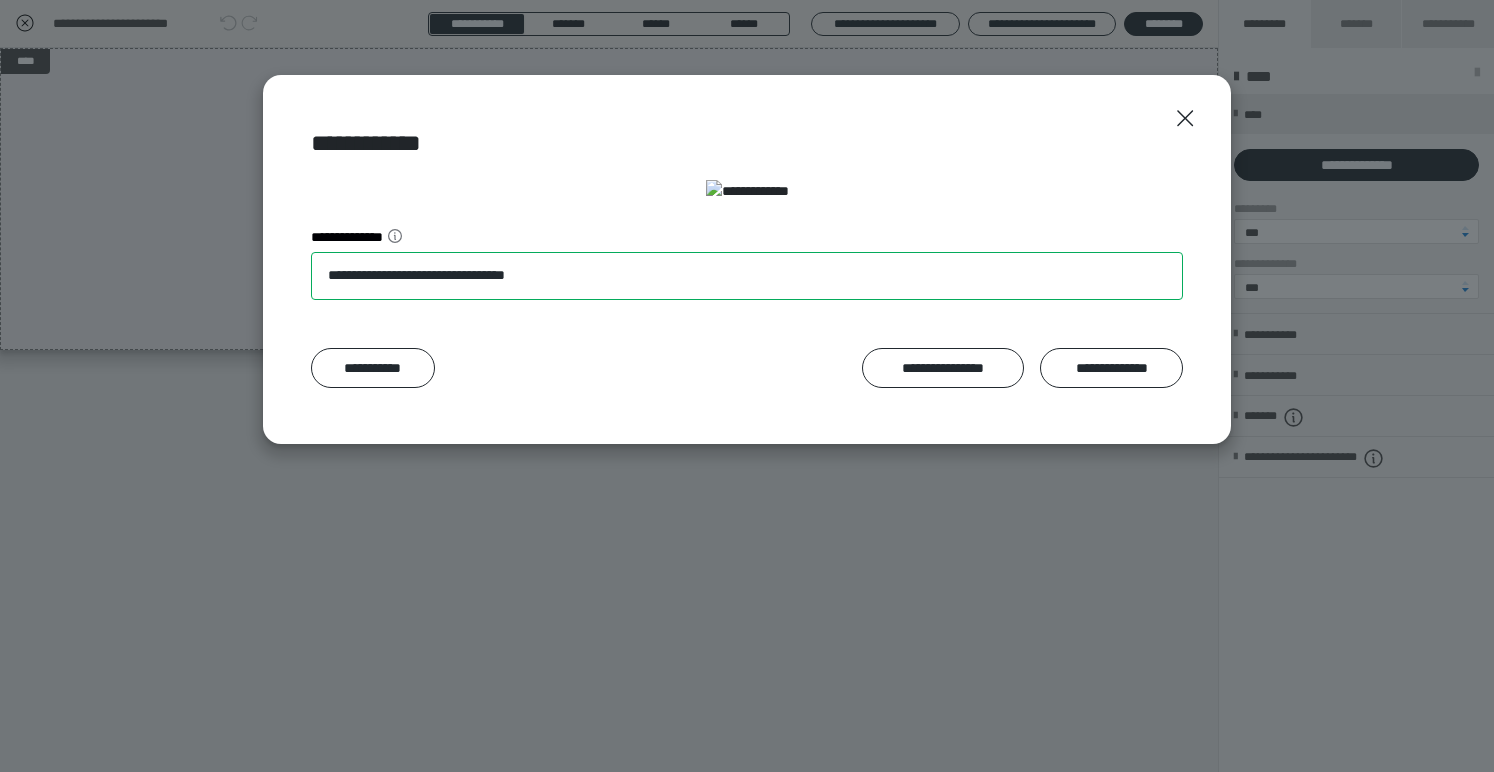 click on "**********" at bounding box center [747, 276] 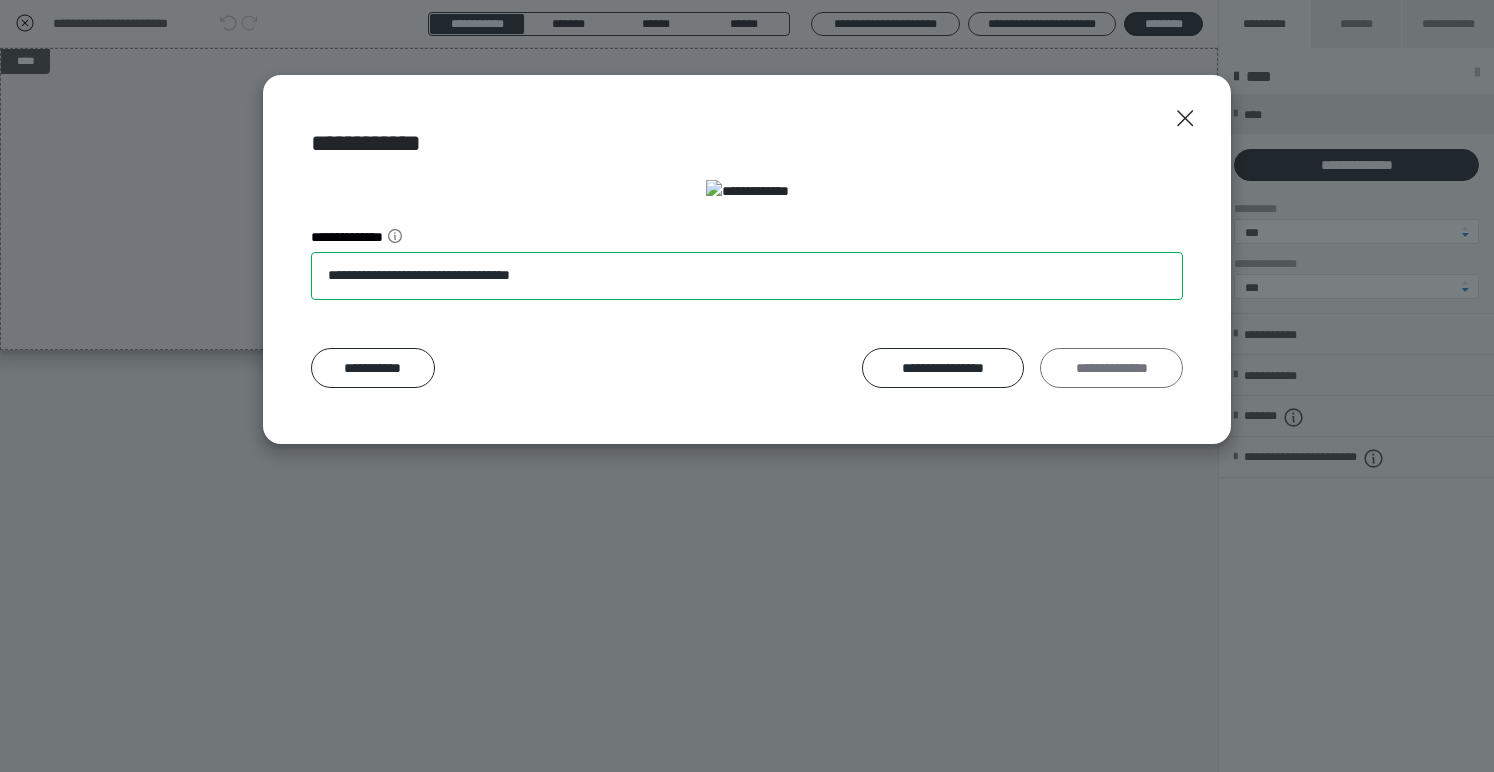 type on "**********" 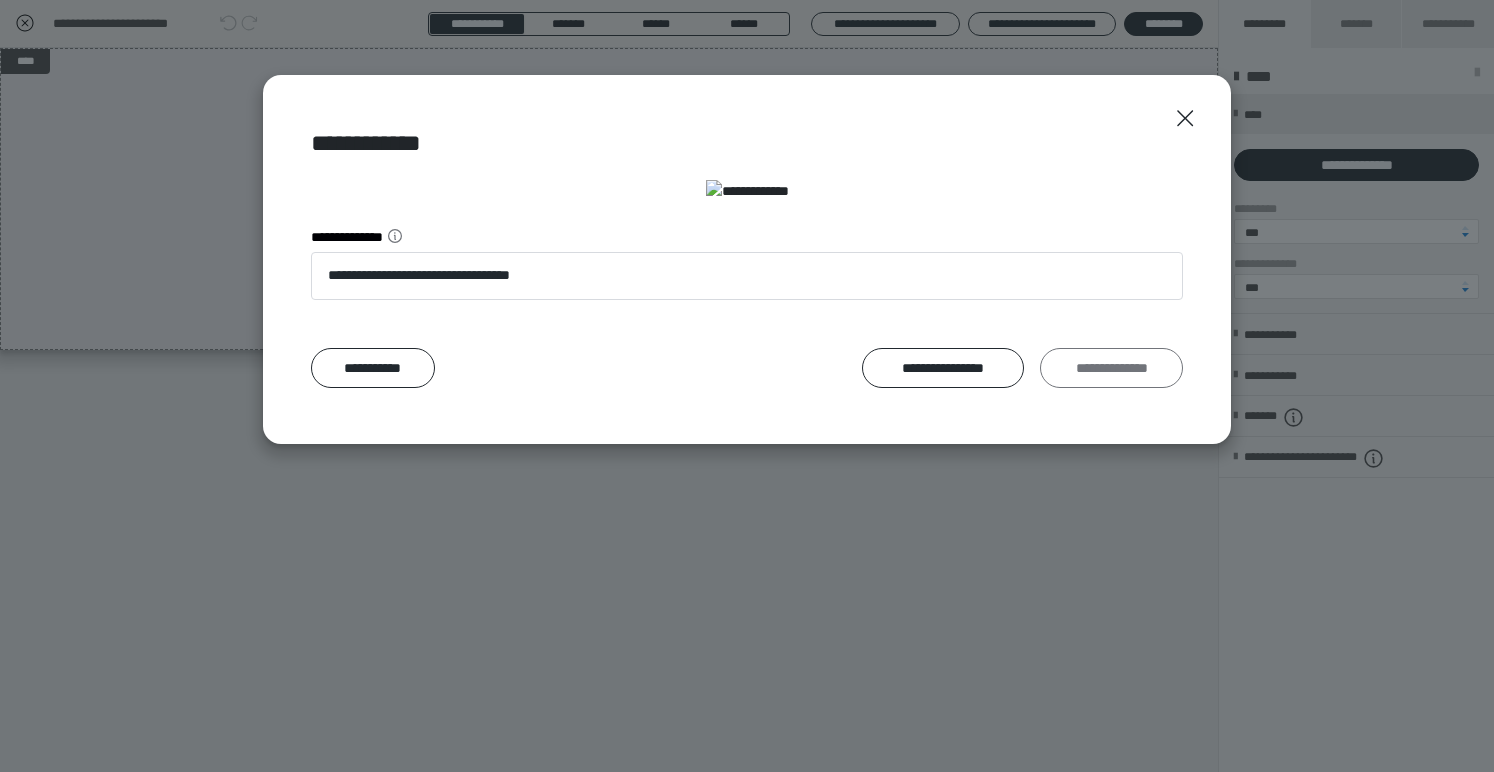 click on "**********" at bounding box center (1111, 368) 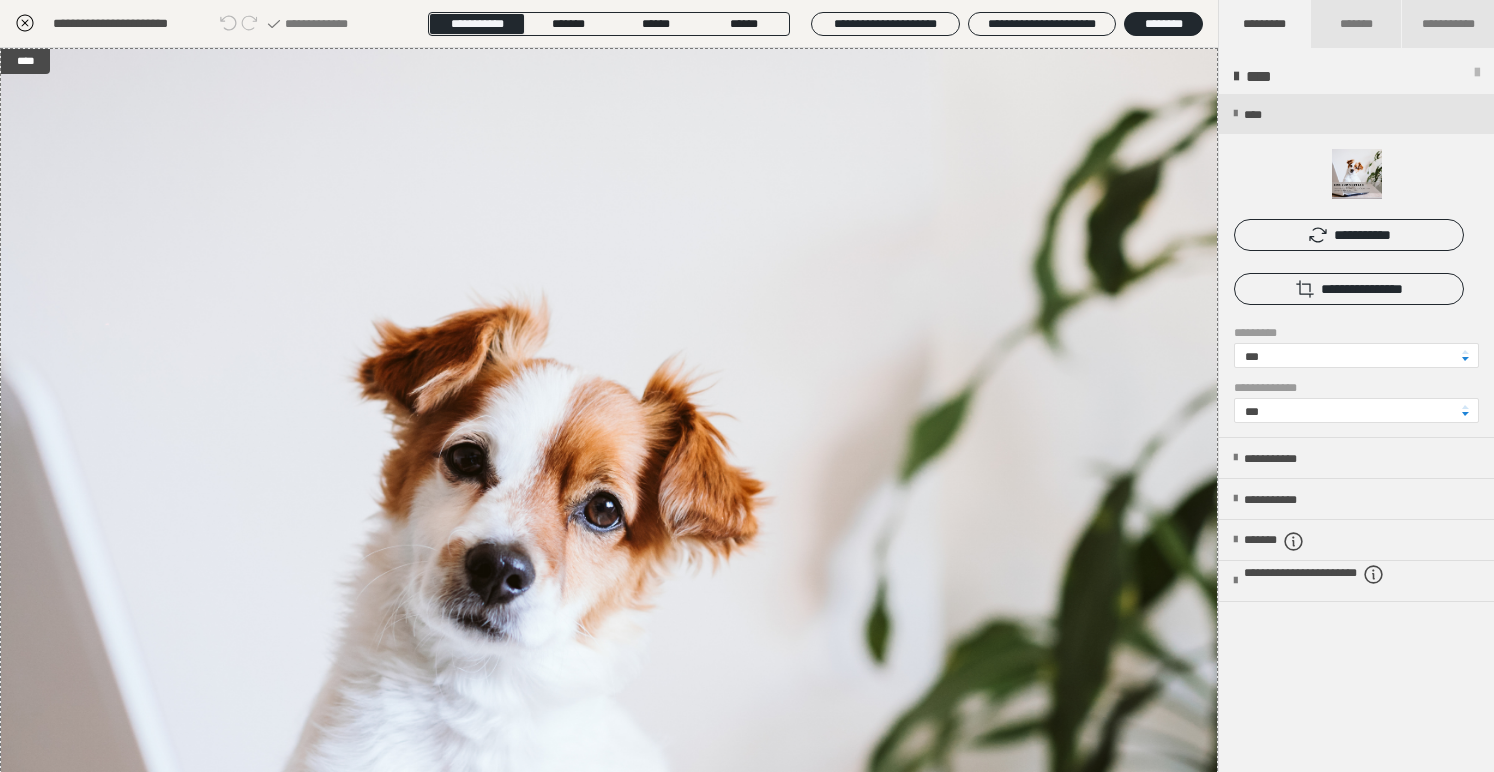 click 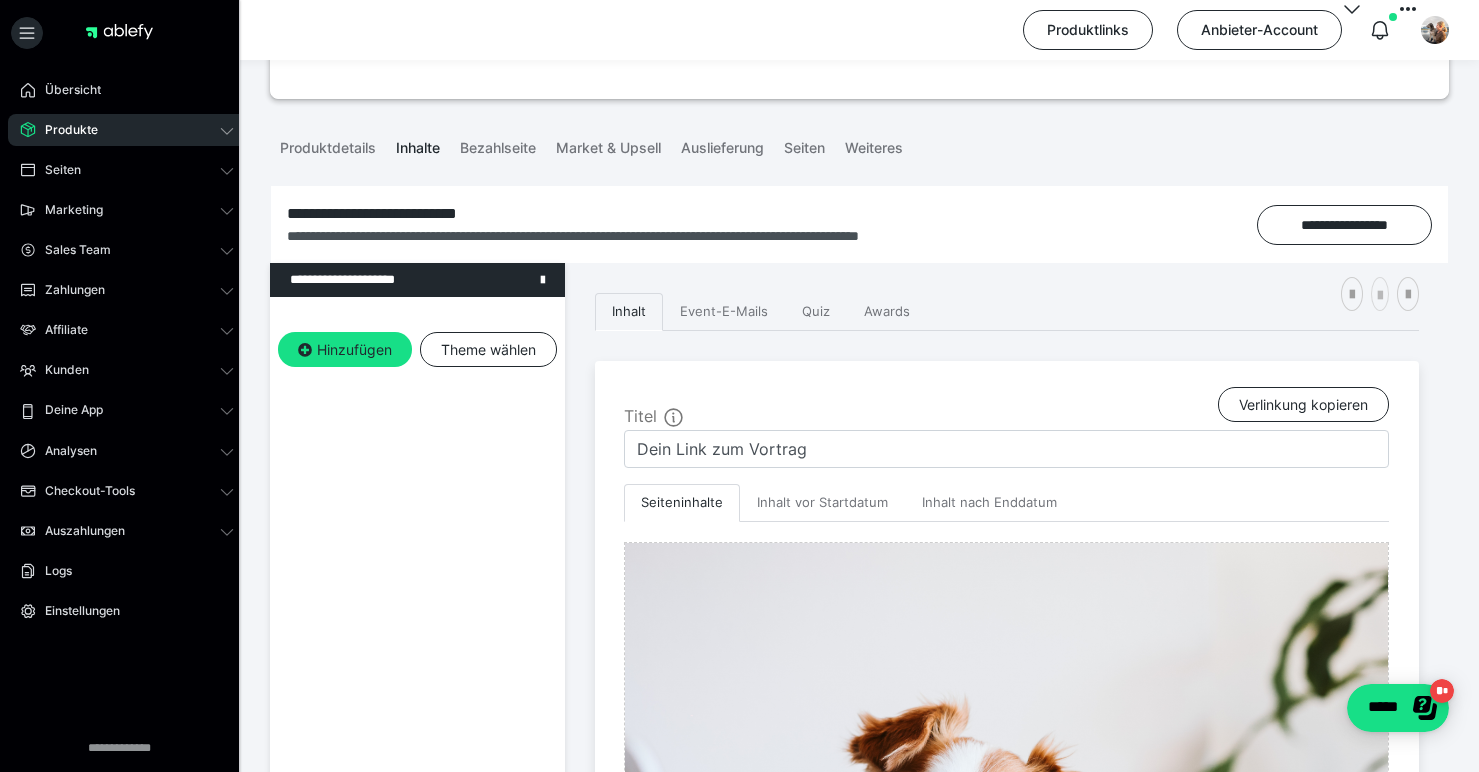 click at bounding box center [1380, 296] 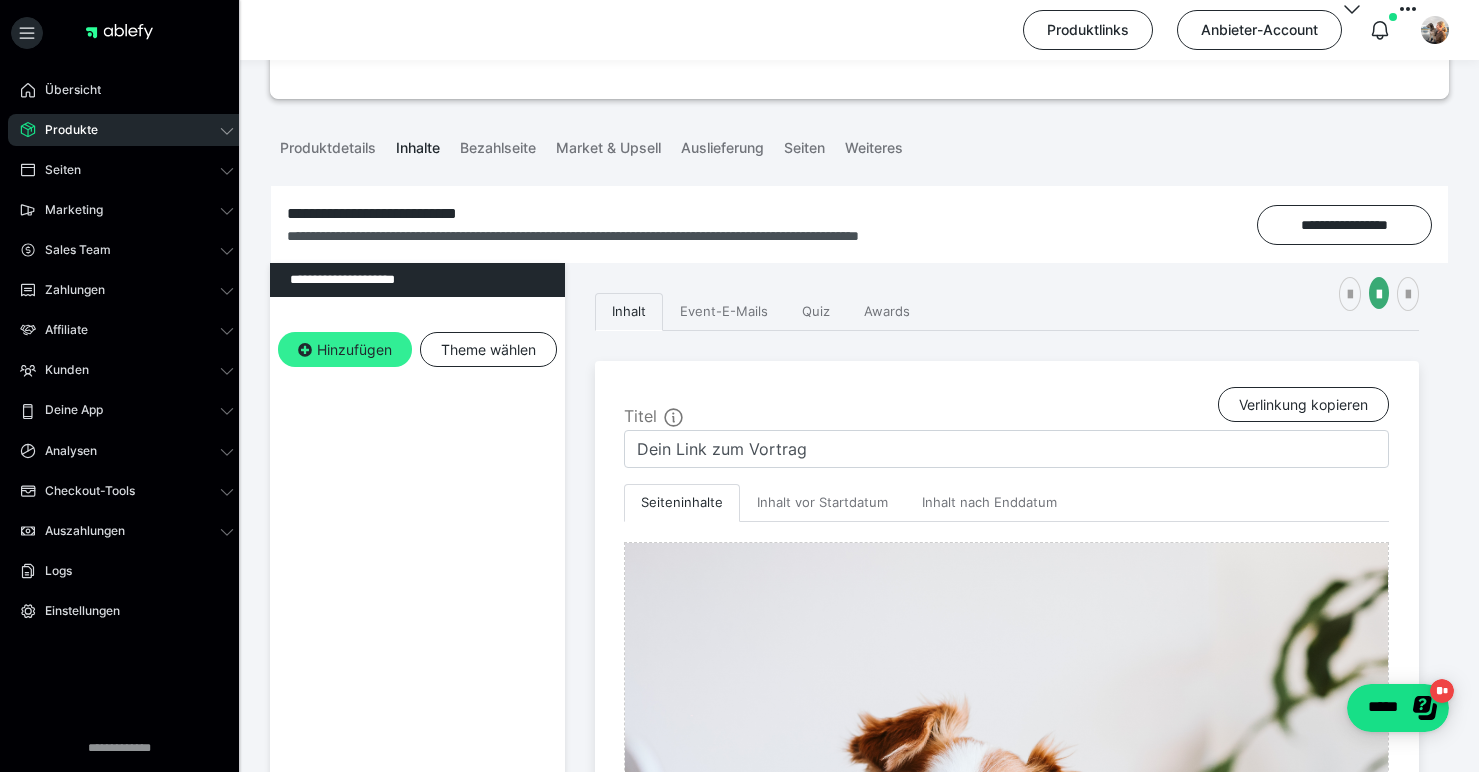 click on "Hinzufügen" at bounding box center [345, 350] 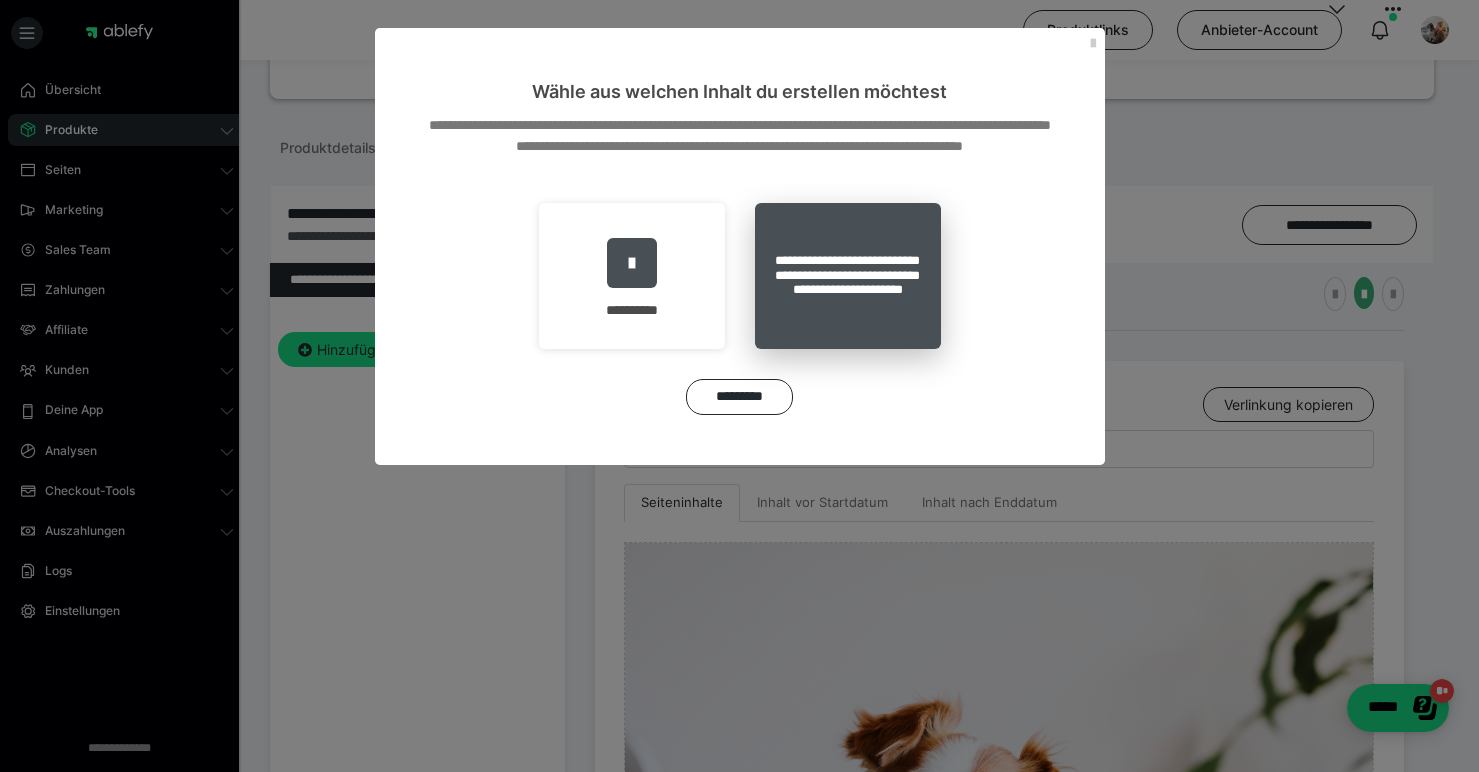 click on "**********" at bounding box center [848, 276] 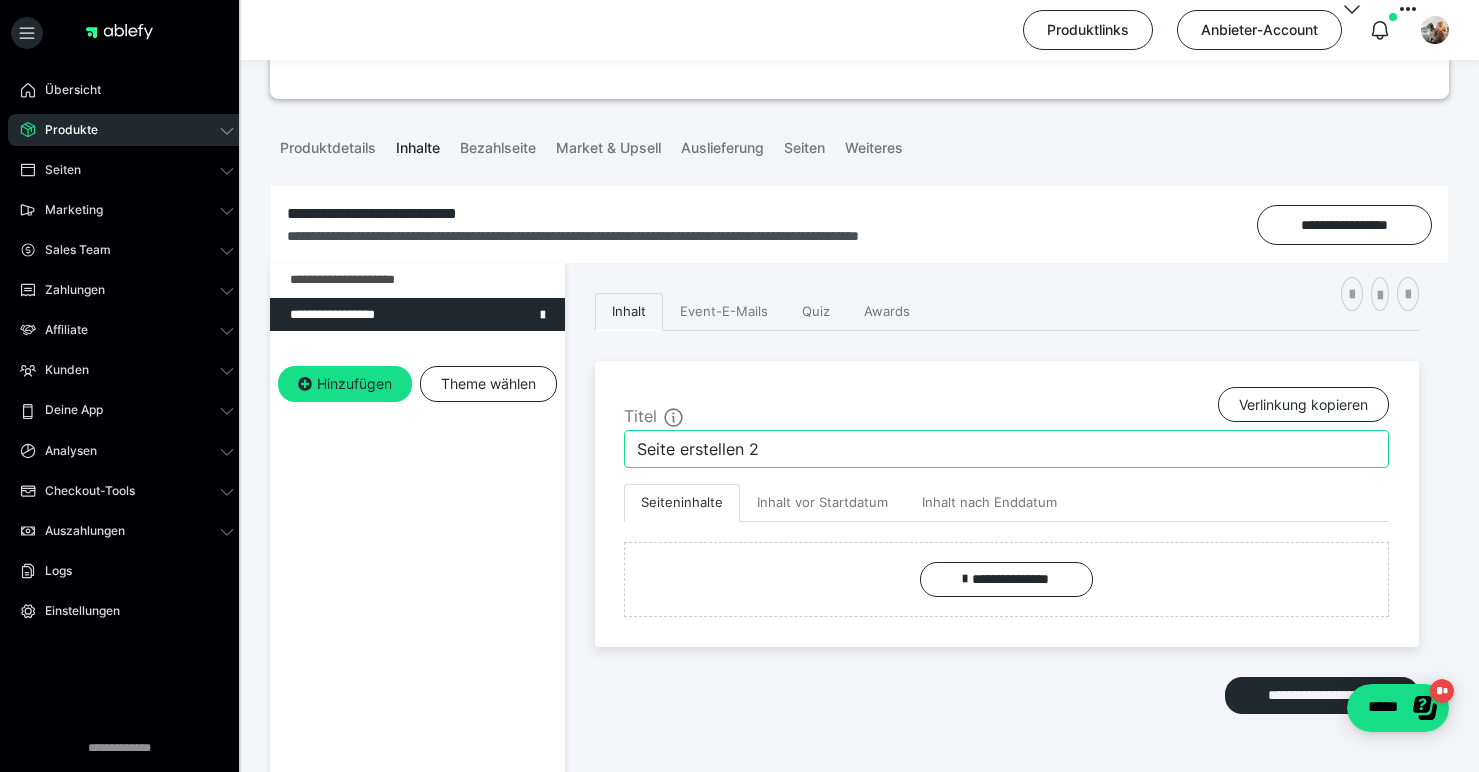 drag, startPoint x: 767, startPoint y: 448, endPoint x: 592, endPoint y: 446, distance: 175.01143 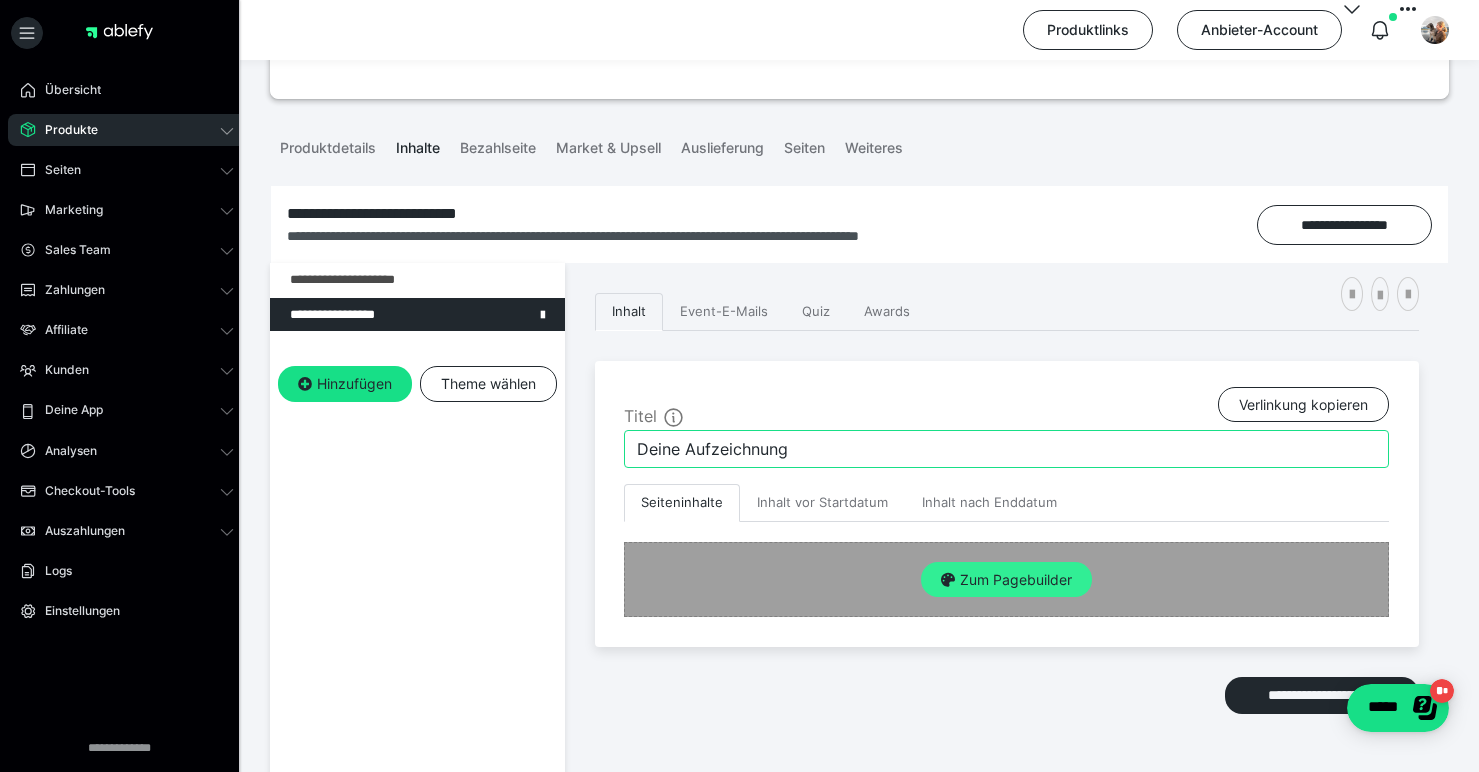 type on "Deine Aufzeichnung" 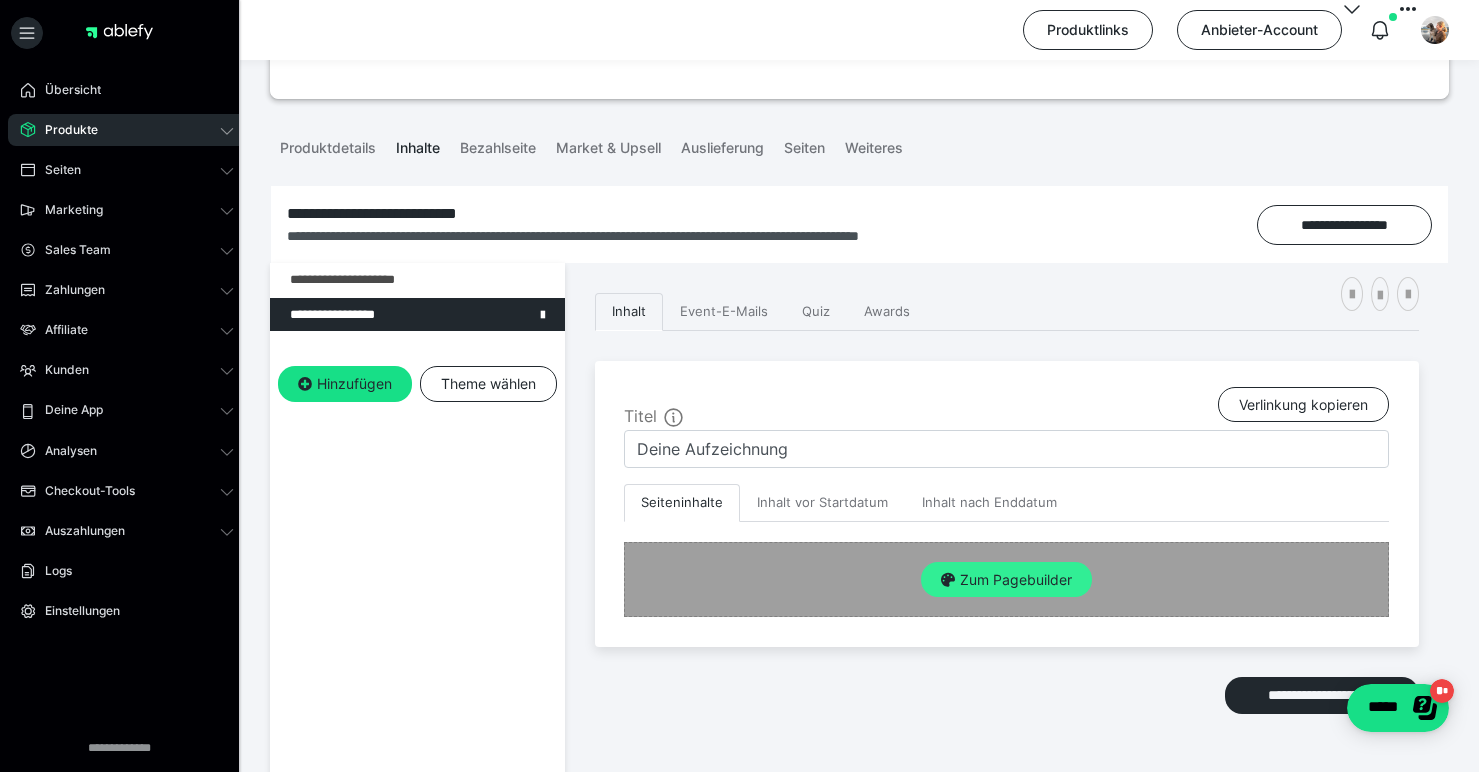 click on "Zum Pagebuilder" at bounding box center [1006, 580] 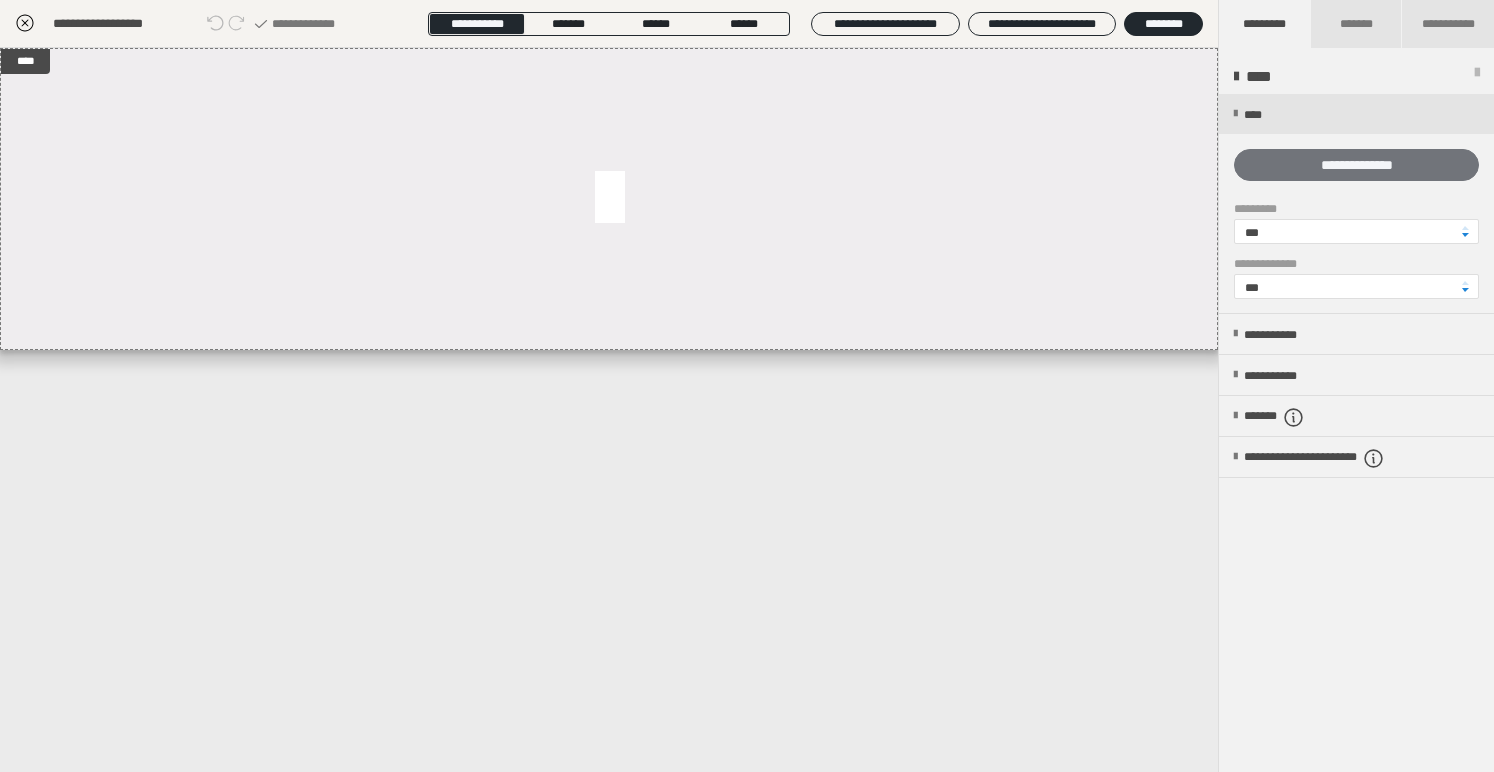 click on "**********" at bounding box center [1356, 165] 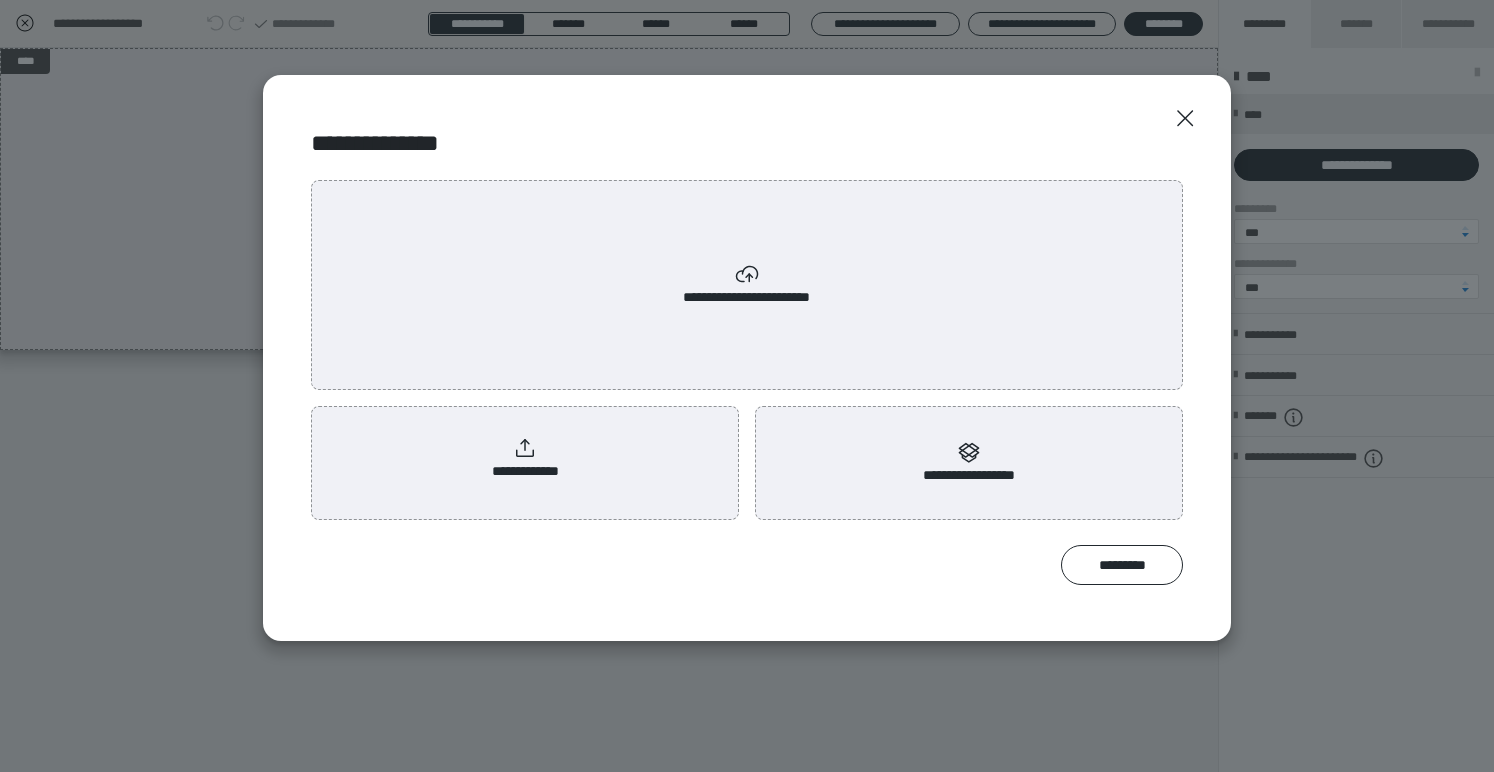 click on "**********" at bounding box center [525, 459] 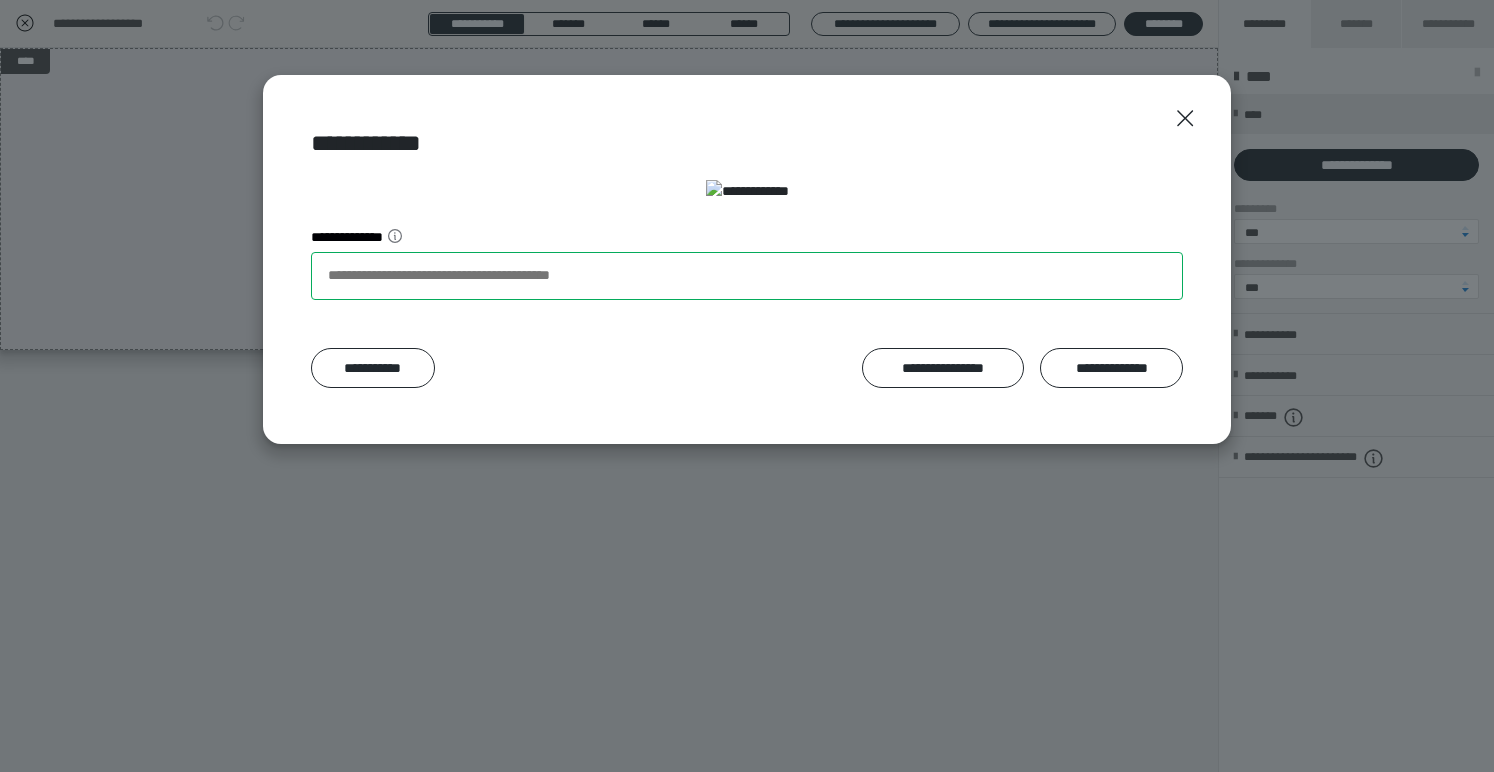 drag, startPoint x: 629, startPoint y: 585, endPoint x: 280, endPoint y: 580, distance: 349.03583 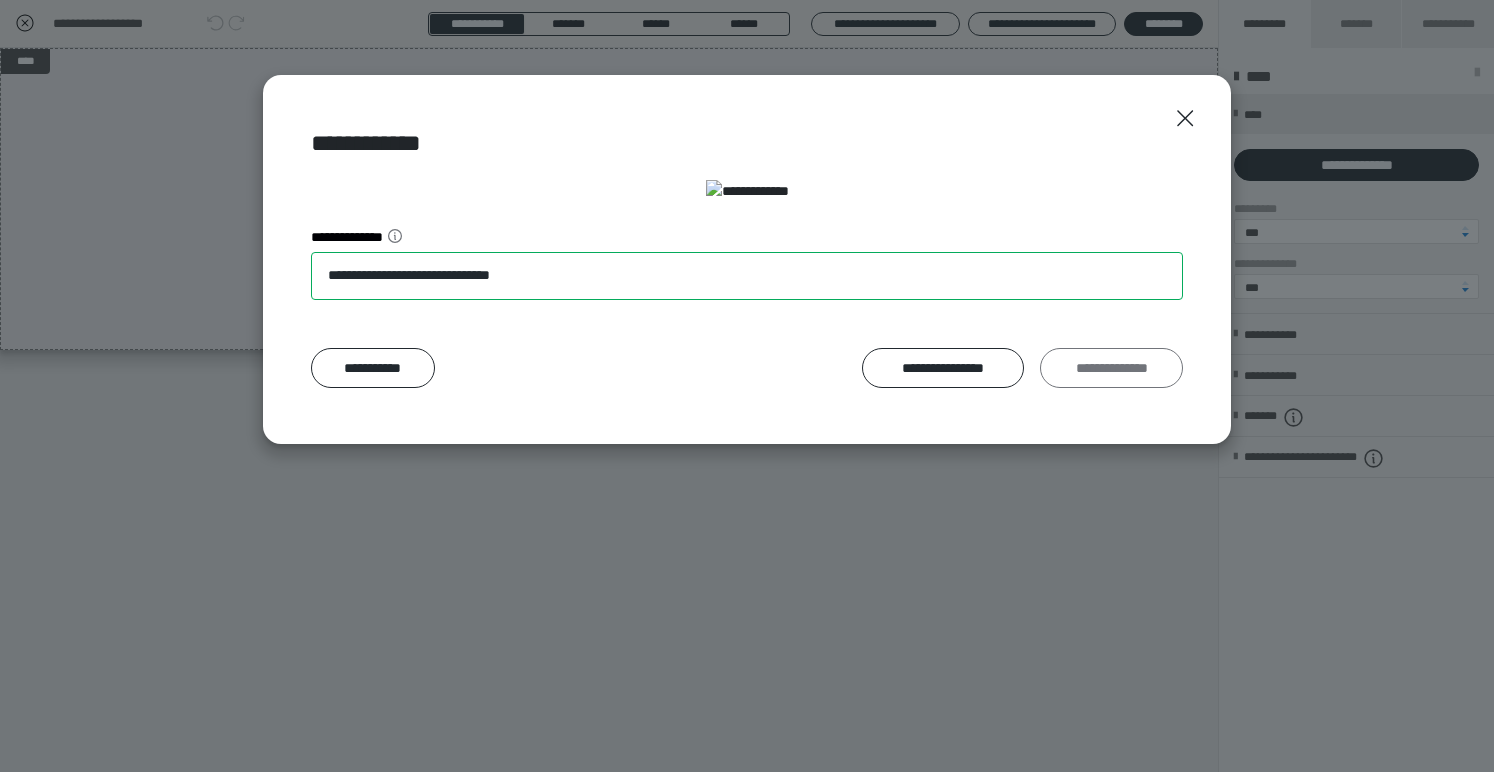 type on "**********" 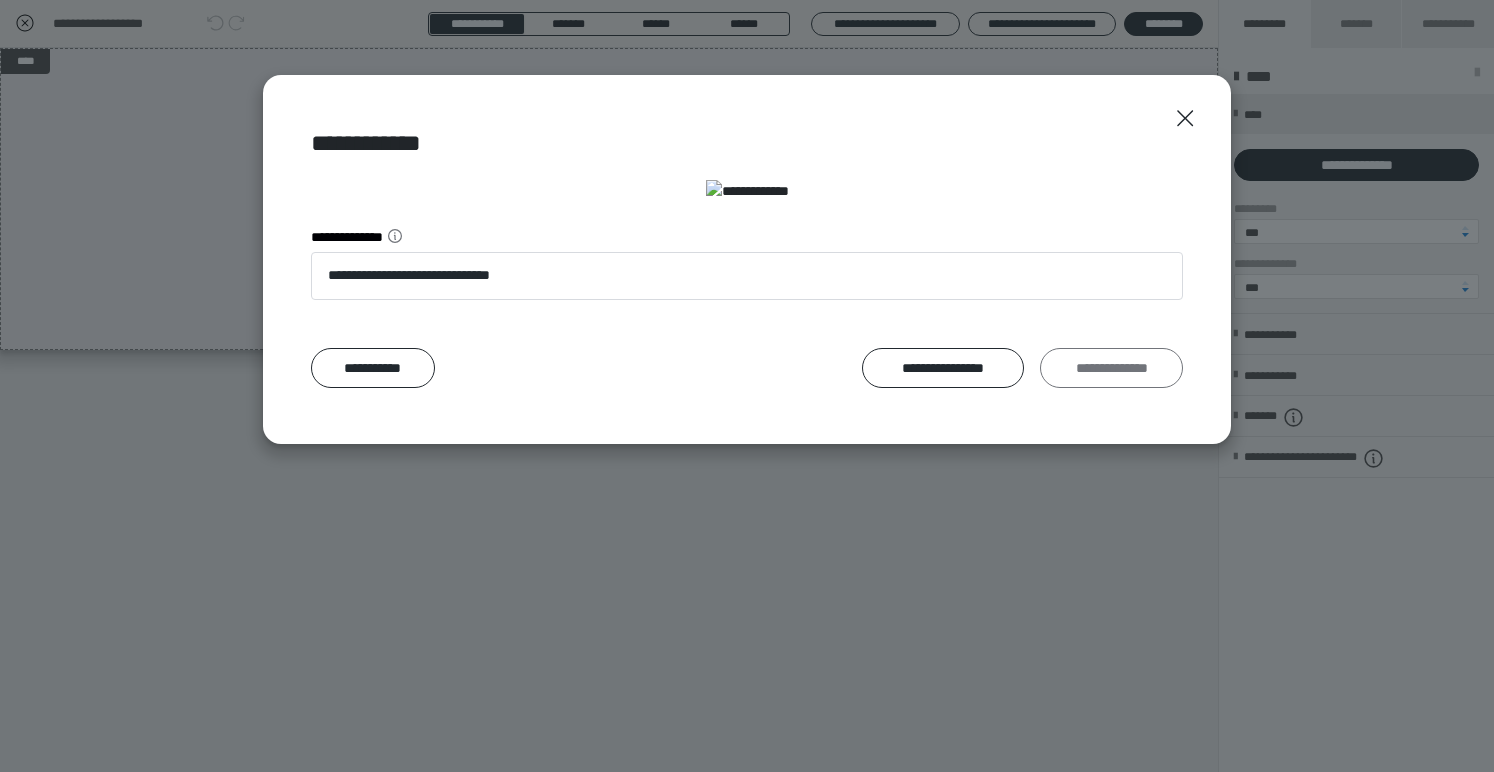 click on "**********" at bounding box center (1111, 368) 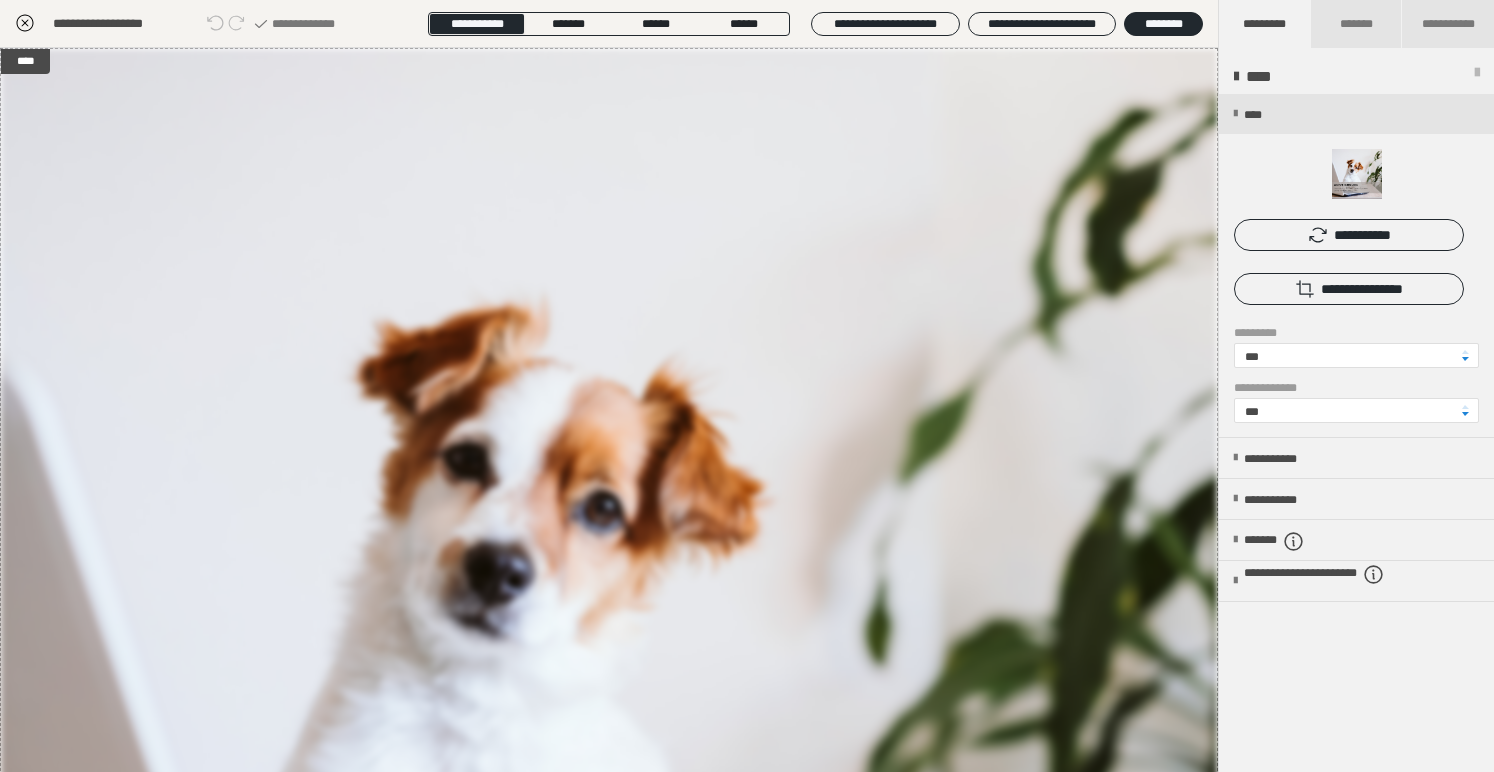 click 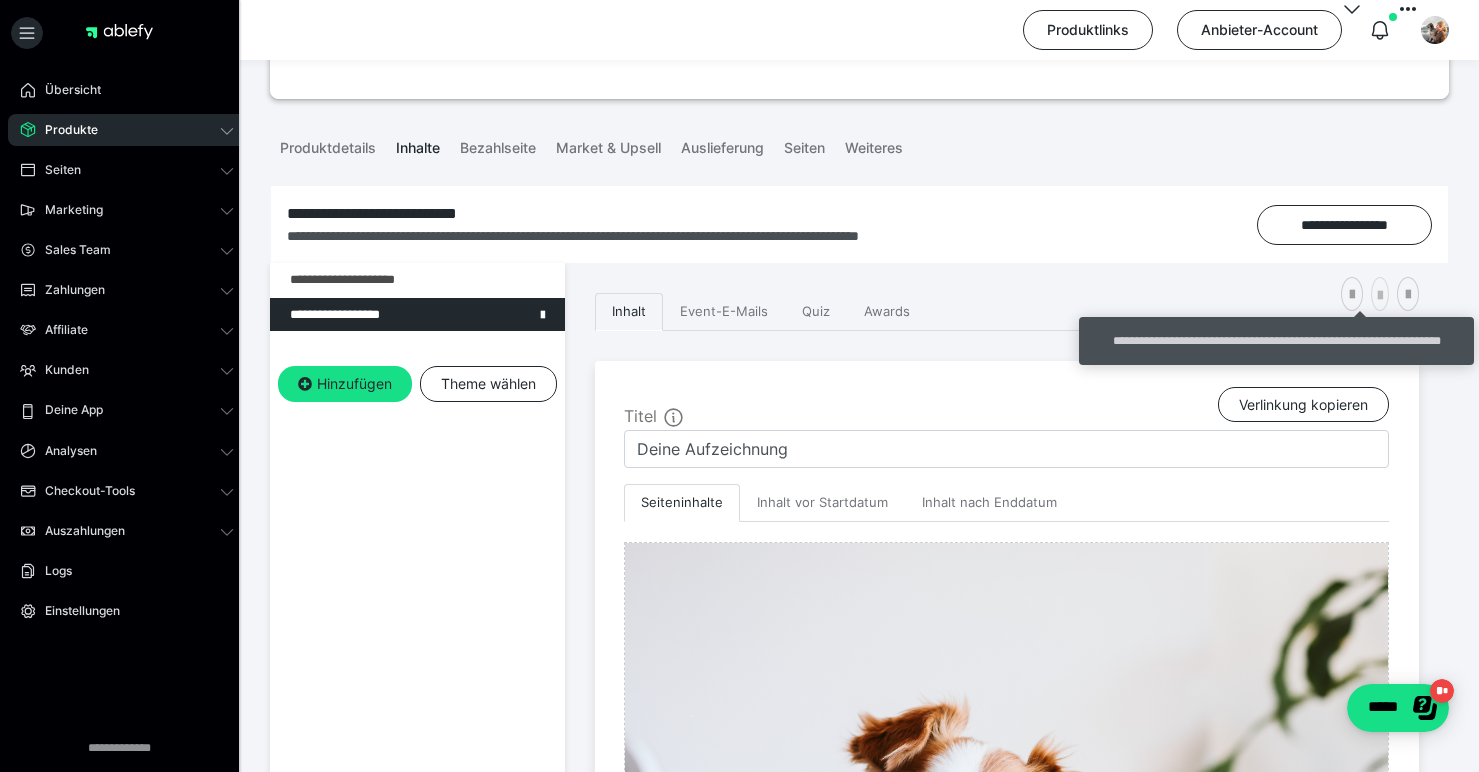 click at bounding box center [1380, 296] 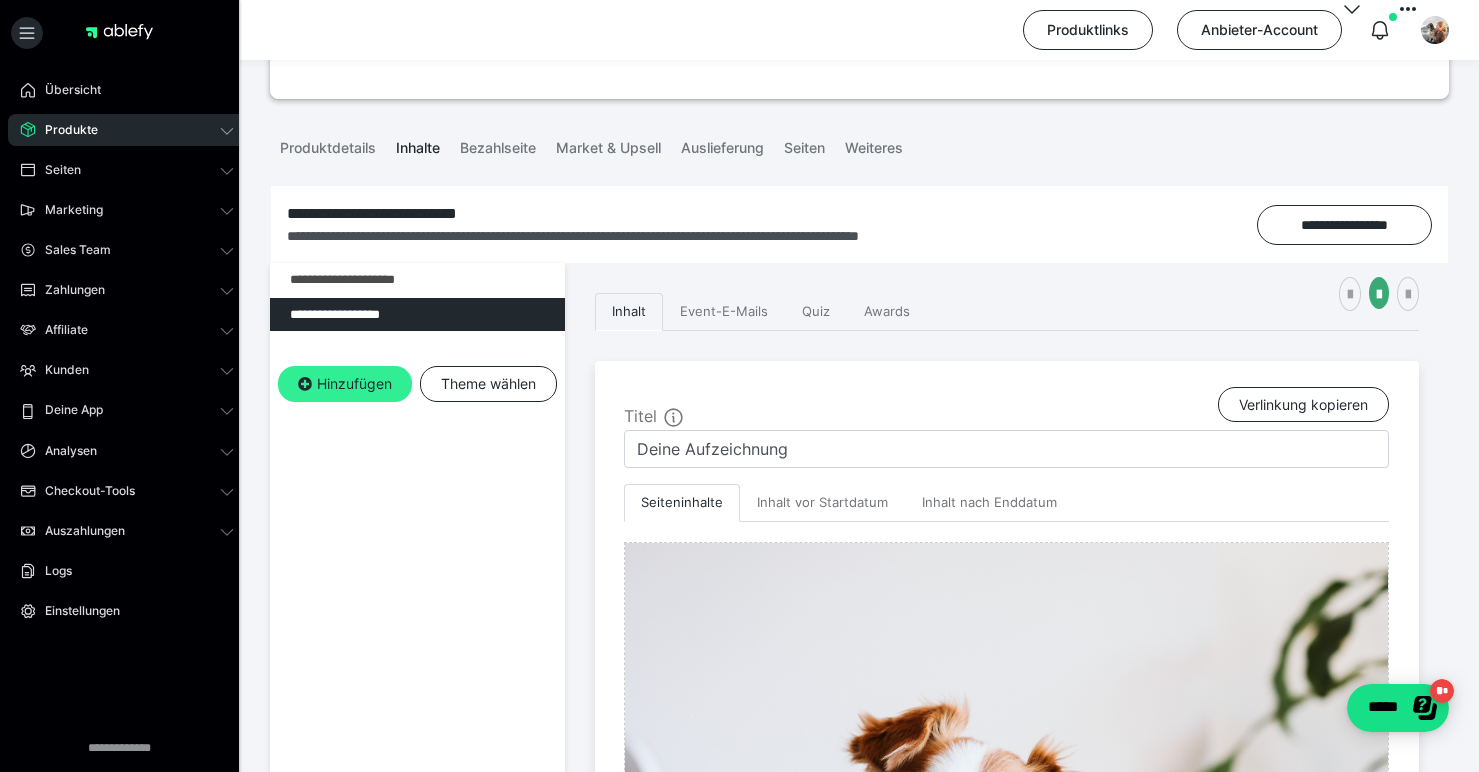 click on "Hinzufügen" at bounding box center (345, 384) 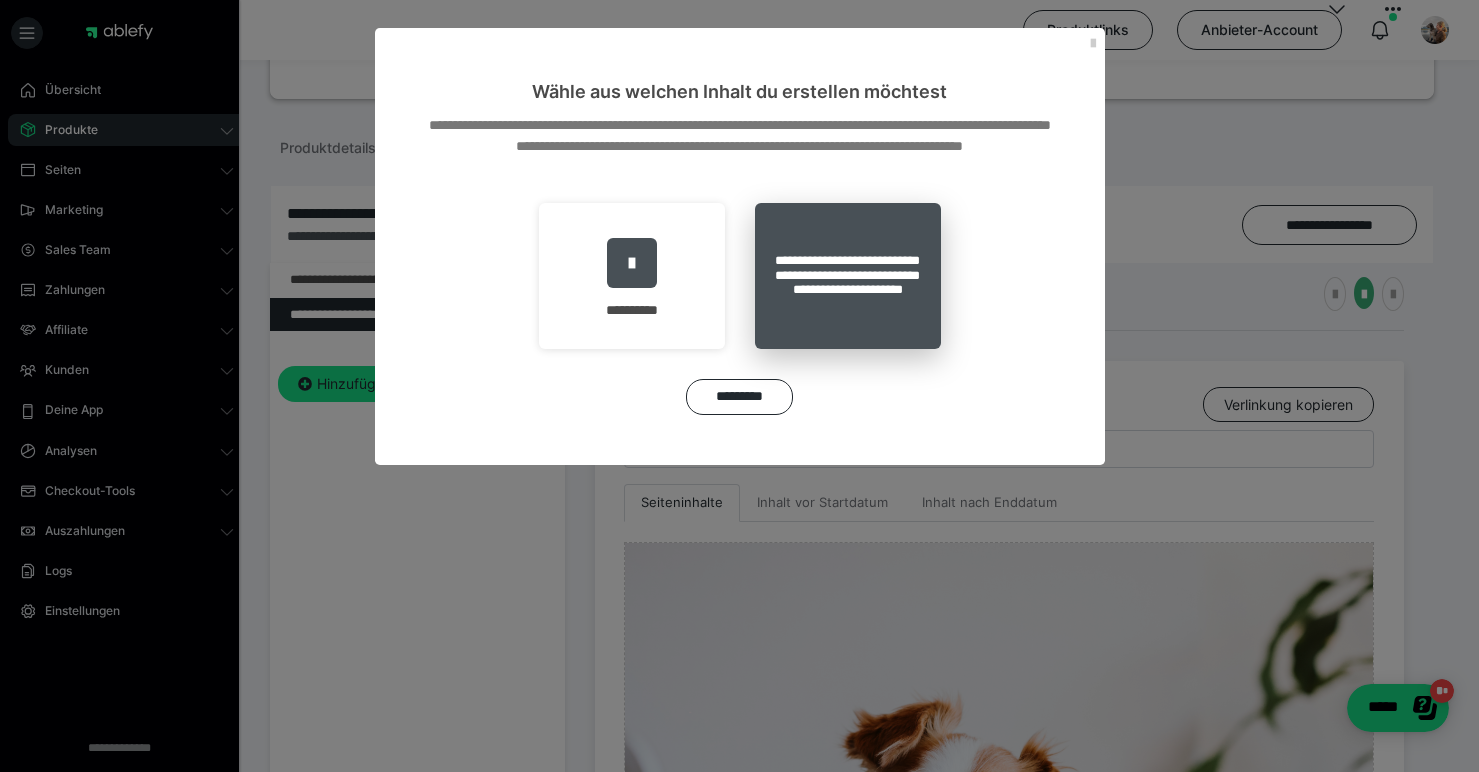 click on "**********" at bounding box center [848, 276] 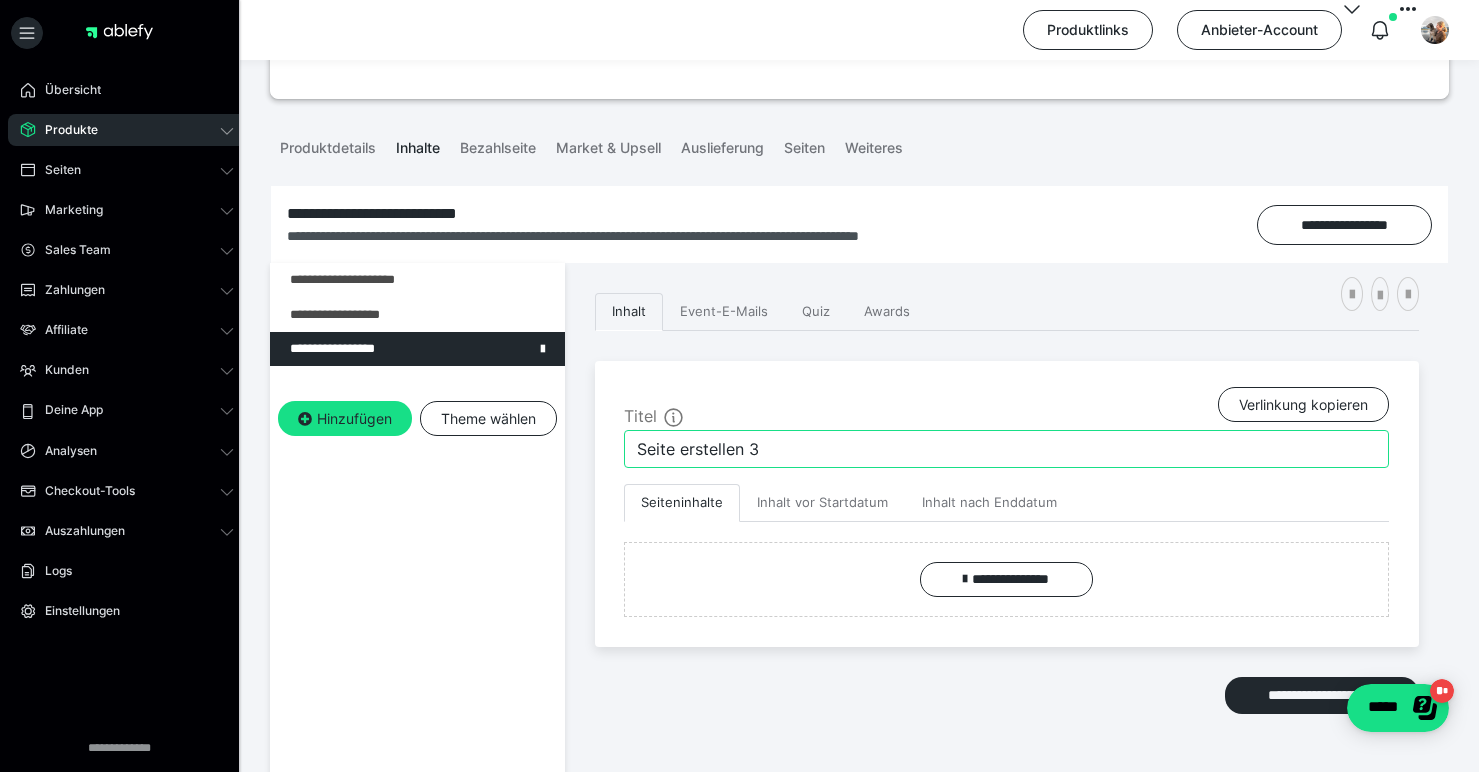 drag, startPoint x: 783, startPoint y: 448, endPoint x: 604, endPoint y: 445, distance: 179.02513 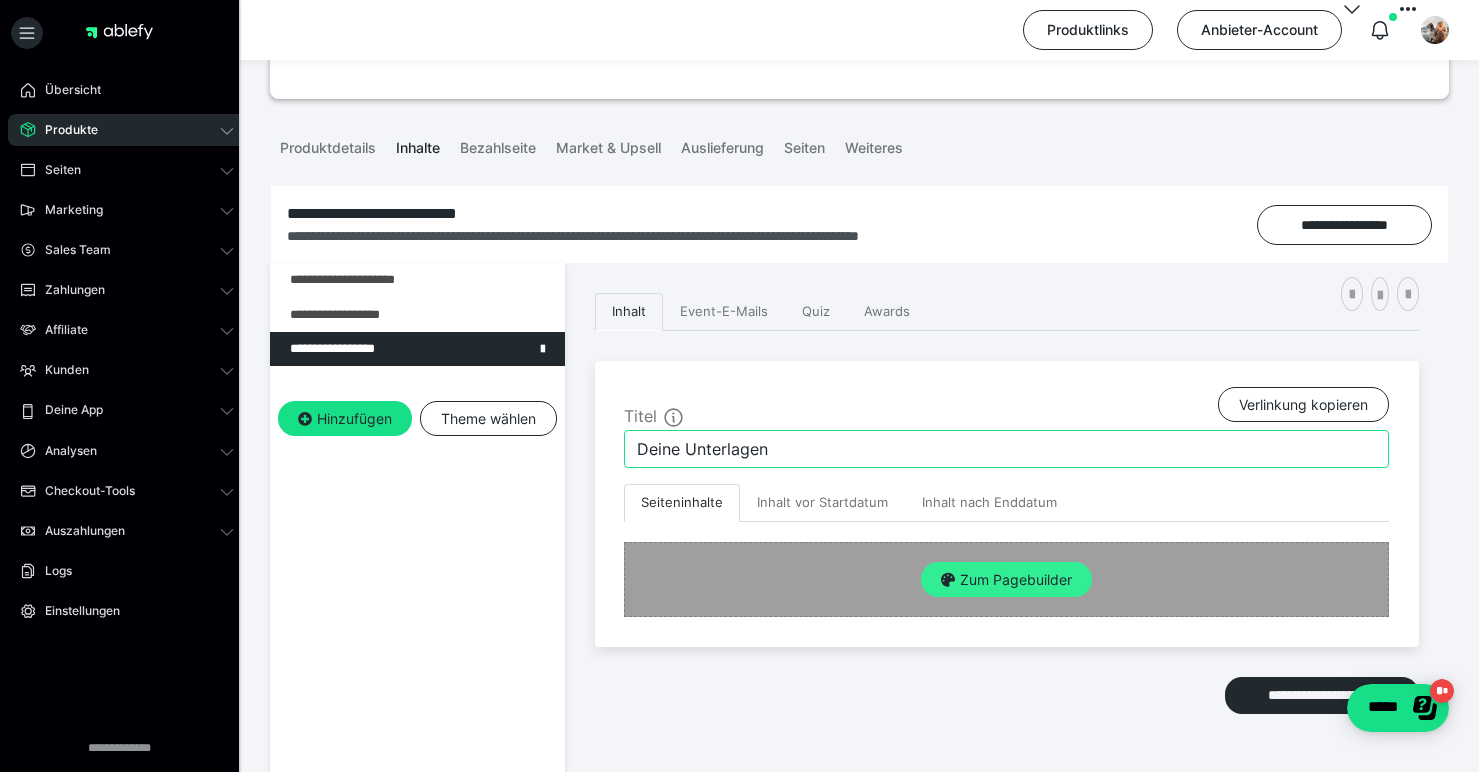 type on "Deine Unterlagen" 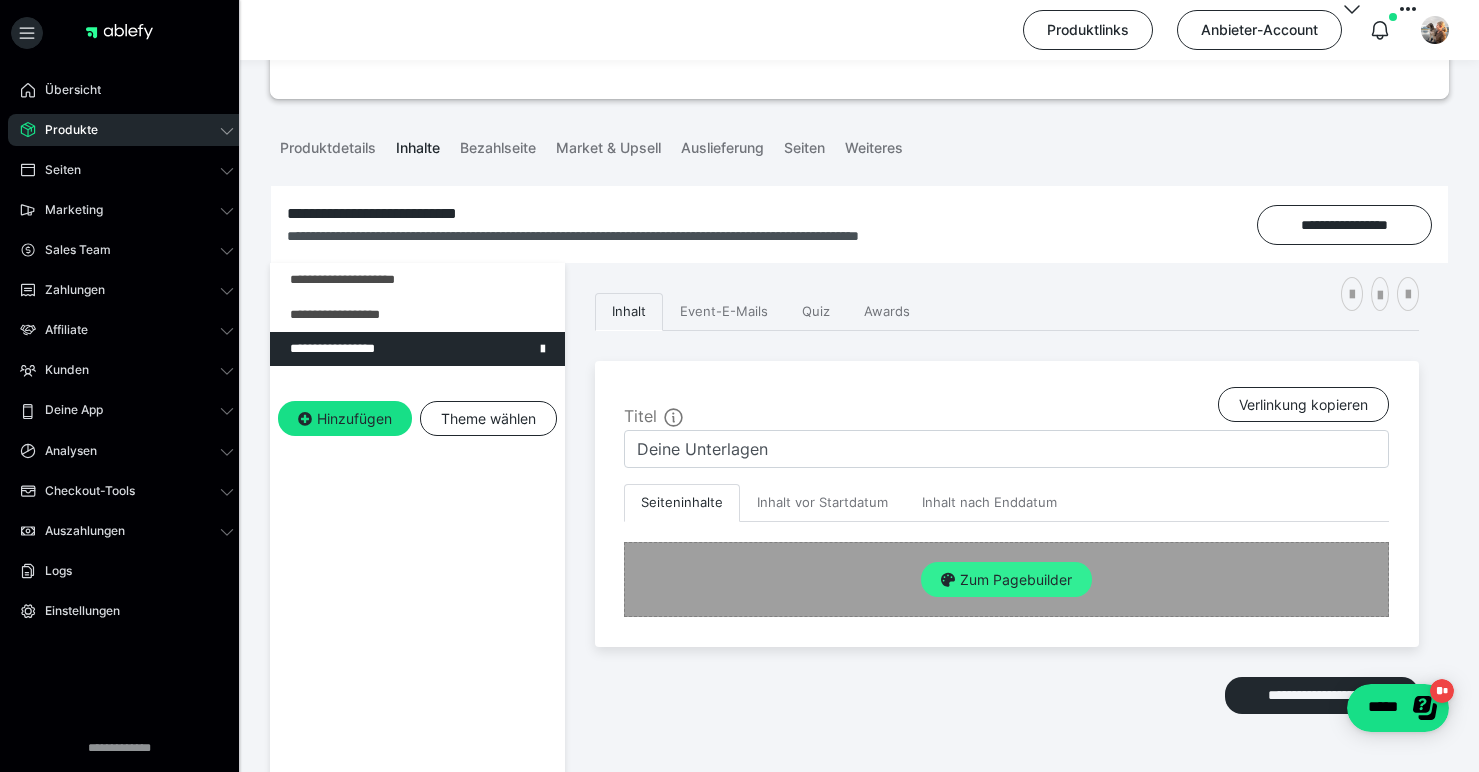 click on "Zum Pagebuilder" at bounding box center (1006, 580) 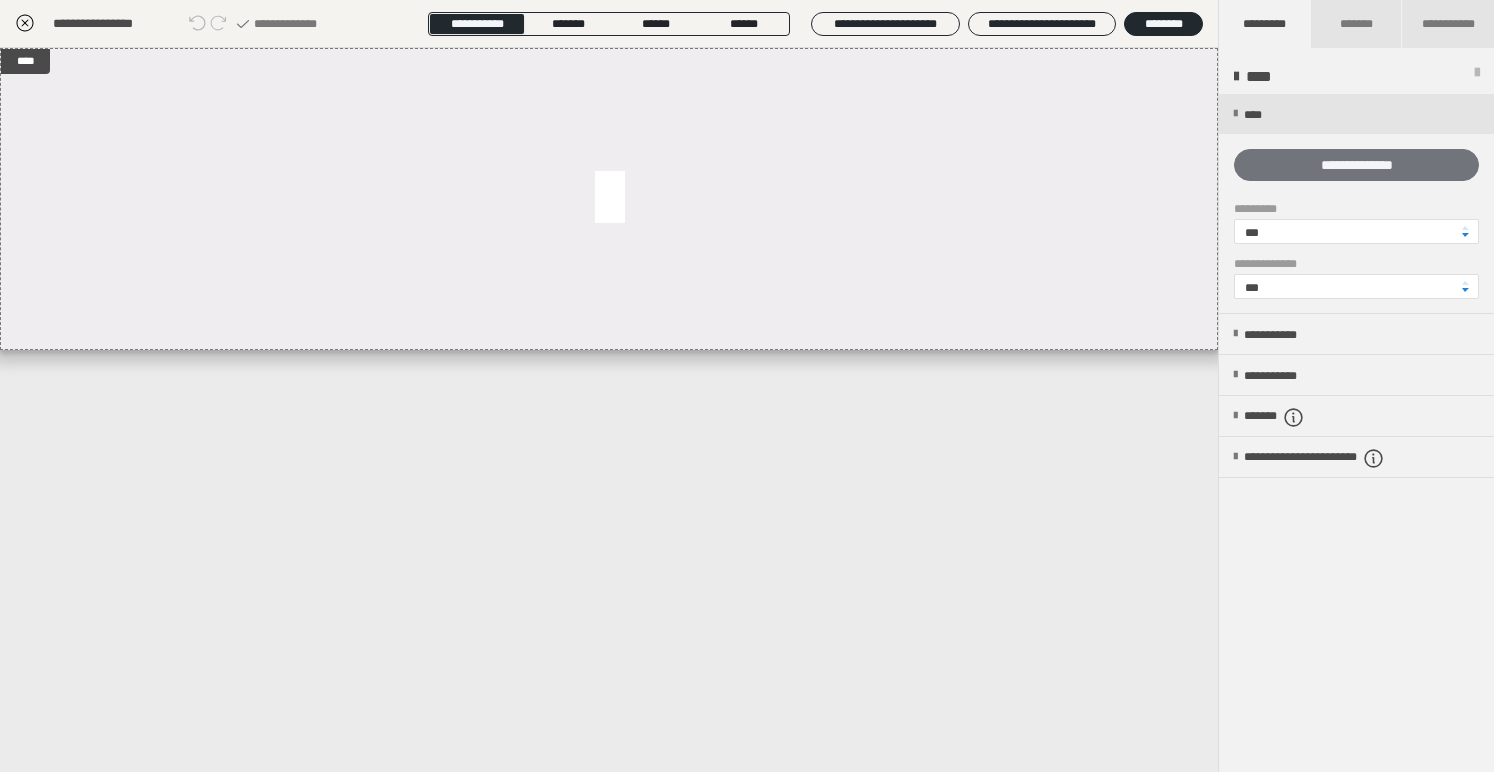 click on "**********" at bounding box center [1356, 165] 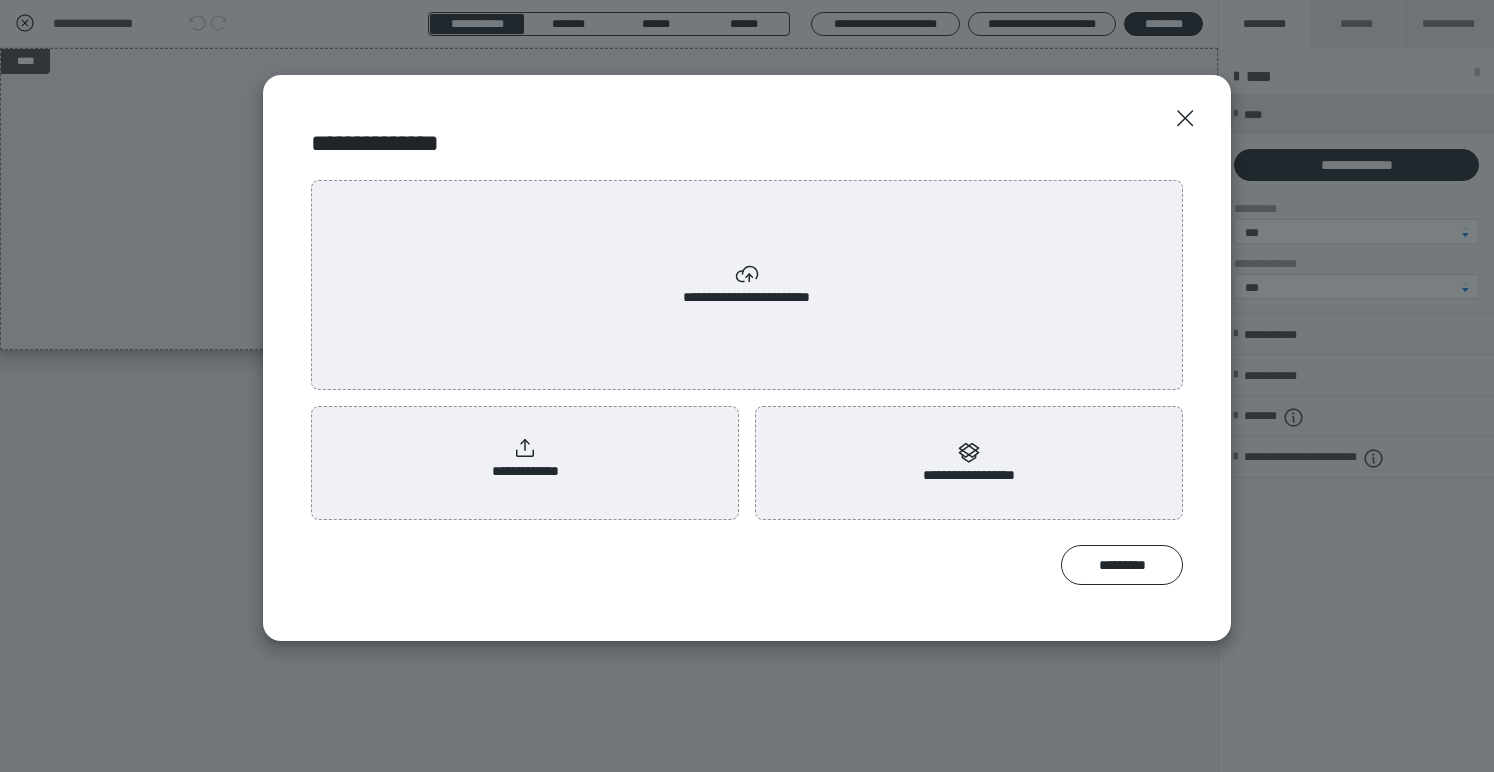 click on "**********" at bounding box center (525, 459) 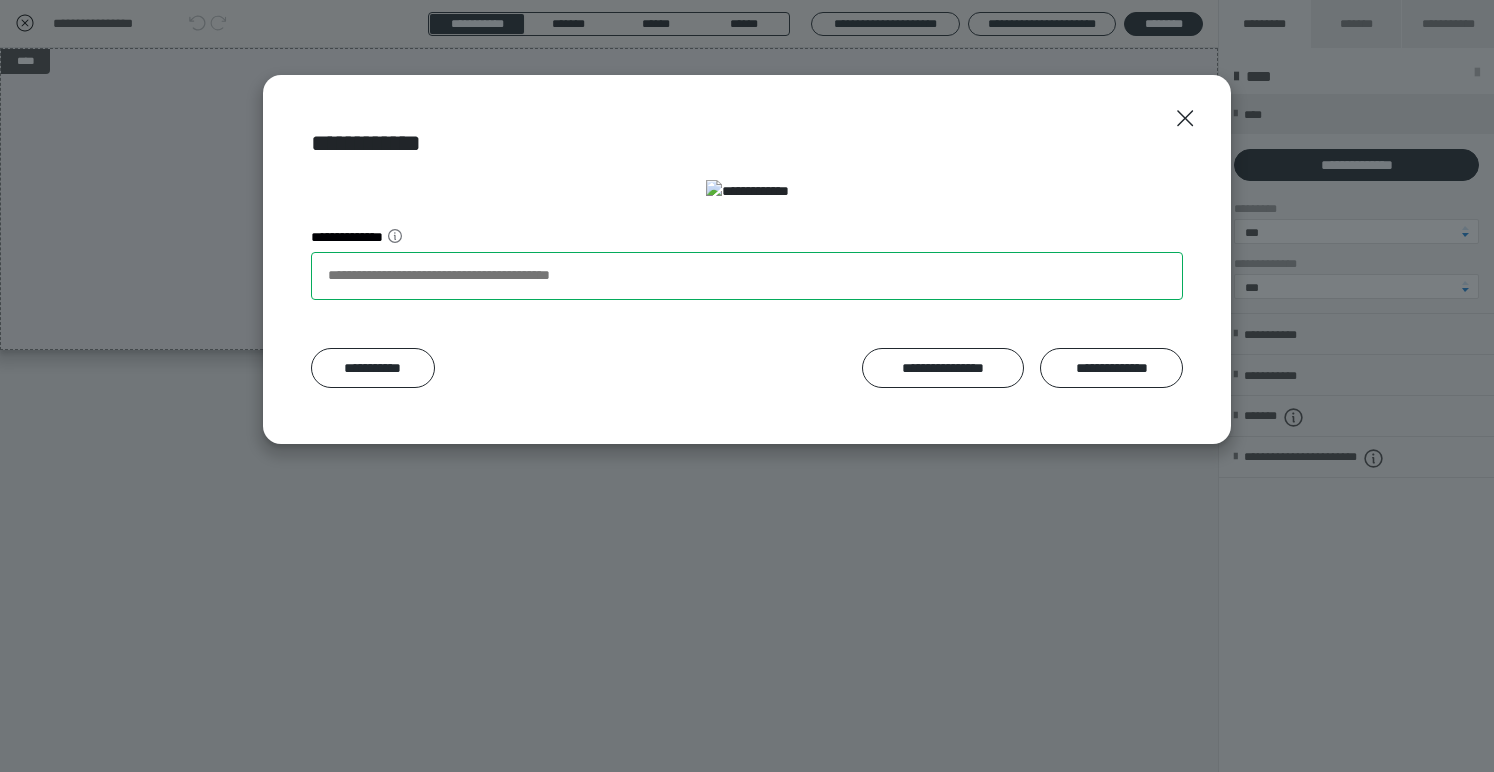 drag, startPoint x: 645, startPoint y: 584, endPoint x: 288, endPoint y: 589, distance: 357.035 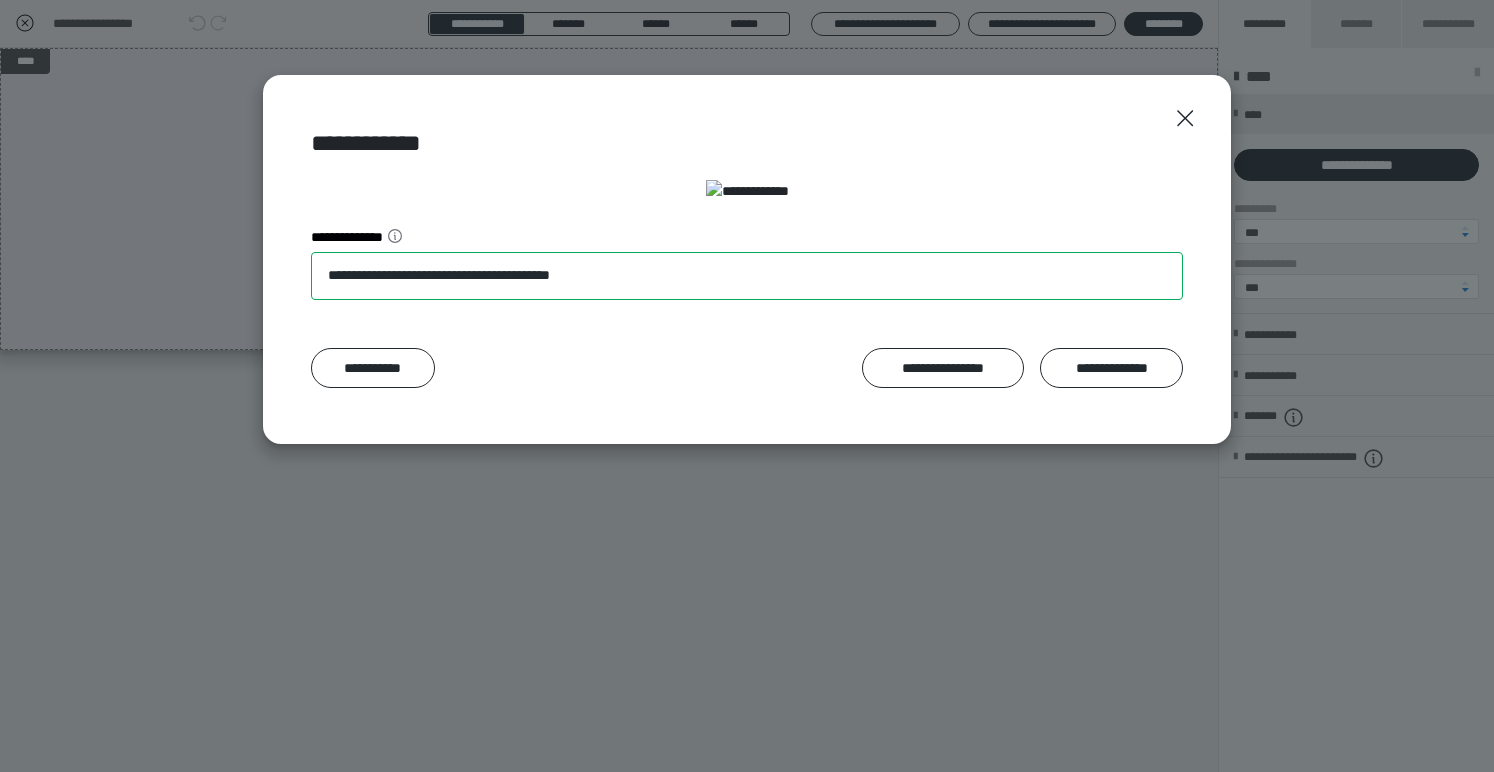 click on "**********" at bounding box center (747, 276) 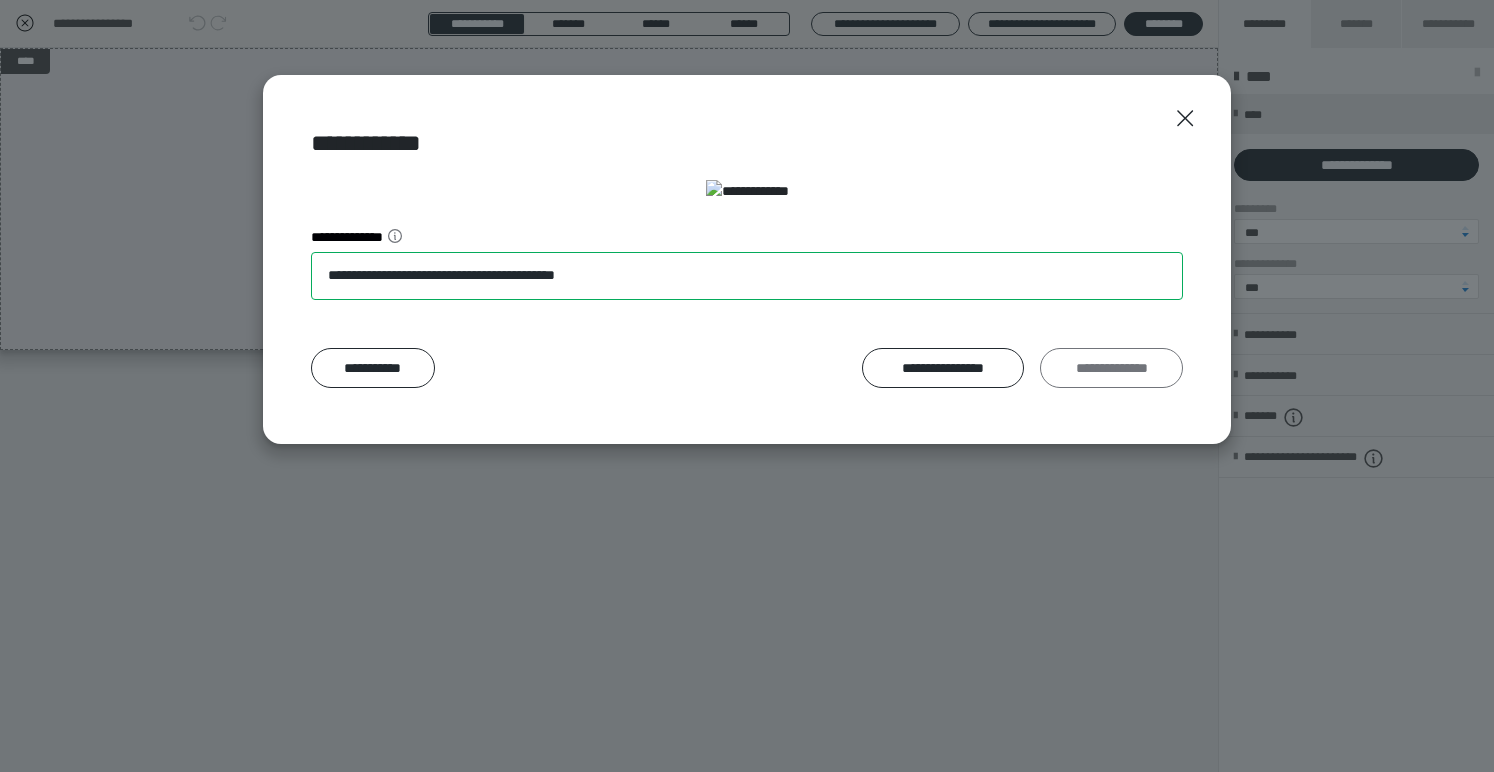 type on "**********" 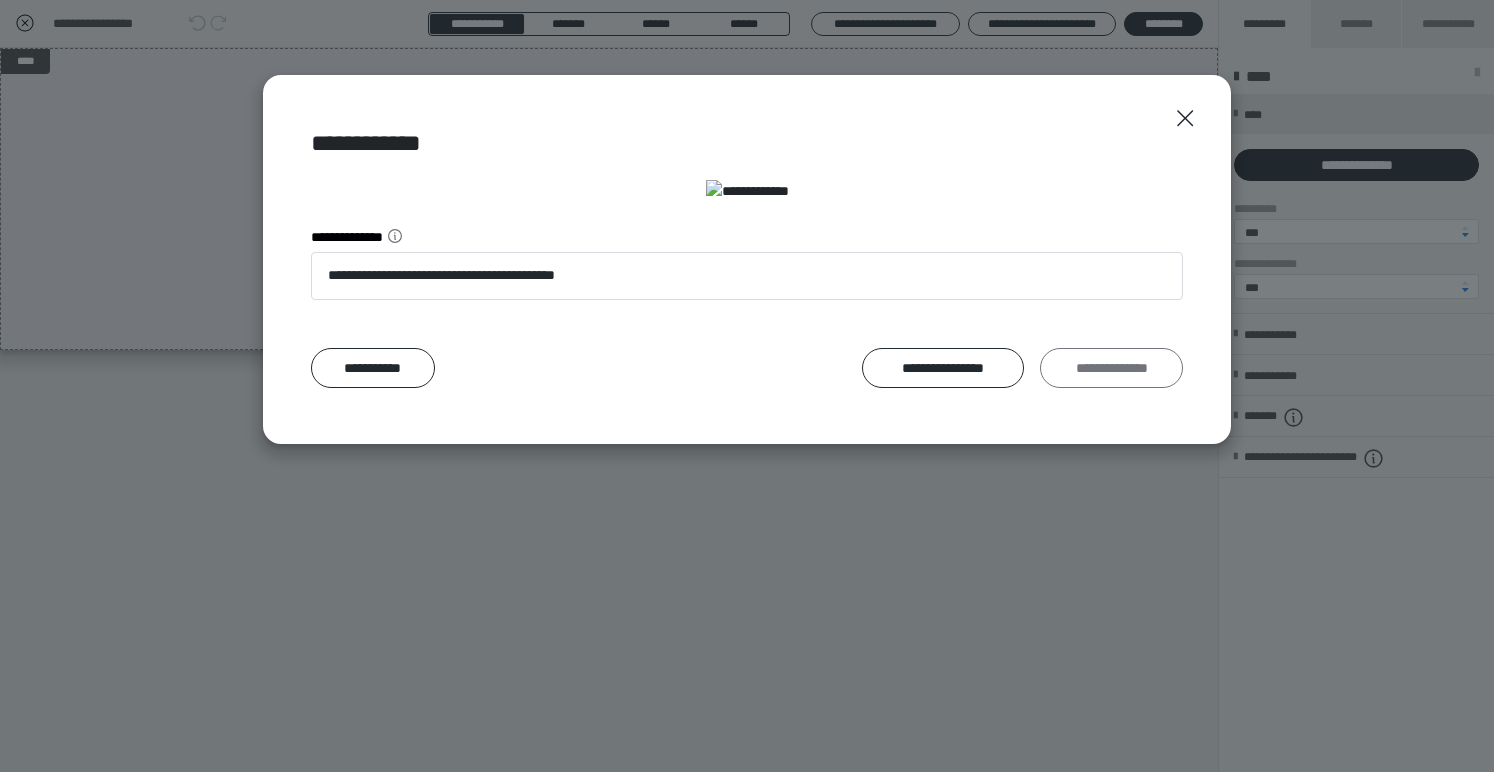 click on "**********" at bounding box center [1111, 368] 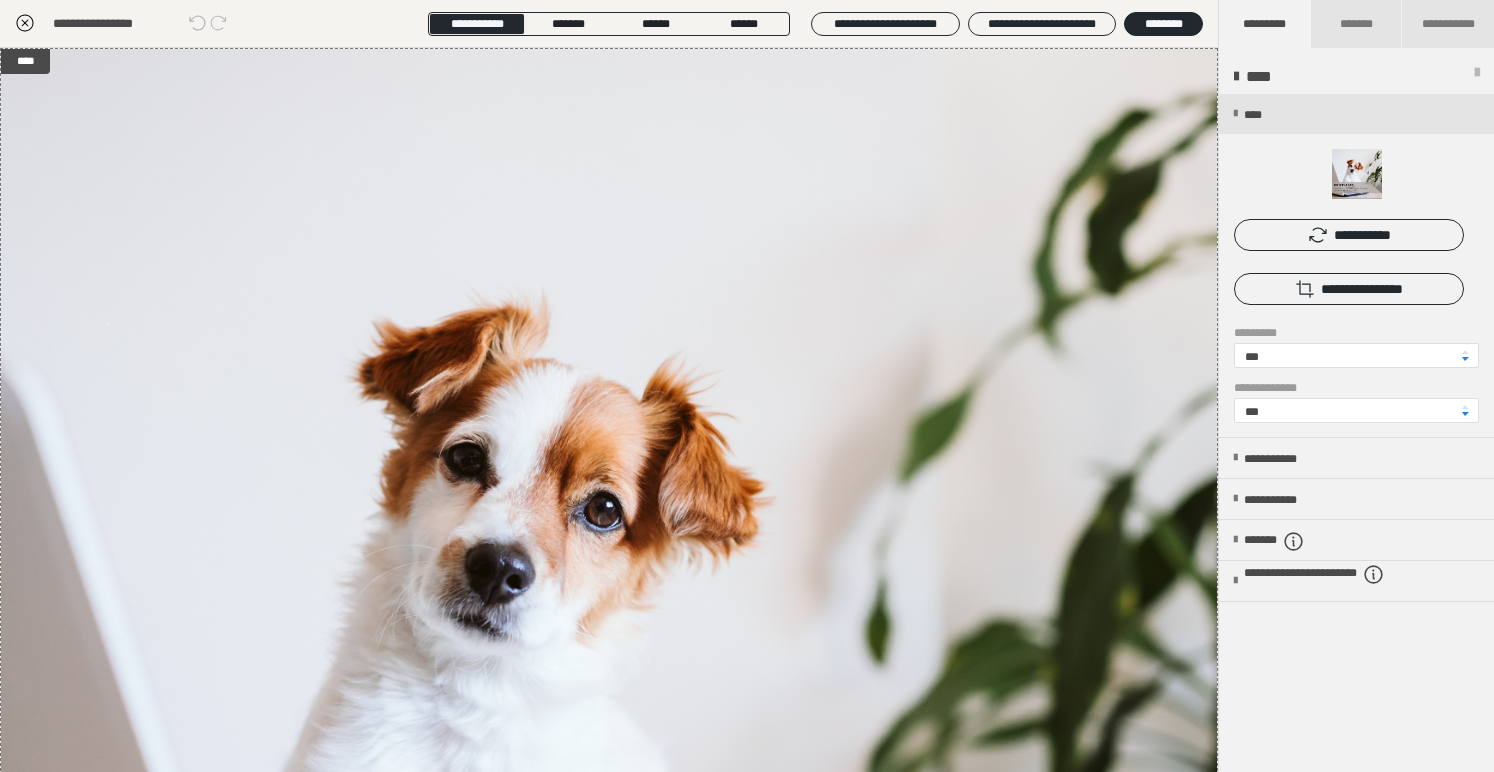 click 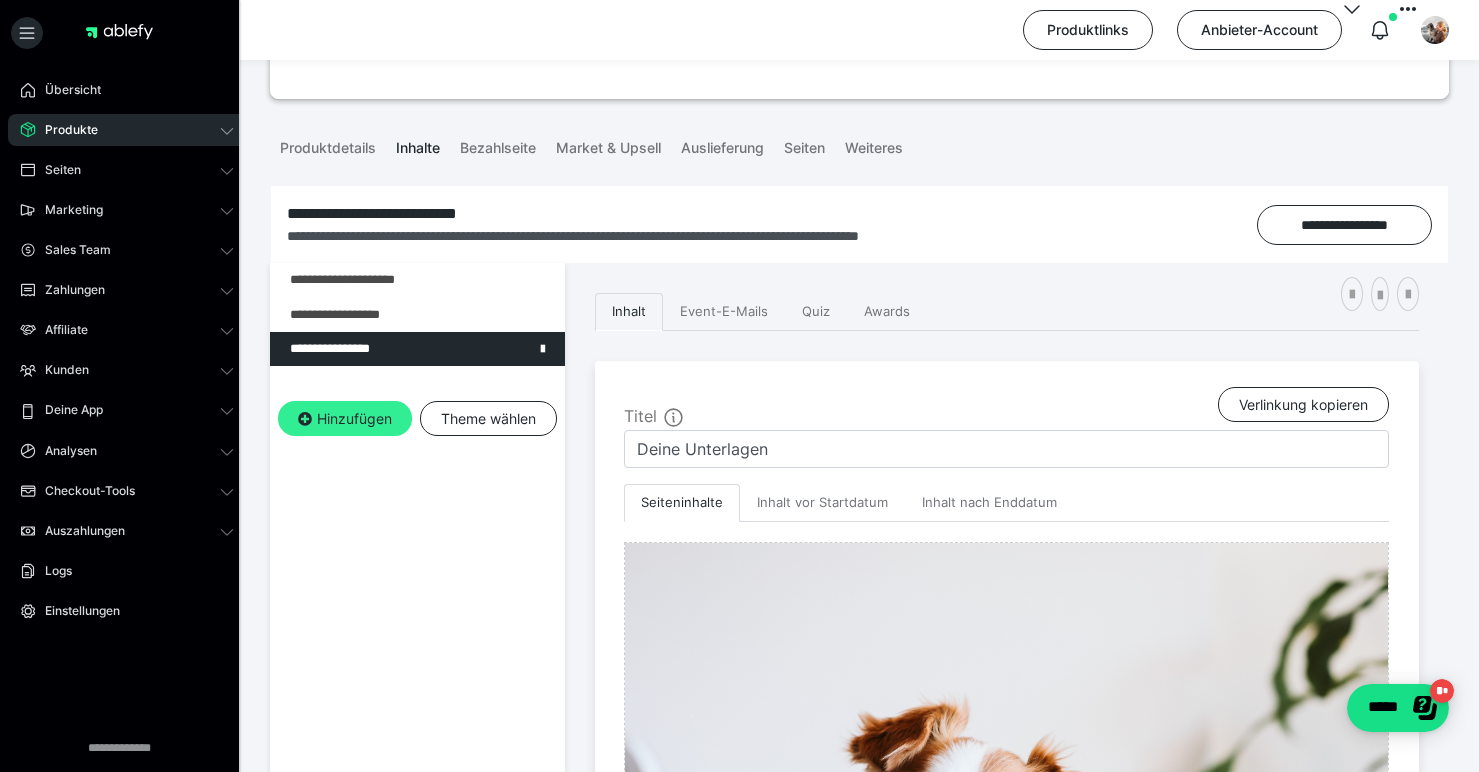 click on "Hinzufügen" at bounding box center (345, 419) 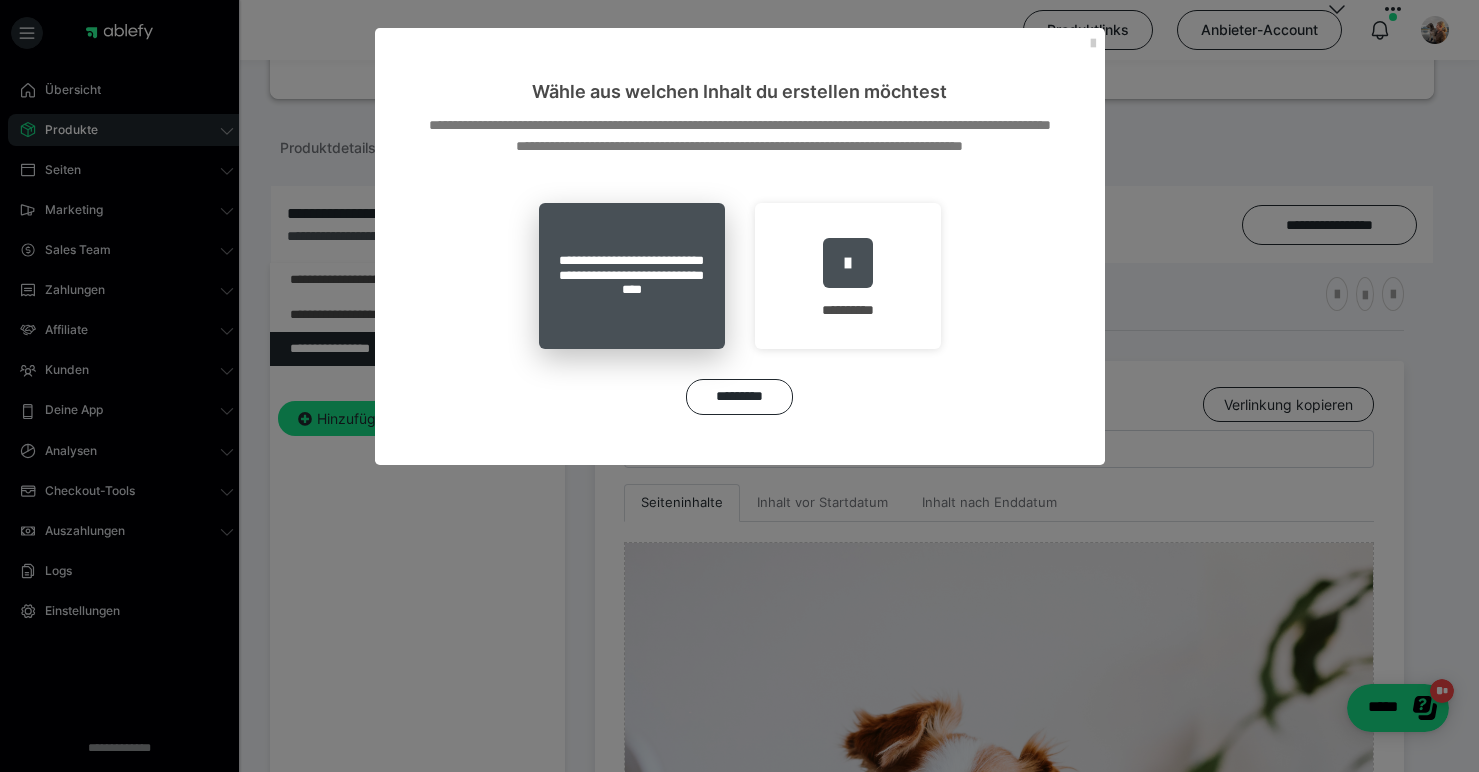 click on "**********" at bounding box center [632, 276] 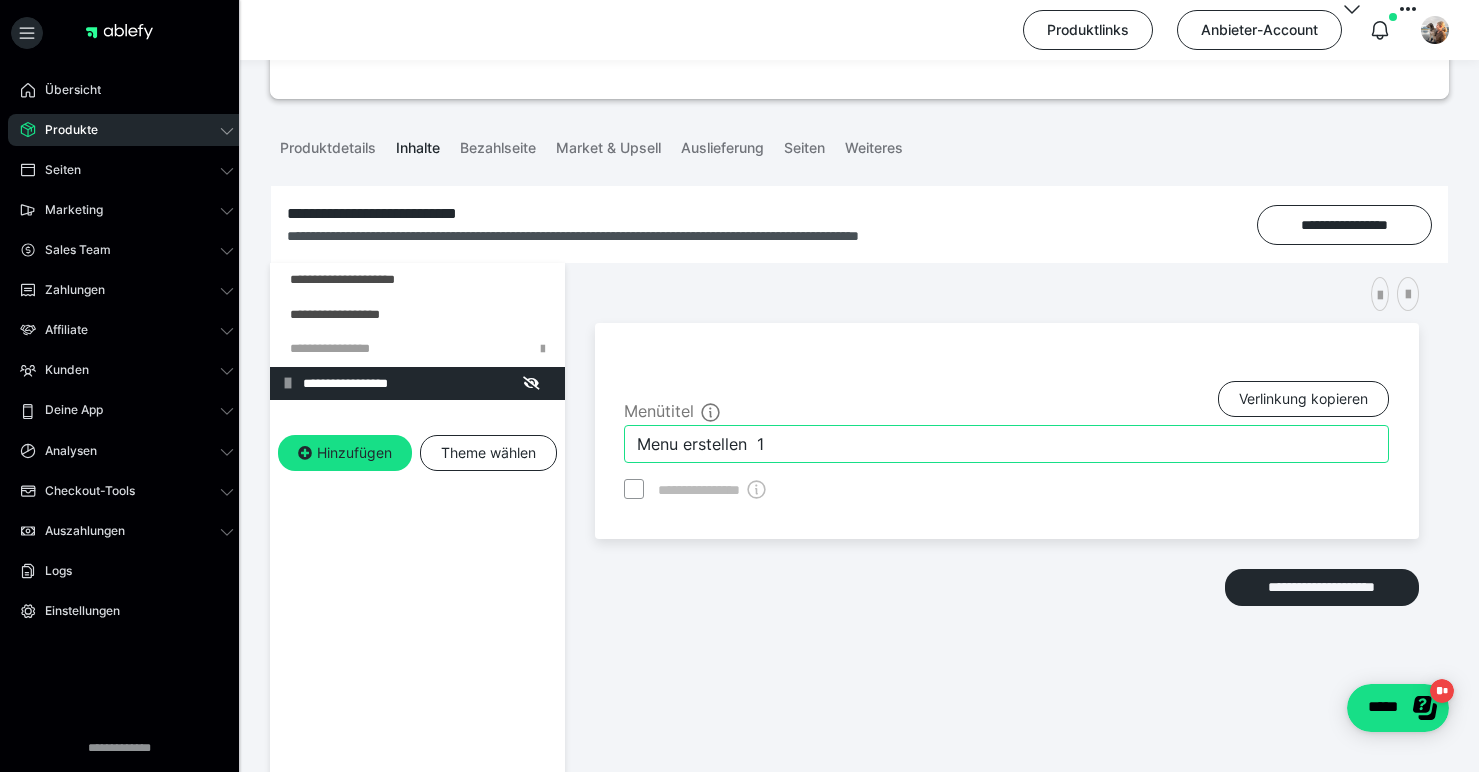 drag, startPoint x: 764, startPoint y: 442, endPoint x: 630, endPoint y: 444, distance: 134.01492 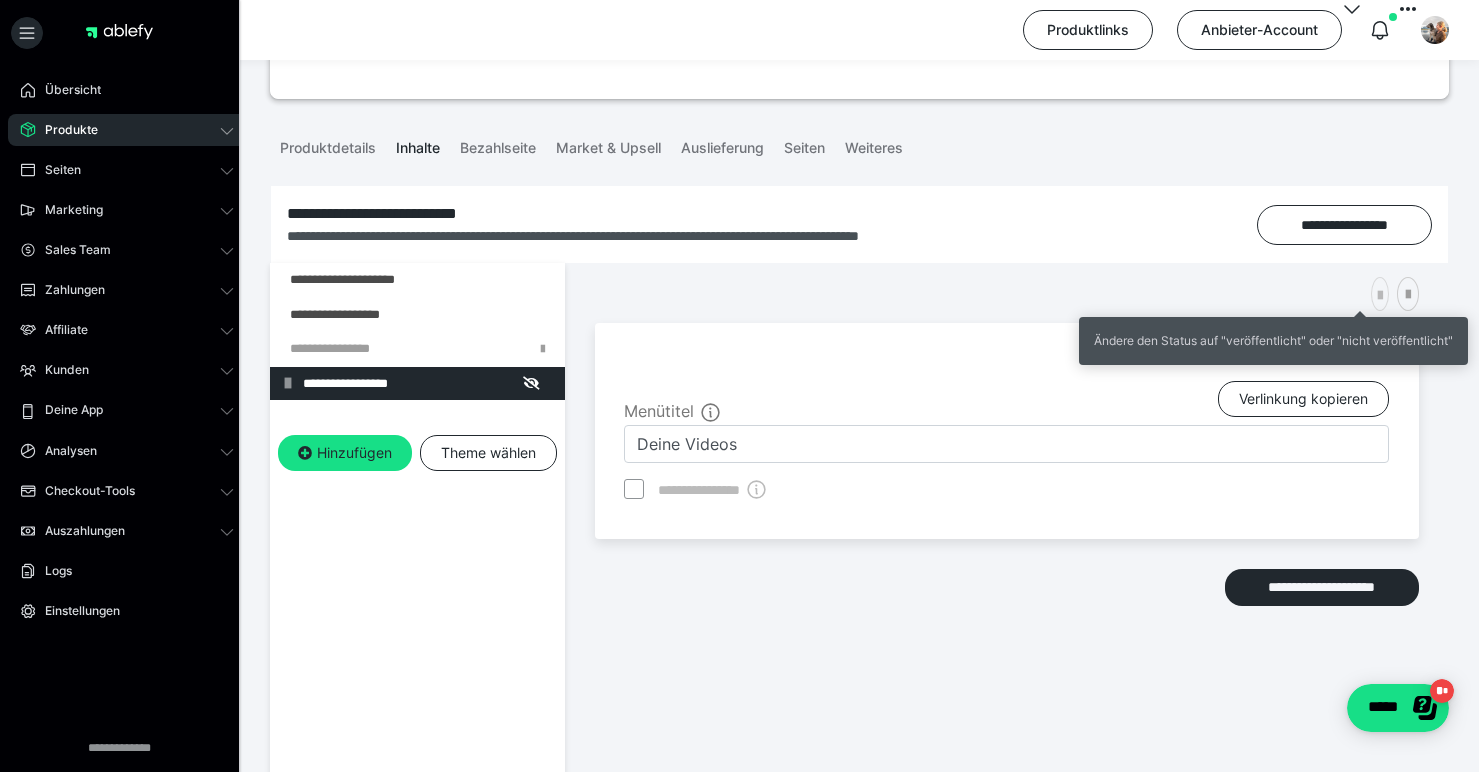 click at bounding box center [1380, 296] 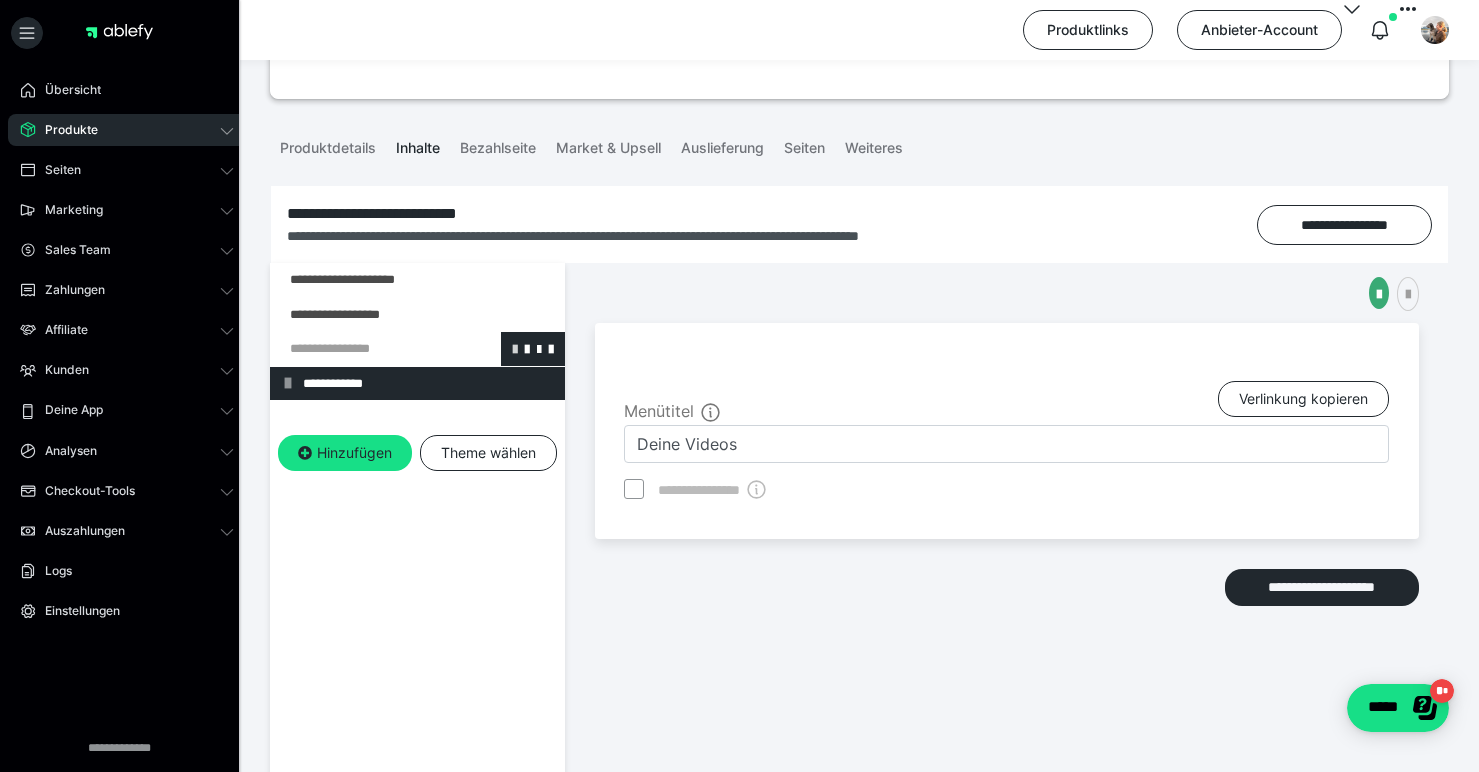 click at bounding box center (515, 348) 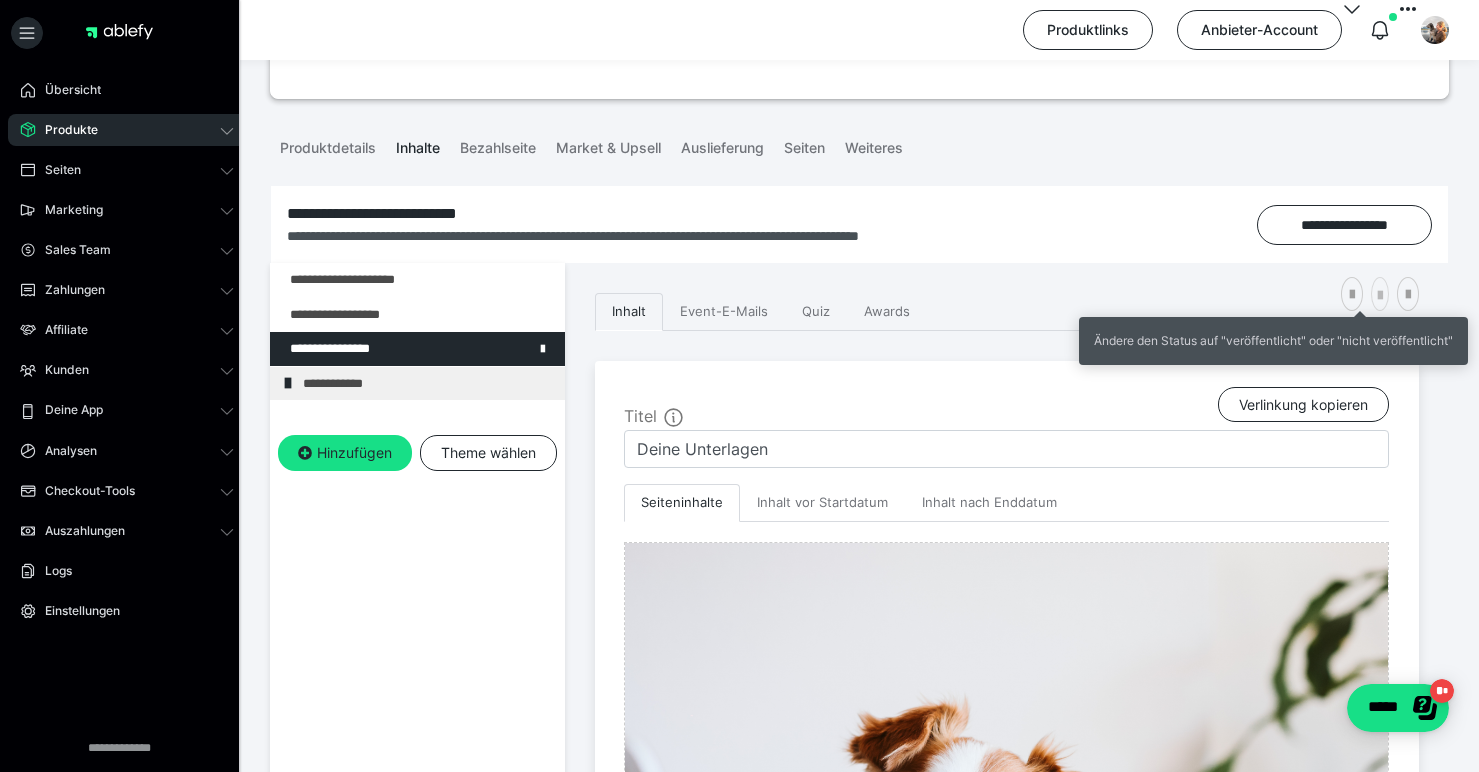 click at bounding box center (1380, 296) 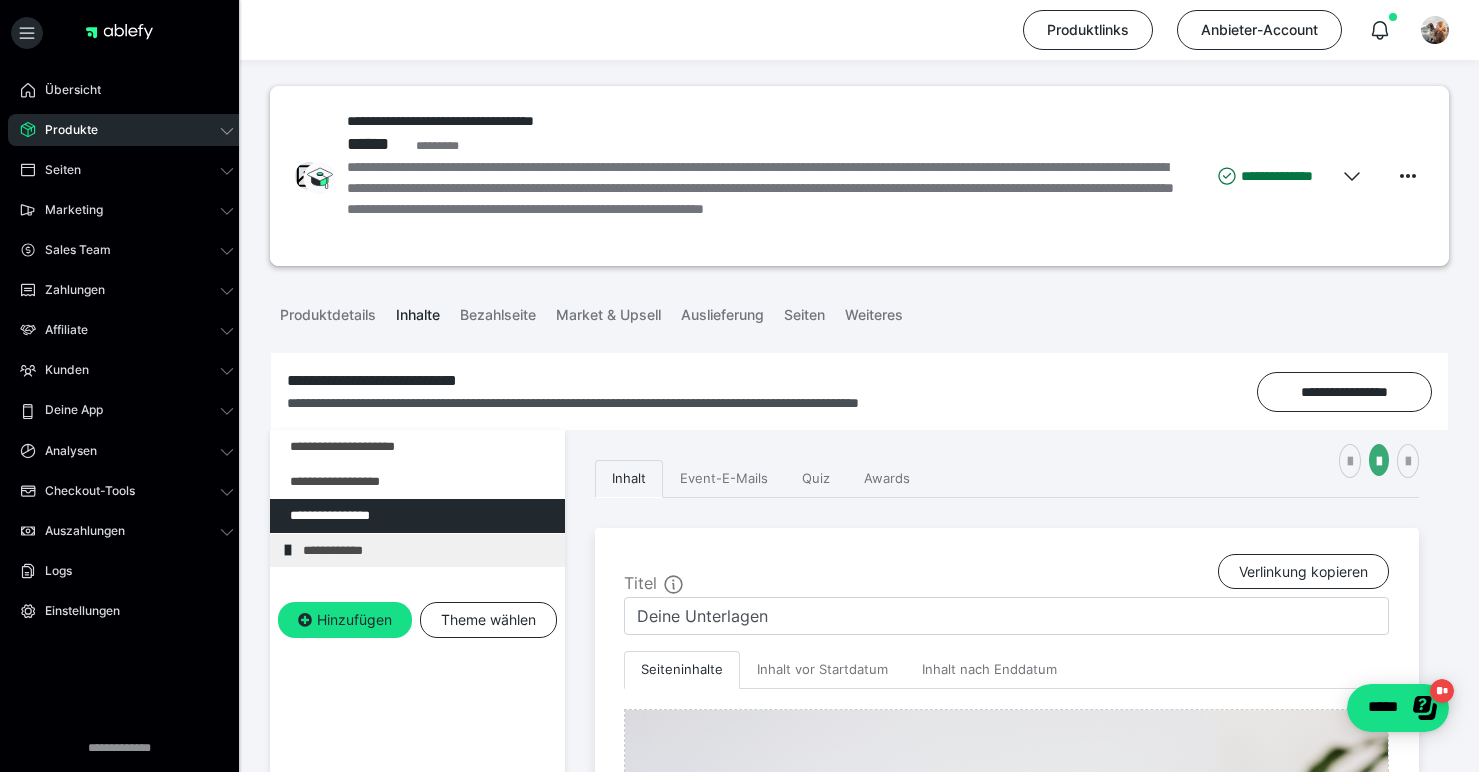 scroll, scrollTop: 0, scrollLeft: 0, axis: both 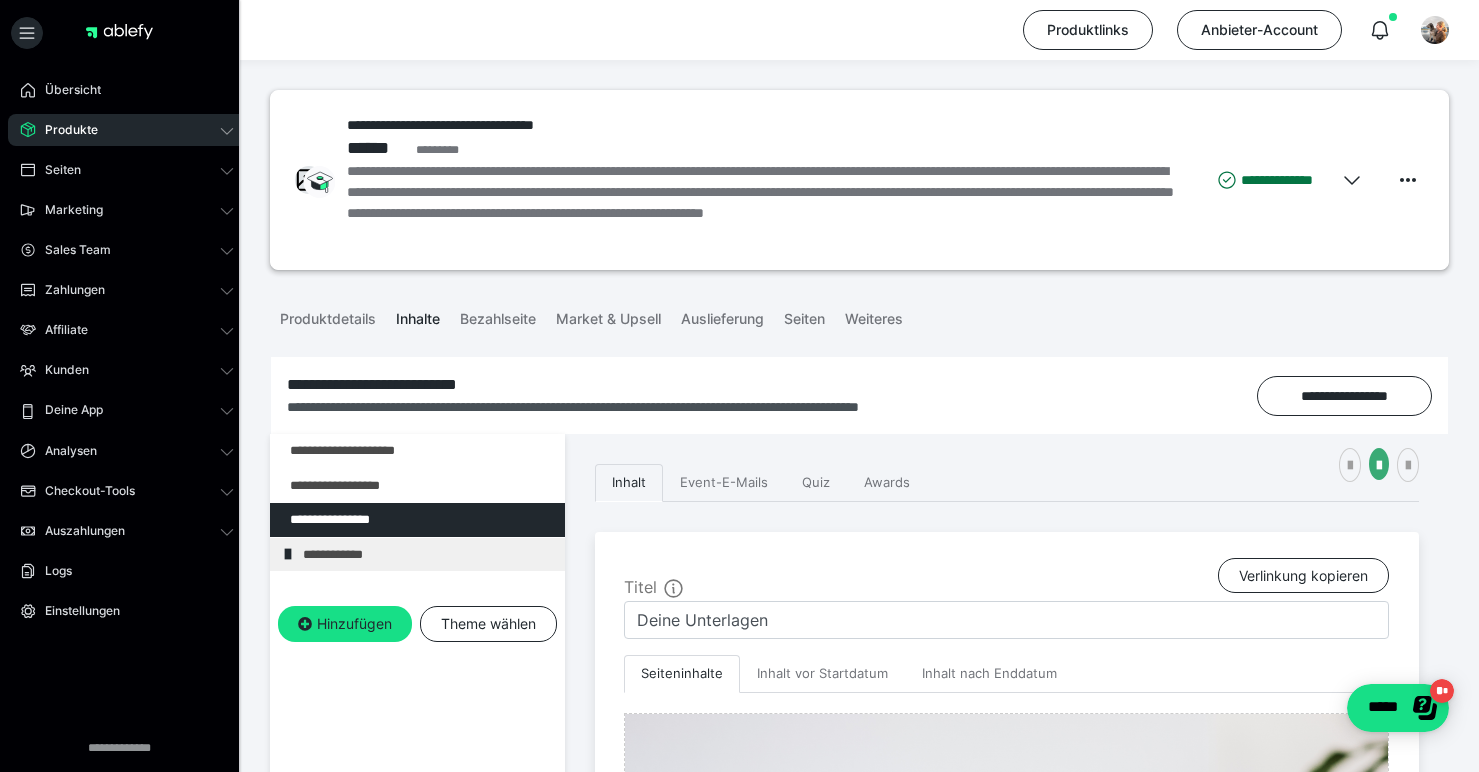 click on "Produkte" at bounding box center (127, 130) 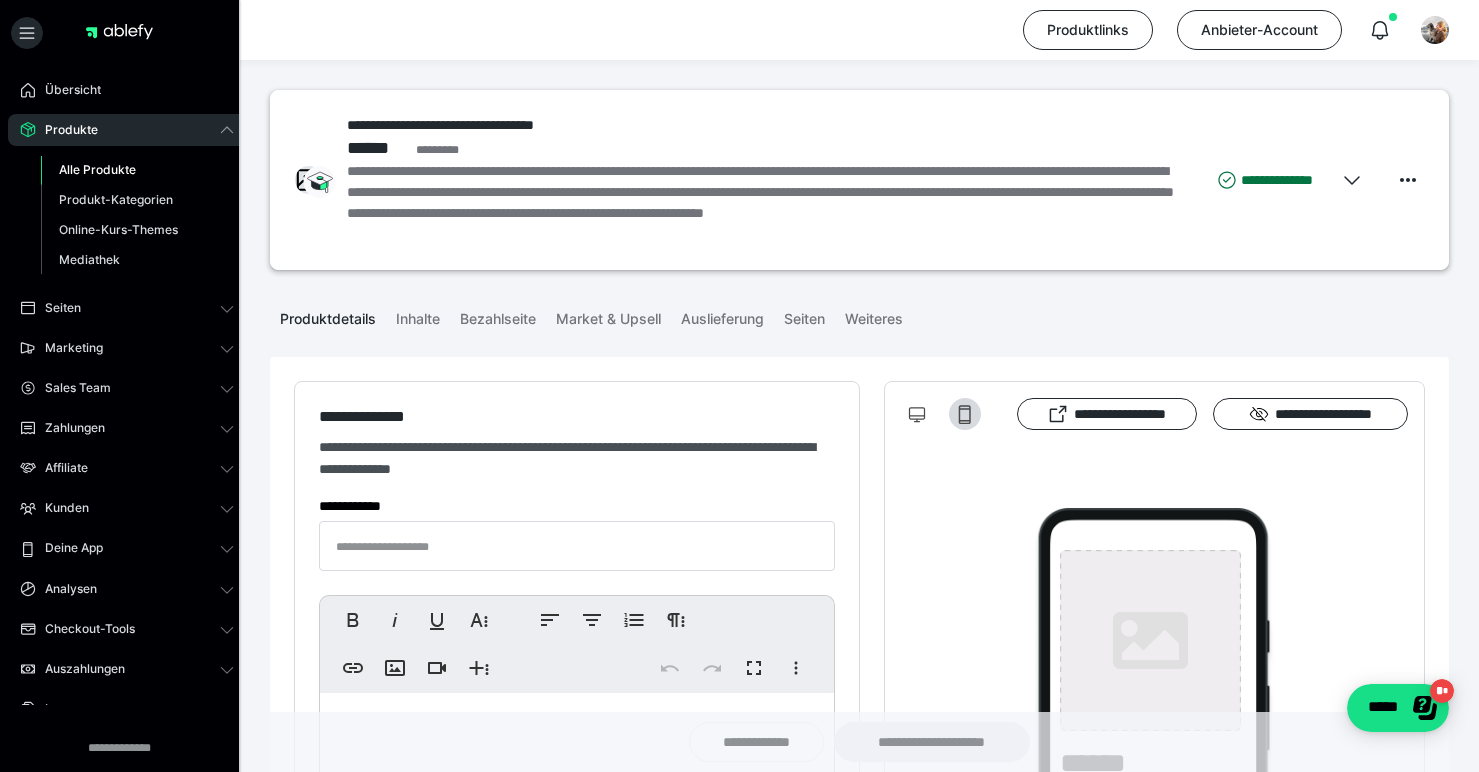 type on "**********" 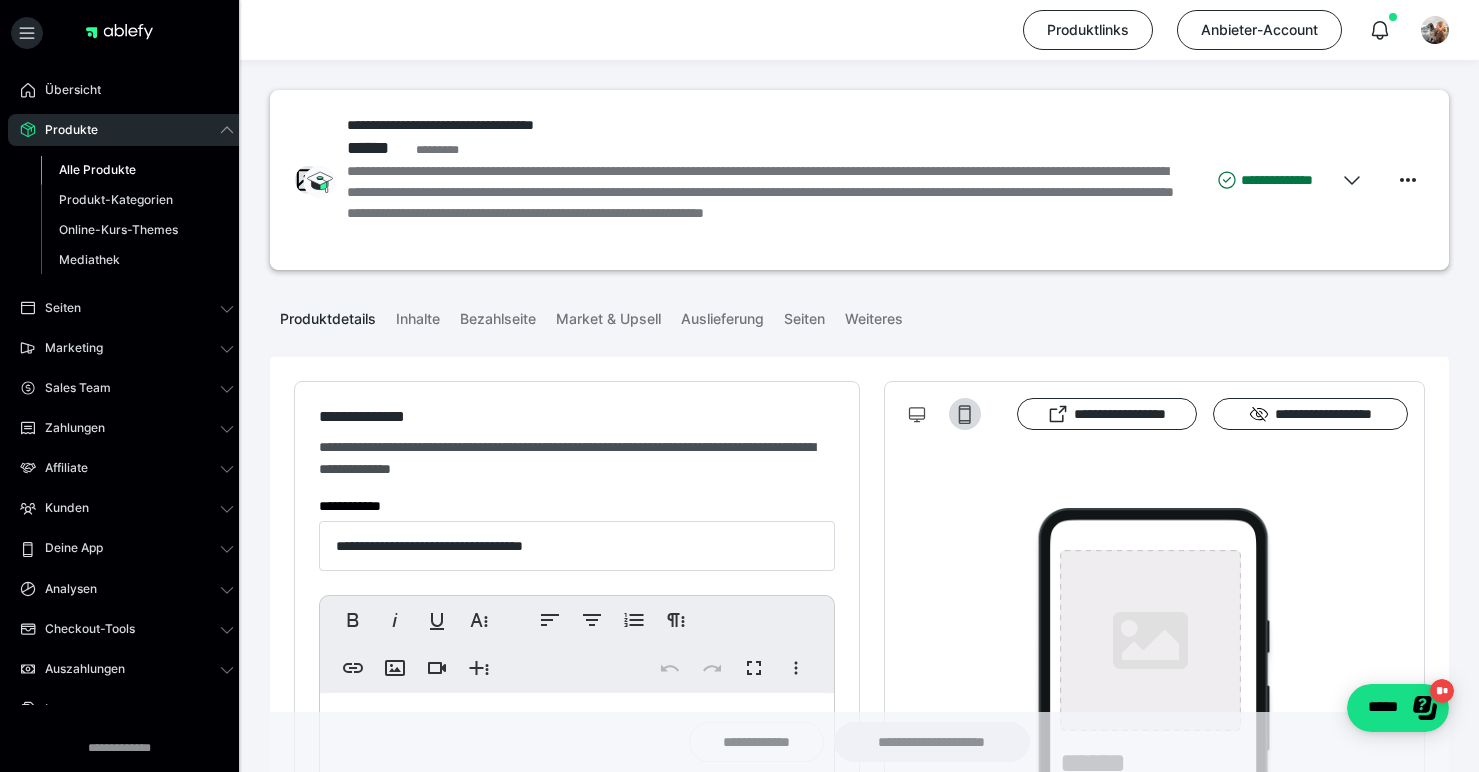 type on "**********" 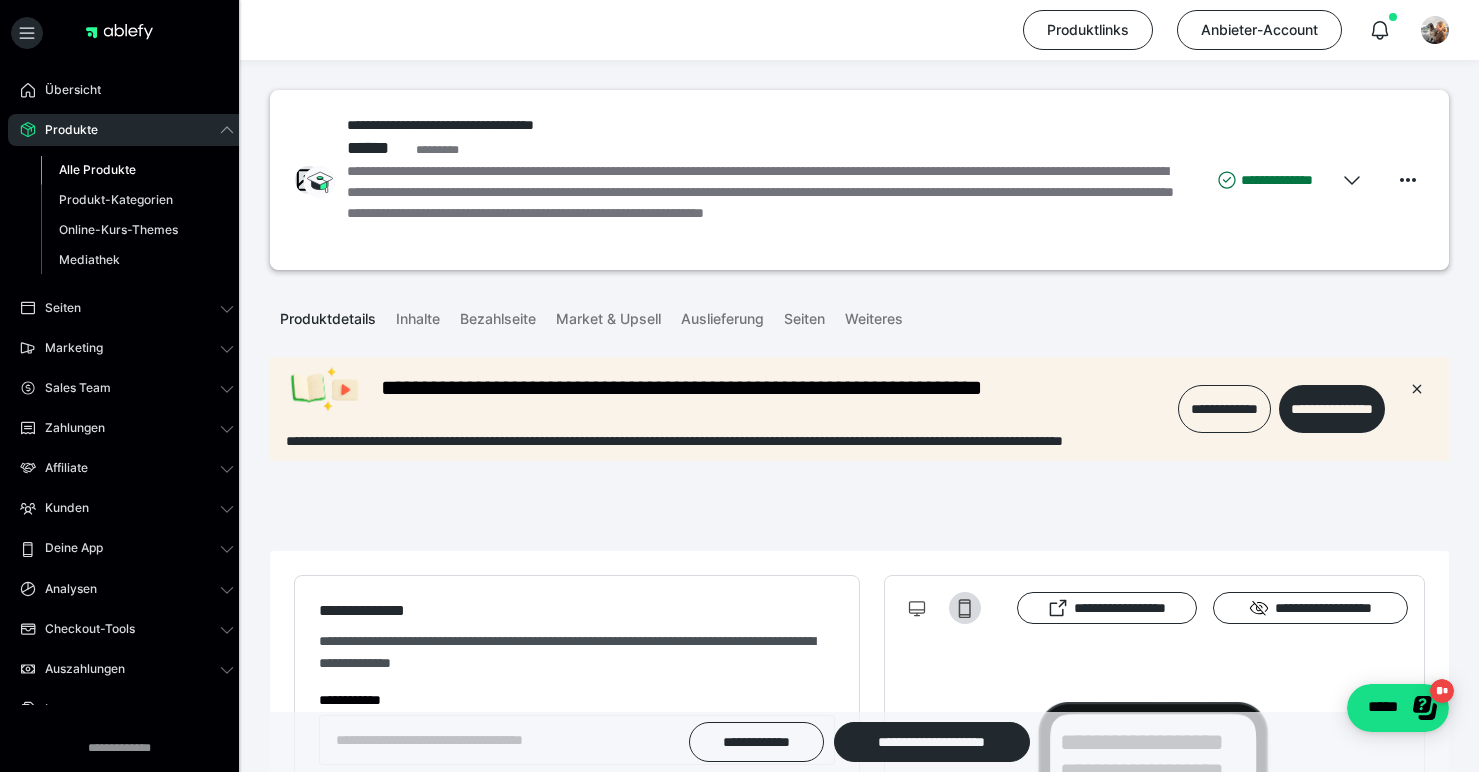 scroll, scrollTop: 0, scrollLeft: 0, axis: both 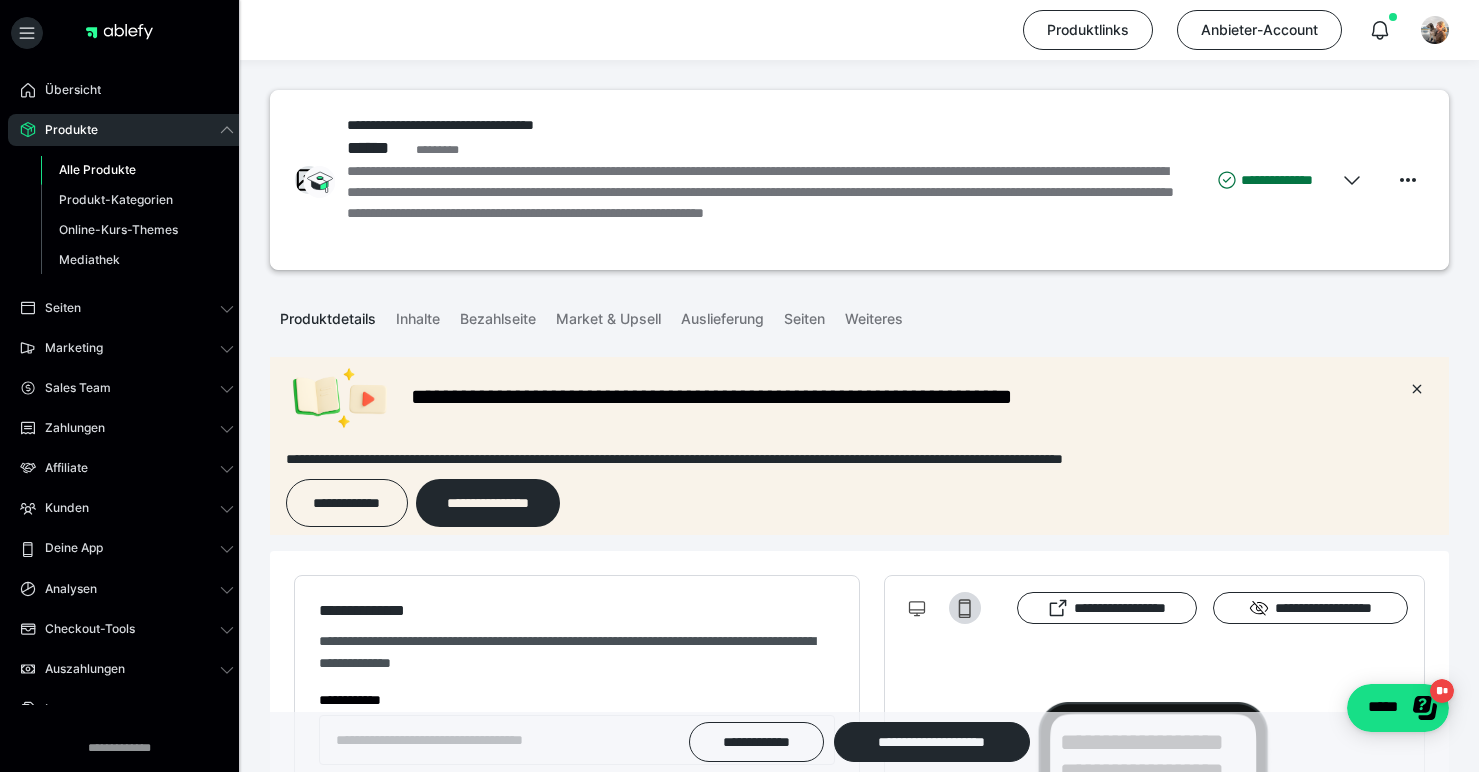 click on "Alle Produkte" at bounding box center [97, 169] 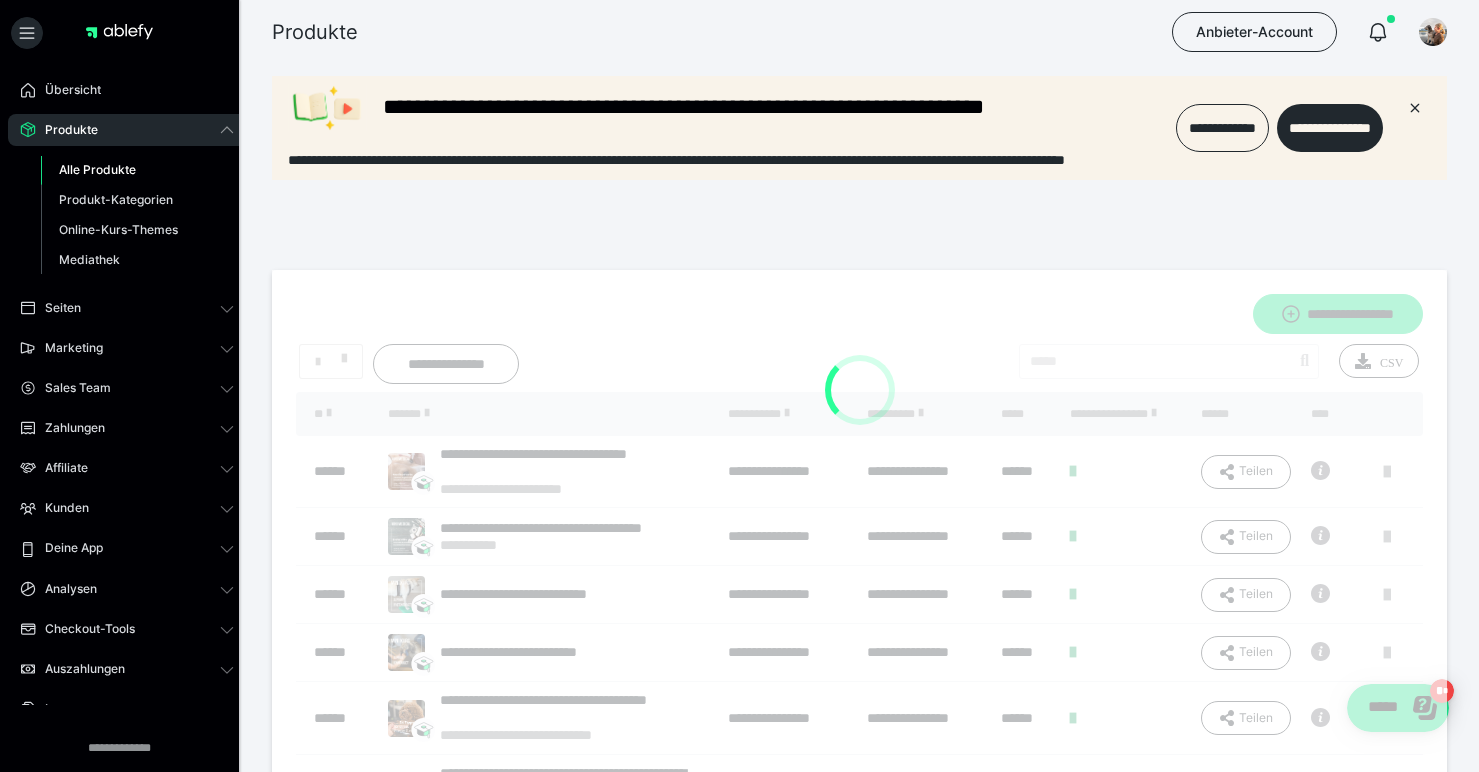 scroll, scrollTop: 0, scrollLeft: 0, axis: both 